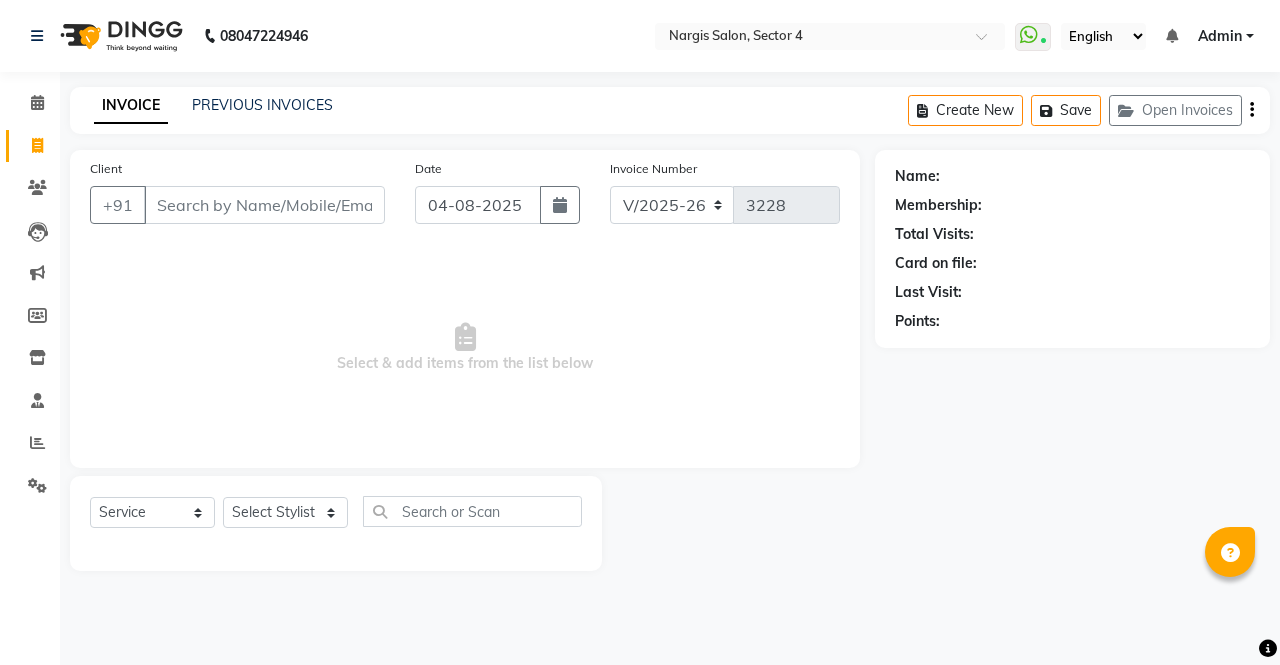 select on "4130" 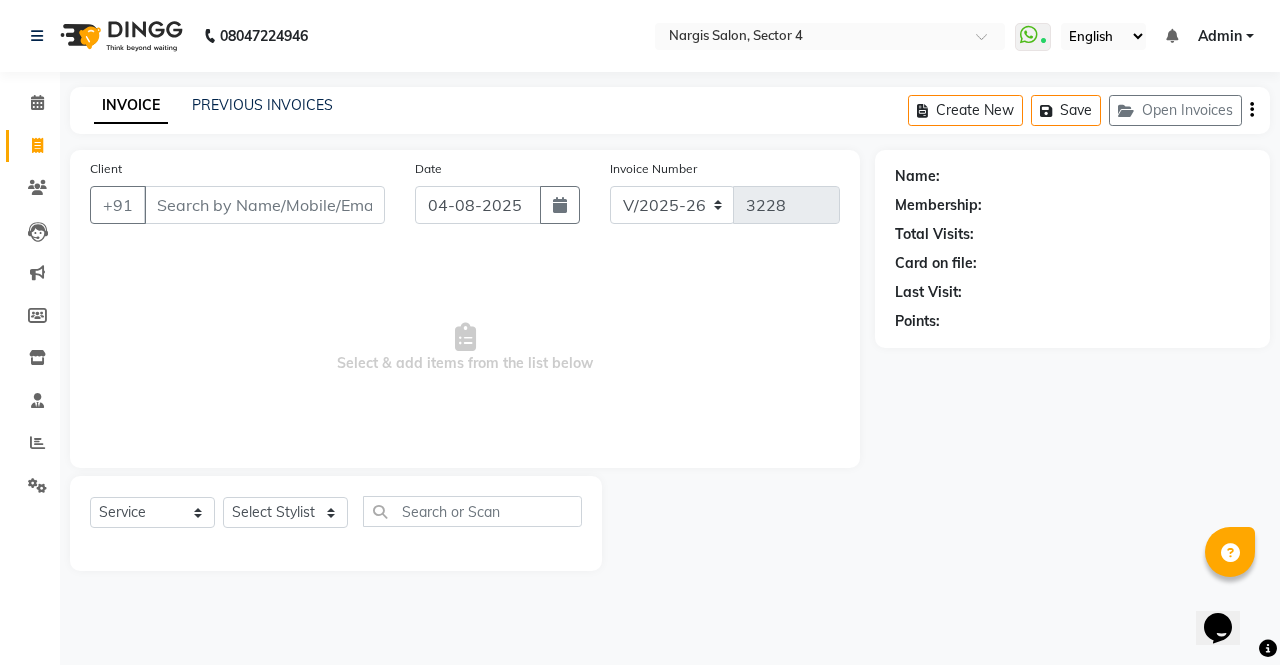 scroll, scrollTop: 0, scrollLeft: 0, axis: both 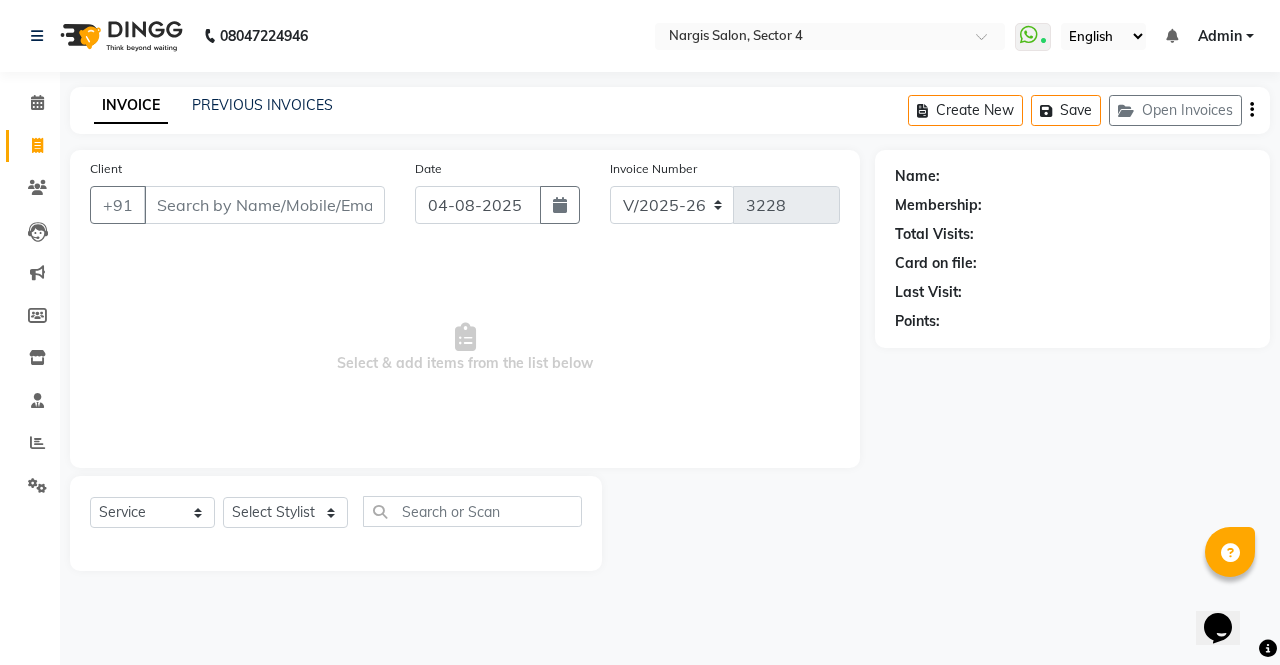 click on "Client" at bounding box center [264, 205] 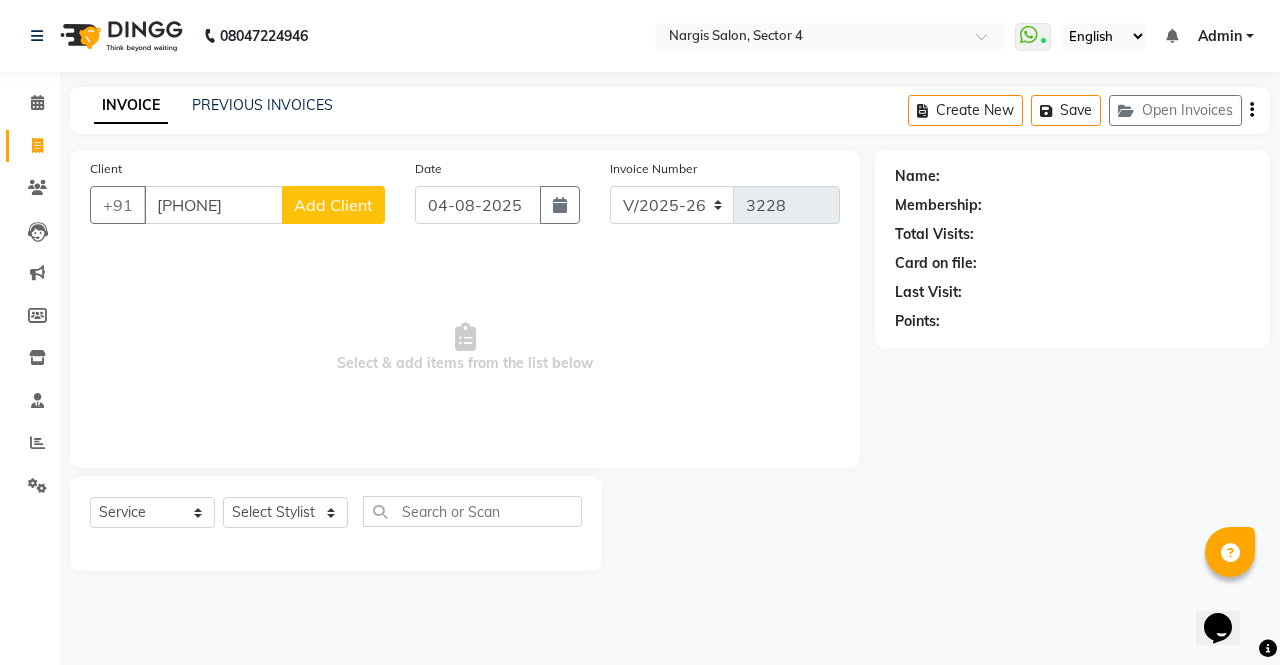 type on "[PHONE]" 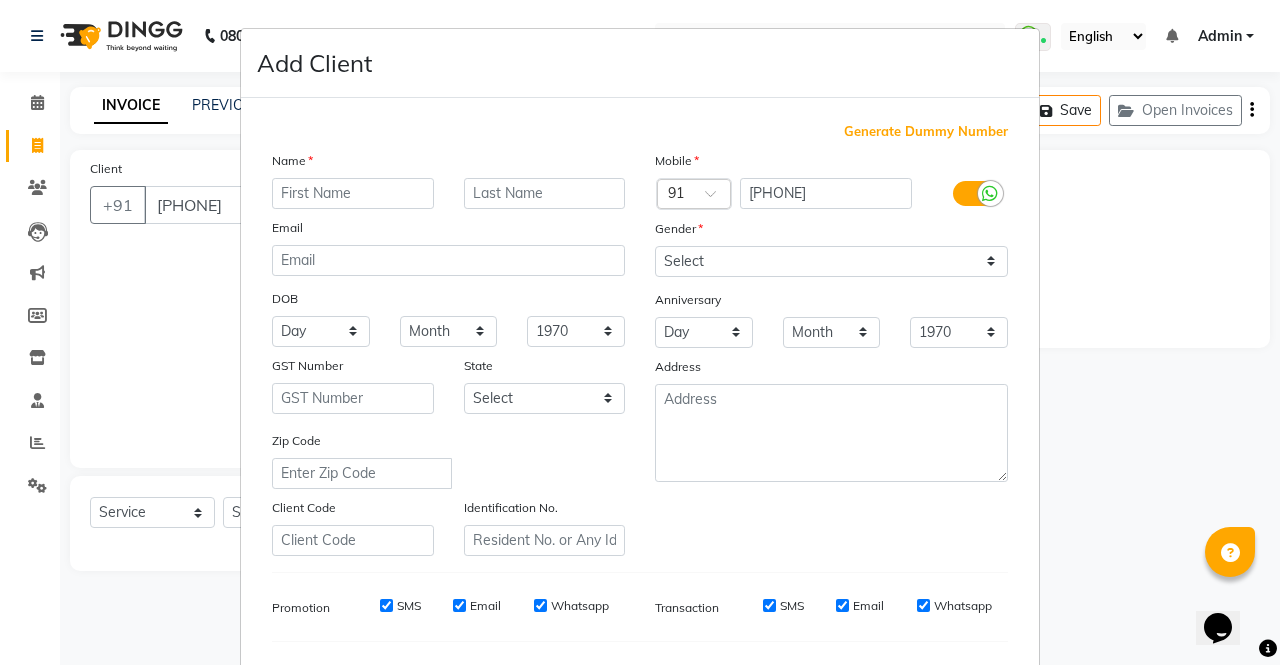 click on "Add Client Generate Dummy Number Name Email DOB Day 01 02 03 04 05 06 07 08 09 10 11 12 13 14 15 16 17 18 19 20 21 22 23 24 25 26 27 28 29 30 31 Month January February March April May June July August September October November December 1940 1941 1942 1943 1944 1945 1946 1947 1948 1949 1950 1951 1952 1953 1954 1955 1956 1957 1958 1959 1960 1961 1962 1963 1964 1965 1966 1967 1968 1969 1970 1971 1972 1973 1974 1975 1976 1977 1978 1979 1980 1981 1982 1983 1984 1985 1986 1987 1988 1989 1990 1991 1992 1993 1994 1995 1996 1997 1998 1999 2000 2001 2002 2003 2004 2005 2006 2007 2008 2009 2010 2011 2012 2013 2014 2015 2016 2017 2018 2019 2020 2021 2022 2023 2024 GST Number State Select Andaman and Nicobar Islands Andhra Pradesh Arunachal Pradesh Assam Bihar Chandigarh Chhattisgarh Dadra and Nagar Haveli Daman and Diu Delhi Goa Gujarat Haryana Himachal Pradesh Jammu and Kashmir Jharkhand Karnataka Kerala Lakshadweep Madhya Pradesh Maharashtra Manipur Meghalaya Mizoram Nagaland Odisha Pondicherry Punjab Rajasthan Sikkim" at bounding box center (640, 332) 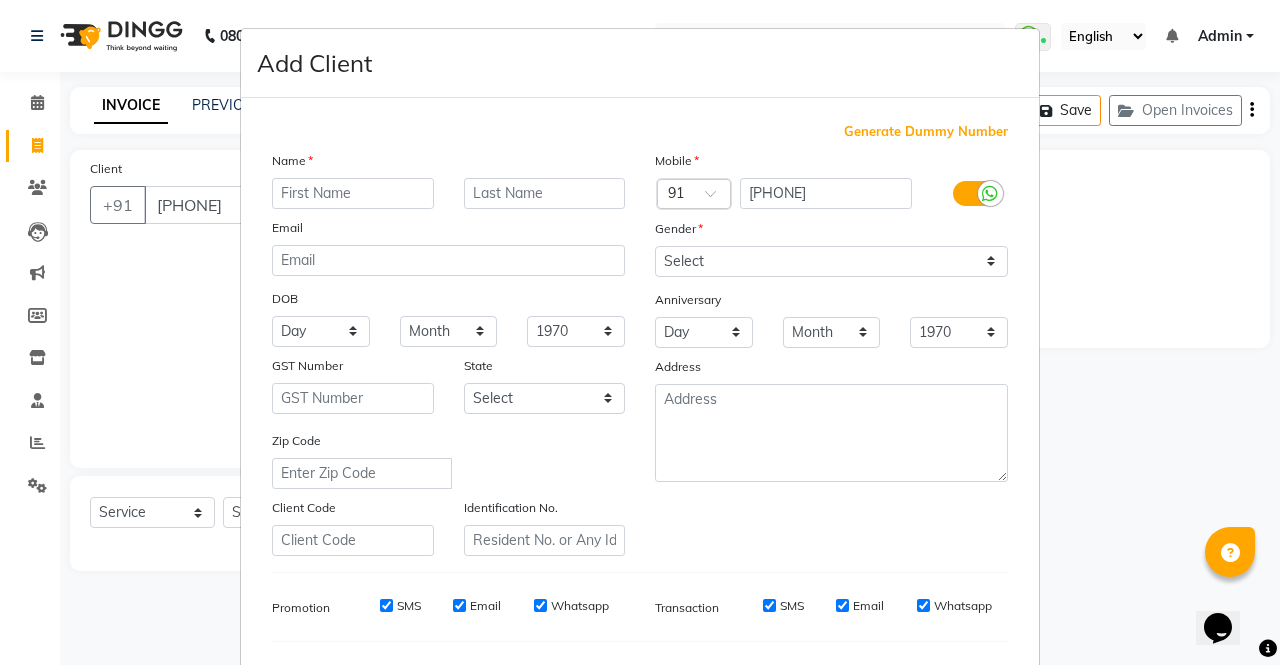 click on "Add Client Generate Dummy Number Name Email DOB Day 01 02 03 04 05 06 07 08 09 10 11 12 13 14 15 16 17 18 19 20 21 22 23 24 25 26 27 28 29 30 31 Month January February March April May June July August September October November December 1940 1941 1942 1943 1944 1945 1946 1947 1948 1949 1950 1951 1952 1953 1954 1955 1956 1957 1958 1959 1960 1961 1962 1963 1964 1965 1966 1967 1968 1969 1970 1971 1972 1973 1974 1975 1976 1977 1978 1979 1980 1981 1982 1983 1984 1985 1986 1987 1988 1989 1990 1991 1992 1993 1994 1995 1996 1997 1998 1999 2000 2001 2002 2003 2004 2005 2006 2007 2008 2009 2010 2011 2012 2013 2014 2015 2016 2017 2018 2019 2020 2021 2022 2023 2024 GST Number State Select Andaman and Nicobar Islands Andhra Pradesh Arunachal Pradesh Assam Bihar Chandigarh Chhattisgarh Dadra and Nagar Haveli Daman and Diu Delhi Goa Gujarat Haryana Himachal Pradesh Jammu and Kashmir Jharkhand Karnataka Kerala Lakshadweep Madhya Pradesh Maharashtra Manipur Meghalaya Mizoram Nagaland Odisha Pondicherry Punjab Rajasthan Sikkim" at bounding box center (640, 332) 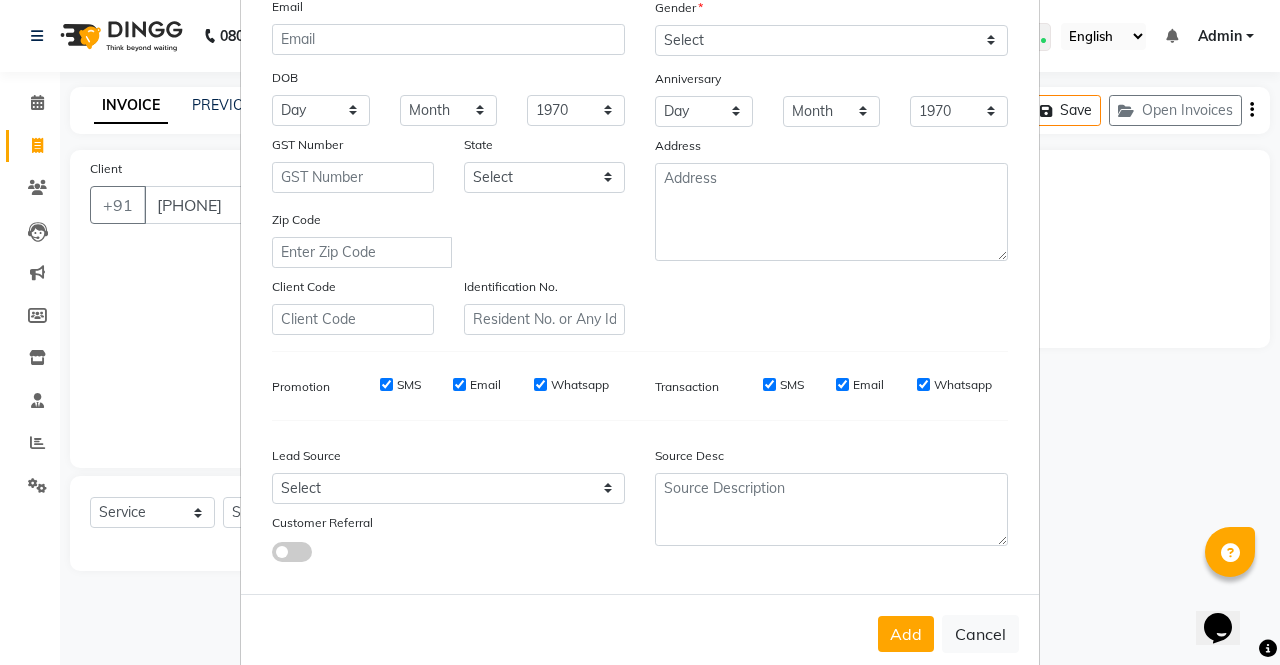scroll, scrollTop: 258, scrollLeft: 0, axis: vertical 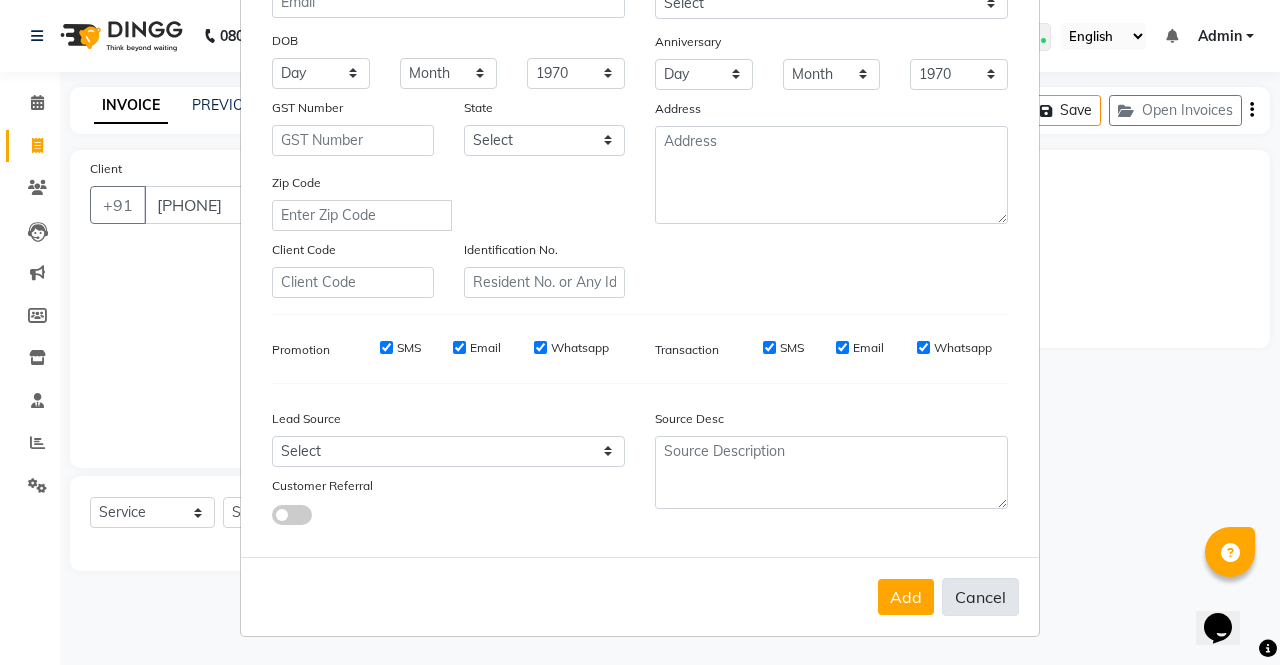 click on "Cancel" at bounding box center (980, 597) 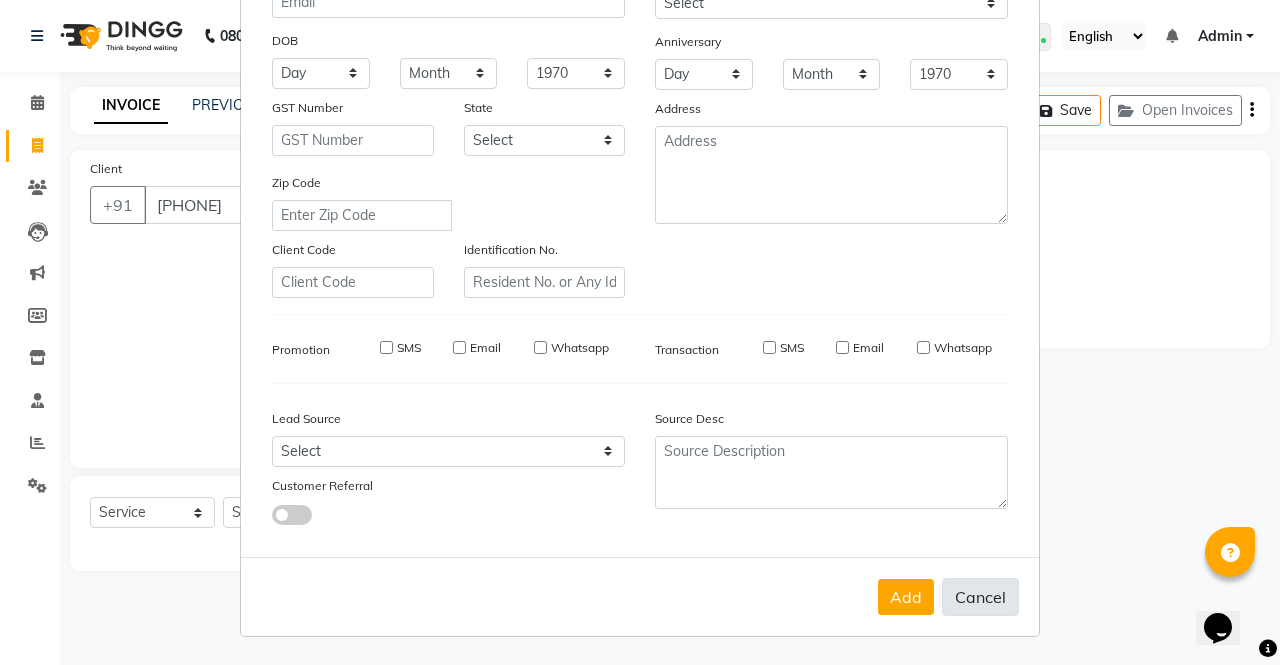 select 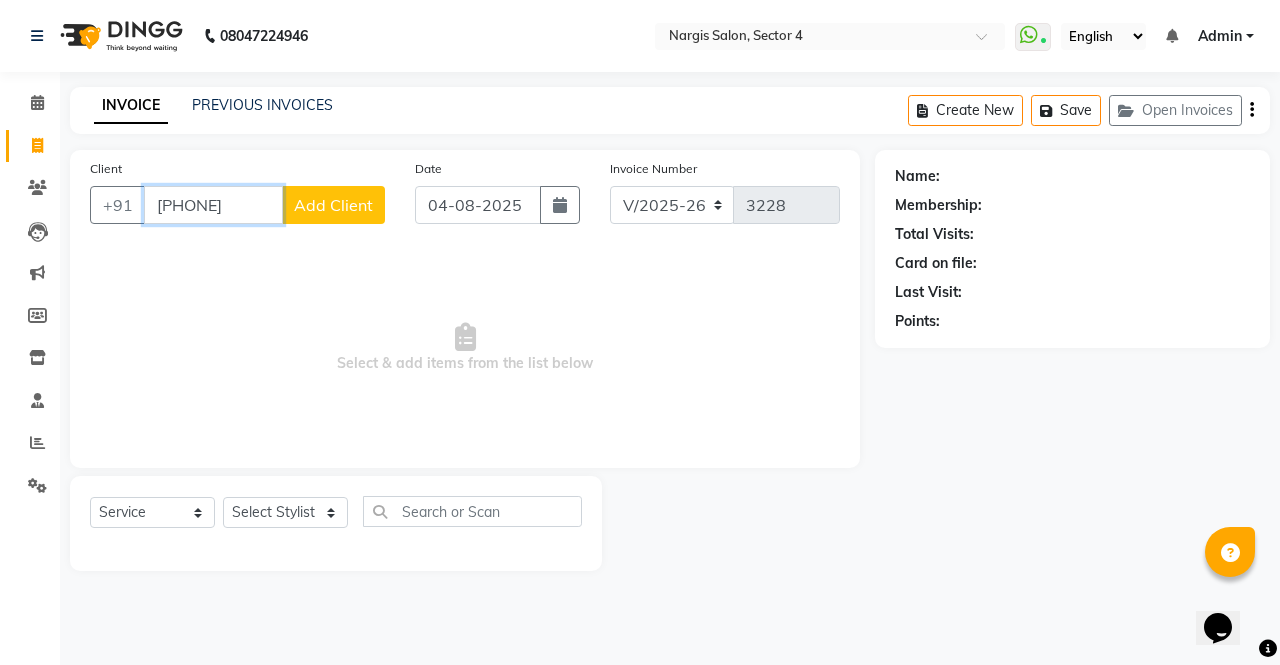 click on "[PHONE]" at bounding box center (213, 205) 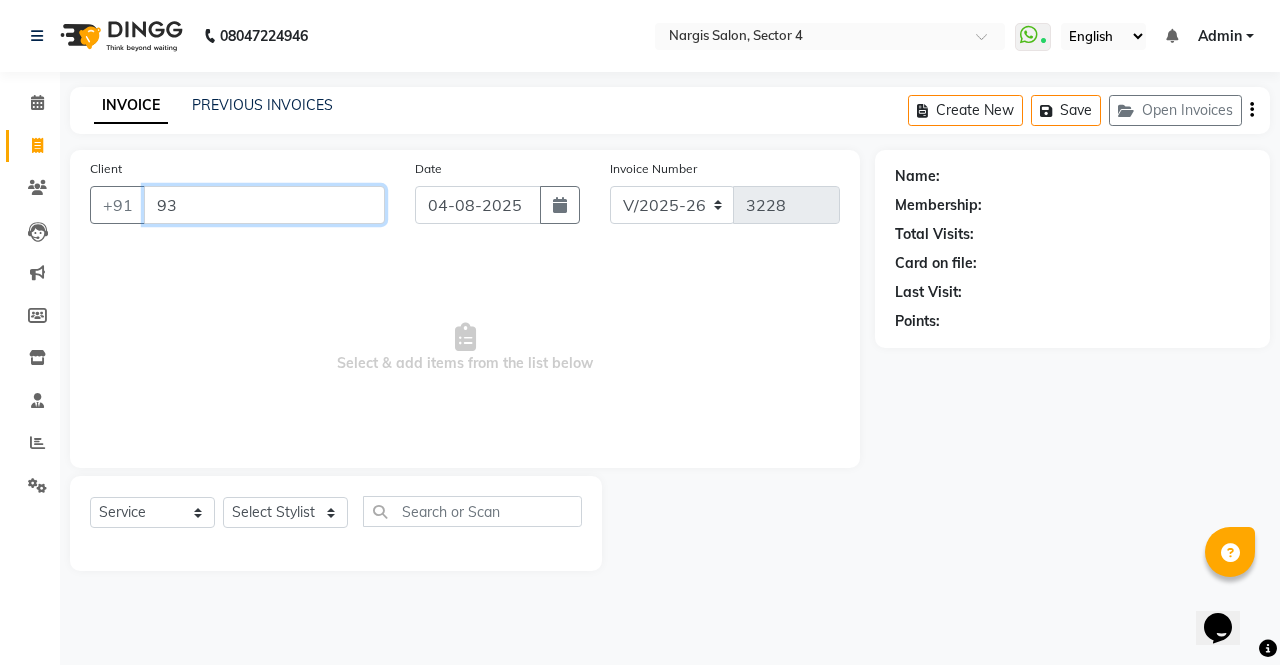 type on "9" 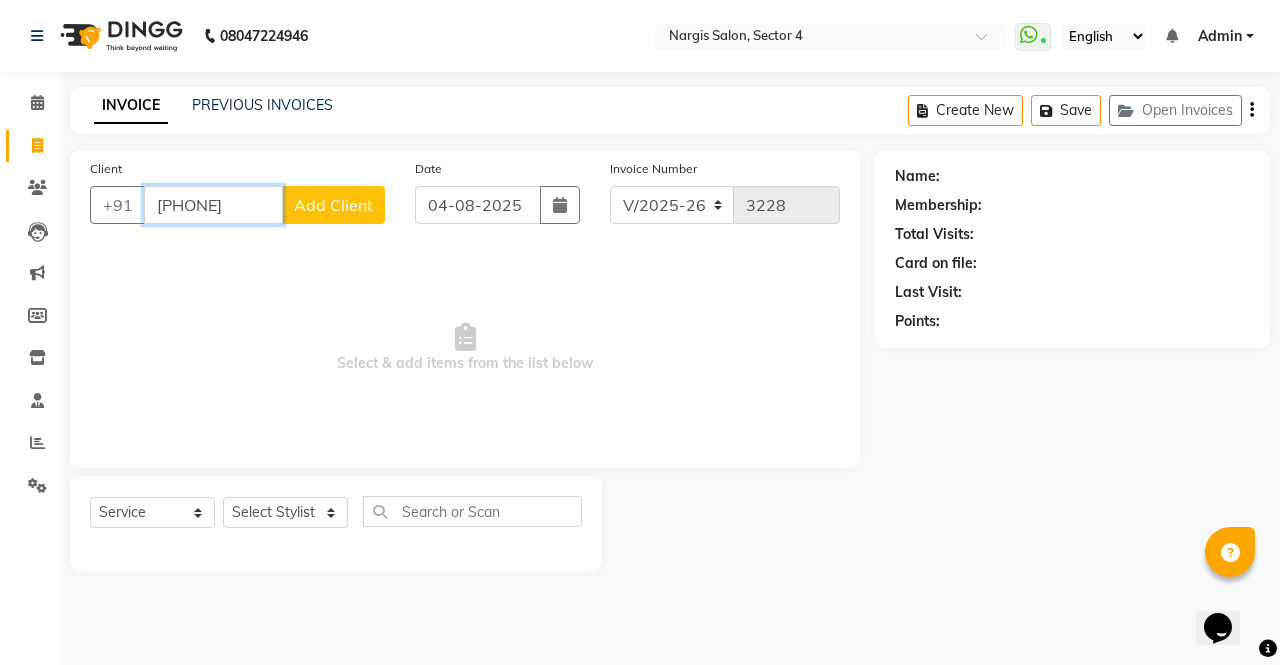 type on "[PHONE]" 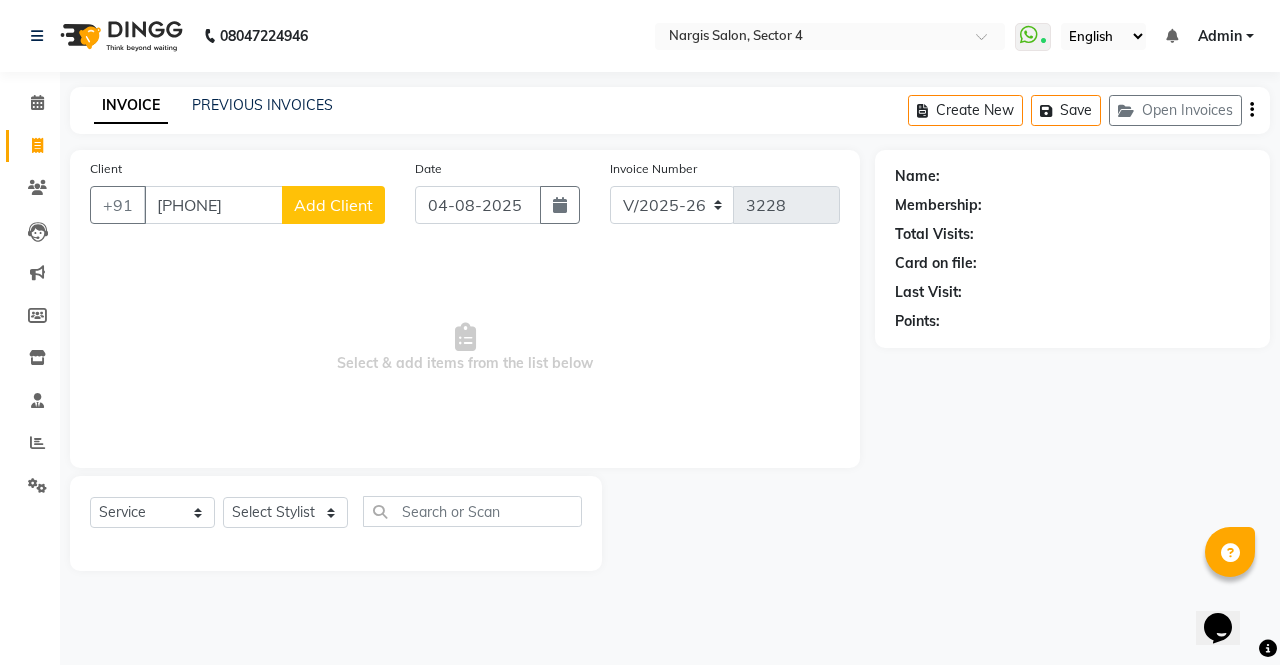click on "Add Client" 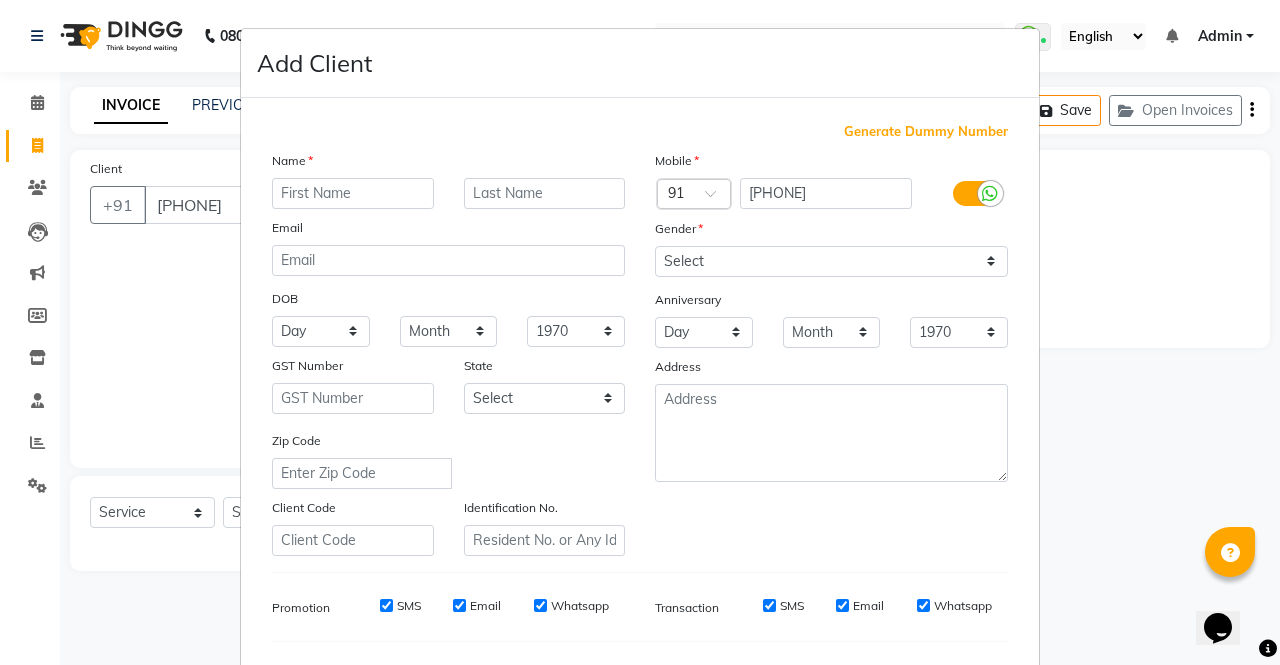 click at bounding box center [353, 193] 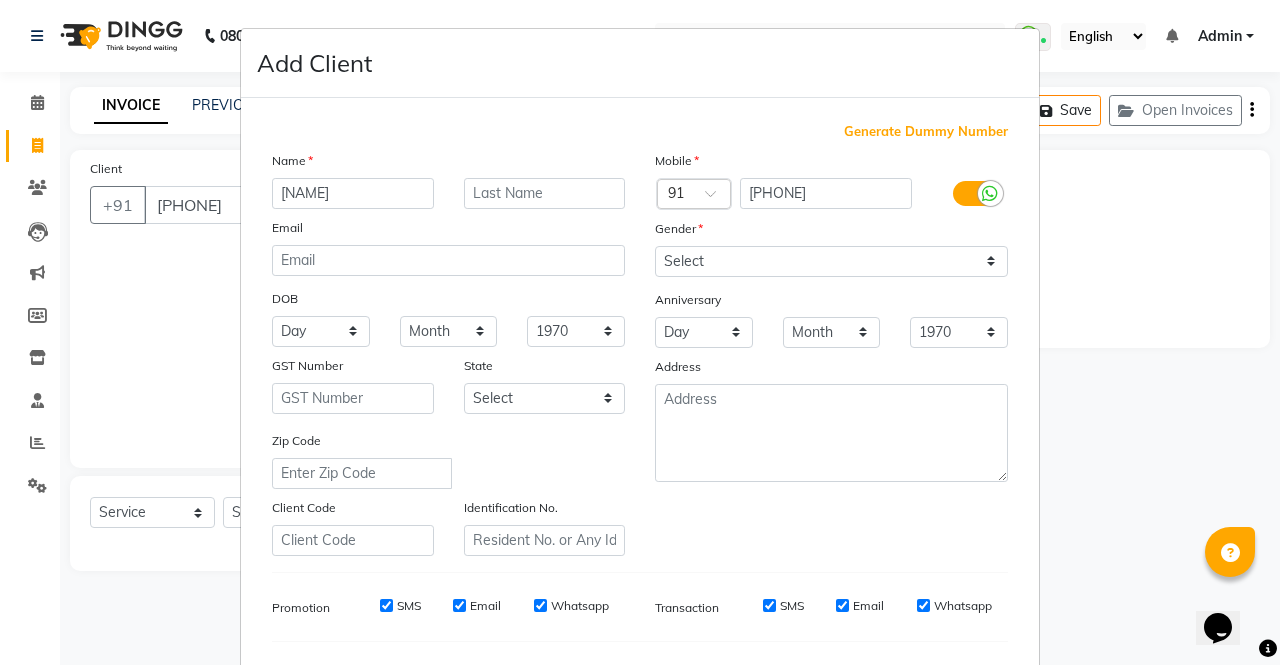 type on "[FIRST]" 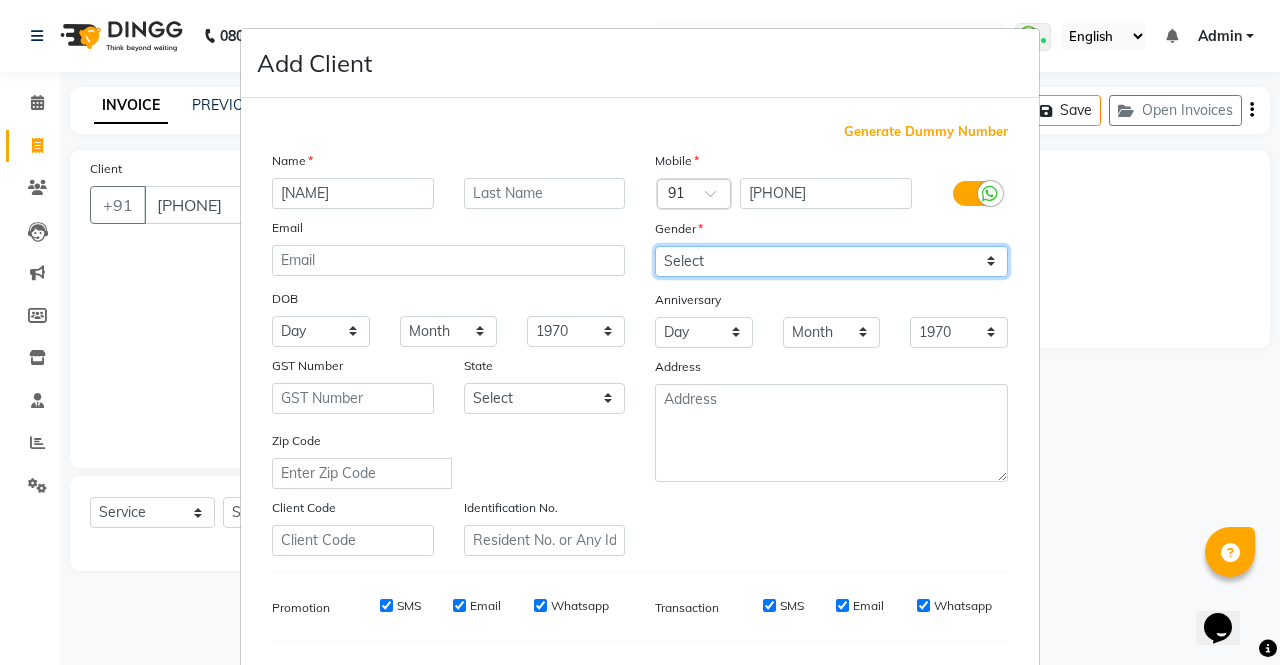 click on "Select Male Female Other Prefer Not To Say" at bounding box center [831, 261] 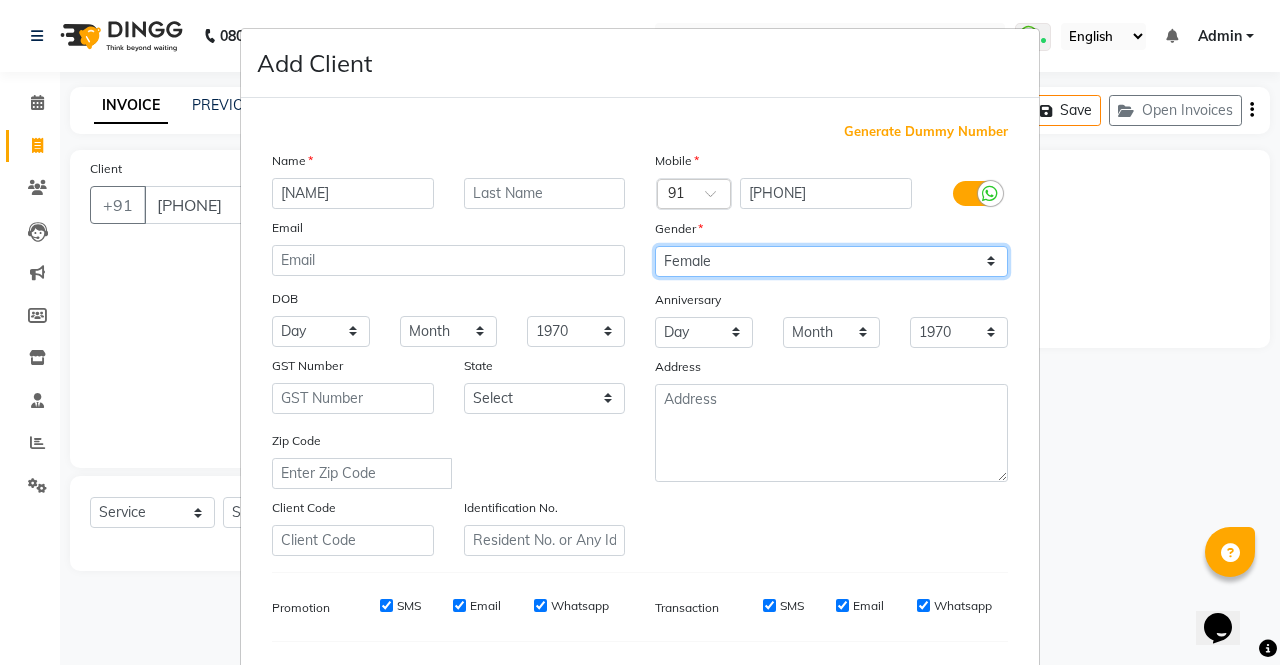 click on "Select Male Female Other Prefer Not To Say" at bounding box center [831, 261] 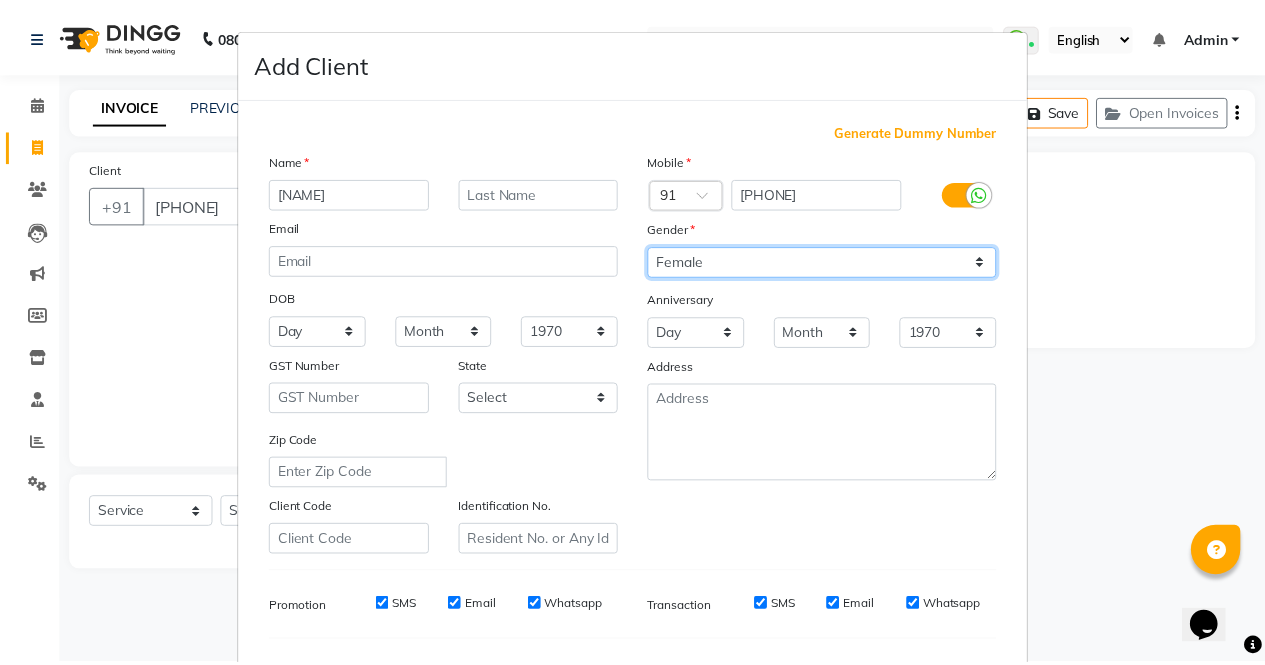 scroll, scrollTop: 258, scrollLeft: 0, axis: vertical 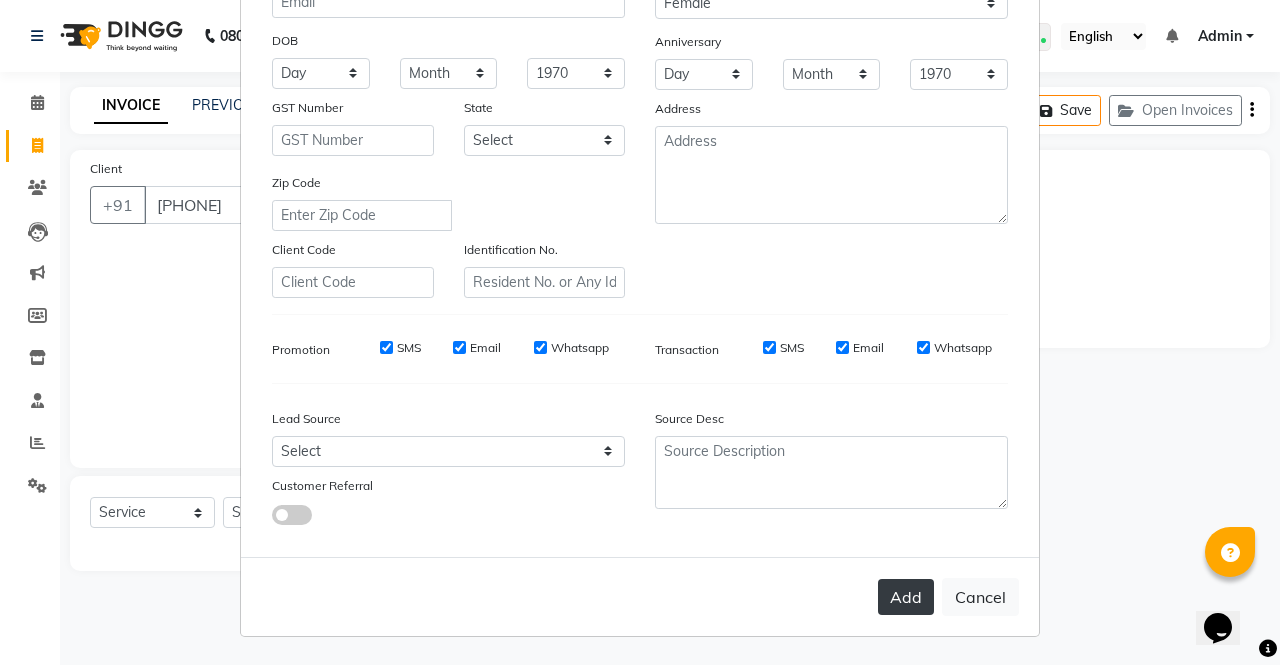 click on "Add" at bounding box center [906, 597] 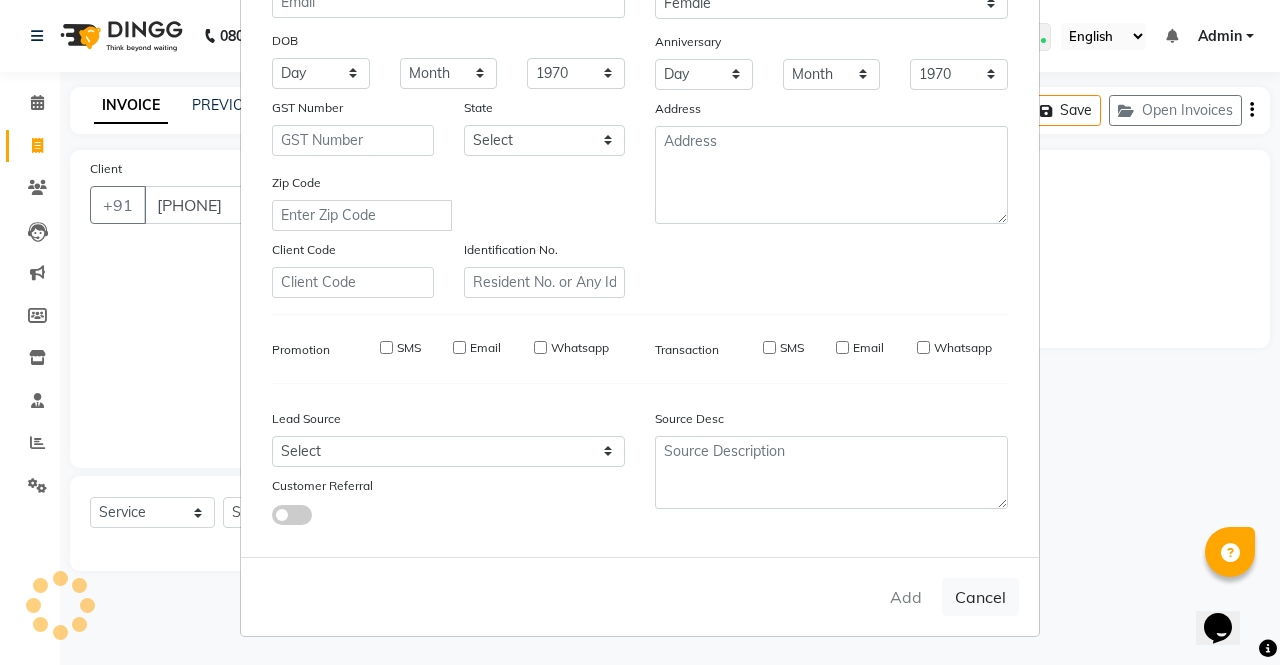type 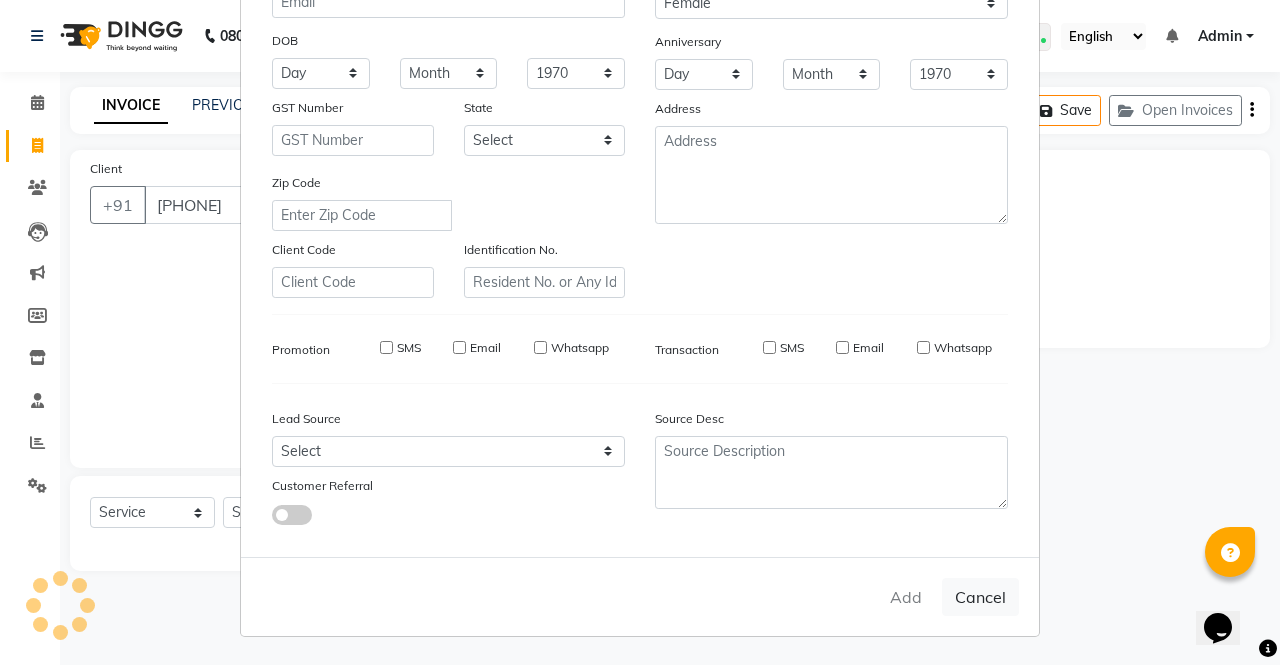select 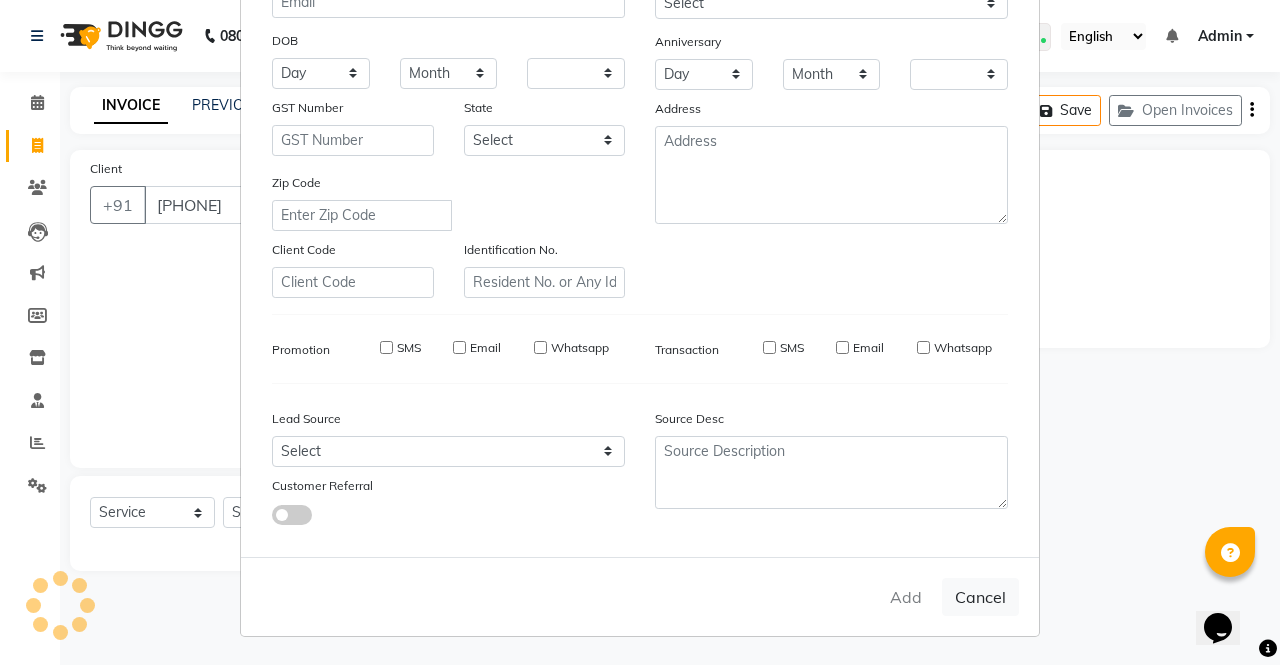 checkbox on "false" 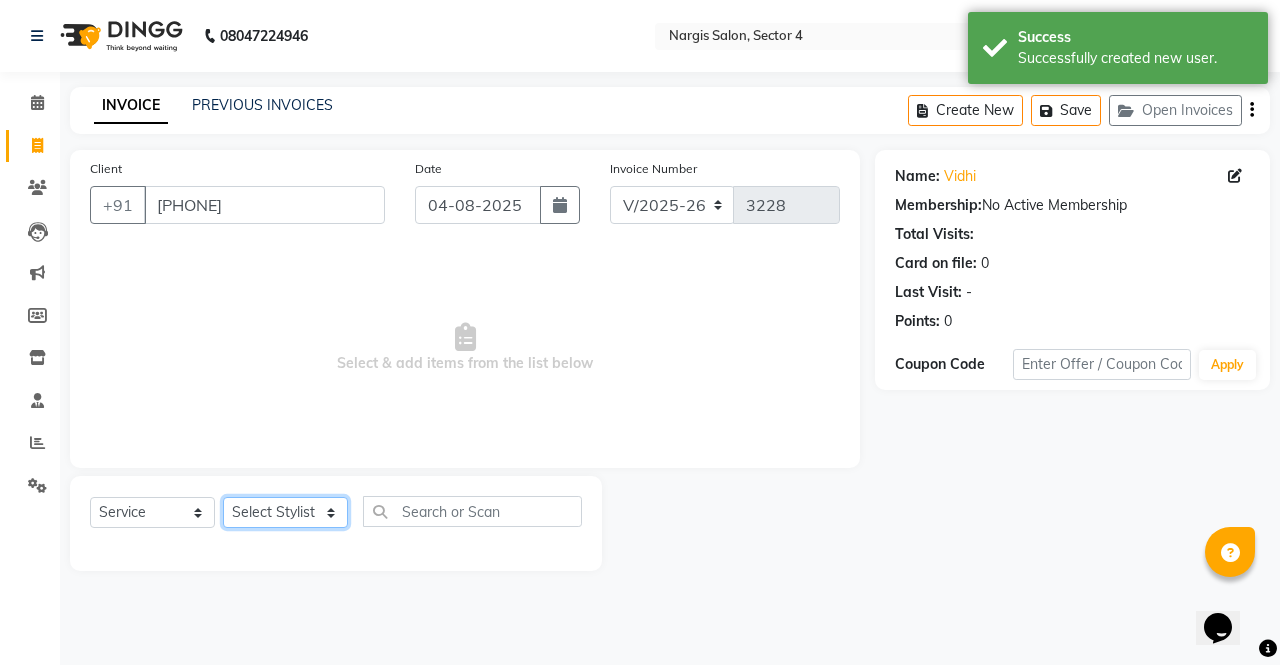 click on "Select Stylist ajeet anu armaan ashu Front Desk muskaan rakhi saima shivam soni sunil yashoda" 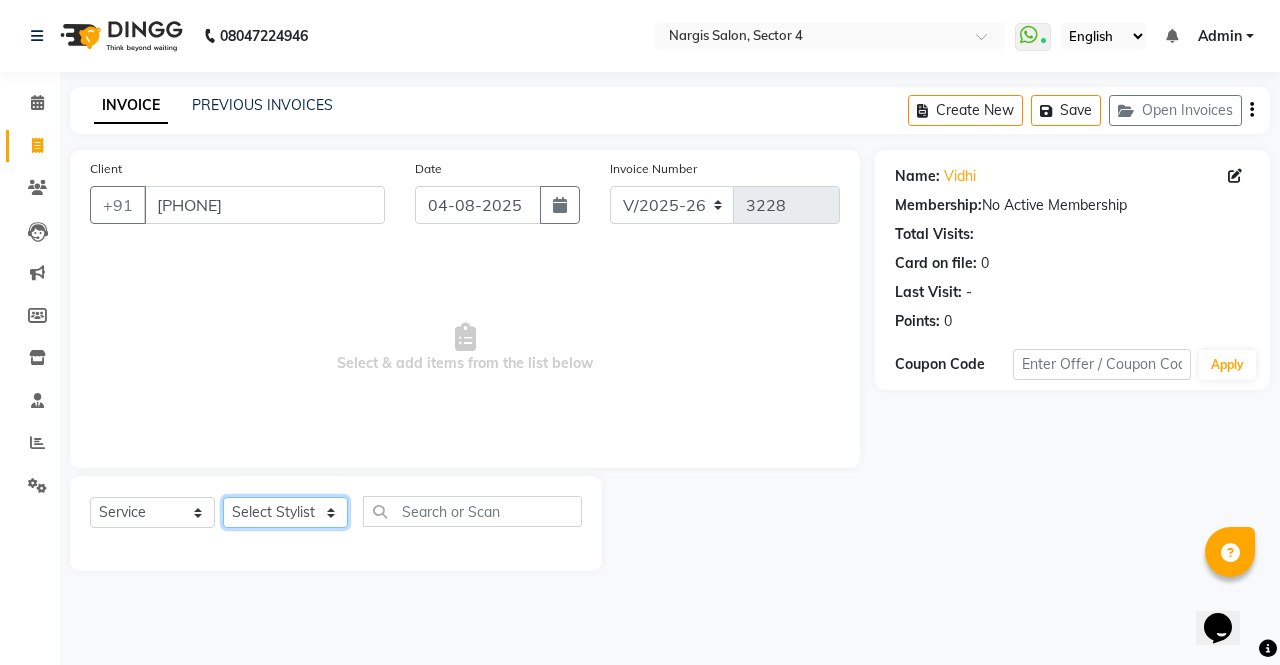 select on "87409" 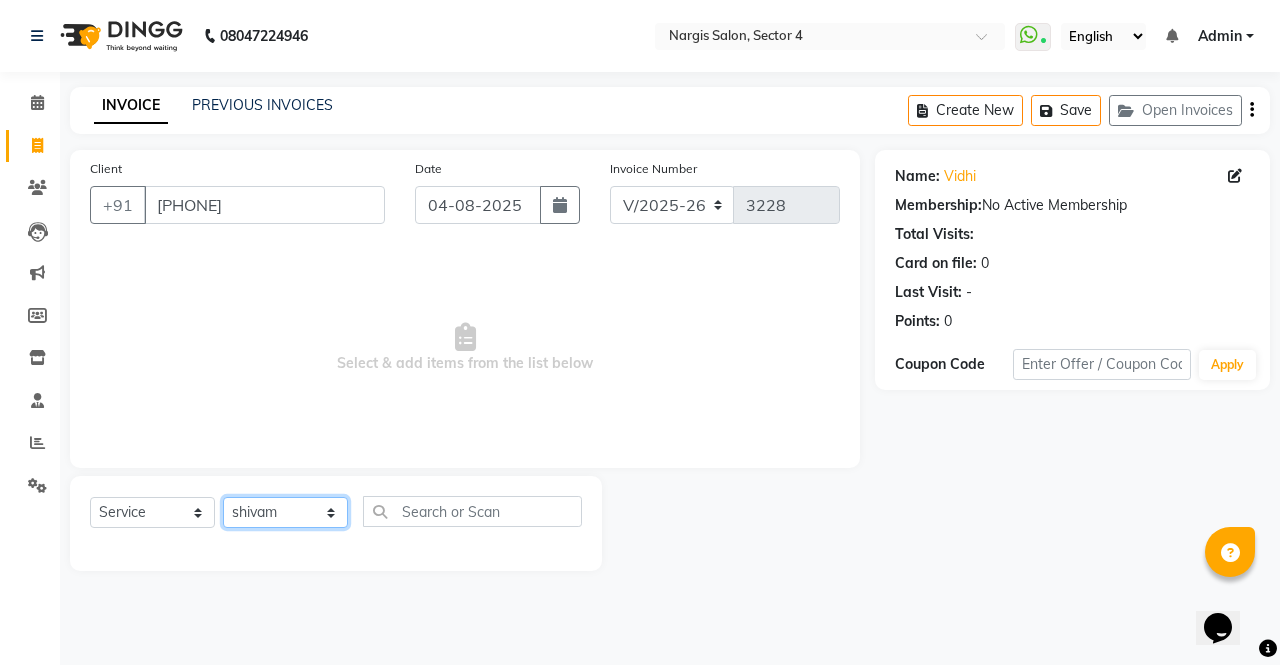 click on "Select Stylist ajeet anu armaan ashu Front Desk muskaan rakhi saima shivam soni sunil yashoda" 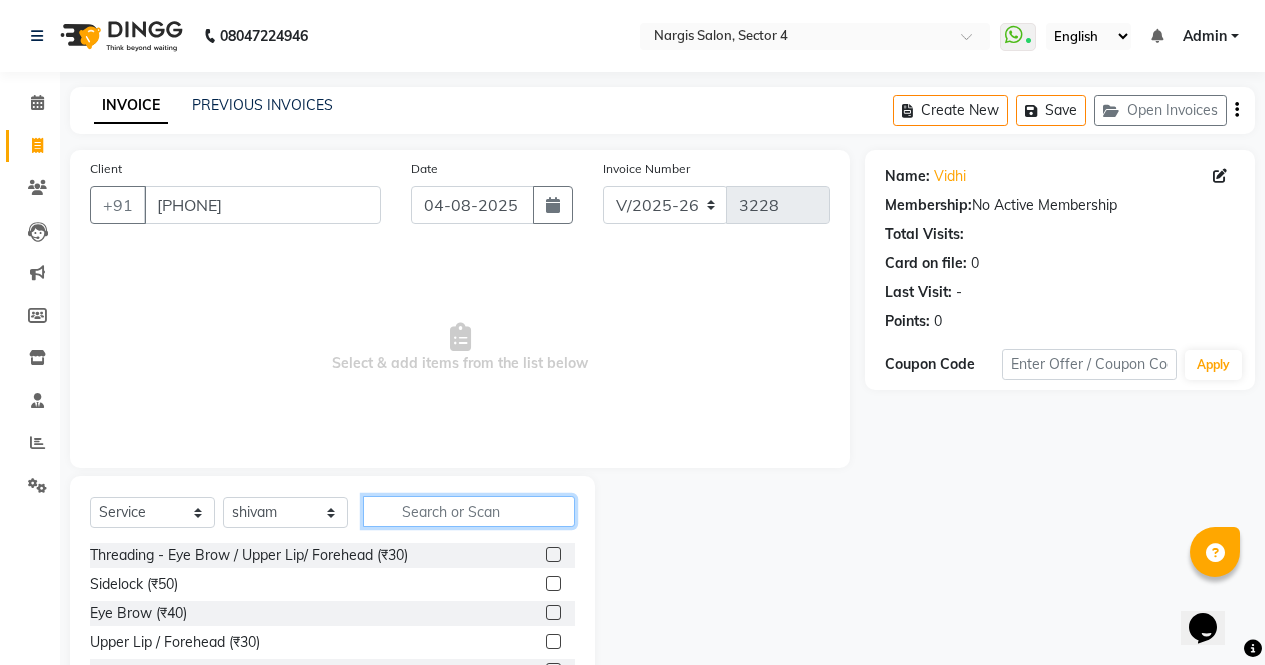 click 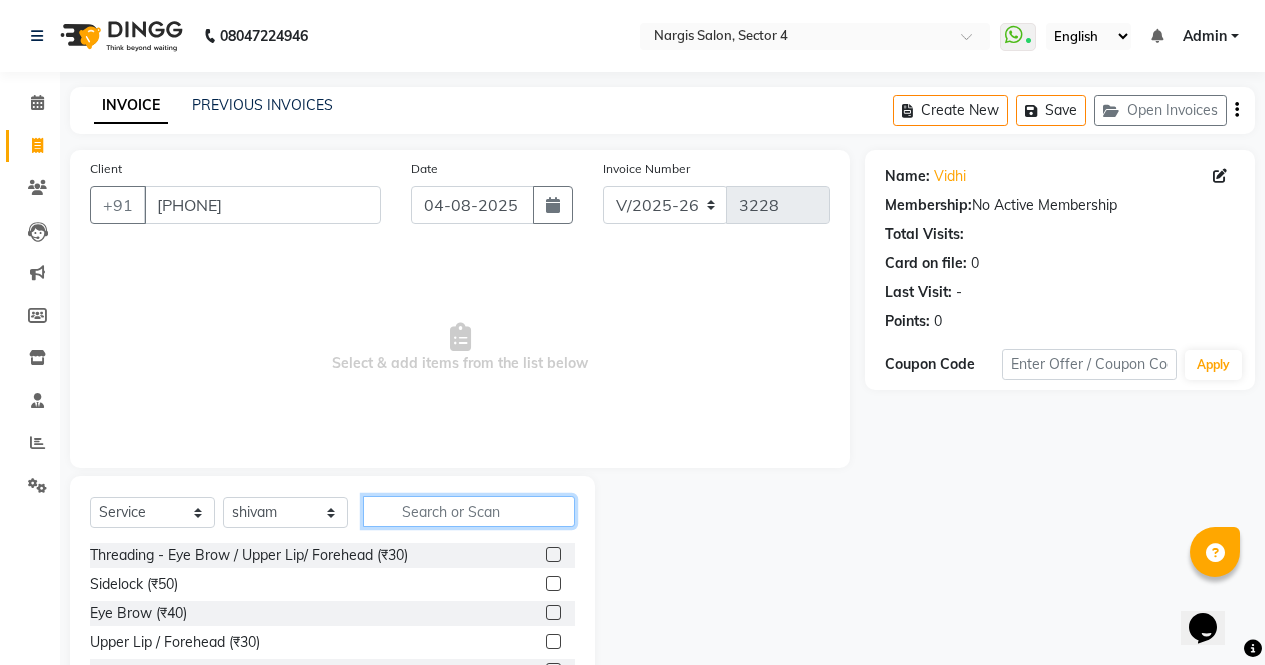 click 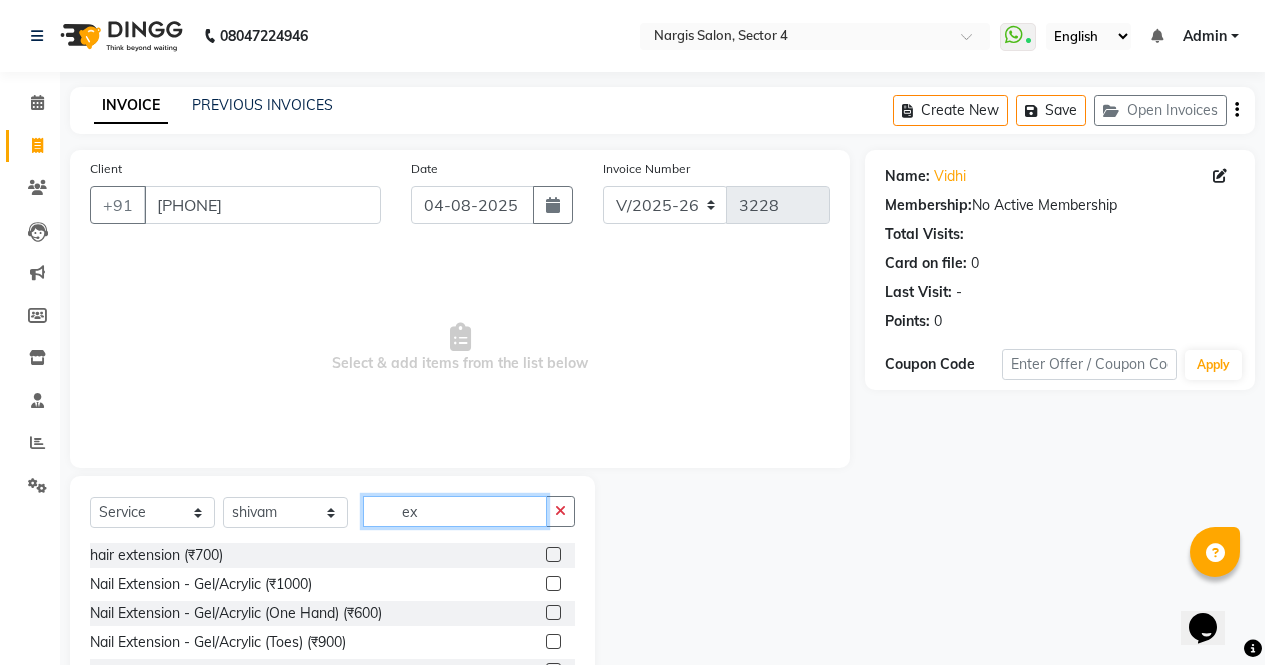 type on "ex" 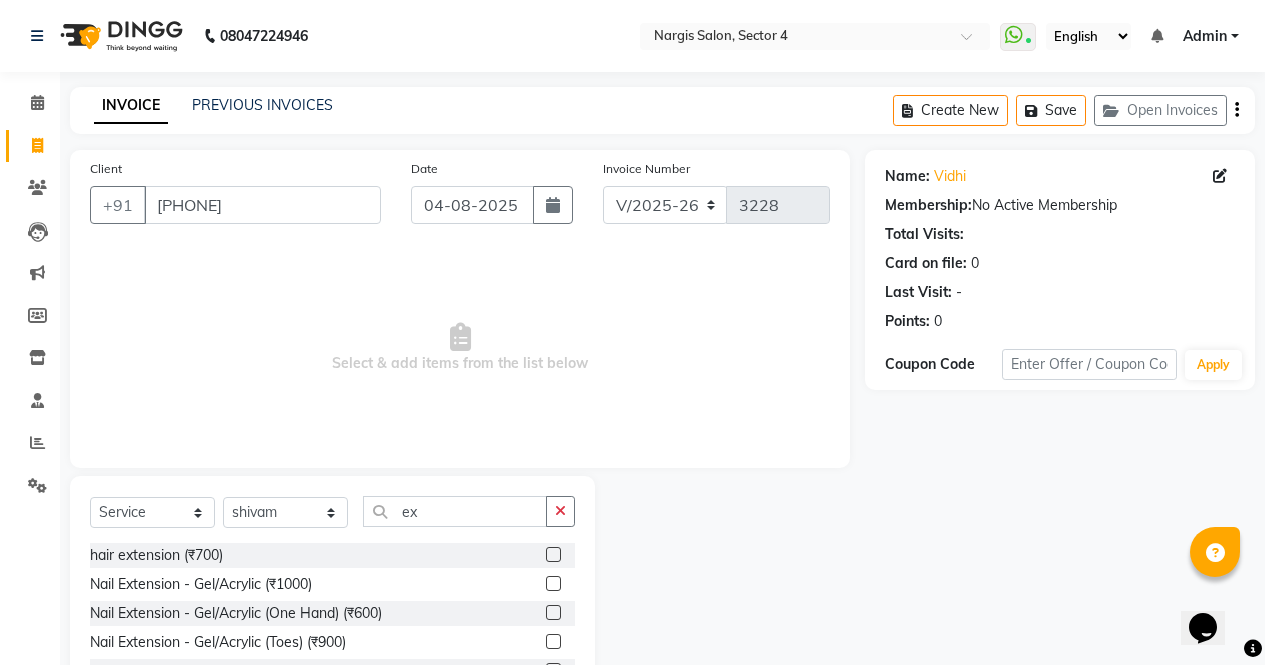 click 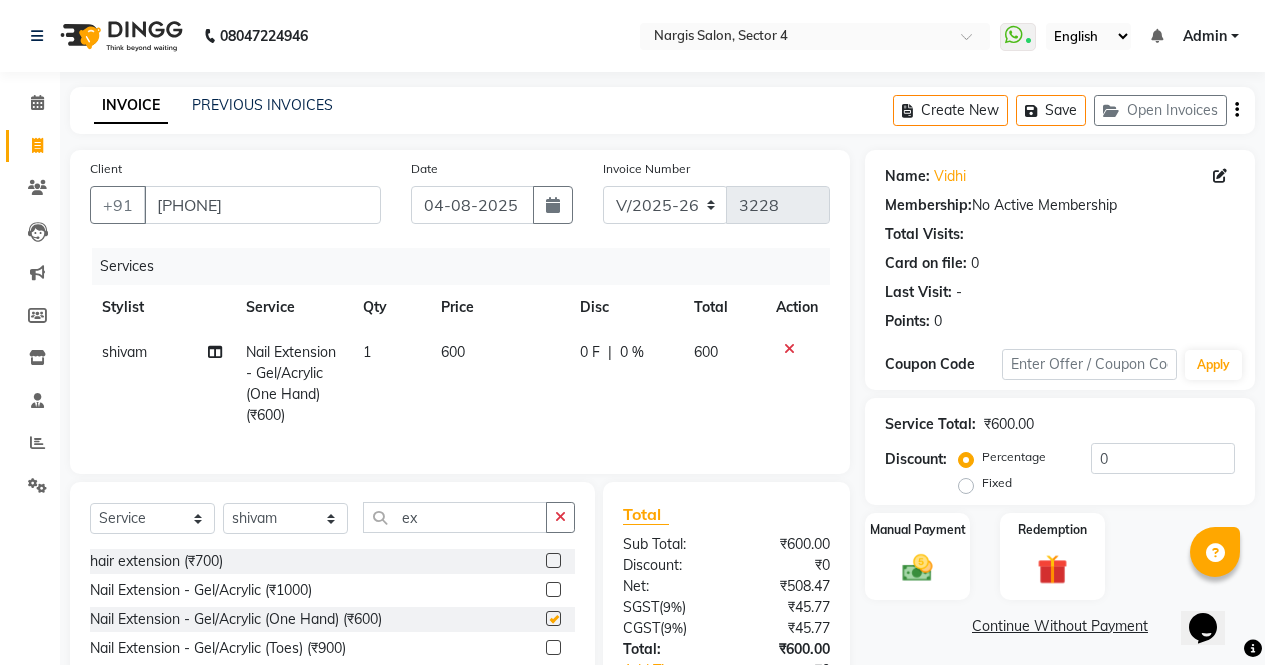 scroll, scrollTop: 0, scrollLeft: 0, axis: both 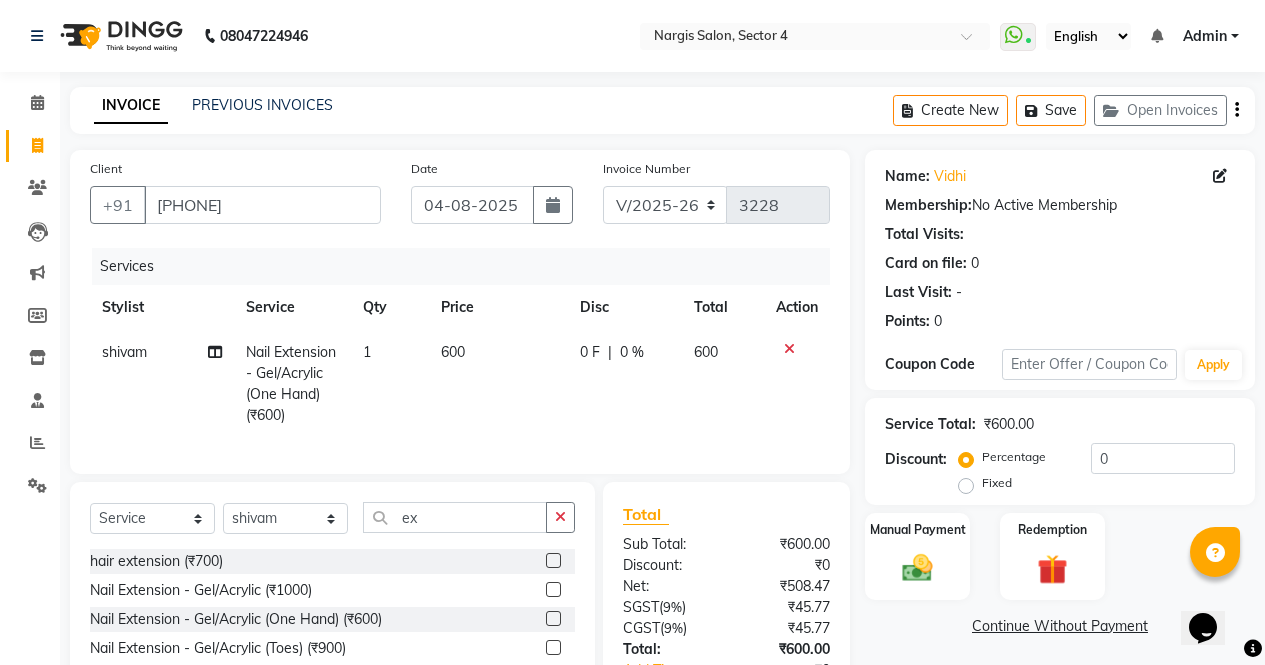 checkbox on "false" 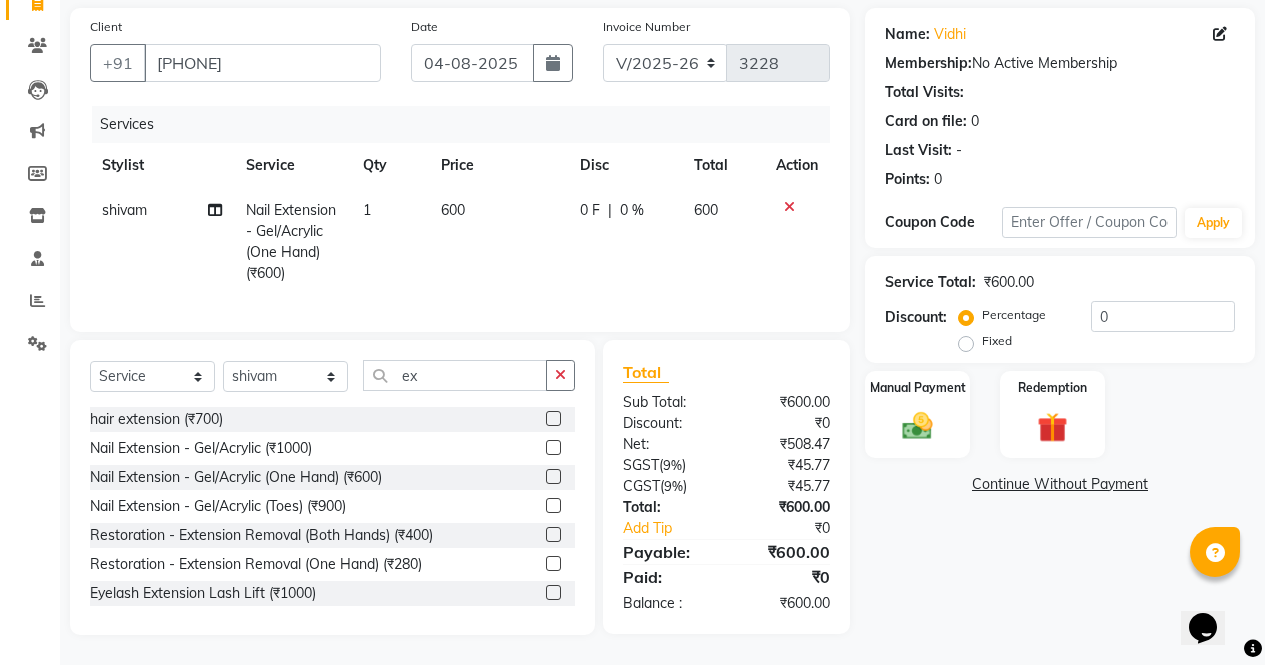 scroll, scrollTop: 157, scrollLeft: 0, axis: vertical 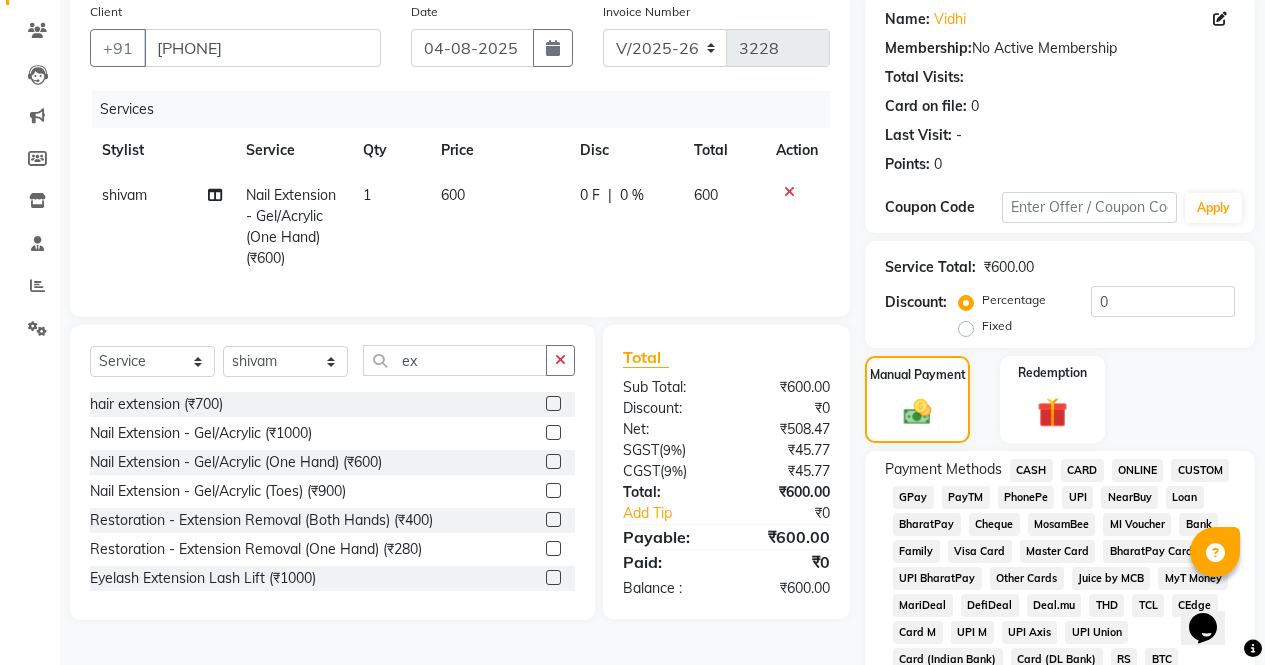 click on "CARD" 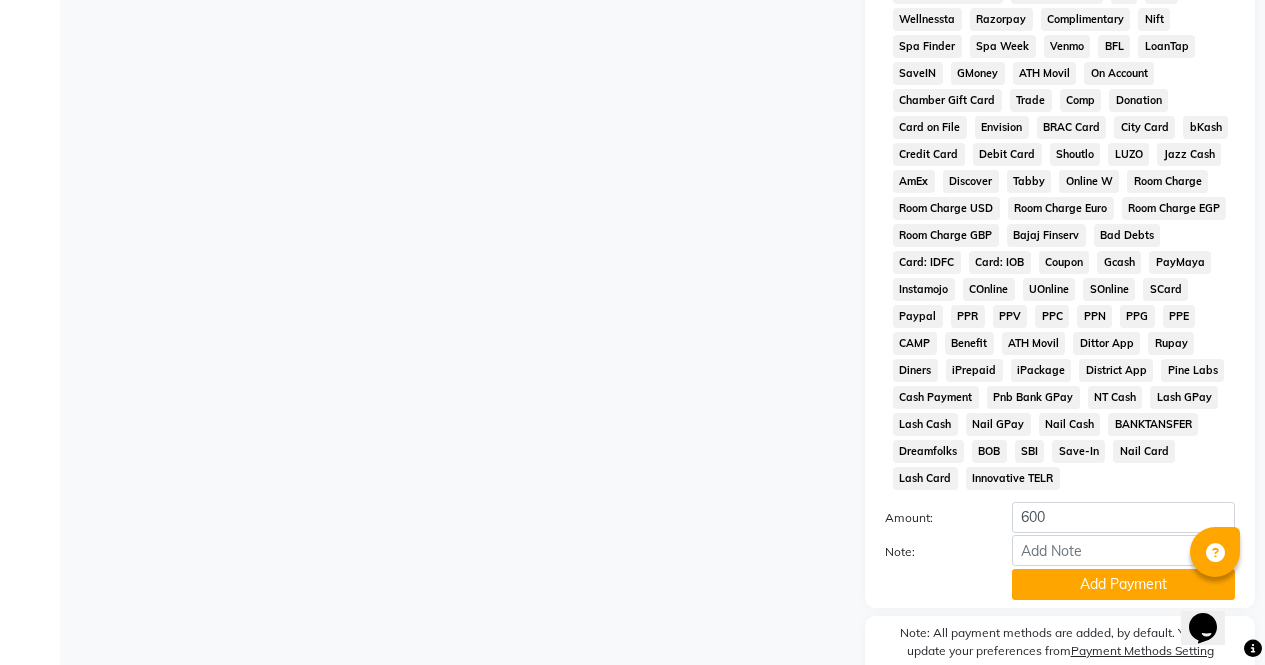 scroll, scrollTop: 914, scrollLeft: 0, axis: vertical 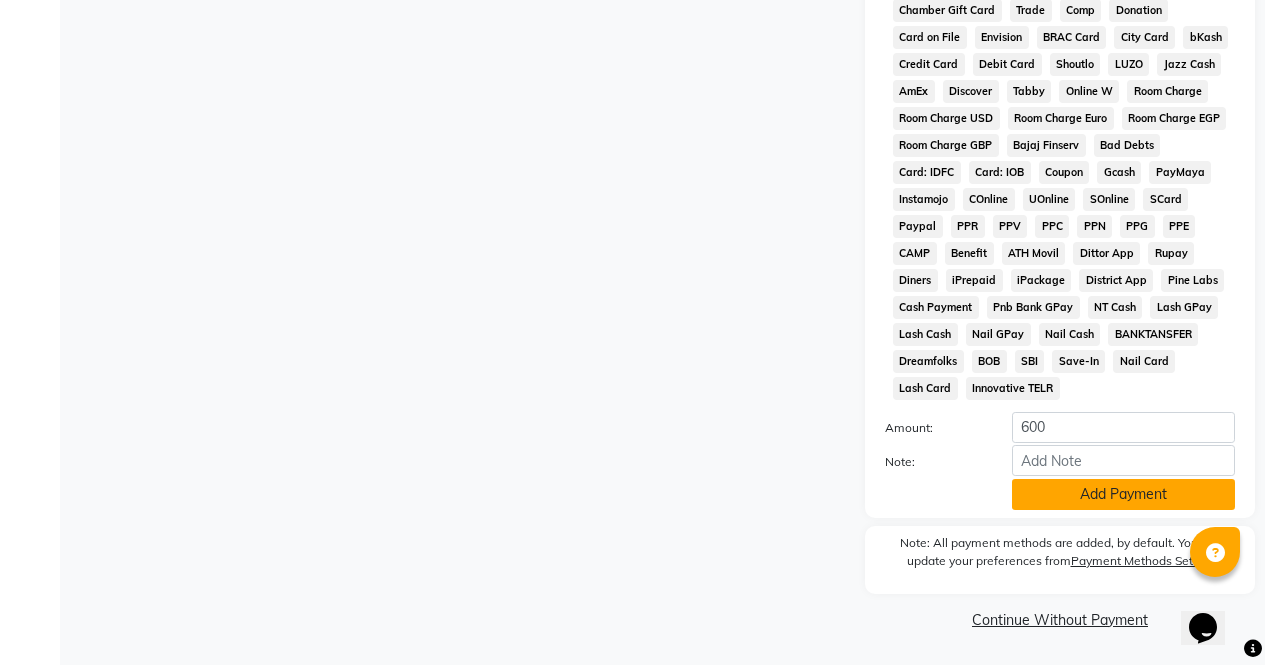 click on "Add Payment" 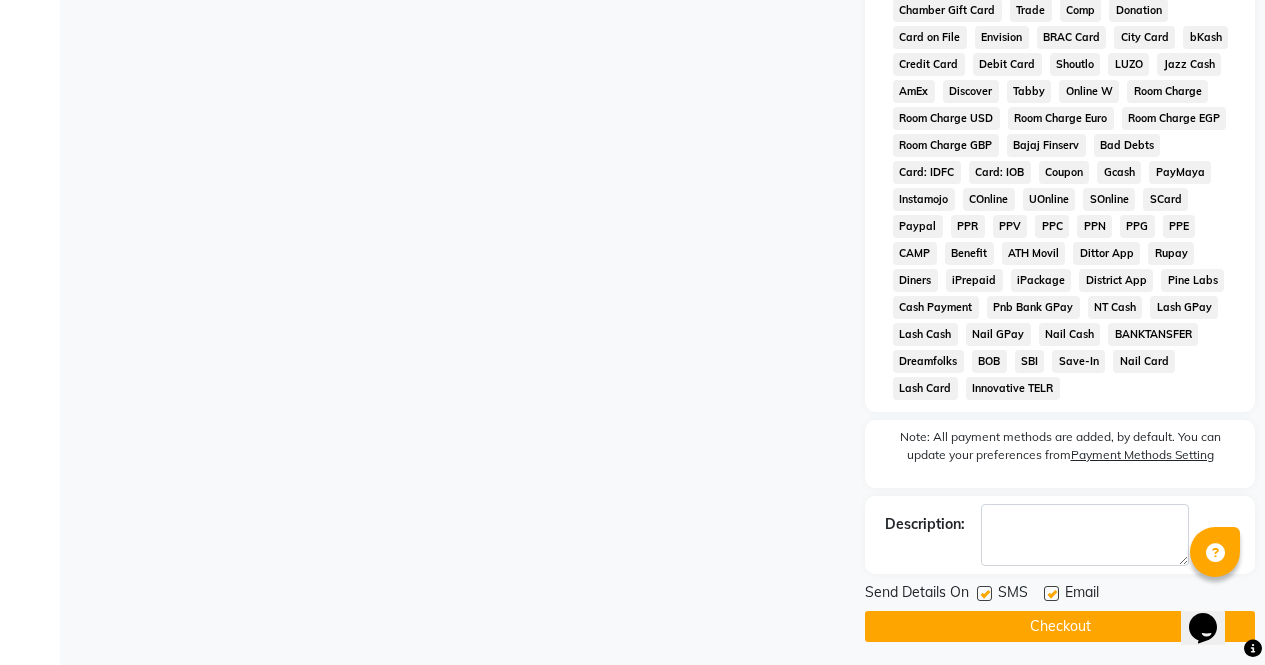 click on "Checkout" 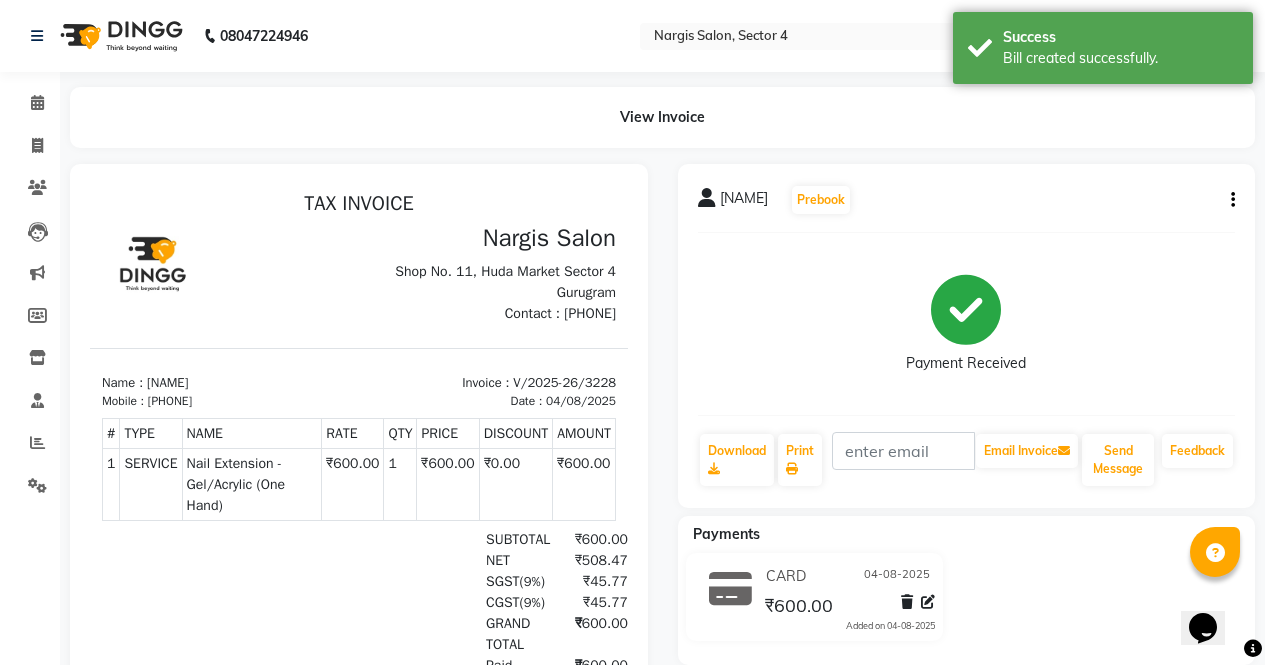 scroll, scrollTop: 0, scrollLeft: 0, axis: both 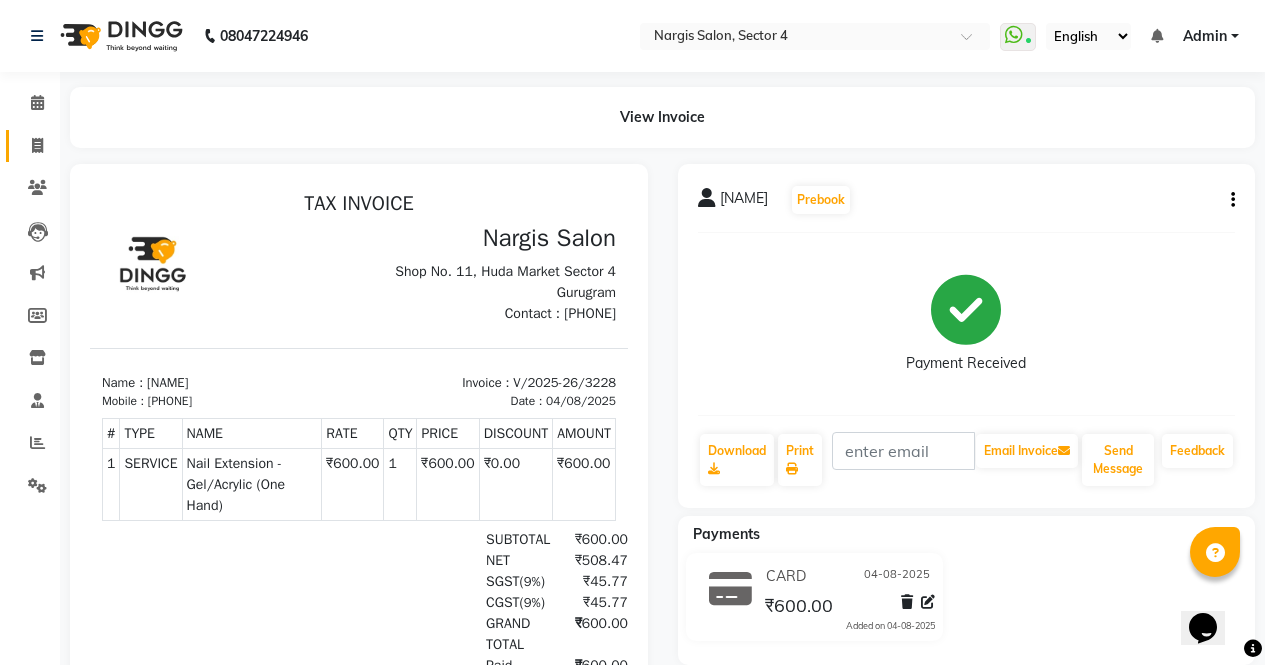 click 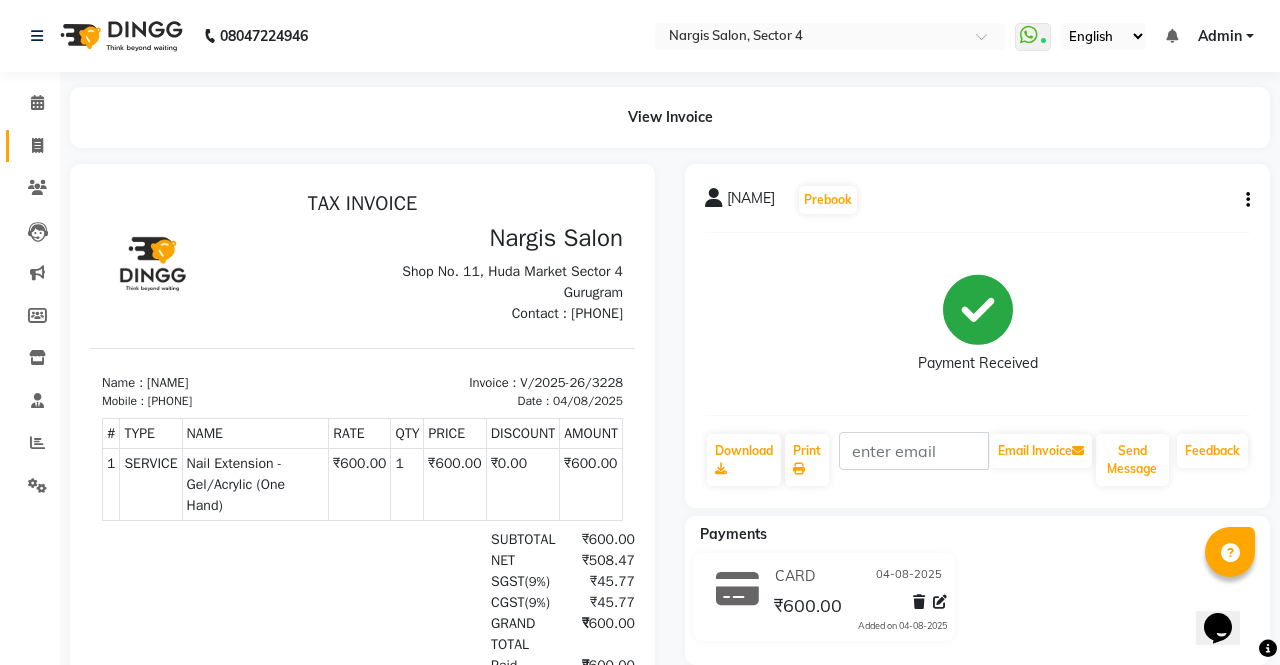 select on "service" 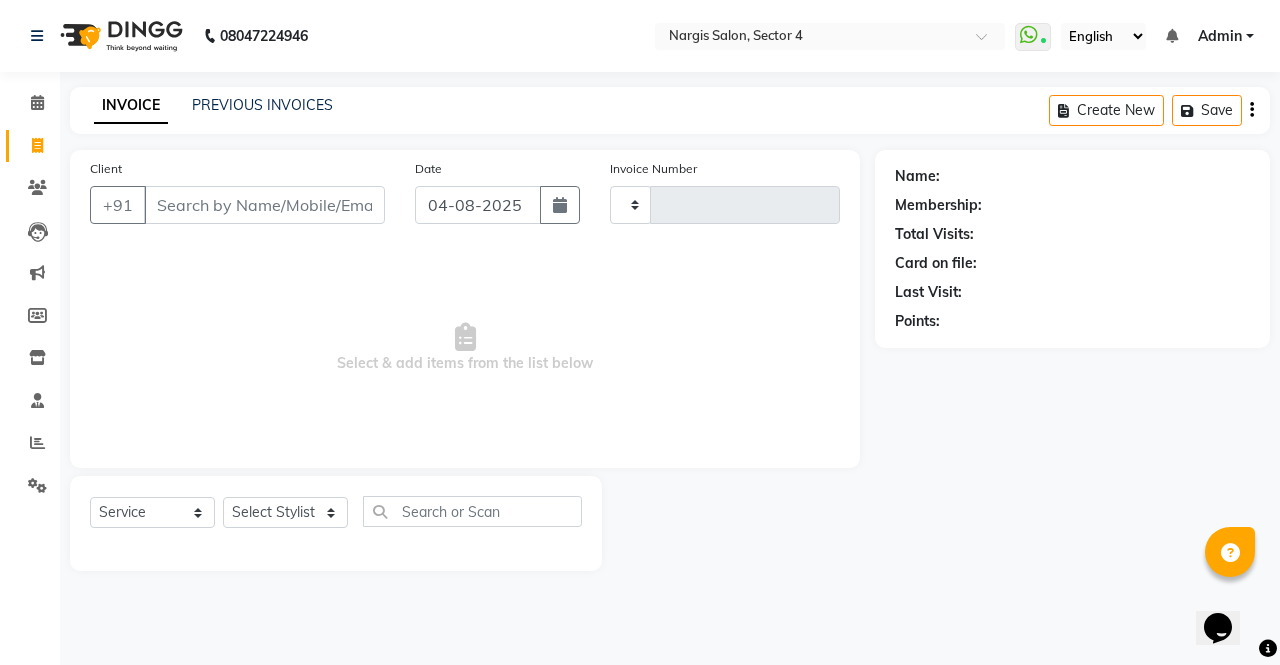 type on "3229" 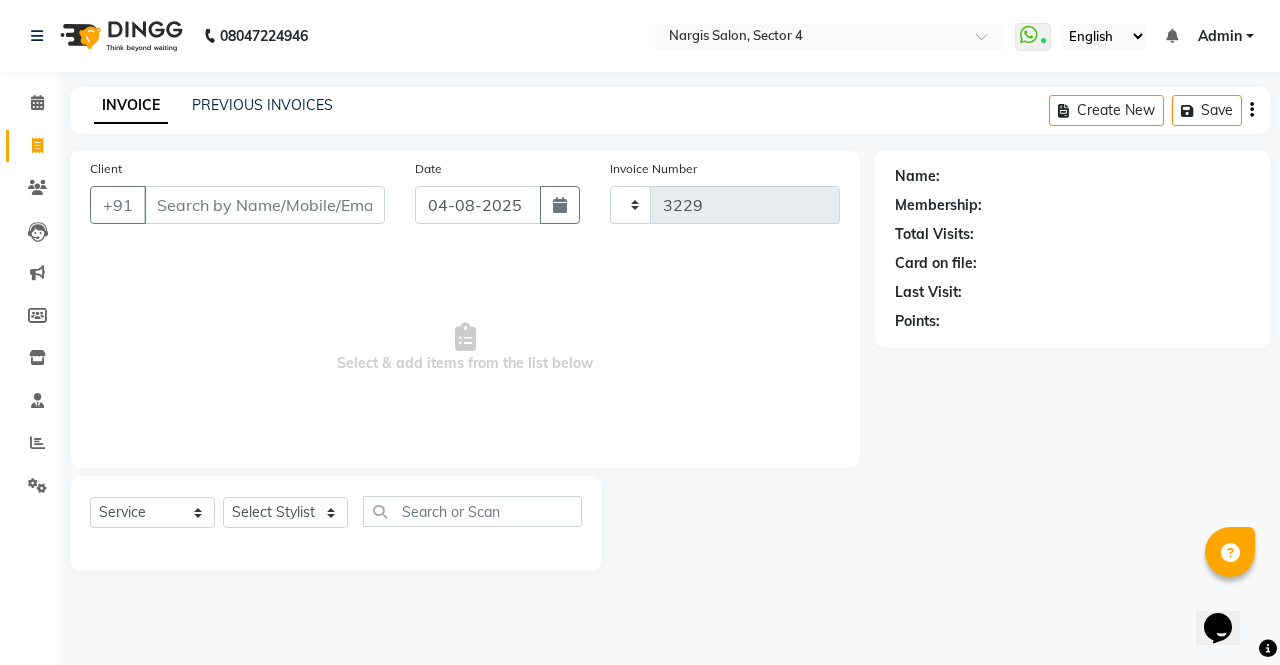 select on "4130" 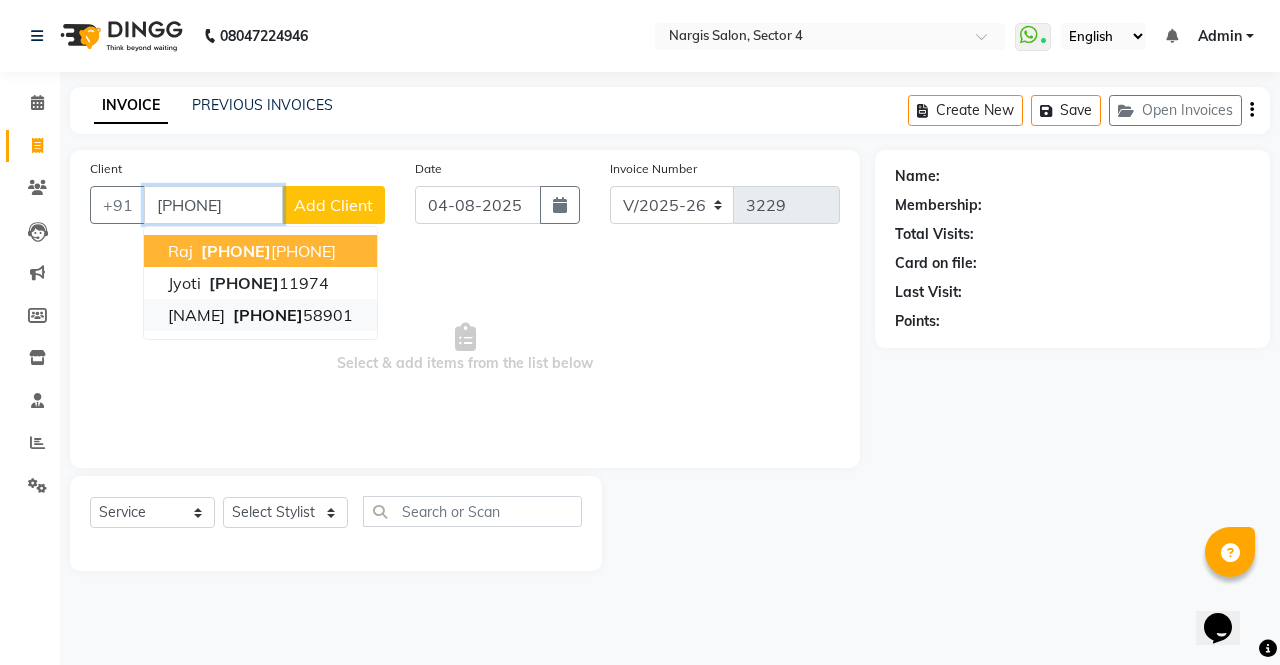 click on "[FIRST]" at bounding box center [196, 315] 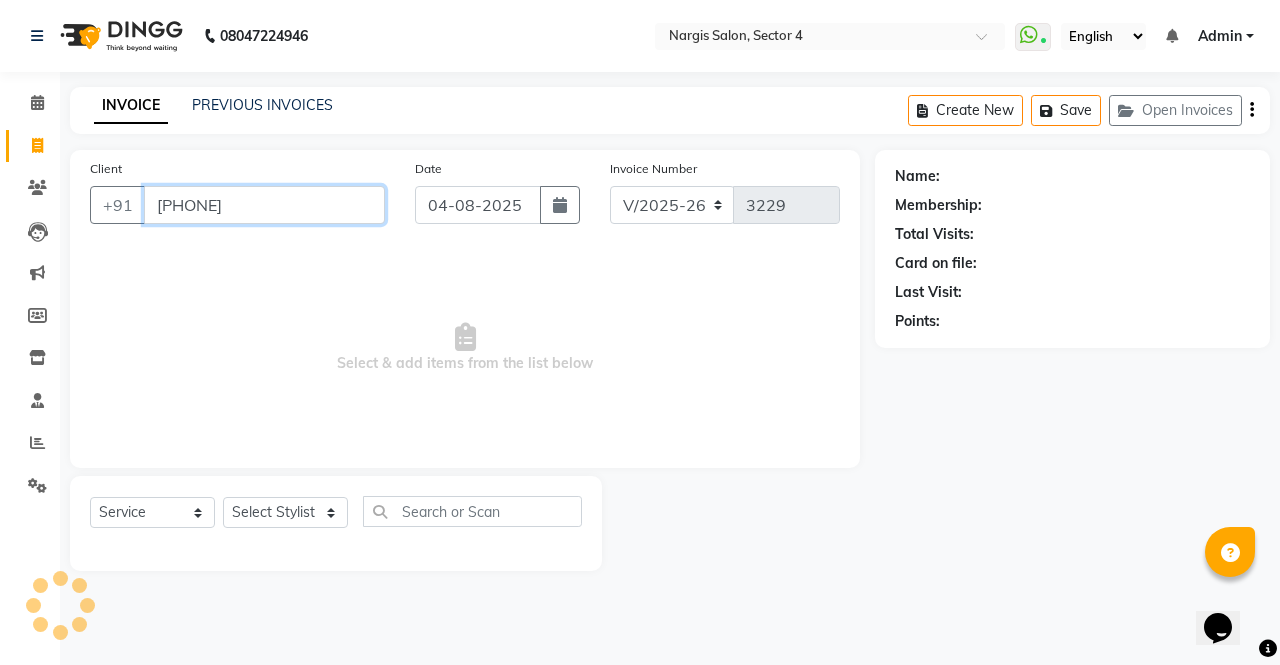 type on "[PHONE]" 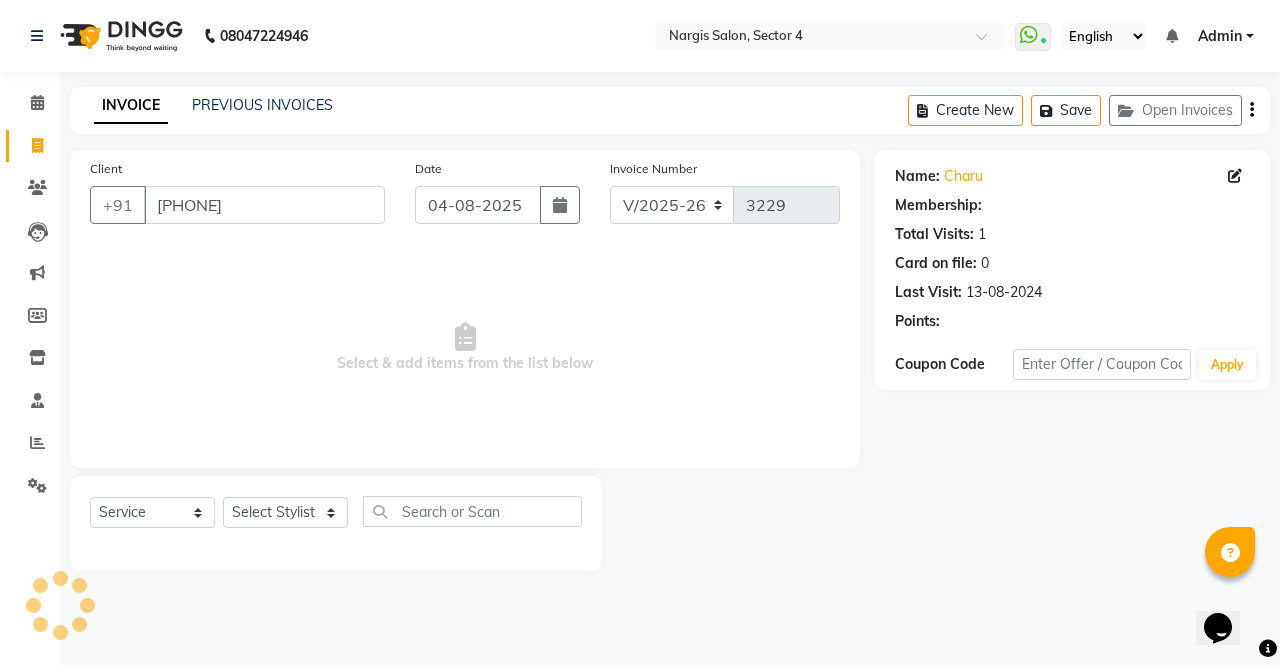 select on "1: Object" 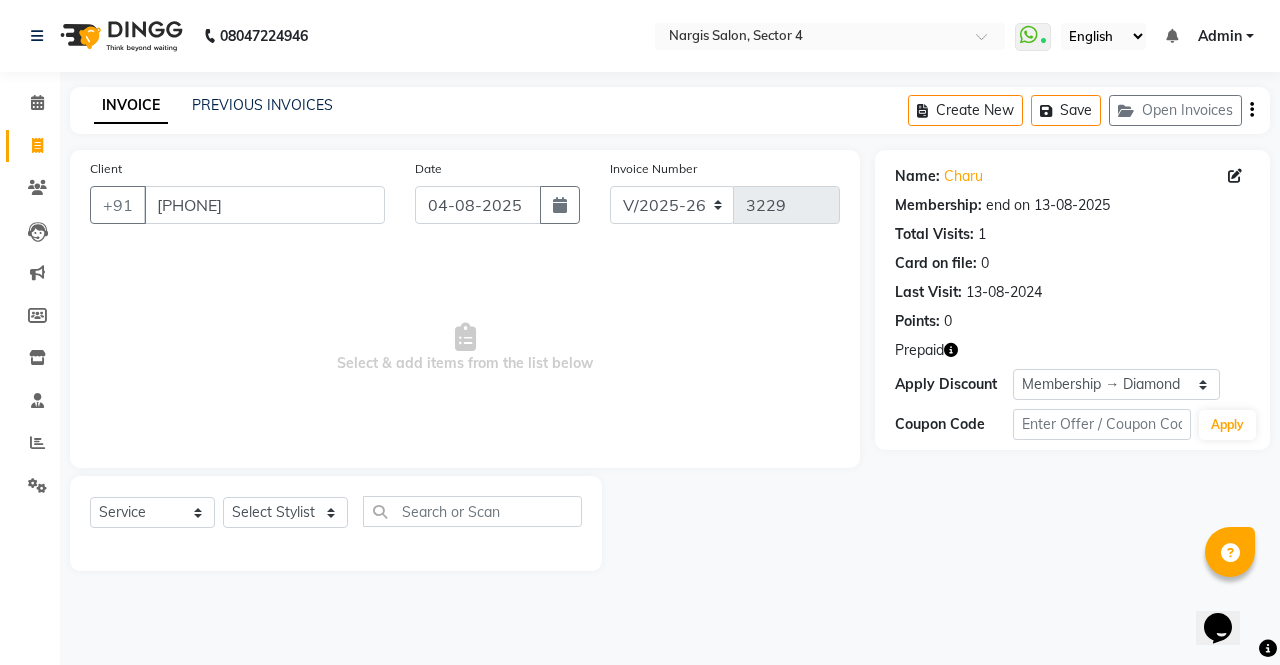 click 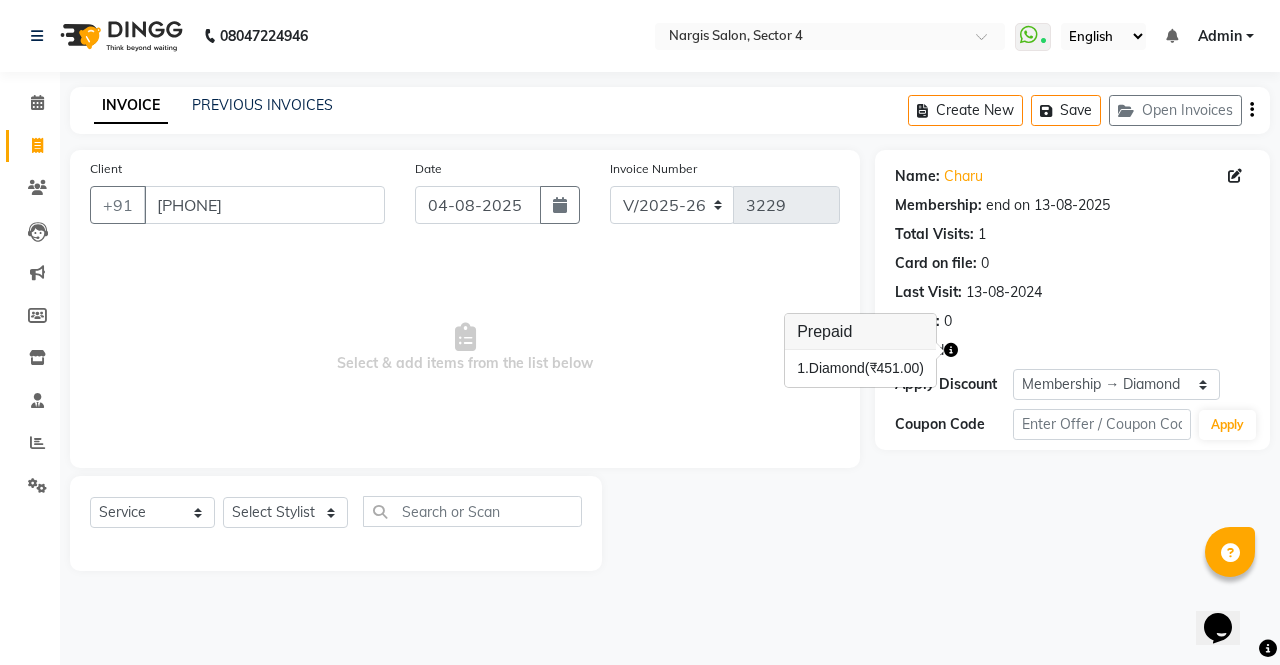click on "Name: Charu  Membership: end on 13-08-2025 Total Visits:  1 Card on file:  0 Last Visit:   13-08-2024 Points:   0  Prepaid Apply Discount Select Membership → Diamond Coupon Code Apply" 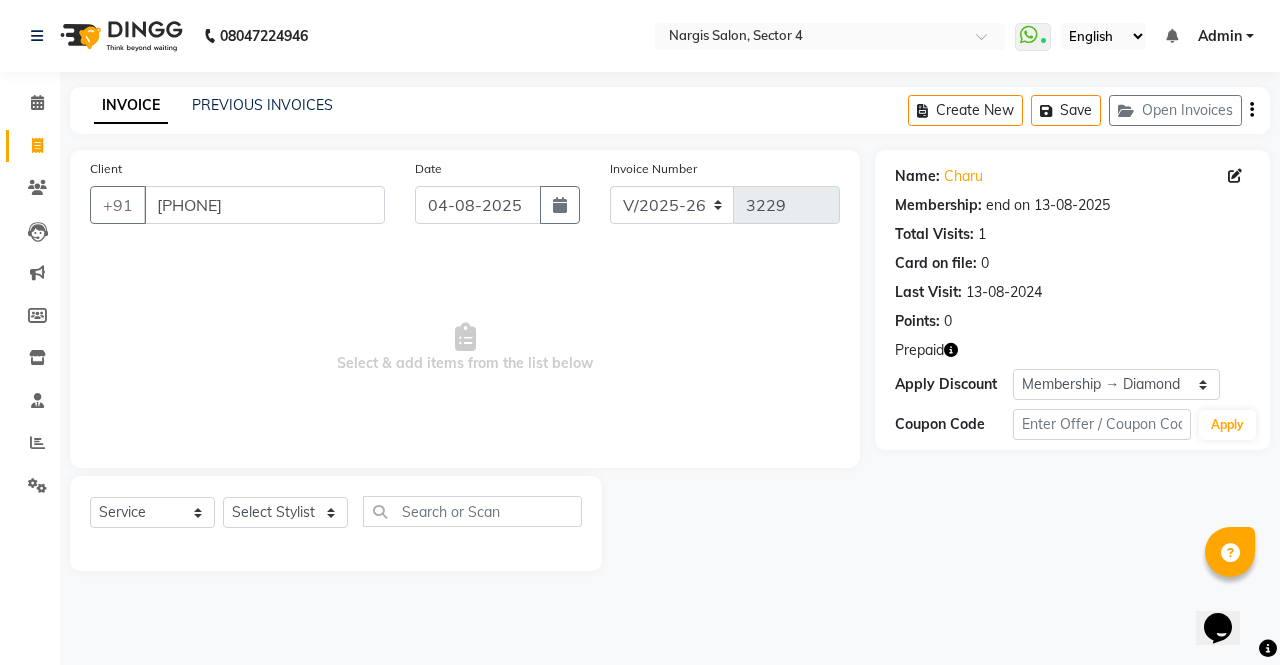 click 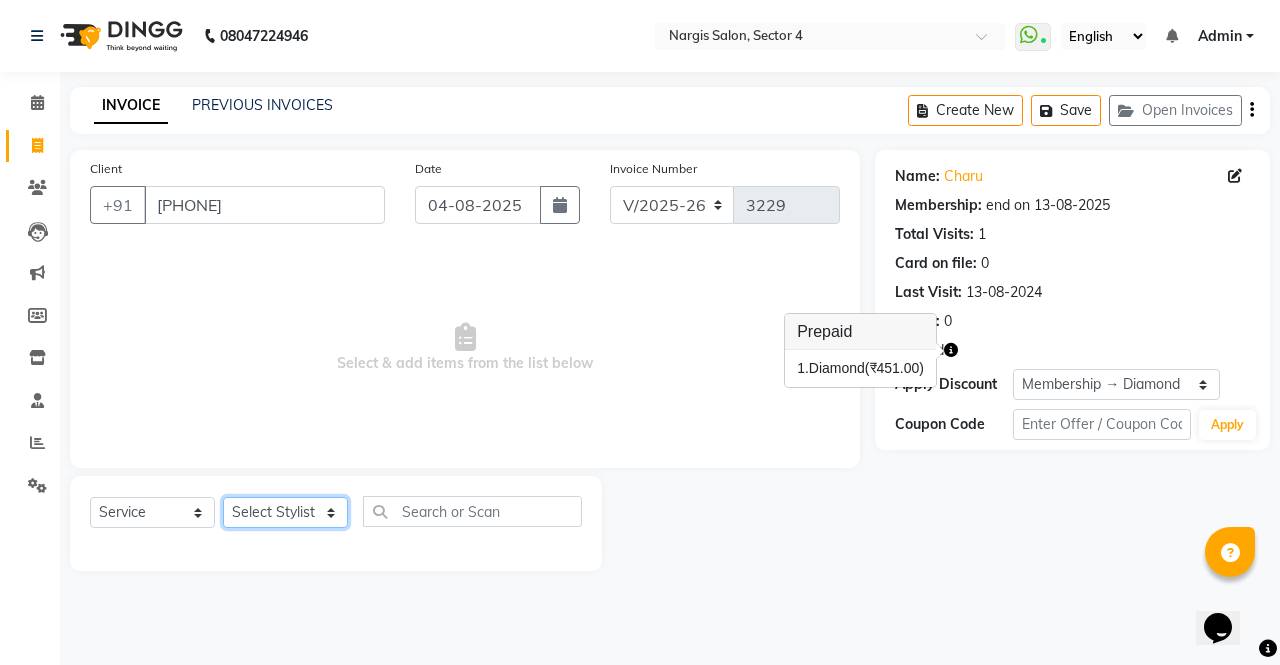click on "Select Stylist ajeet anu armaan ashu Front Desk muskaan rakhi saima shivam soni sunil yashoda" 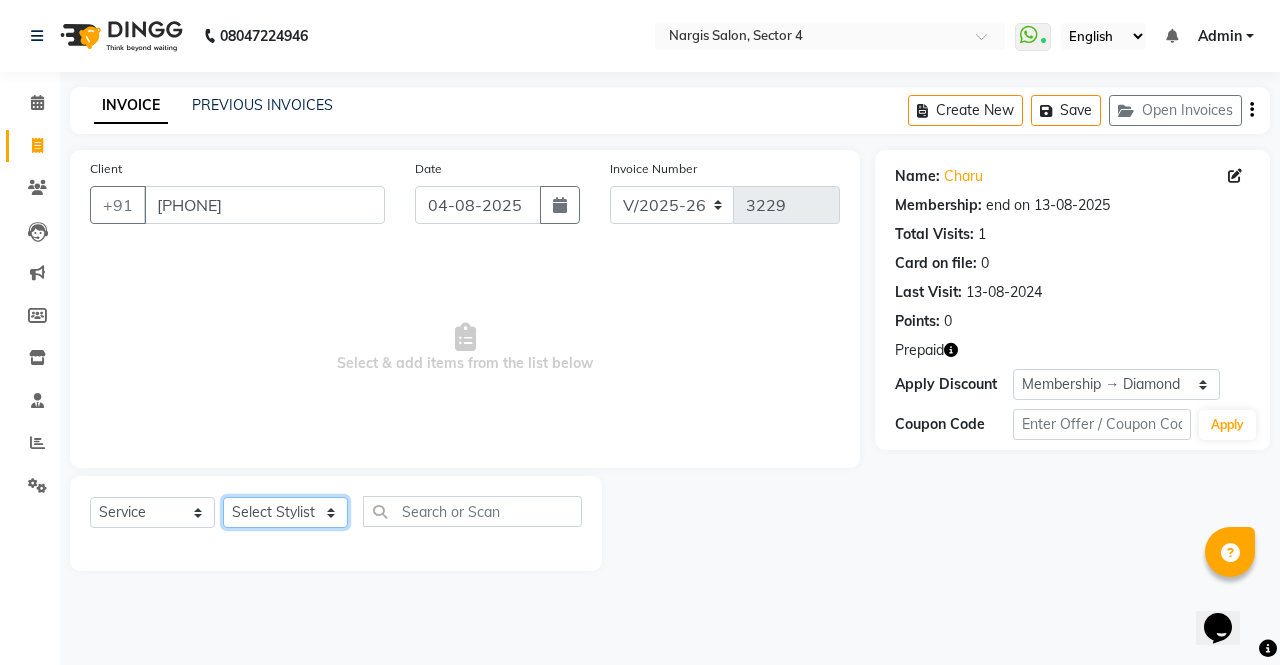 select on "60383" 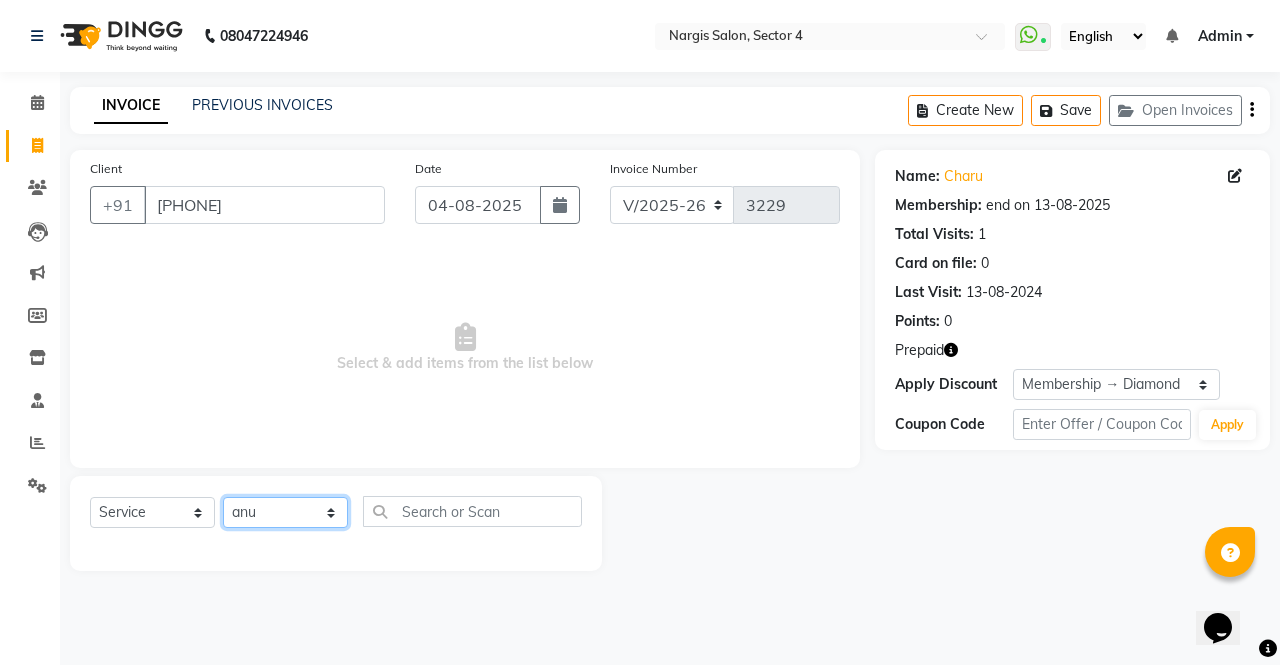 click on "Select Stylist ajeet anu armaan ashu Front Desk muskaan rakhi saima shivam soni sunil yashoda" 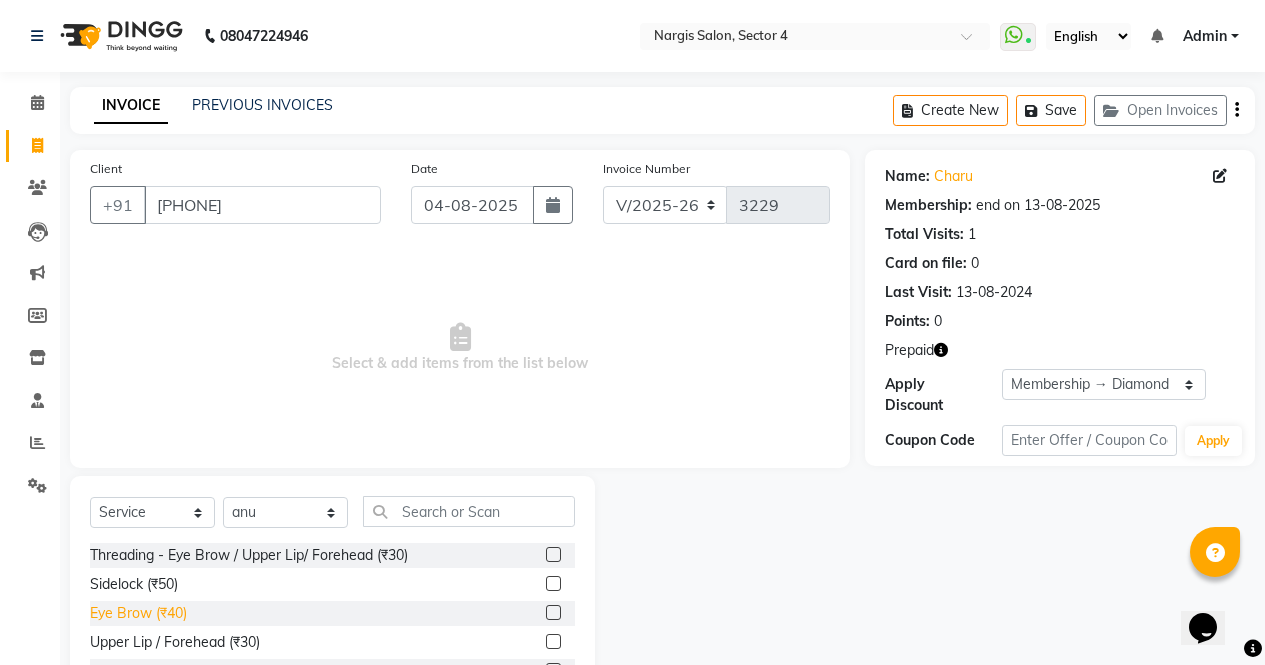 click on "Eye Brow (₹40)" 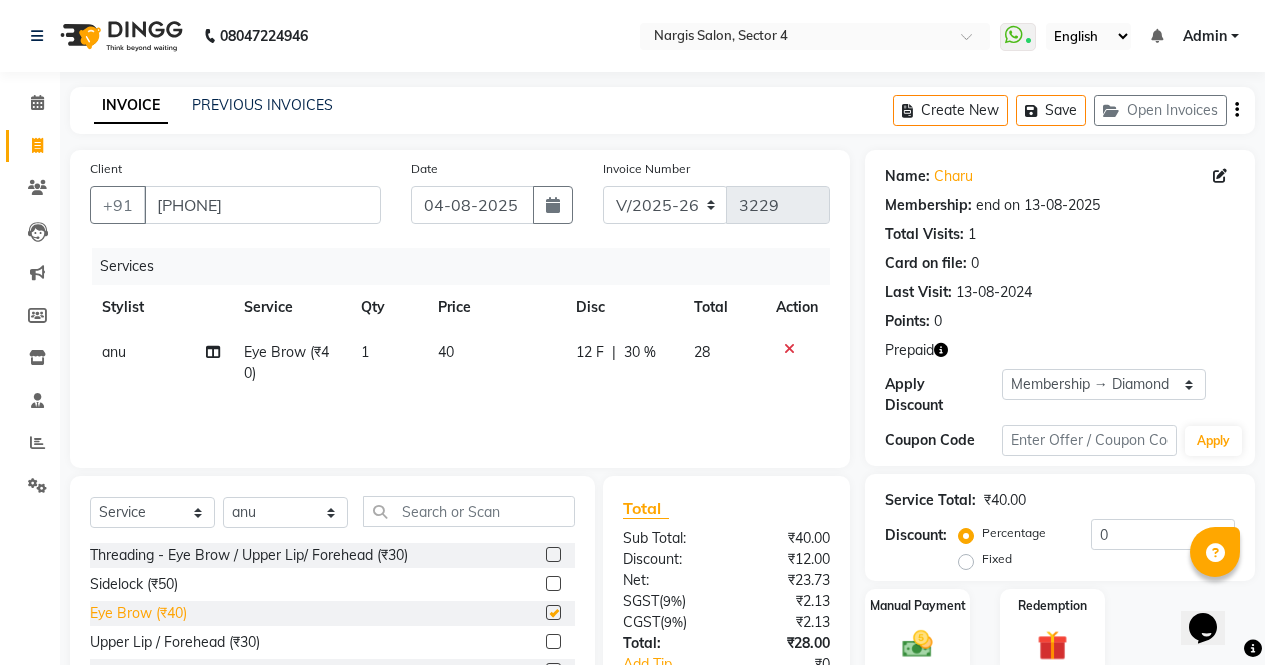 checkbox on "false" 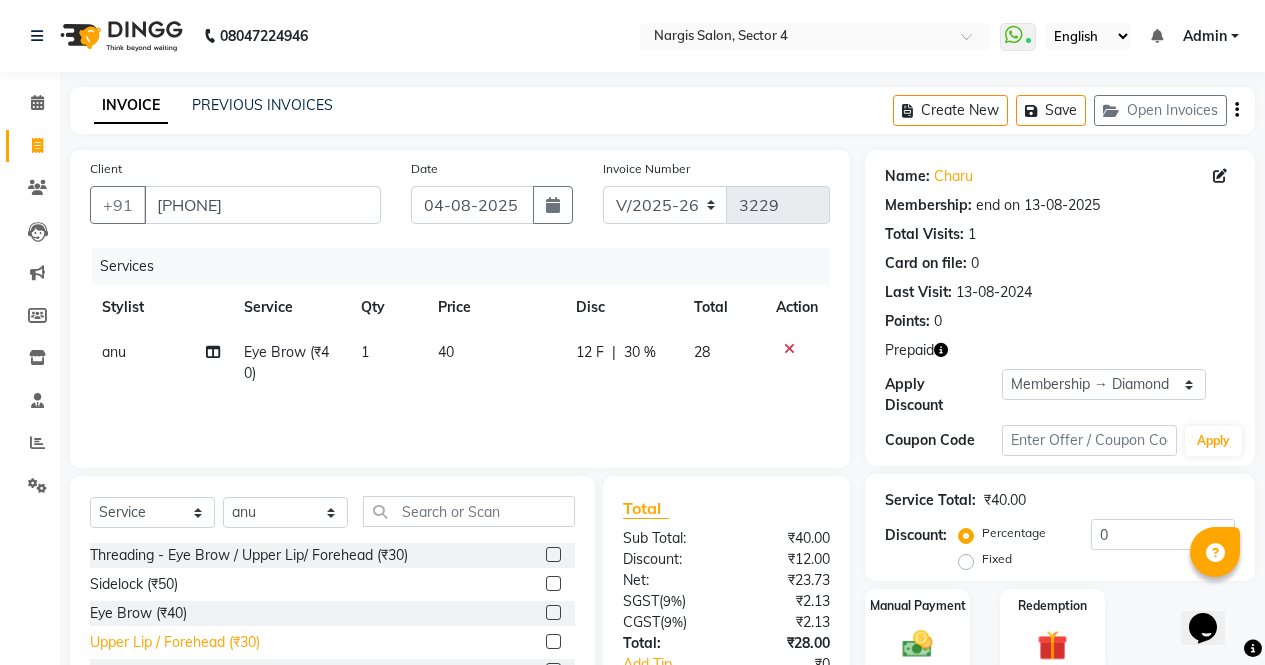 click on "Upper Lip / Forehead (₹30)" 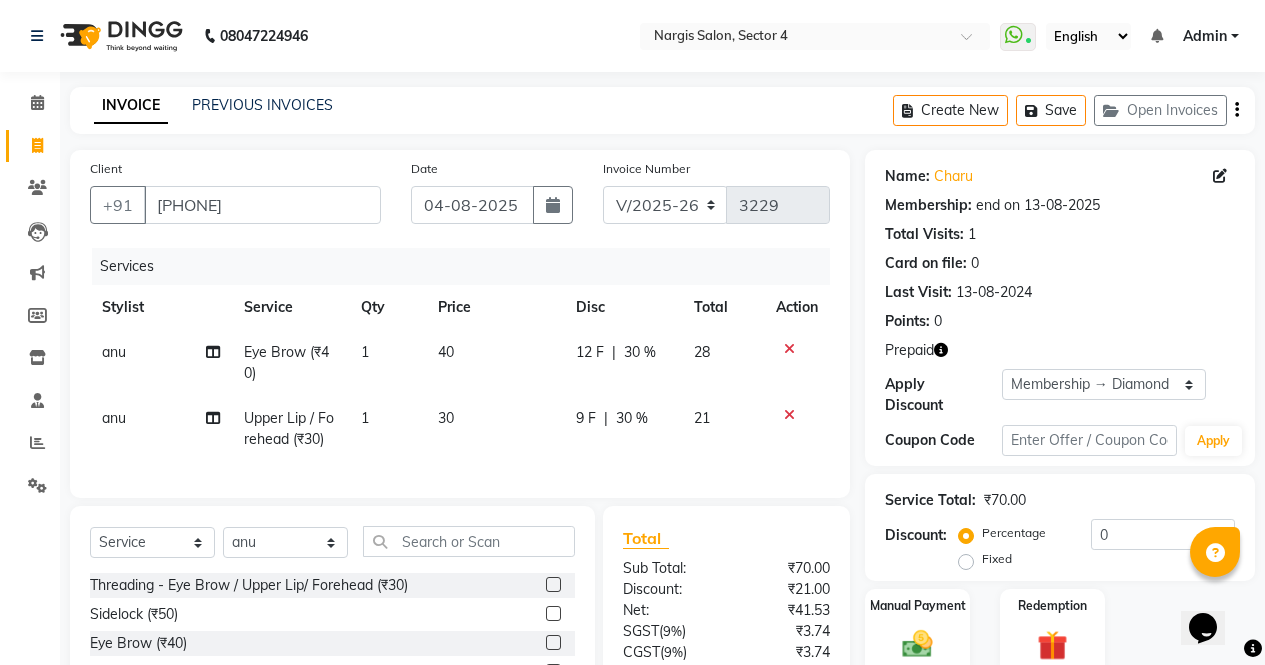checkbox on "false" 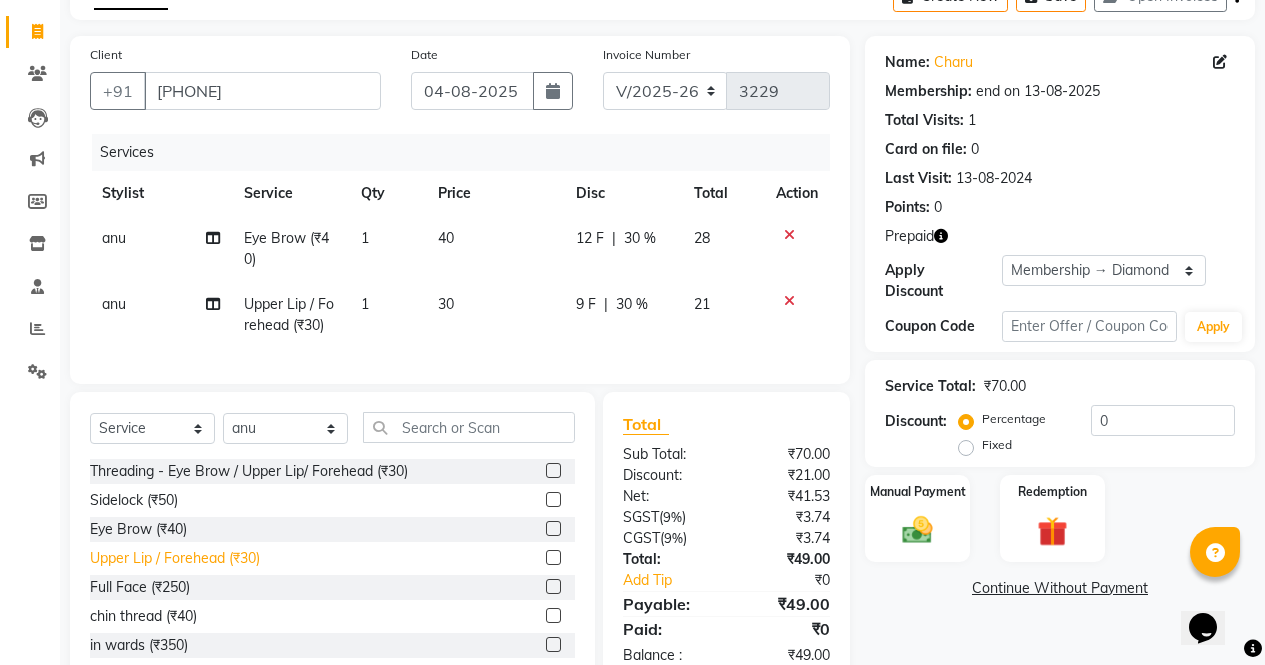 scroll, scrollTop: 181, scrollLeft: 0, axis: vertical 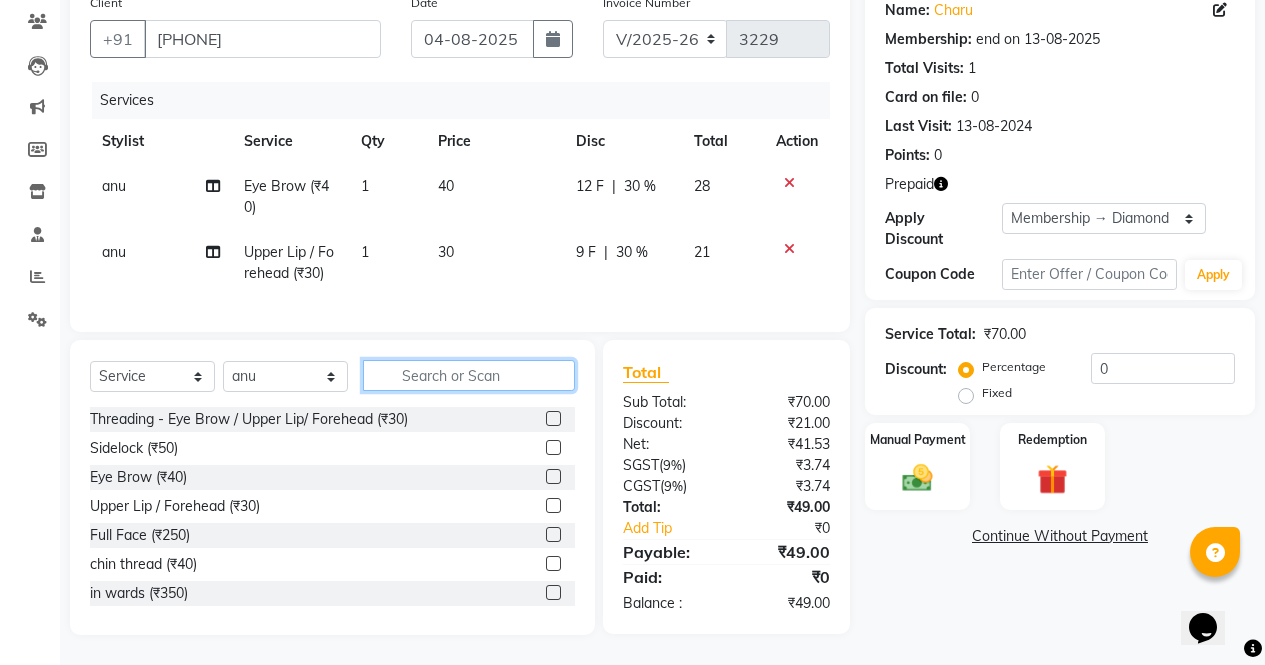click 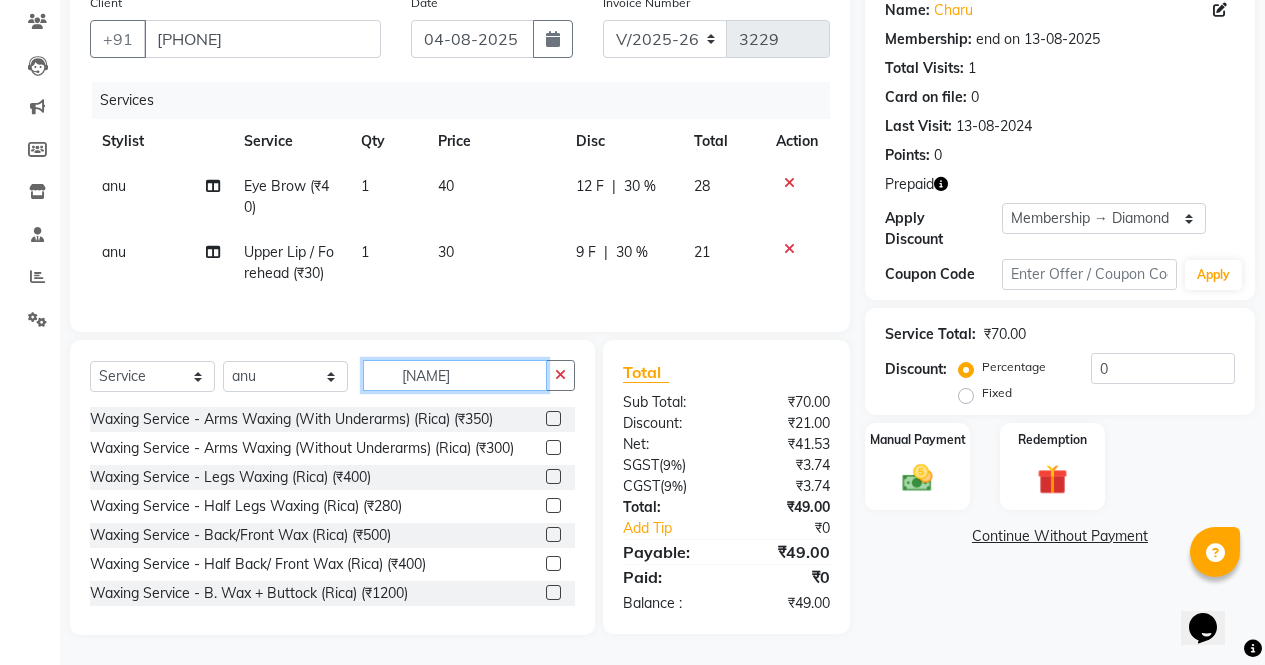 type on "wax rica" 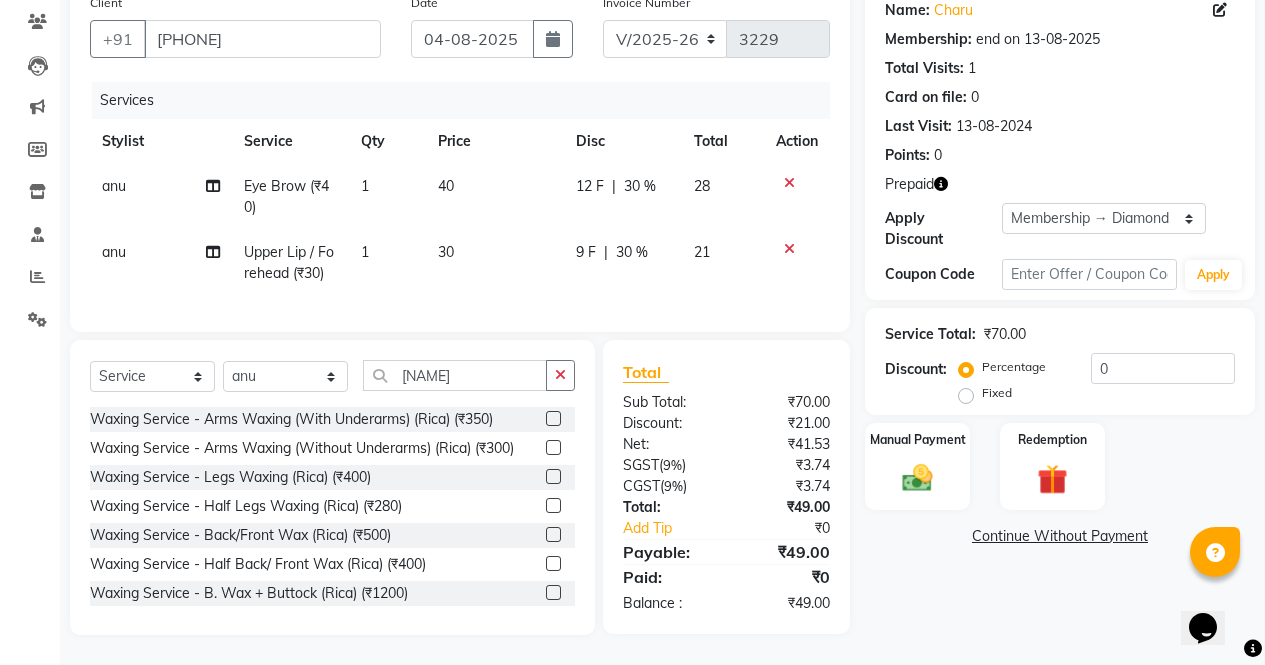 click 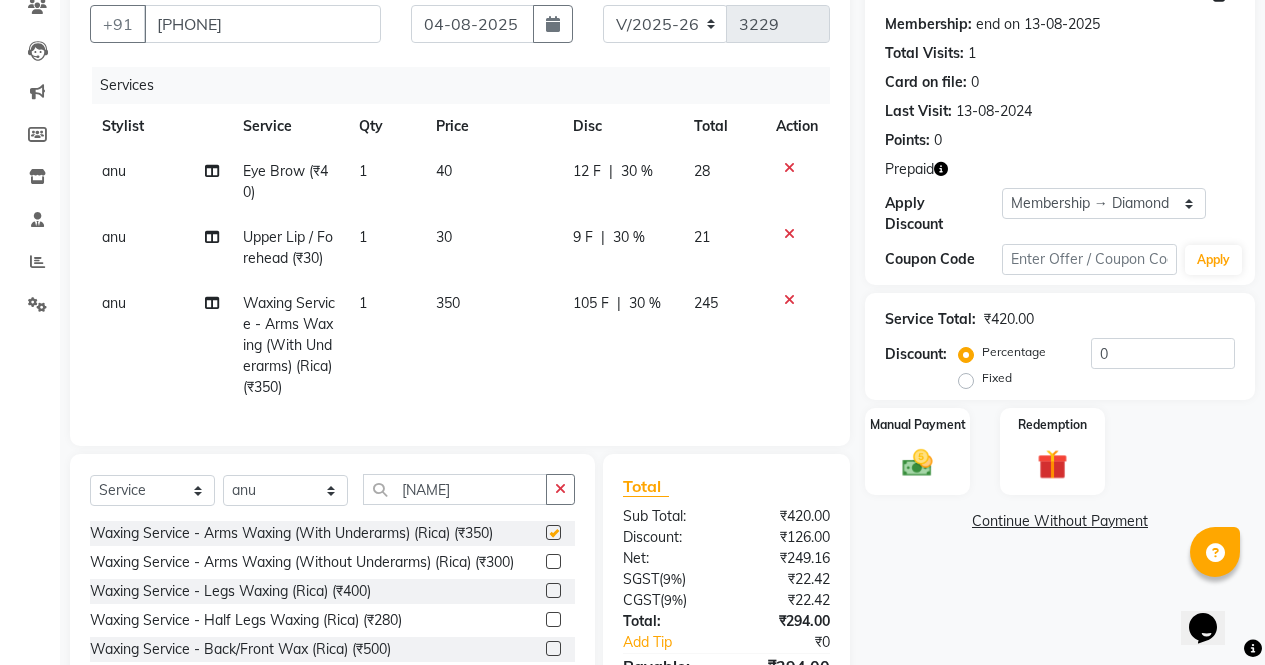 checkbox on "false" 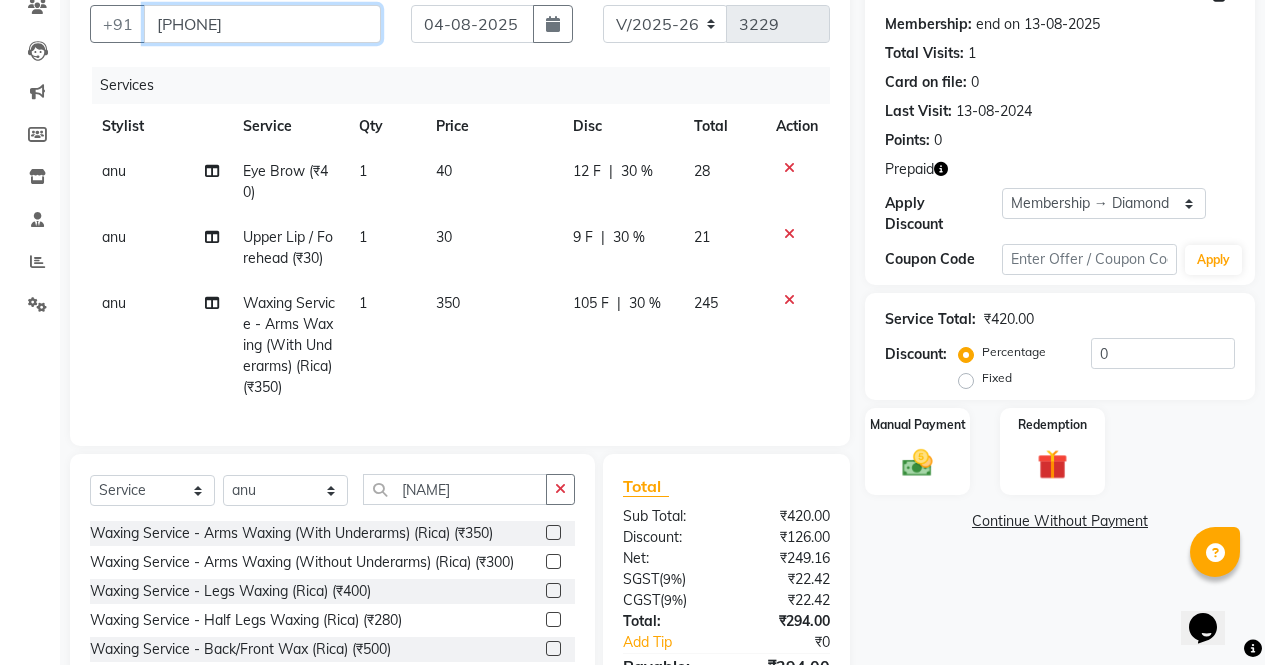 click on "[PHONE]" at bounding box center (262, 24) 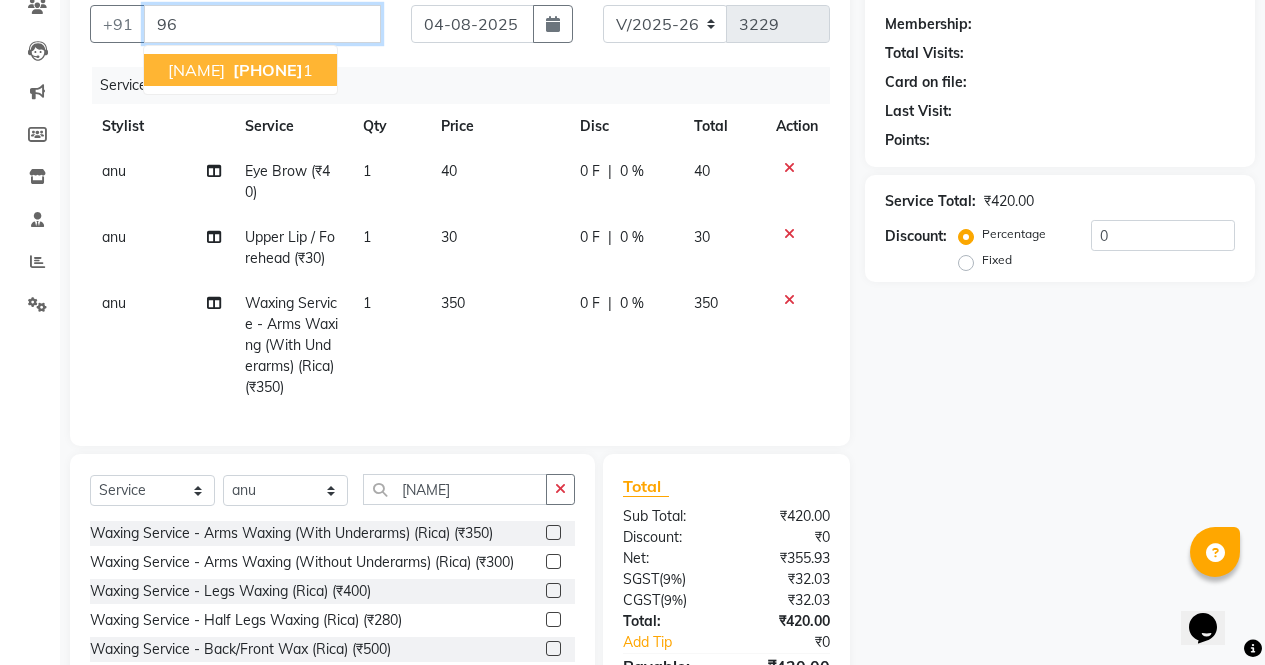 type on "9" 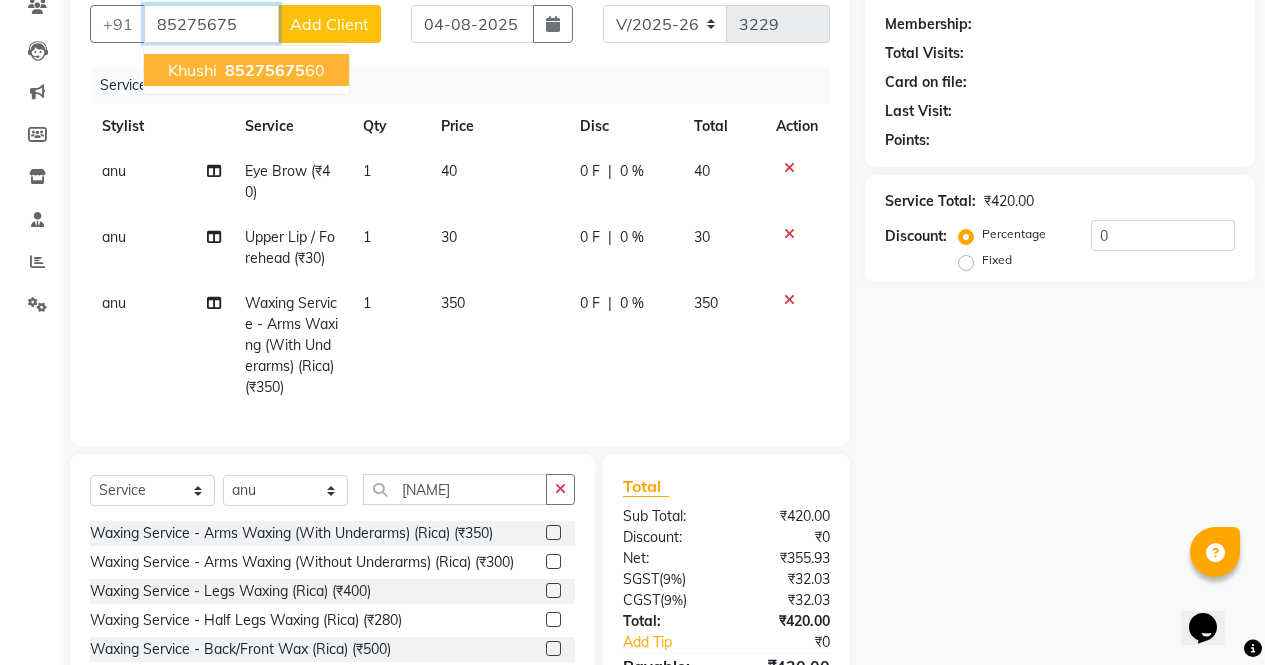 click on "85275675" at bounding box center [265, 70] 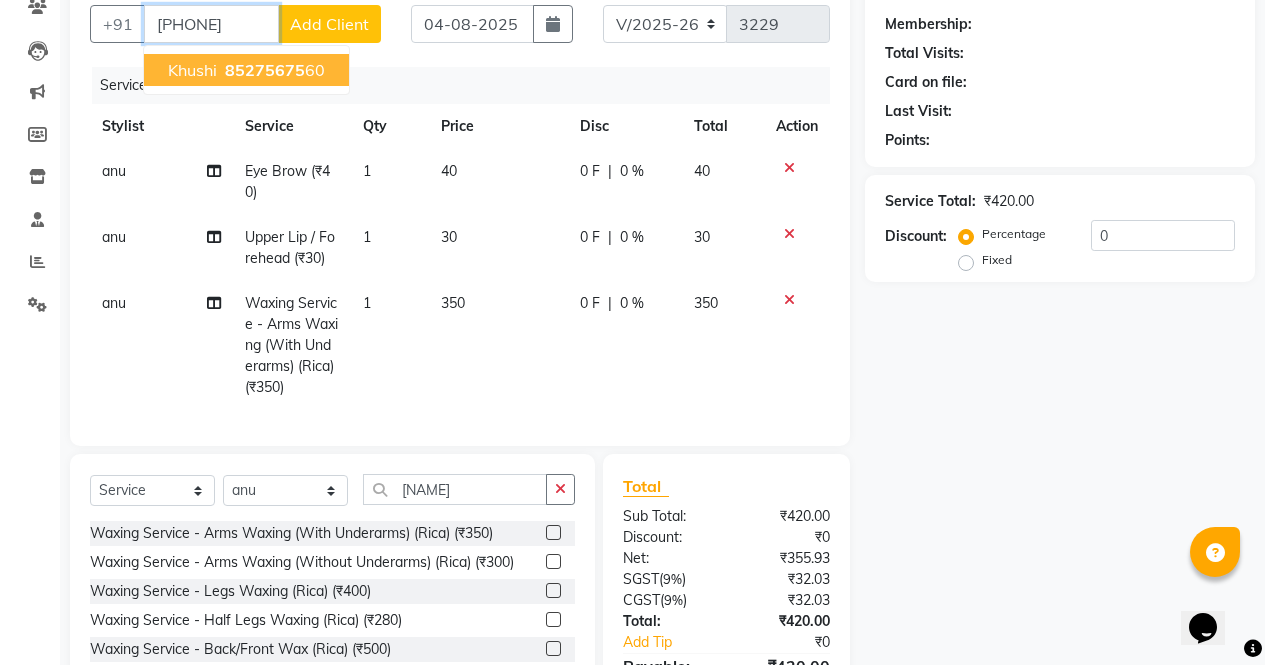 type on "[PHONE]" 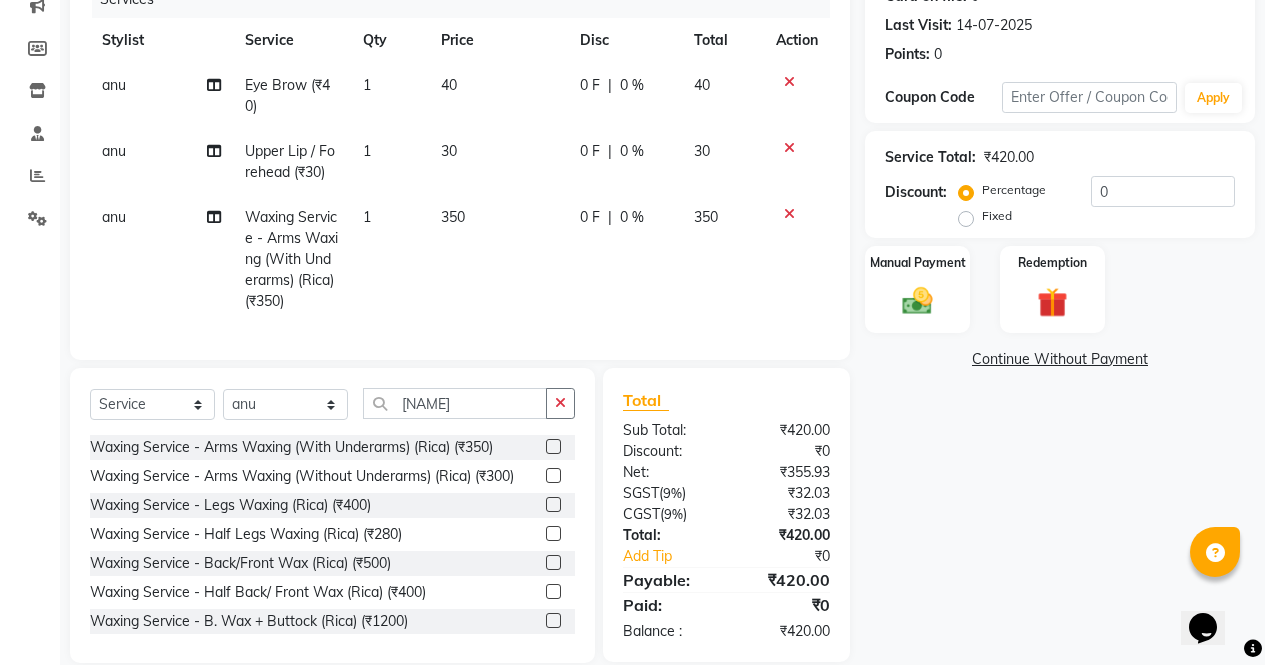 scroll, scrollTop: 310, scrollLeft: 0, axis: vertical 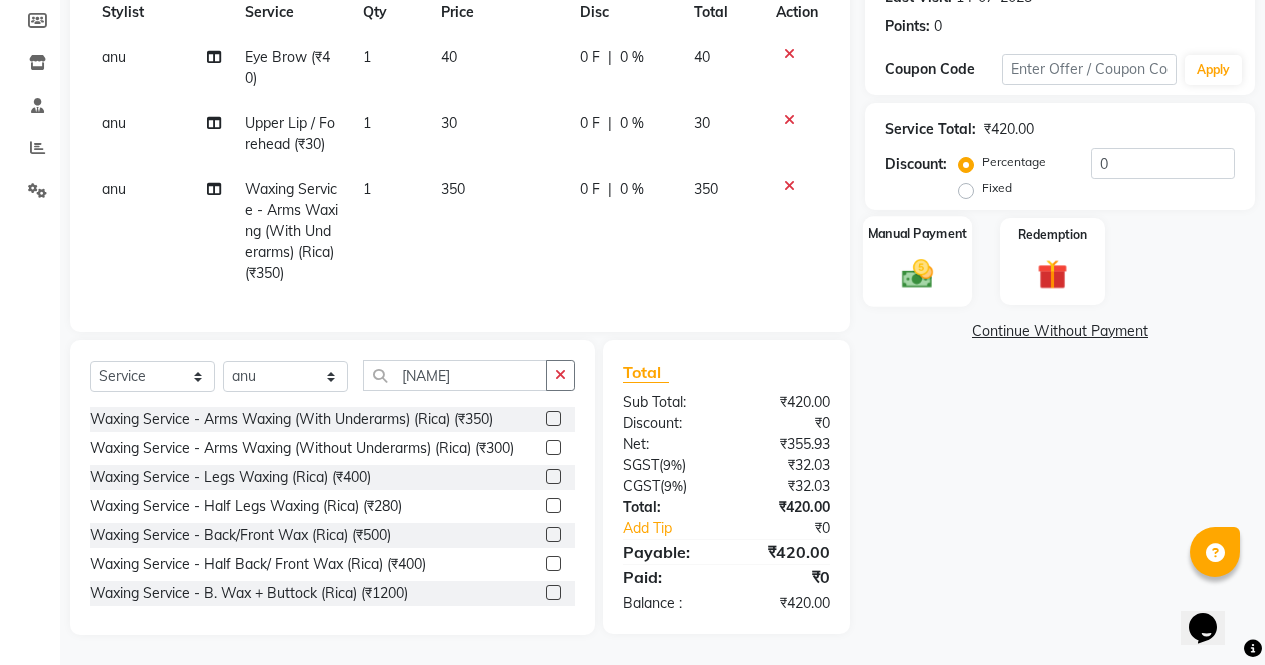 click on "Manual Payment" 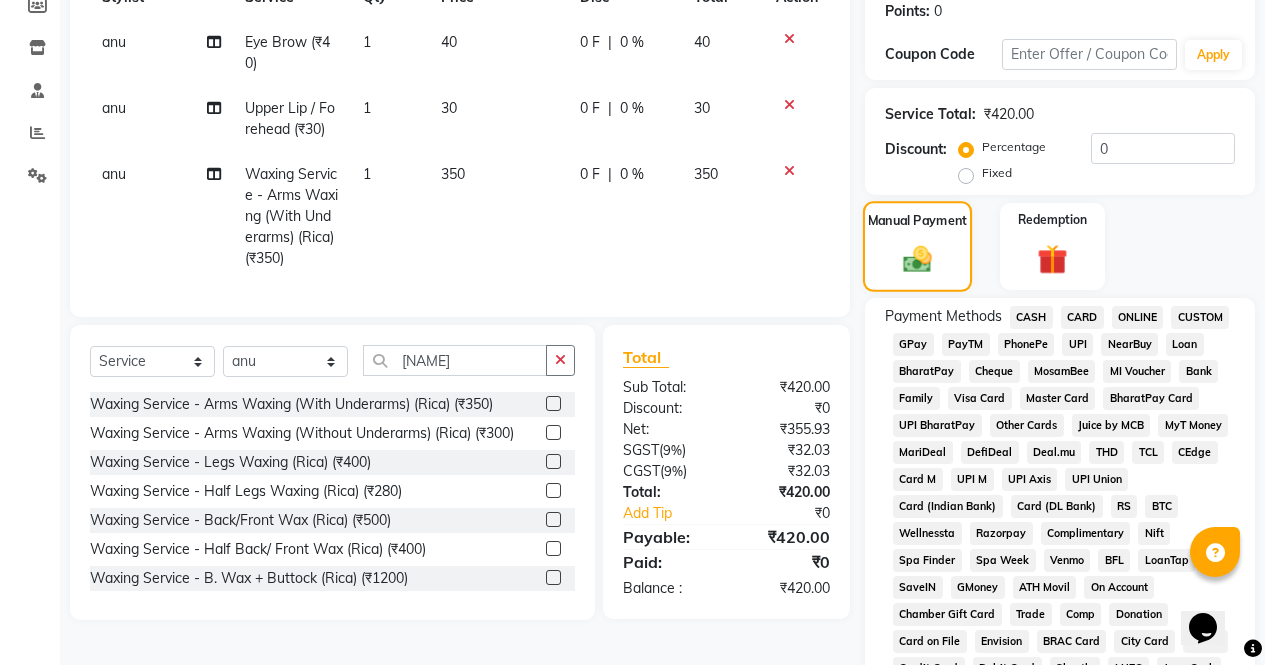 click on "CASH" 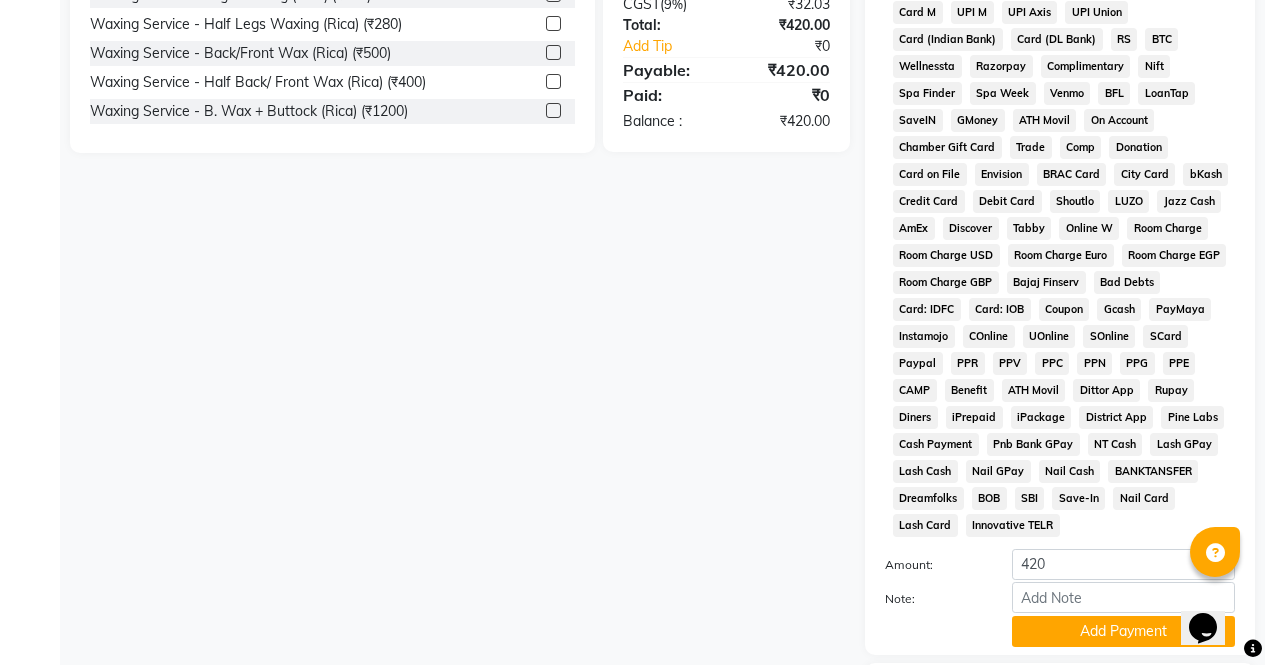 scroll, scrollTop: 914, scrollLeft: 0, axis: vertical 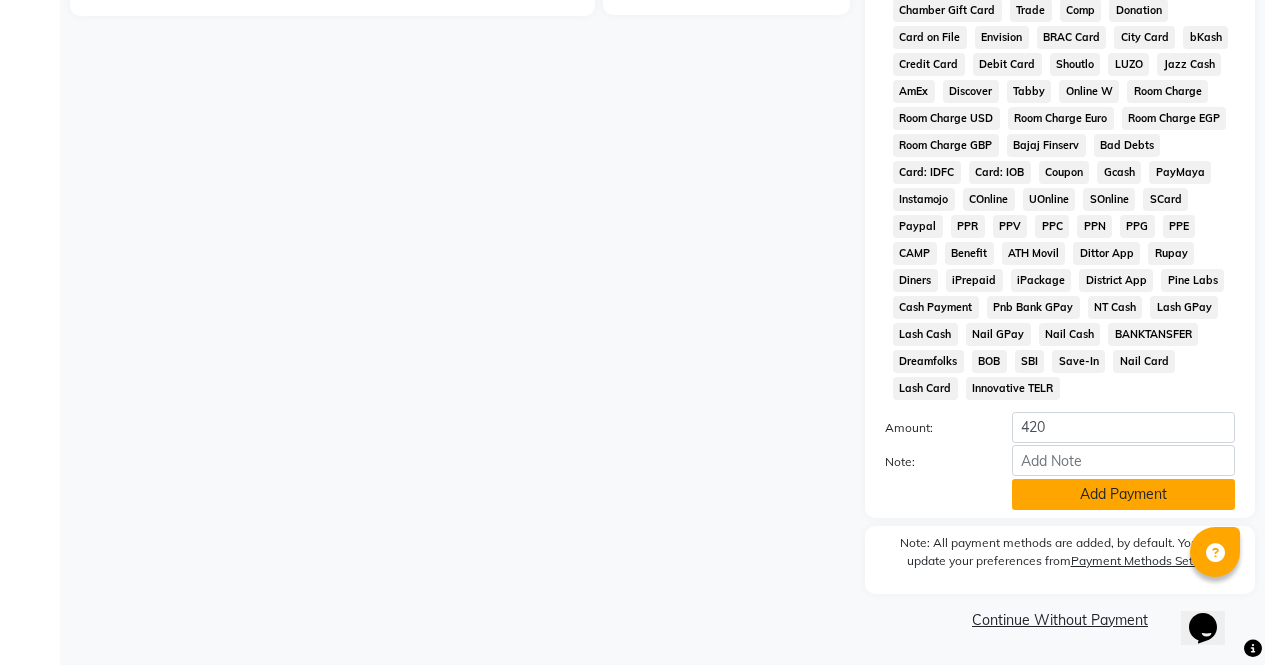 click on "Add Payment" 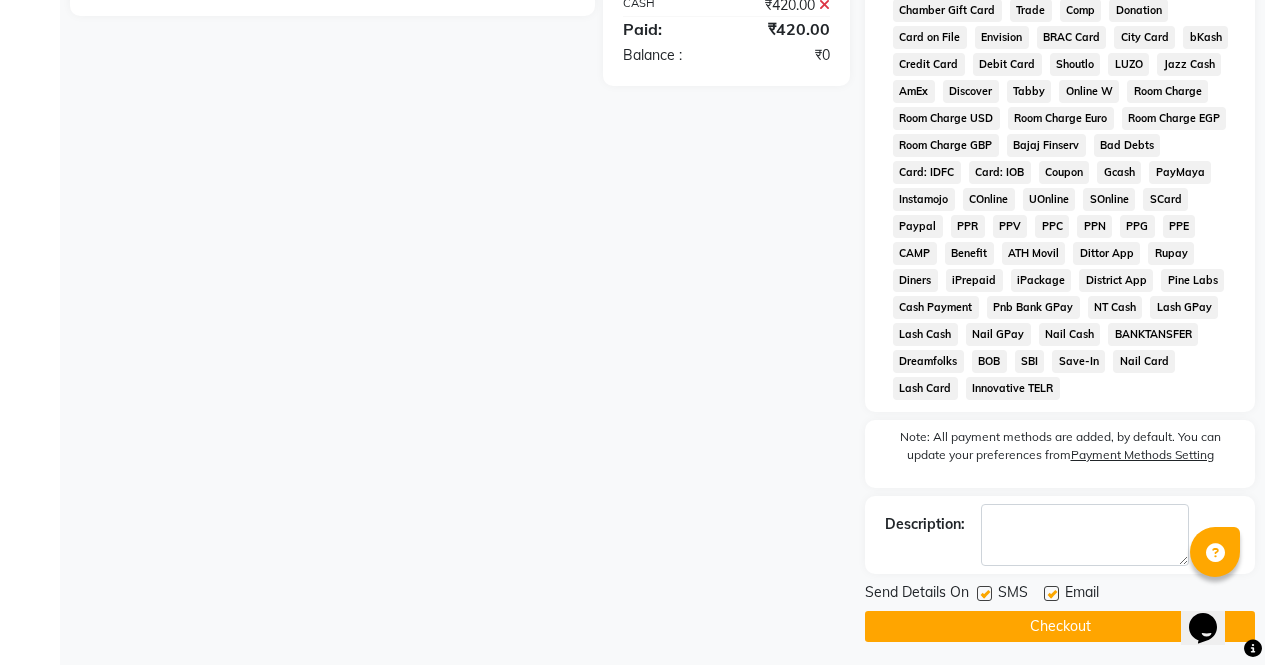 click on "Checkout" 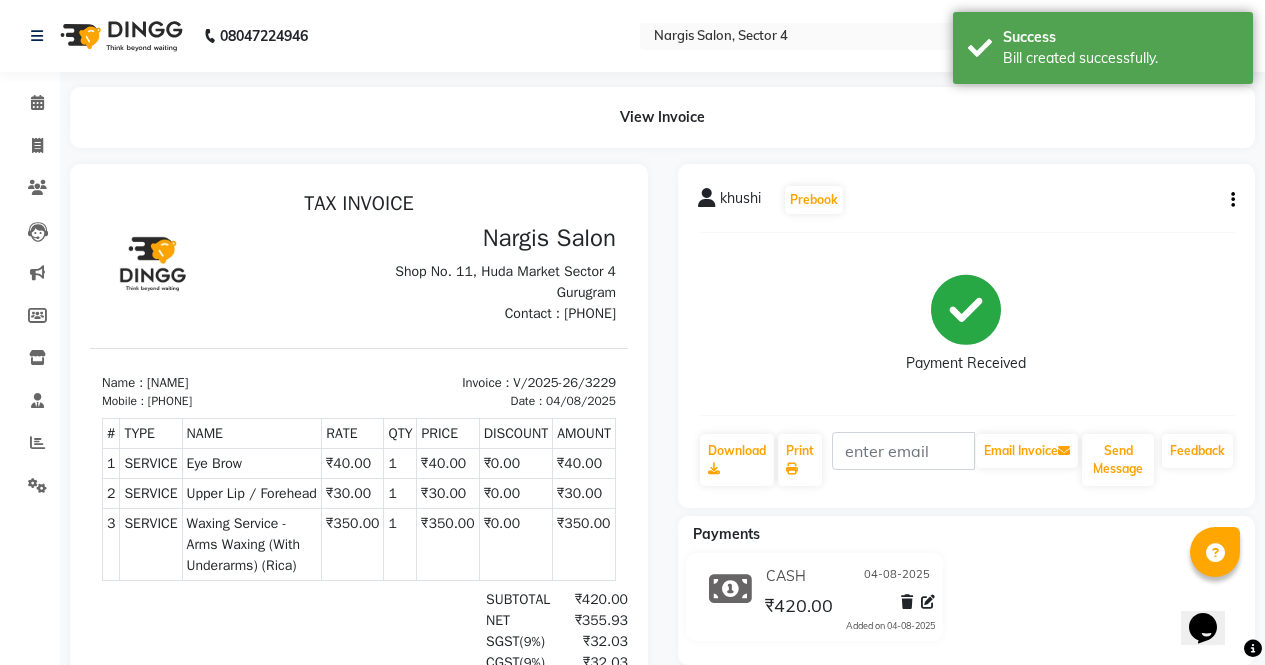 scroll, scrollTop: 0, scrollLeft: 0, axis: both 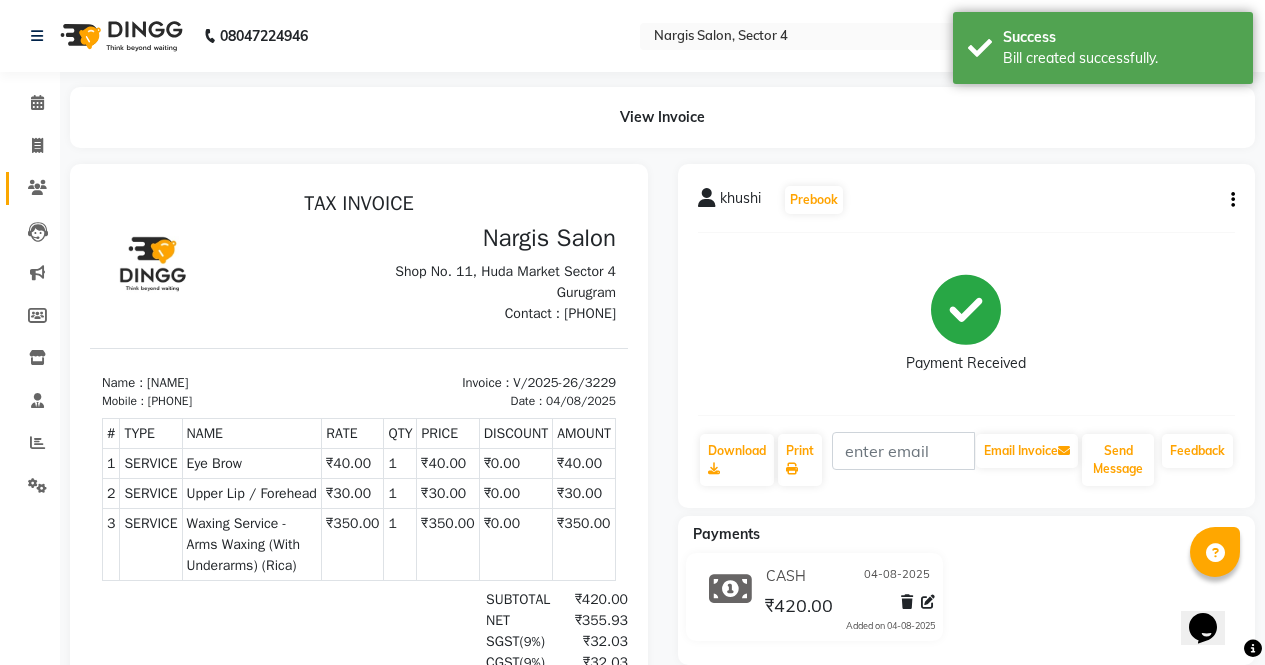 click on "Clients" 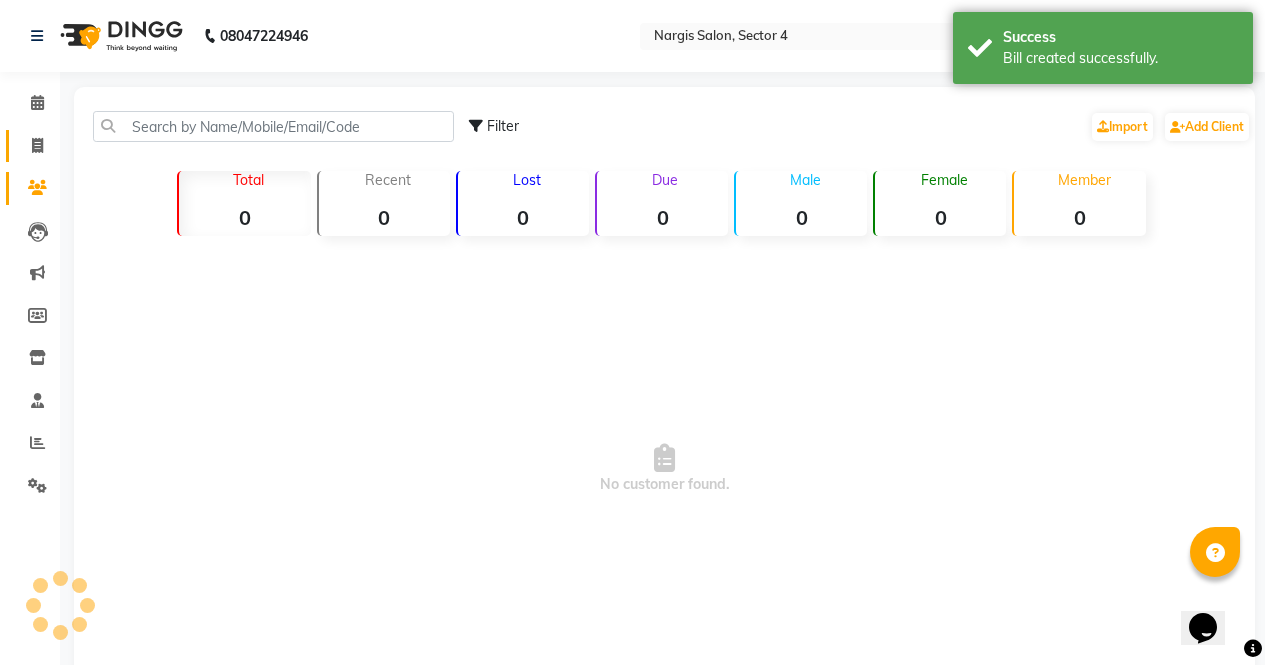 click on "Invoice" 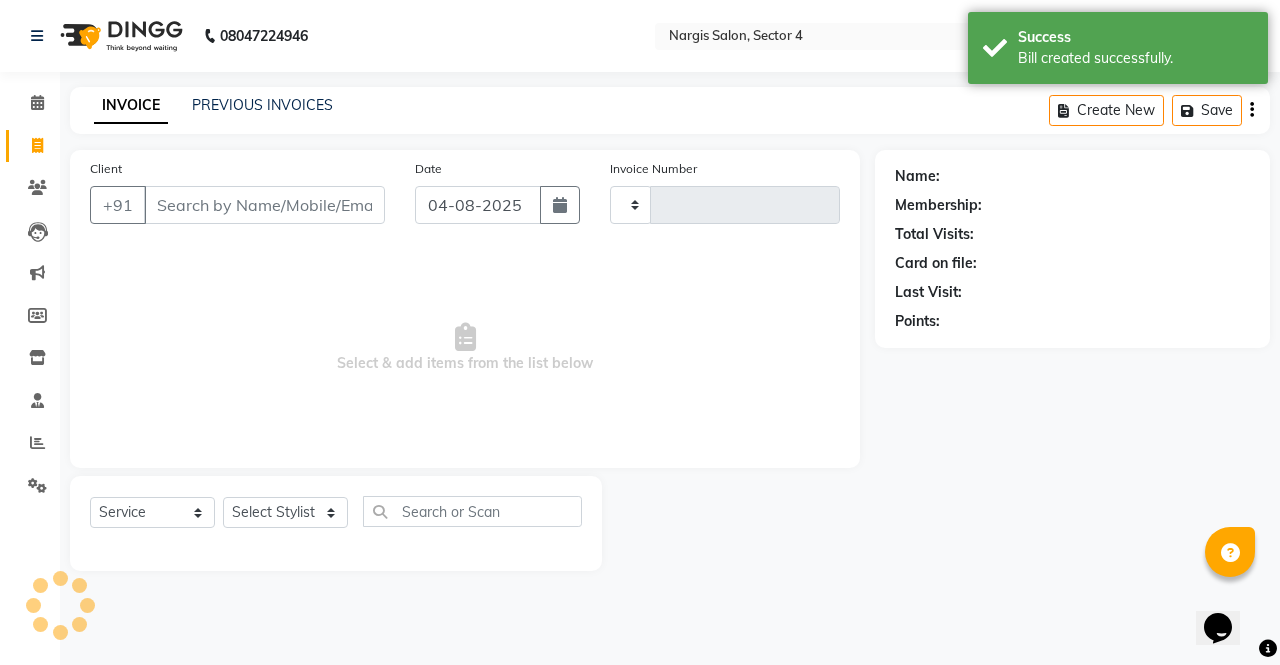 type on "3230" 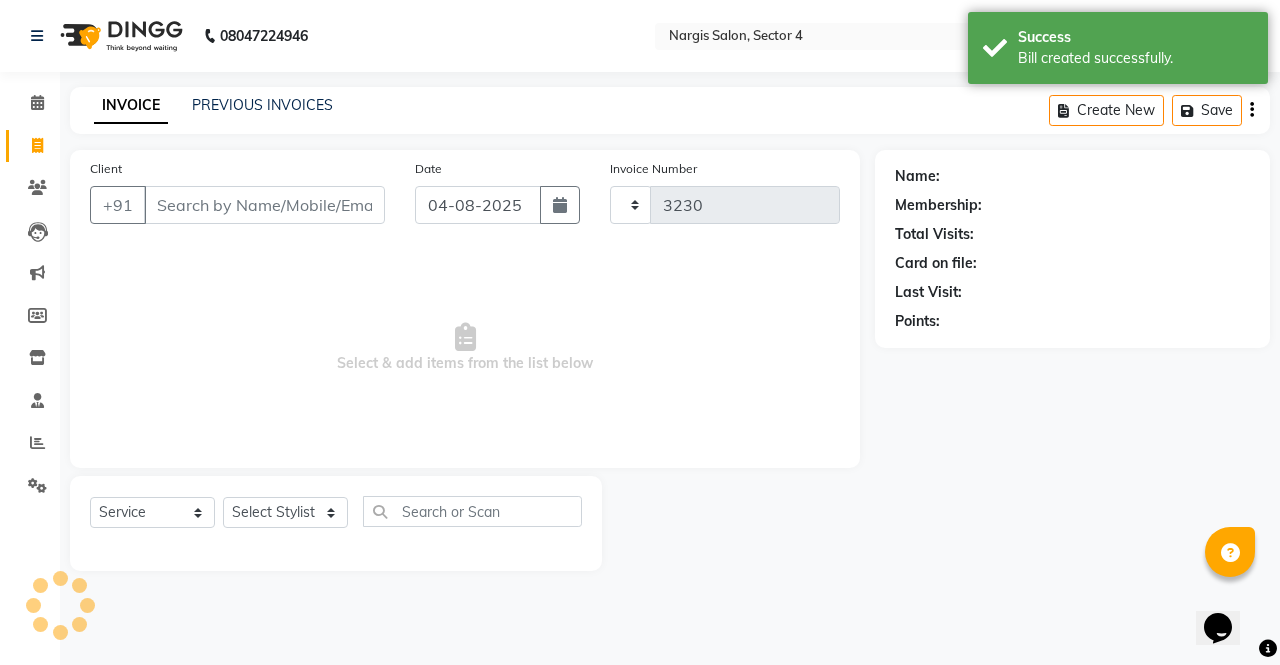 select on "4130" 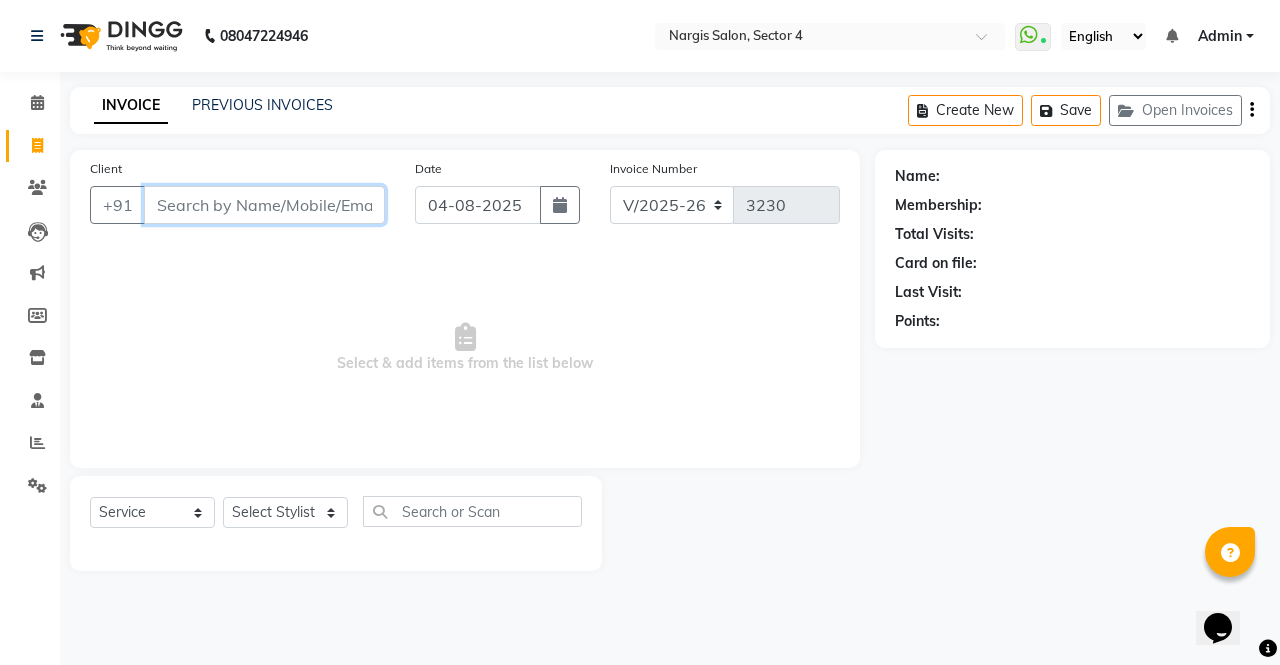 click on "Client" at bounding box center (264, 205) 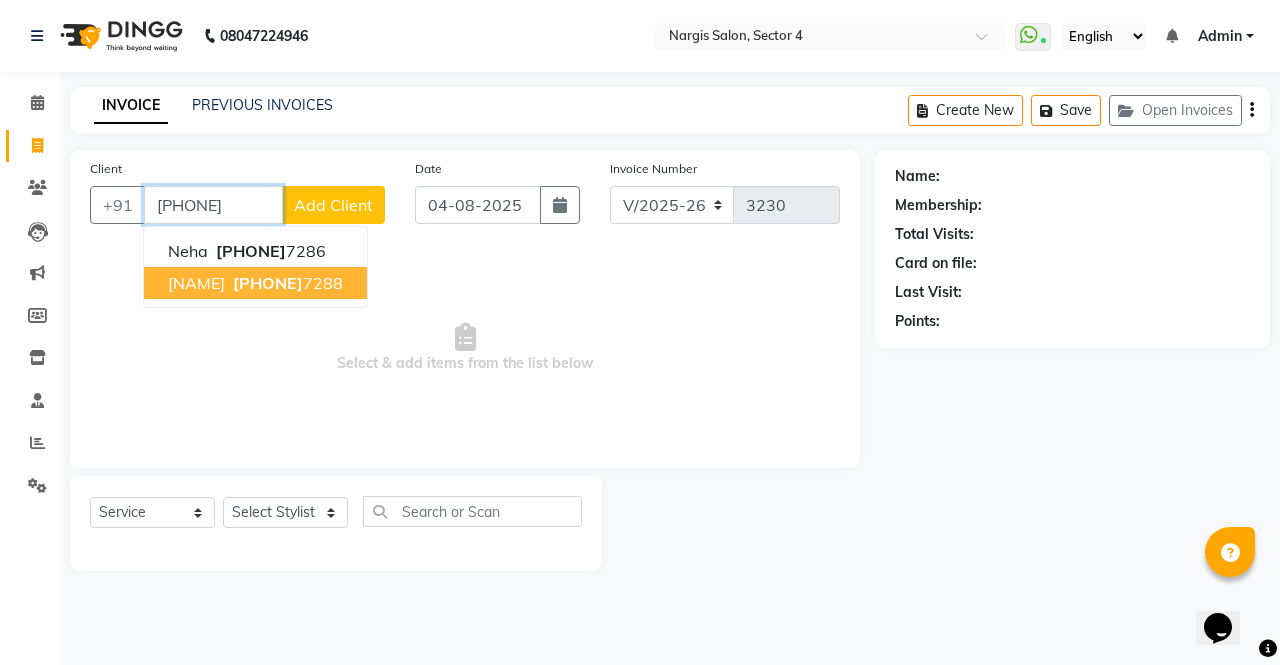click on "921277" at bounding box center (268, 283) 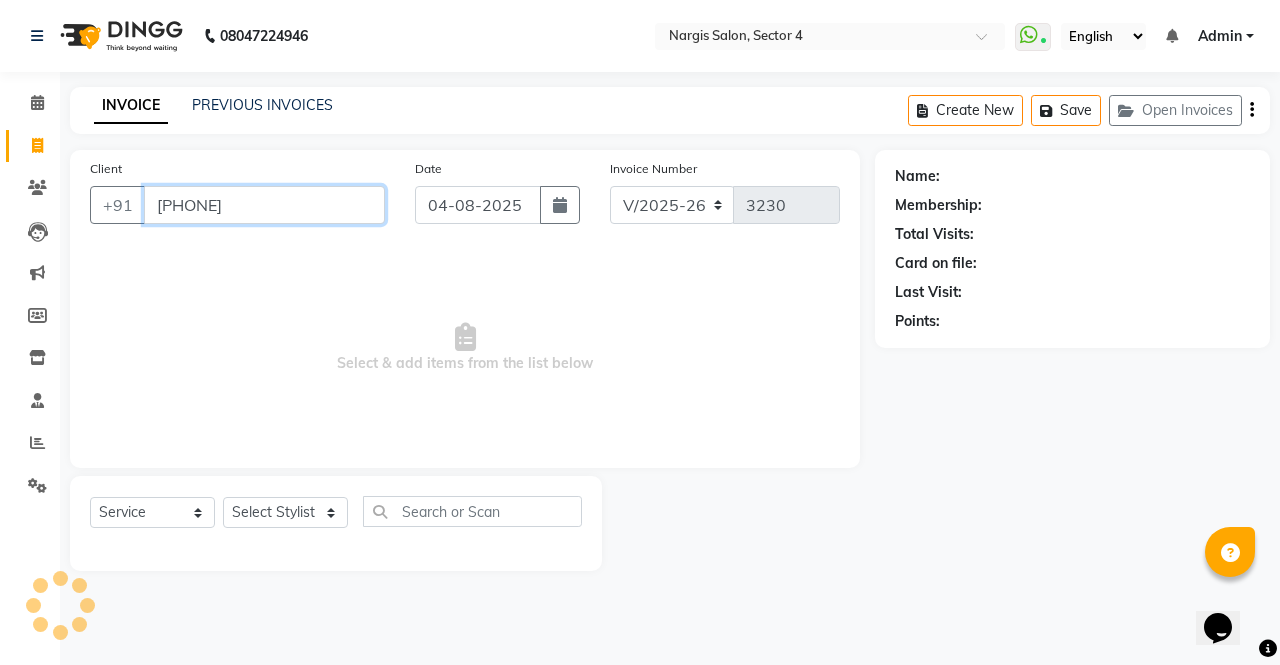 type on "[PHONE]" 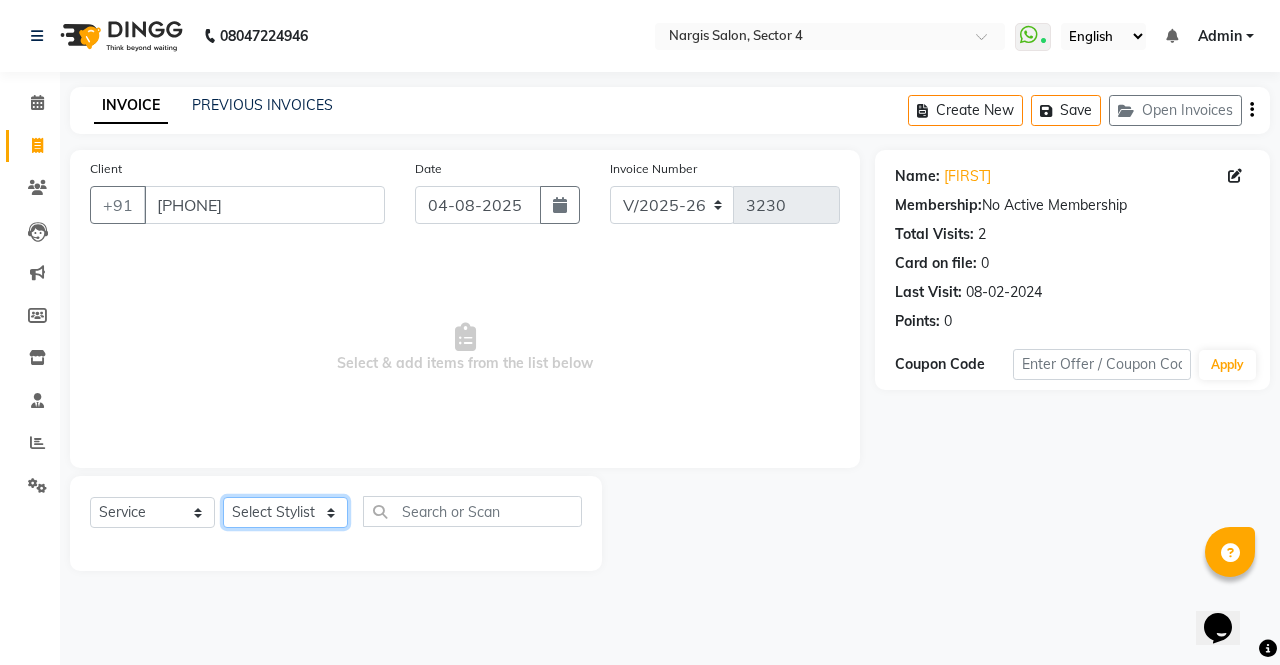 click on "Select Stylist ajeet anu armaan ashu Front Desk muskaan rakhi saima shivam soni sunil yashoda" 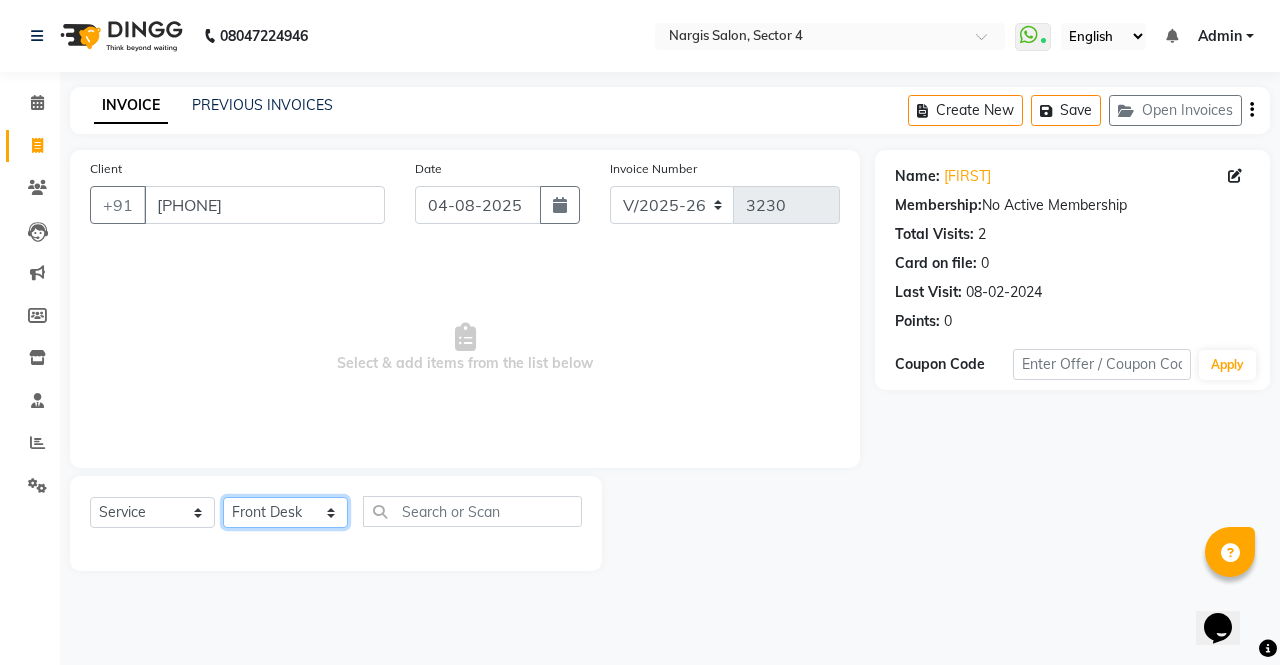 click on "Select Stylist ajeet anu armaan ashu Front Desk muskaan rakhi saima shivam soni sunil yashoda" 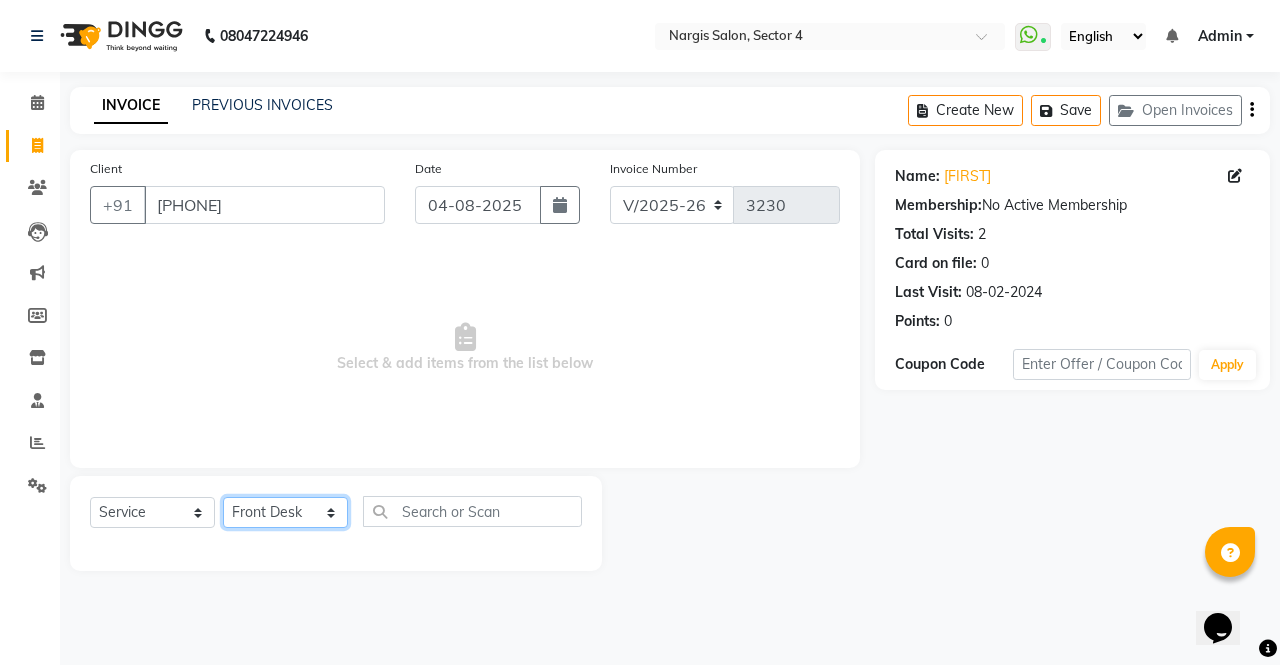 click on "Select Stylist ajeet anu armaan ashu Front Desk muskaan rakhi saima shivam soni sunil yashoda" 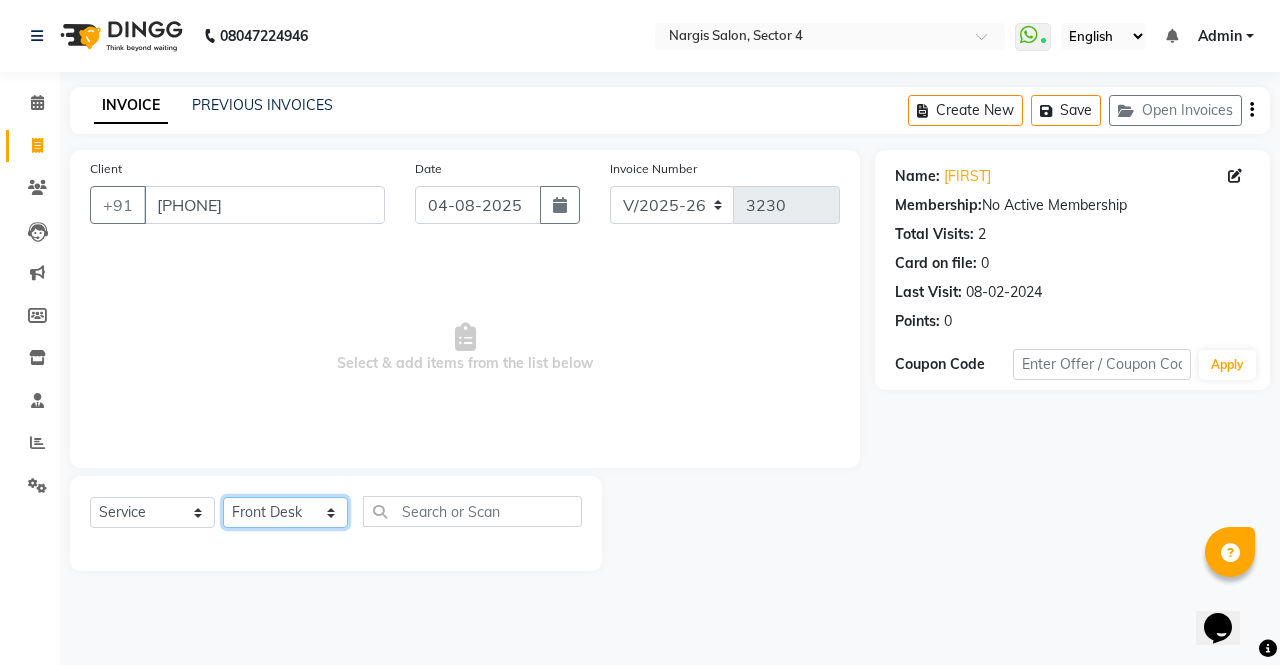 click on "Select Stylist ajeet anu armaan ashu Front Desk muskaan rakhi saima shivam soni sunil yashoda" 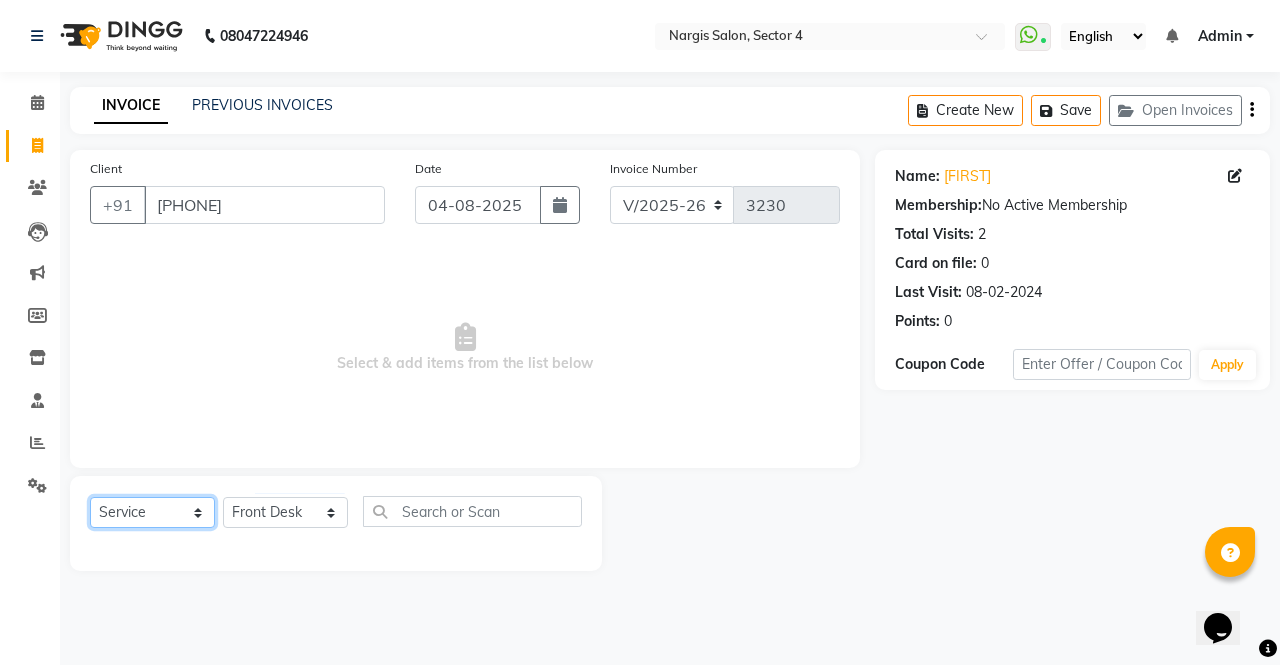 click on "Select  Service  Product  Membership  Package Voucher Prepaid Gift Card" 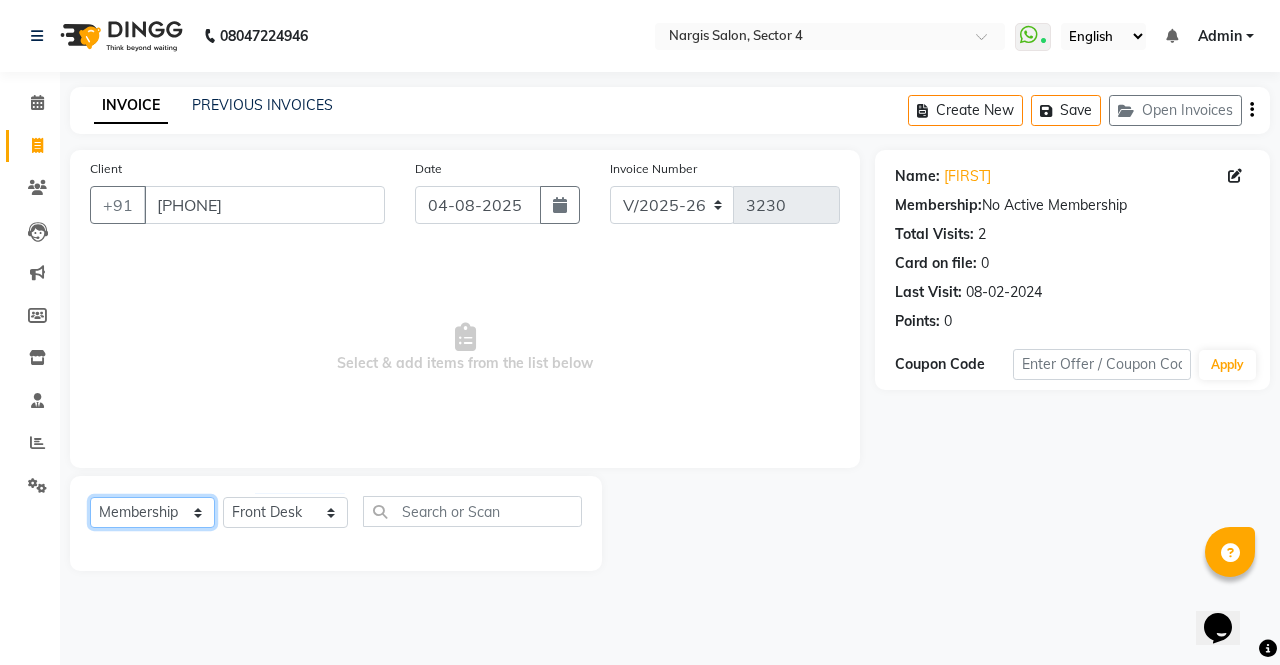 click on "Select  Service  Product  Membership  Package Voucher Prepaid Gift Card" 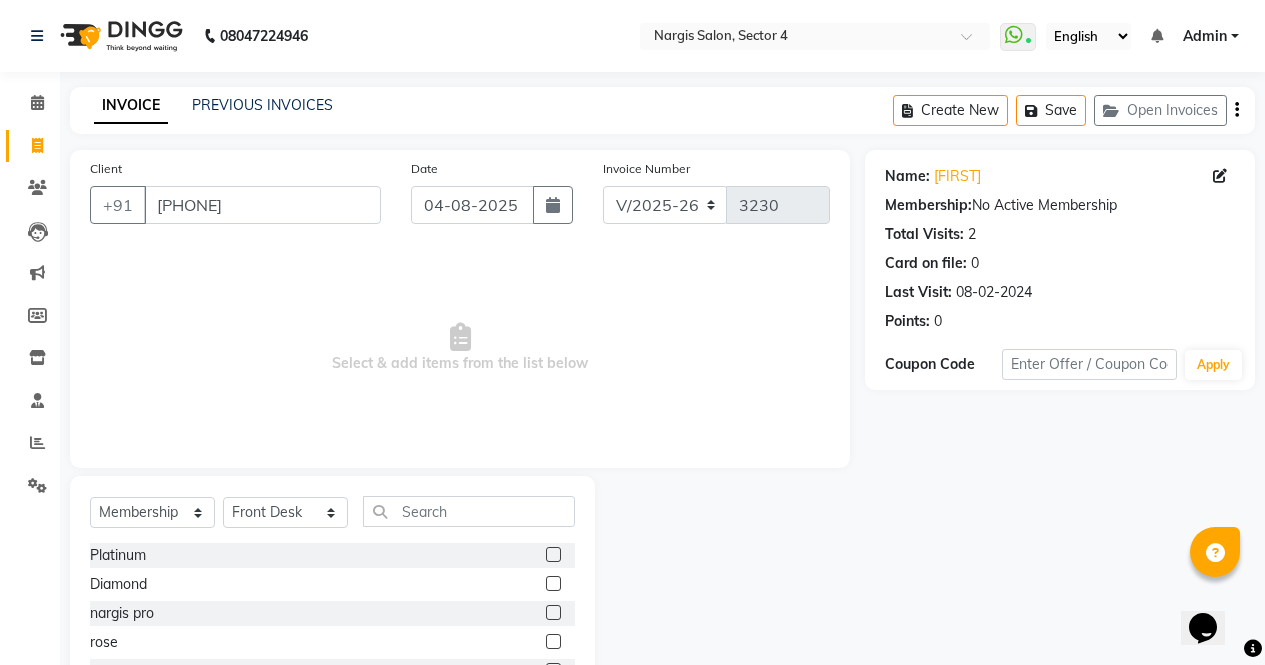 click 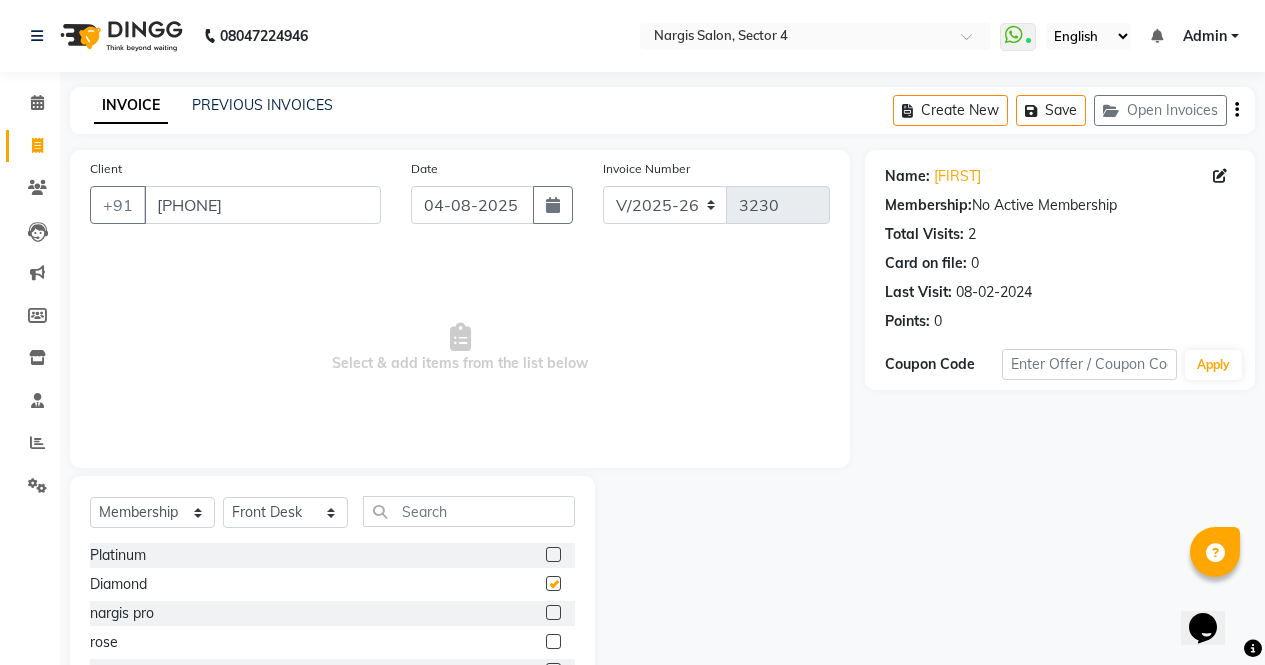 select on "select" 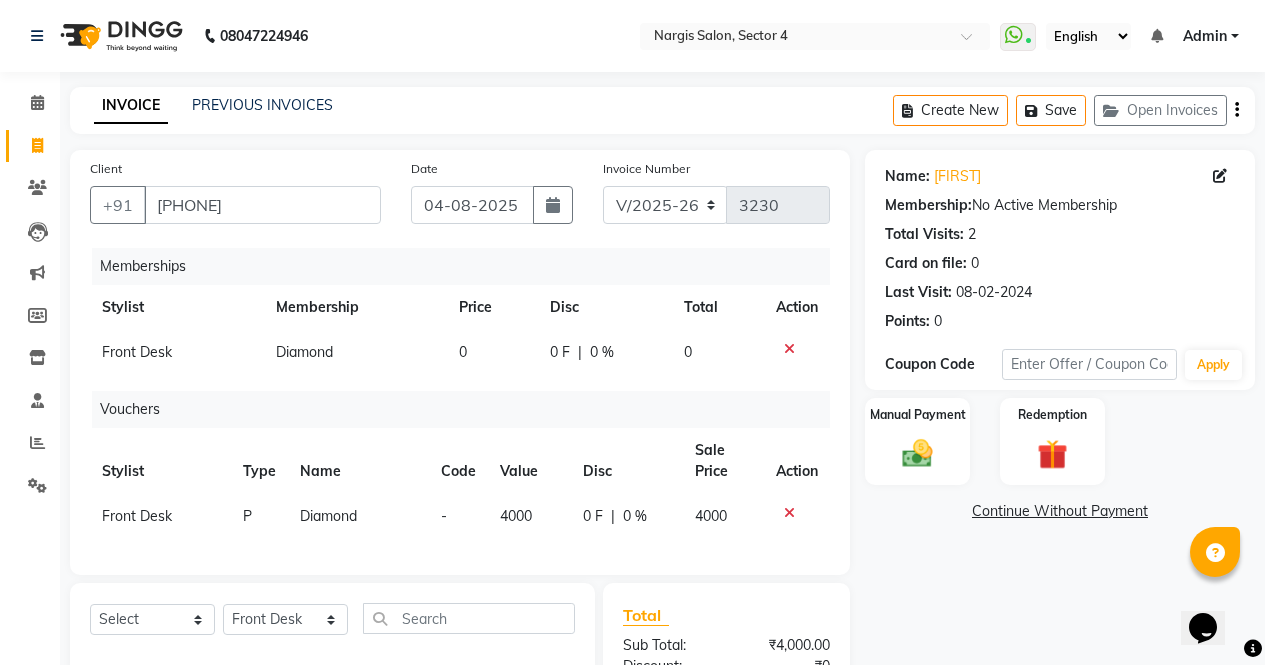 scroll, scrollTop: 194, scrollLeft: 0, axis: vertical 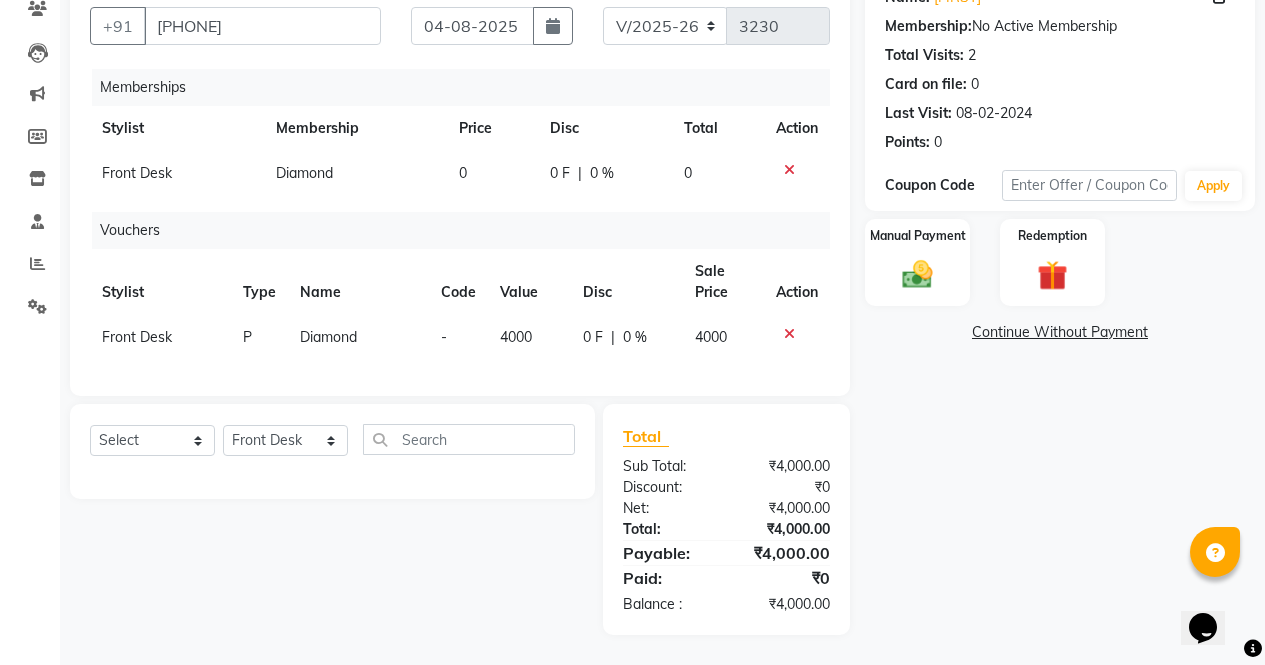 click 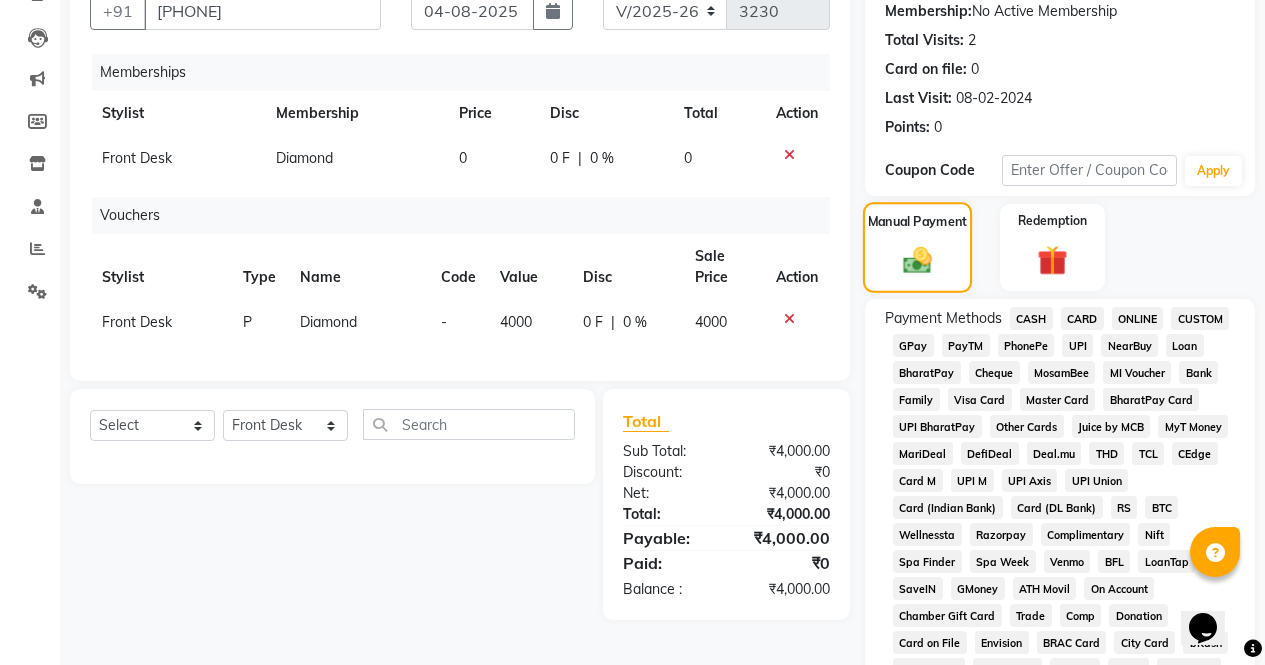 click on "CASH" 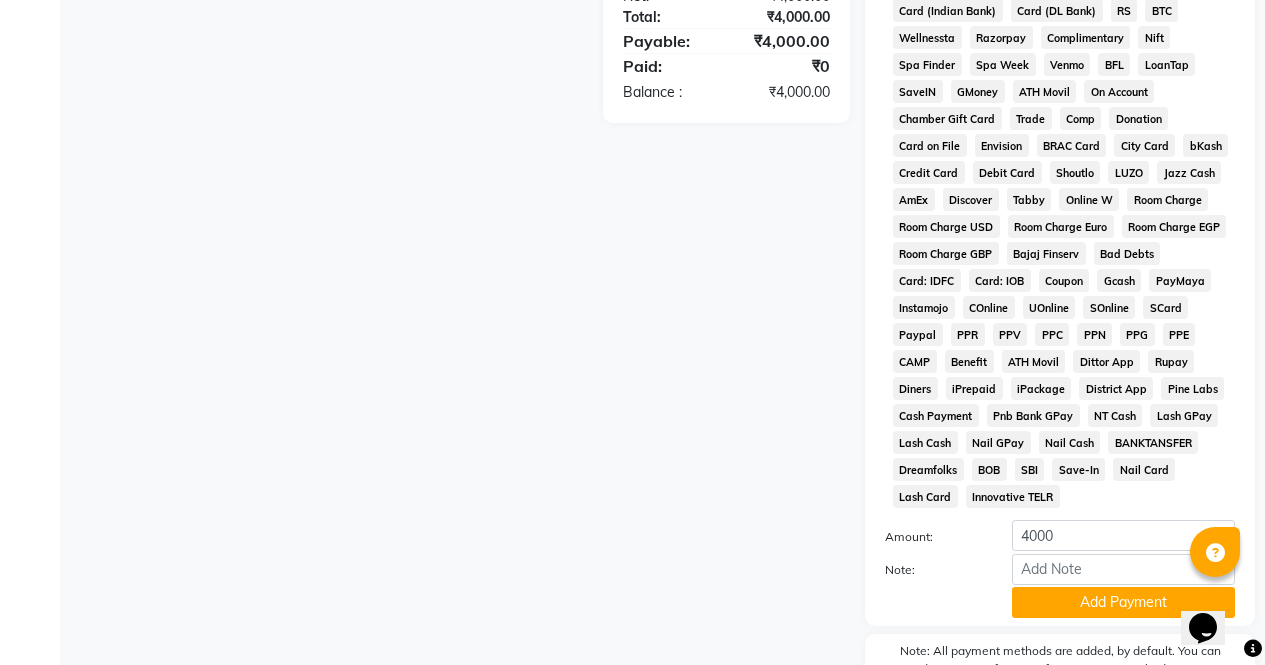 scroll, scrollTop: 799, scrollLeft: 0, axis: vertical 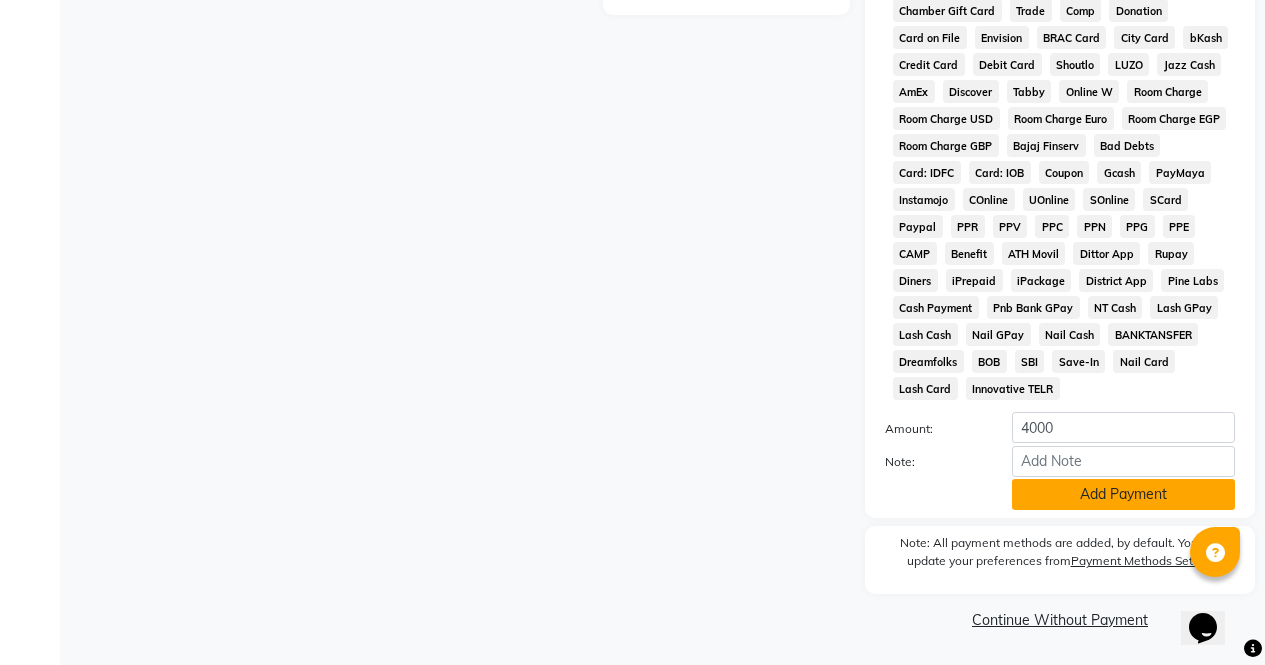 click on "Add Payment" 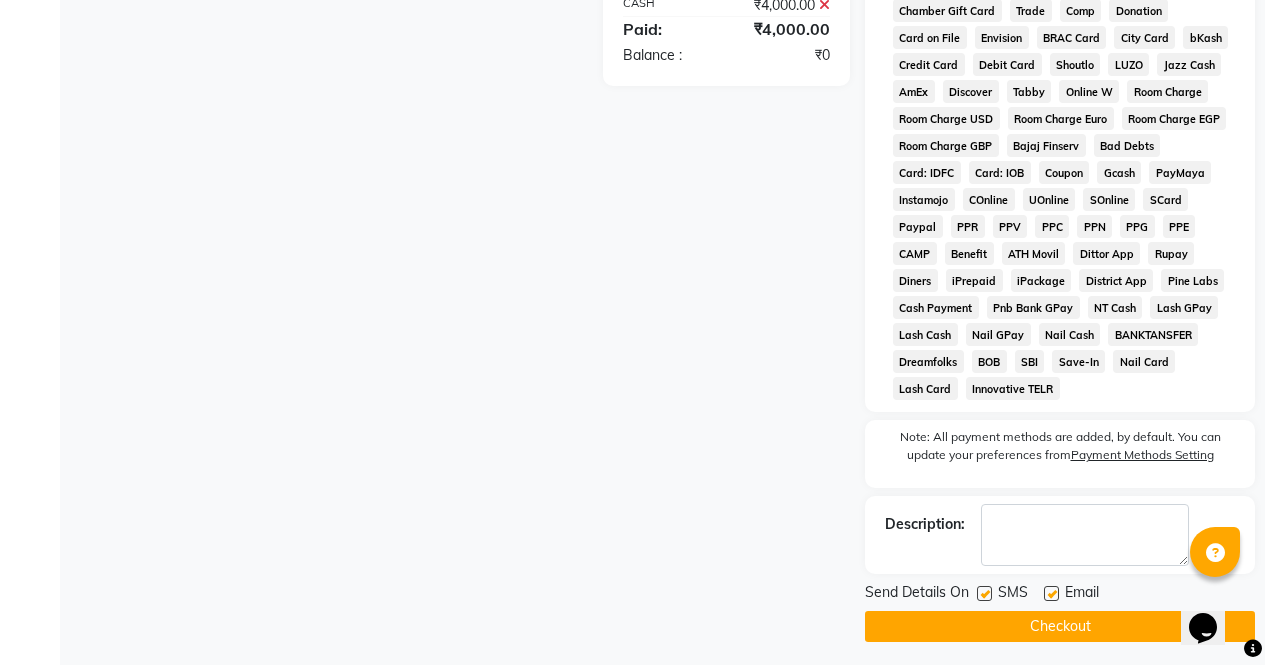 click on "Checkout" 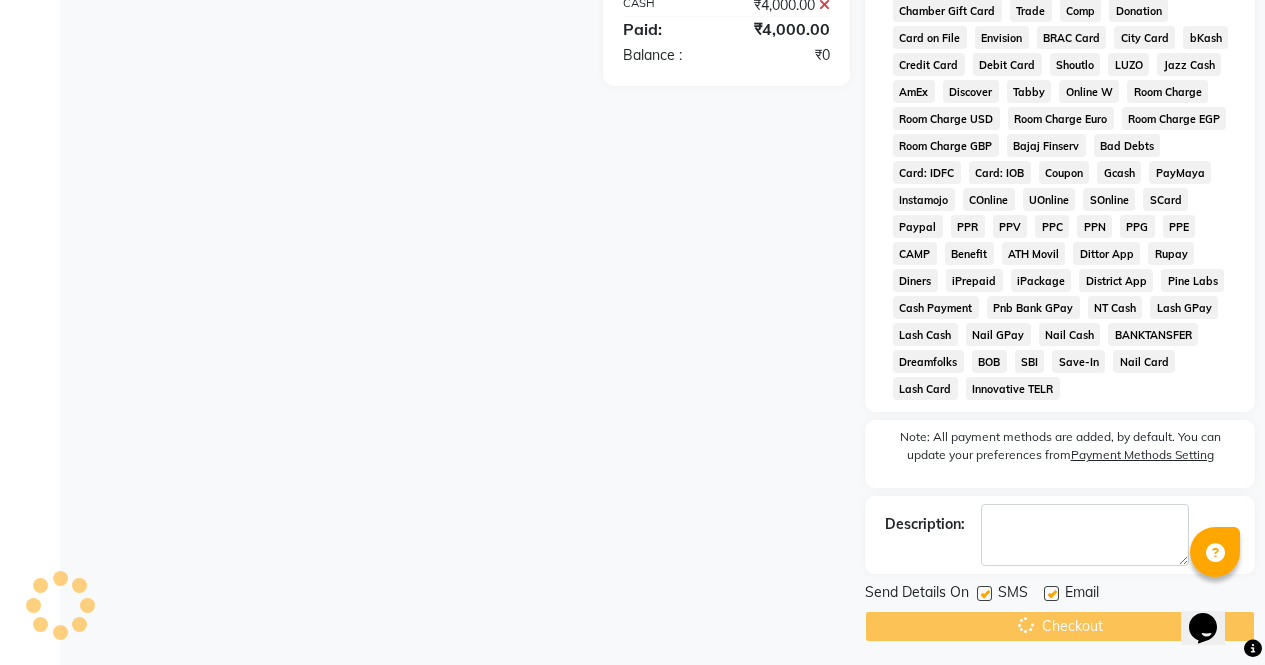 scroll, scrollTop: 0, scrollLeft: 0, axis: both 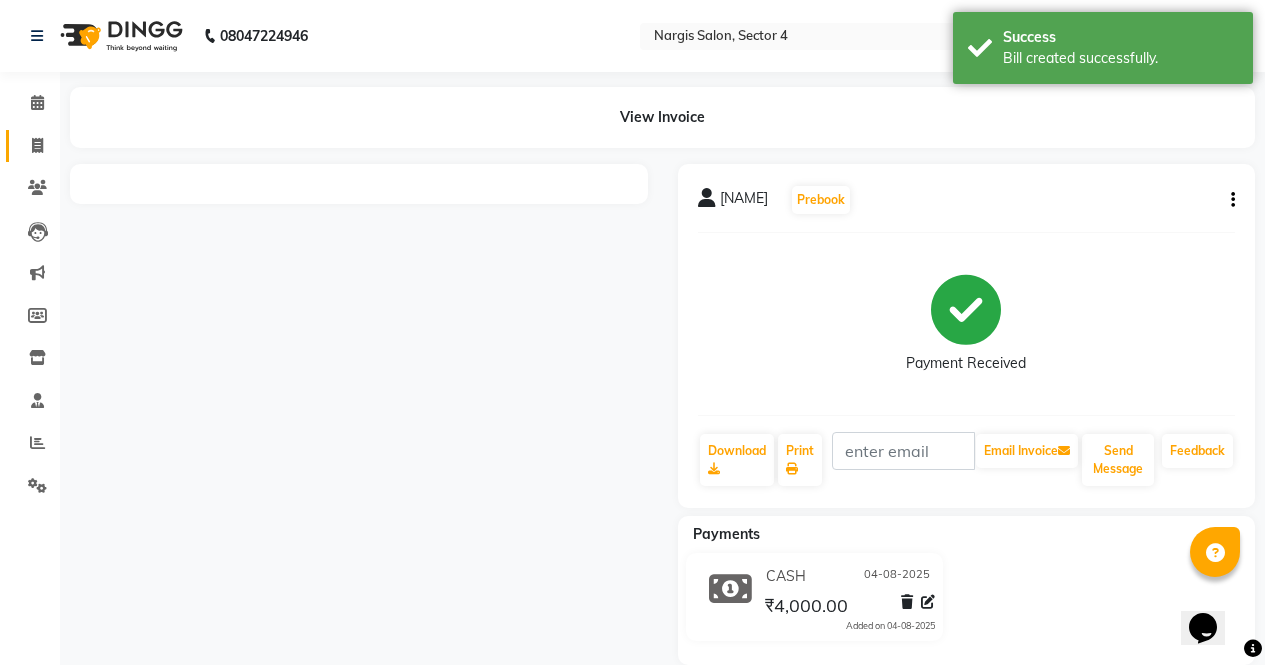 click 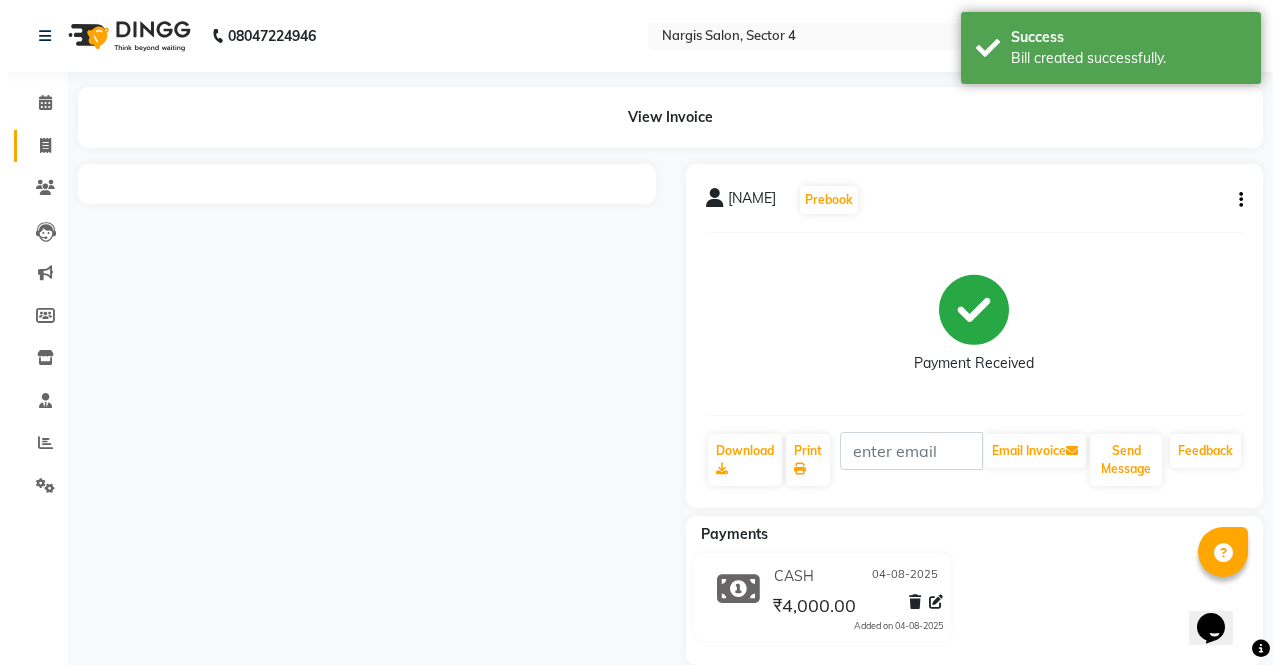 select on "service" 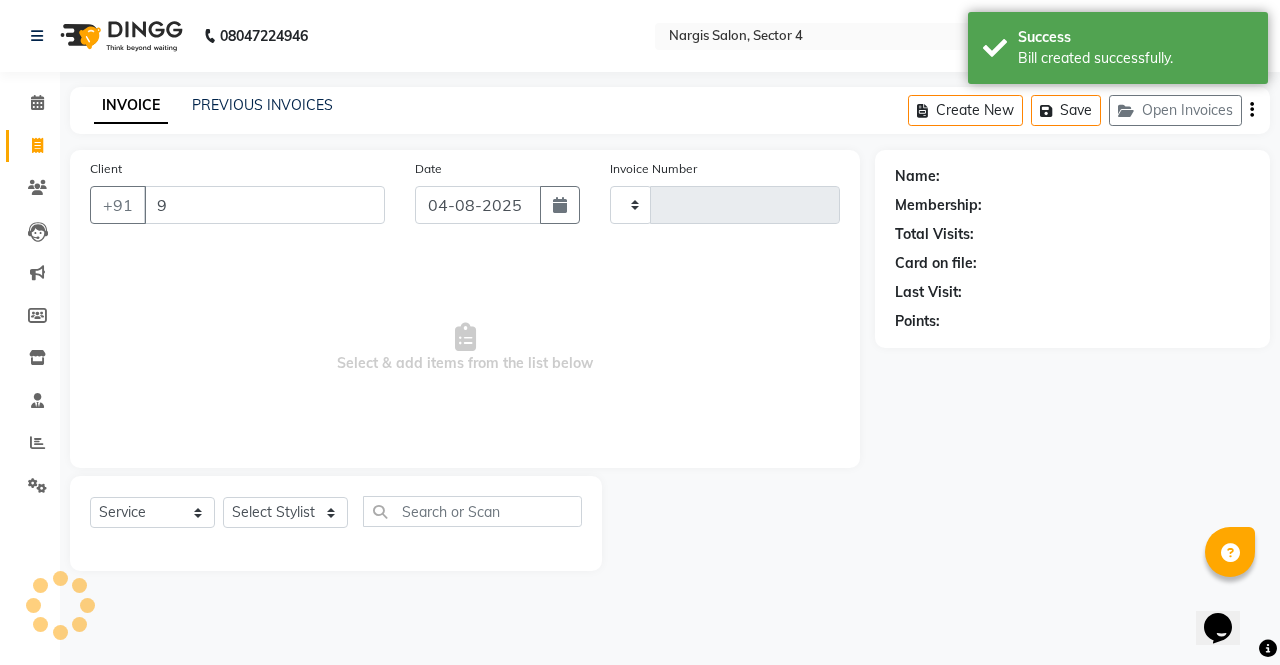 type on "92" 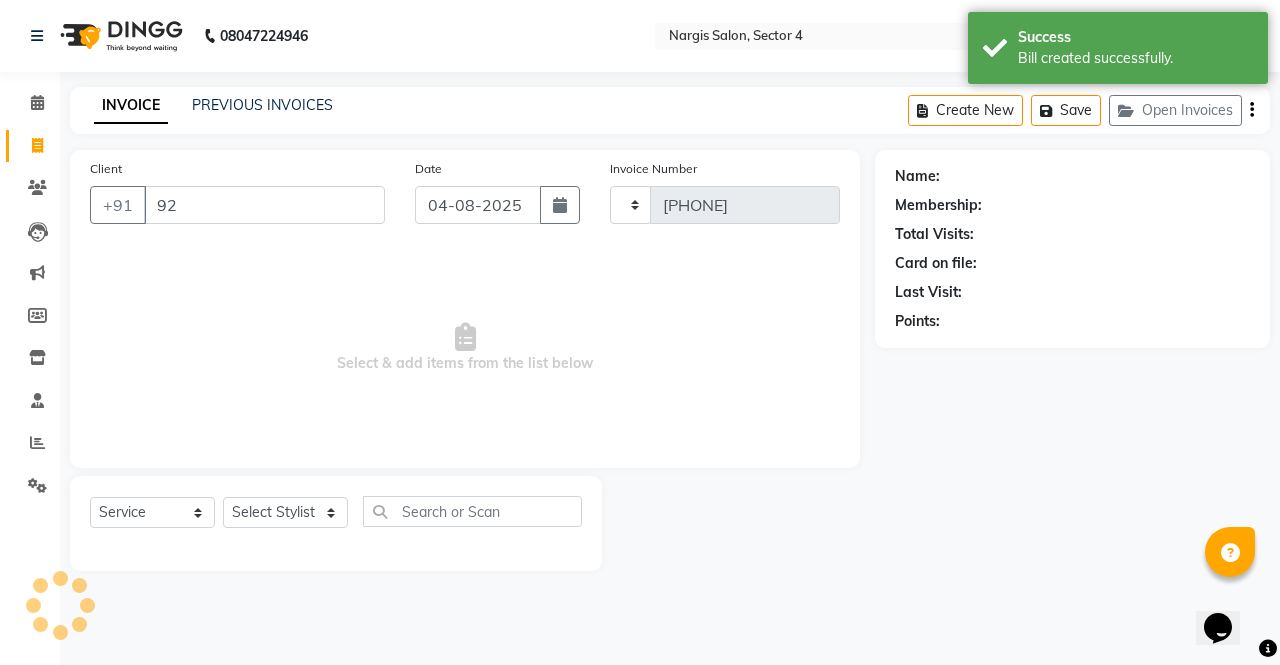 select on "4130" 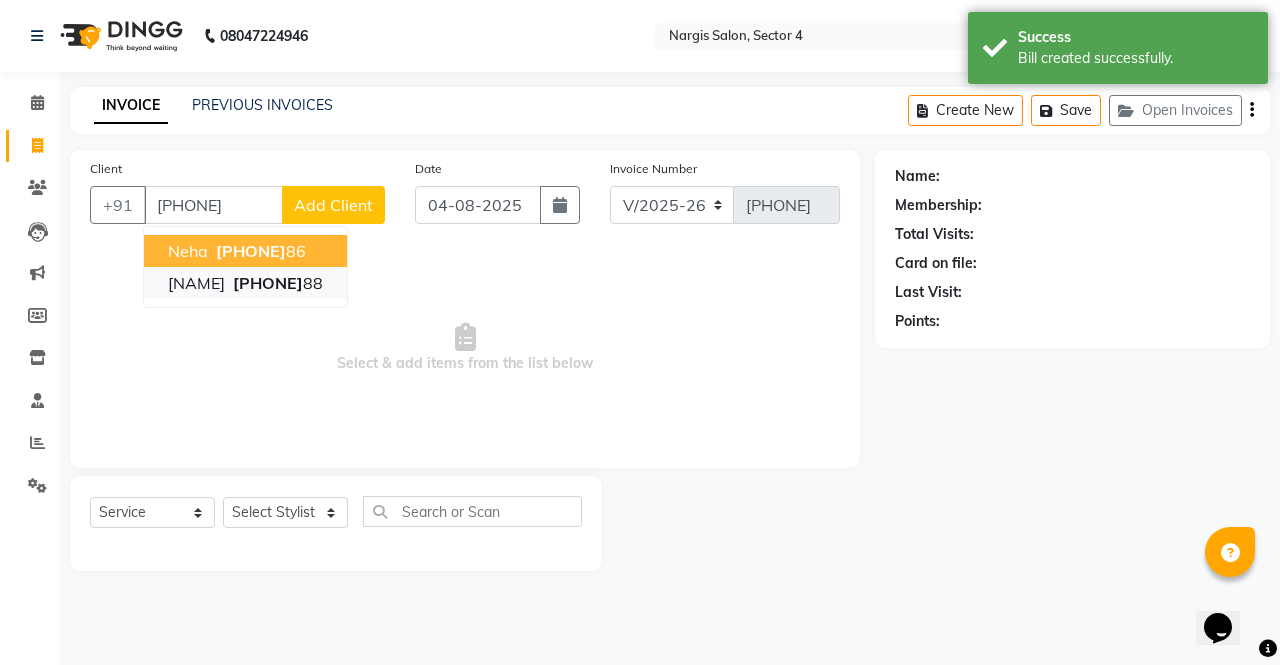 click on "[FIRST]" at bounding box center (196, 283) 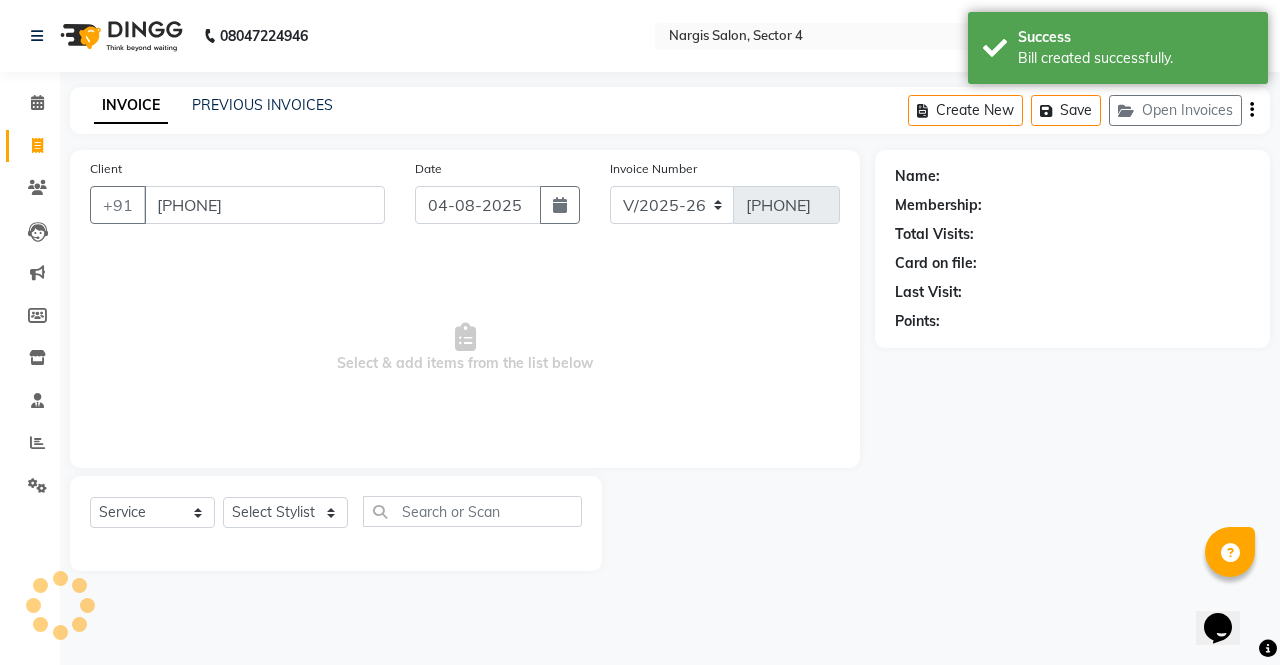 type on "[PHONE]" 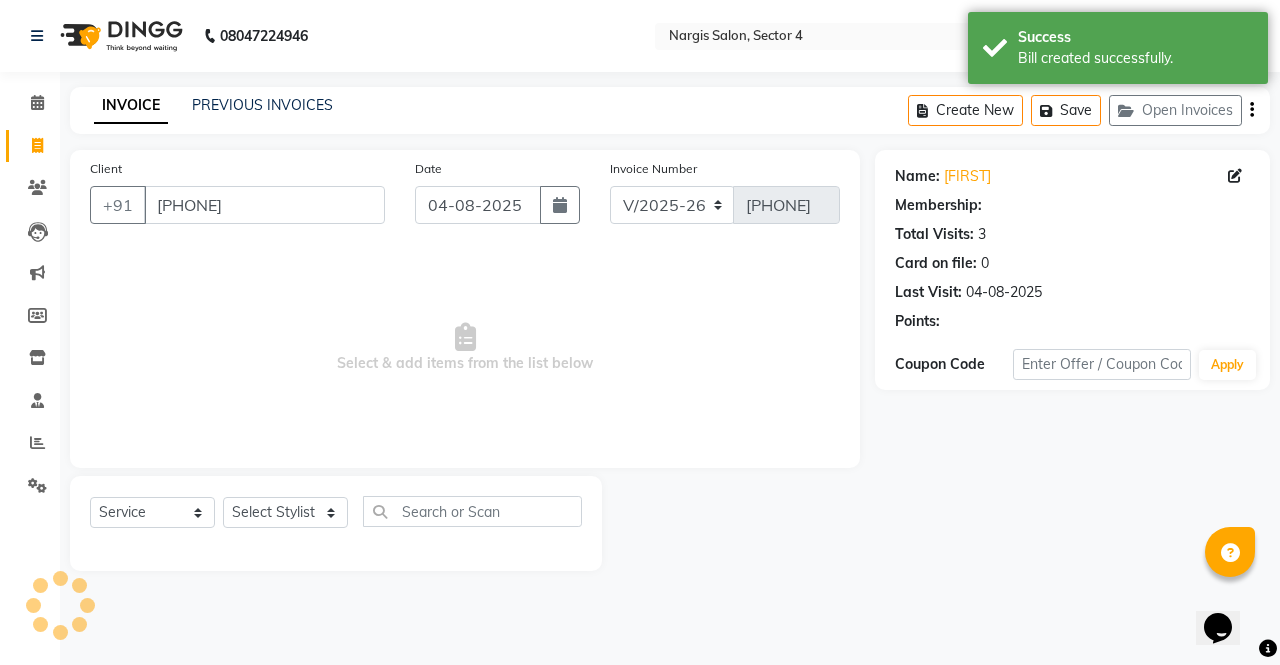 select on "1: Object" 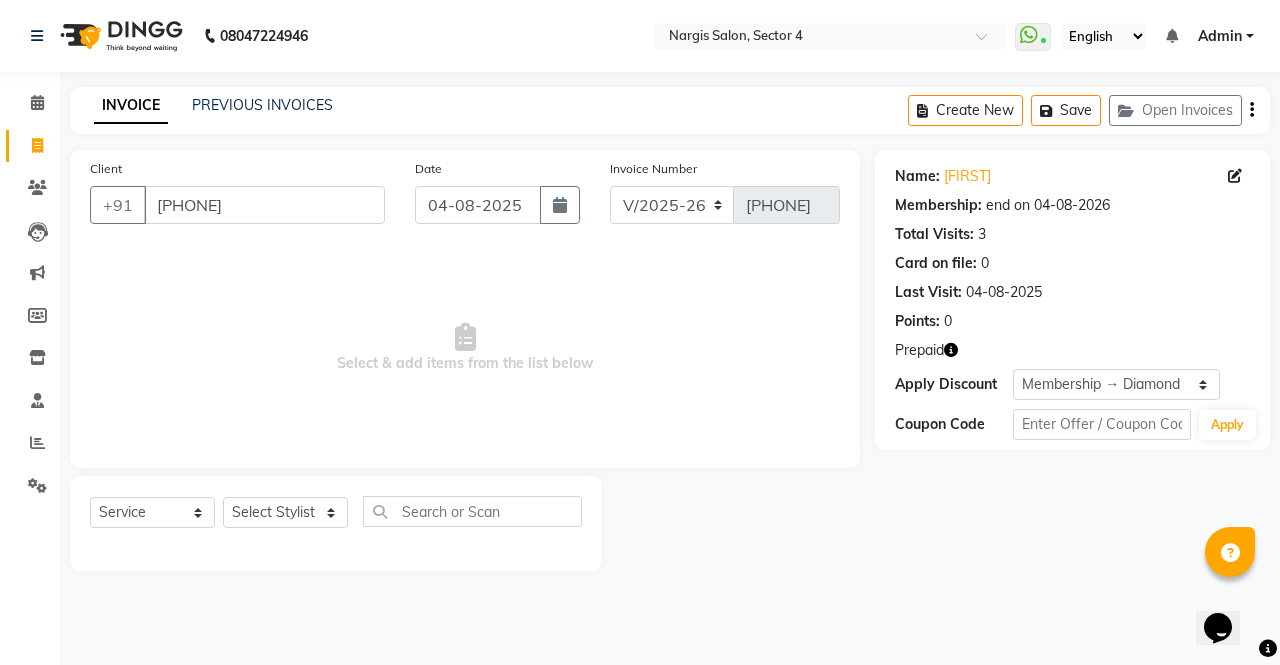 click on "Prepaid" 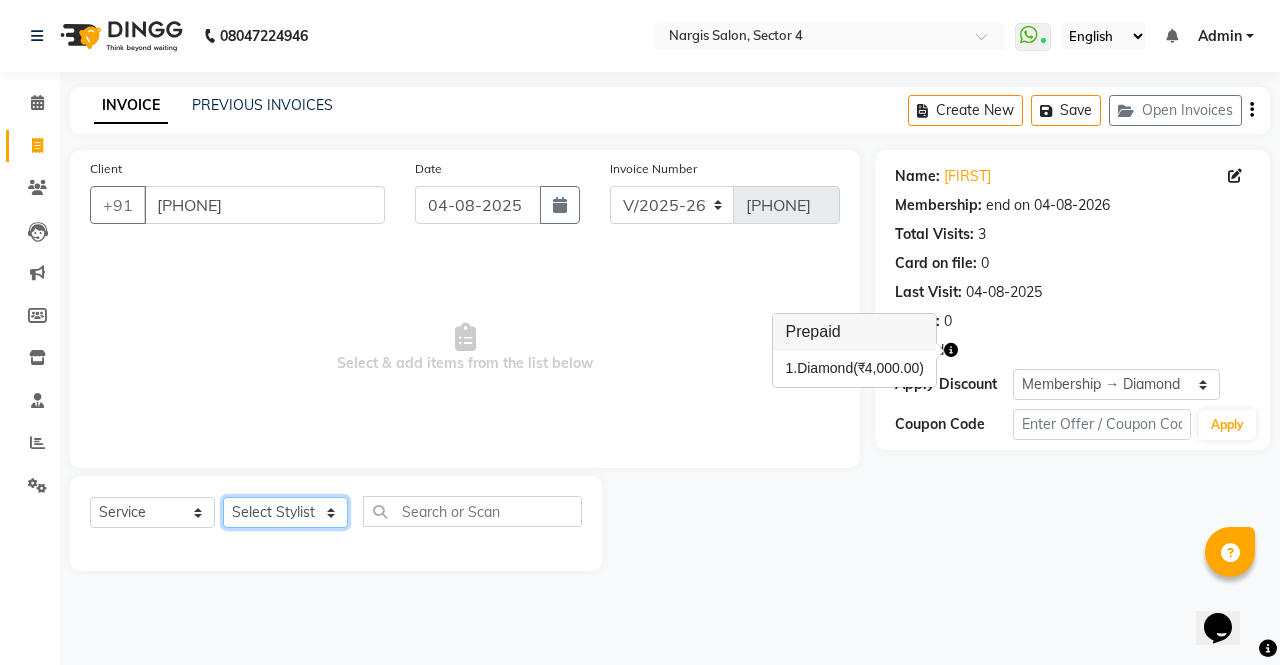 click on "Select Stylist ajeet anu armaan ashu Front Desk muskaan rakhi saima shivam soni sunil yashoda" 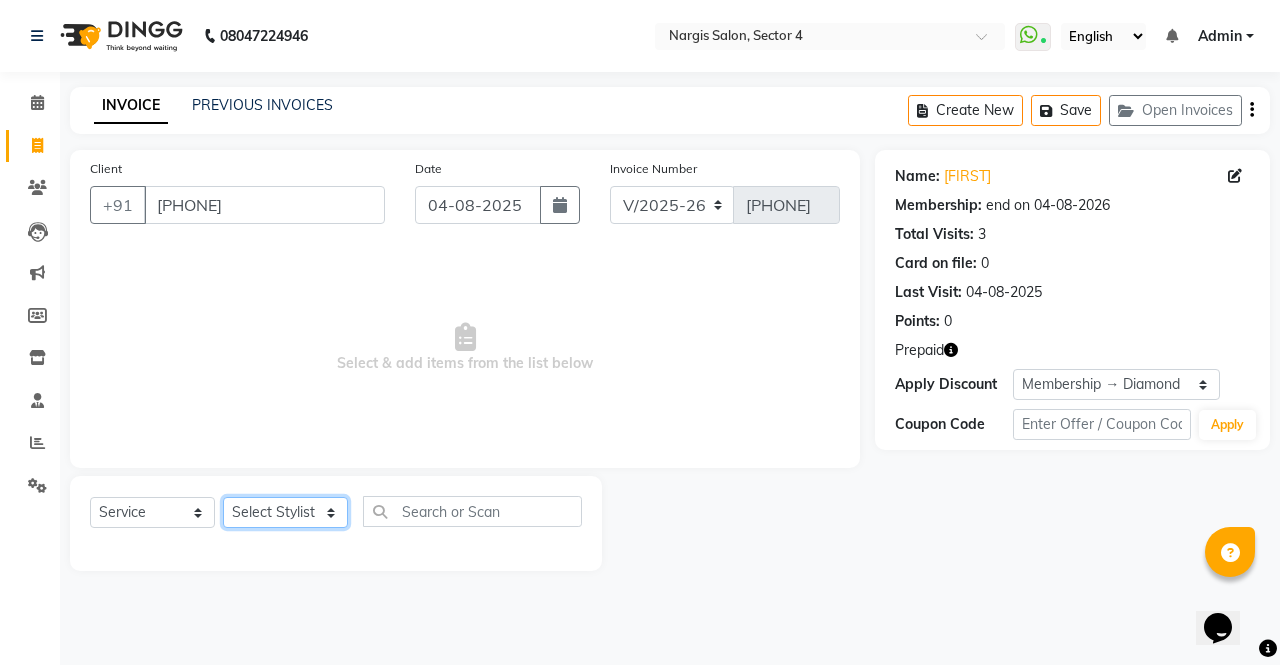 select on "28132" 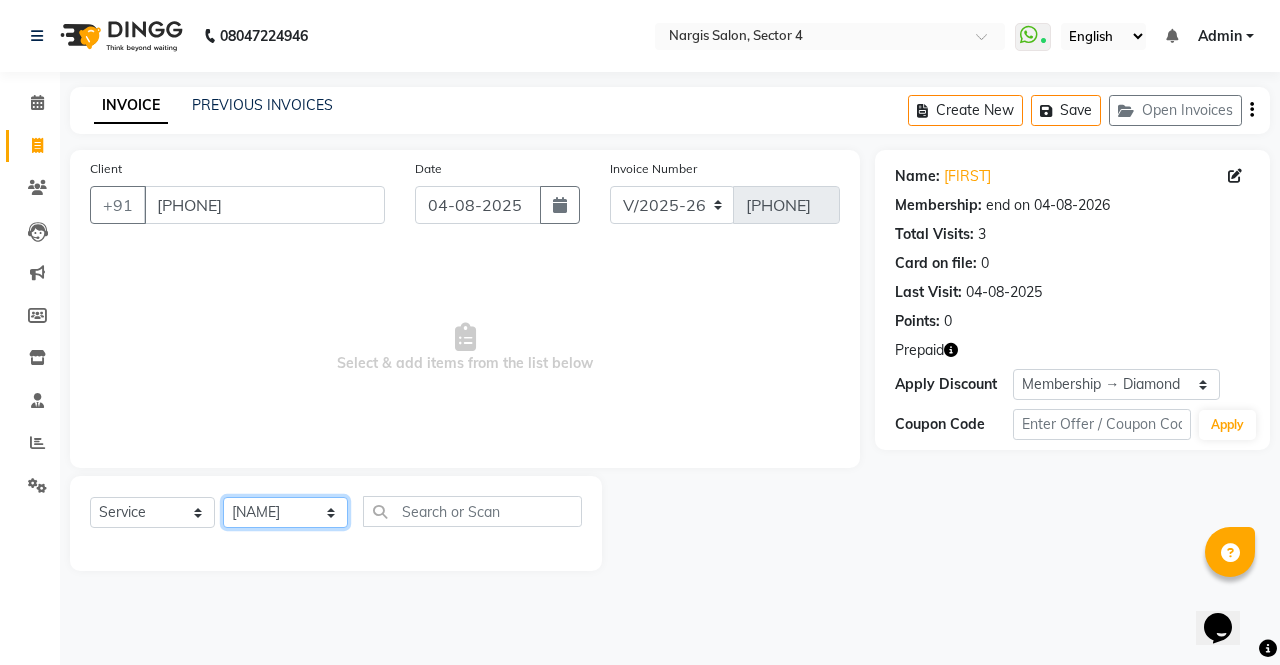 click on "Select Stylist ajeet anu armaan ashu Front Desk muskaan rakhi saima shivam soni sunil yashoda" 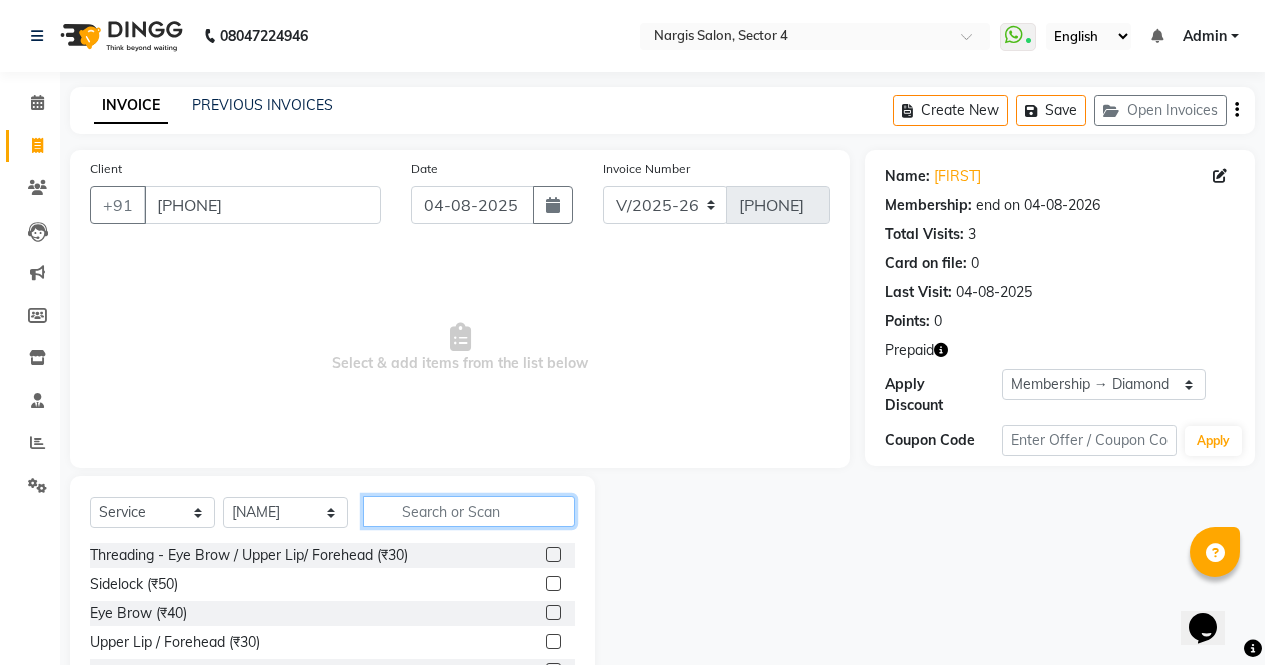 click 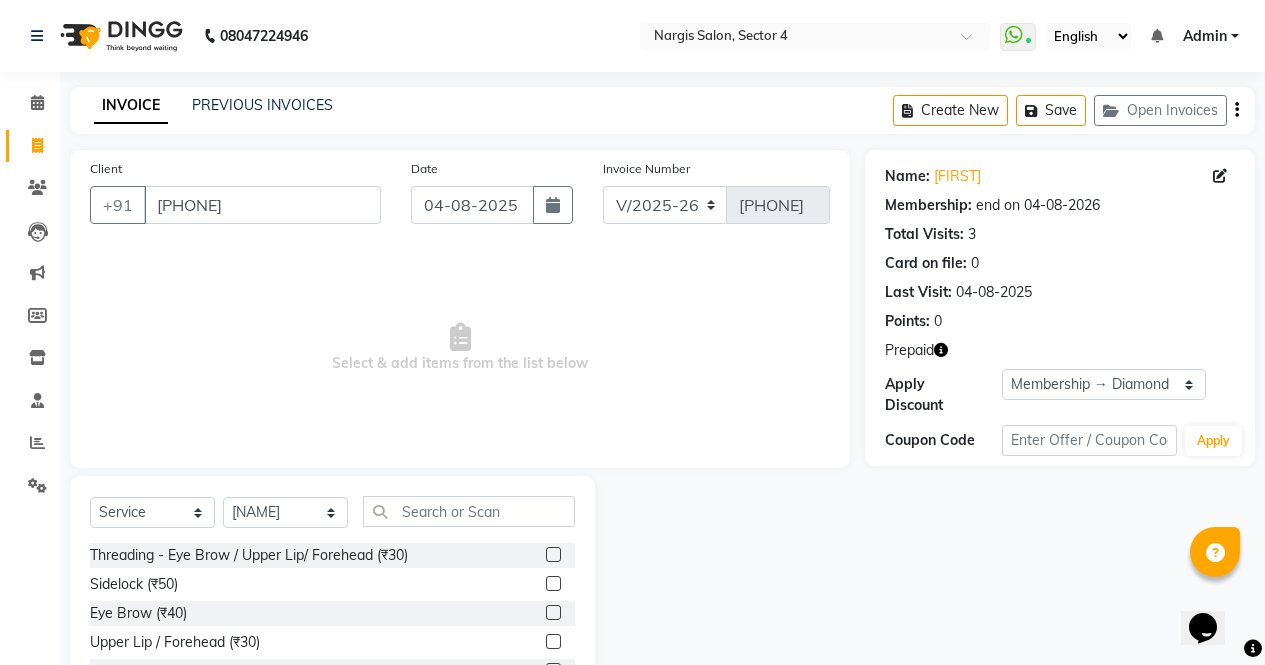 click 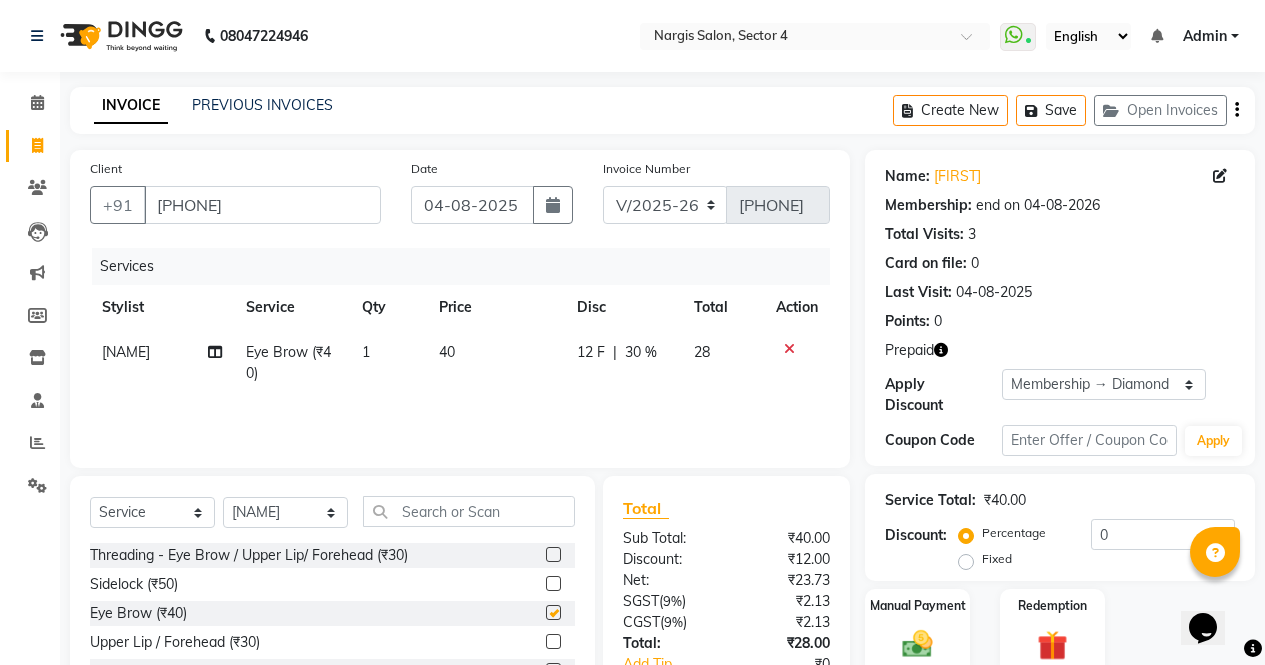 scroll, scrollTop: 0, scrollLeft: 0, axis: both 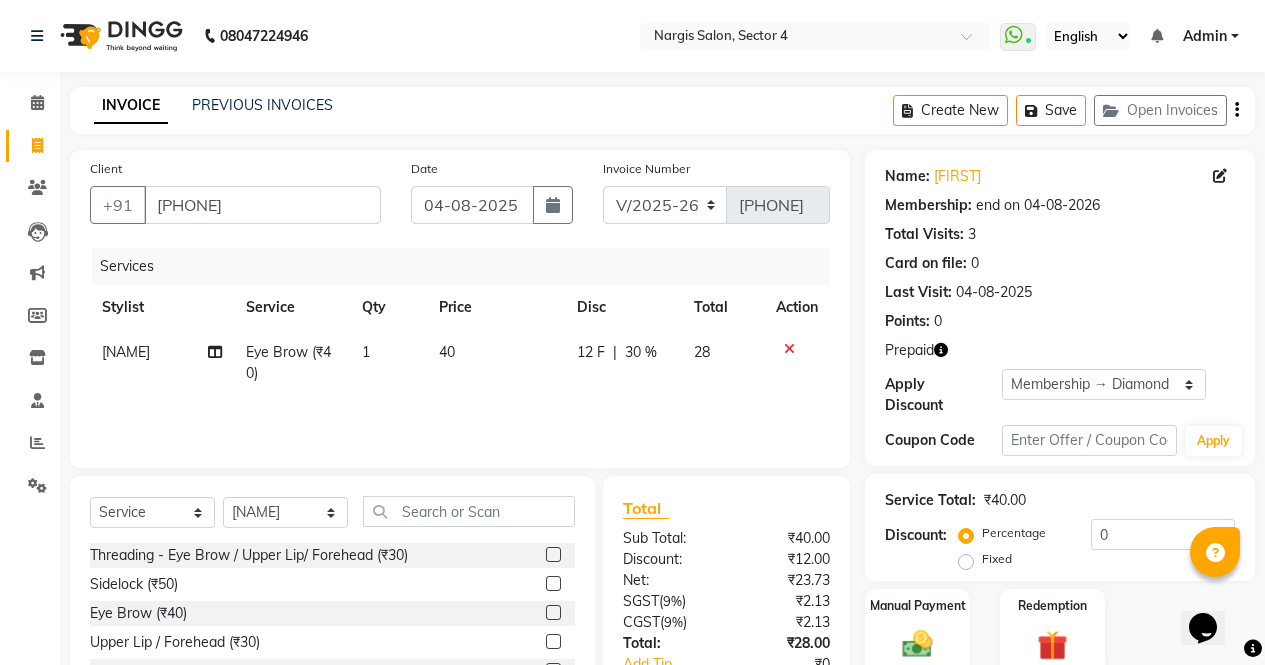 checkbox on "false" 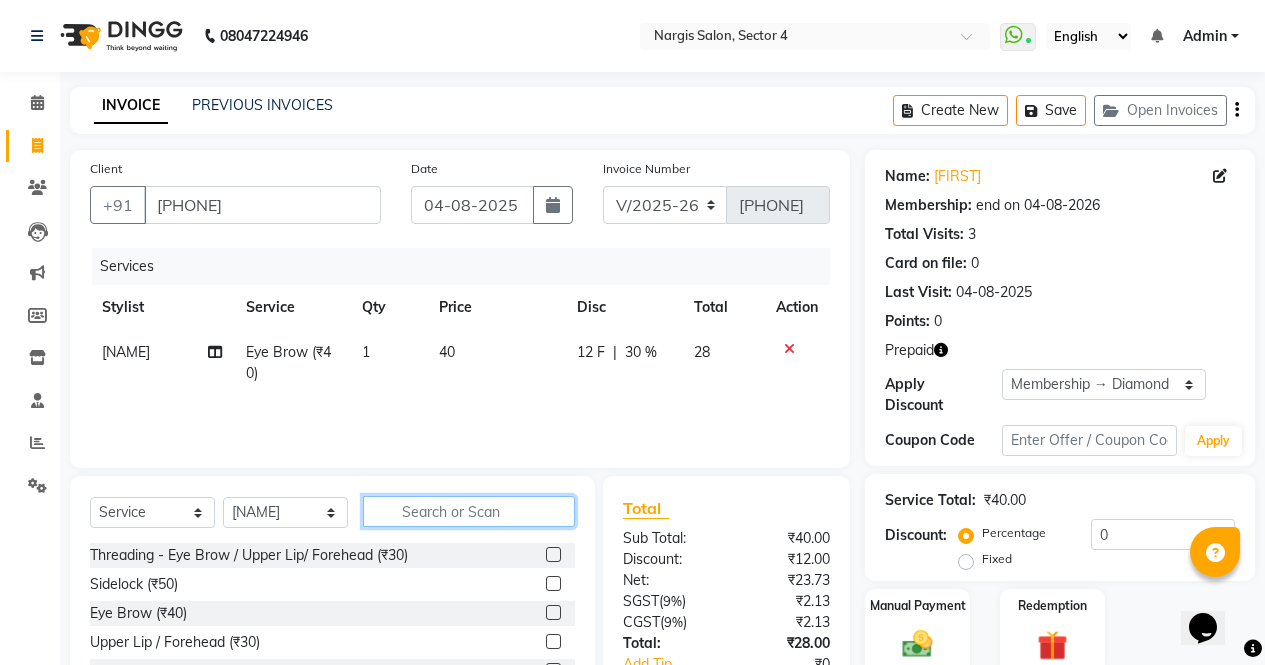 click 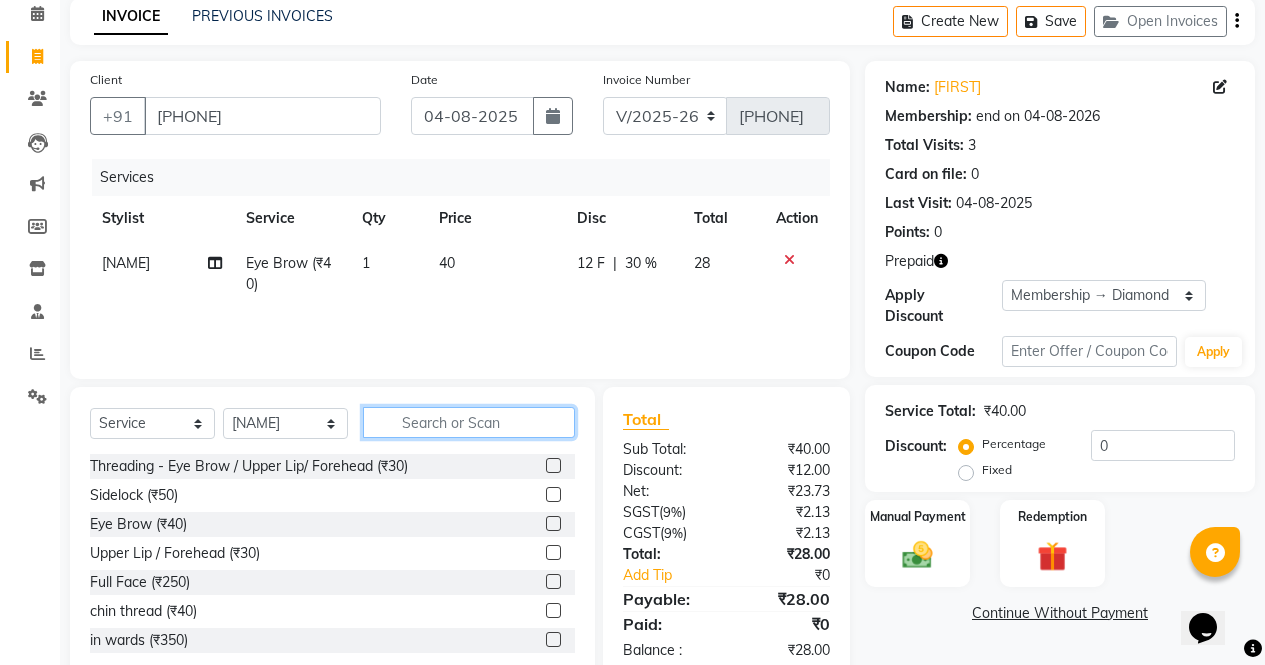 scroll, scrollTop: 132, scrollLeft: 0, axis: vertical 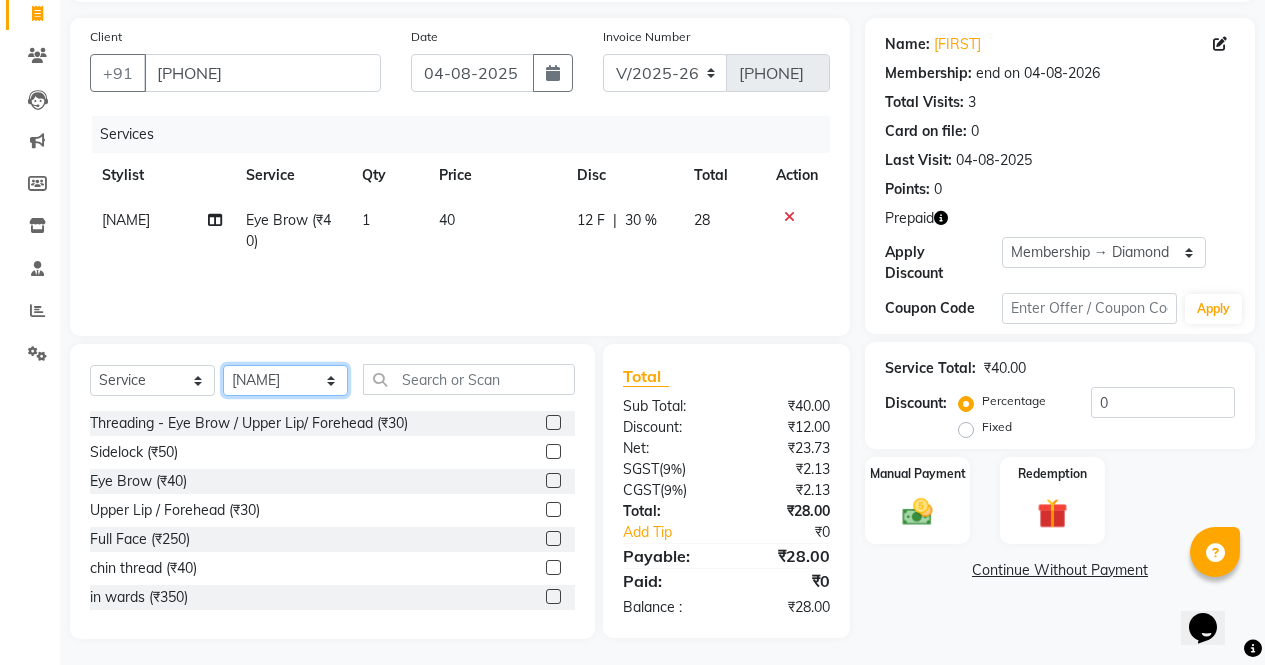 click on "Select Stylist ajeet anu armaan ashu Front Desk muskaan rakhi saima shivam soni sunil yashoda" 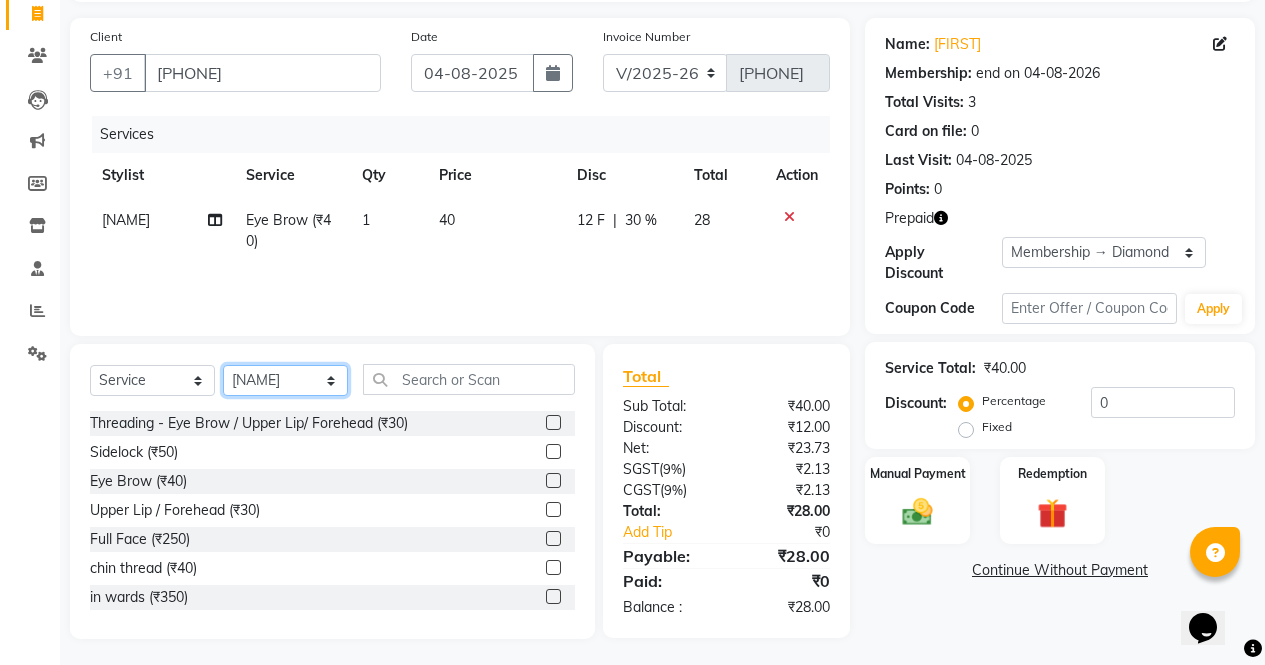 click on "Select Stylist ajeet anu armaan ashu Front Desk muskaan rakhi saima shivam soni sunil yashoda" 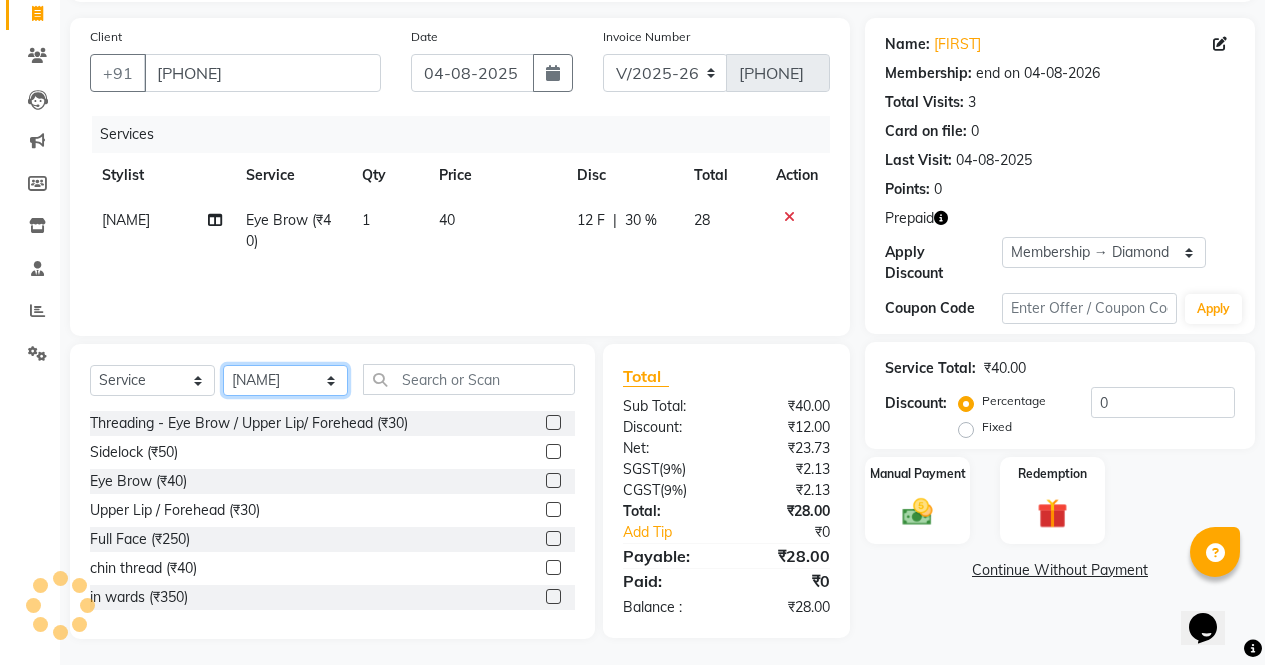 click on "Select Stylist ajeet anu armaan ashu Front Desk muskaan rakhi saima shivam soni sunil yashoda" 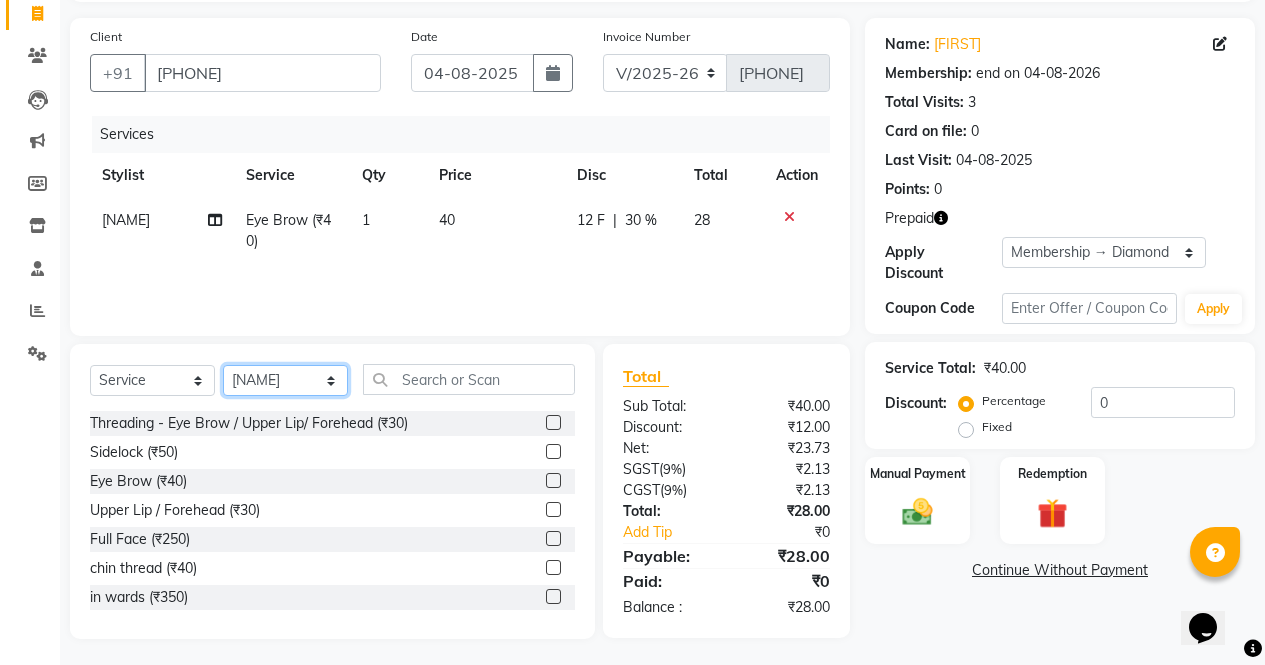 select on "87411" 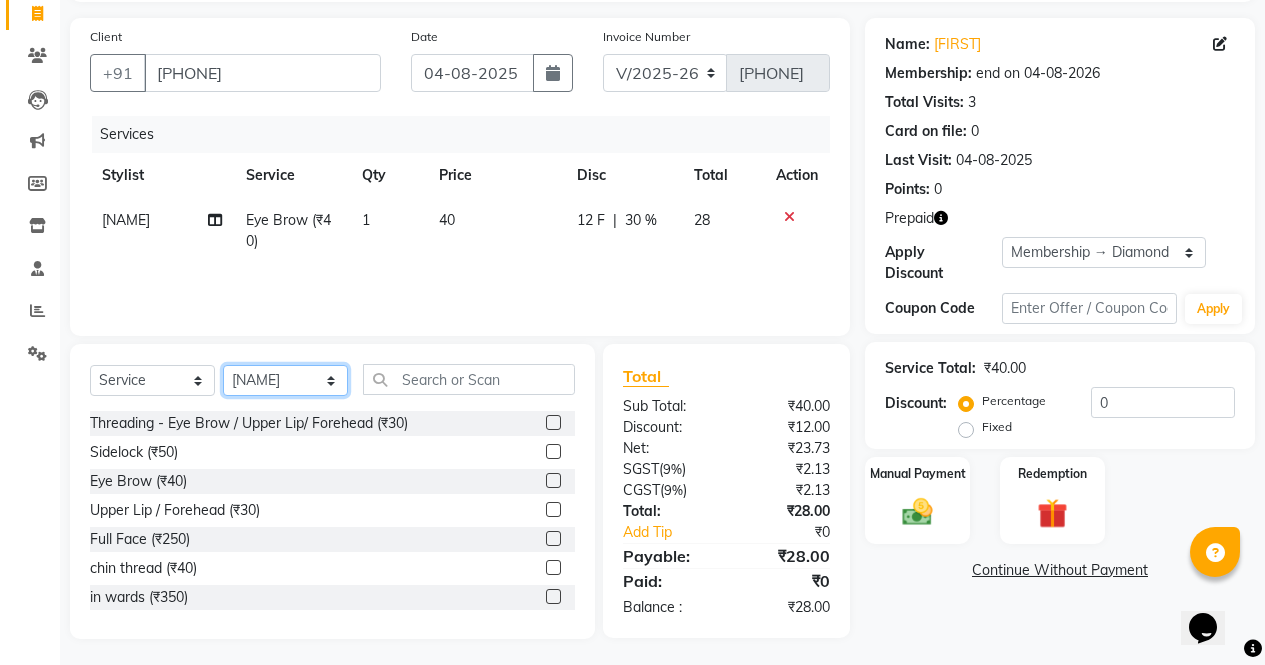 click on "Select Stylist ajeet anu armaan ashu Front Desk muskaan rakhi saima shivam soni sunil yashoda" 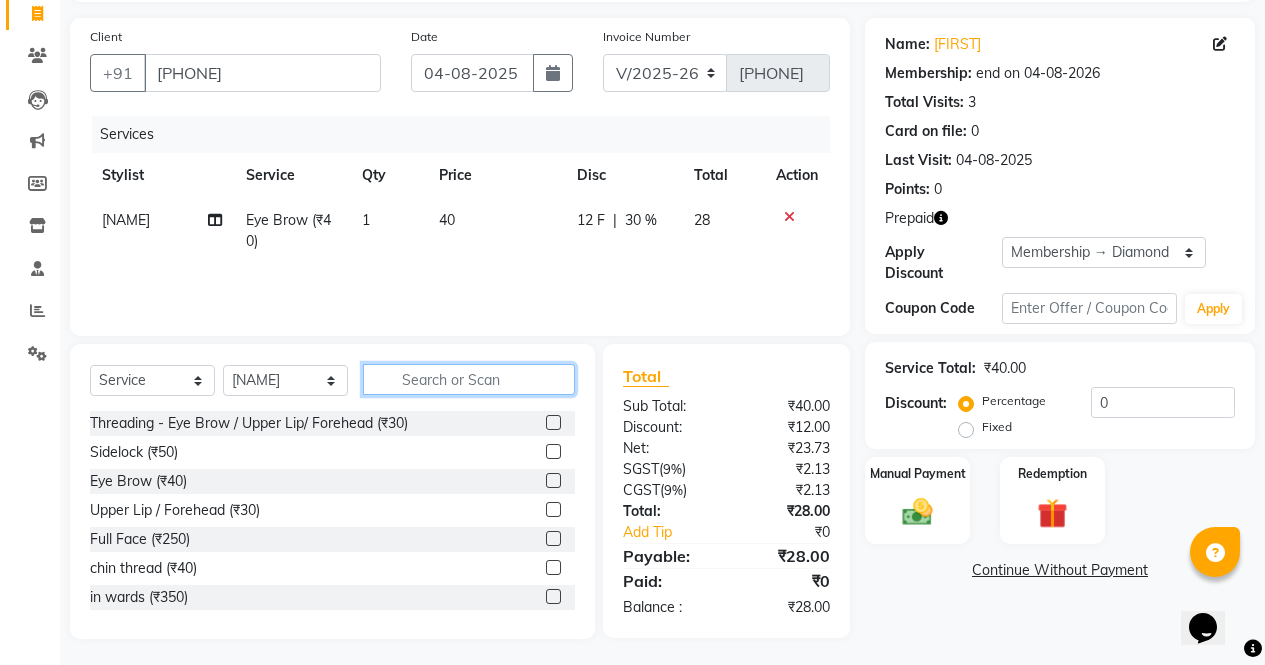 click 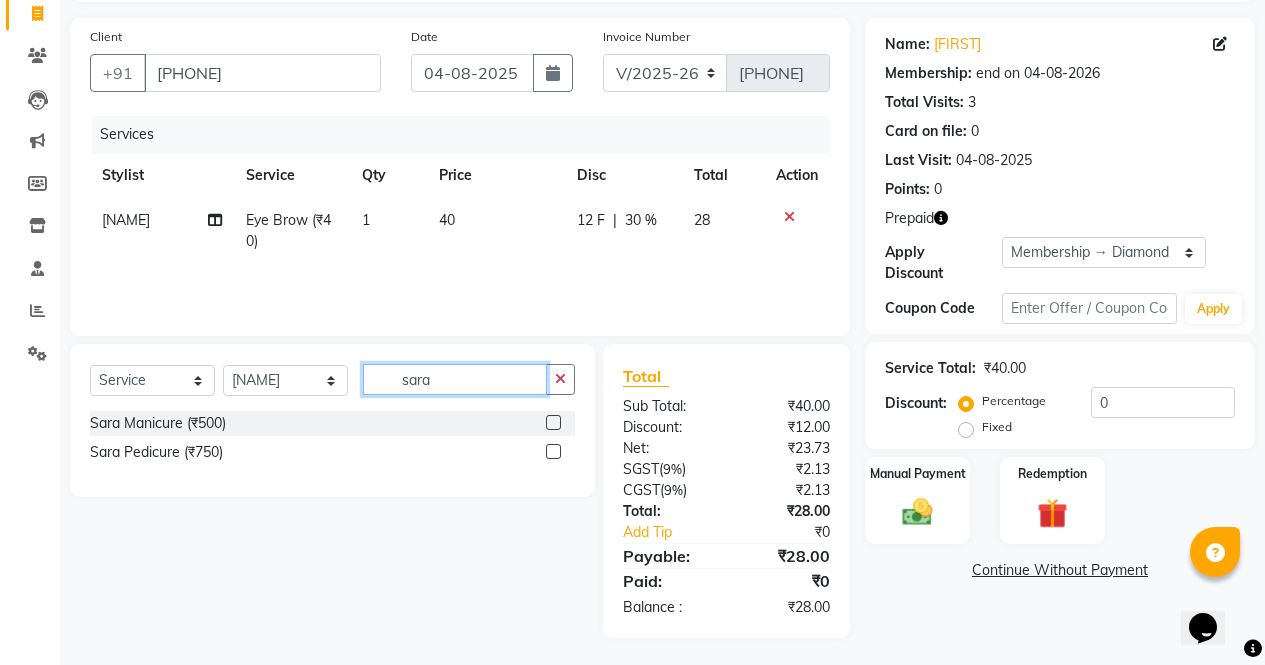 type on "sara" 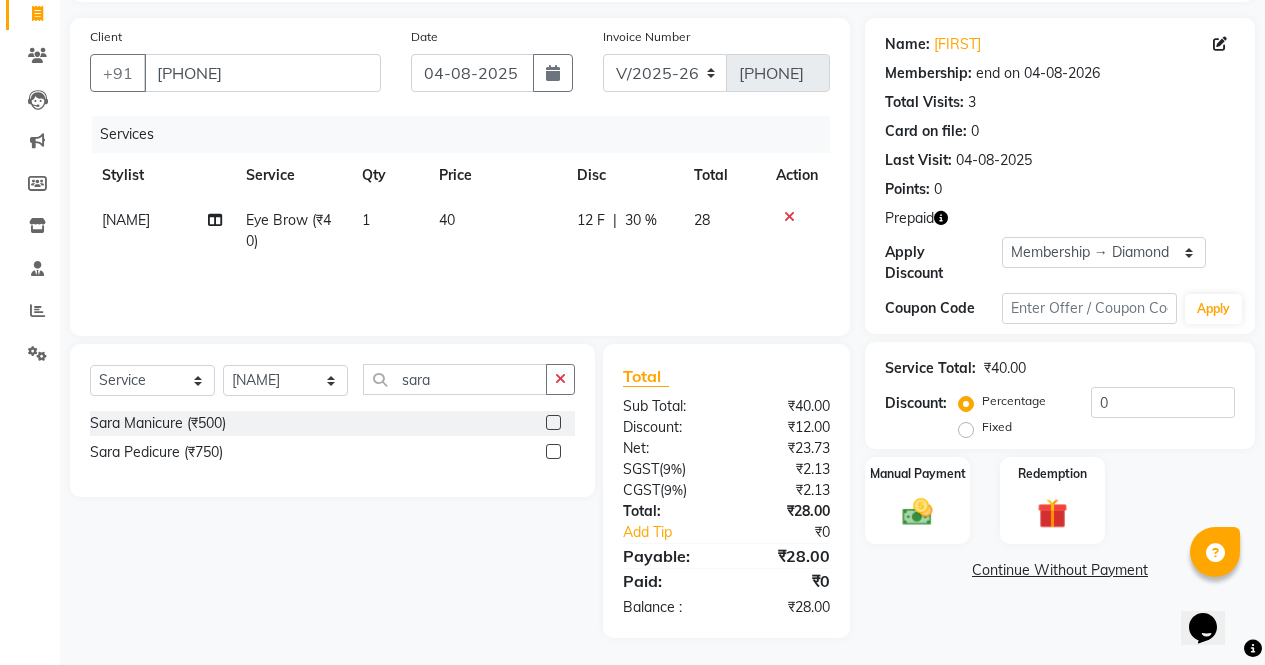 click 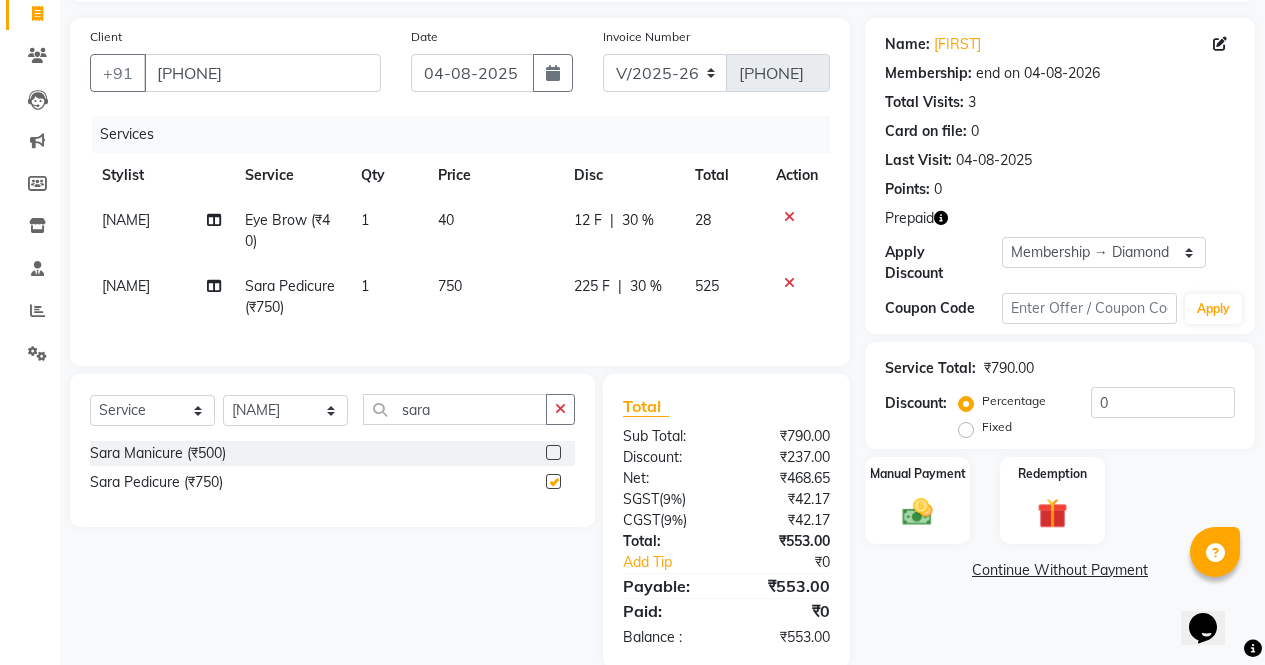 scroll, scrollTop: 180, scrollLeft: 0, axis: vertical 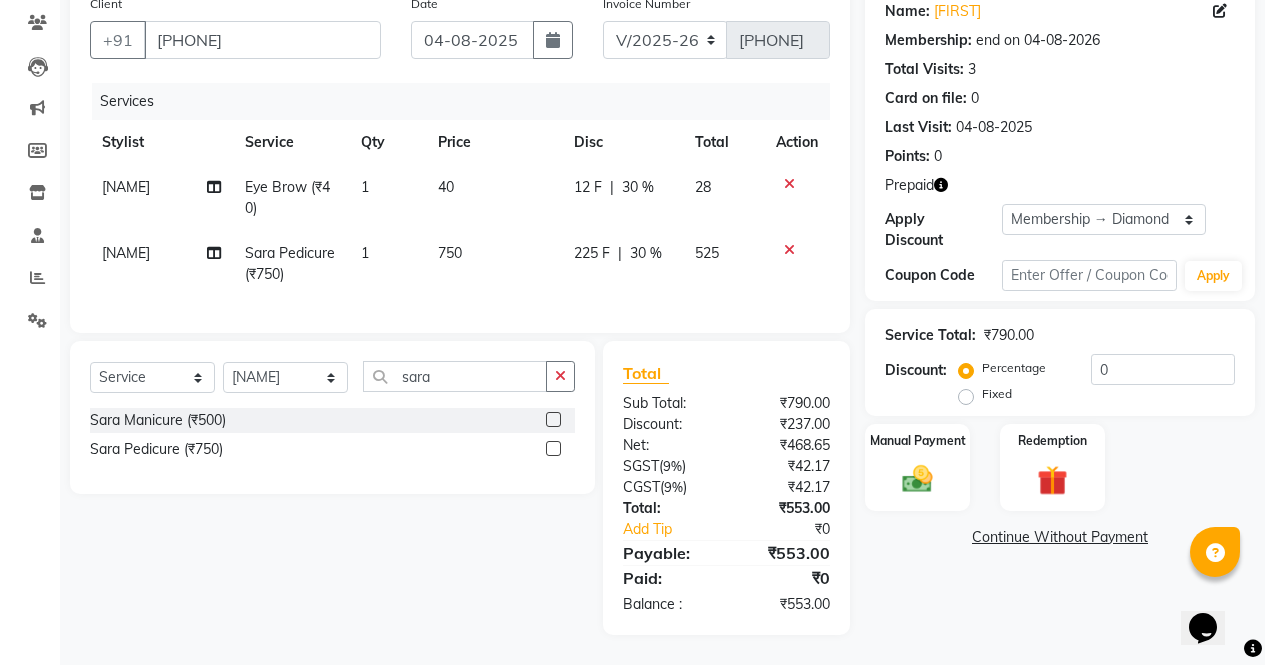 checkbox on "false" 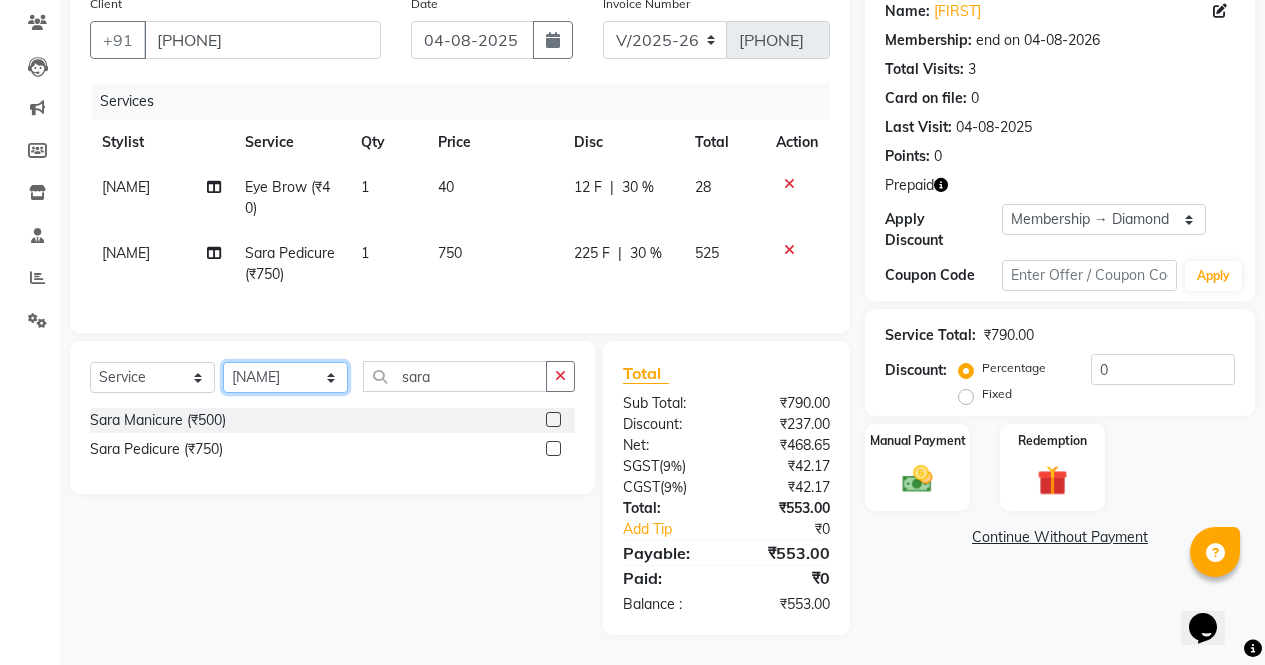 click on "Select Stylist ajeet anu armaan ashu Front Desk muskaan rakhi saima shivam soni sunil yashoda" 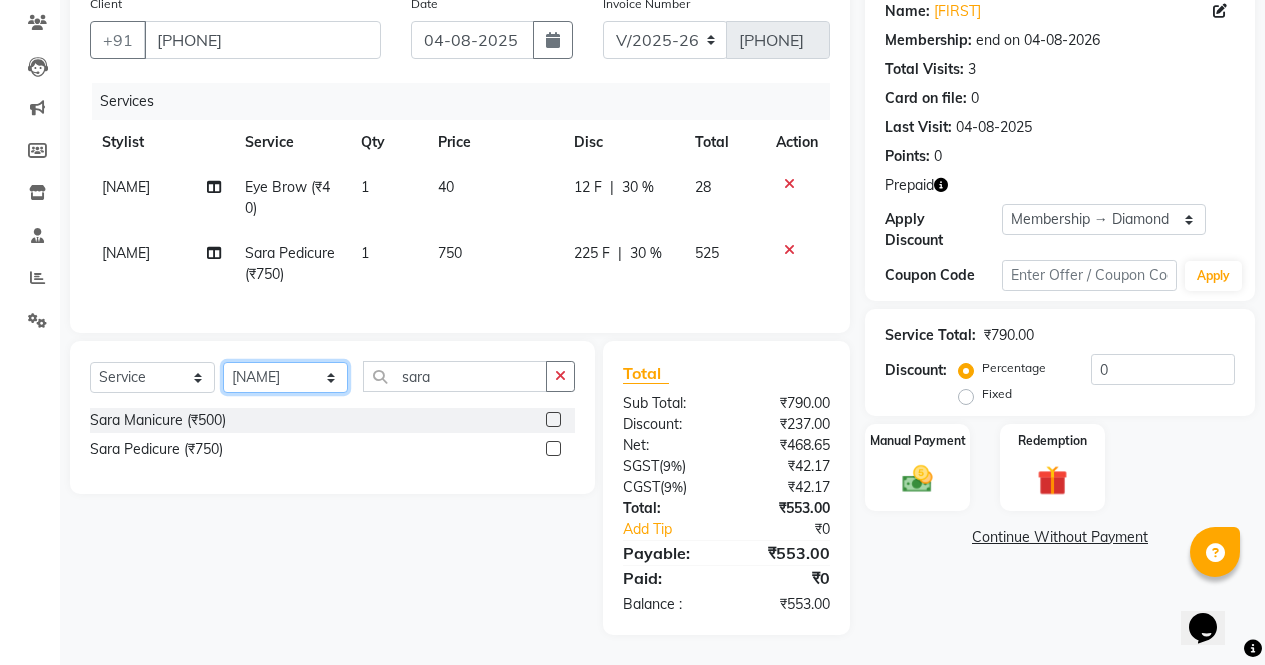select on "87409" 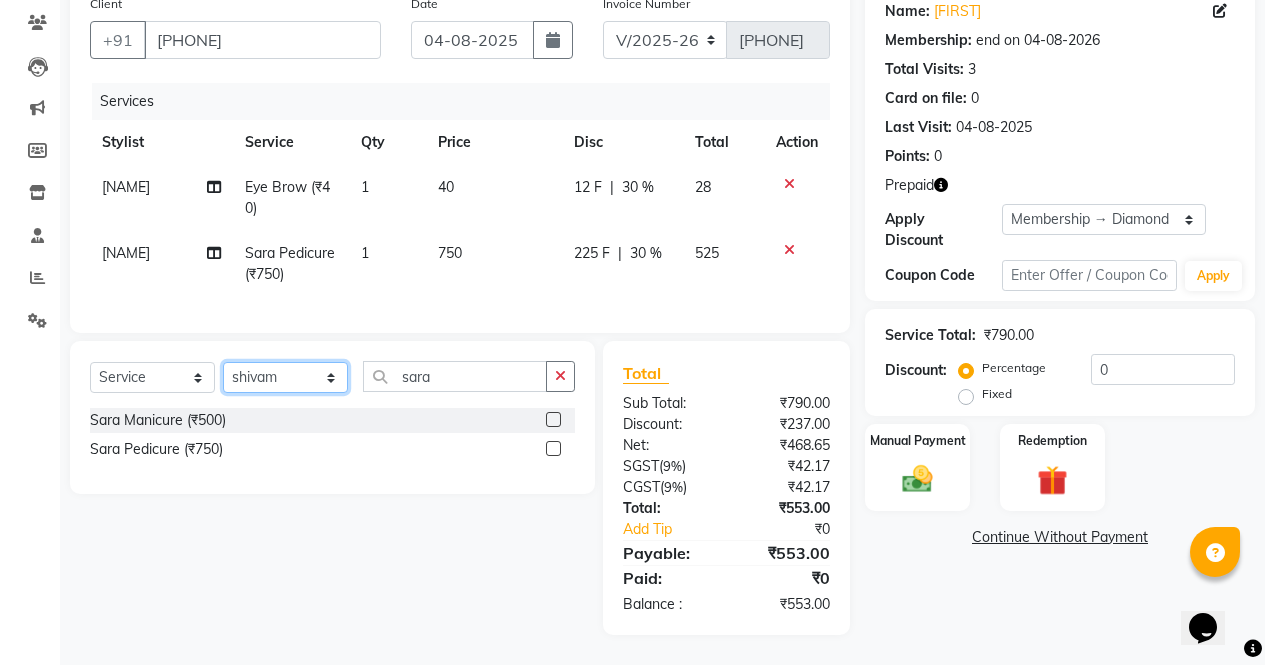 click on "Select Stylist ajeet anu armaan ashu Front Desk muskaan rakhi saima shivam soni sunil yashoda" 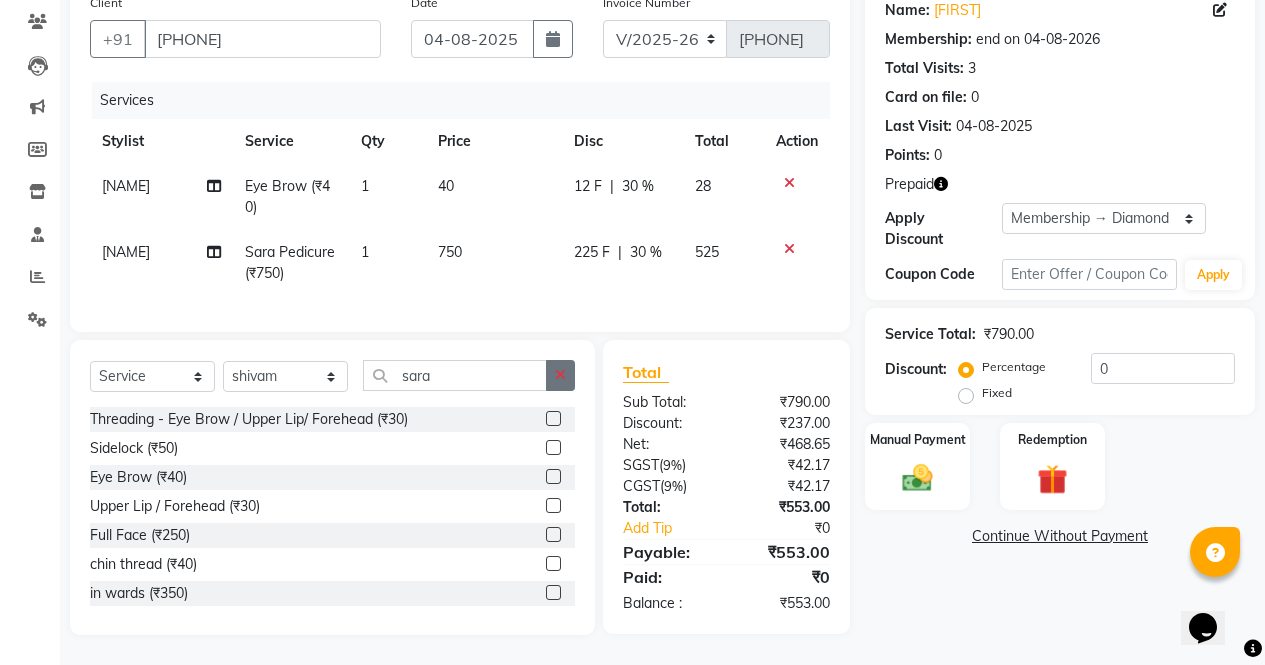 click 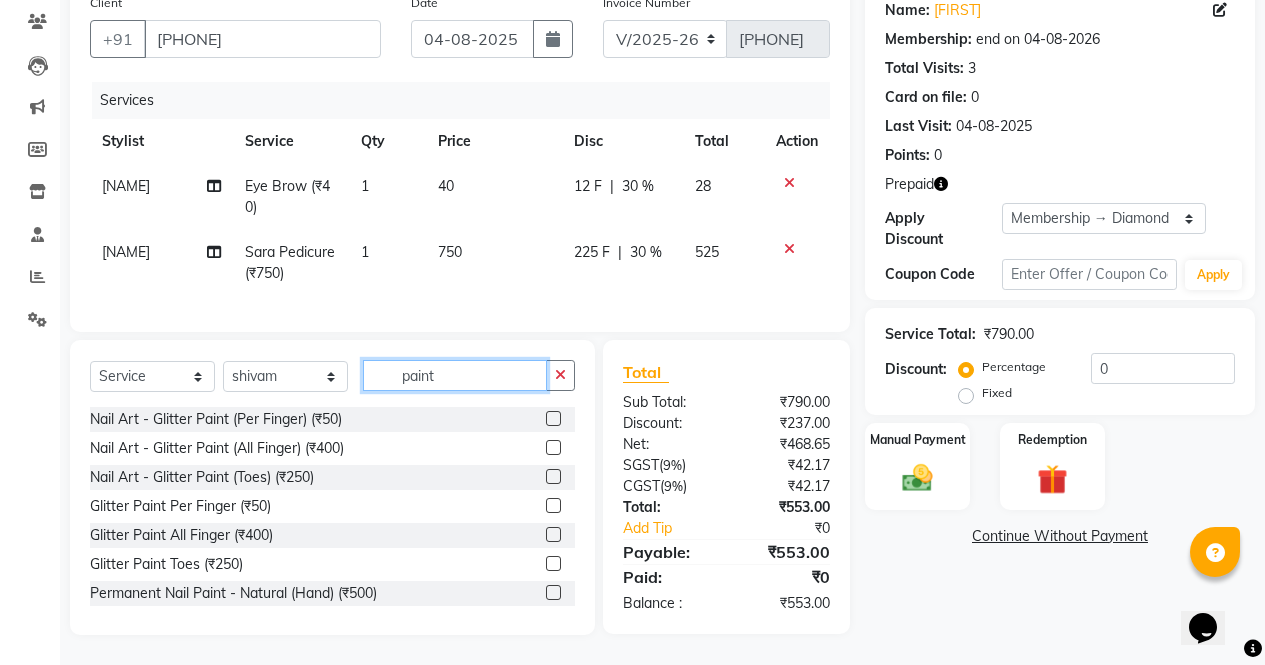 type on "paint" 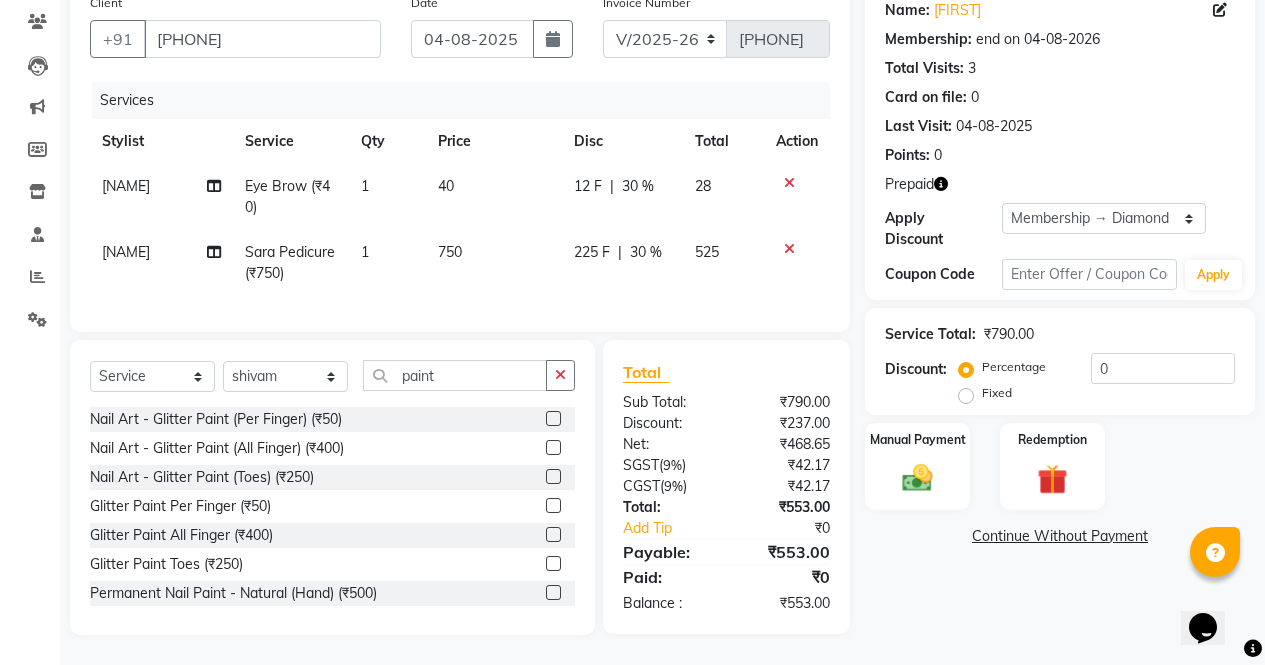 click 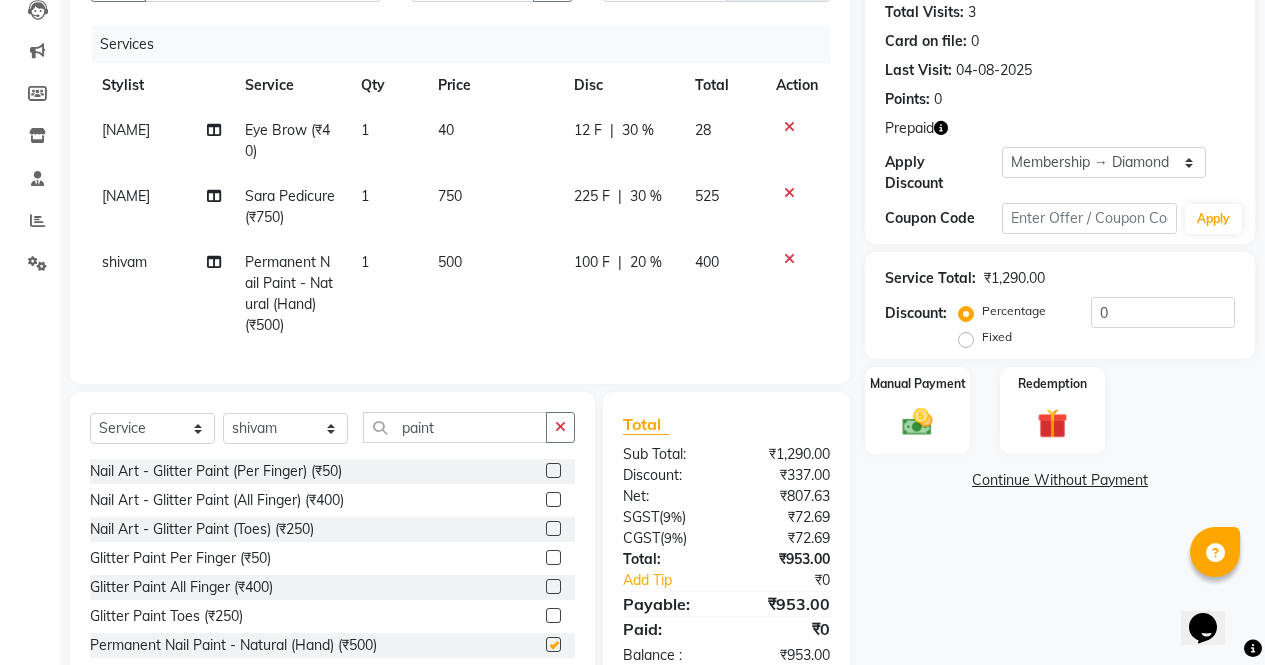 checkbox on "false" 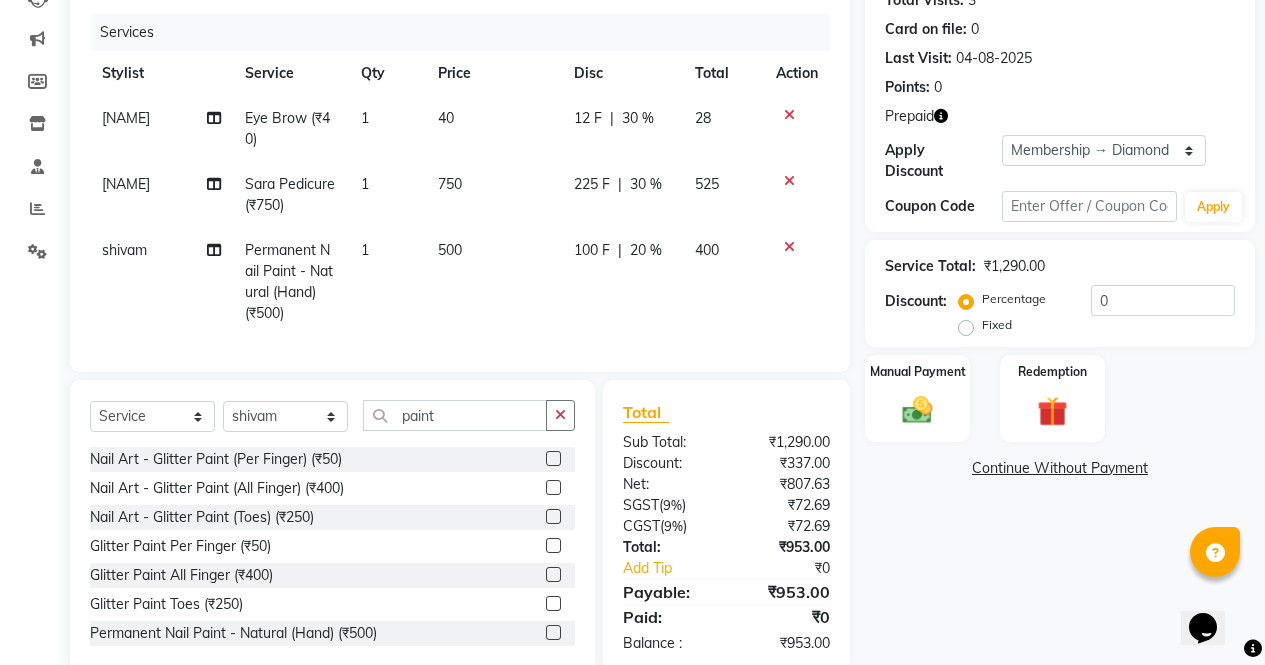 scroll, scrollTop: 289, scrollLeft: 0, axis: vertical 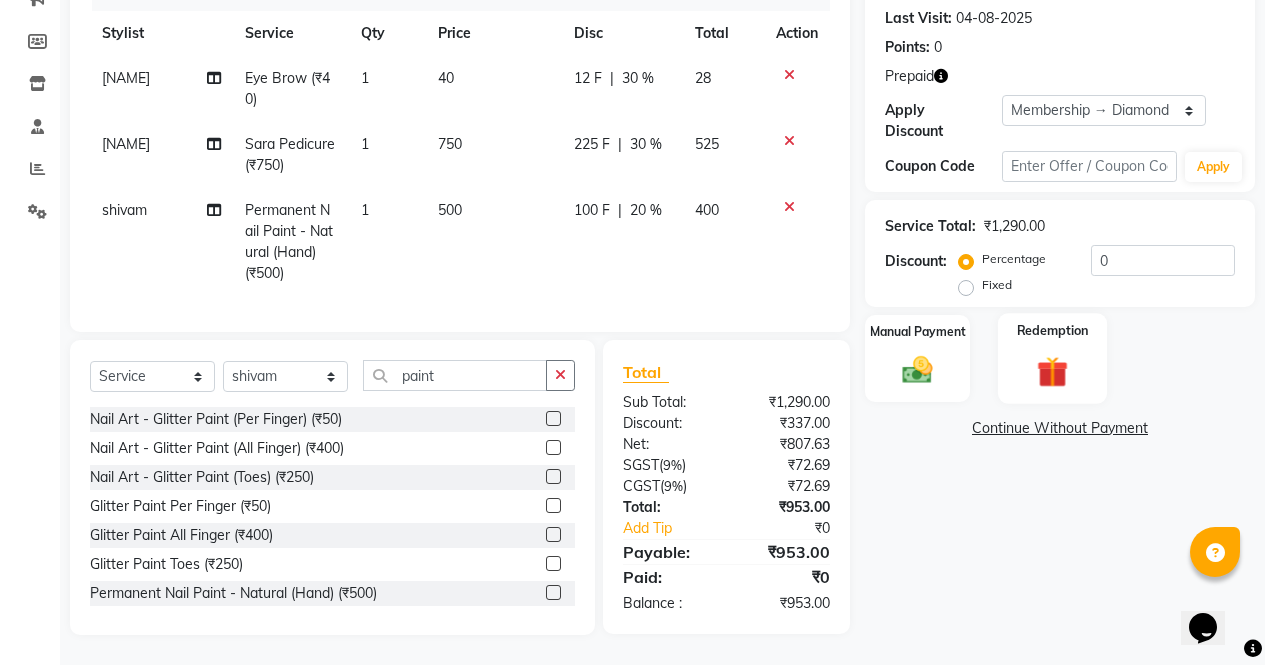 click 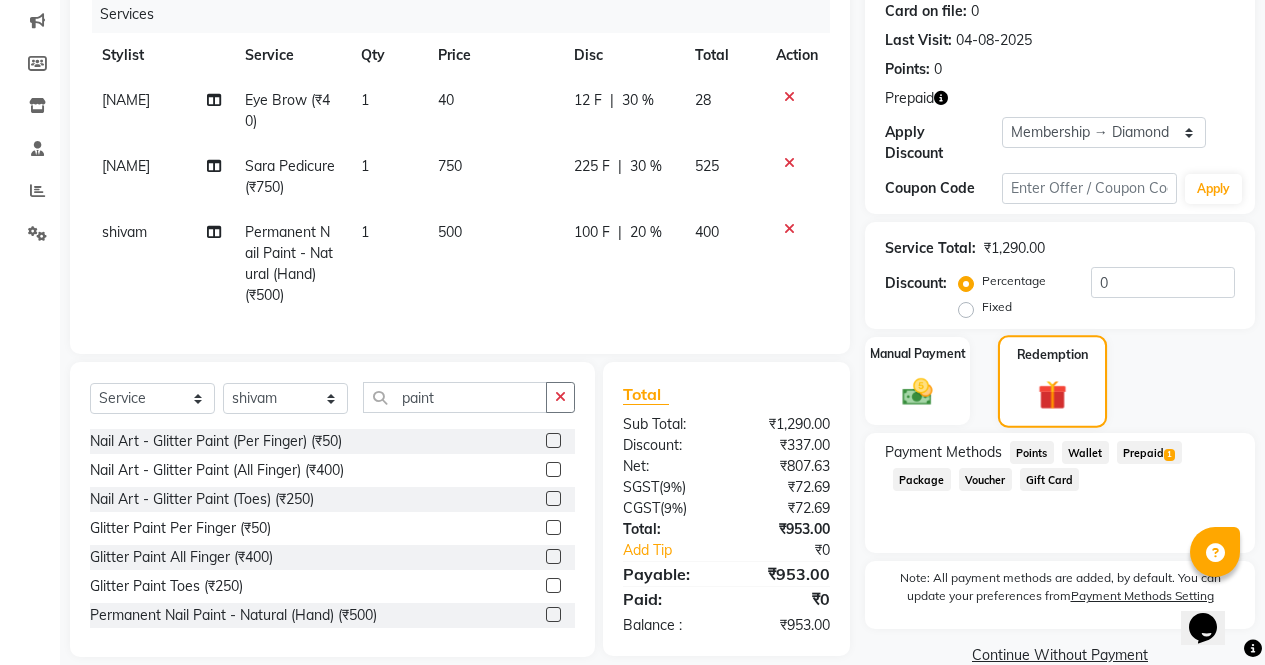 scroll, scrollTop: 289, scrollLeft: 0, axis: vertical 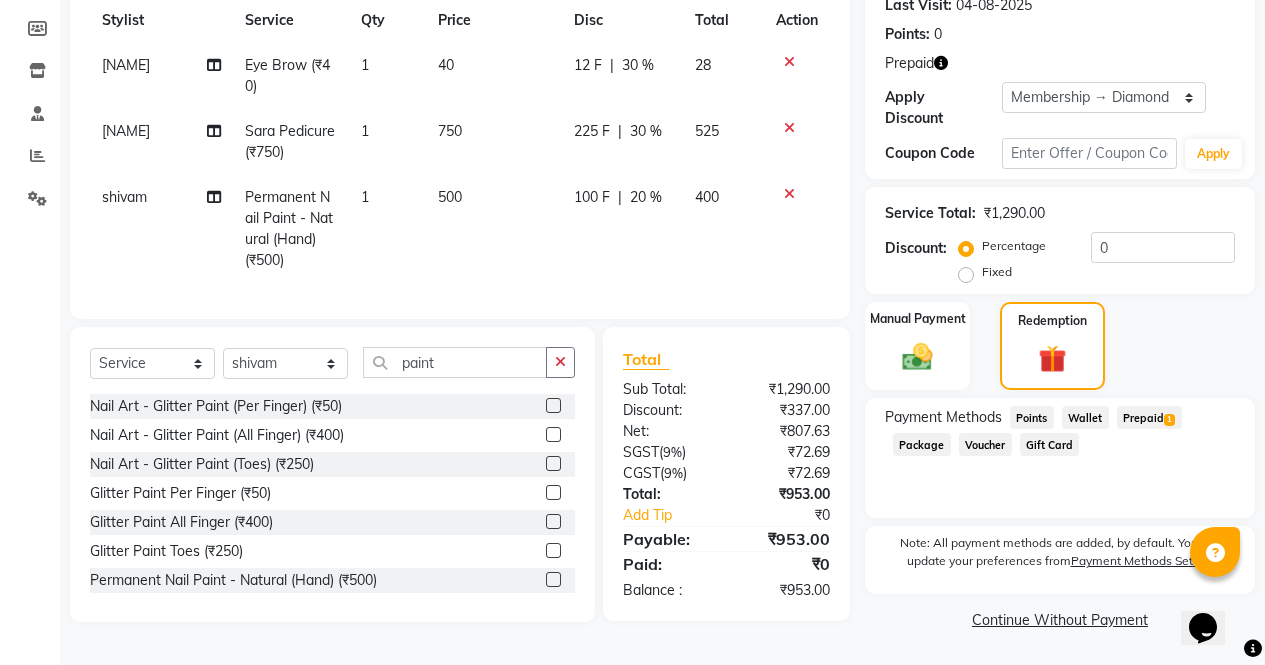 click on "Prepaid  1" 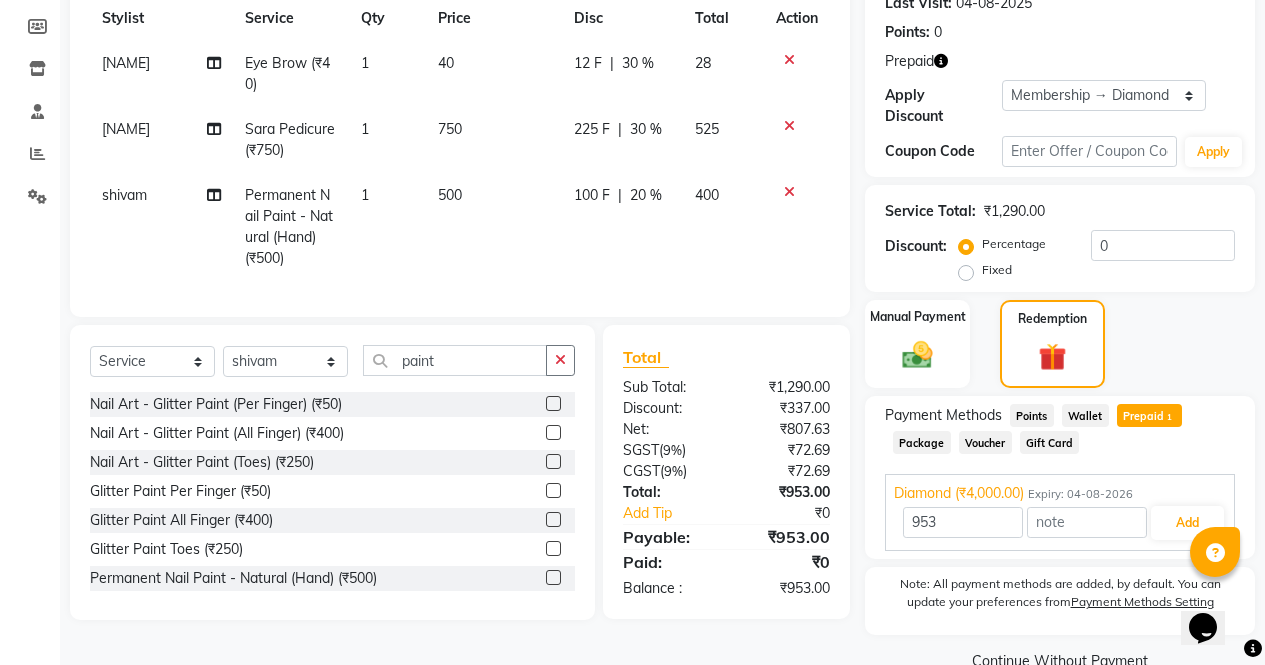 scroll, scrollTop: 314, scrollLeft: 0, axis: vertical 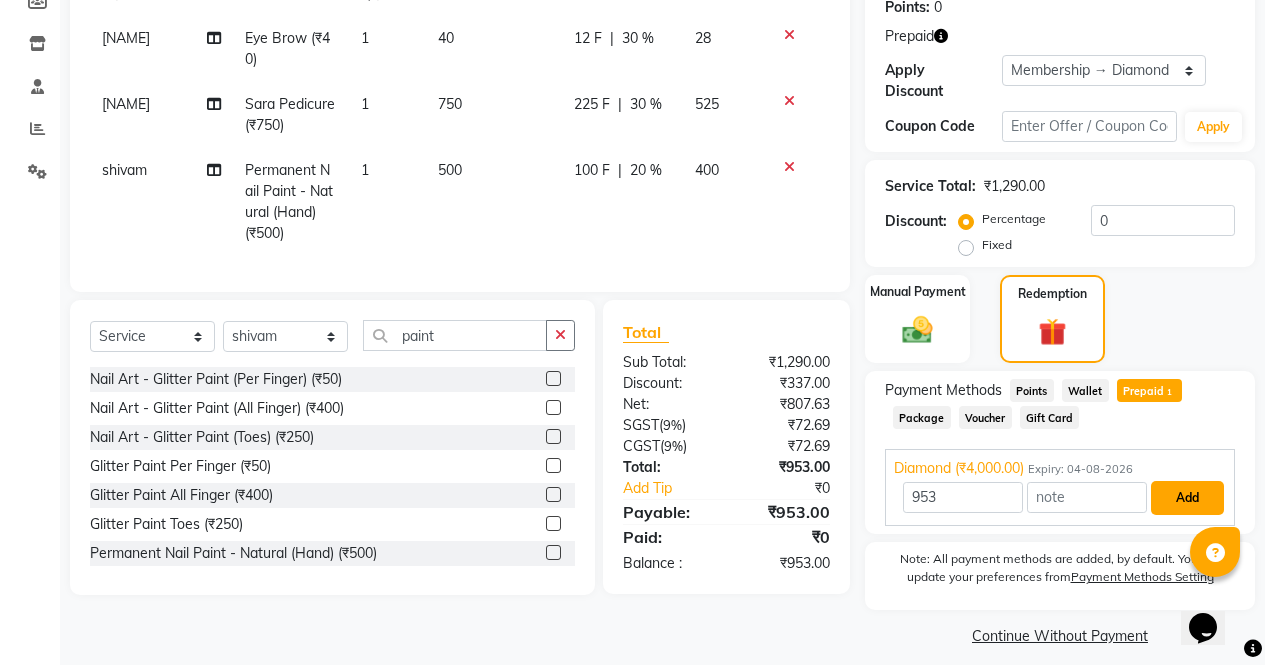 click on "Add" at bounding box center [1187, 498] 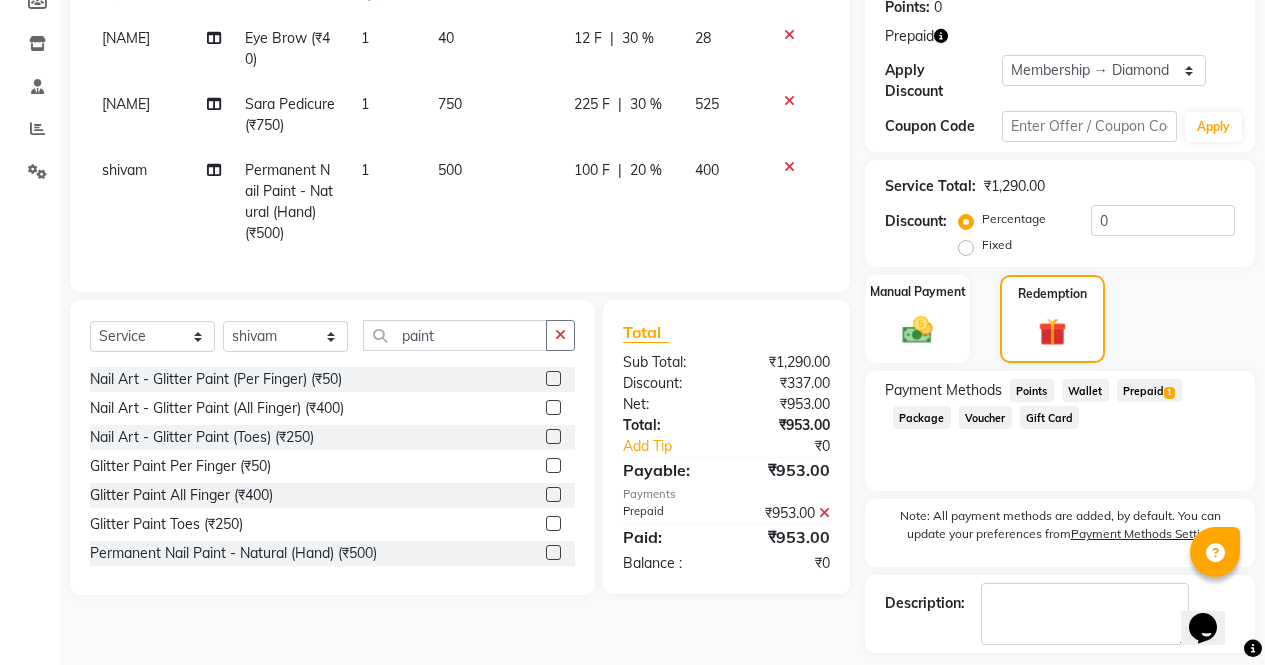 scroll, scrollTop: 384, scrollLeft: 0, axis: vertical 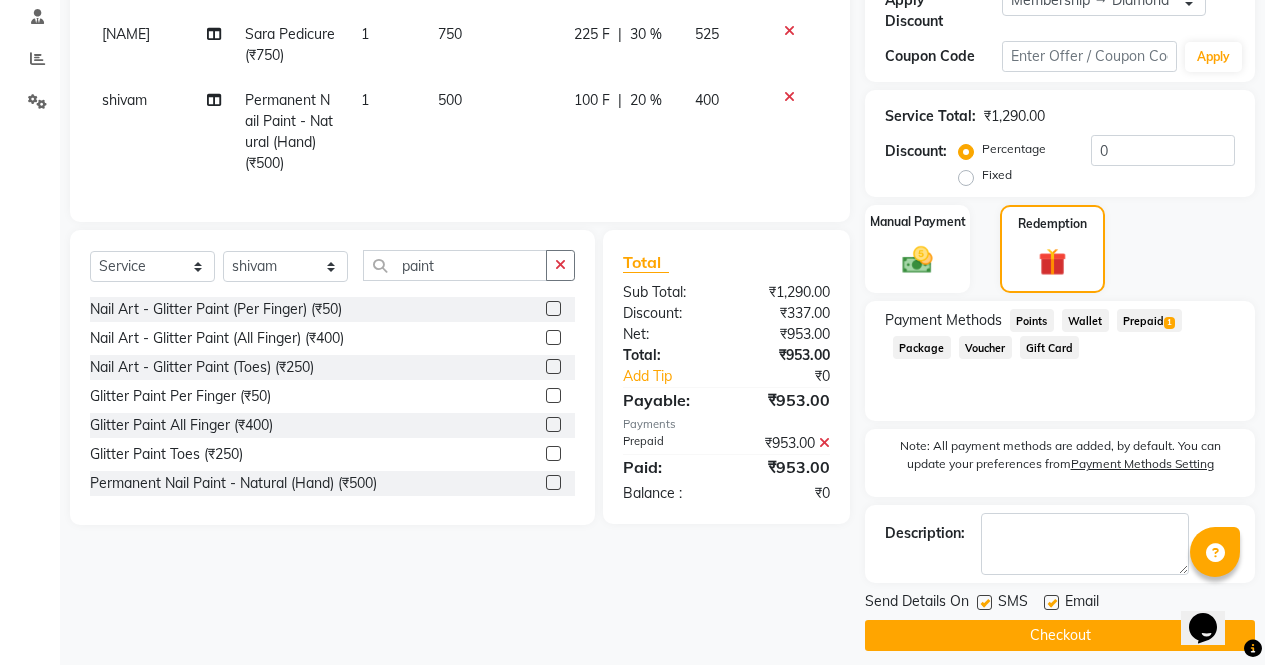 click on "Checkout" 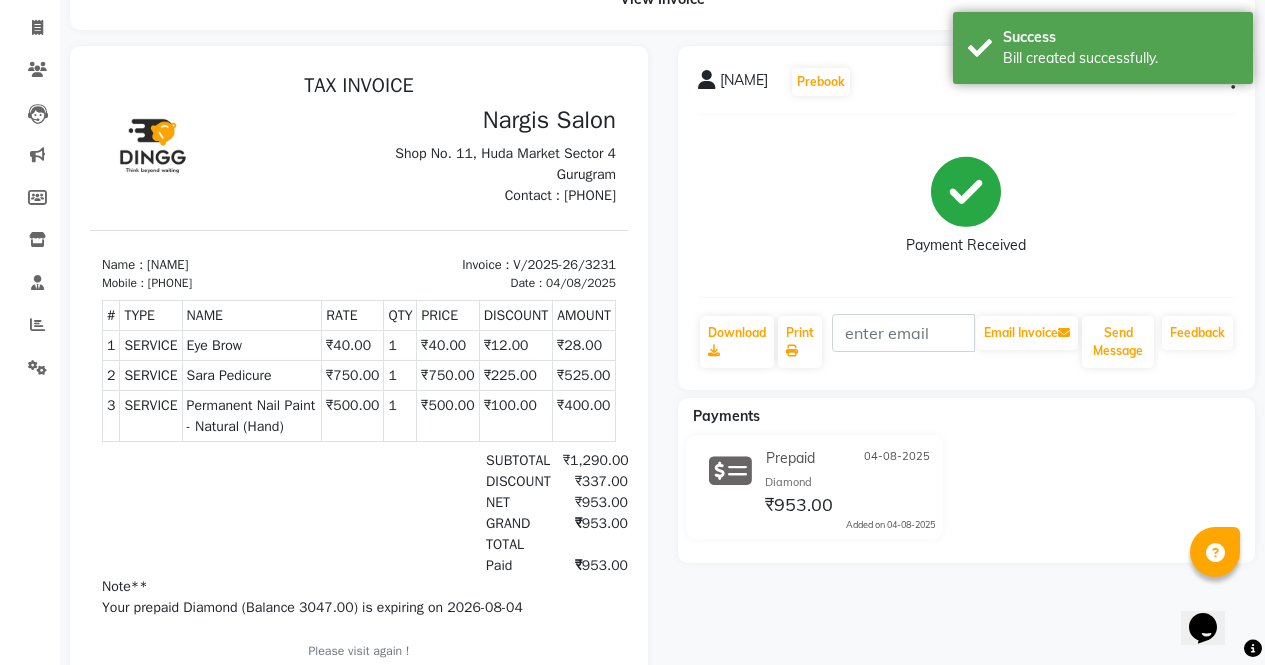 scroll, scrollTop: 224, scrollLeft: 0, axis: vertical 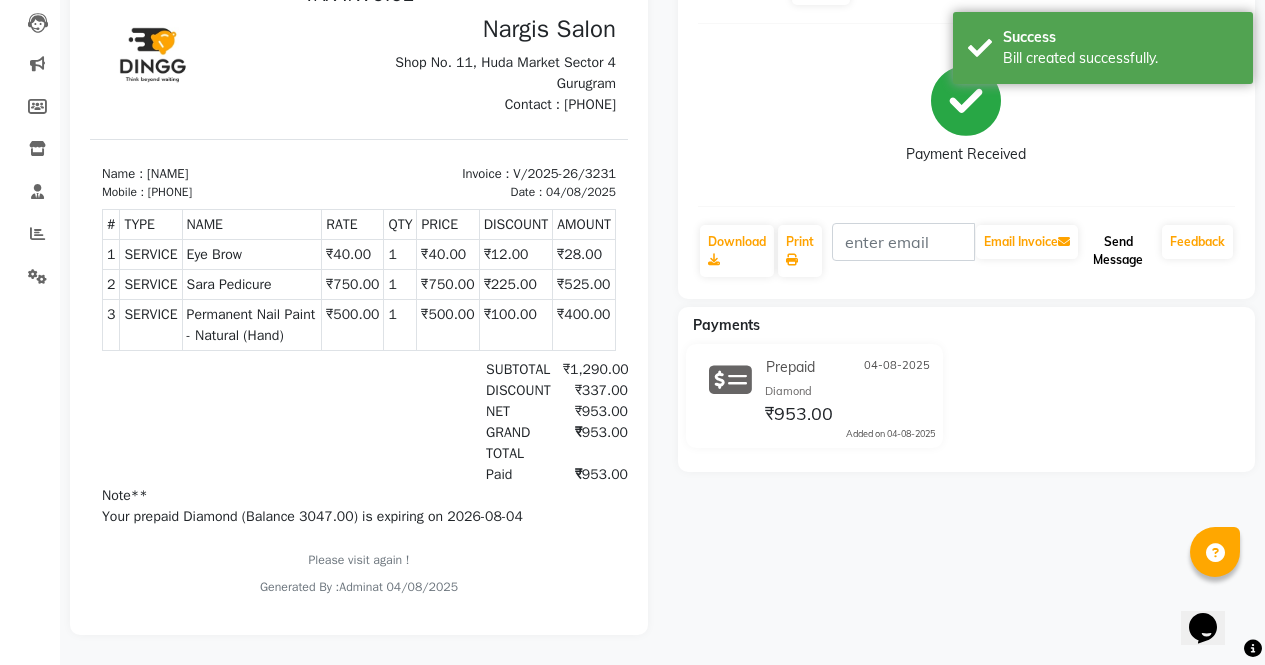 click on "Send Message" 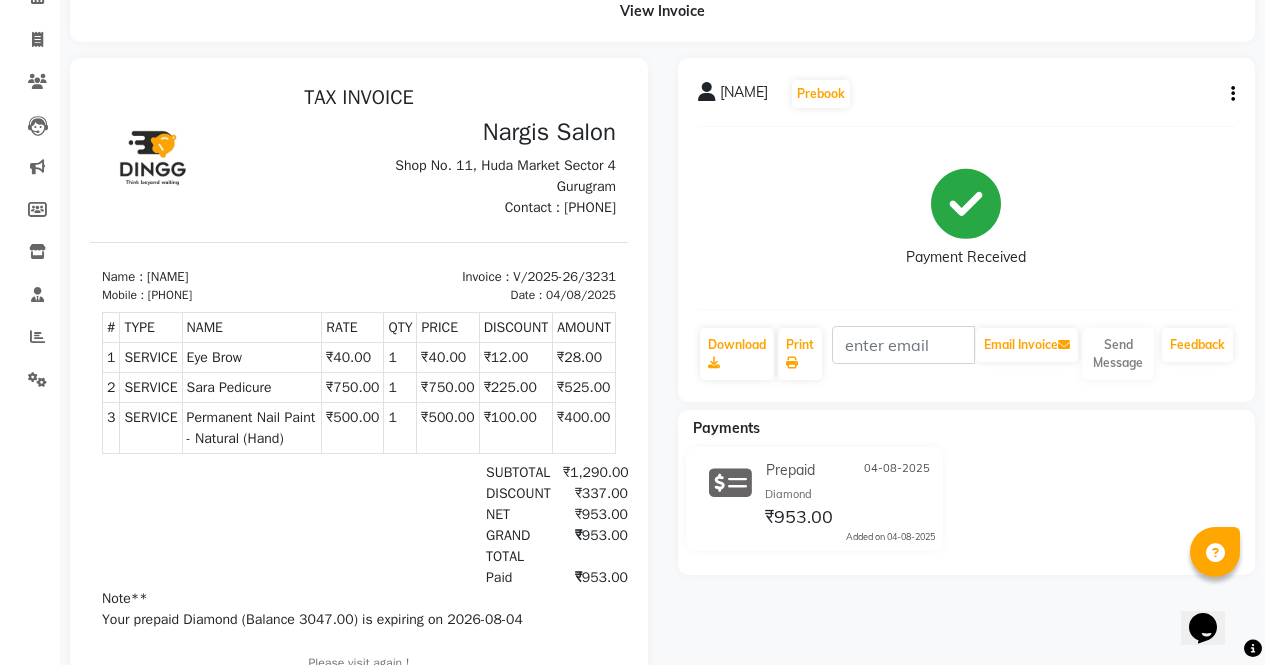 scroll, scrollTop: 0, scrollLeft: 0, axis: both 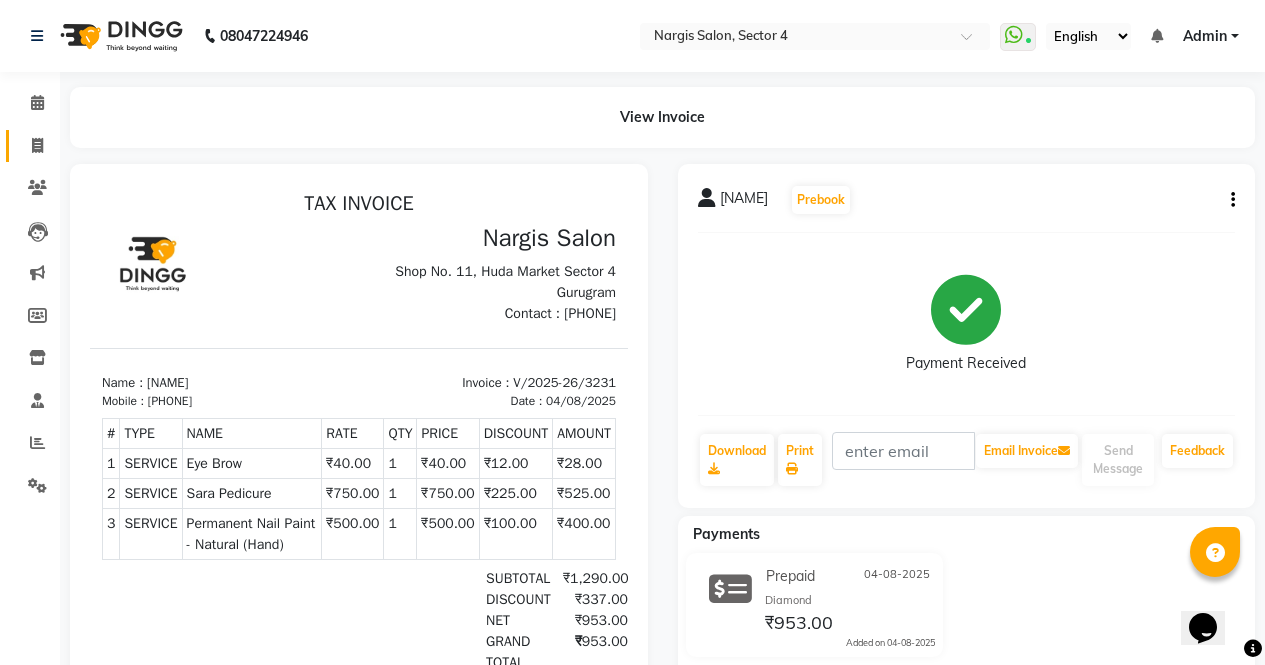 click 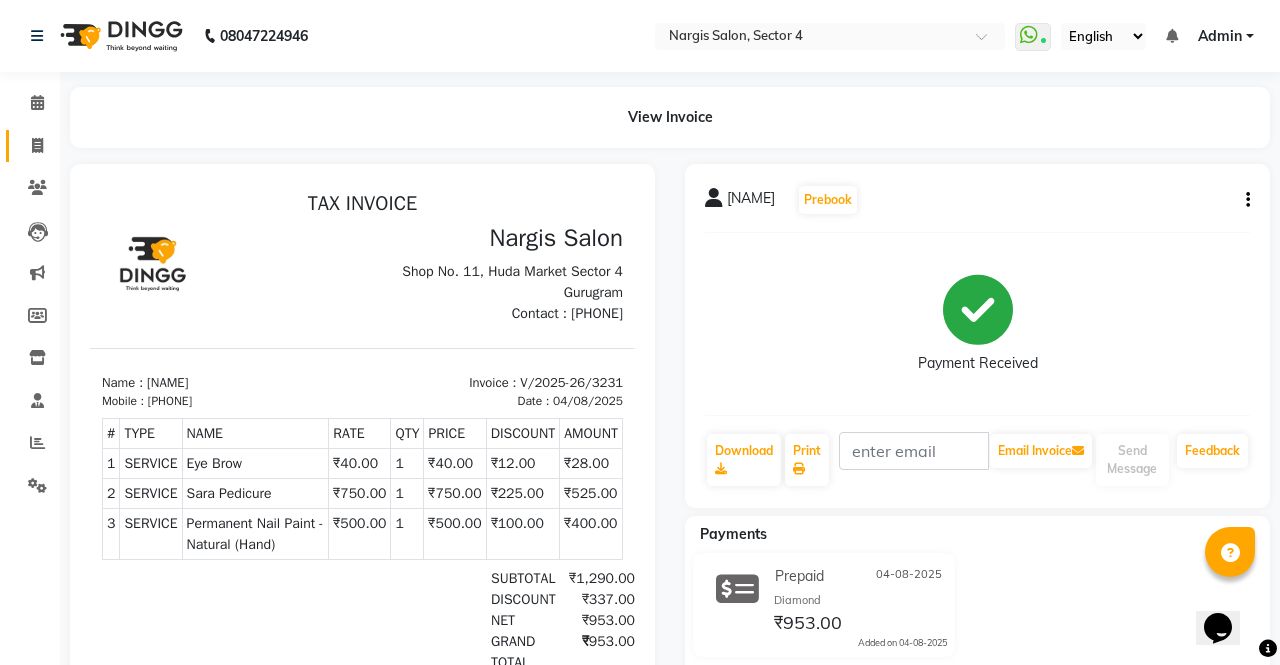 select on "4130" 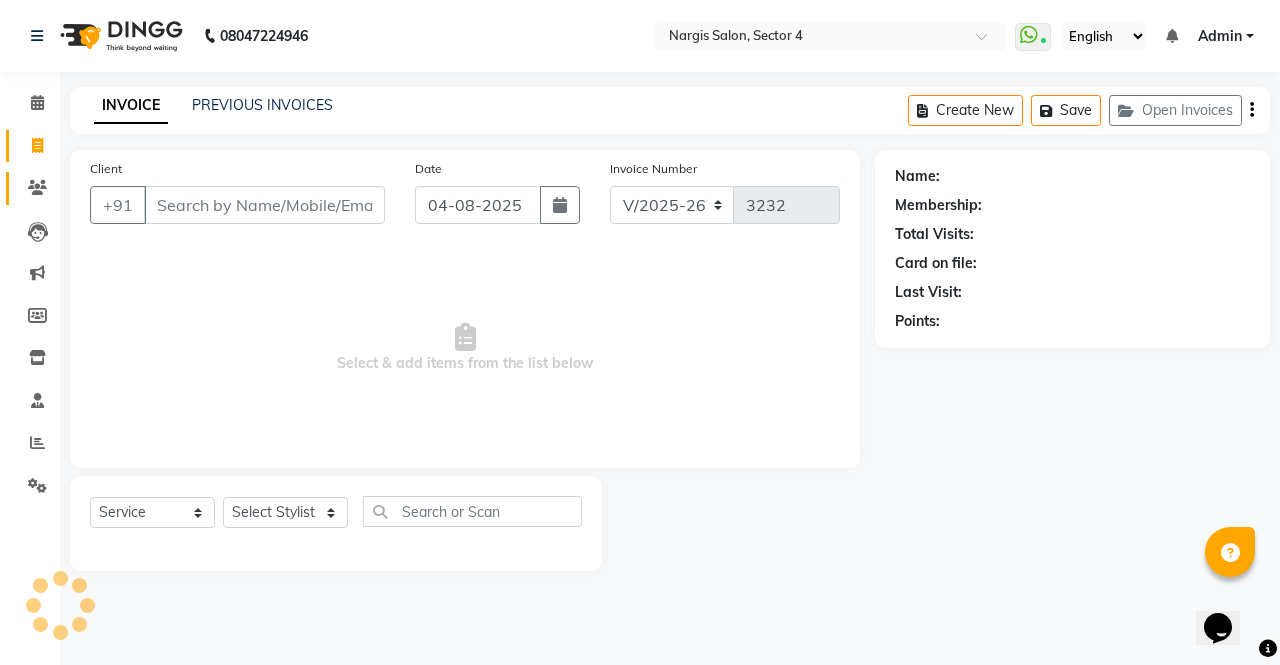 click 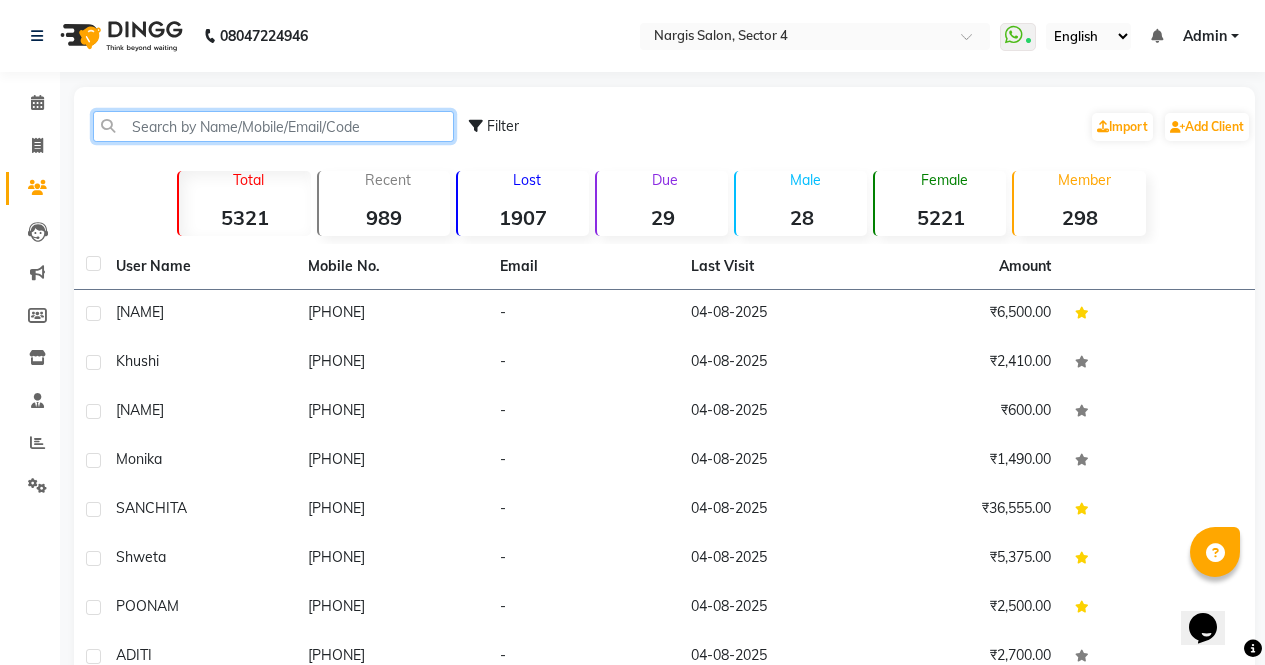 click 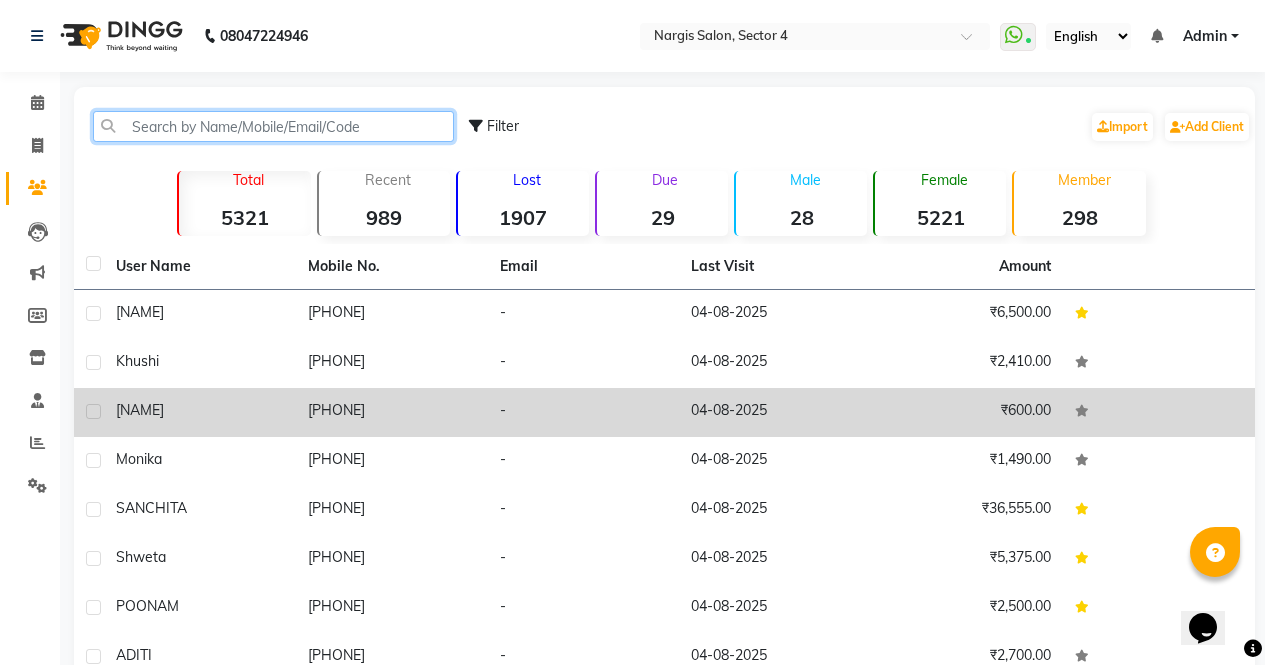 click 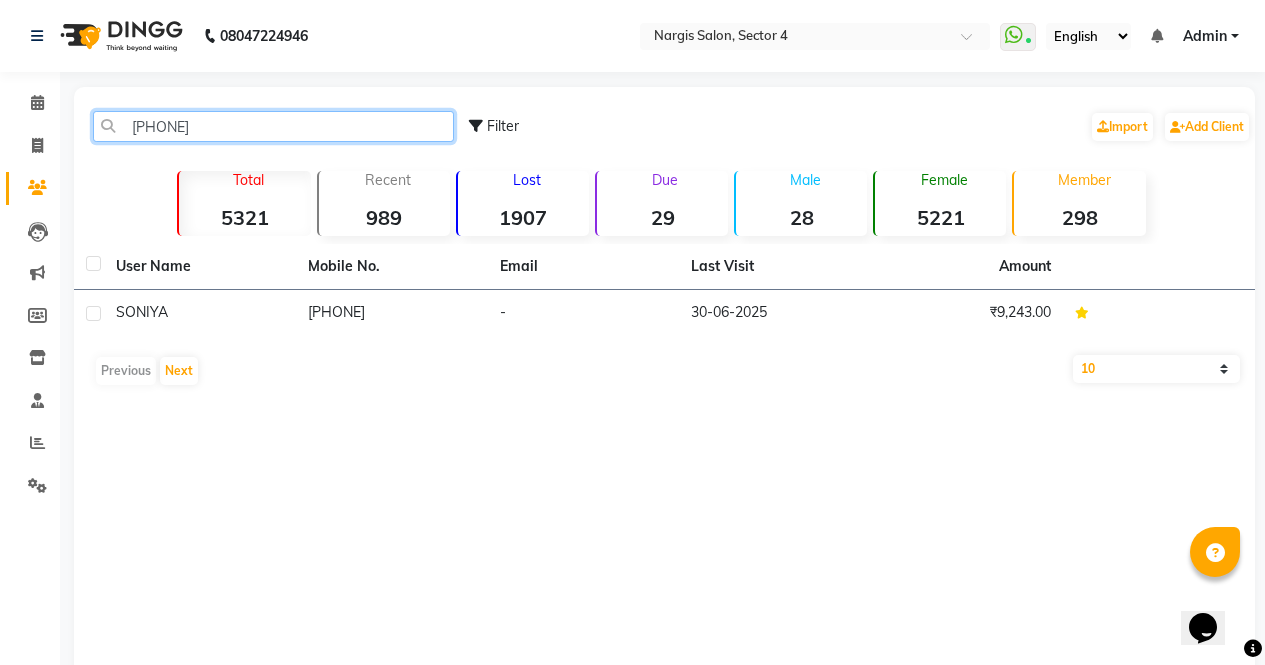 type on "8447262" 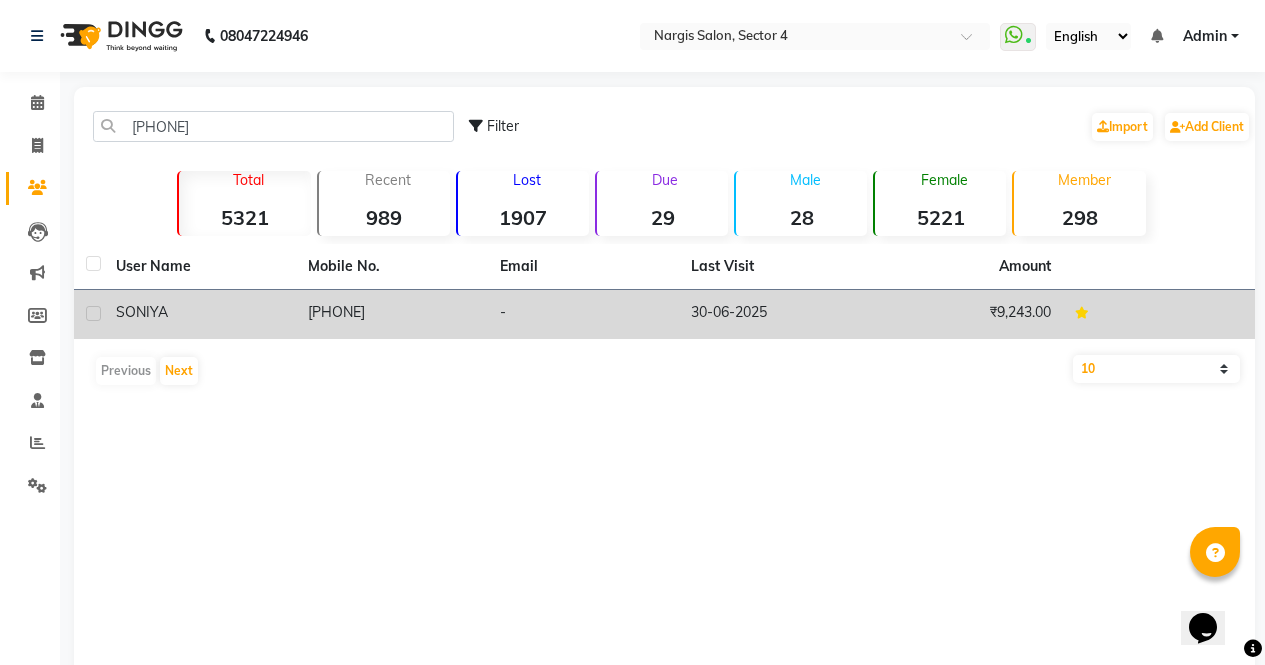 click on "SONIYA" 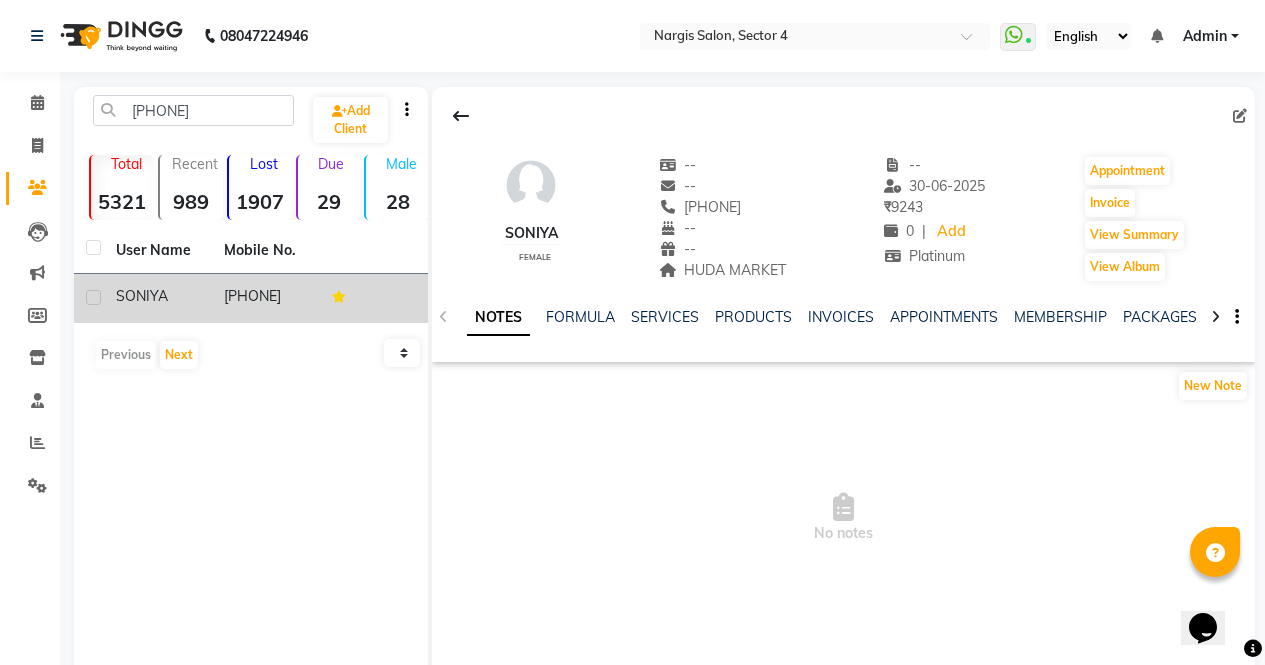click on "INVOICES" 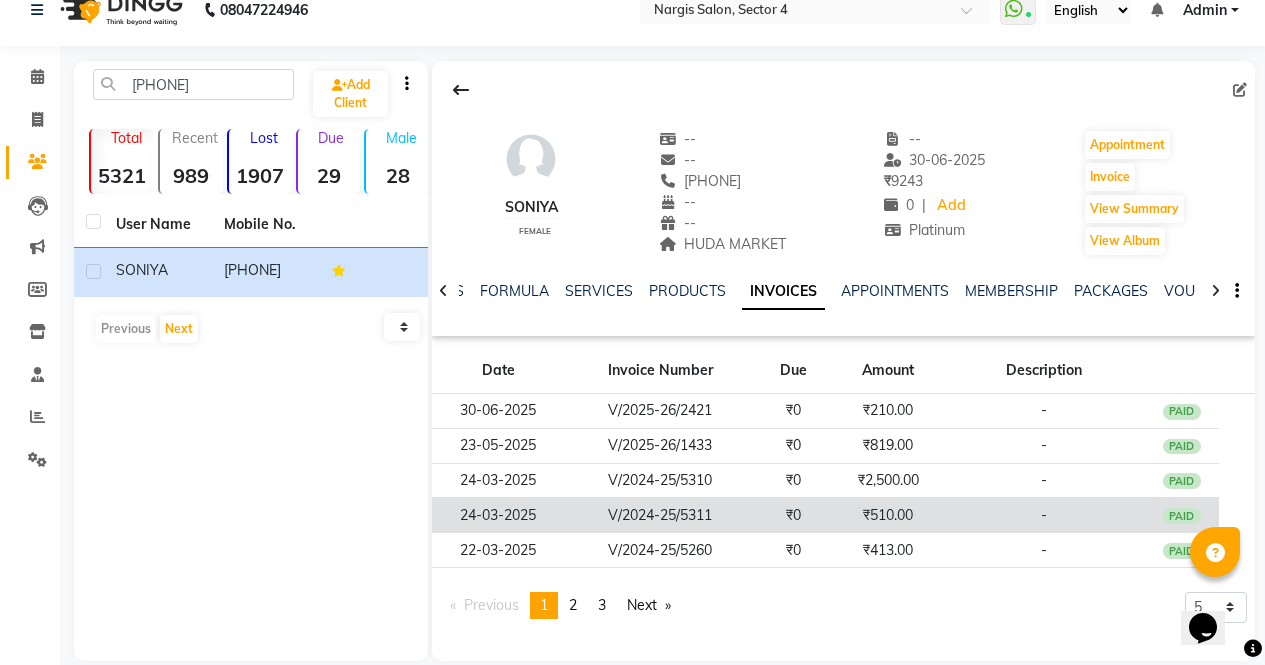scroll, scrollTop: 52, scrollLeft: 0, axis: vertical 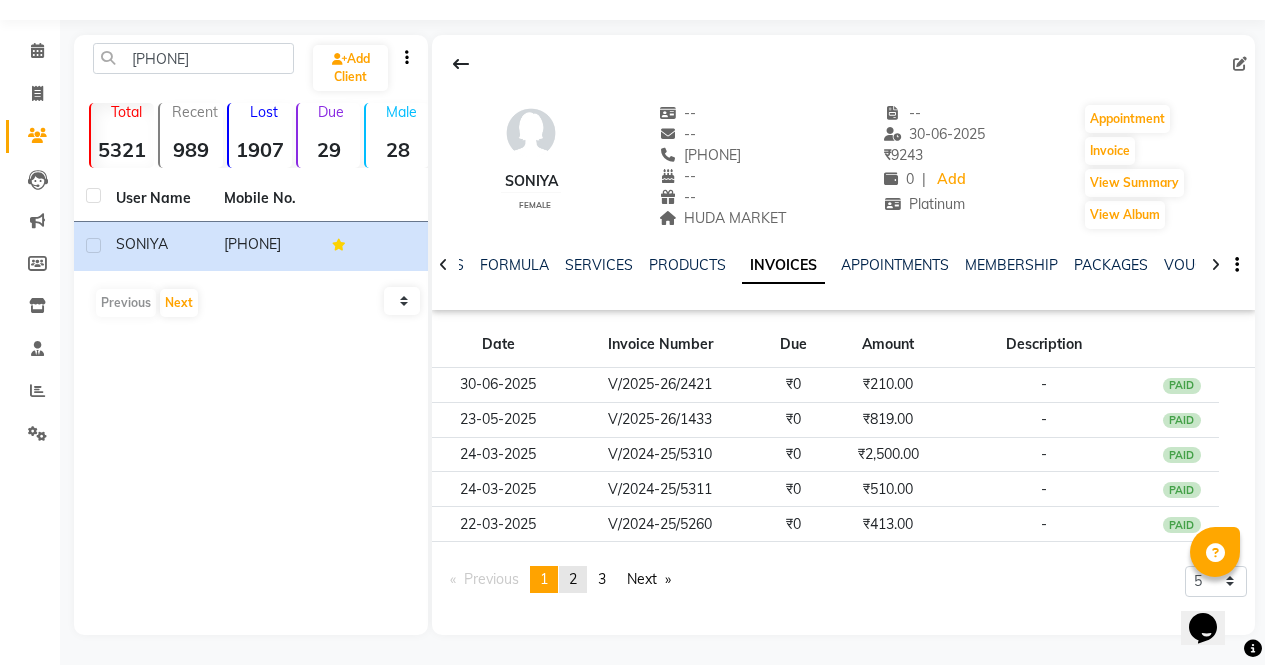 click on "2" 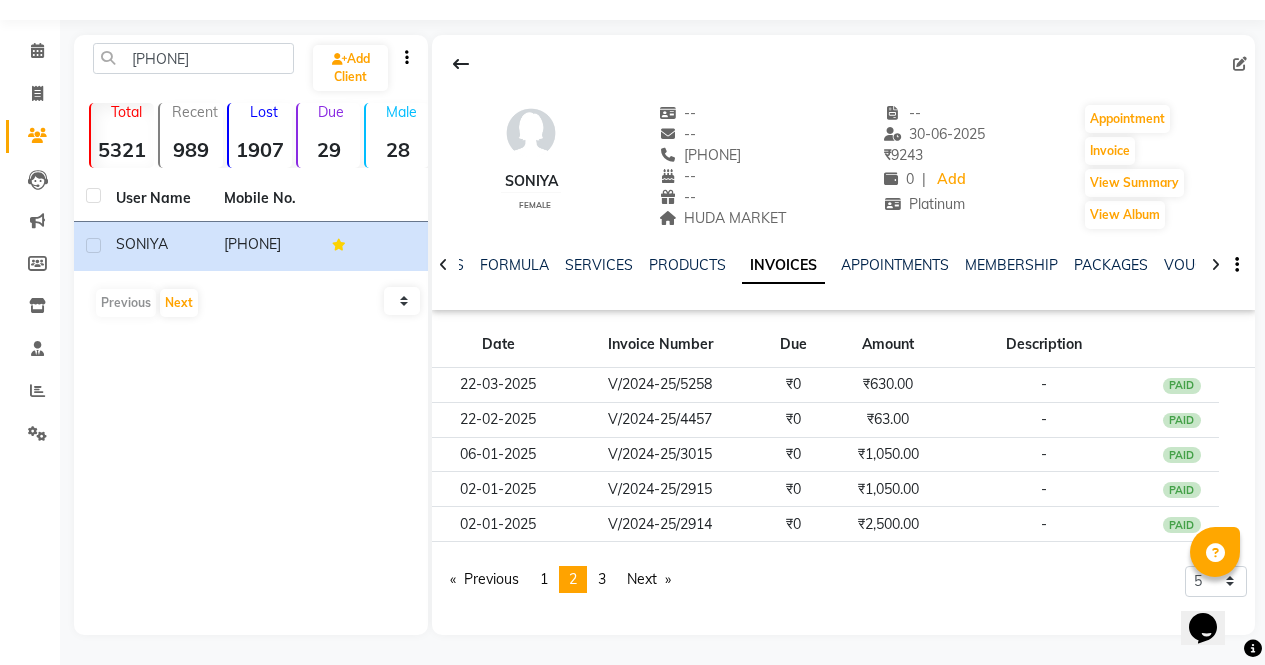 click on "page  3" 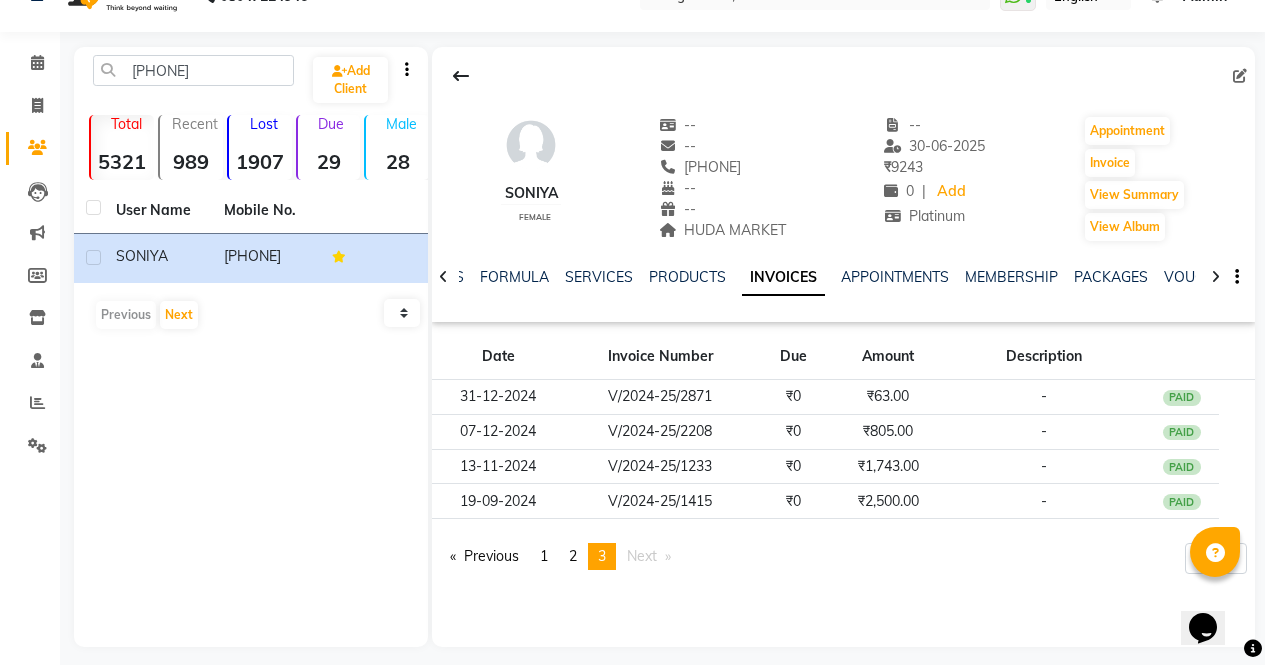 scroll, scrollTop: 42, scrollLeft: 0, axis: vertical 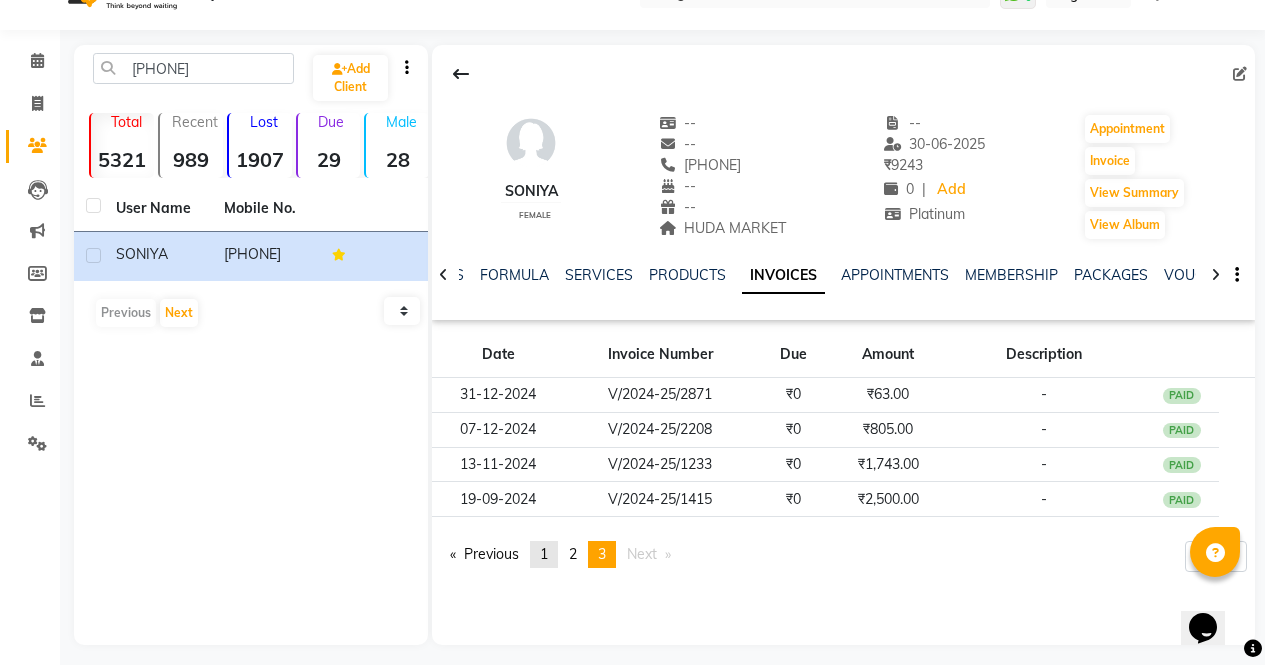 click on "page  1" 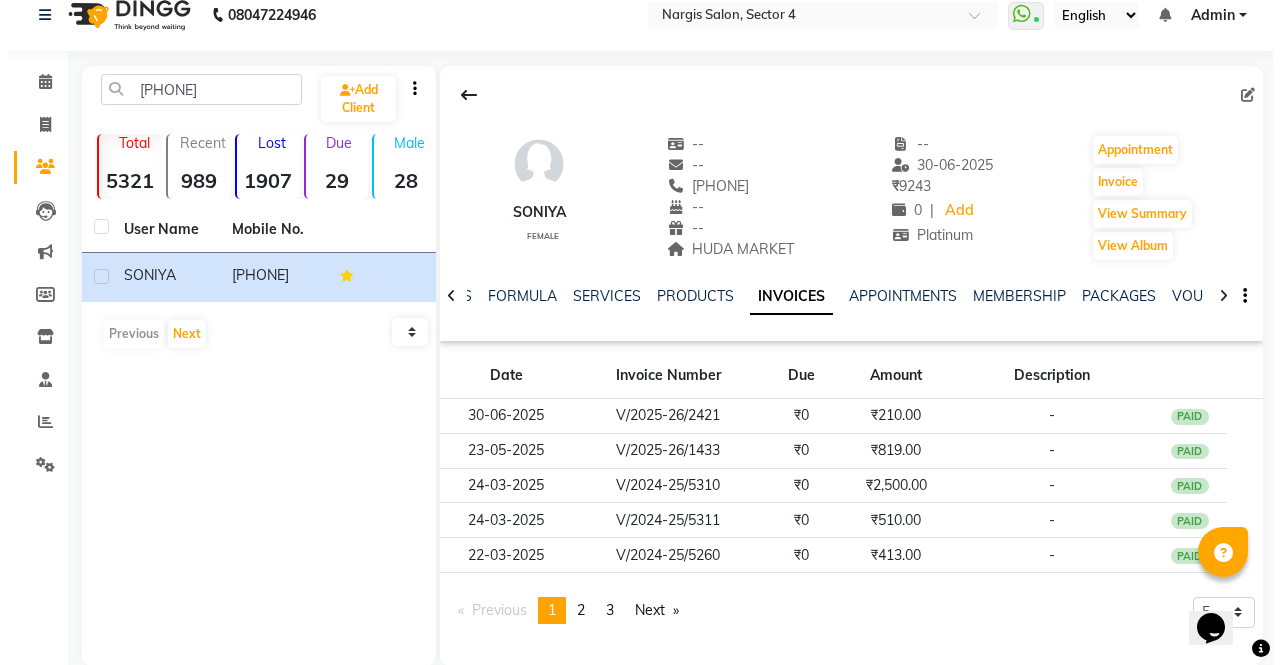 scroll, scrollTop: 43, scrollLeft: 0, axis: vertical 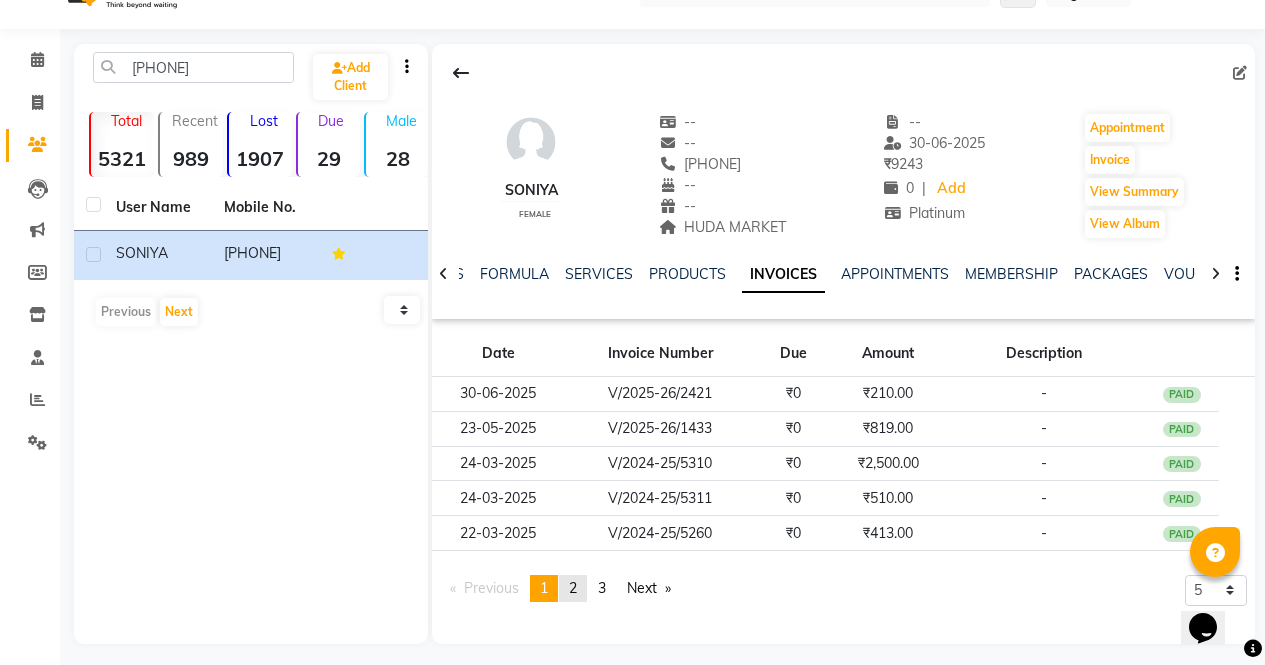 click on "page  2" 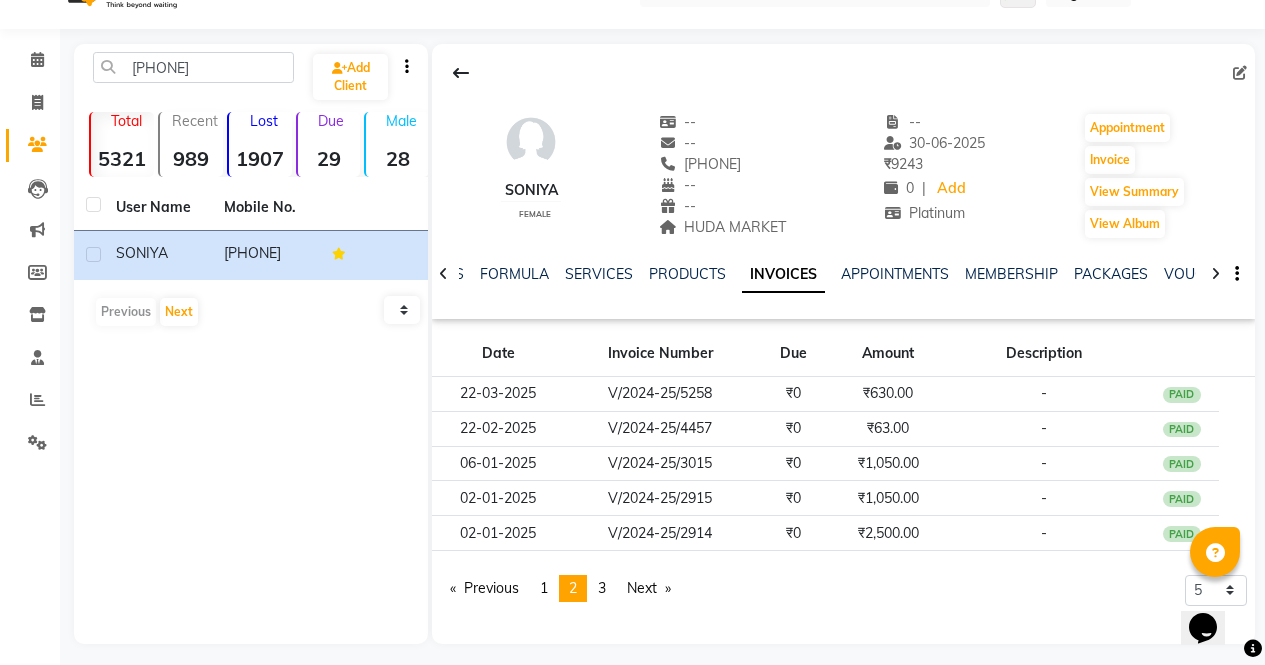 click on "Previous  page  2 / 3  page  1 You're on page  2 page  3  Next  page" 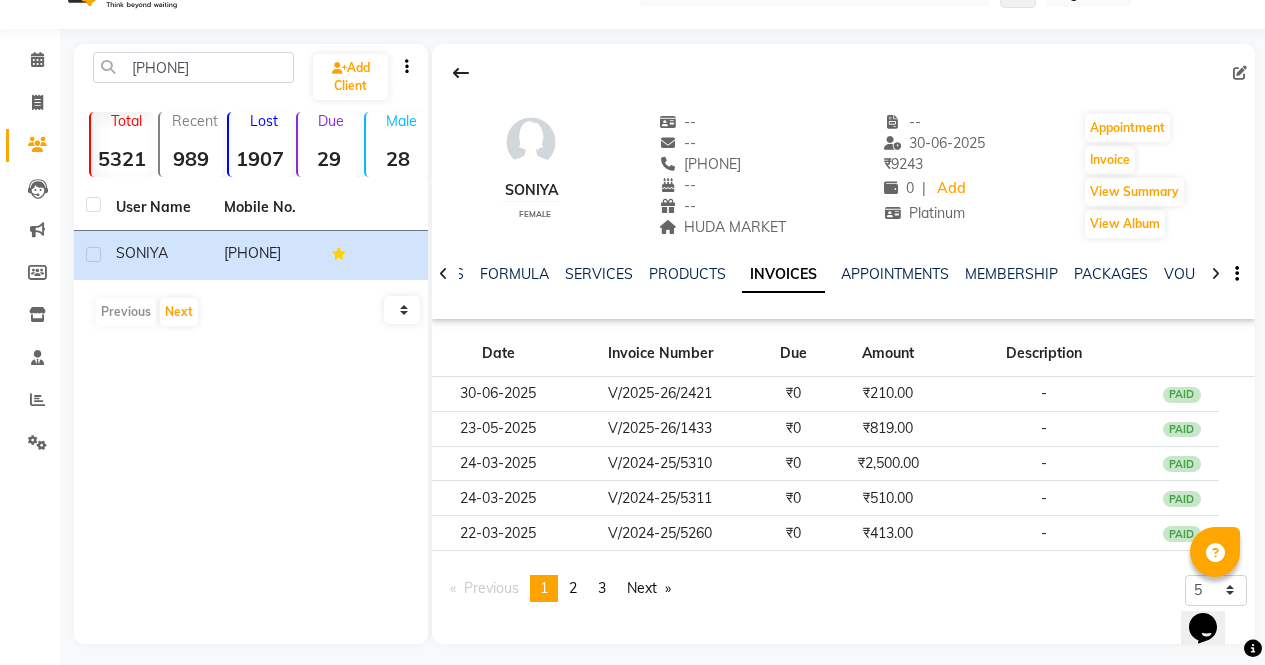 click on "1" 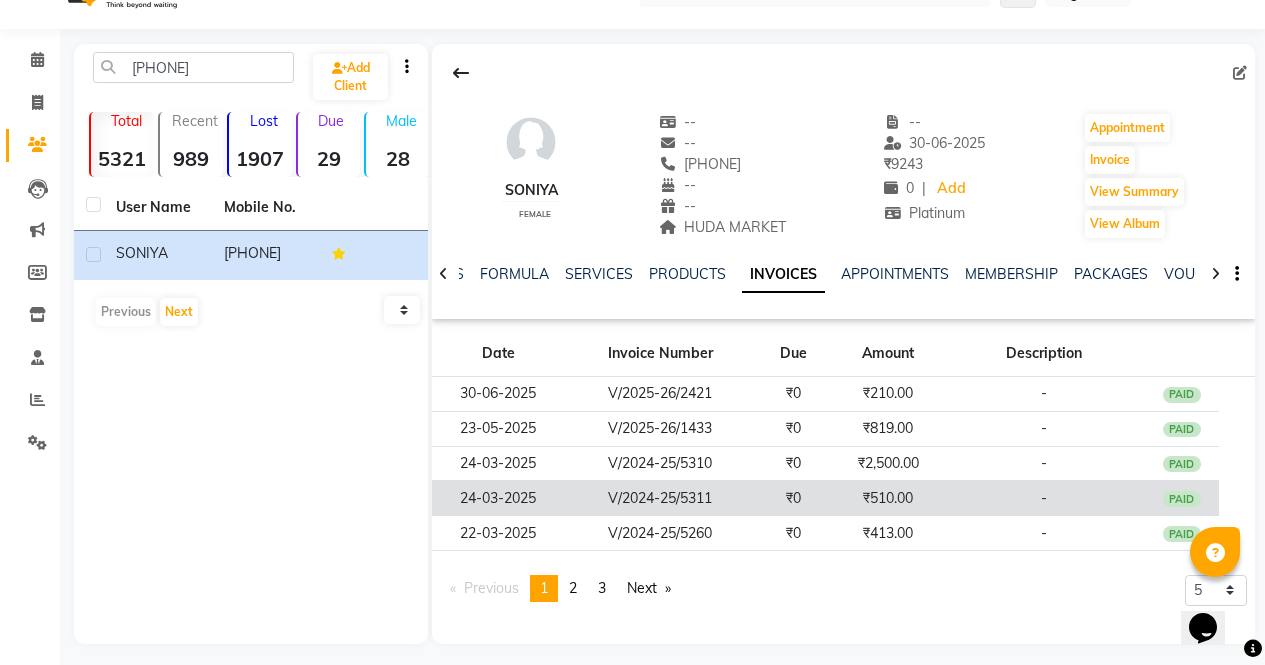 click on "₹510.00" 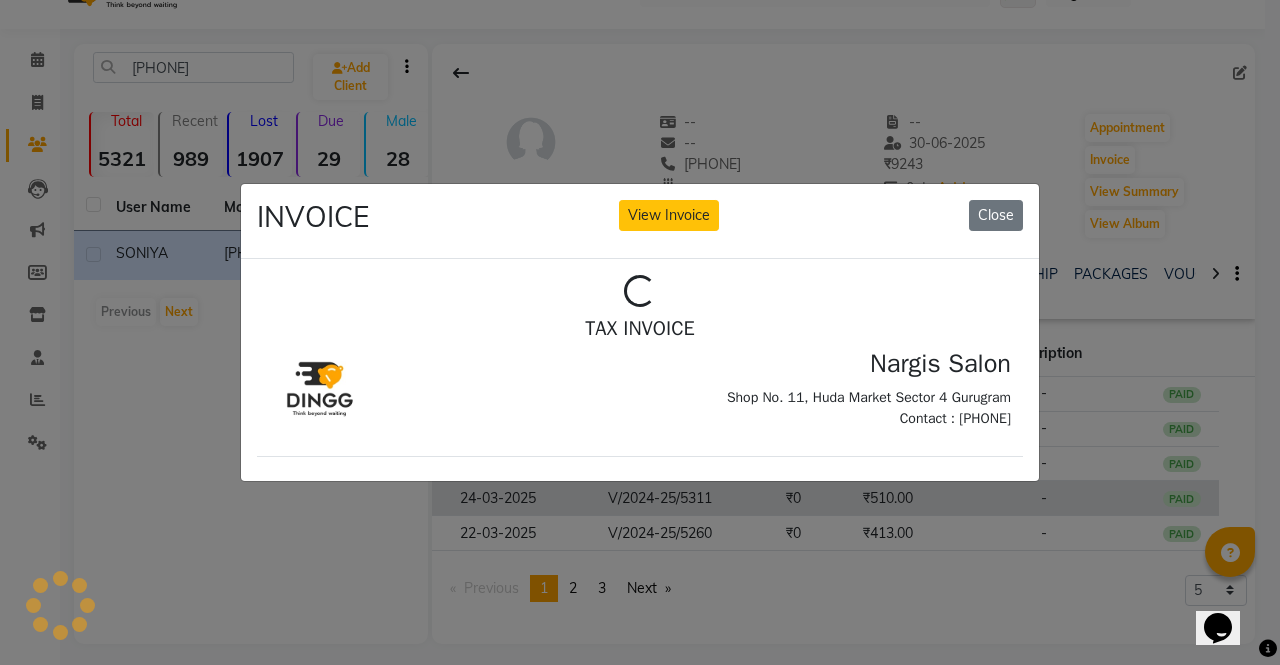 scroll, scrollTop: 0, scrollLeft: 0, axis: both 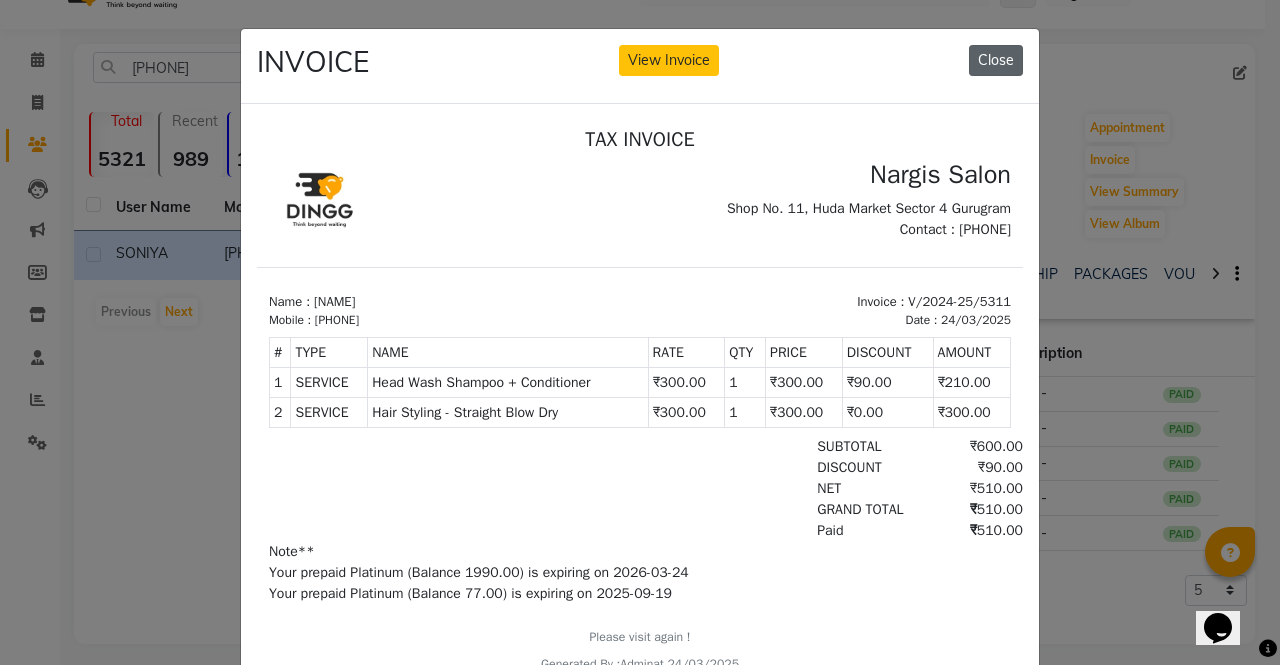 click on "Close" 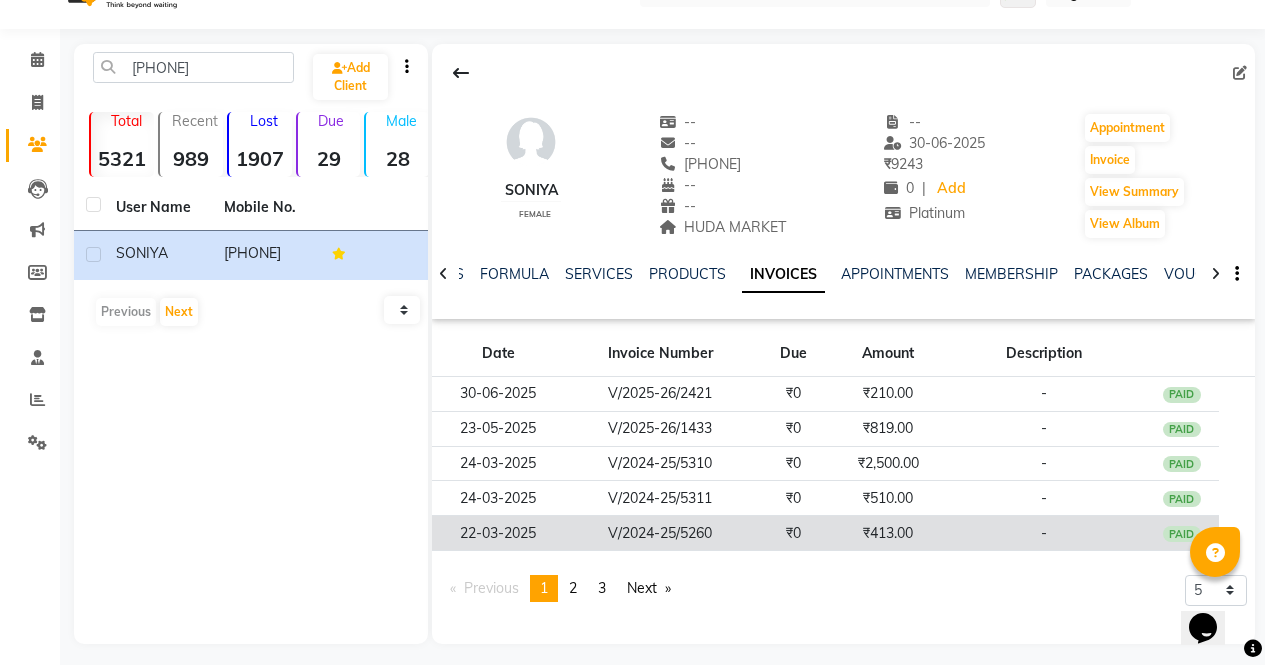 click on "₹413.00" 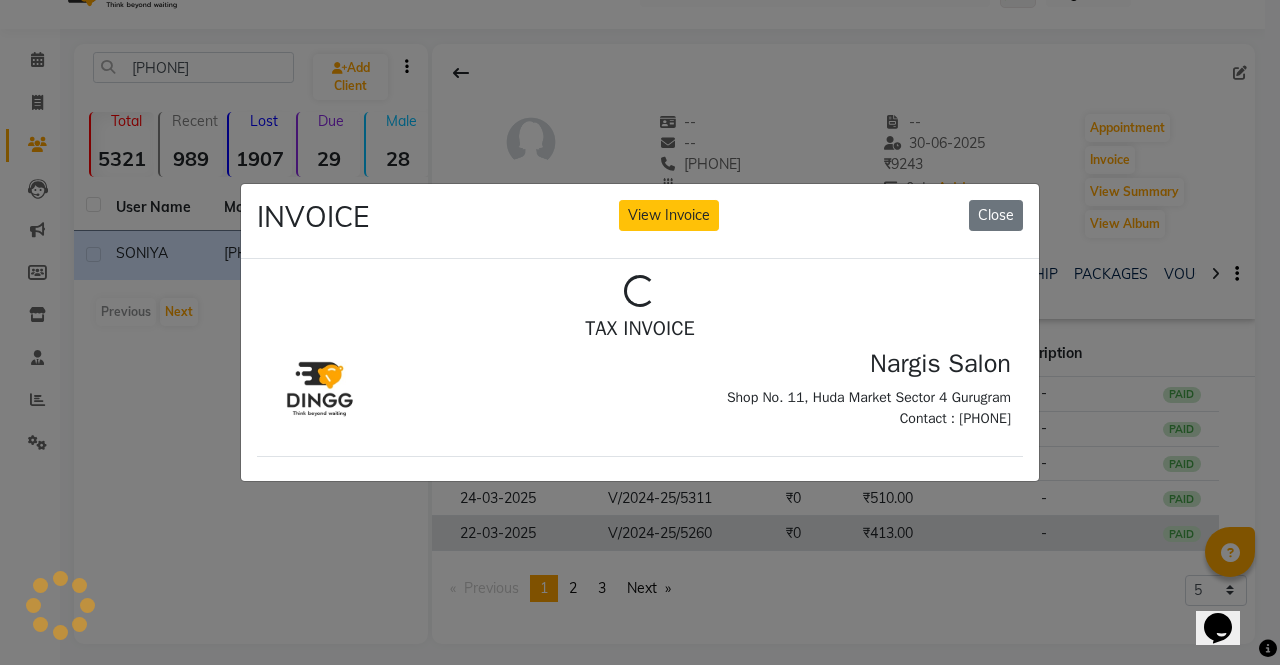 scroll, scrollTop: 0, scrollLeft: 0, axis: both 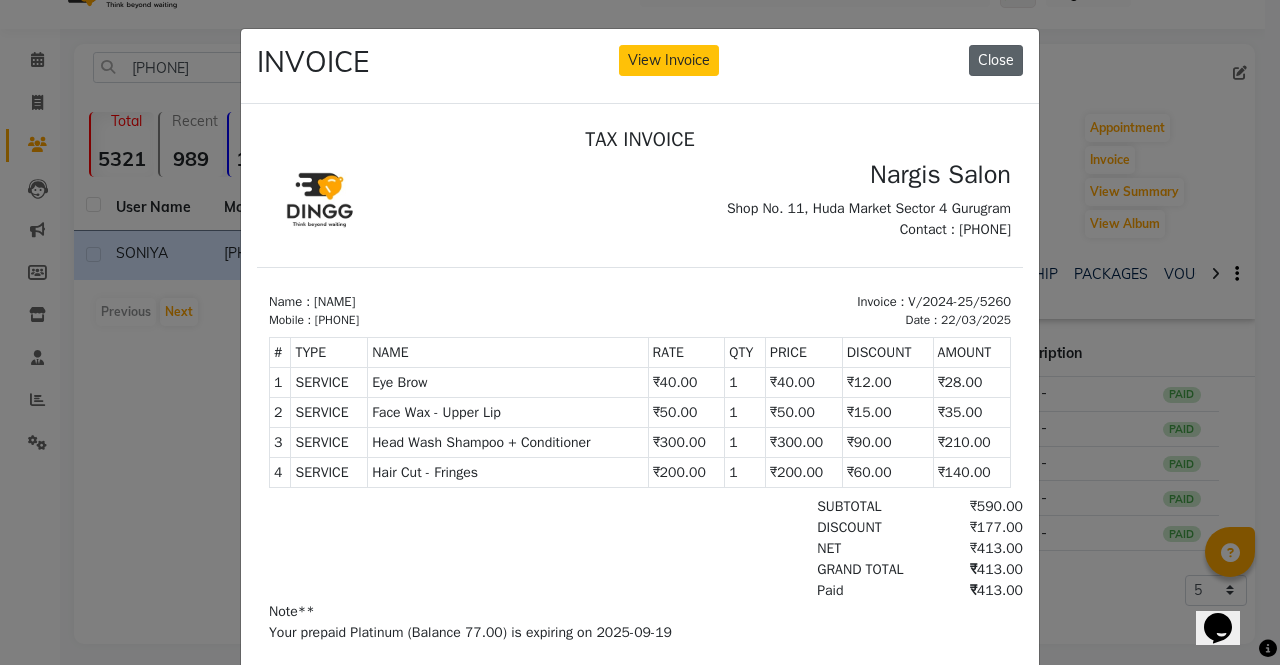 click on "Close" 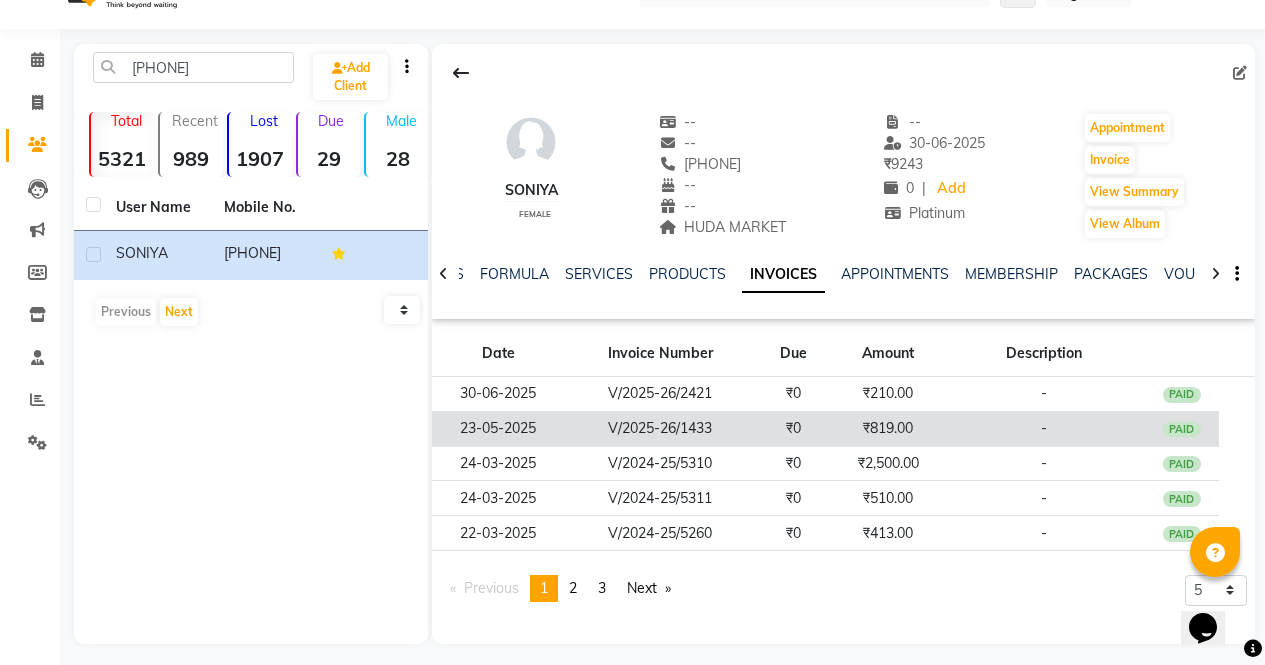 click on "₹819.00" 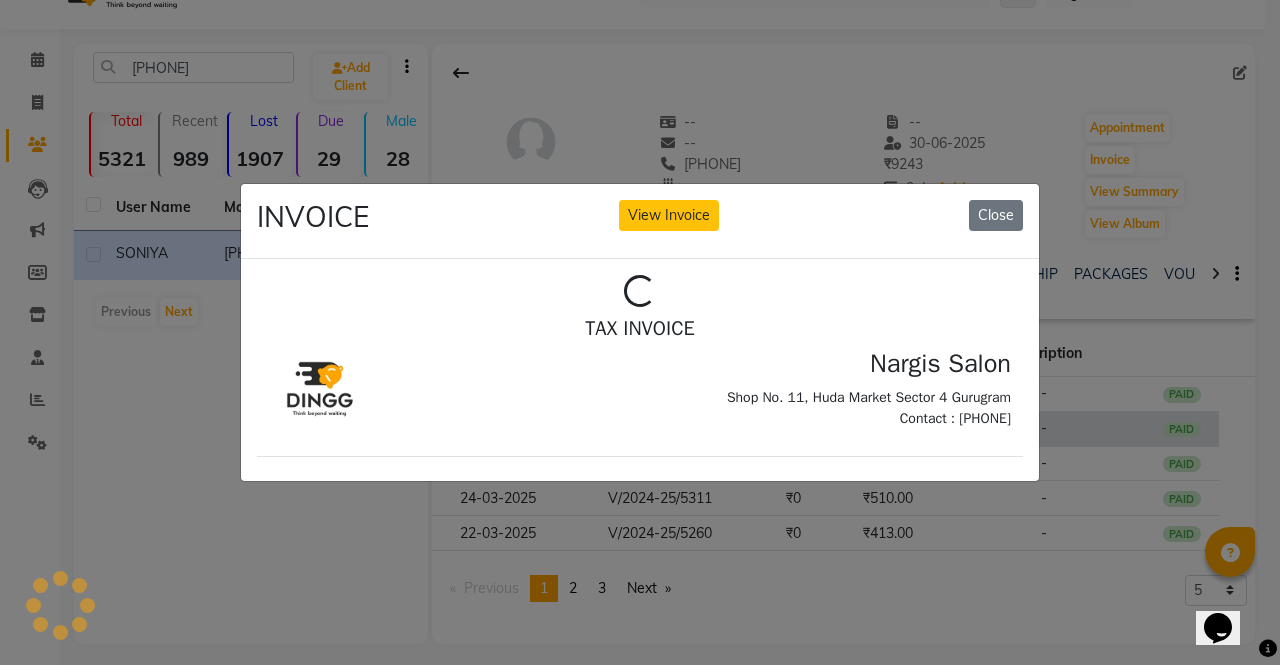 scroll, scrollTop: 0, scrollLeft: 0, axis: both 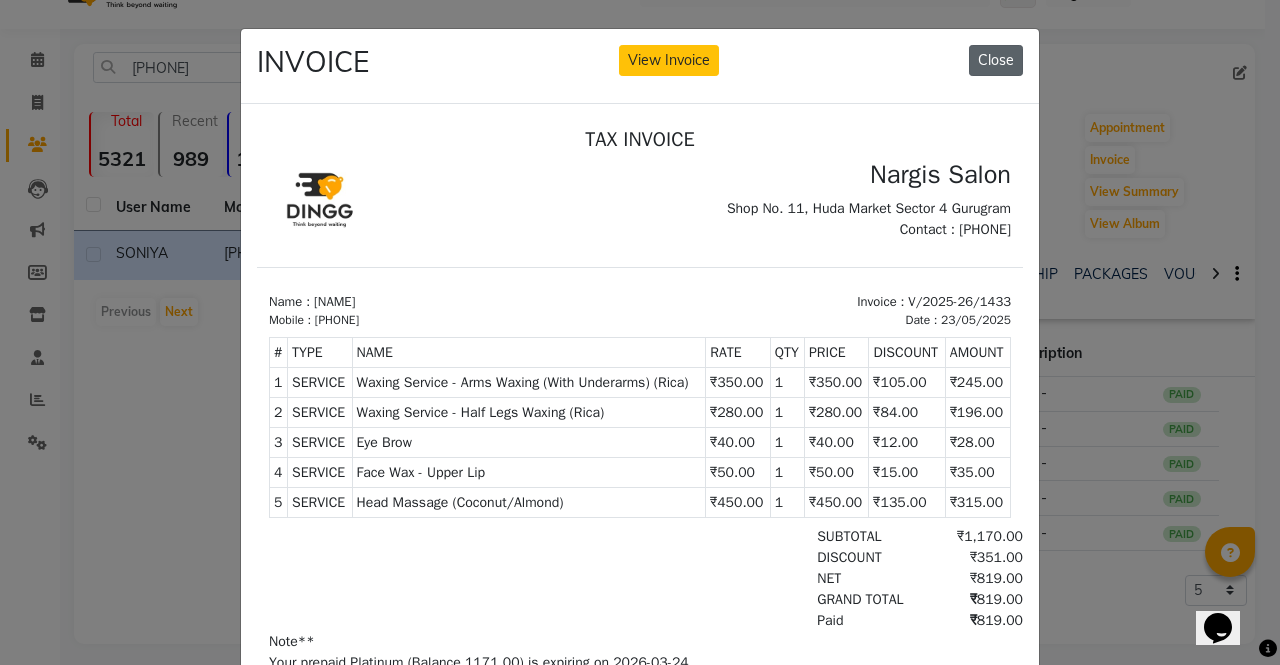 click on "Close" 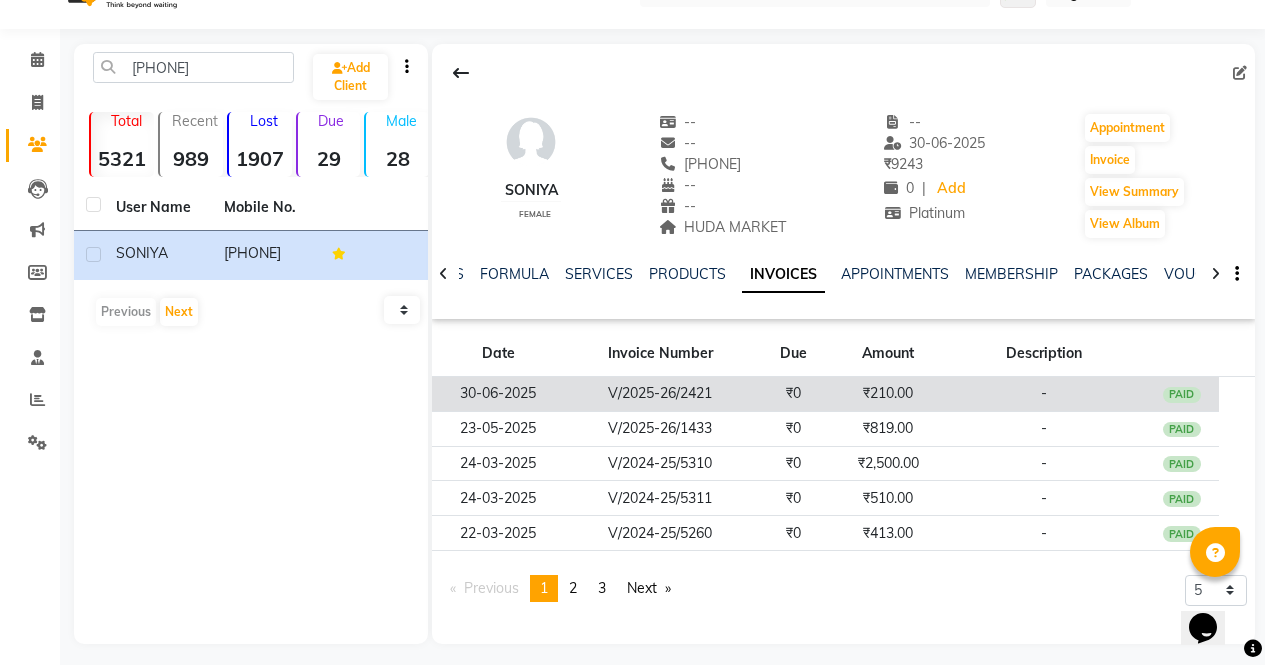 click on "V/2025-26/2421" 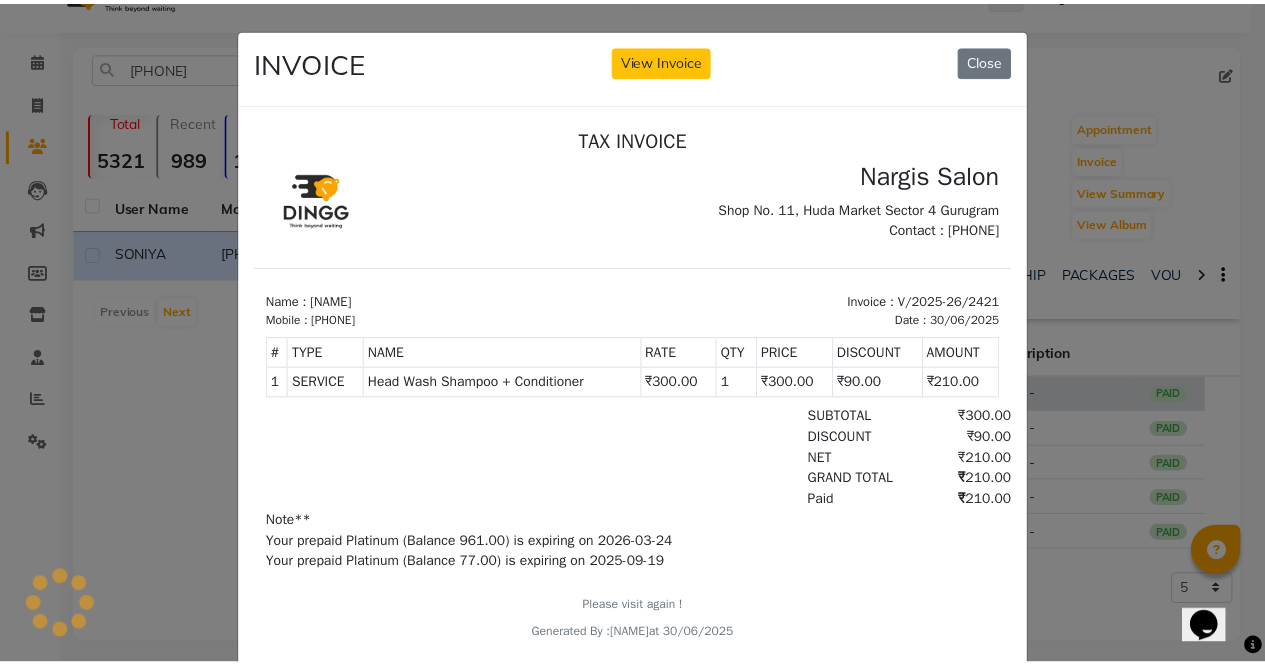 scroll, scrollTop: 0, scrollLeft: 0, axis: both 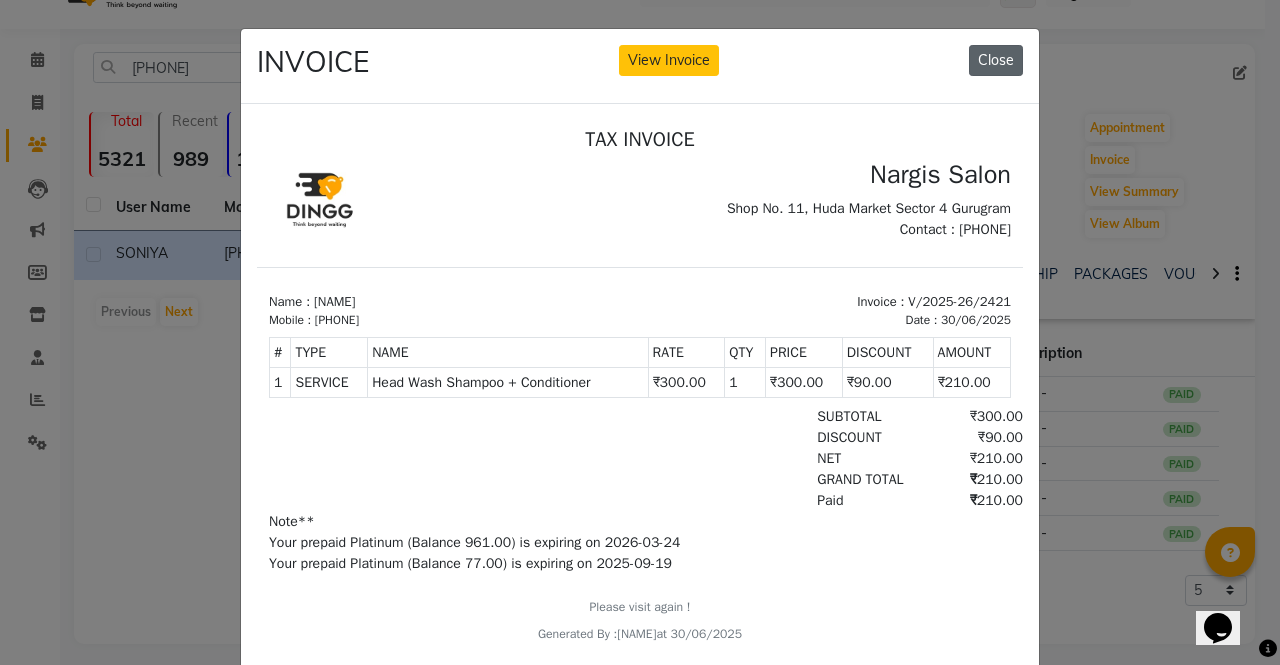 click on "Close" 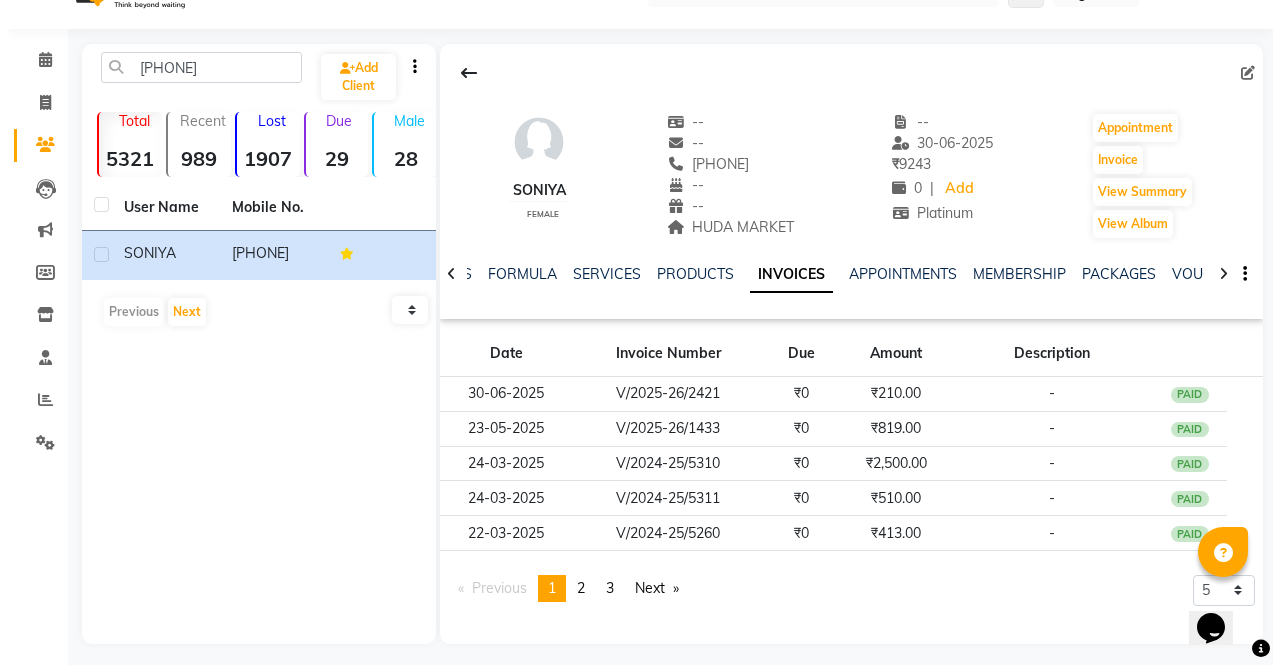 scroll, scrollTop: 52, scrollLeft: 0, axis: vertical 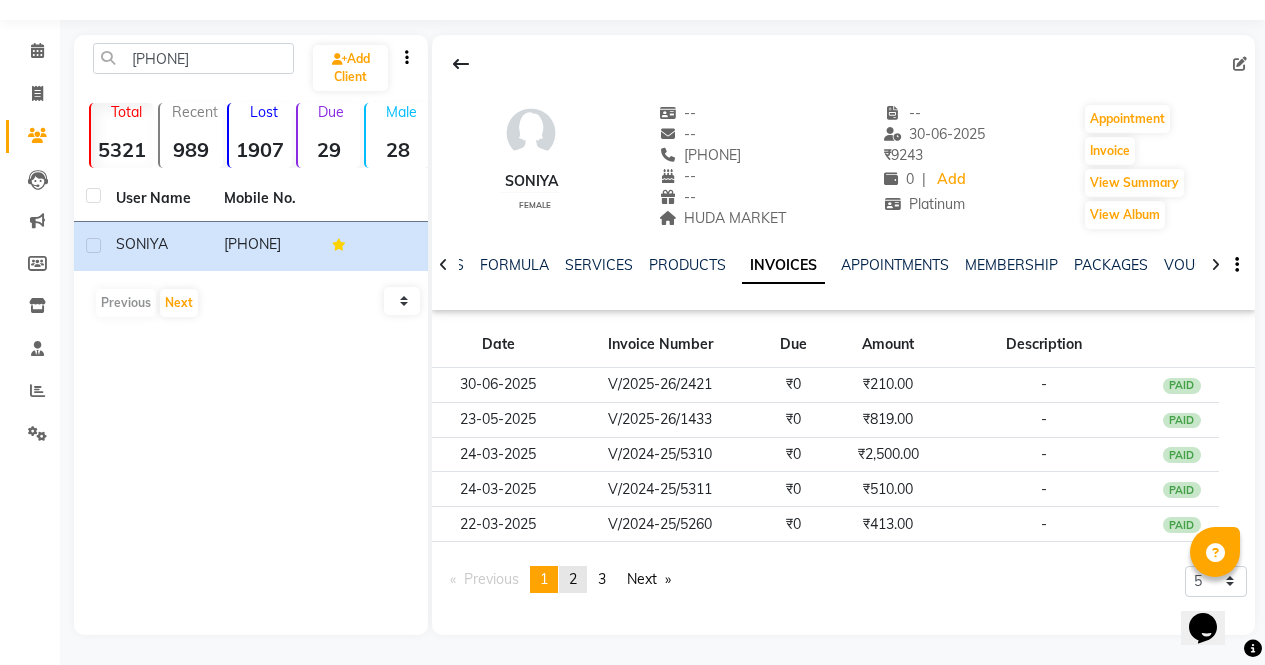 click on "2" 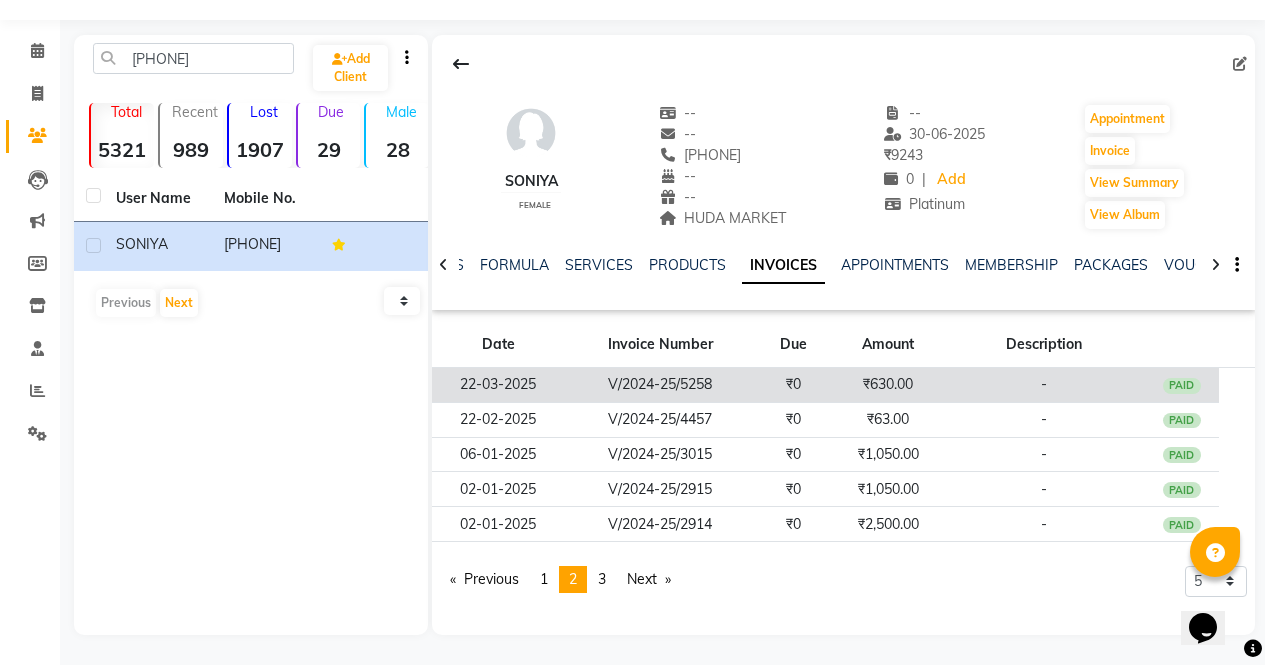 click on "₹630.00" 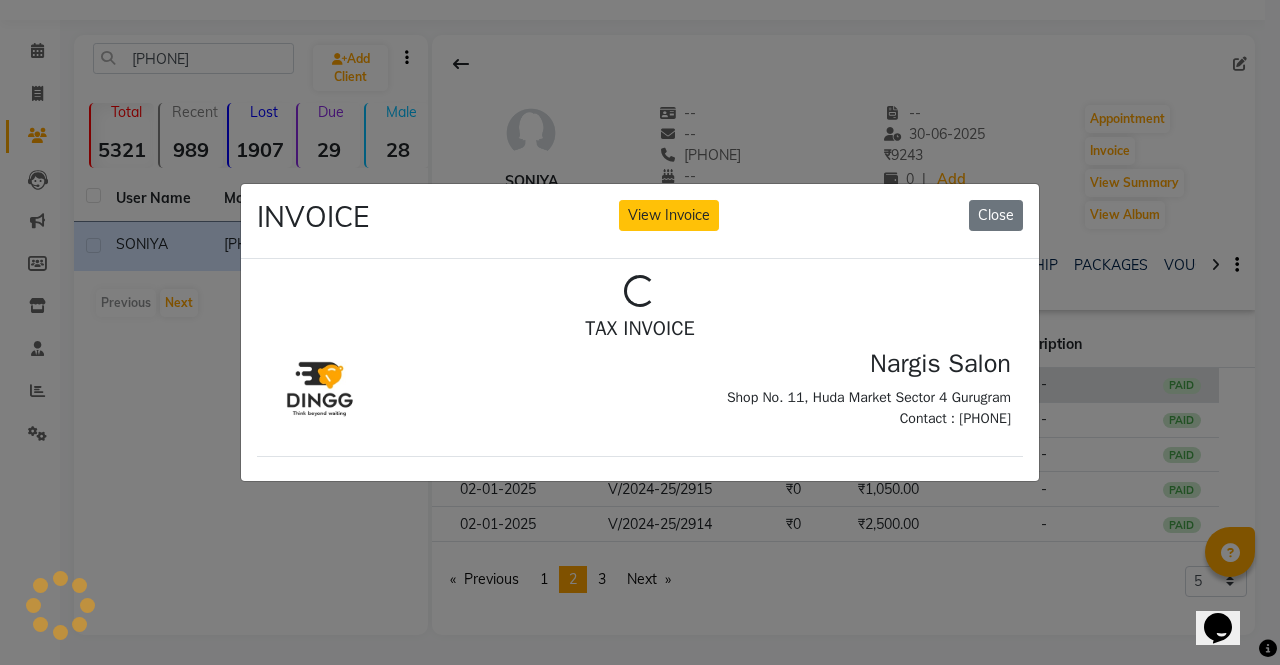 scroll, scrollTop: 0, scrollLeft: 0, axis: both 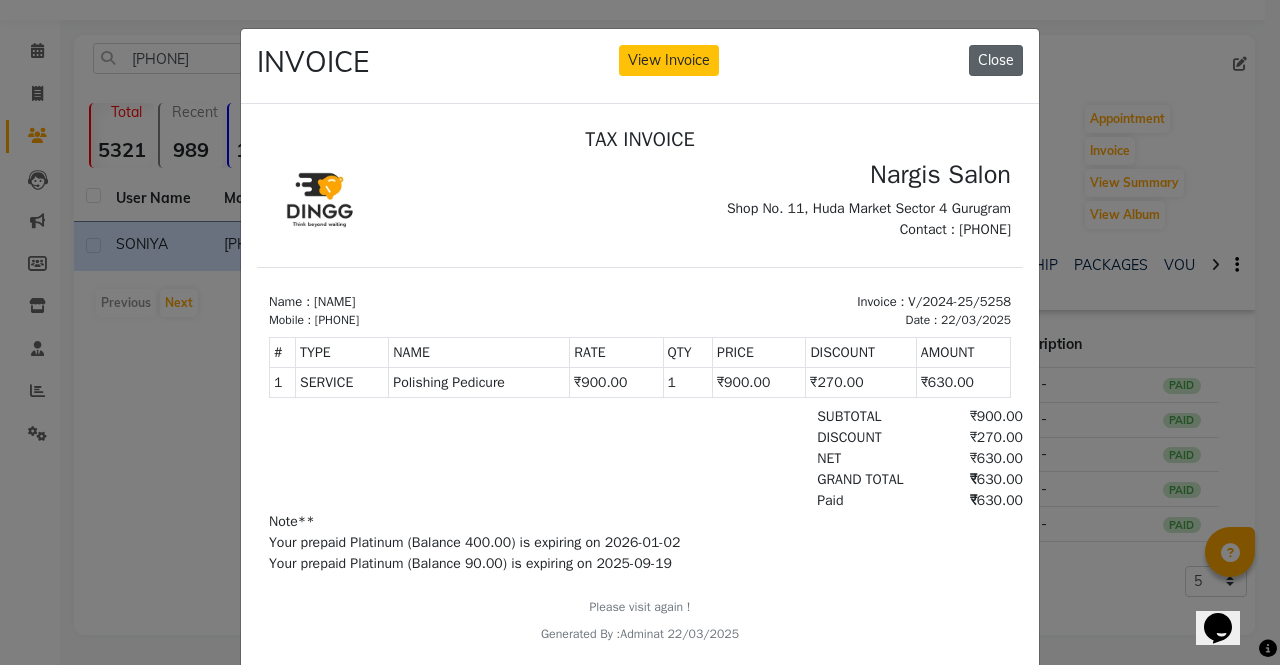 click on "Close" 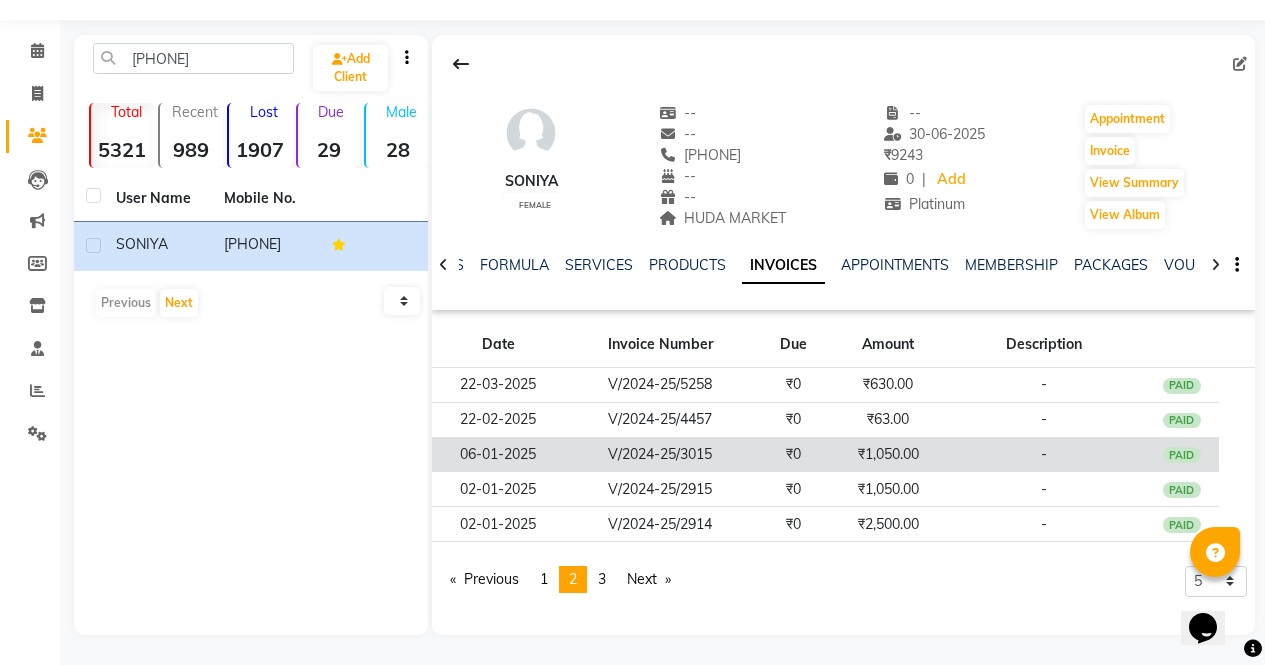 click on "₹1,050.00" 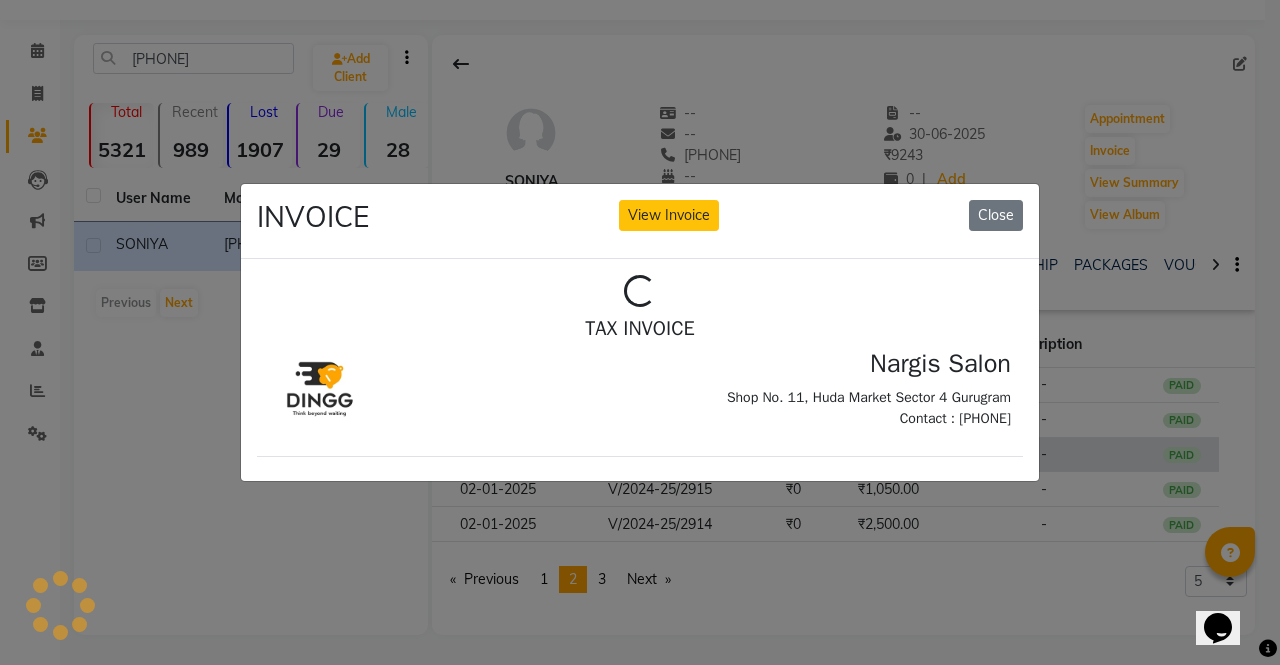 scroll, scrollTop: 0, scrollLeft: 0, axis: both 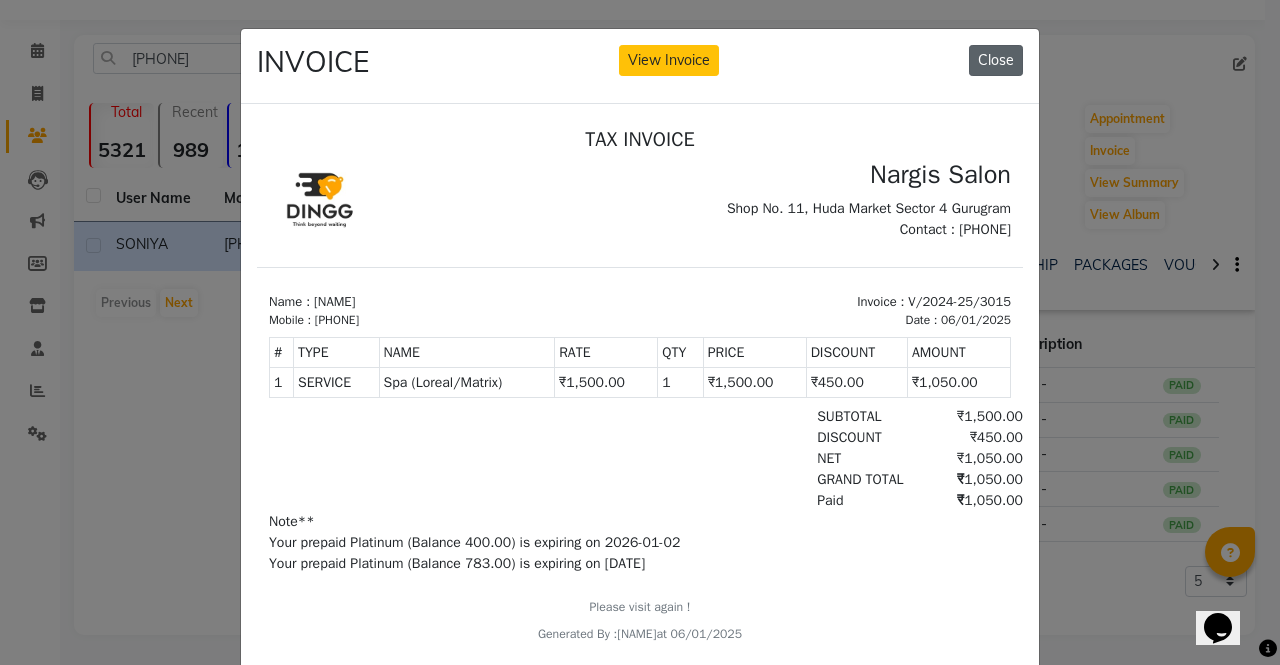 click on "Close" 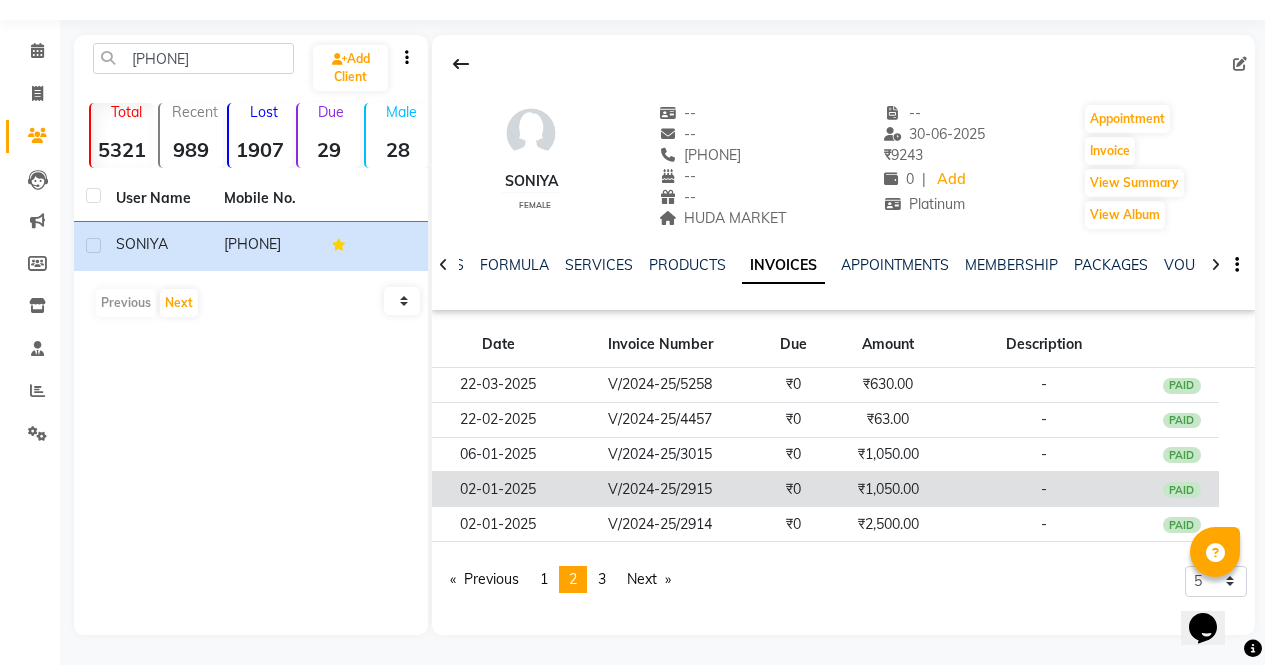 click on "₹1,050.00" 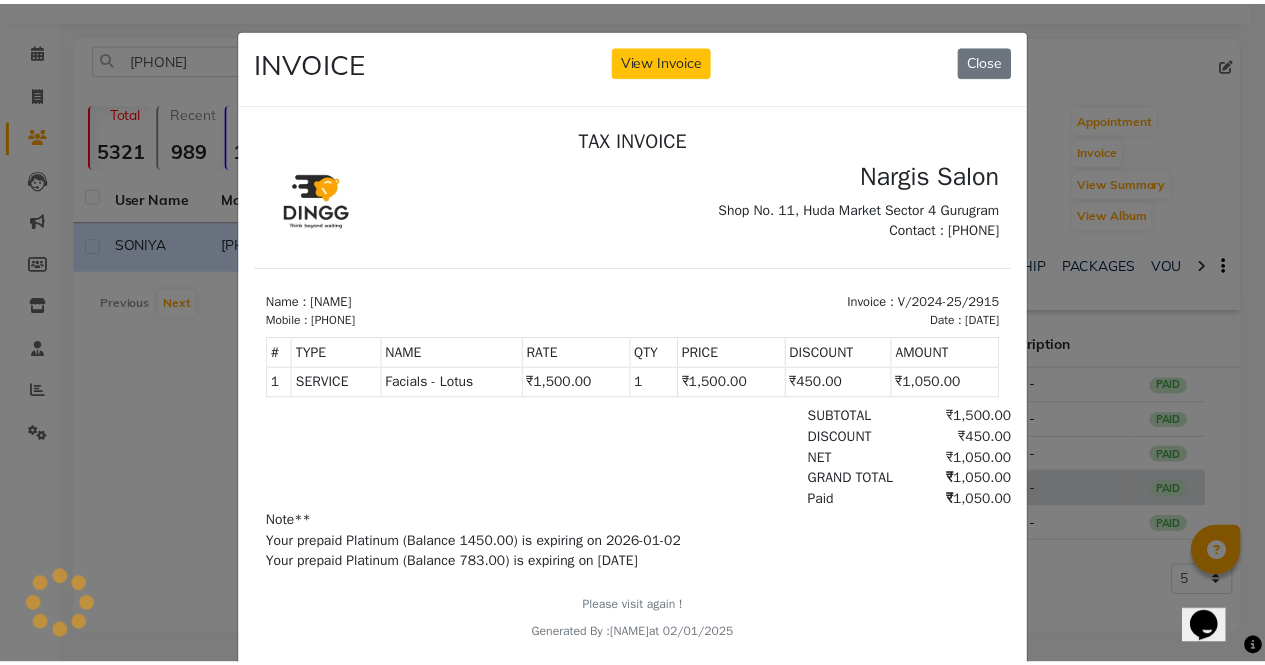 scroll, scrollTop: 0, scrollLeft: 0, axis: both 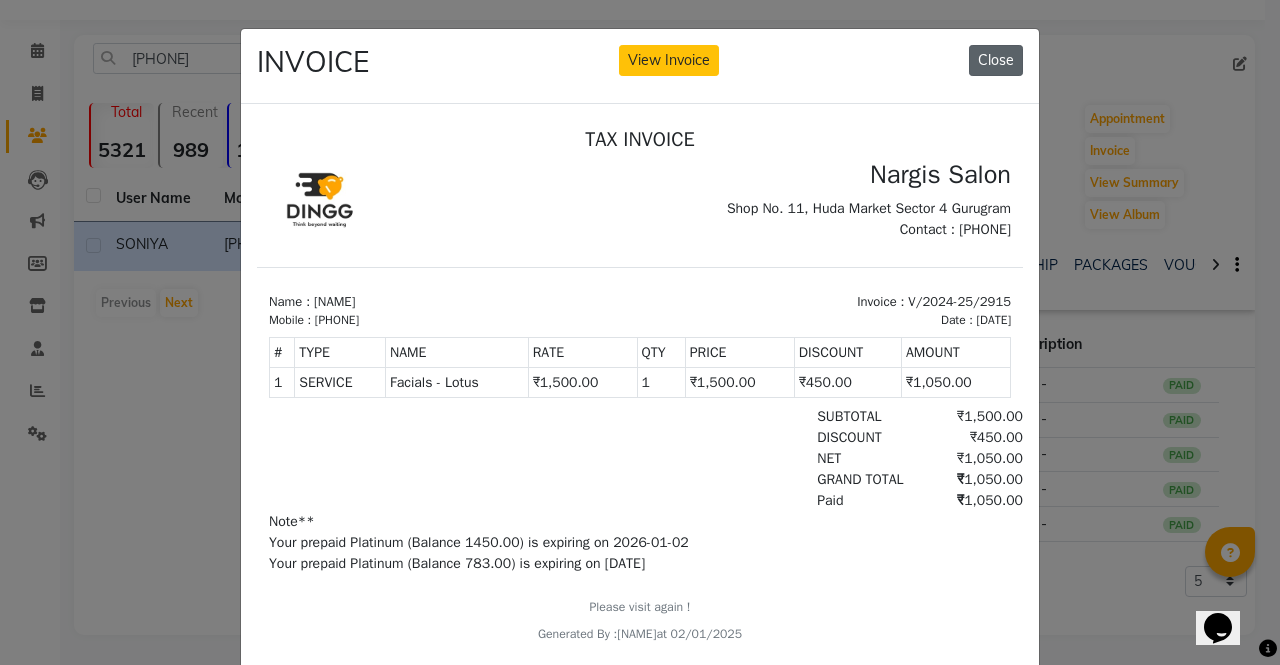 click on "Close" 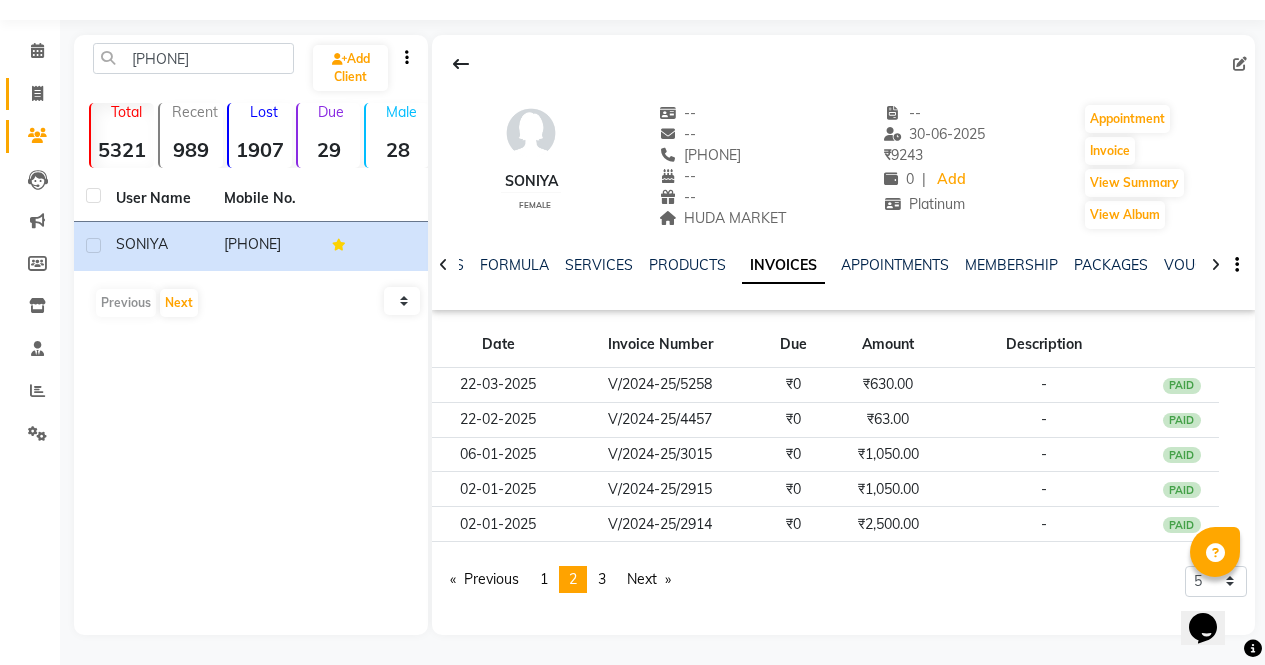 click 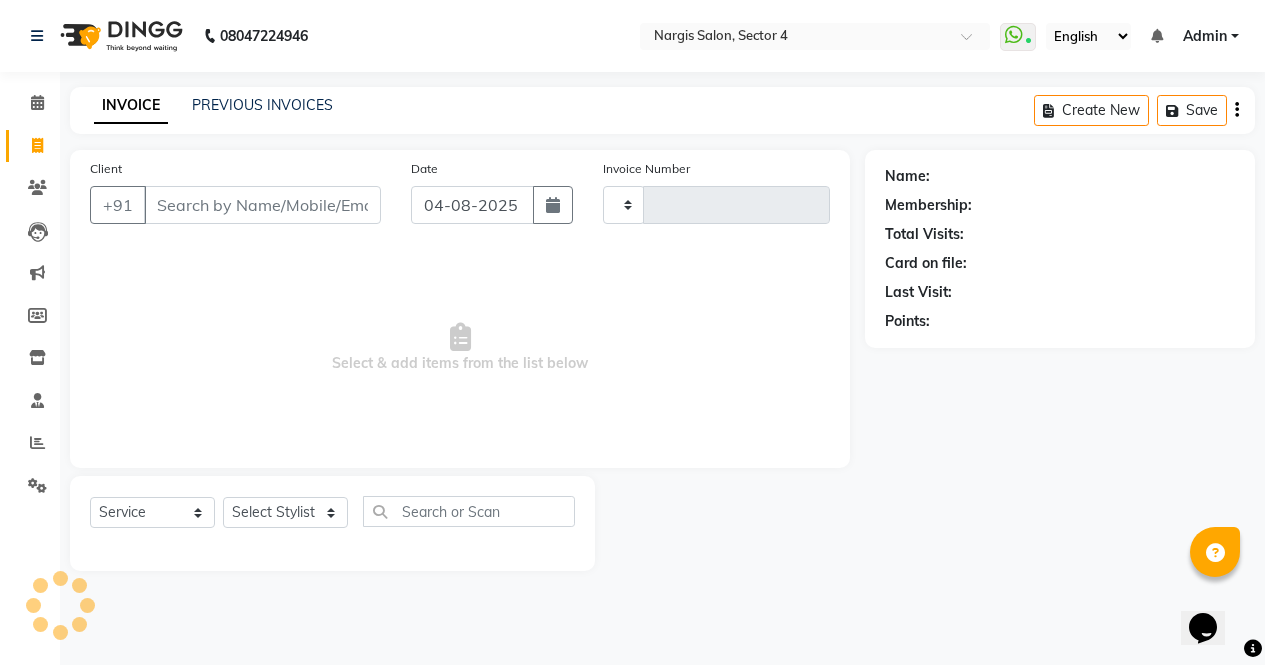scroll, scrollTop: 0, scrollLeft: 0, axis: both 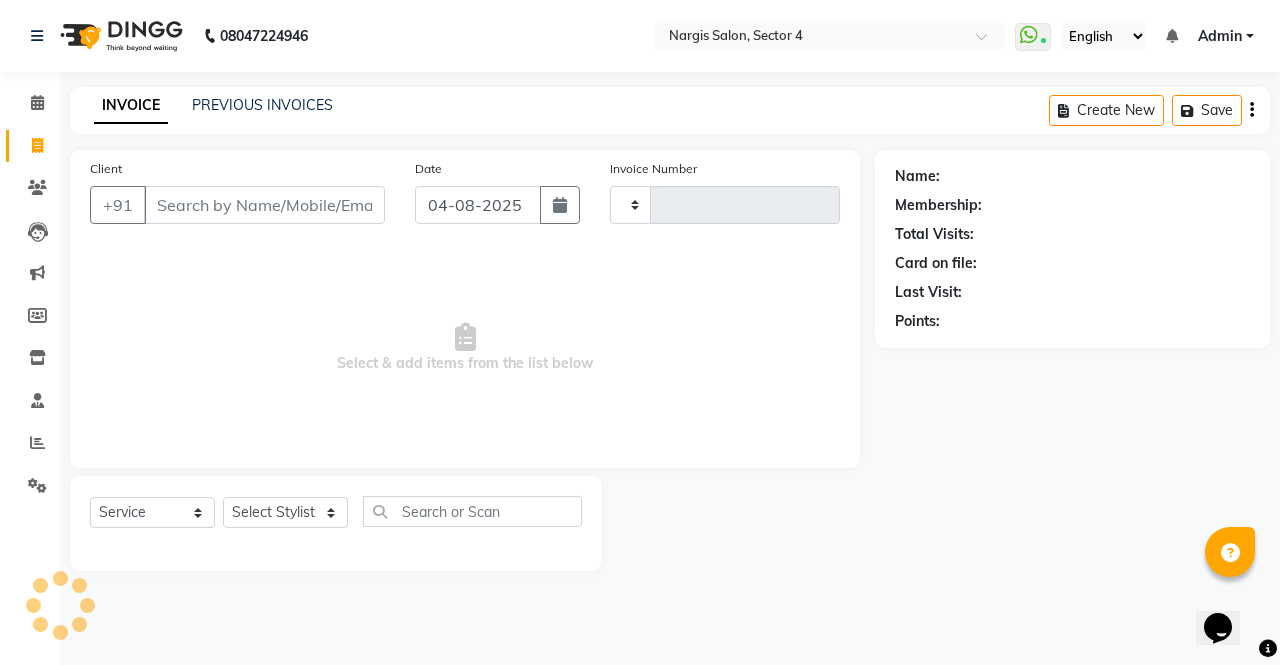 type on "3232" 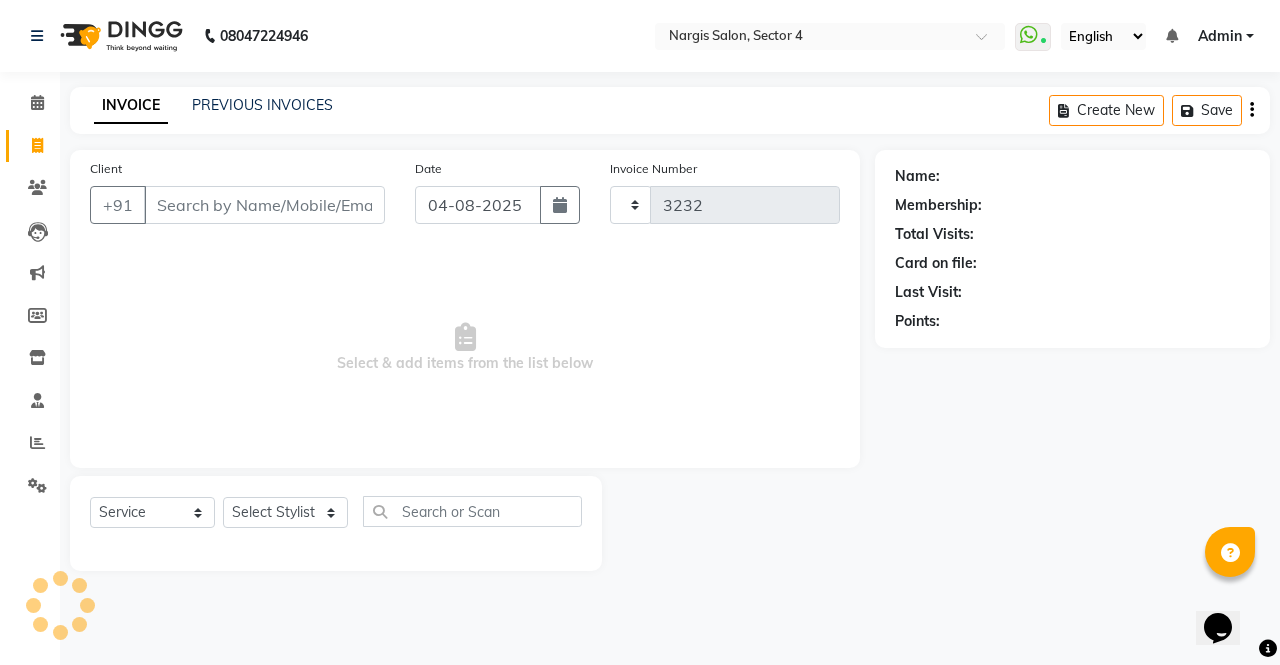 select on "4130" 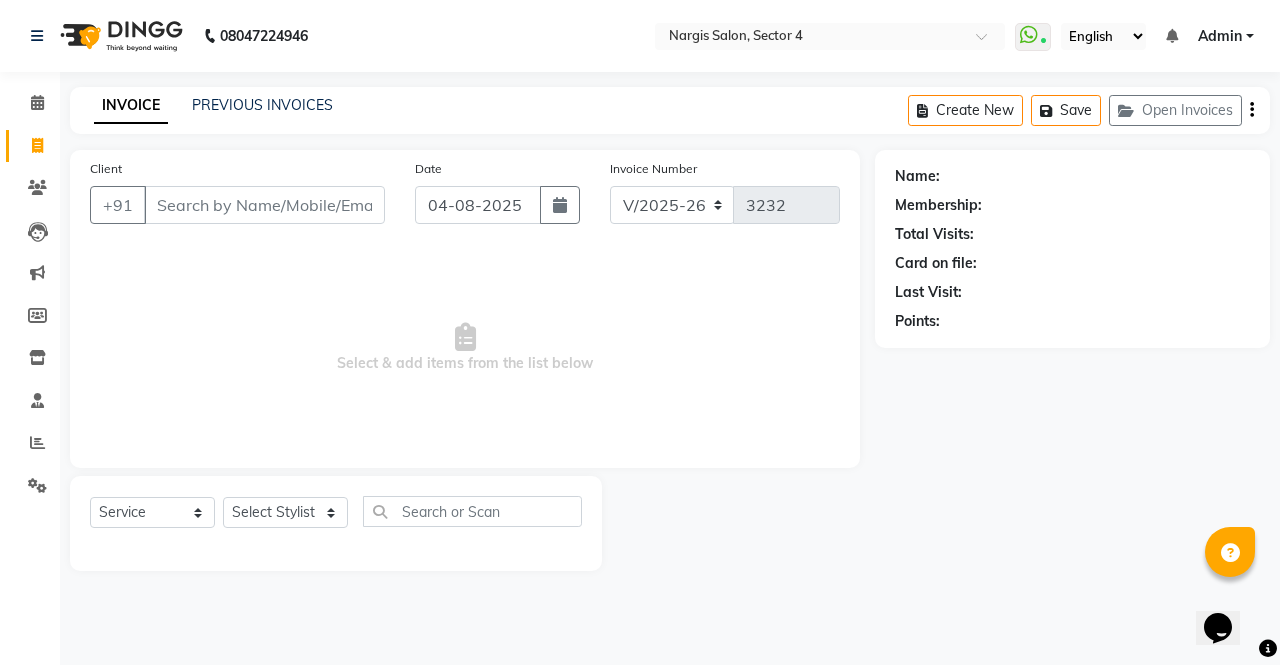 click 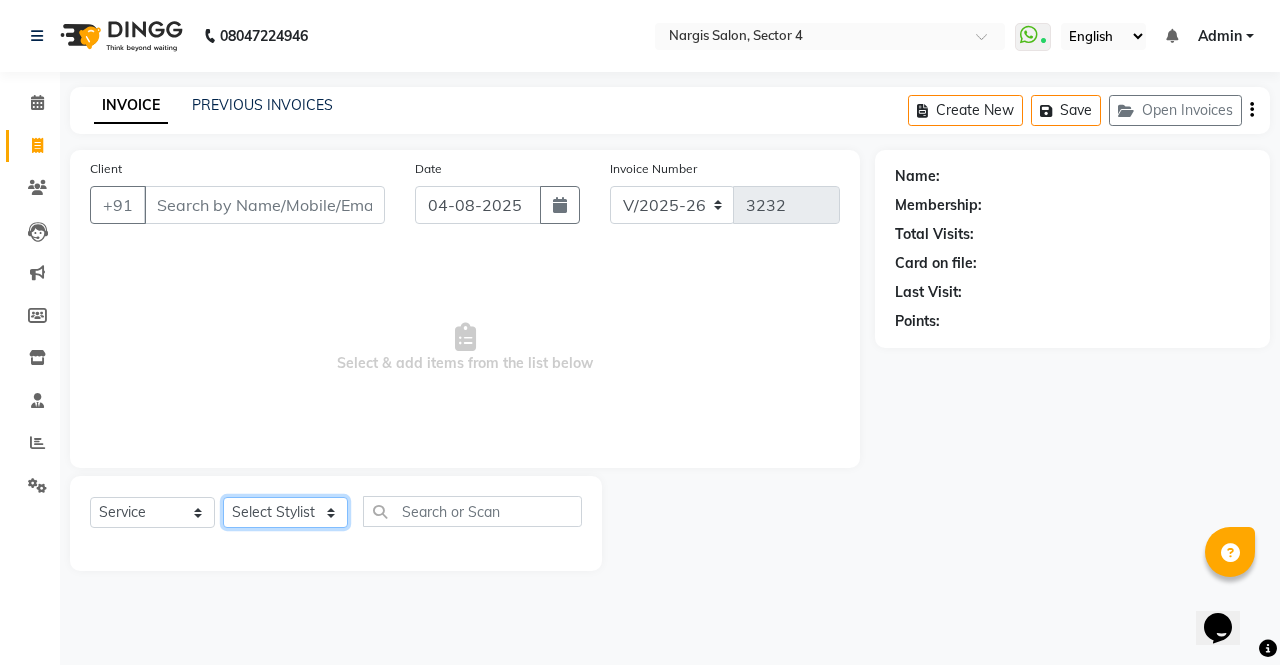 click on "Select Stylist ajeet anu armaan ashu Front Desk muskaan rakhi saima shivam soni sunil yashoda" 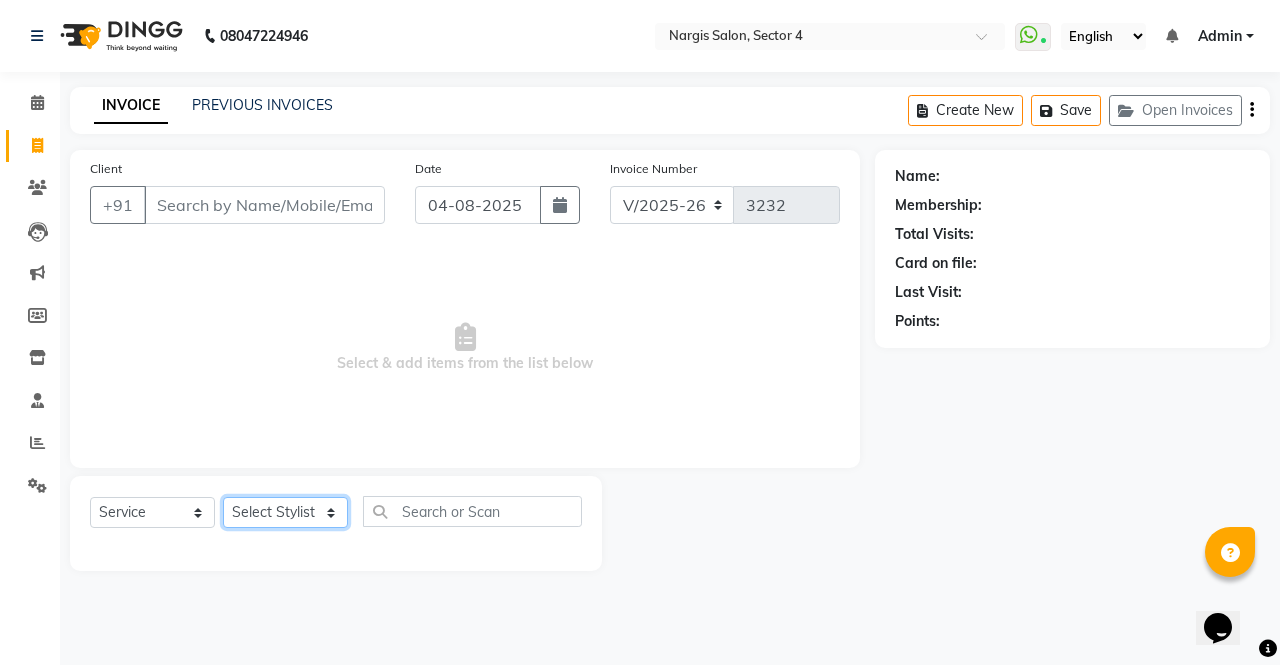select on "87810" 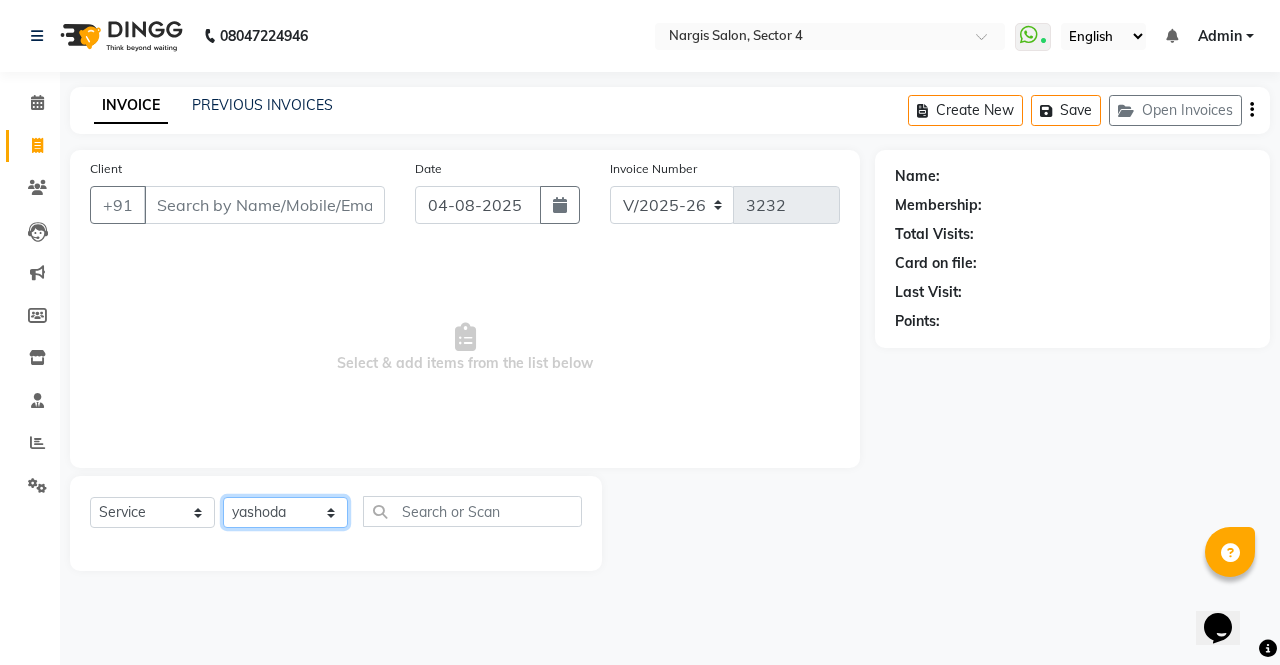 click on "Select Stylist ajeet anu armaan ashu Front Desk muskaan rakhi saima shivam soni sunil yashoda" 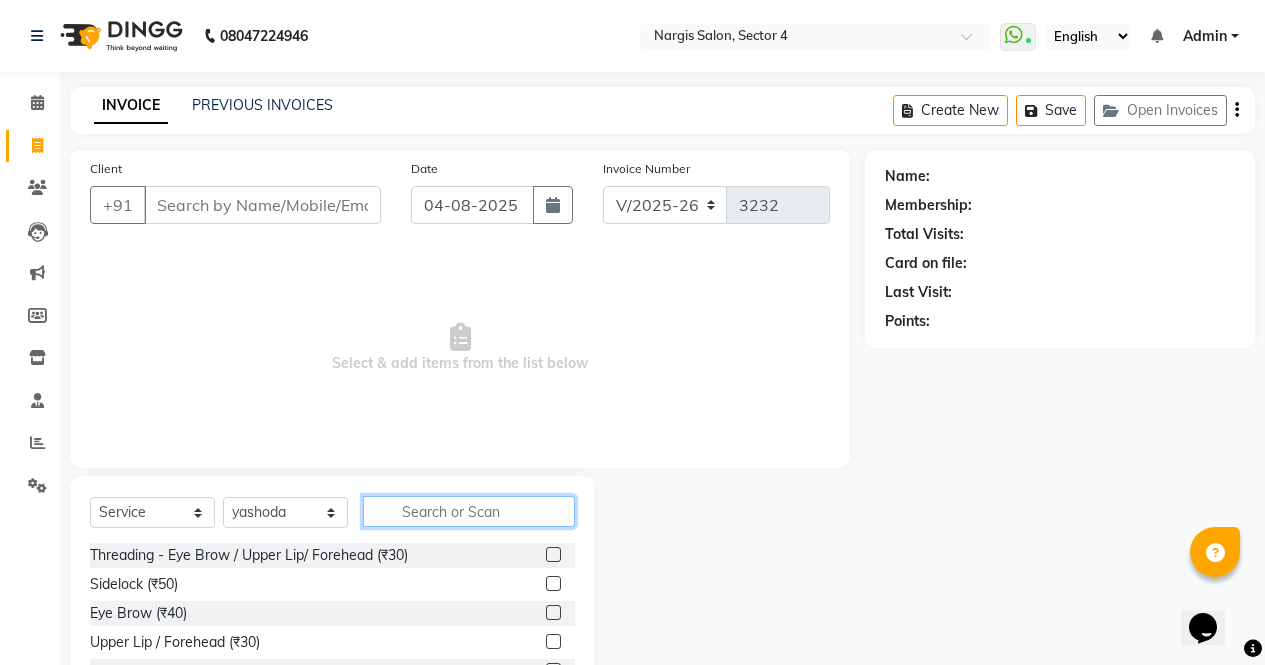 click 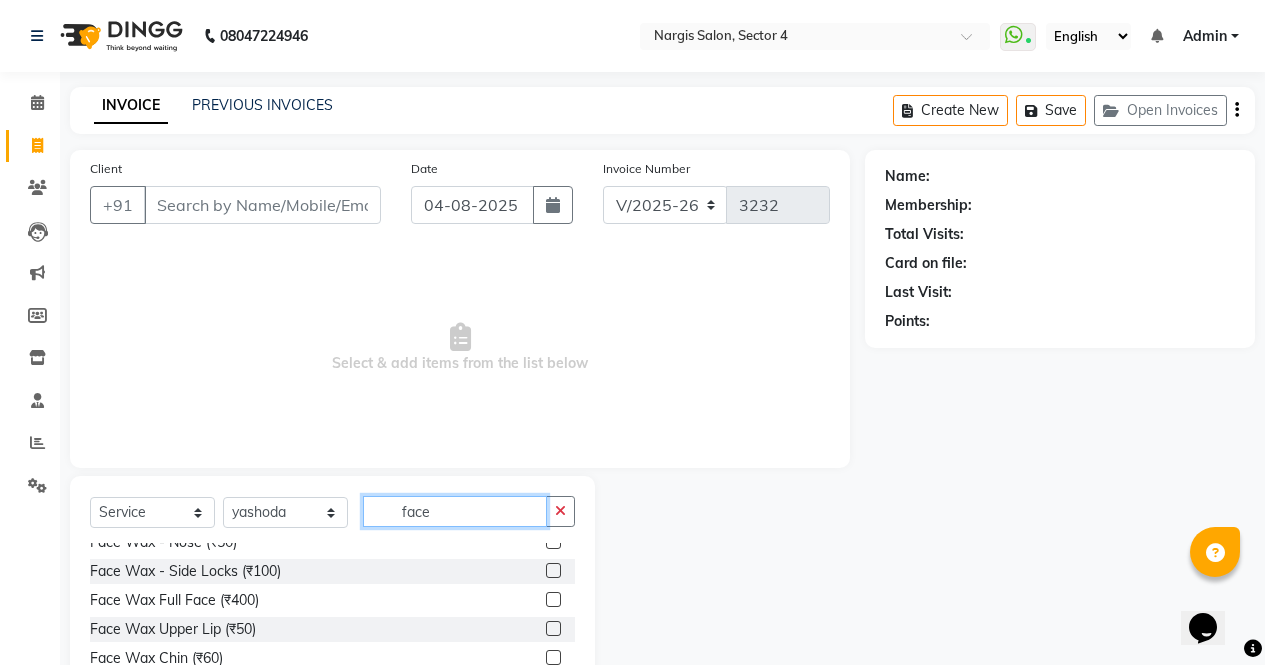 scroll, scrollTop: 169, scrollLeft: 0, axis: vertical 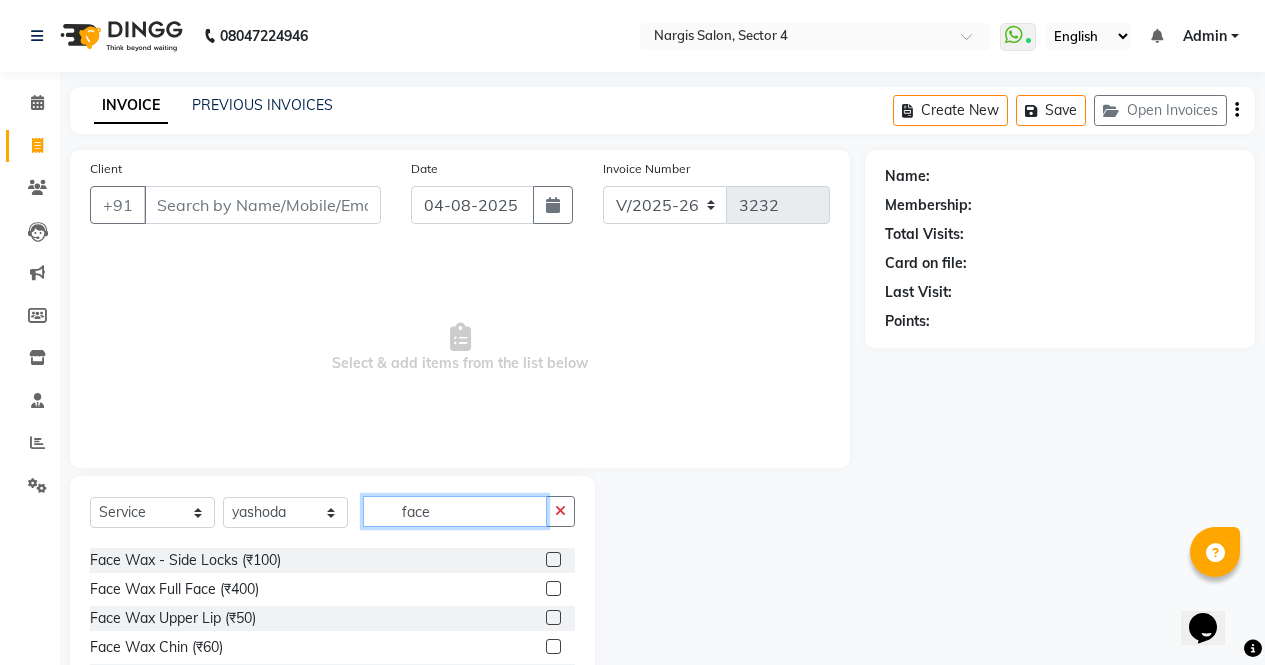 type on "face" 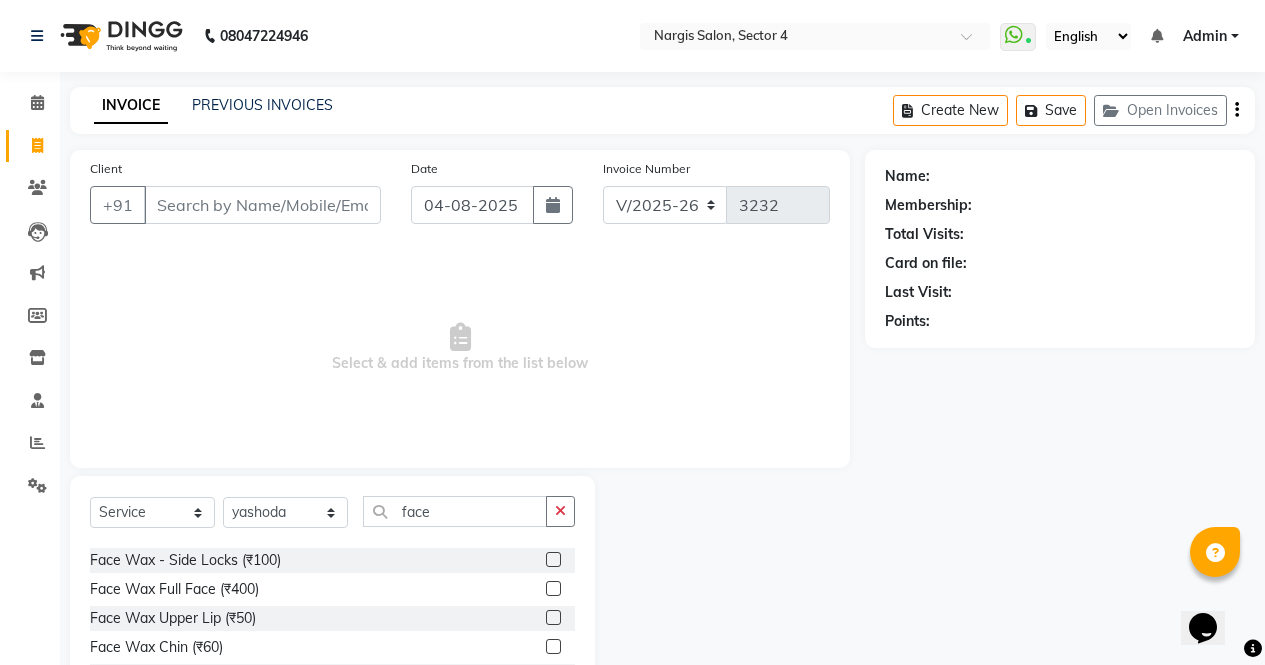 click 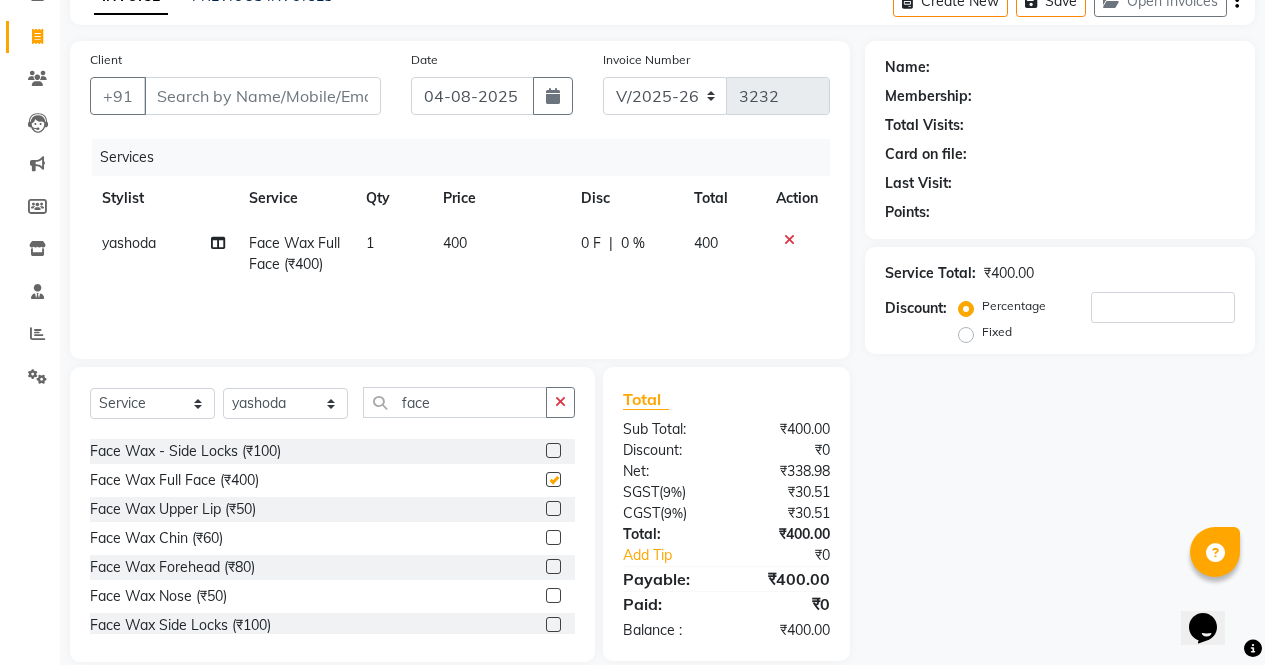 checkbox on "false" 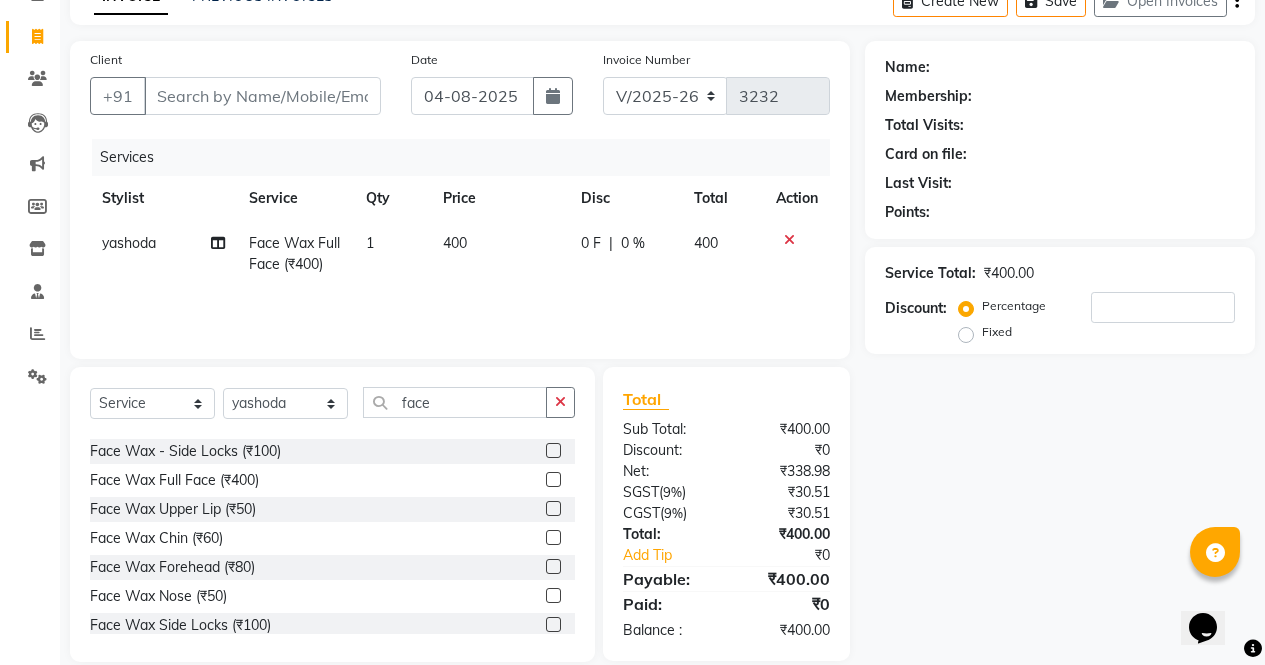 scroll, scrollTop: 136, scrollLeft: 0, axis: vertical 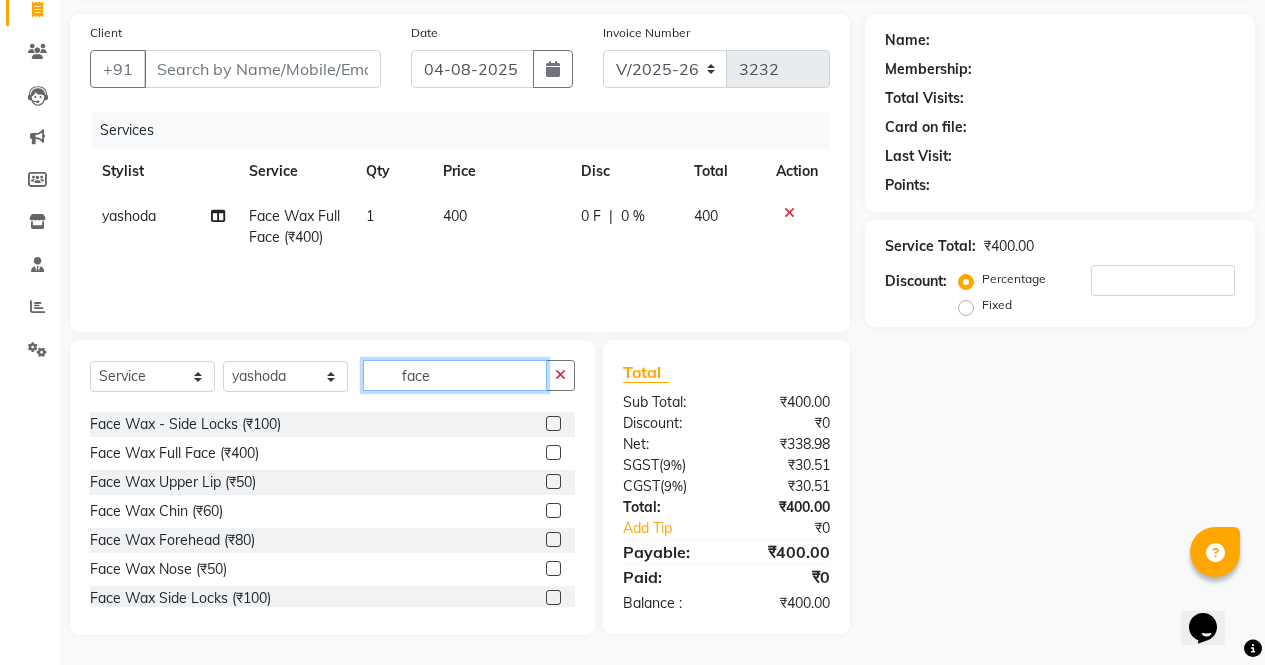 click on "face" 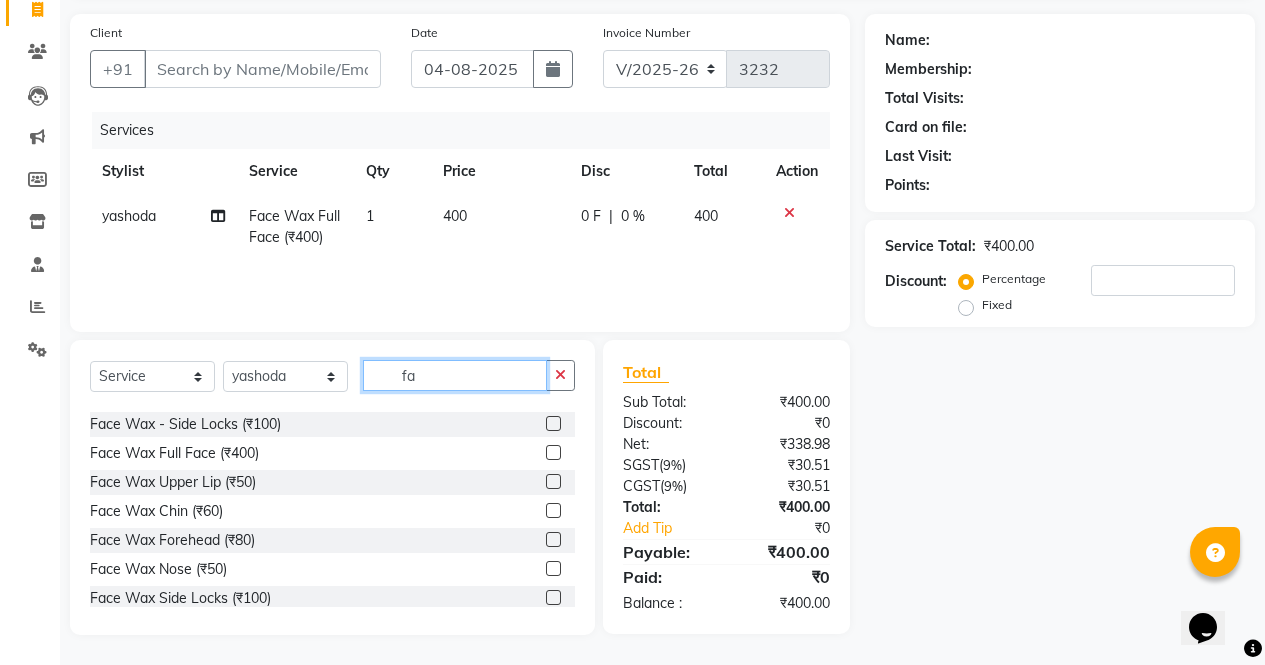 type on "f" 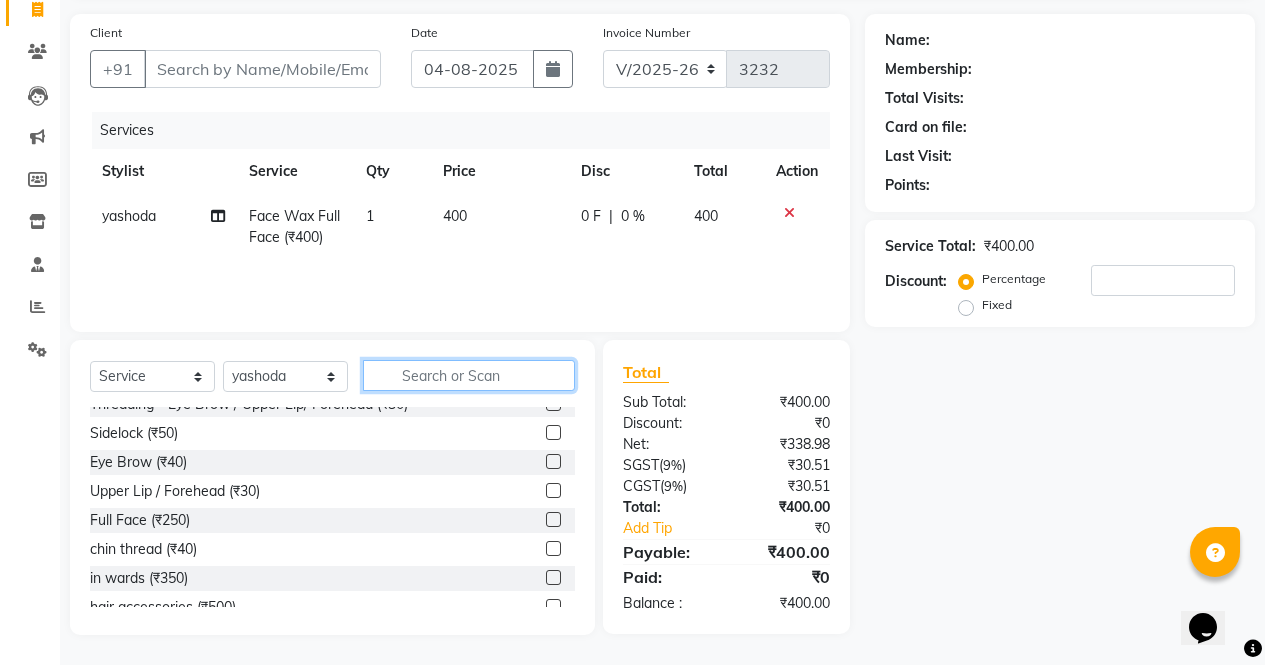 scroll, scrollTop: 0, scrollLeft: 0, axis: both 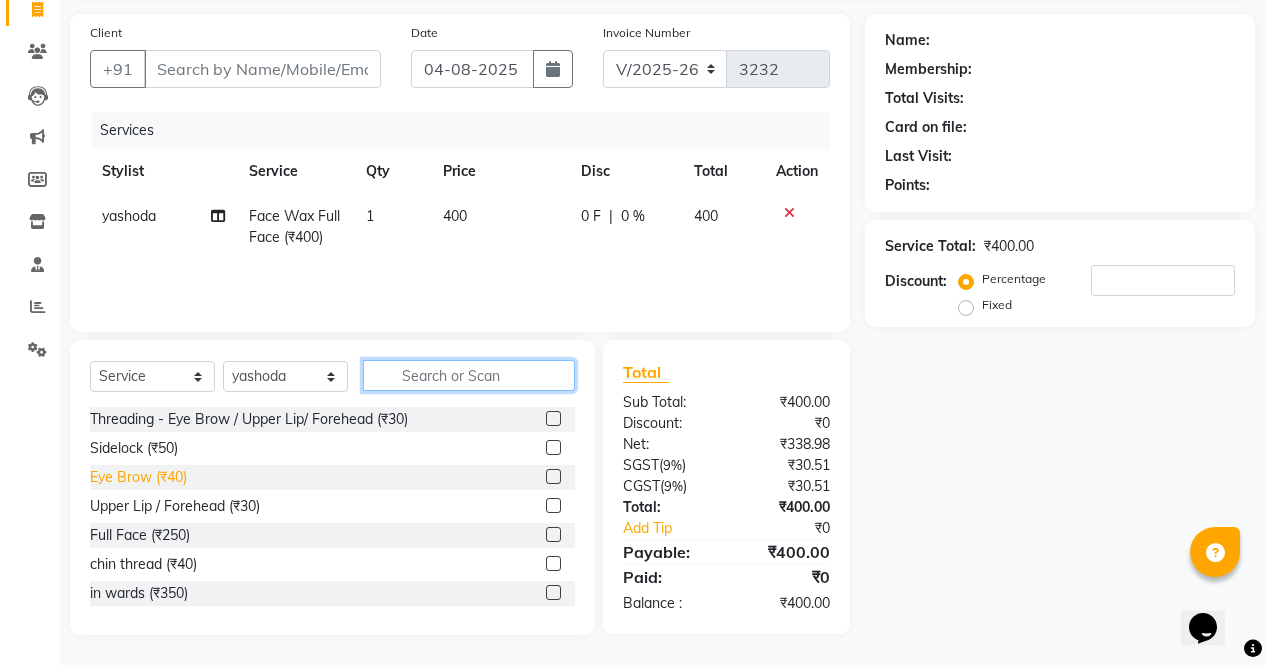 type 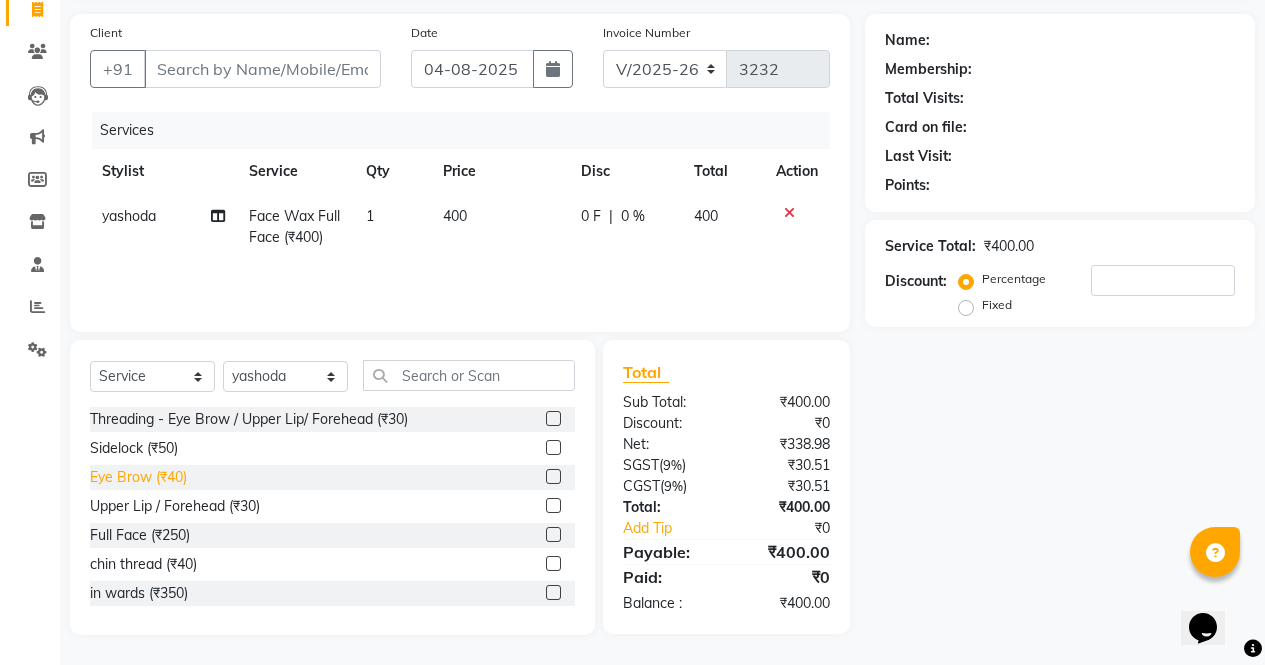 click on "Eye Brow (₹40)" 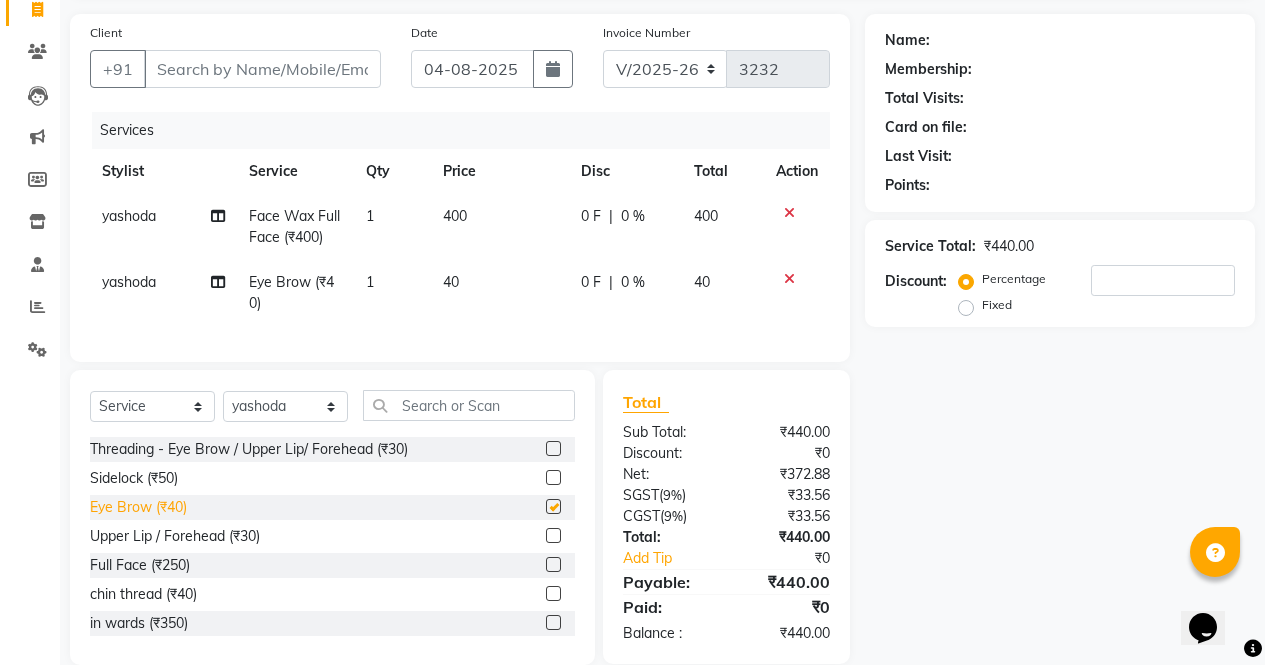 checkbox on "false" 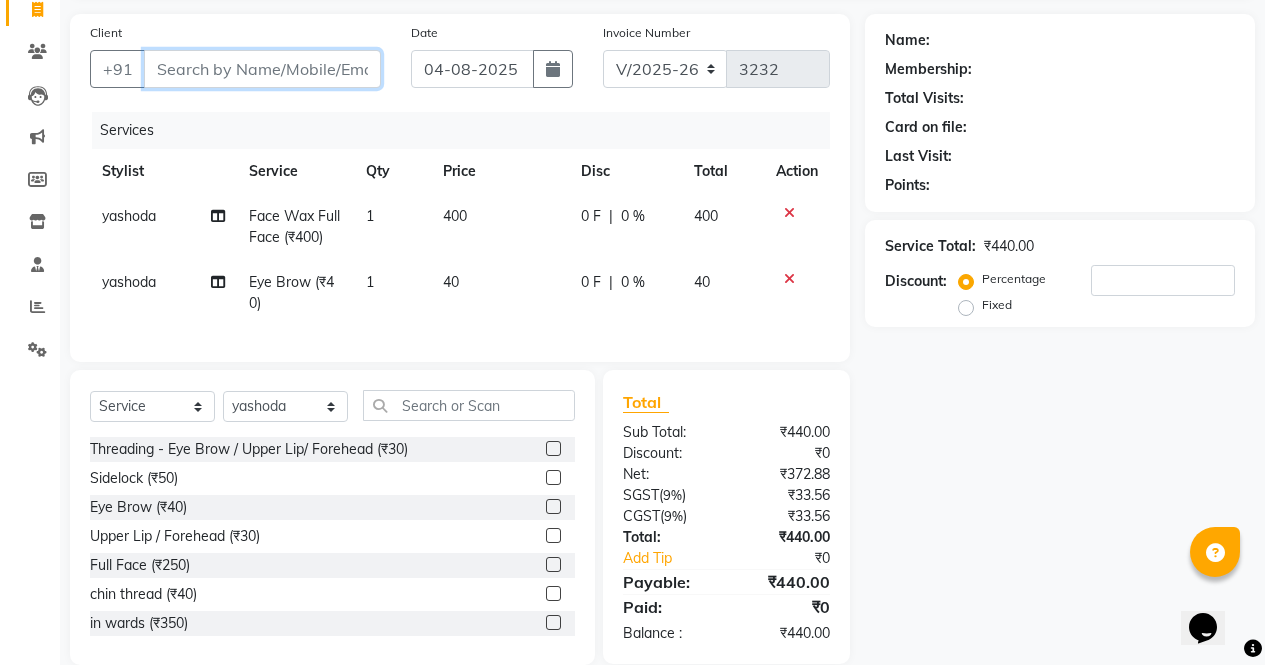 click on "Client" at bounding box center [262, 69] 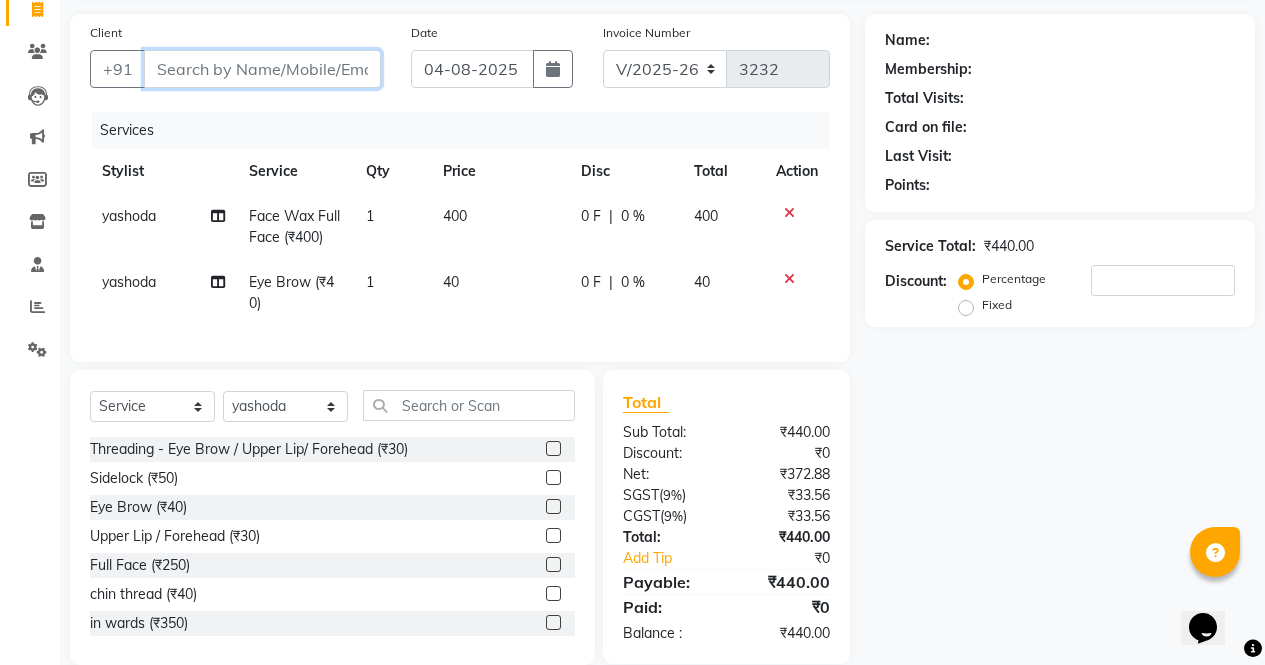 type on "9" 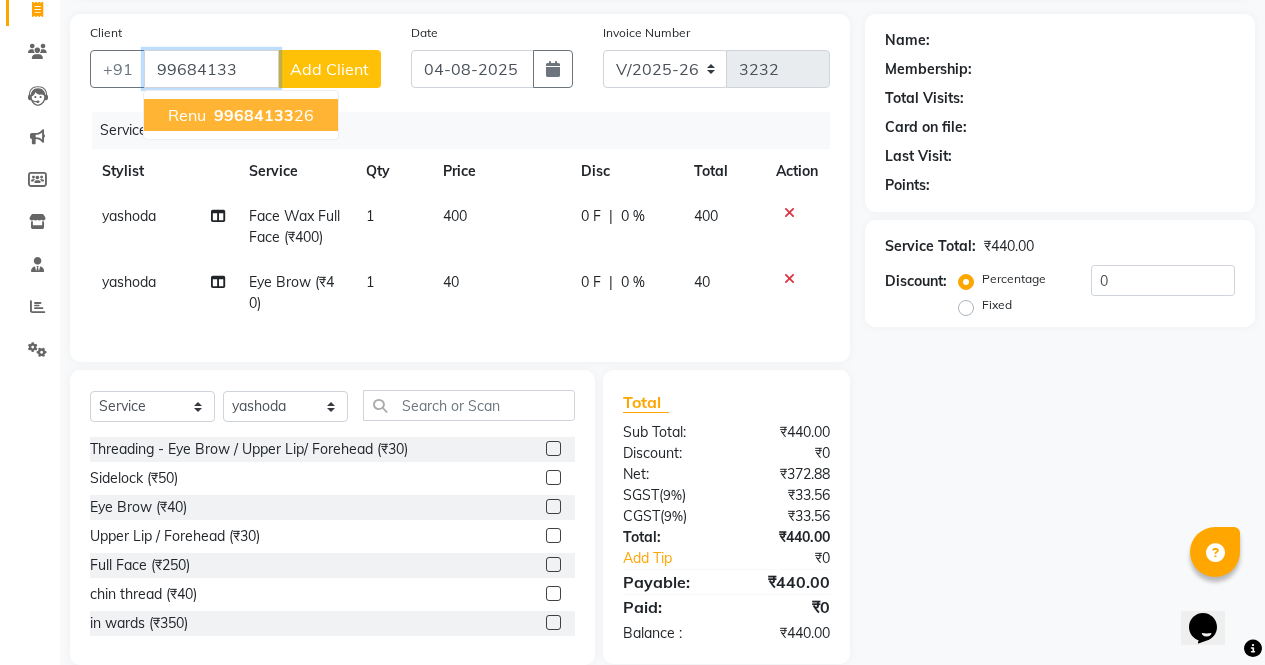 click on "99684133" at bounding box center [254, 115] 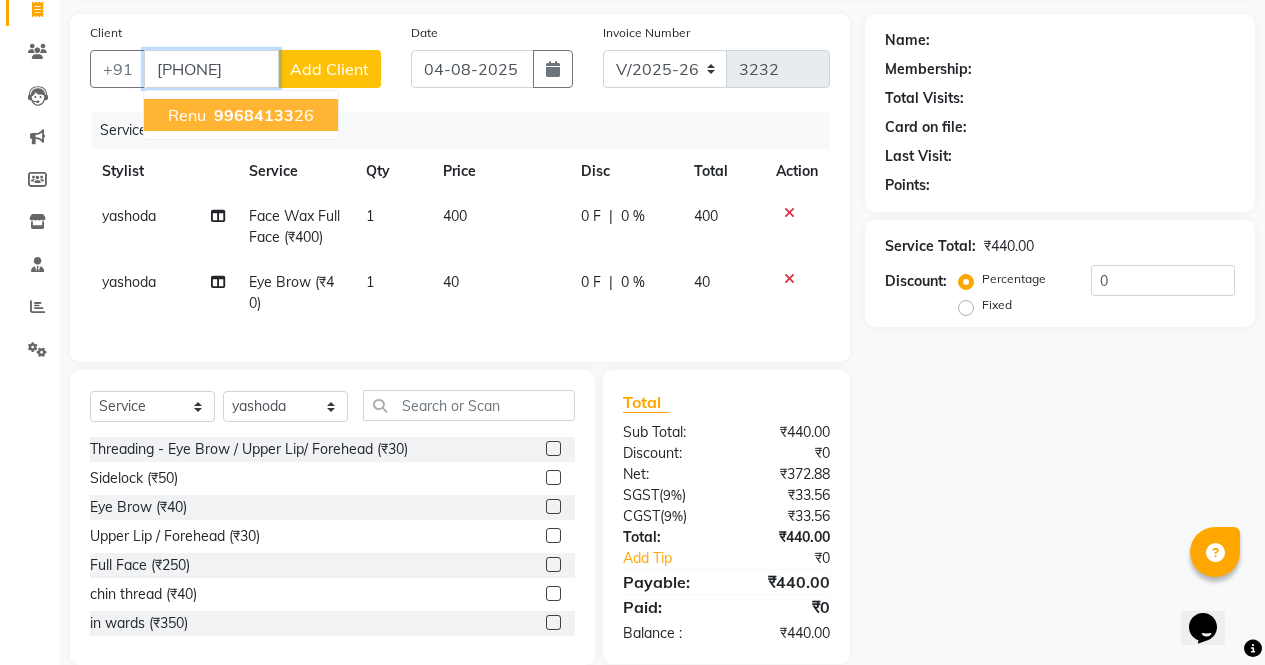type on "[PHONE]" 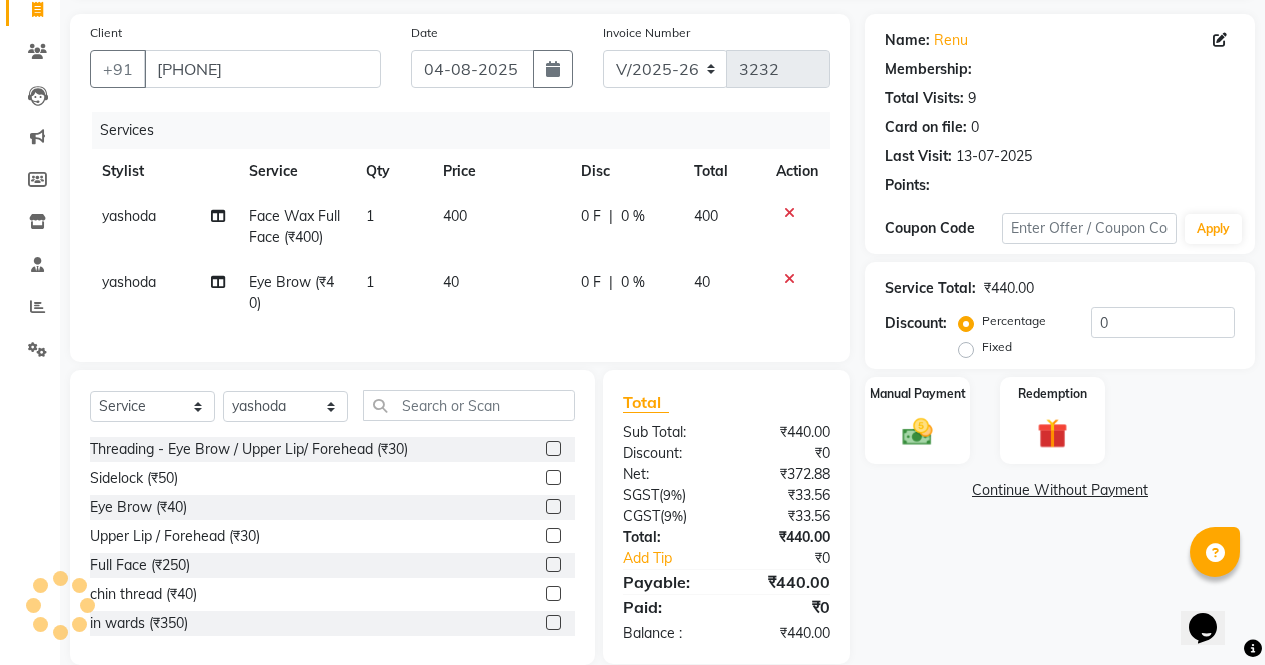 select on "1: Object" 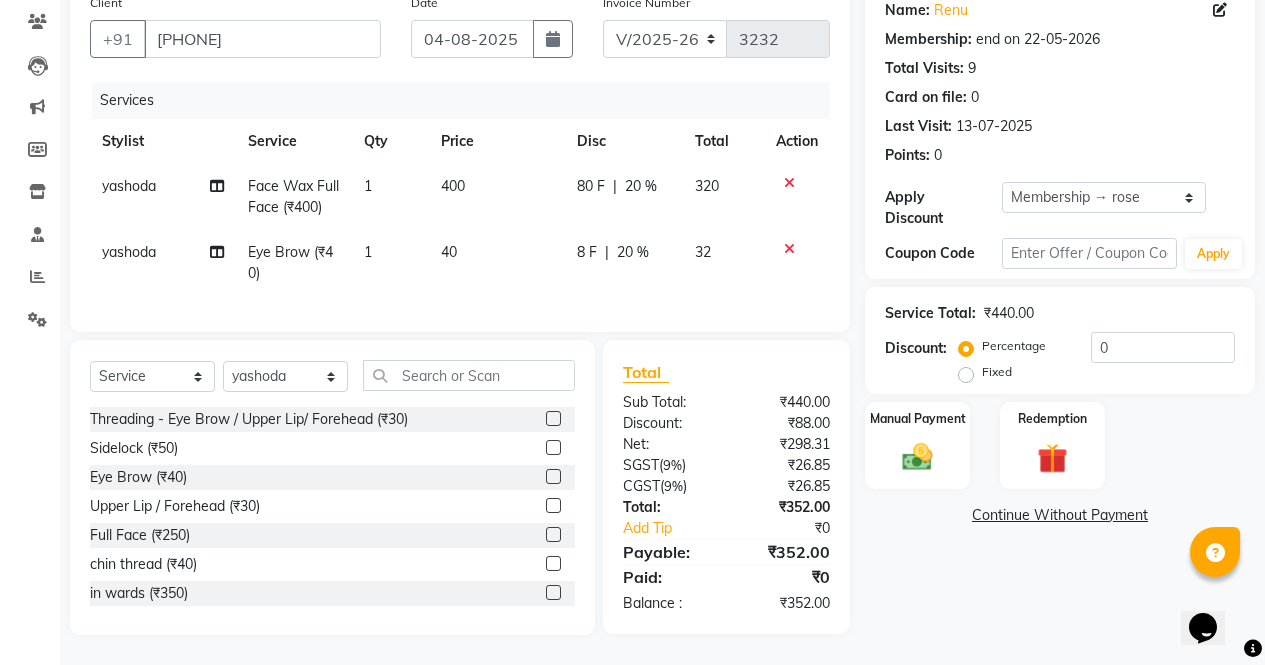 scroll, scrollTop: 181, scrollLeft: 0, axis: vertical 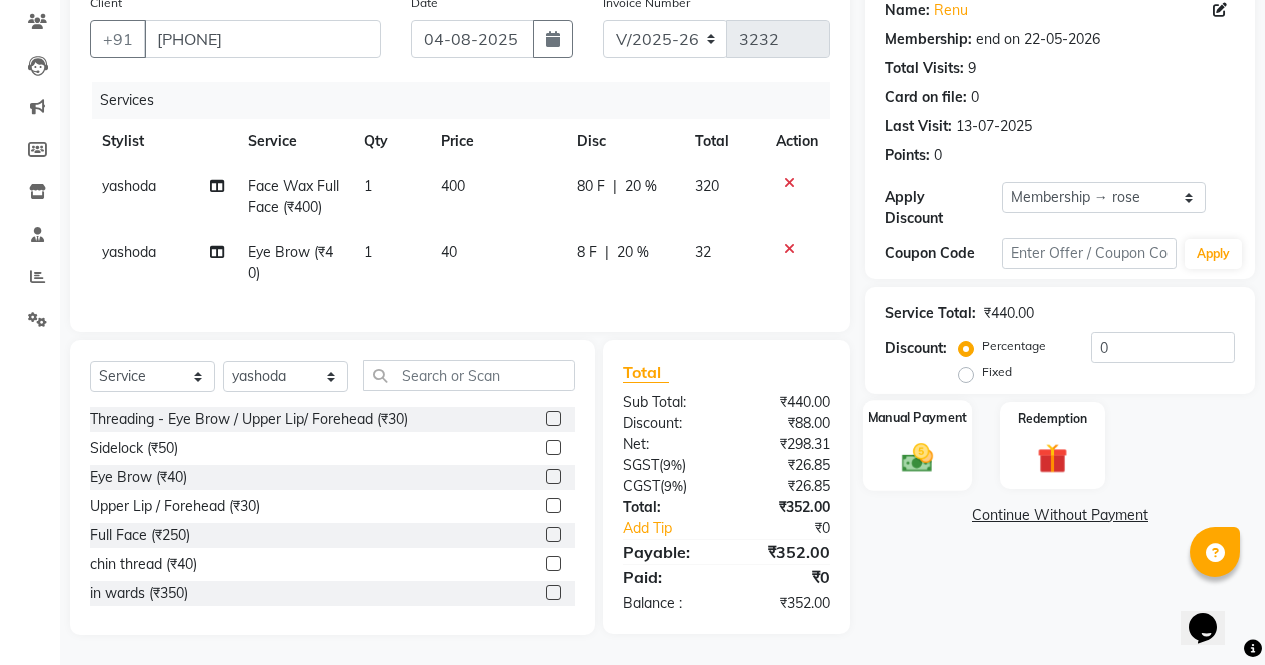 click 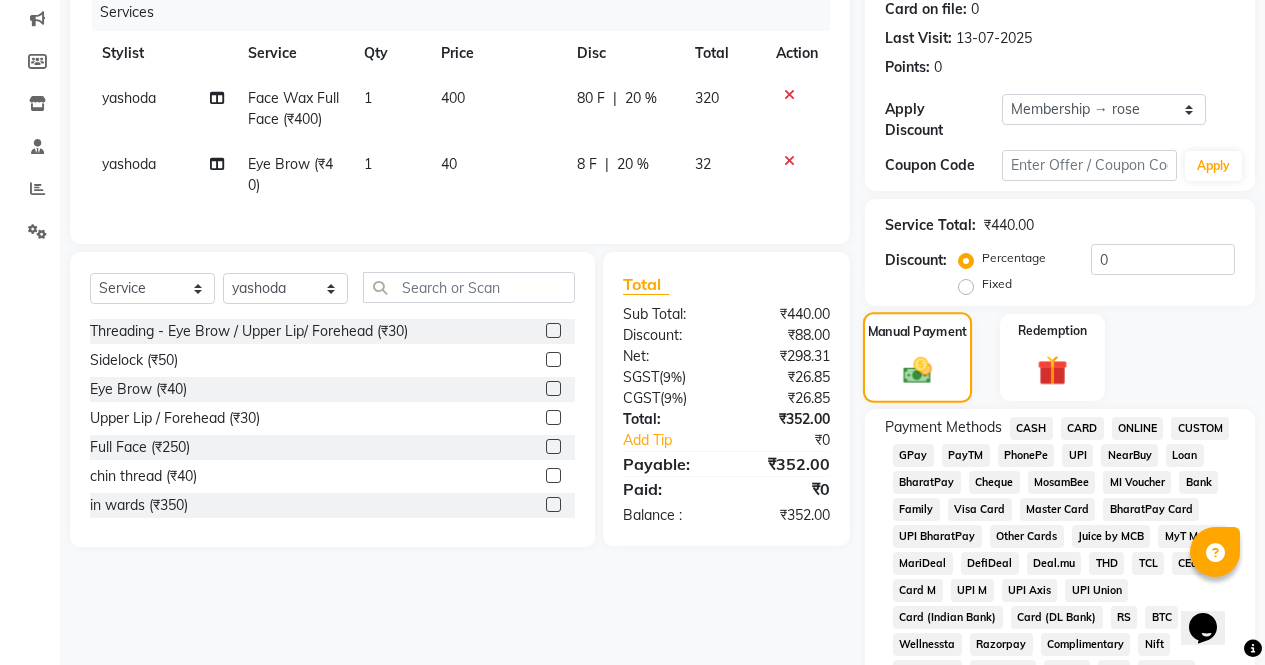 scroll, scrollTop: 255, scrollLeft: 0, axis: vertical 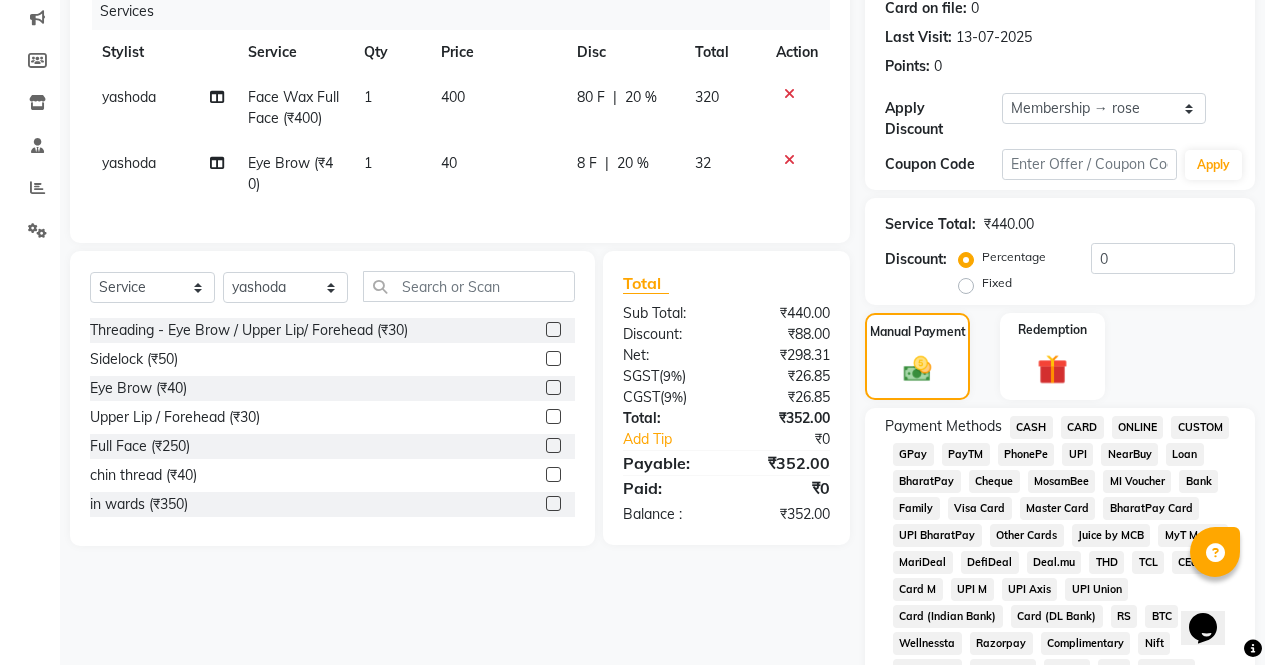 click on "CASH" 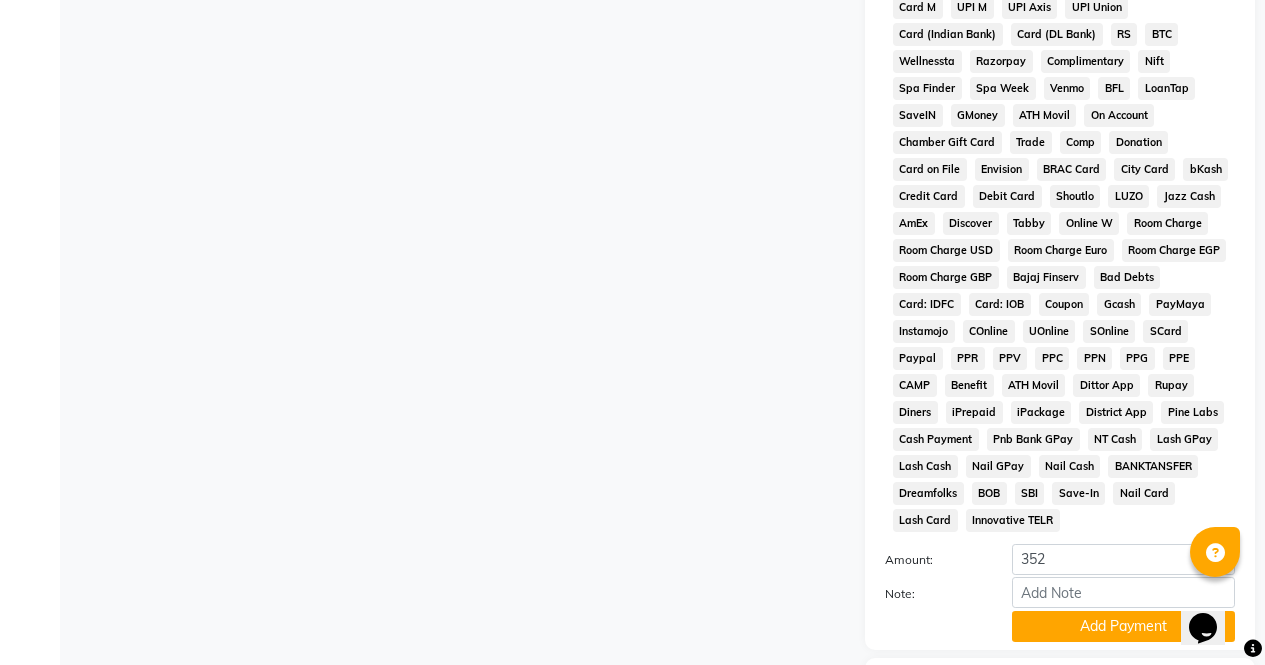 scroll, scrollTop: 953, scrollLeft: 0, axis: vertical 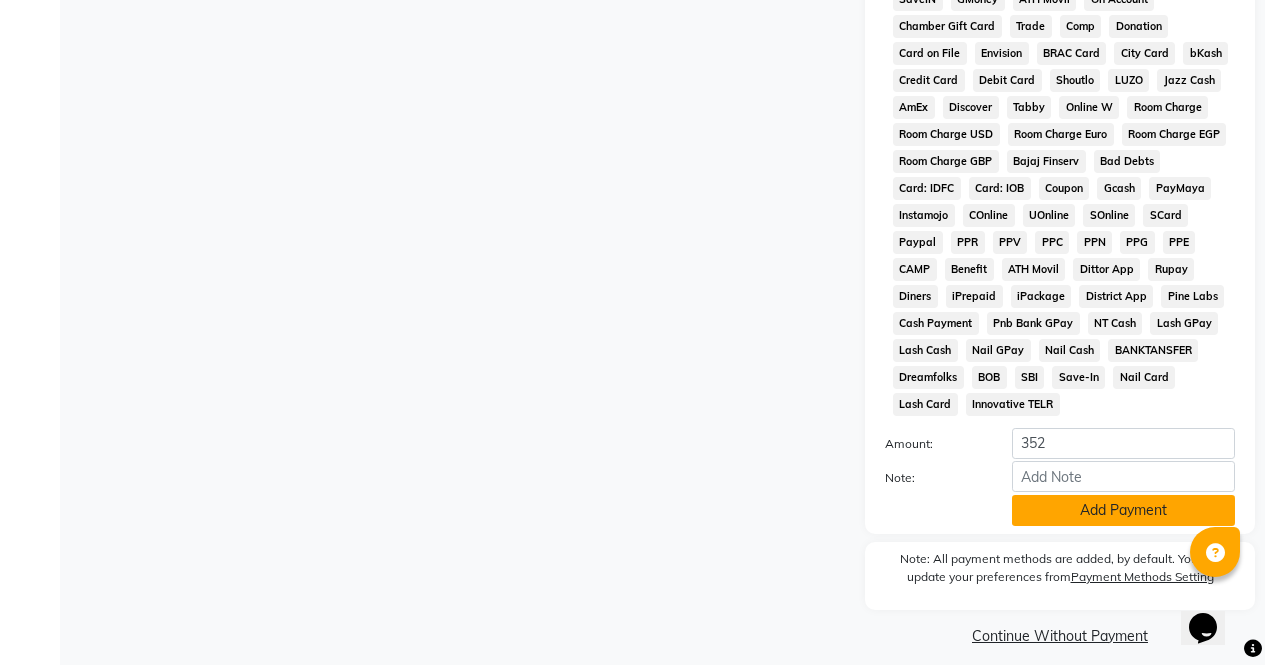 click on "Add Payment" 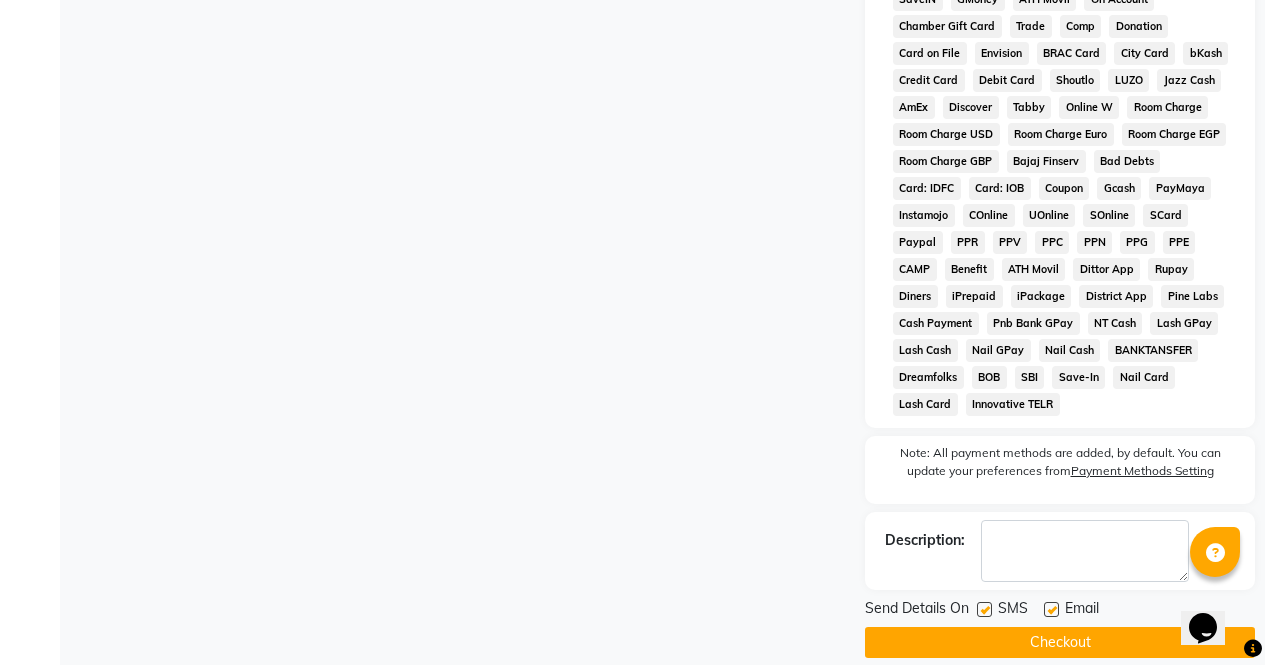 click on "Checkout" 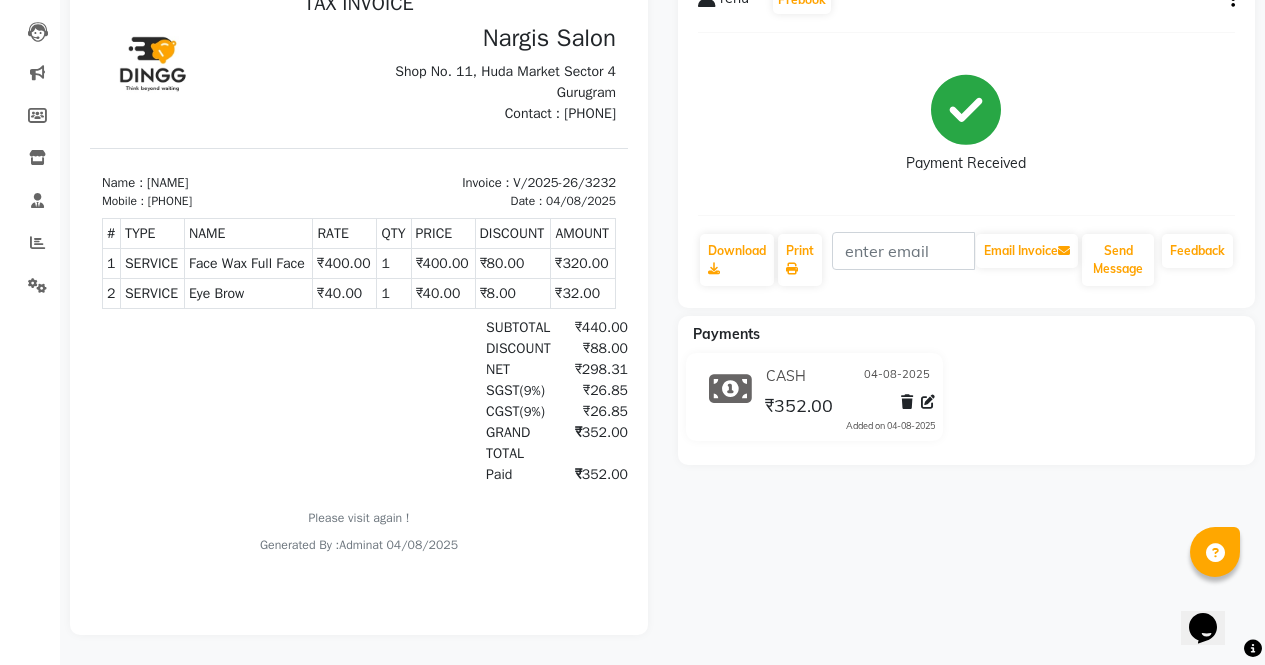 scroll, scrollTop: 0, scrollLeft: 0, axis: both 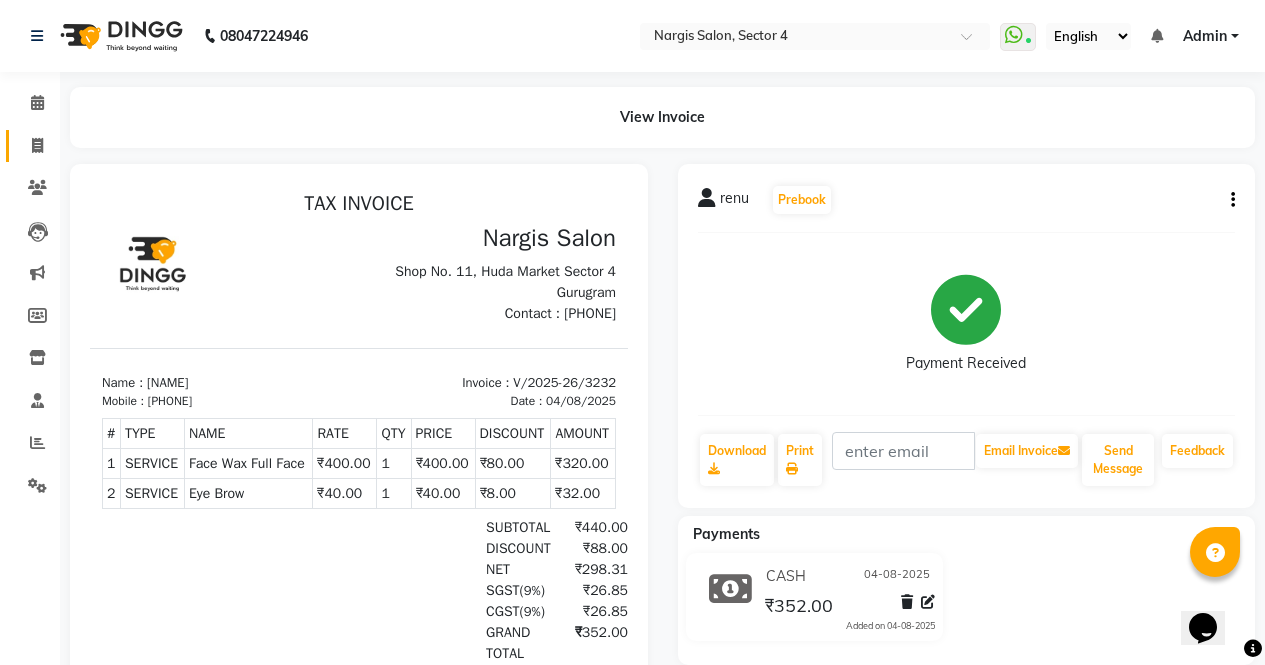 click 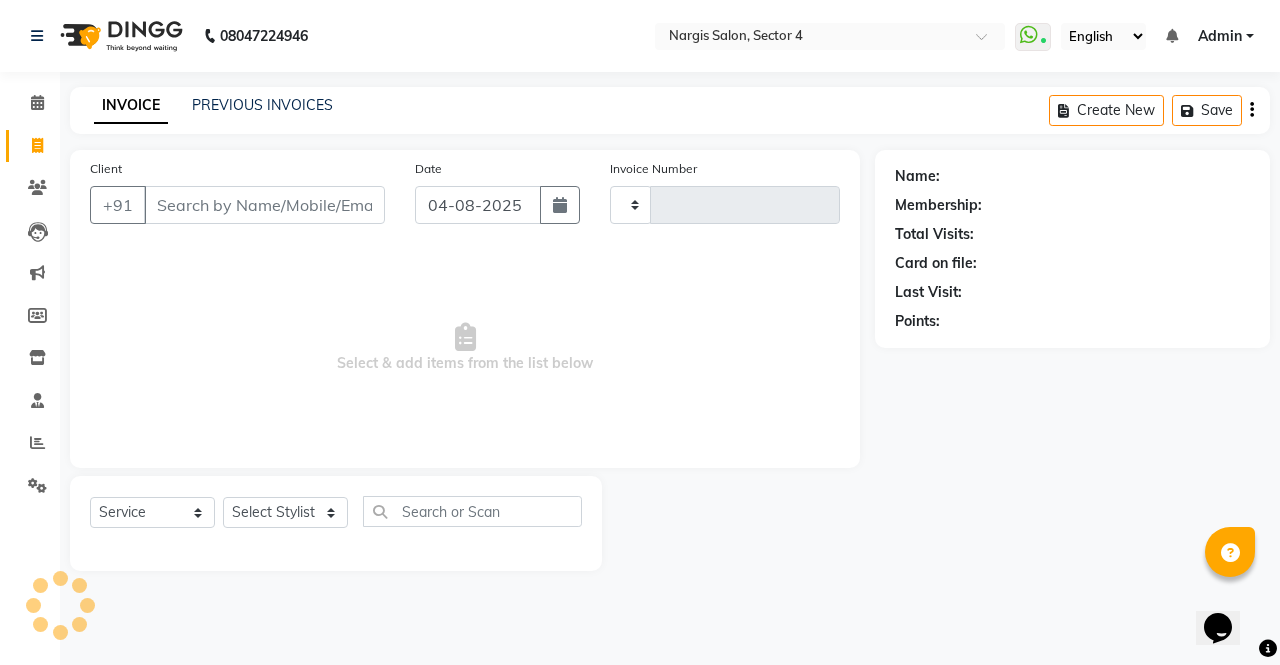 type on "3233" 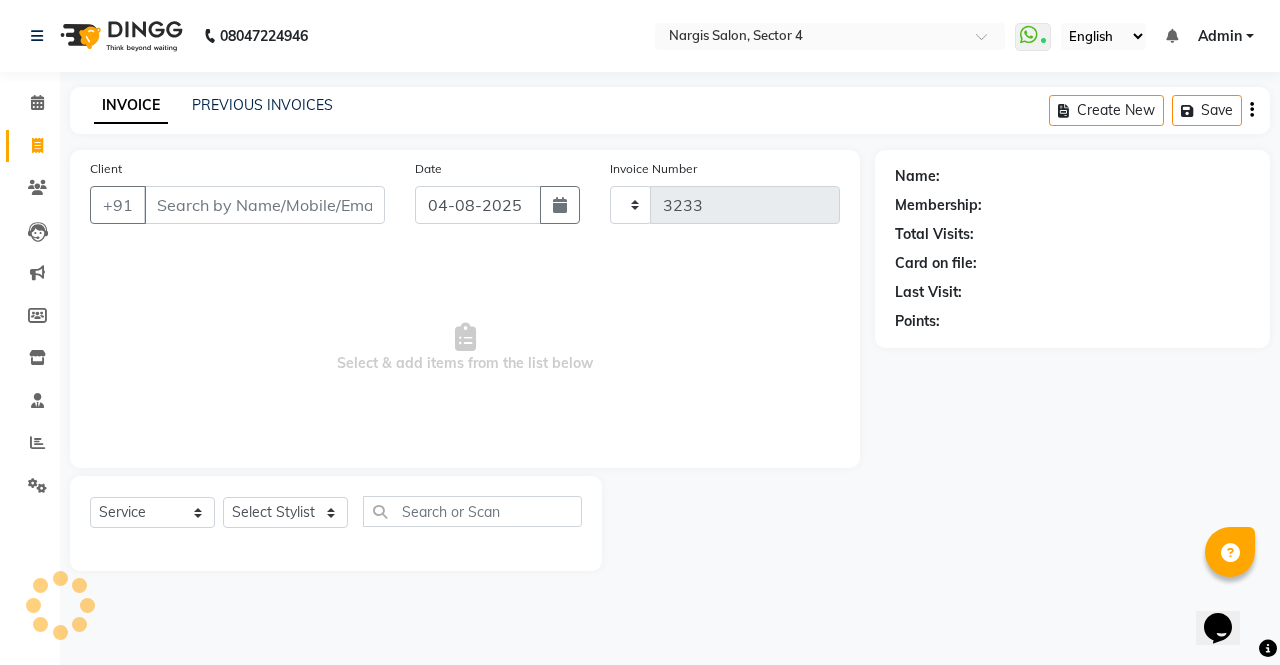 select on "4130" 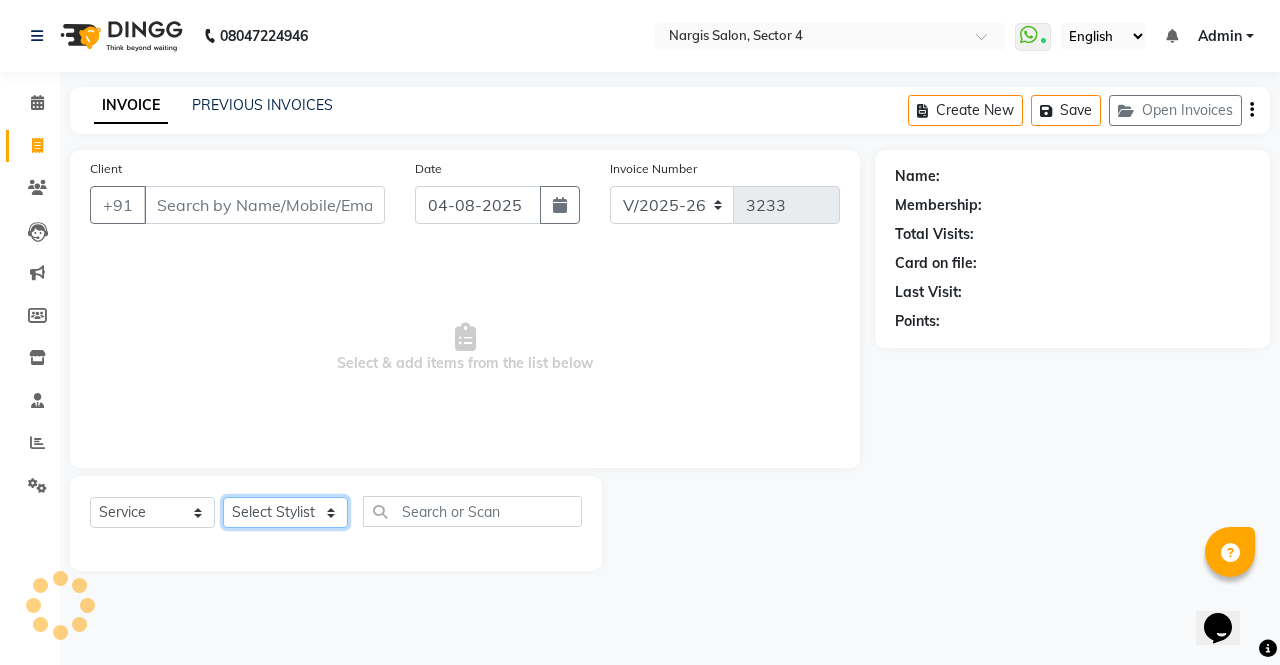 click on "Select Stylist" 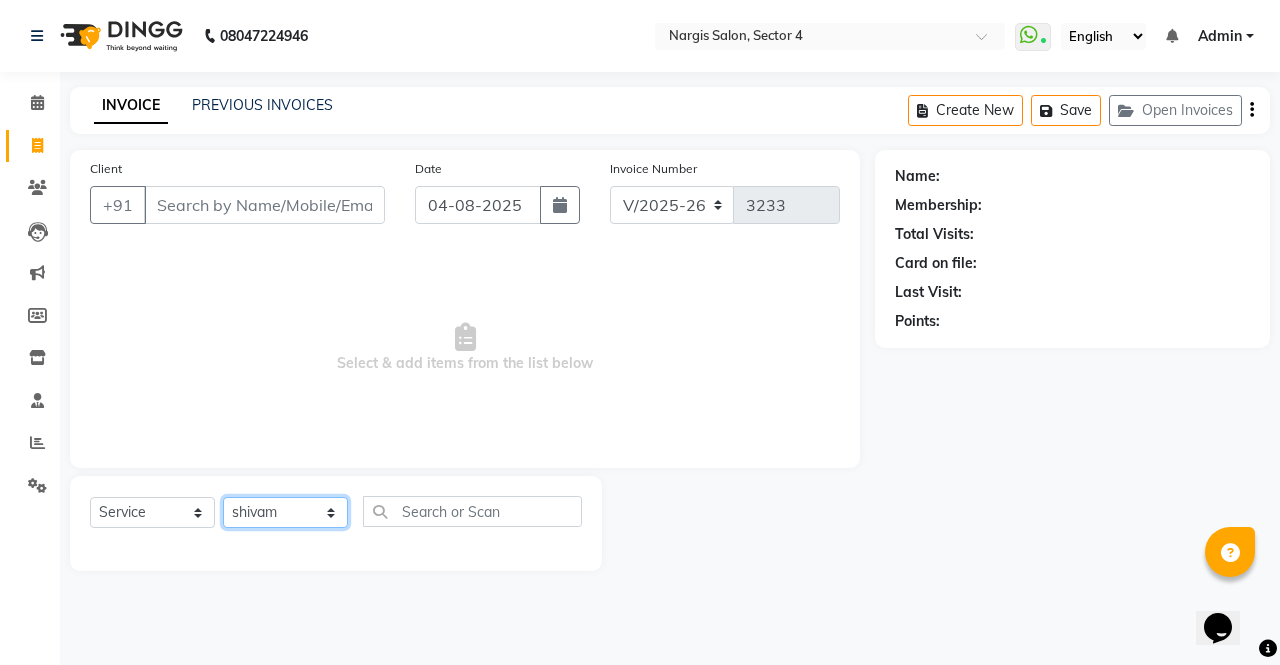 click on "Select Stylist ajeet anu armaan ashu Front Desk muskaan rakhi saima shivam soni sunil yashoda" 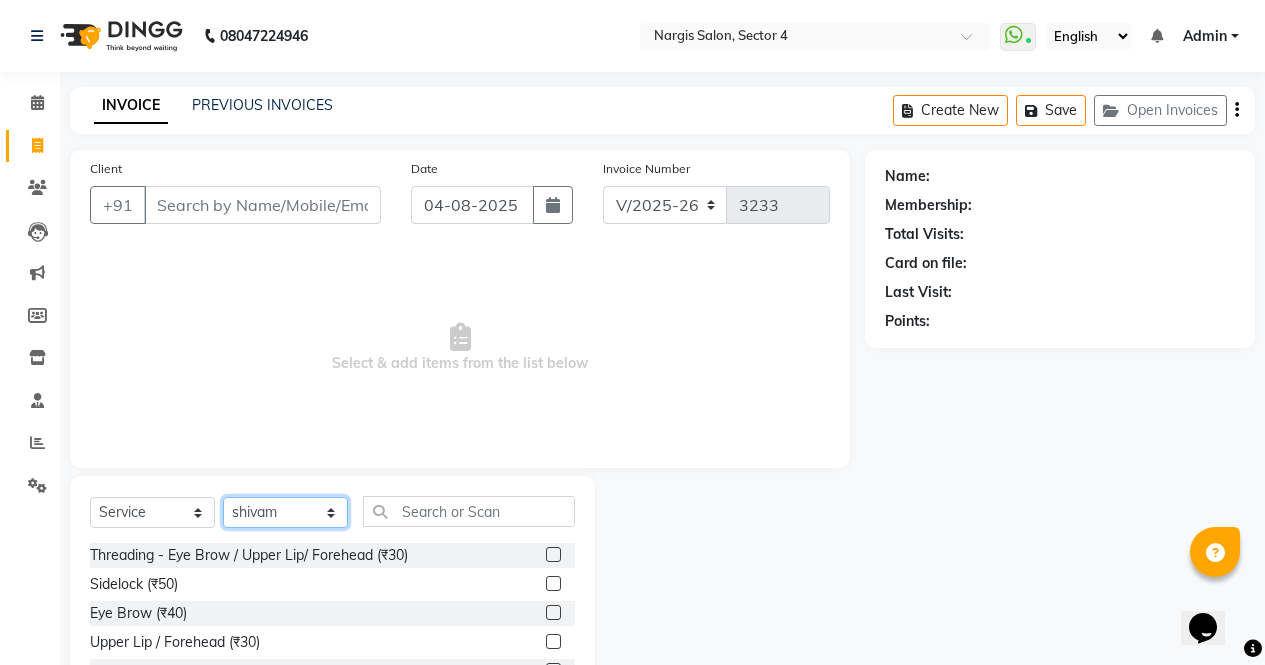 click on "Select Stylist ajeet anu armaan ashu Front Desk muskaan rakhi saima shivam soni sunil yashoda" 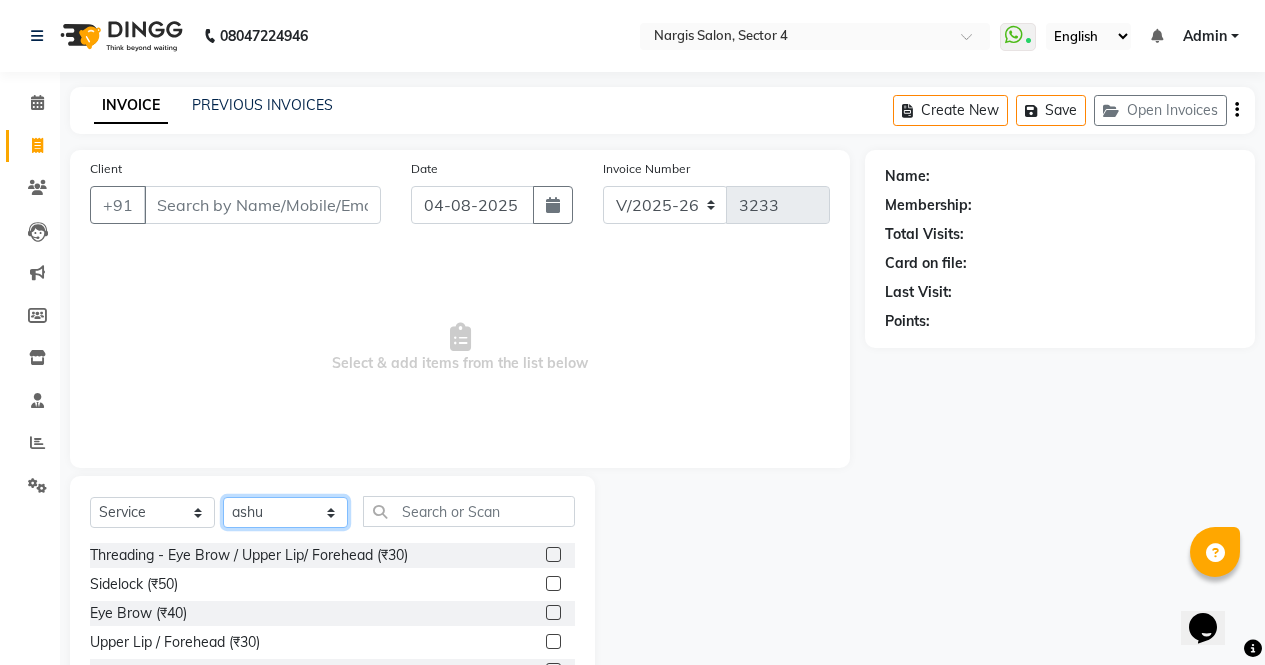 click on "Select Stylist ajeet anu armaan ashu Front Desk muskaan rakhi saima shivam soni sunil yashoda" 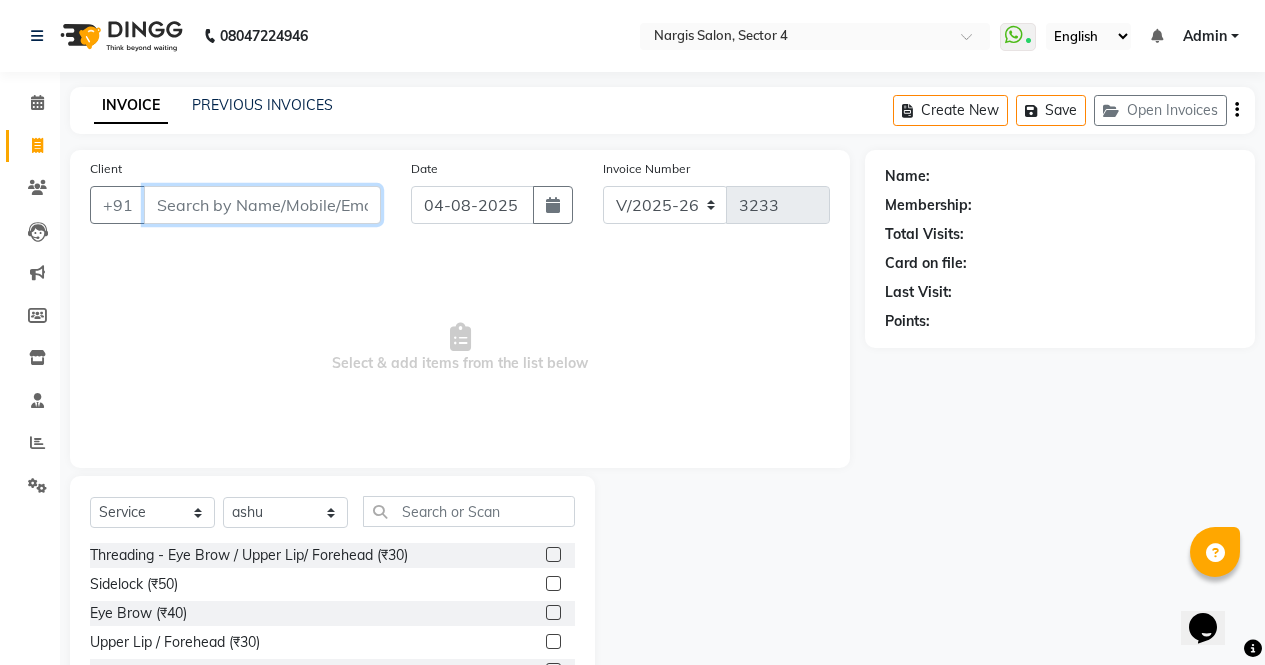 click on "Client" at bounding box center (262, 205) 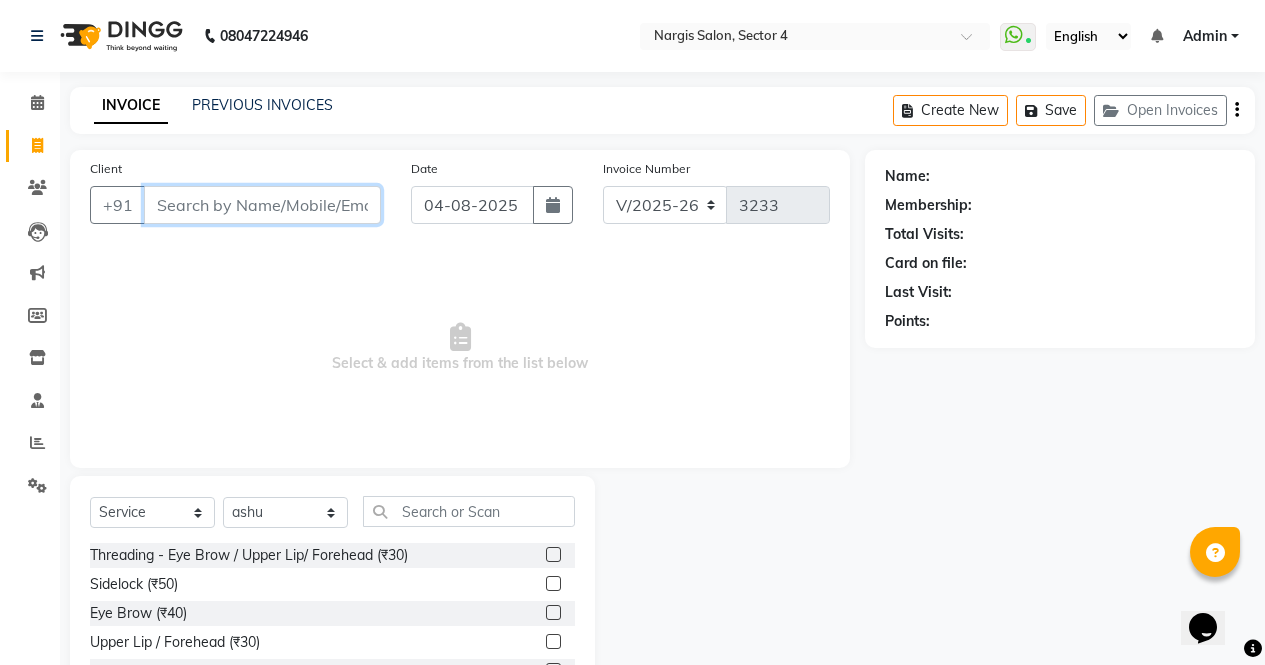 click on "Client" at bounding box center (262, 205) 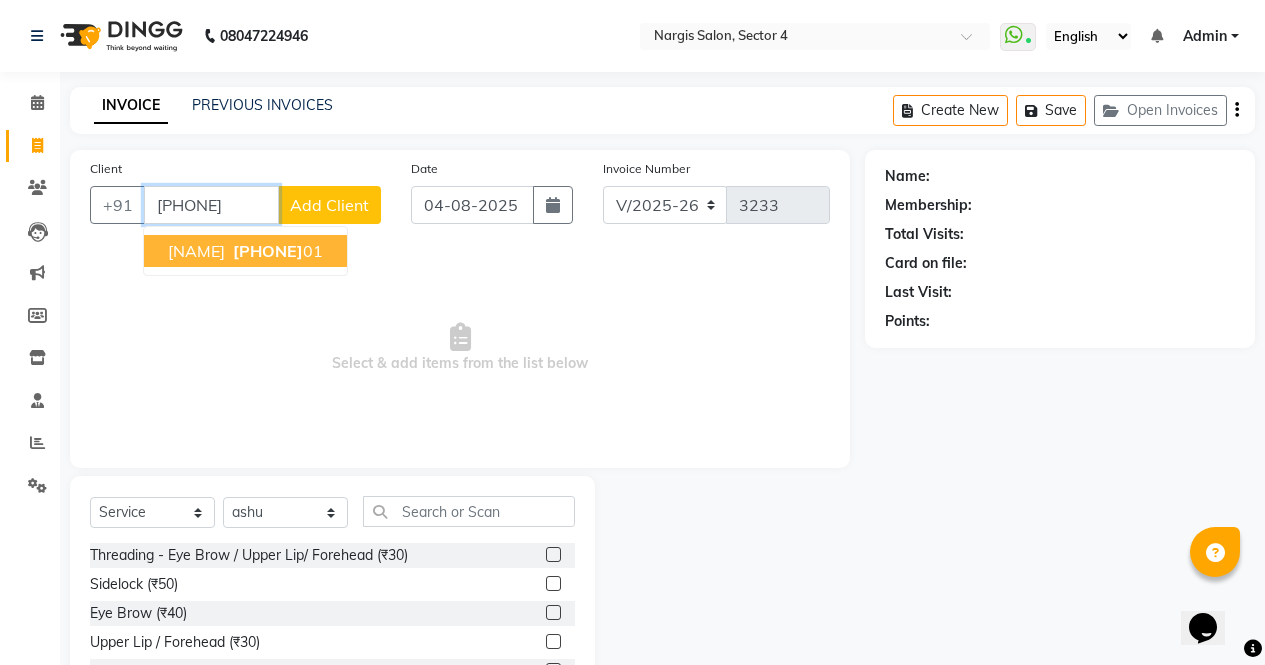click on "96504589" at bounding box center (268, 251) 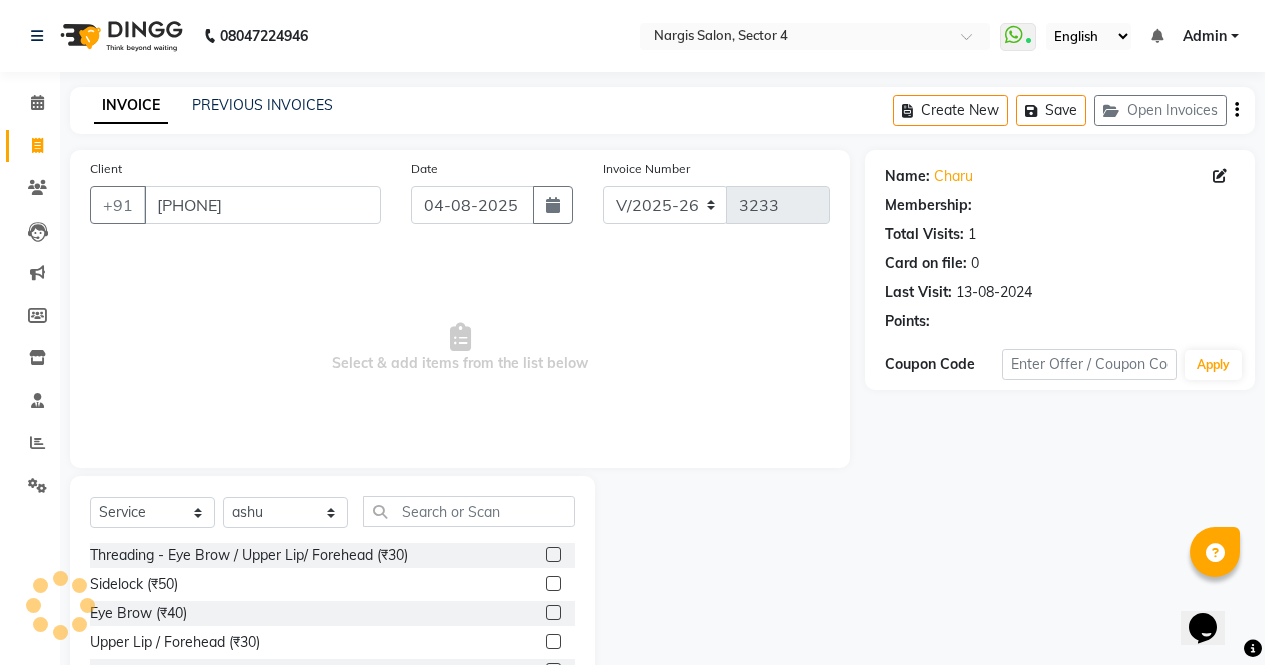 select on "1: Object" 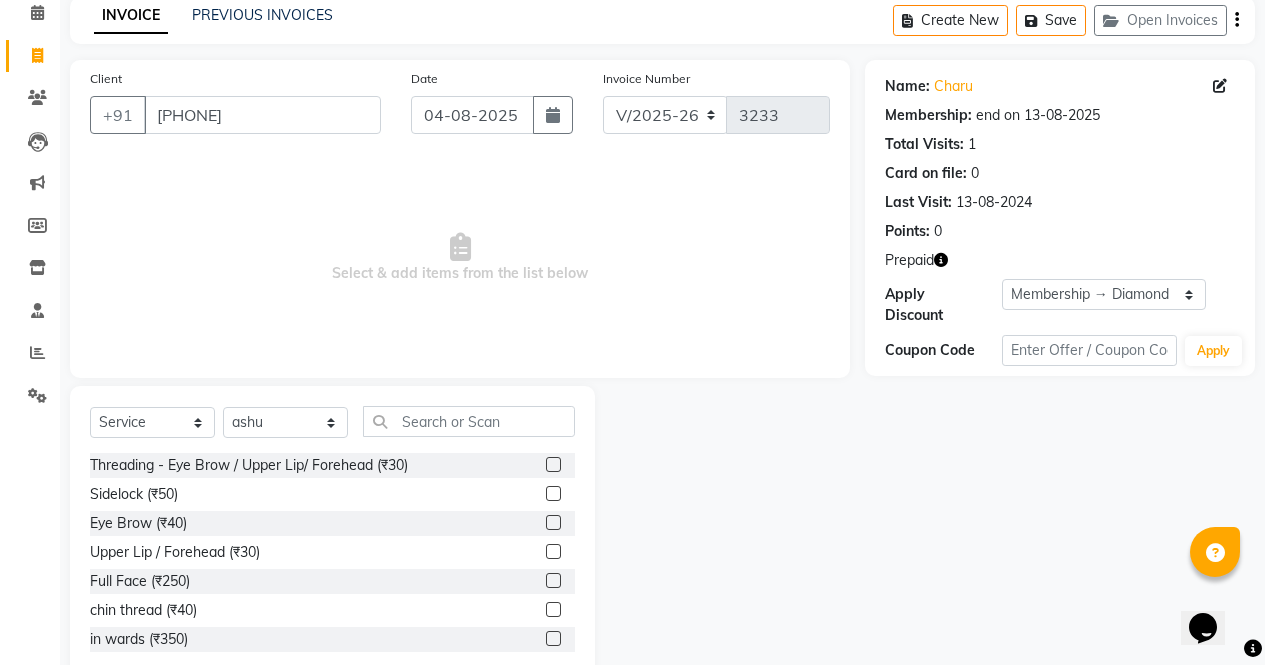 scroll, scrollTop: 136, scrollLeft: 0, axis: vertical 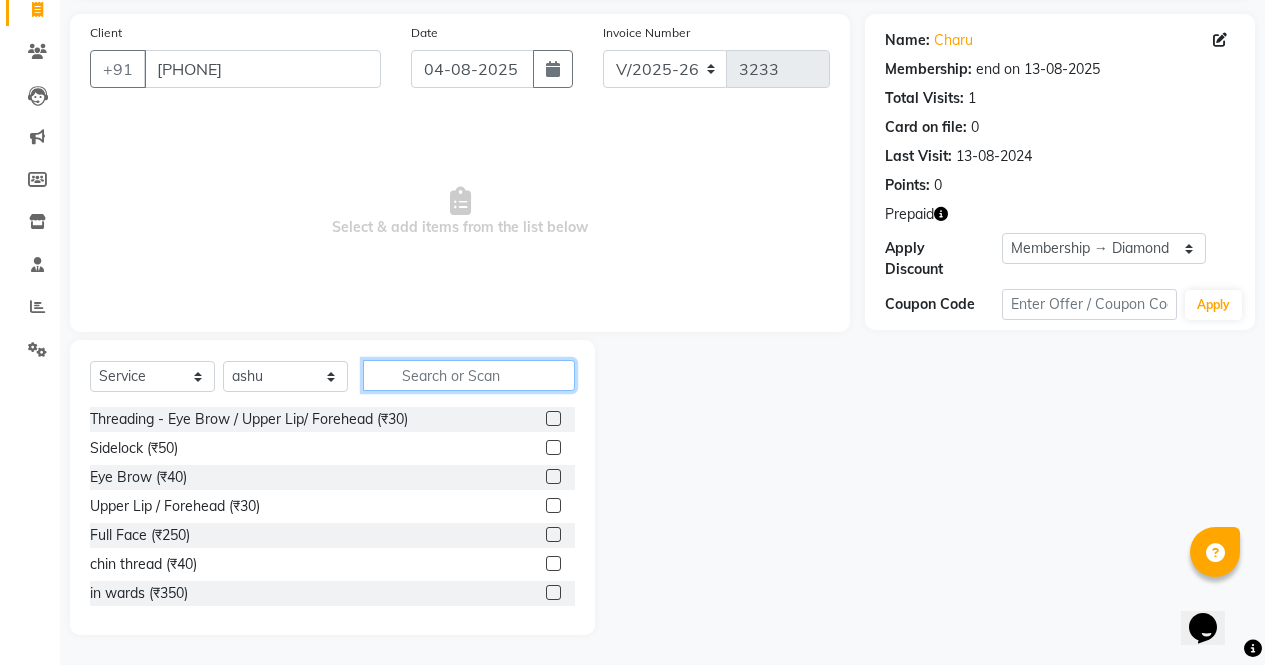 click 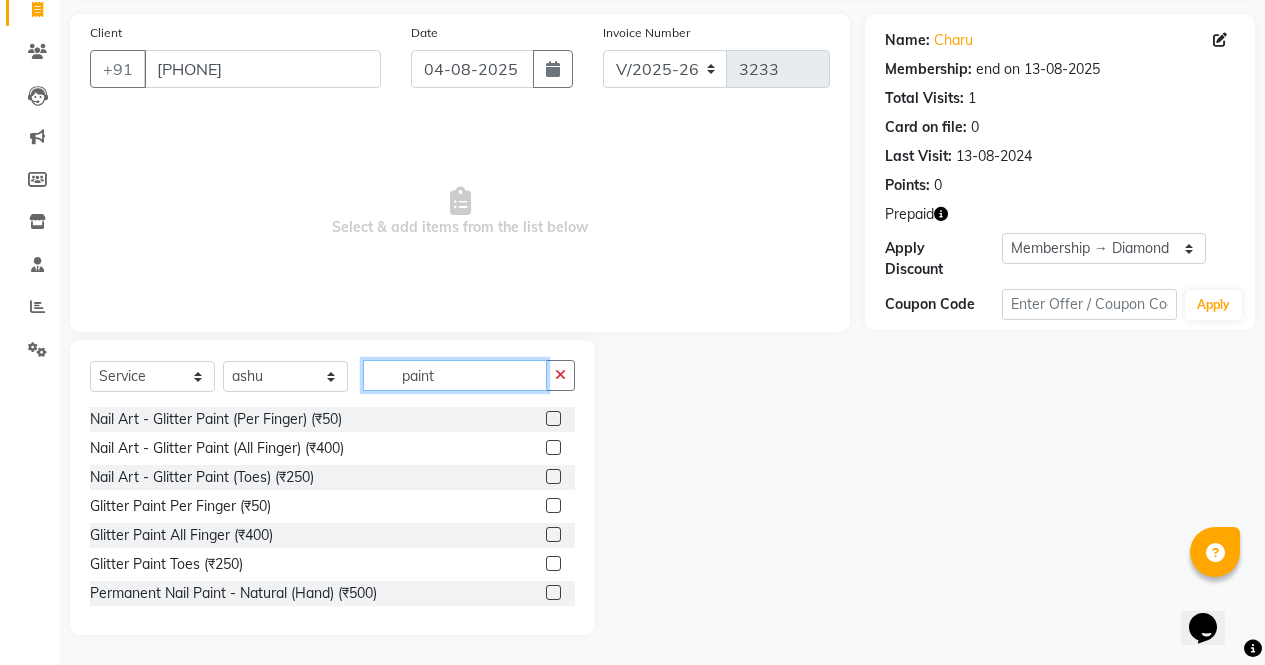 type on "paint" 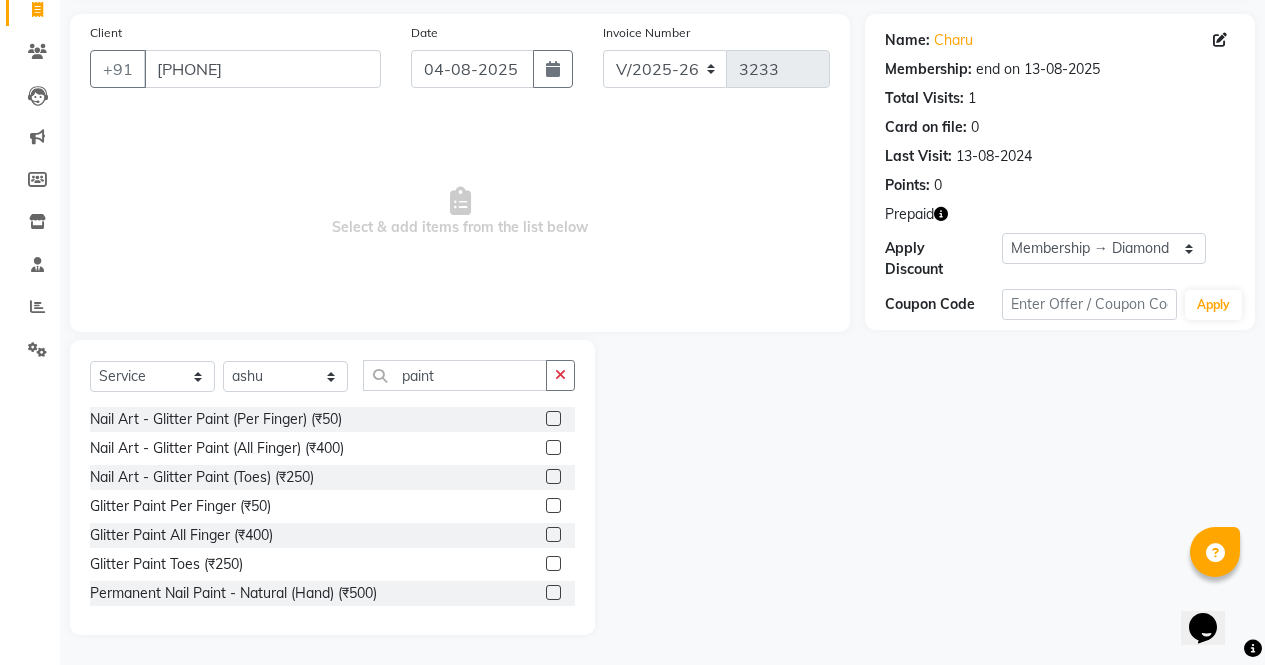click 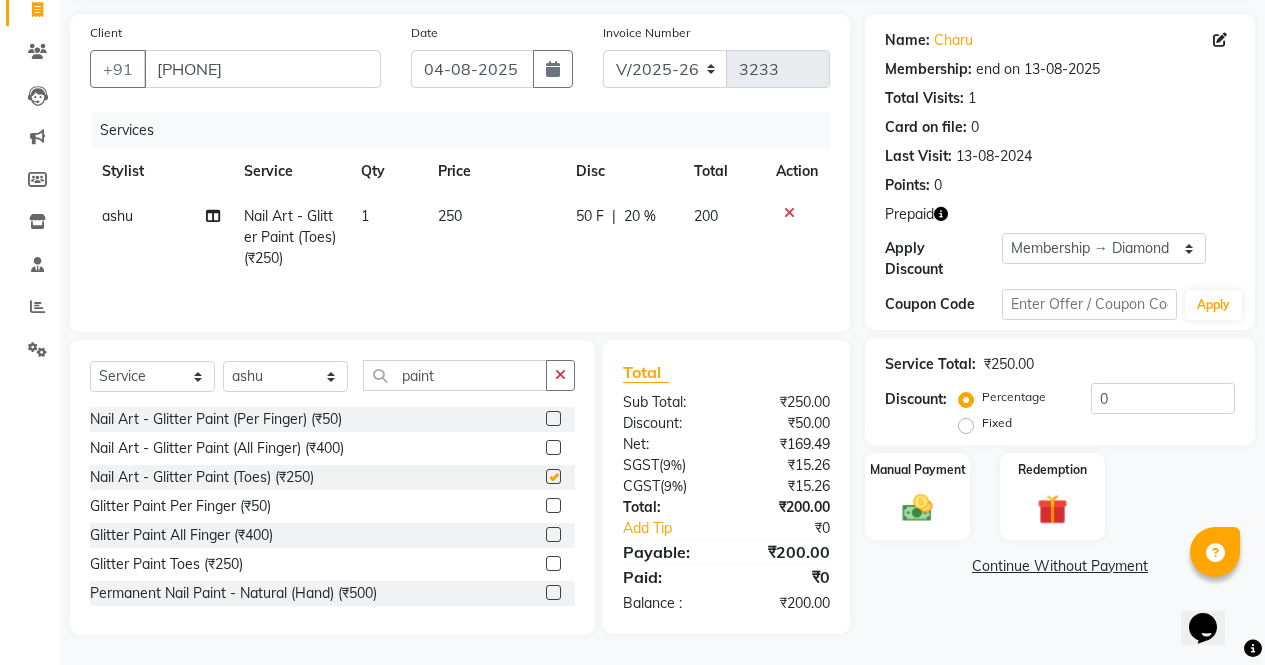 checkbox on "false" 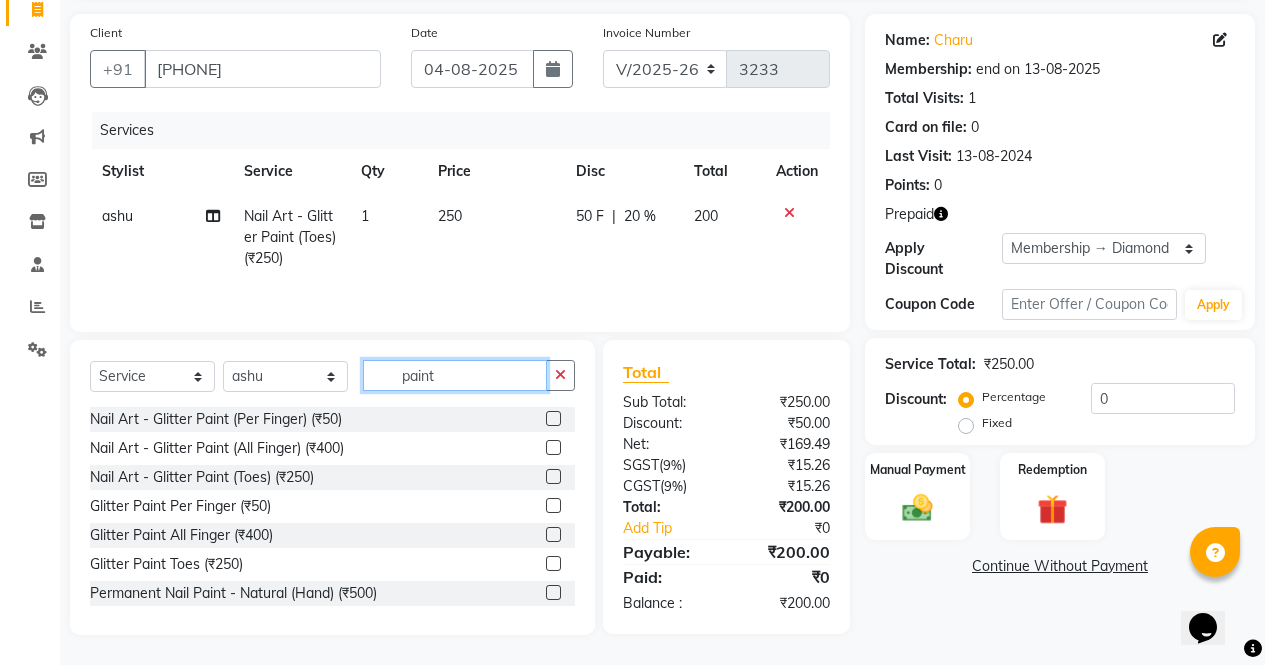 click on "paint" 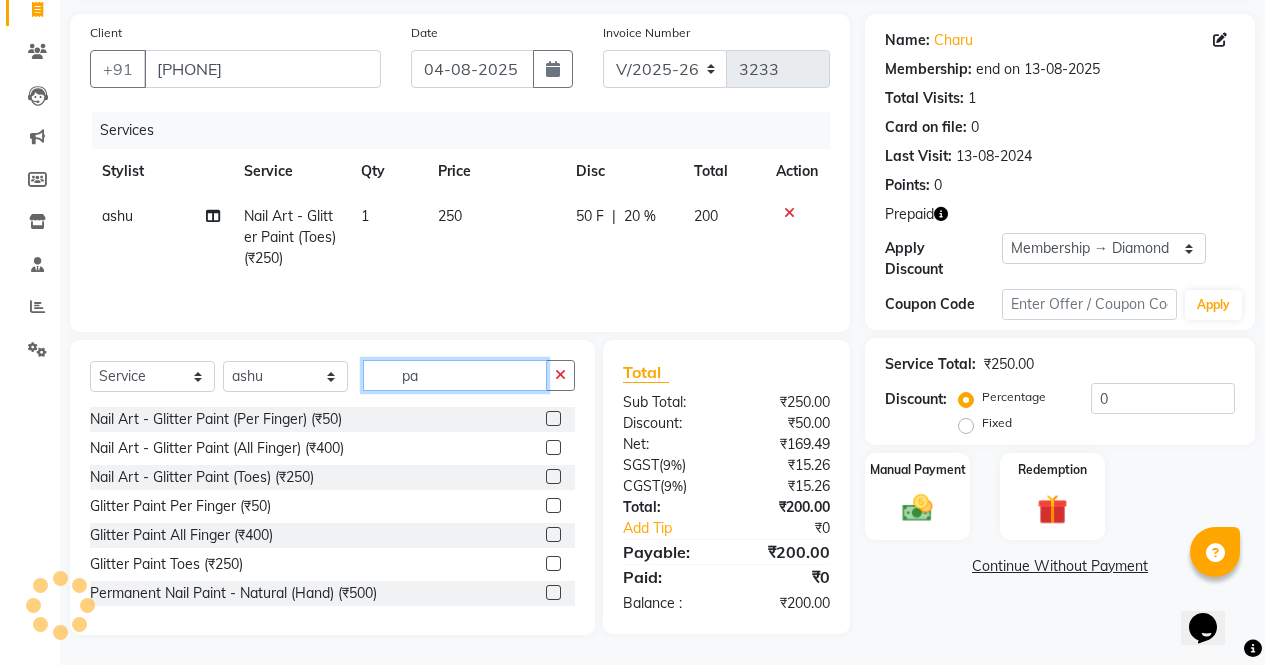 type on "p" 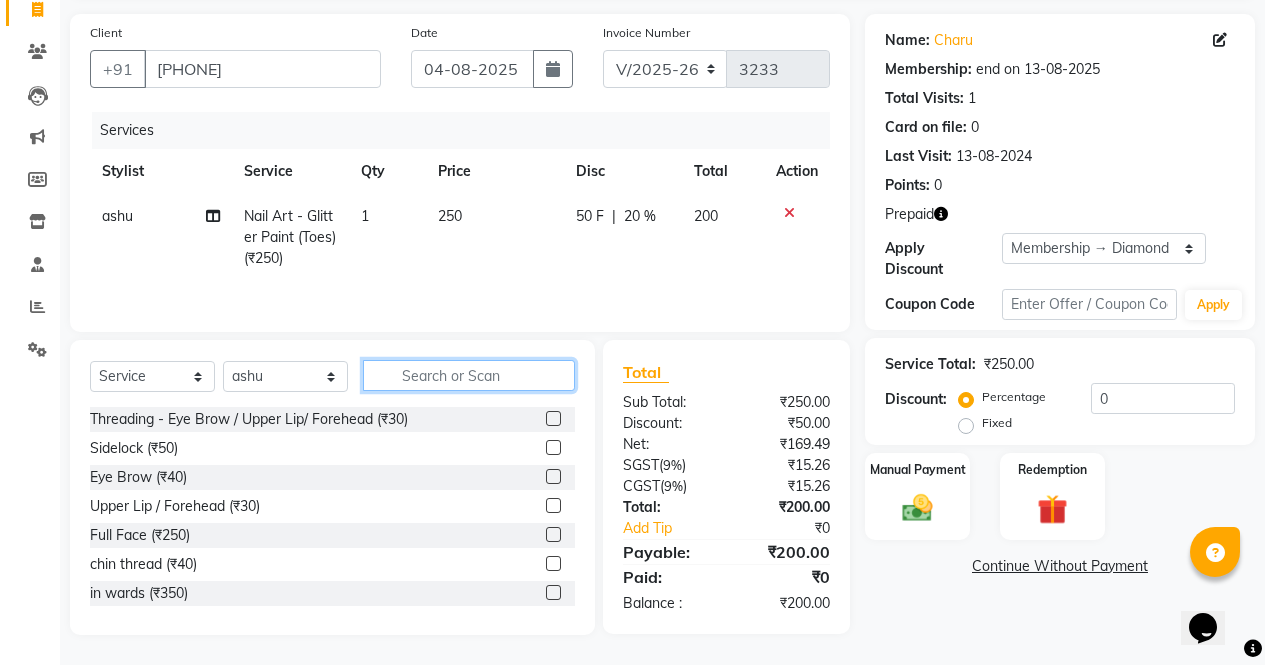 type 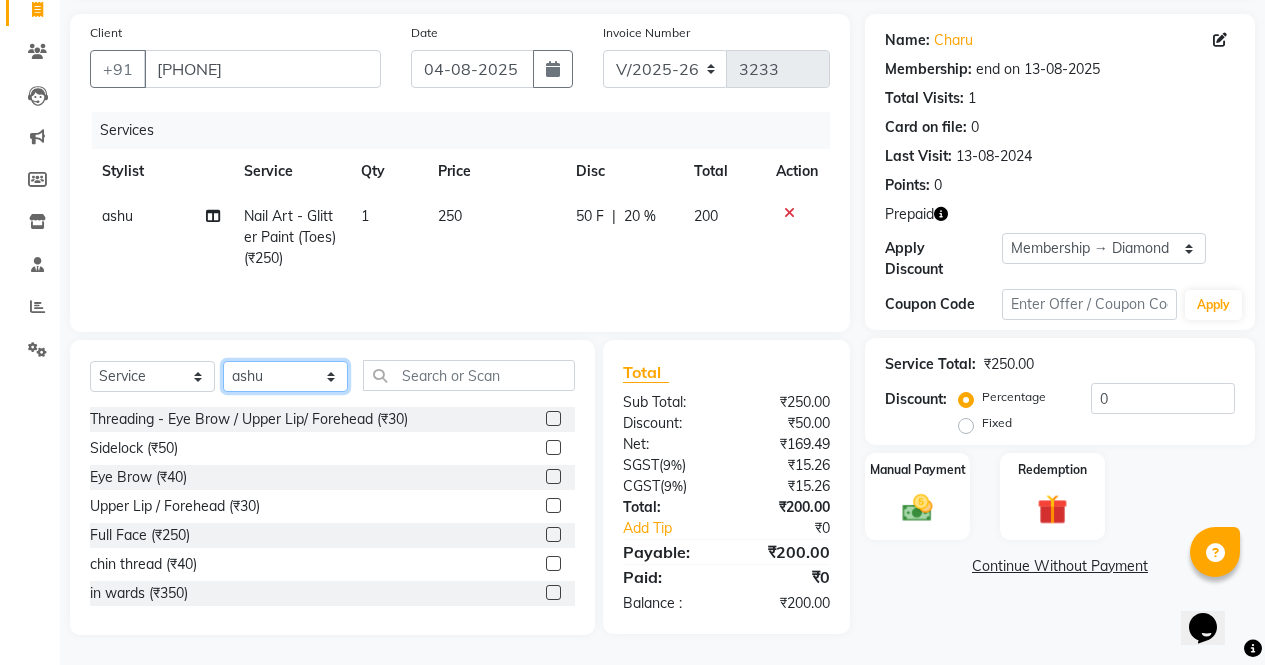 click on "Select Stylist ajeet anu armaan ashu Front Desk muskaan rakhi saima shivam soni sunil yashoda" 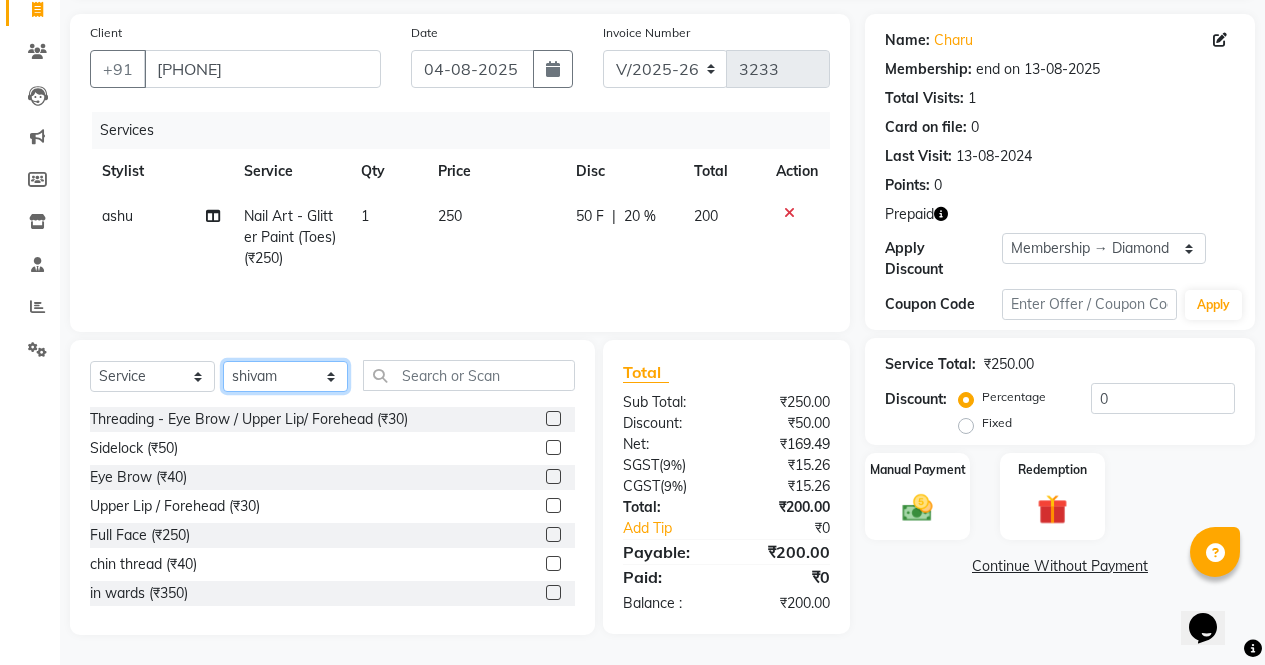 click on "Select Stylist ajeet anu armaan ashu Front Desk muskaan rakhi saima shivam soni sunil yashoda" 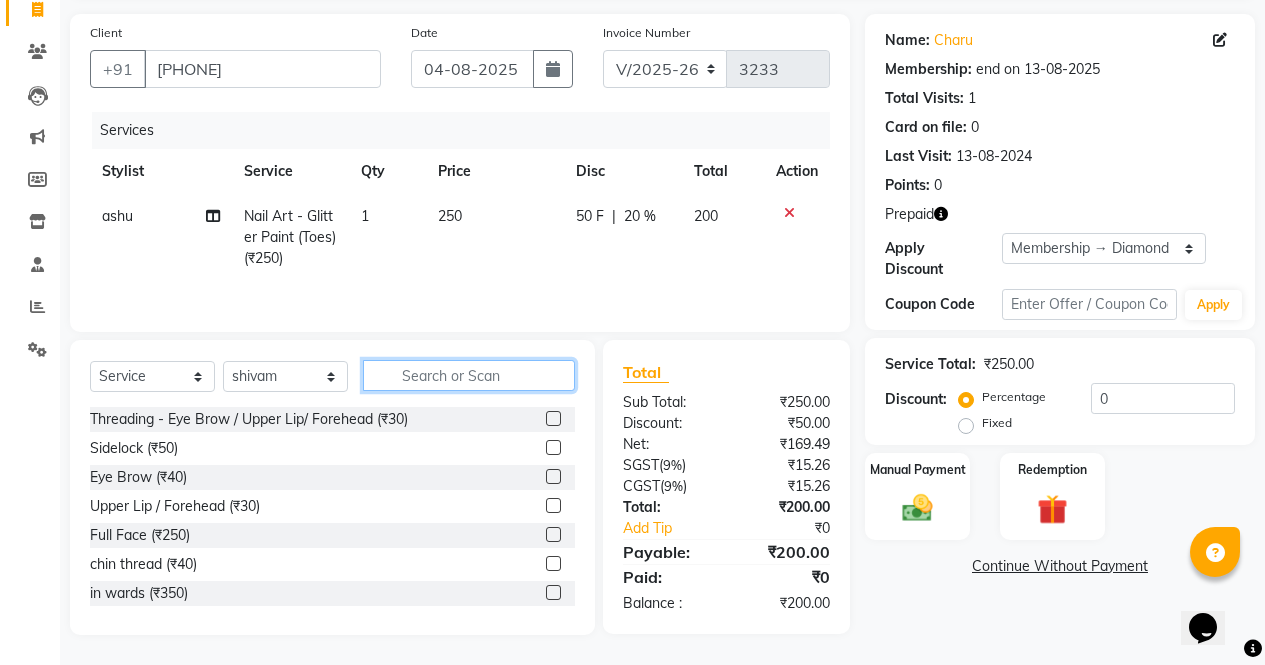 click 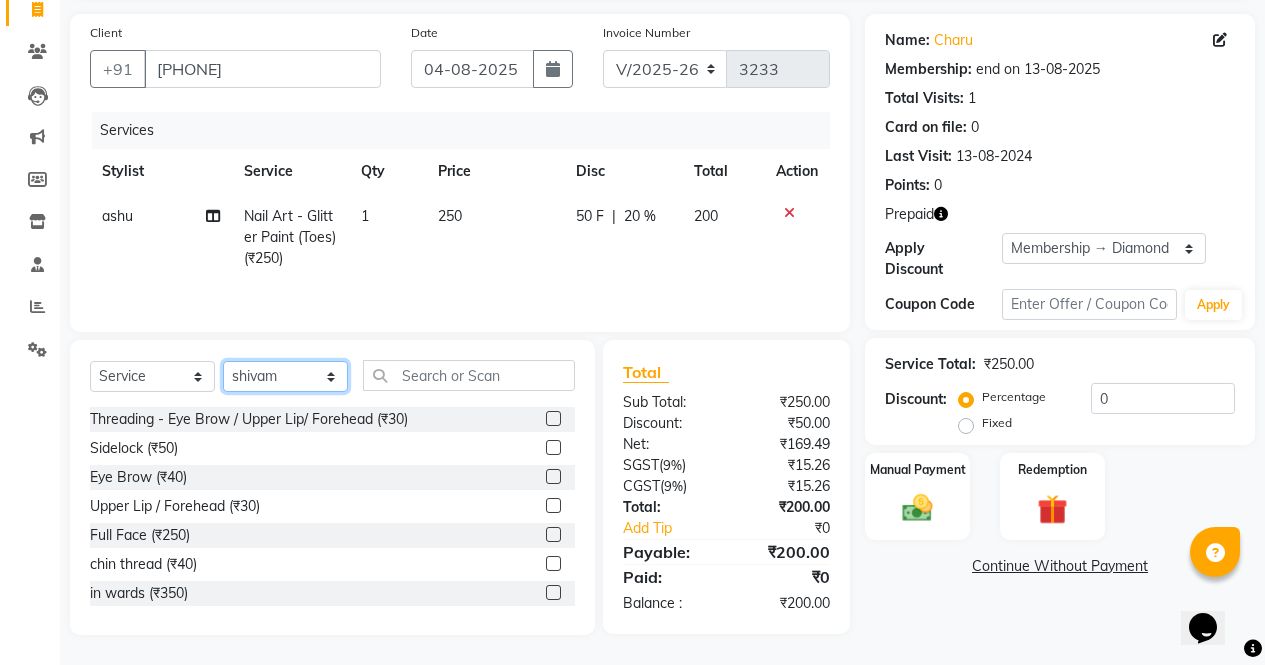 click on "Select Stylist ajeet anu armaan ashu Front Desk muskaan rakhi saima shivam soni sunil yashoda" 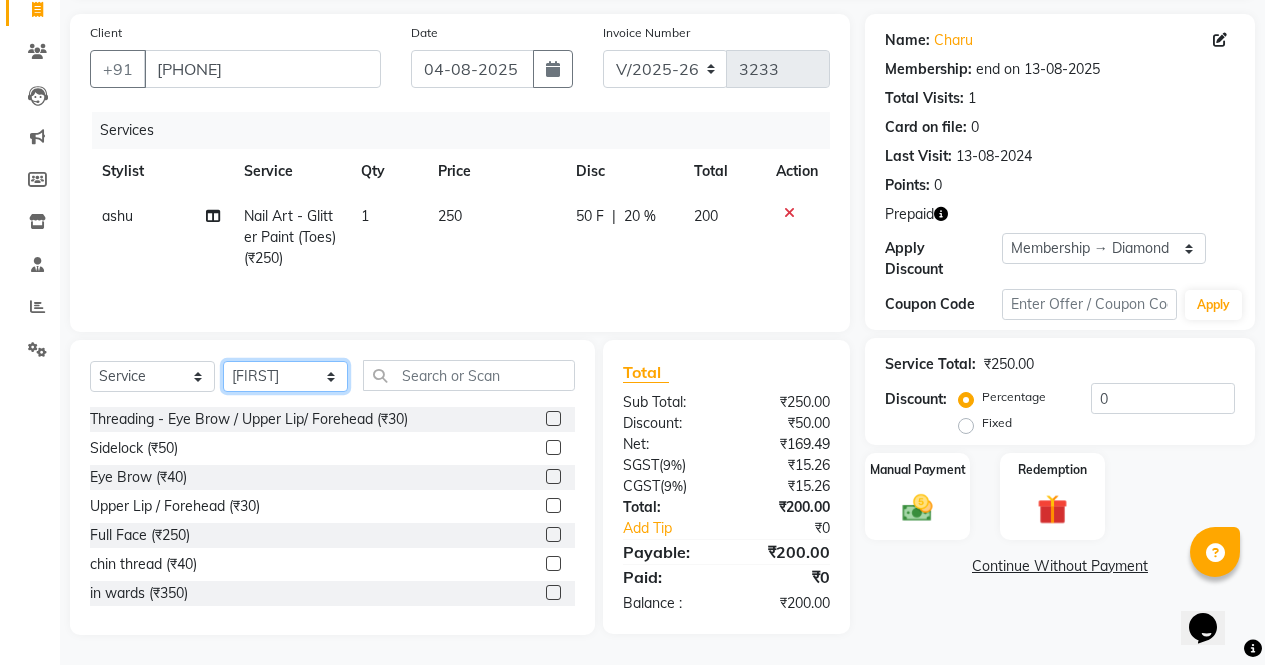 click on "Select Stylist ajeet anu armaan ashu Front Desk muskaan rakhi saima shivam soni sunil yashoda" 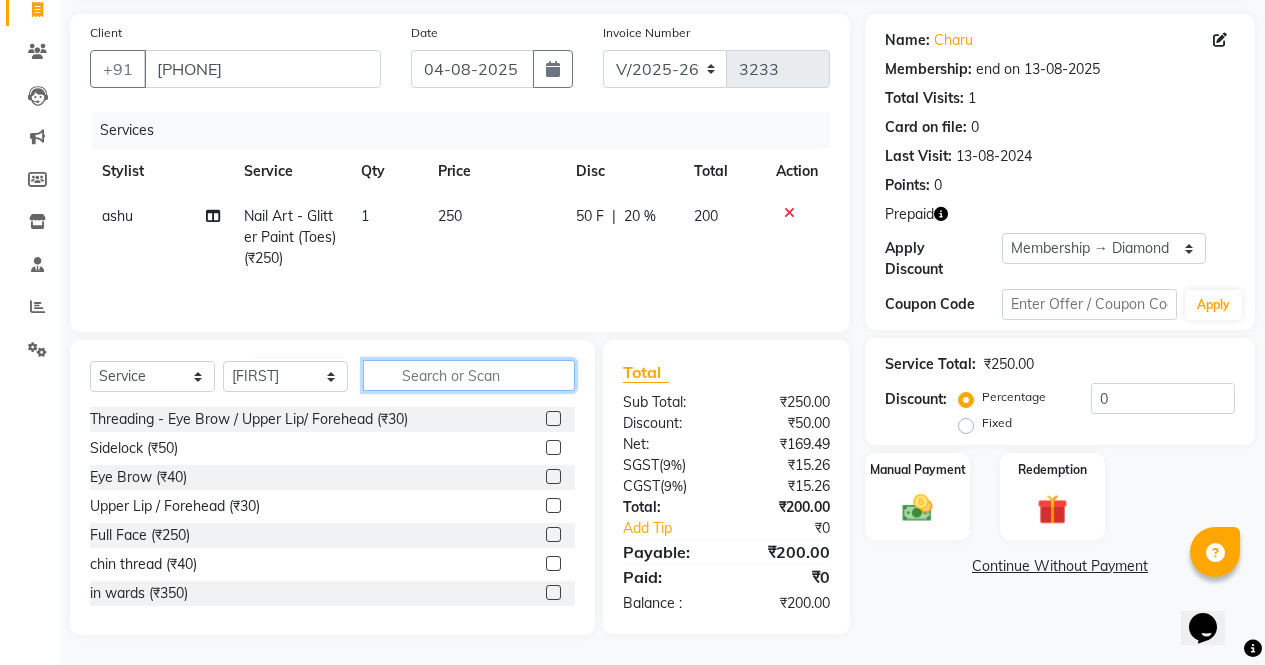 click 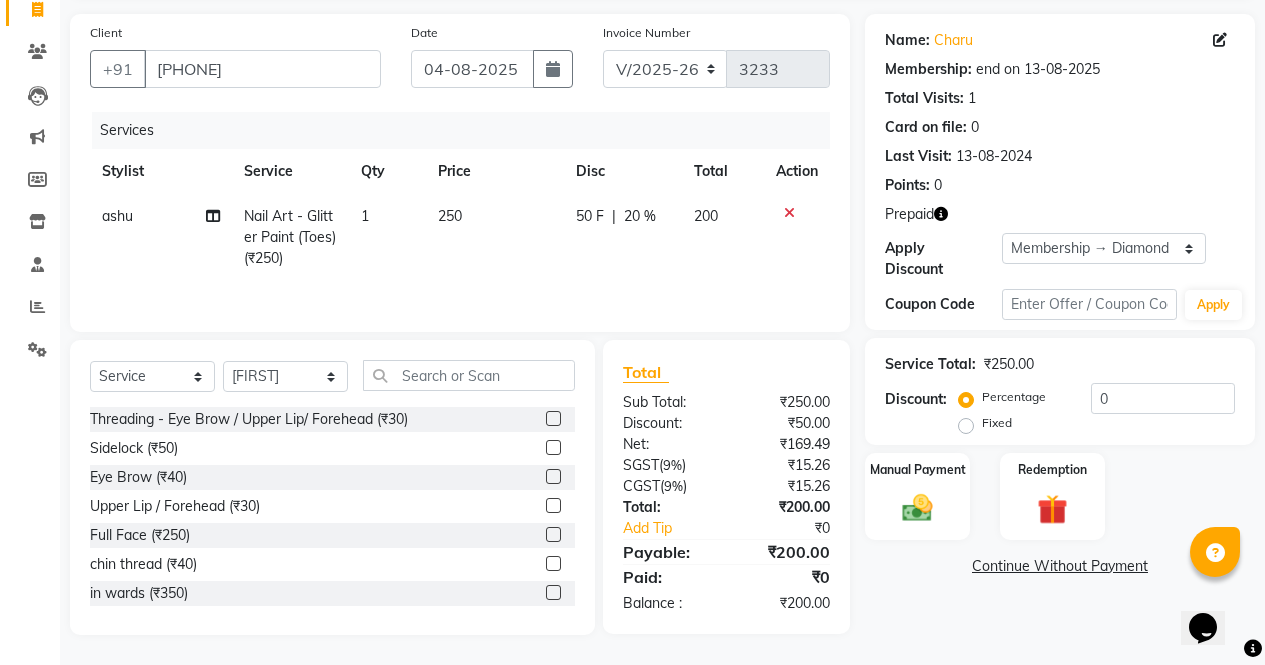 click on "Threading - Eye Brow / Upper Lip/ Forehead (₹30)" 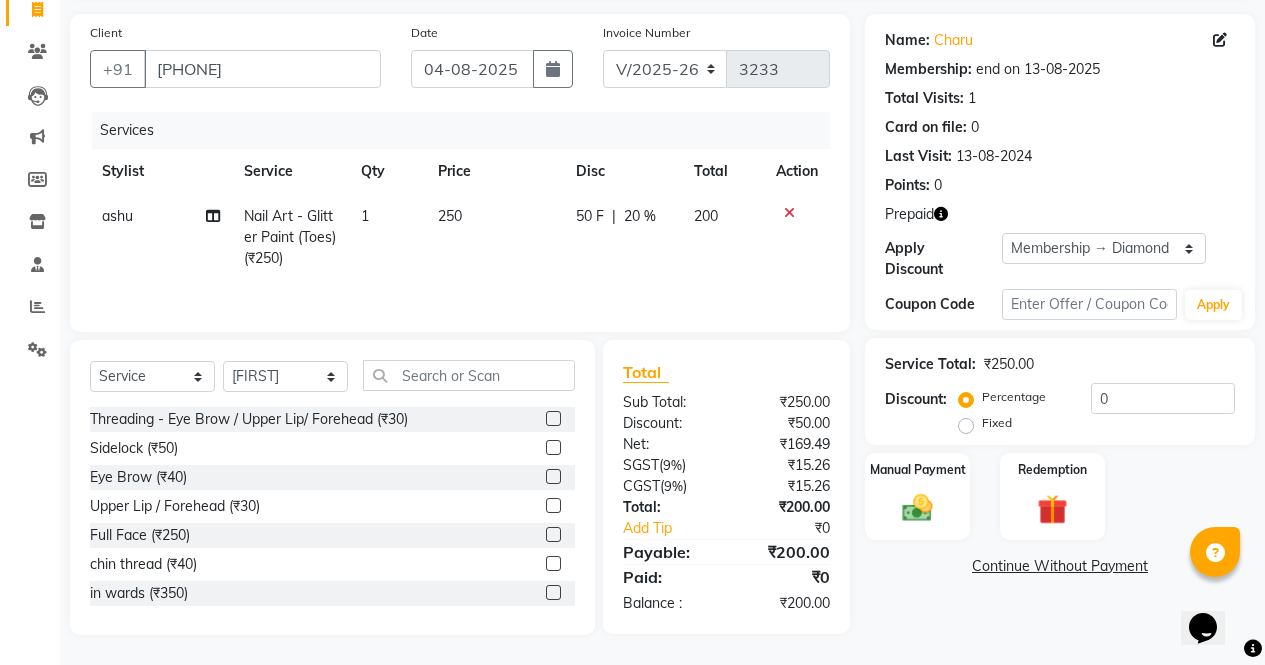 click 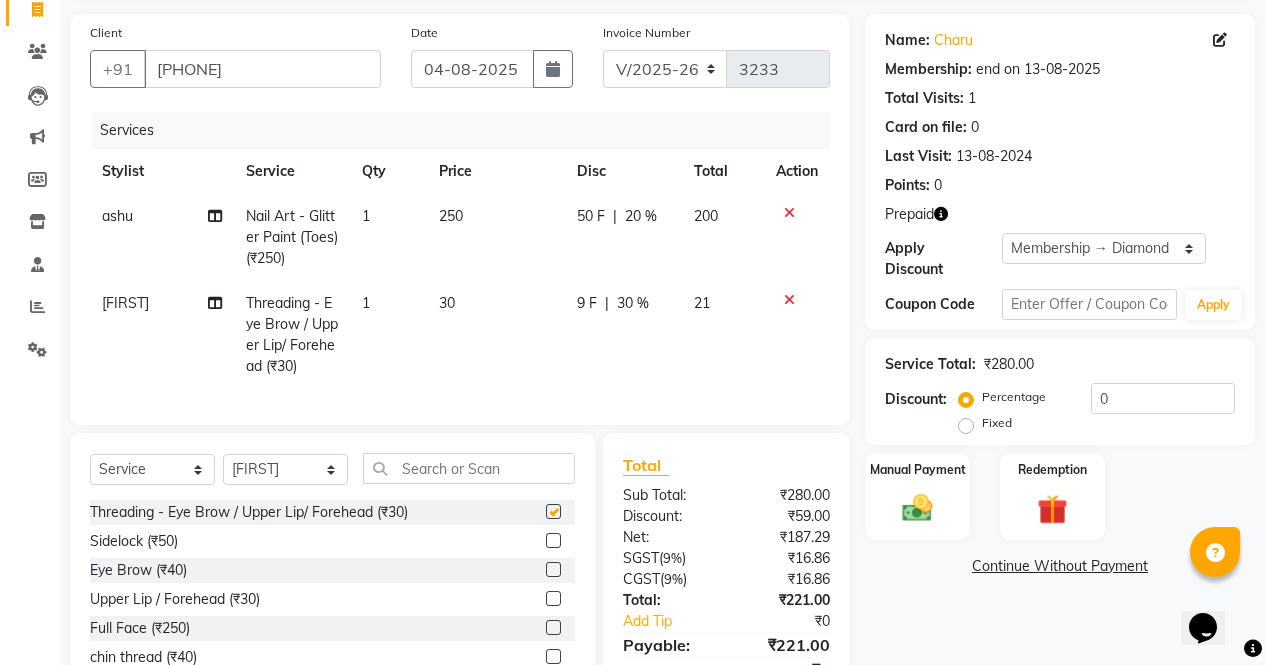 checkbox on "false" 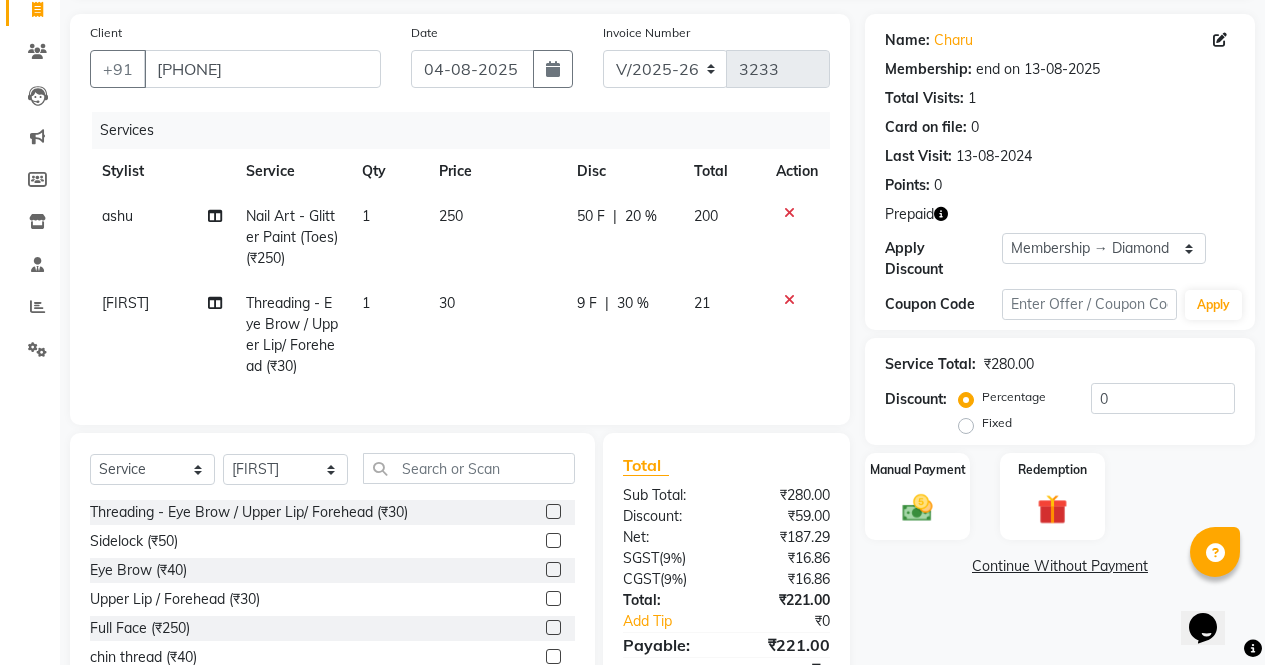 click 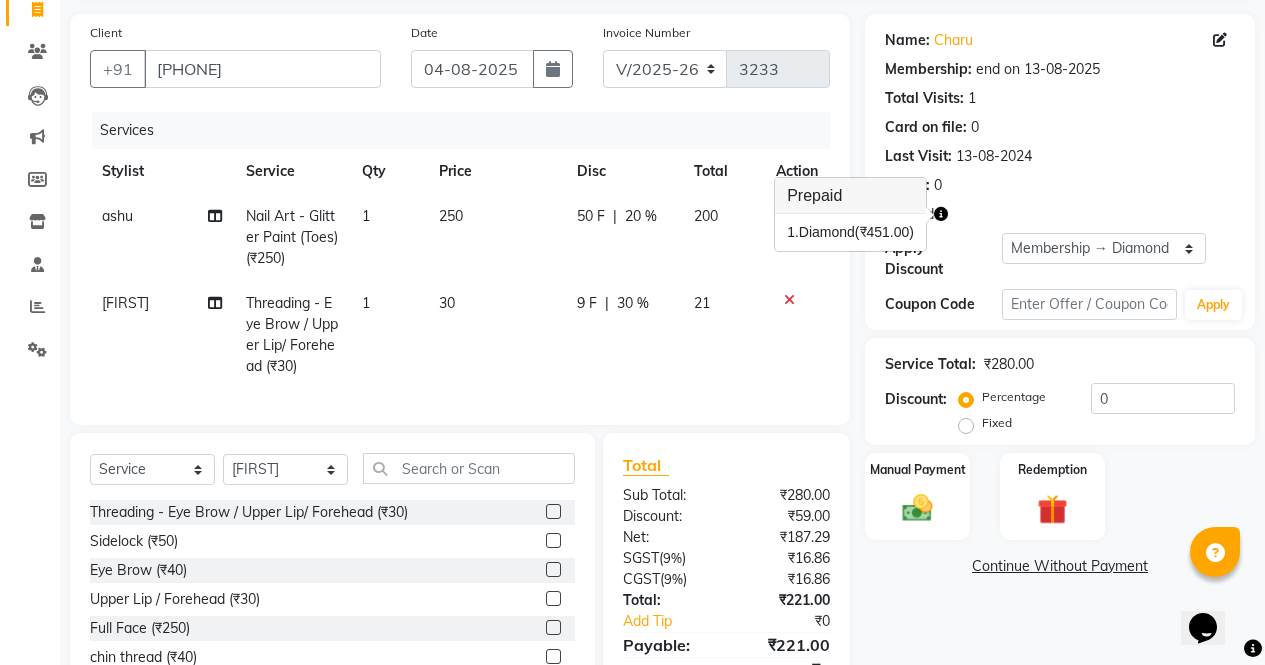 click on "Name: Charu  Membership: end on 13-08-2025 Total Visits:  1 Card on file:  0 Last Visit:   13-08-2024 Points:   0  Prepaid Apply Discount Select Membership → Diamond Coupon Code Apply Service Total:  ₹280.00  Discount:  Percentage   Fixed  0 Manual Payment Redemption  Continue Without Payment" 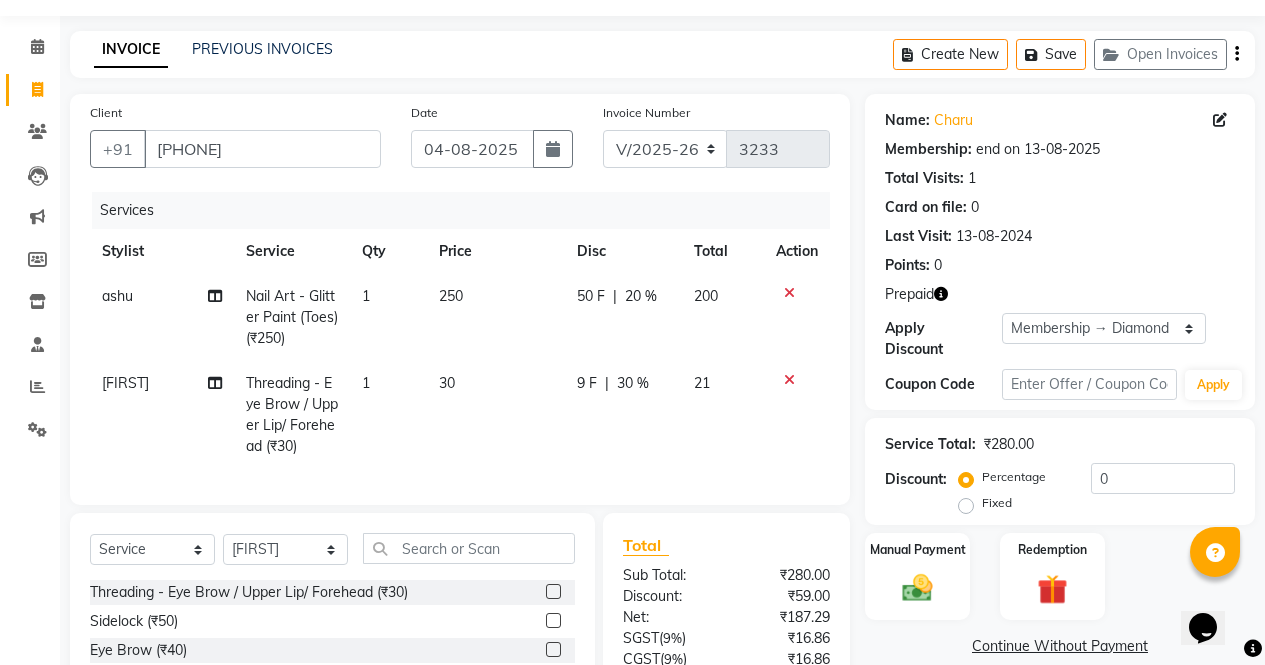 scroll, scrollTop: 74, scrollLeft: 0, axis: vertical 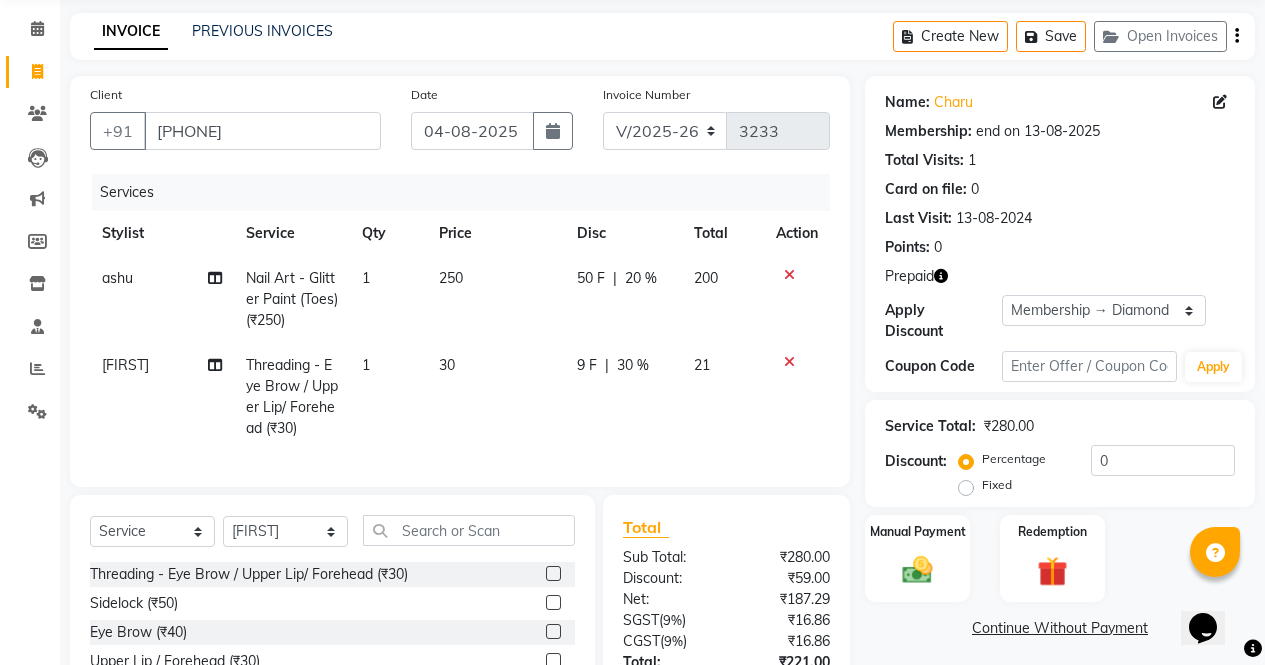 click 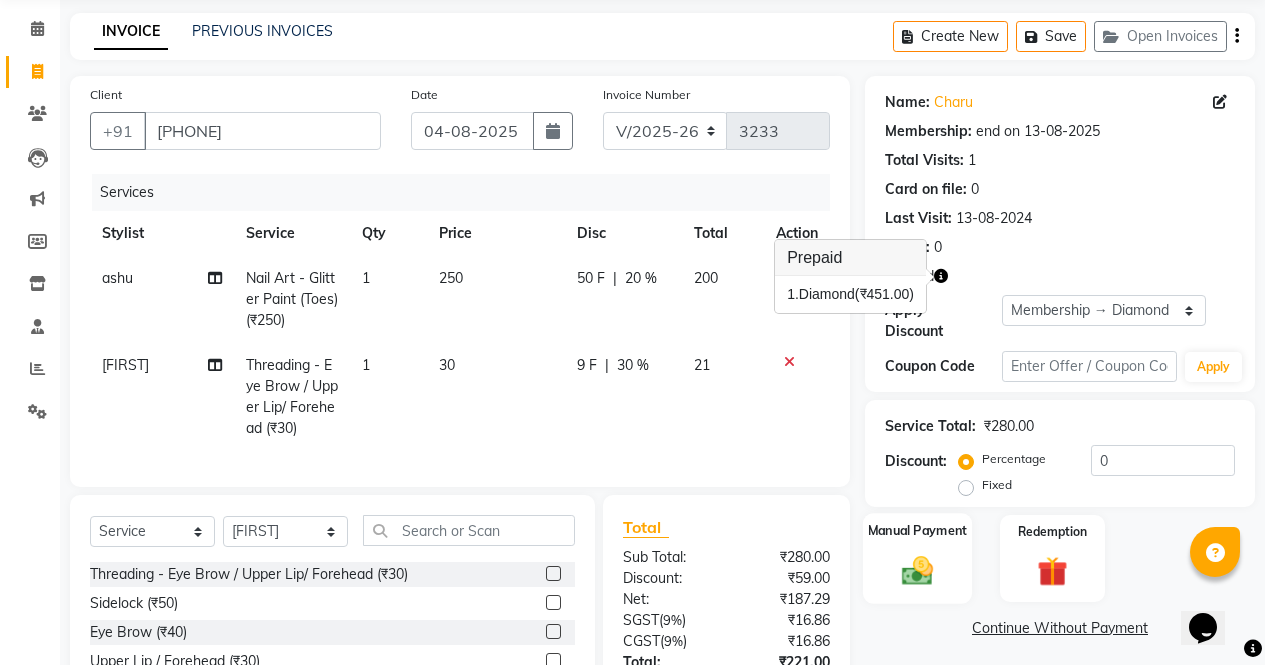 click 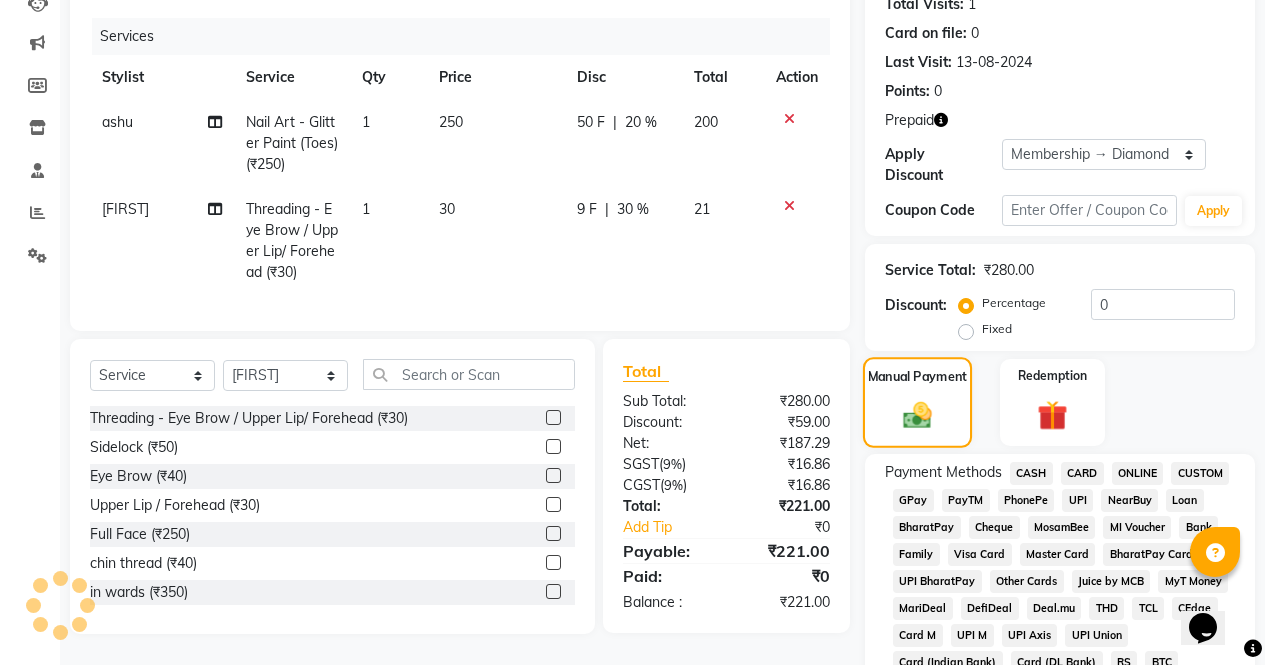 scroll, scrollTop: 245, scrollLeft: 0, axis: vertical 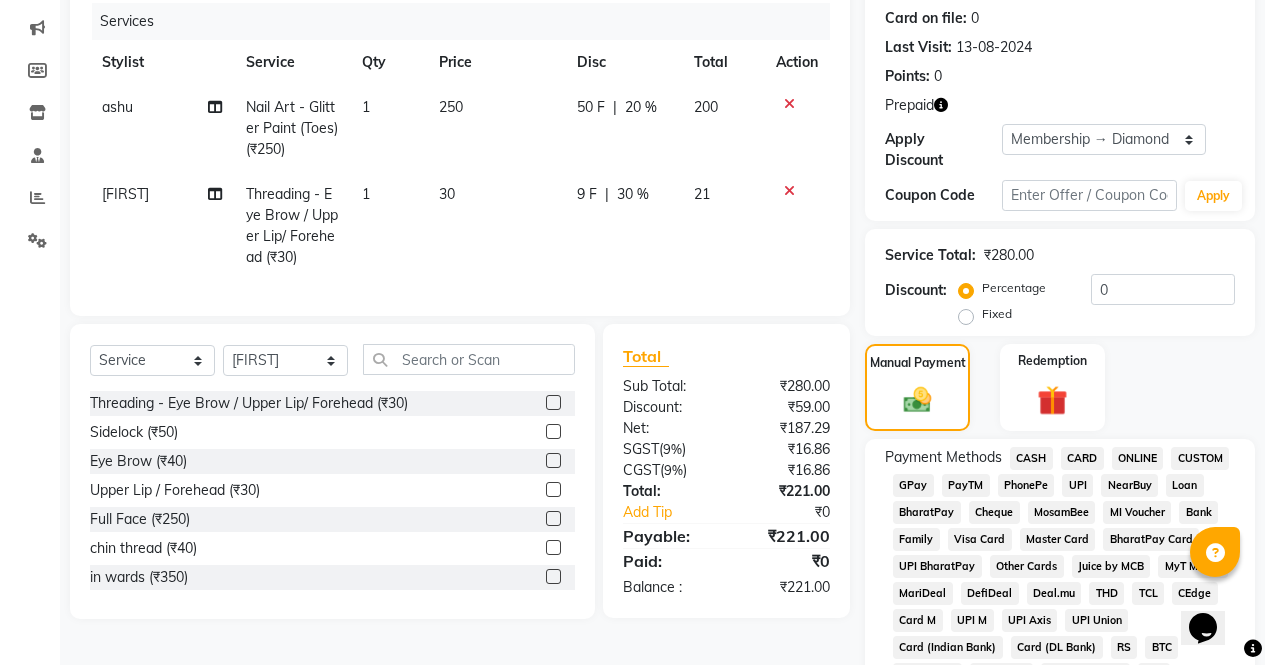 click on "21" 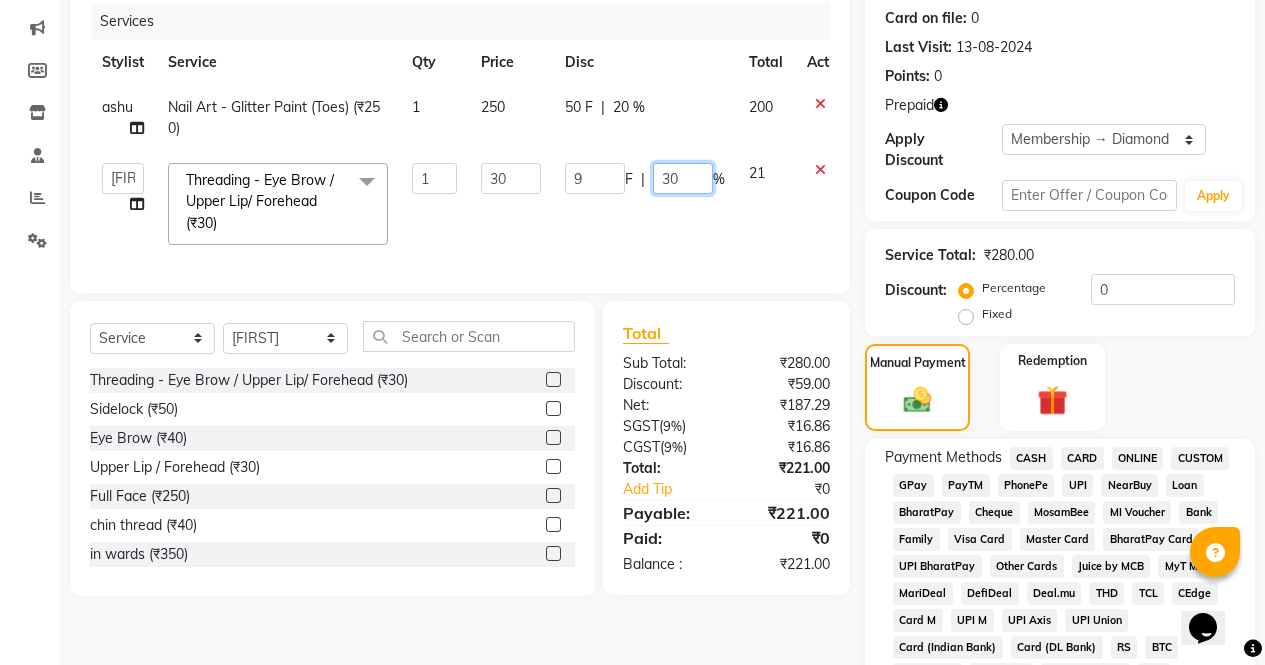 click on "30" 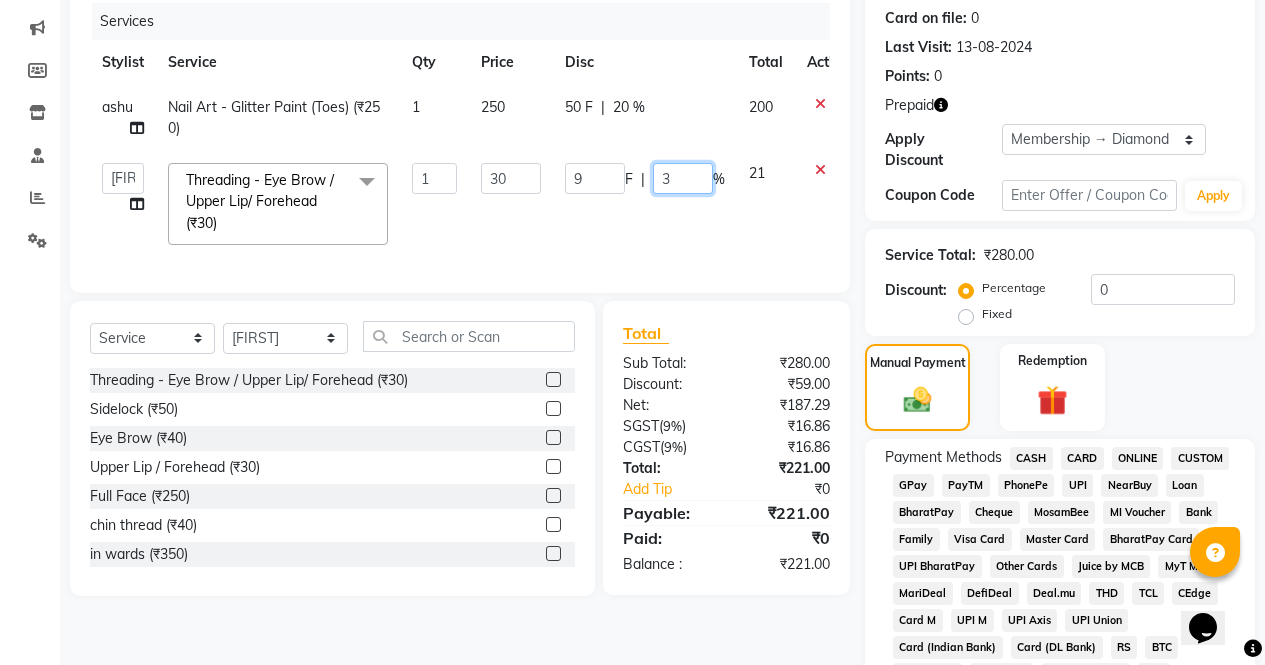 type 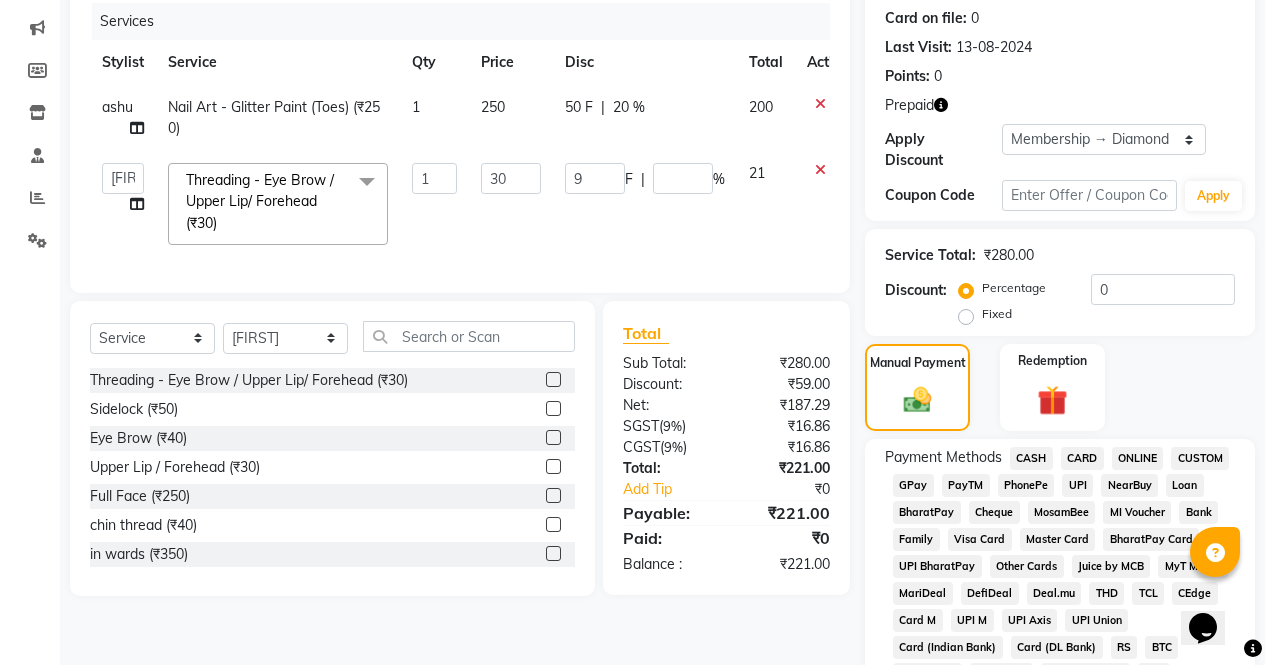 click on "20 %" 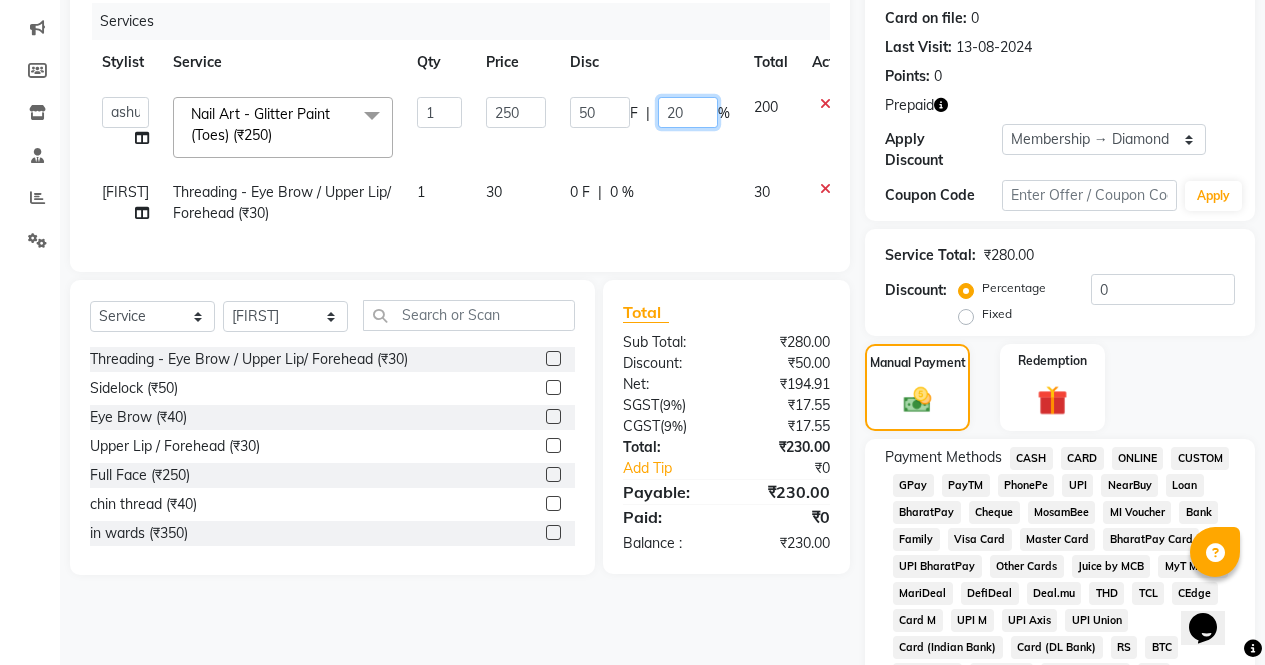 click on "20" 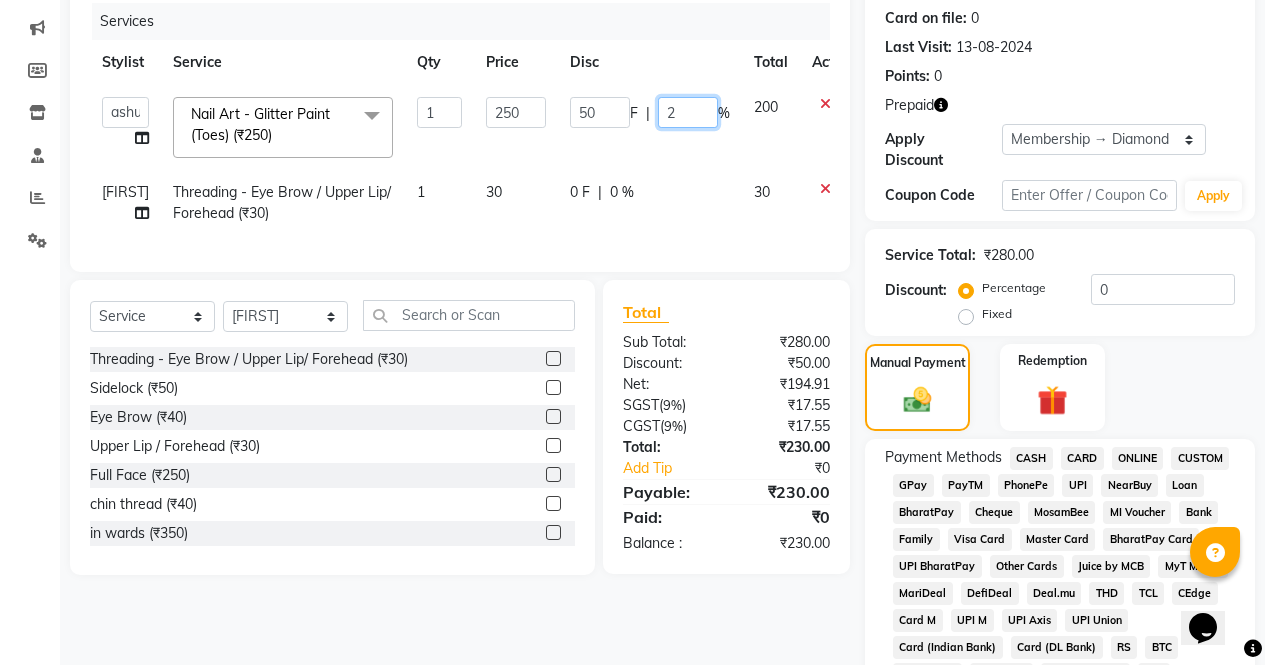 type 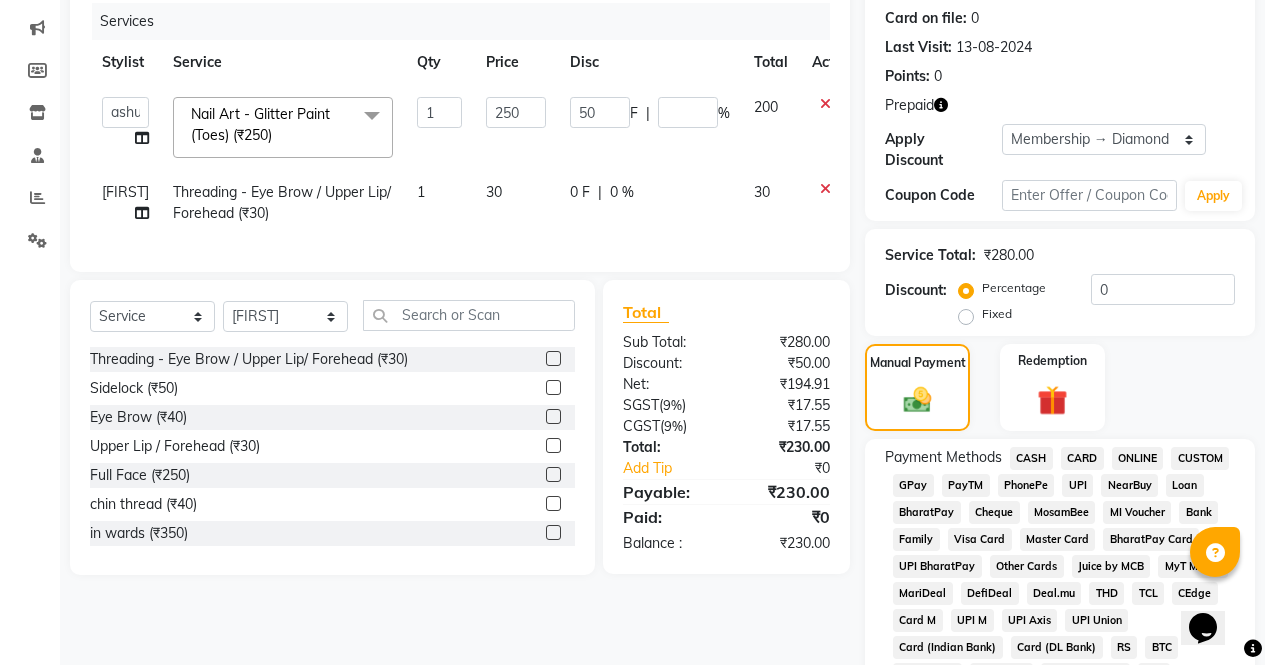 click on "Client +91 9650458901 Date 04-08-2025 Invoice Number V/2025 V/2025-26 3233 Services Stylist Service Qty Price Disc Total Action  ajeet   anu   armaan   ashu   Front Desk   muskaan   rakhi   saima   shivam   soni   sunil   yashoda  Nail Art - Glitter Paint (Toes) (₹250)  x Threading - Eye Brow / Upper Lip/ Forehead (₹30) Sidelock (₹50) Eye Brow (₹40) Upper Lip / Forehead (₹30) Full Face (₹250) chin thread (₹40) in wards  (₹350) hair accessories (₹500) hair extension (₹700) Korean glass facail (₹3200) Waxing Service - Arms Waxing (With Underarms) (Normal) (₹200) Waxing Service - Arms Waxing (Without Underarms) (Normal) (₹170) Waxing Service - Legs Waxing (Normal) (₹300) Waxing Service - Half Legs Waxing (Normal) (₹180) Waxing Service - Back/Front Wax (Normal) (₹400) Waxing Service - Half Back/ Front Wax (Normal) (₹270) Waxing Service - B. Wax + Buttock (Normal) (₹800) Waxing Service - B. Wax (Normal) (₹600) Waxing Service - Buttock (Normal) (₹400) B. Wax Normal (₹600)" 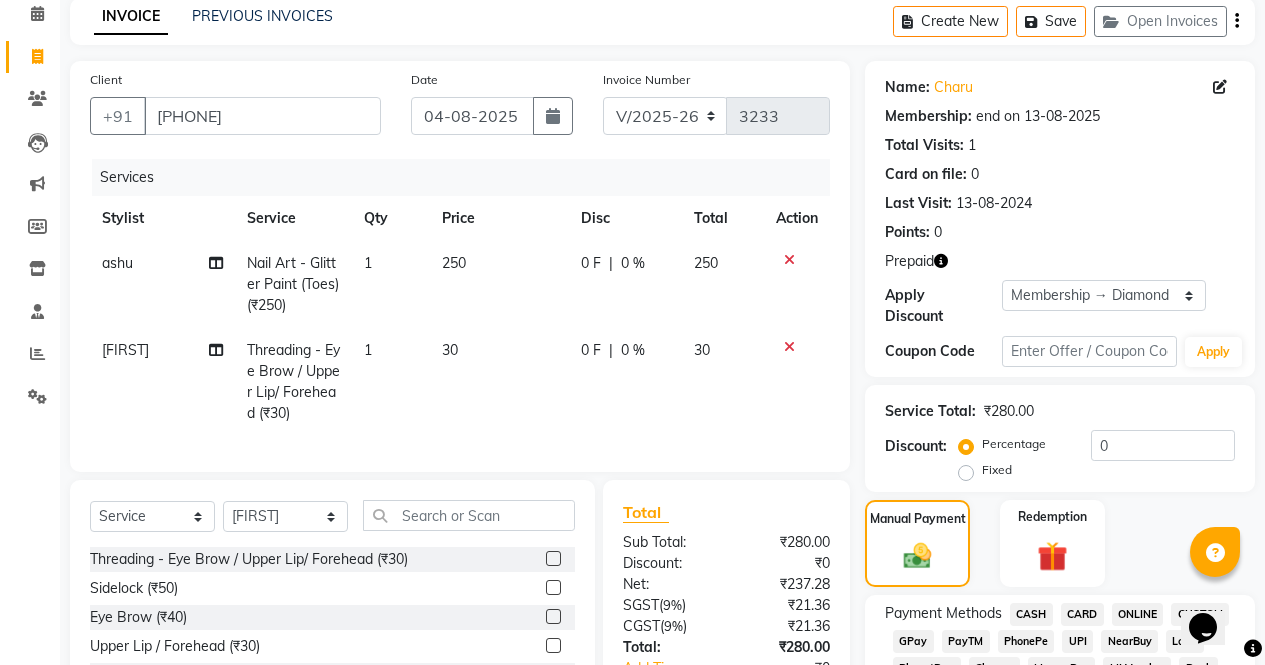 scroll, scrollTop: 85, scrollLeft: 0, axis: vertical 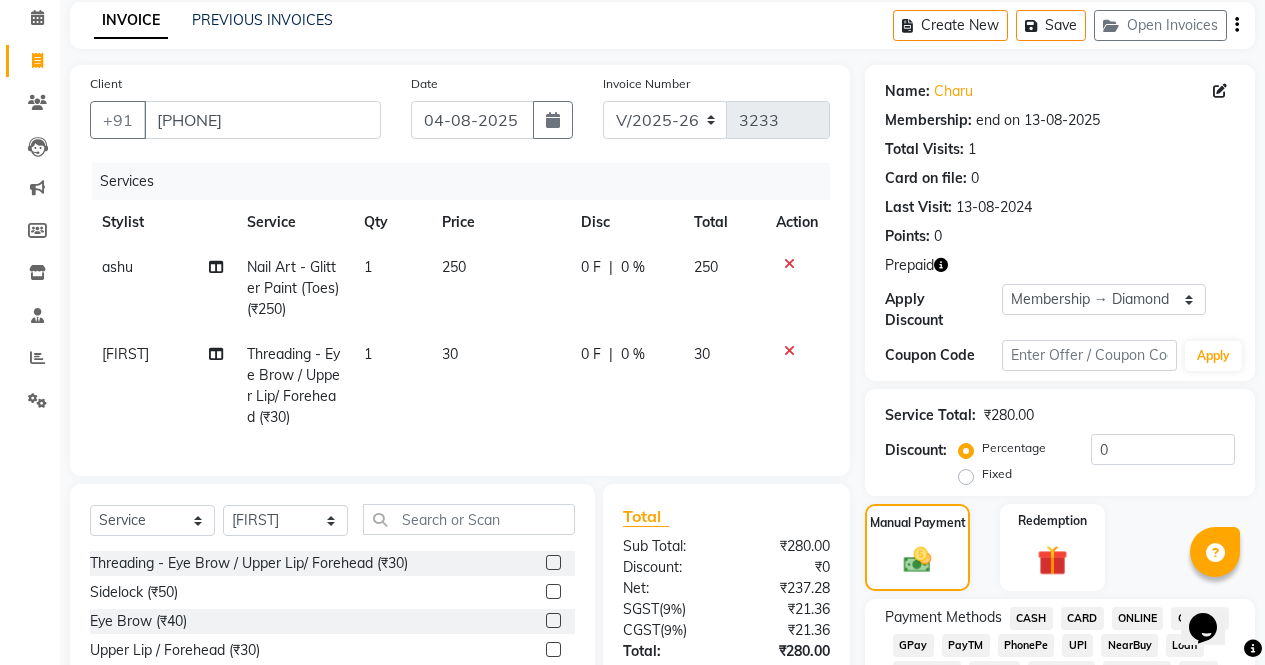 click on "Prepaid" 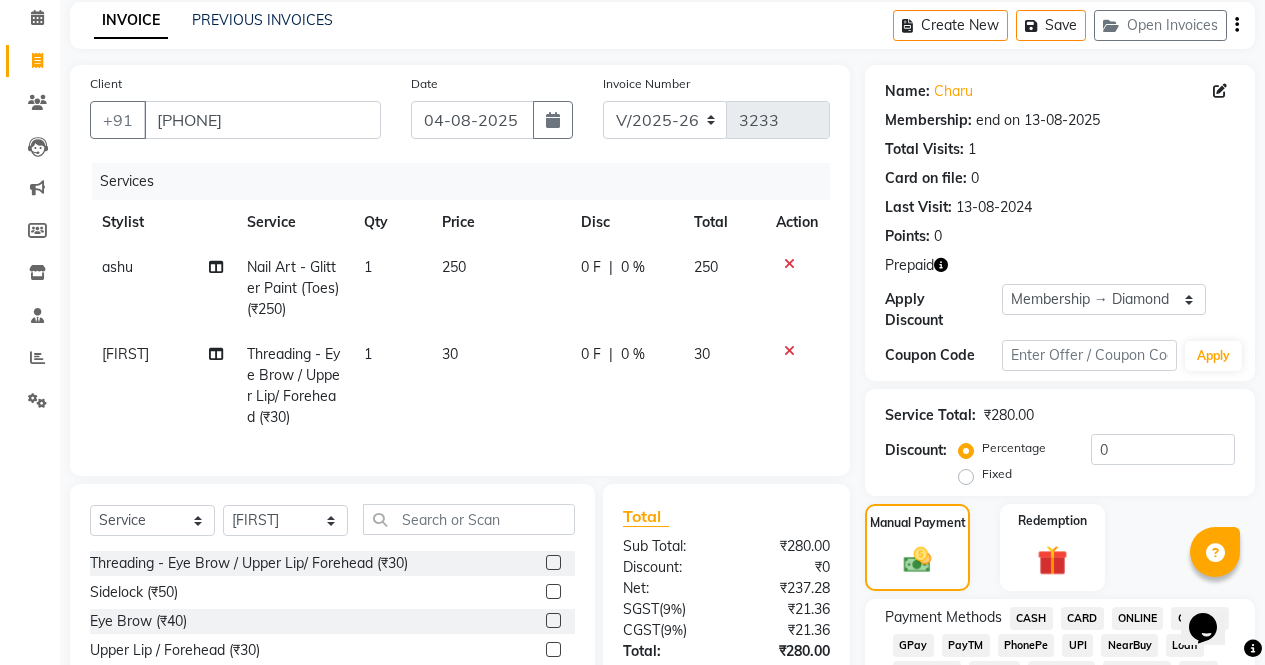 click 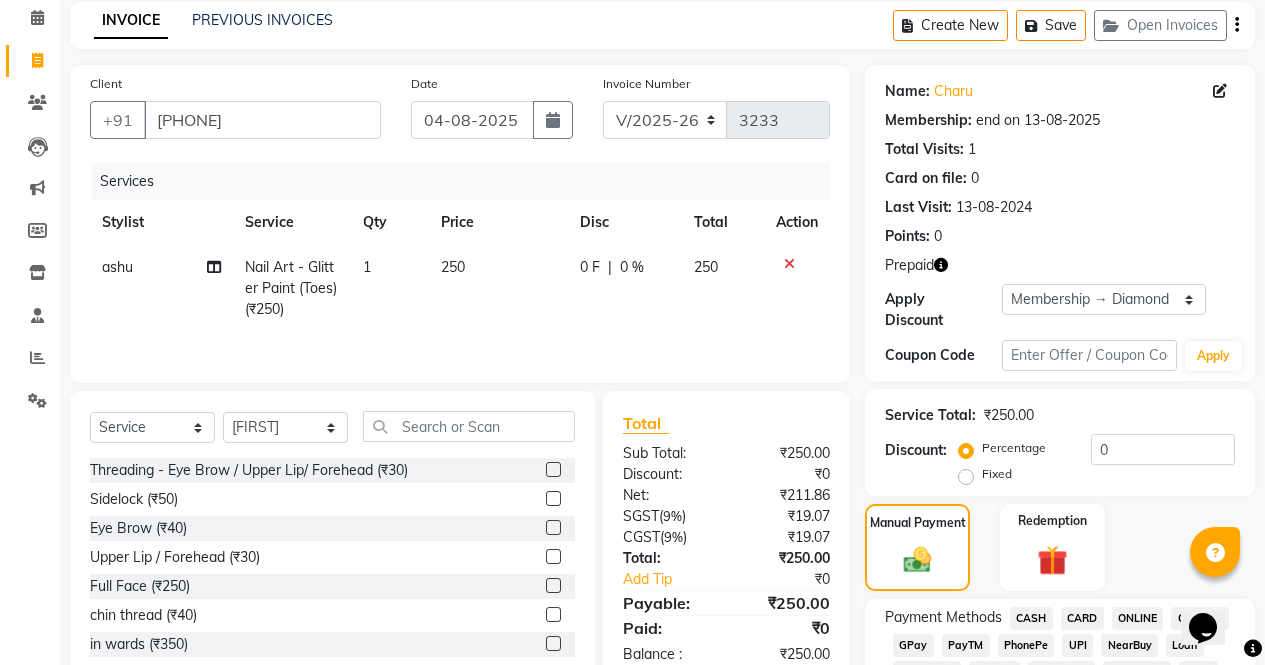 click 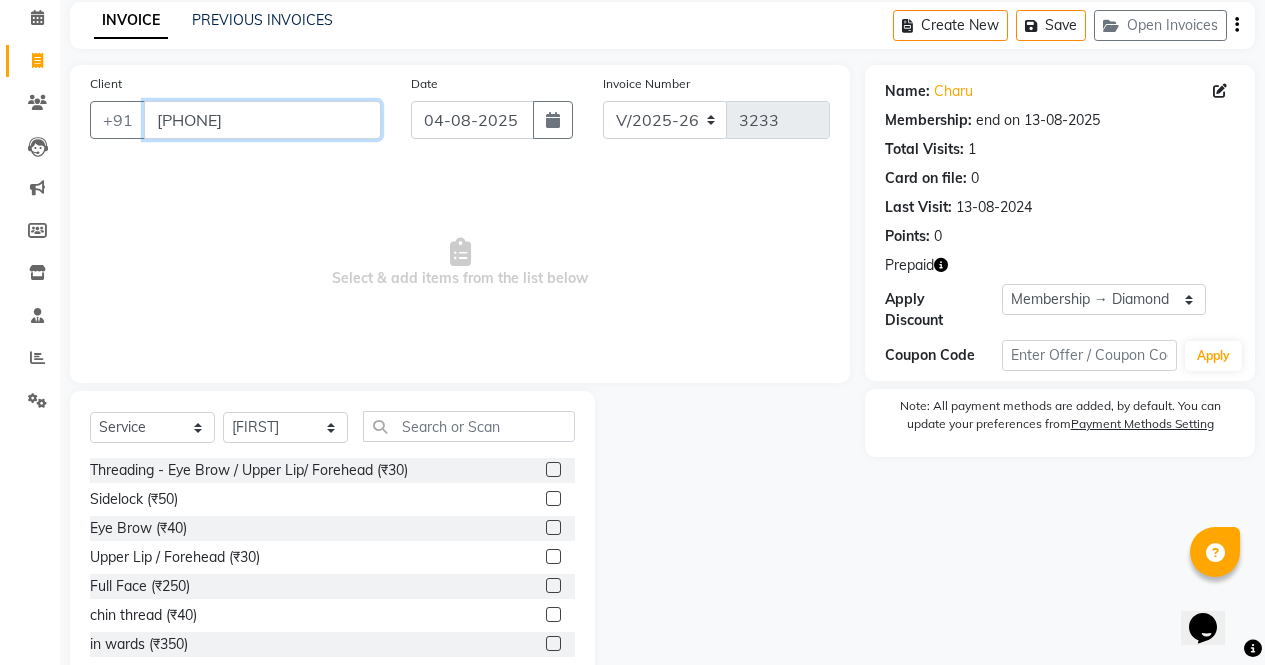 click on "[PHONE]" at bounding box center [262, 120] 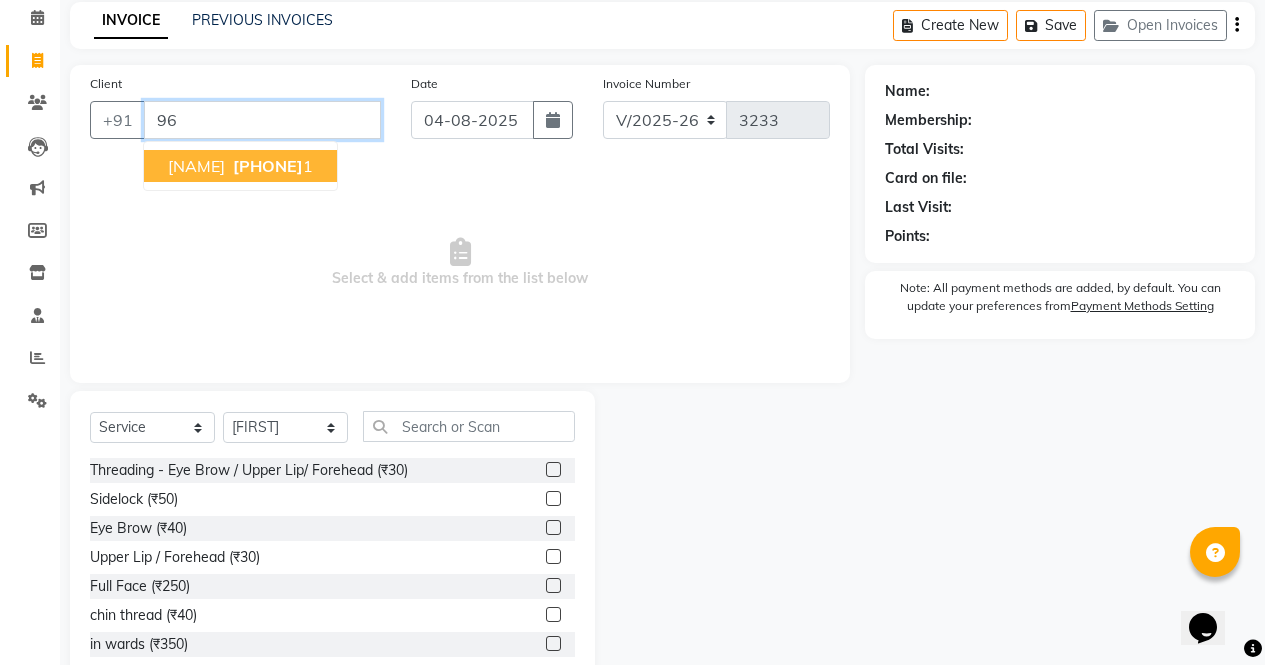 type on "9" 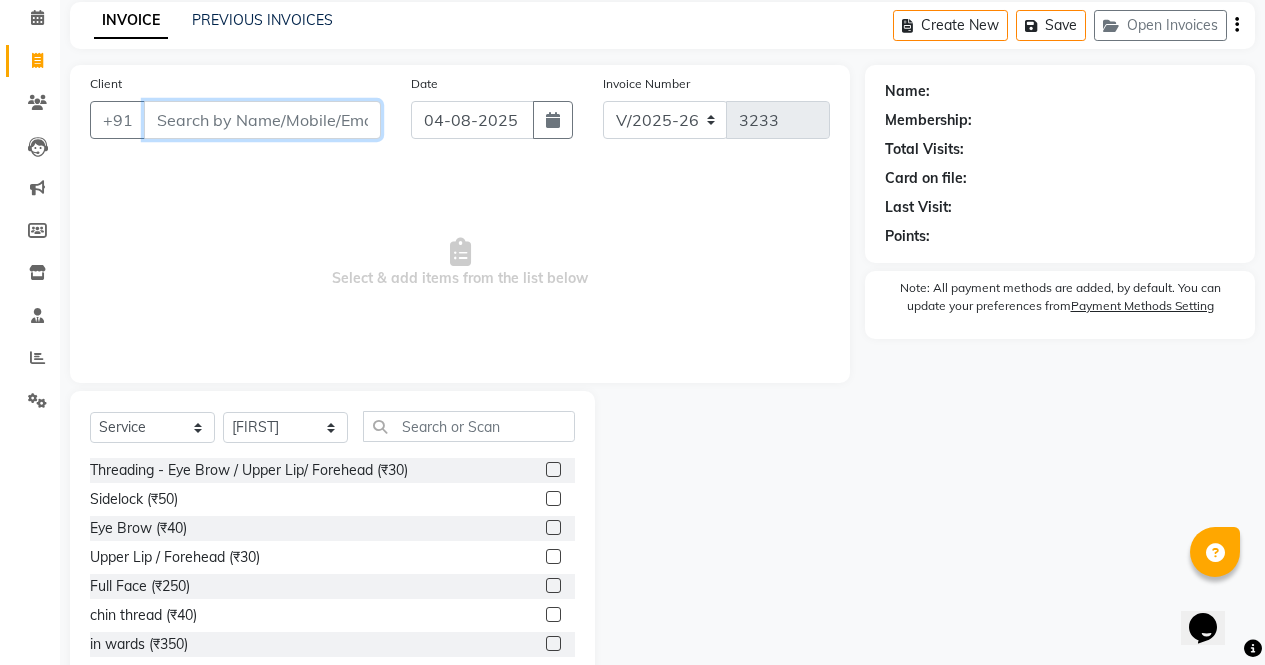 type 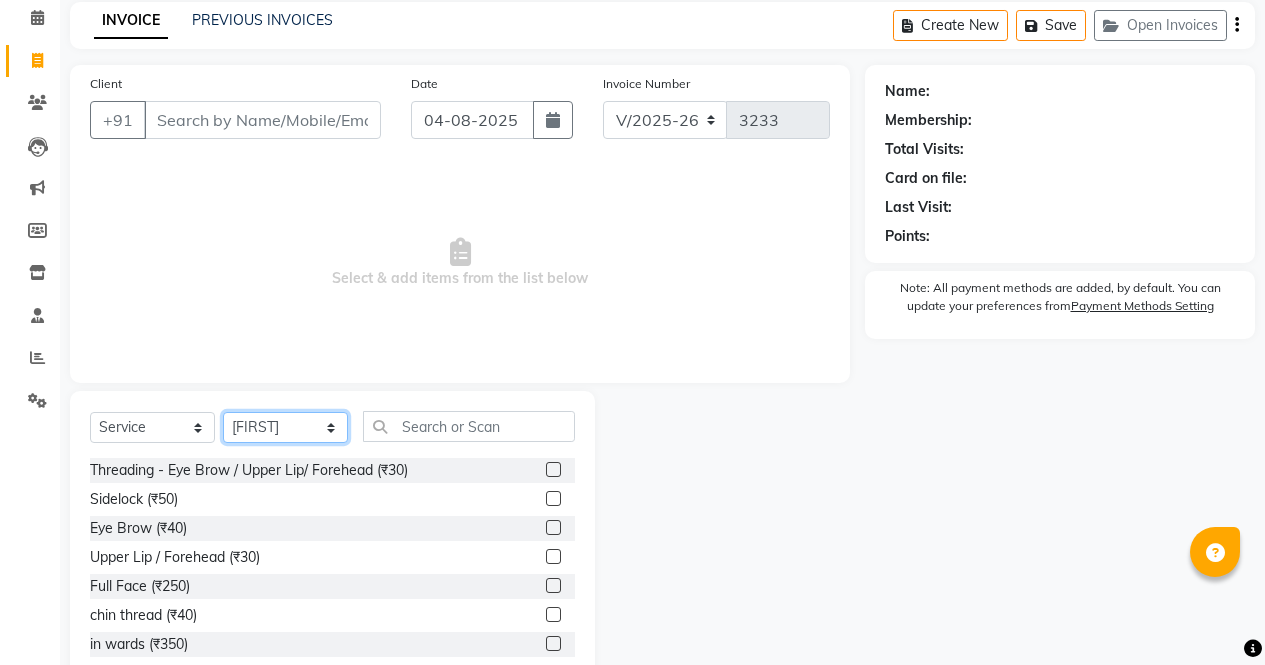 click on "Select Stylist ajeet anu armaan ashu Front Desk muskaan rakhi saima shivam soni sunil yashoda" 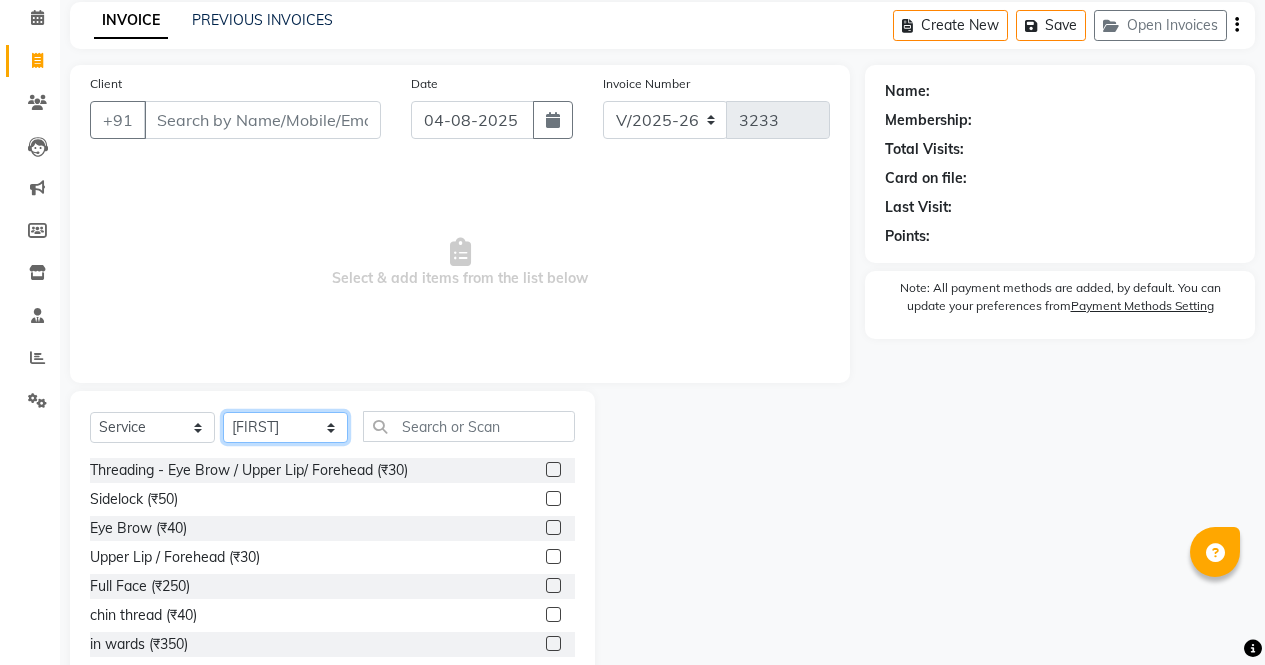 select on "87409" 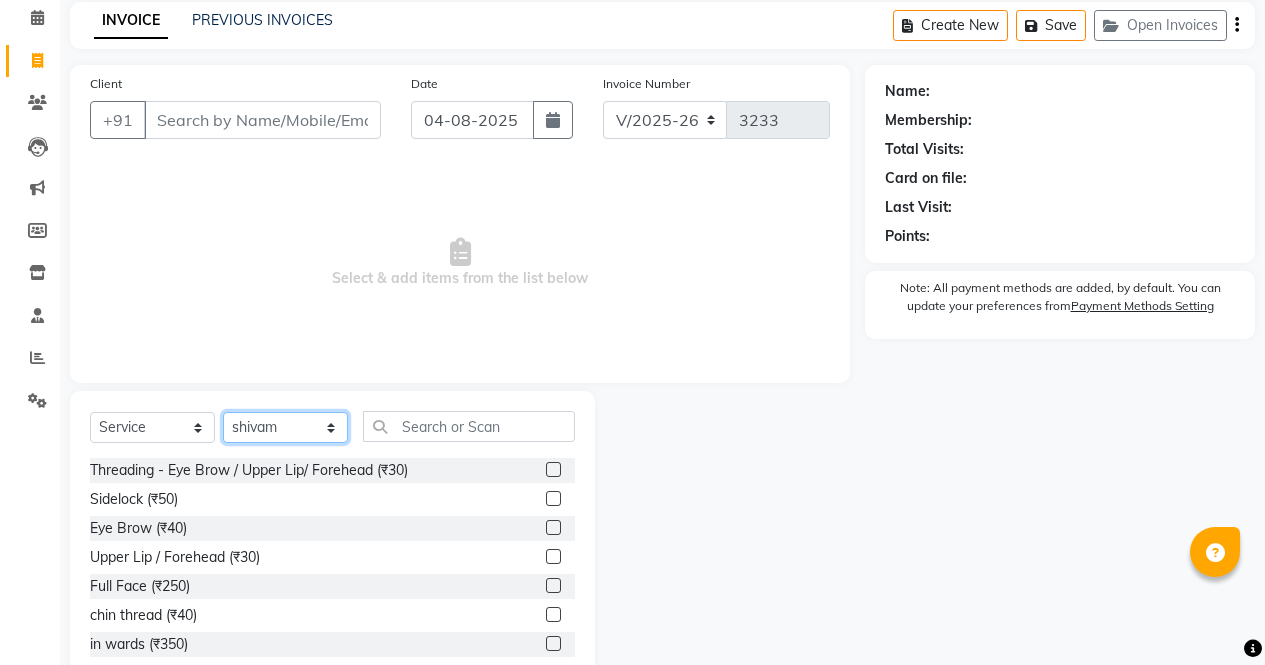 click on "Select Stylist ajeet anu armaan ashu Front Desk muskaan rakhi saima shivam soni sunil yashoda" 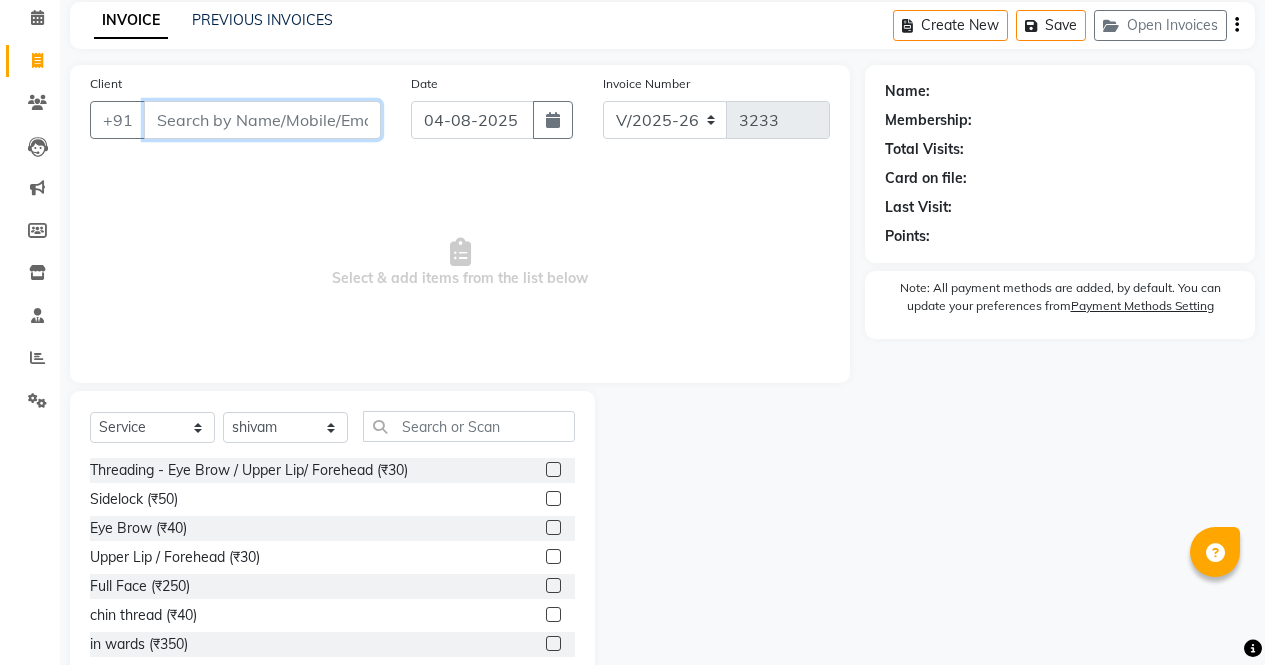 click on "Client" at bounding box center [262, 120] 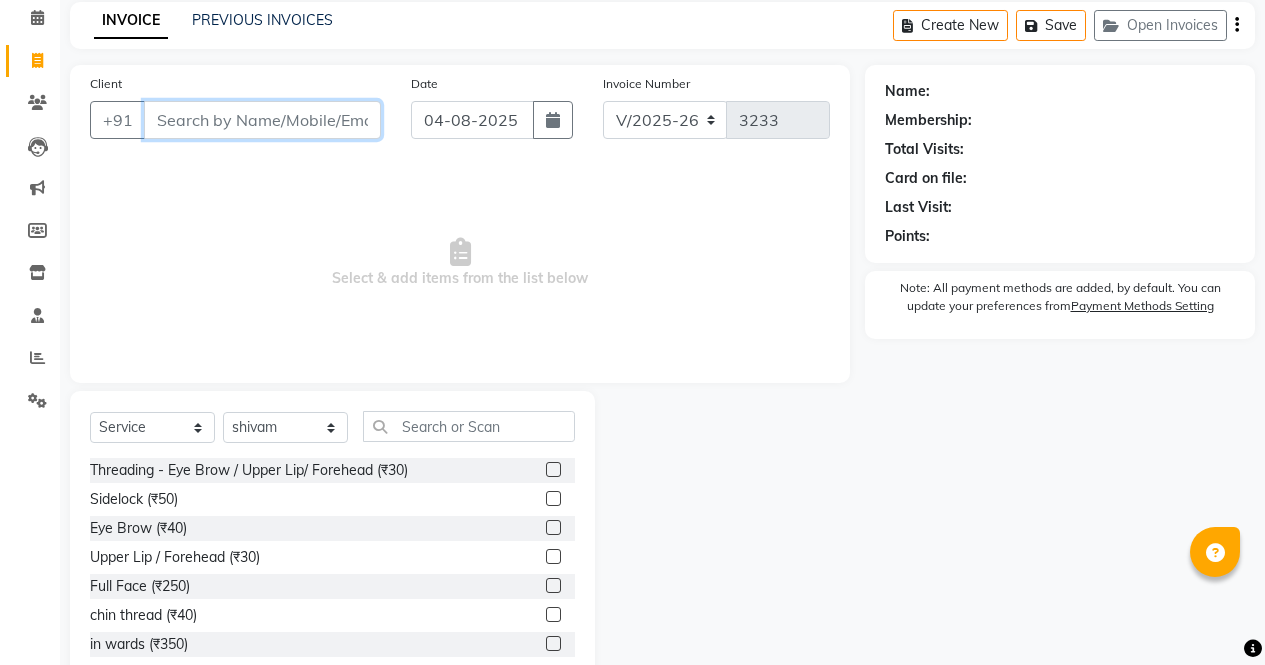 click on "Client" at bounding box center (262, 120) 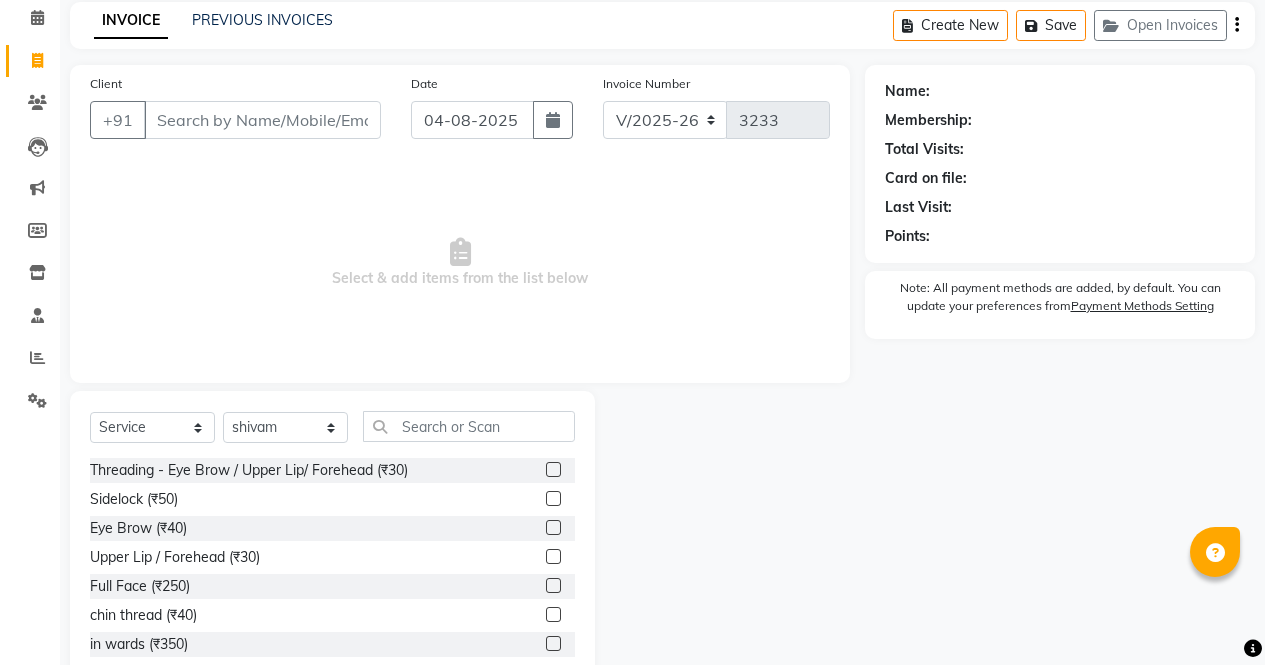 click on "INVOICE PREVIOUS INVOICES Create New   Save   Open Invoices" 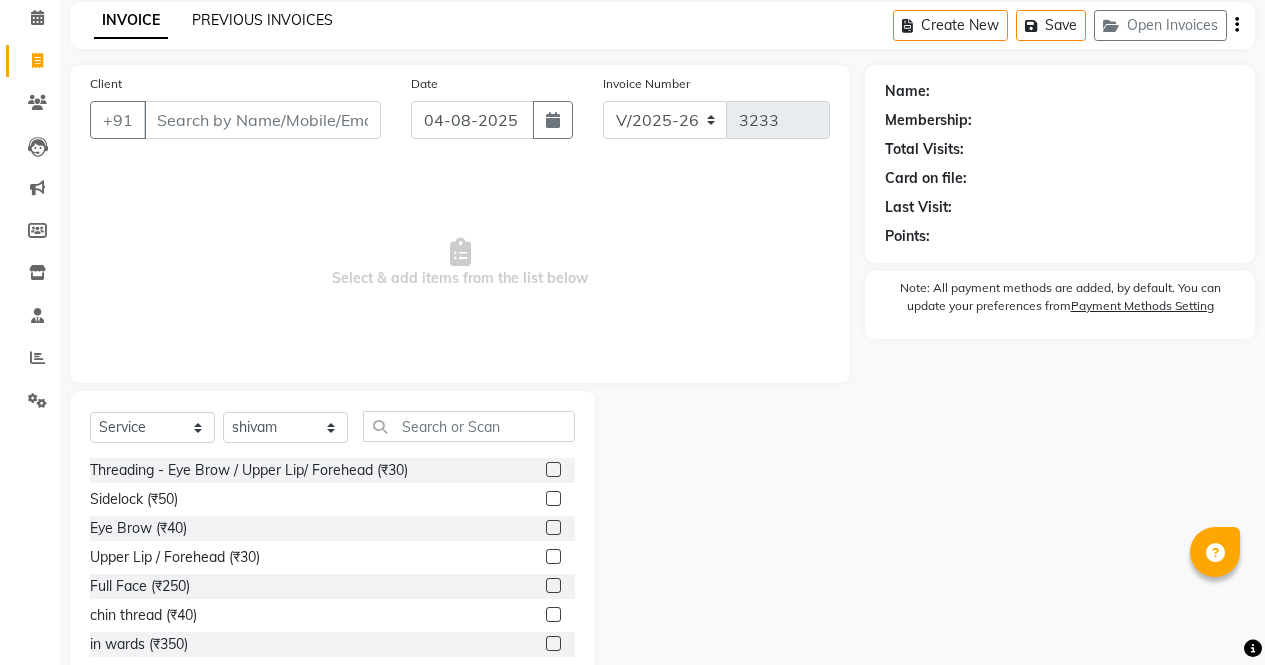 click on "PREVIOUS INVOICES" 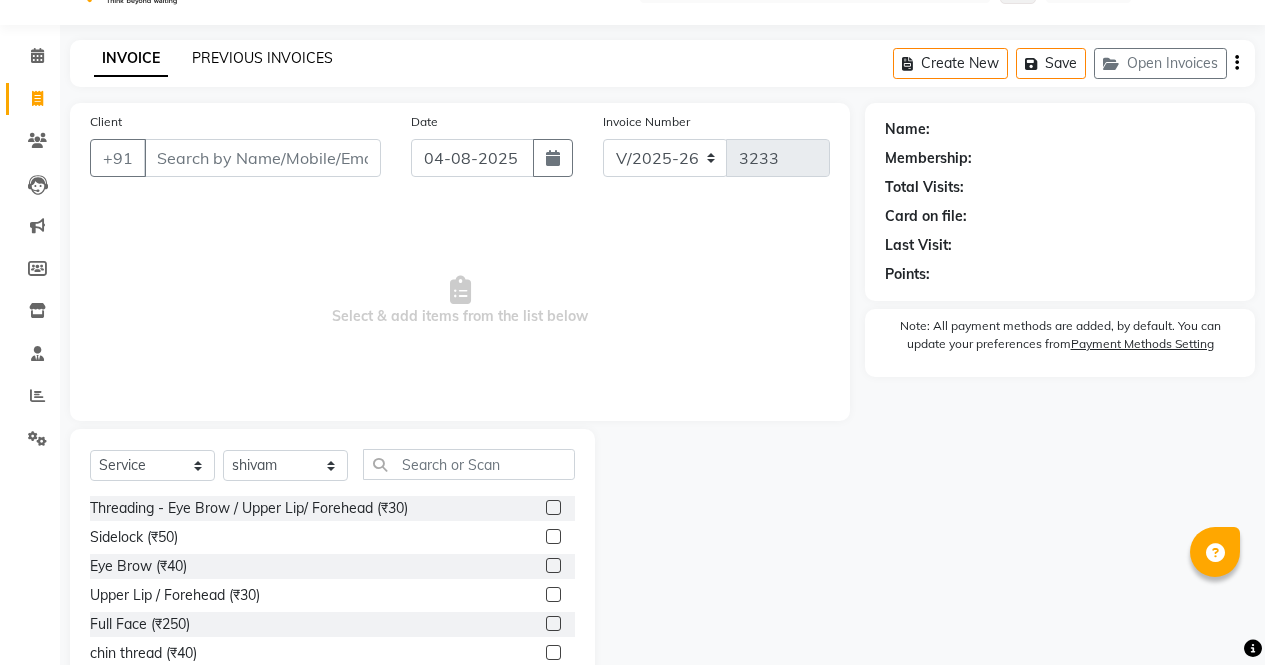 scroll, scrollTop: 0, scrollLeft: 0, axis: both 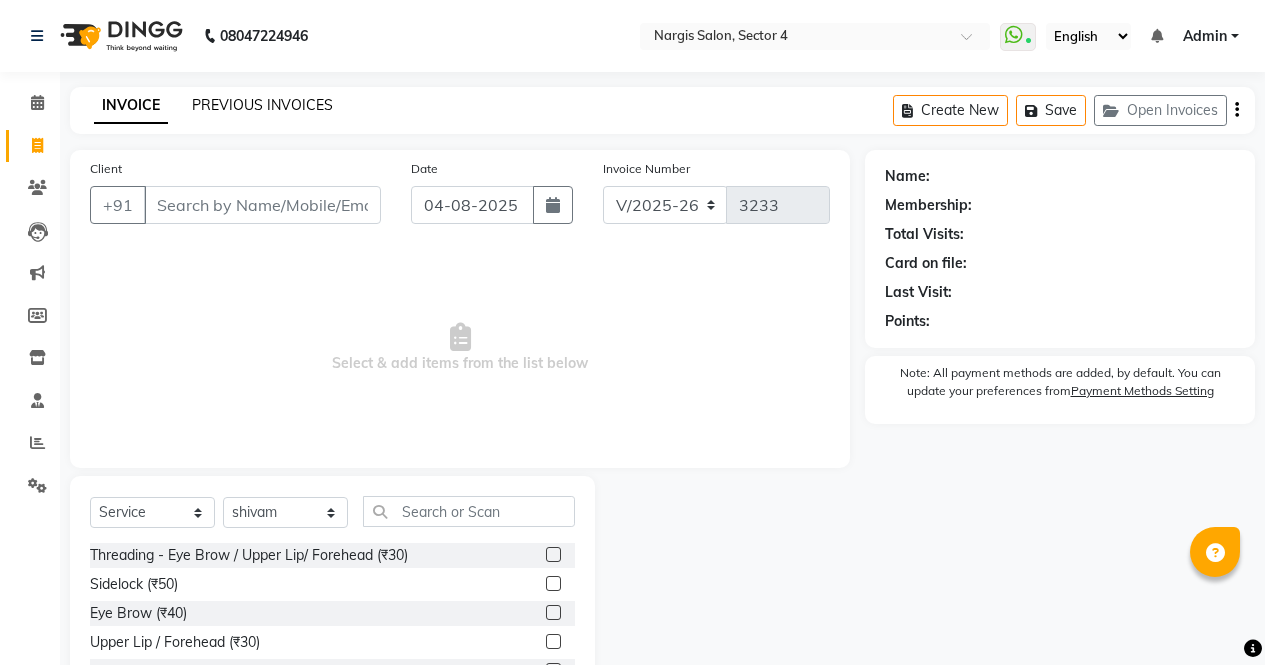 click on "PREVIOUS INVOICES" 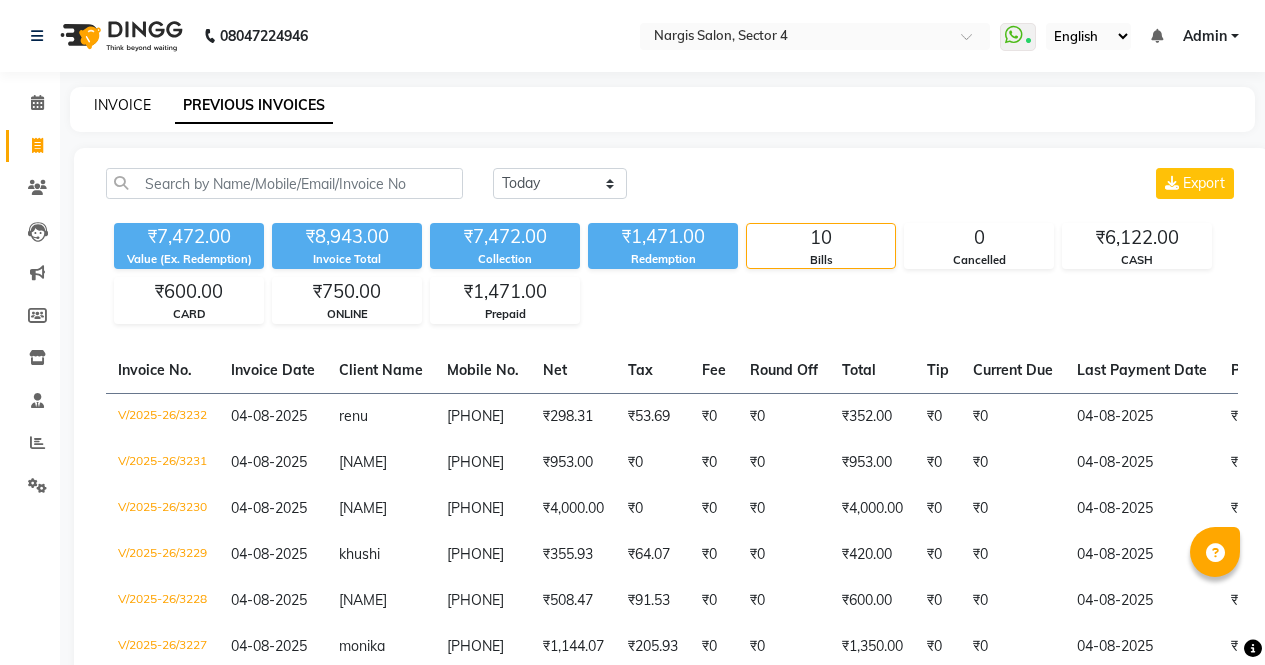 click on "INVOICE" 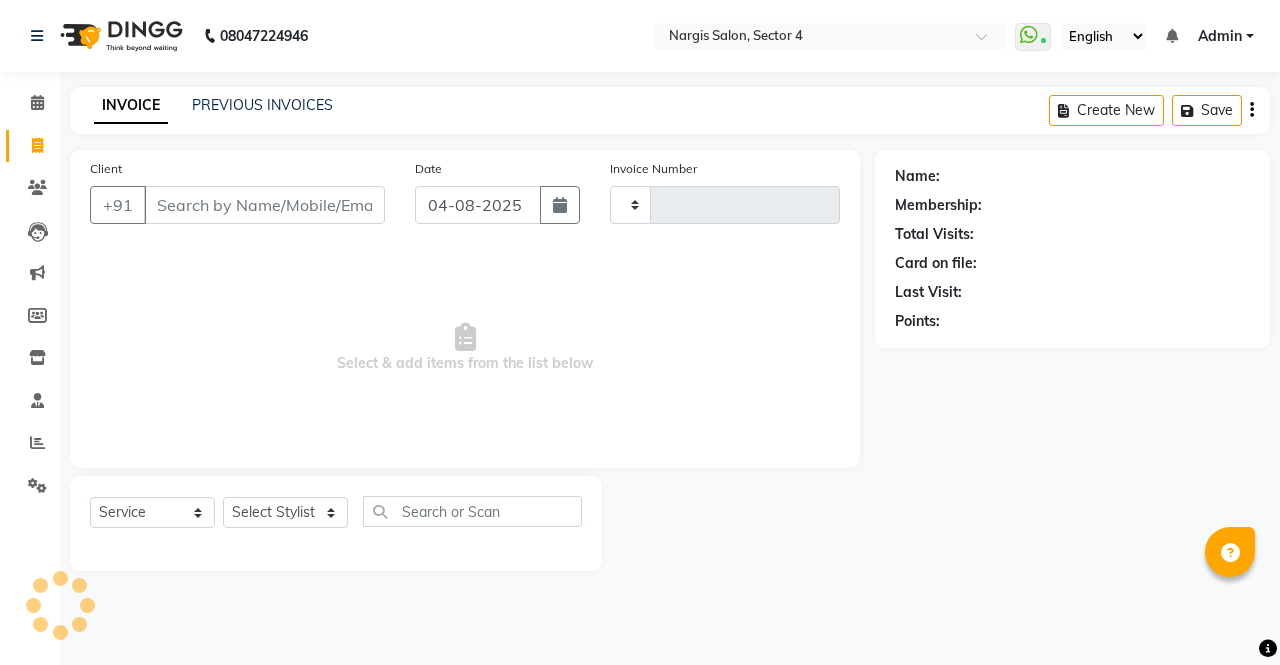 type on "3233" 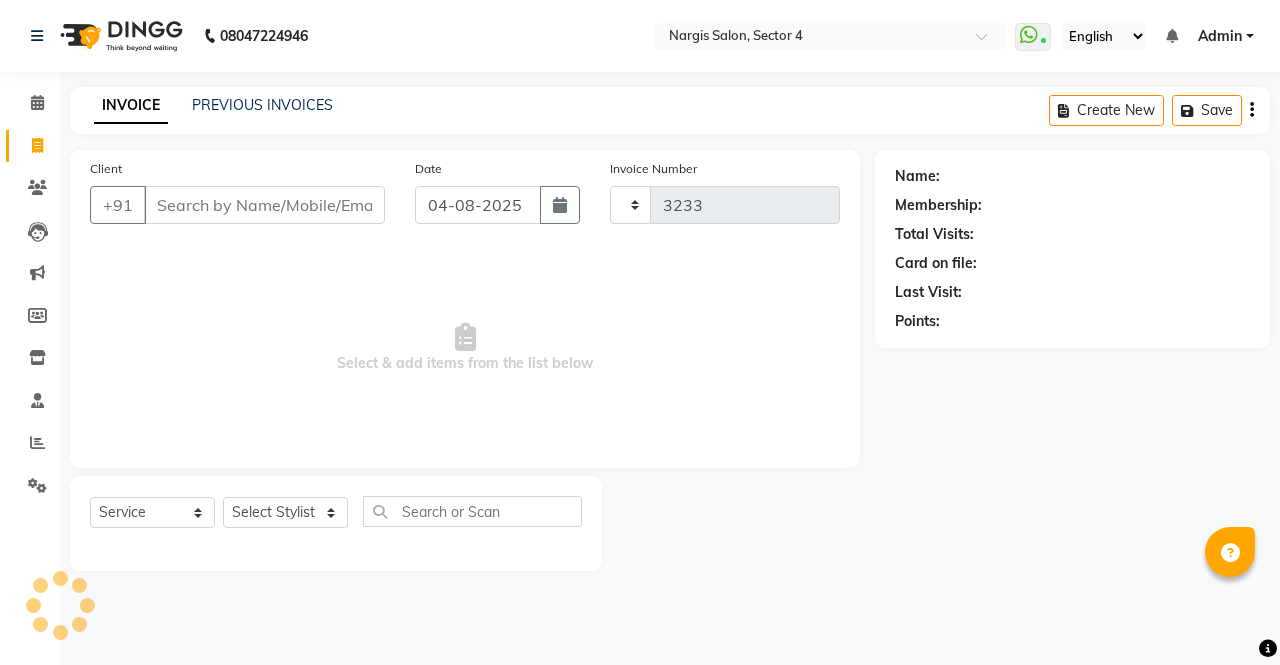 select on "4130" 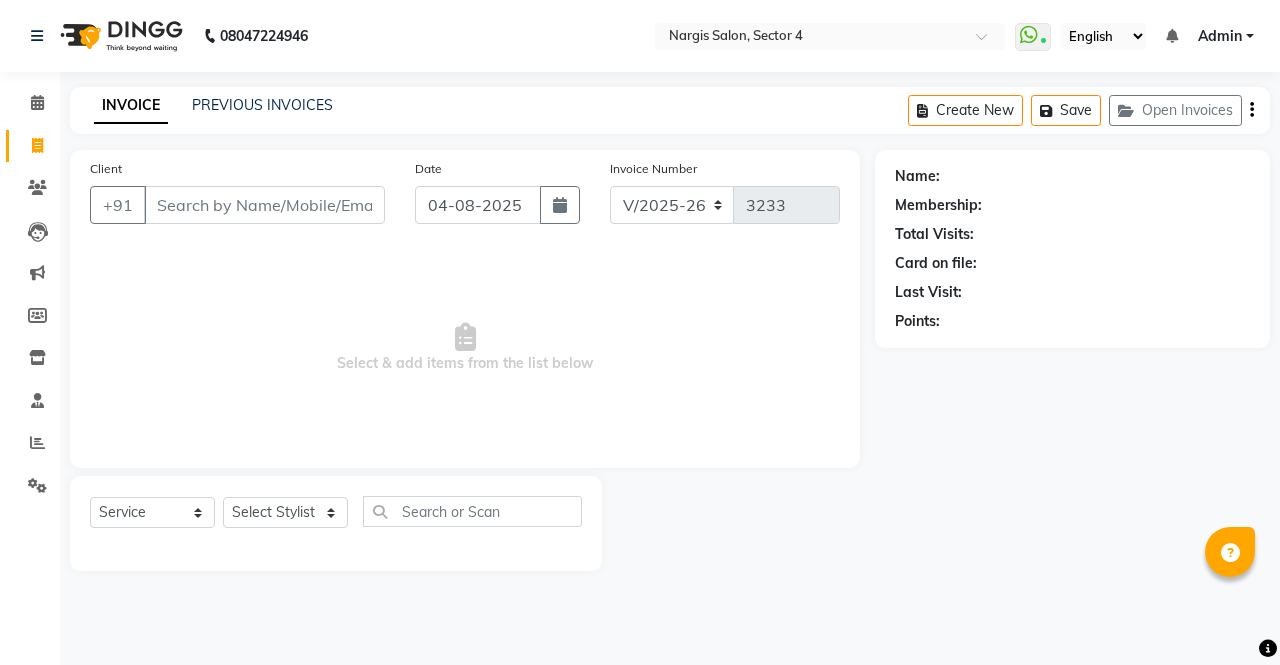 click on "Client" at bounding box center (264, 205) 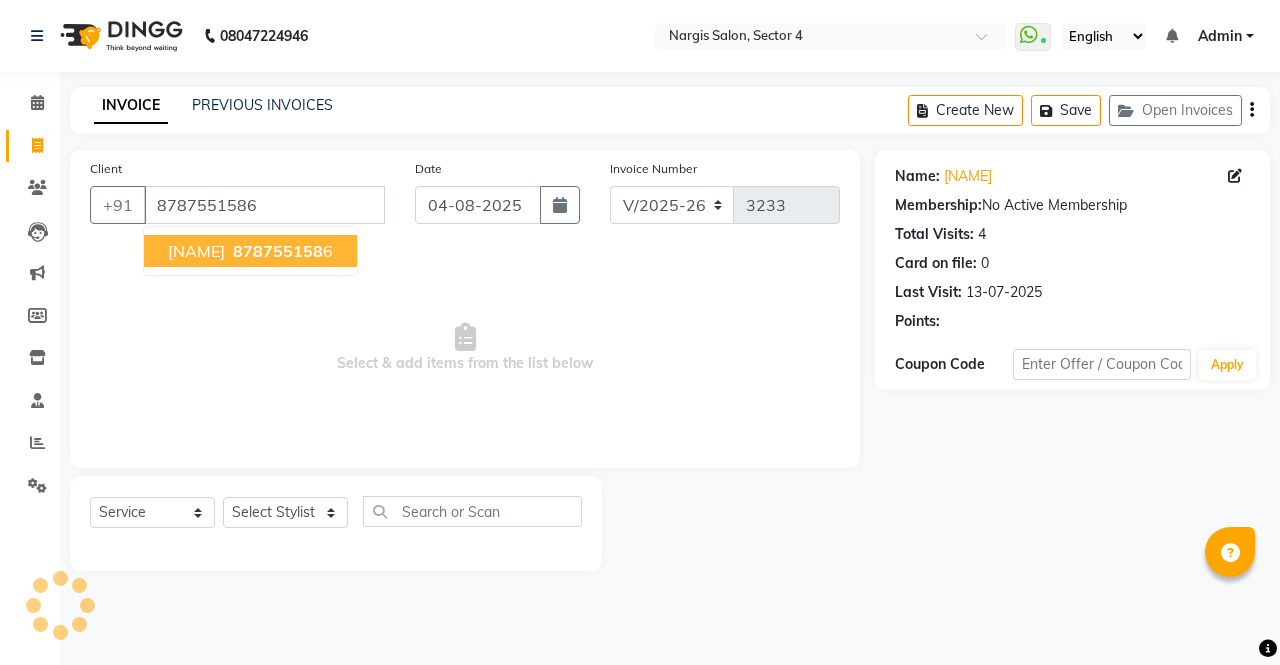 click on "878755158" at bounding box center [278, 251] 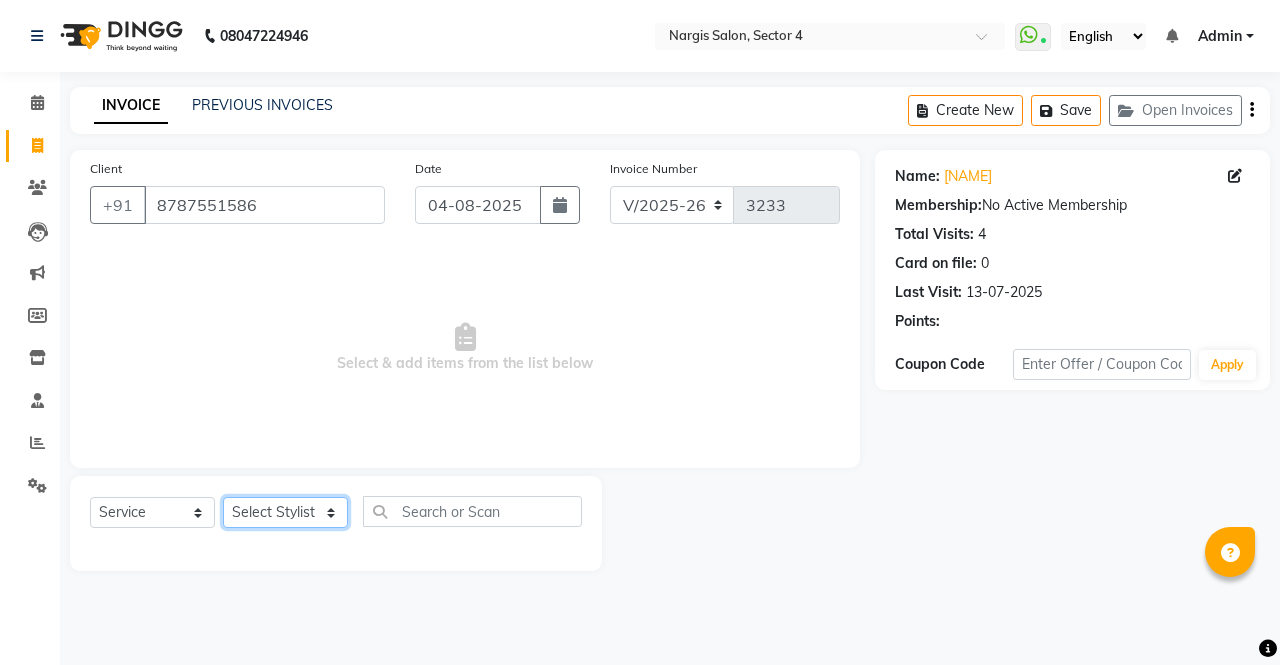 click on "Select Stylist ajeet anu armaan ashu Front Desk muskaan rakhi saima shivam soni sunil yashoda" 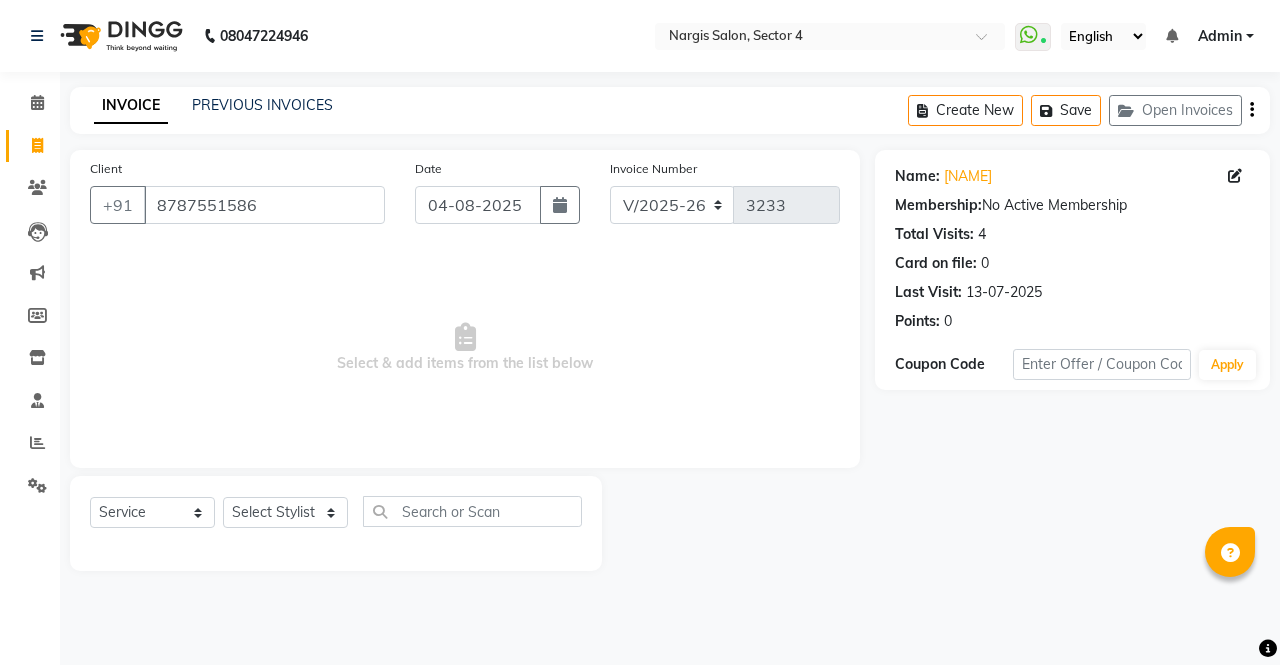 click on "Select & add items from the list below" at bounding box center [465, 348] 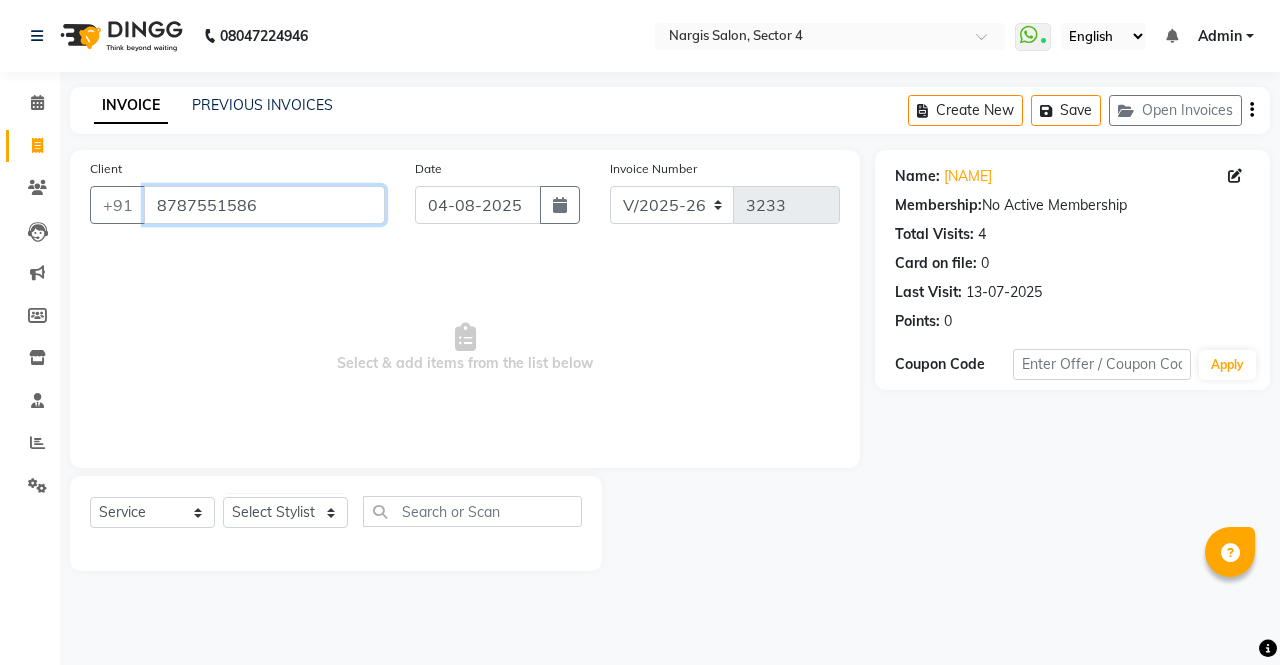 click on "8787551586" at bounding box center (264, 205) 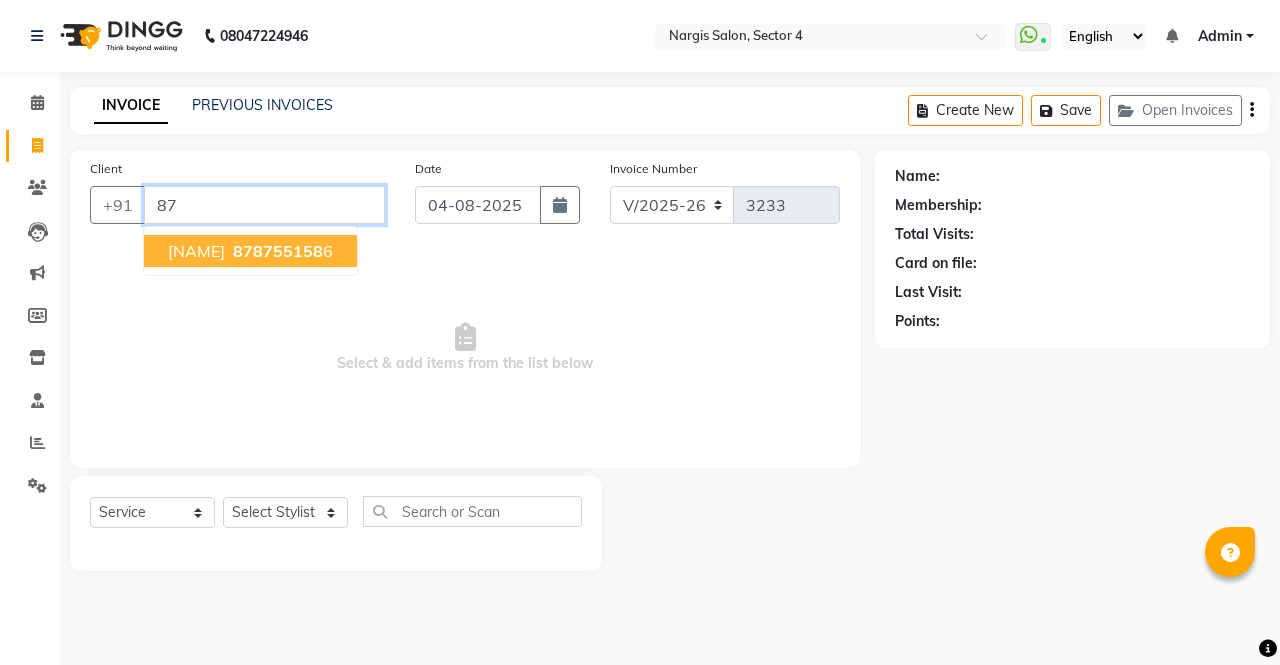 type on "8" 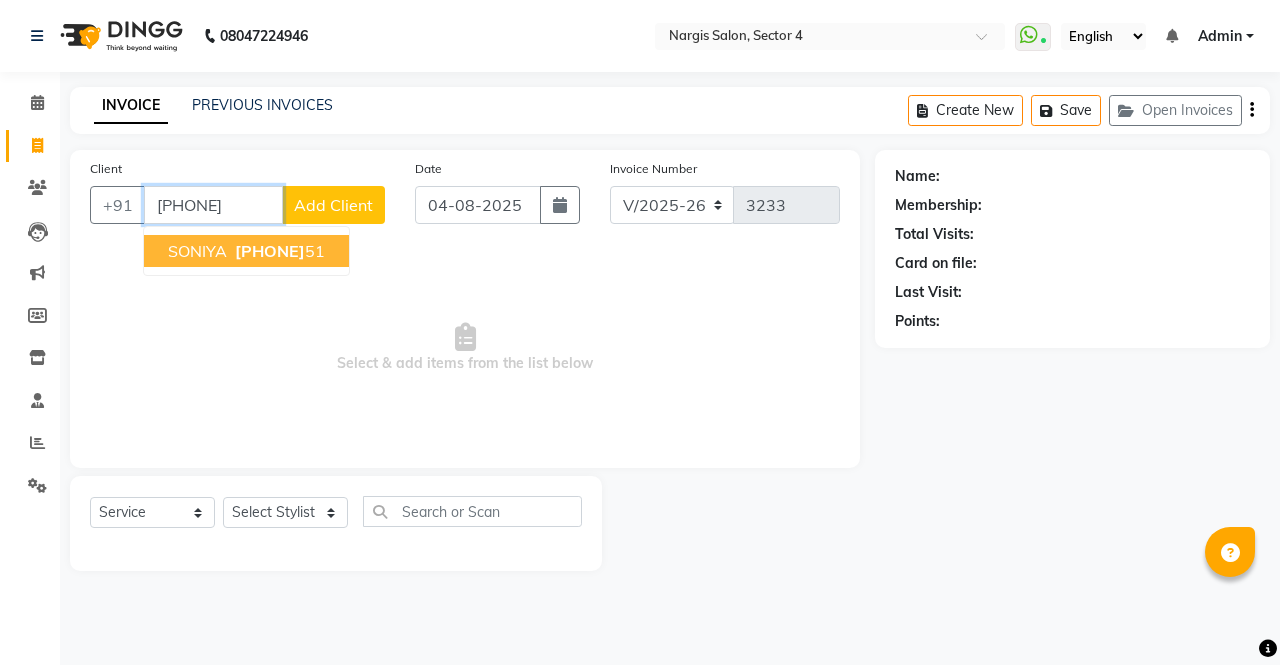 click on "SONIYA" at bounding box center [197, 251] 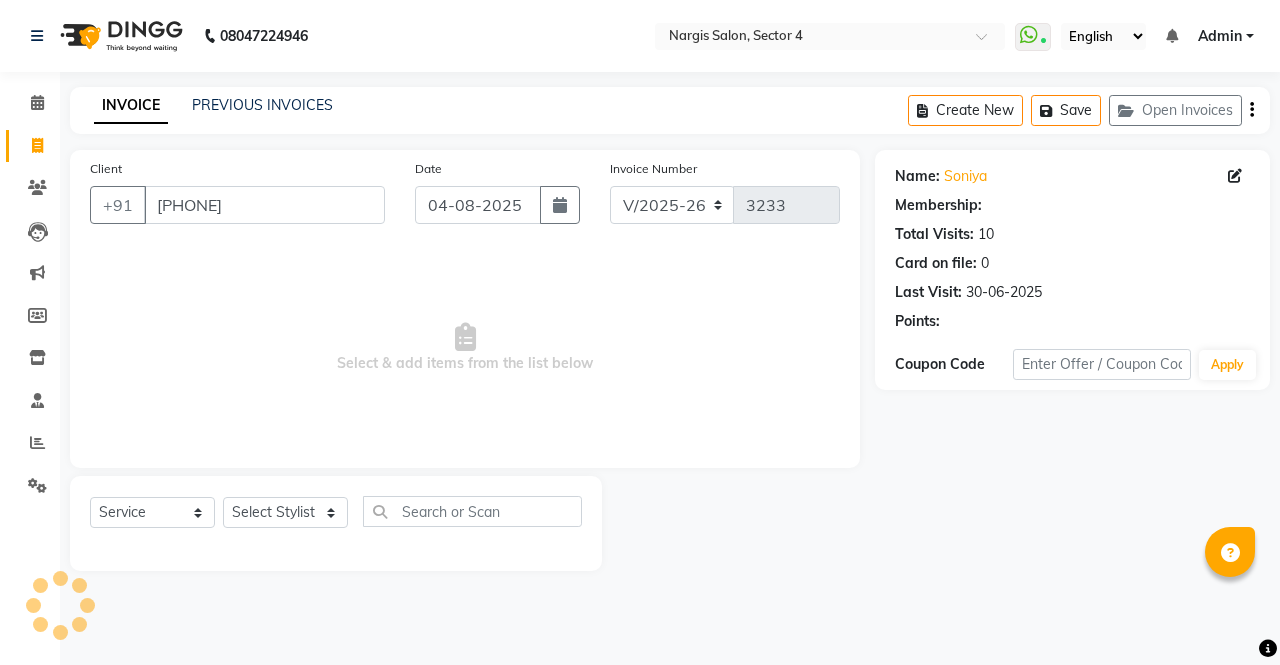 select on "1: Object" 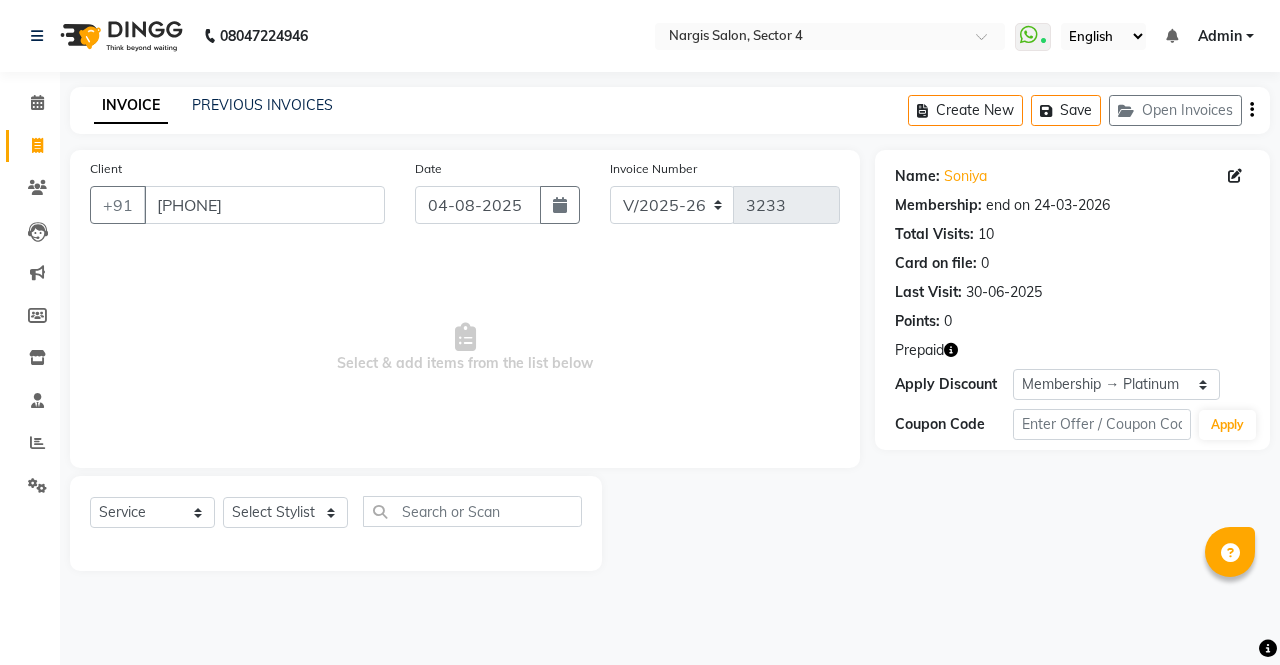 click 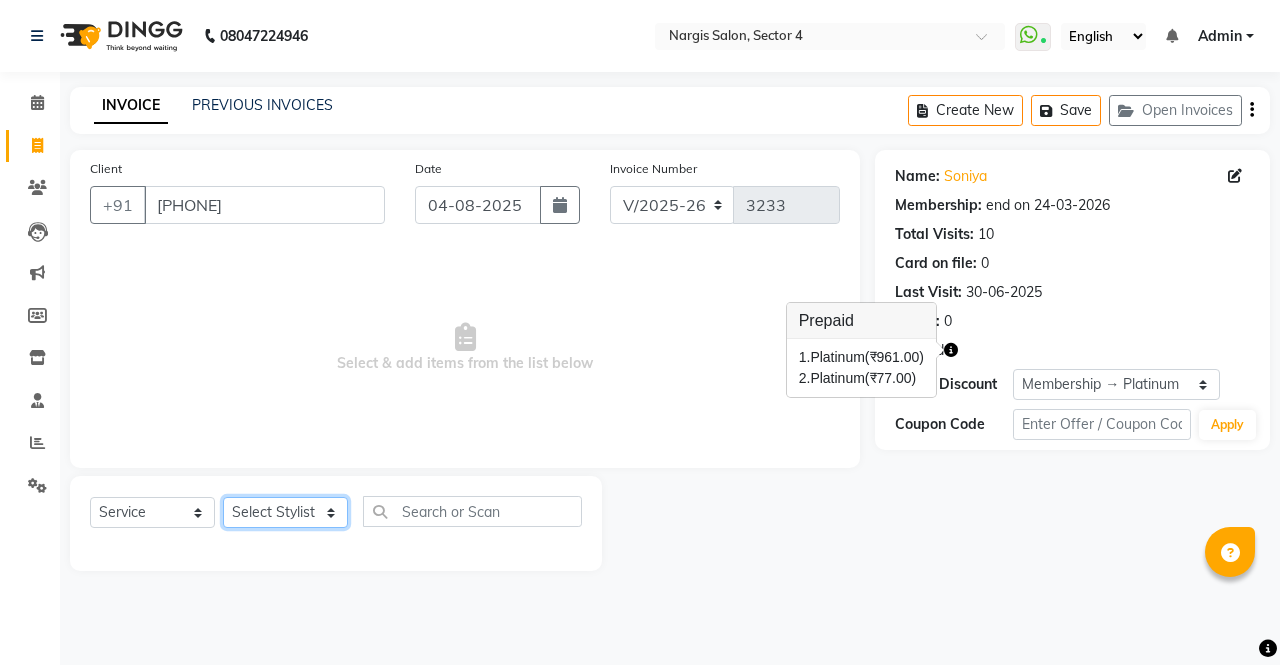 click on "Select Stylist ajeet anu armaan ashu Front Desk muskaan rakhi saima shivam soni sunil yashoda" 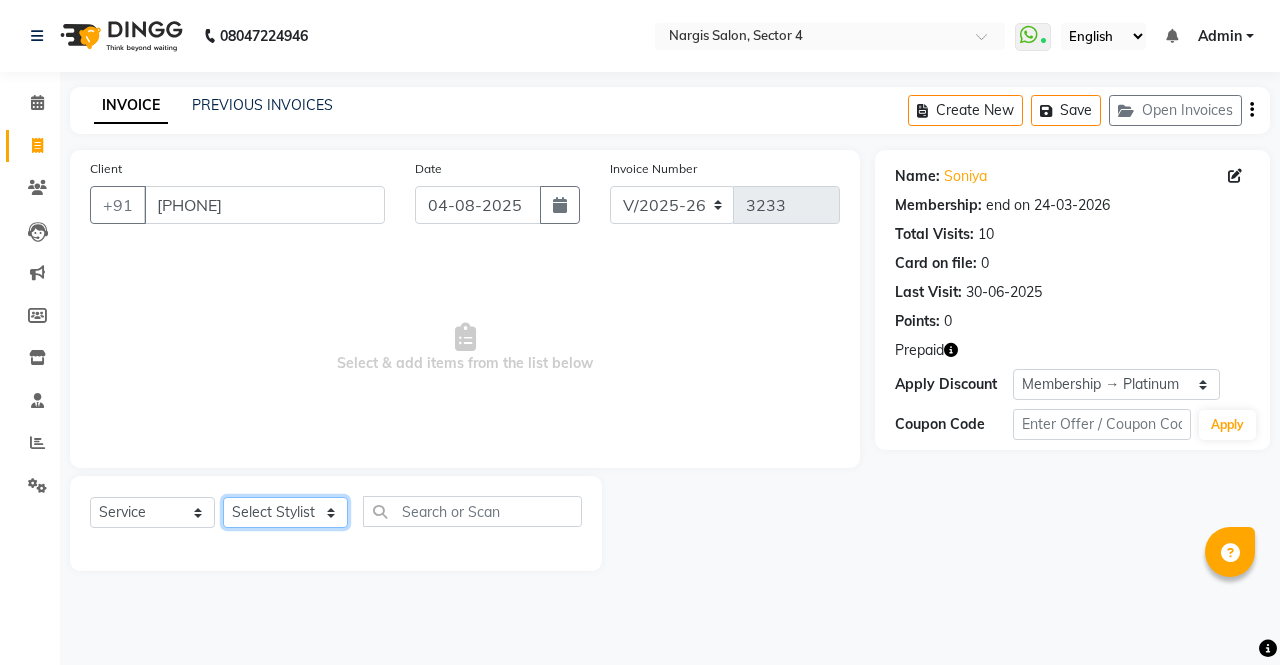 select on "28132" 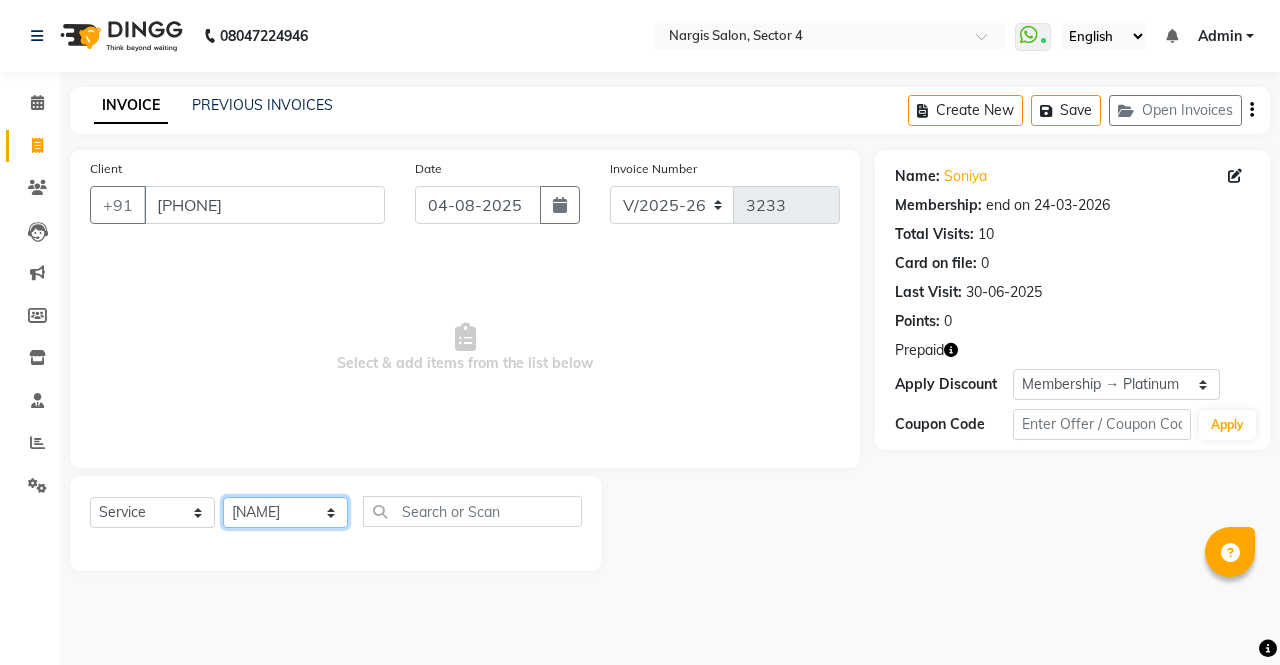 click on "Select Stylist ajeet anu armaan ashu Front Desk muskaan rakhi saima shivam soni sunil yashoda" 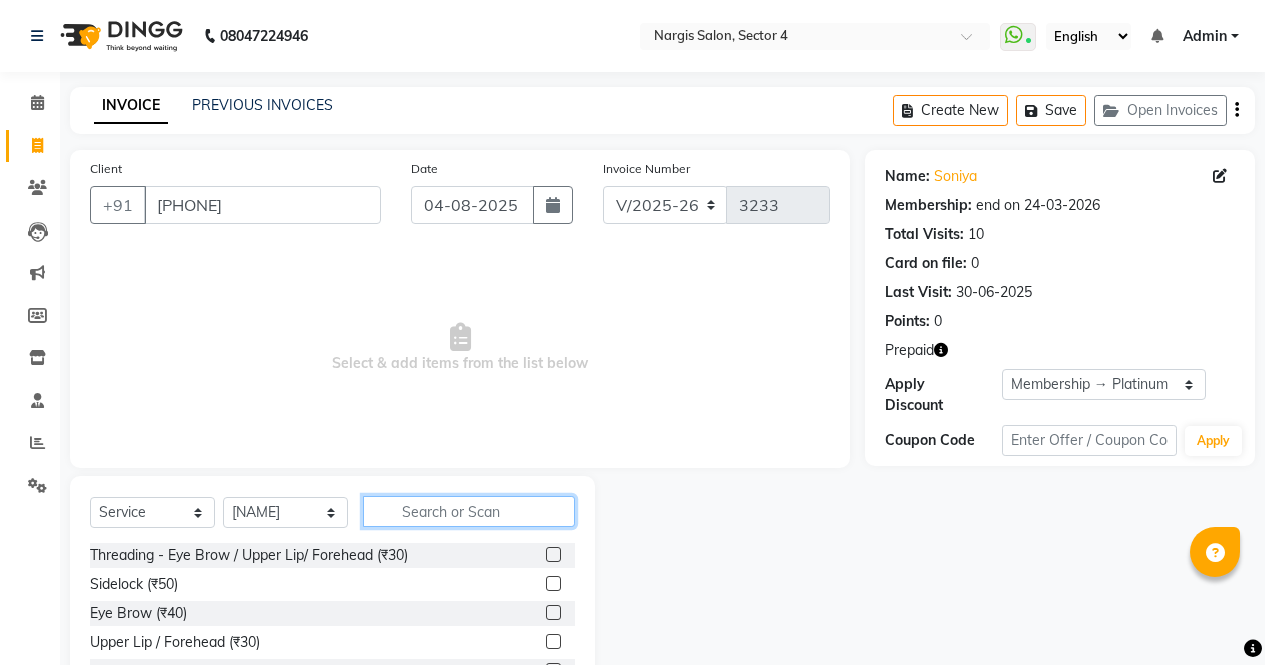 click 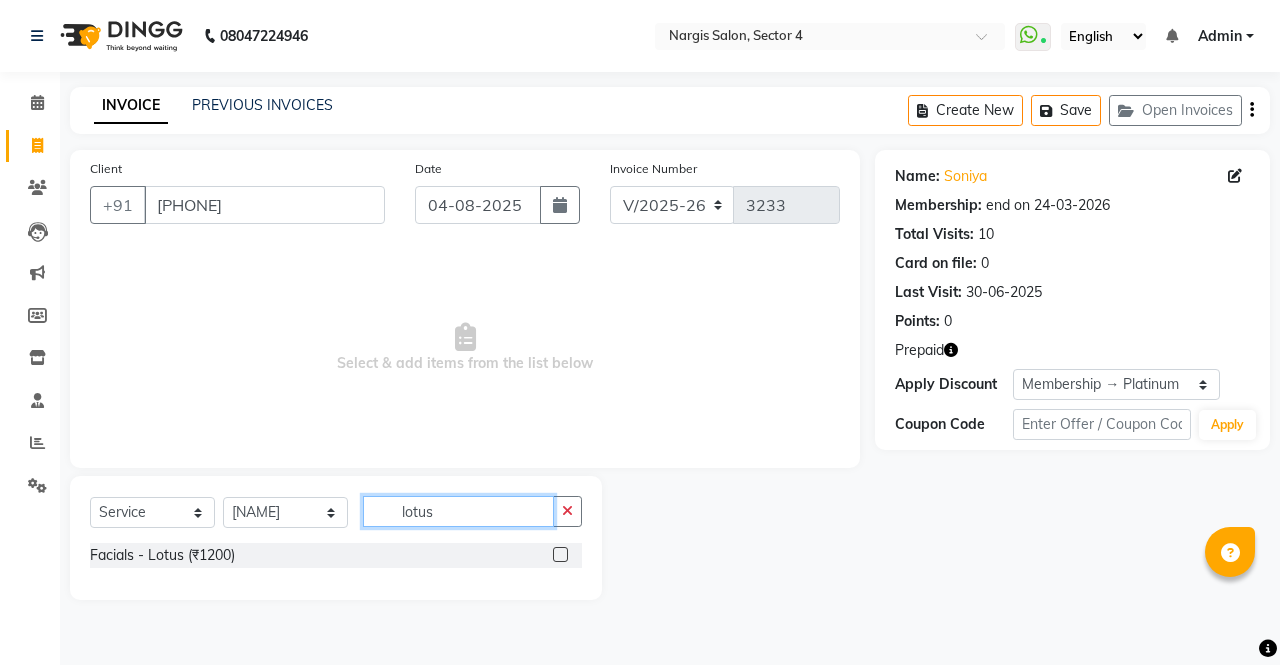 type on "lotus" 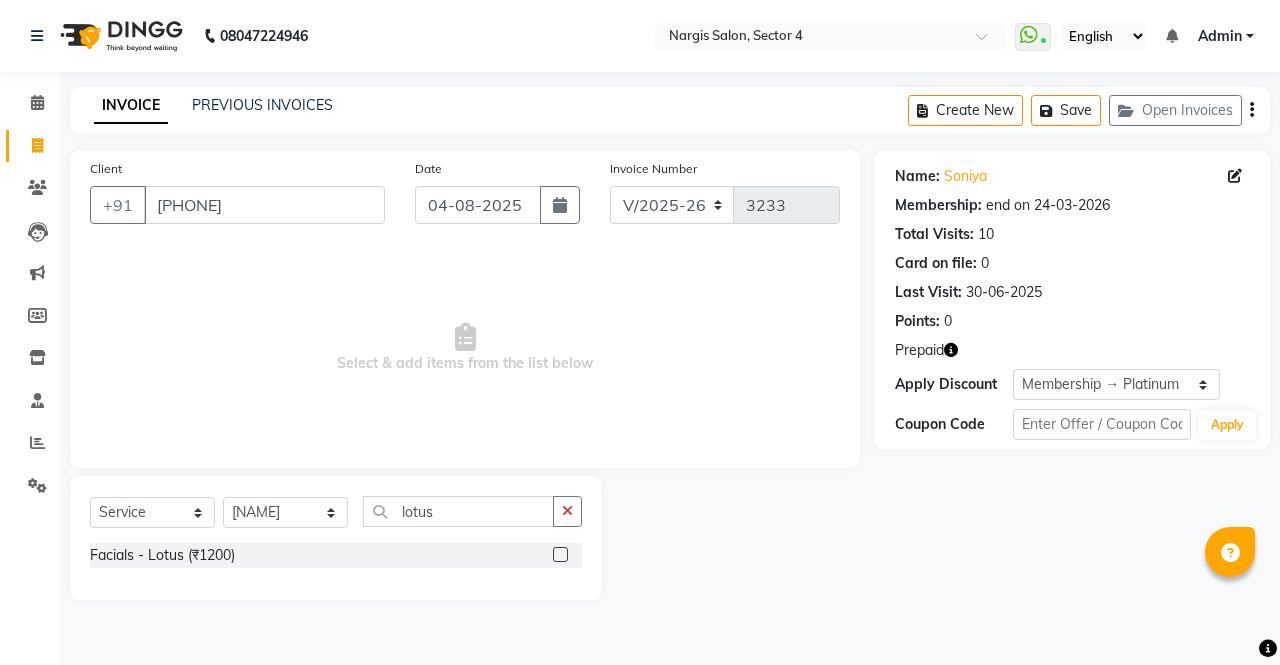 click 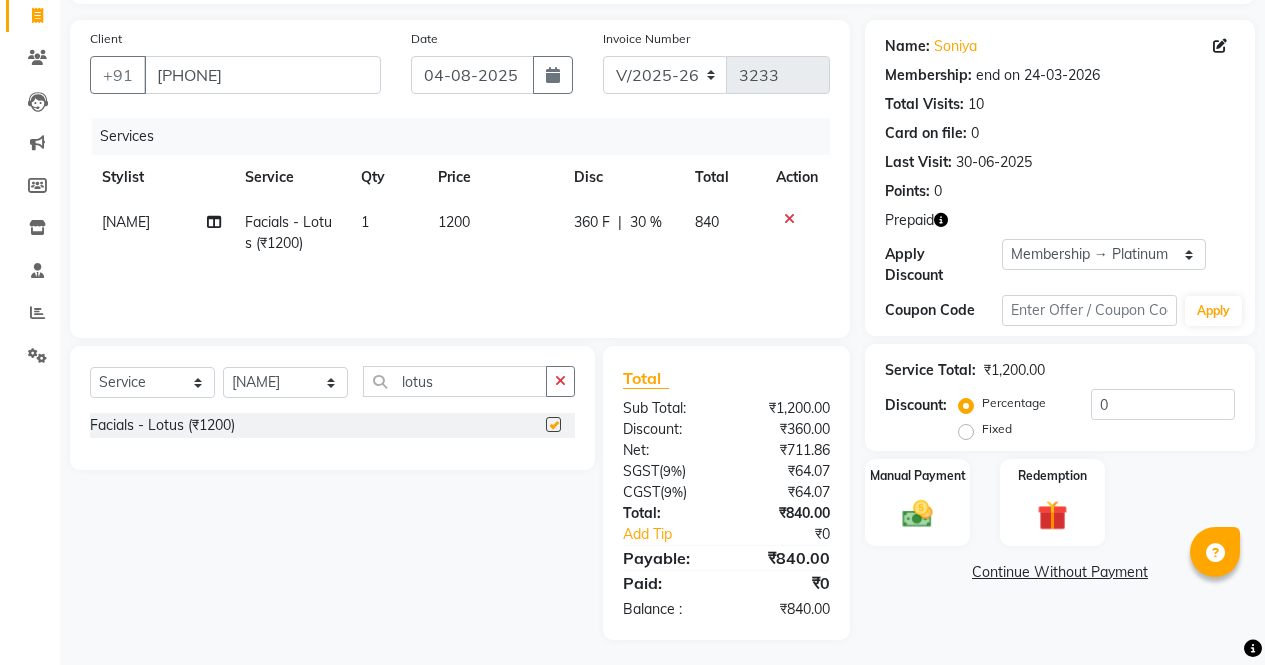 checkbox on "false" 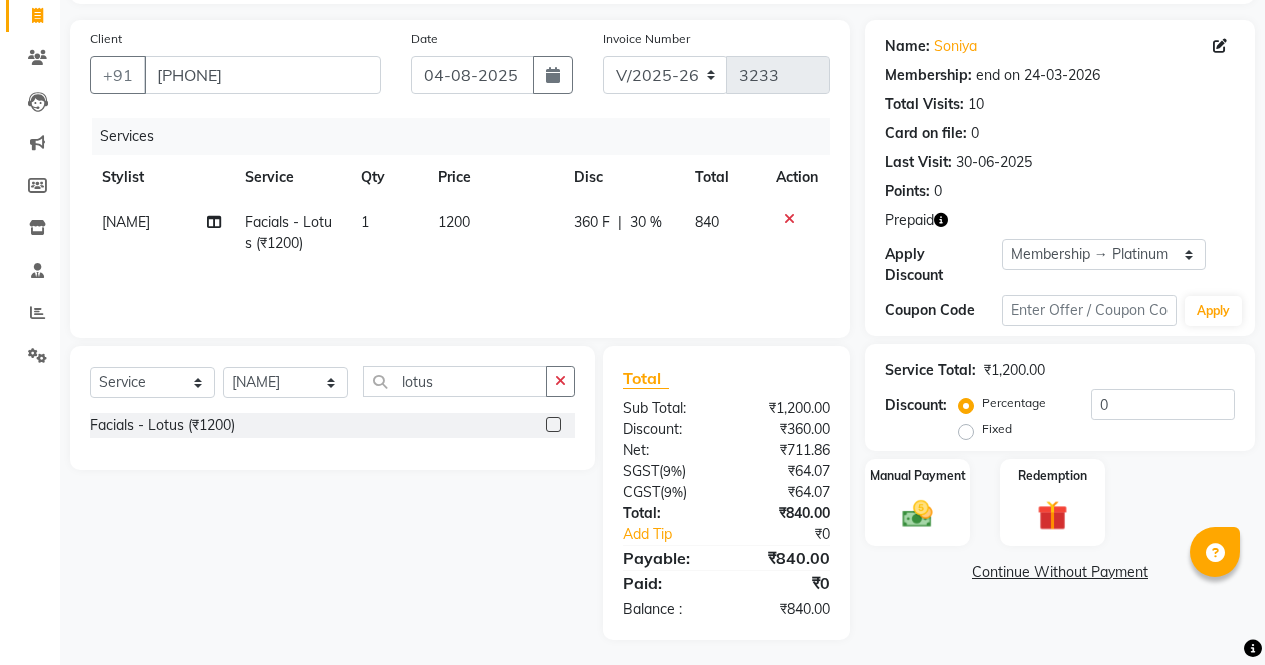 scroll, scrollTop: 135, scrollLeft: 0, axis: vertical 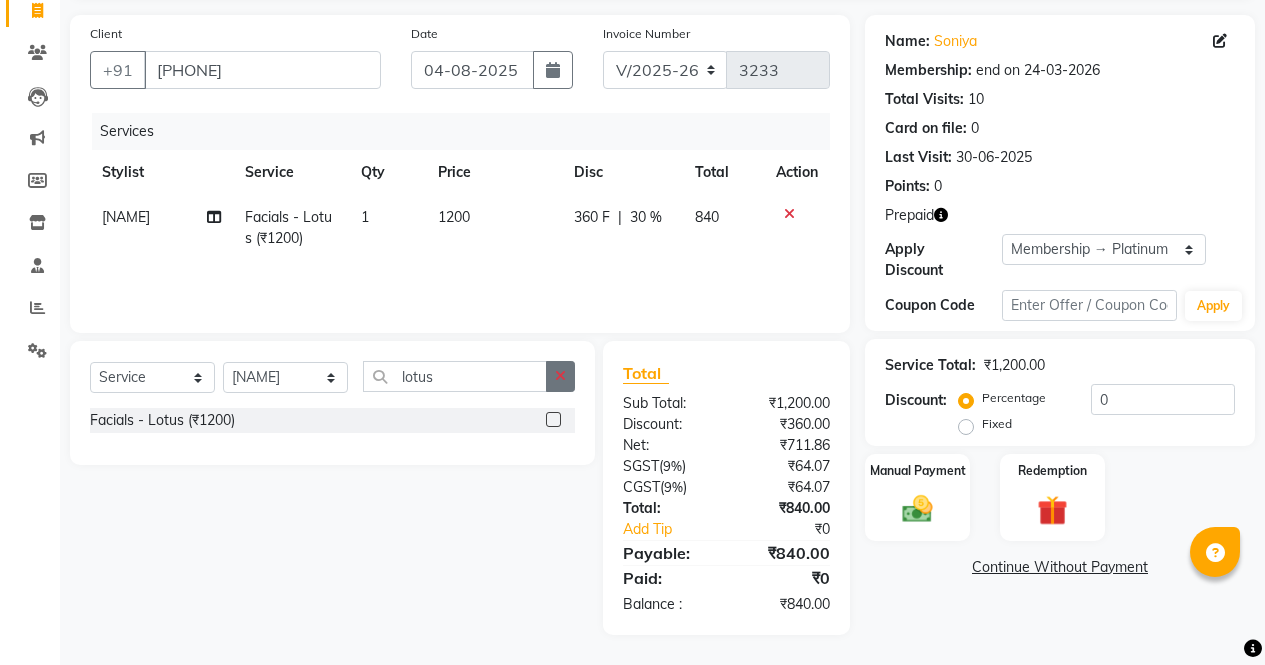 click 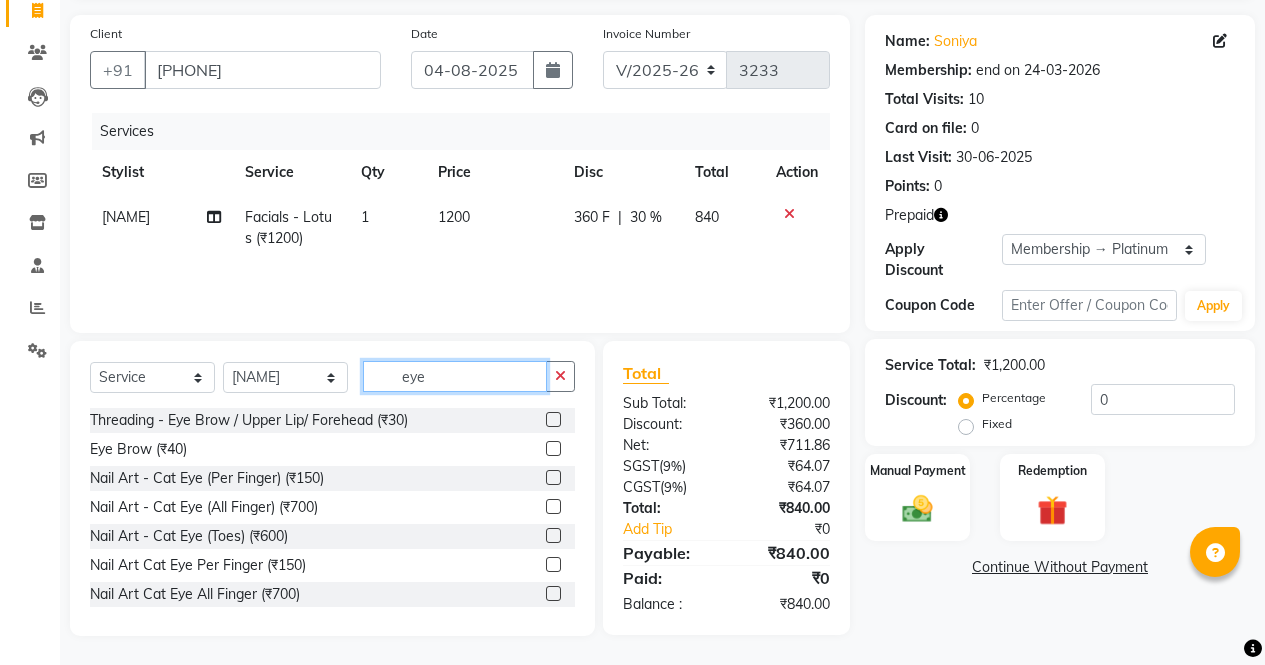 type on "eye" 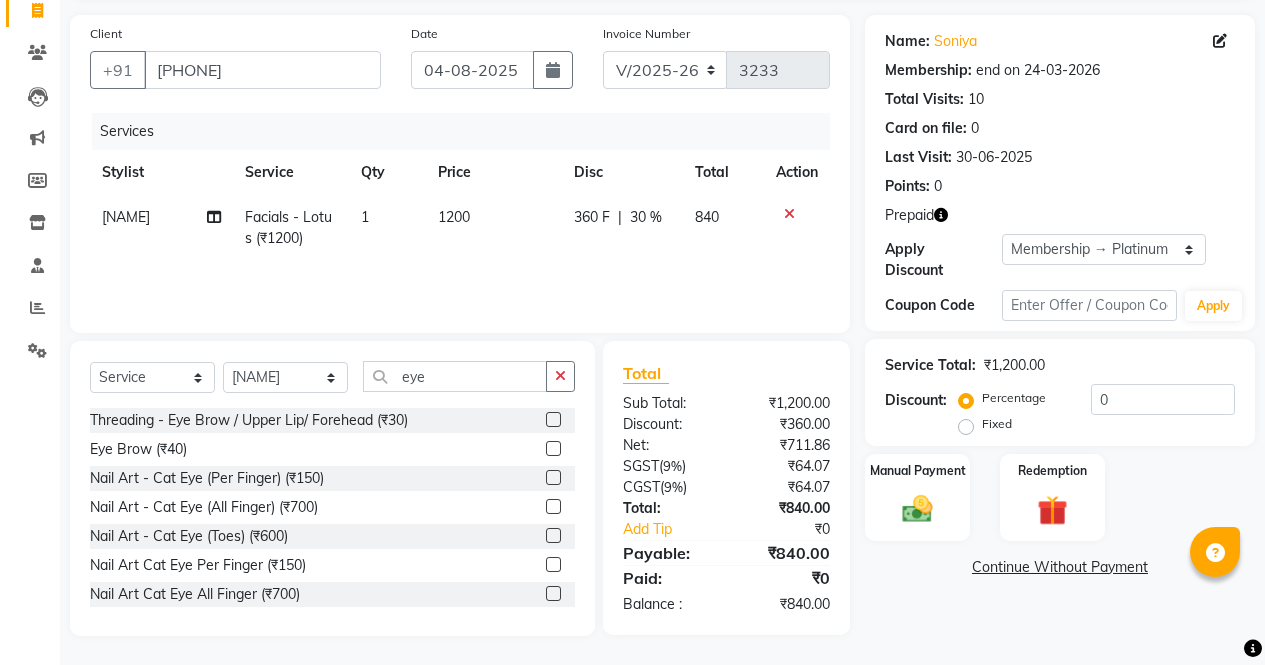 click 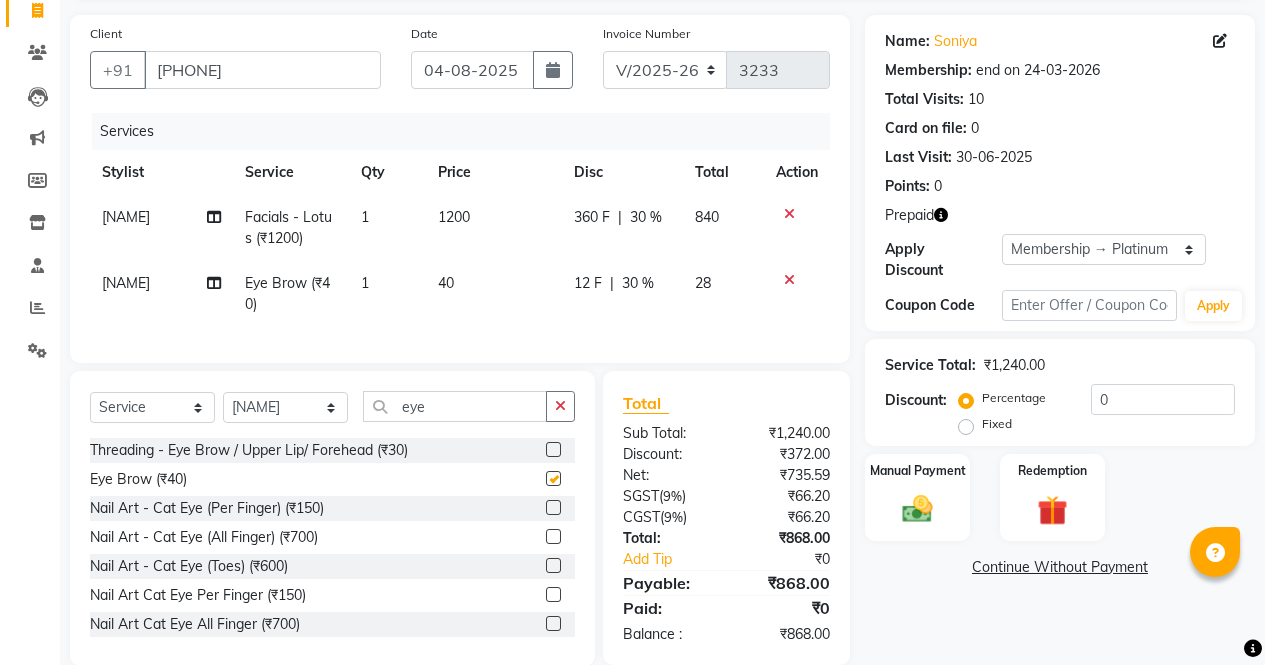 scroll, scrollTop: 181, scrollLeft: 0, axis: vertical 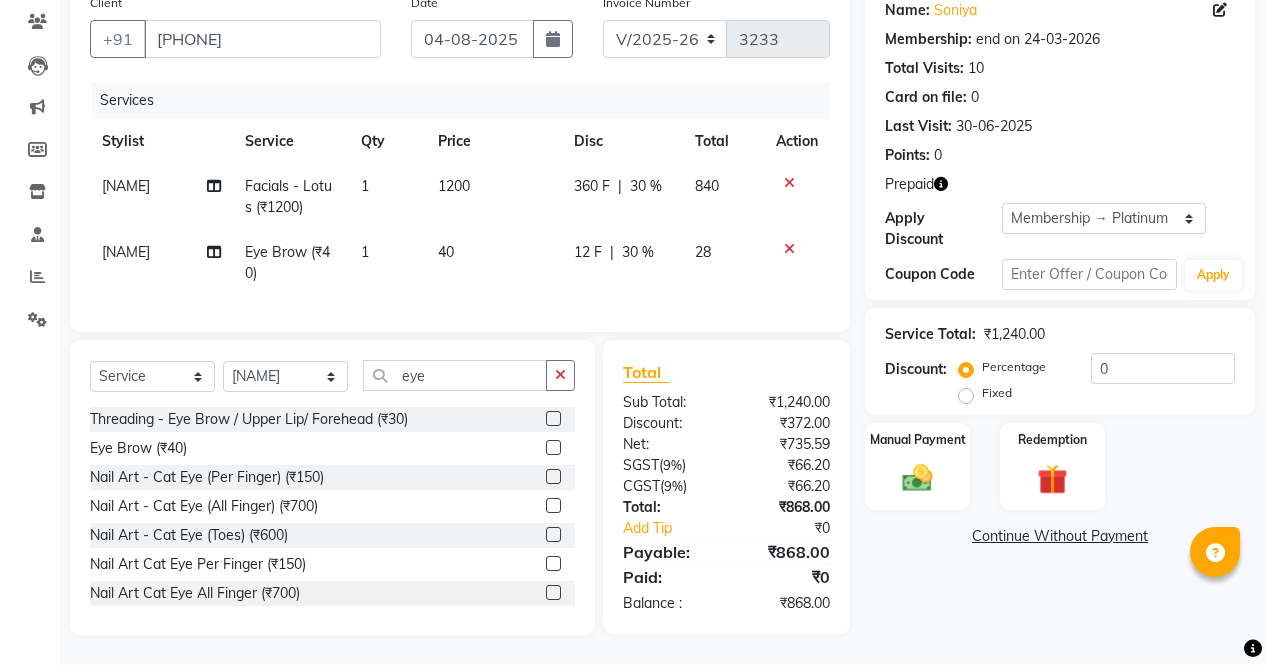 checkbox on "false" 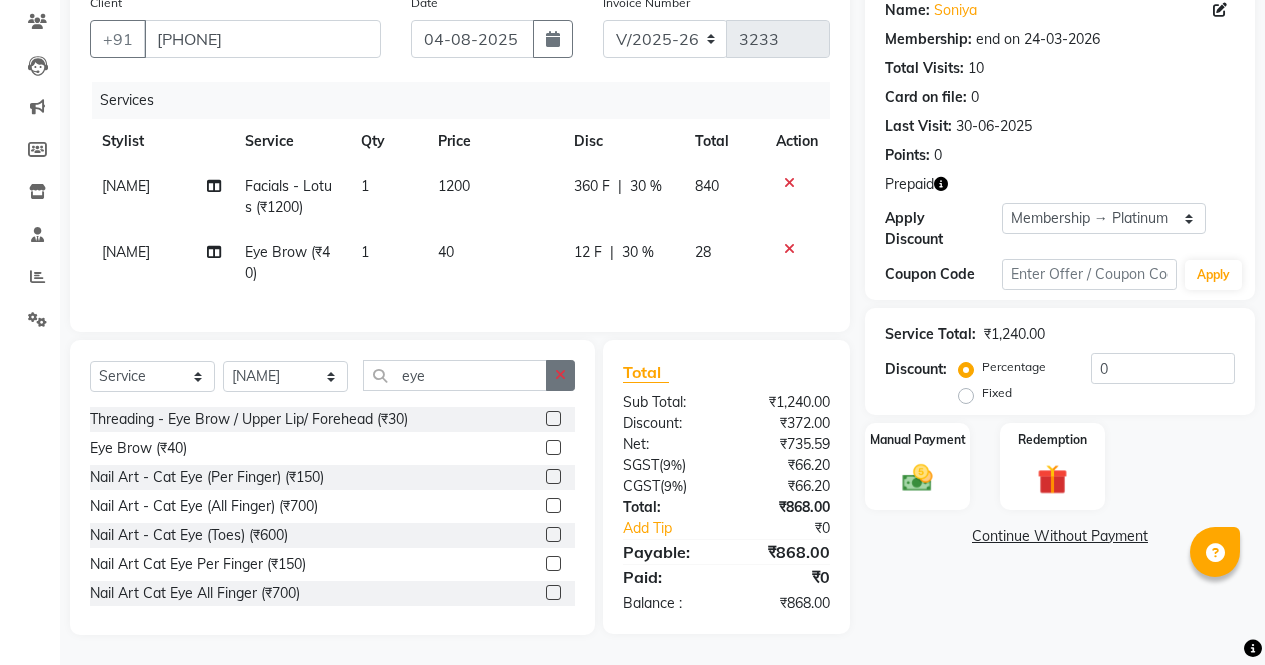 click 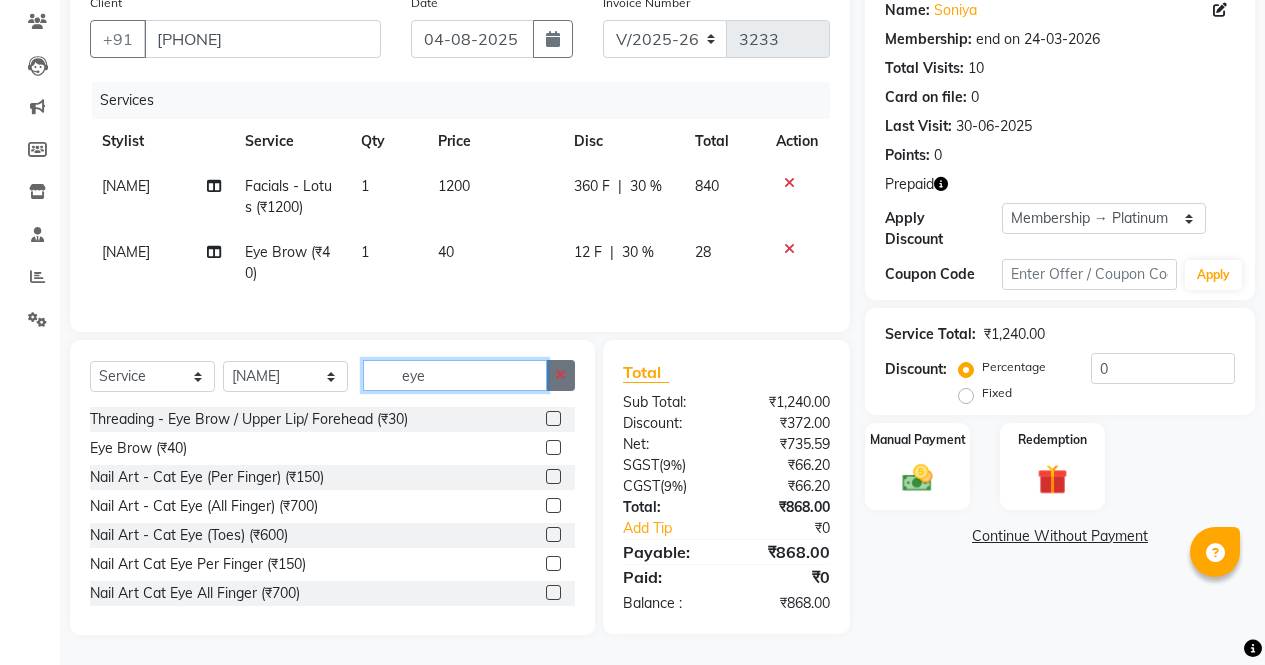 type 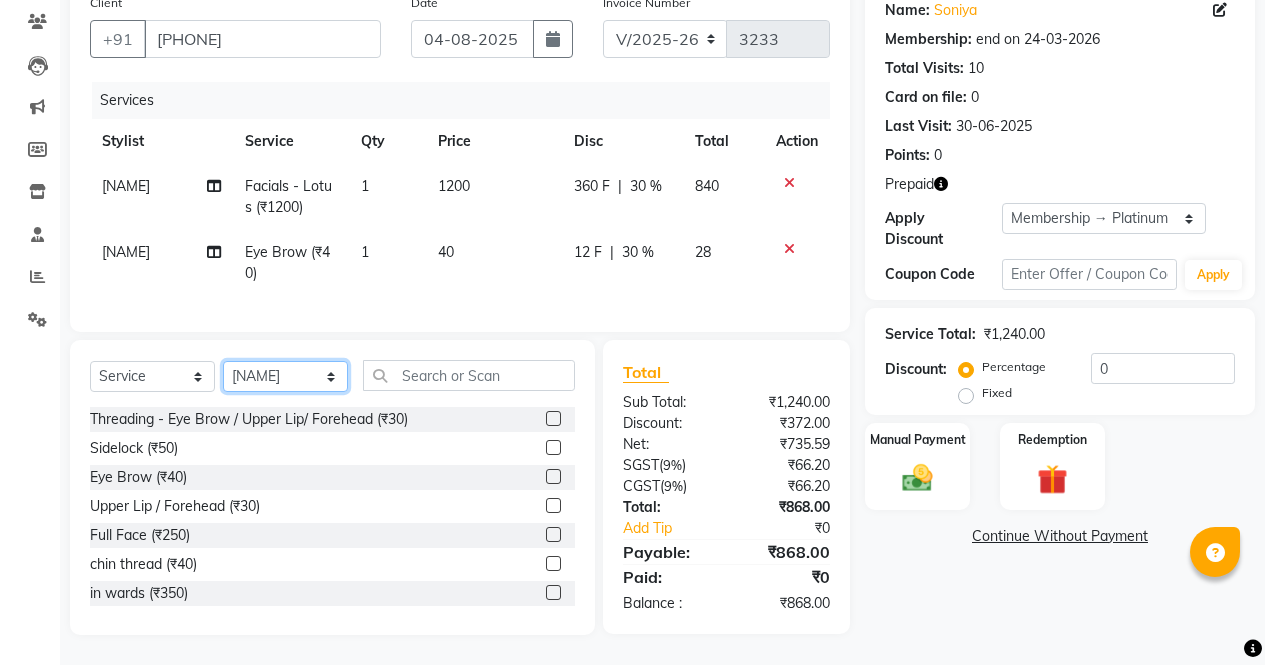 click on "Select Stylist ajeet anu armaan ashu Front Desk muskaan rakhi saima shivam soni sunil yashoda" 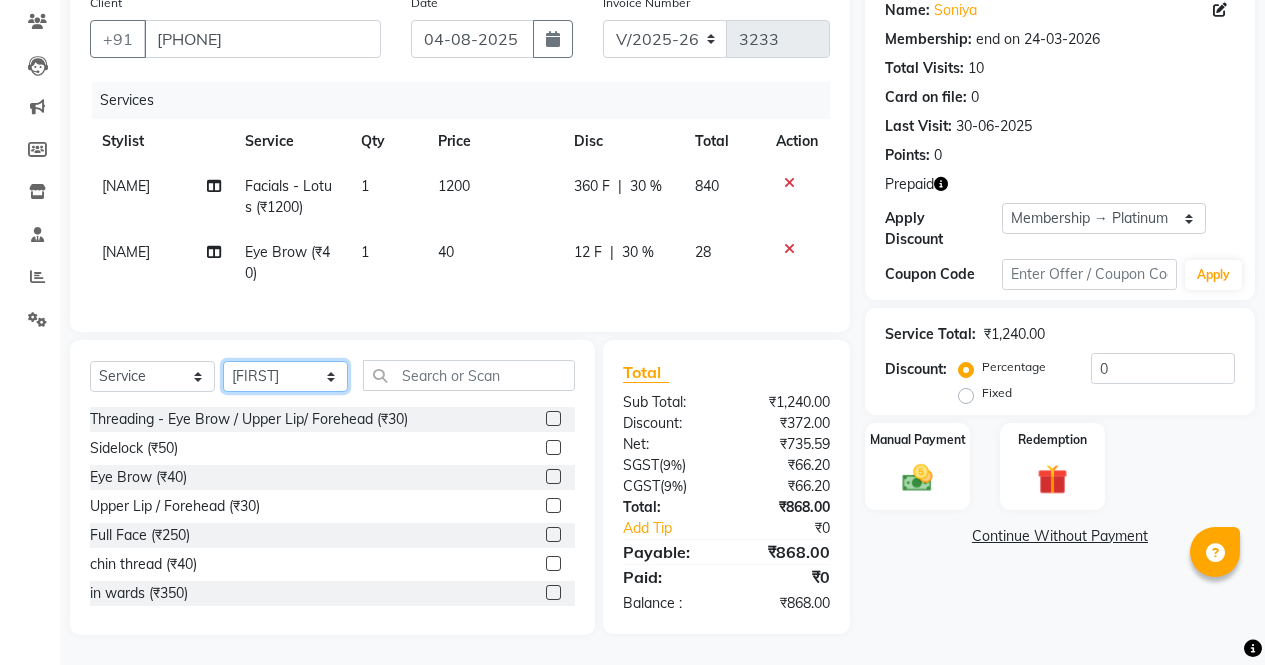 click on "Select Stylist ajeet anu armaan ashu Front Desk muskaan rakhi saima shivam soni sunil yashoda" 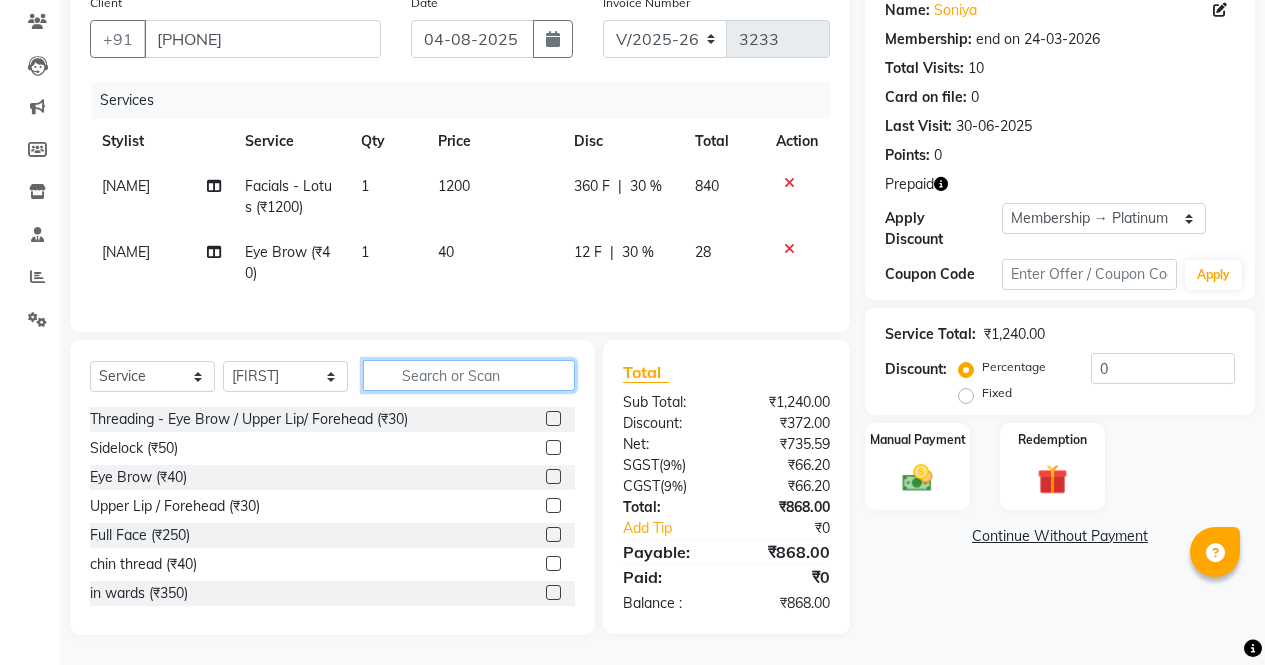 click 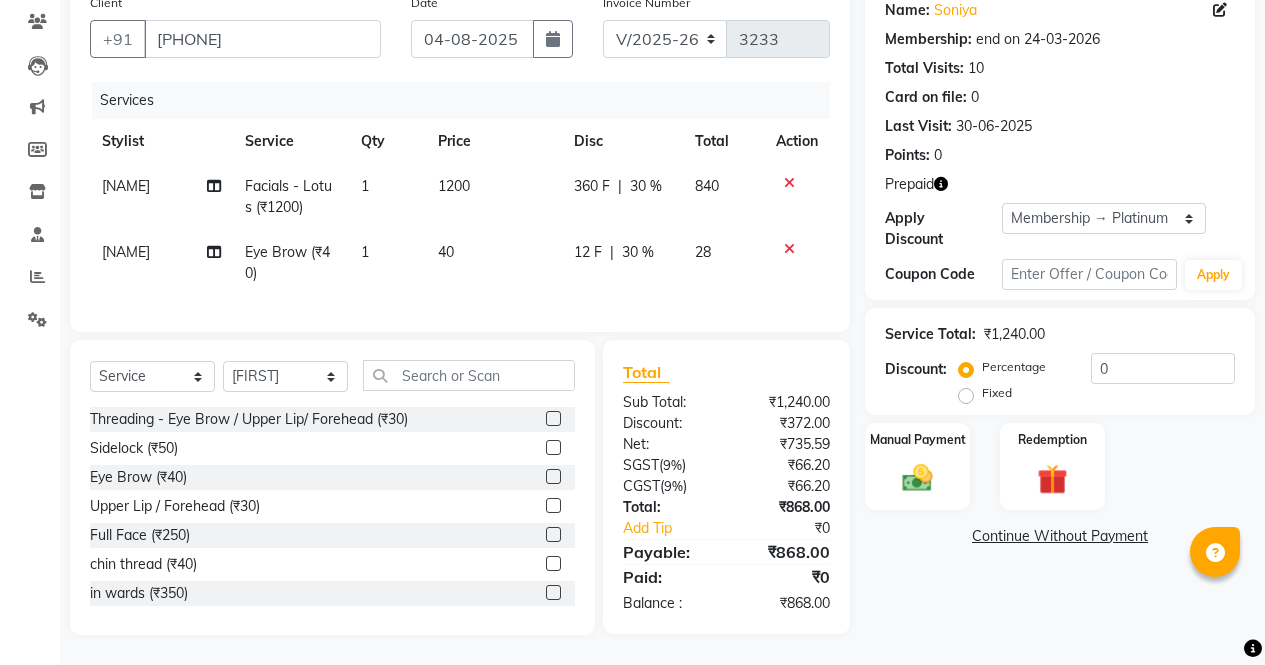click 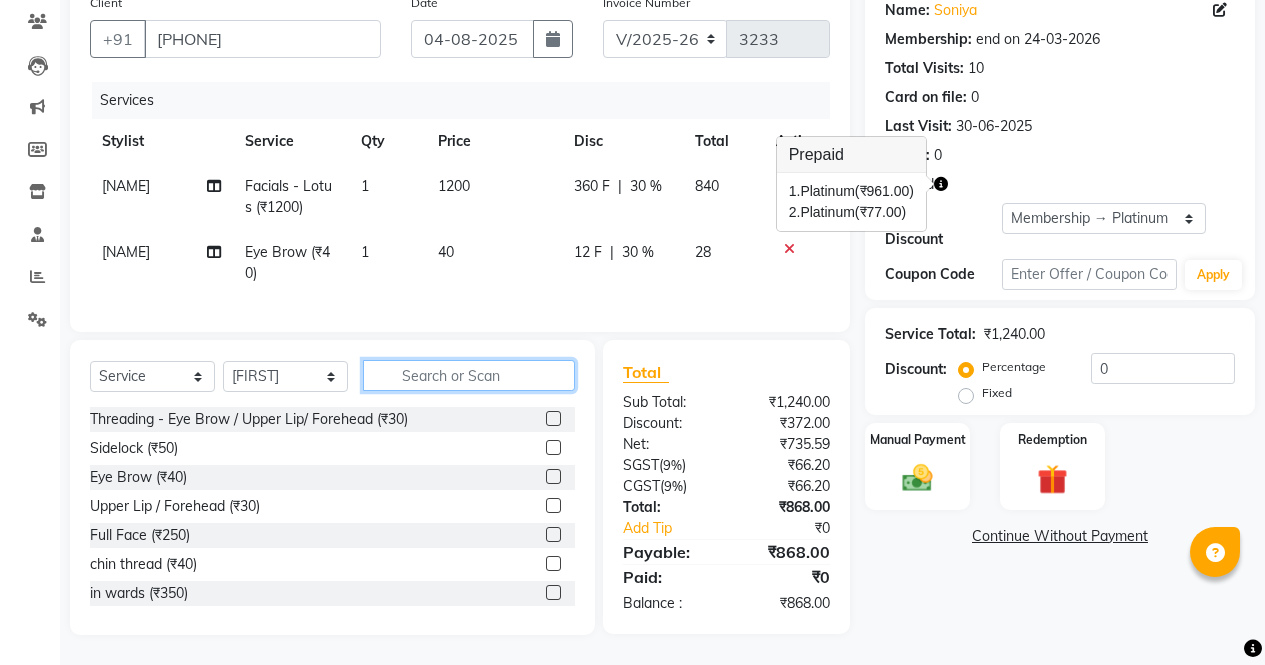 click 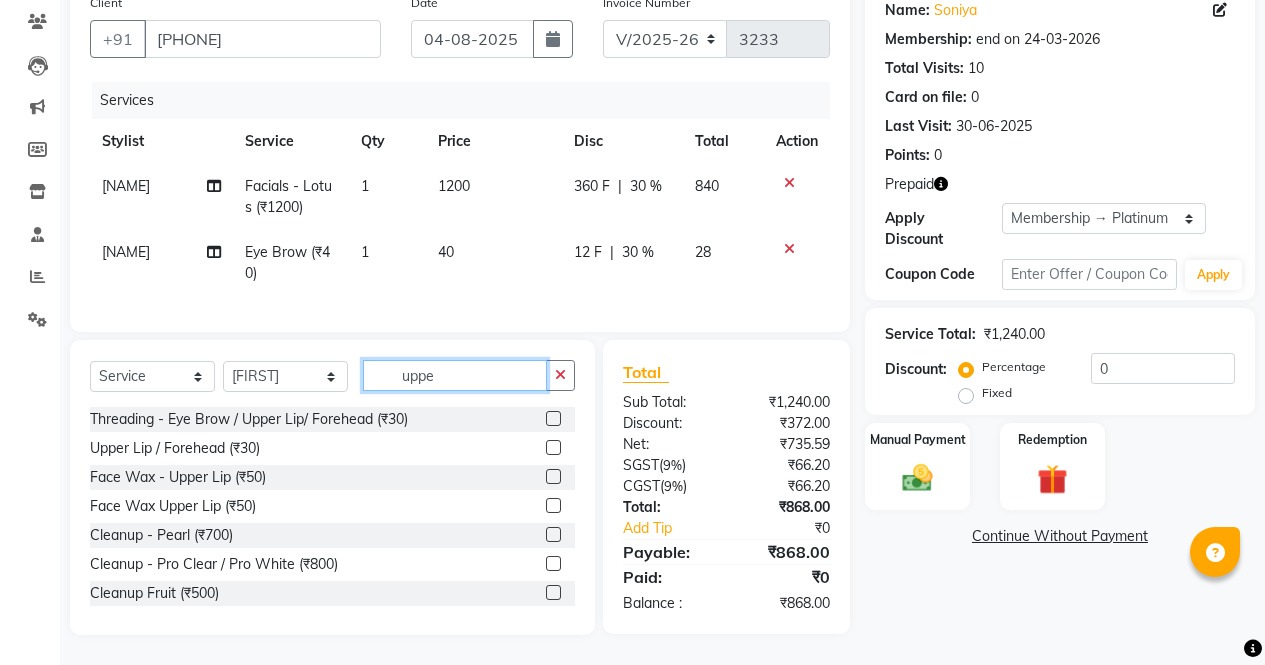 scroll, scrollTop: 180, scrollLeft: 0, axis: vertical 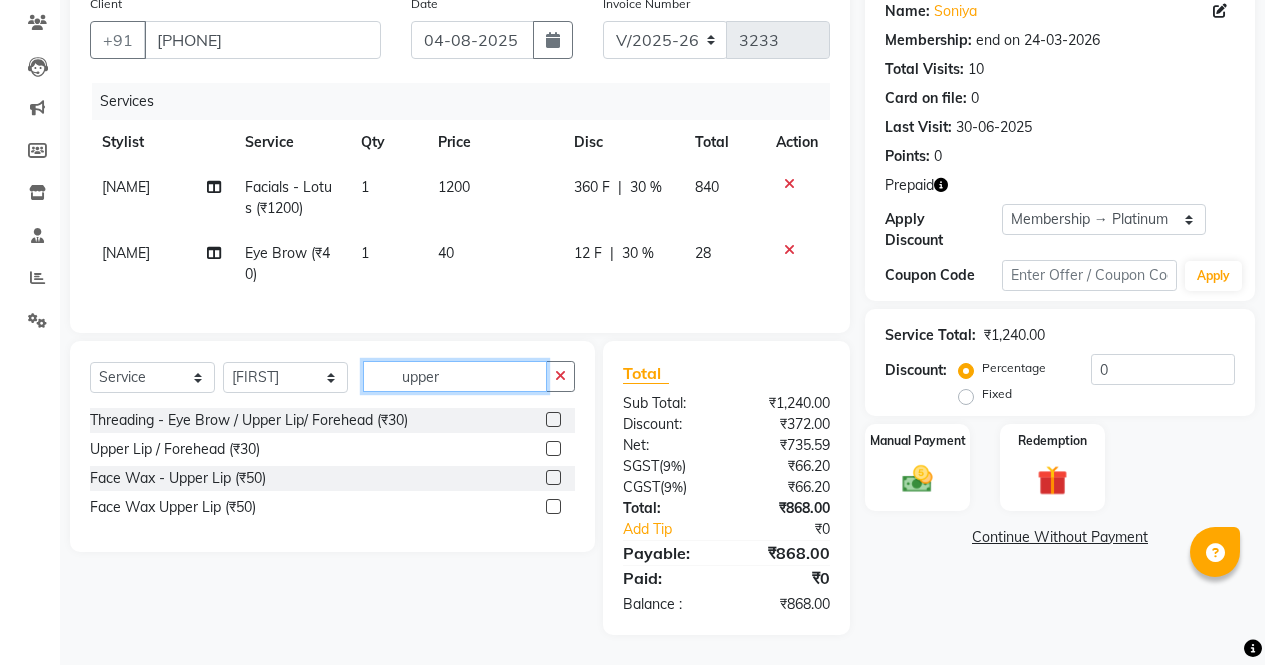 type on "upper" 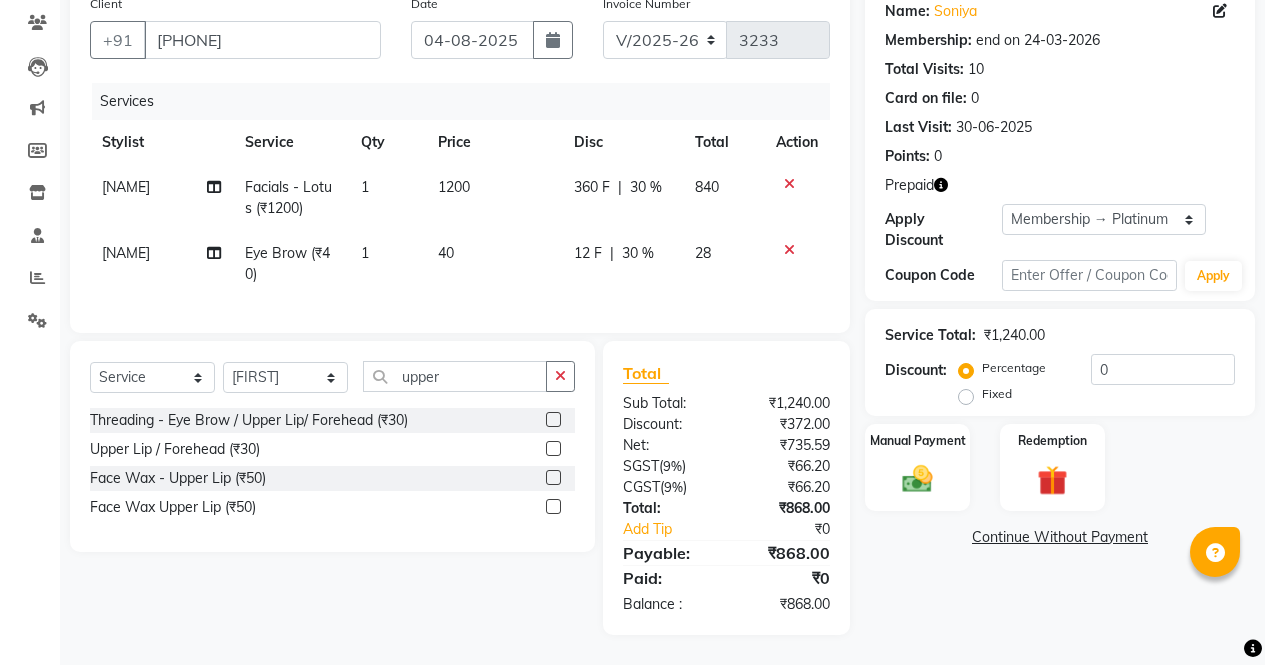 click 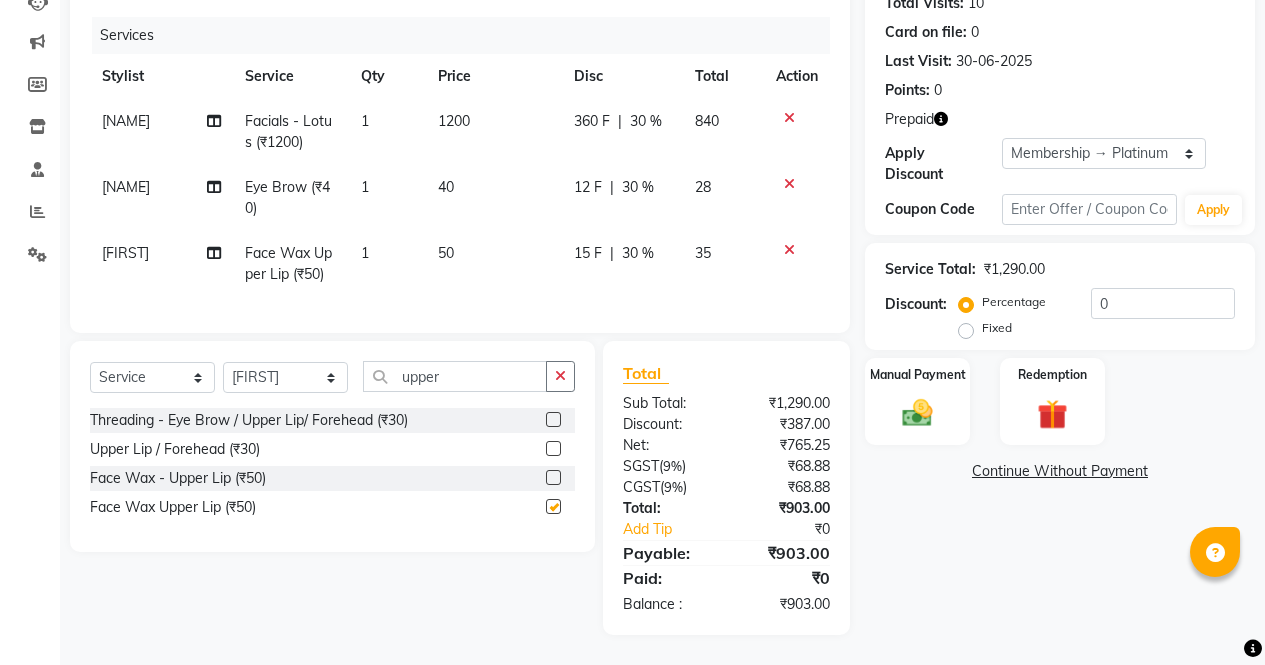 checkbox on "false" 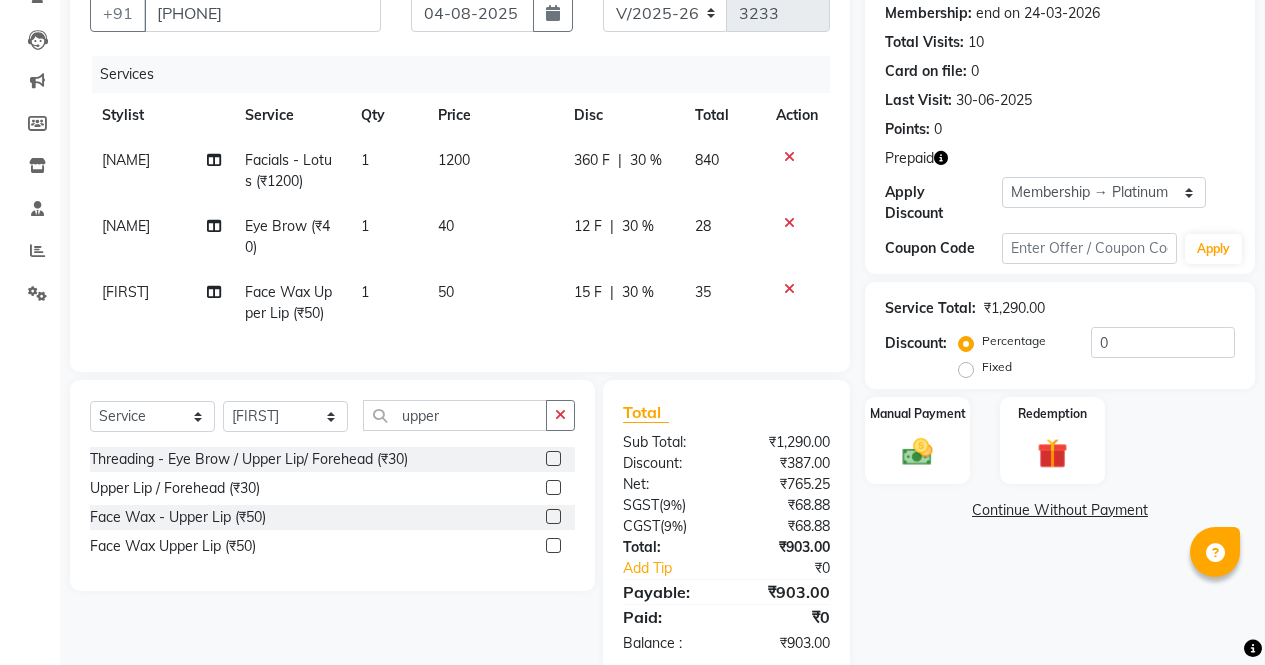 scroll, scrollTop: 180, scrollLeft: 0, axis: vertical 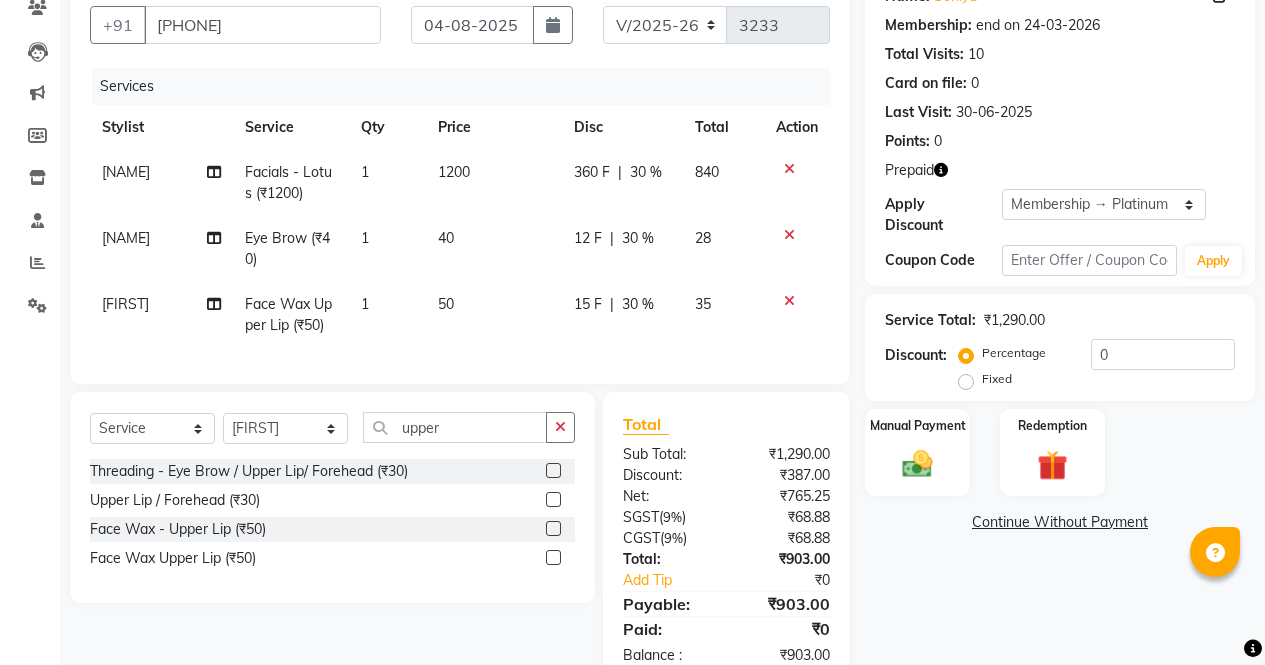 click 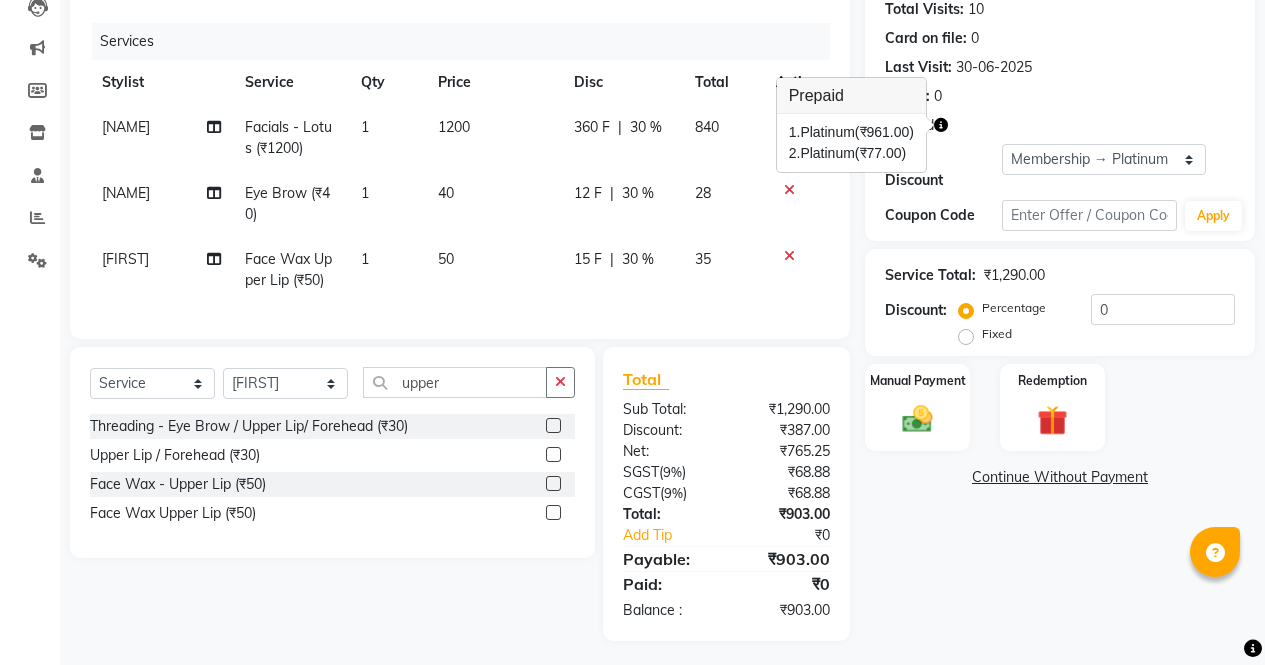 scroll, scrollTop: 246, scrollLeft: 0, axis: vertical 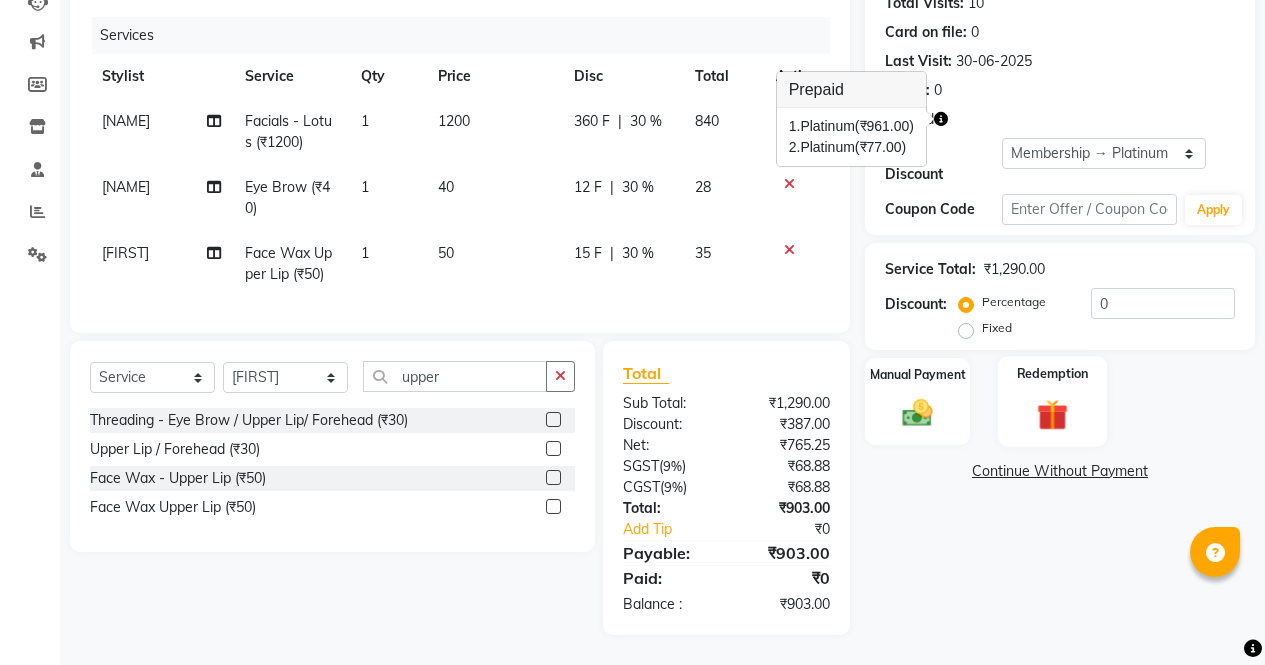 click 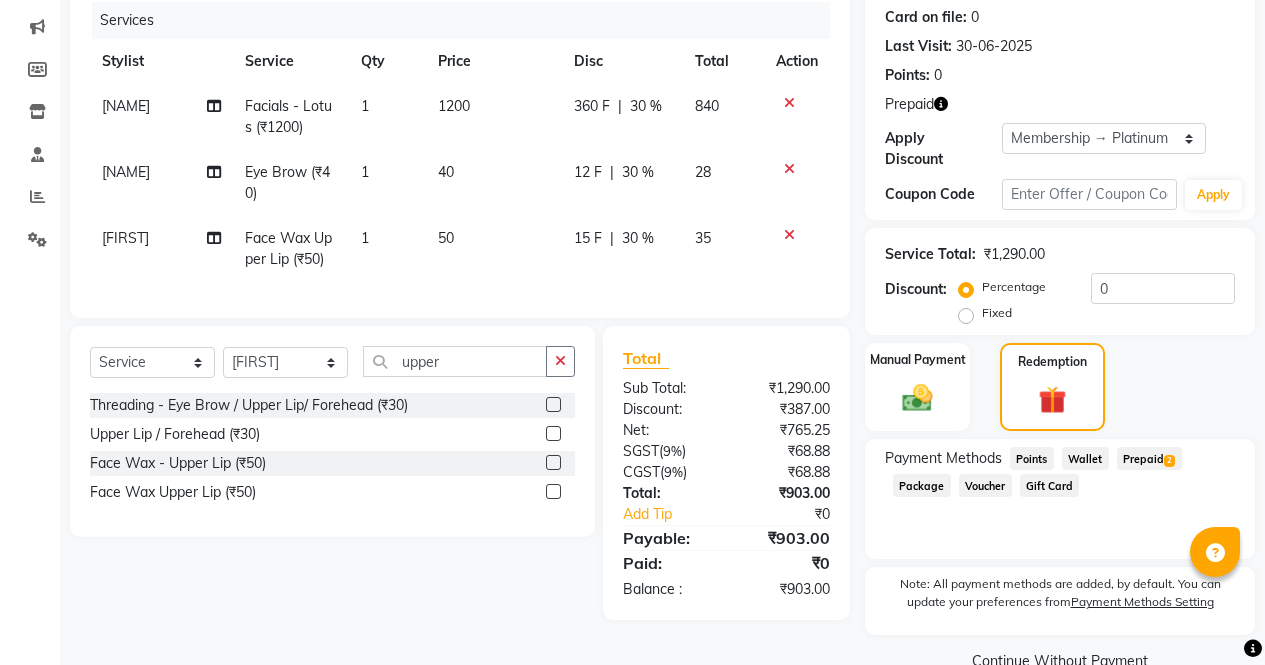 click on "Prepaid  2" 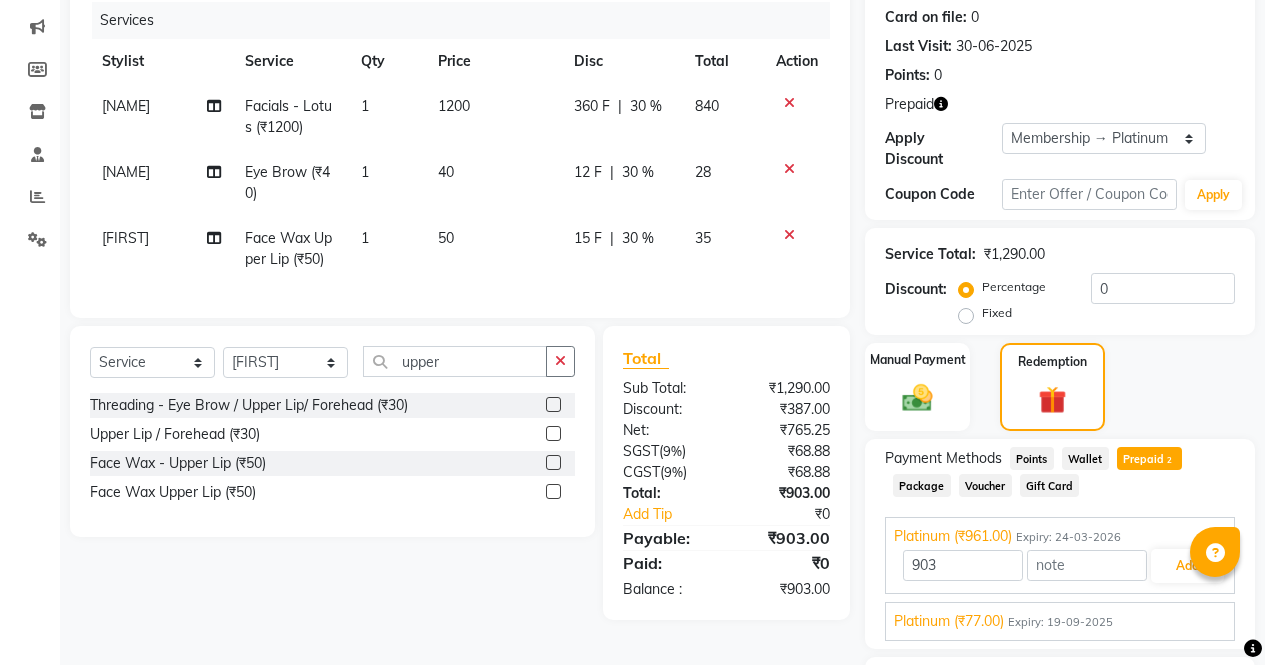 scroll, scrollTop: 361, scrollLeft: 0, axis: vertical 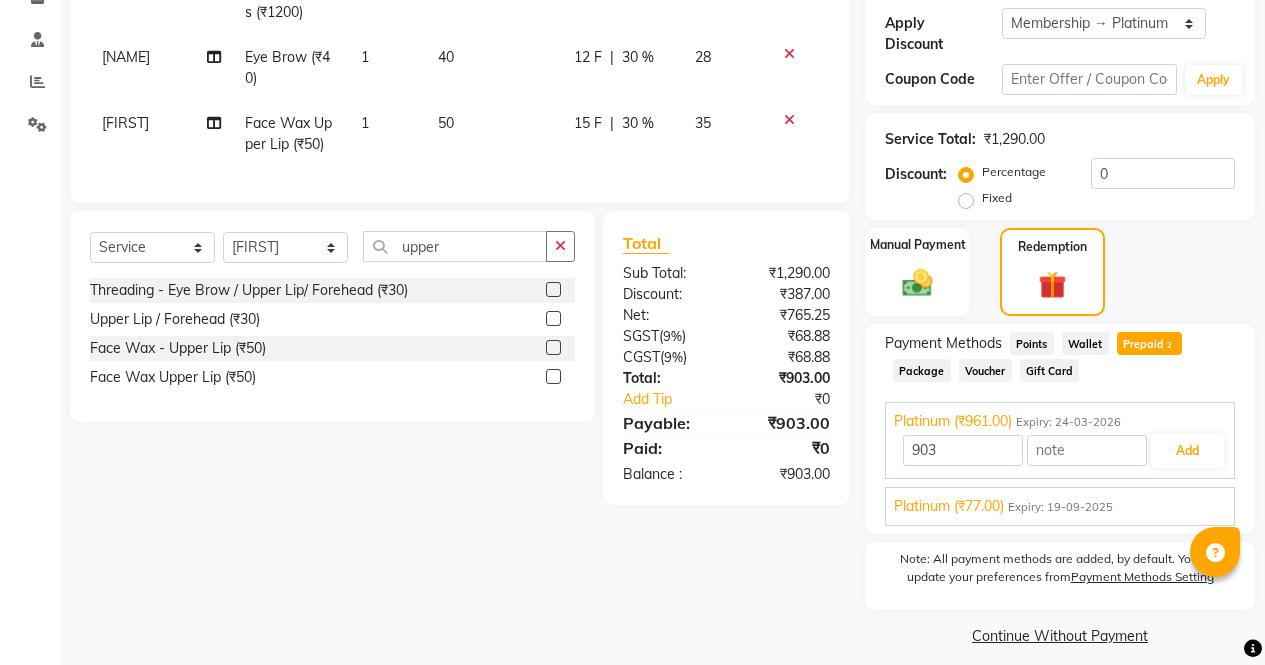 click on "Platinum (₹77.00) Expiry: 19-09-2025" at bounding box center (1060, 506) 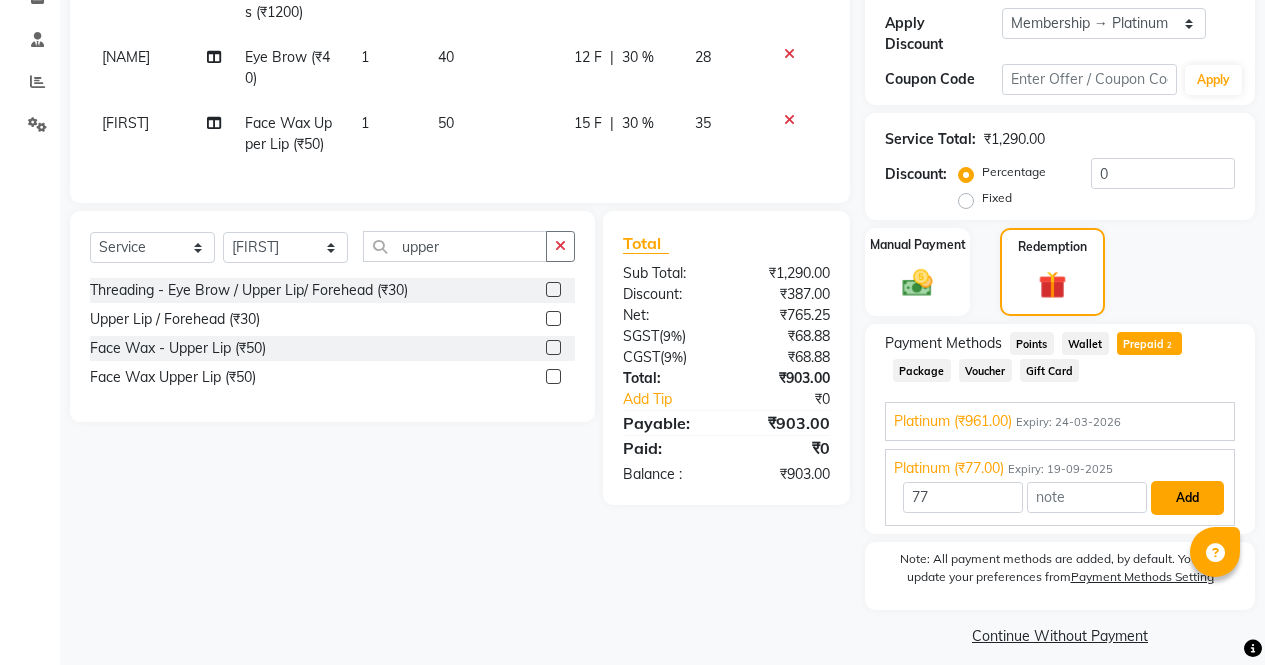 click on "Add" at bounding box center [1187, 498] 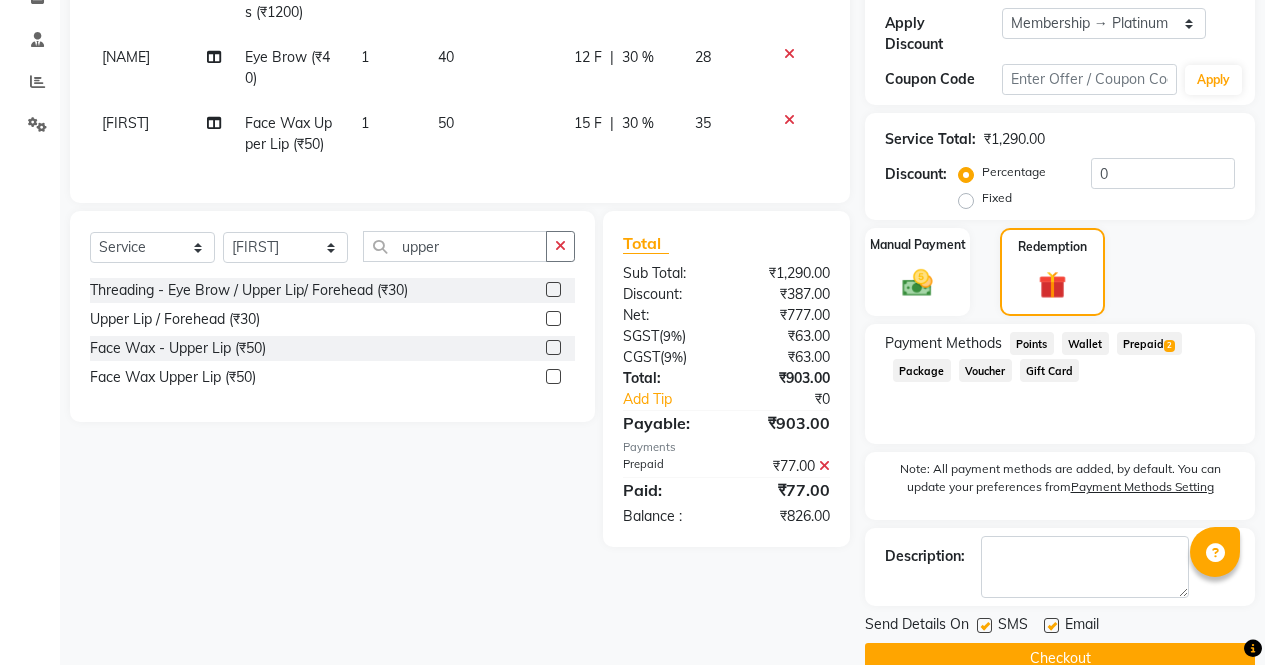 click on "Payment Methods  Points   Wallet   Prepaid  2  Package   Voucher   Gift Card" 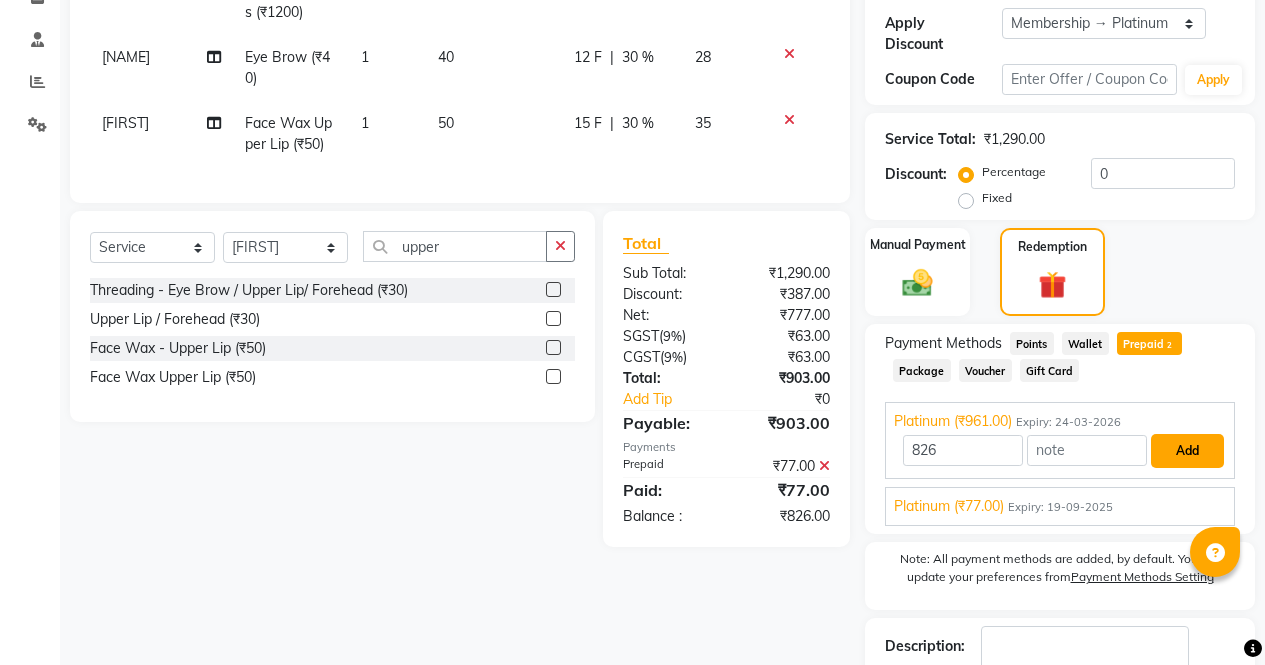 click on "Add" at bounding box center (1187, 451) 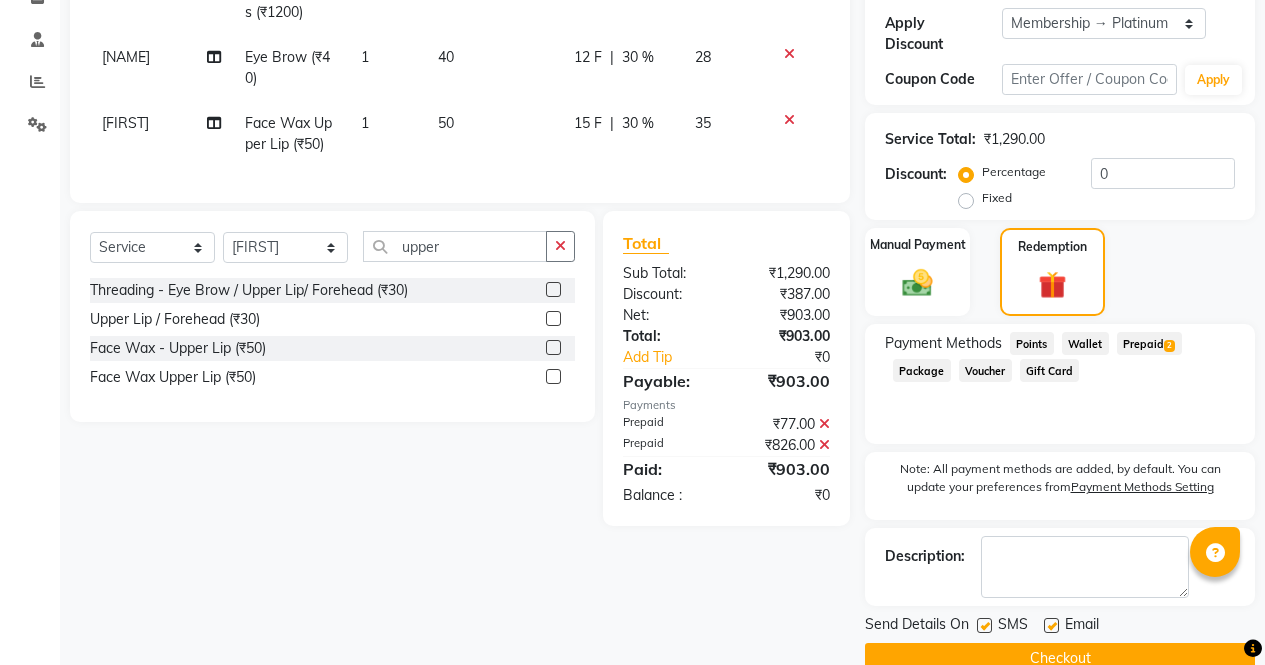click on "Checkout" 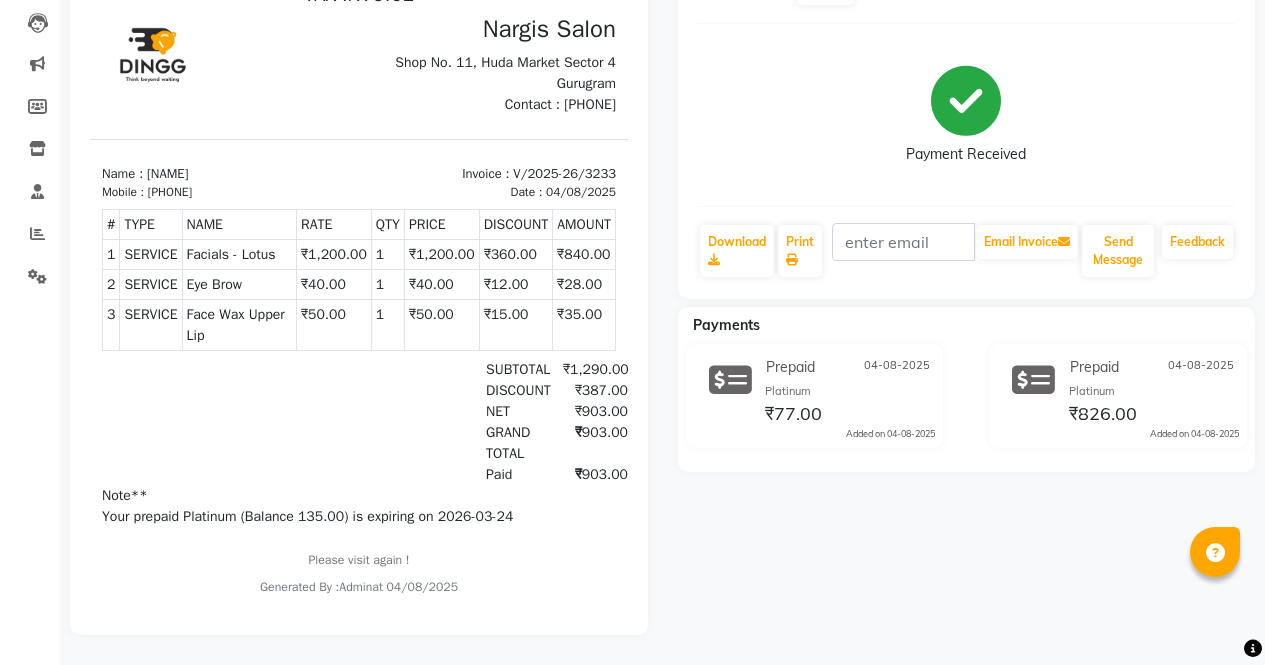 scroll, scrollTop: 0, scrollLeft: 0, axis: both 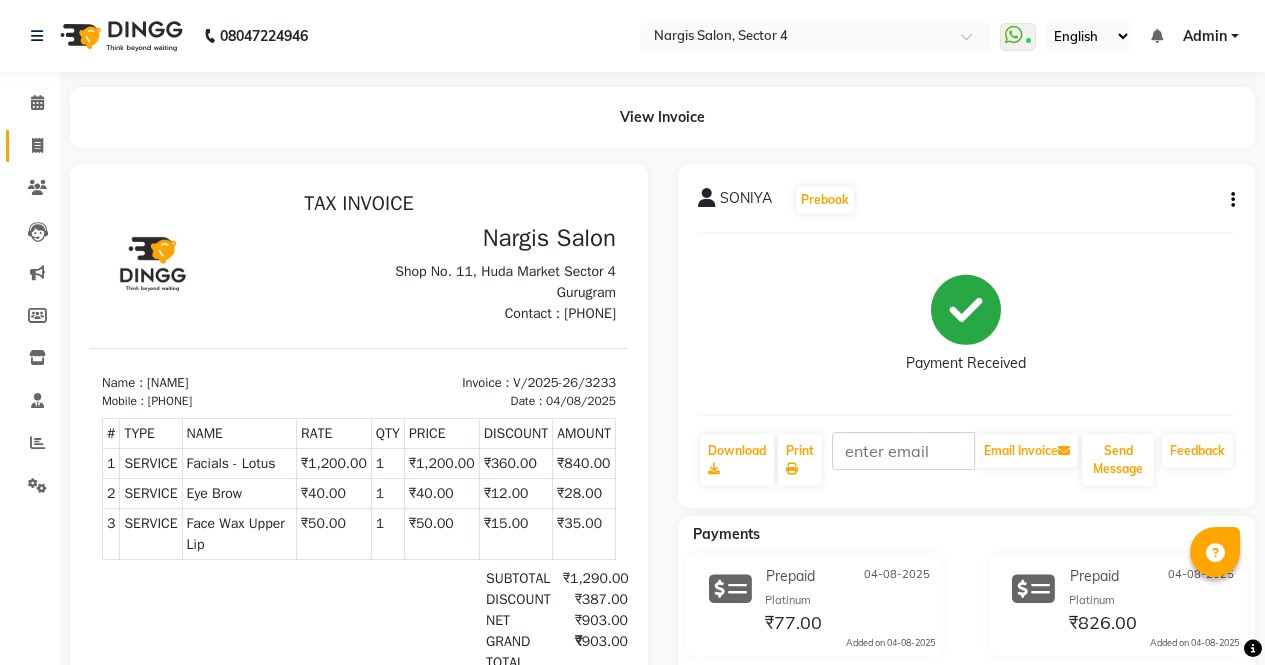 click 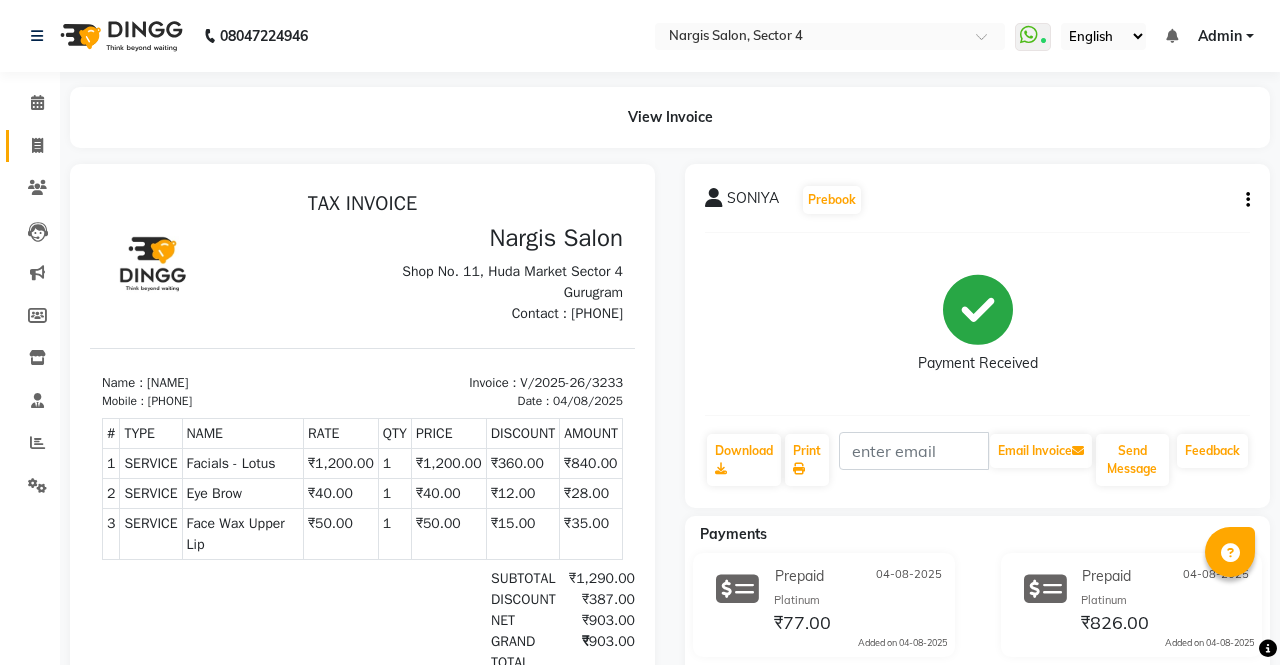 select on "service" 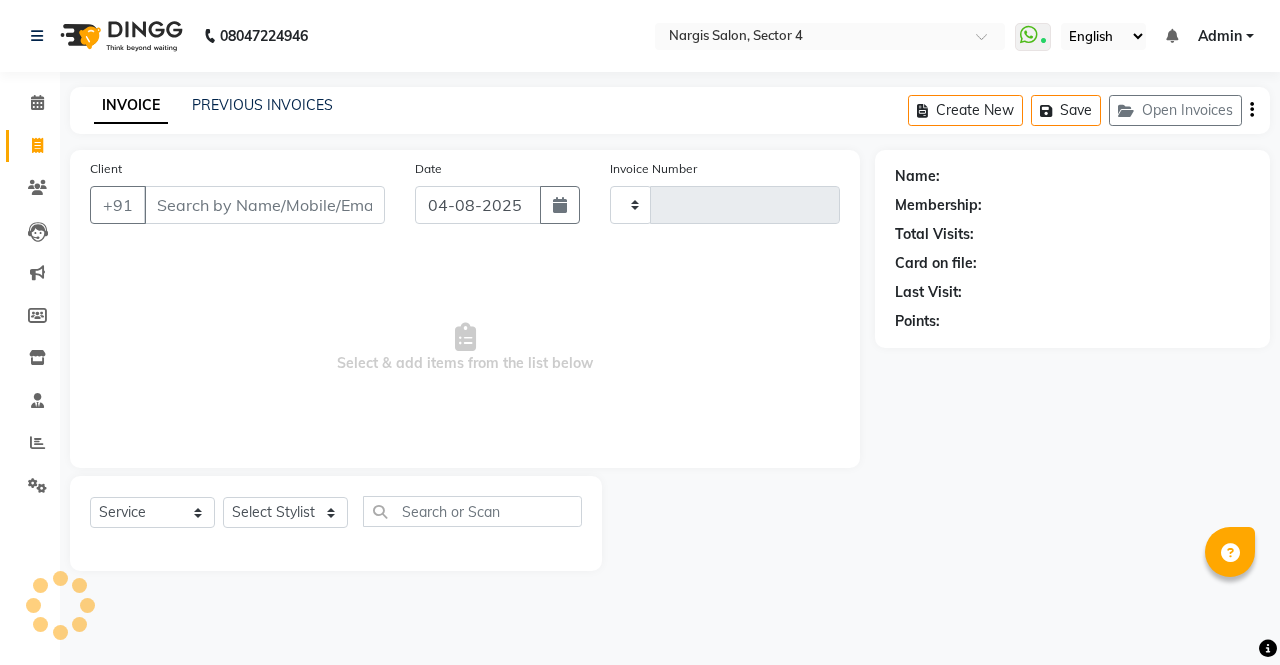 type on "3234" 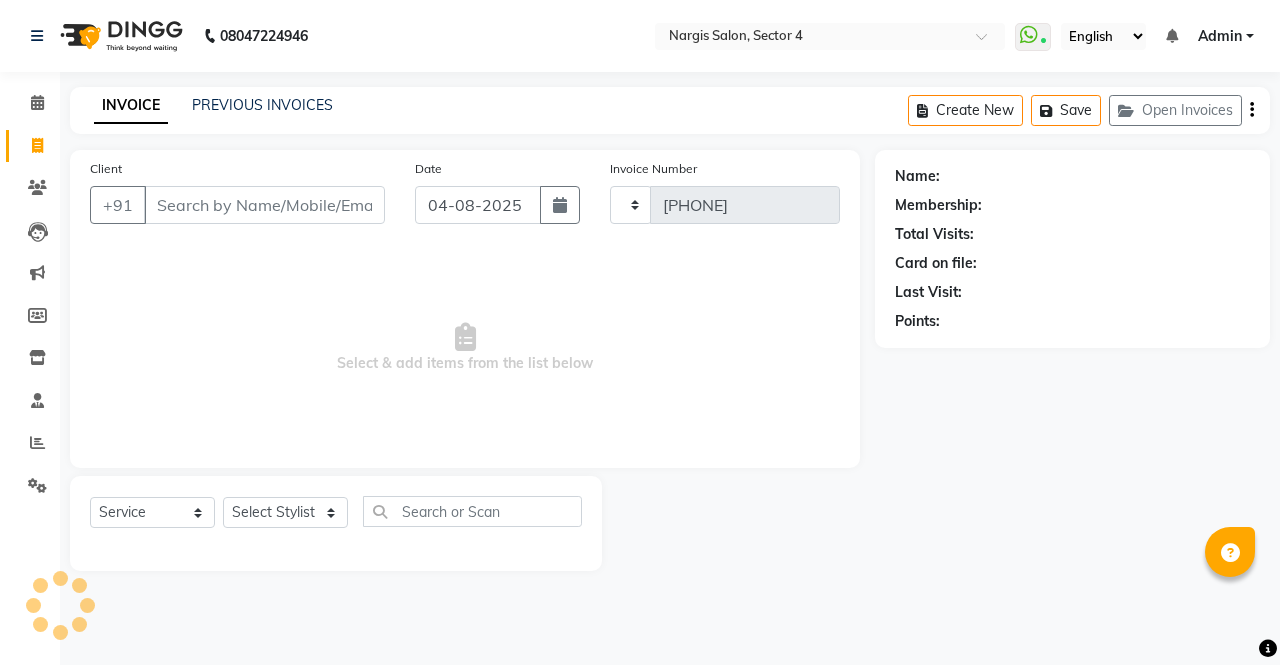 select on "4130" 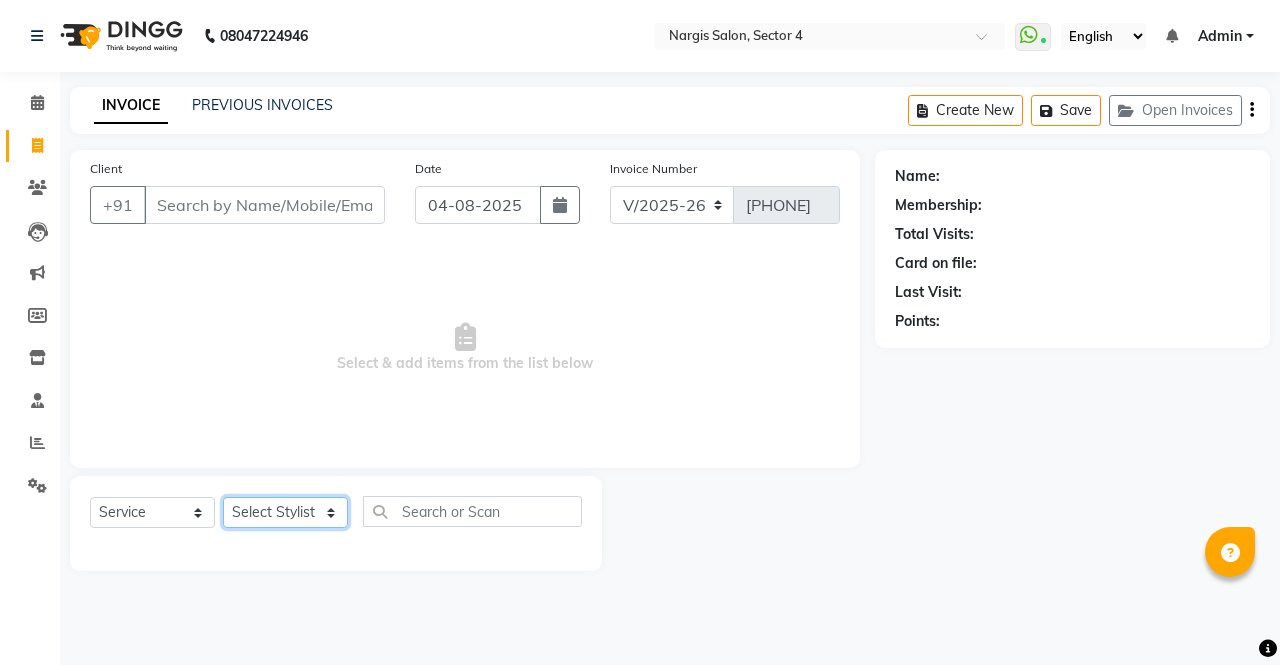 click on "Select Stylist ajeet anu armaan ashu Front Desk muskaan rakhi saima shivam soni sunil yashoda" 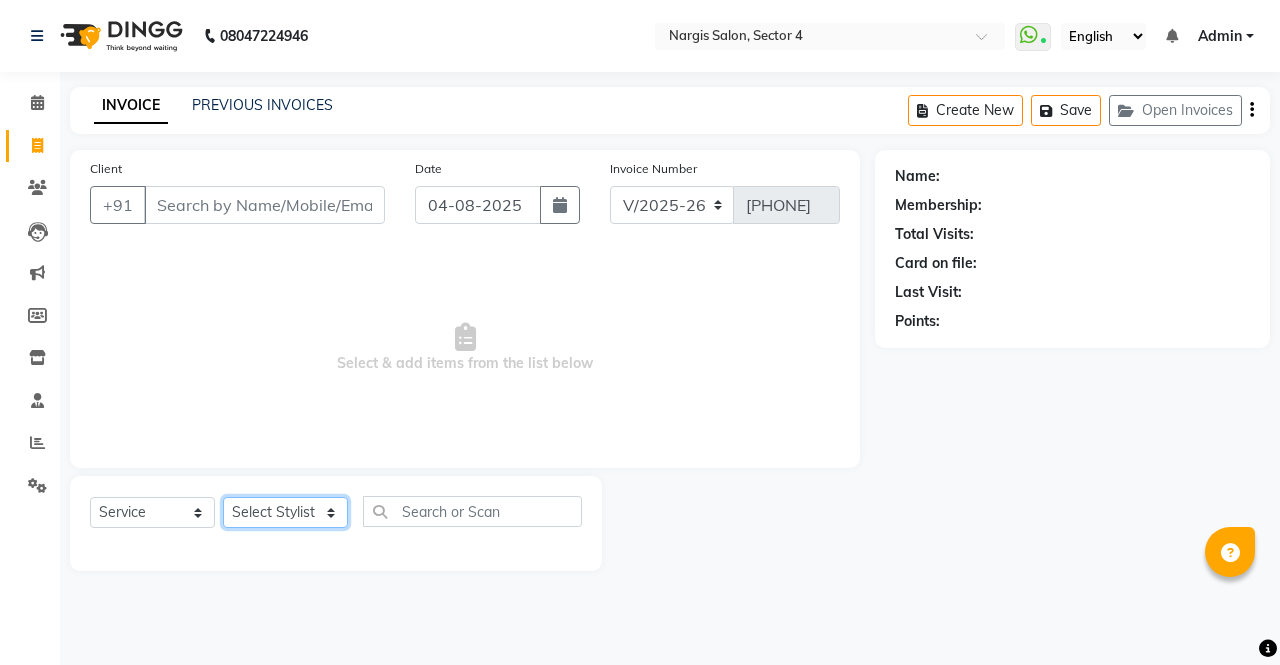 select on "87409" 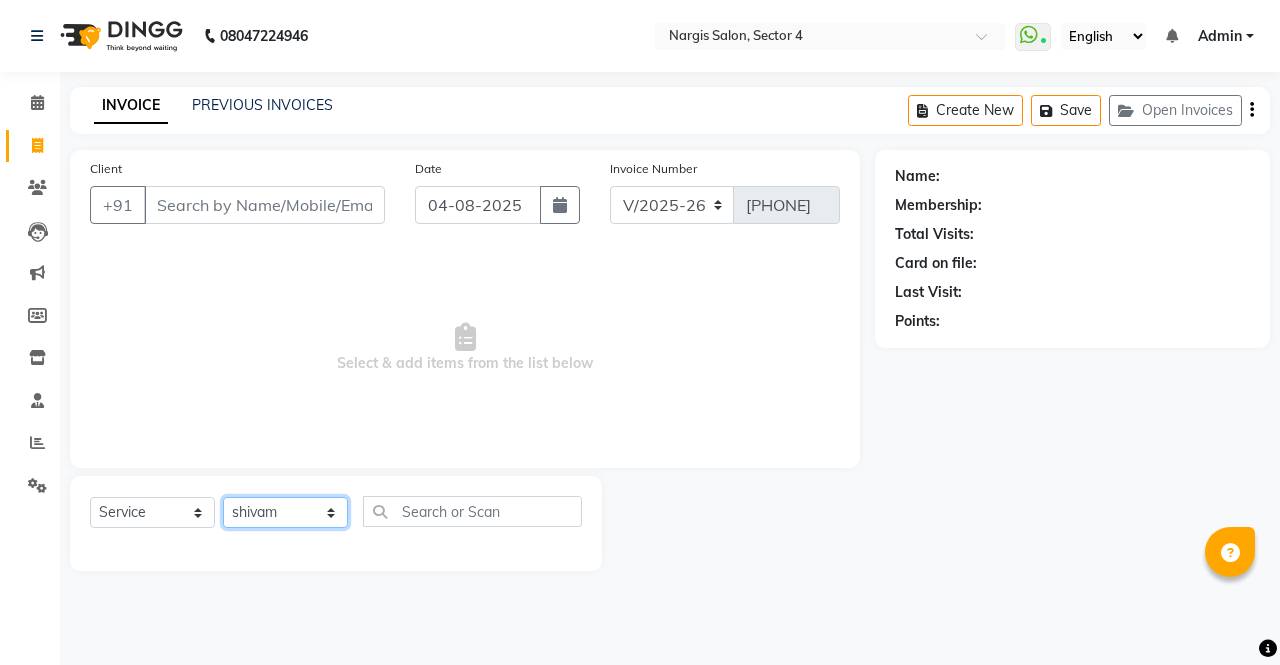 click on "Select Stylist ajeet anu armaan ashu Front Desk muskaan rakhi saima shivam soni sunil yashoda" 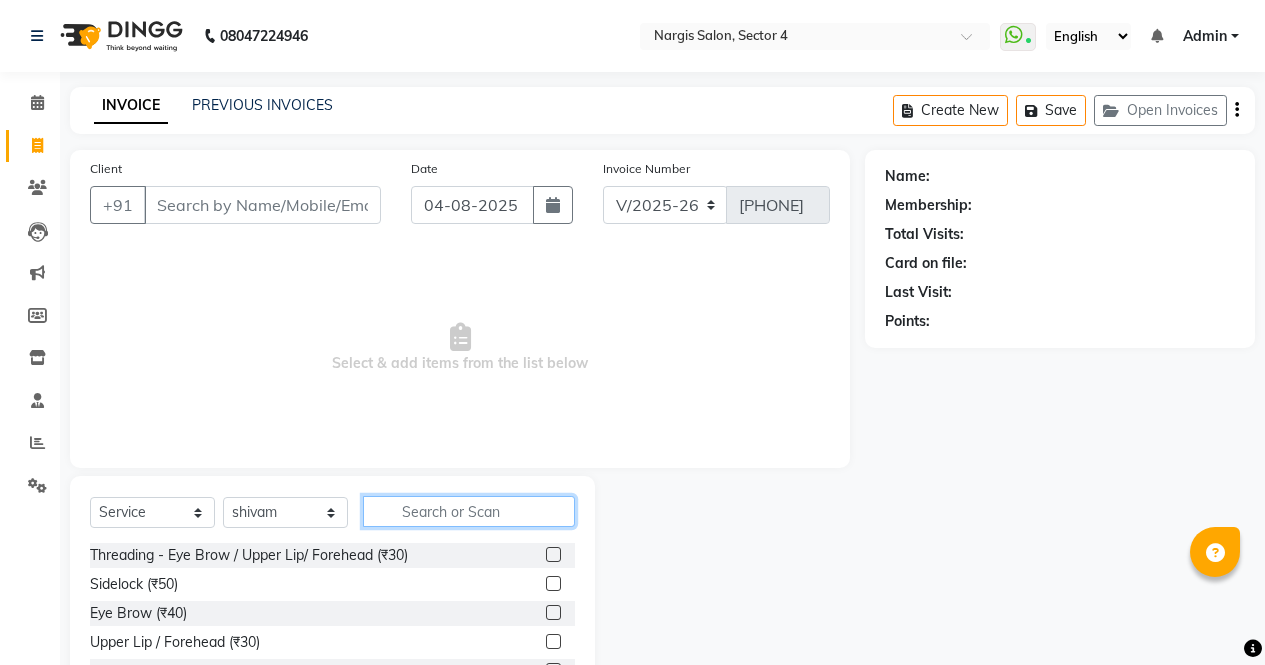 click 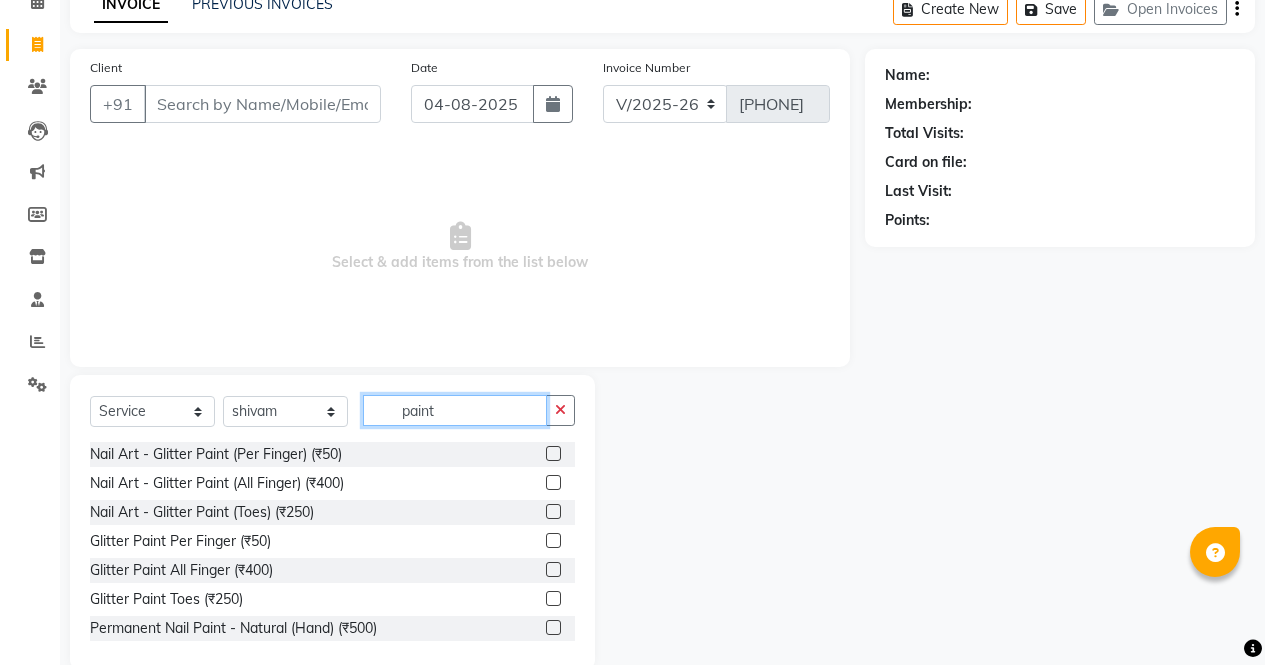 scroll, scrollTop: 136, scrollLeft: 0, axis: vertical 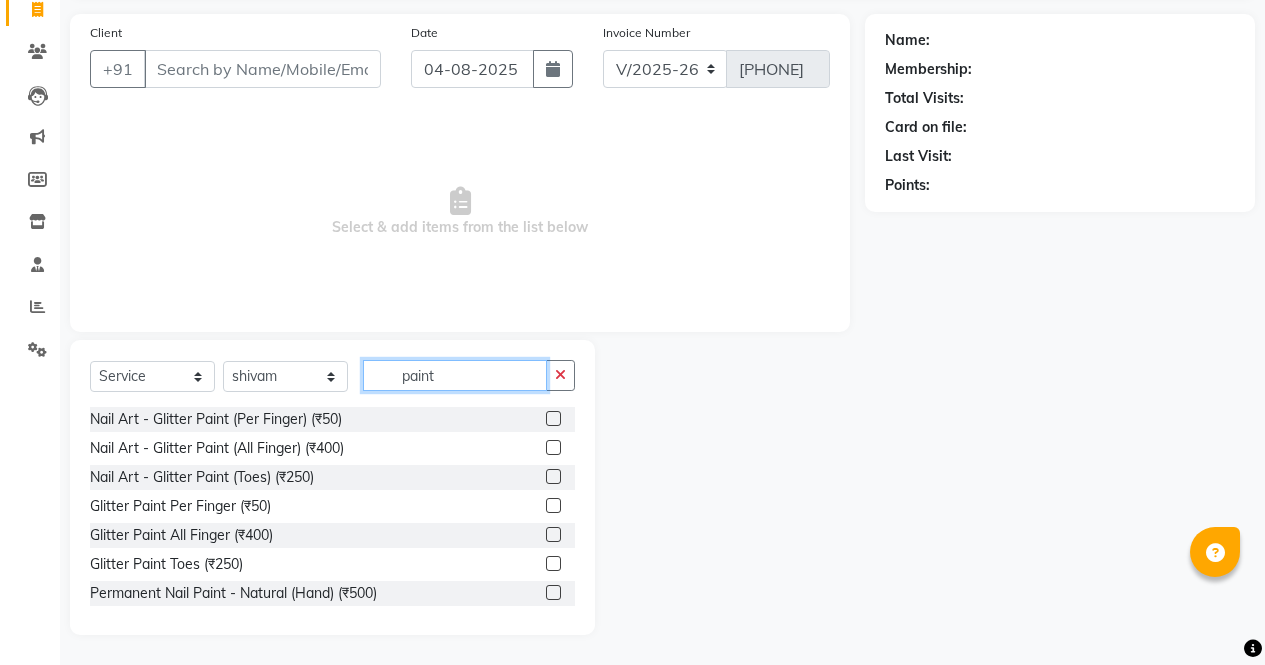 type on "paint" 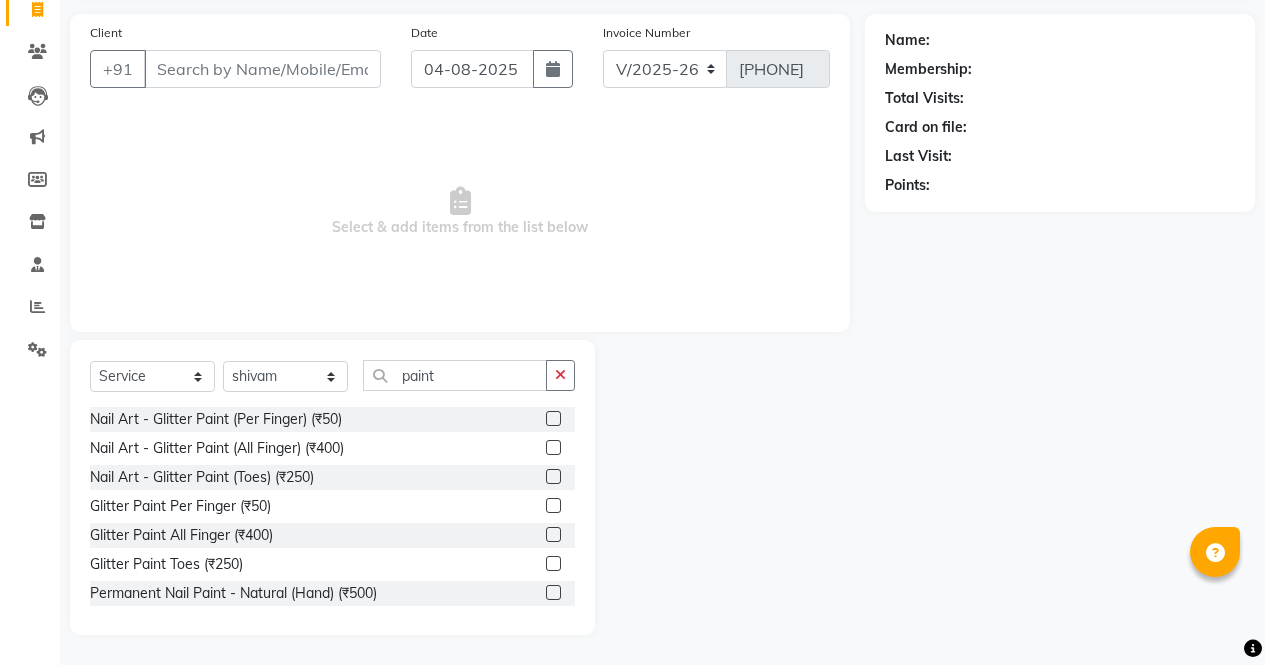 click 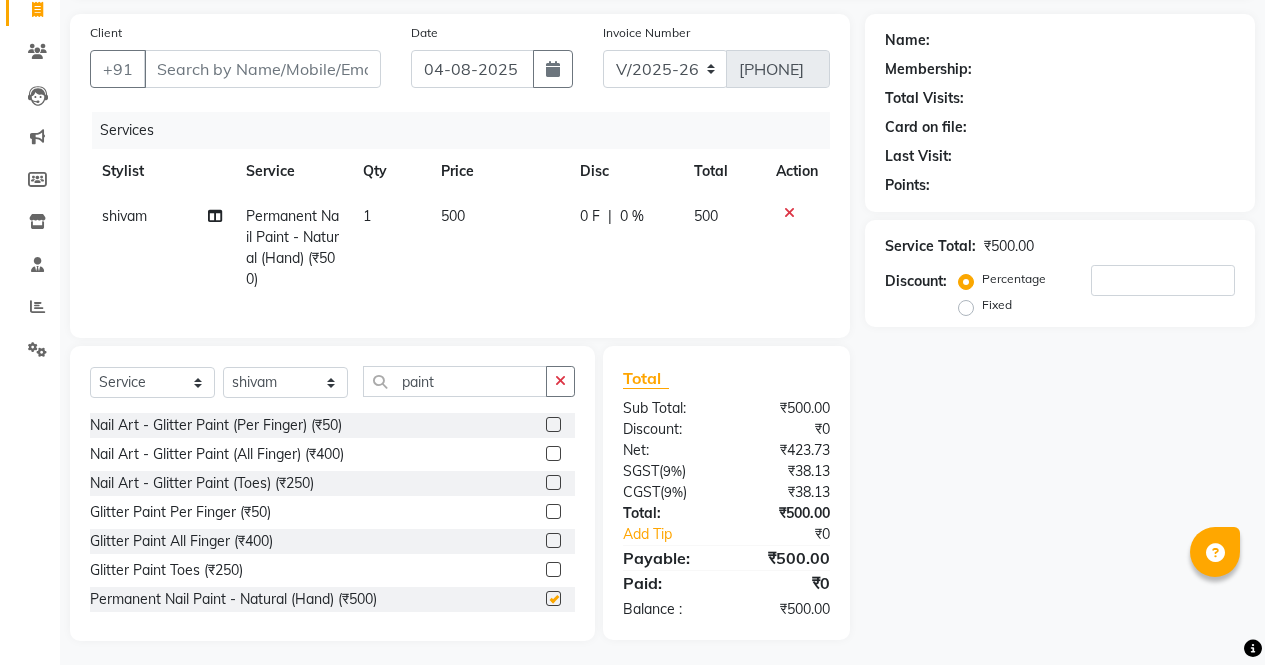 checkbox on "false" 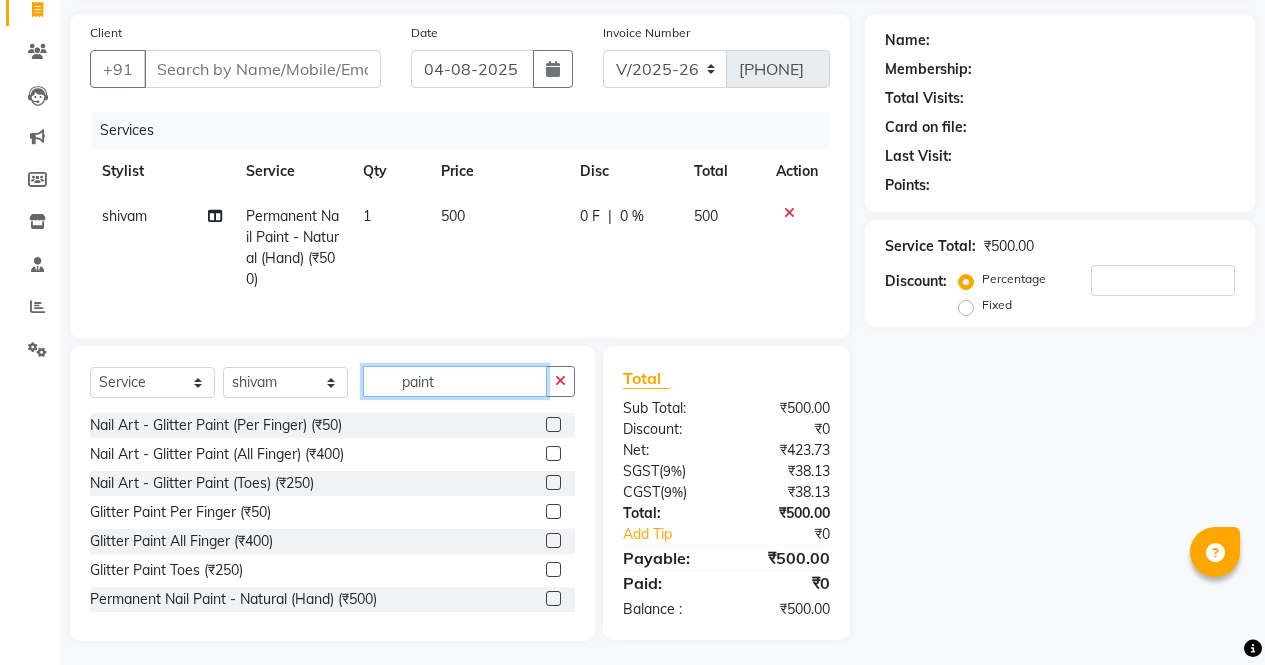 click on "paint" 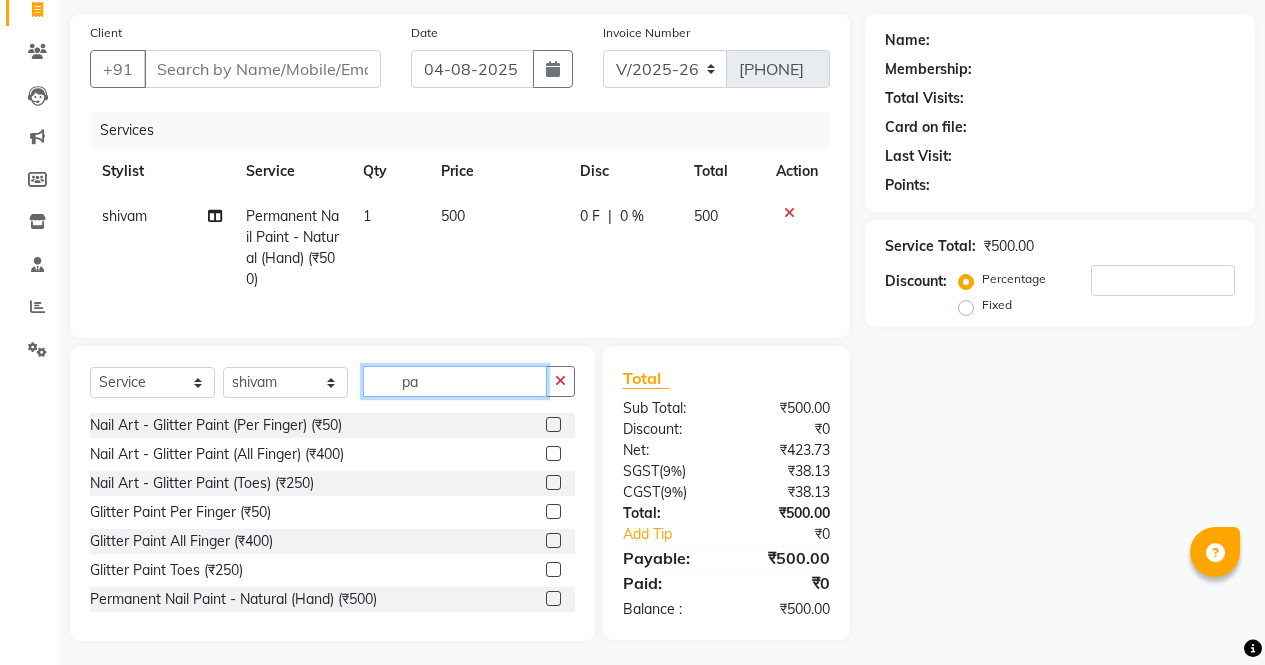 type on "p" 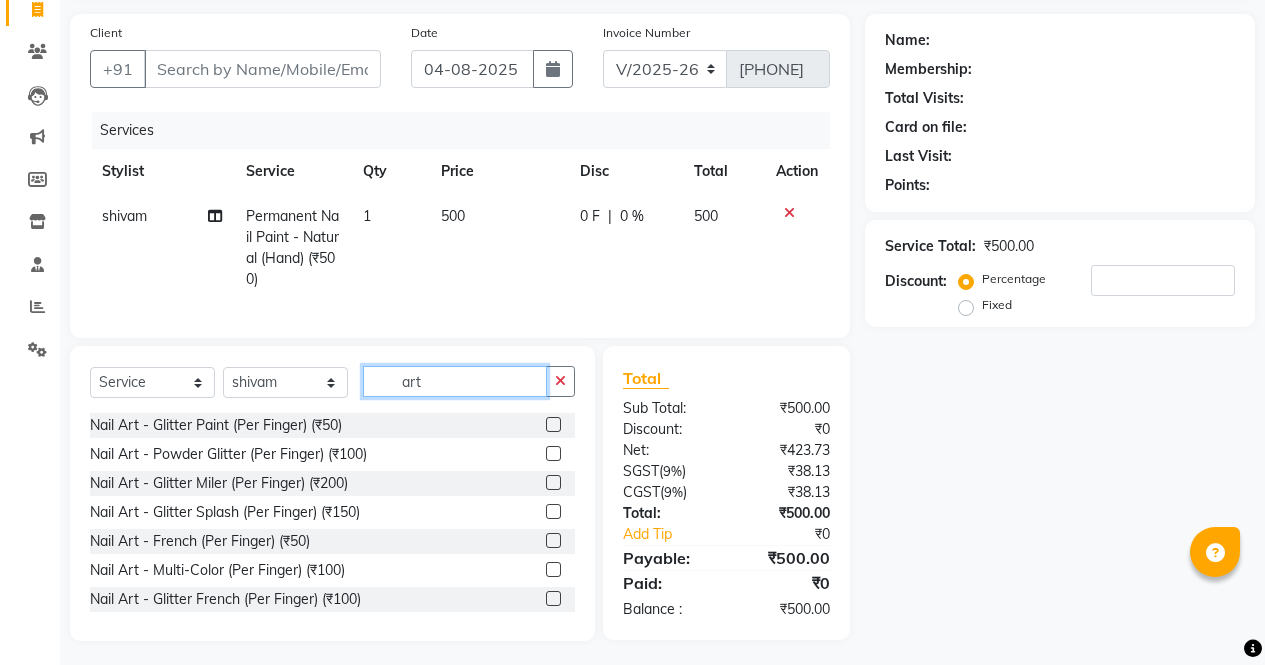 type on "art" 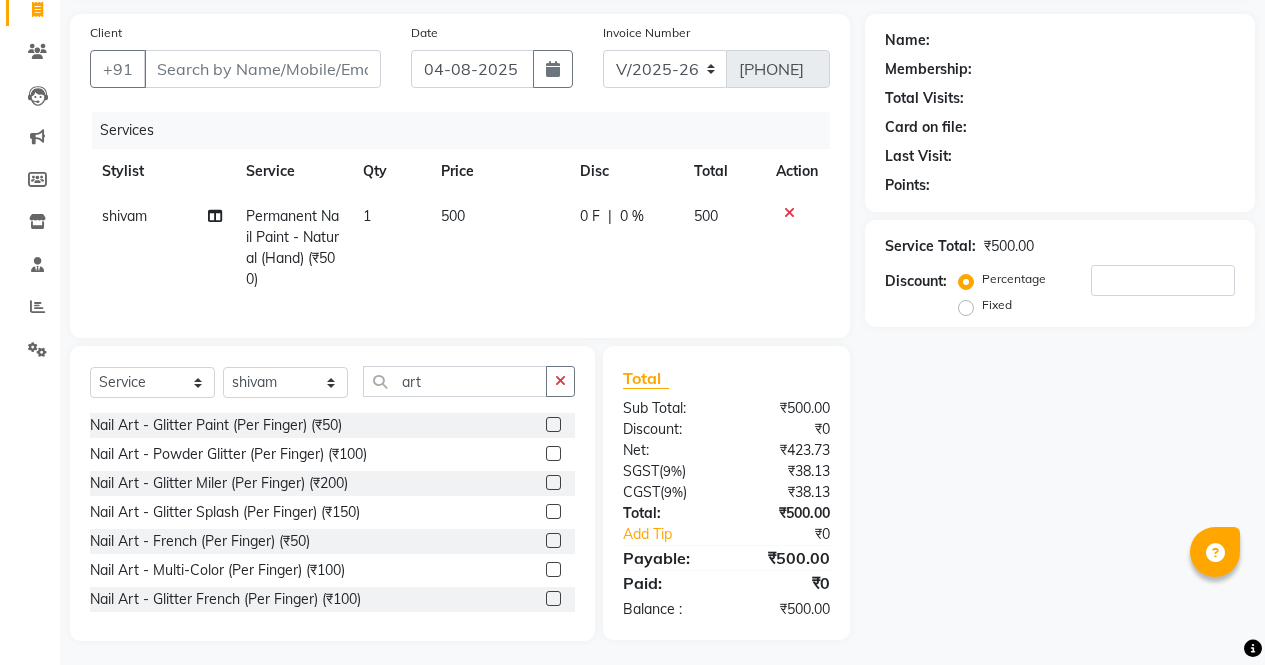 click 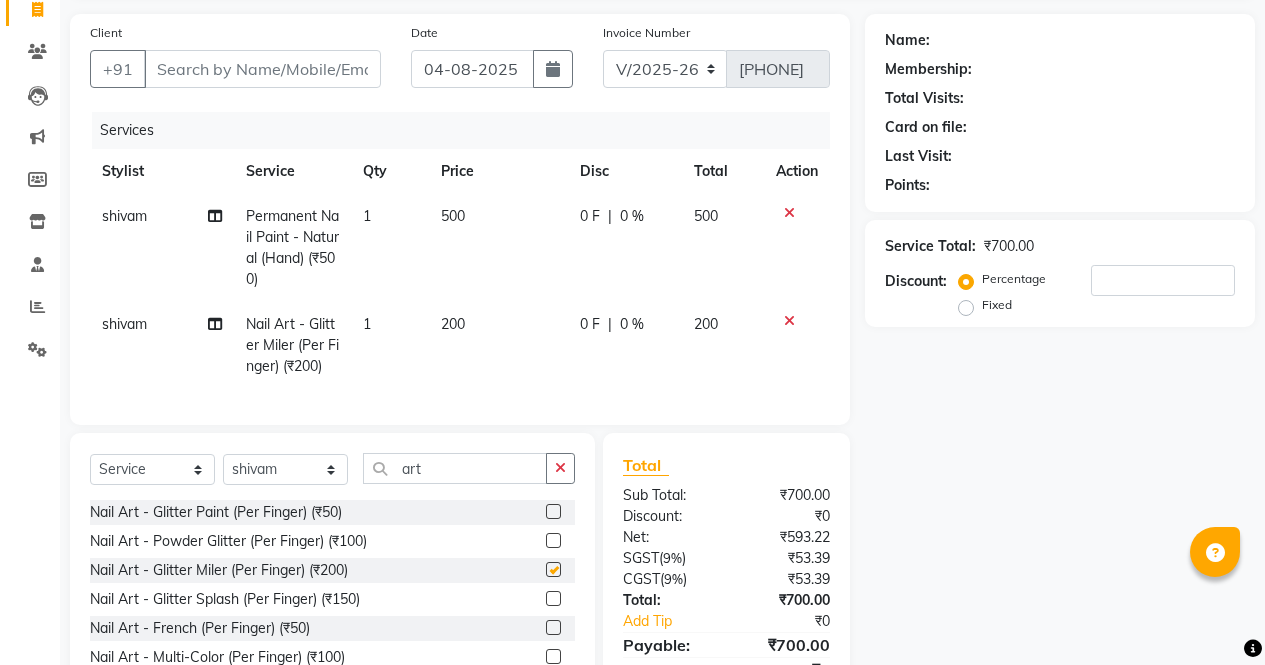 checkbox on "false" 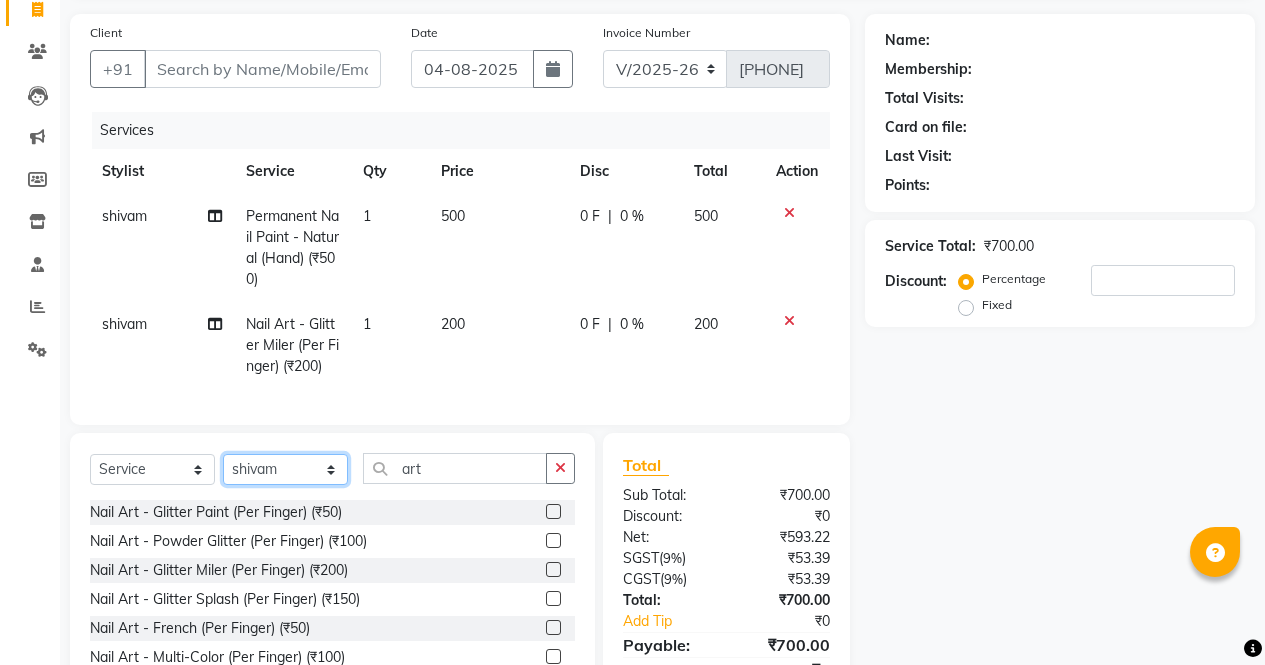 click on "Select Stylist ajeet anu armaan ashu Front Desk muskaan rakhi saima shivam soni sunil yashoda" 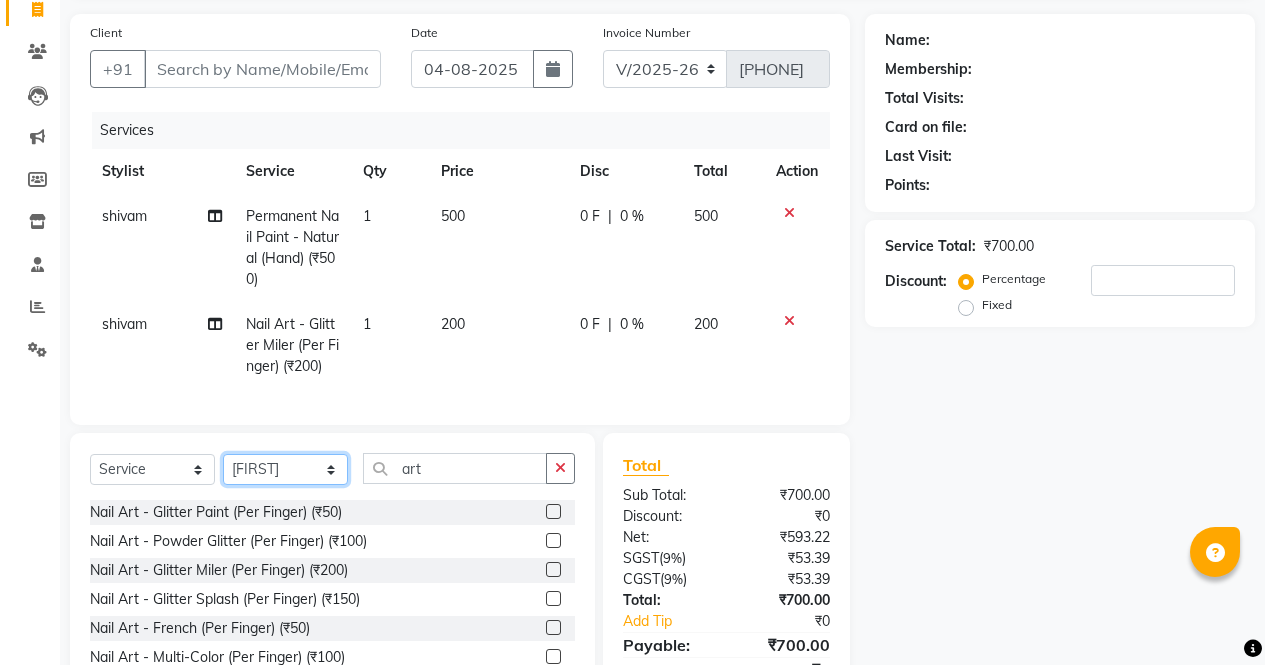 click on "Select Stylist ajeet anu armaan ashu Front Desk muskaan rakhi saima shivam soni sunil yashoda" 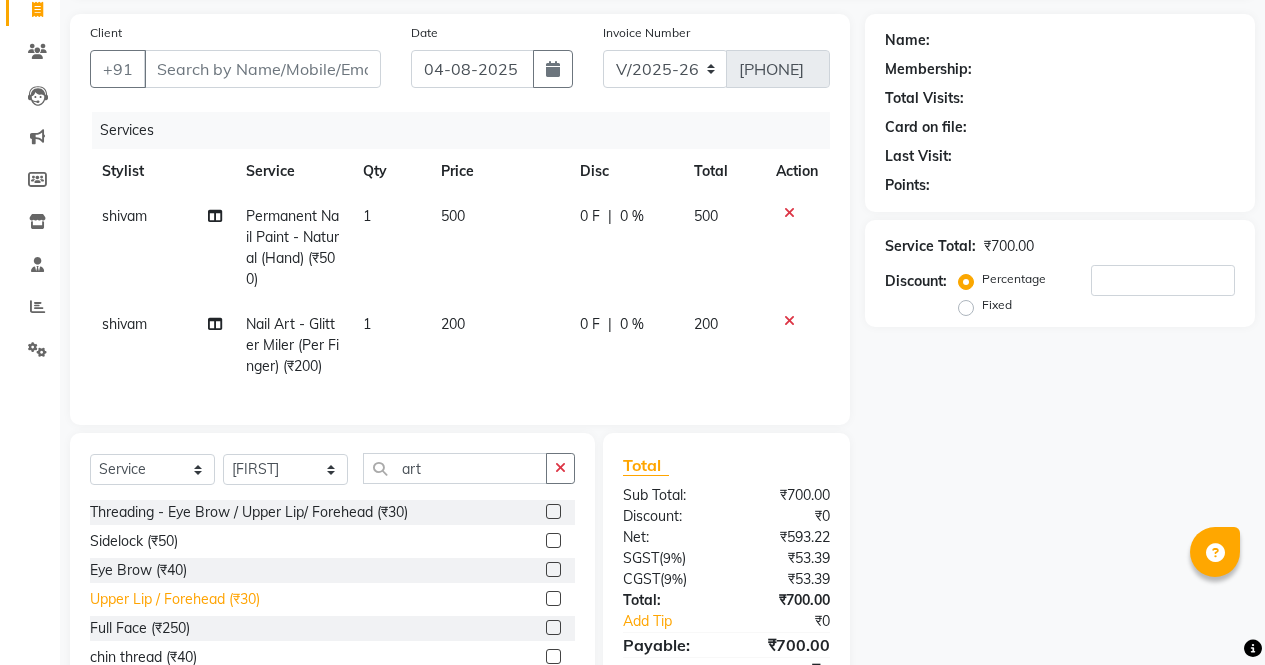 click on "Upper Lip / Forehead (₹30)" 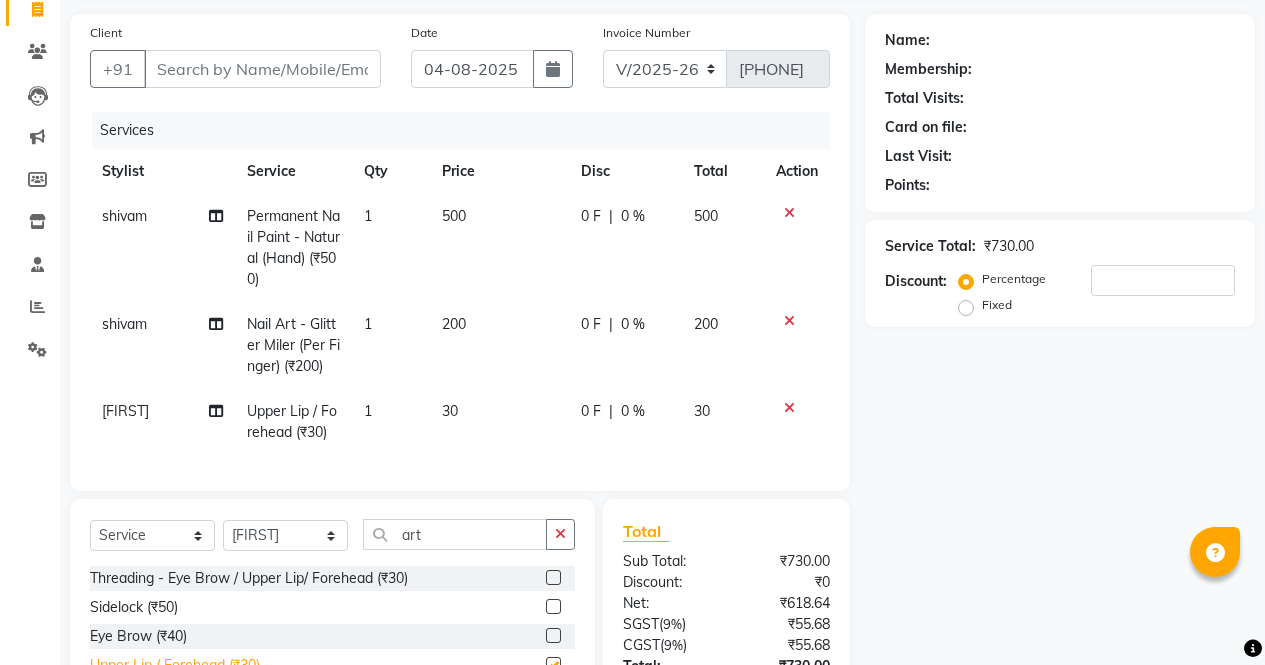 checkbox on "false" 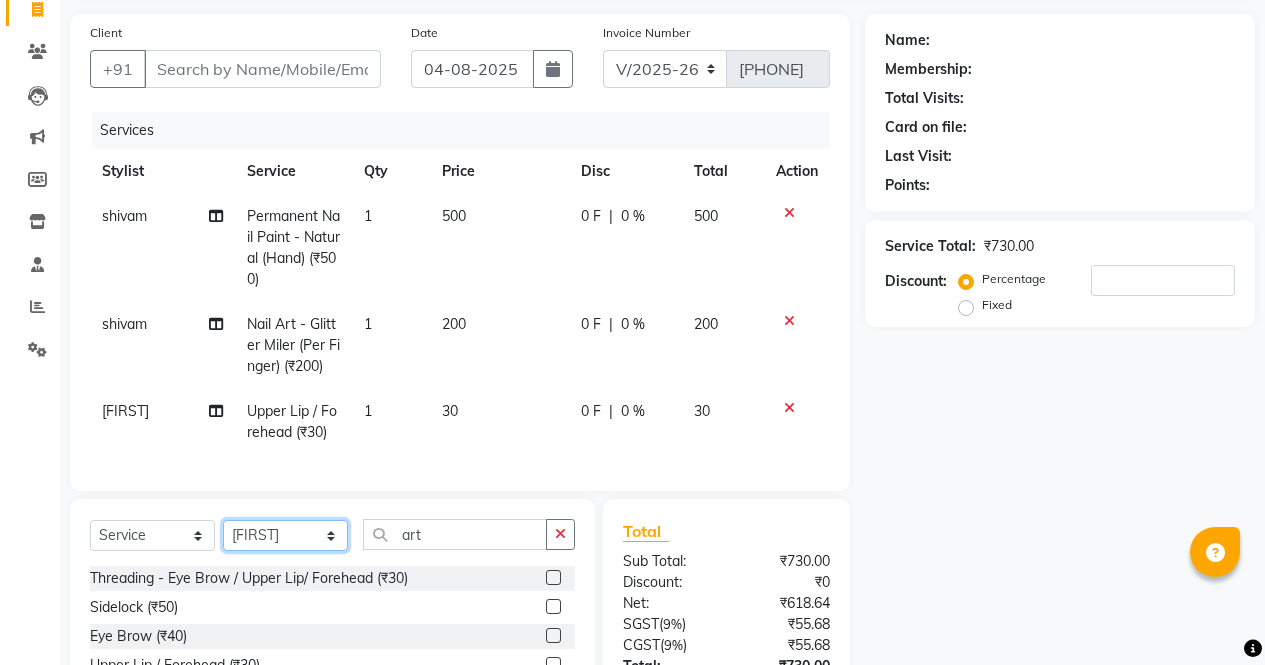 click on "Select Stylist ajeet anu armaan ashu Front Desk muskaan rakhi saima shivam soni sunil yashoda" 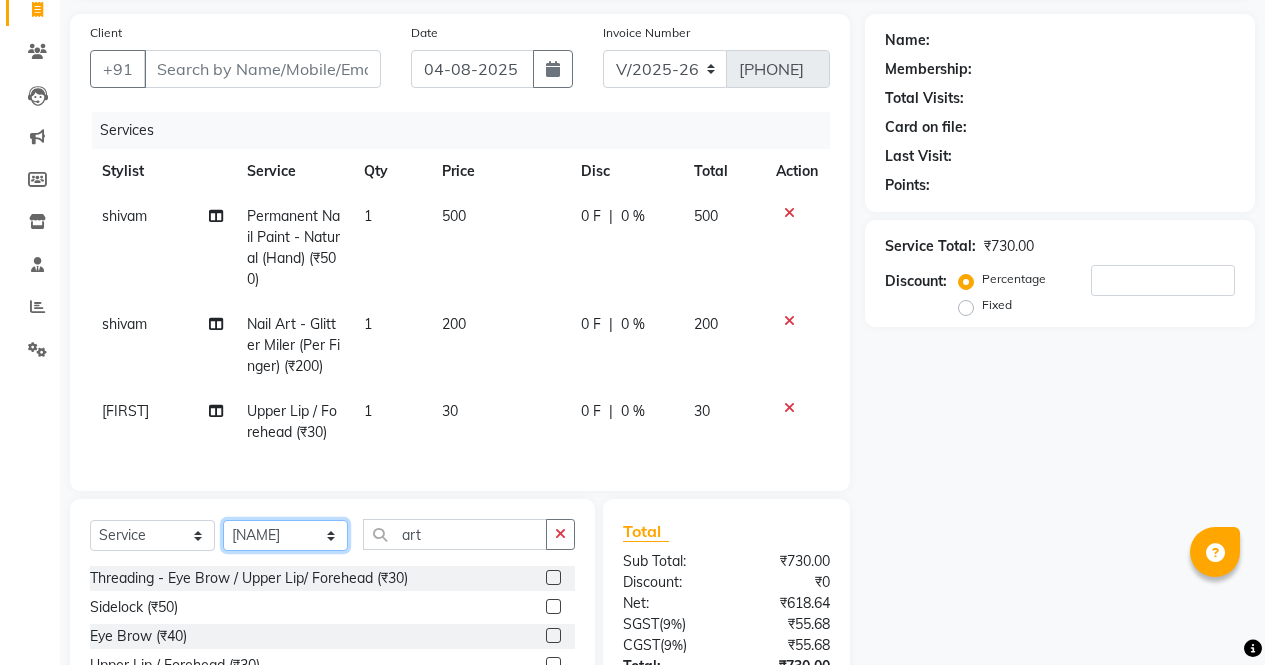 click on "Select Stylist ajeet anu armaan ashu Front Desk muskaan rakhi saima shivam soni sunil yashoda" 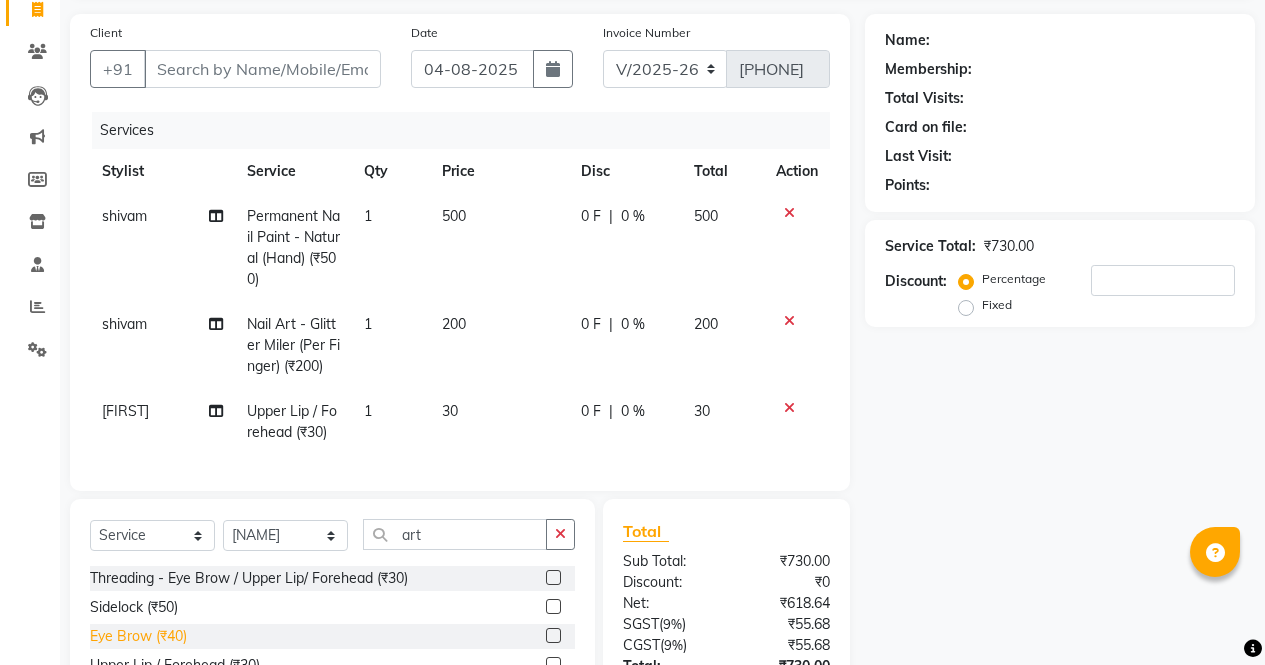click on "Eye Brow (₹40)" 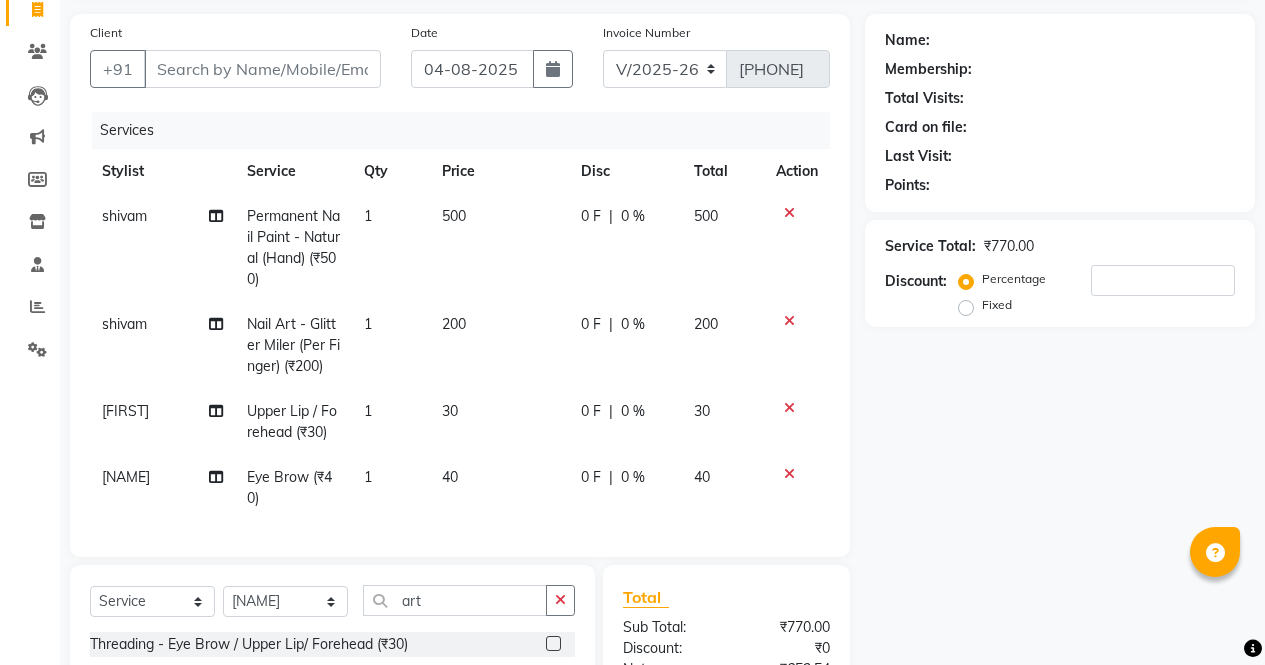 checkbox on "false" 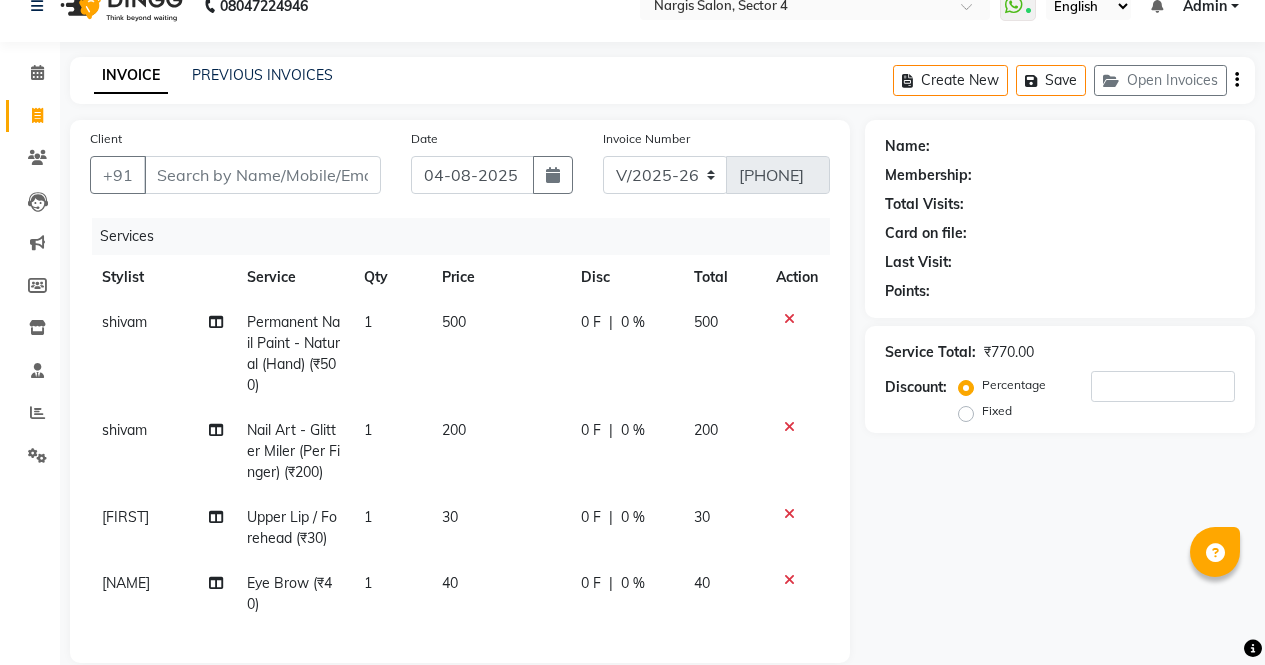 scroll, scrollTop: 0, scrollLeft: 0, axis: both 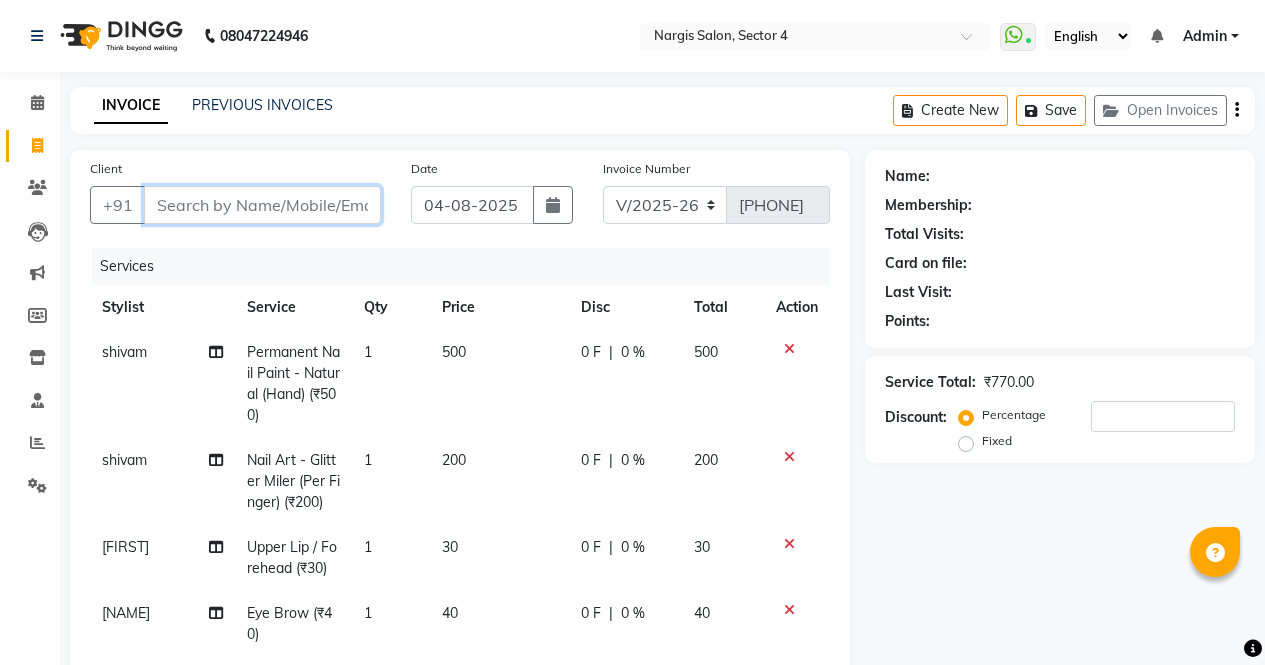 click on "Client" at bounding box center [262, 205] 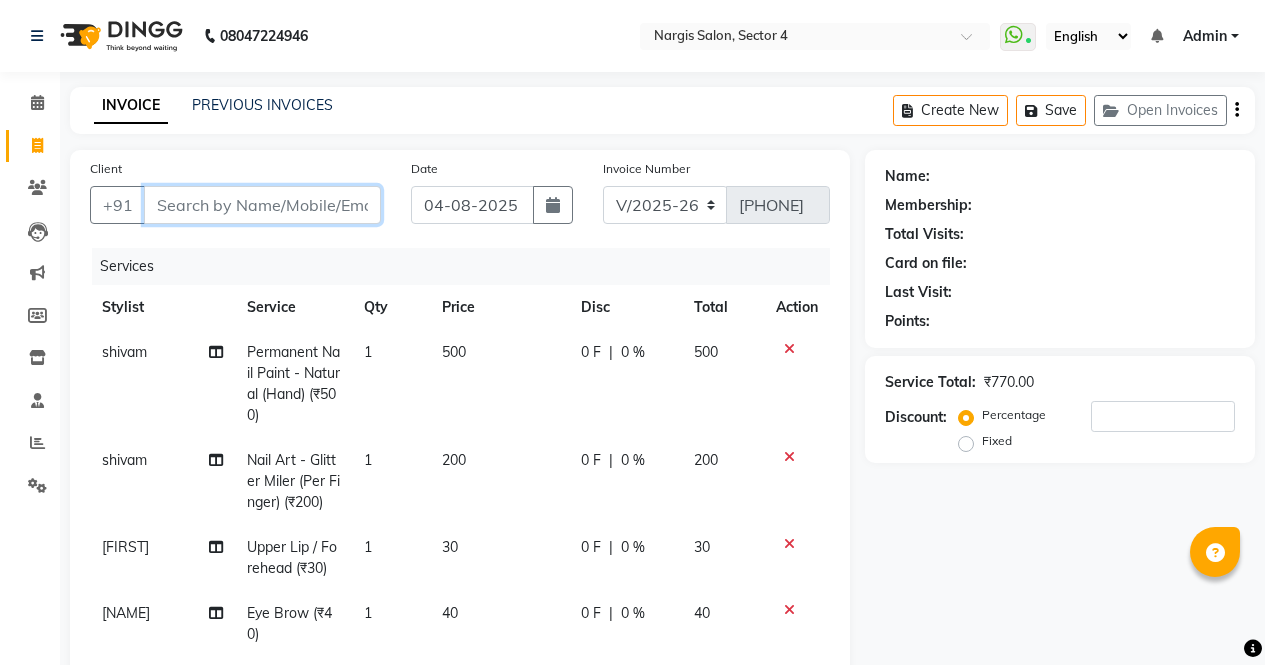 type on "8" 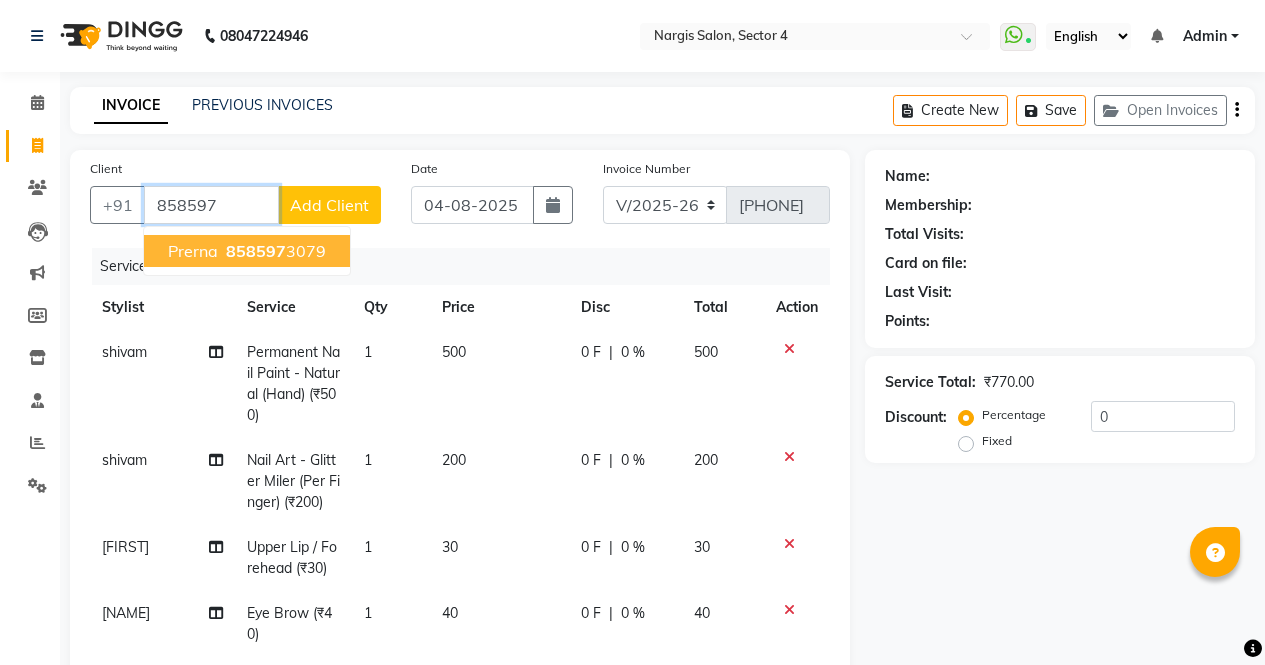 click on "858597 3079" at bounding box center (274, 251) 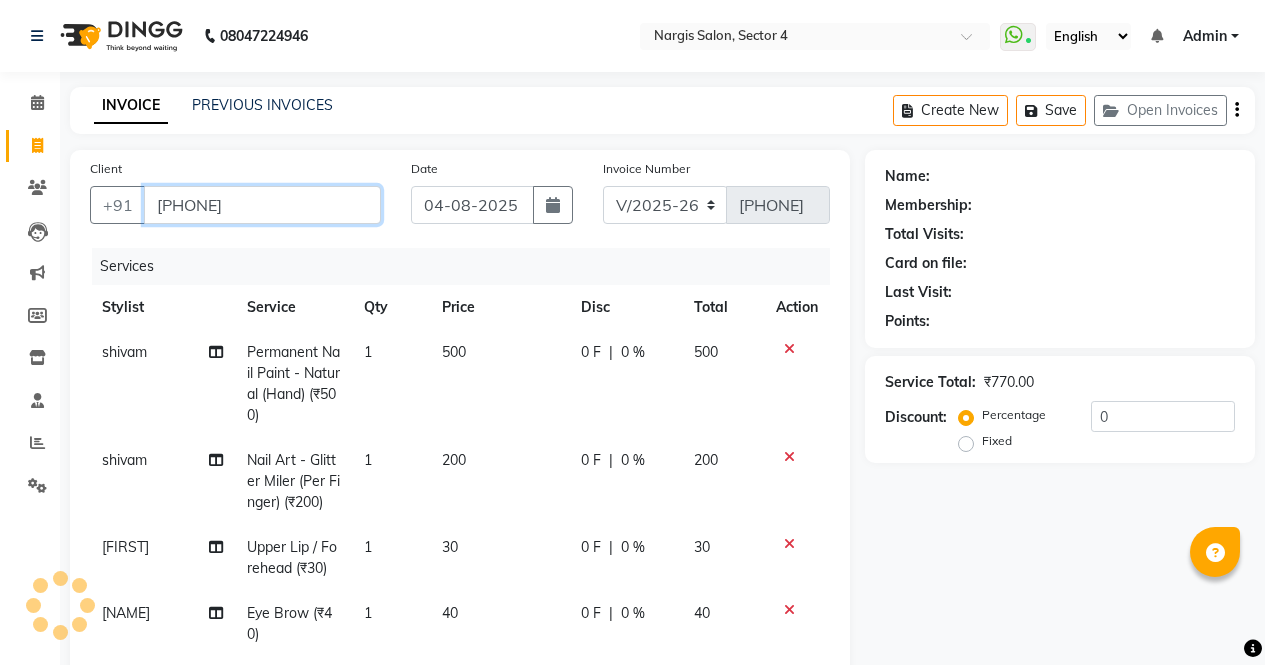 type on "[PHONE]" 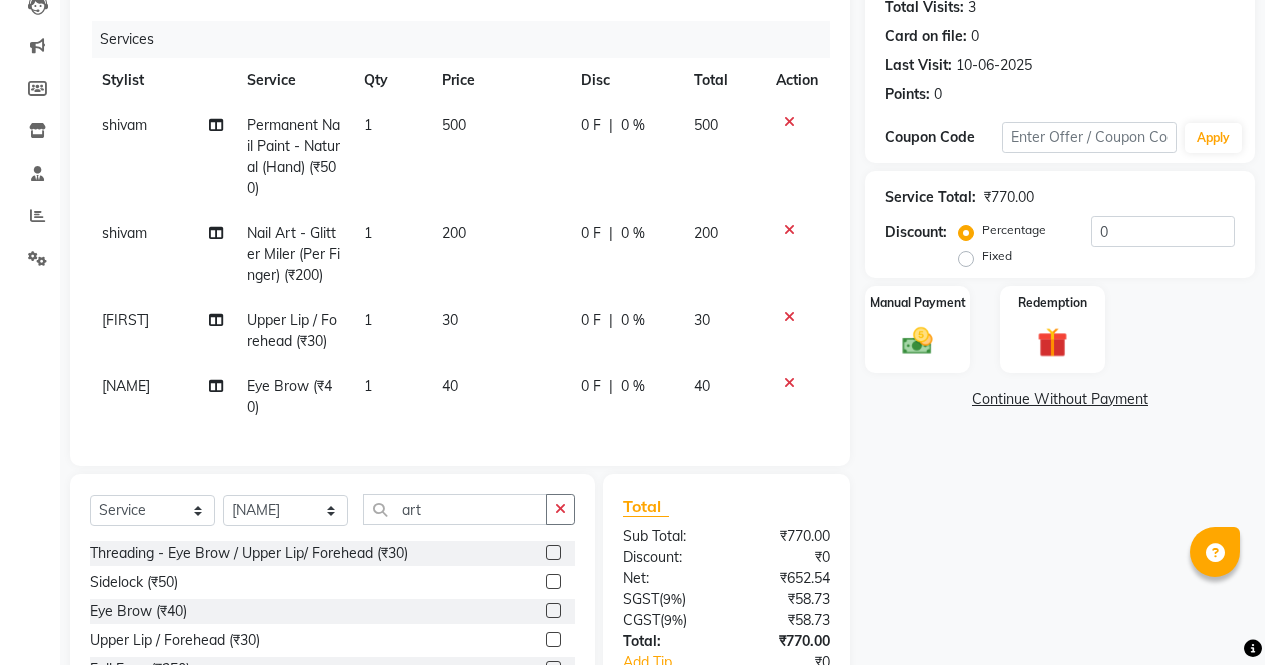 scroll, scrollTop: 376, scrollLeft: 0, axis: vertical 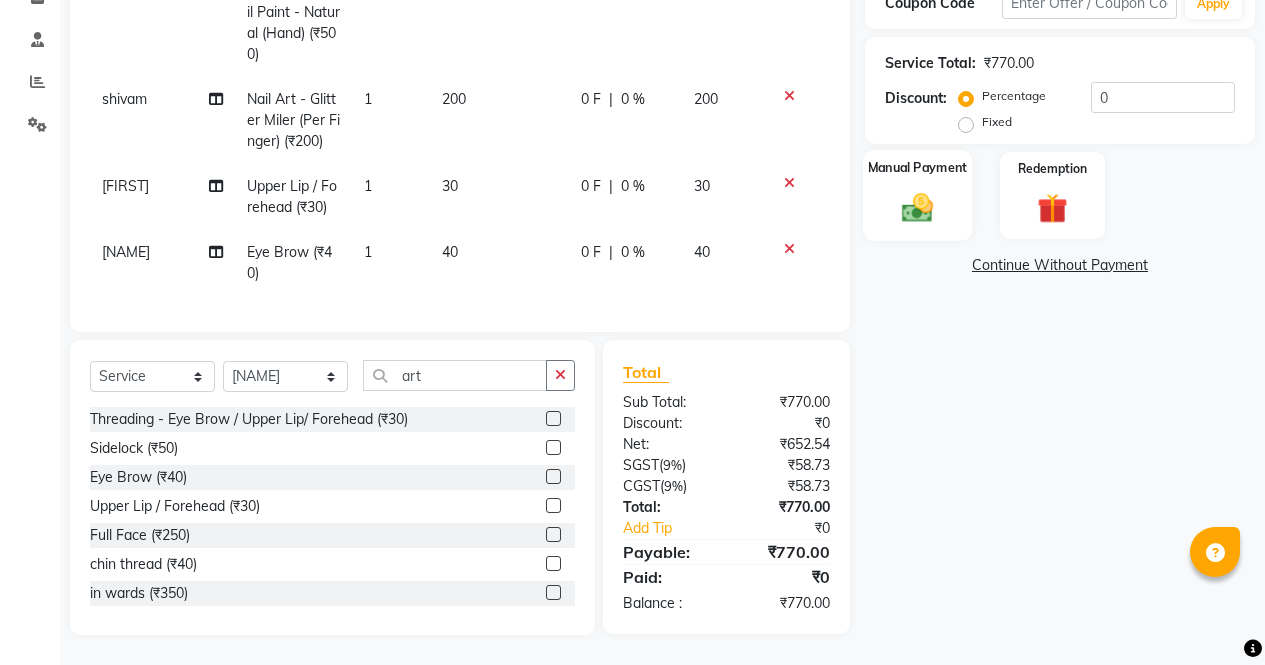 click 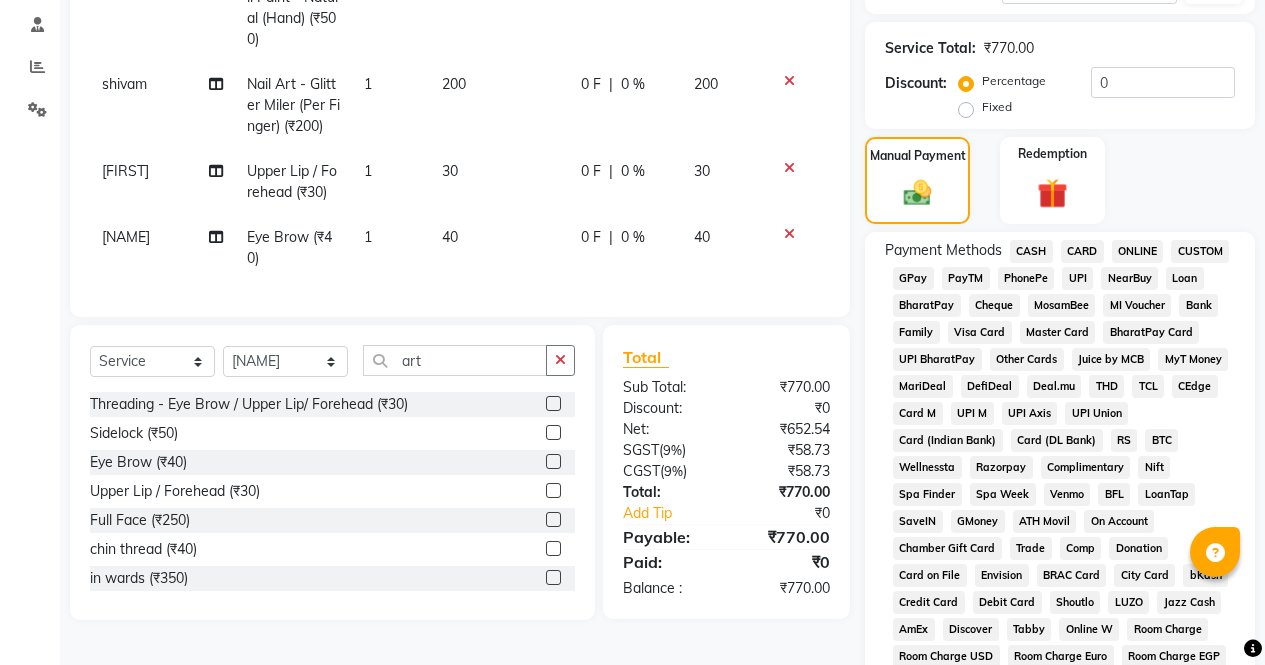 click on "CASH" 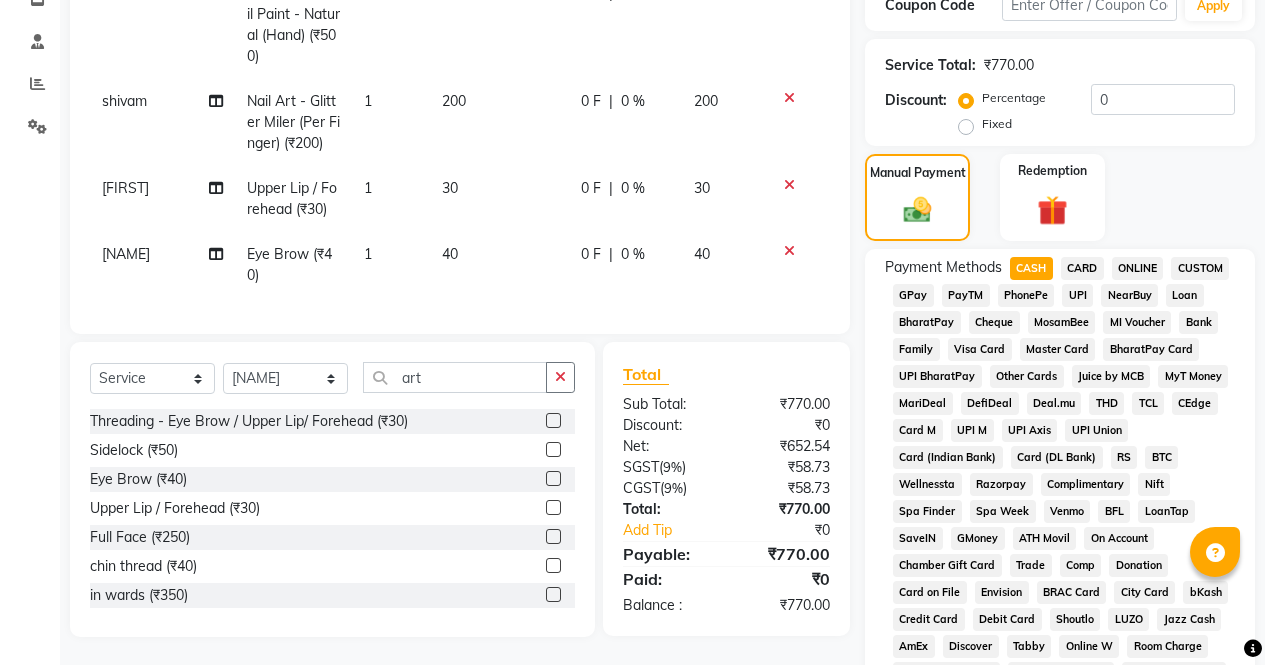 scroll, scrollTop: 914, scrollLeft: 0, axis: vertical 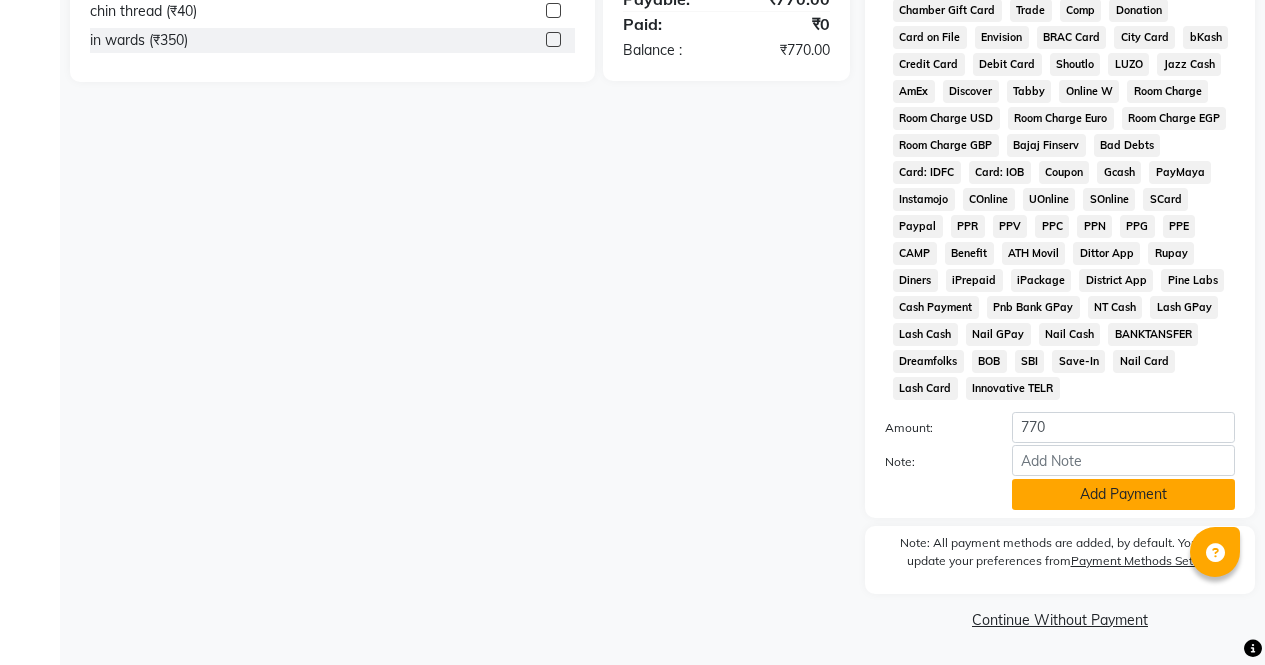 click on "Add Payment" 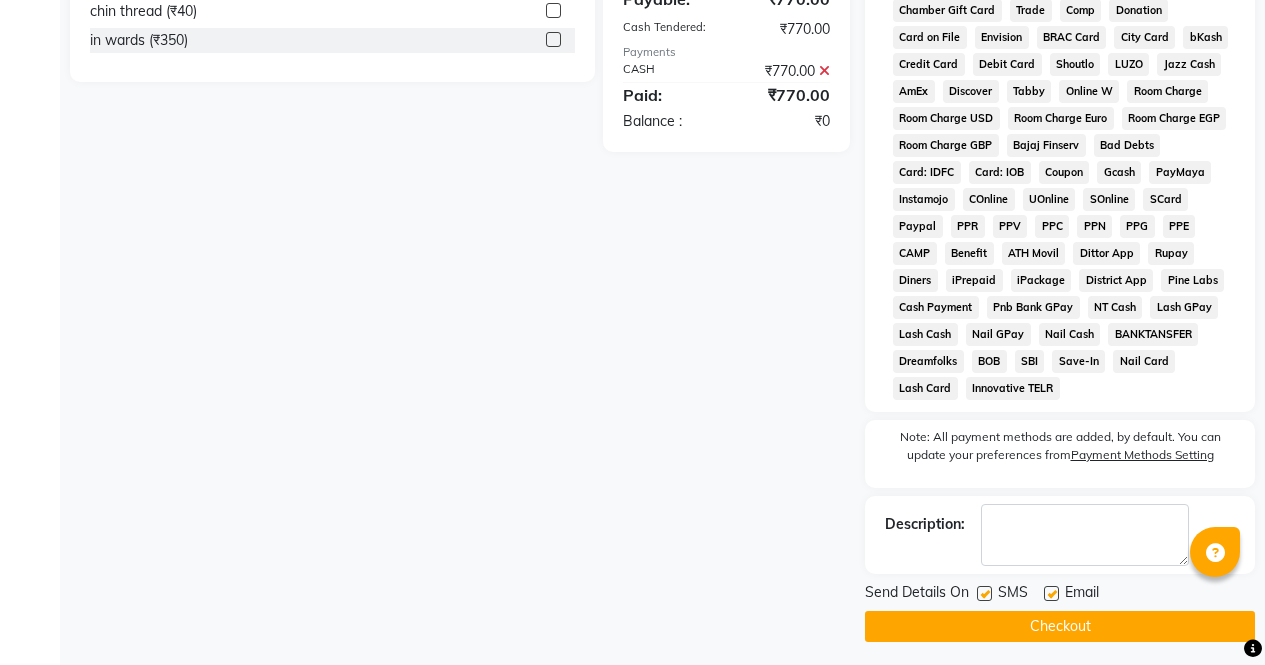 click on "Checkout" 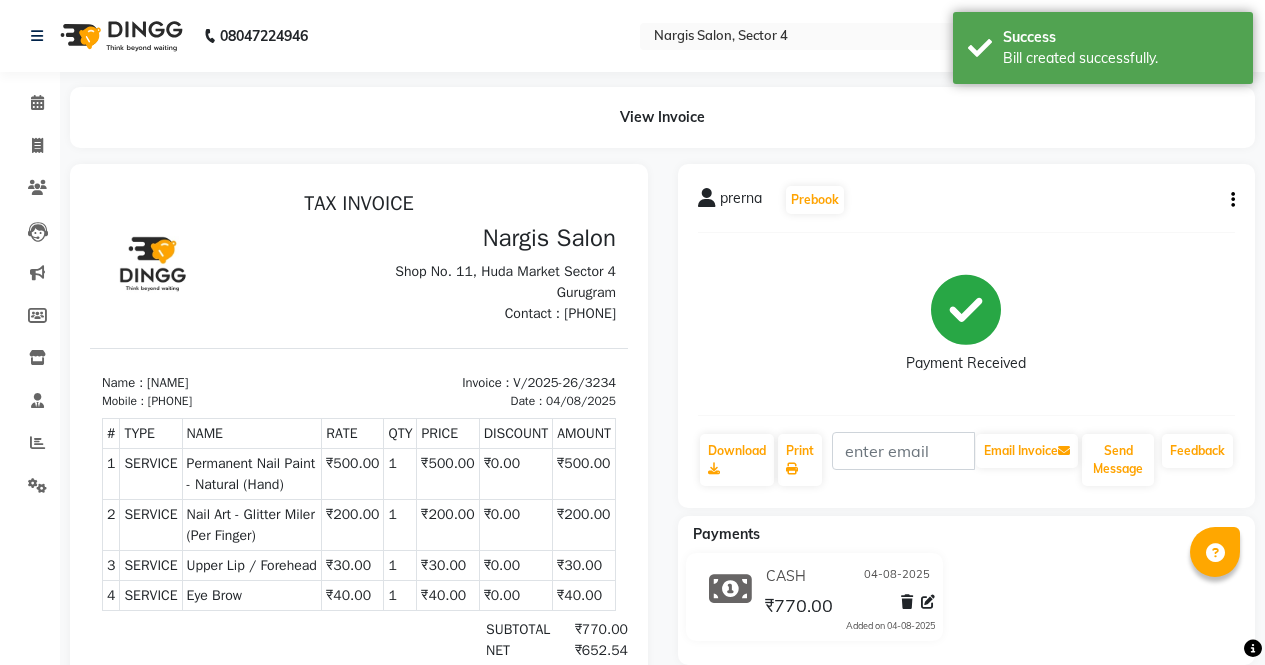 scroll, scrollTop: 0, scrollLeft: 0, axis: both 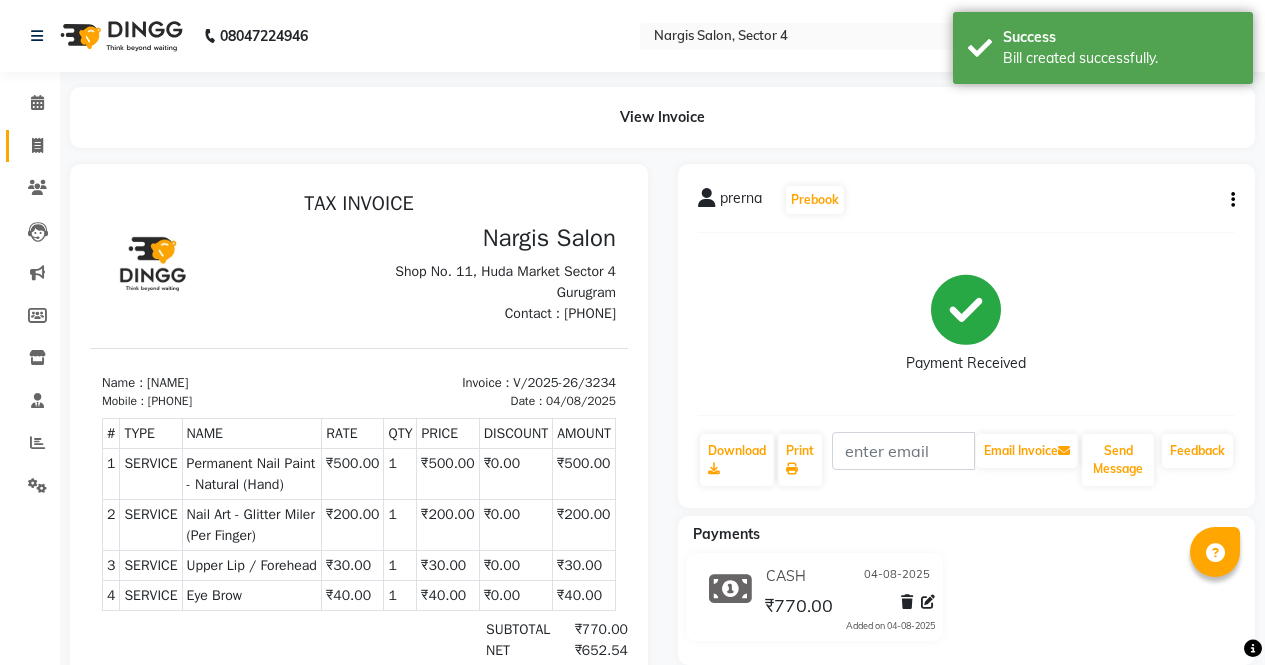 click 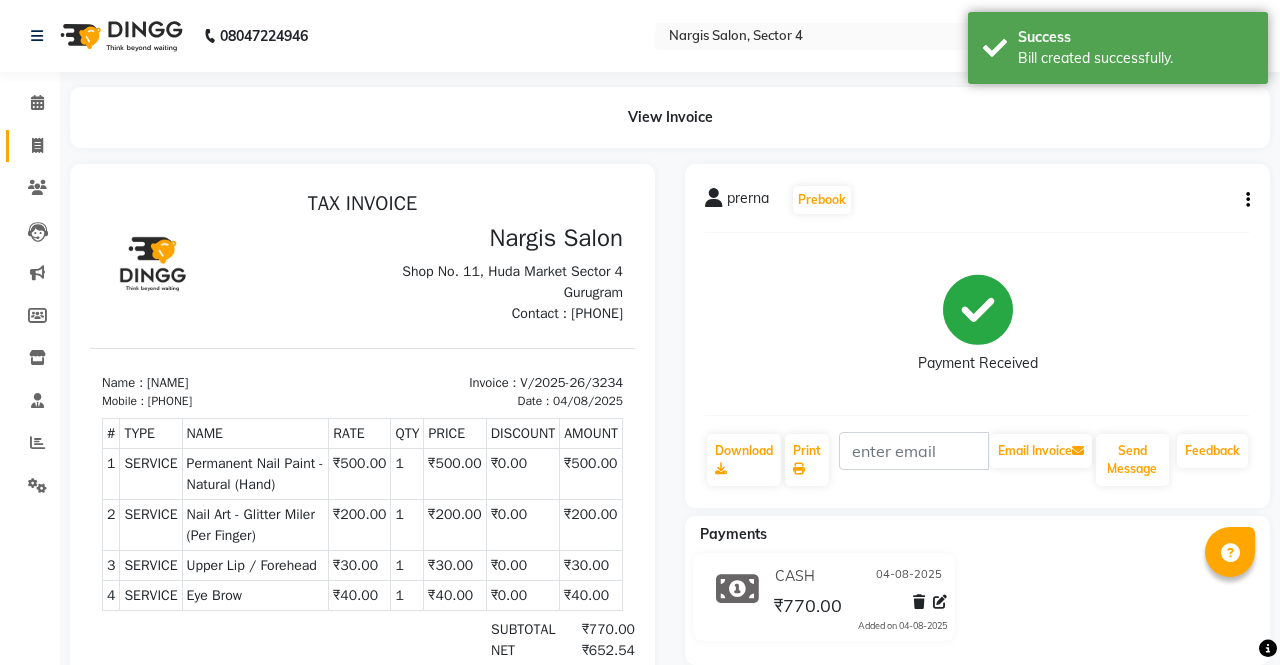 select on "service" 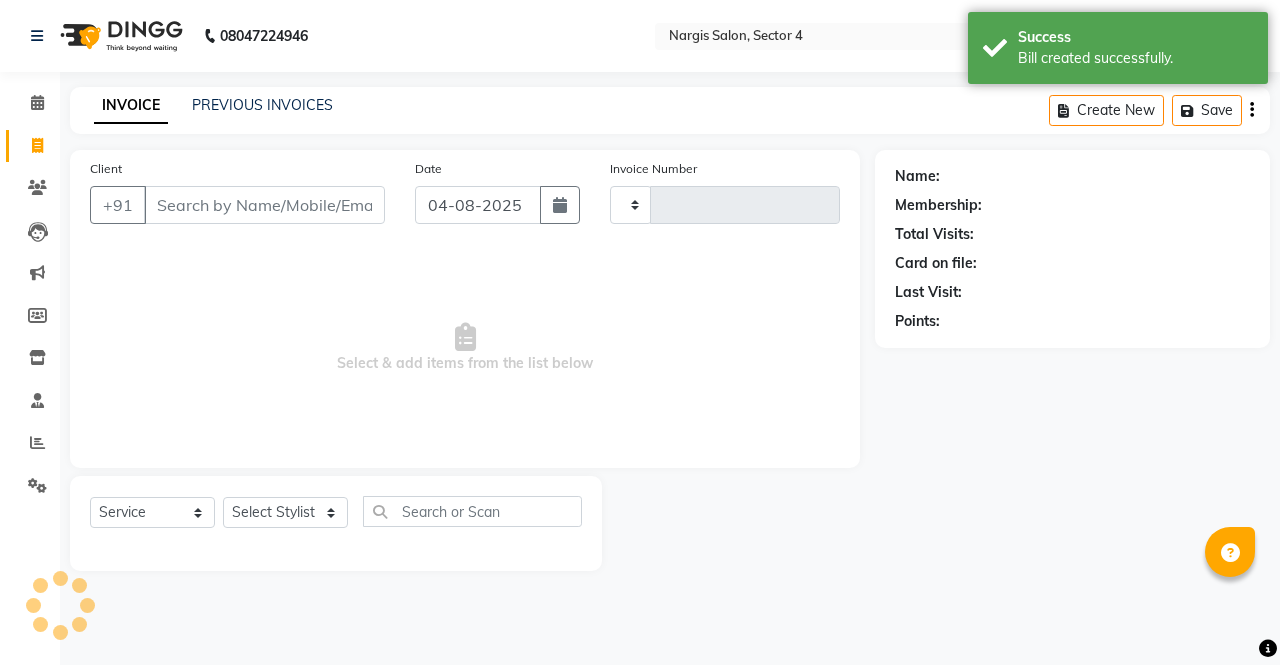 type on "3235" 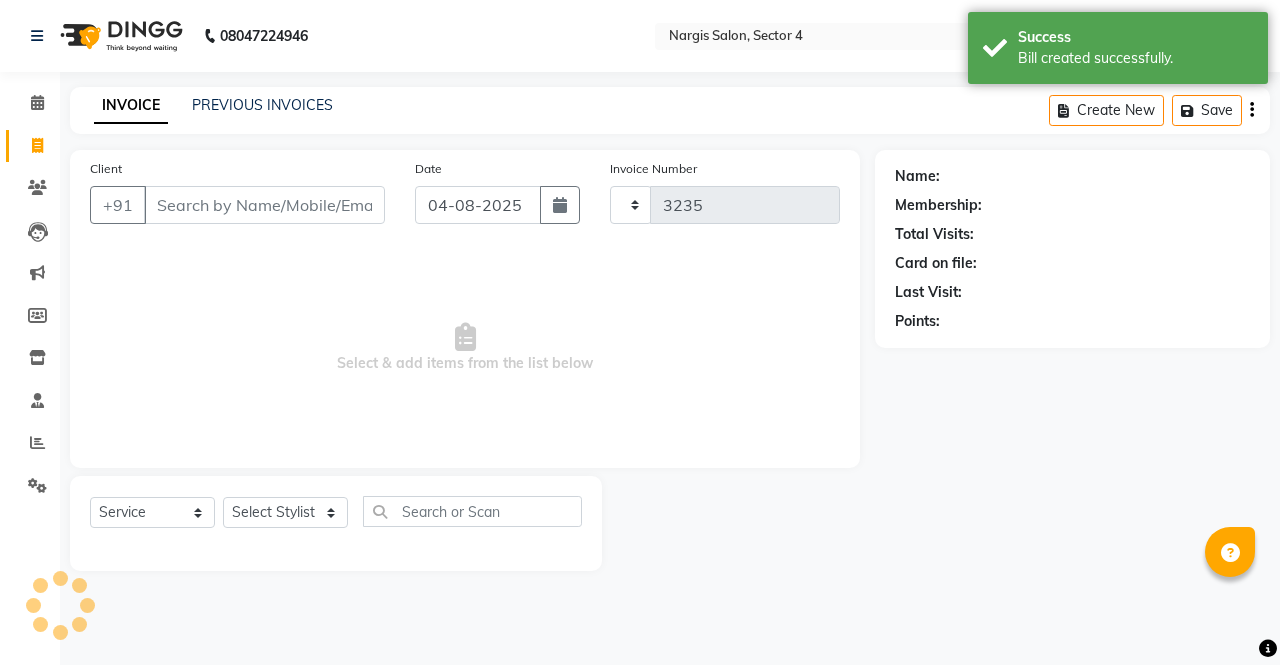 select on "4130" 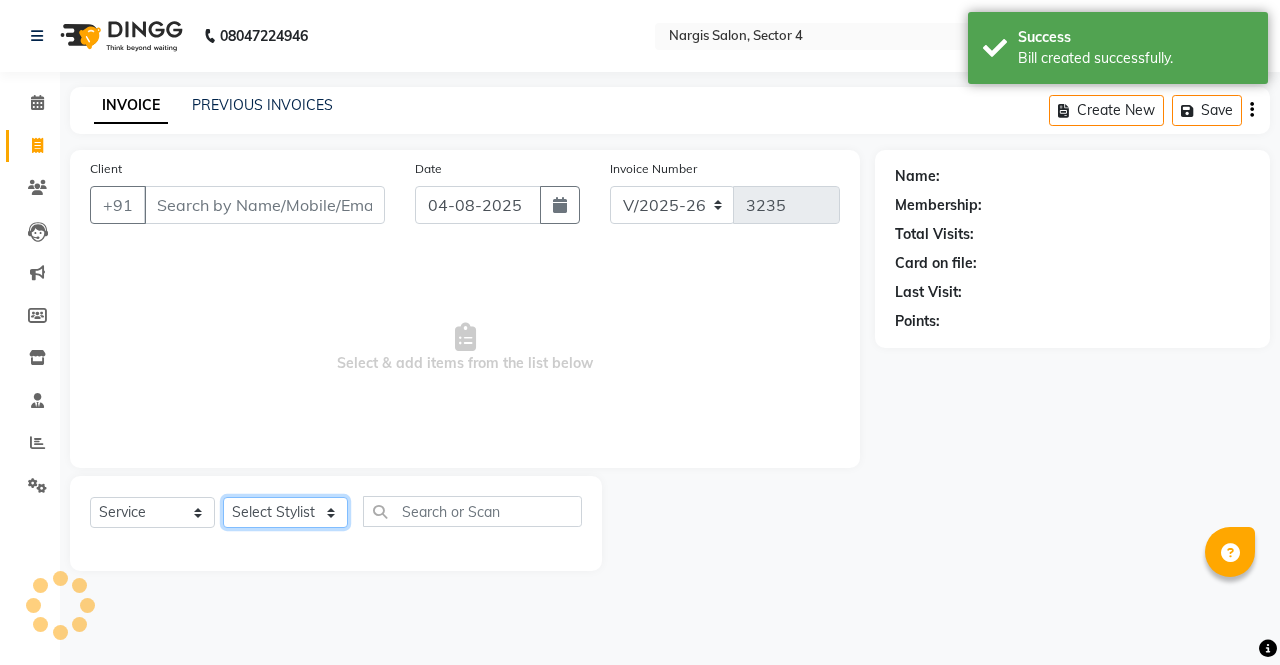click on "Select Stylist" 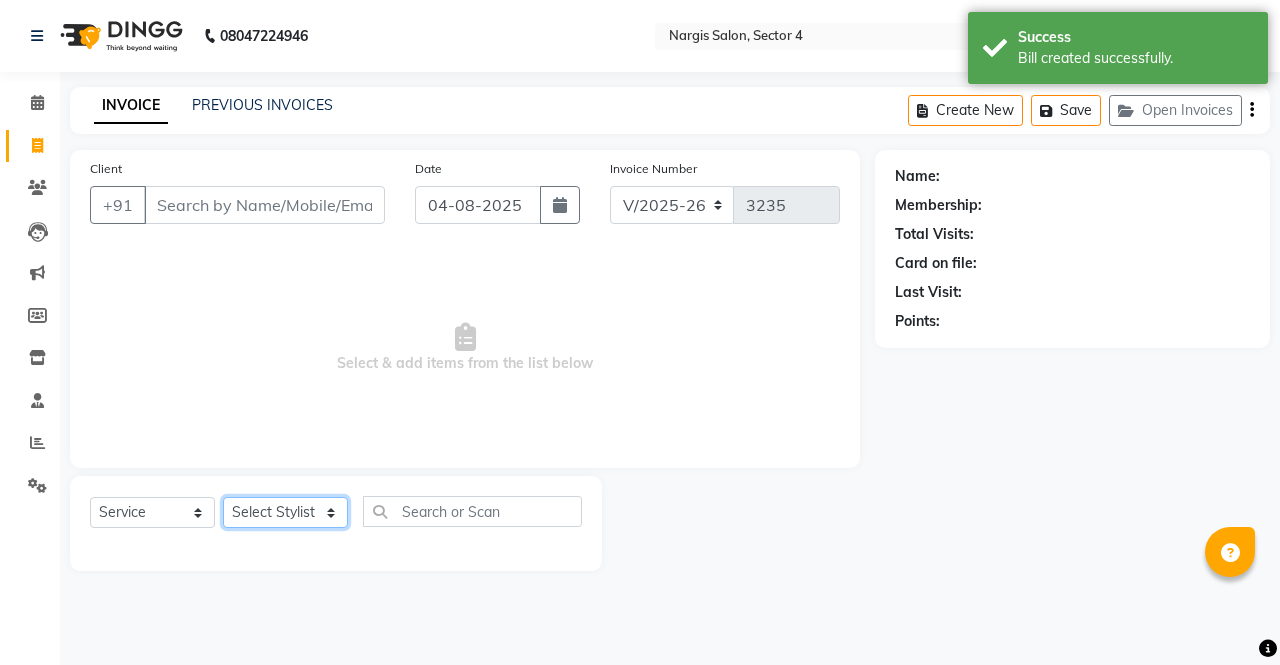 select on "87409" 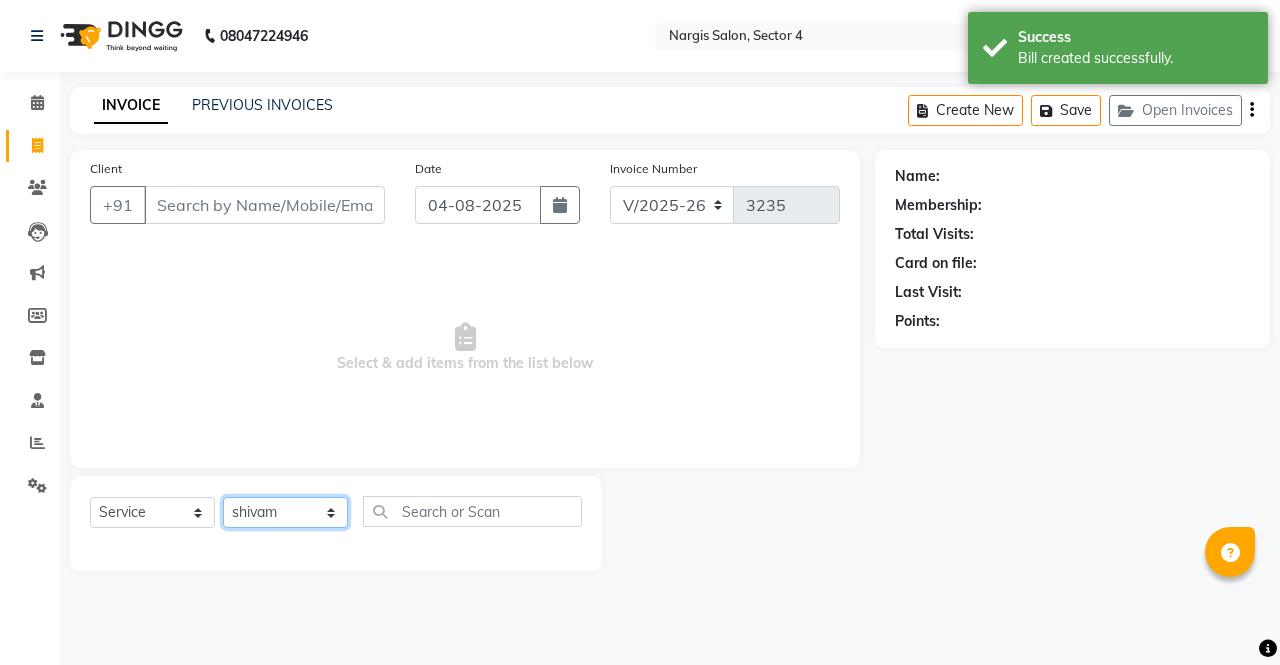 click on "Select Stylist ajeet anu armaan ashu Front Desk muskaan rakhi saima shivam soni sunil yashoda" 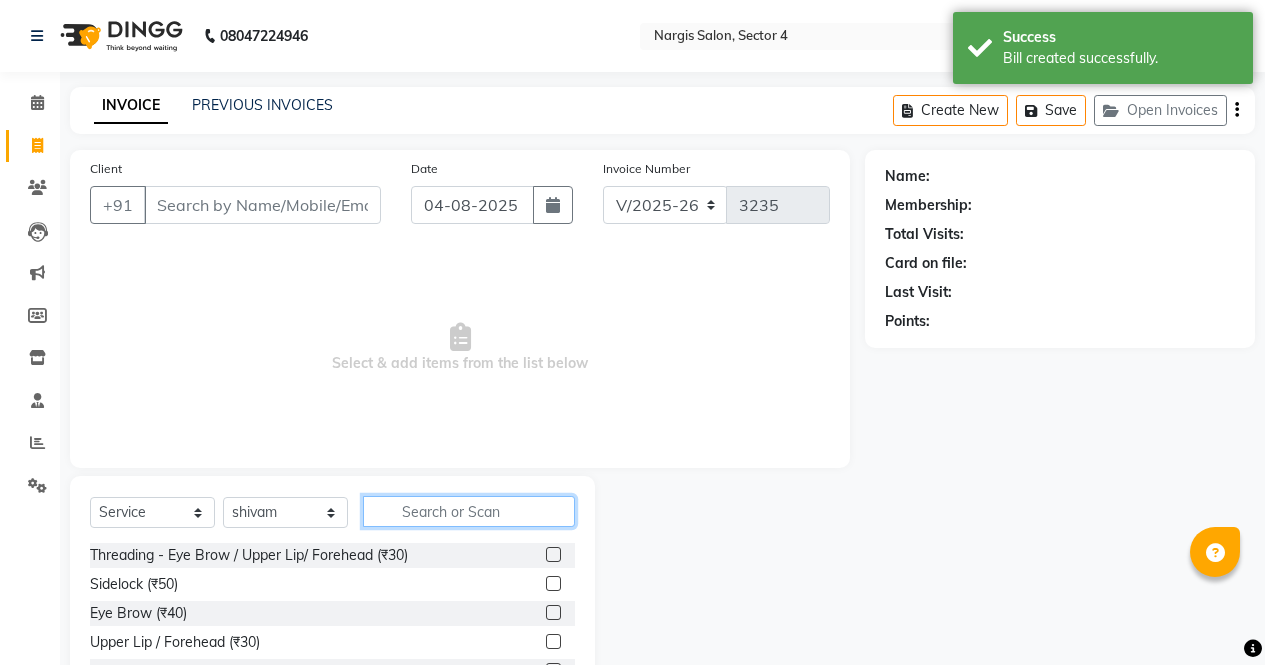 click 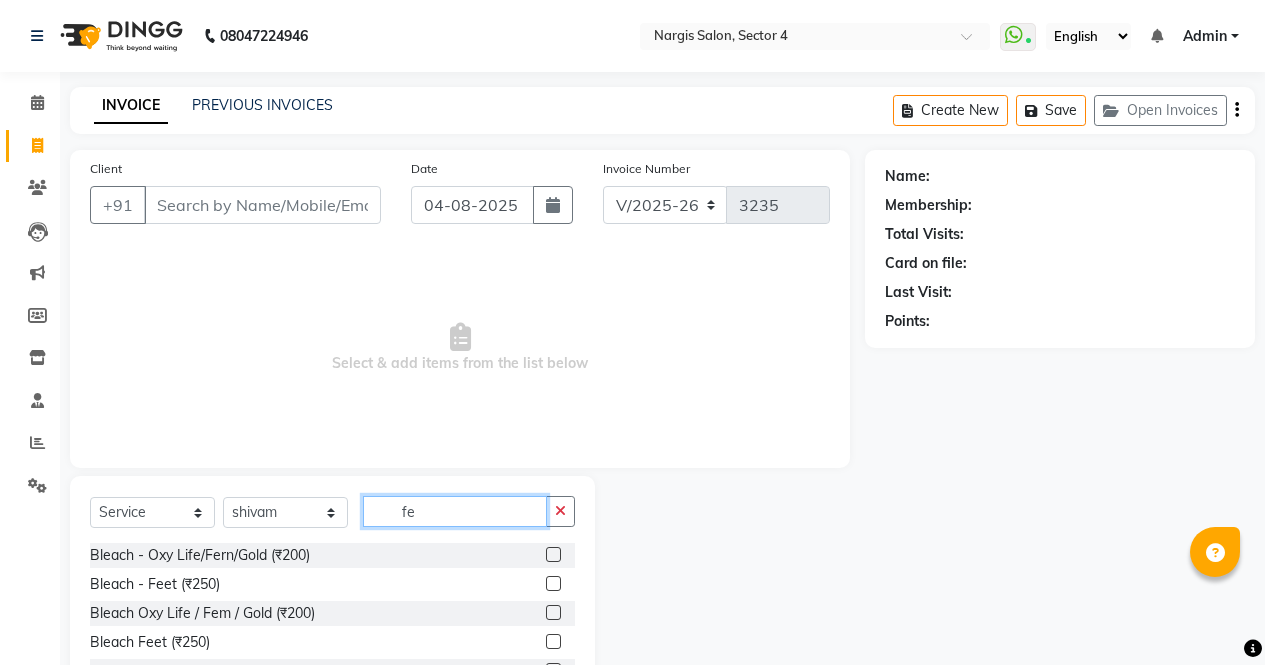 type on "f" 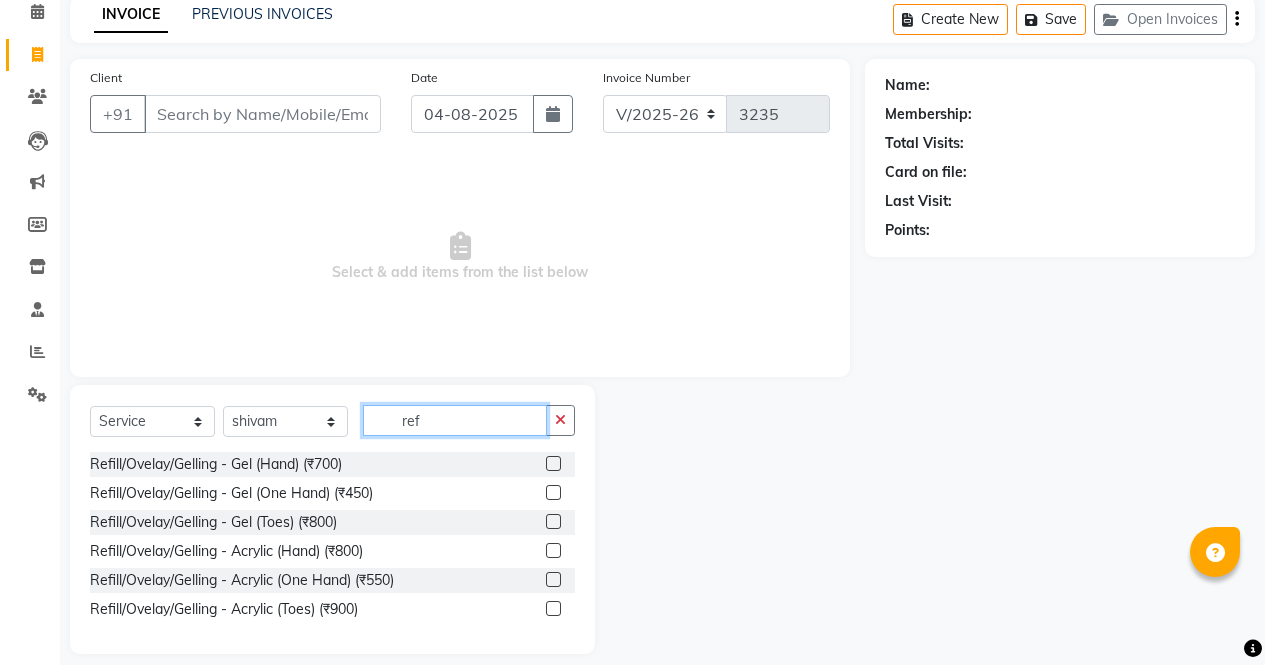 scroll, scrollTop: 110, scrollLeft: 0, axis: vertical 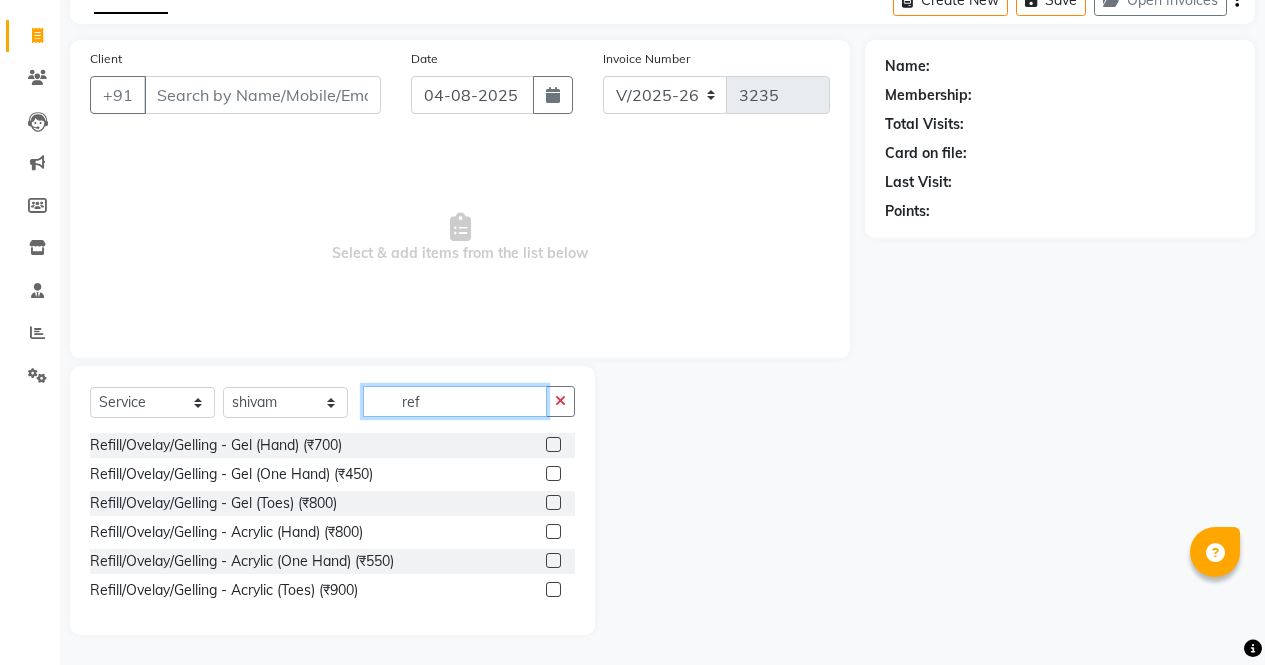 type on "ref" 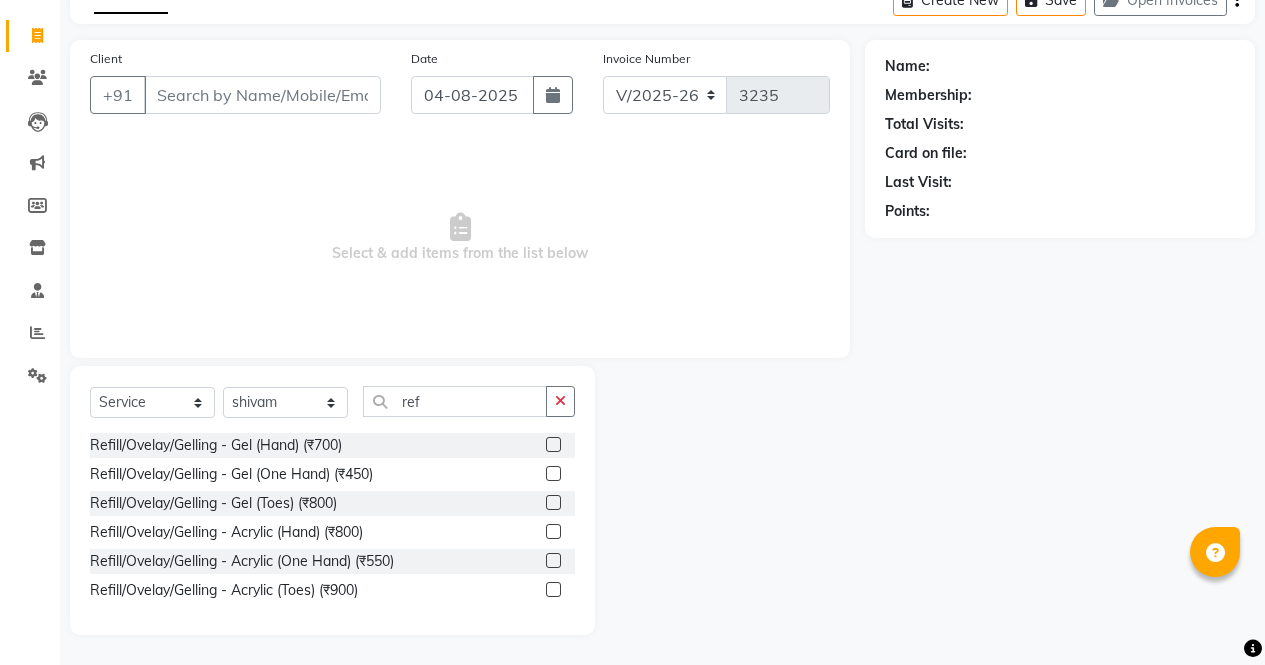 click 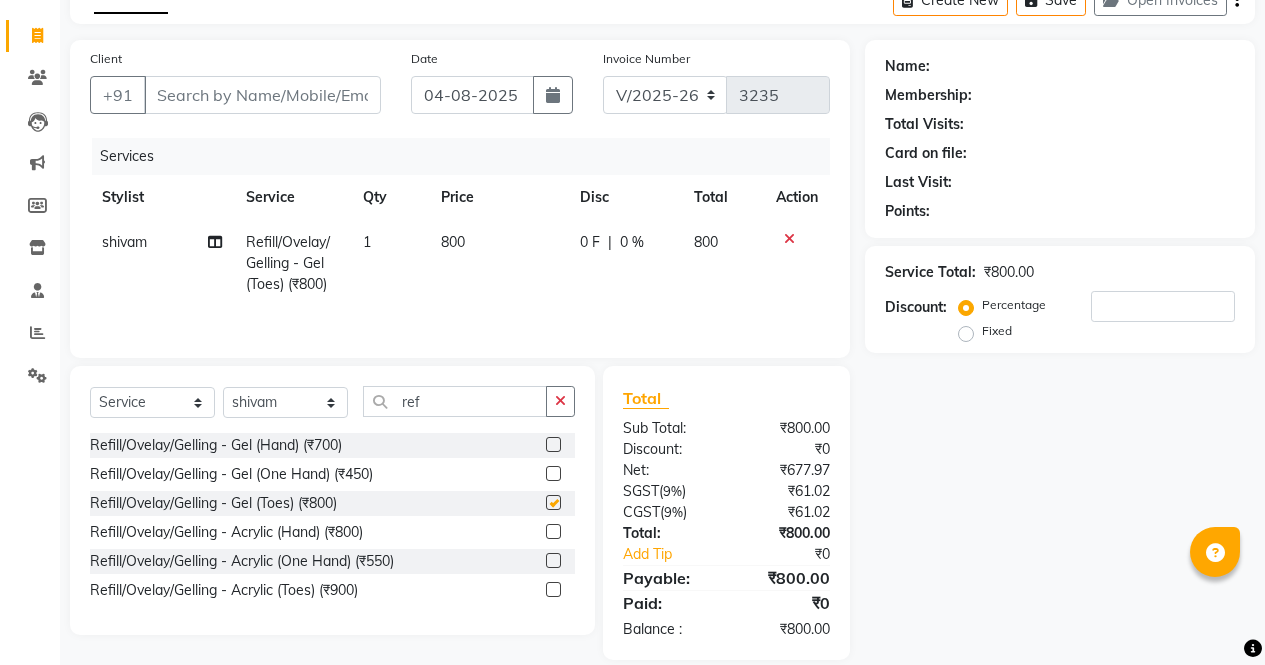 checkbox on "false" 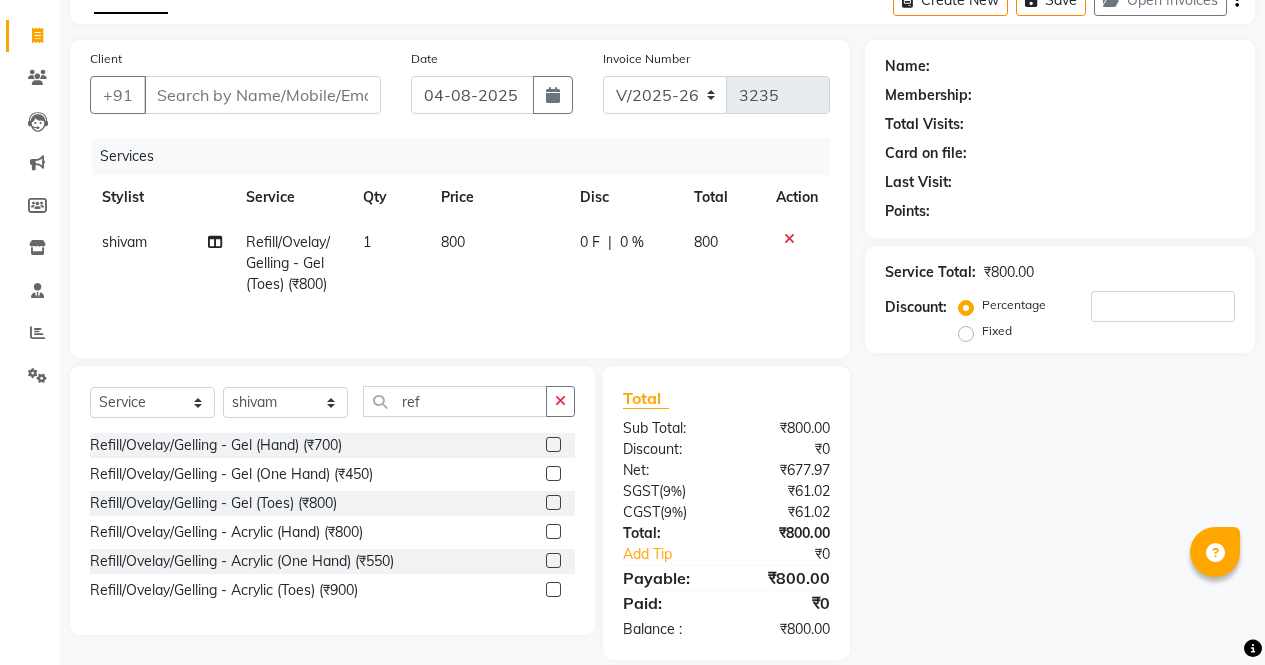 click 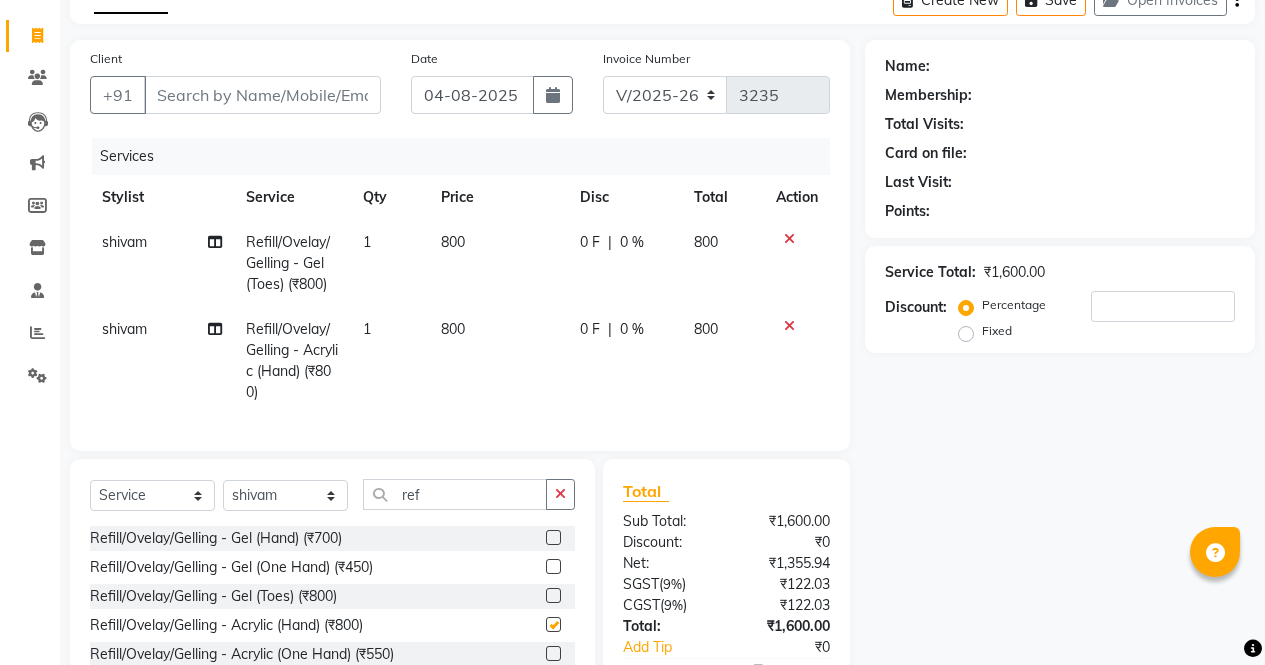 checkbox on "false" 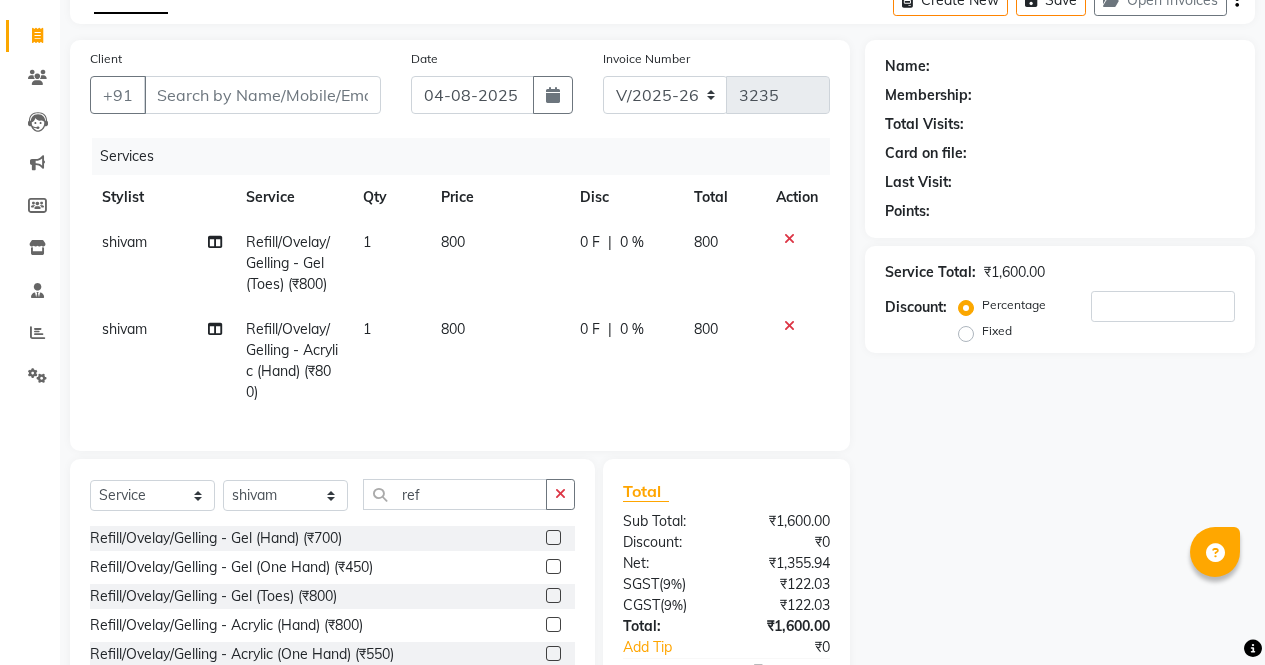 click 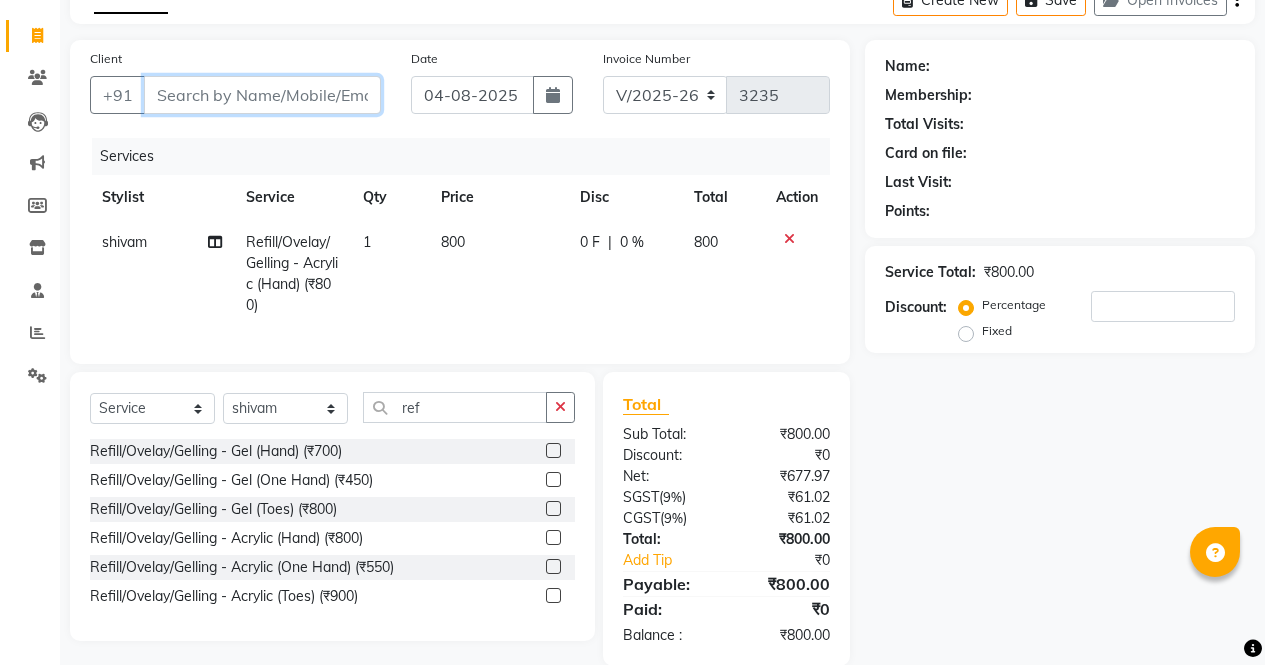 click on "Client" at bounding box center [262, 95] 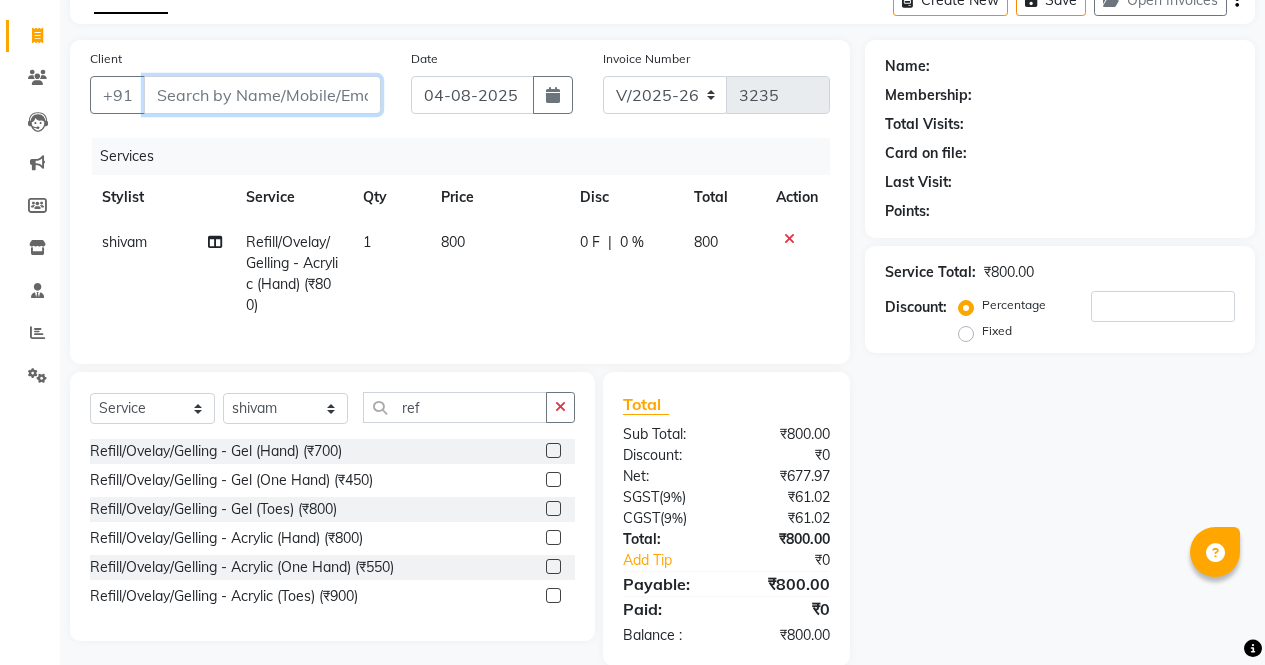type on "8" 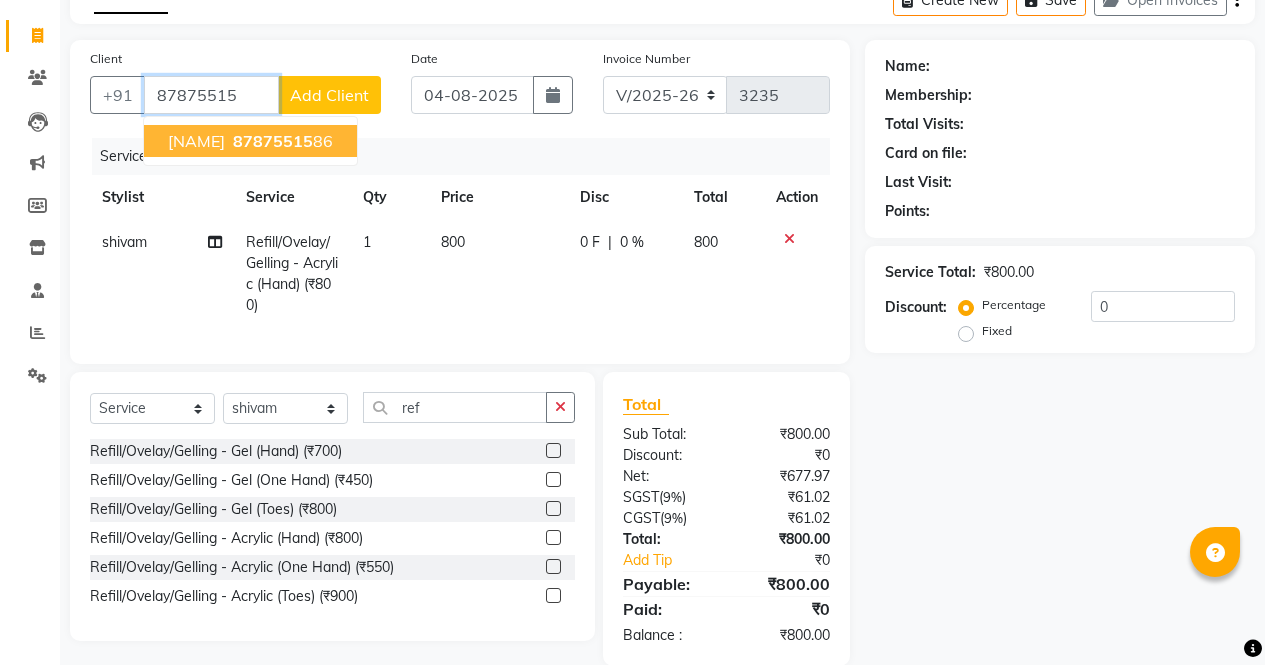 click on "87875515" at bounding box center (273, 141) 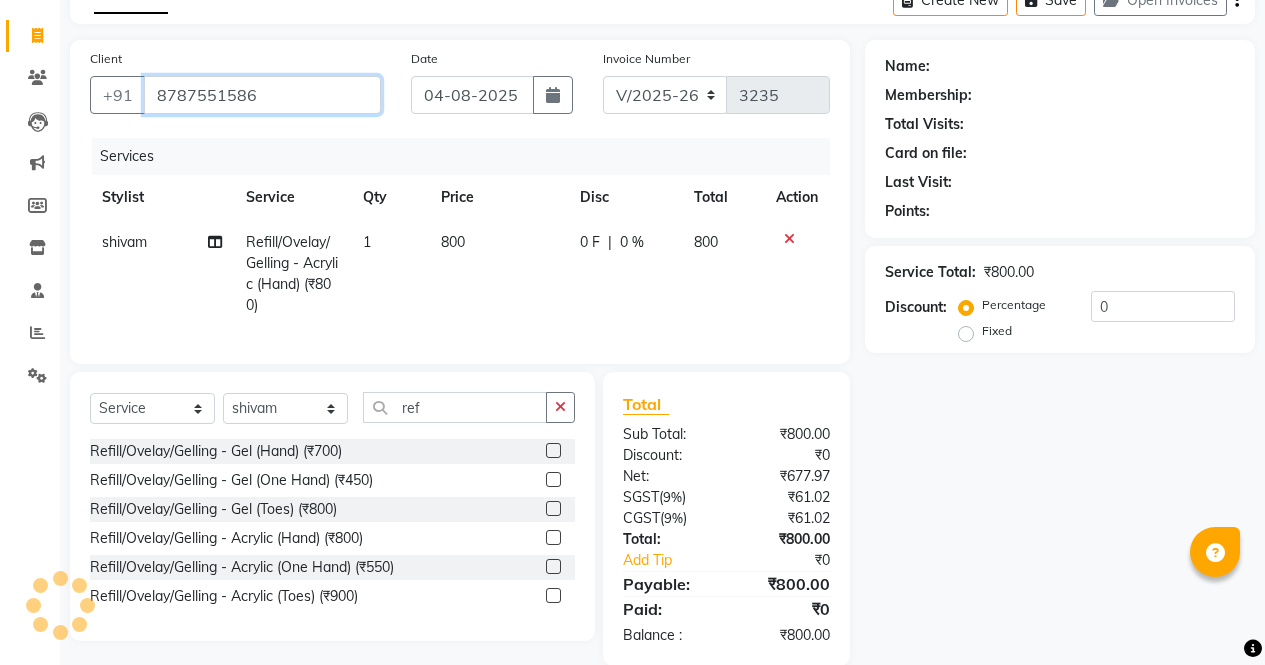type on "8787551586" 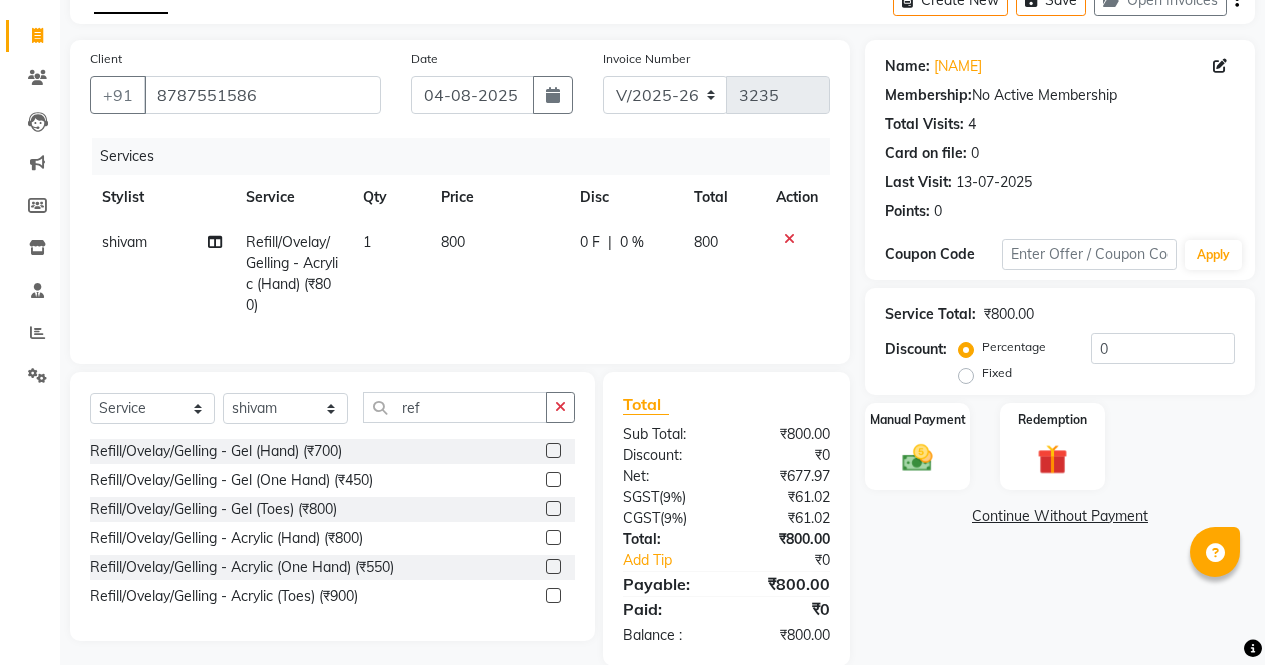 scroll, scrollTop: 156, scrollLeft: 0, axis: vertical 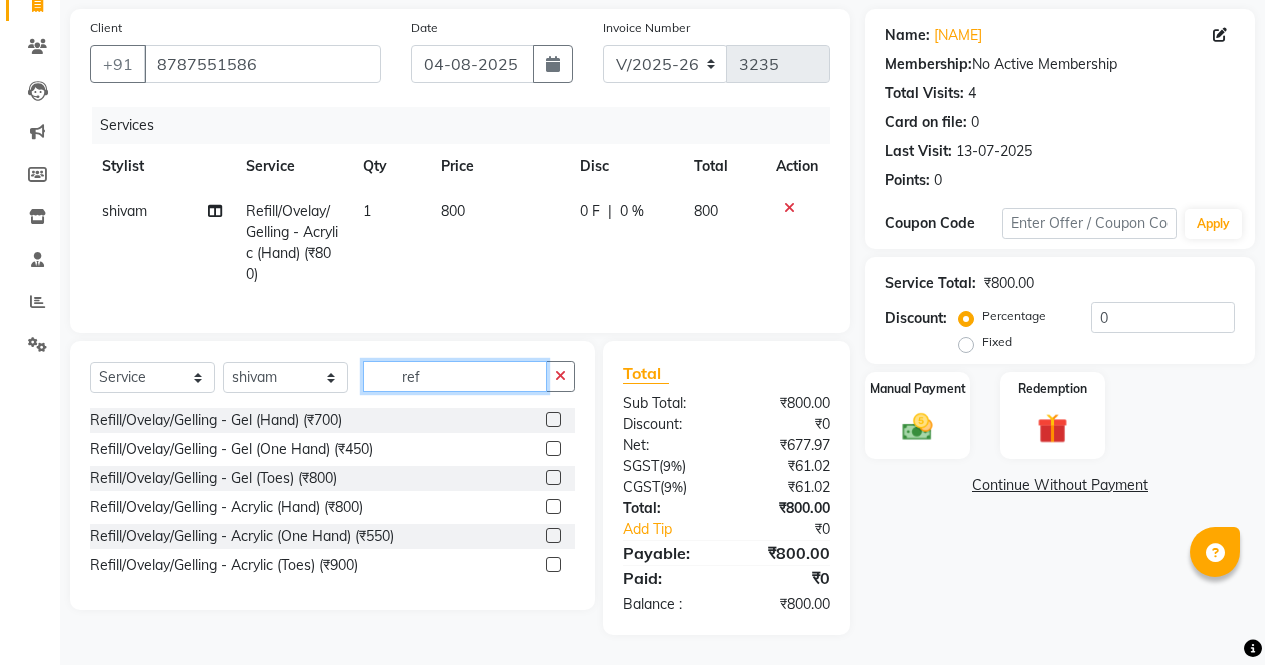 click on "ref" 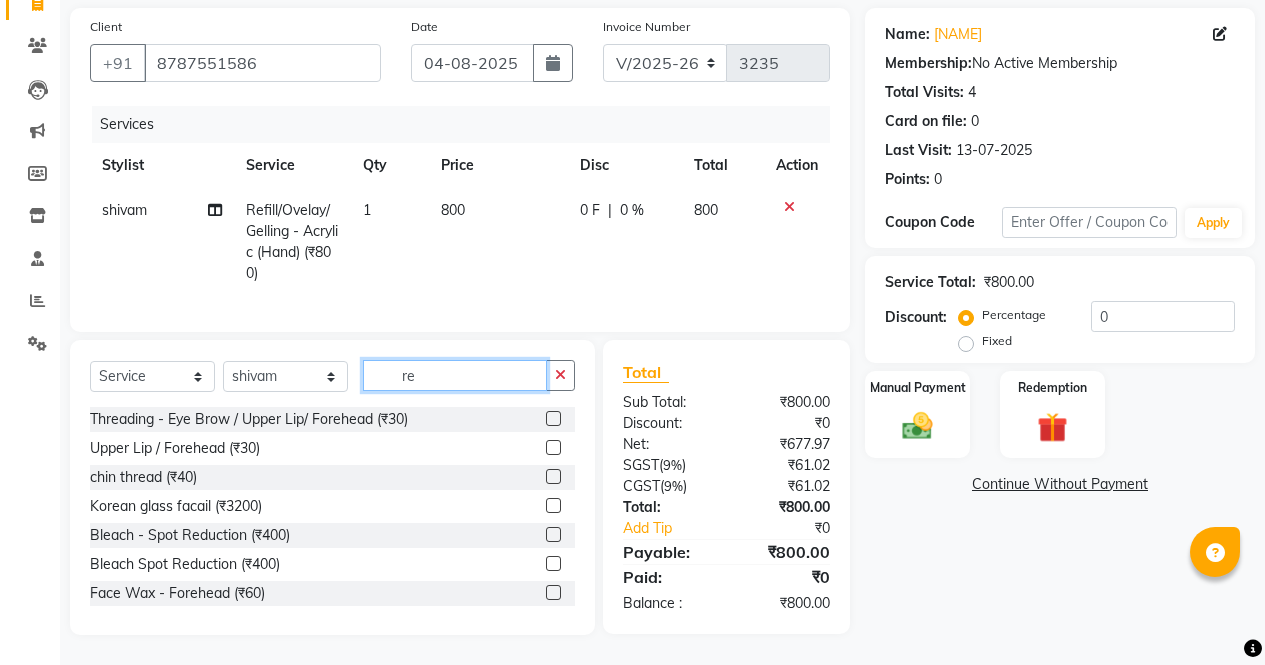 type on "re" 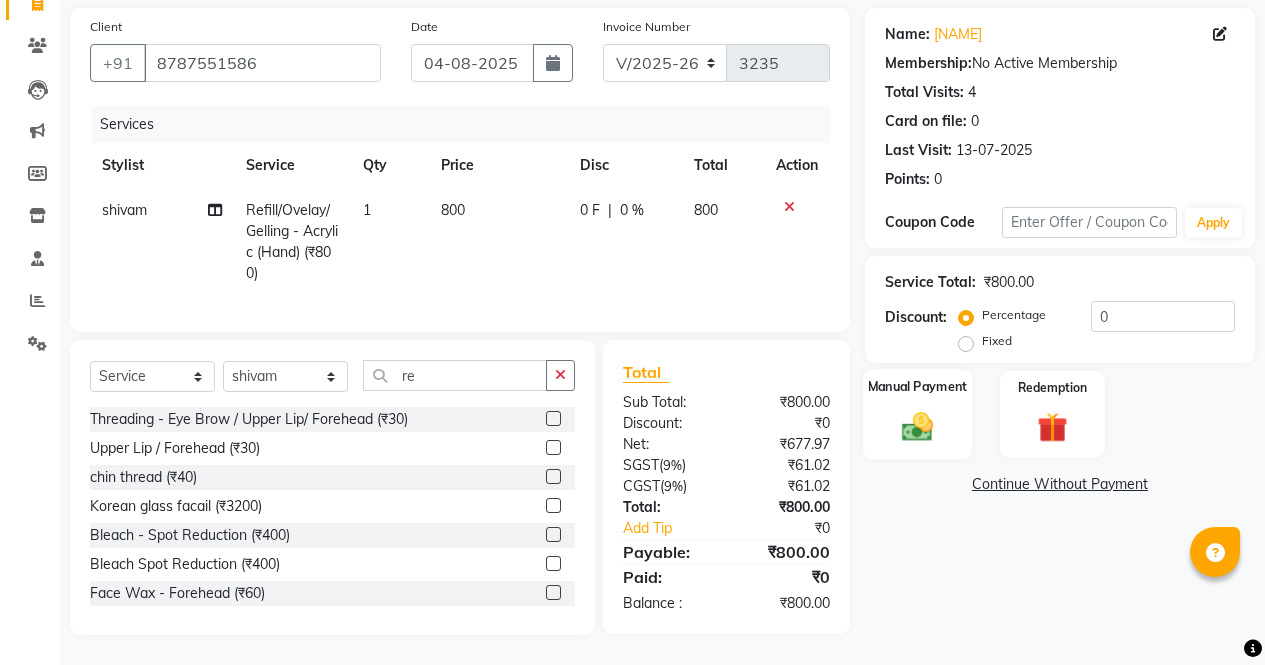click 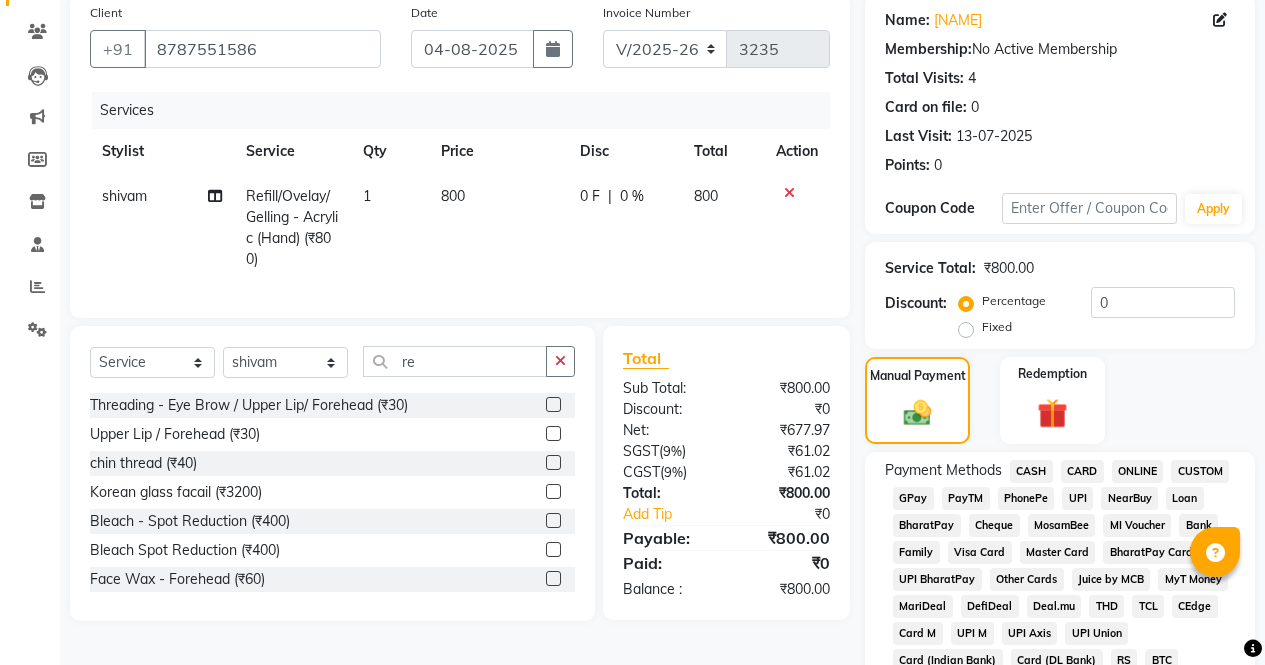 click on "ONLINE" 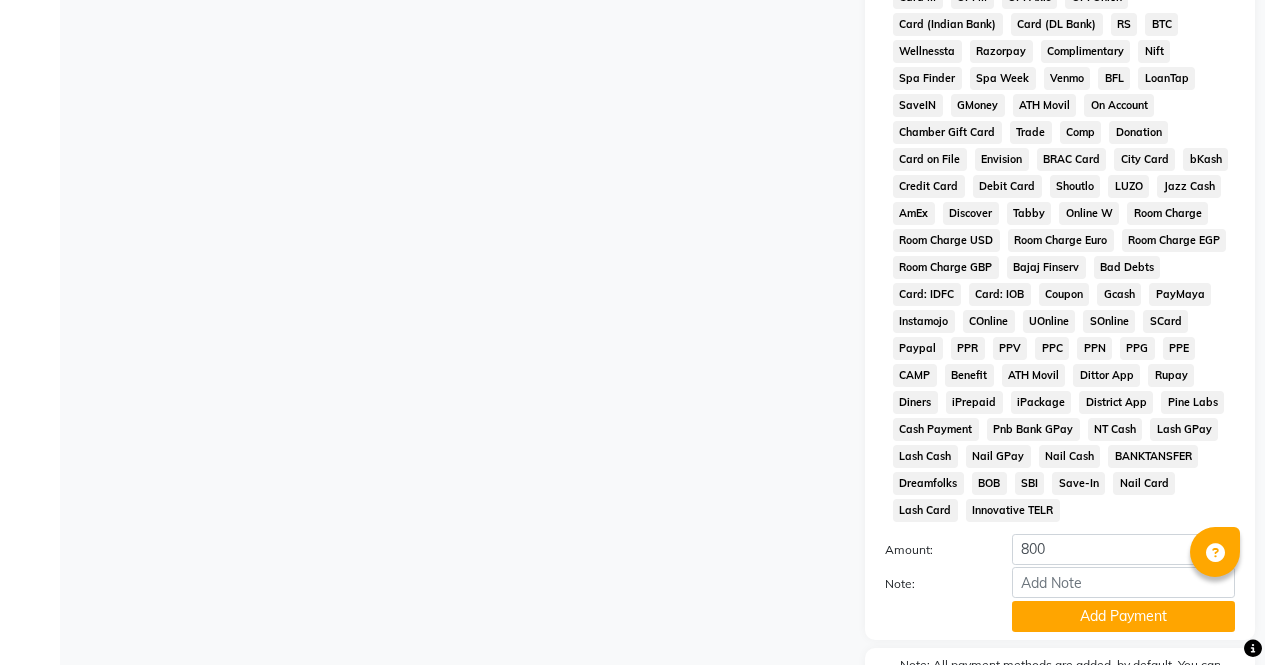 scroll, scrollTop: 914, scrollLeft: 0, axis: vertical 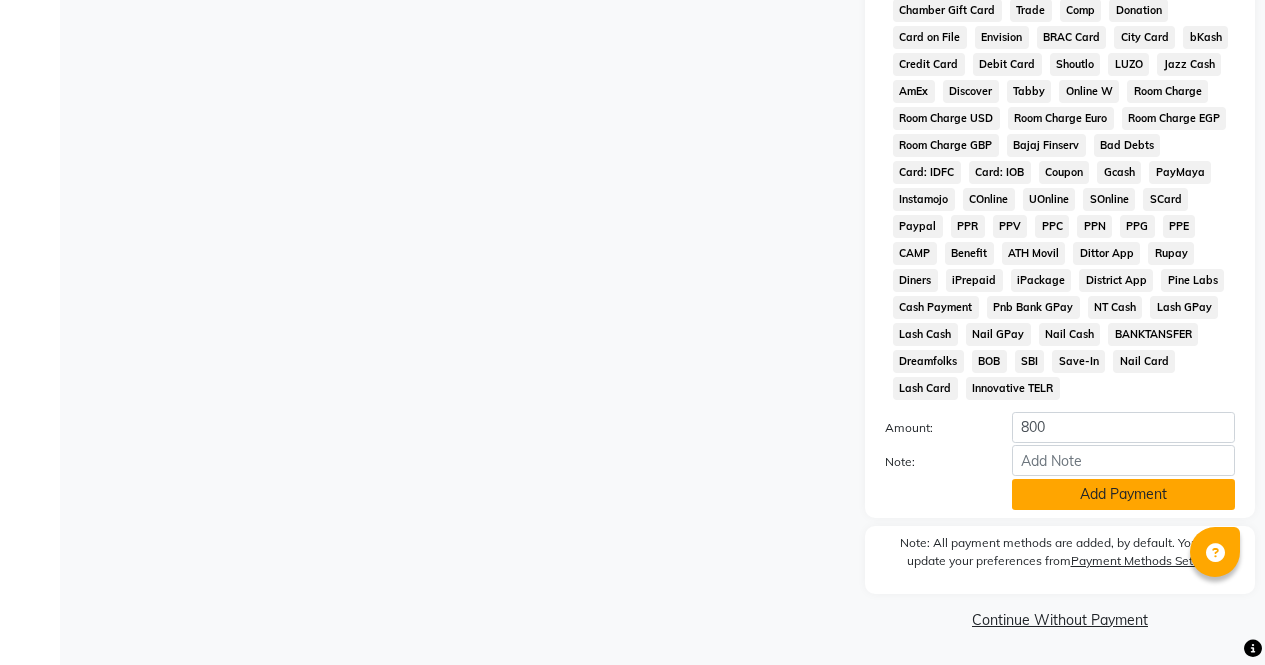 click on "Add Payment" 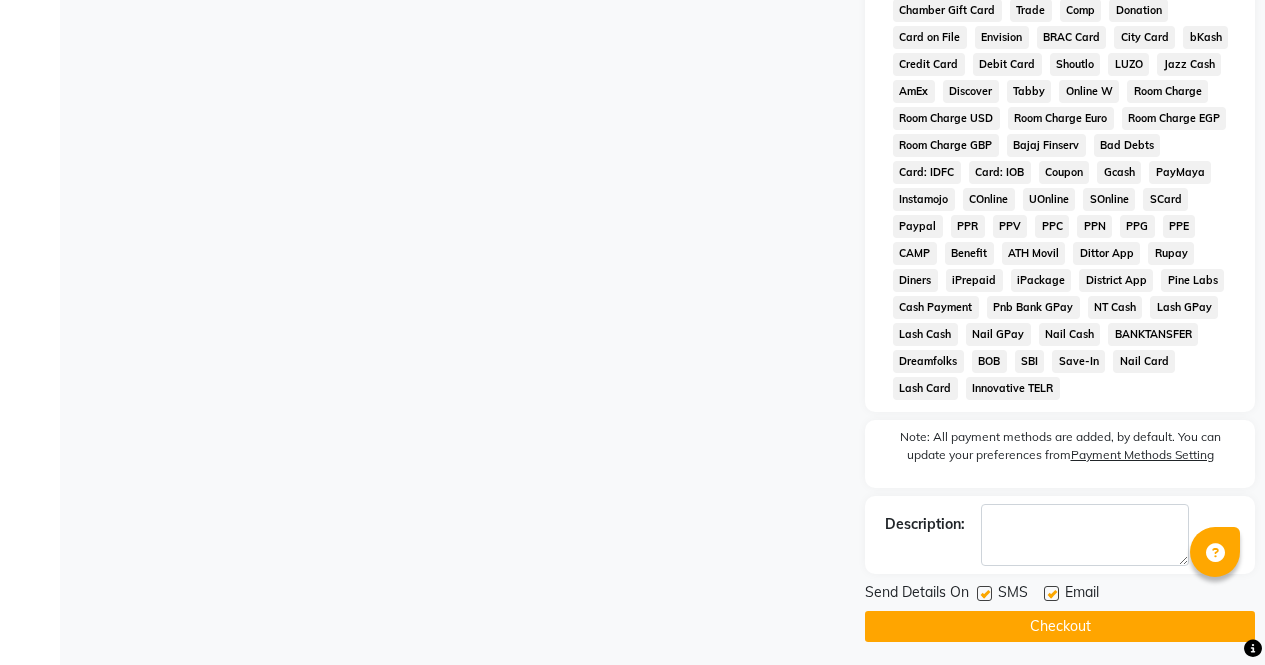 click on "Checkout" 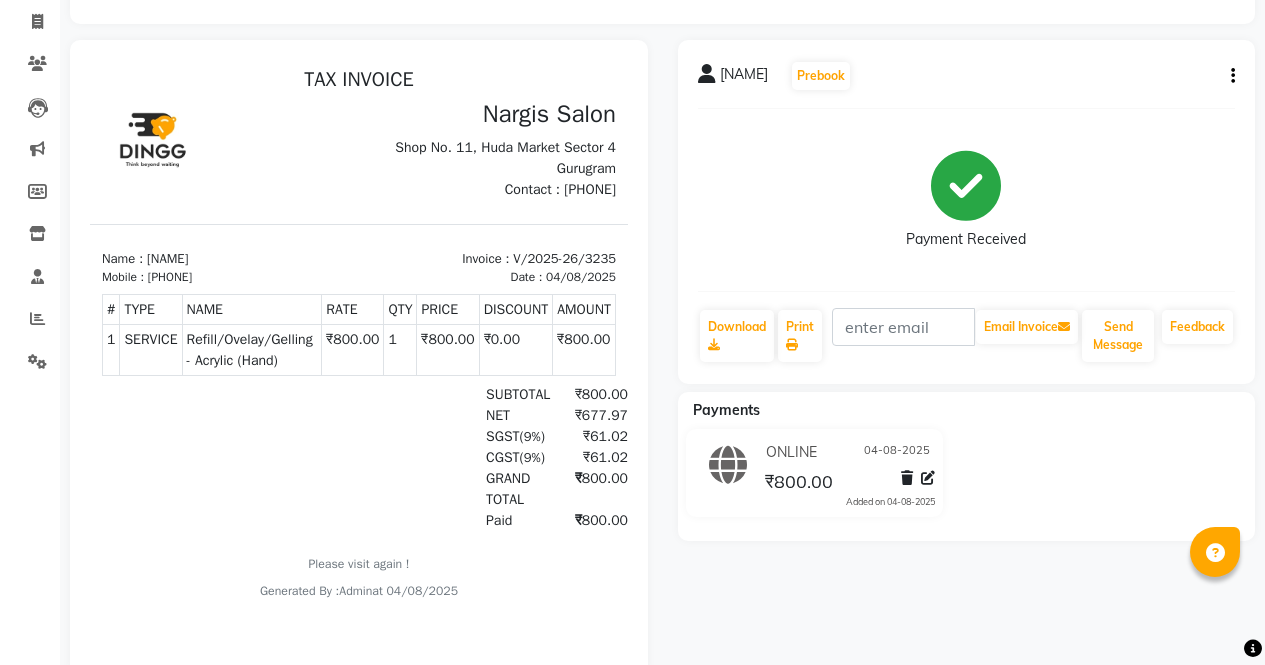 scroll, scrollTop: 0, scrollLeft: 0, axis: both 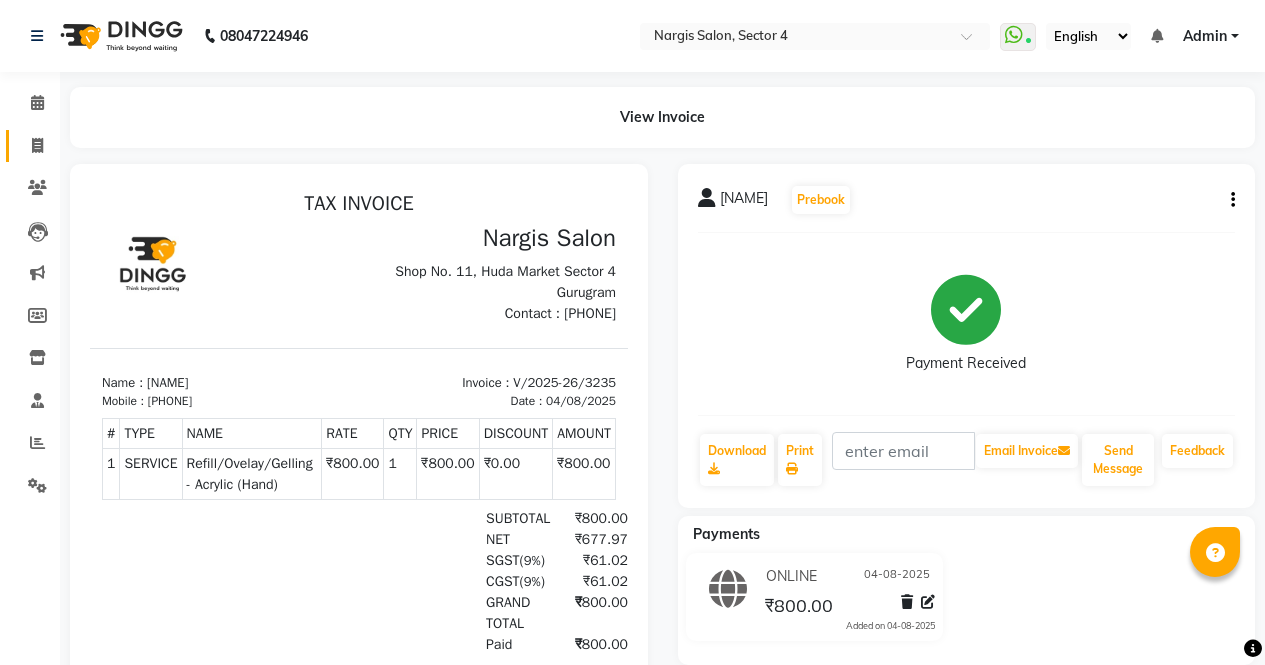 click 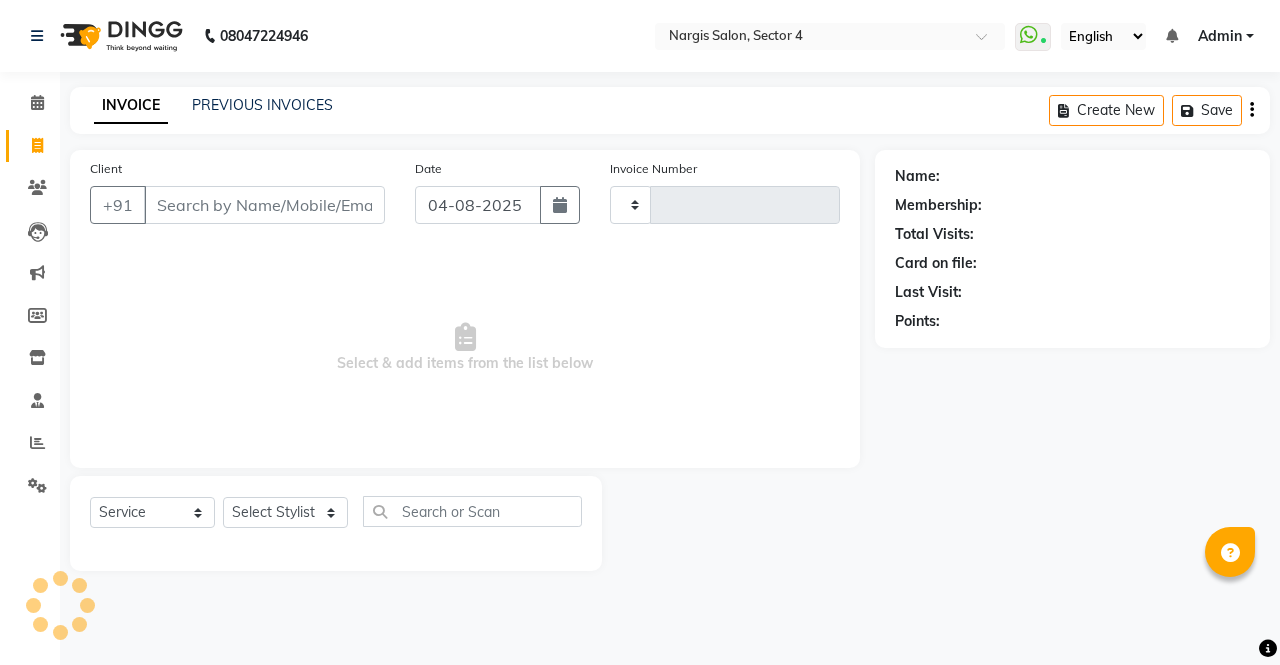 type on "3236" 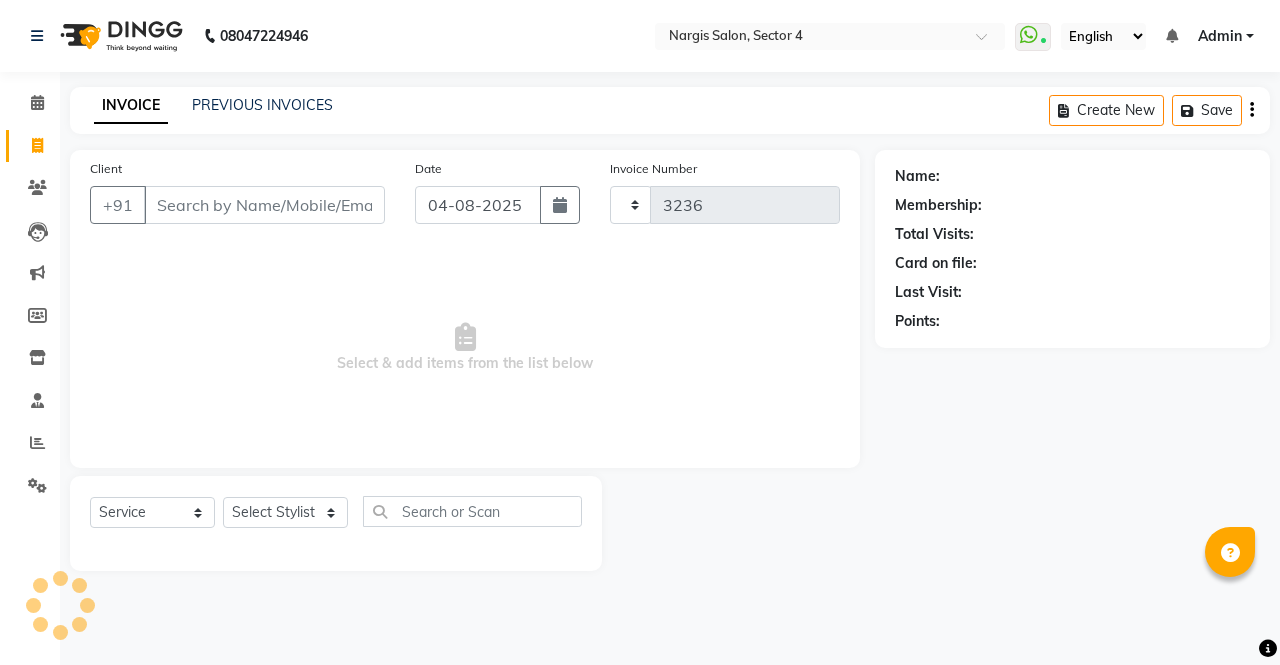 select on "4130" 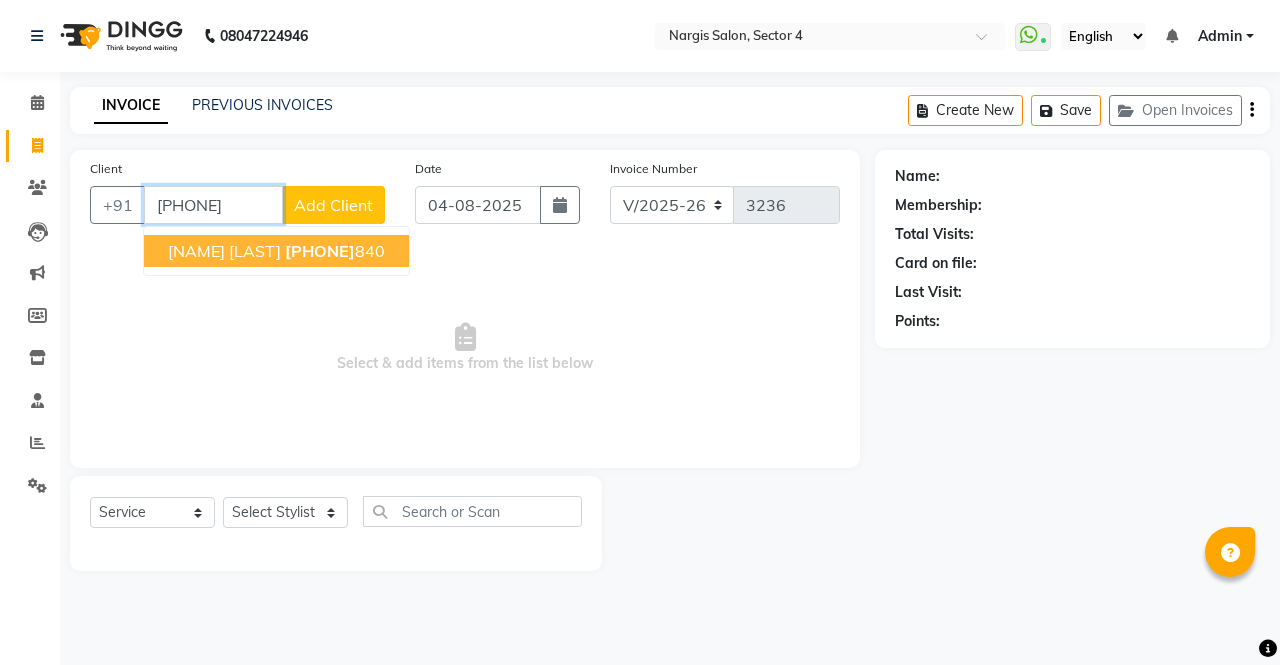 click on "9811890" 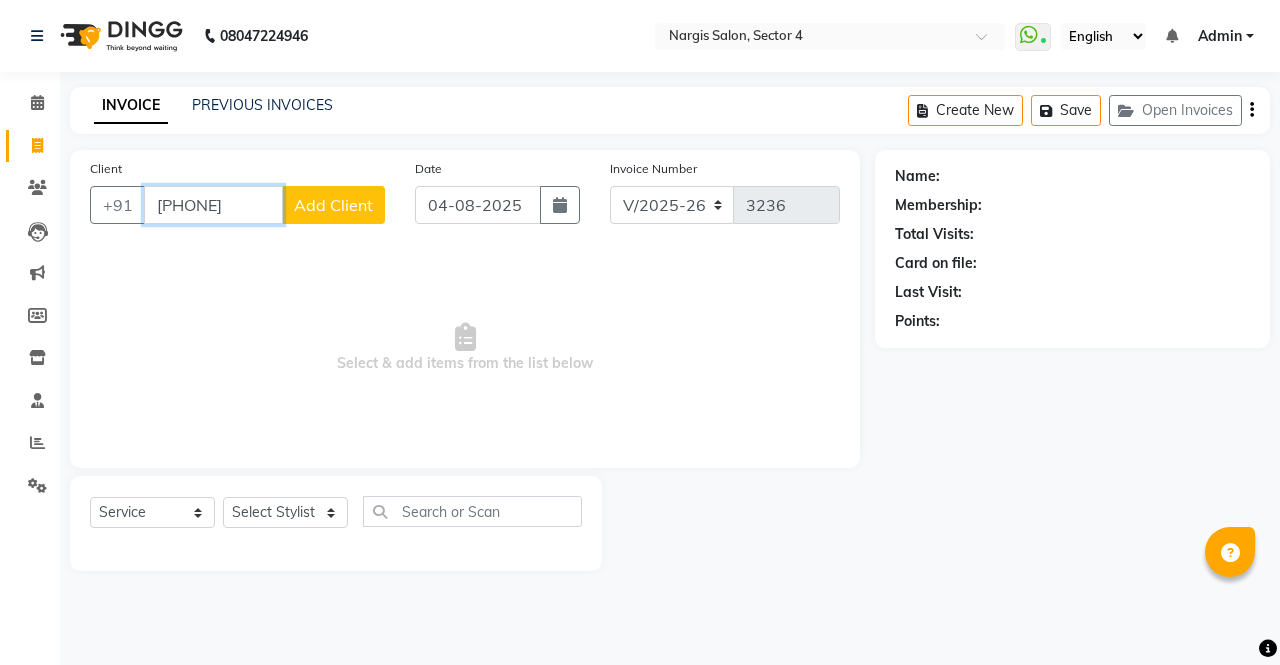 type on "[PHONE]" 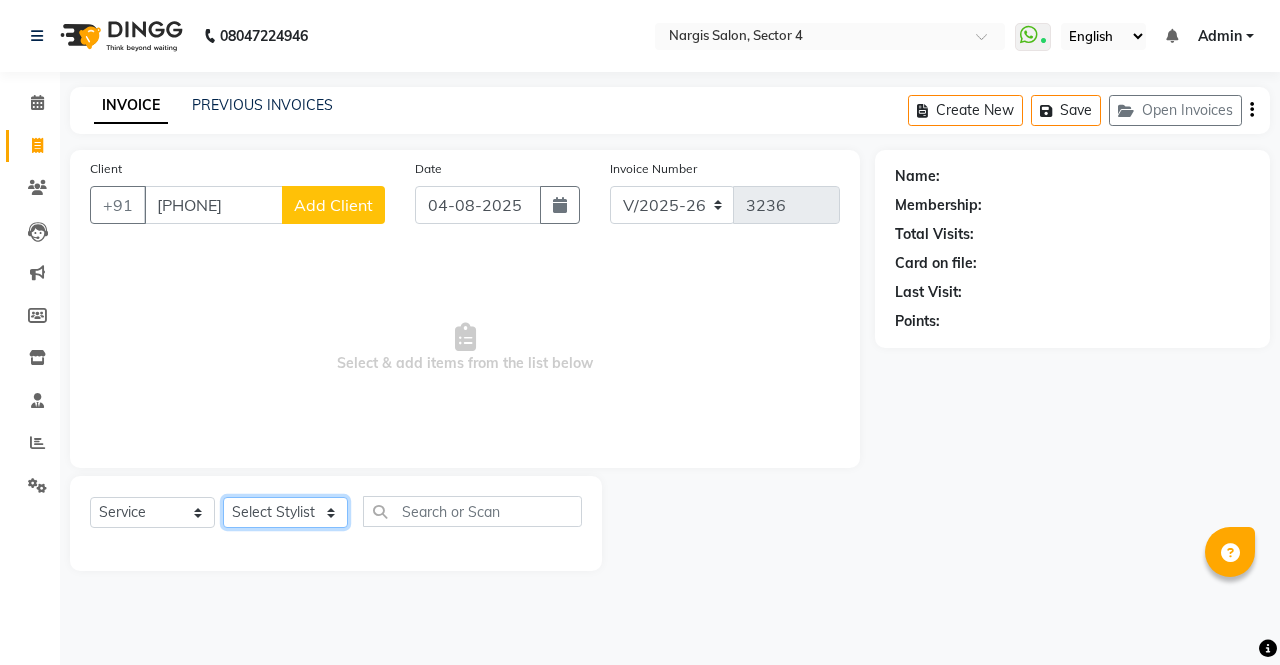 click on "Select Stylist ajeet anu armaan ashu Front Desk muskaan rakhi saima shivam soni sunil yashoda" 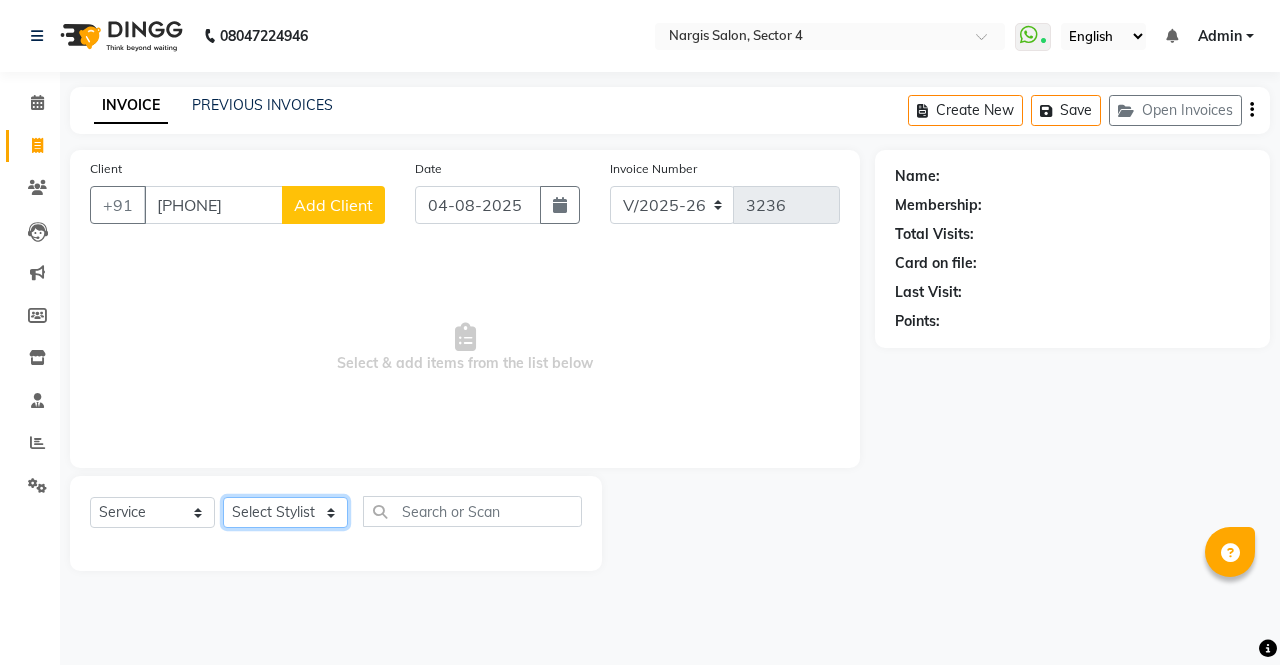 select on "28206" 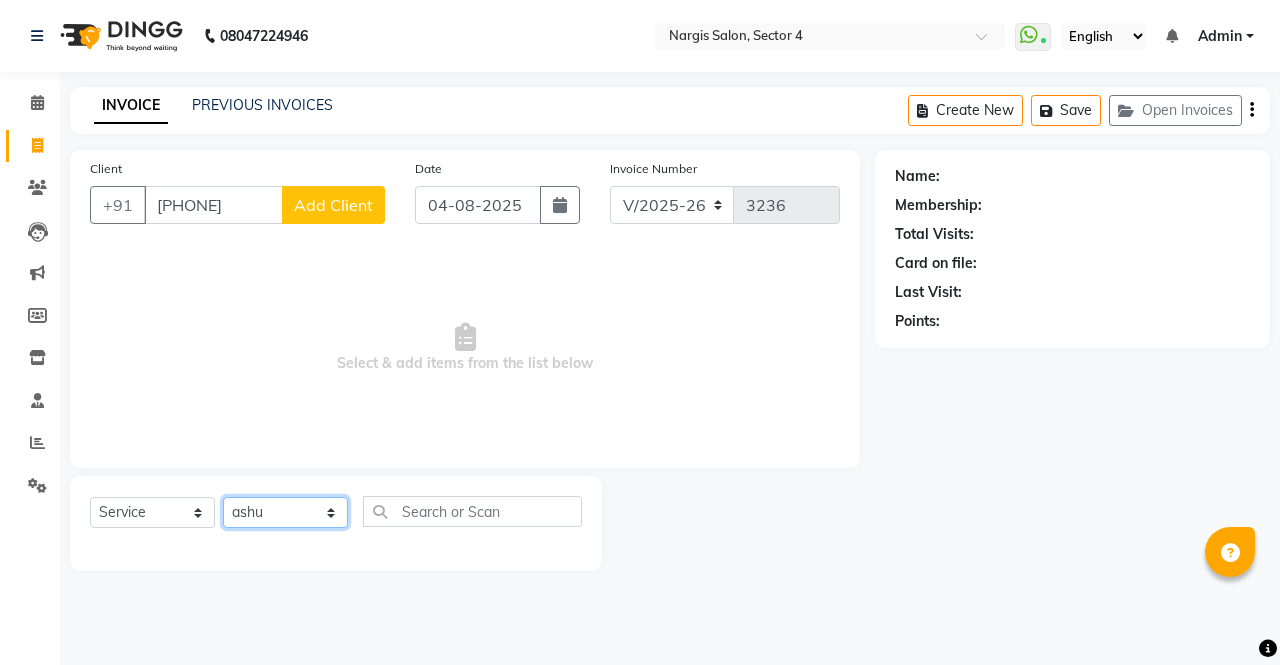 click on "Select Stylist ajeet anu armaan ashu Front Desk muskaan rakhi saima shivam soni sunil yashoda" 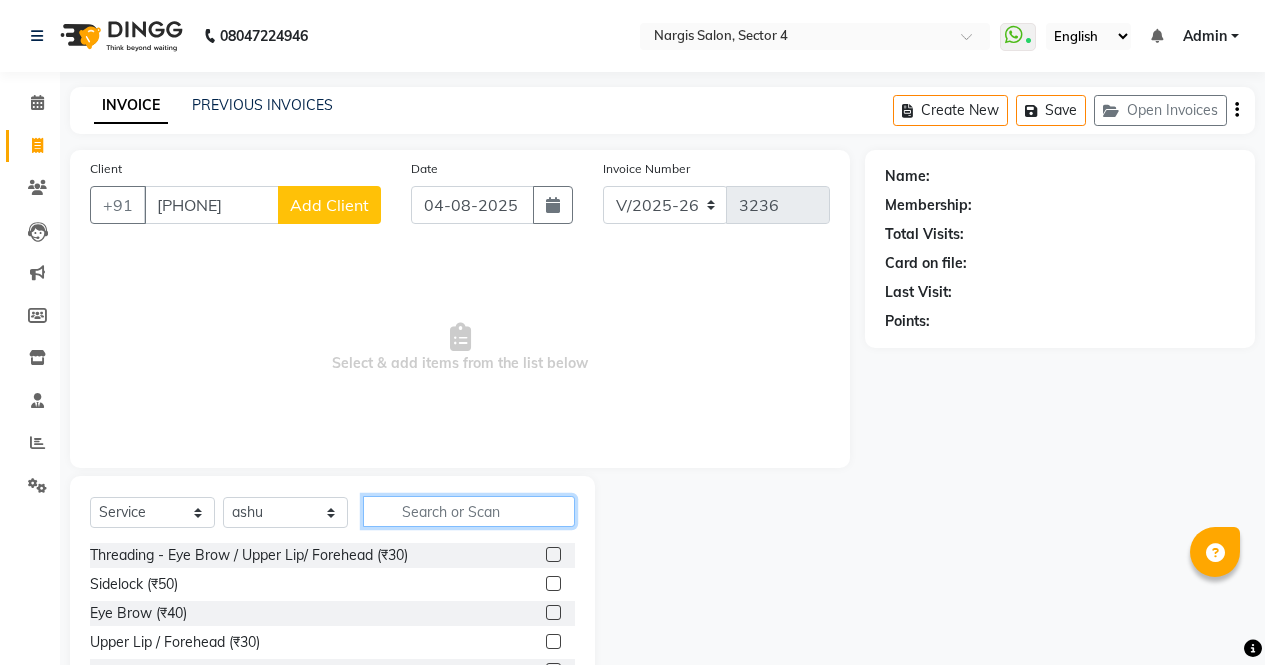 click 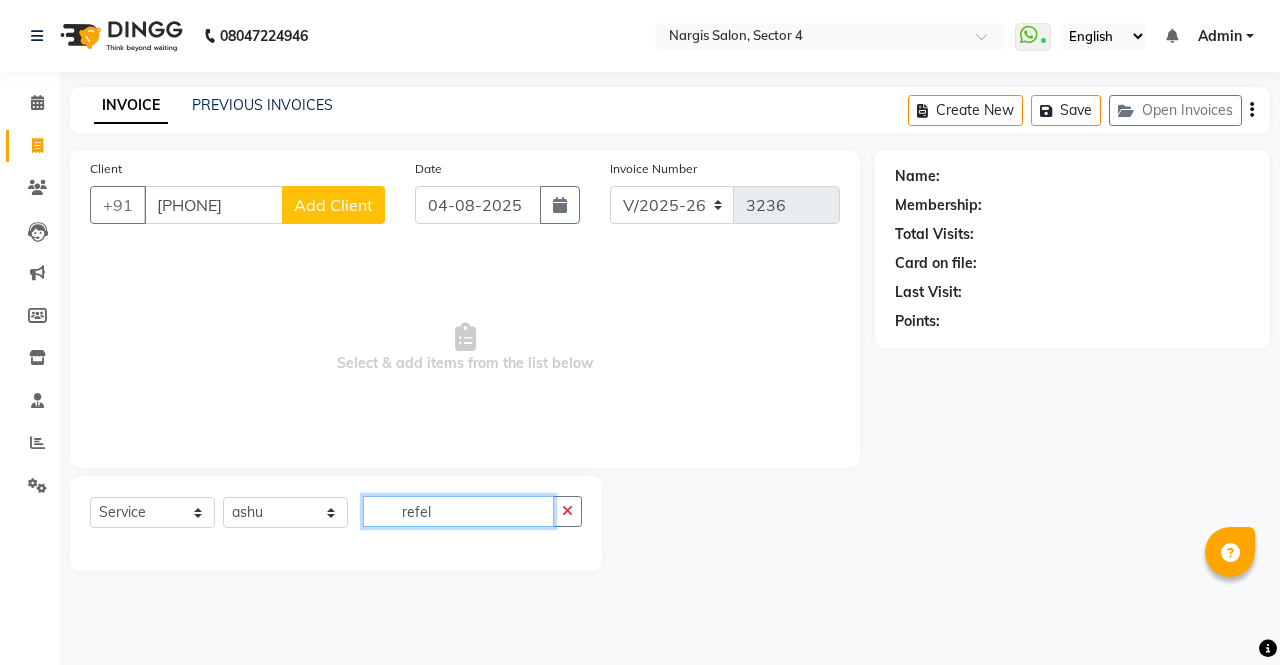 click on "refel" 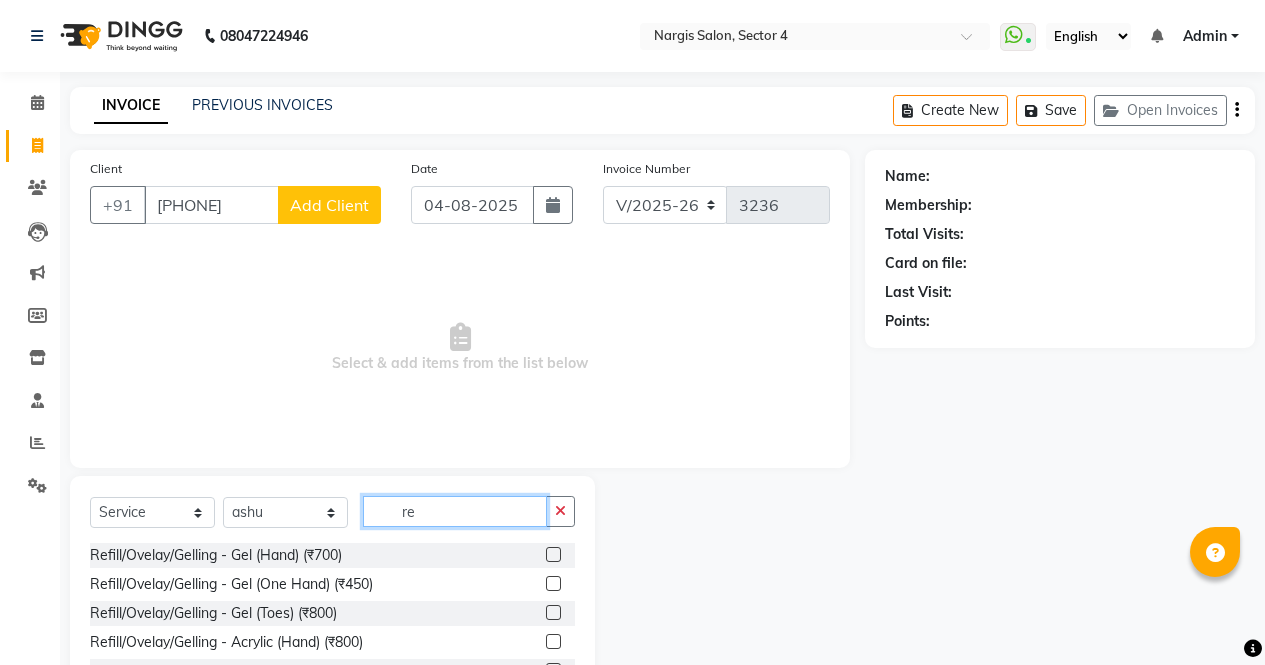 type on "r" 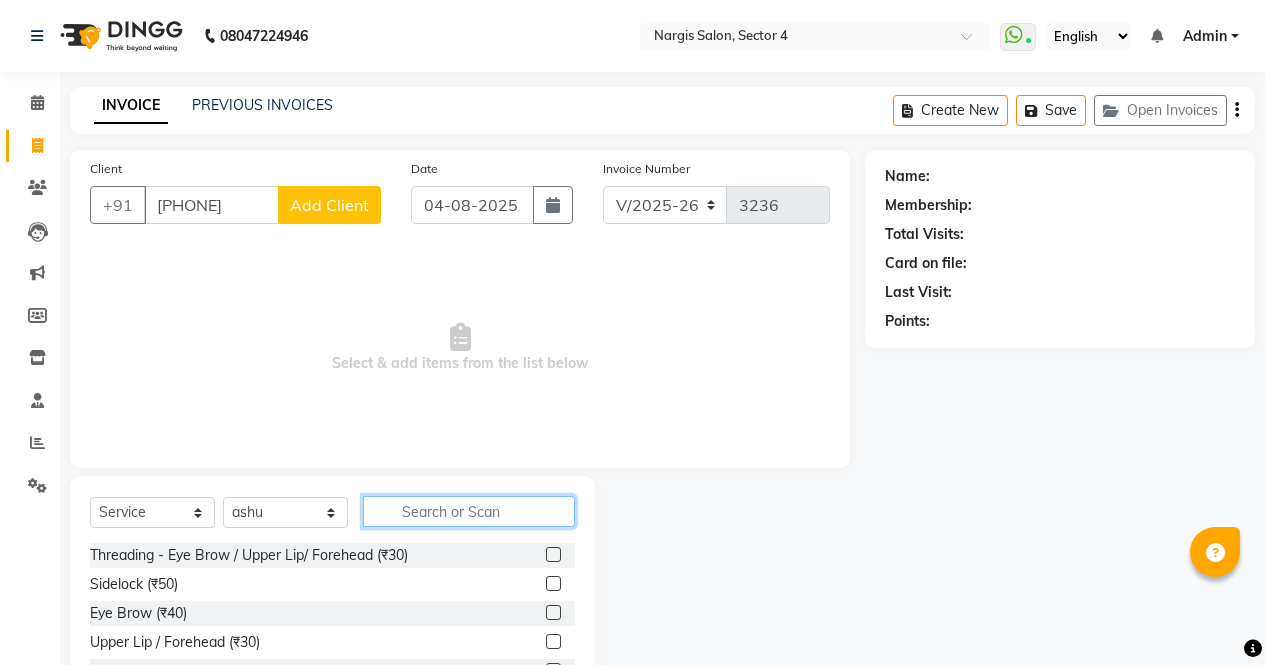 click 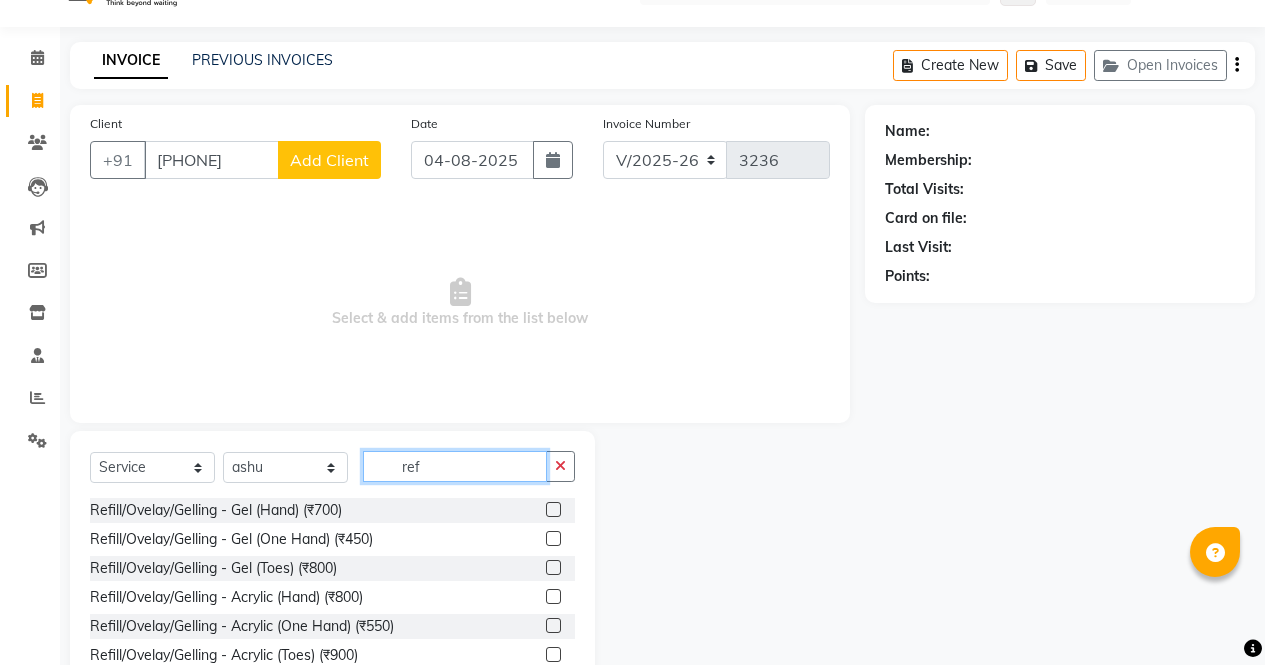 scroll, scrollTop: 47, scrollLeft: 0, axis: vertical 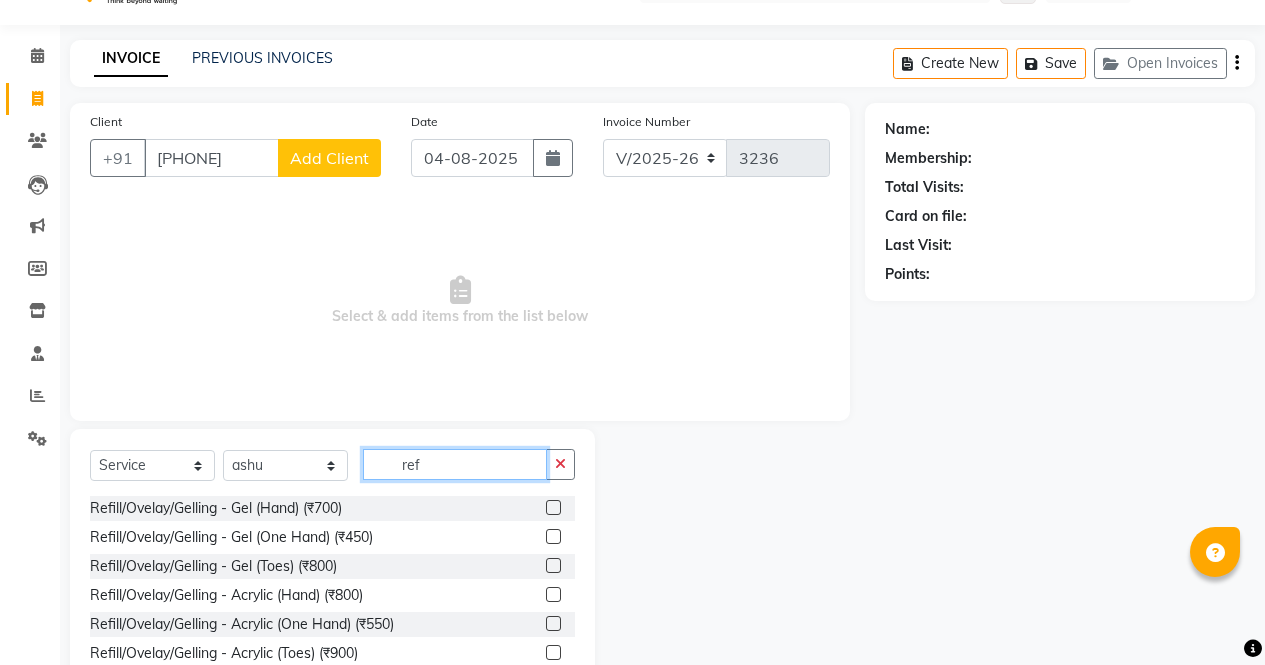 type on "ref" 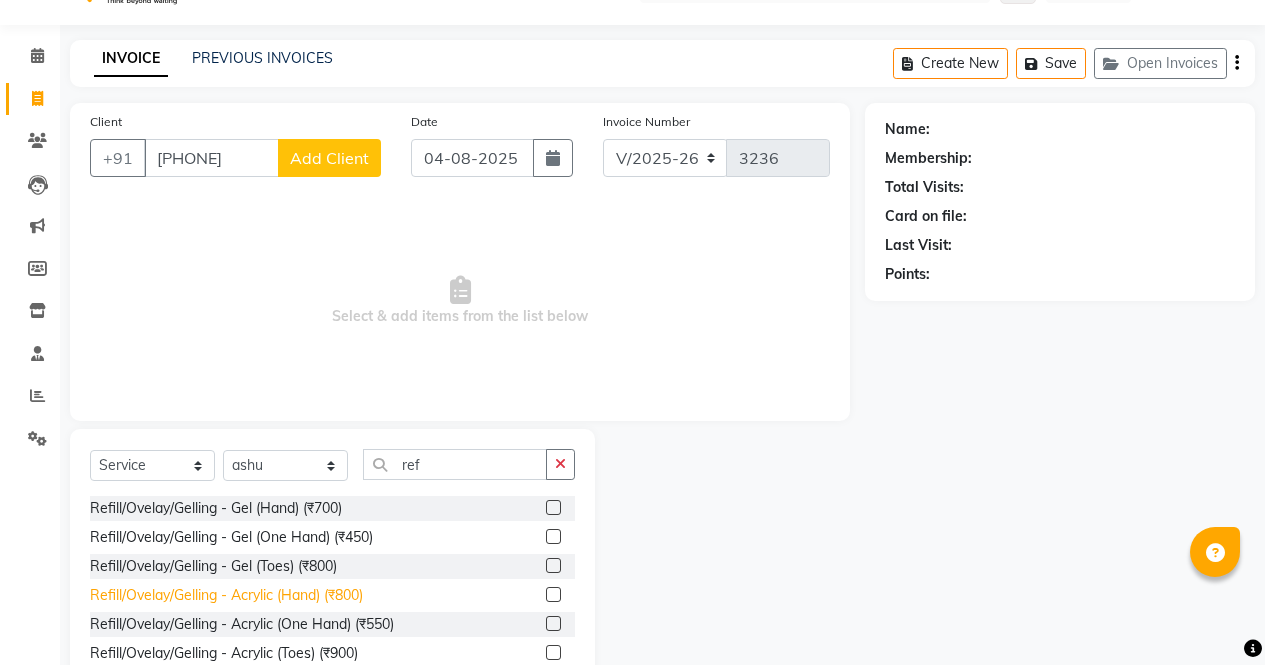 click on "Refill/Ovelay/Gelling - Acrylic (Hand) (₹800)" 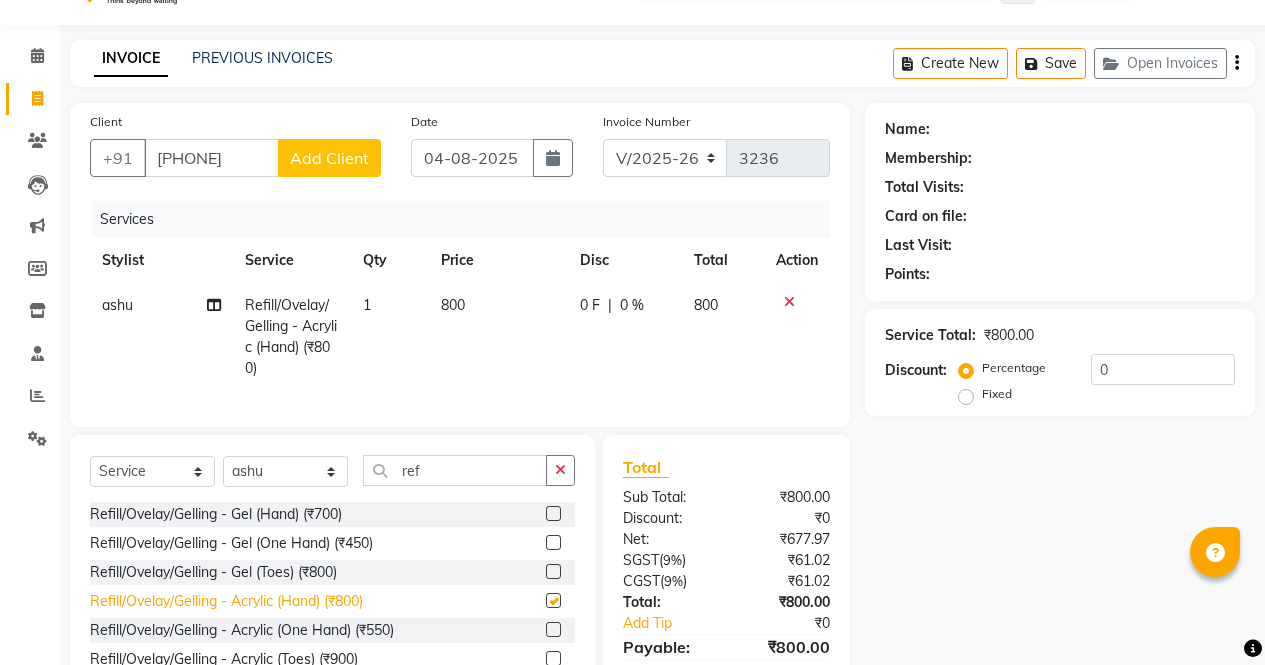 checkbox on "false" 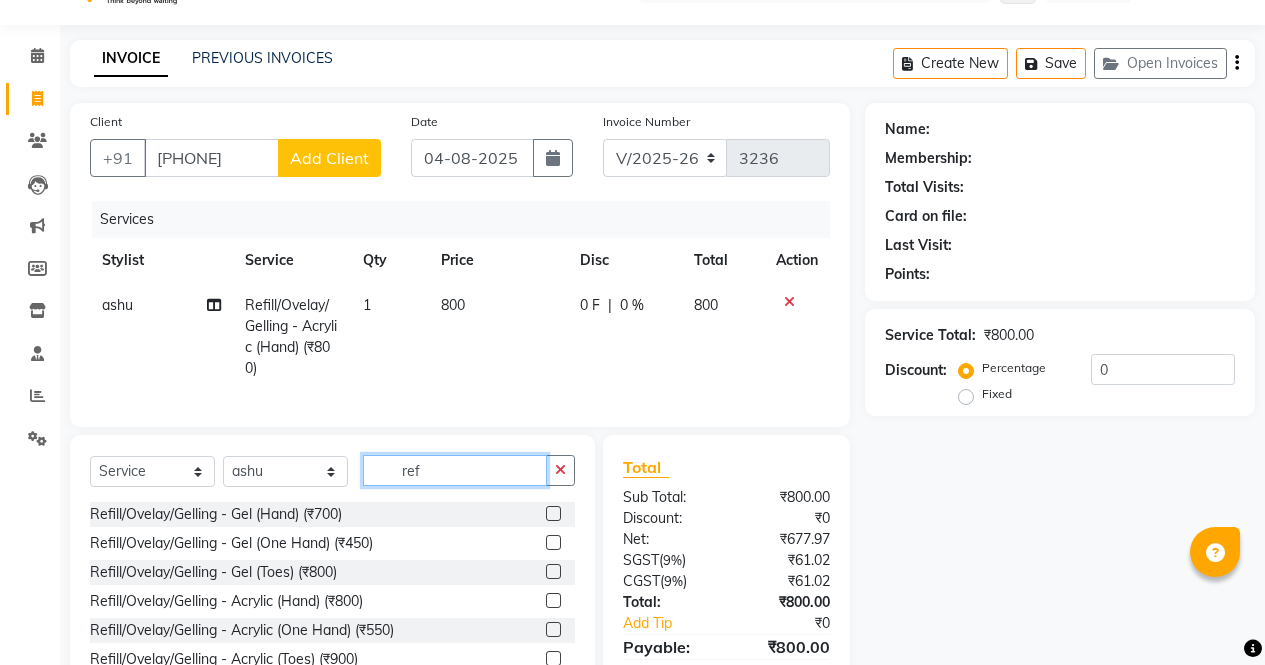 click on "ref" 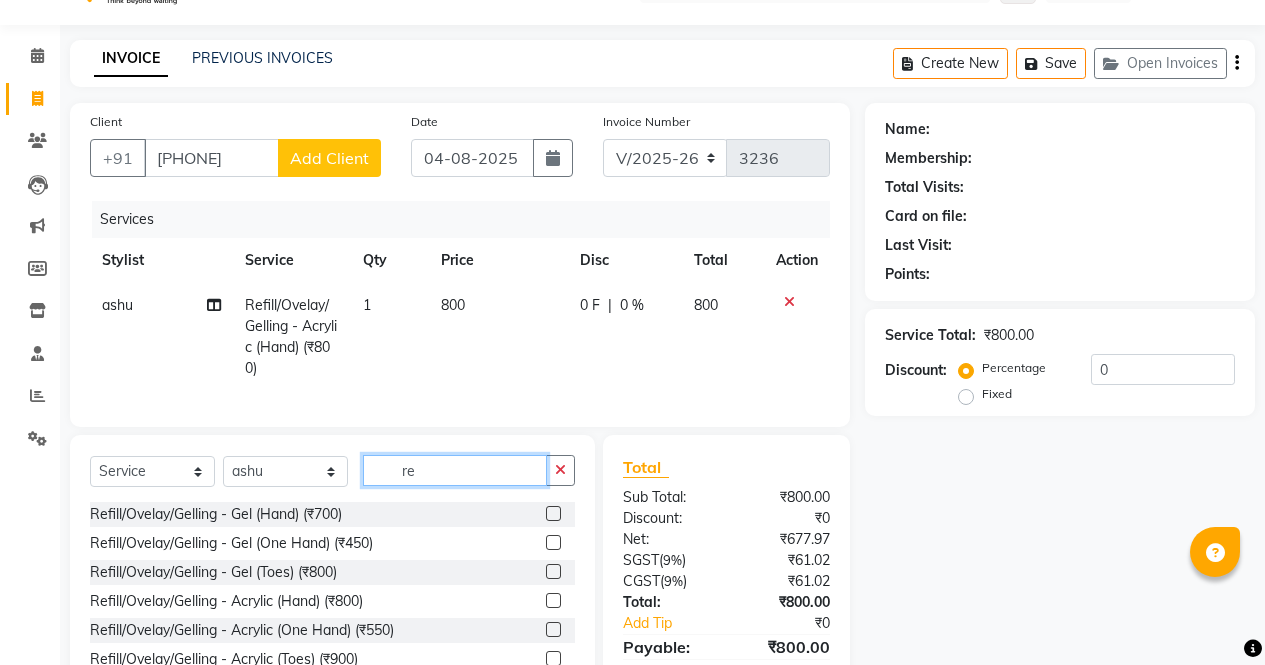 type on "r" 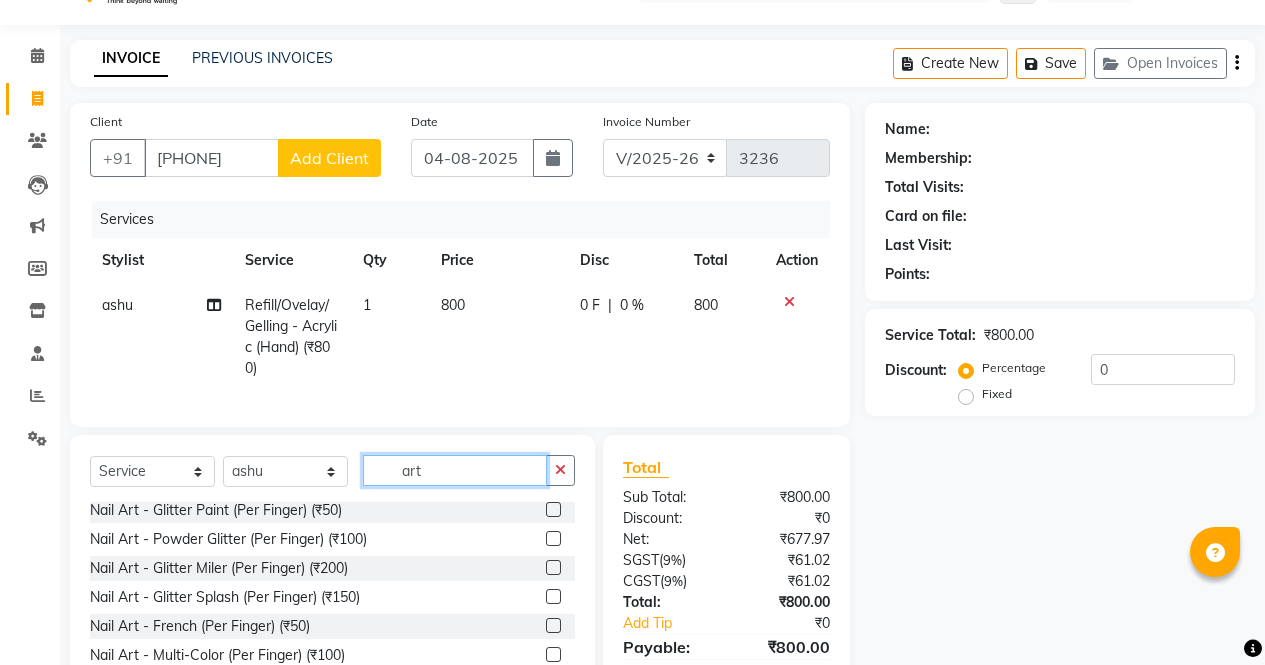 scroll, scrollTop: 0, scrollLeft: 0, axis: both 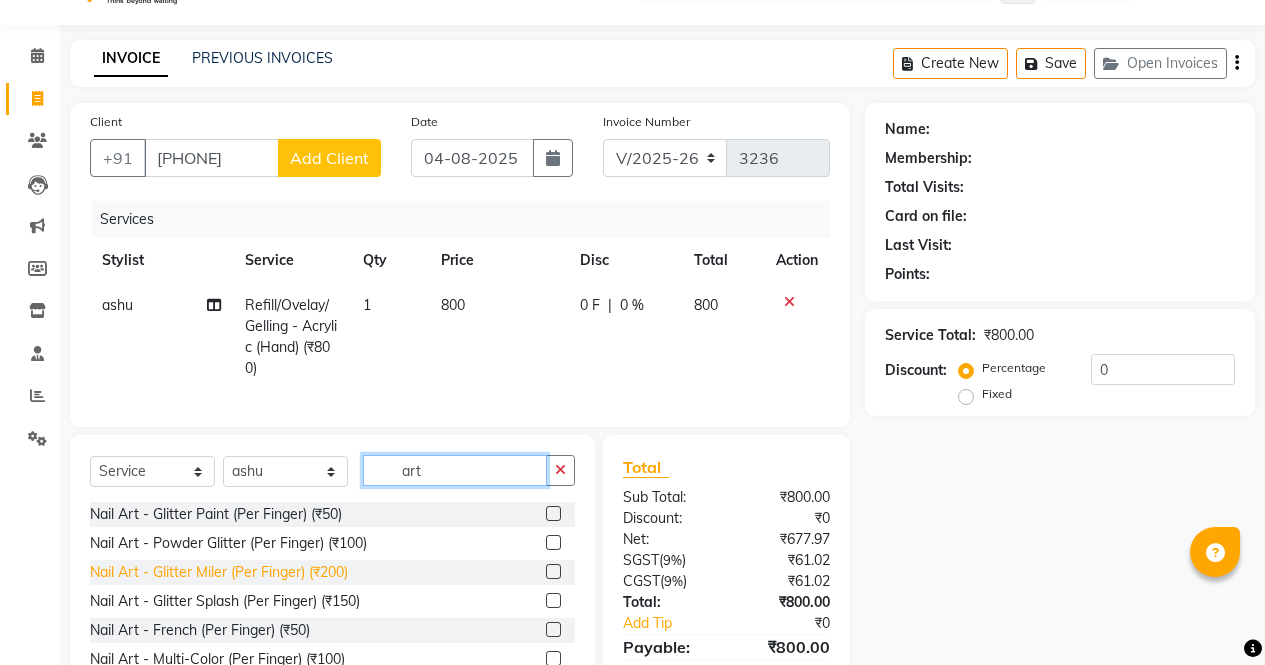 type on "art" 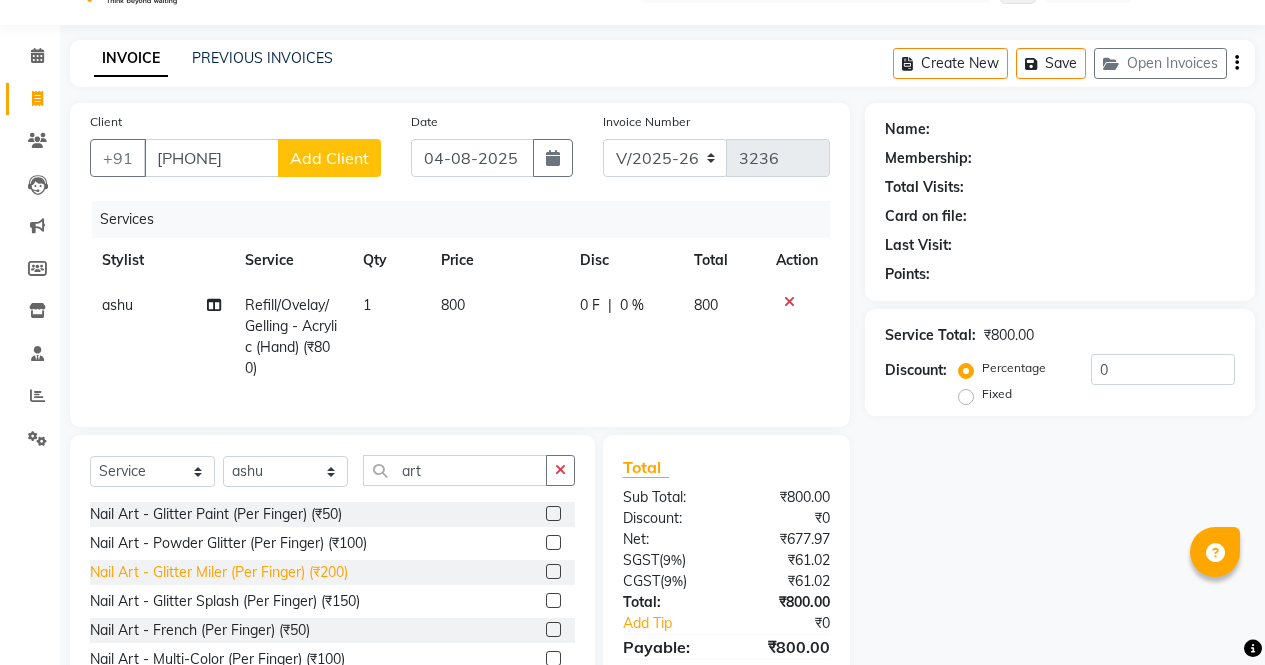 click on "Nail Art - Glitter Miler (Per Finger) (₹200)" 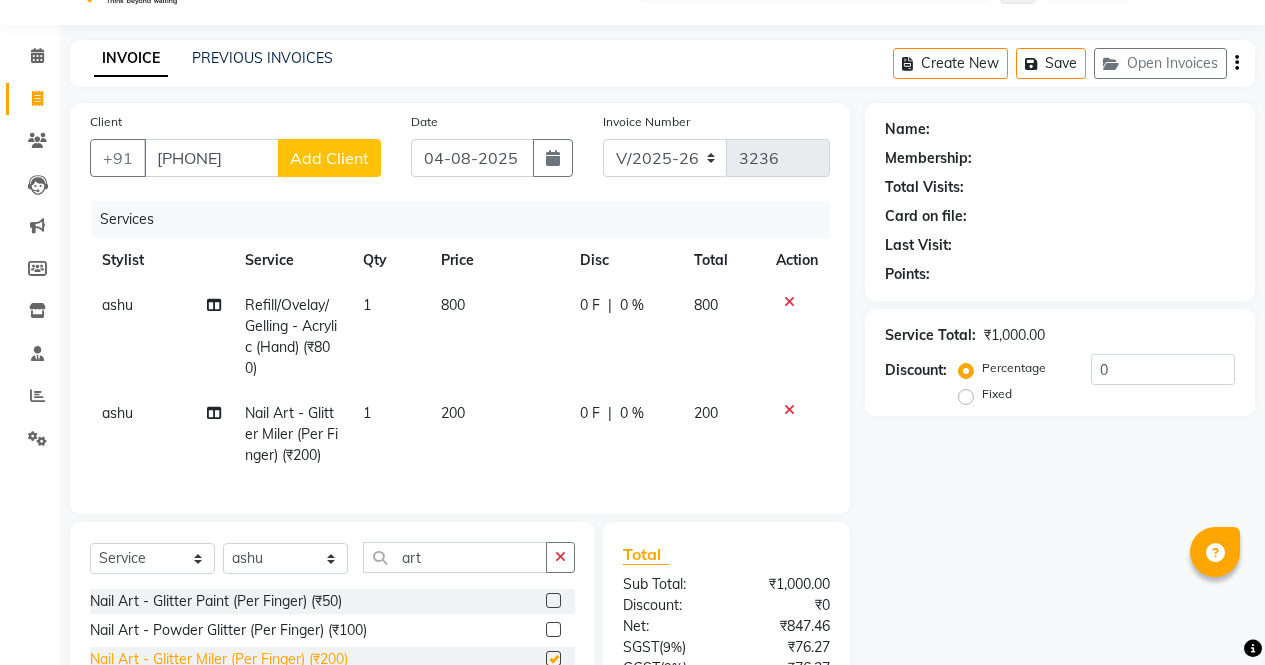 checkbox on "false" 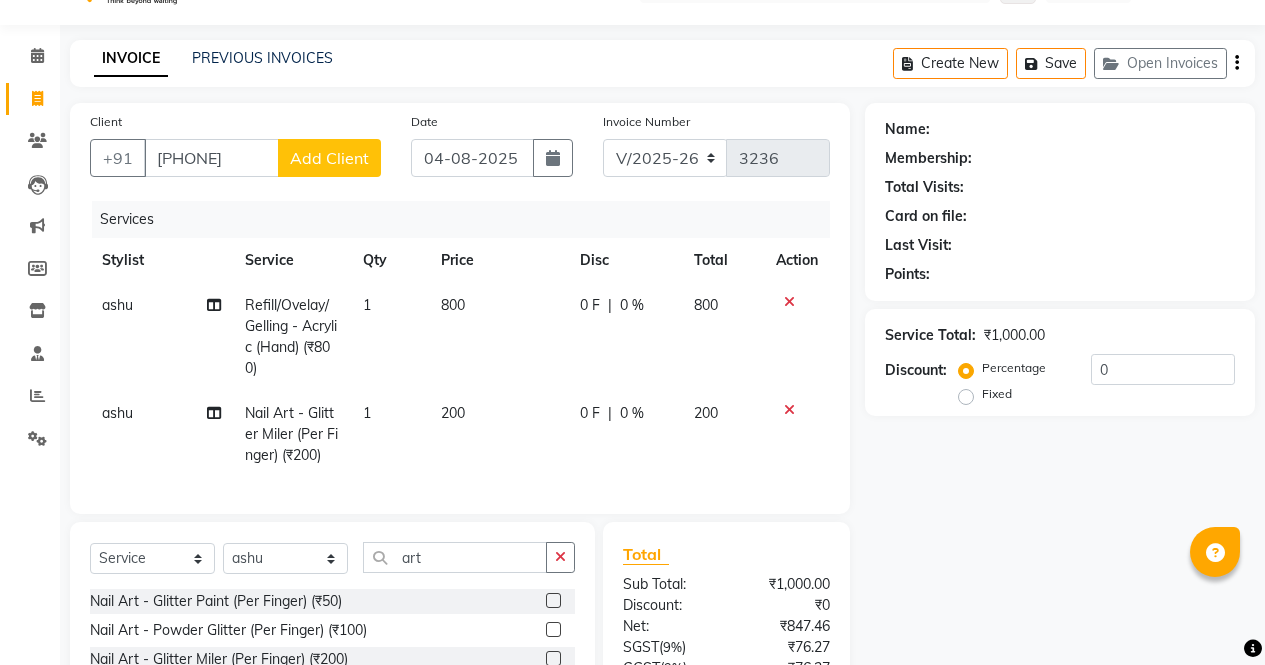 click on "200" 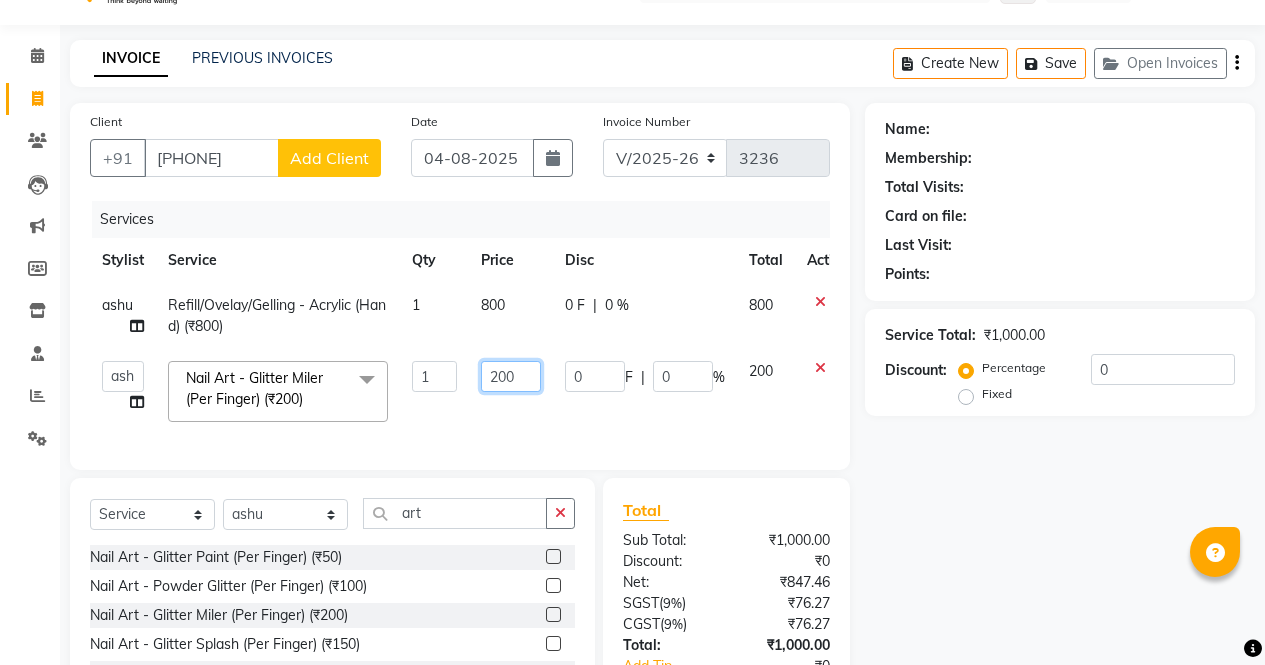click on "200" 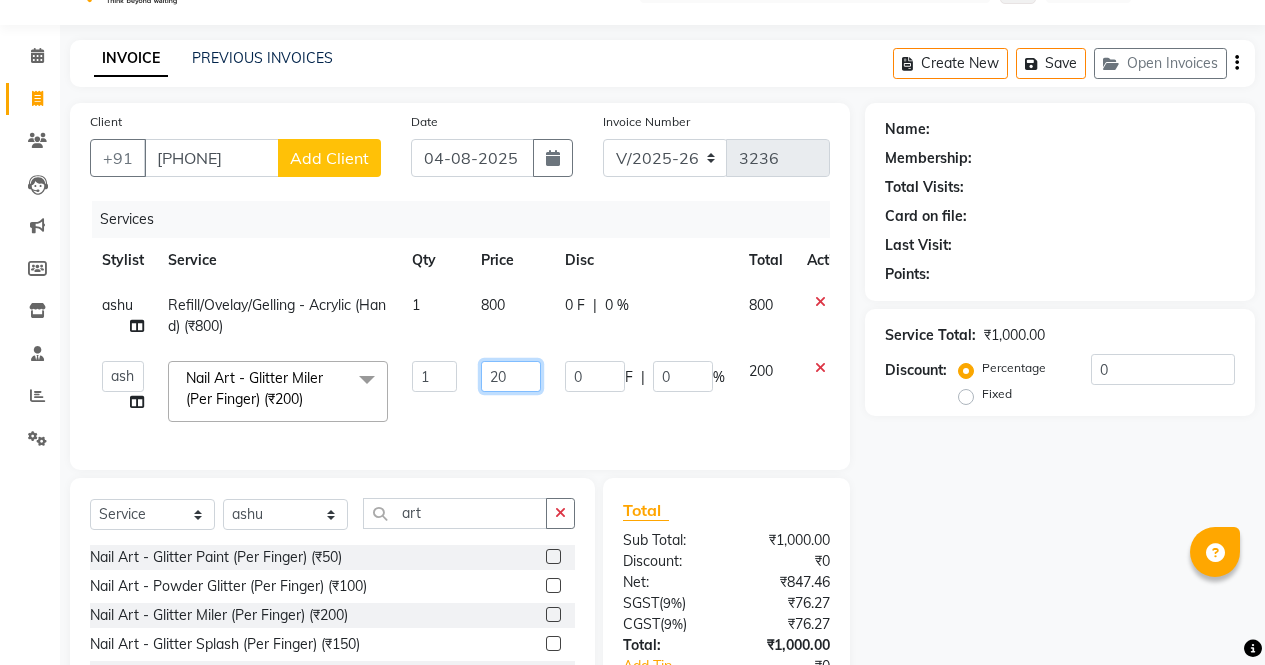 type on "2" 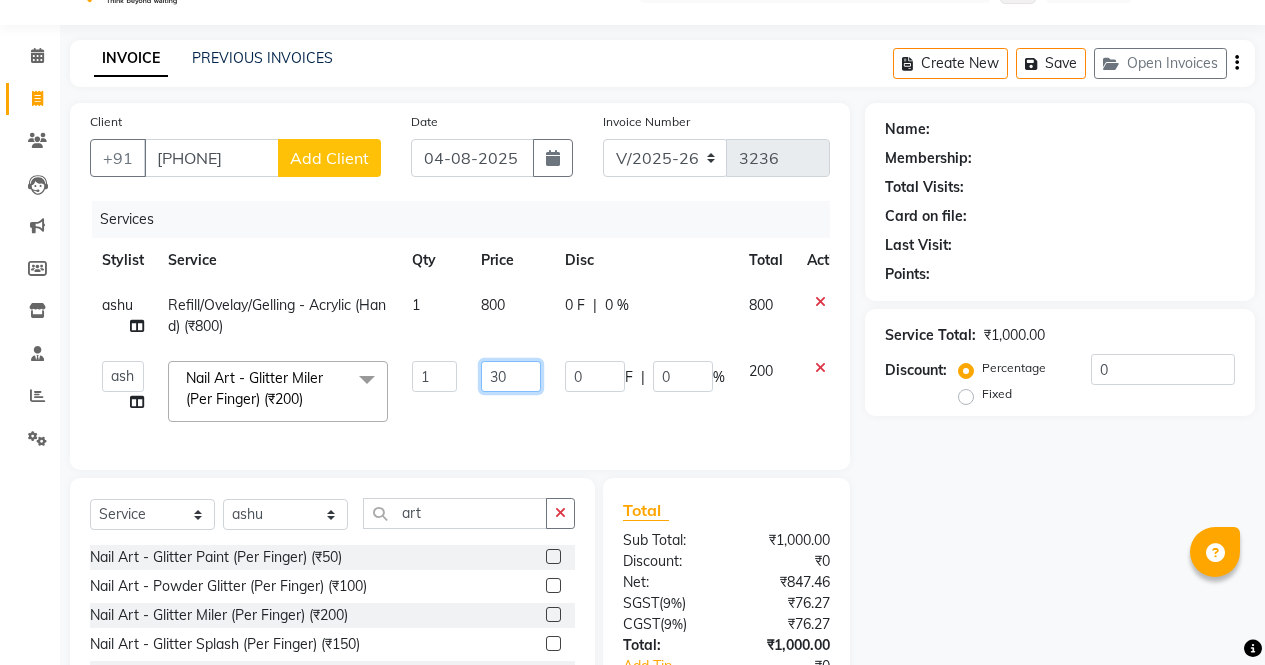 type on "300" 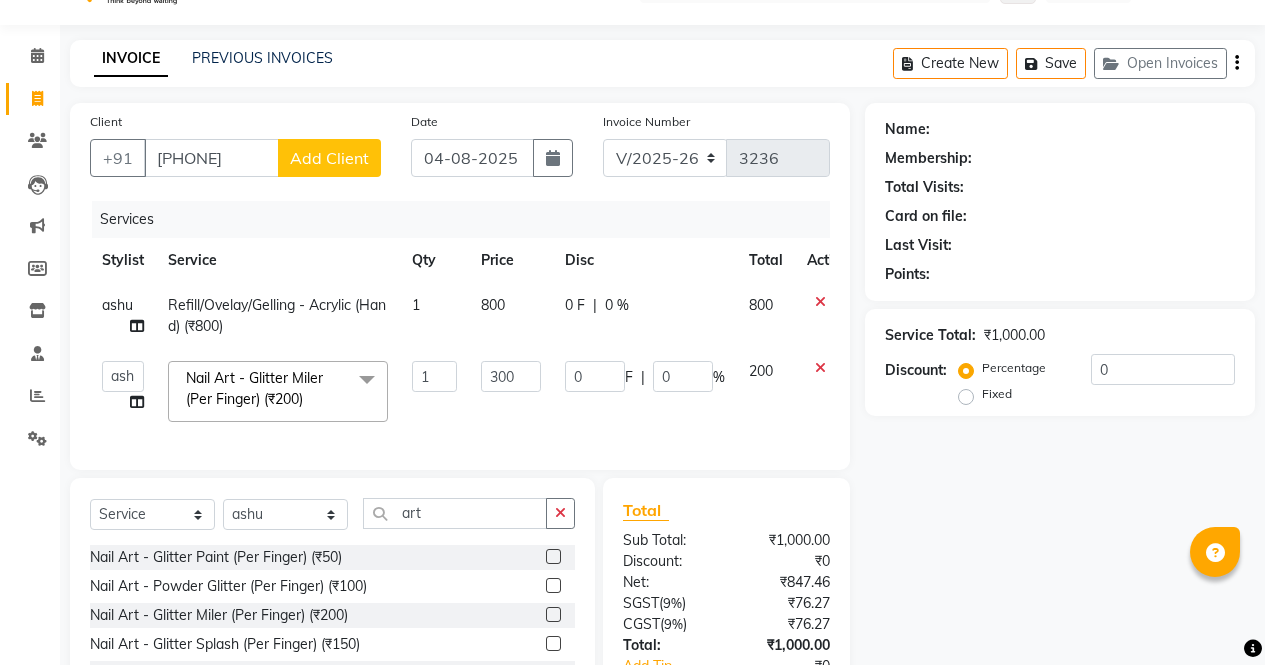 click on "Name: Membership: Total Visits: Card on file: Last Visit:  Points:  Service Total:  ₹1,000.00  Discount:  Percentage   Fixed  0" 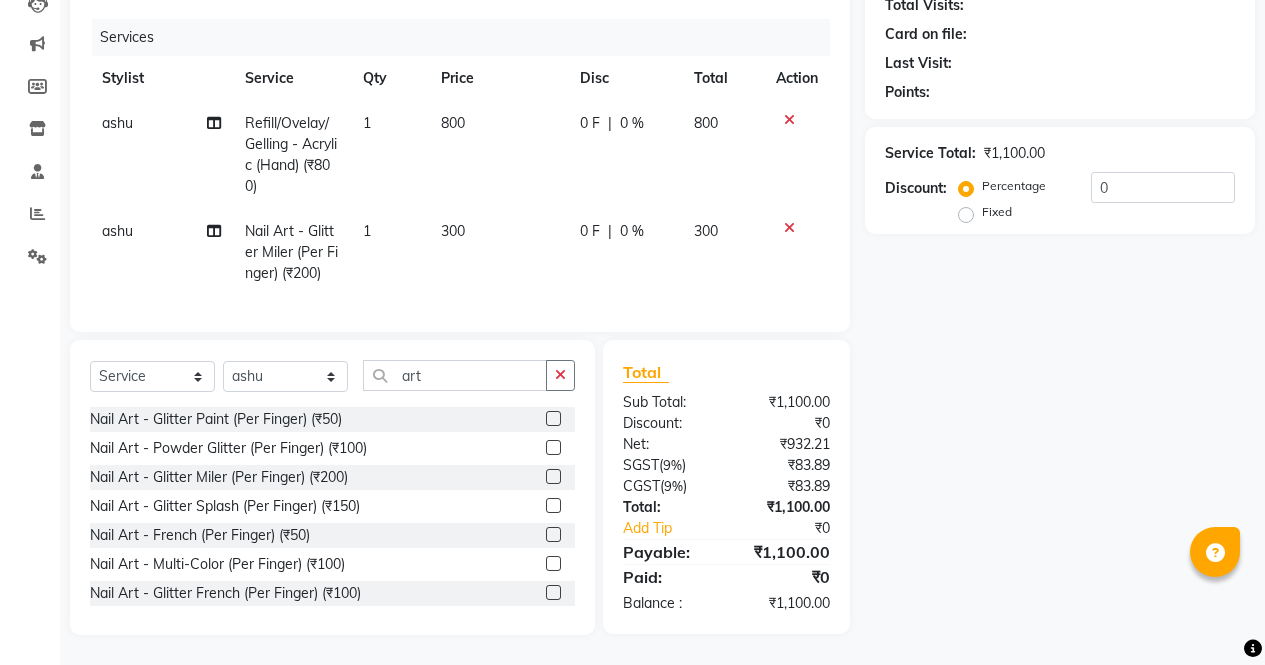 scroll, scrollTop: 244, scrollLeft: 0, axis: vertical 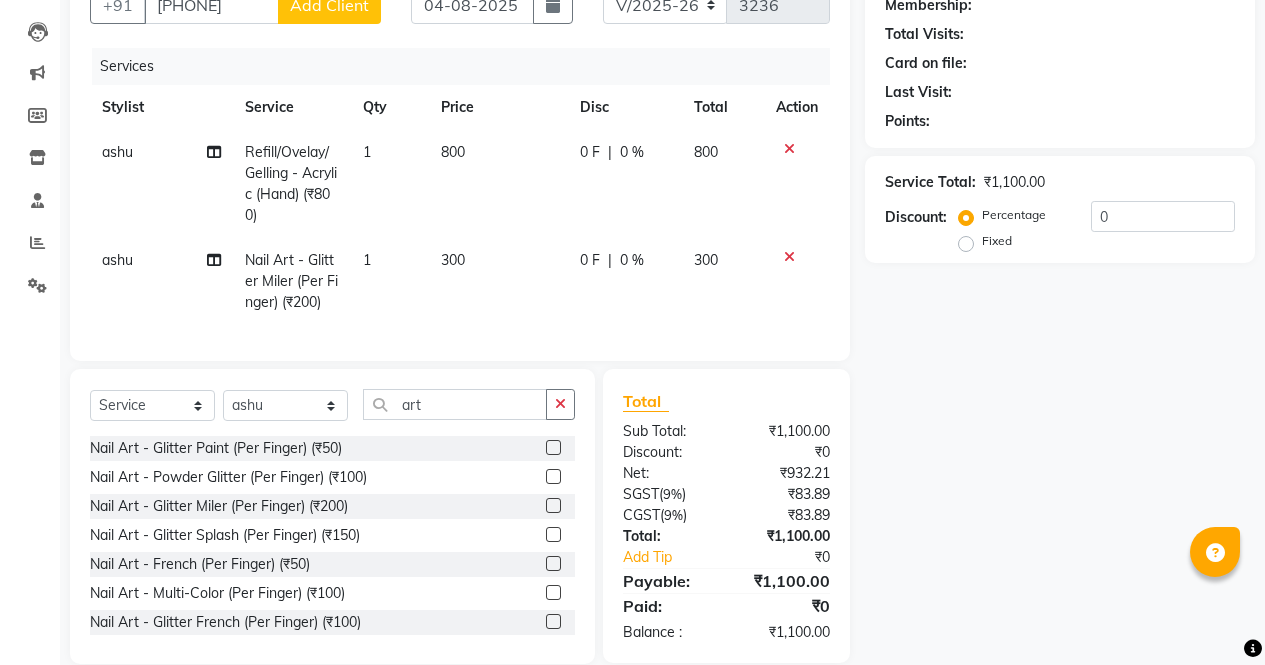 select on "28206" 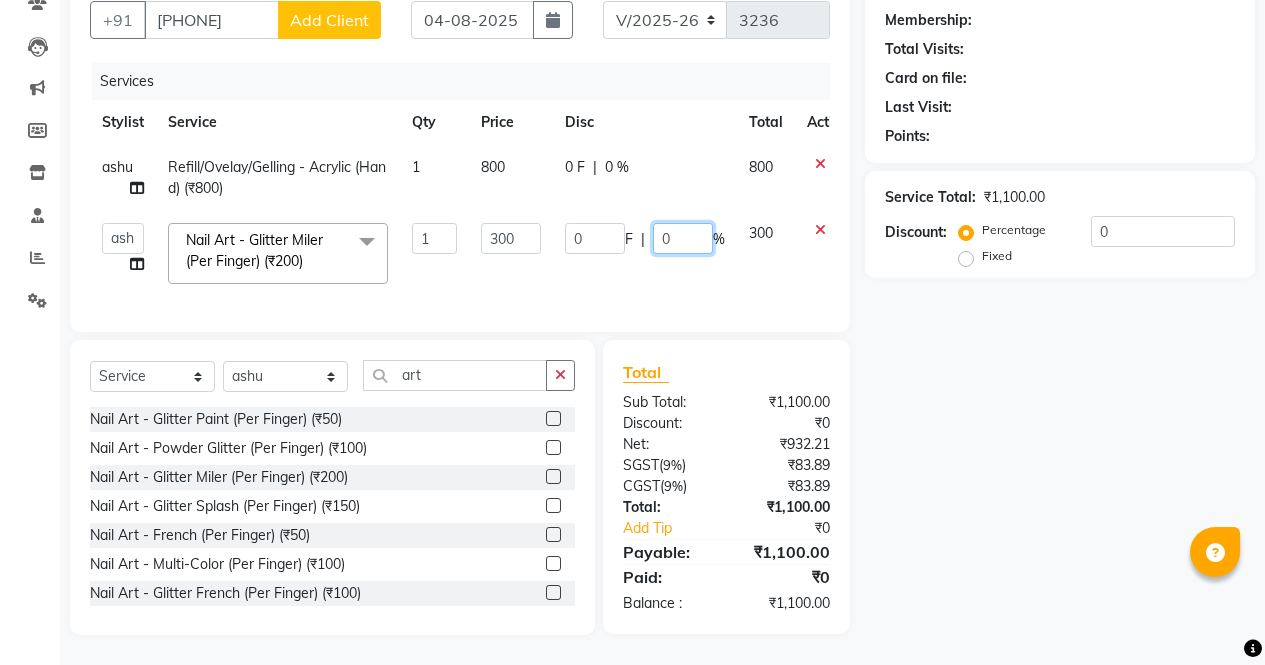 click on "0" 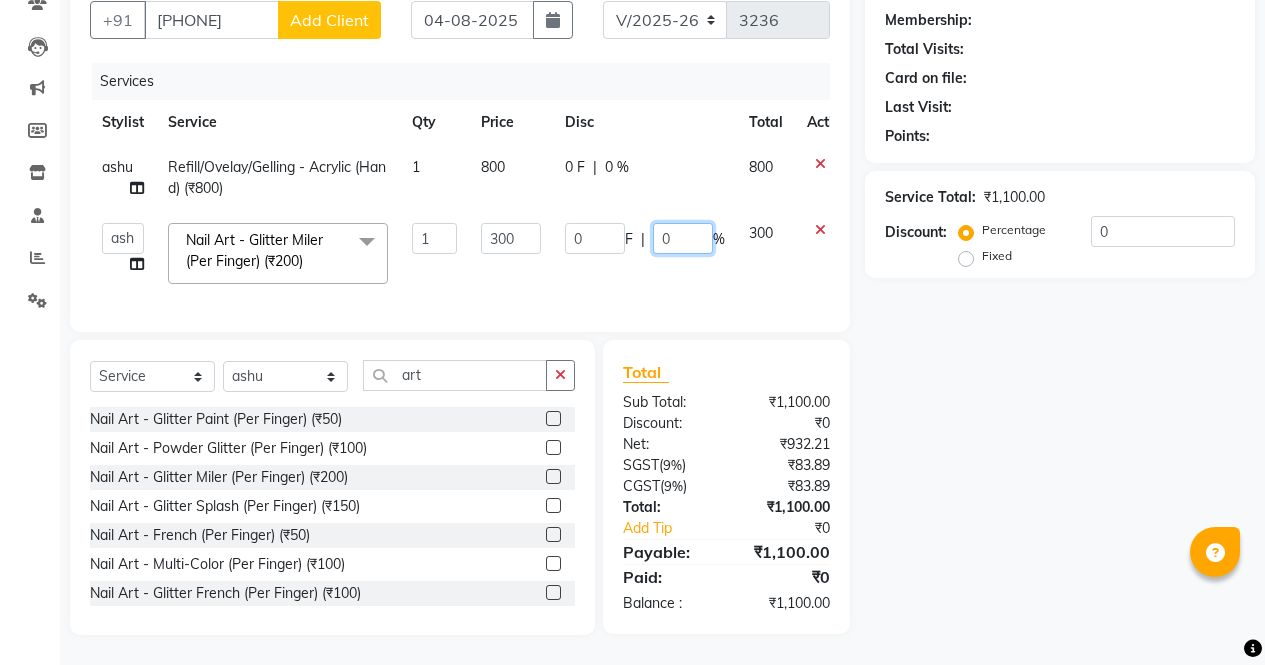 click on "0" 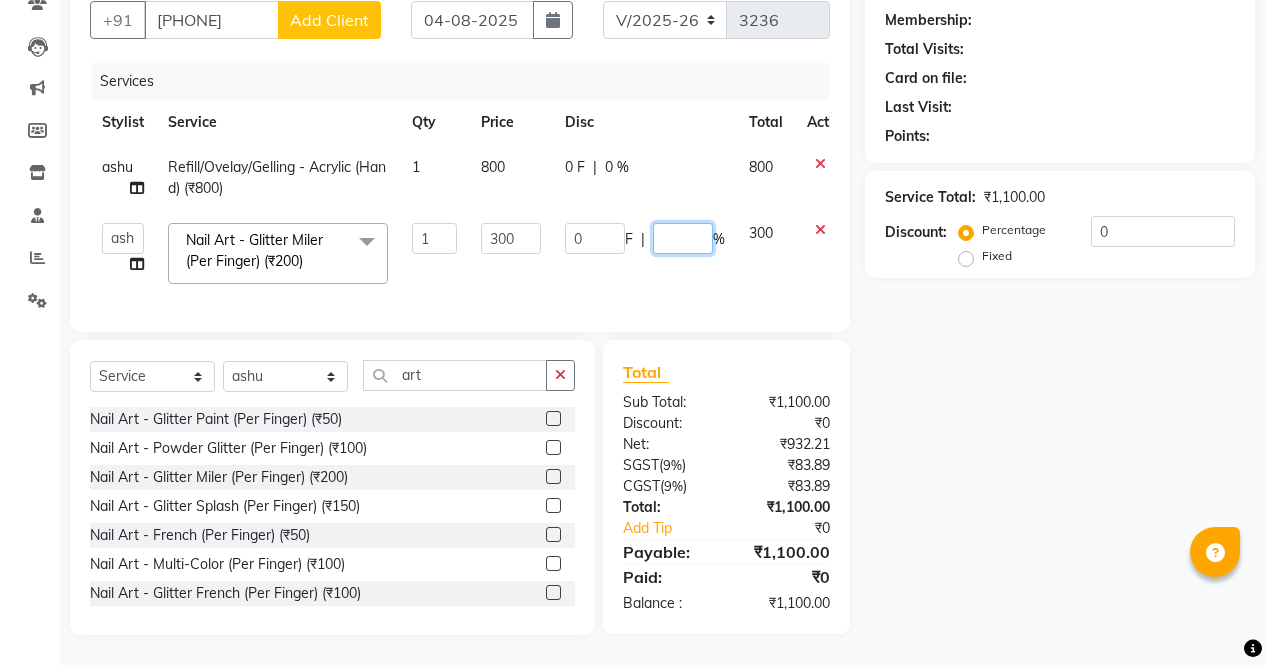type on "5" 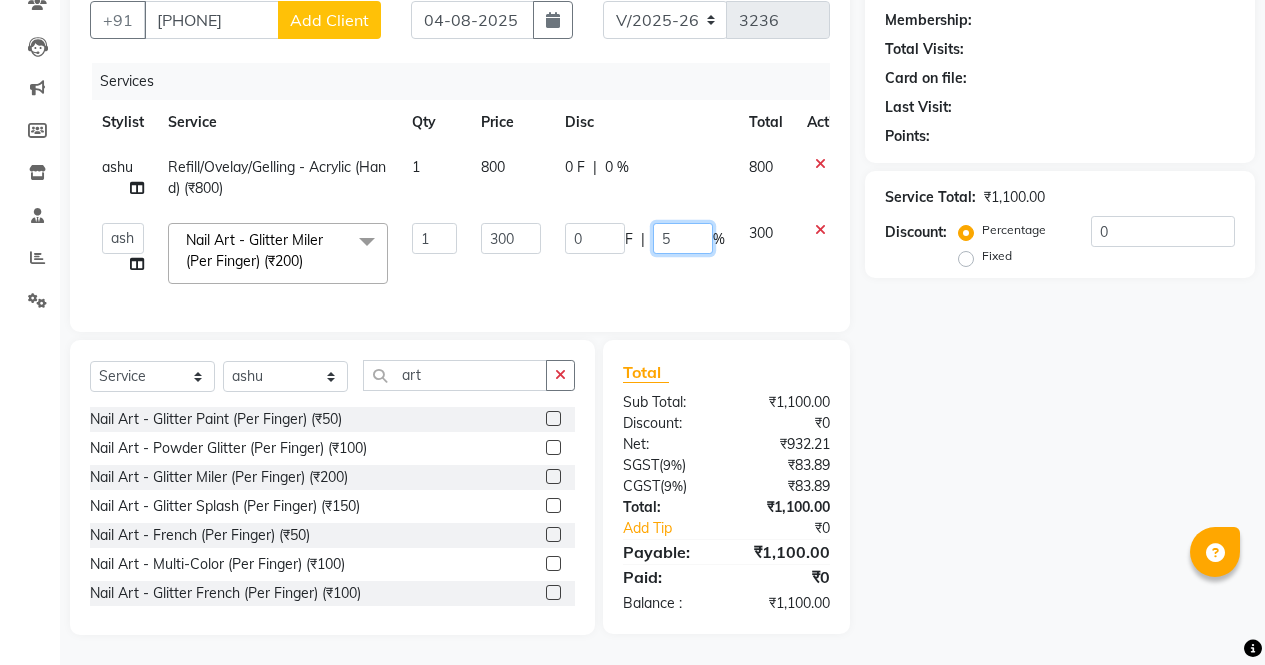type 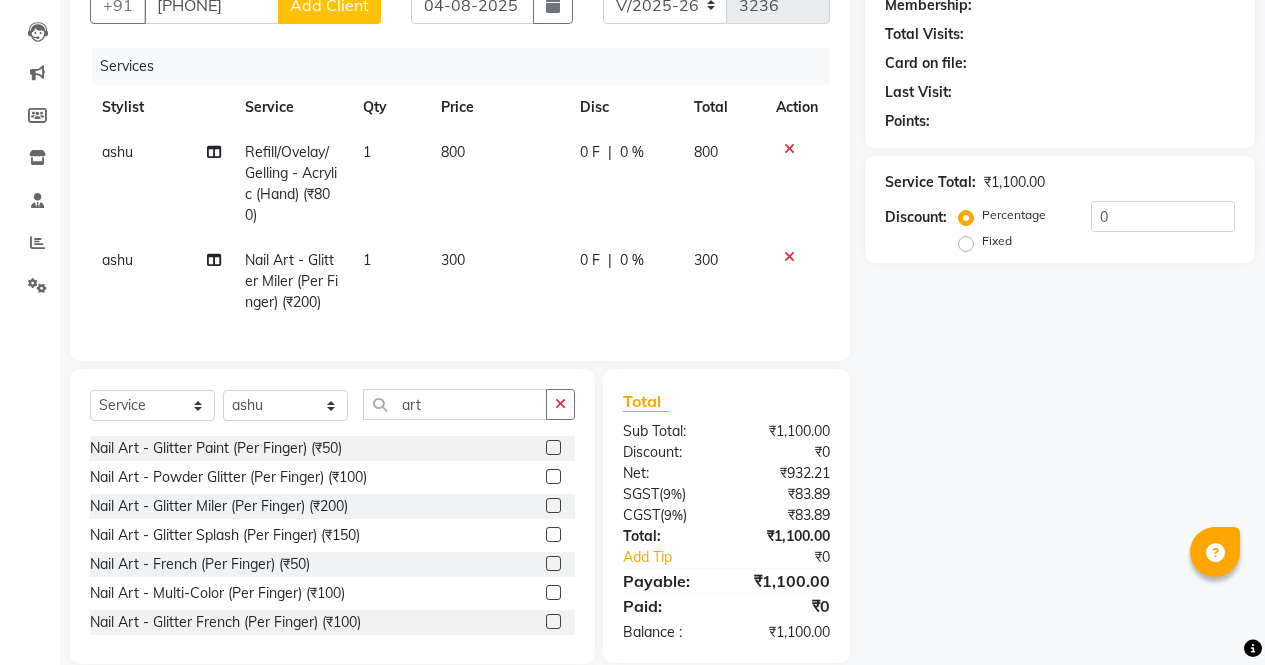 click on "300" 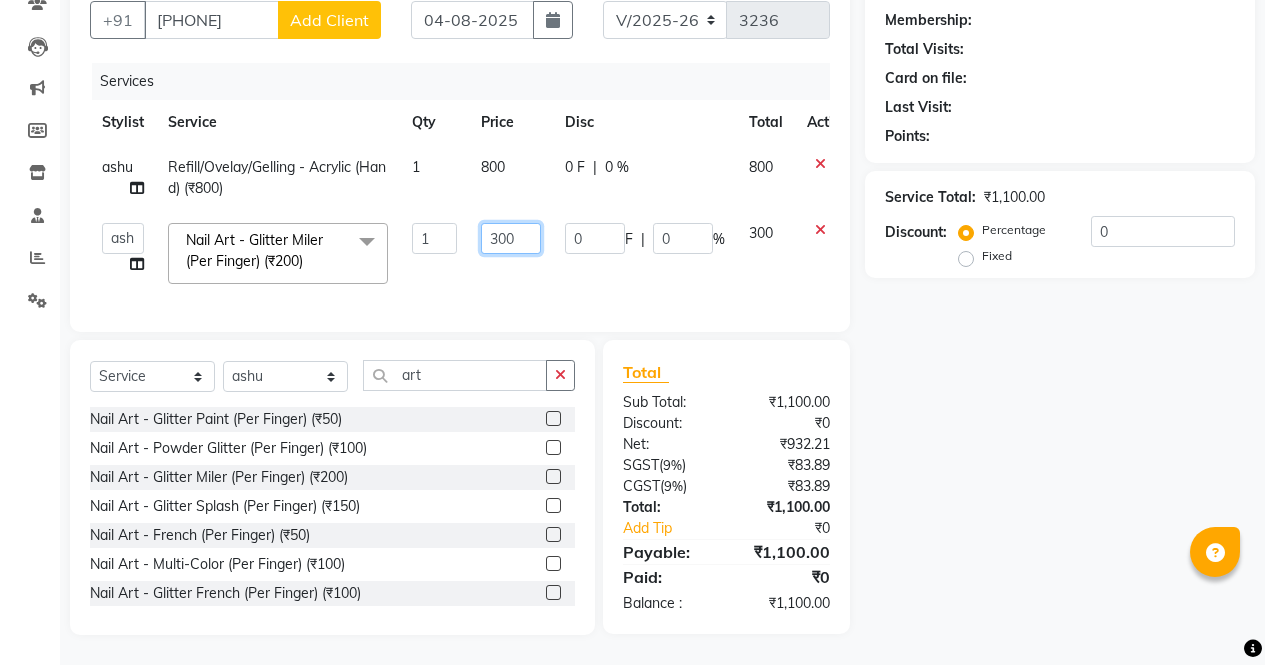 click on "300" 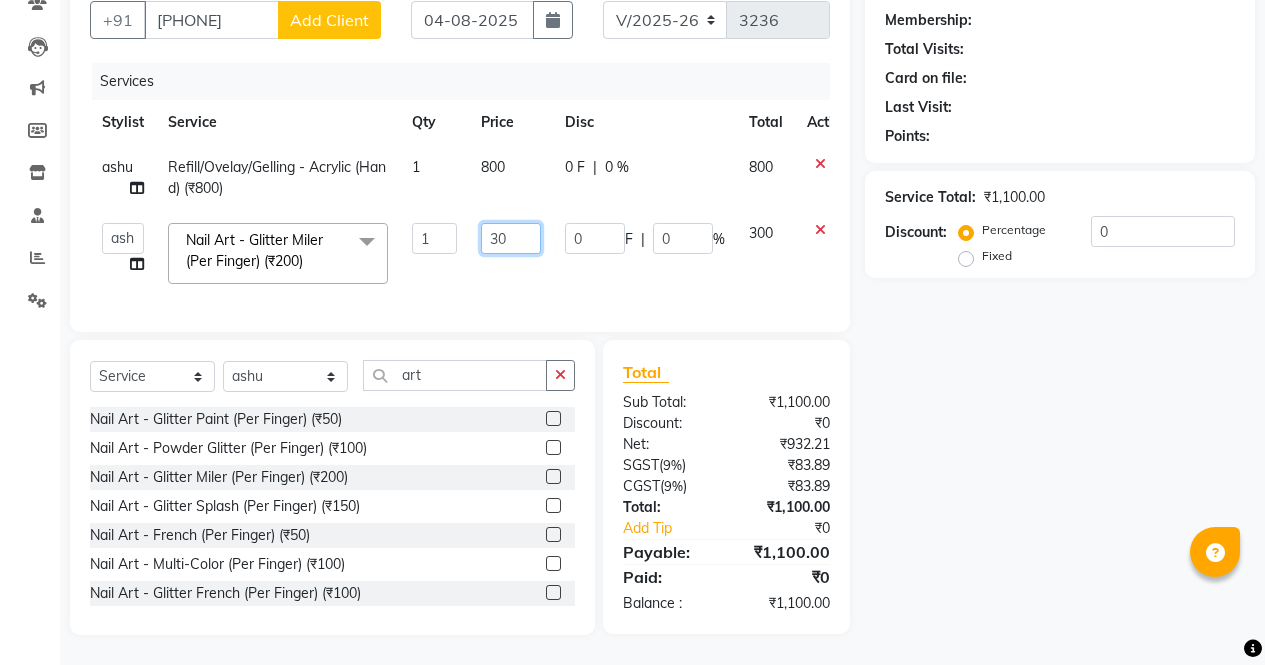 type on "3" 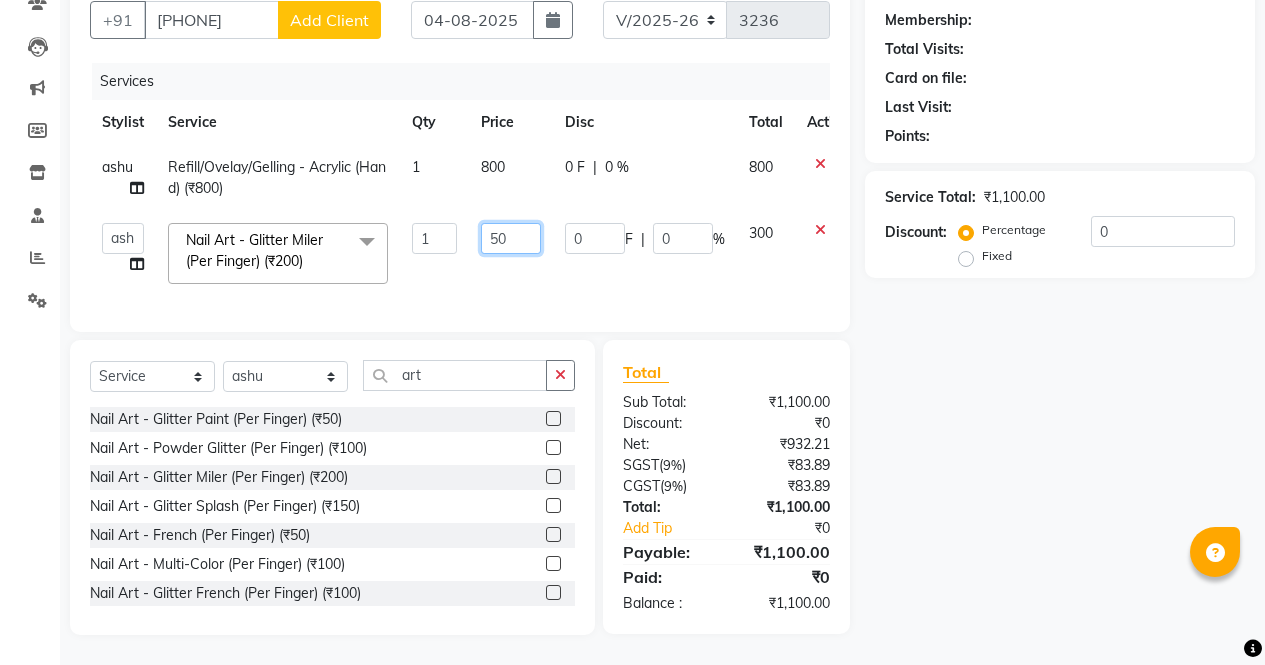 type on "500" 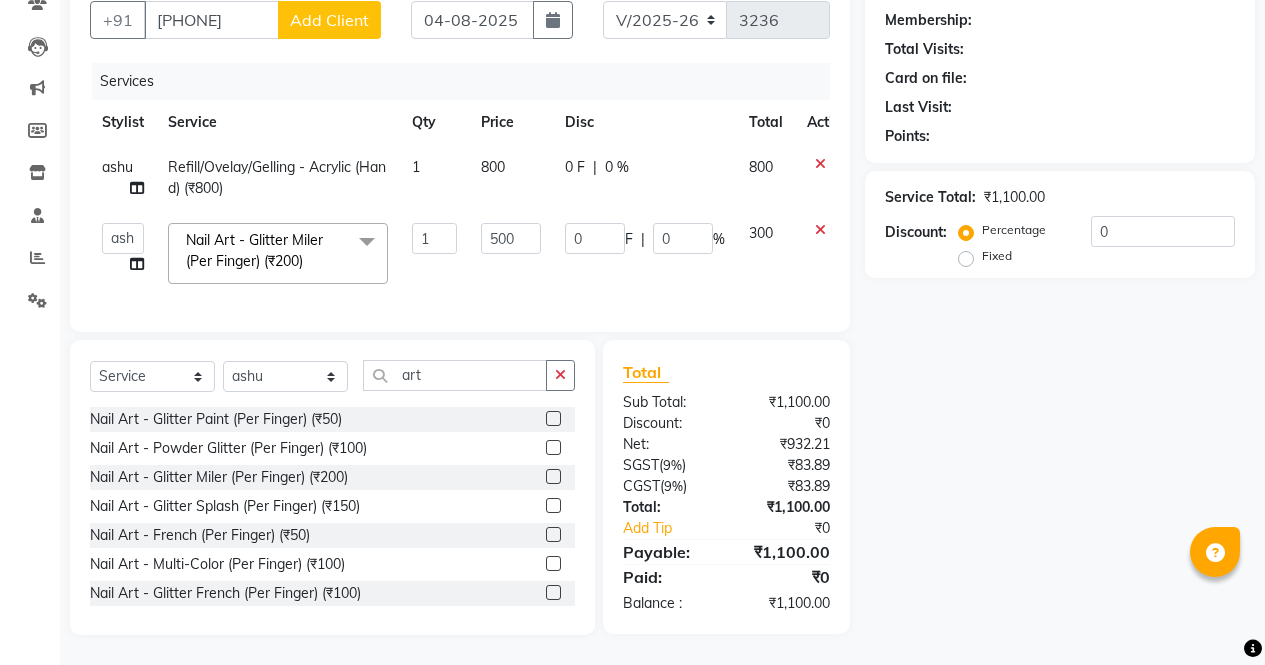 click on "Name: Membership: Total Visits: Card on file: Last Visit:  Points:  Service Total:  ₹1,100.00  Discount:  Percentage   Fixed  0" 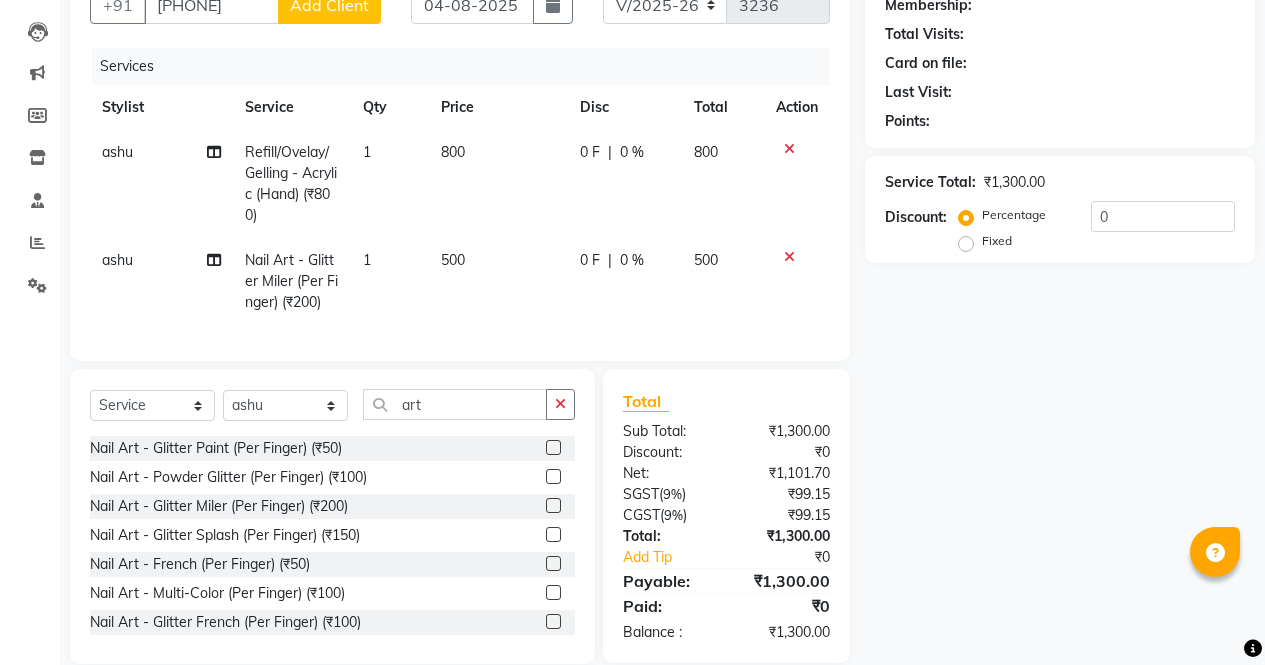click on "0 F | 0 %" 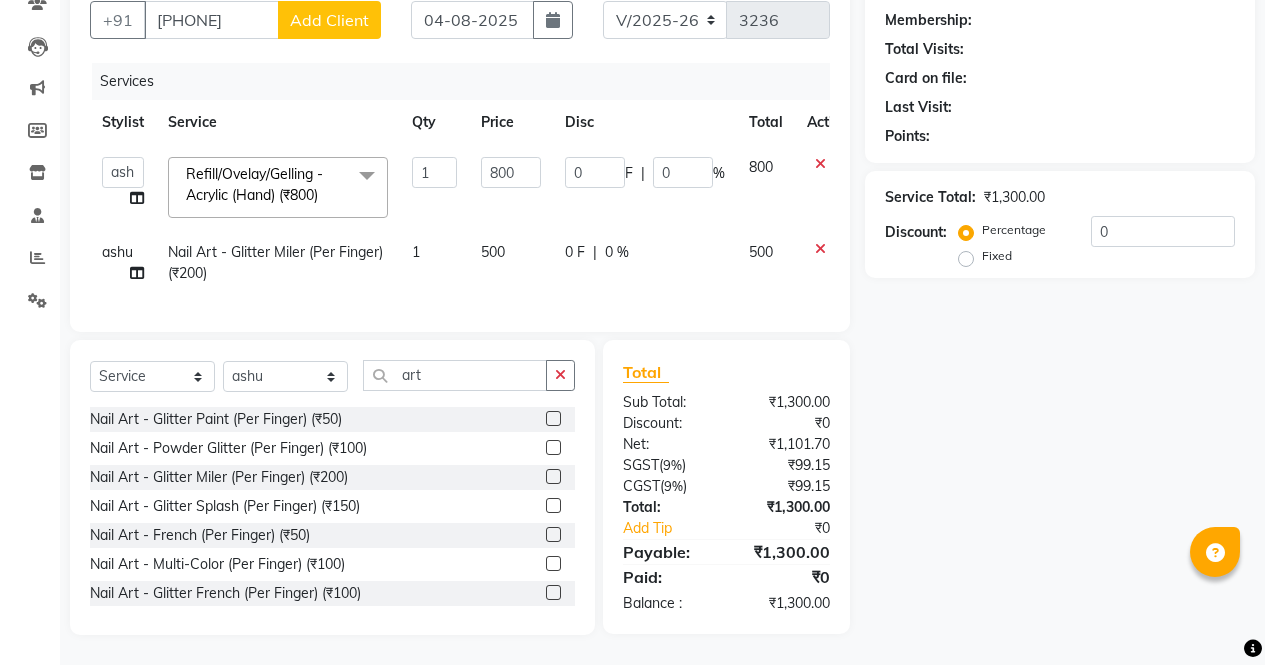 click on "0 F | 0 %" 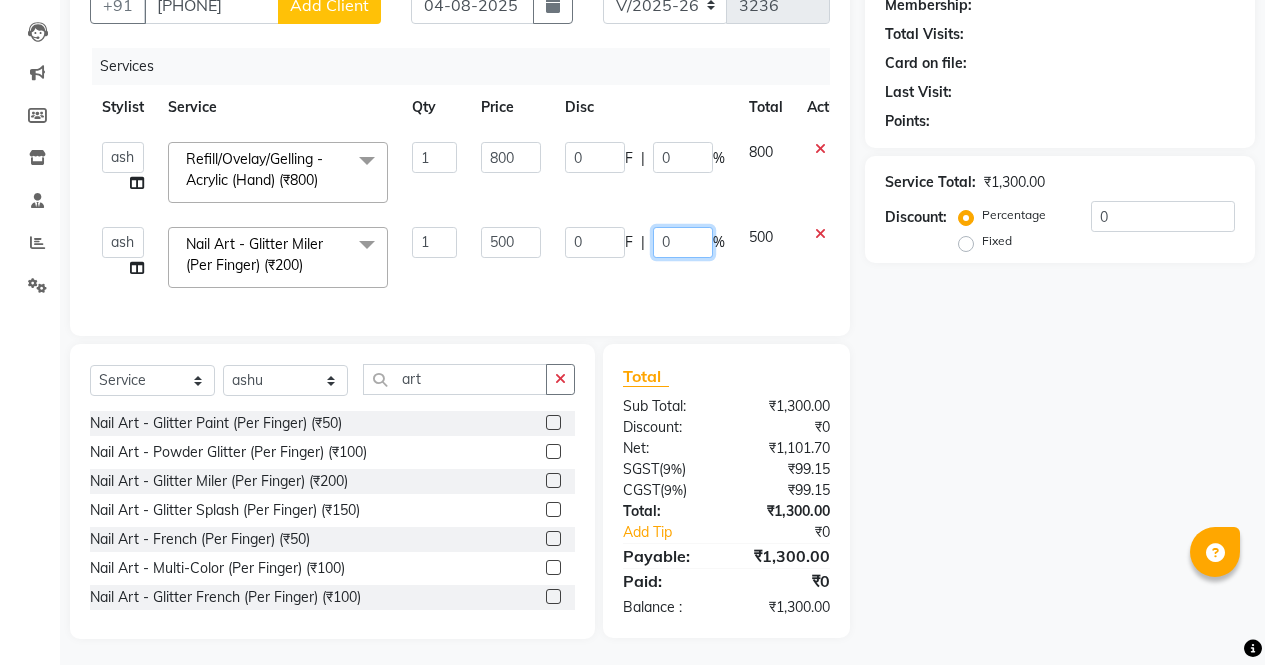 click on "0" 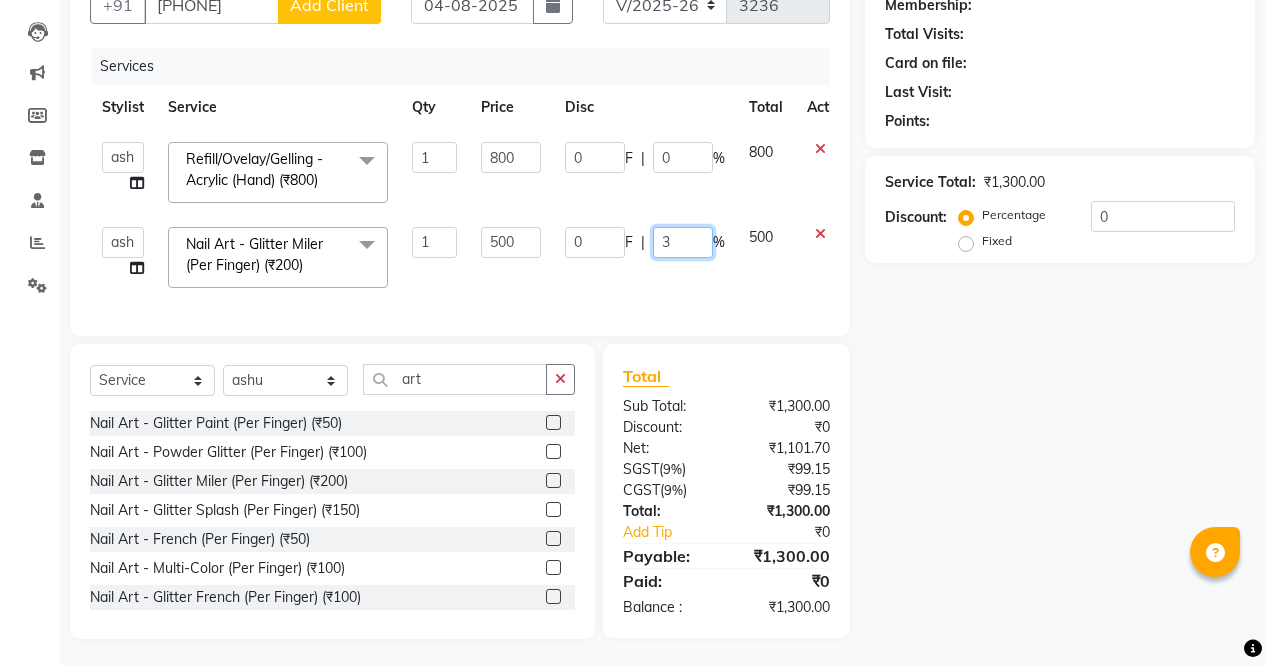 type on "30" 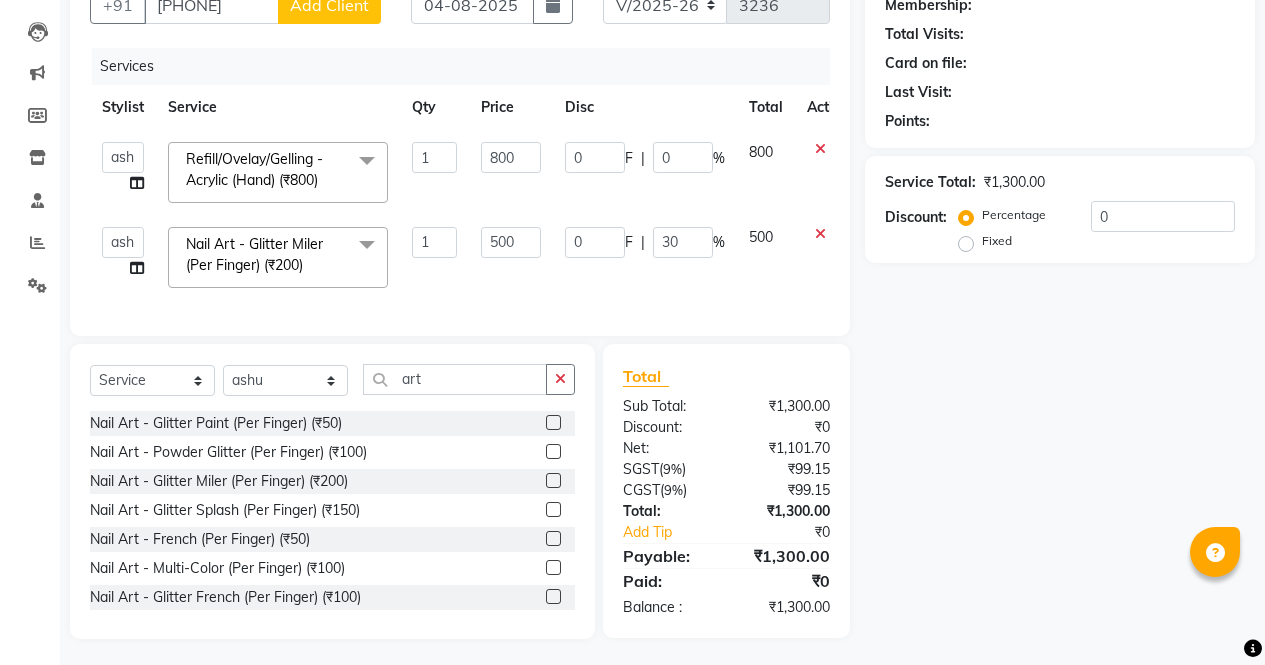 click on "Name: Membership: Total Visits: Card on file: Last Visit:  Points:  Service Total:  ₹1,300.00  Discount:  Percentage   Fixed  0" 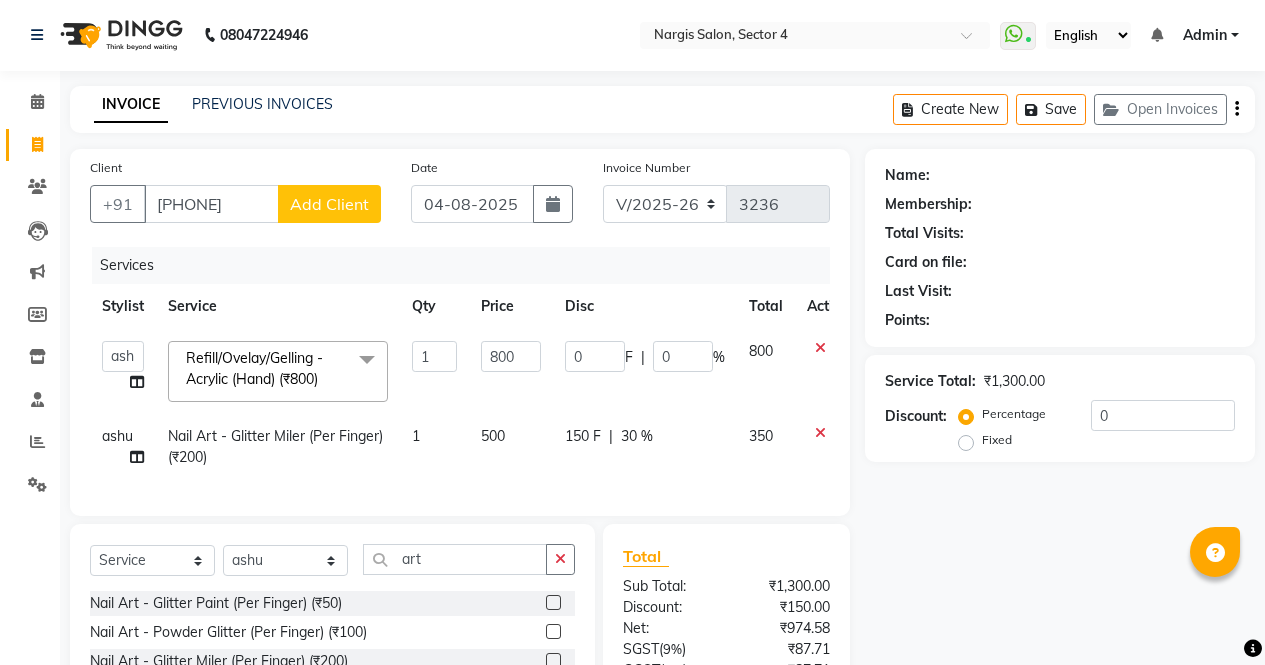 scroll, scrollTop: 0, scrollLeft: 0, axis: both 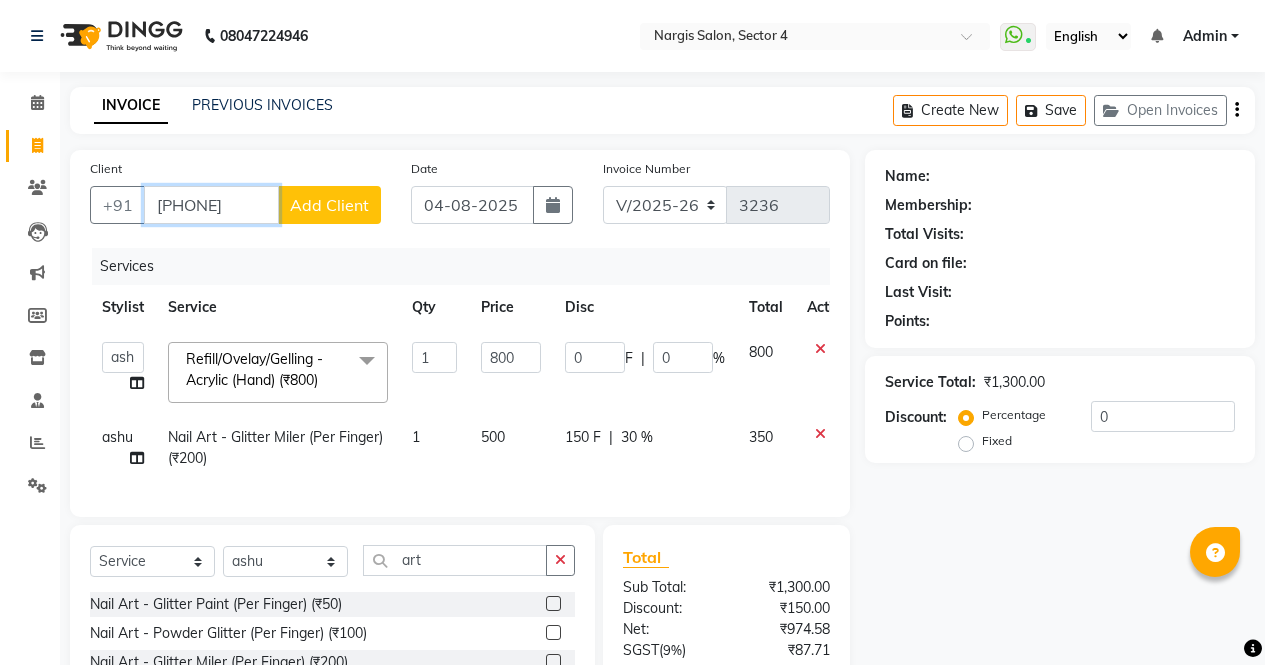 click on "[PHONE]" at bounding box center (211, 205) 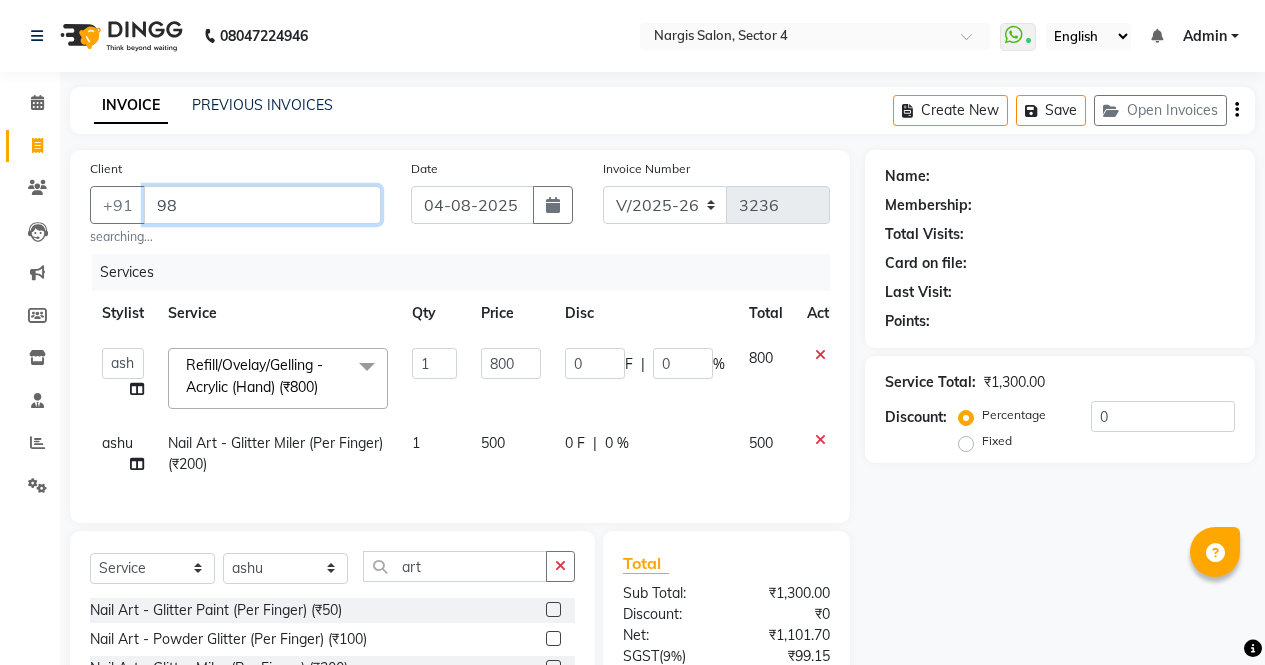 type on "9" 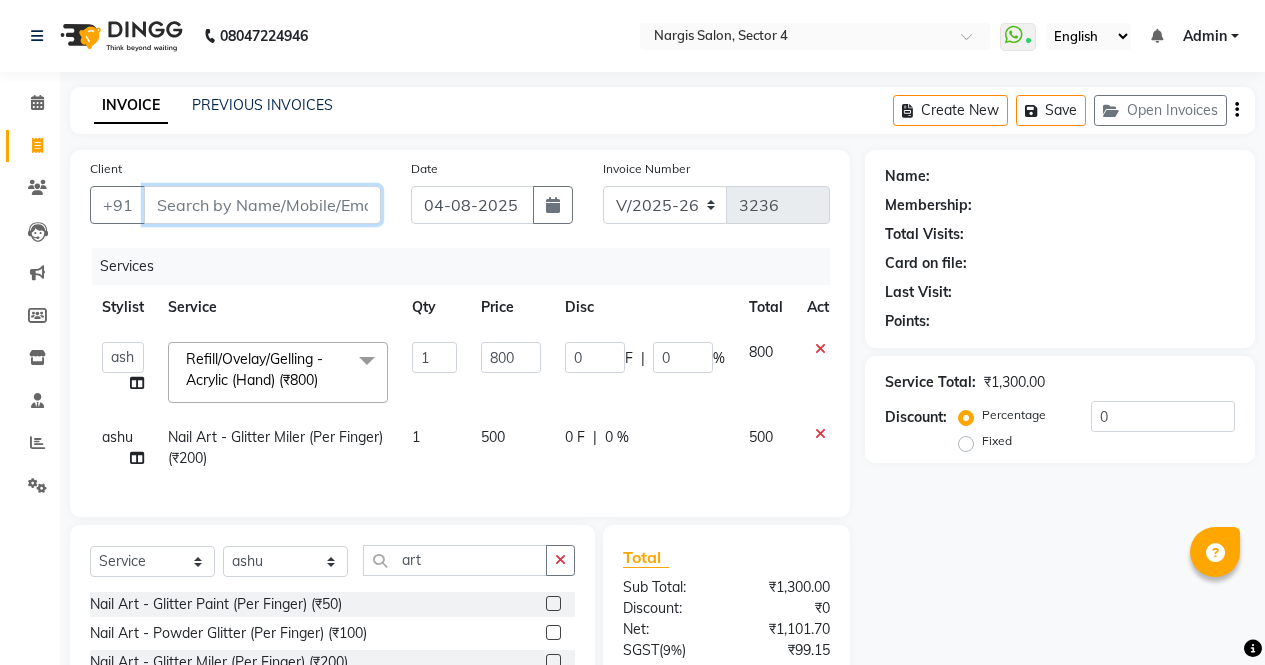 type on "9" 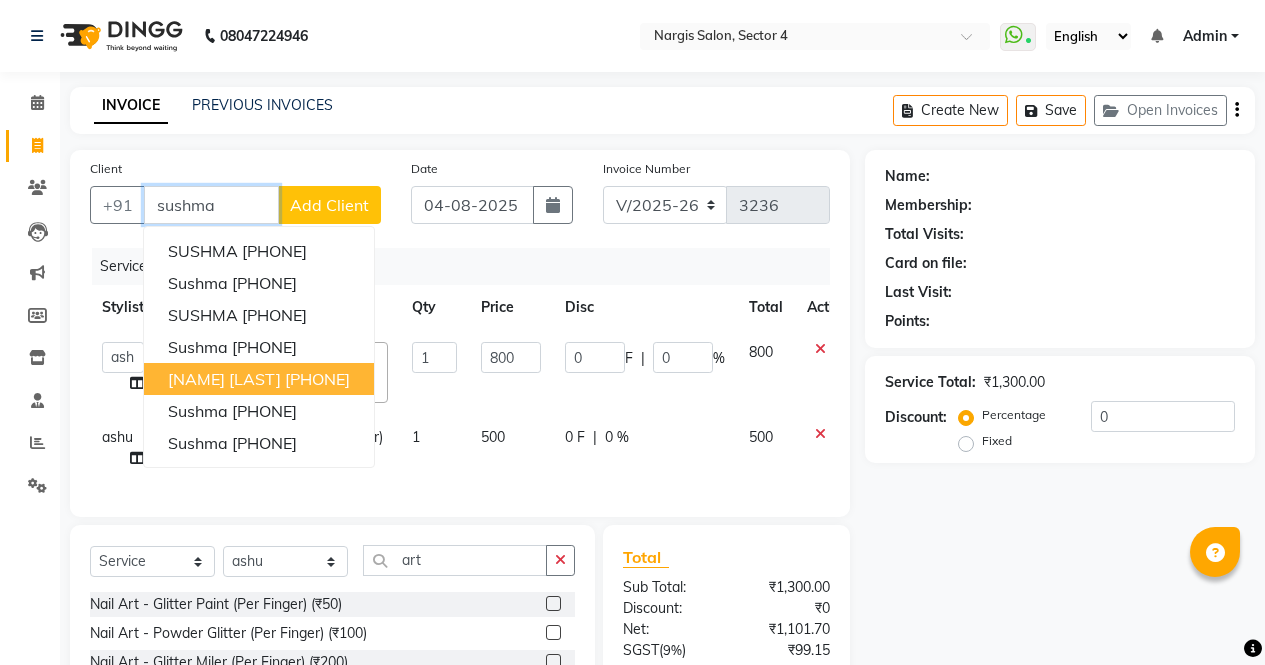 click on "[PHONE]" at bounding box center (317, 379) 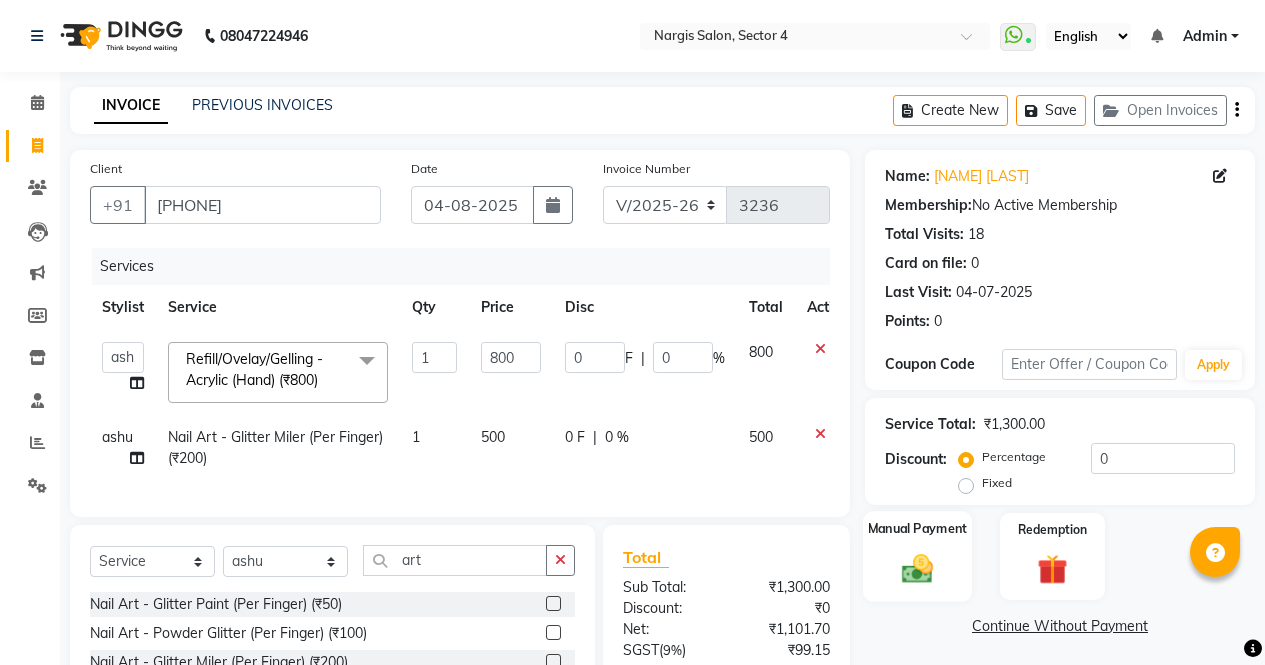 click on "Manual Payment" 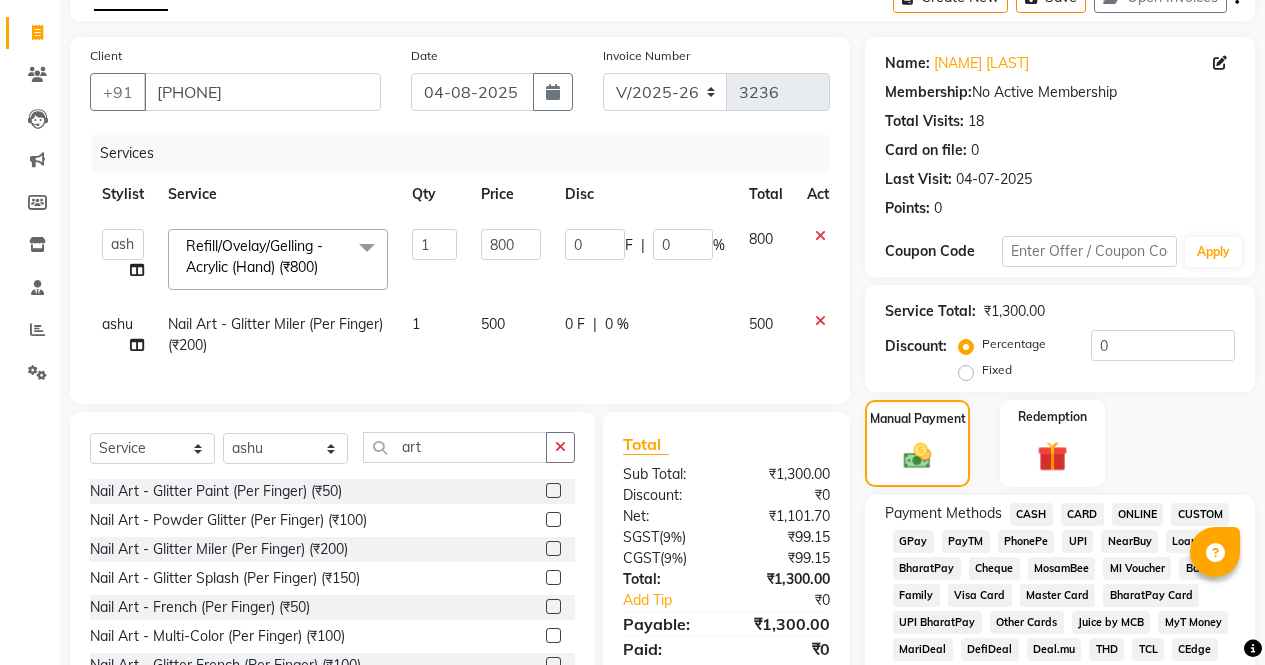 scroll, scrollTop: 71, scrollLeft: 0, axis: vertical 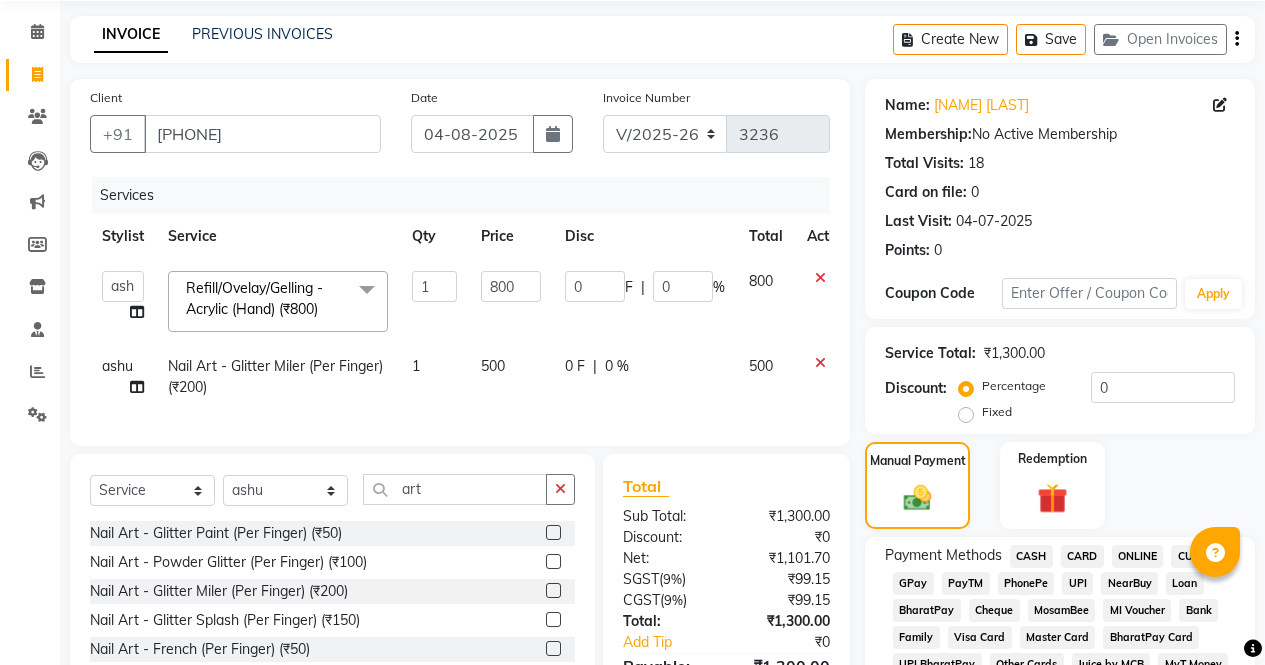 click on "0 %" 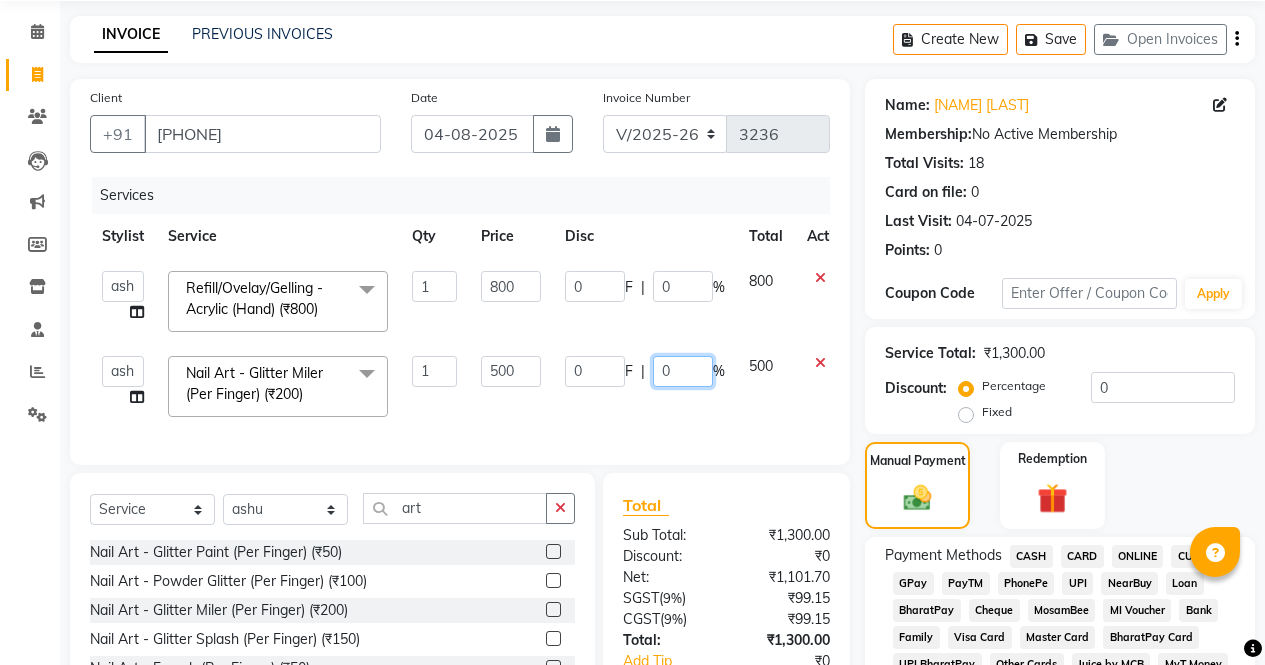 click on "0" 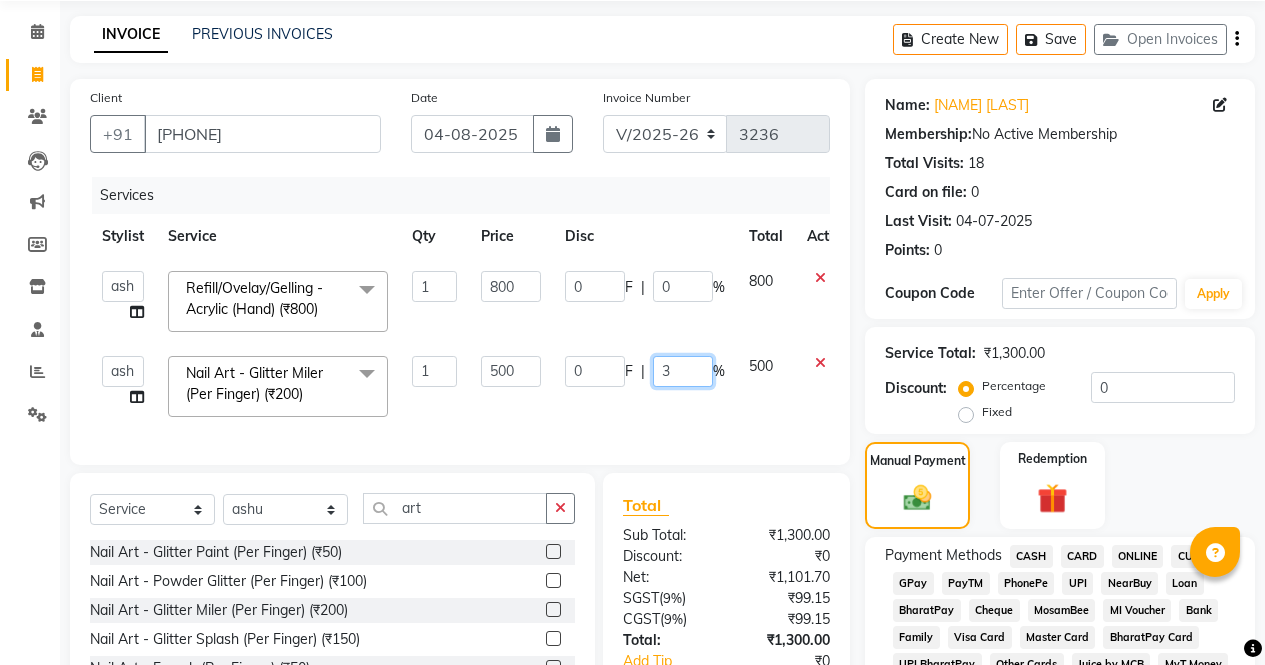 type on "30" 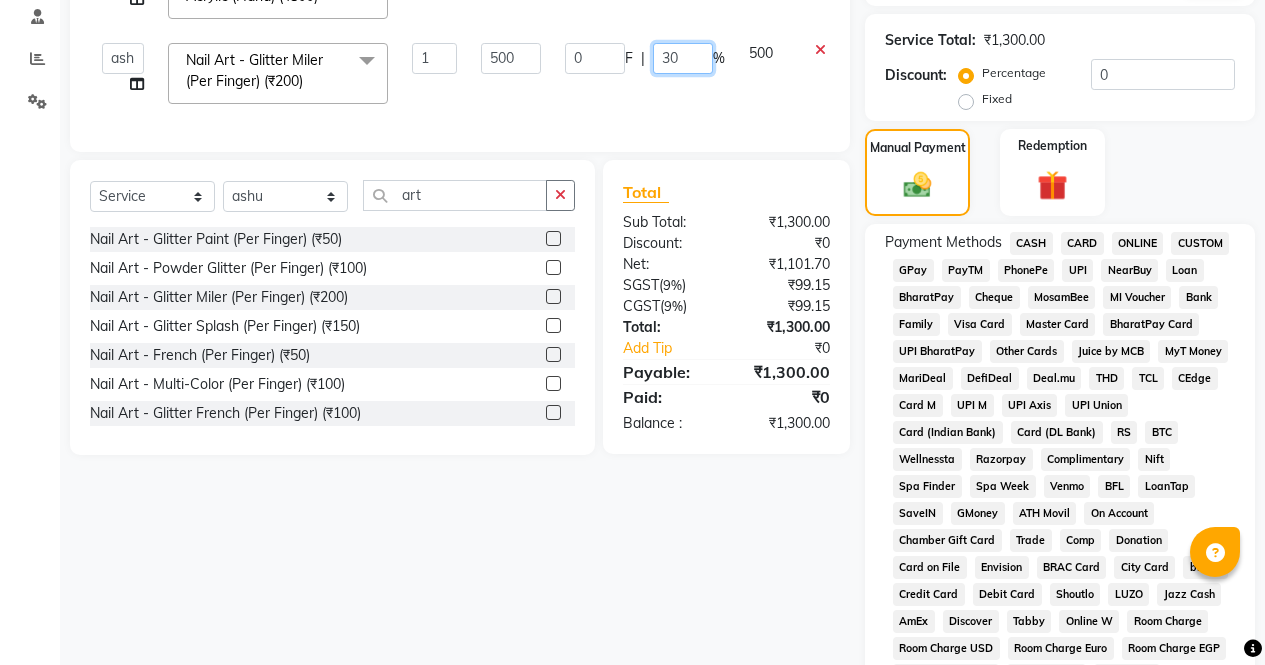 scroll, scrollTop: 394, scrollLeft: 0, axis: vertical 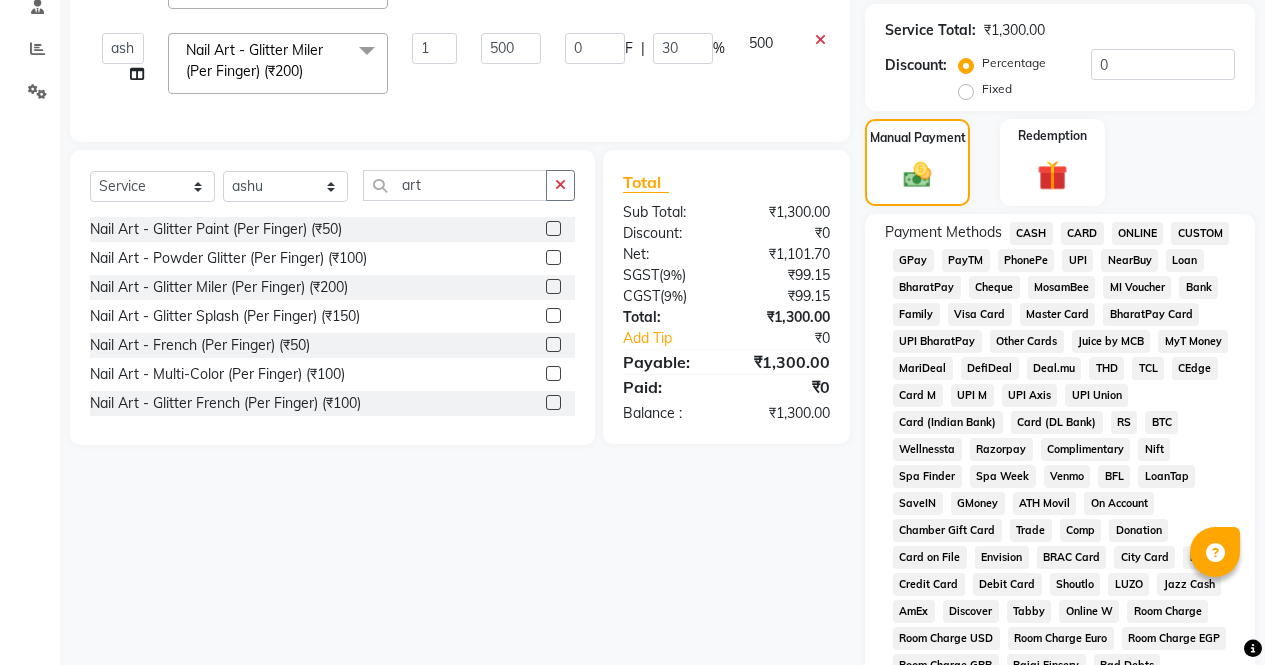 click on "Client +91 9811890840 Date 04-08-2025 Invoice Number V/2025 V/2025-26 3236 Services Stylist Service Qty Price Disc Total Action  ajeet   anu   armaan   ashu   Front Desk   muskaan   rakhi   saima   shivam   soni   sunil   yashoda  Refill/Ovelay/Gelling - Acrylic (Hand) (₹800)  x Threading - Eye Brow / Upper Lip/ Forehead (₹30) Sidelock (₹50) Eye Brow (₹40) Upper Lip / Forehead (₹30) Full Face (₹250) chin thread (₹40) in wards  (₹350) hair accessories (₹500) hair extension (₹700) Korean glass facail (₹3200) Waxing Service - Arms Waxing (With Underarms) (Normal) (₹200) Waxing Service - Arms Waxing (Without Underarms) (Normal) (₹170) Waxing Service - Legs Waxing (Normal) (₹300) Waxing Service - Half Legs Waxing (Normal) (₹180) Waxing Service - Back/Front Wax (Normal) (₹400) Waxing Service - Half Back/ Front Wax (Normal) (₹270) Waxing Service - B. Wax + Buttock (Normal) (₹800) Waxing Service - B. Wax (Normal) (₹600) Waxing Service - Buttock (Normal) (₹400) 1 800 0 F | 0 %" 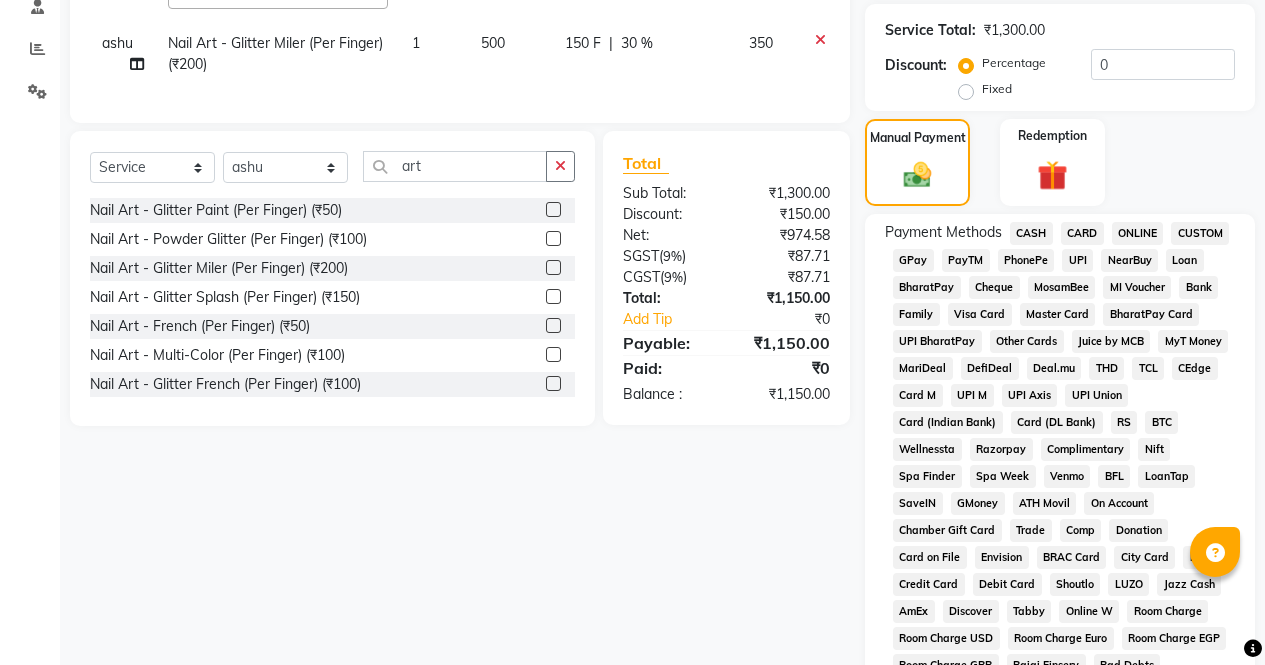 click on "CASH" 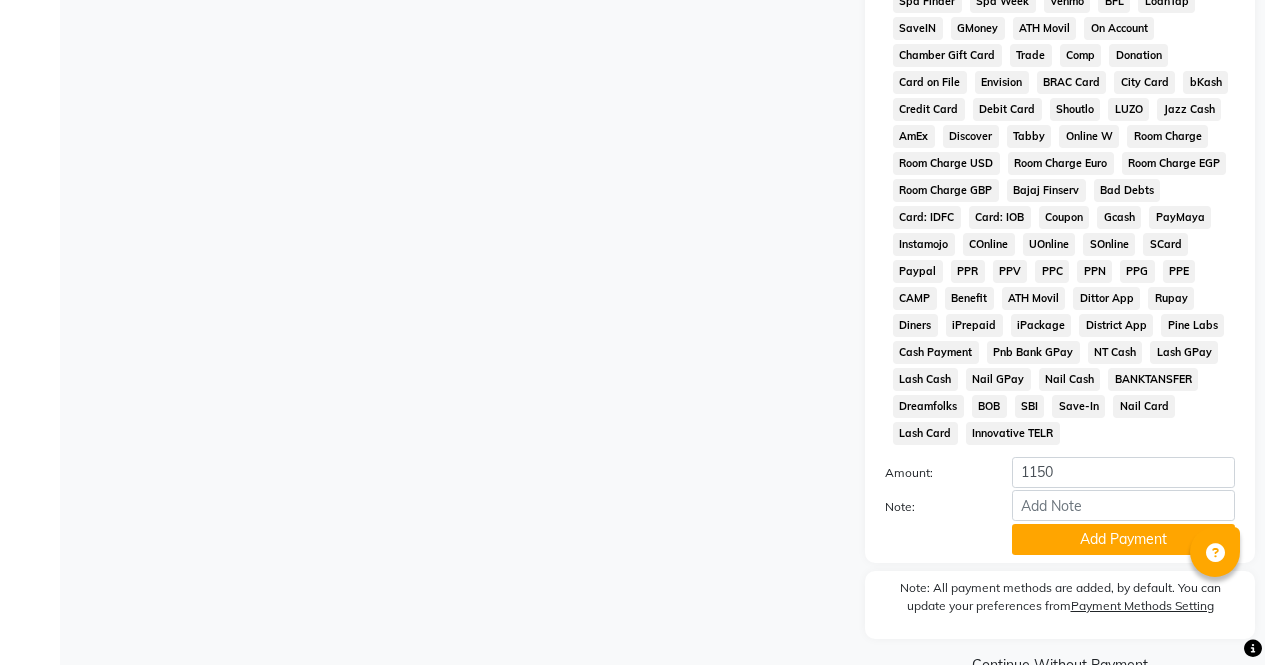 scroll, scrollTop: 914, scrollLeft: 0, axis: vertical 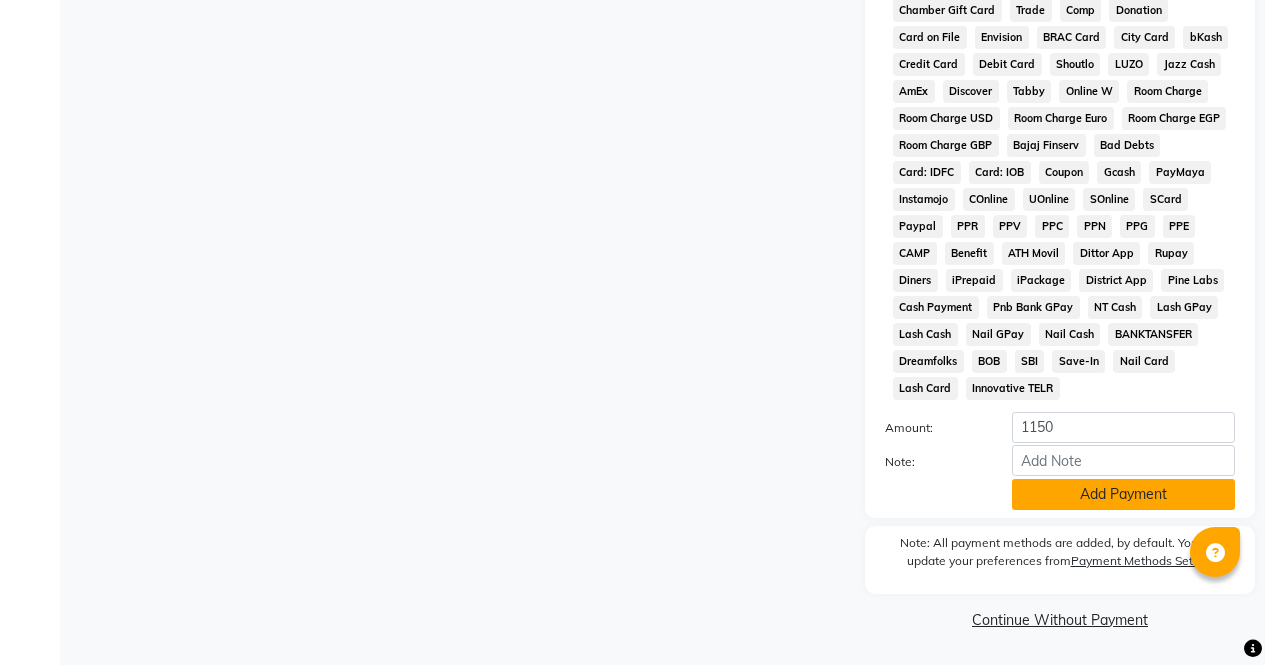 click on "Add Payment" 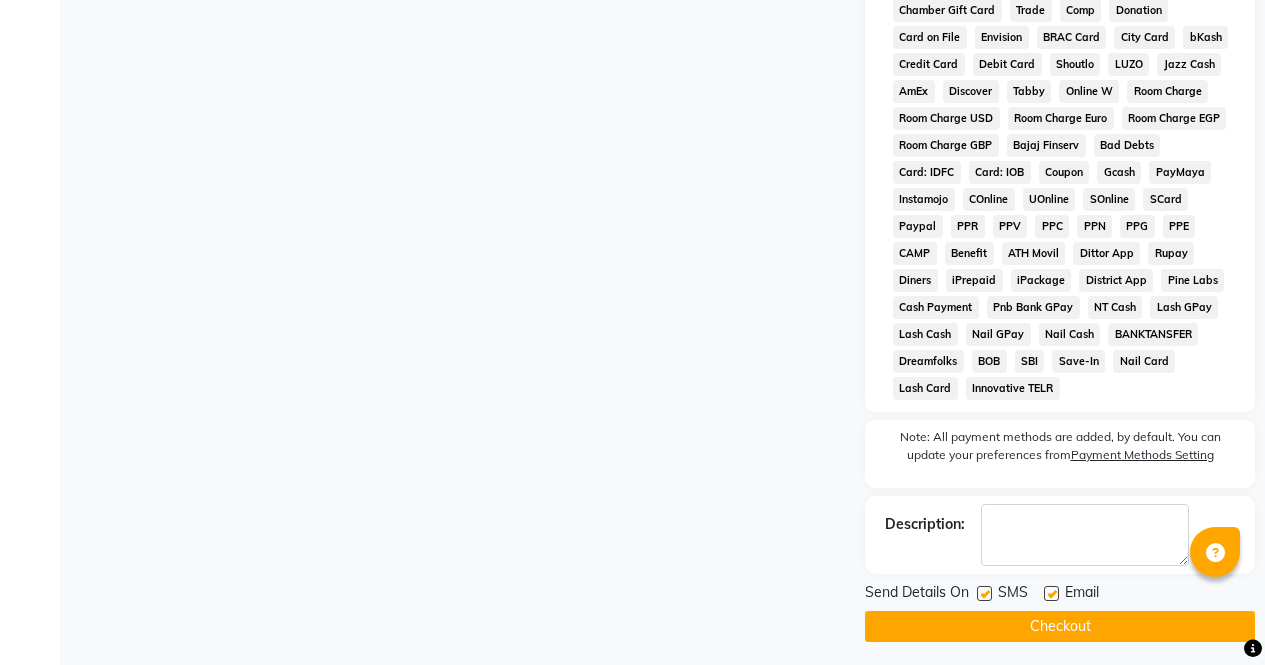 click on "Checkout" 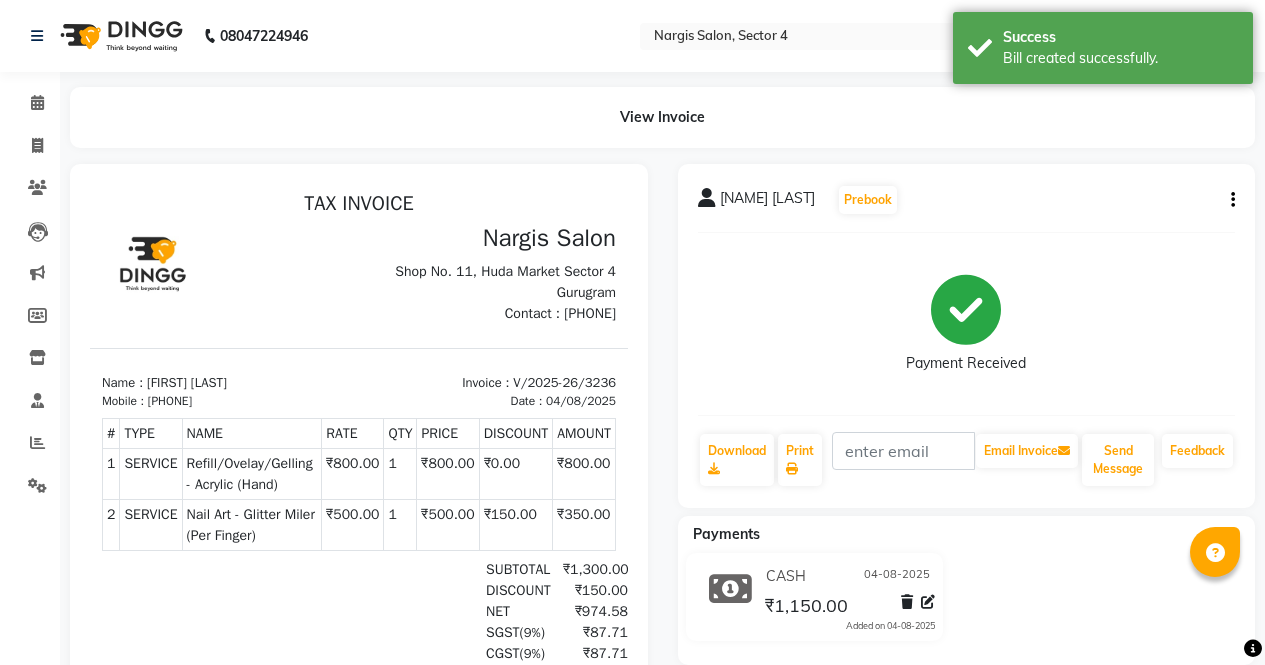 scroll, scrollTop: 0, scrollLeft: 0, axis: both 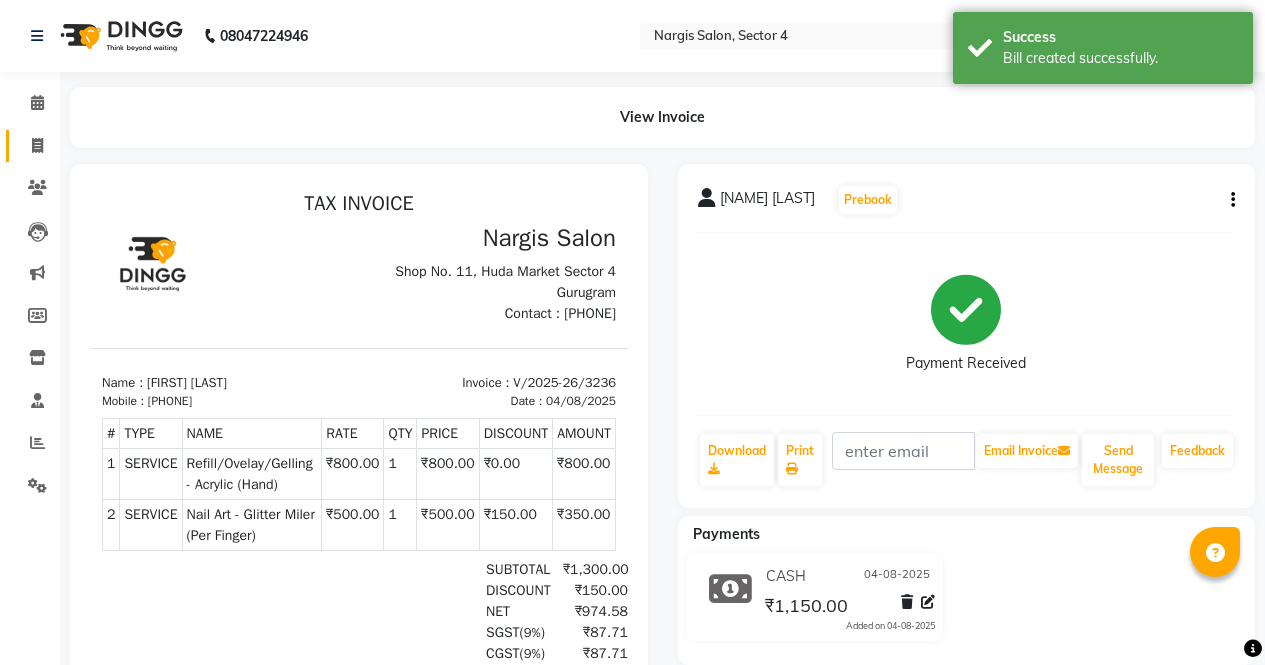 click 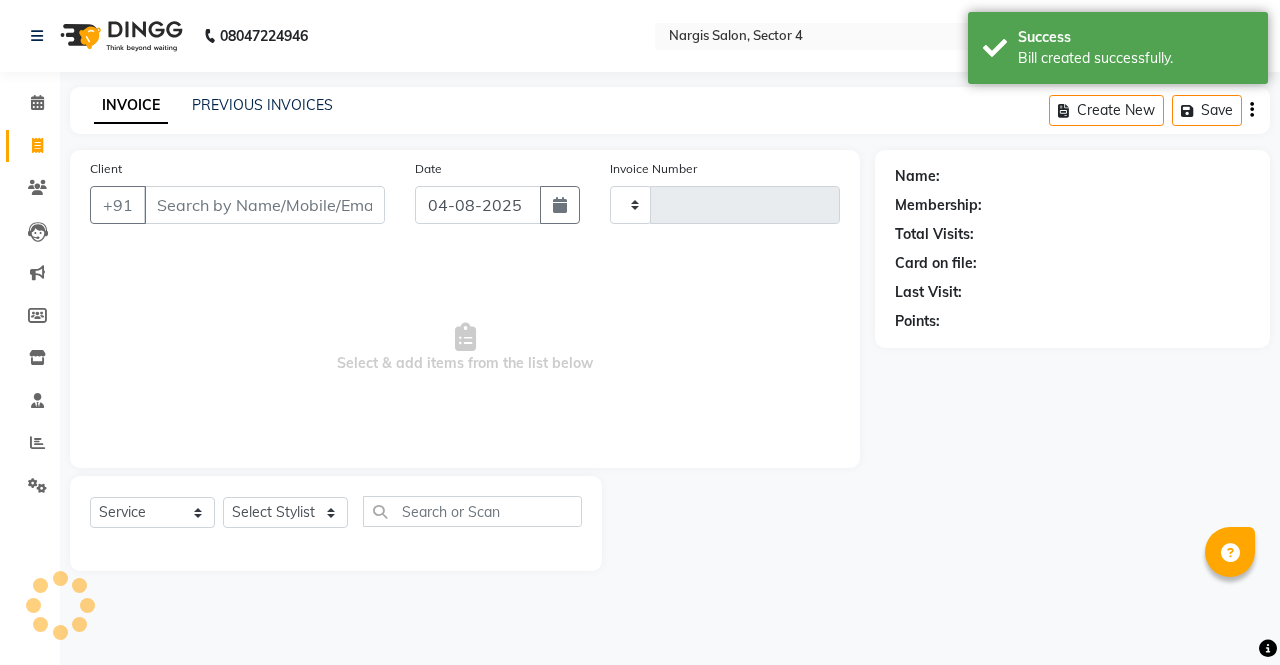 type on "3237" 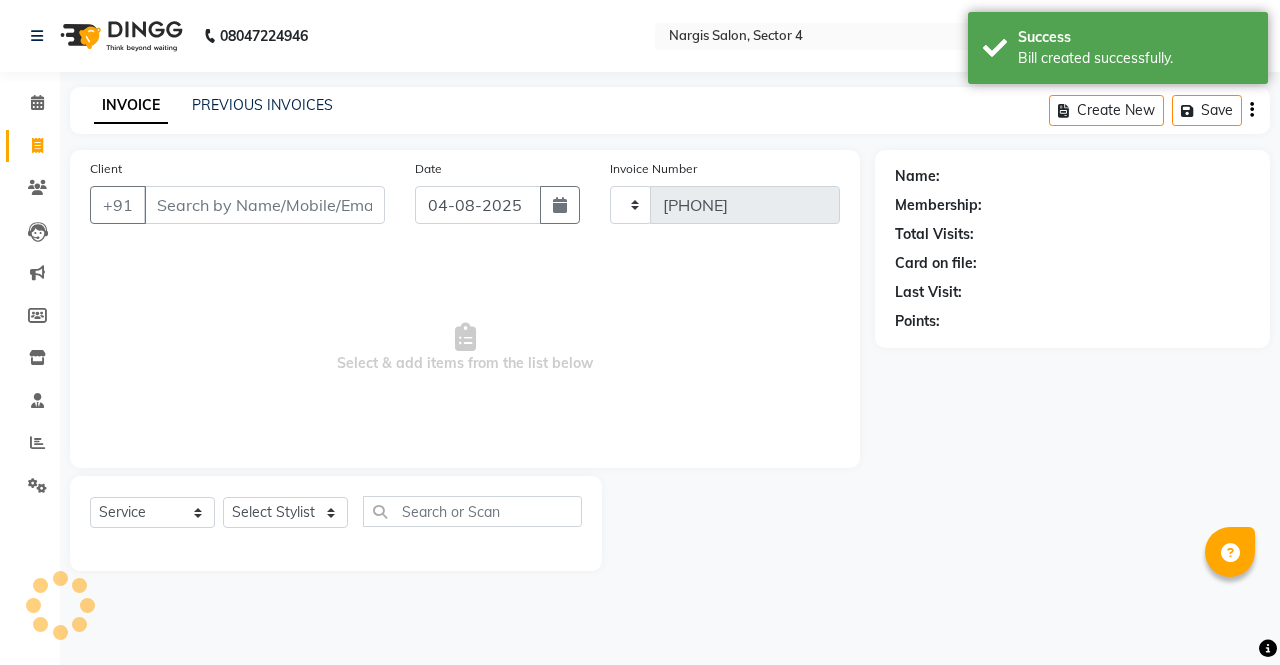 select on "4130" 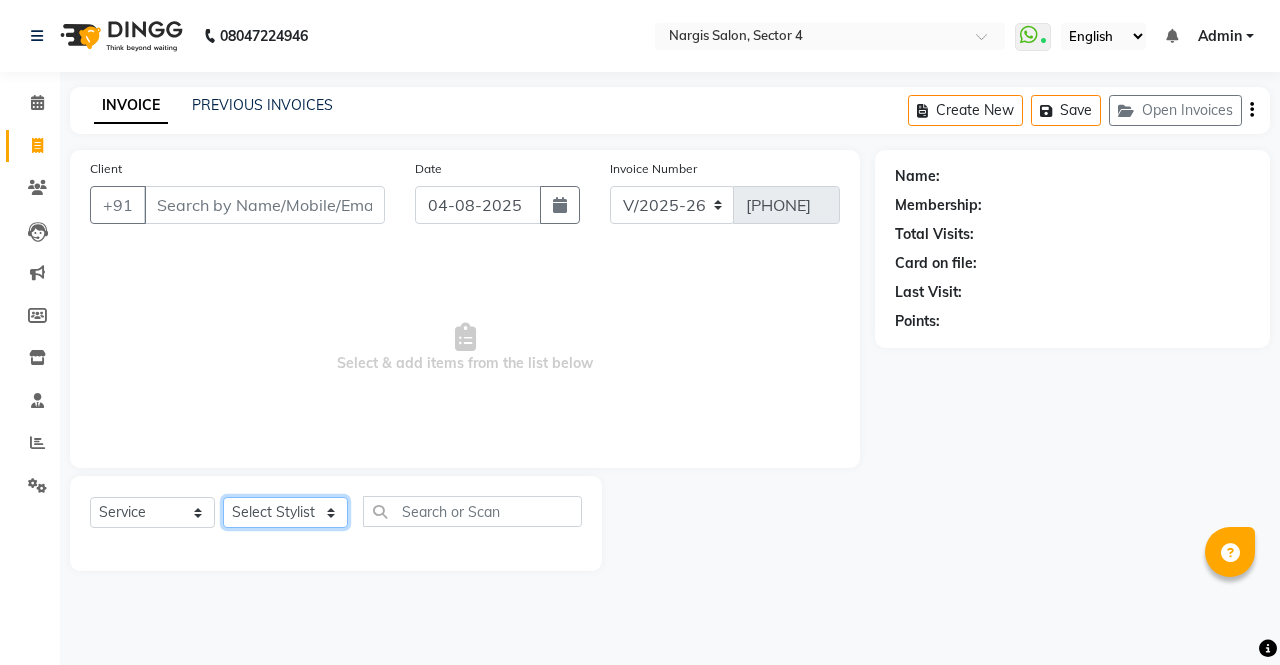 click on "Select Stylist ajeet anu armaan ashu Front Desk muskaan rakhi saima shivam soni sunil yashoda" 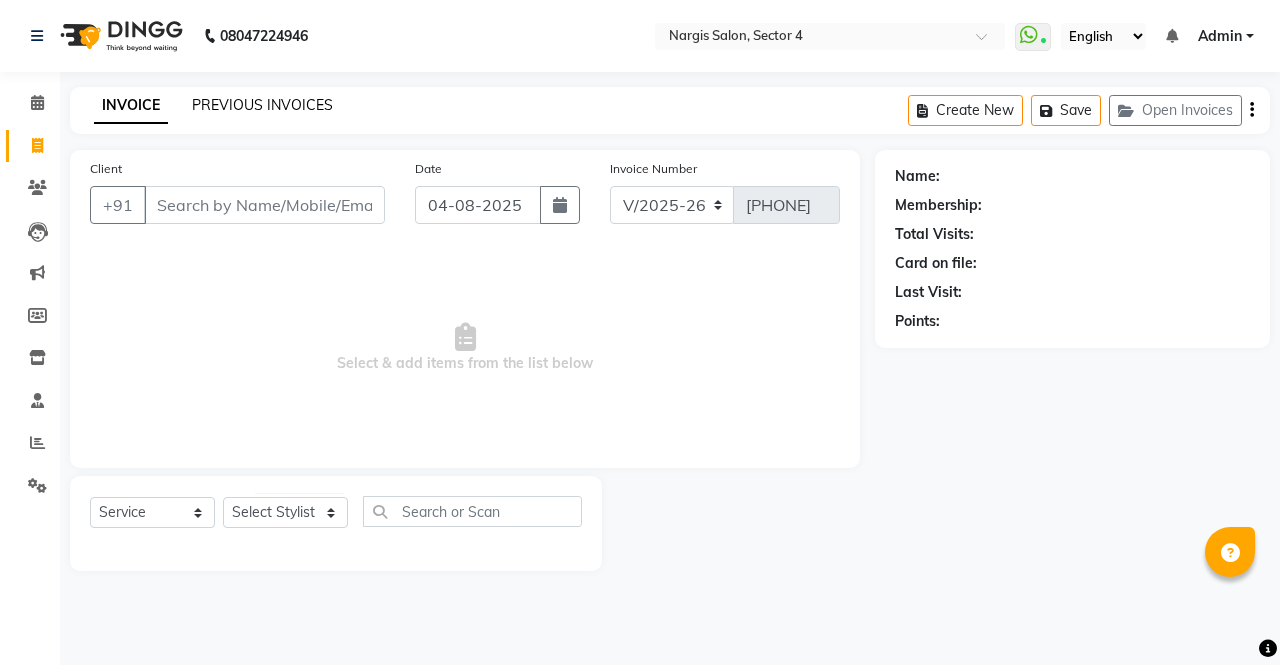 click on "PREVIOUS INVOICES" 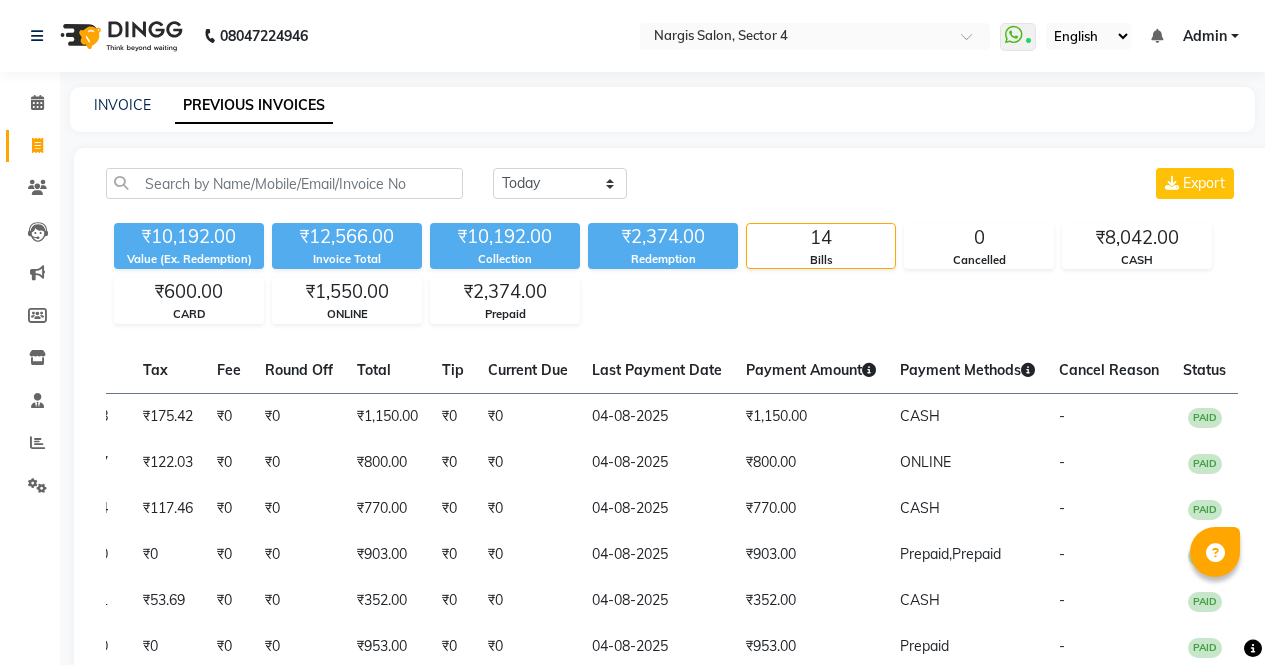 scroll, scrollTop: 0, scrollLeft: 513, axis: horizontal 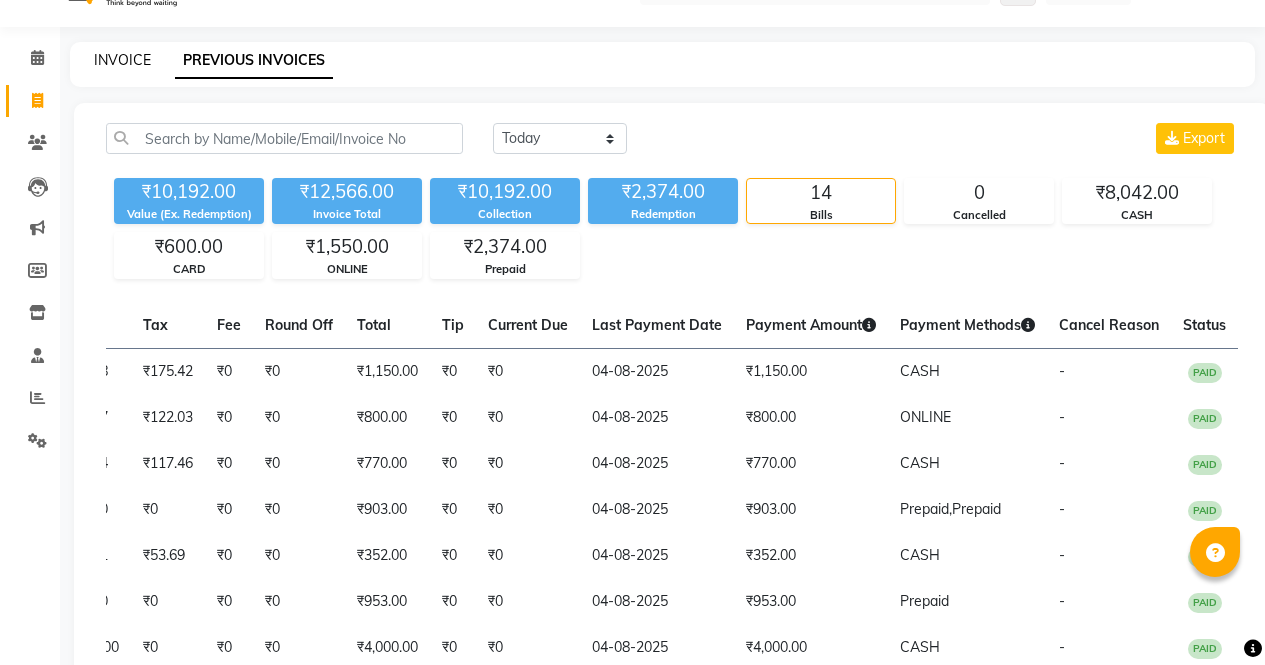 click on "INVOICE" 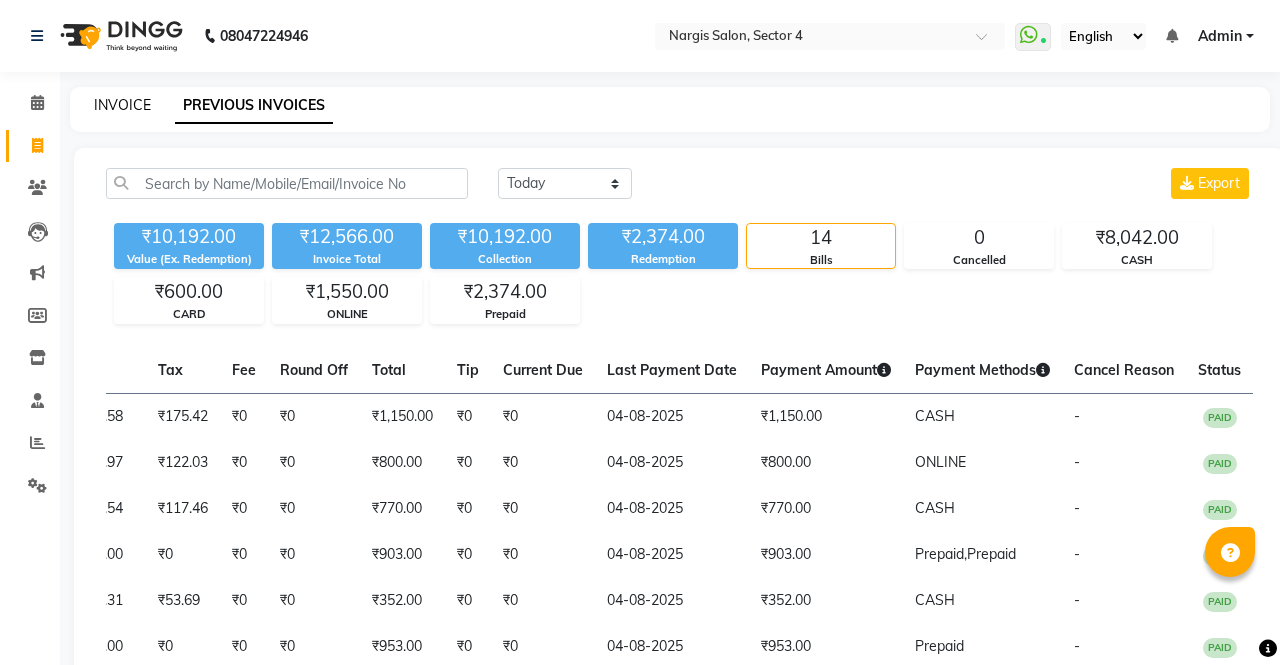 select on "service" 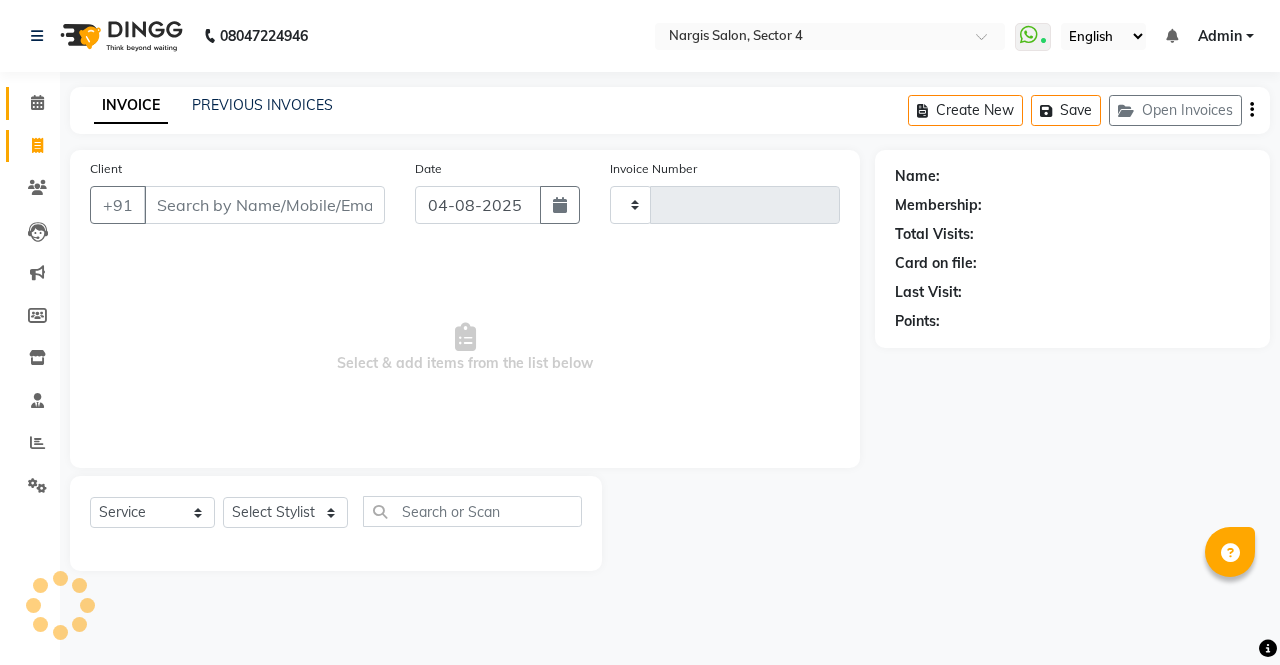 click on "Calendar" 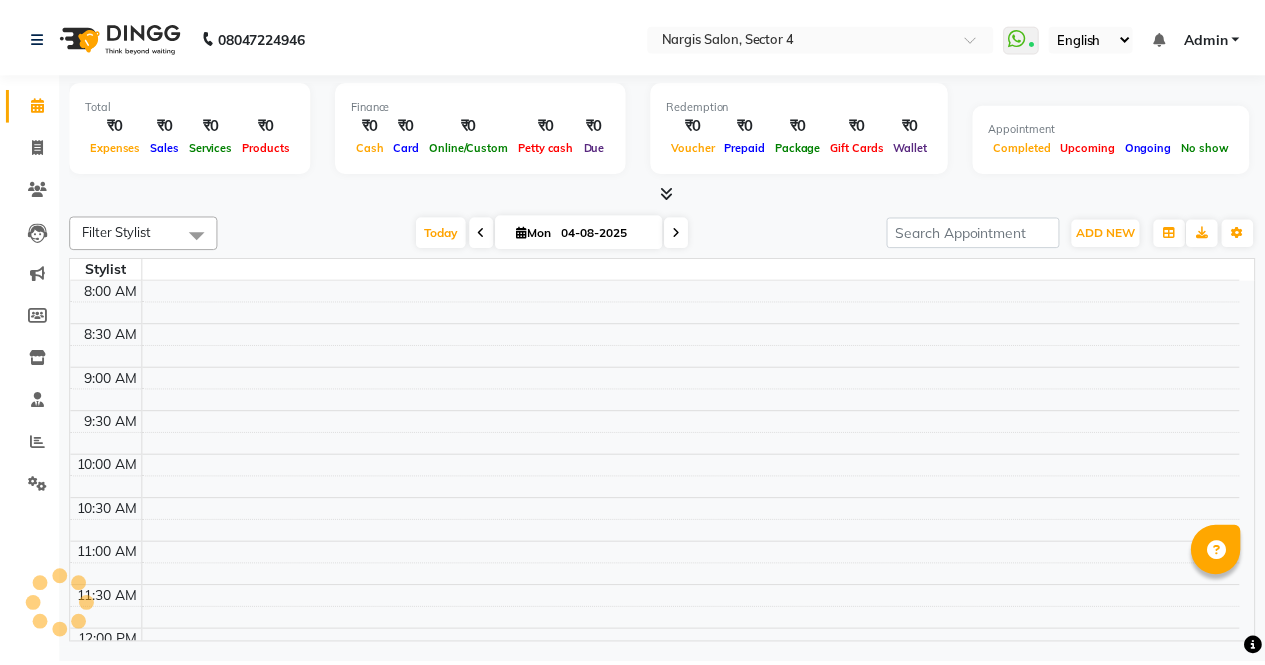 scroll, scrollTop: 0, scrollLeft: 0, axis: both 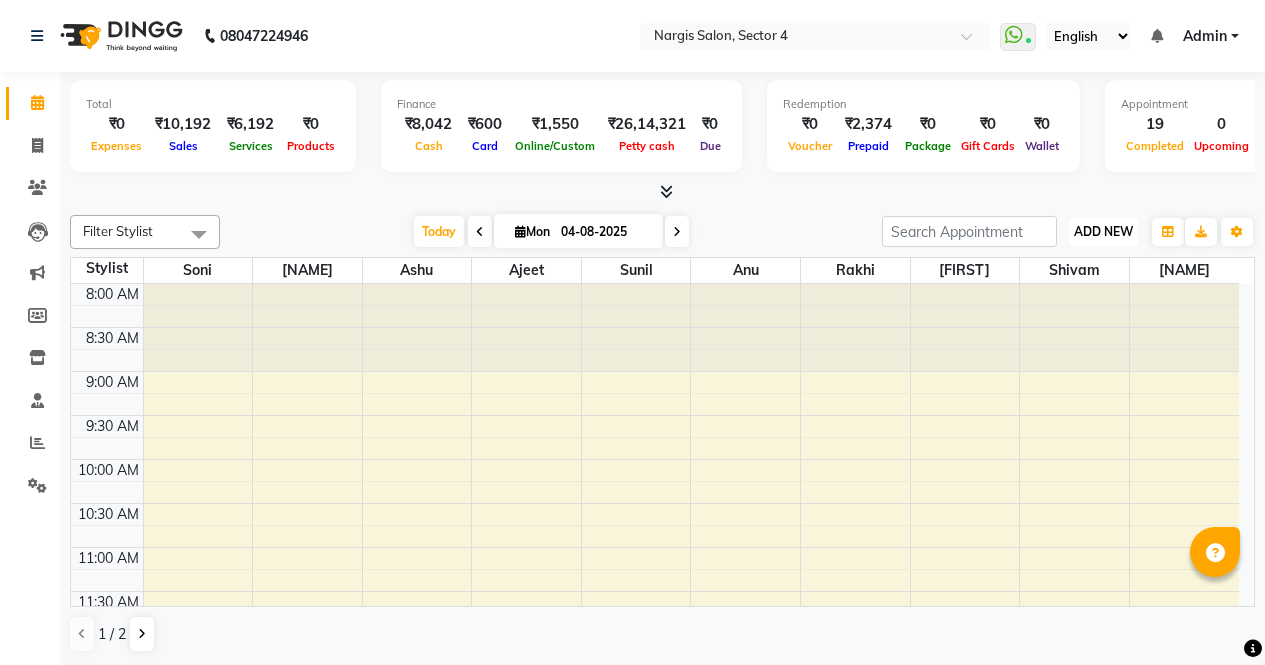 click on "ADD NEW" at bounding box center (1103, 231) 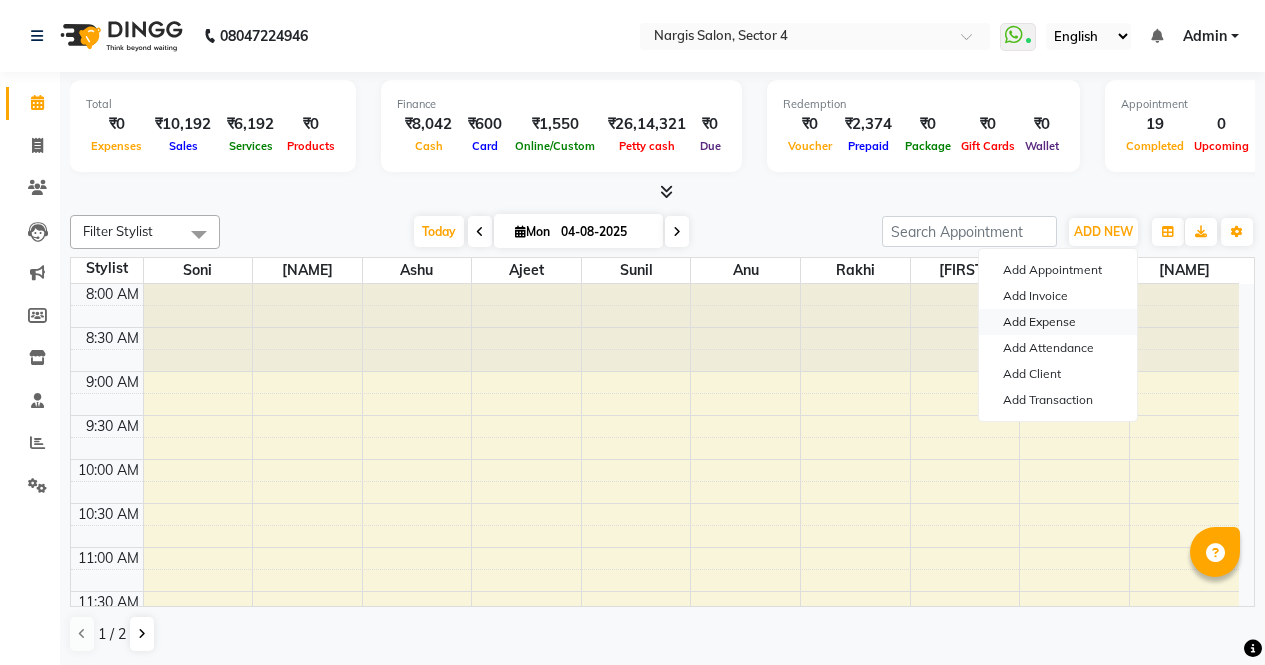 click on "Add Expense" at bounding box center [1058, 322] 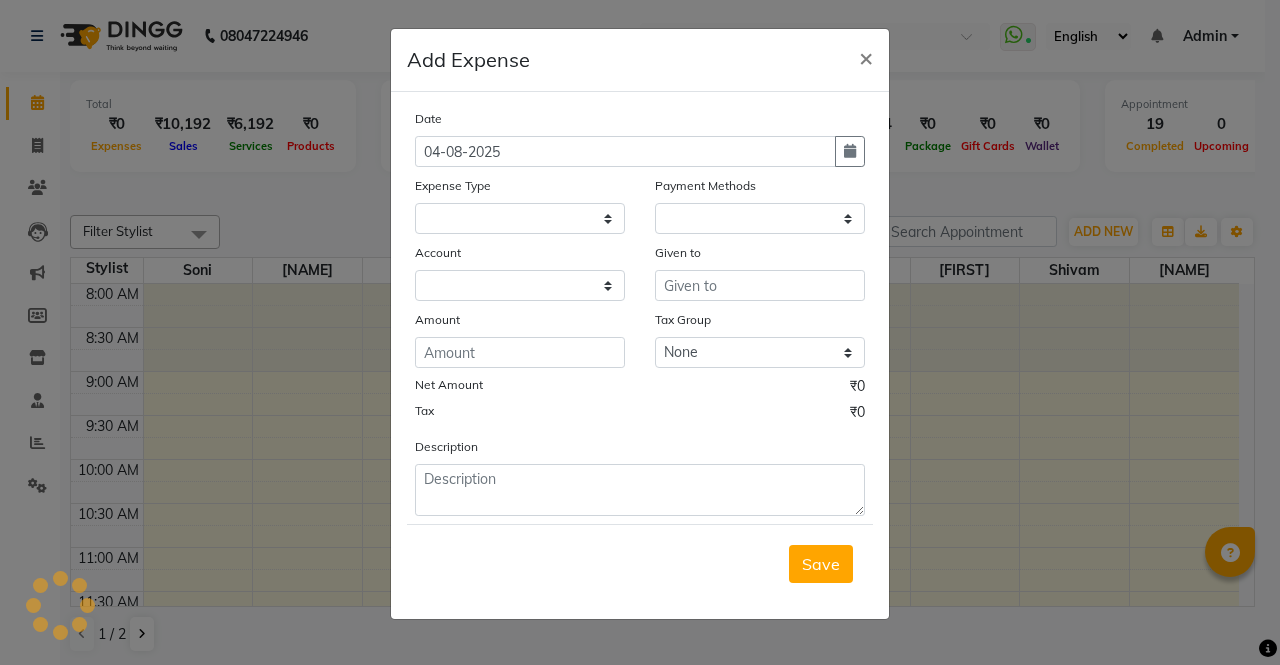 select 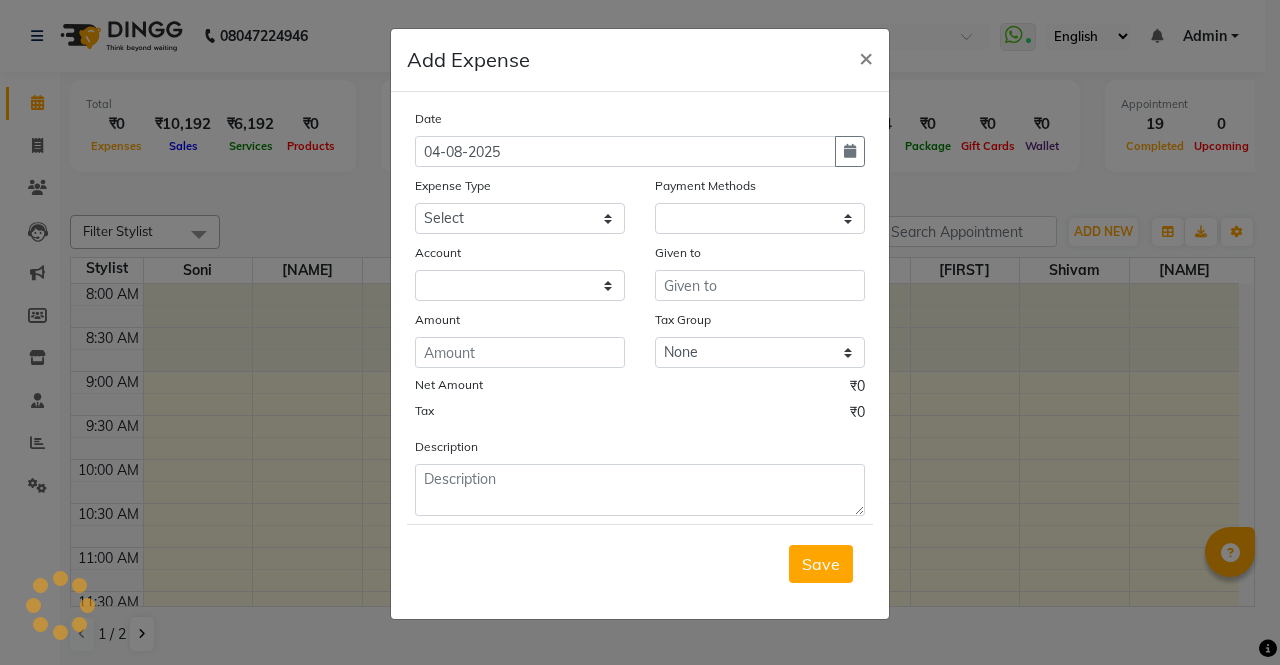 select on "1" 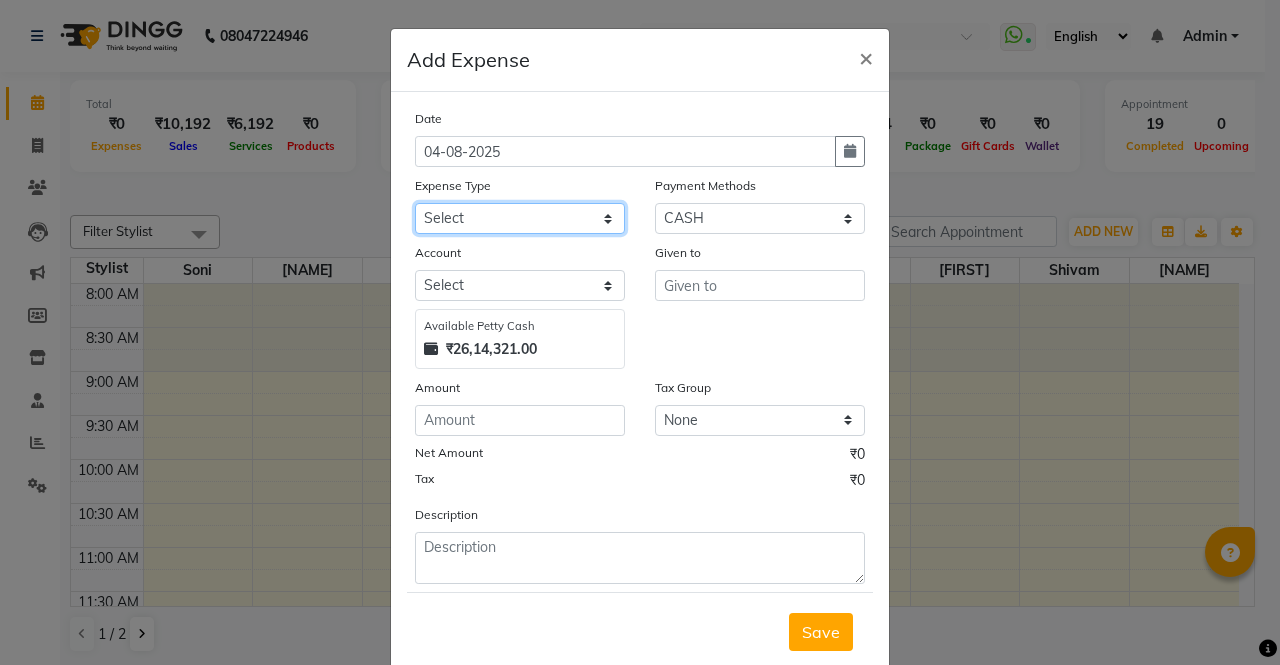 click on "Select Advance Salary Bank charges Car maintenance  Cash transfer to bank Cash transfer to hub Client Snacks Clinical charges Equipment Fuel Govt fee Incentive Insurance International purchase Loan Repayment Maintenance Marketing MILK Miscellaneous MRA Other Pantry Product Rent Salary Staff Snacks Tax Tea & Refreshment Utilities" 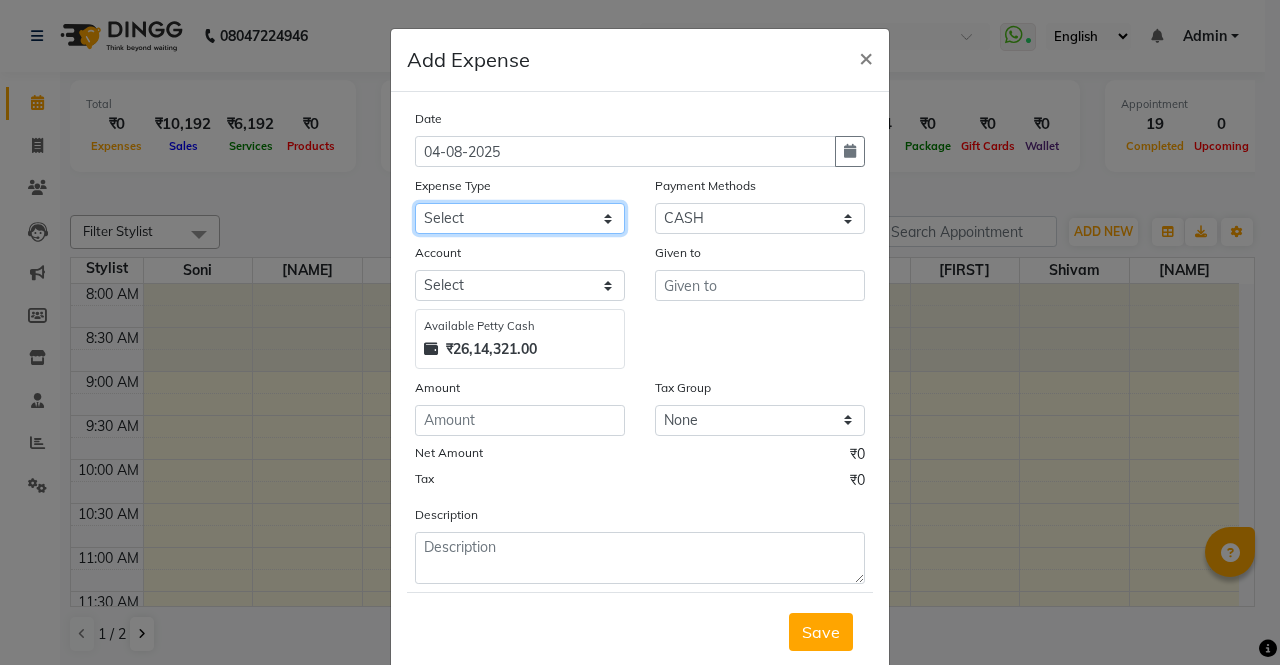 select on "18464" 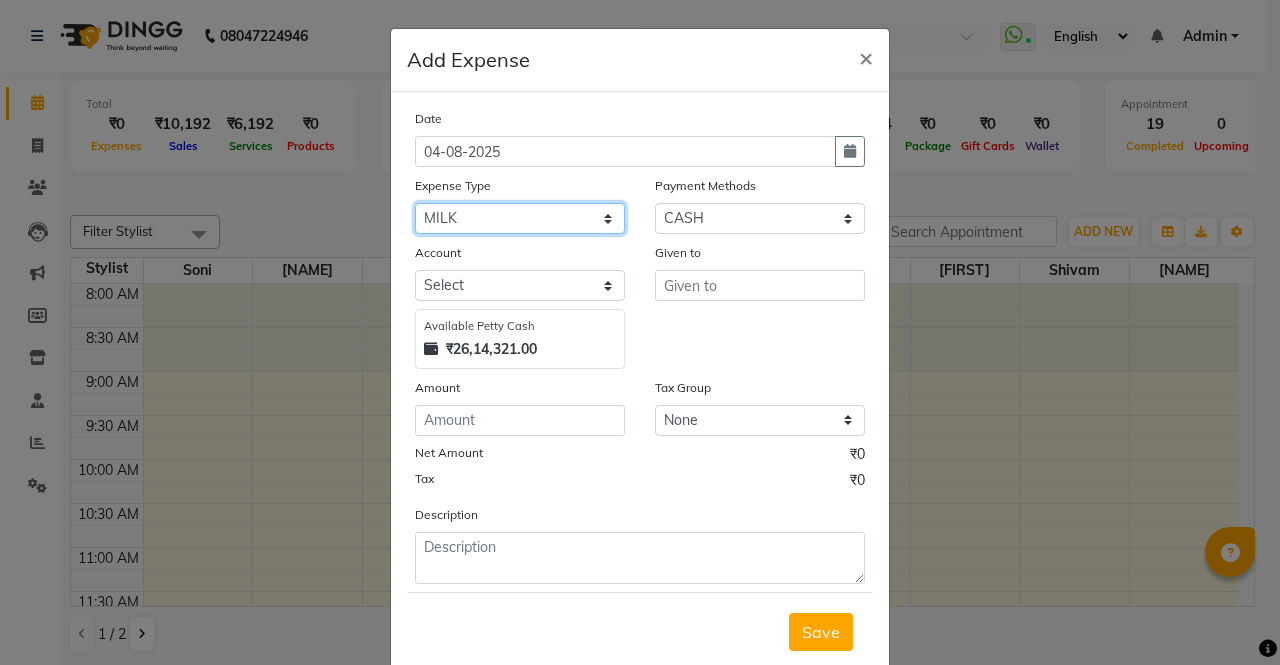 click on "Select Advance Salary Bank charges Car maintenance  Cash transfer to bank Cash transfer to hub Client Snacks Clinical charges Equipment Fuel Govt fee Incentive Insurance International purchase Loan Repayment Maintenance Marketing MILK Miscellaneous MRA Other Pantry Product Rent Salary Staff Snacks Tax Tea & Refreshment Utilities" 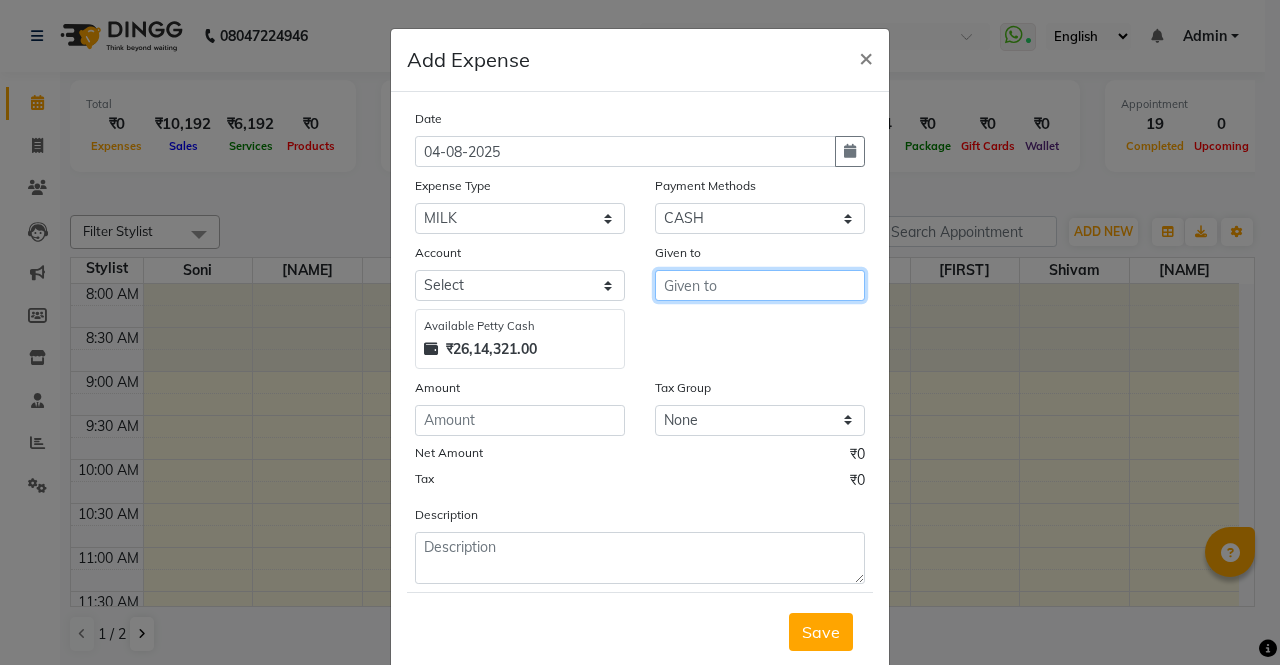 click at bounding box center (760, 285) 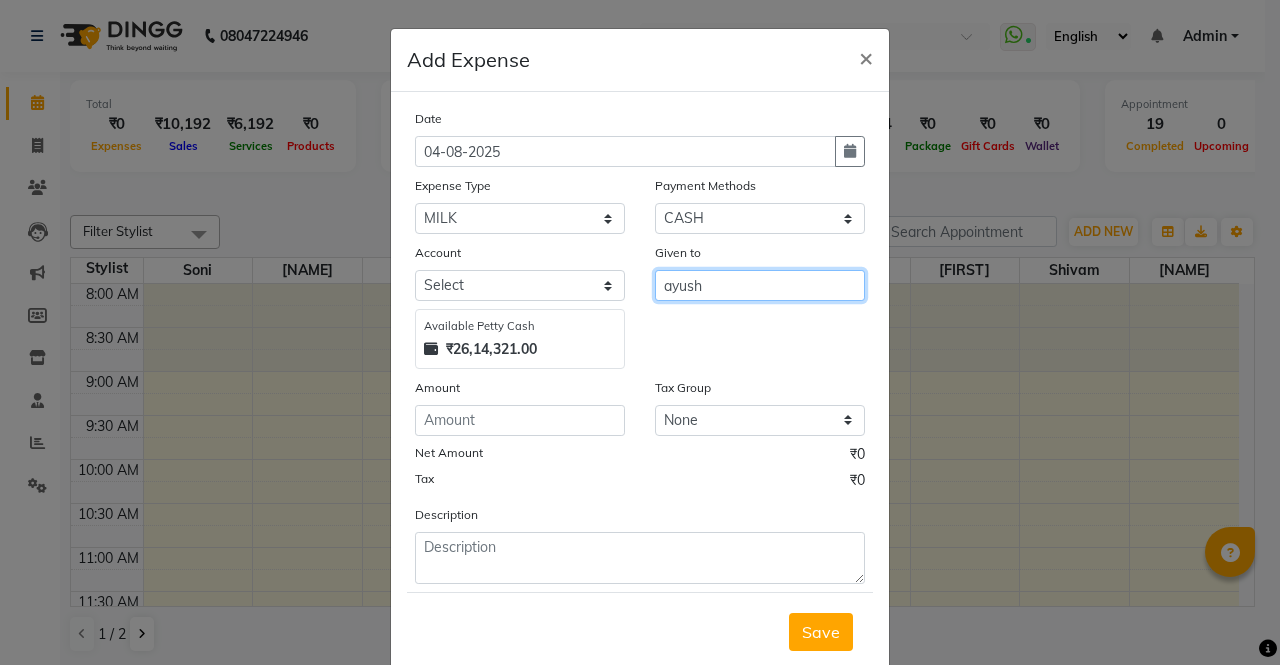 type on "ayush" 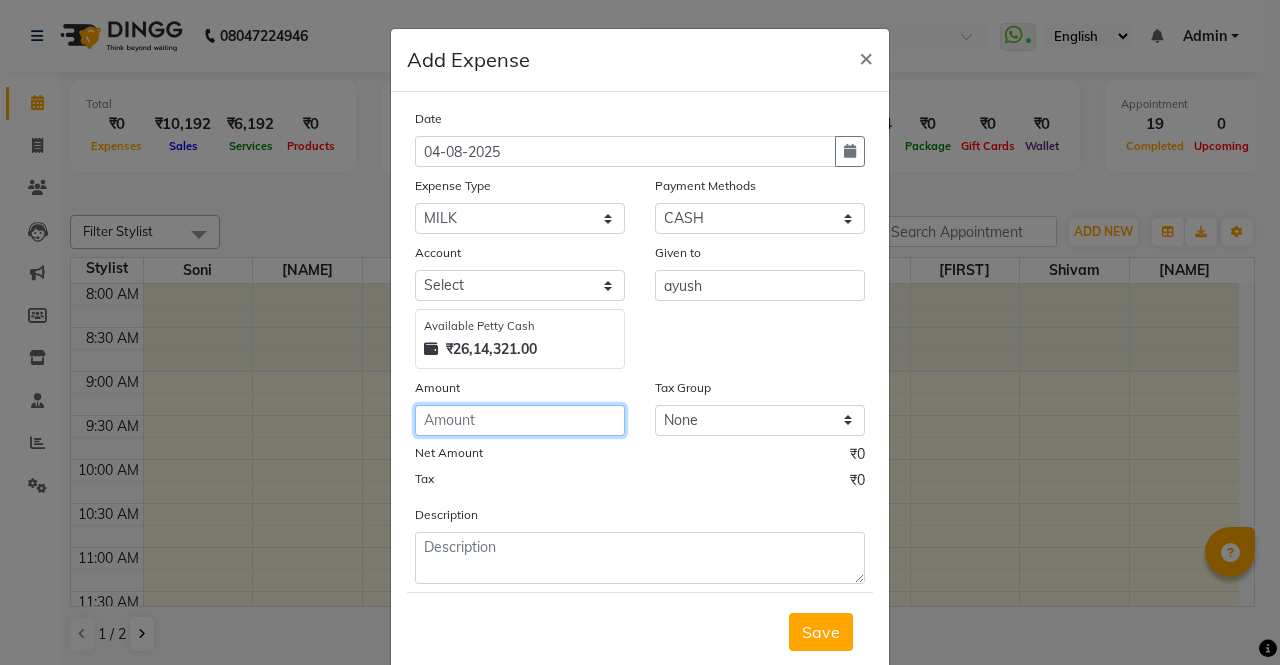 click 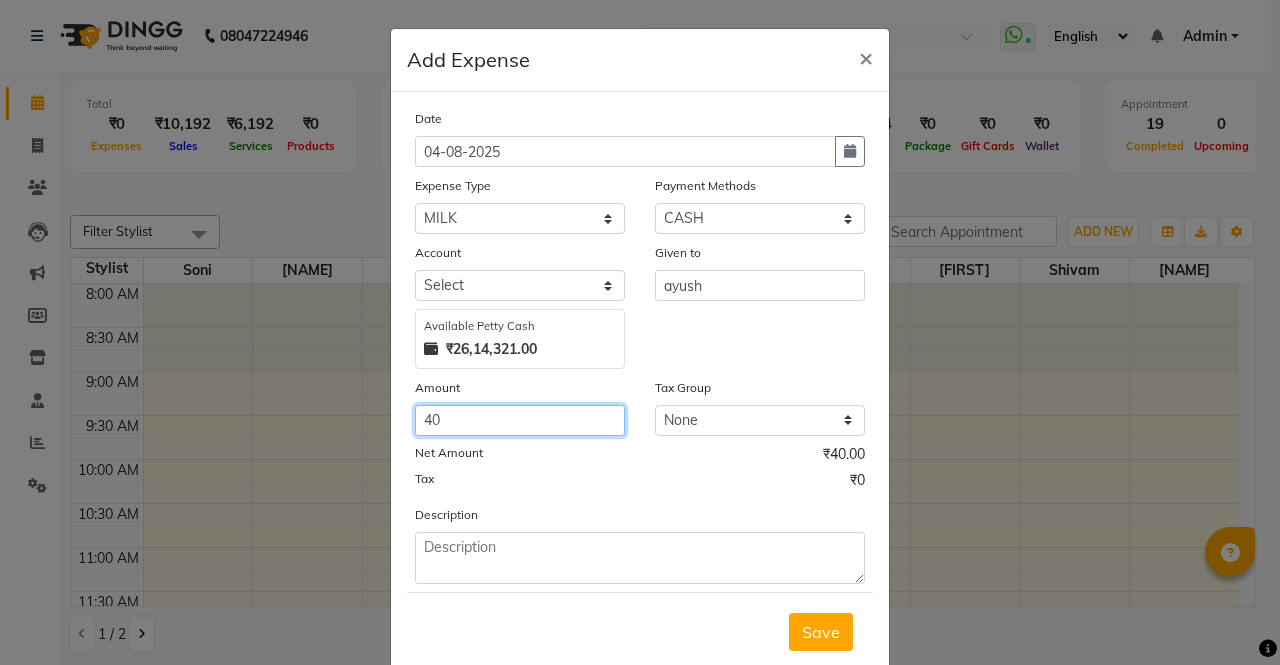type on "40" 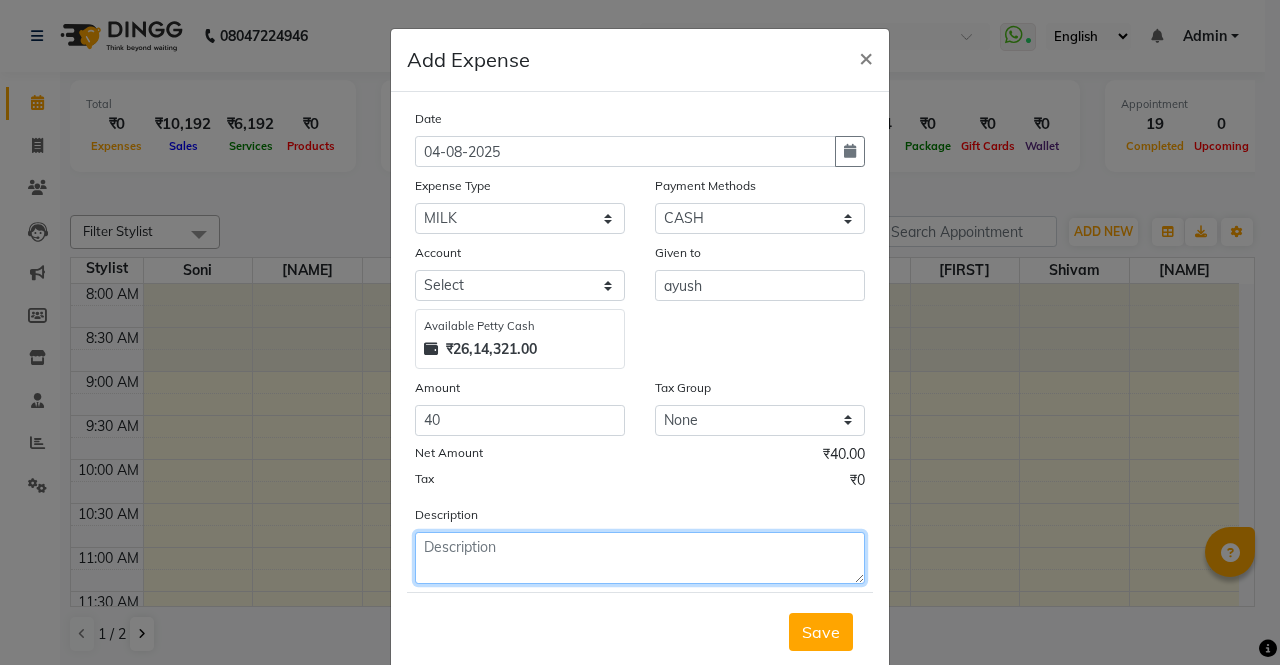 click 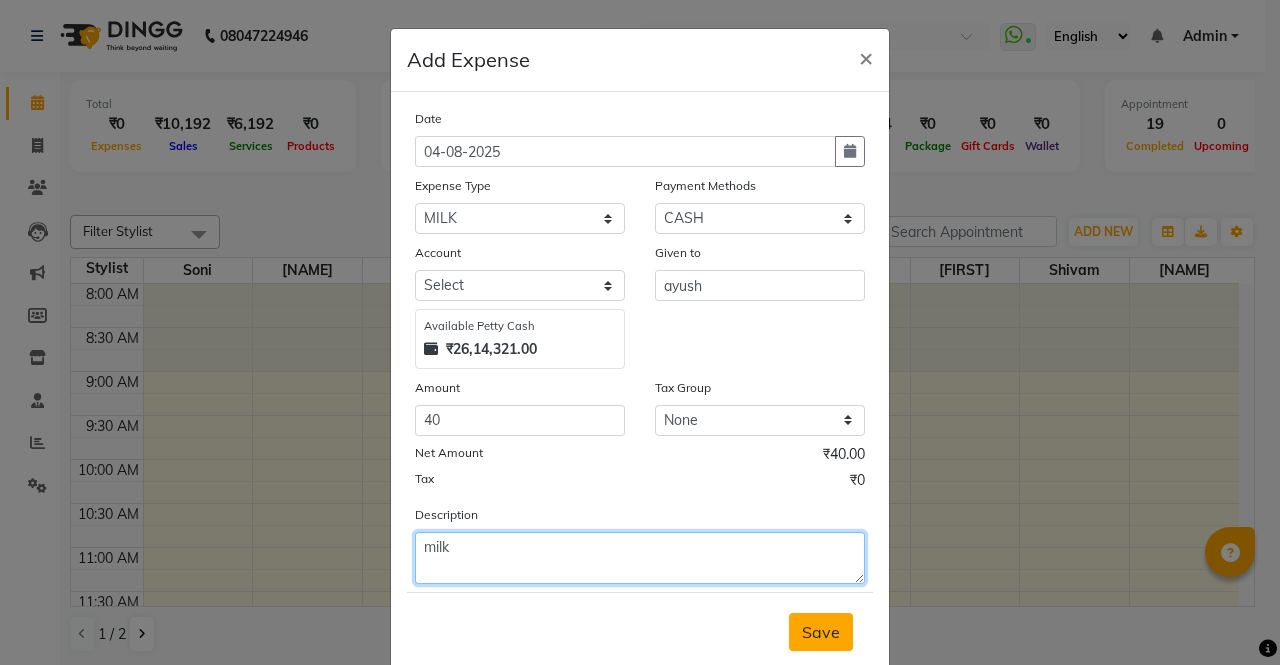 type on "milk" 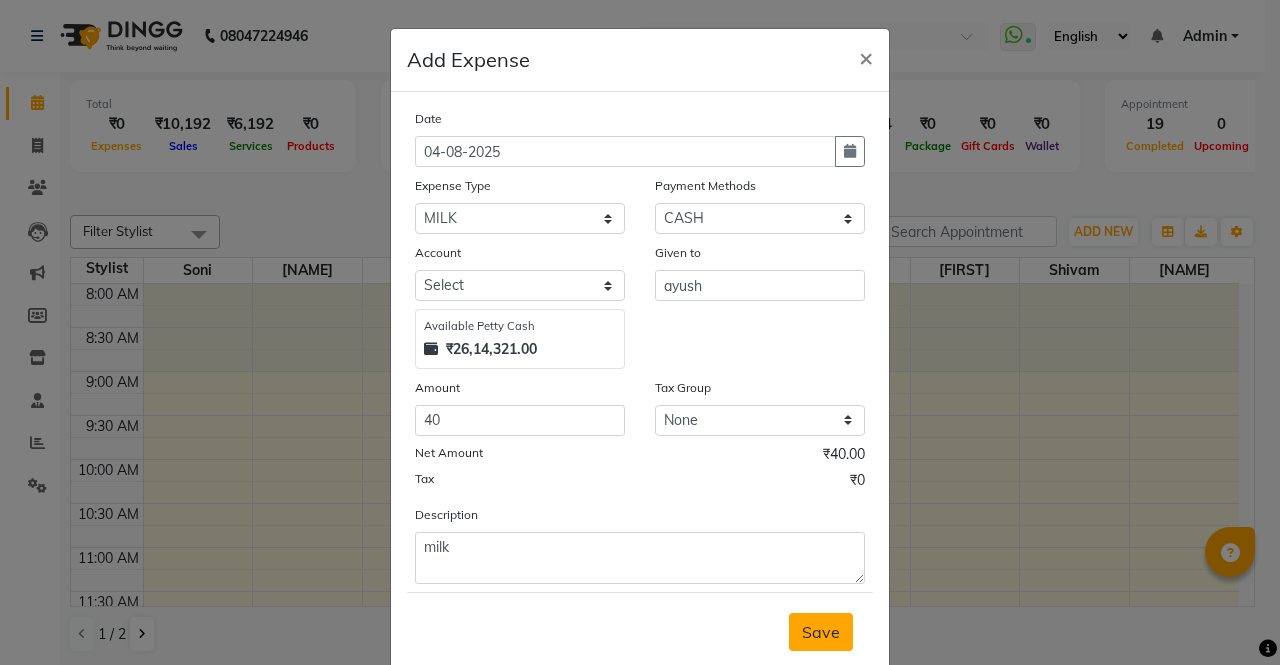 click on "Save" at bounding box center [821, 632] 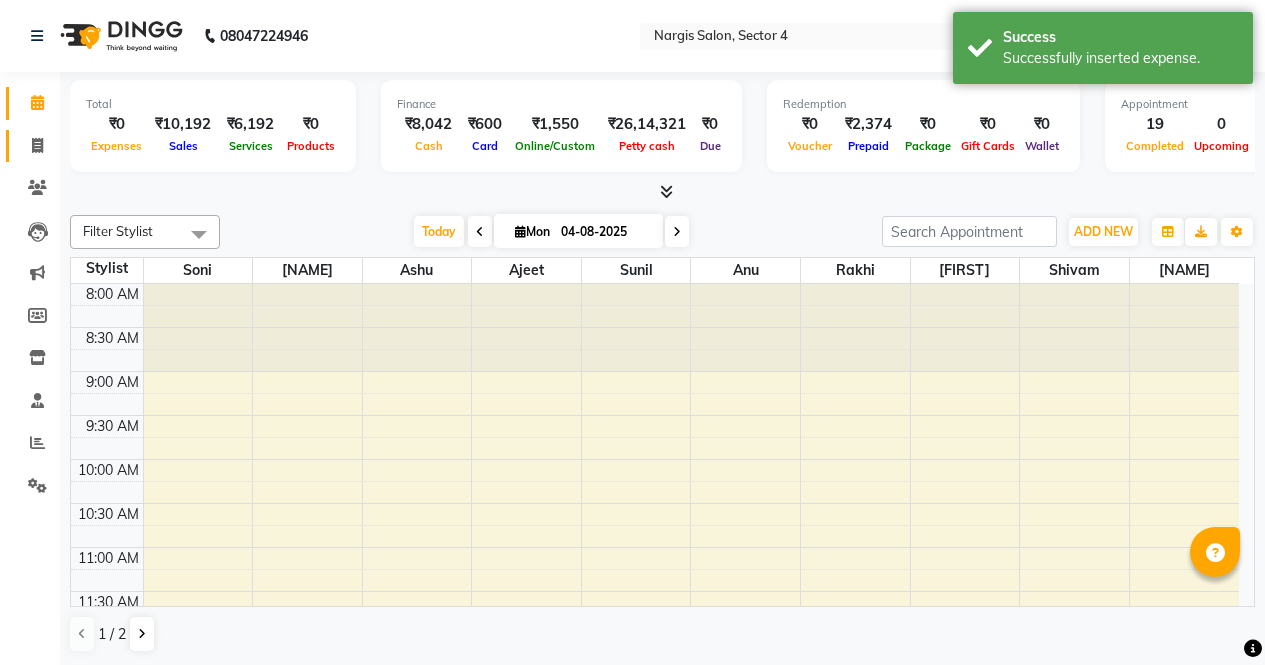 click 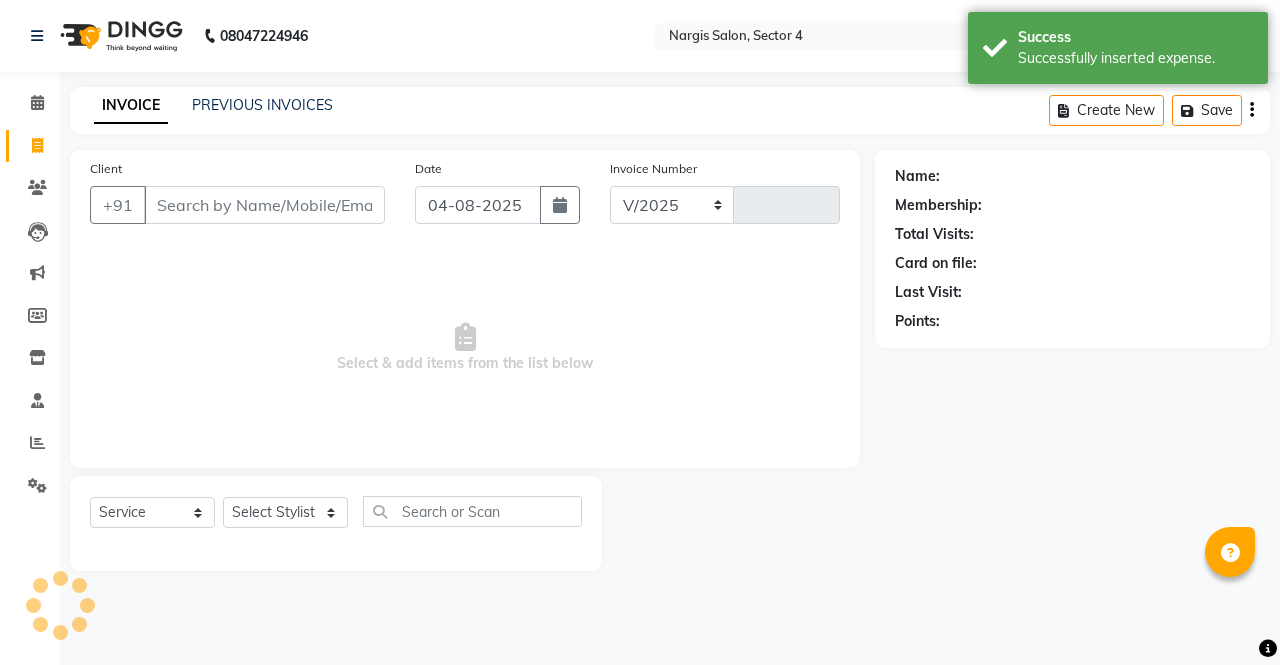 select on "4130" 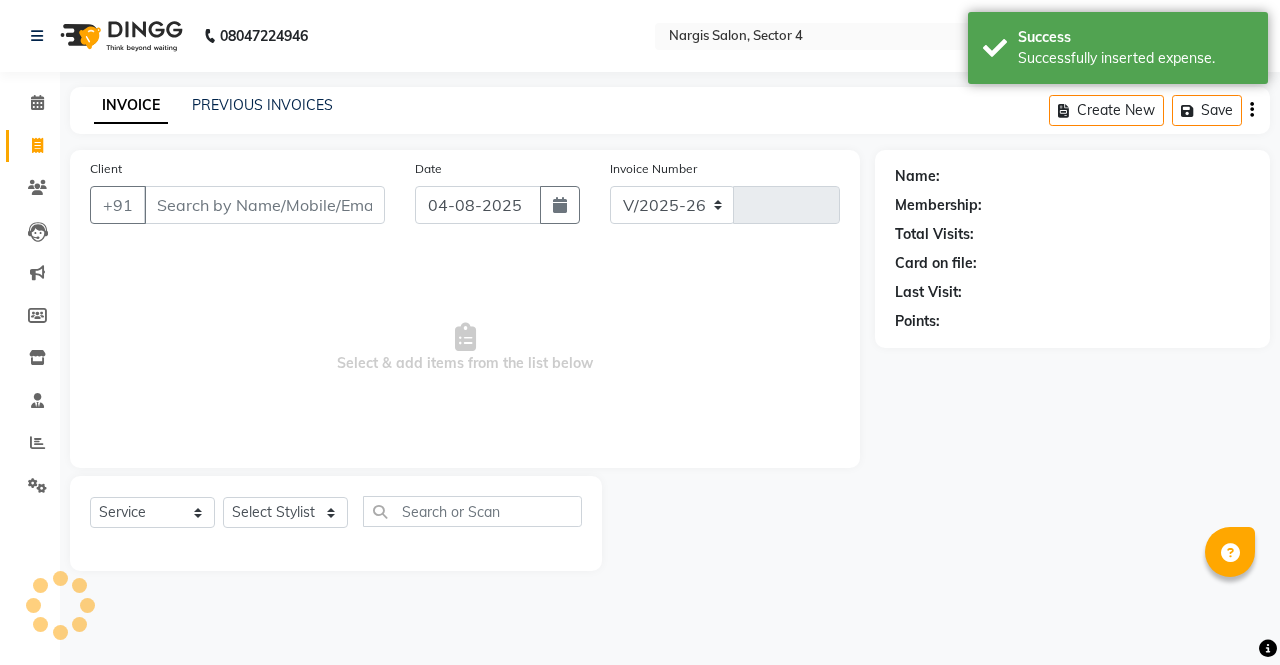 type on "3237" 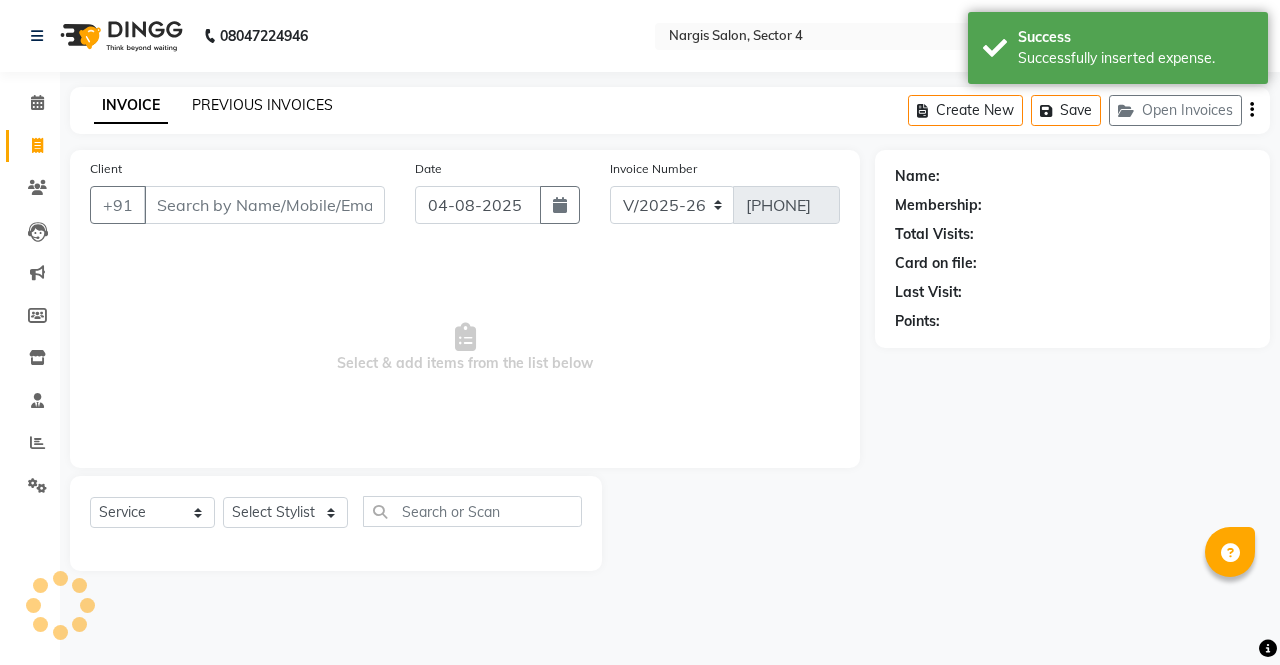 click on "PREVIOUS INVOICES" 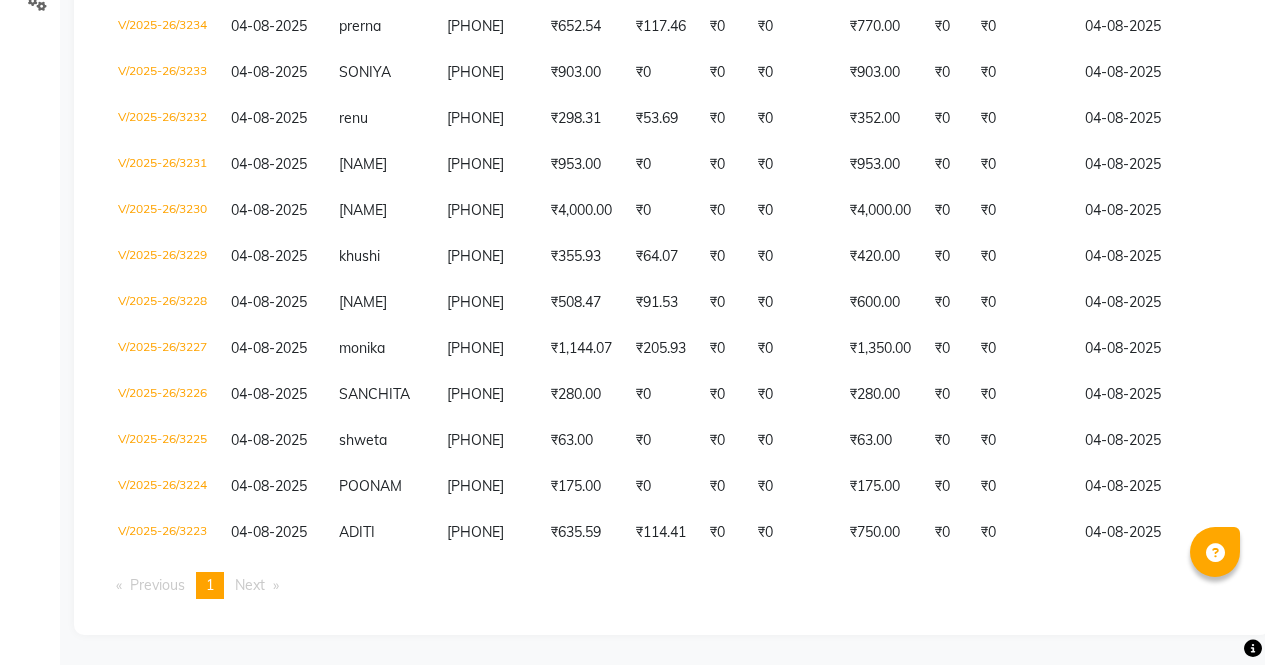 scroll, scrollTop: 484, scrollLeft: 0, axis: vertical 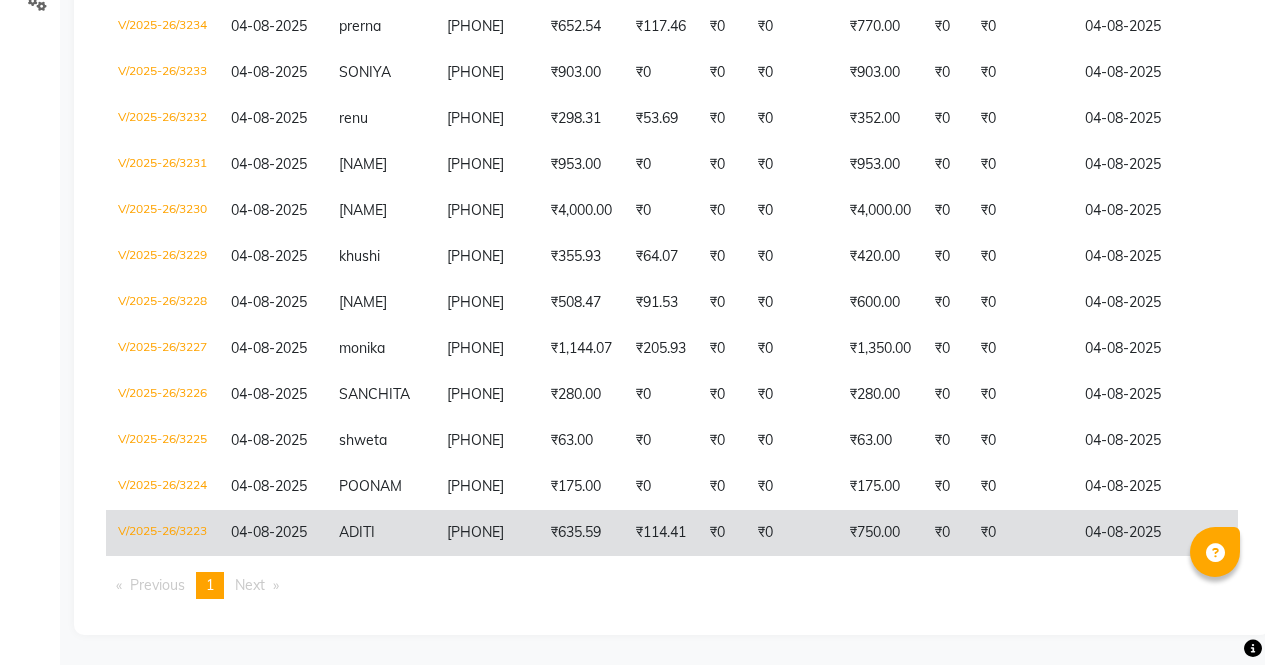 click on "₹0" 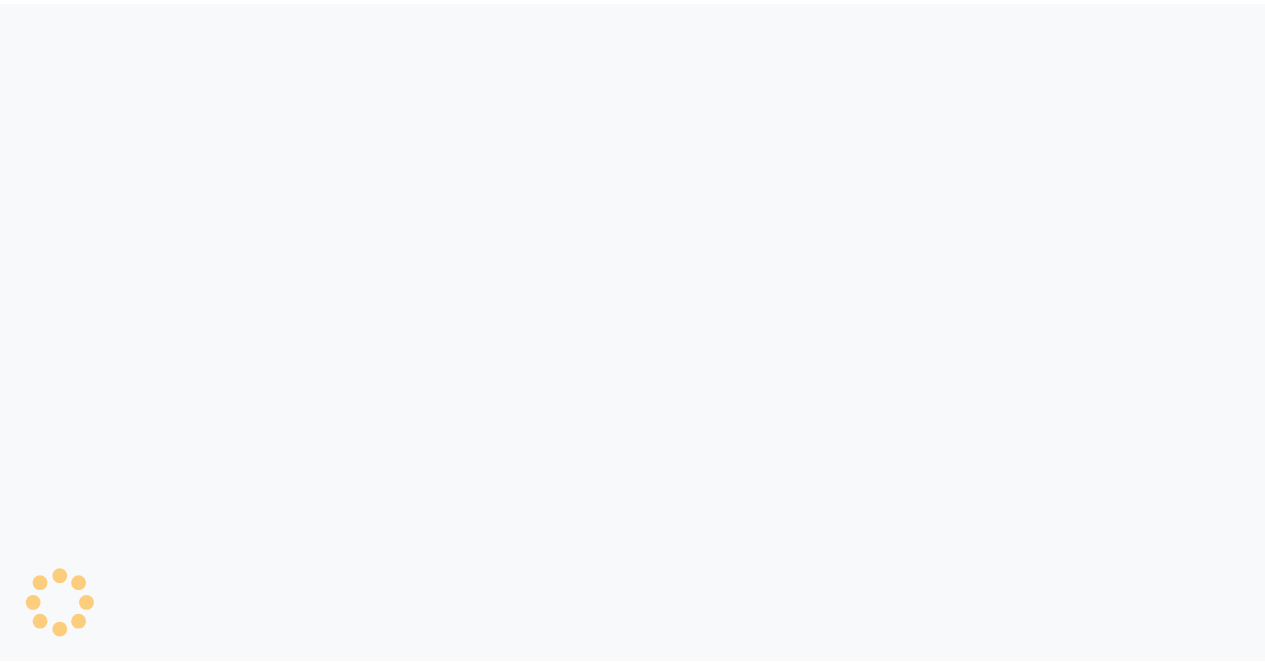 scroll, scrollTop: 0, scrollLeft: 0, axis: both 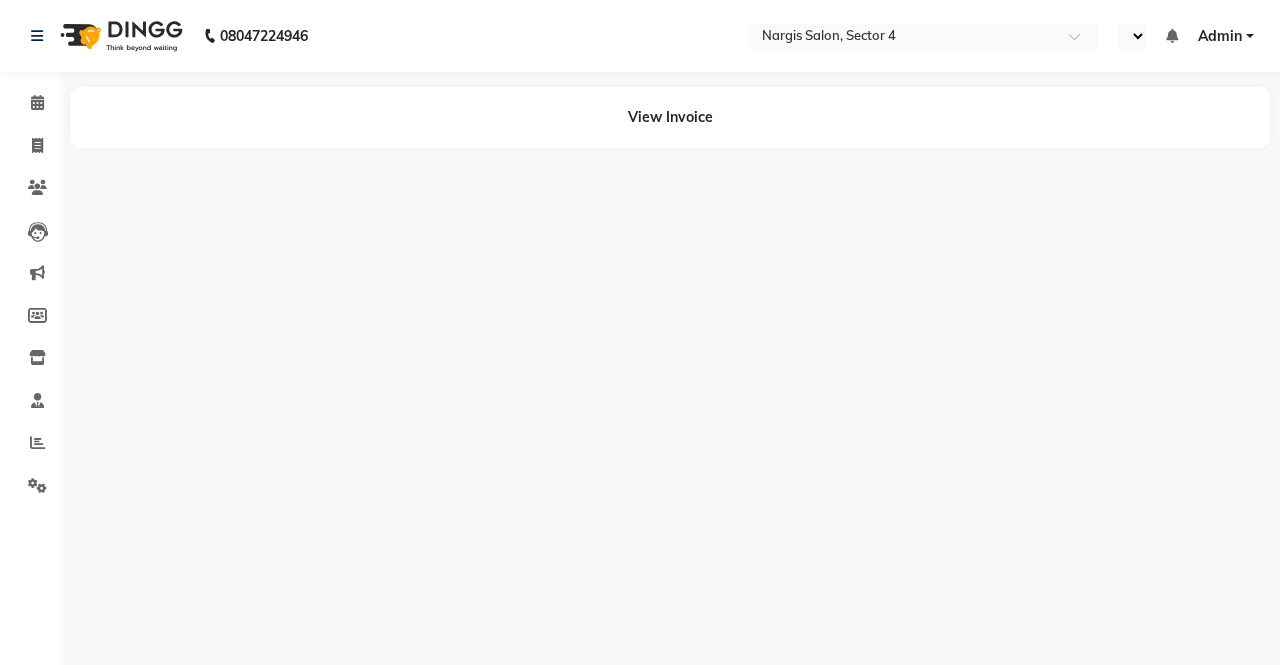 select on "en" 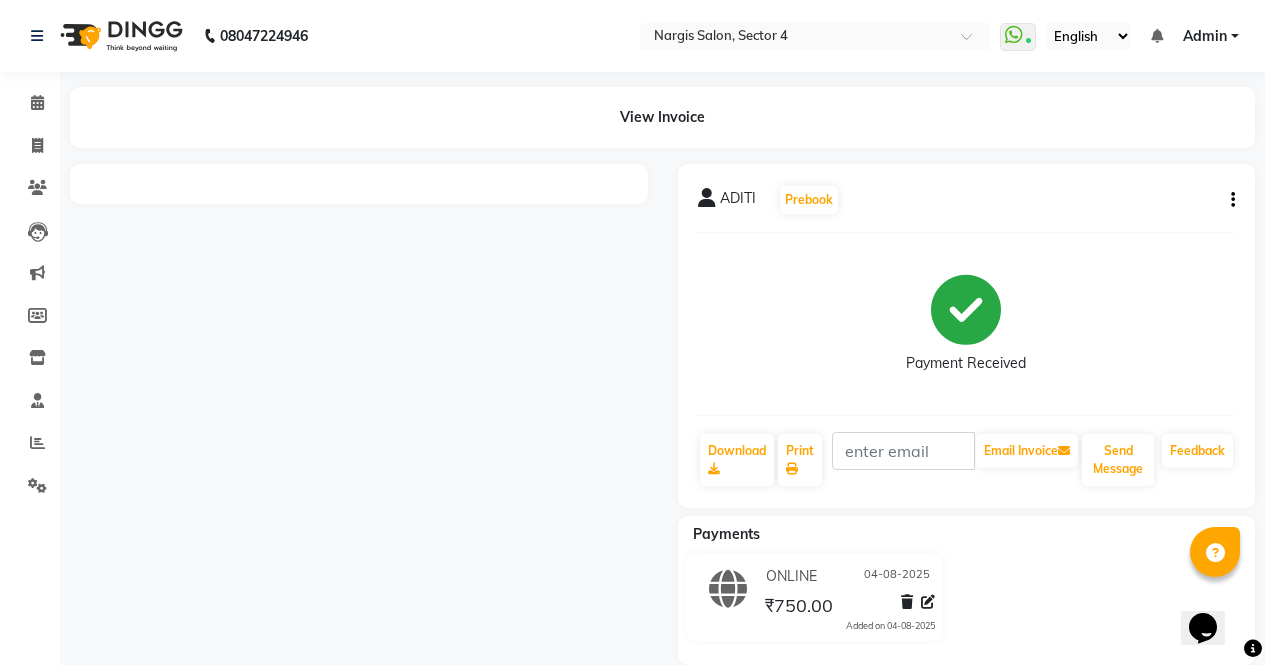 scroll, scrollTop: 0, scrollLeft: 0, axis: both 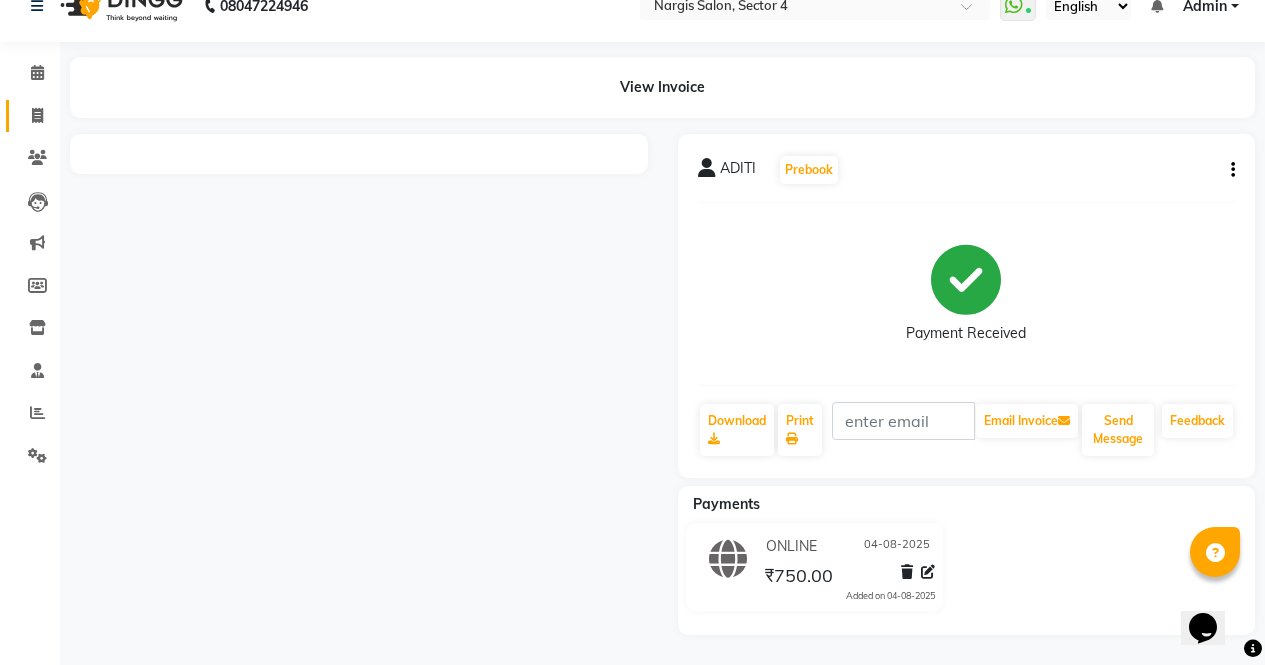 click 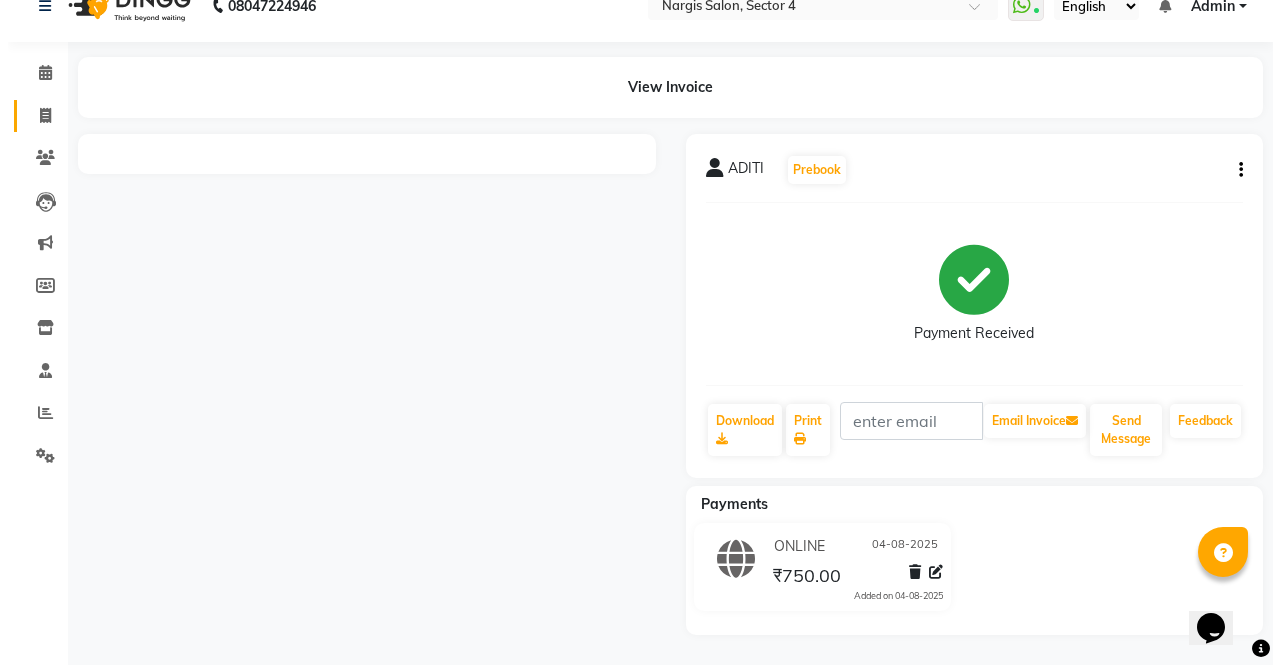 select on "service" 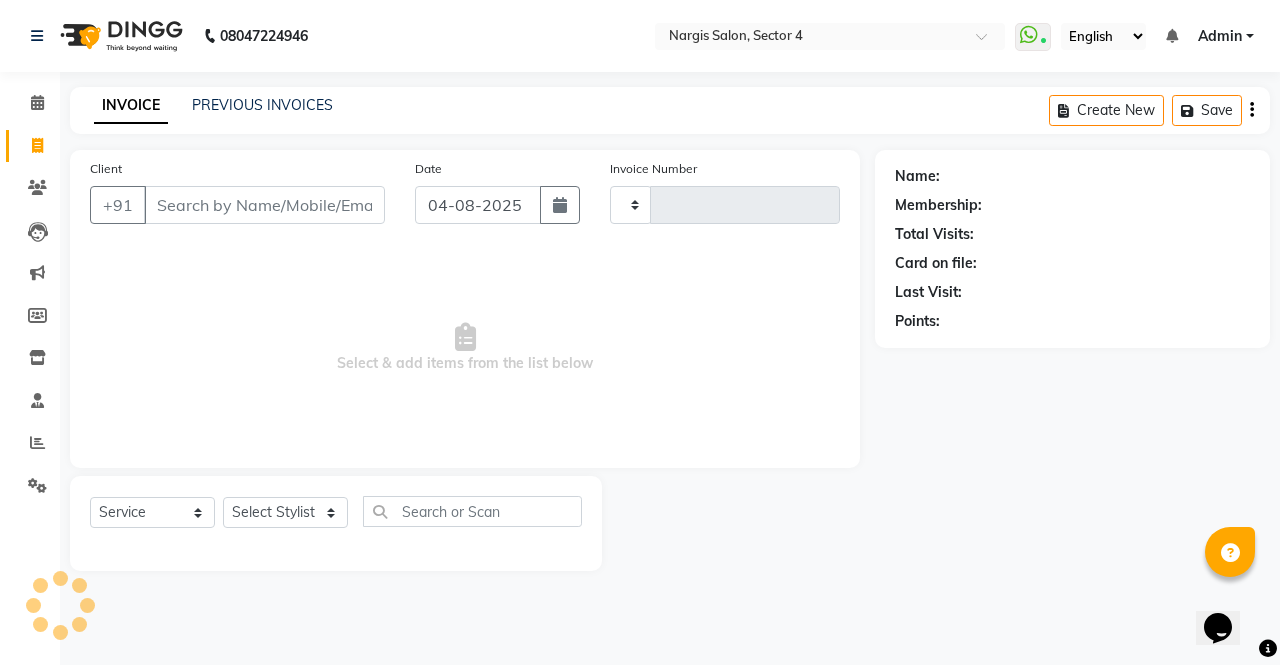 type on "3237" 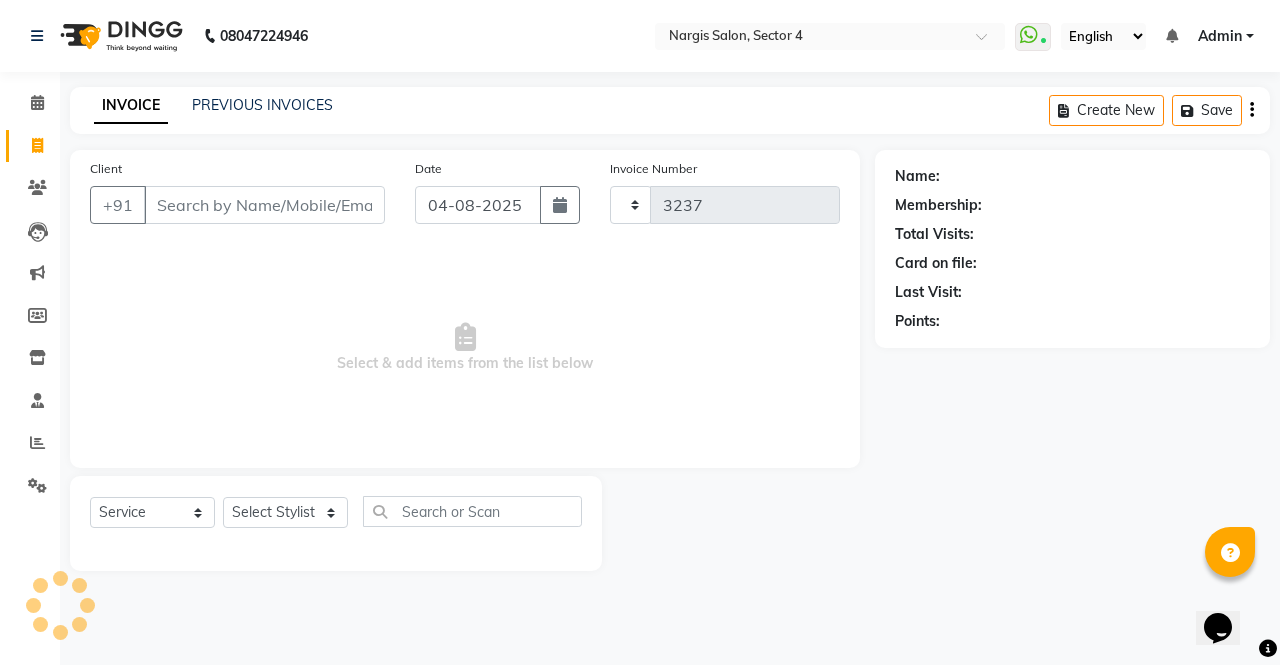 select on "4130" 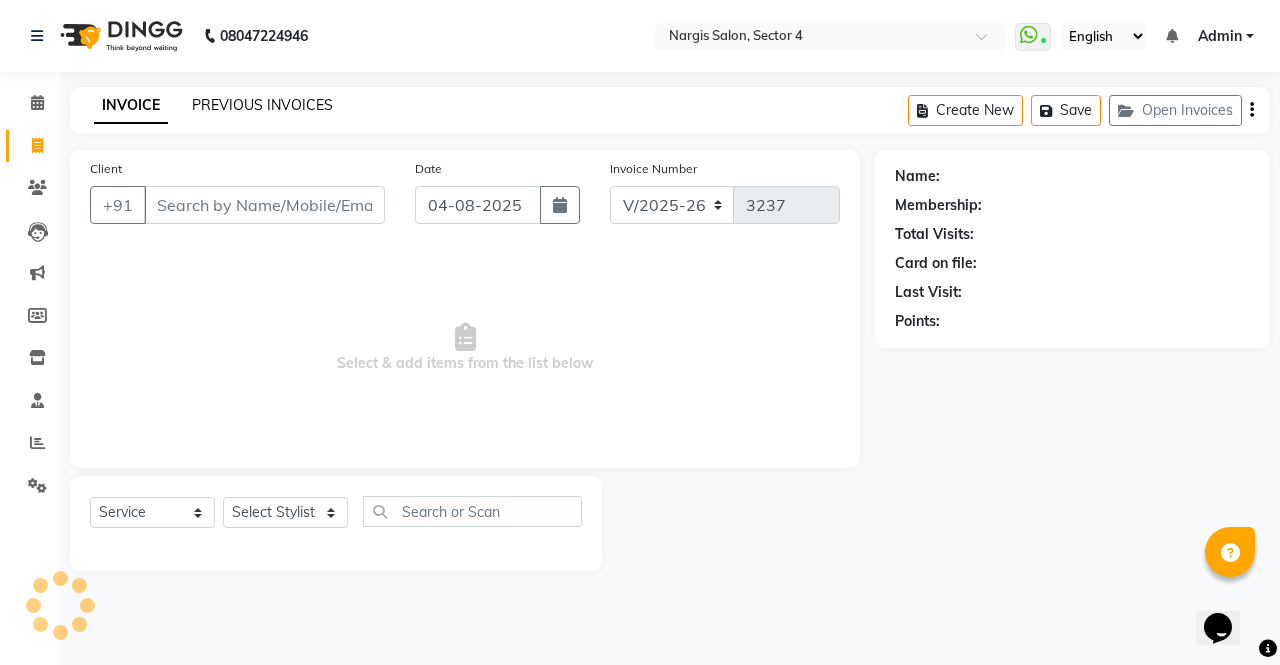 click on "PREVIOUS INVOICES" 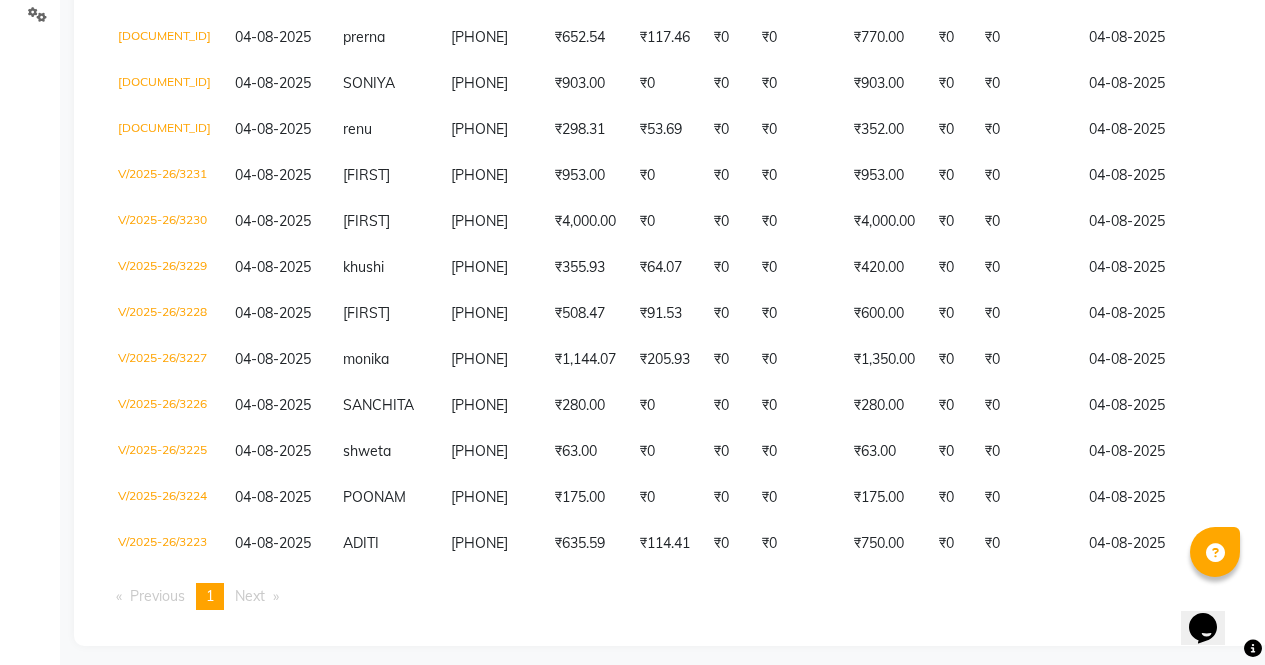 scroll, scrollTop: 497, scrollLeft: 0, axis: vertical 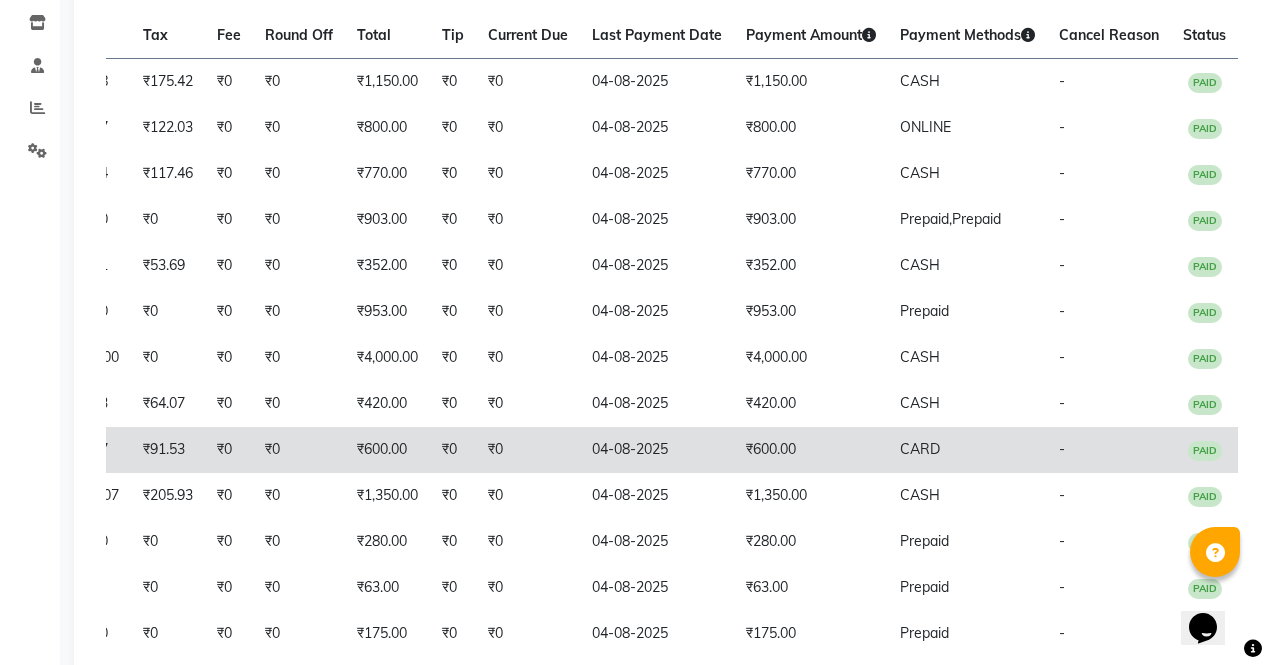 click on "04-08-2025" 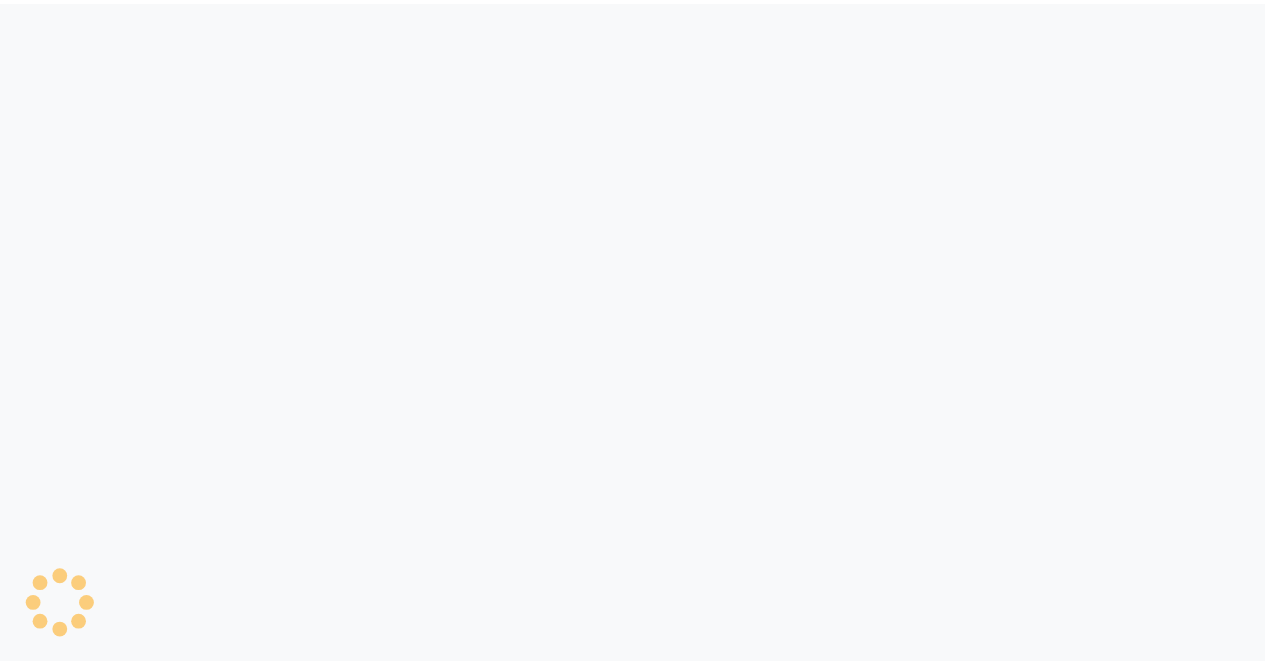 scroll, scrollTop: 0, scrollLeft: 0, axis: both 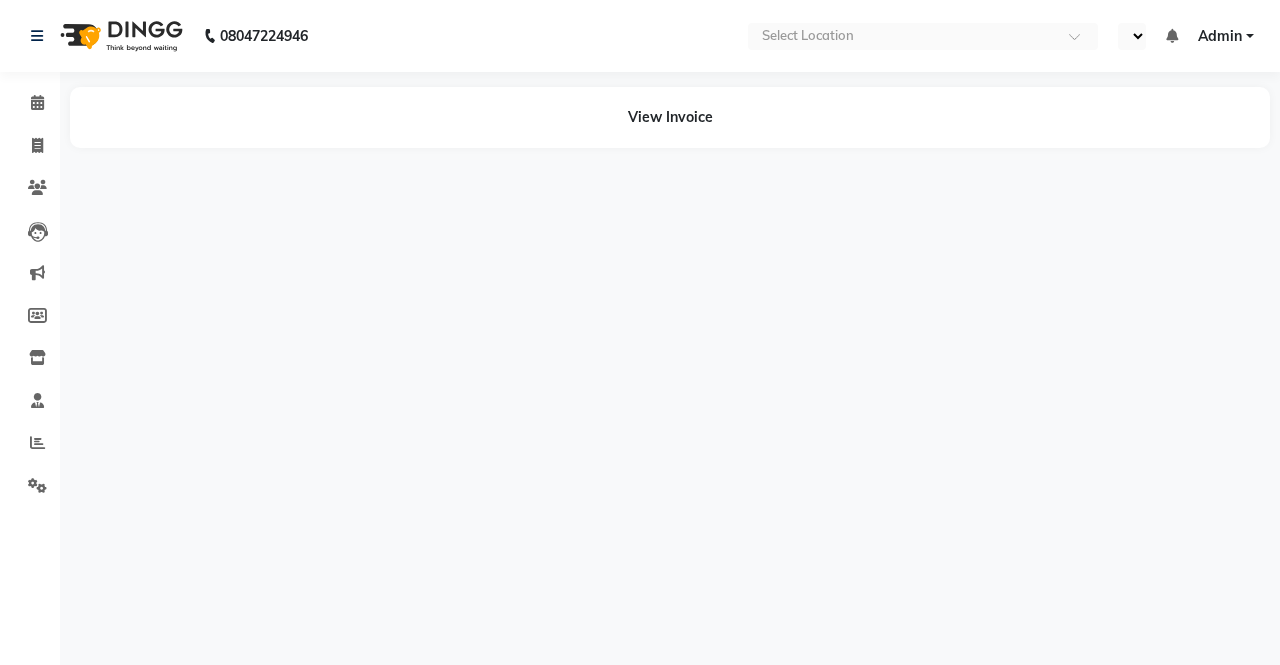 select on "en" 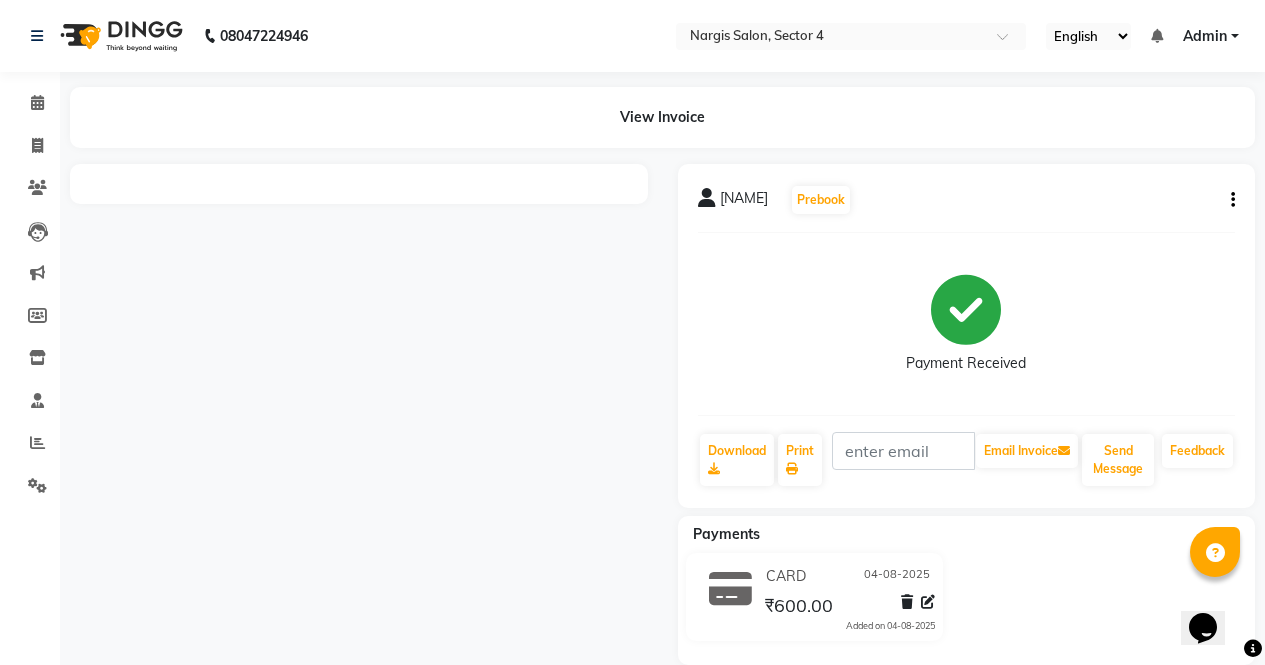 scroll, scrollTop: 0, scrollLeft: 0, axis: both 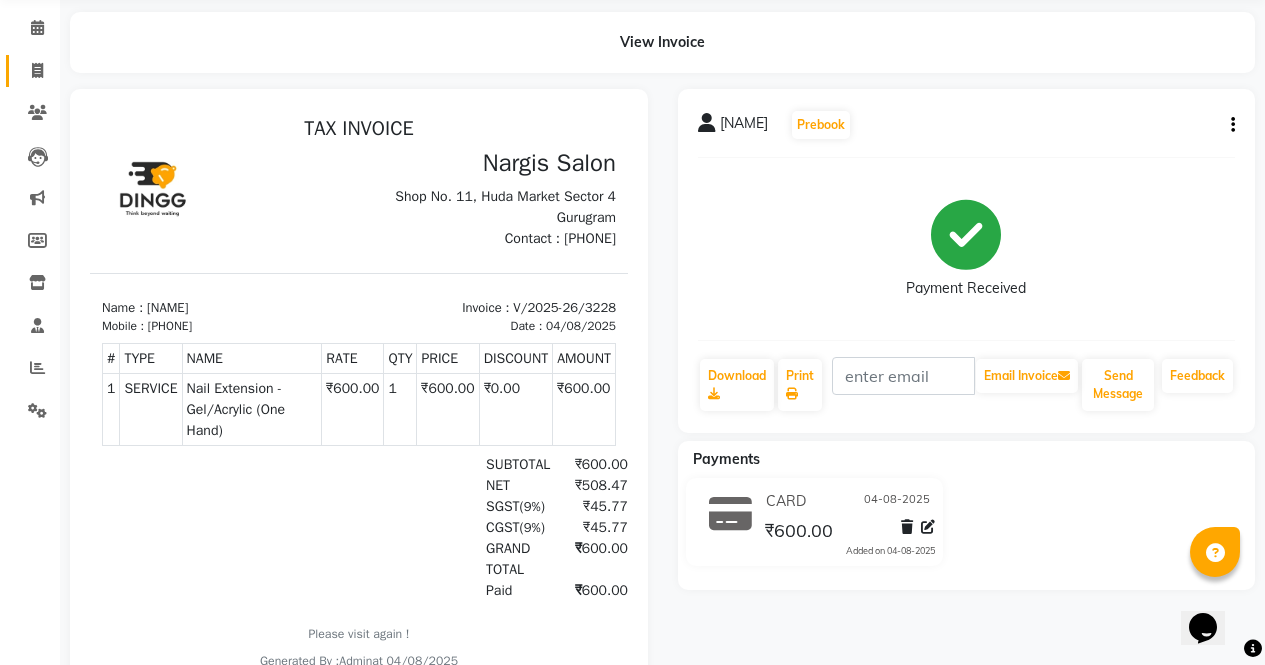 click on "Invoice" 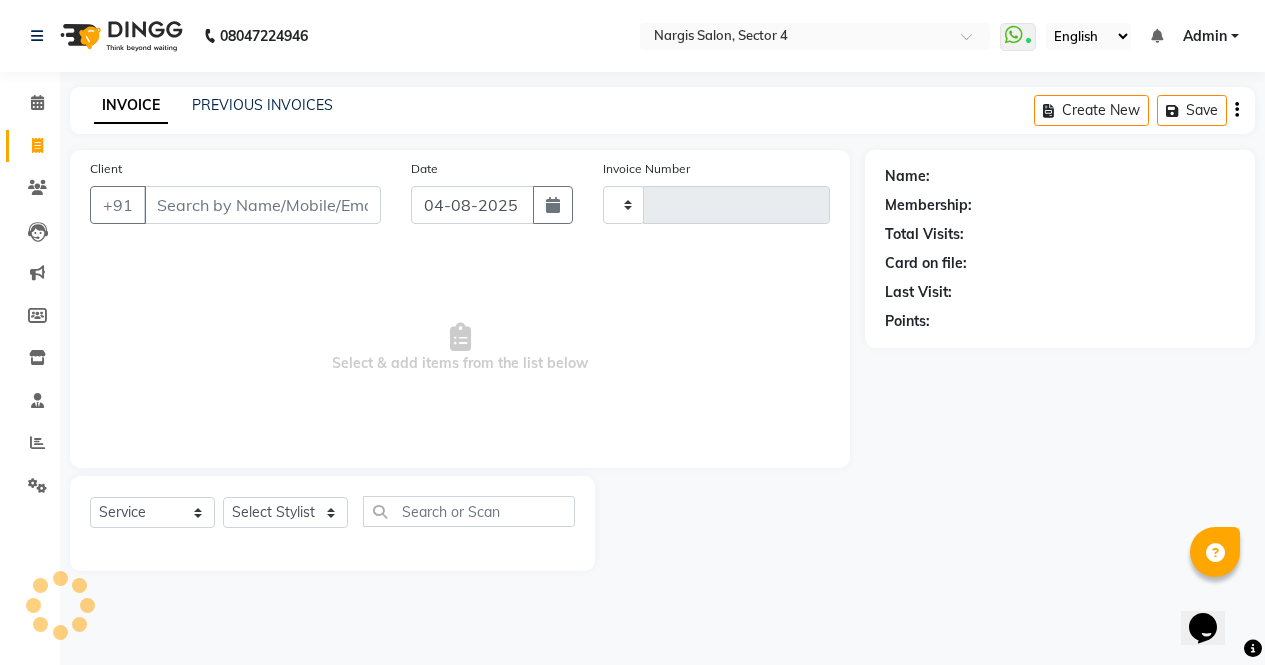 scroll, scrollTop: 0, scrollLeft: 0, axis: both 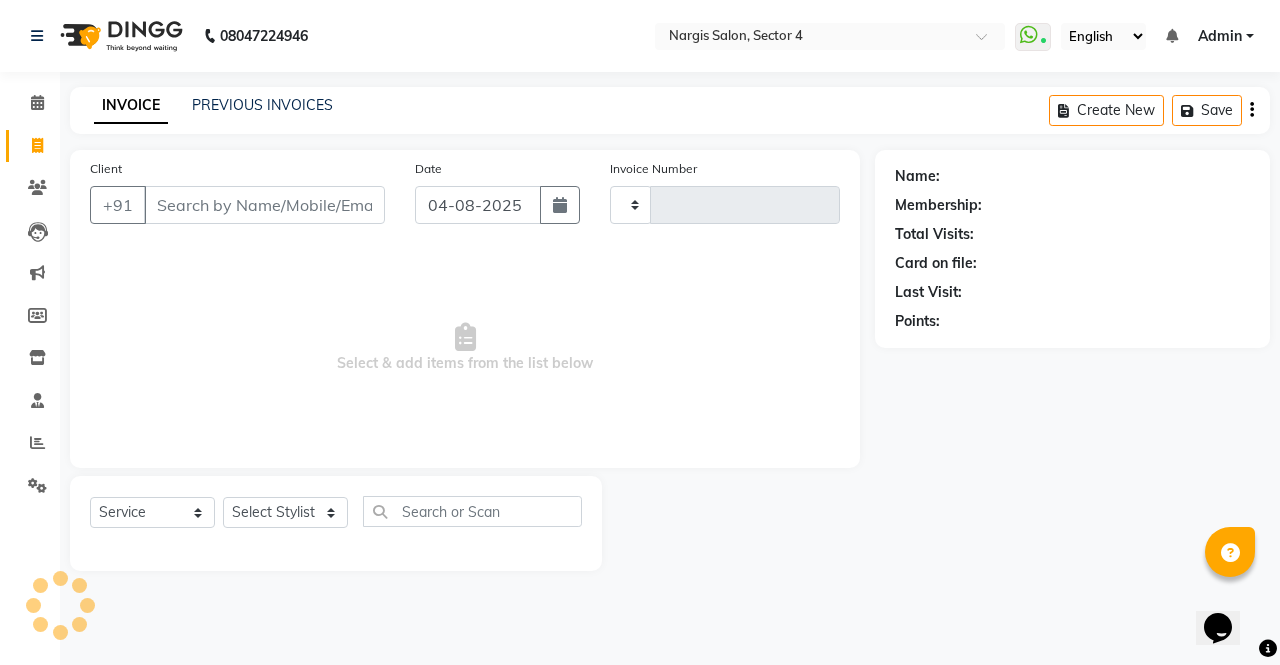 type on "3237" 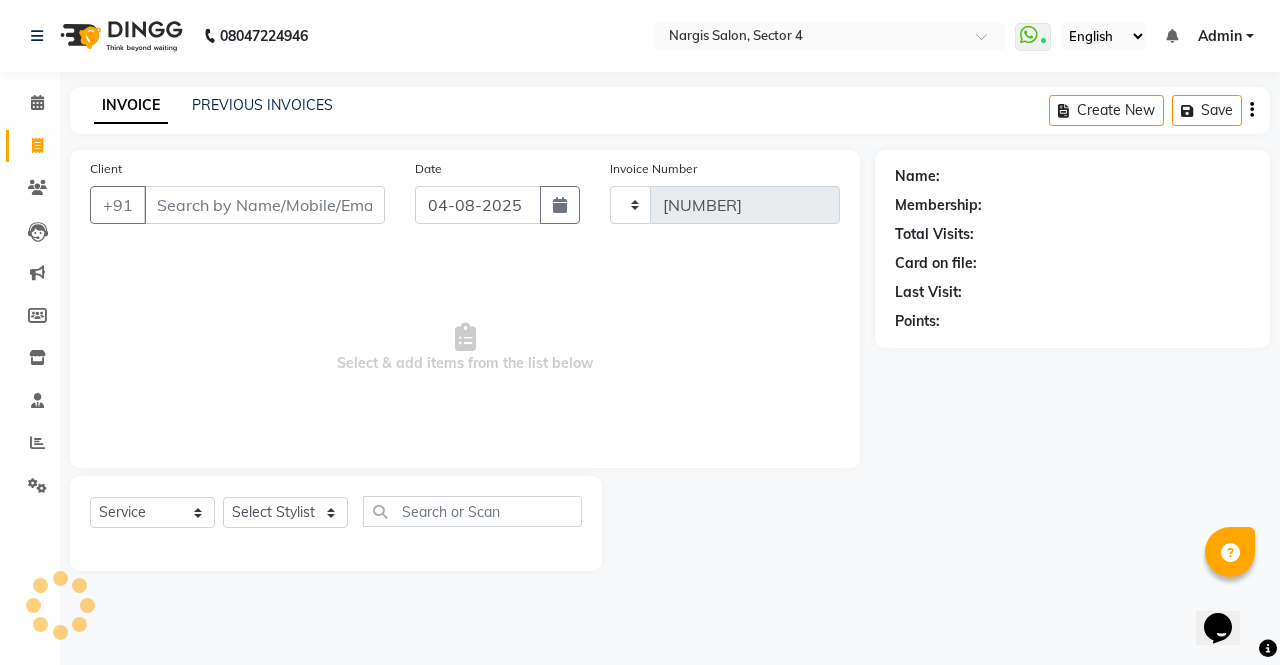 select on "4130" 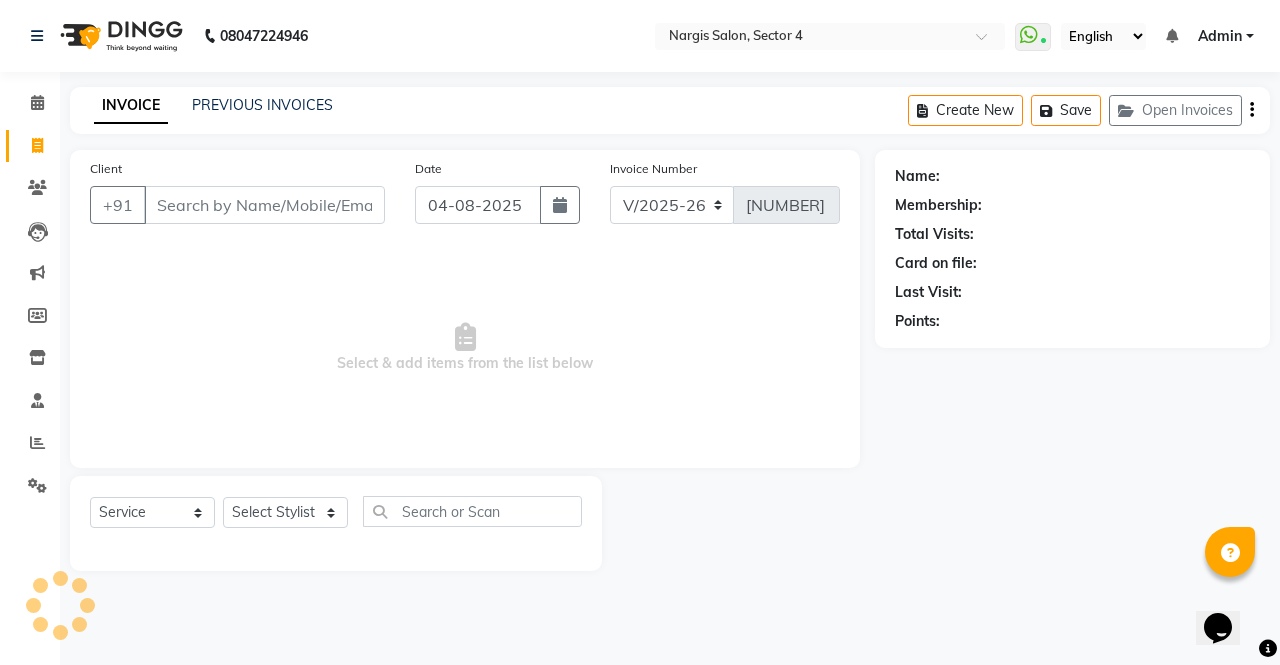click on "08047224946 Select Location × Nargis Salon, Sector 4  WhatsApp Status  ✕ Status:  Connected Most Recent Message: 04-08-2025     04:27 PM Recent Service Activity: 04-08-2025     04:36 PM English ENGLISH Español العربية मराठी हिंदी ગુજરાતી தமிழ் 中文 Notifications nothing to show Admin Manage Profile Change Password Sign out  Version:3.16.0  ☀ Nargis Salon, Sector 4  Calendar  Invoice  Clients  Leads   Marketing  Members  Inventory  Staff  Reports  Settings Completed InProgress Upcoming Dropped Tentative Check-In Confirm Bookings Generate Report Segments Page Builder INVOICE PREVIOUS INVOICES Create New   Save   Open Invoices  Client +91 Date 04-08-2025 Invoice Number V/2025 V/2025-26 3237  Select & add items from the list below  Select  Service  Product  Membership  Package Voucher Prepaid Gift Card  Select Stylist Name: Membership: Total Visits: Card on file: Last Visit:  Points:" at bounding box center [640, 332] 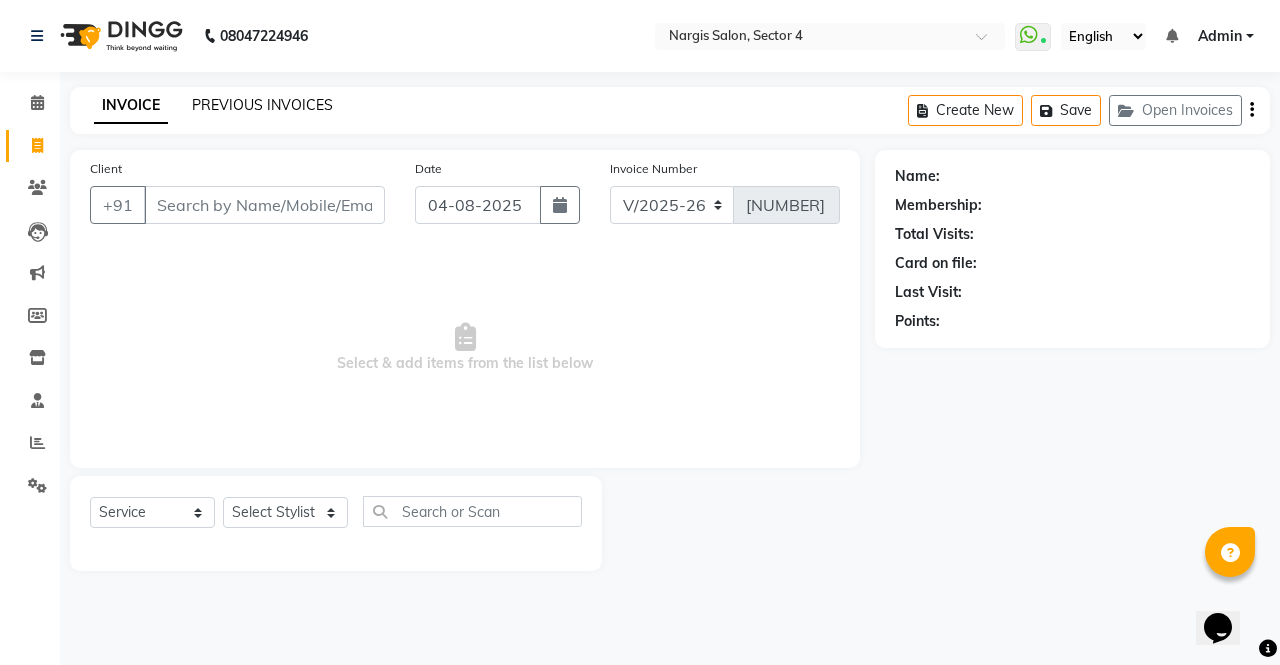 click on "PREVIOUS INVOICES" 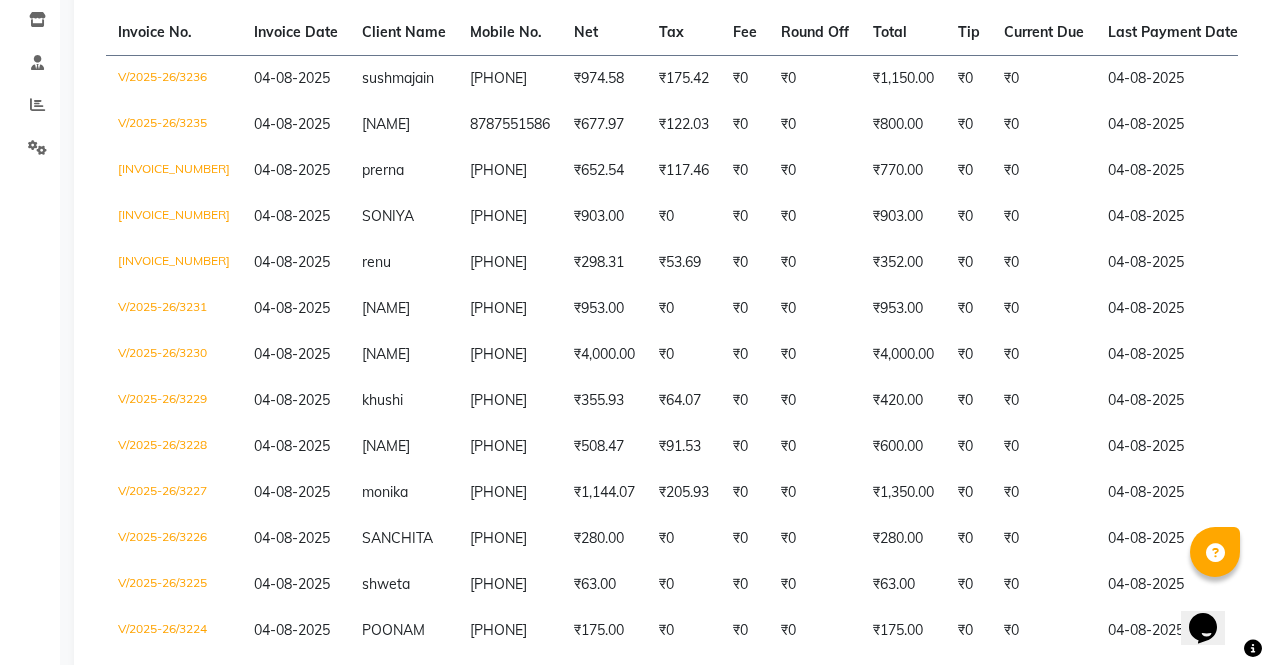 scroll, scrollTop: 497, scrollLeft: 0, axis: vertical 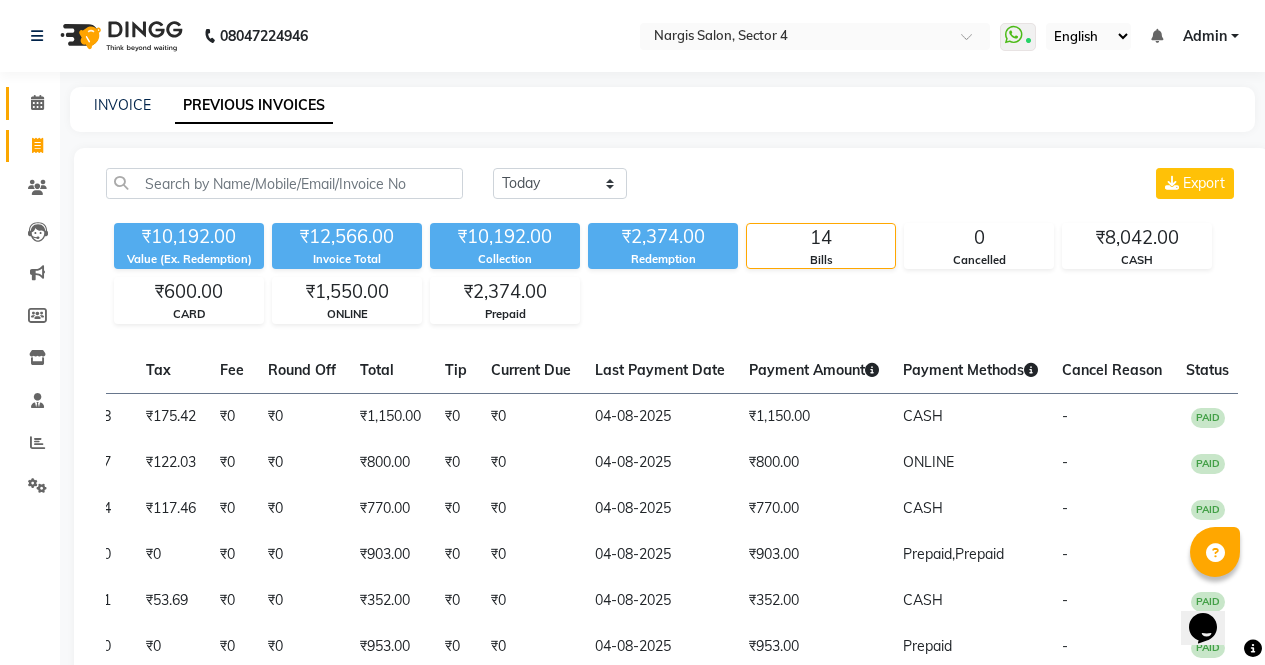 click 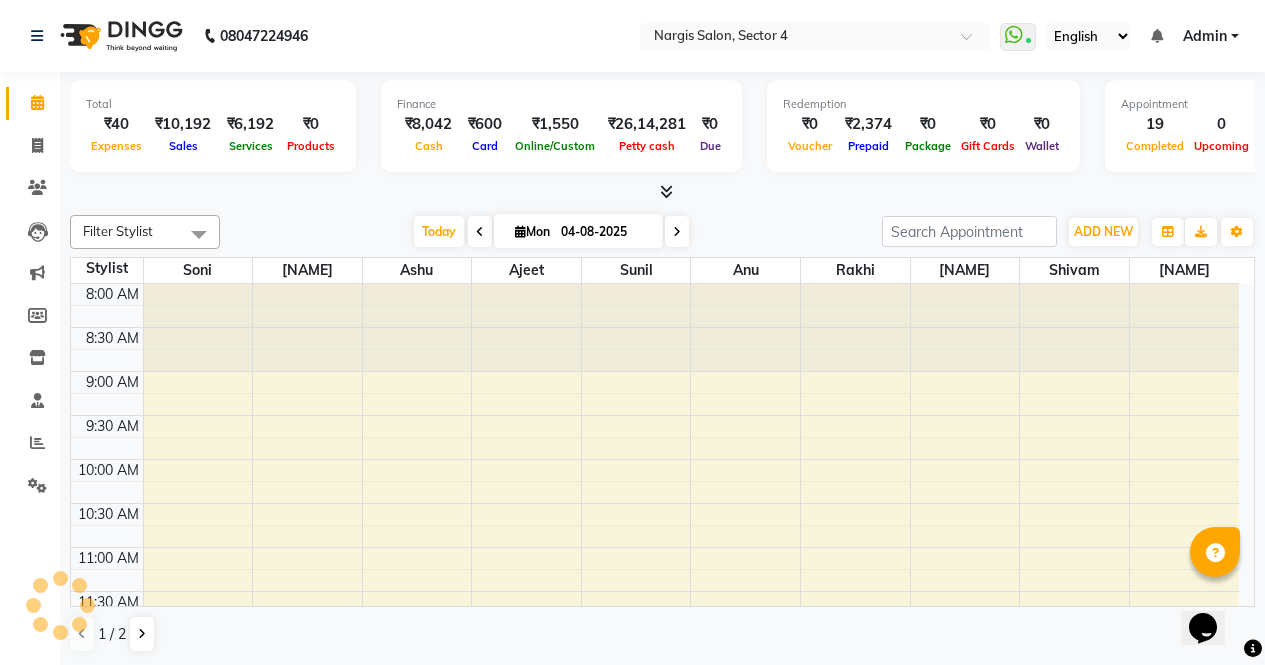 scroll, scrollTop: 0, scrollLeft: 0, axis: both 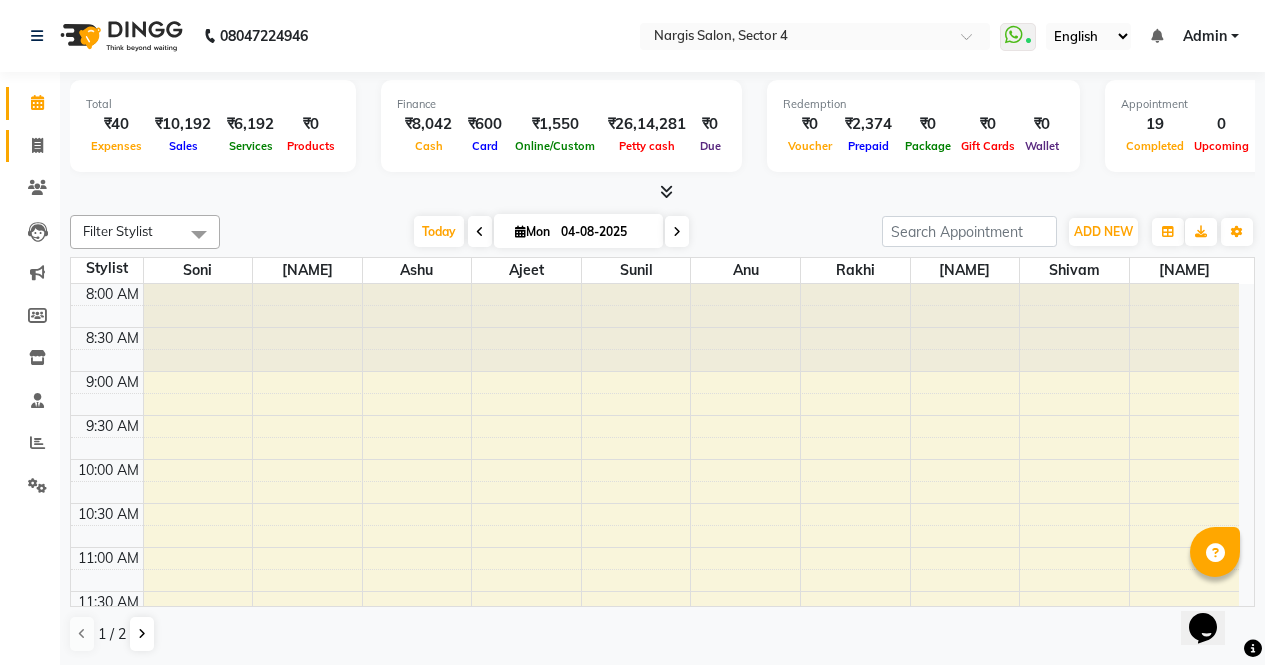 click 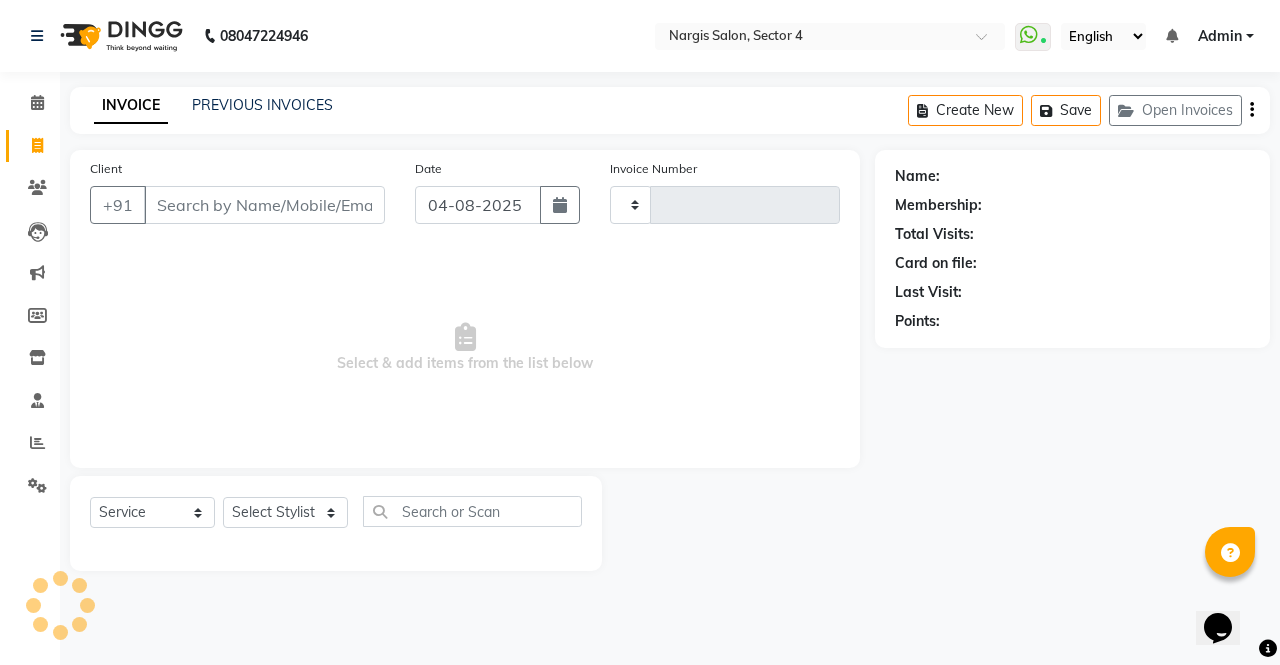 type on "3237" 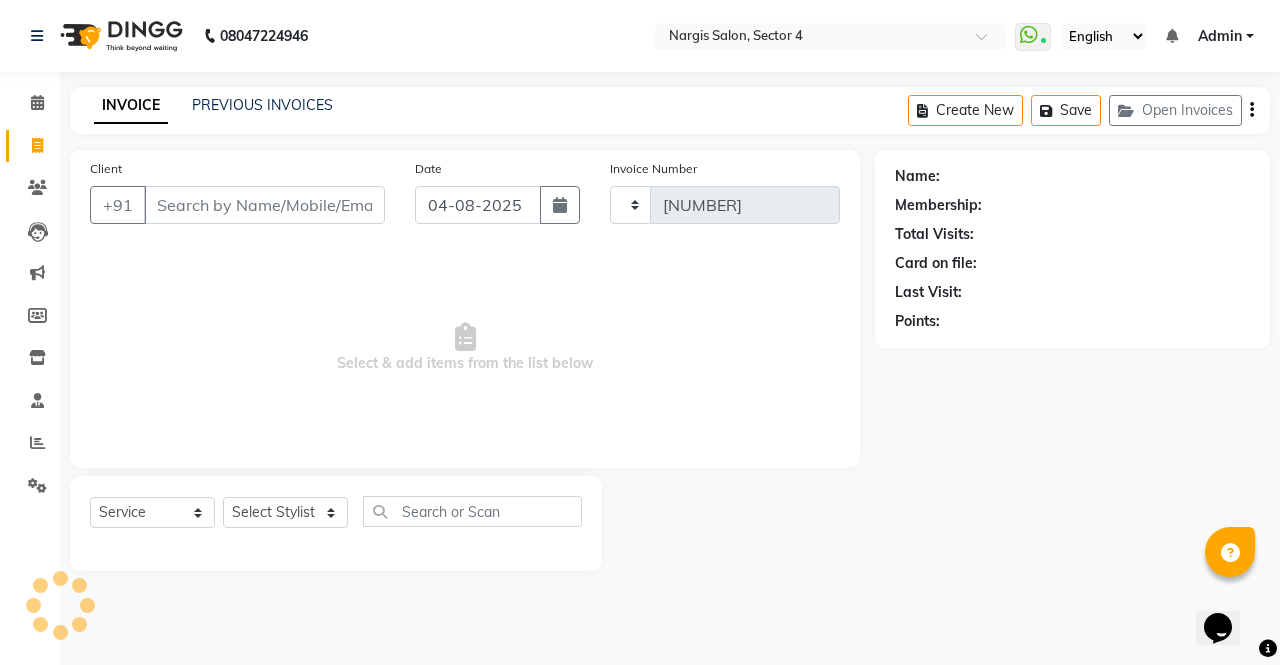 select on "4130" 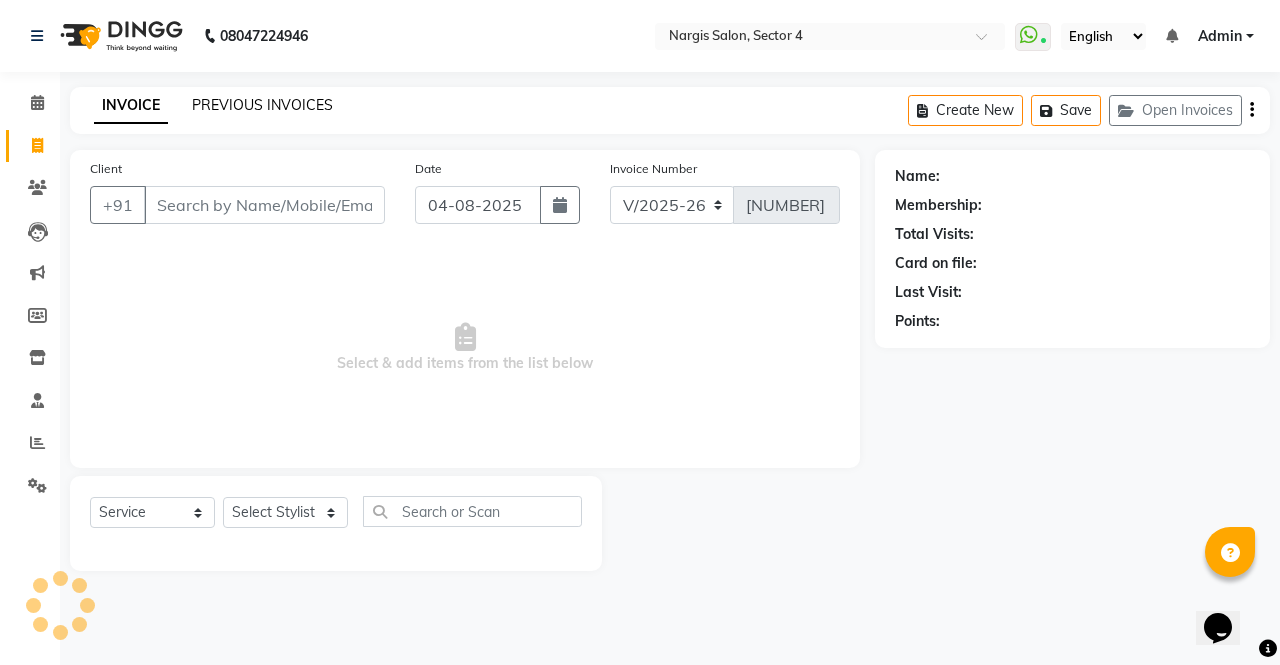 click on "PREVIOUS INVOICES" 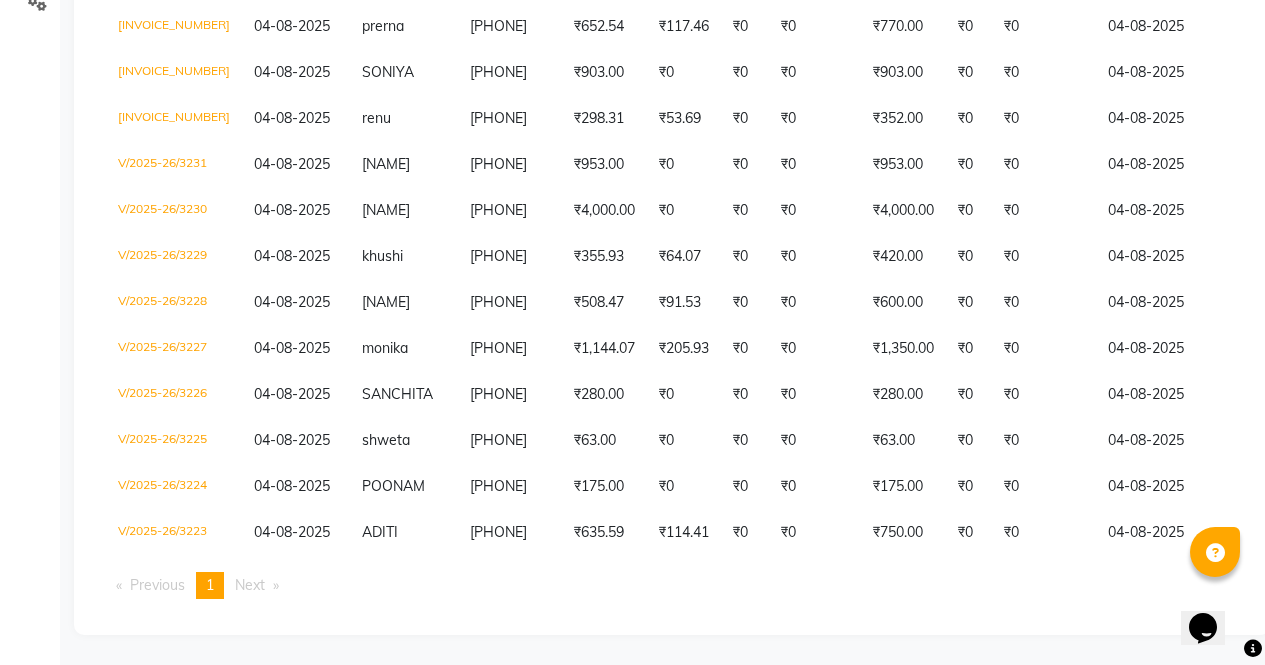 scroll, scrollTop: 0, scrollLeft: 0, axis: both 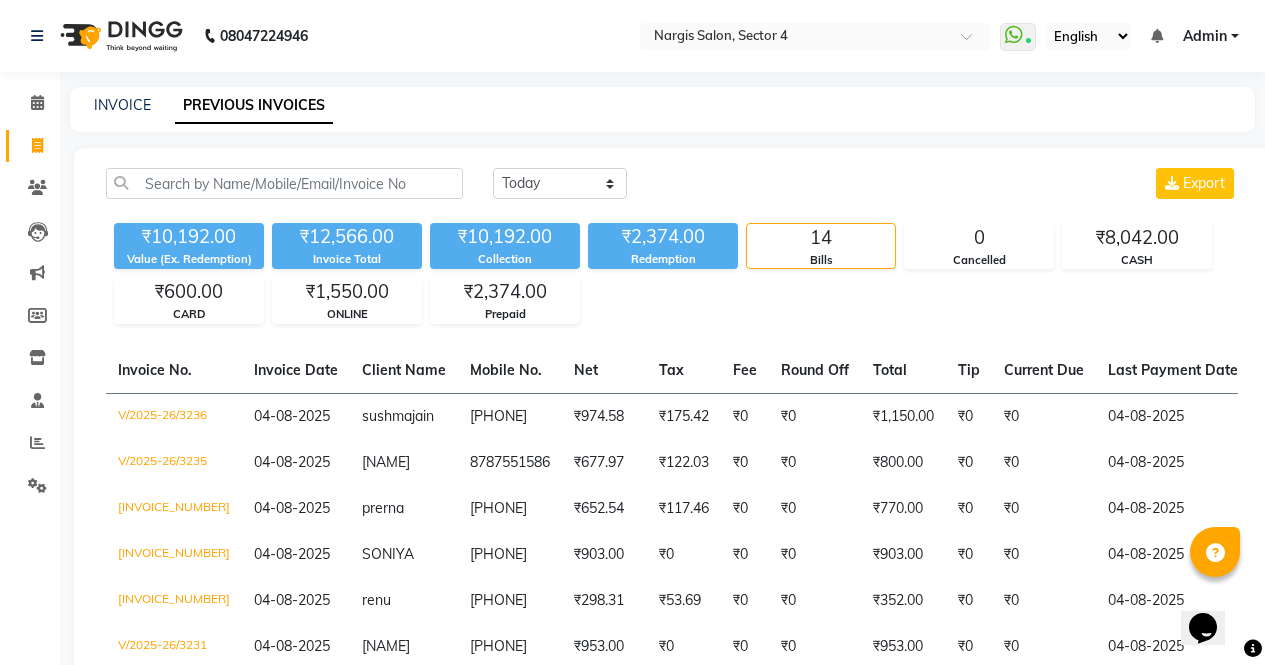 click 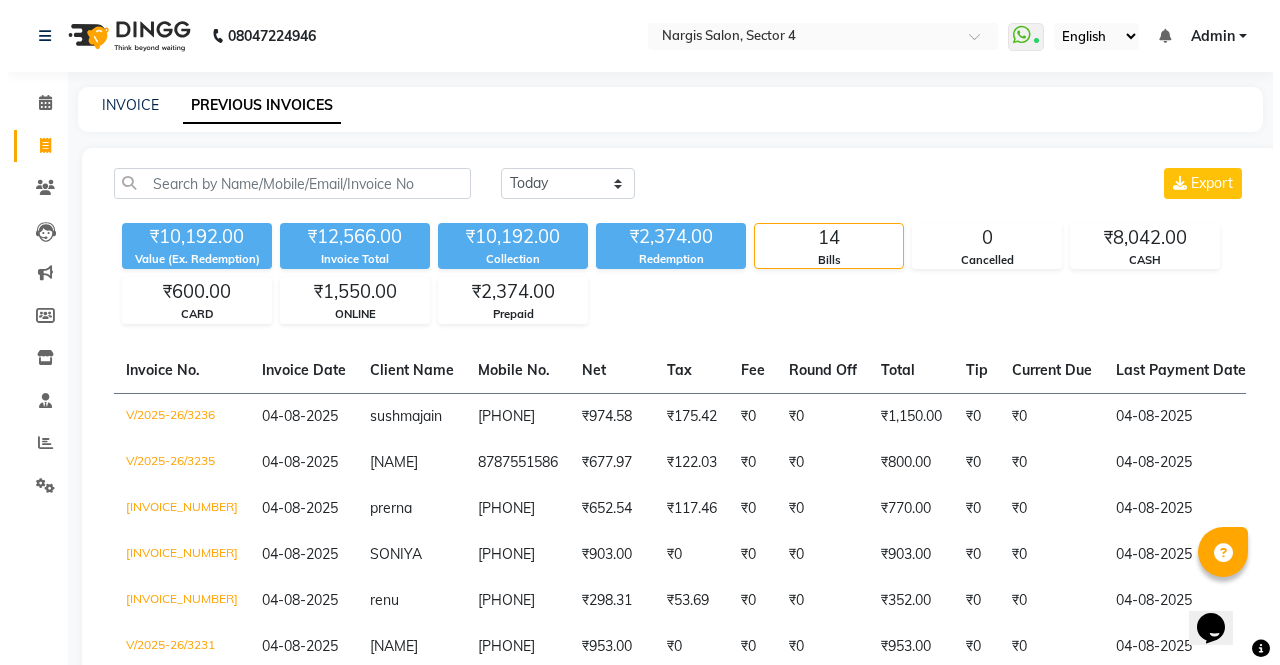 select on "service" 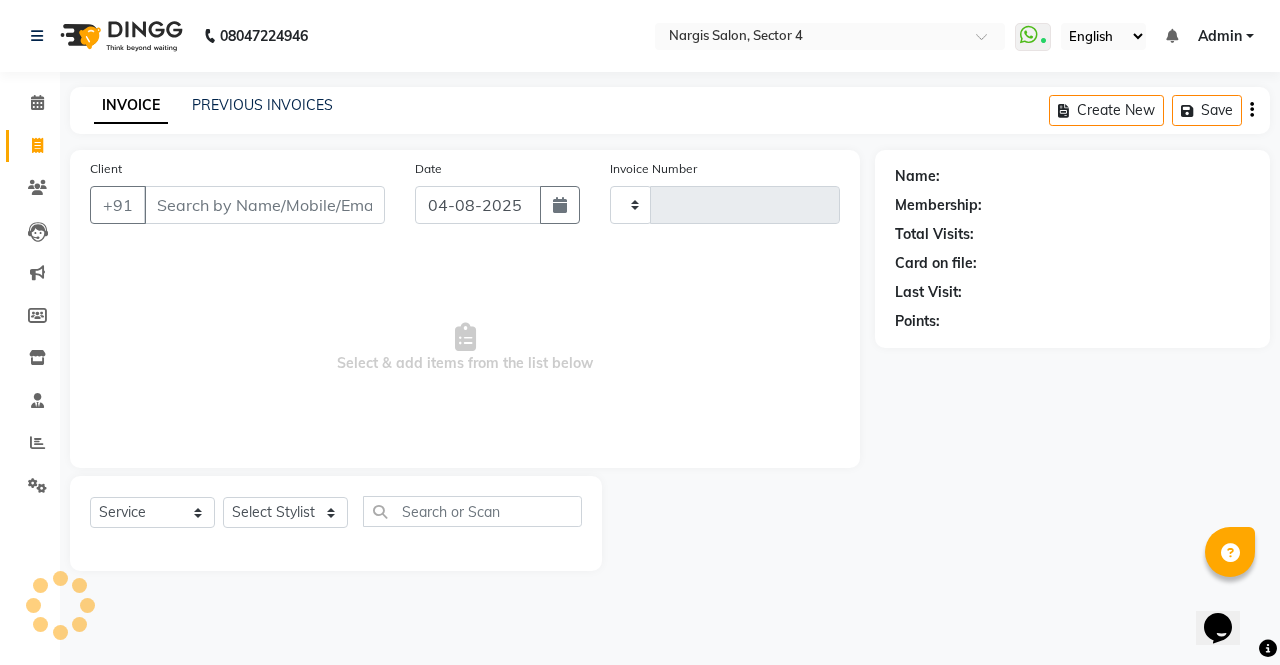 type on "[PHONE]" 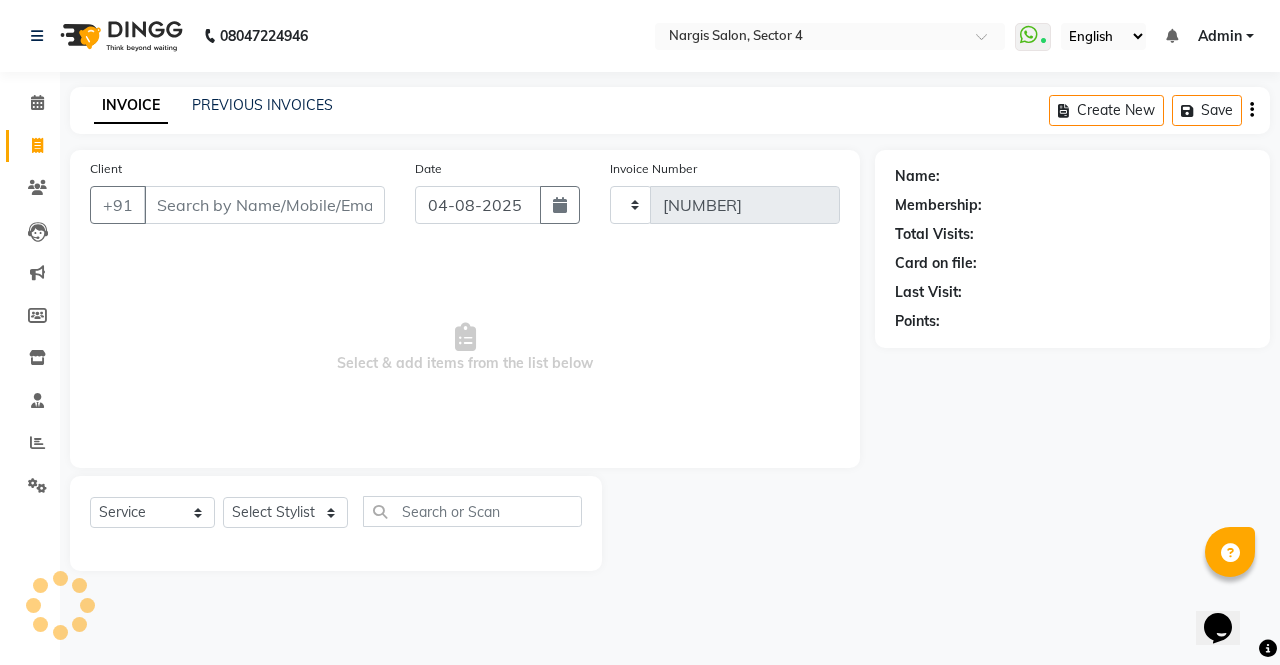 select on "4130" 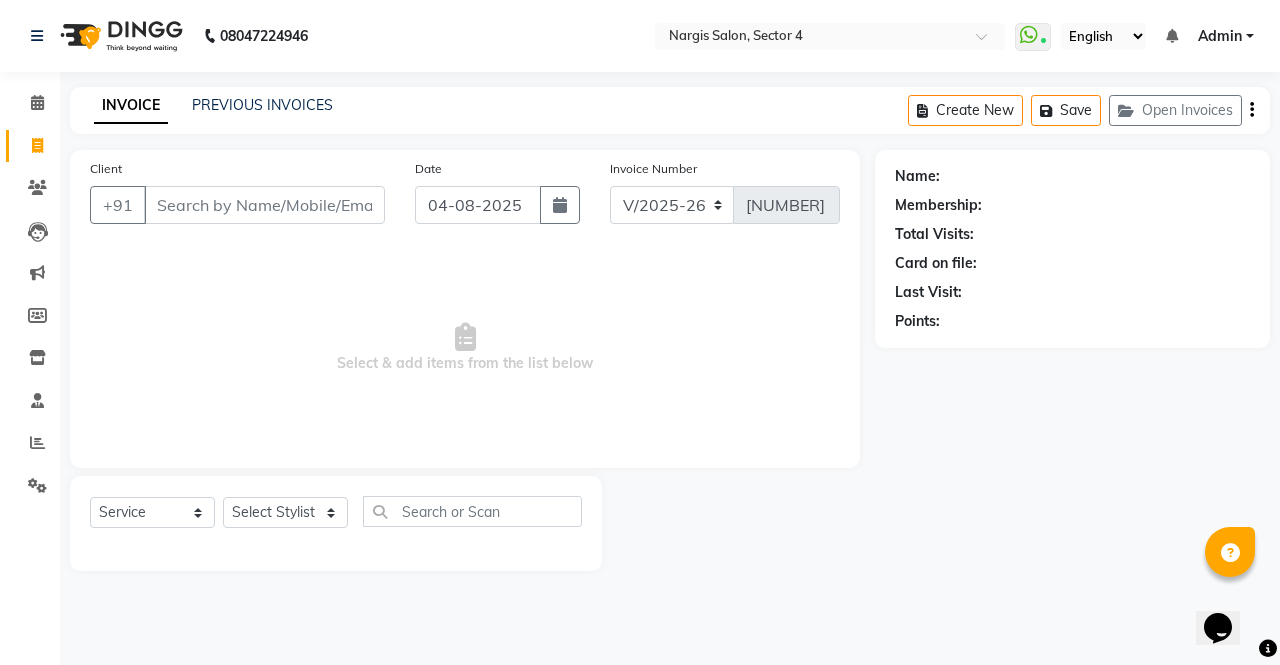 click on "Client" at bounding box center (264, 205) 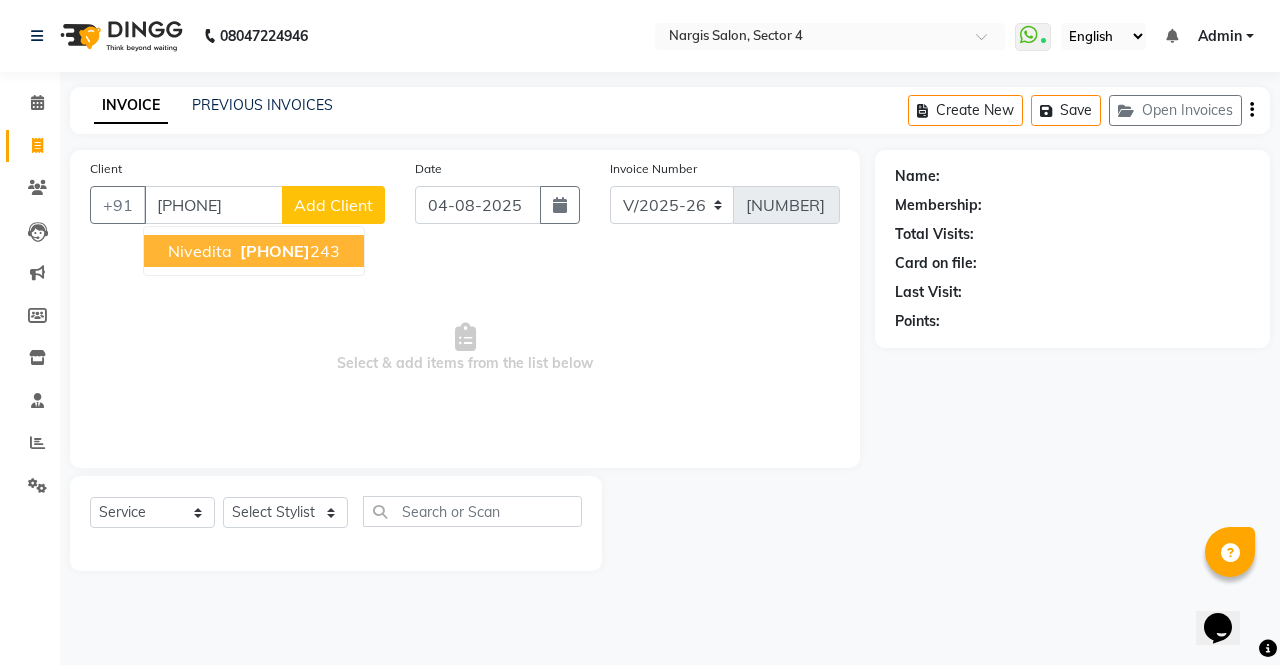 click on "9312927" at bounding box center (275, 251) 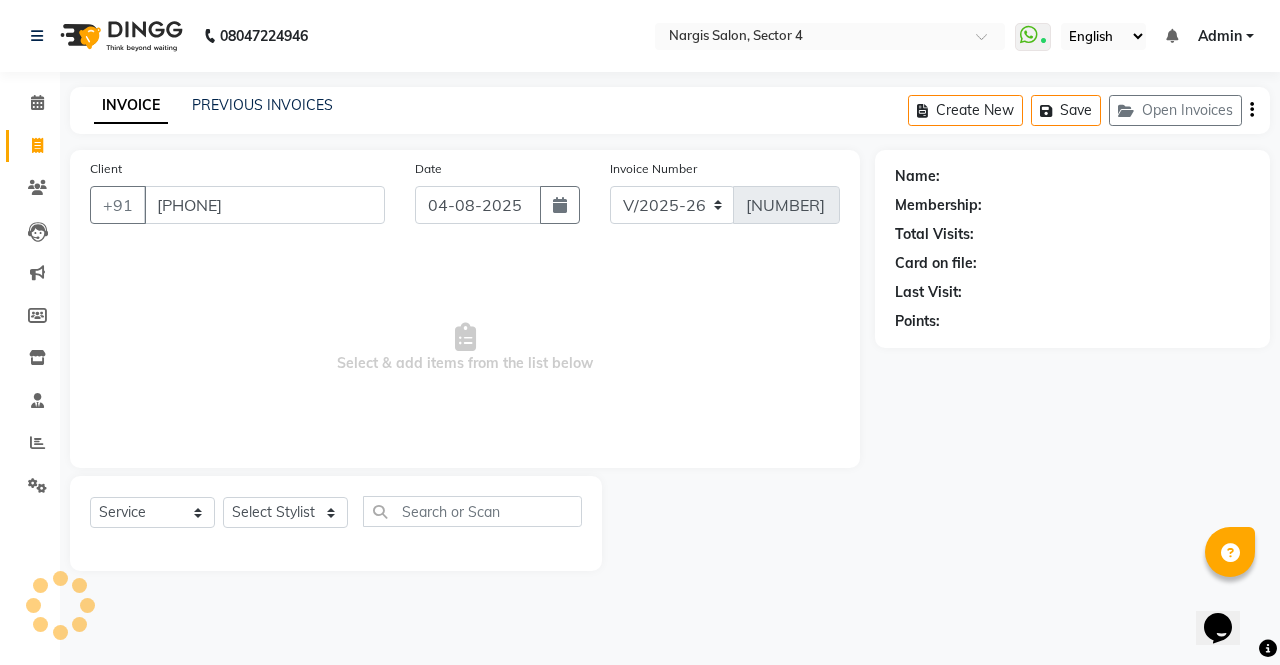 type on "9312927243" 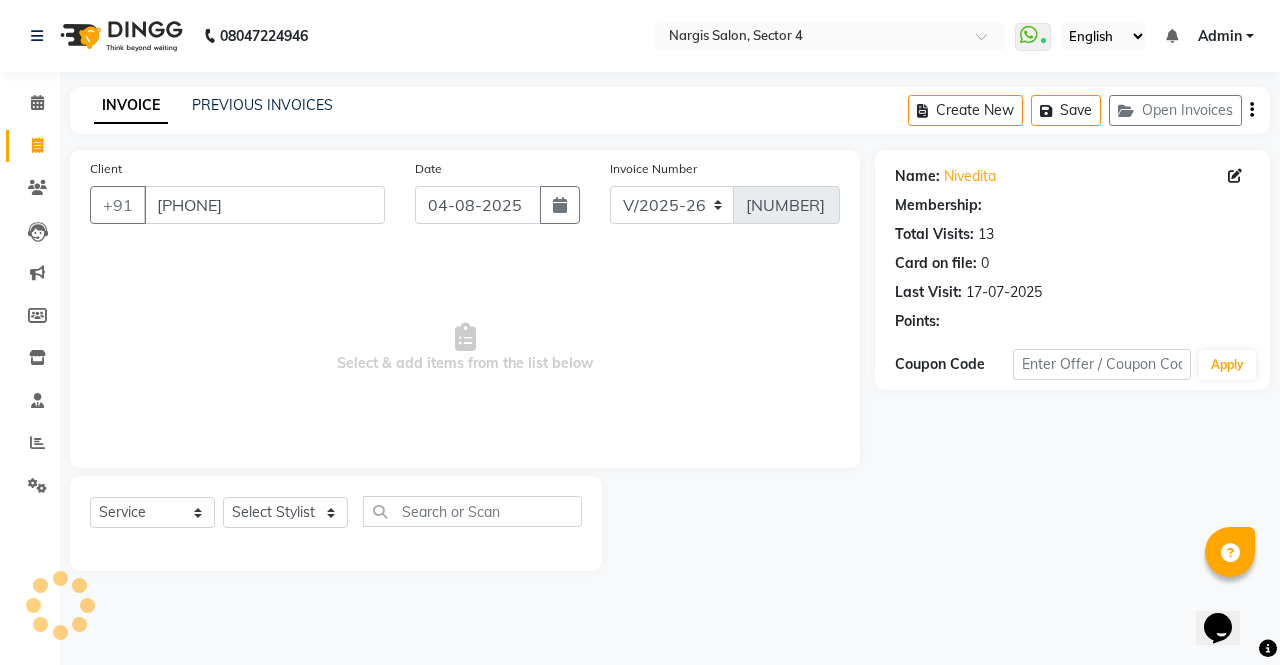 select on "1: Object" 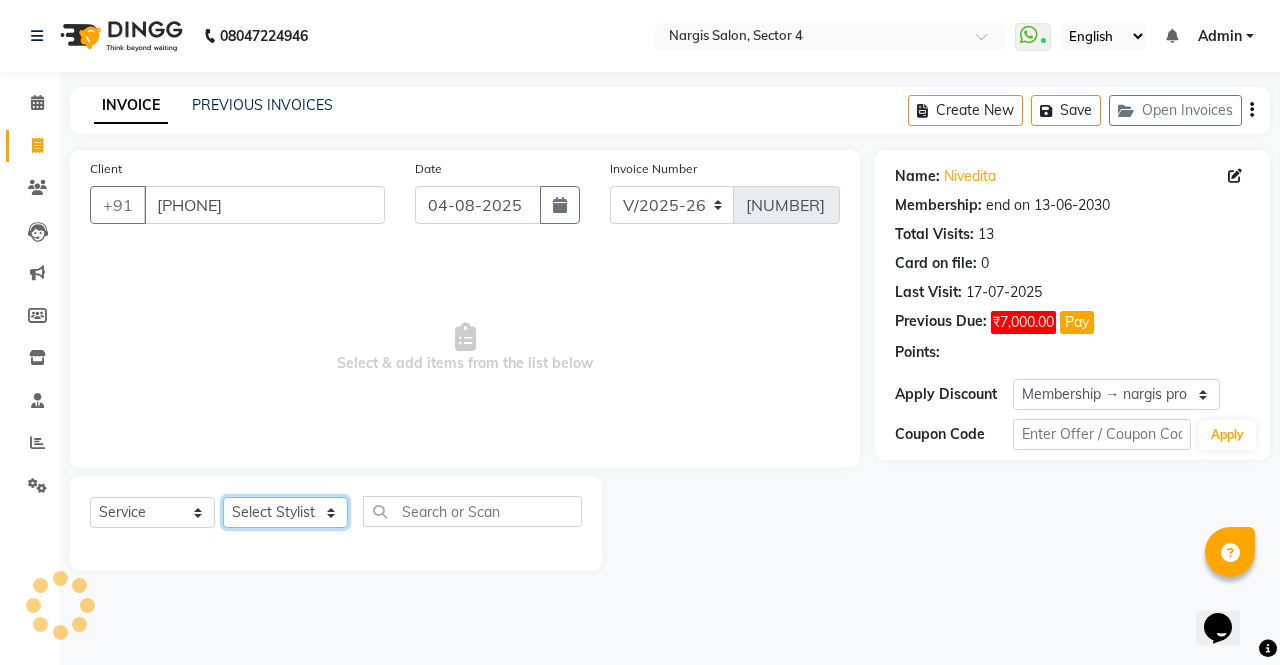 click on "Select Stylist ajeet anu armaan ashu Front Desk muskaan rakhi saima shivam soni sunil yashoda" 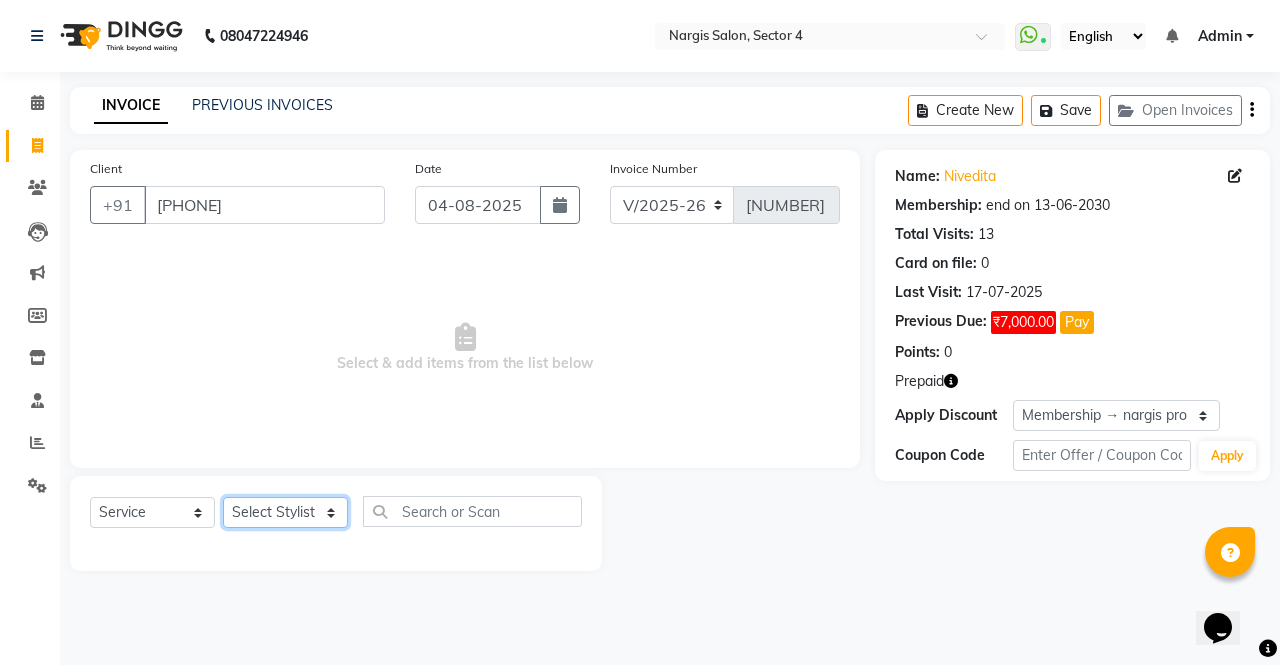 select on "29276" 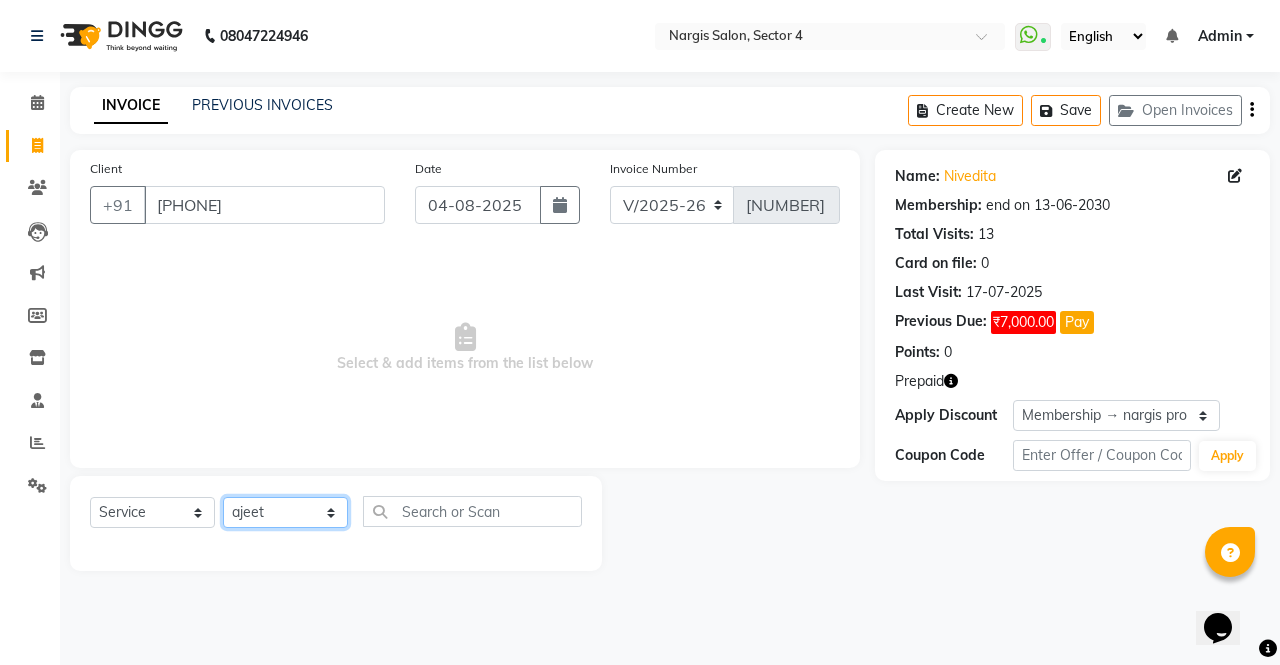click on "Select Stylist ajeet anu armaan ashu Front Desk muskaan rakhi saima shivam soni sunil yashoda" 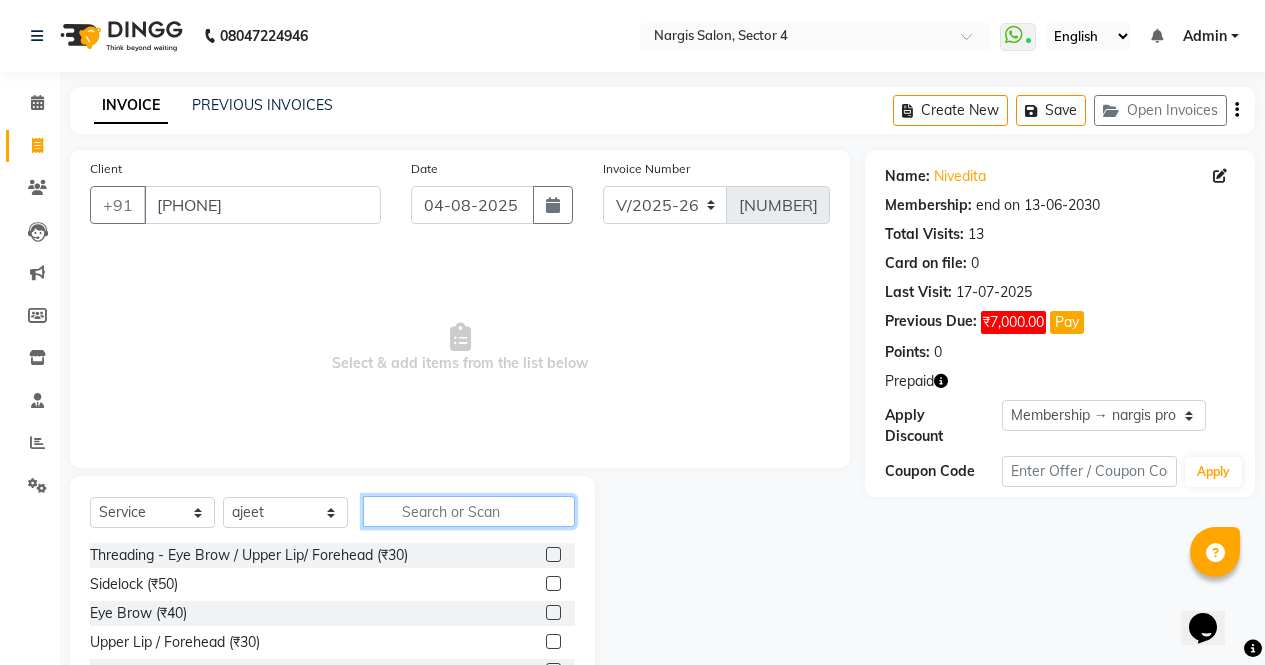 click 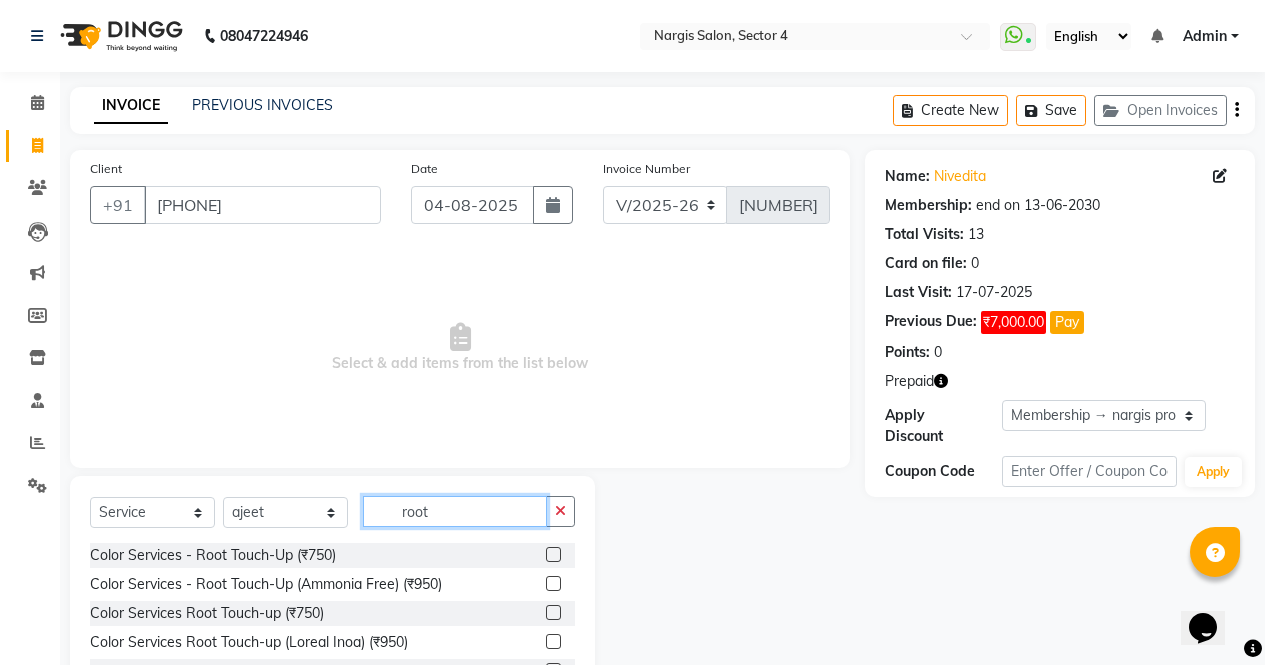 type on "root" 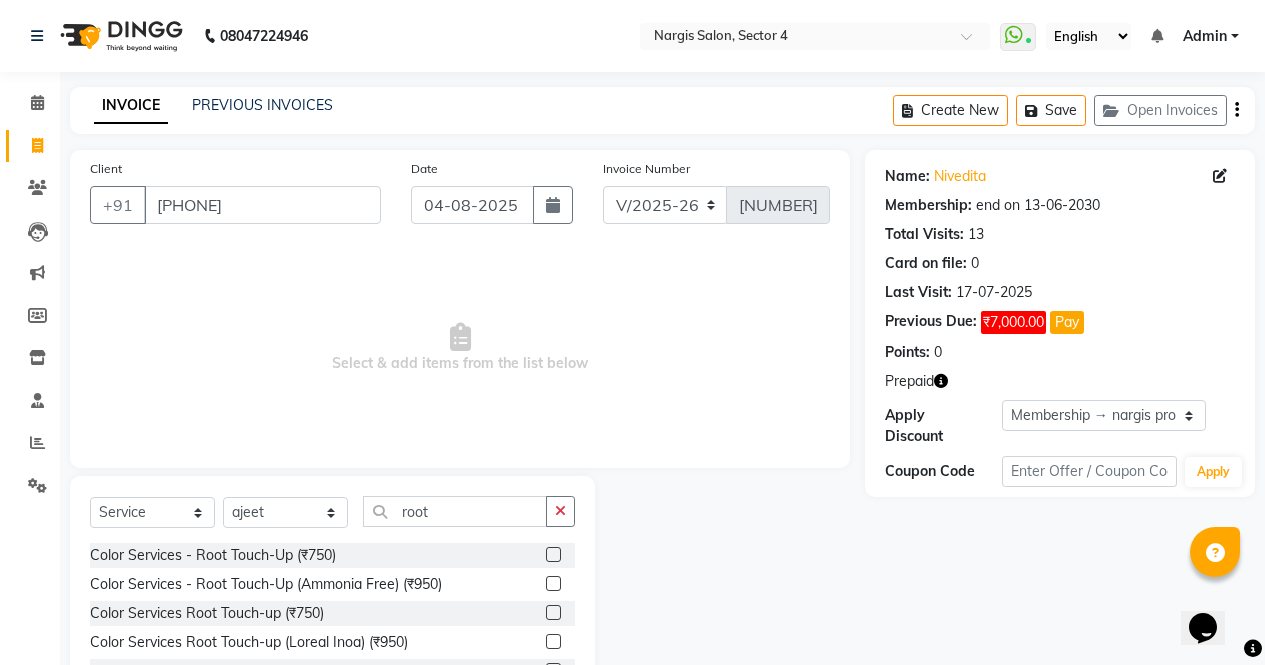 click 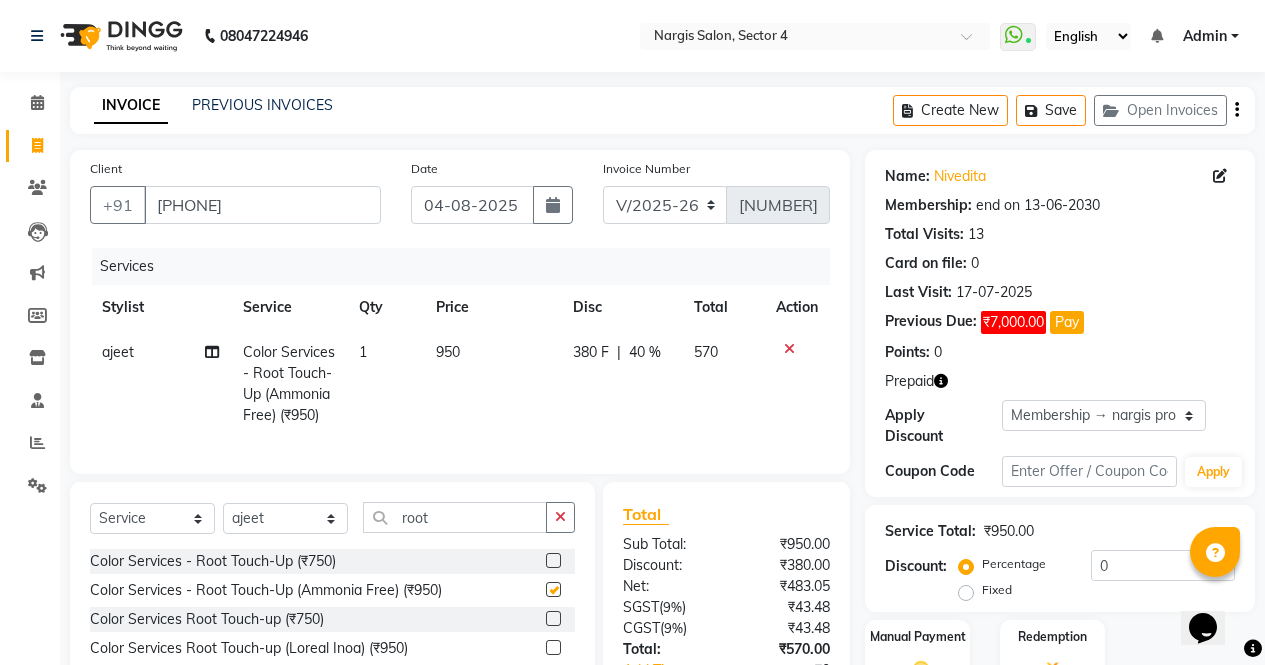 scroll, scrollTop: 156, scrollLeft: 0, axis: vertical 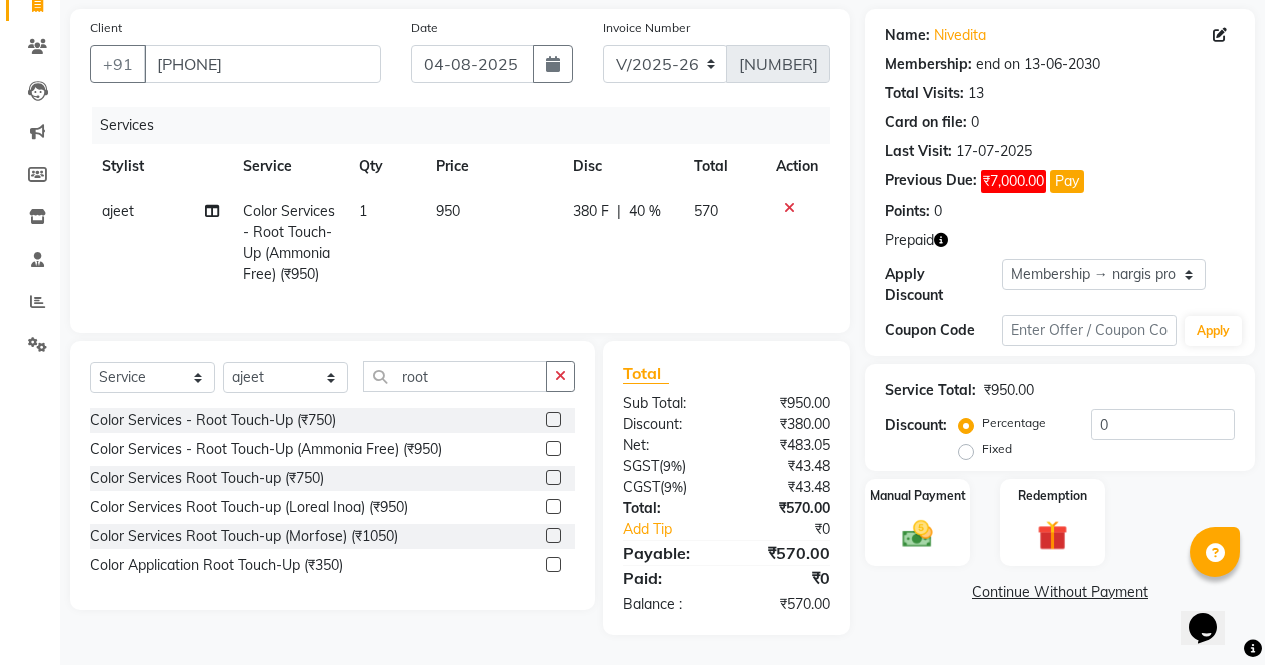 checkbox on "false" 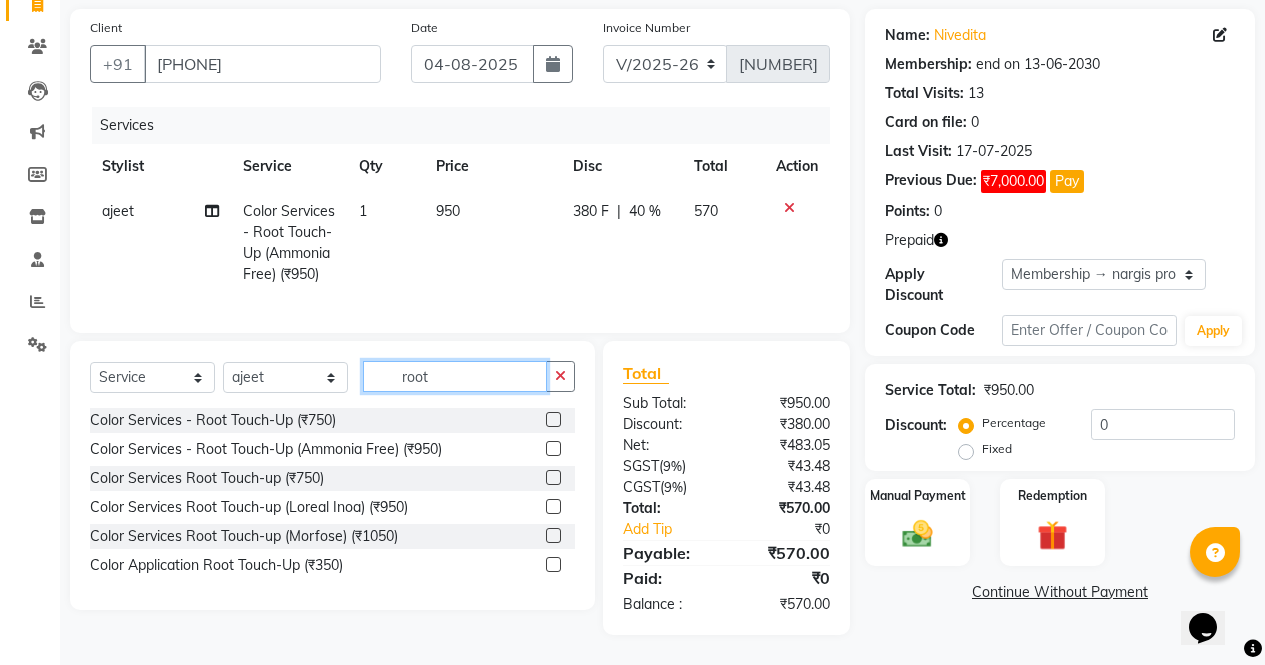 click on "root" 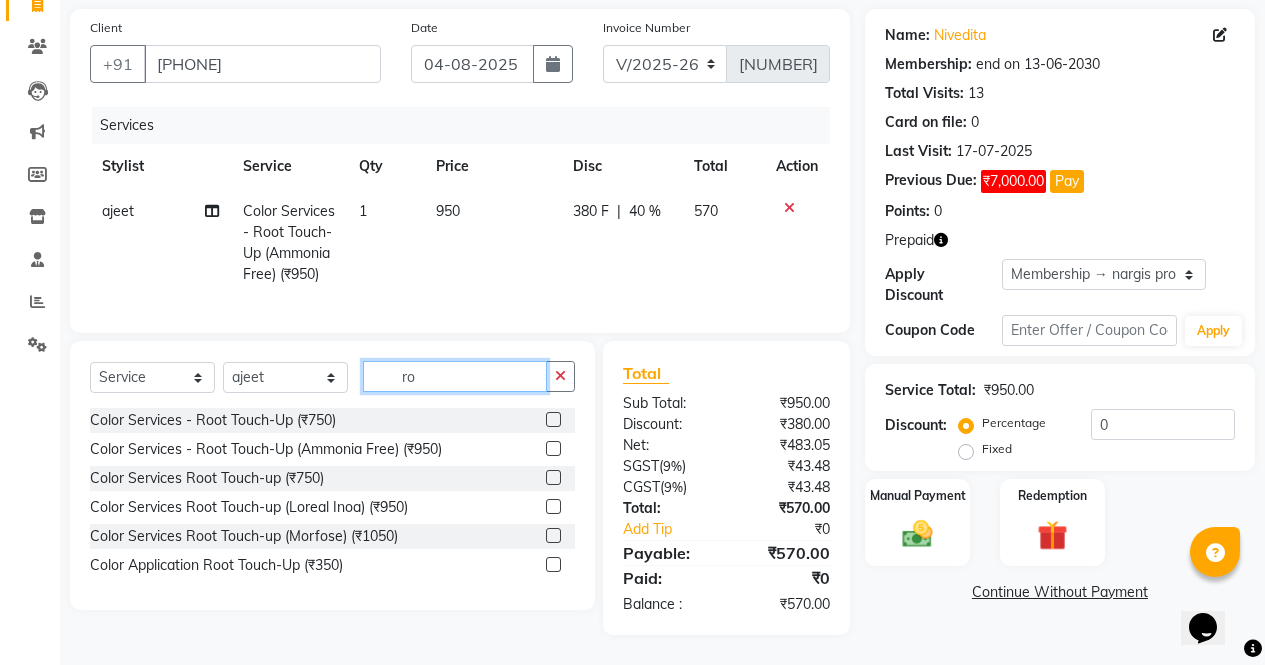 type on "r" 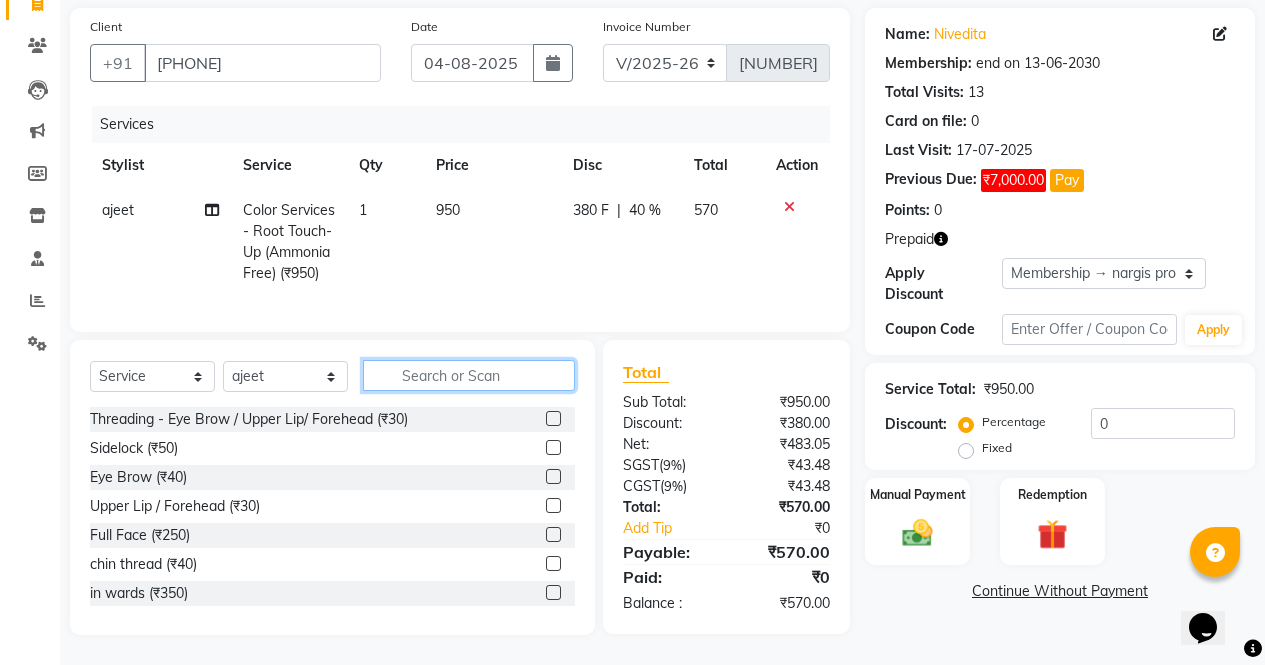 click 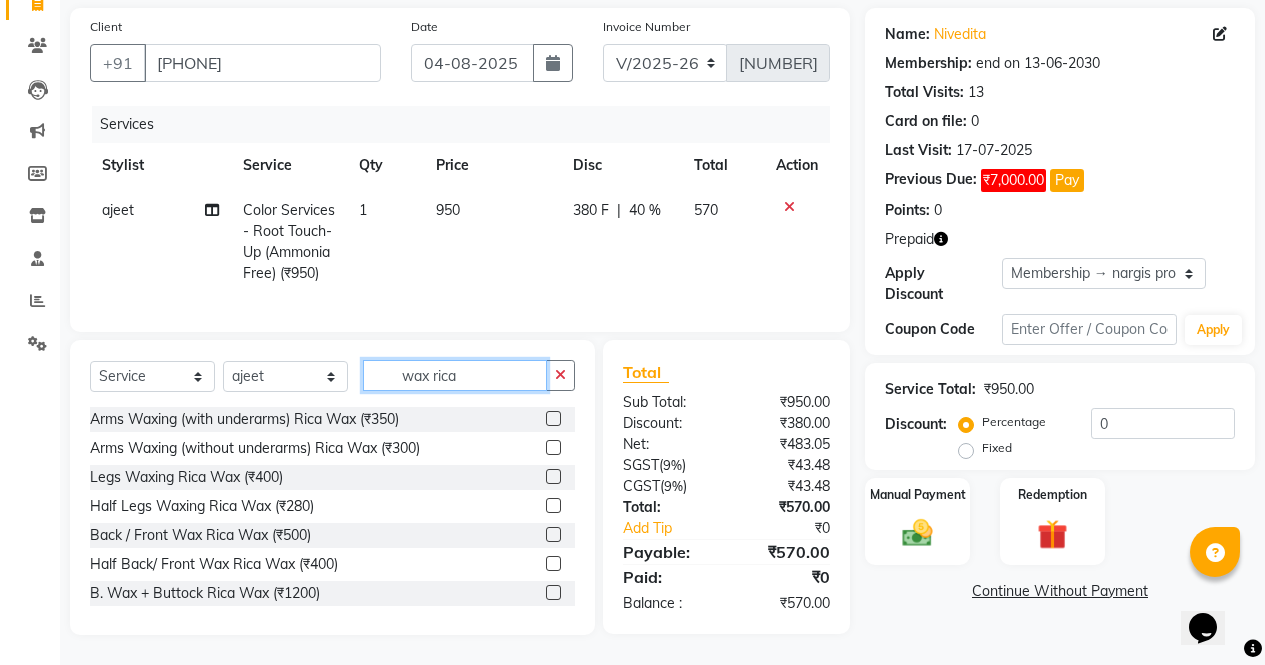 type on "wax rica" 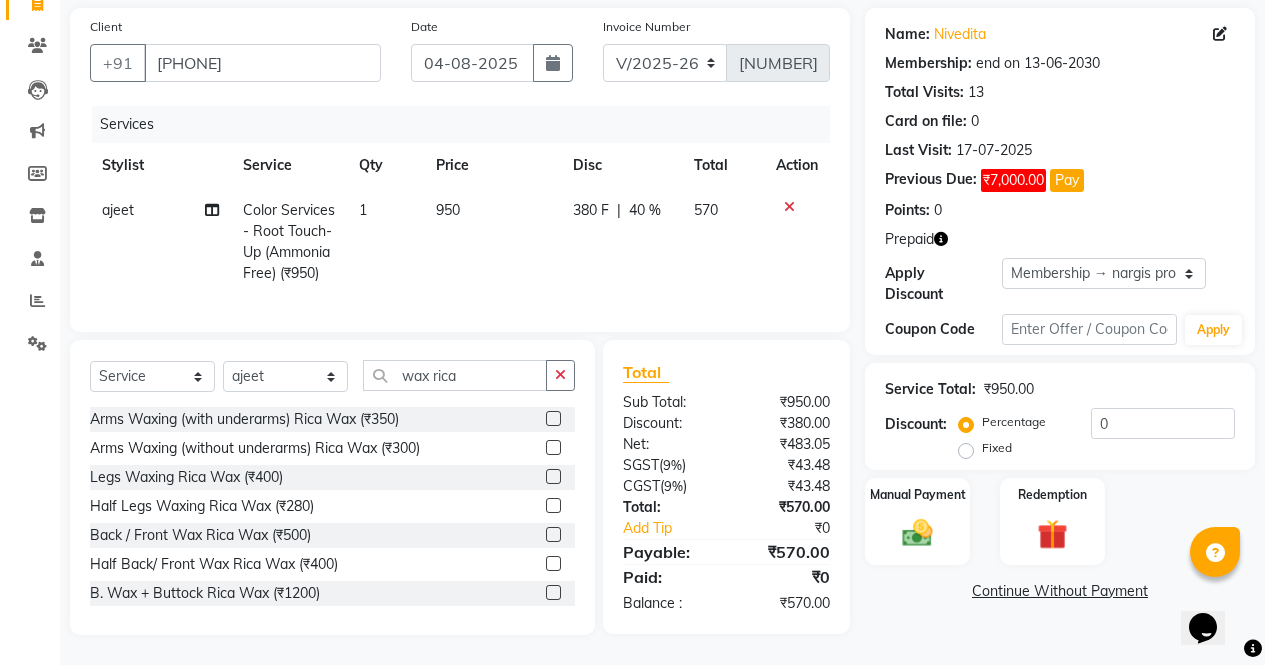 click 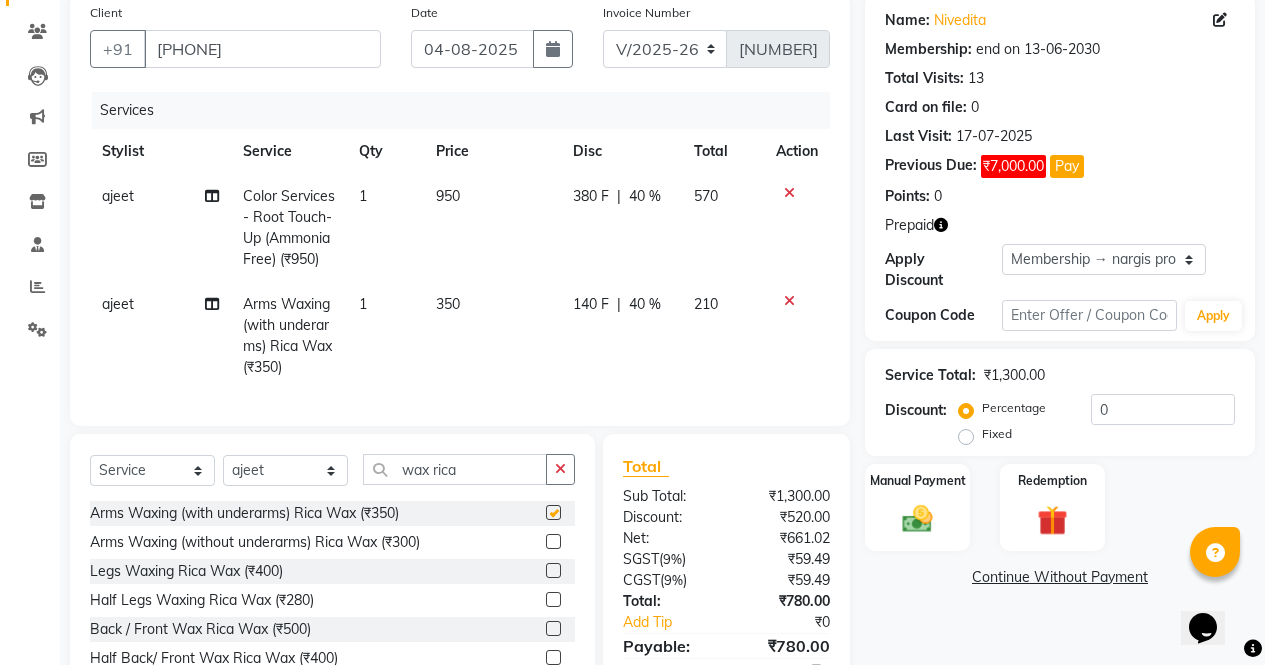 scroll, scrollTop: 265, scrollLeft: 0, axis: vertical 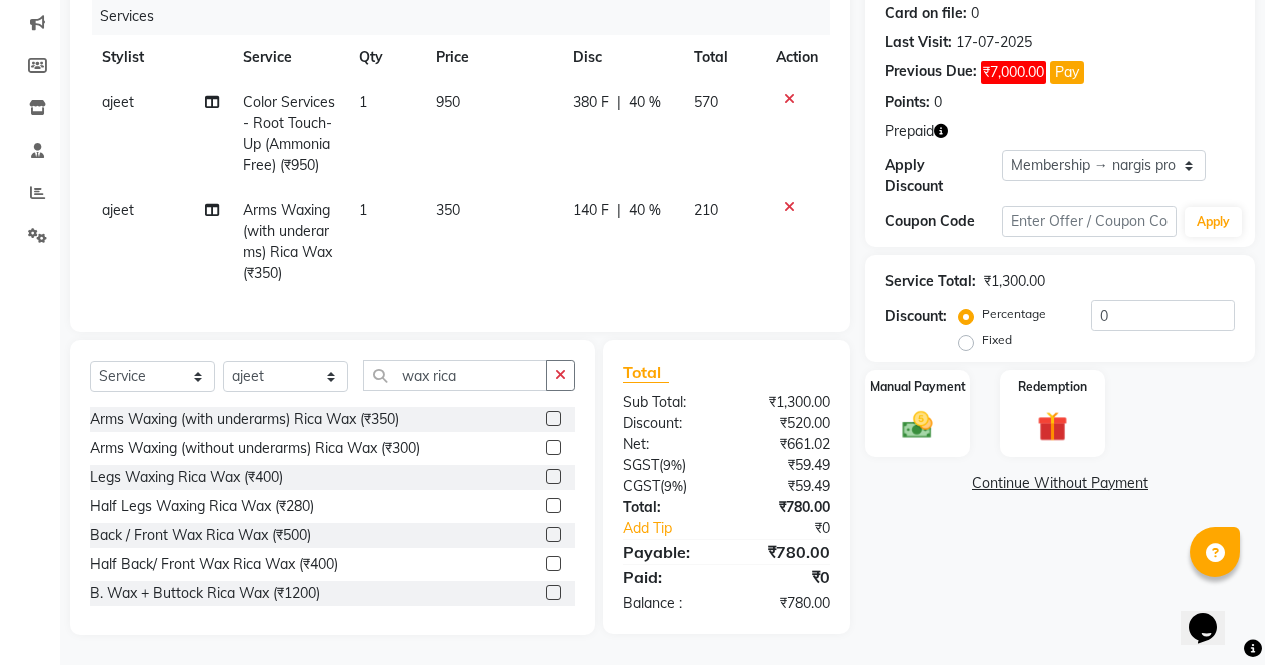 checkbox on "false" 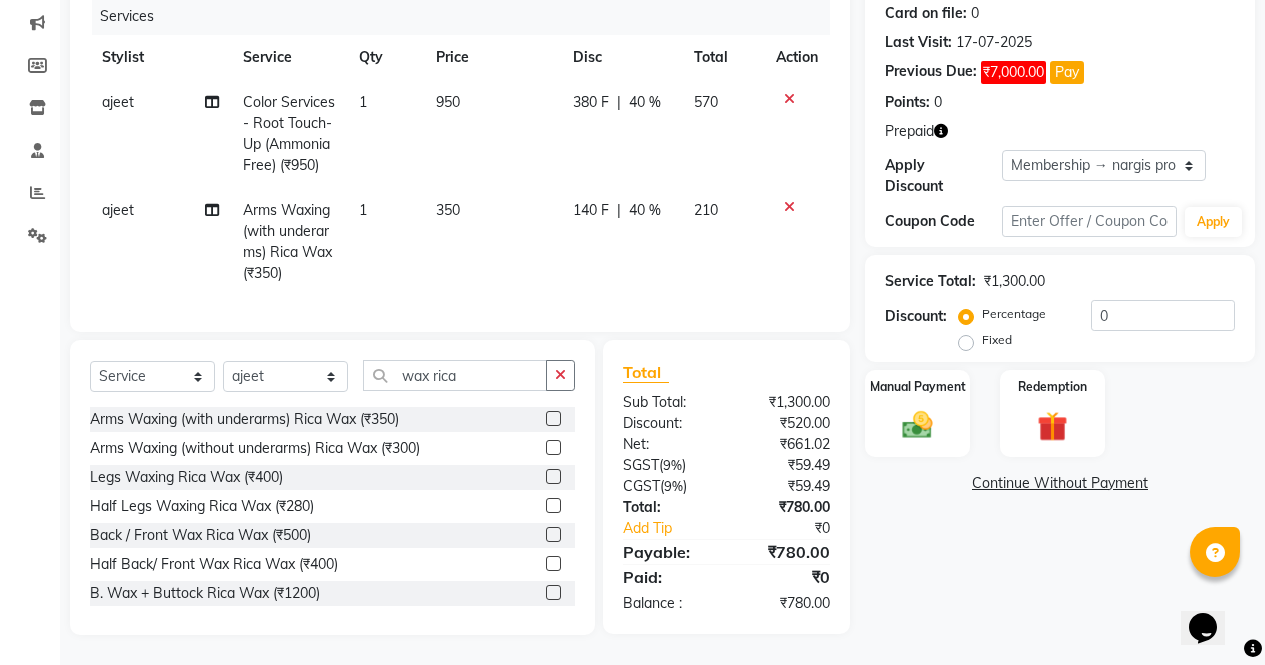 click 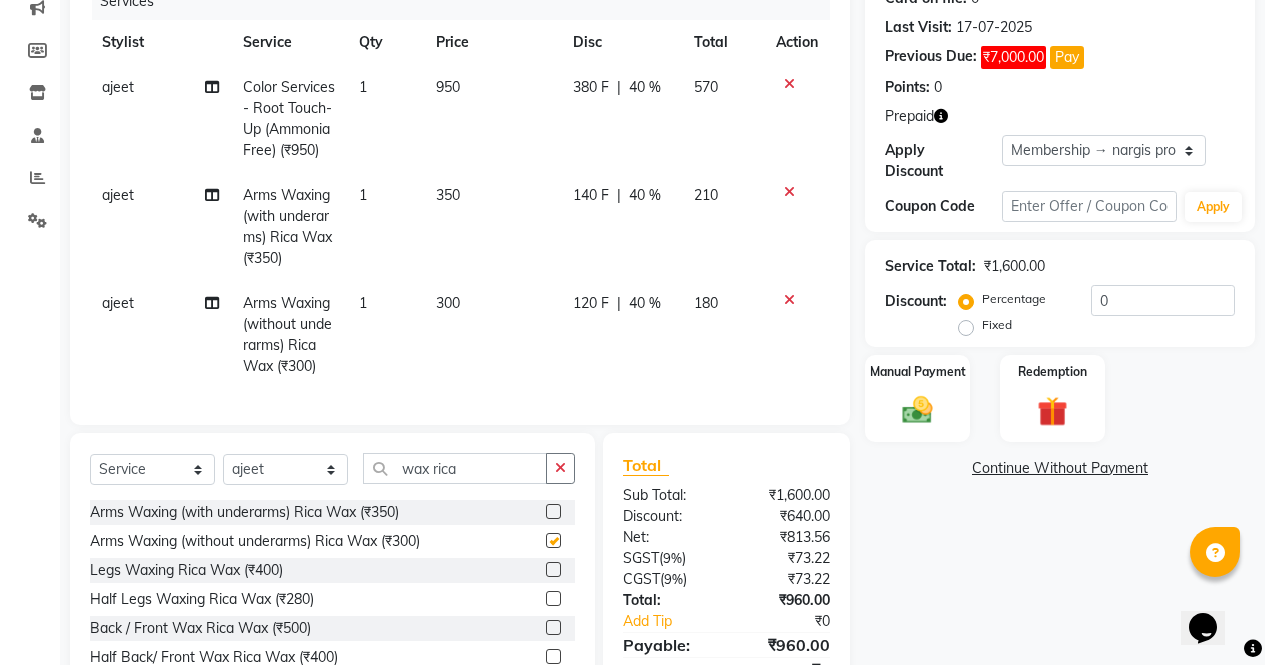 checkbox on "false" 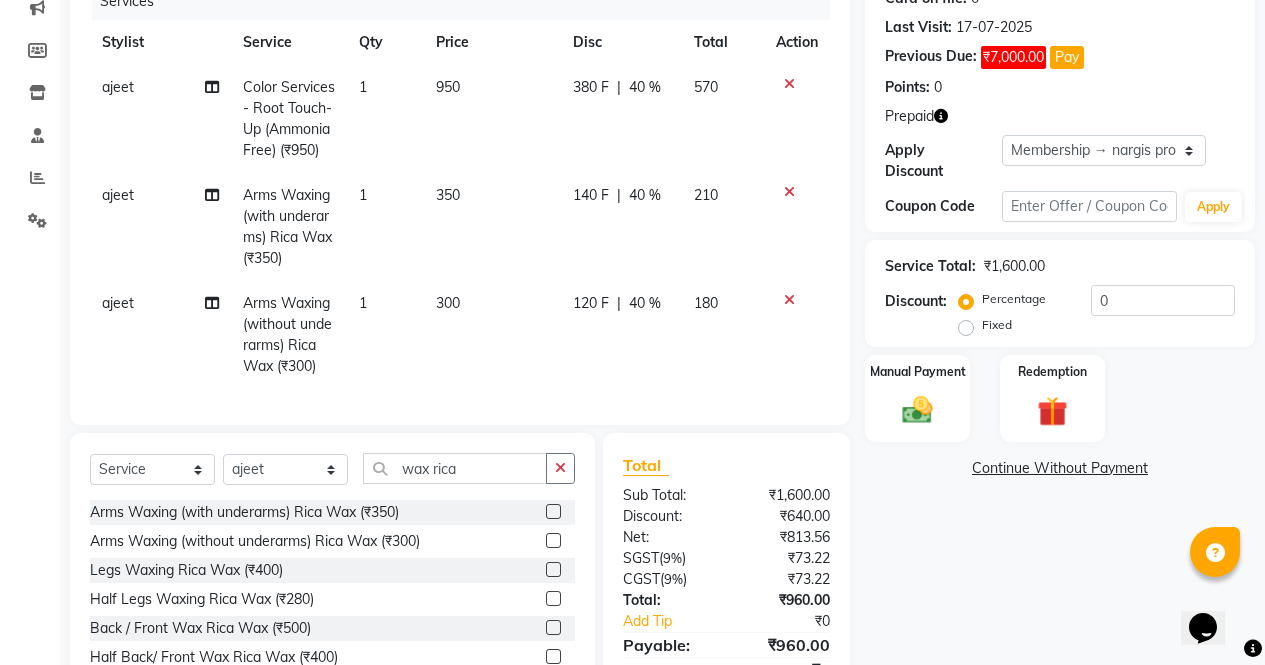 click on "ajeet" 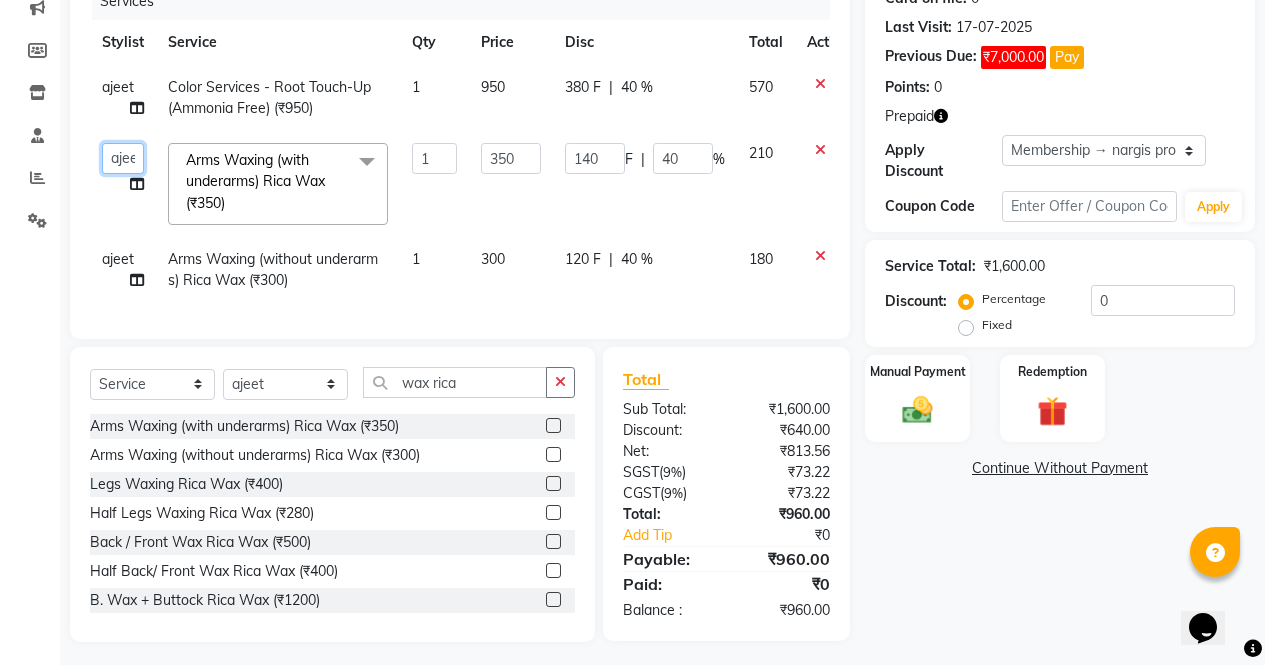 click on "ajeet   anu   armaan   ashu   Front Desk   muskaan   rakhi   saima   shivam   soni   sunil   yashoda" 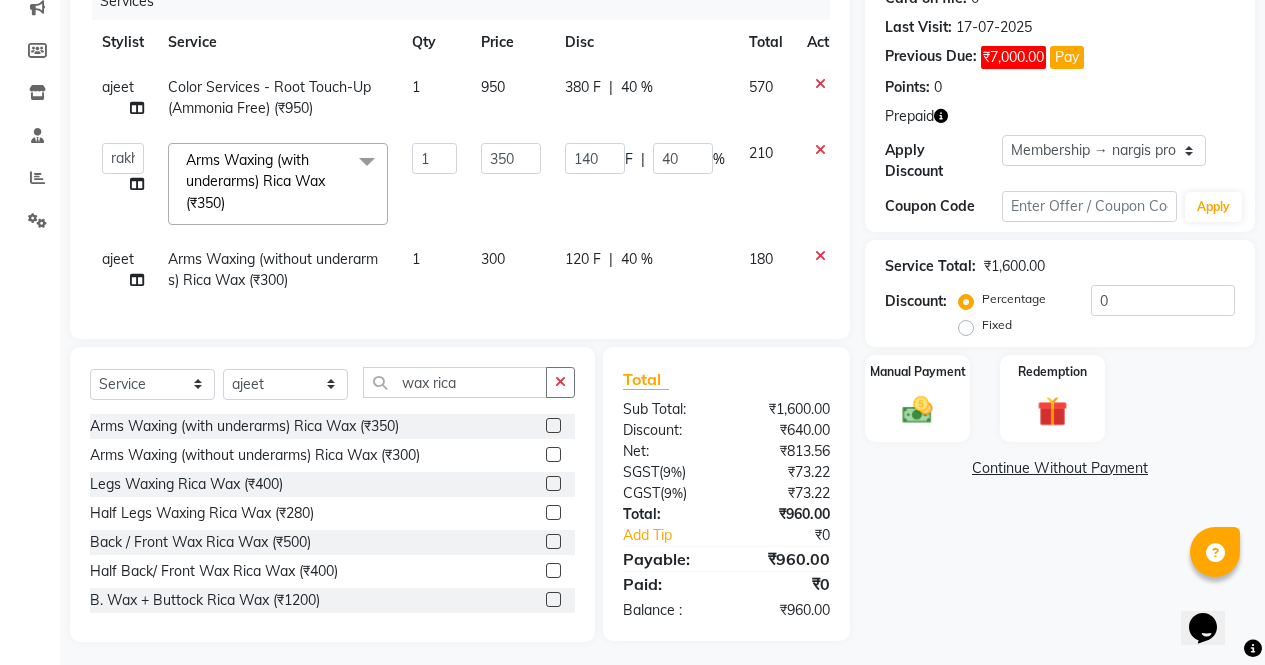 select on "60384" 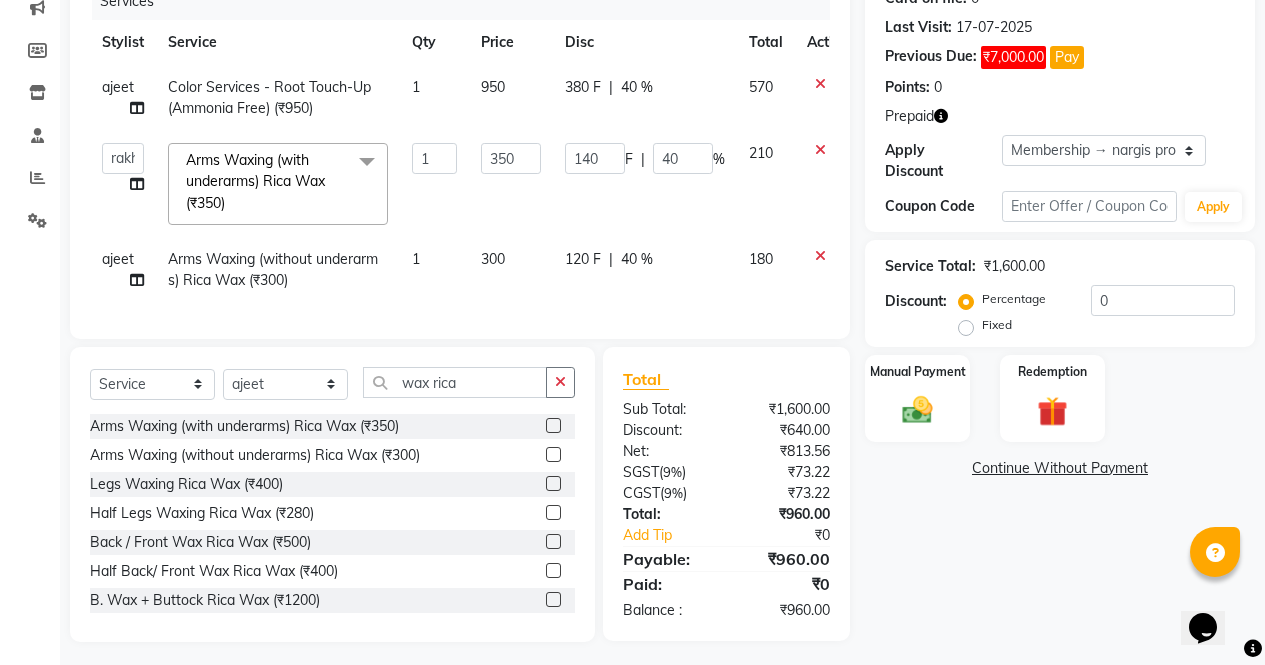 click 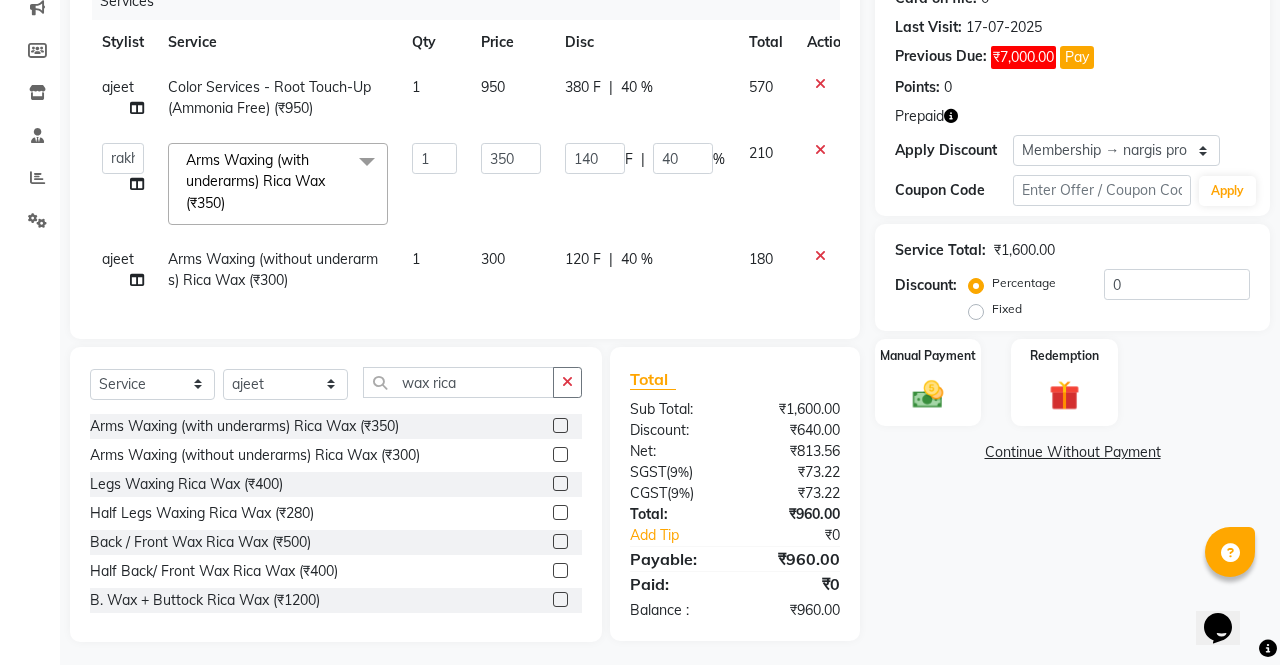 select on "29276" 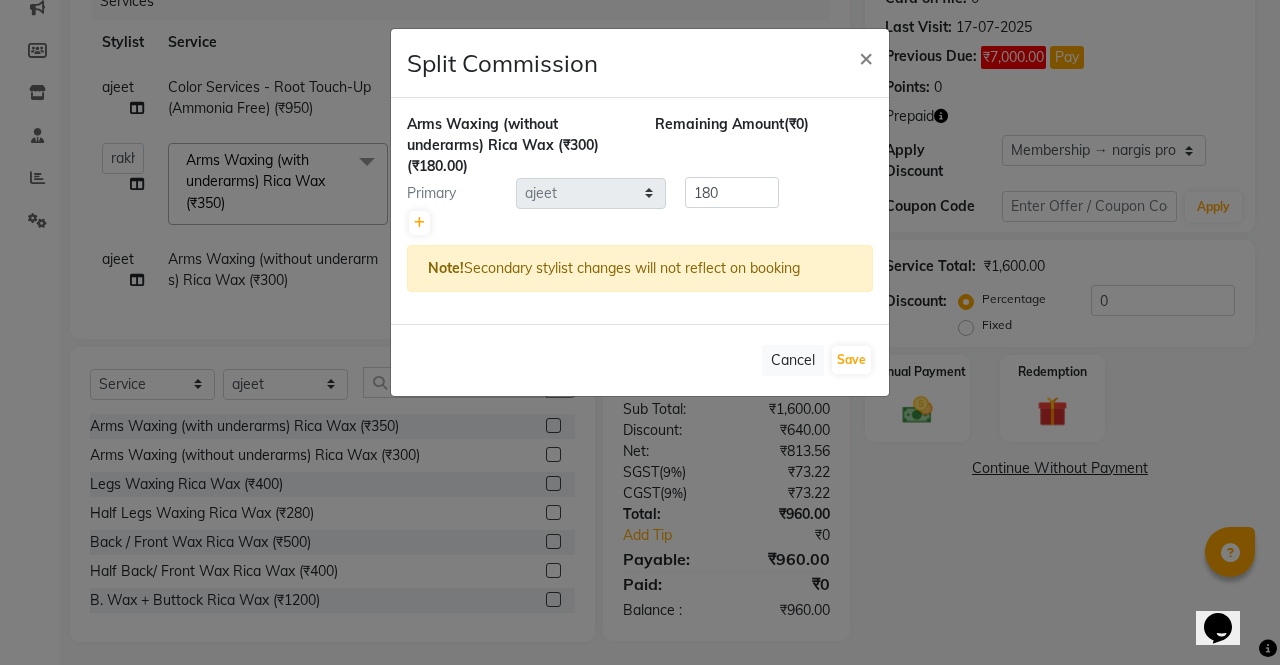 click on "Split Commission × Arms Waxing (without underarms) Rica Wax (₹300)  (₹180.00) Remaining Amount  (₹0) Primary Select  ajeet   anu   armaan   ashu   Front Desk   muskaan   rakhi   saima   shivam   soni   sunil   yashoda  180 Note!  Secondary stylist changes will not reflect on booking   Cancel   Save" 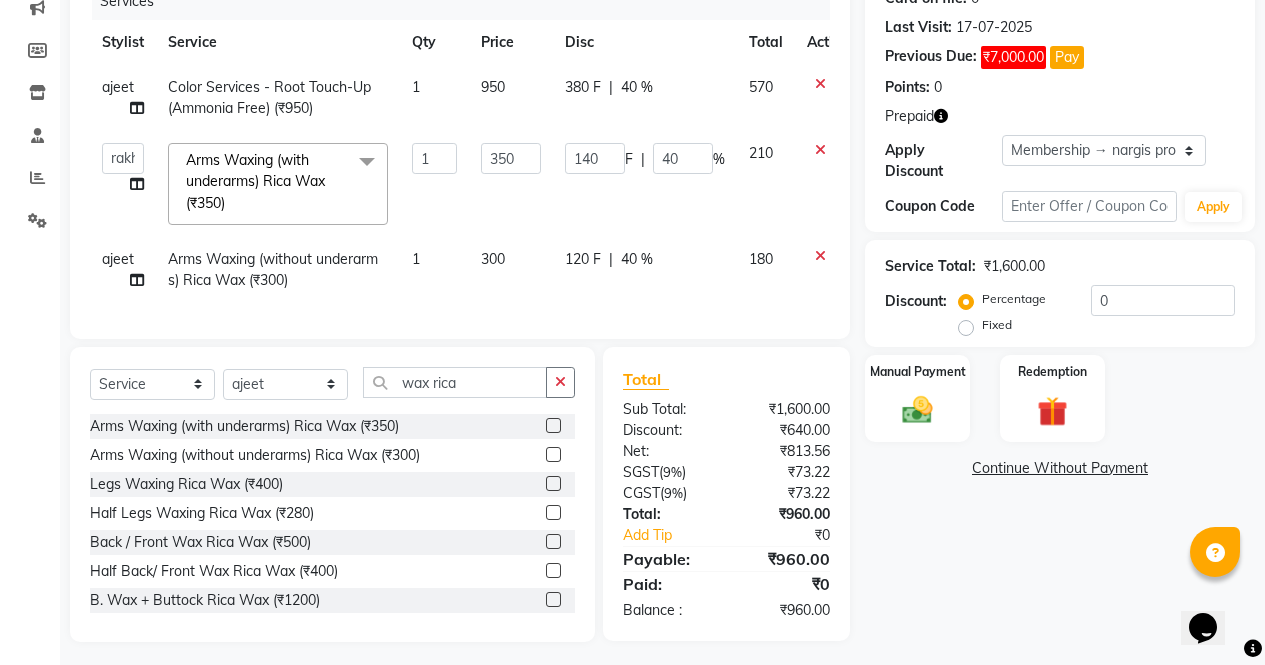 click on "ajeet" 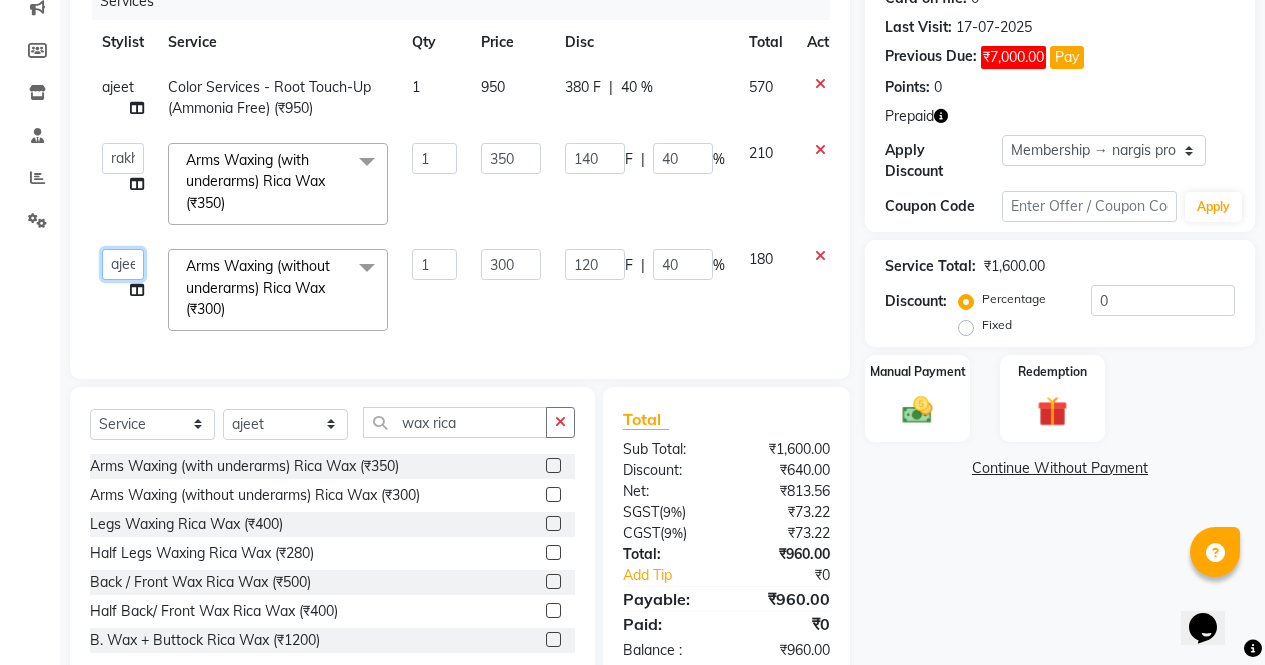 click on "ajeet   anu   armaan   ashu   Front Desk   muskaan   rakhi   saima   shivam   soni   sunil   yashoda" 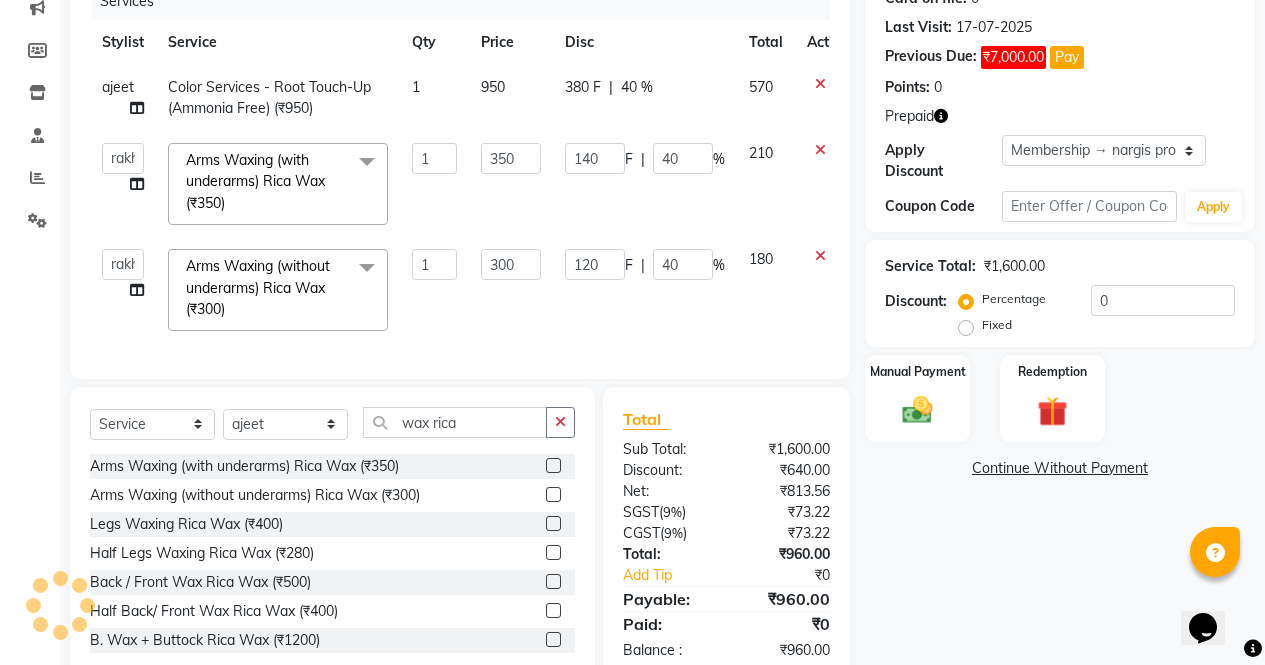 select on "60384" 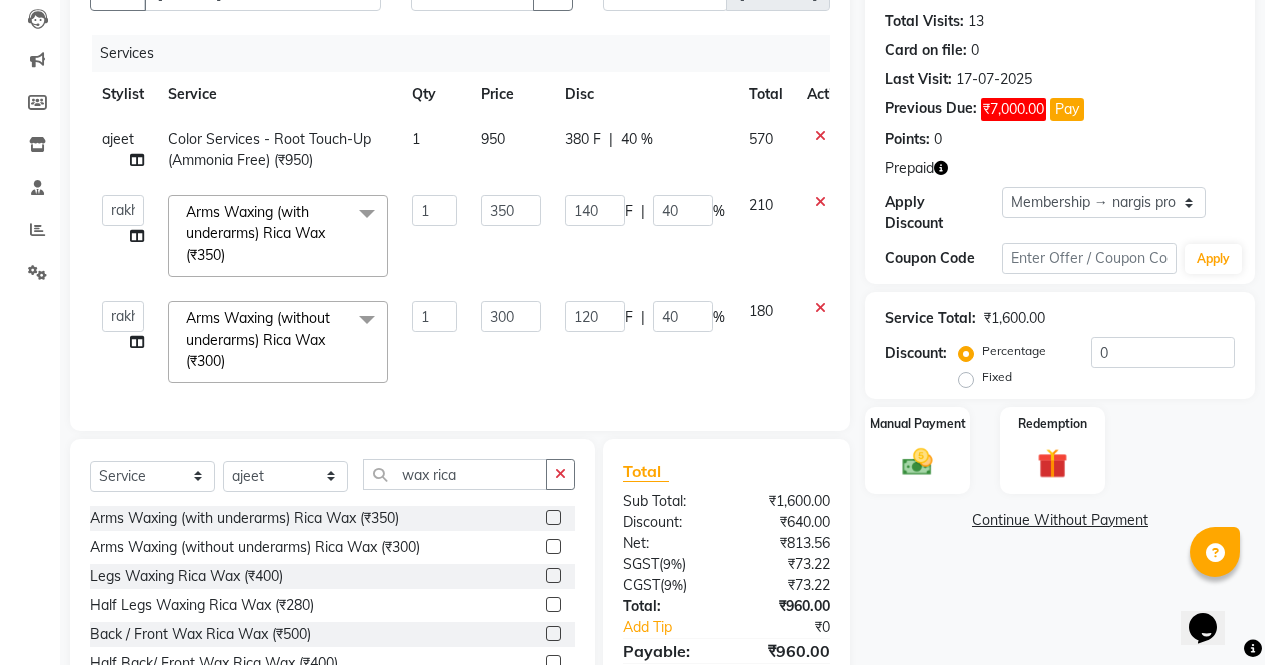 scroll, scrollTop: 149, scrollLeft: 0, axis: vertical 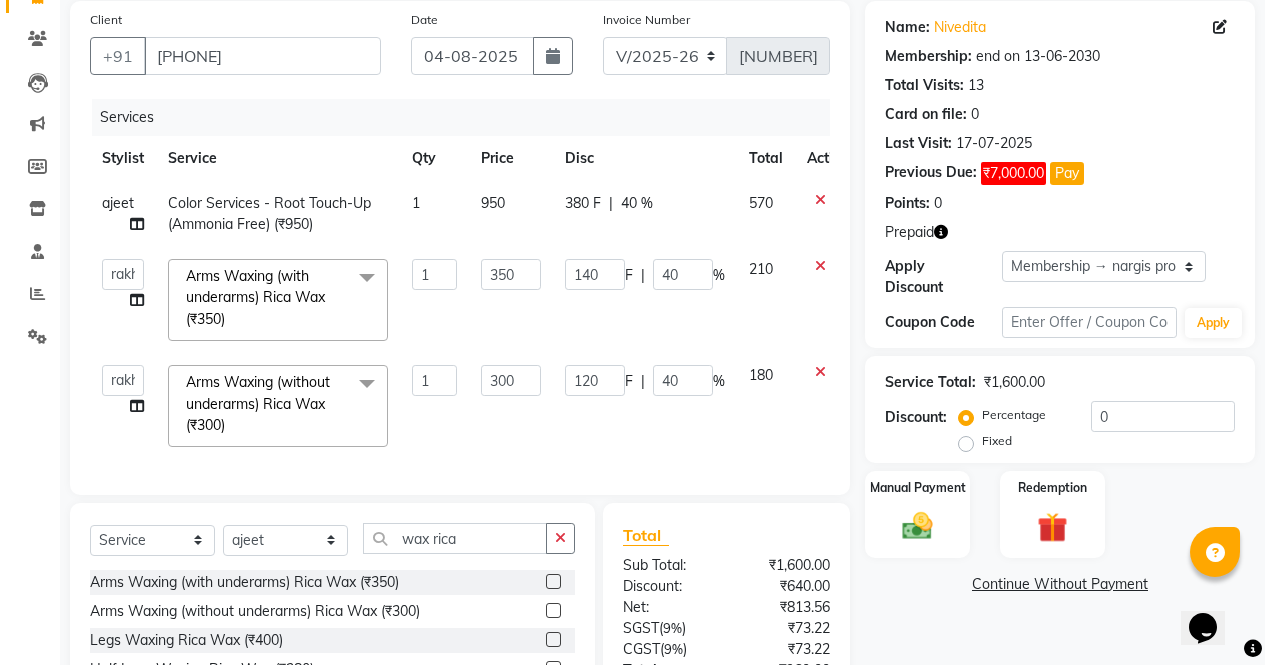 click 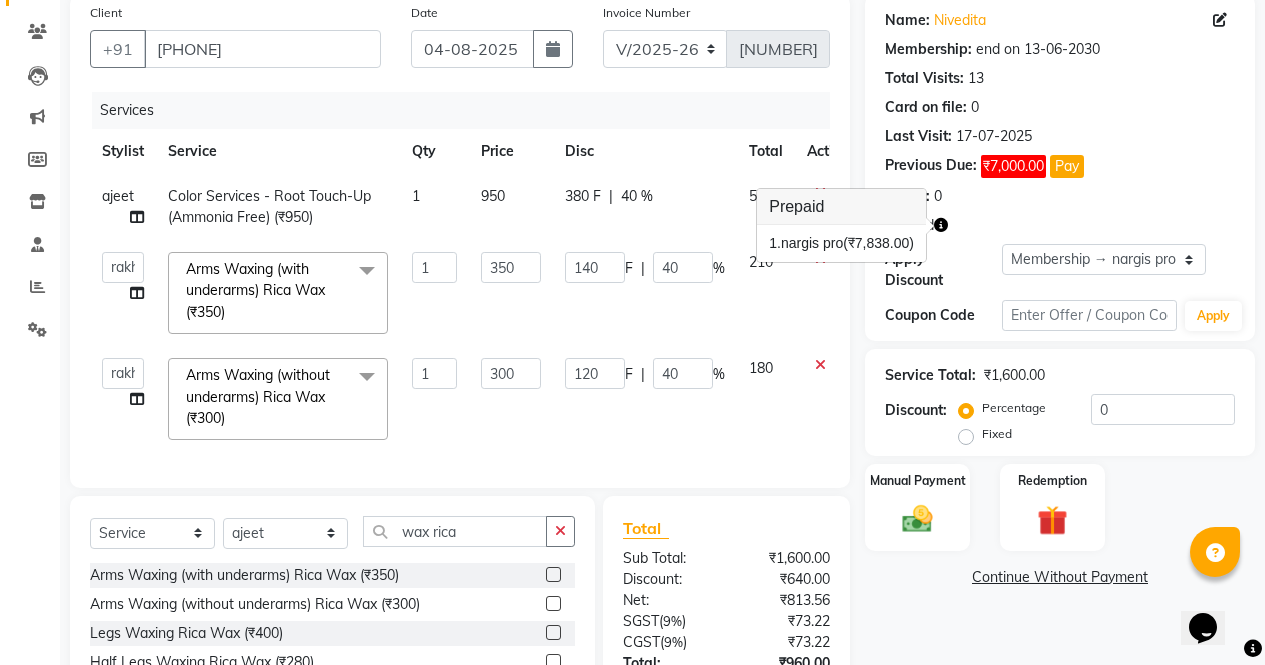 scroll, scrollTop: 154, scrollLeft: 0, axis: vertical 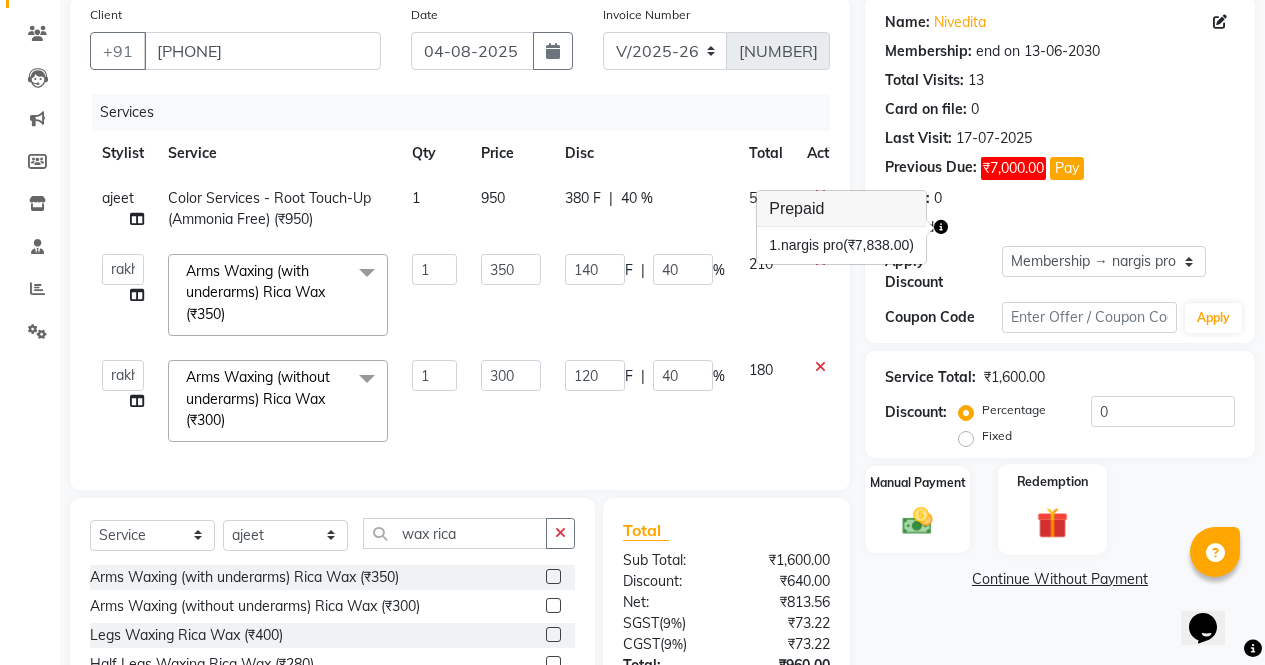 click on "Redemption" 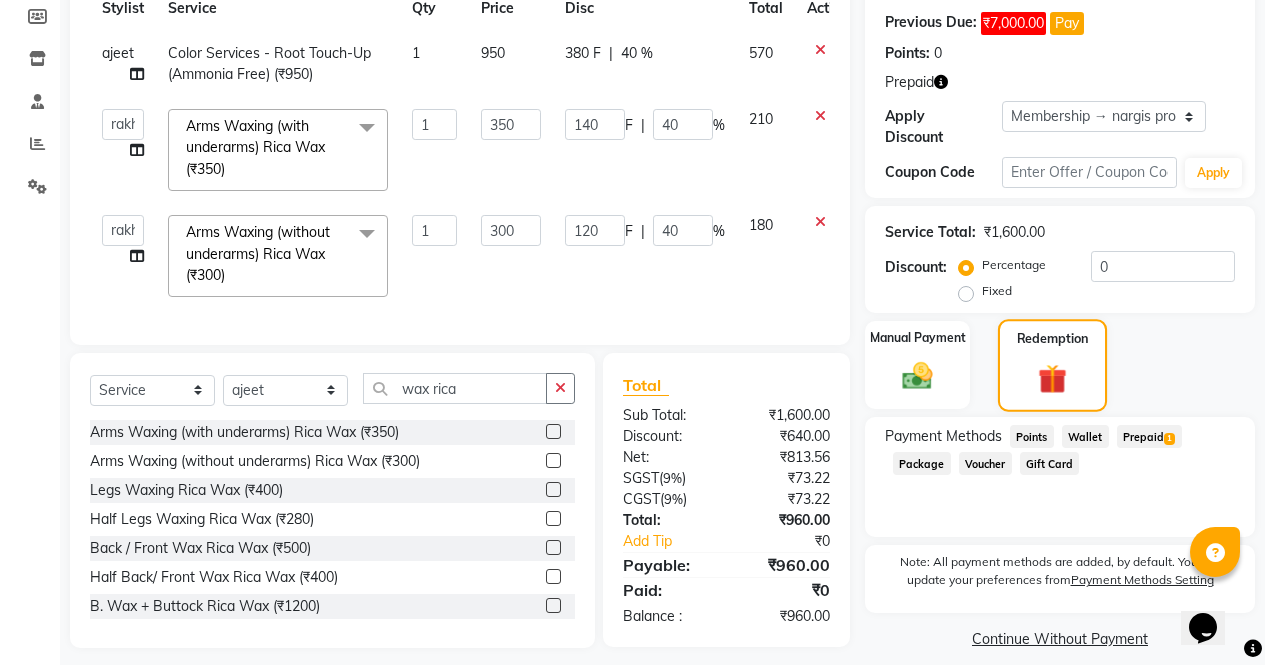 scroll, scrollTop: 327, scrollLeft: 0, axis: vertical 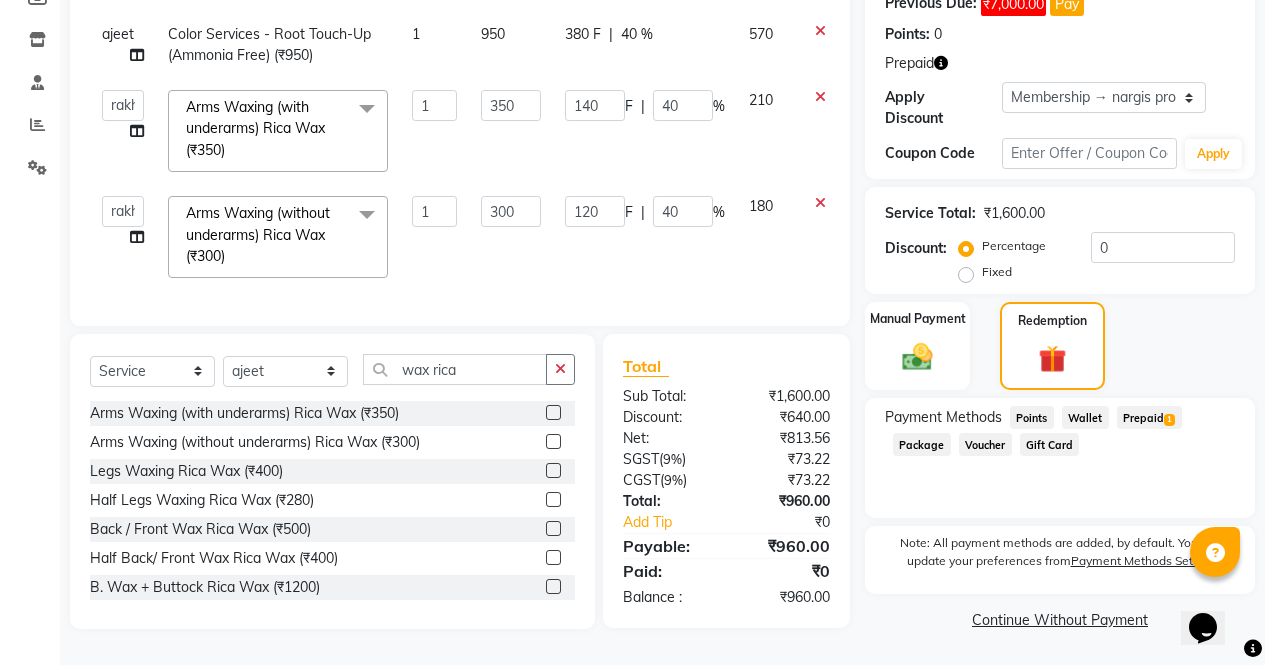 click on "Prepaid  1" 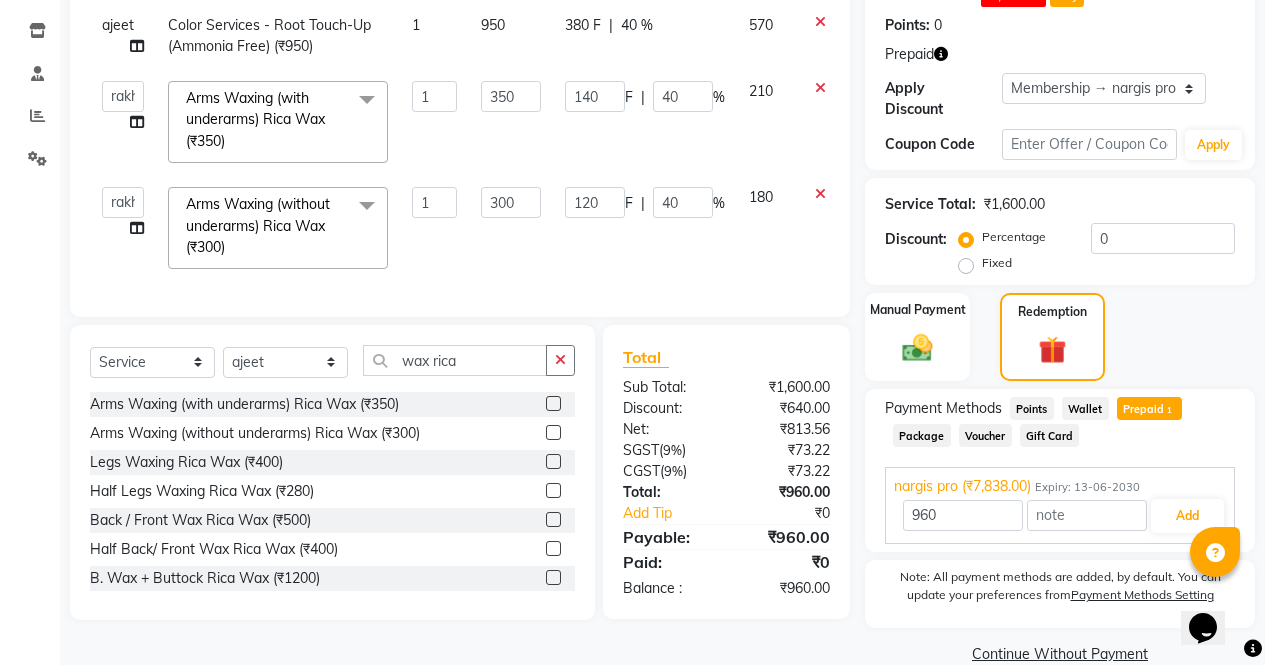 scroll, scrollTop: 345, scrollLeft: 0, axis: vertical 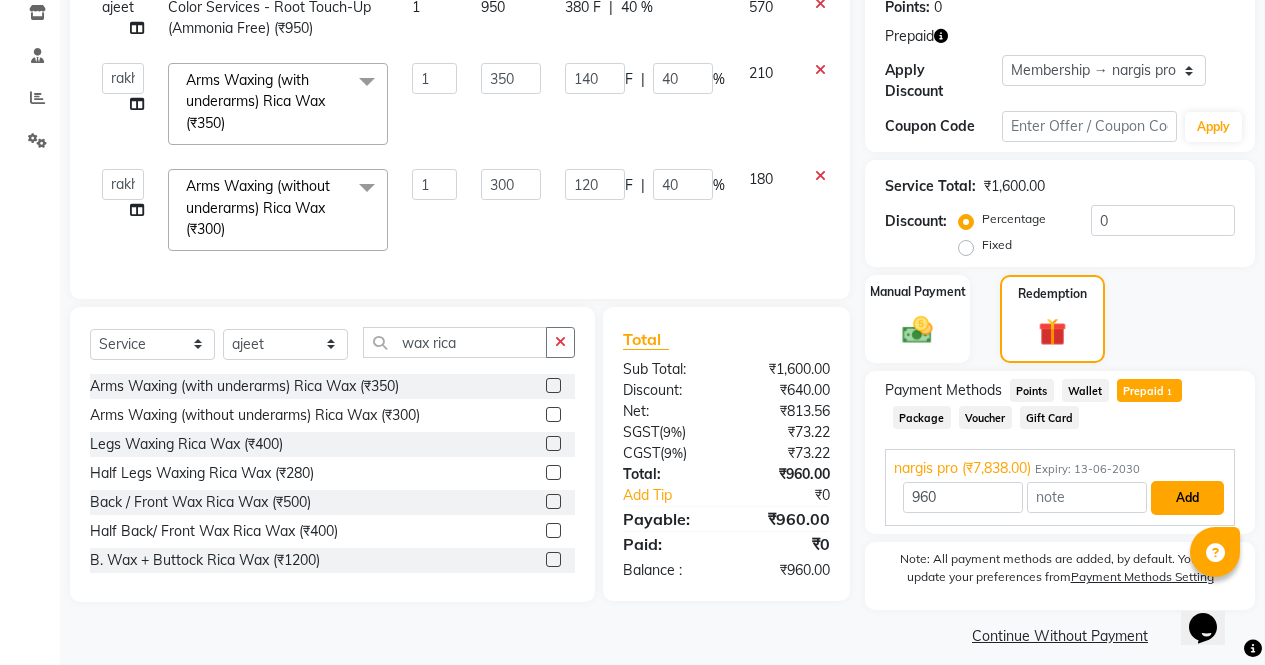 click on "Add" at bounding box center [1187, 498] 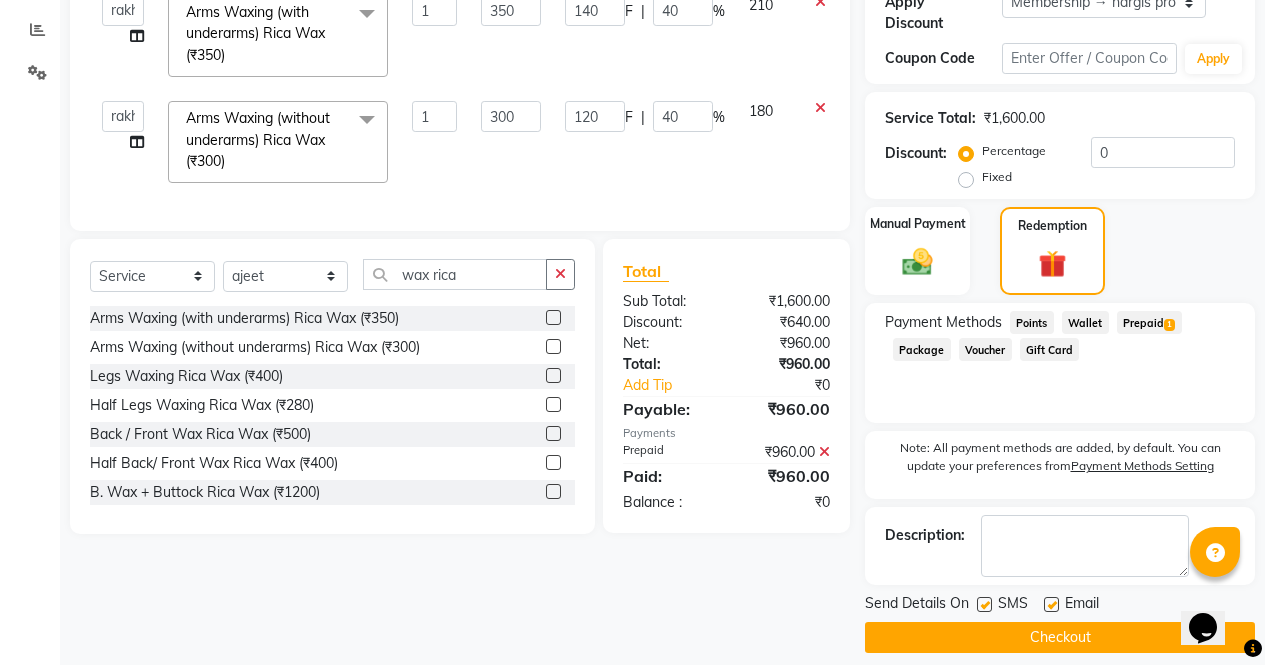 scroll, scrollTop: 415, scrollLeft: 0, axis: vertical 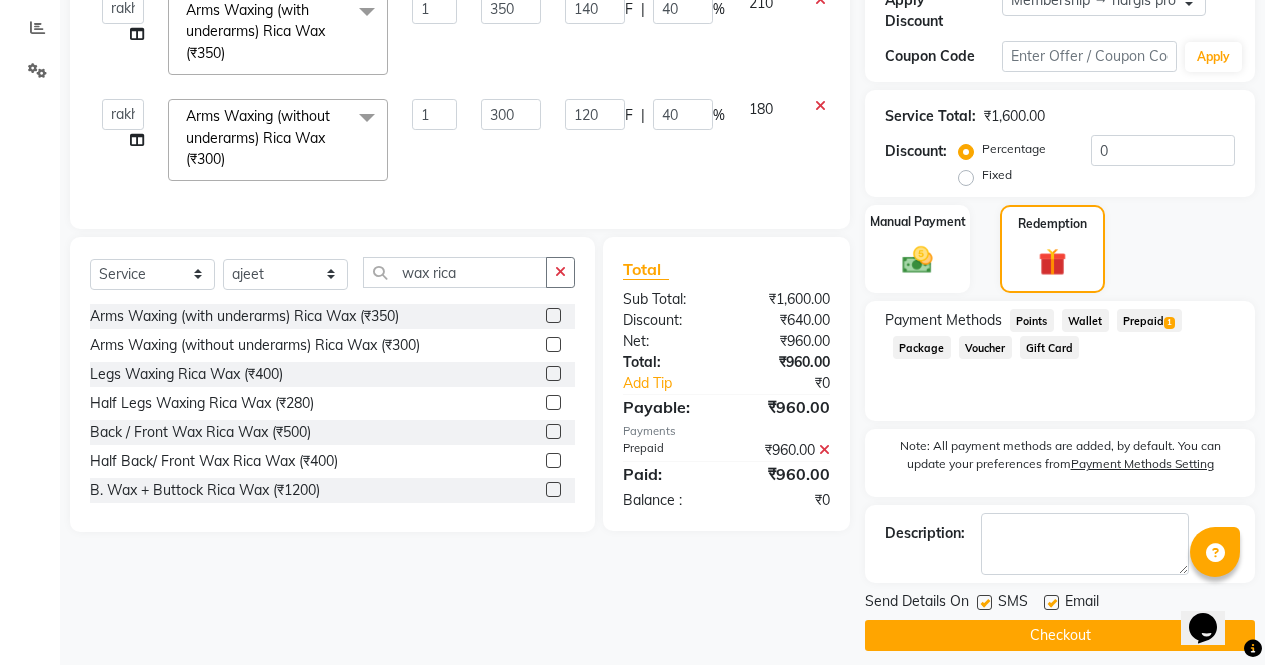 click on "Checkout" 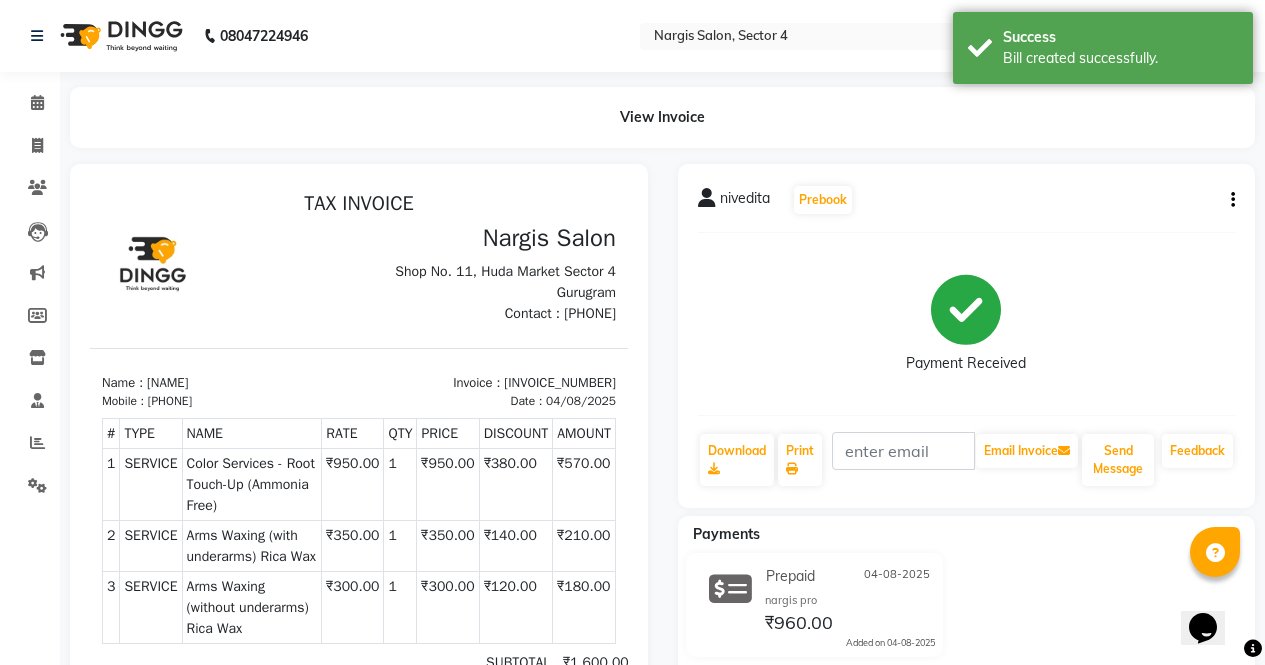 scroll, scrollTop: 0, scrollLeft: 0, axis: both 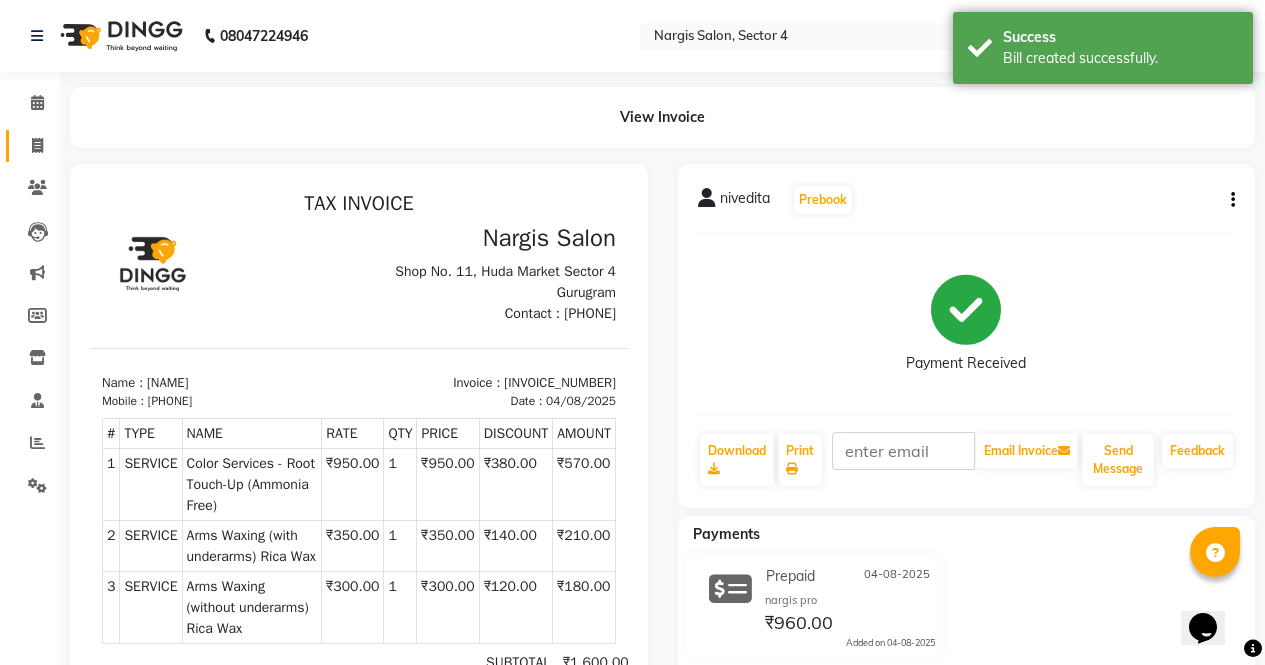 click 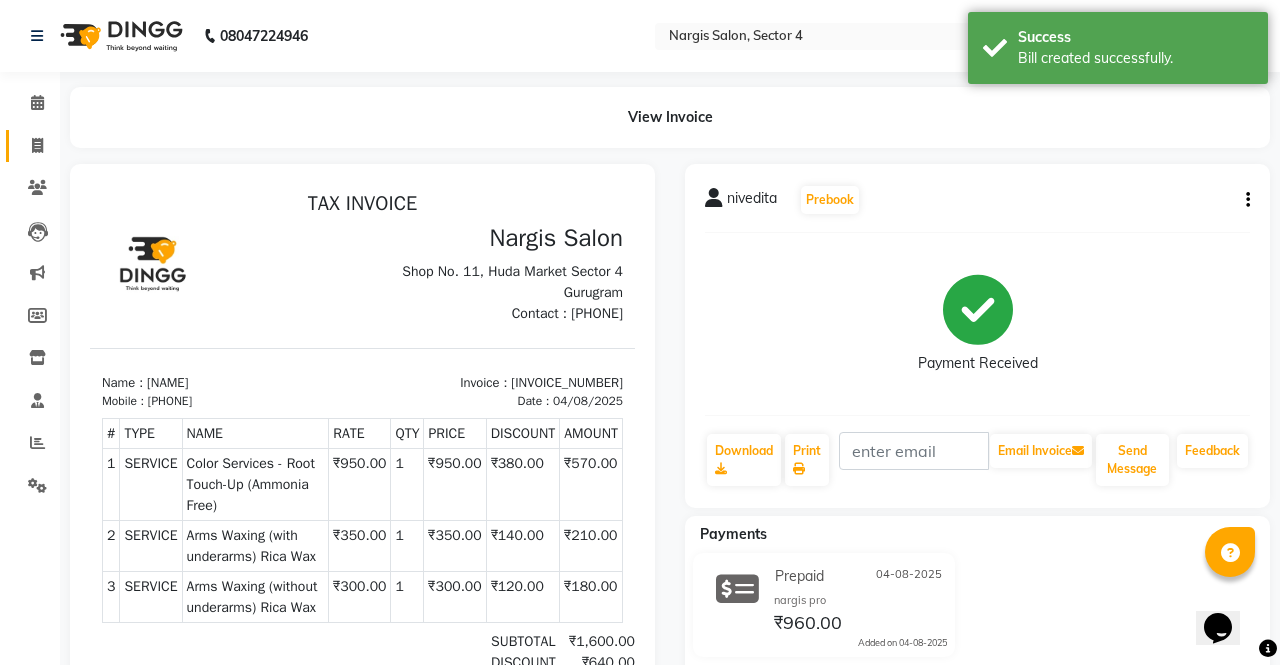 select on "service" 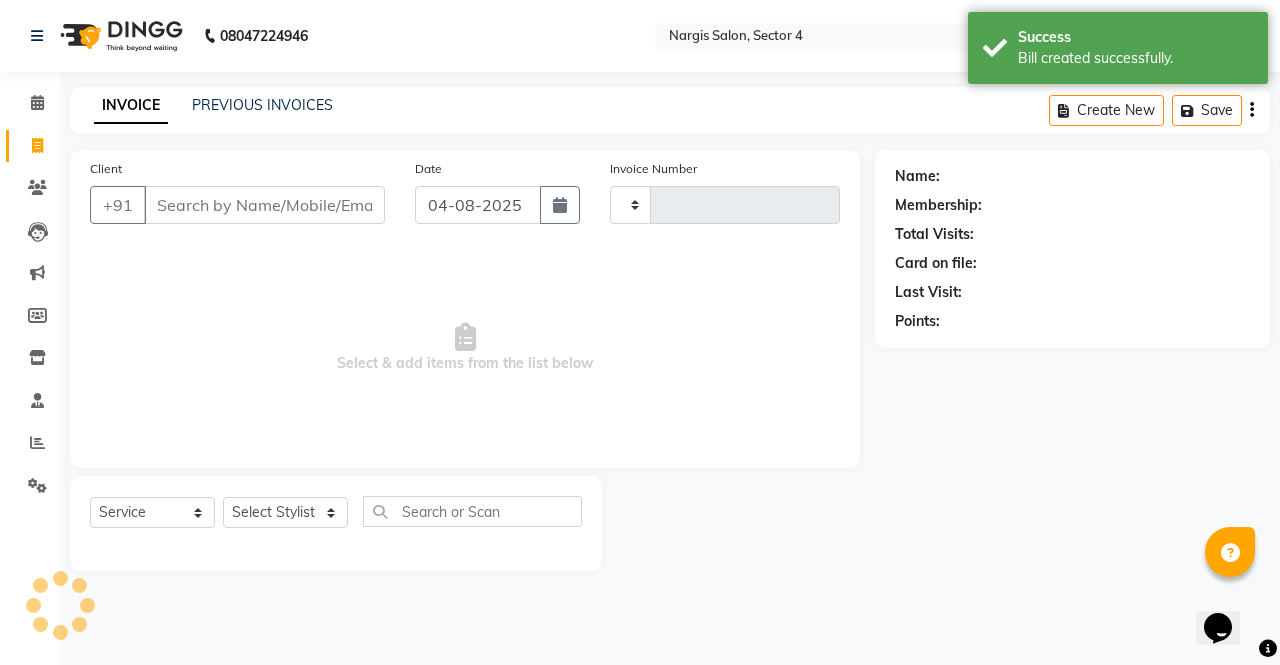 type on "3238" 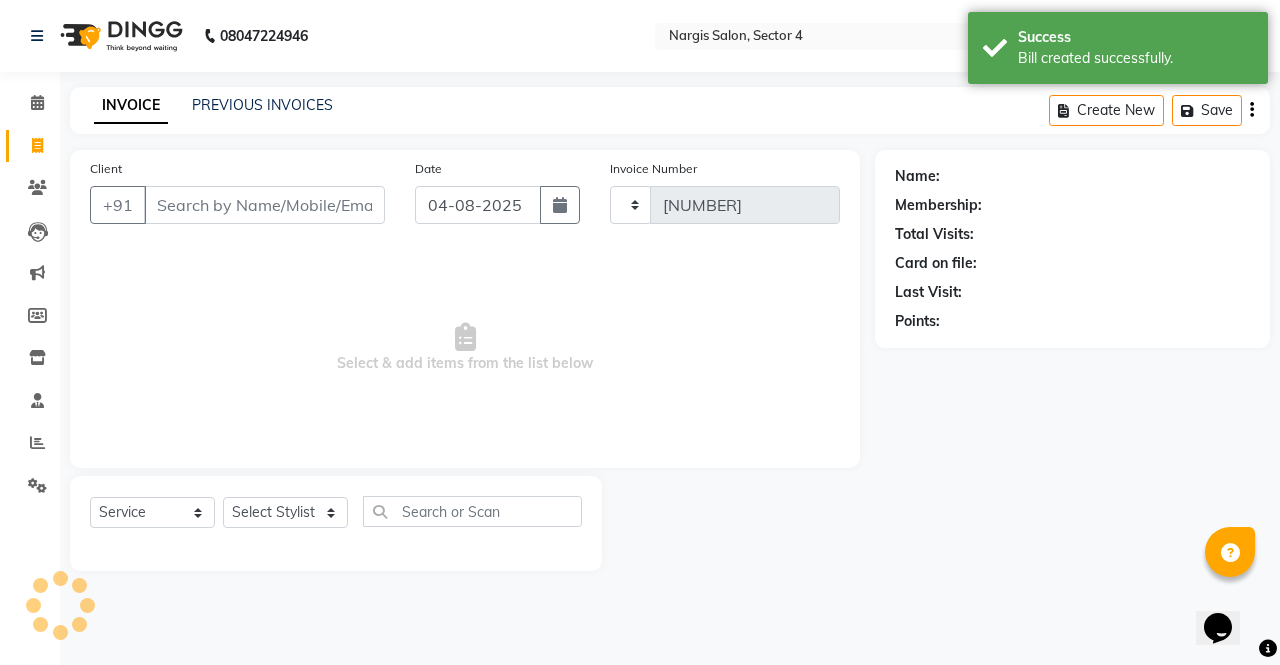 select on "4130" 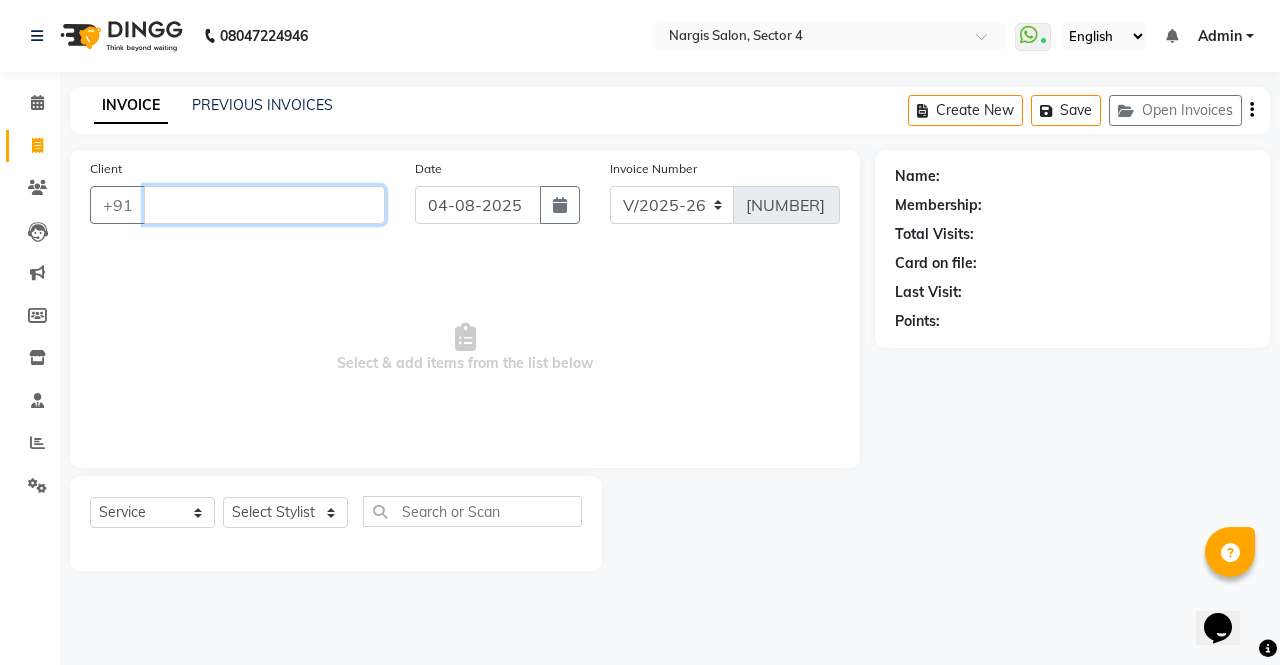 type 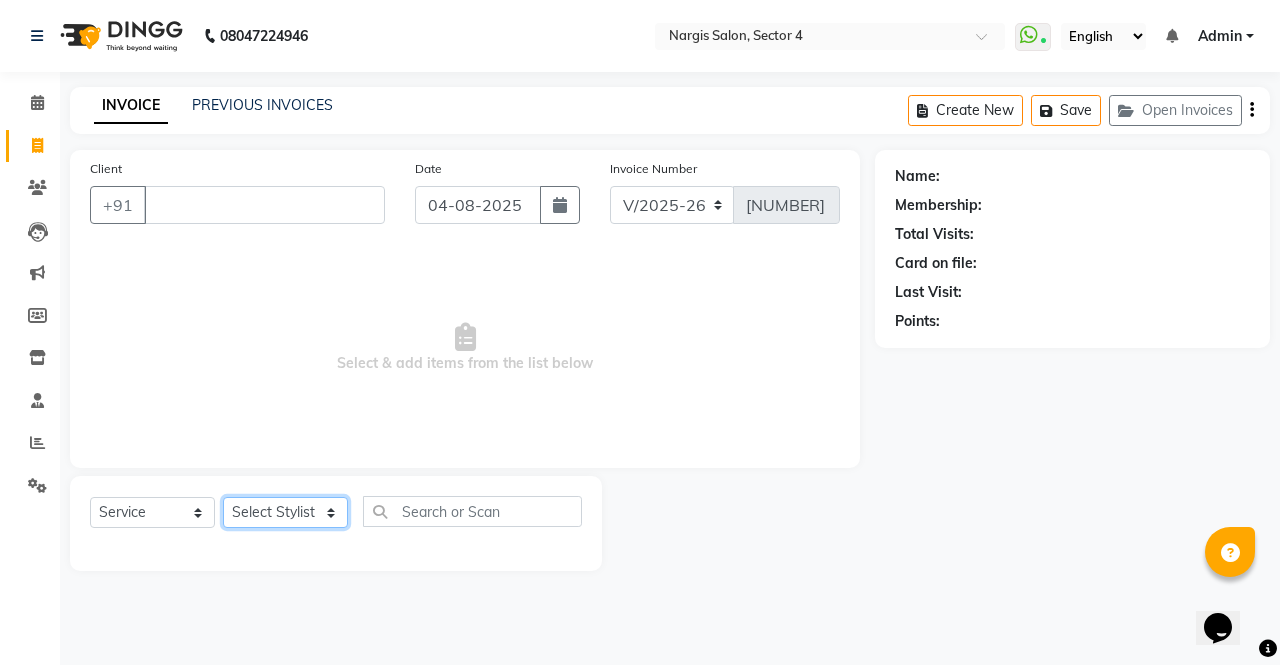 click on "Select Stylist ajeet anu armaan ashu Front Desk muskaan rakhi saima shivam soni sunil yashoda" 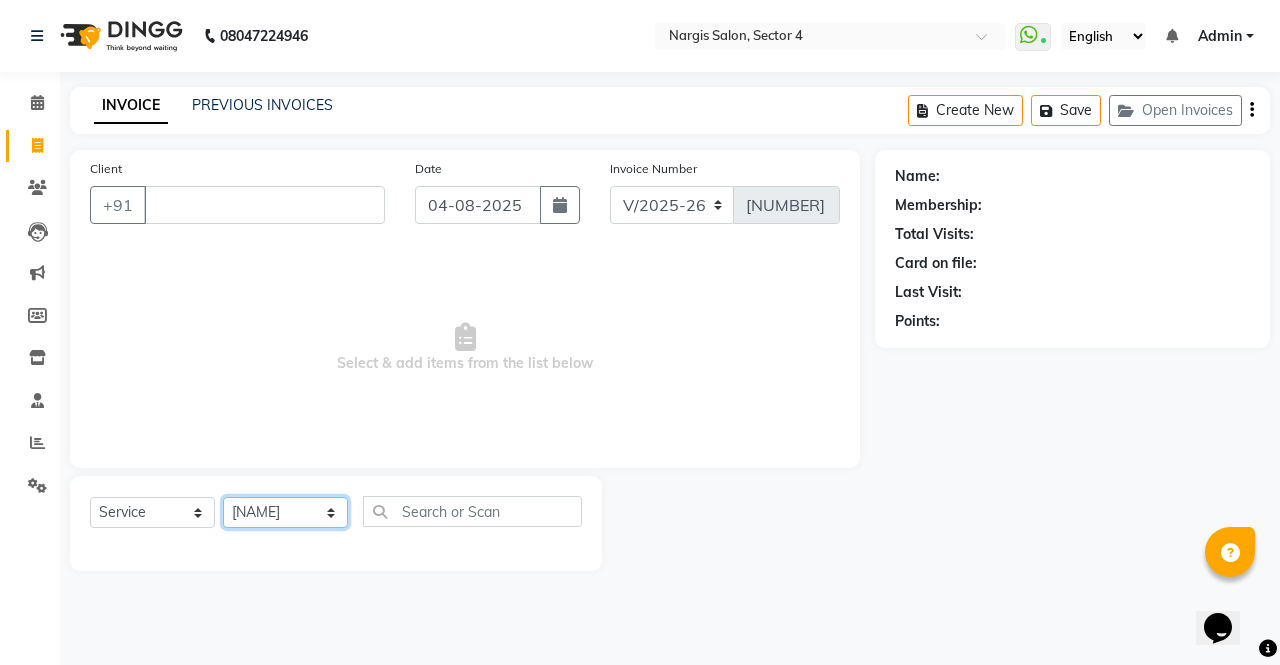 click on "Select Stylist ajeet anu armaan ashu Front Desk muskaan rakhi saima shivam soni sunil yashoda" 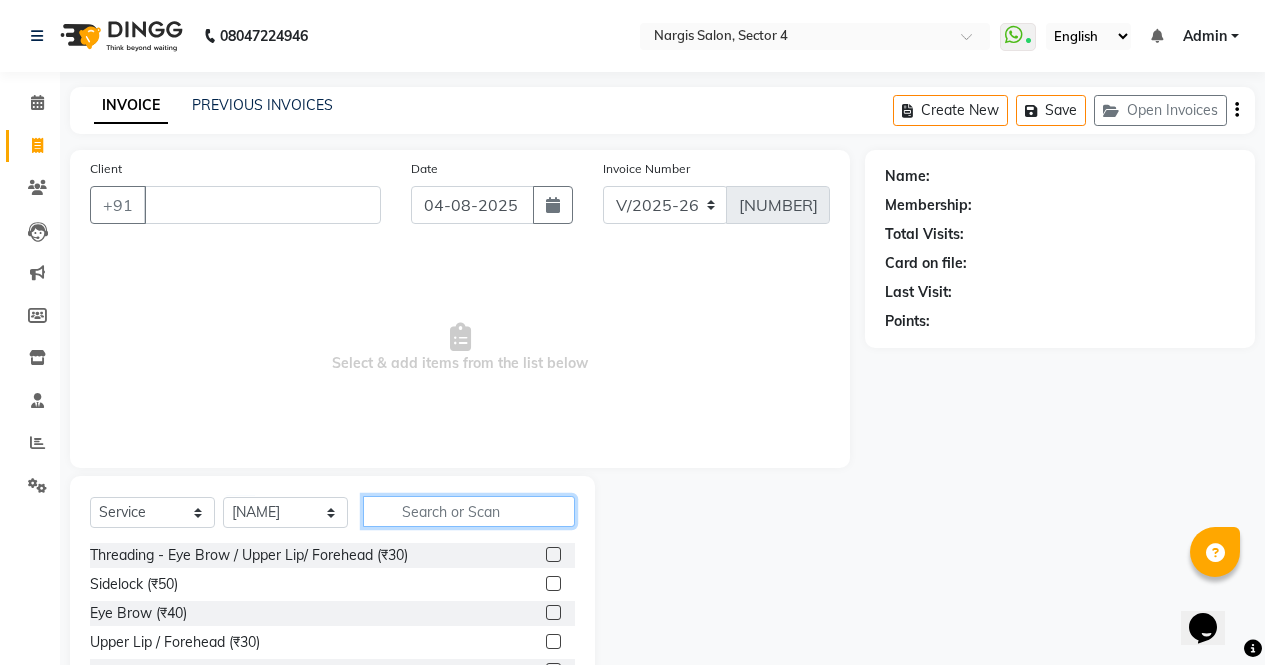 click 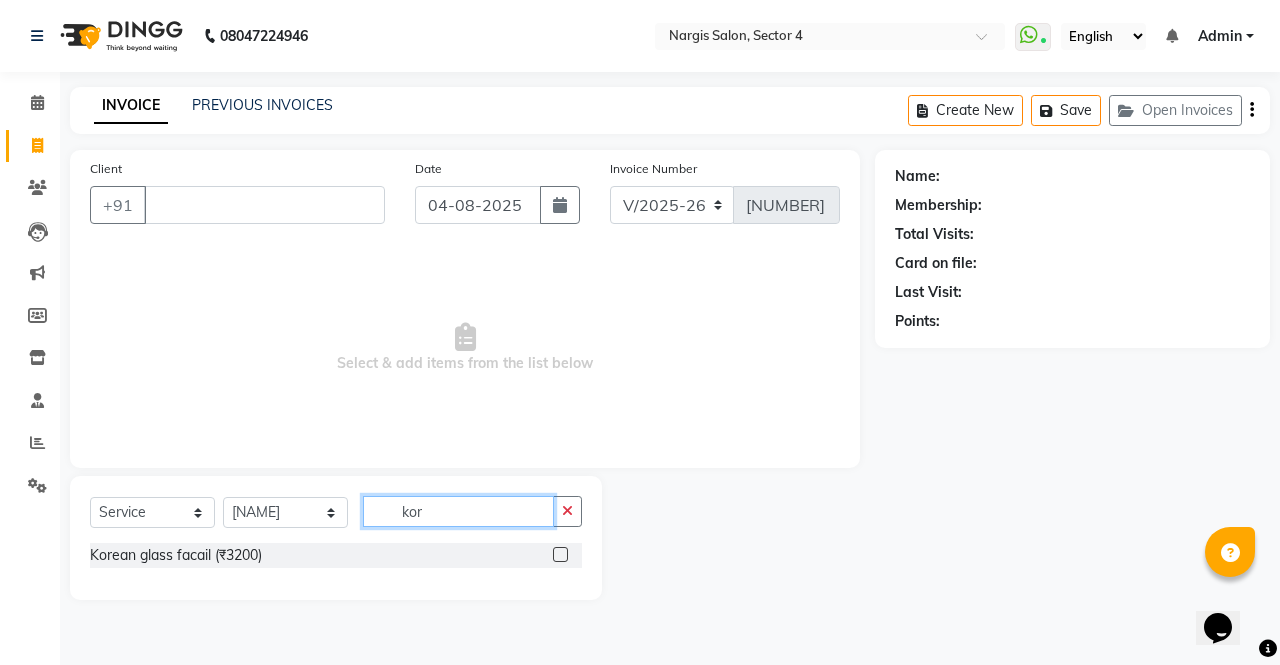 click on "kor" 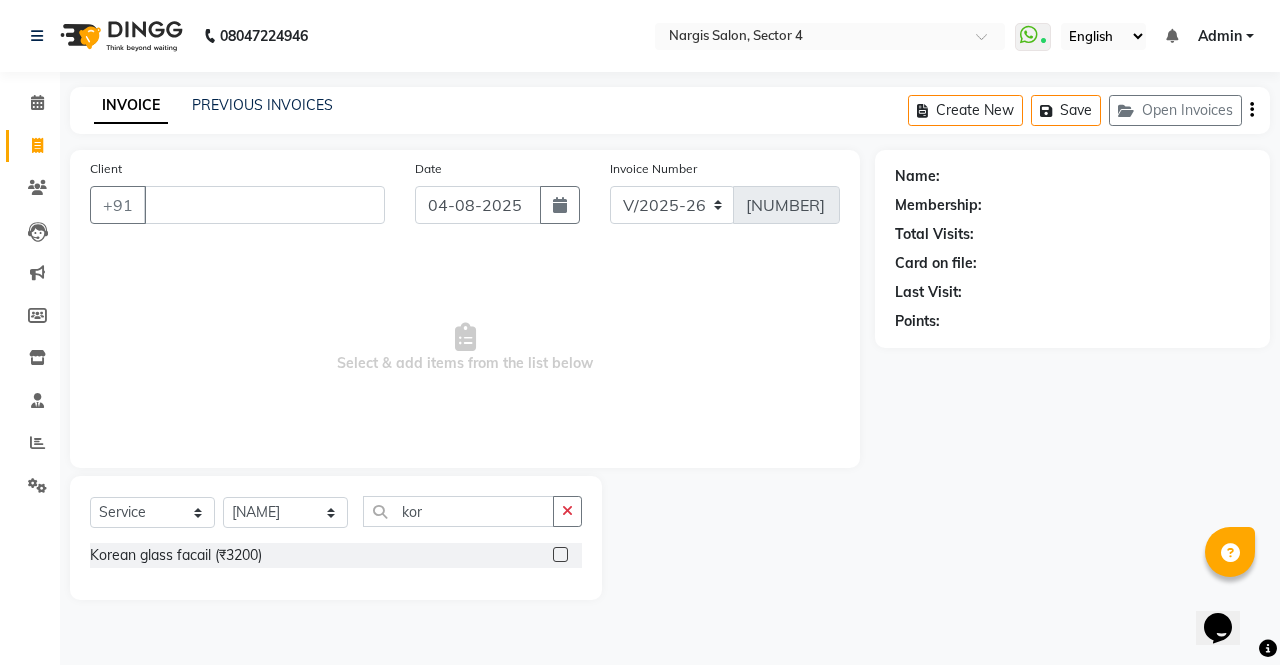 click 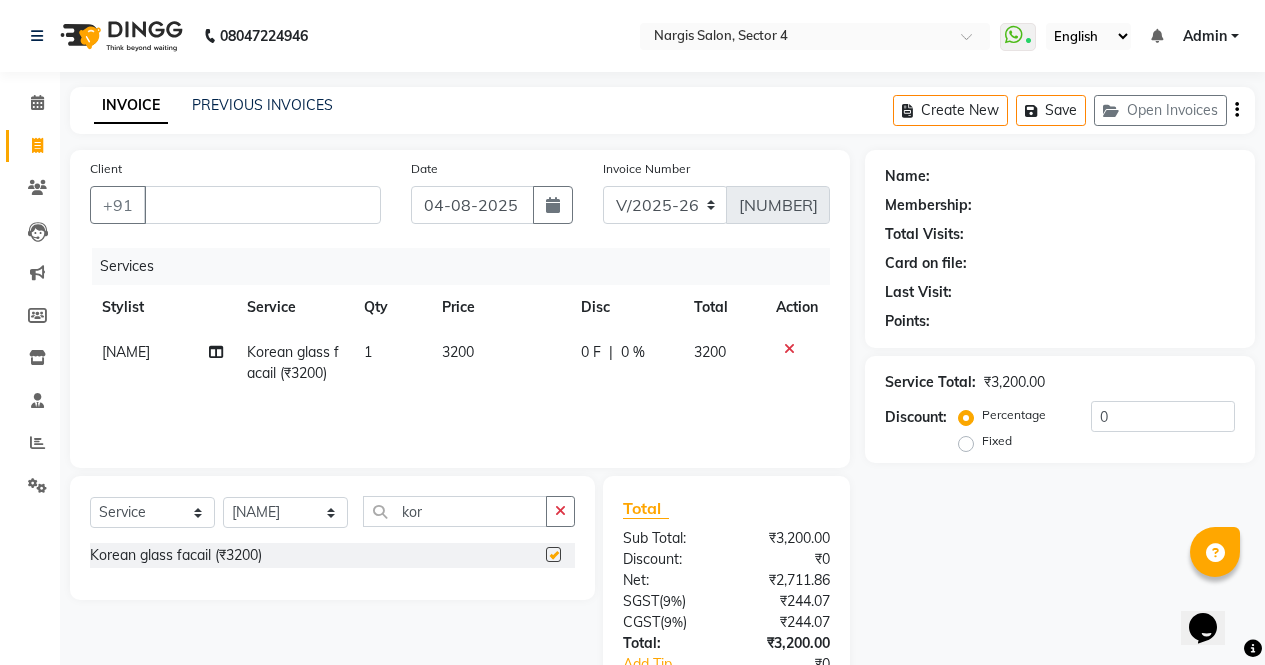 checkbox on "false" 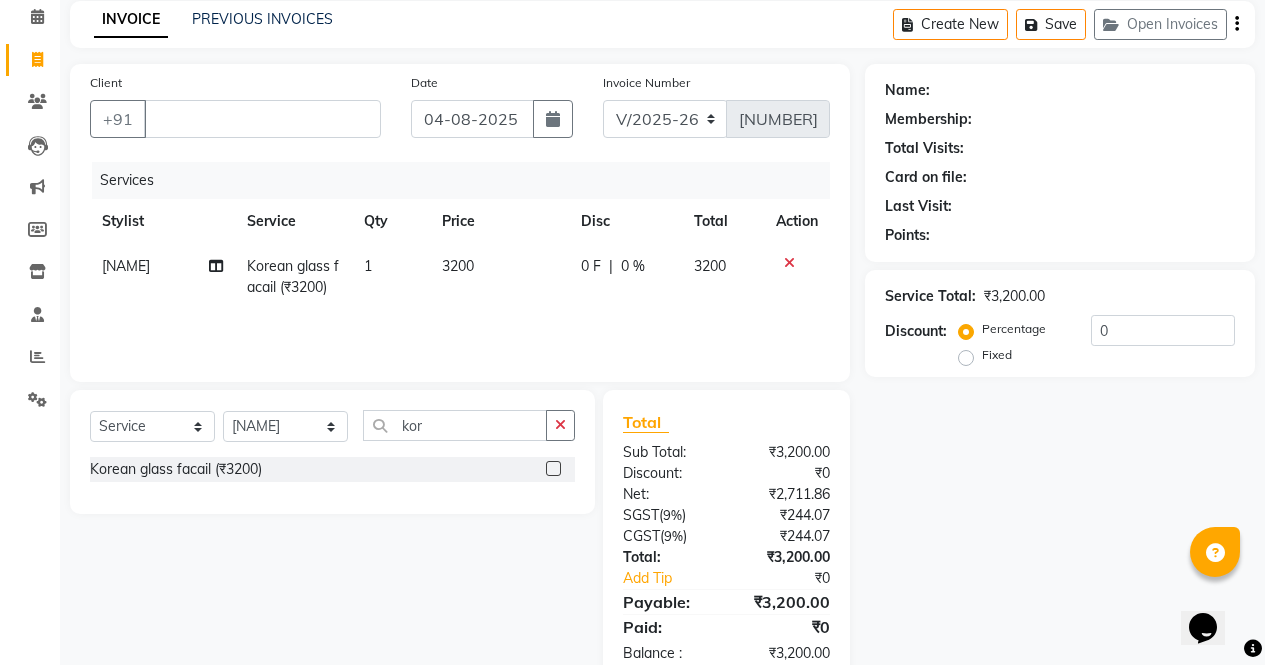 scroll, scrollTop: 135, scrollLeft: 0, axis: vertical 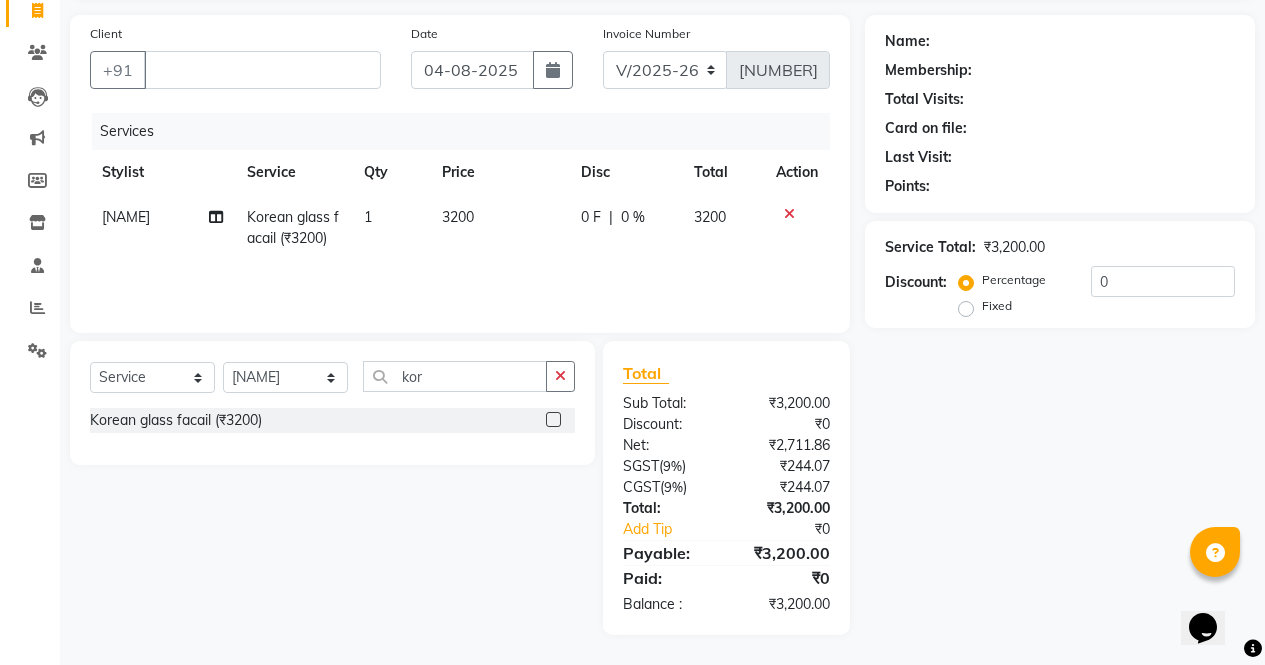 click on "0 %" 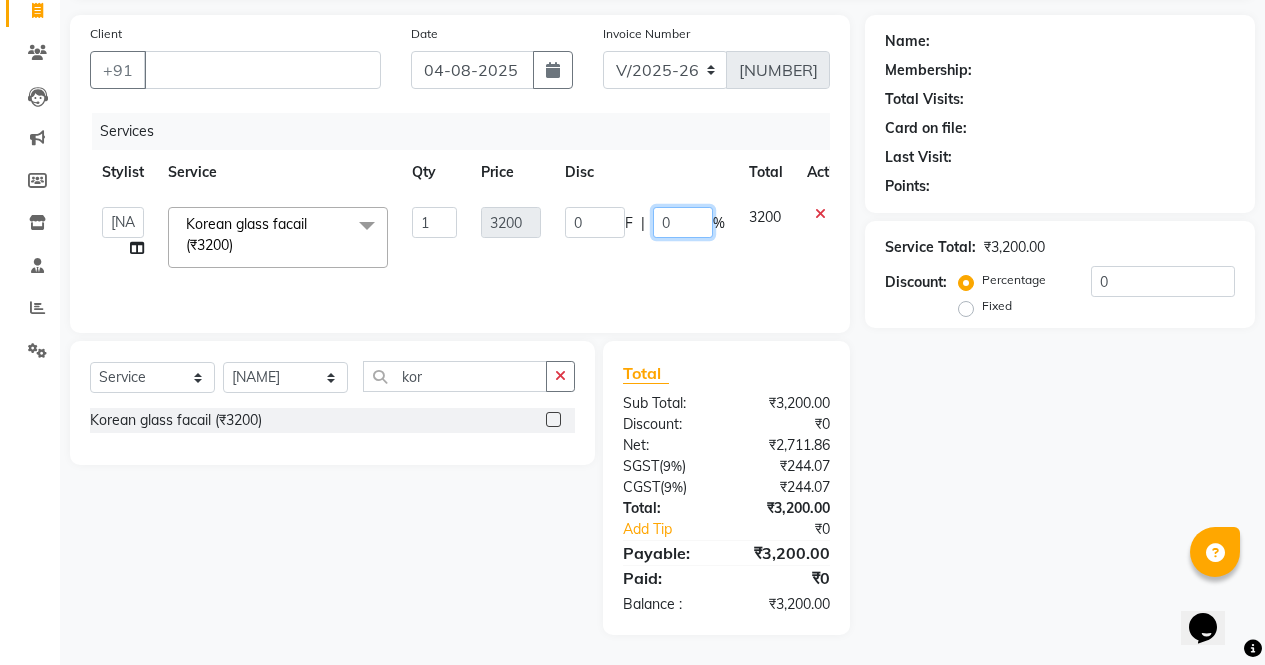 click on "0" 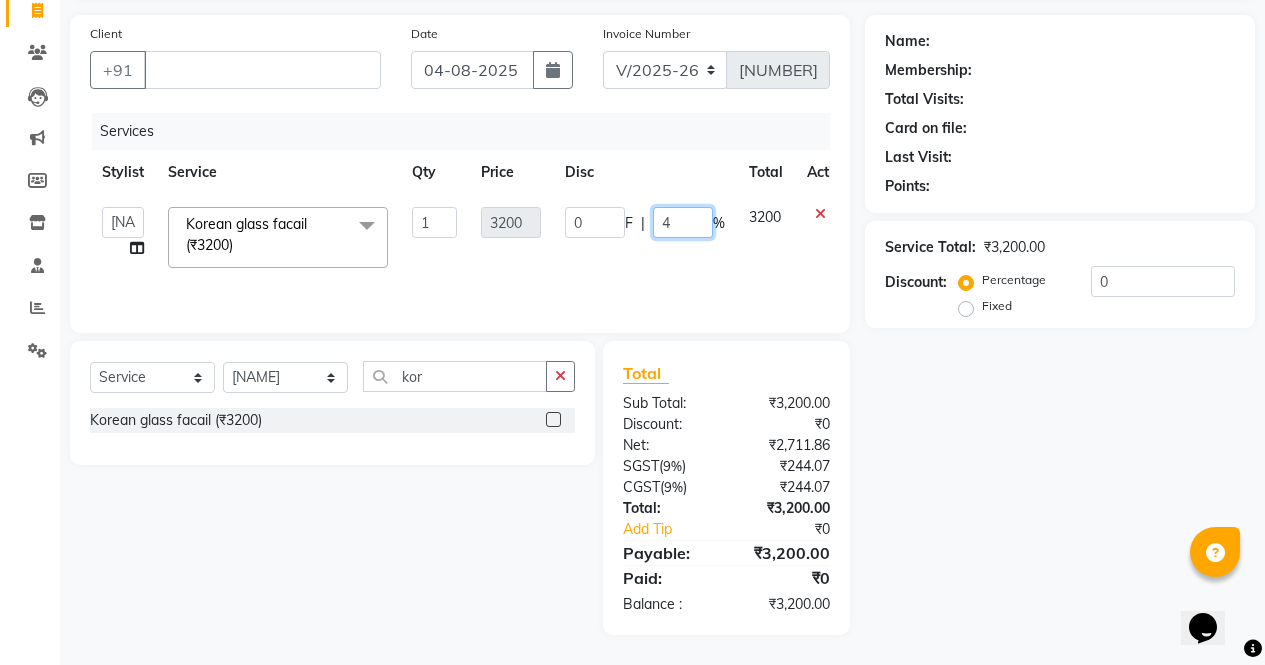type on "40" 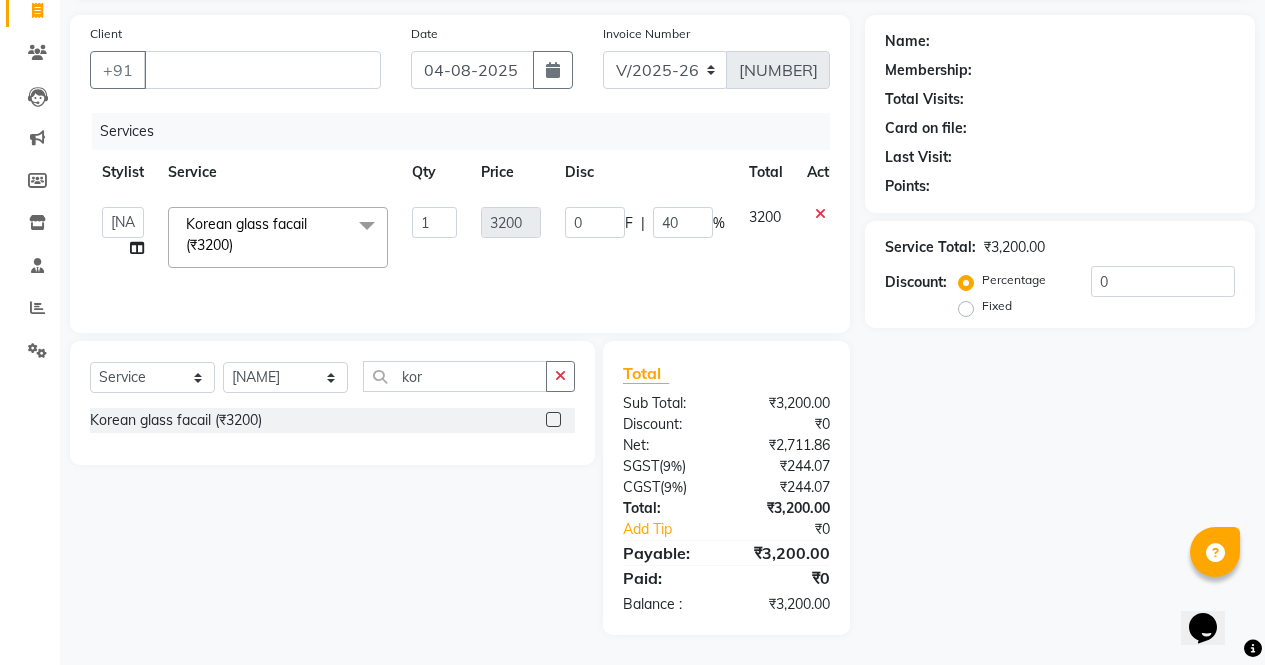 click on "Name: Membership: Total Visits: Card on file: Last Visit:  Points:  Service Total:  ₹3,200.00  Discount:  Percentage   Fixed  0" 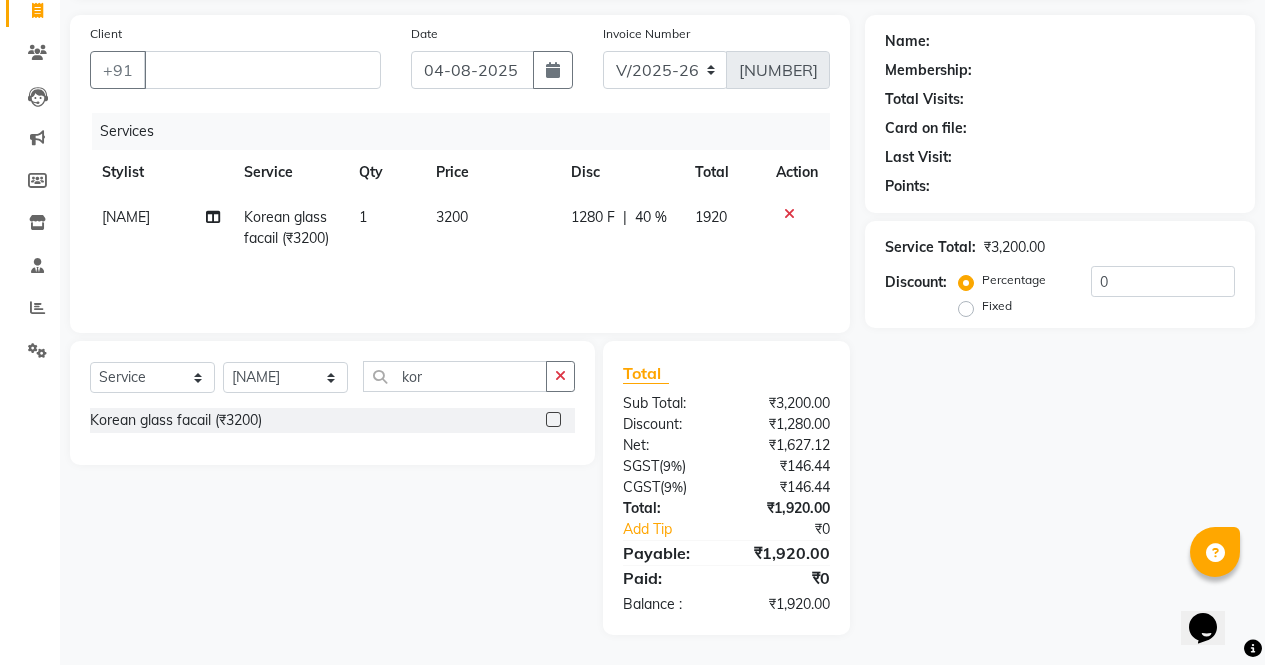 click on "40 %" 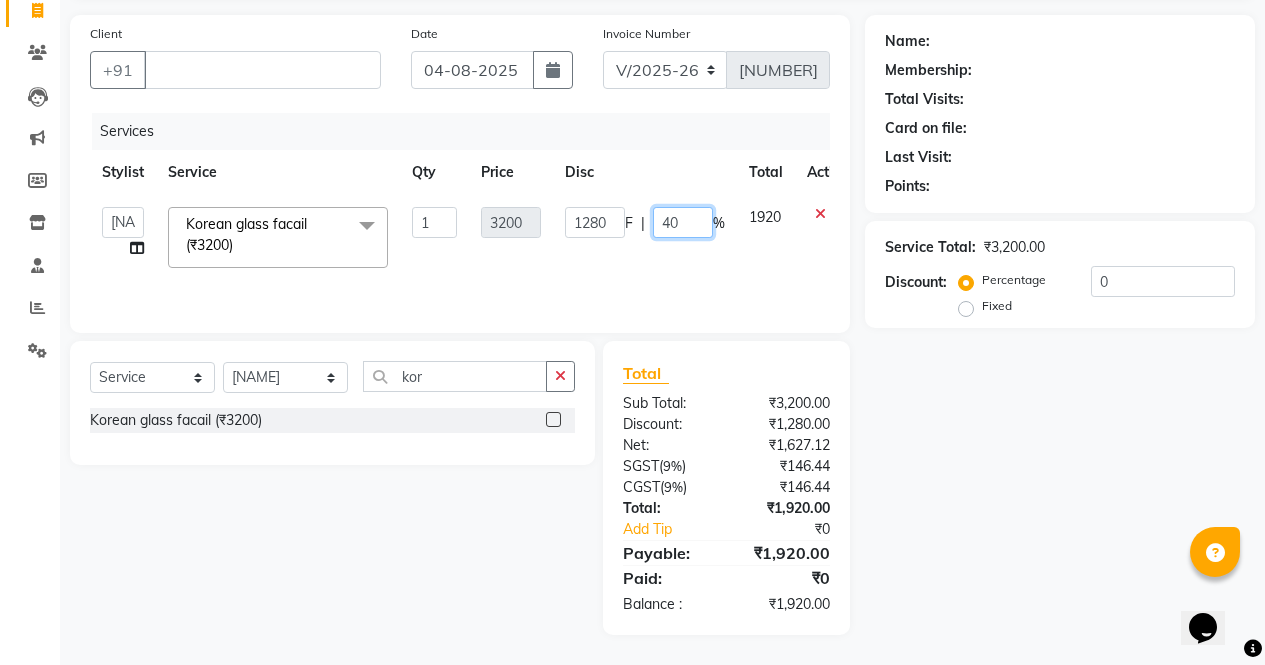 click on "40" 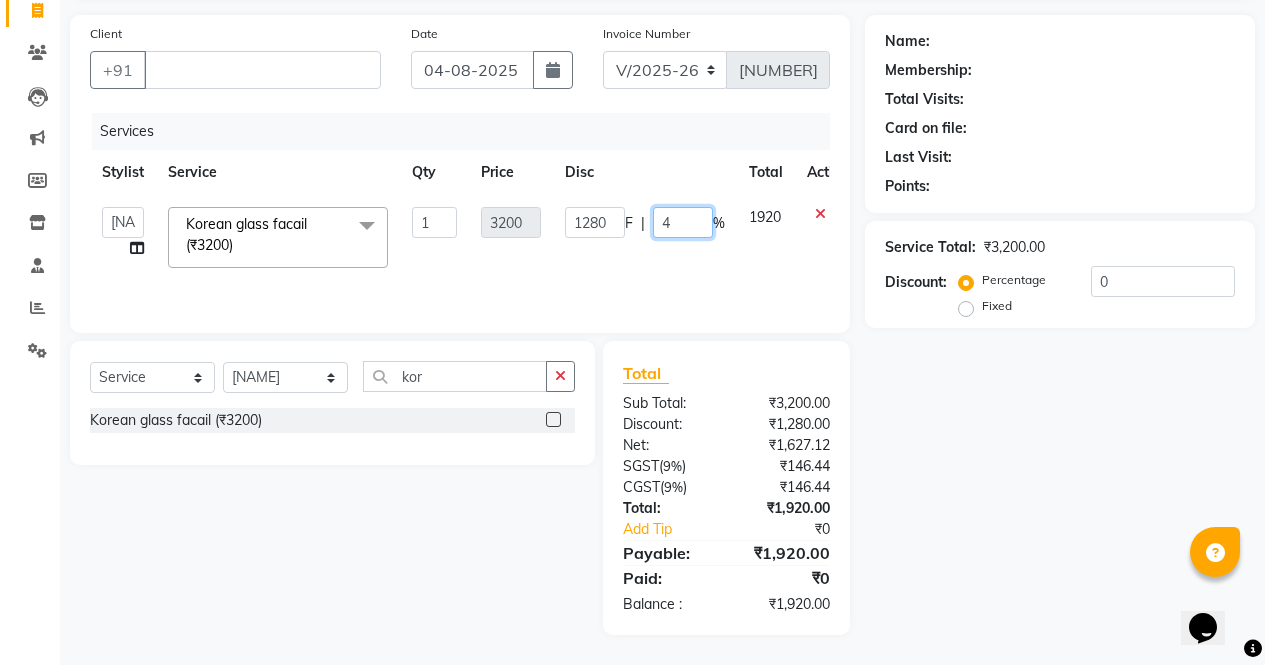 type on "40" 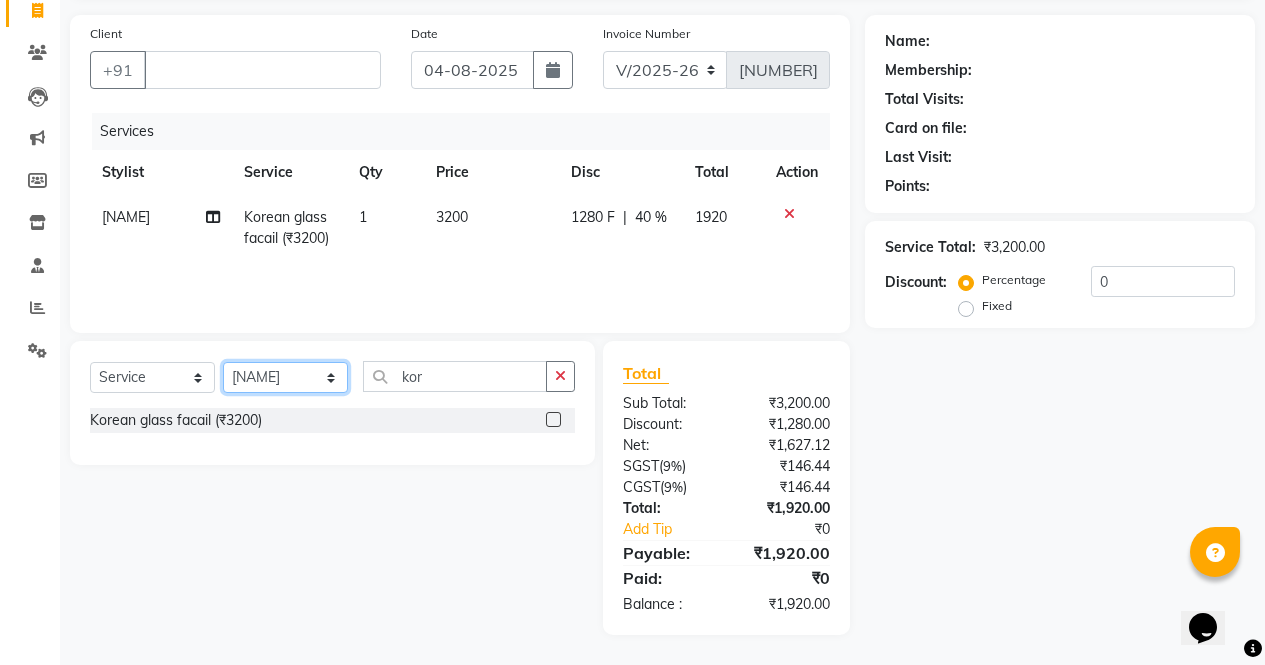 click on "Select Stylist ajeet anu armaan ashu Front Desk muskaan rakhi saima shivam soni sunil yashoda" 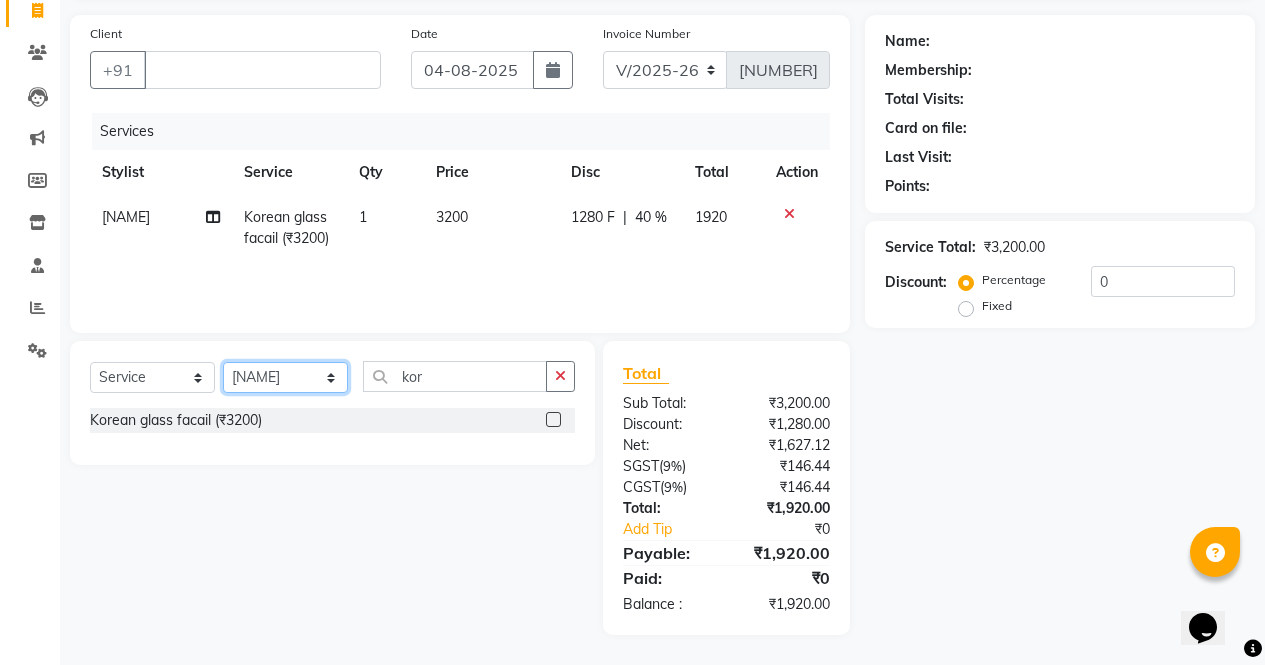 select on "87810" 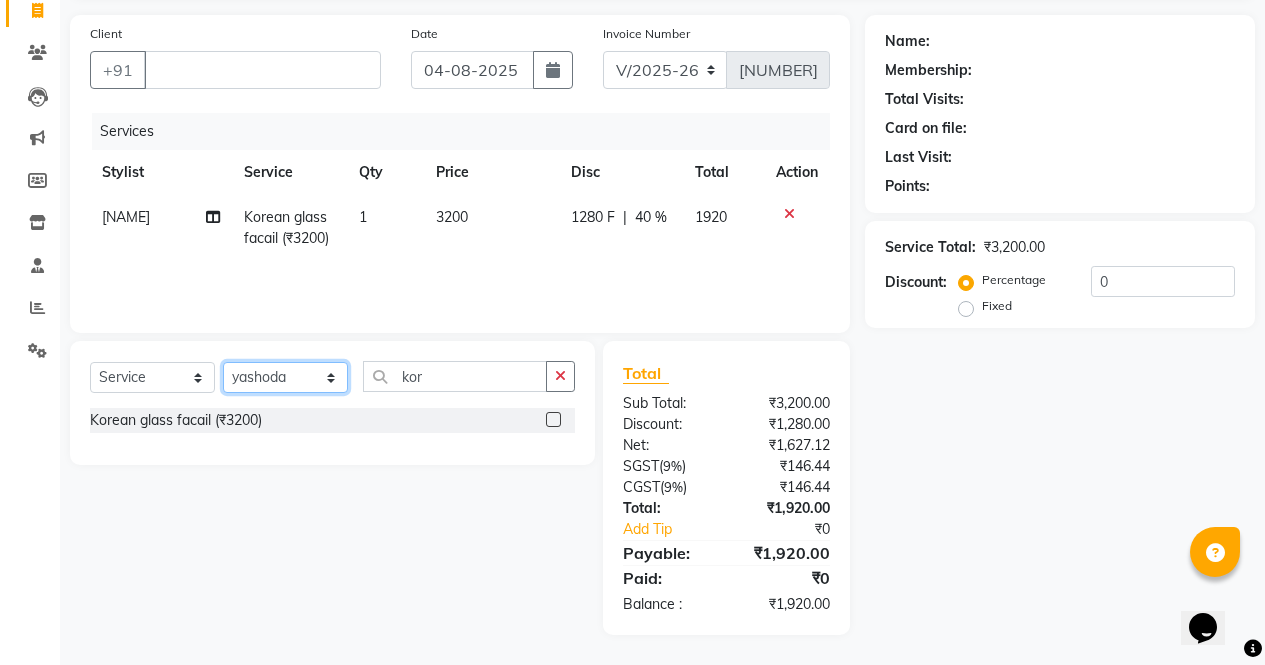click on "Select Stylist ajeet anu armaan ashu Front Desk muskaan rakhi saima shivam soni sunil yashoda" 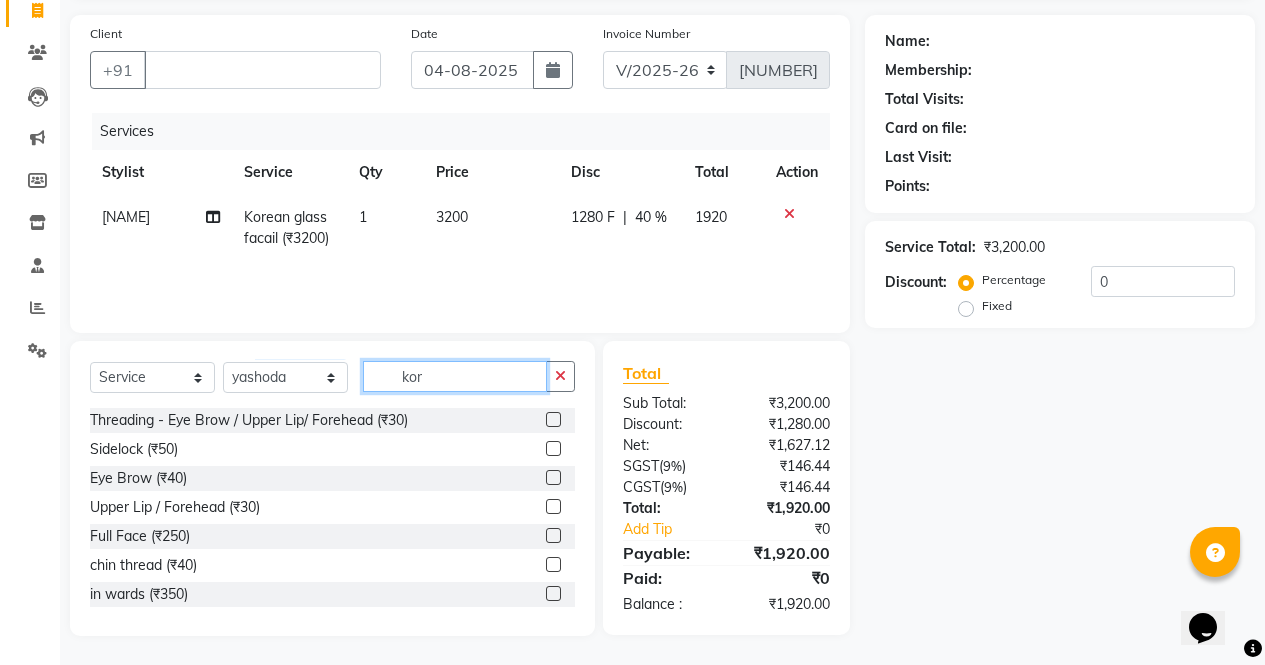 click on "kor" 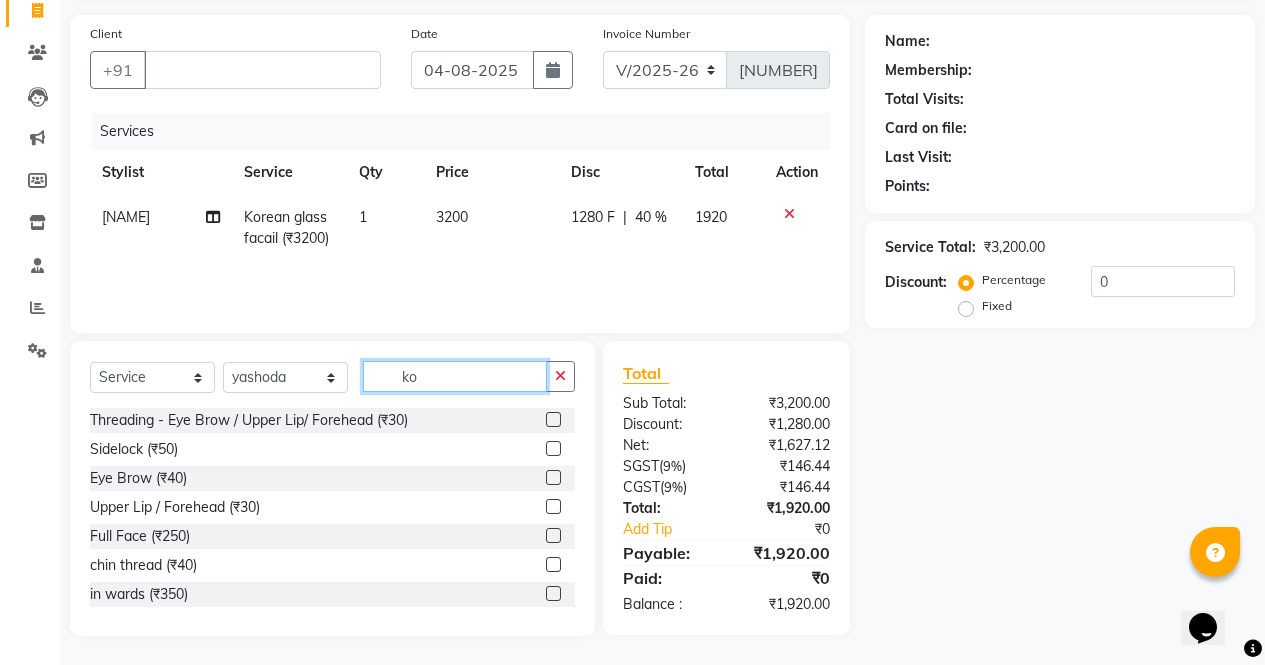 type on "k" 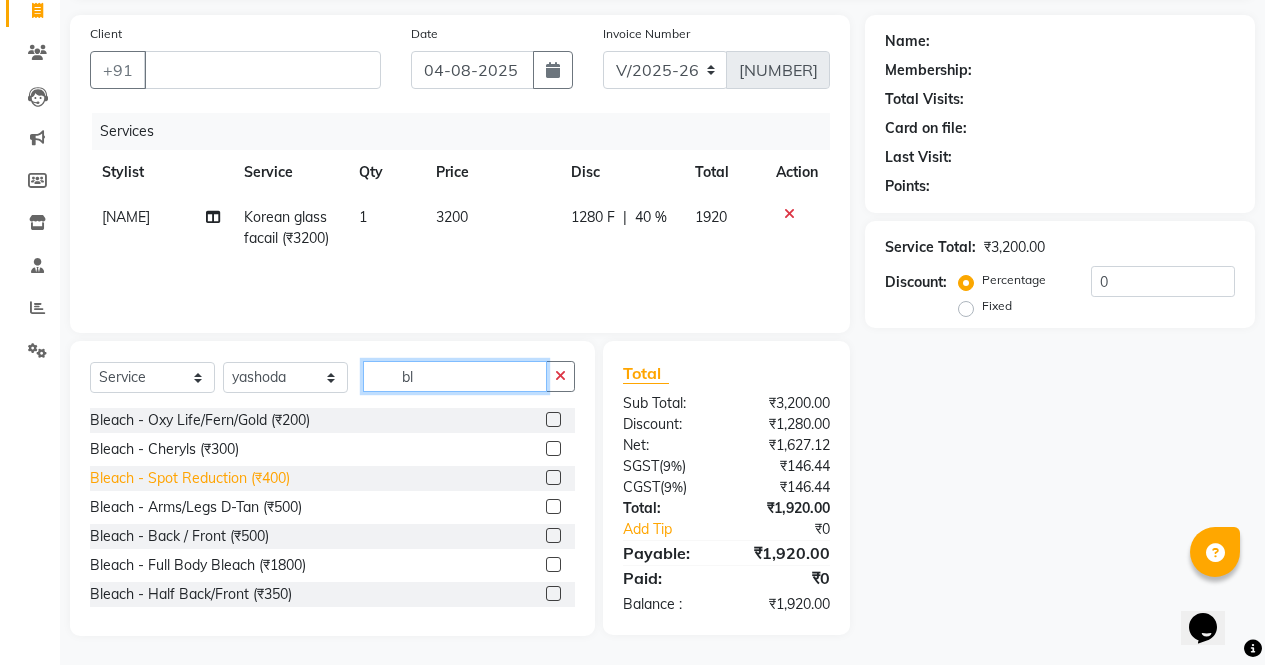 type on "bl" 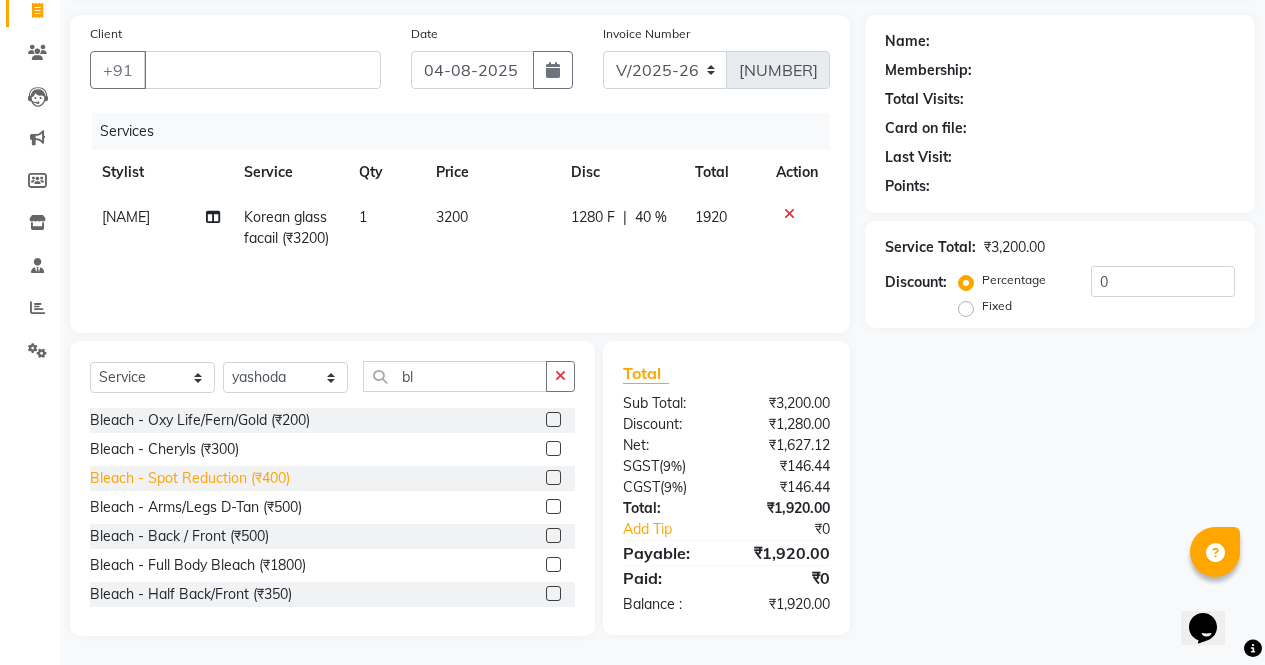 click on "Bleach - Spot Reduction (₹400)" 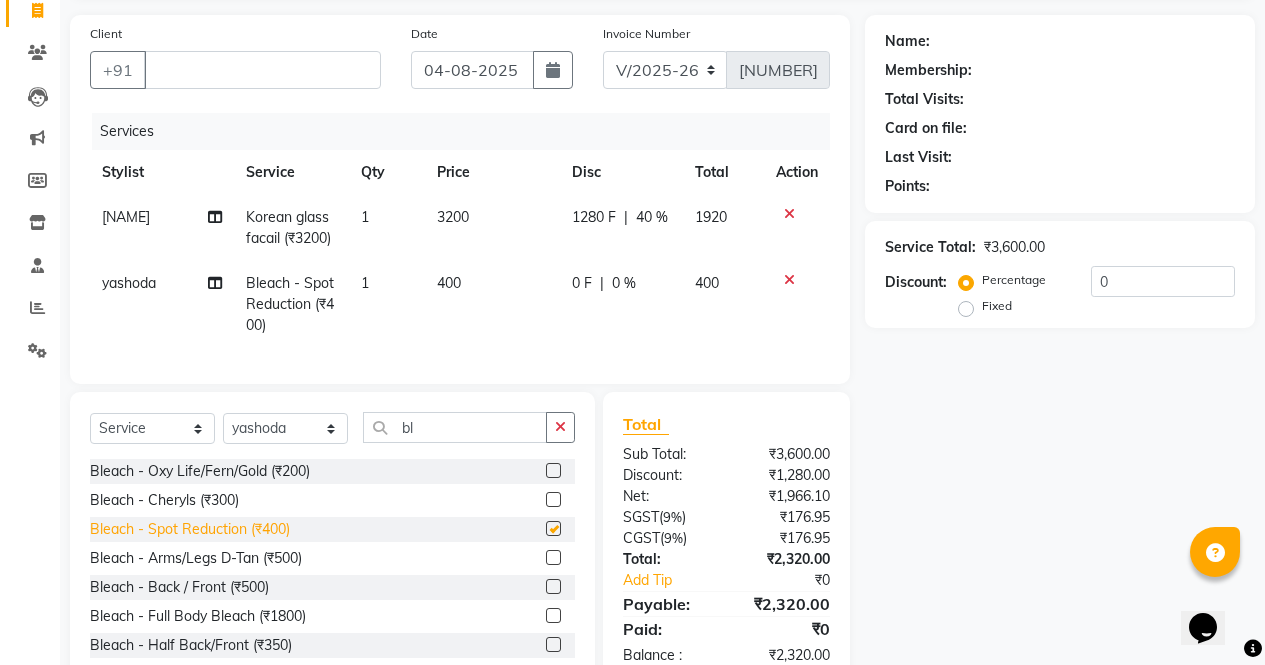 checkbox on "false" 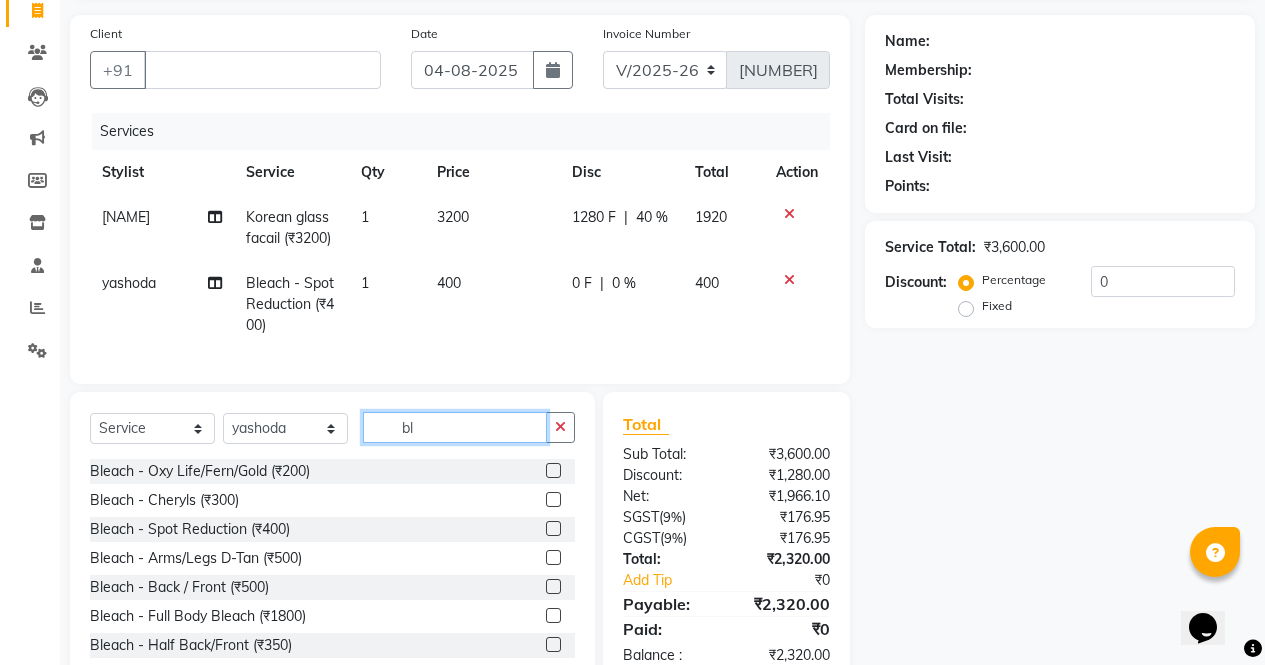 scroll, scrollTop: 202, scrollLeft: 0, axis: vertical 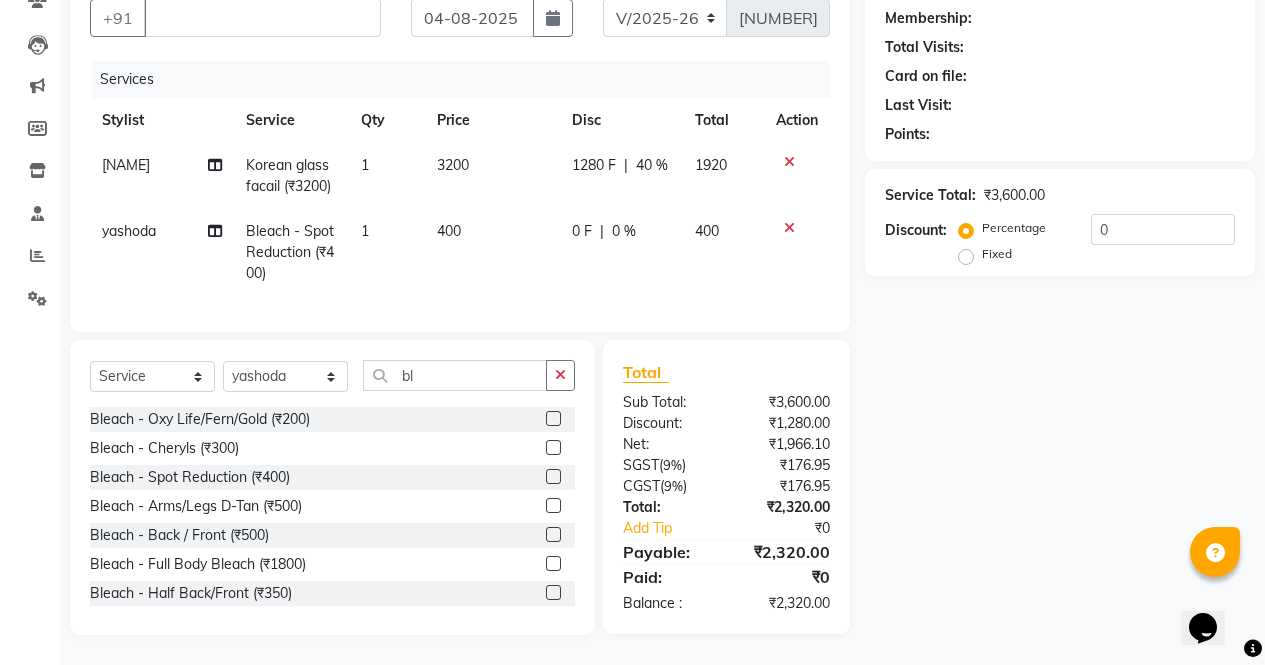 click 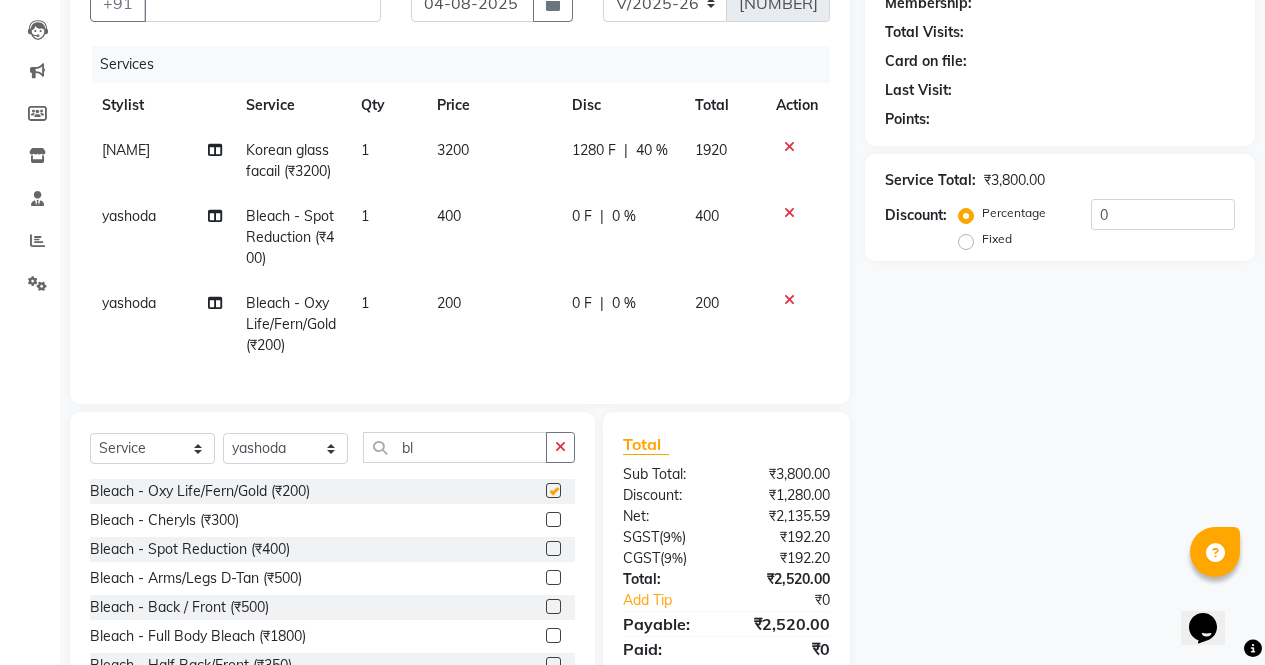 checkbox on "false" 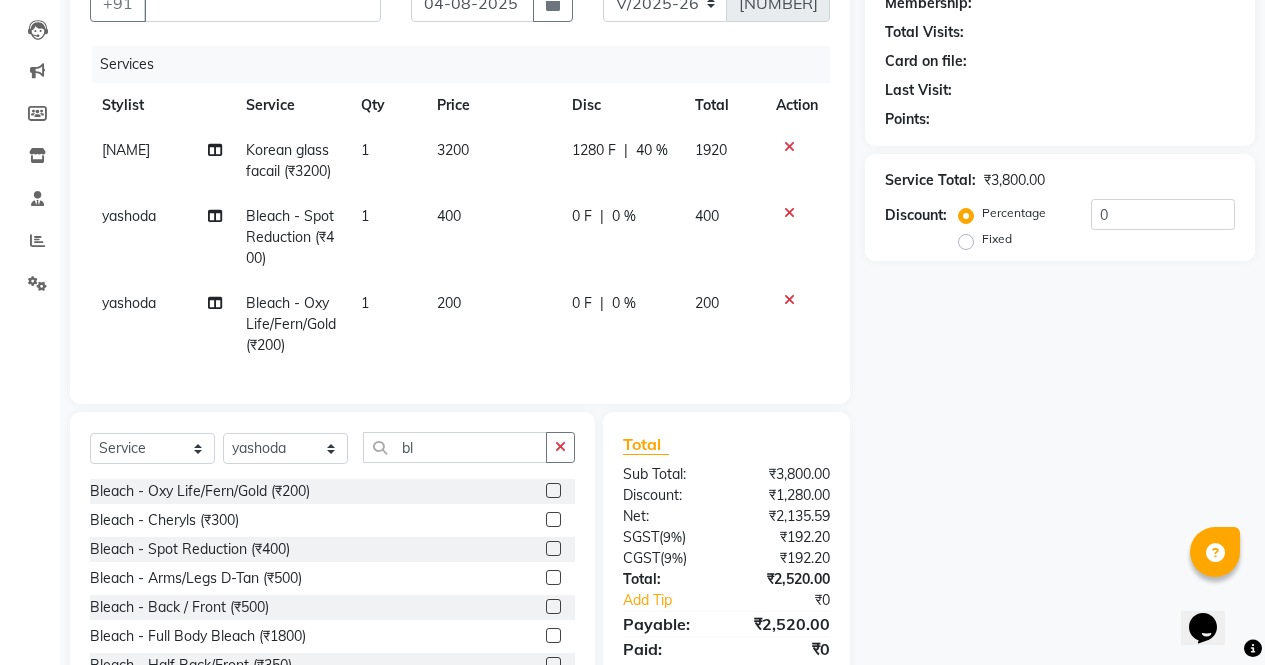 click 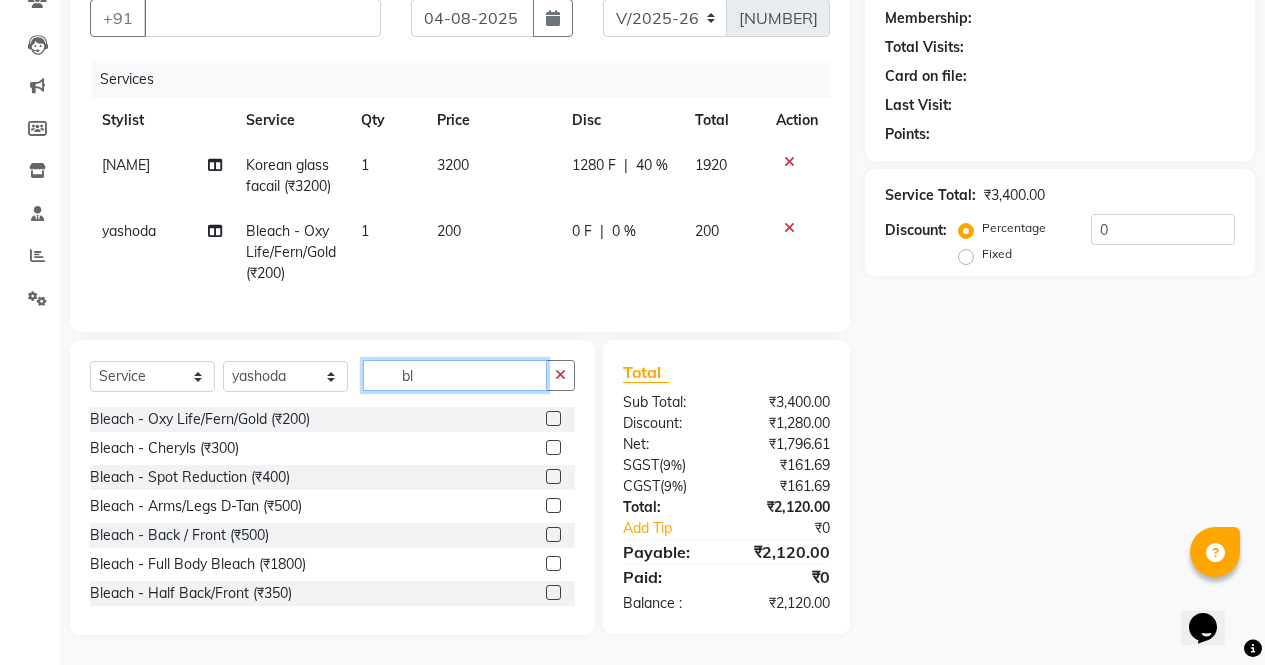 click on "bl" 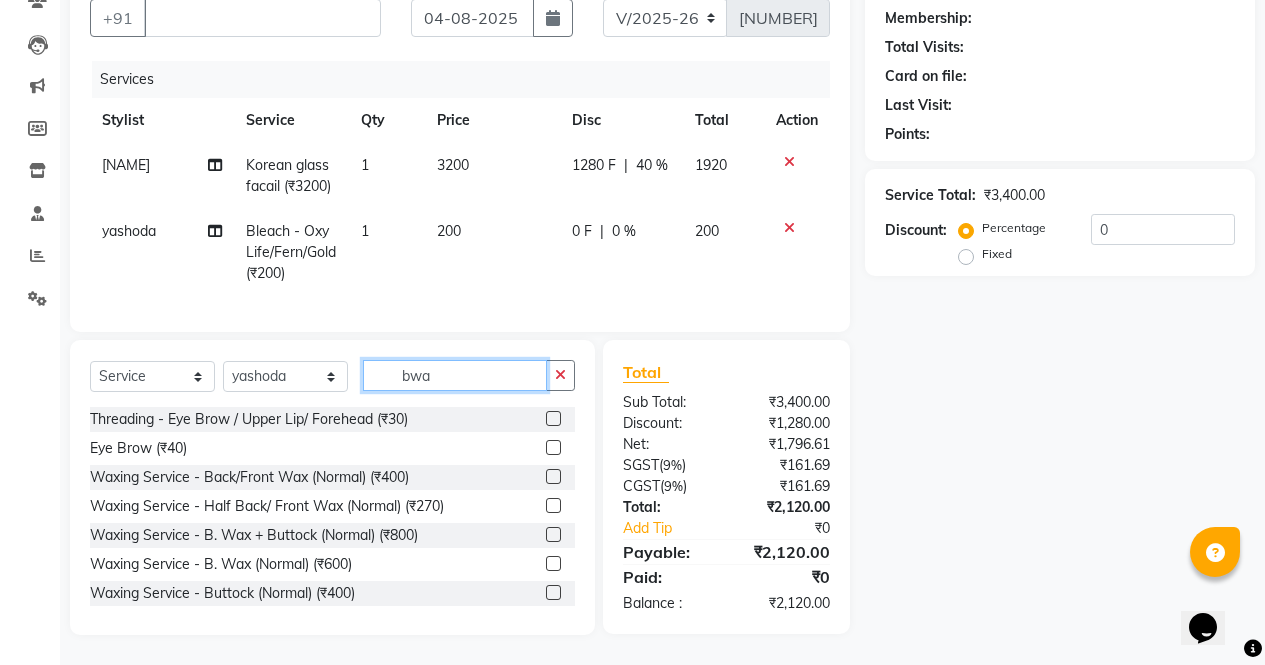scroll, scrollTop: 201, scrollLeft: 0, axis: vertical 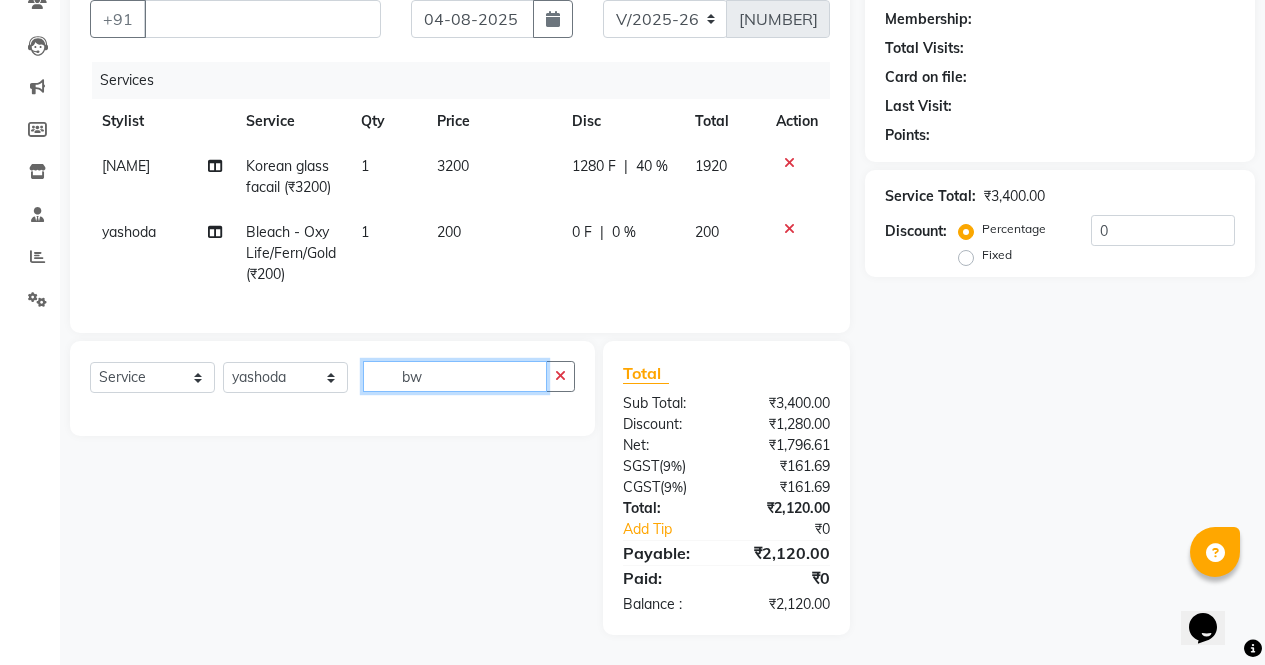 type on "b" 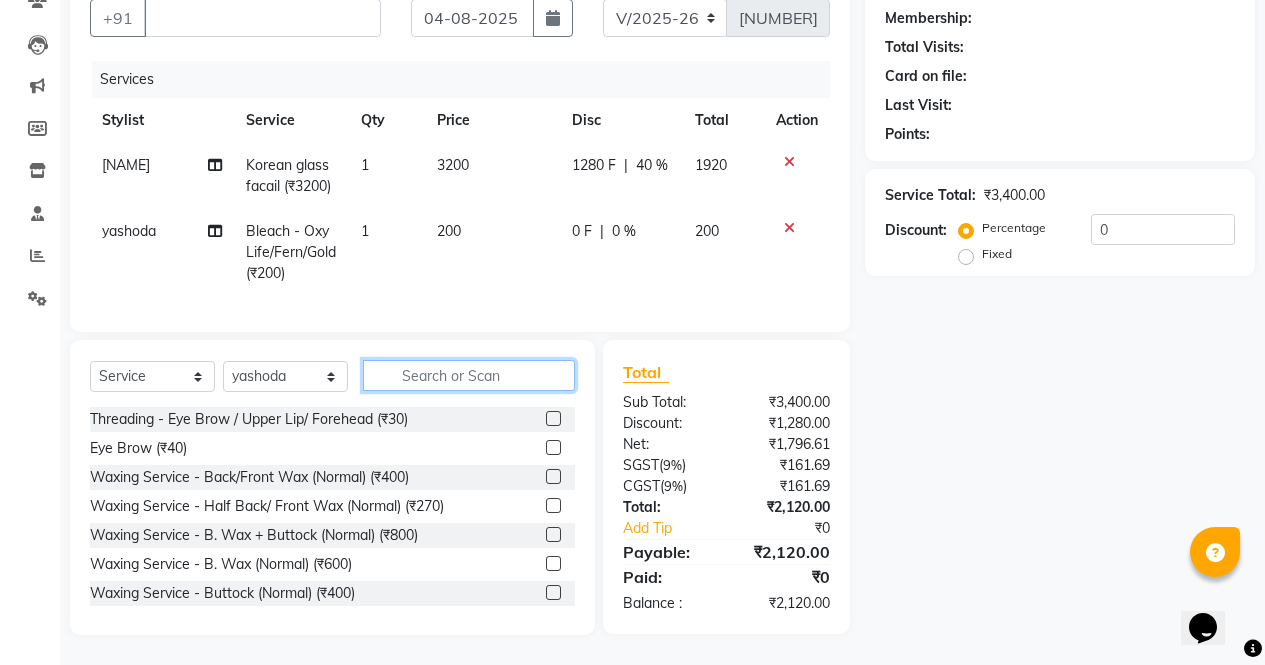 scroll, scrollTop: 202, scrollLeft: 0, axis: vertical 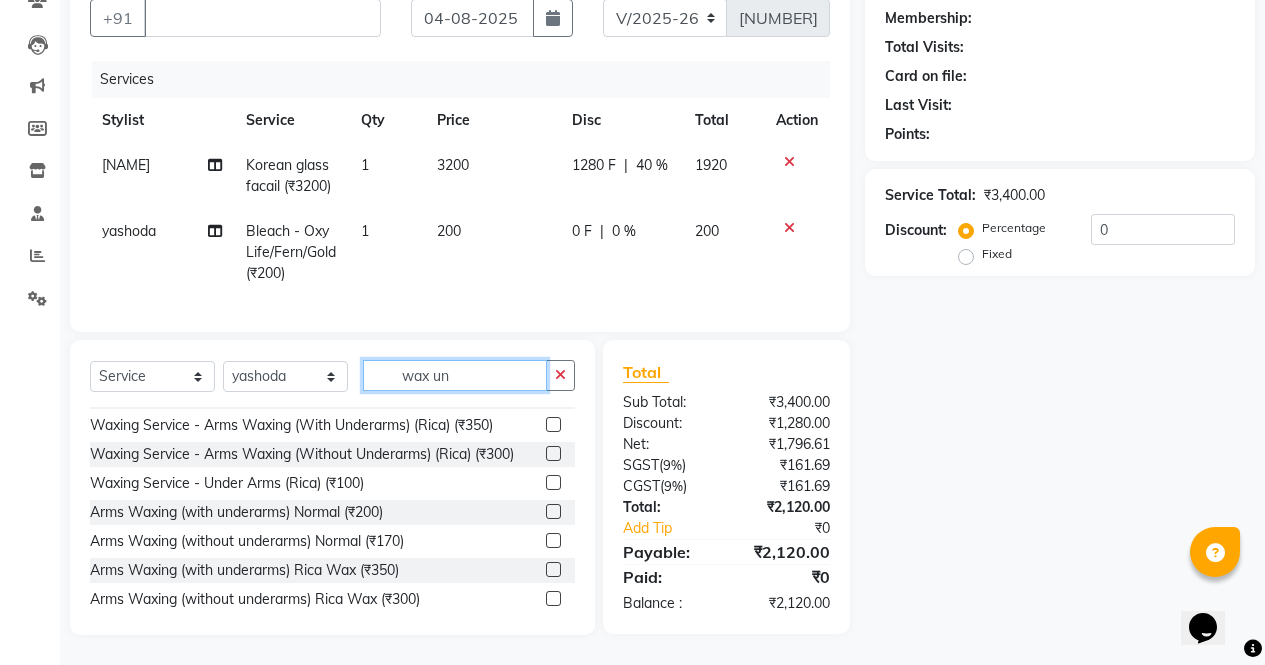 type on "wax un" 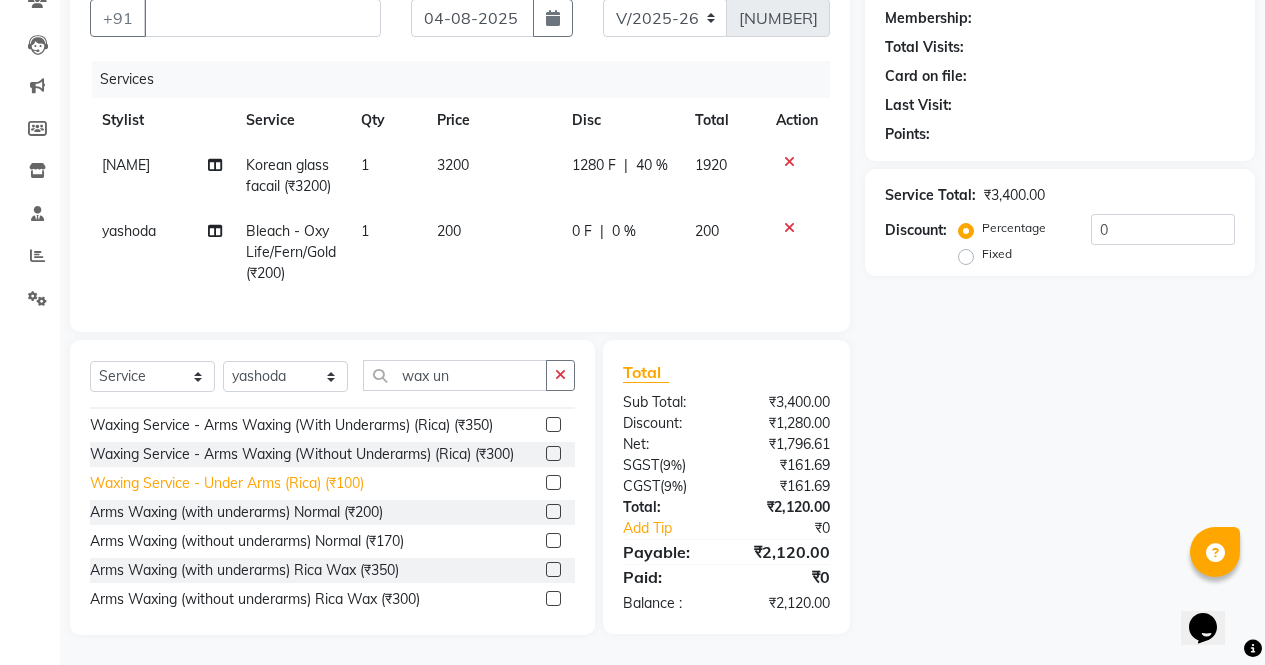 click on "Waxing Service - Under Arms (Rica) (₹100)" 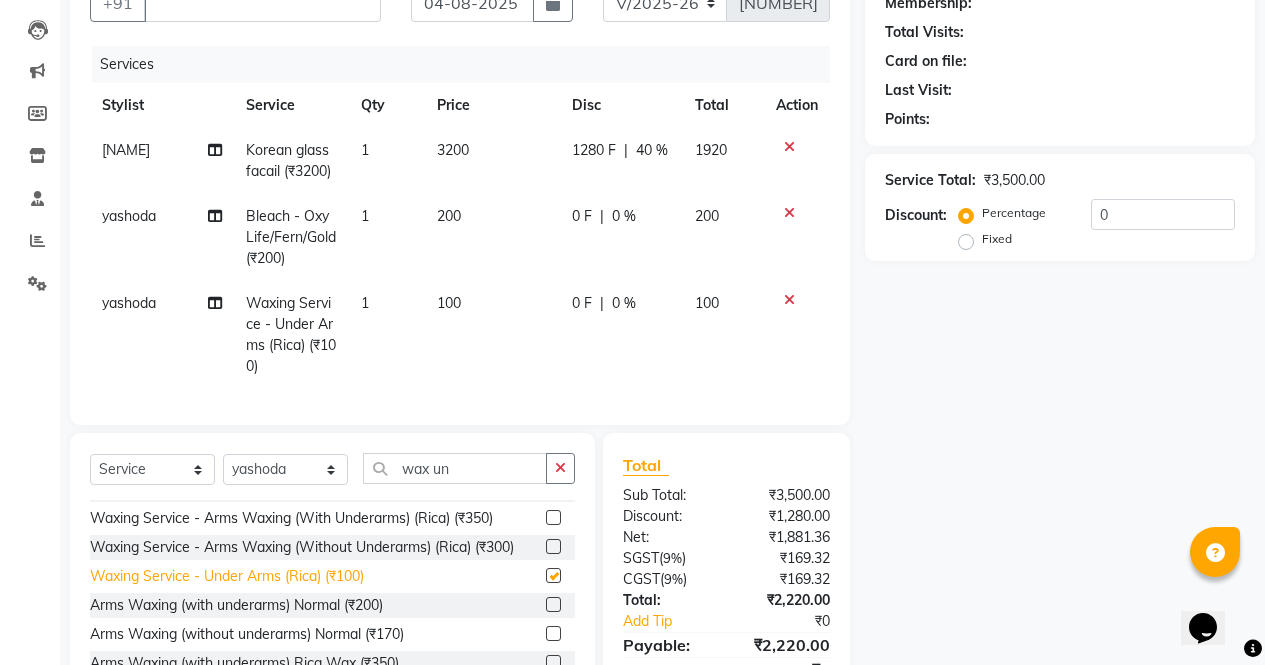 checkbox on "false" 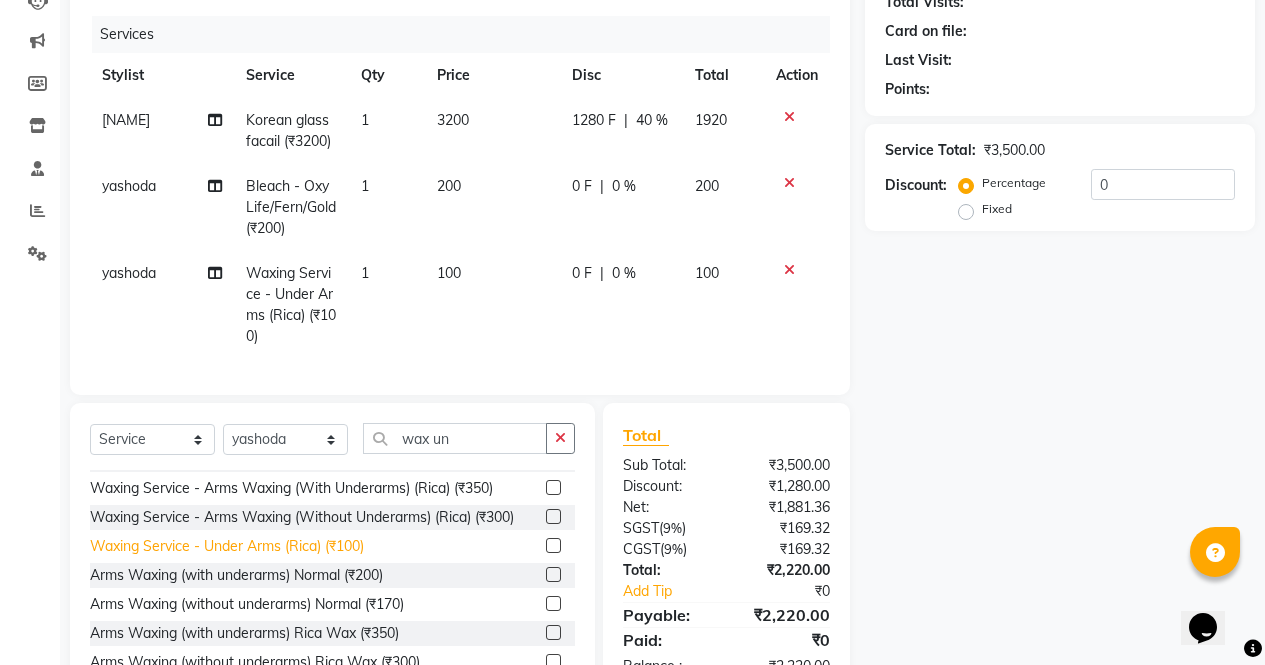 scroll, scrollTop: 291, scrollLeft: 0, axis: vertical 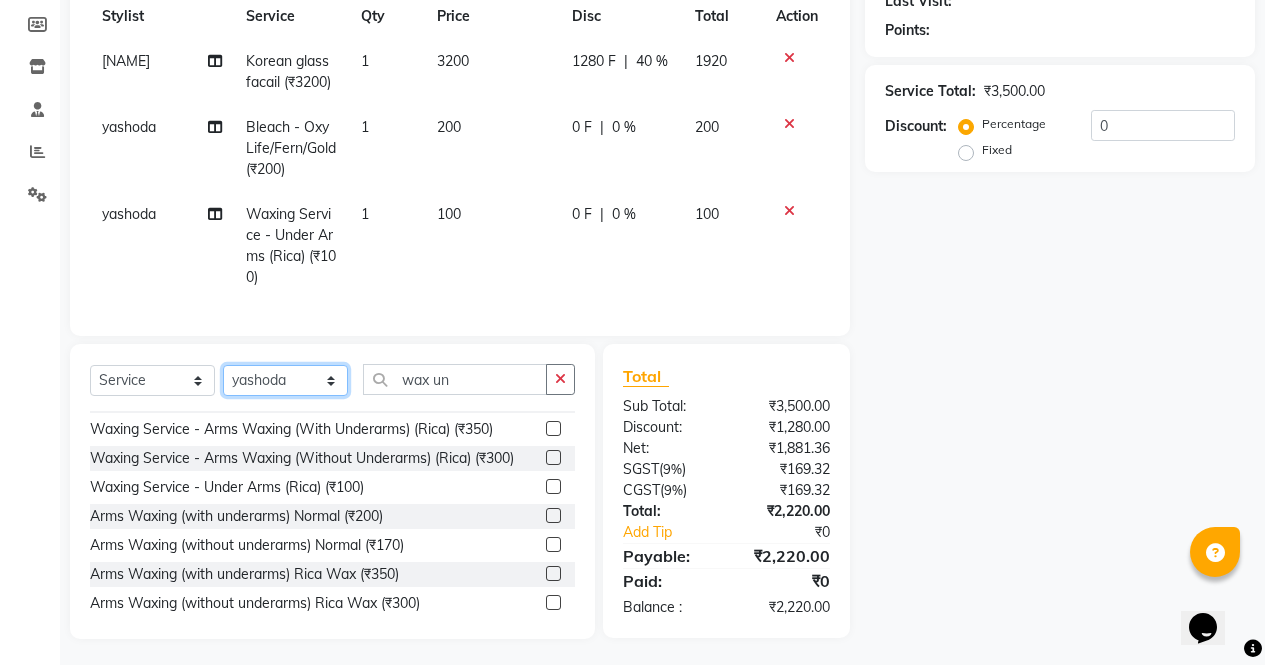 click on "Select Stylist ajeet anu armaan ashu Front Desk muskaan rakhi saima shivam soni sunil yashoda" 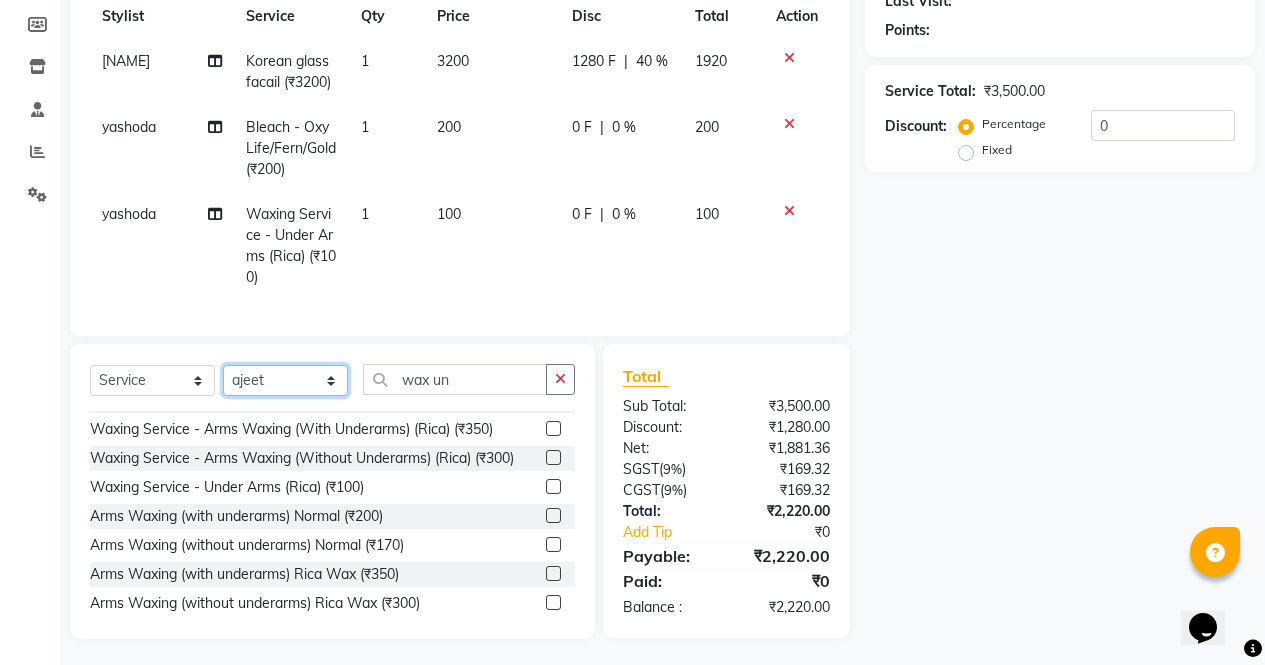 click on "Select Stylist ajeet anu armaan ashu Front Desk muskaan rakhi saima shivam soni sunil yashoda" 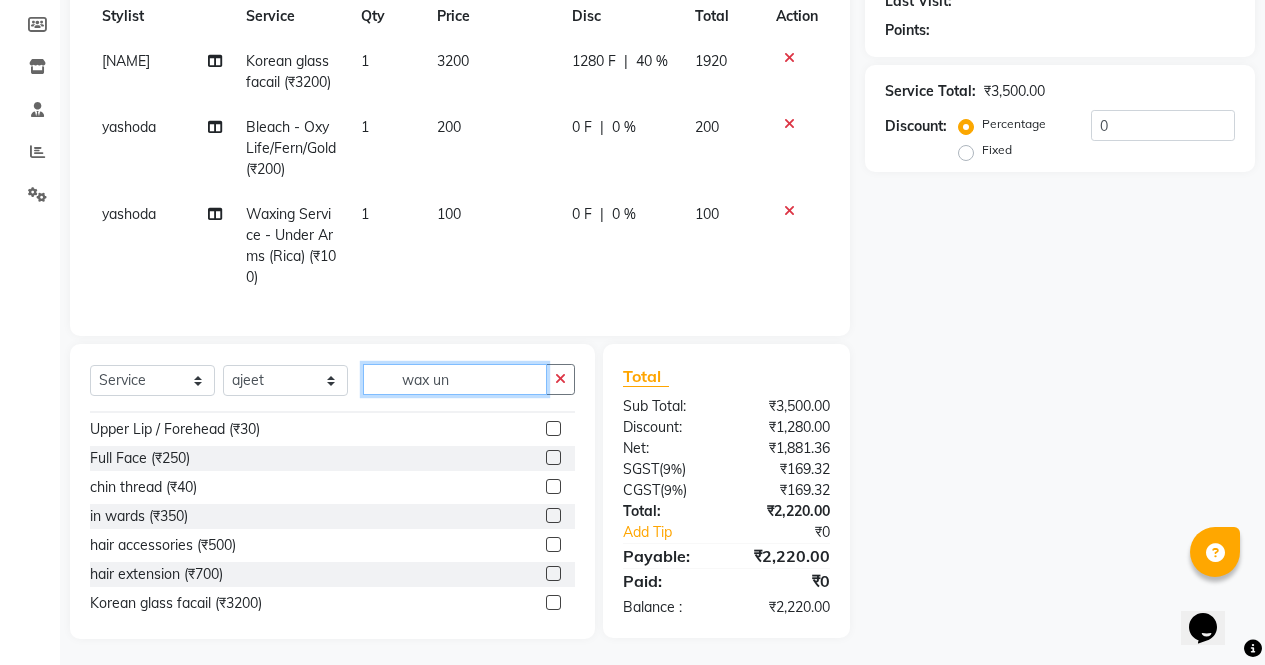 click on "wax un" 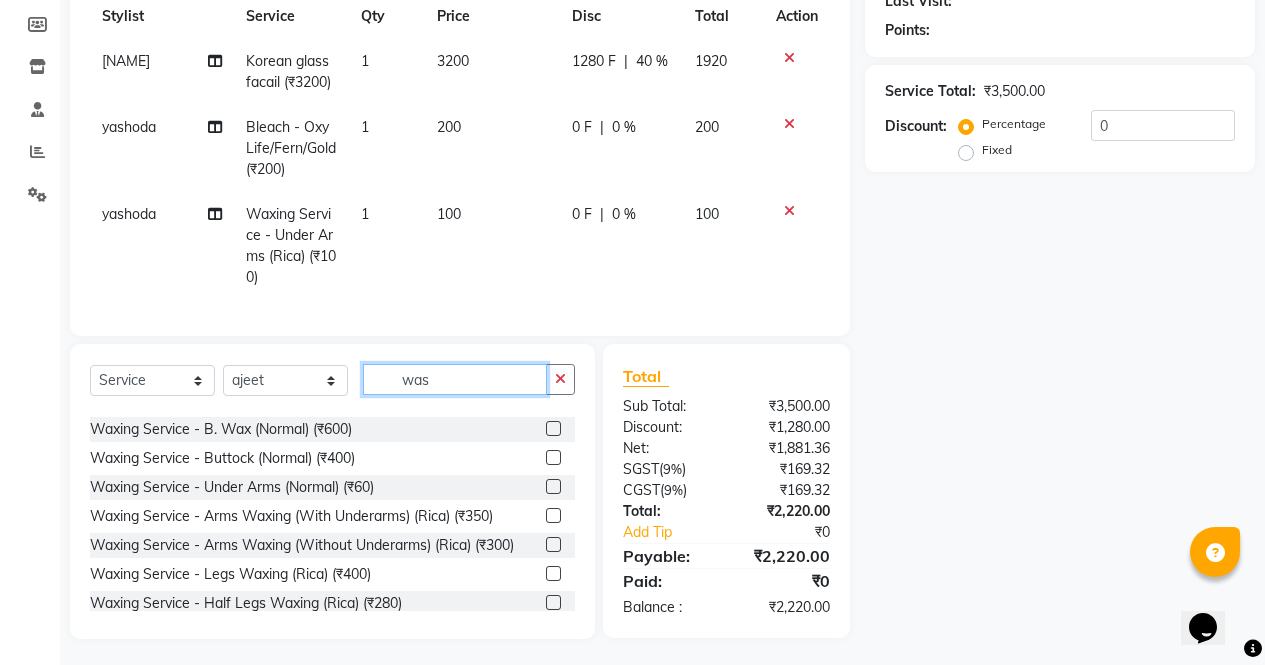 scroll, scrollTop: 0, scrollLeft: 0, axis: both 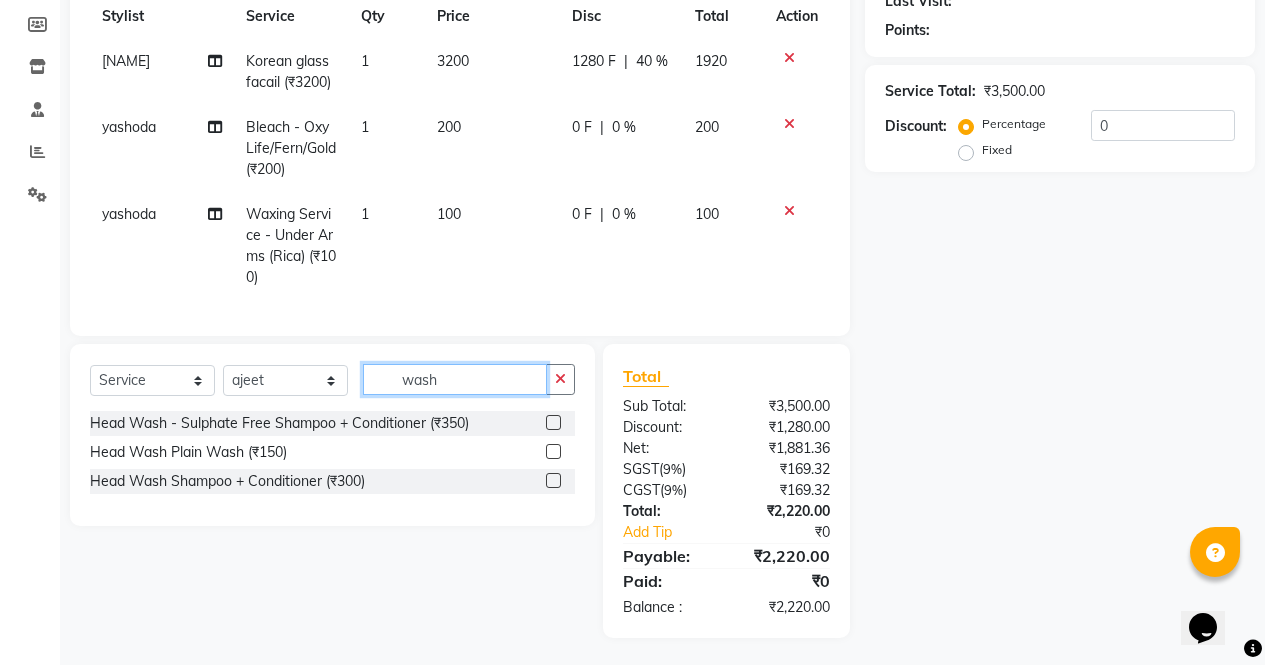 type on "wash" 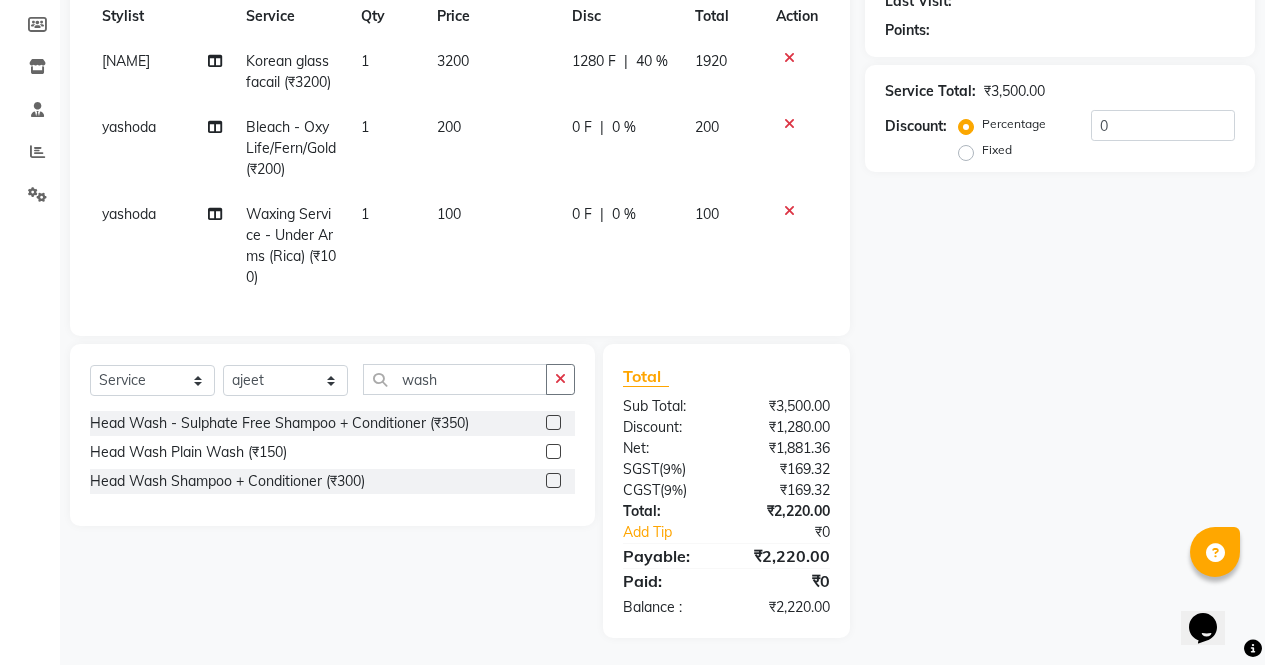 click 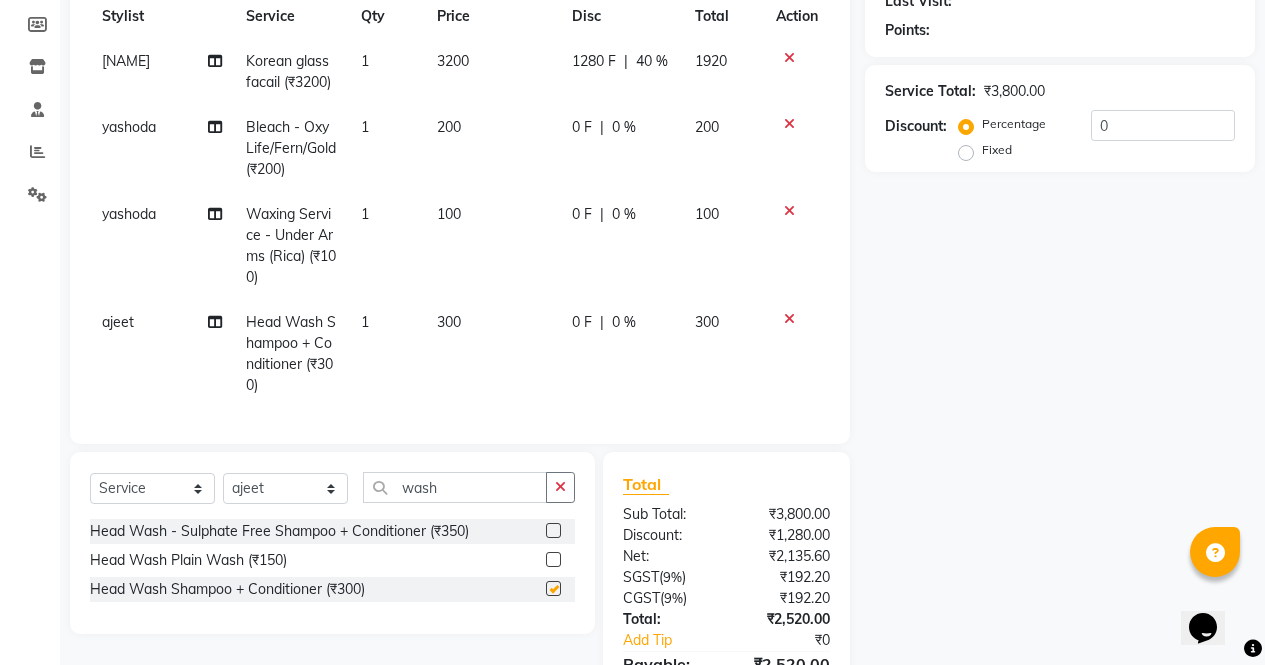 checkbox on "false" 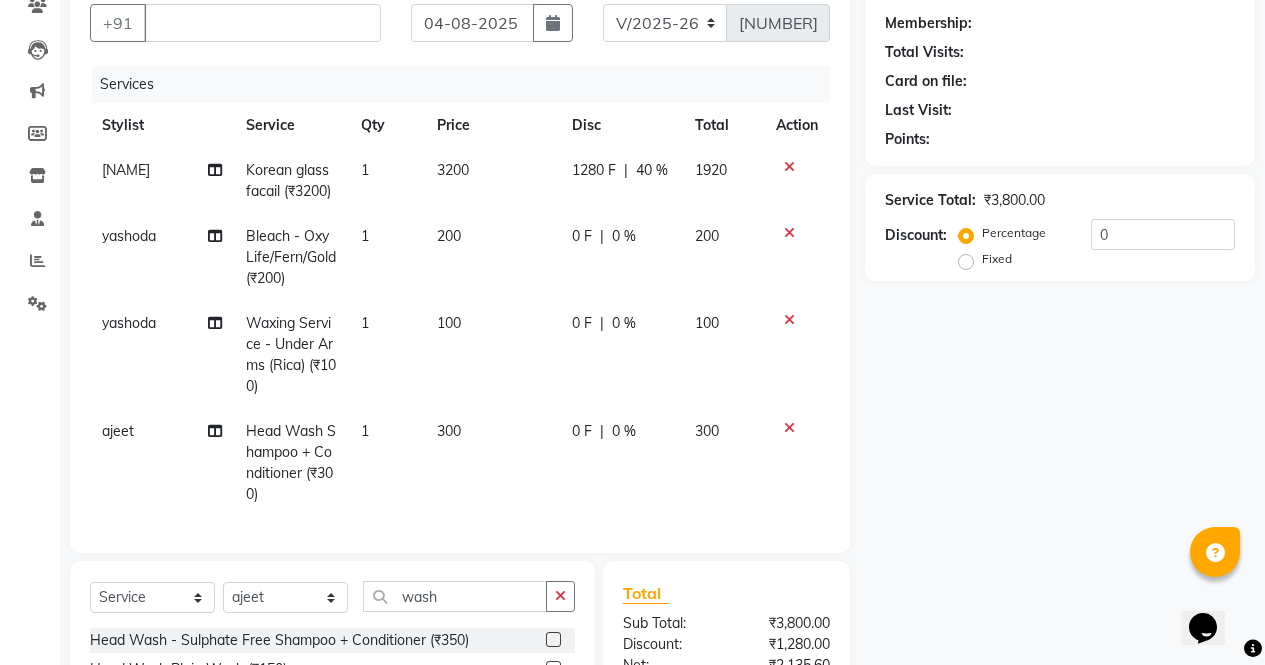 scroll, scrollTop: 417, scrollLeft: 0, axis: vertical 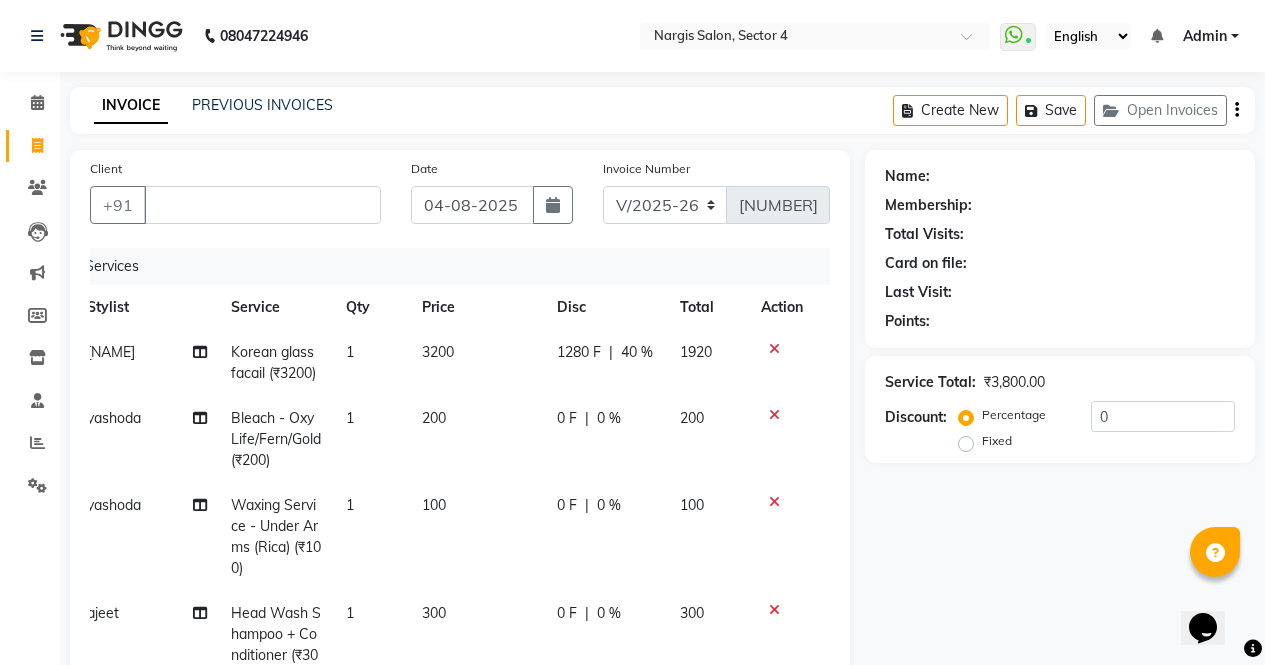 click on "Disc" 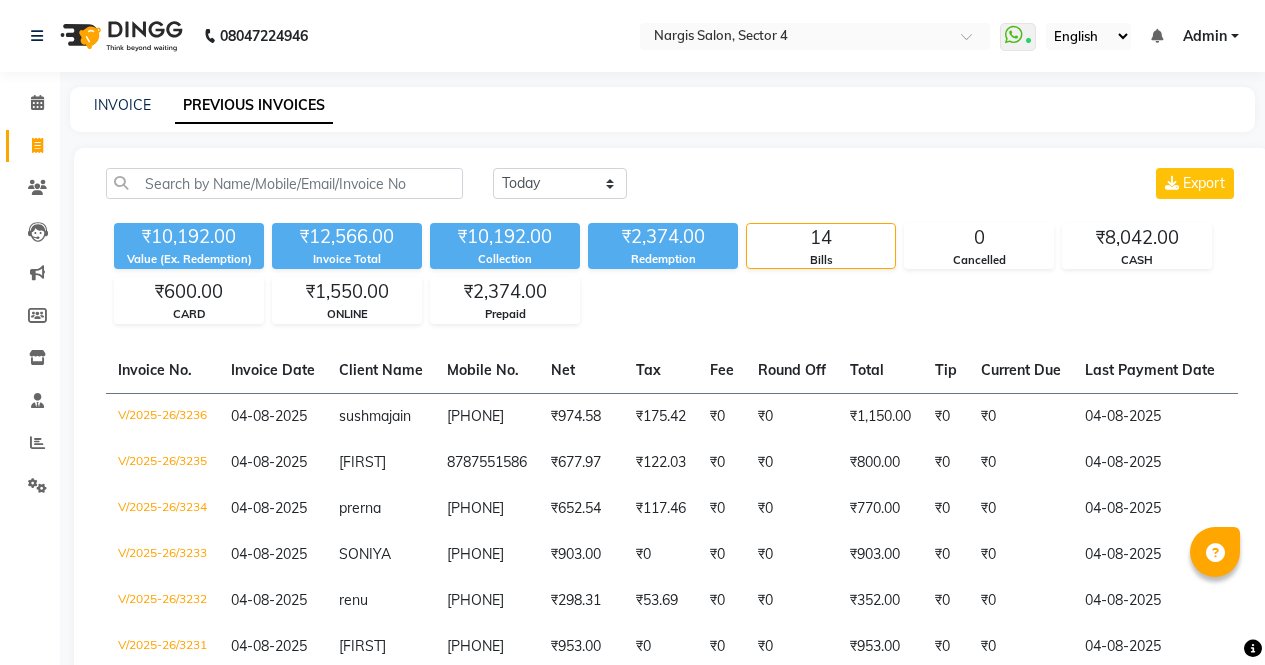 scroll, scrollTop: 0, scrollLeft: 0, axis: both 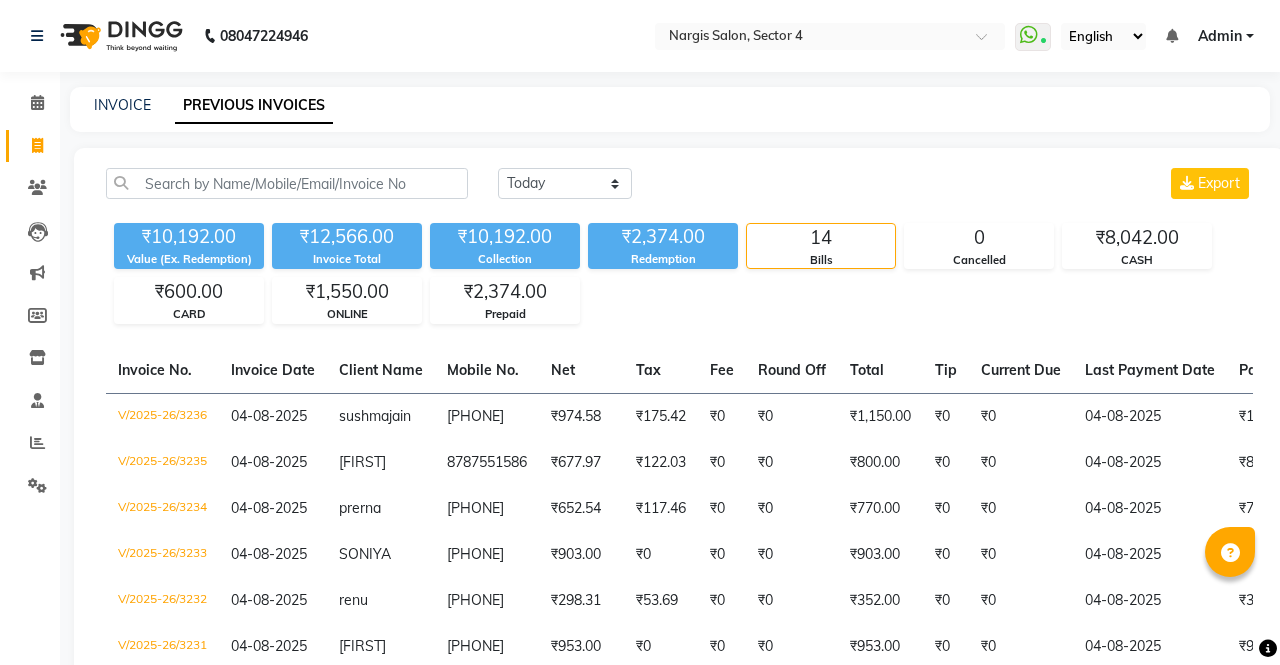 select on "4130" 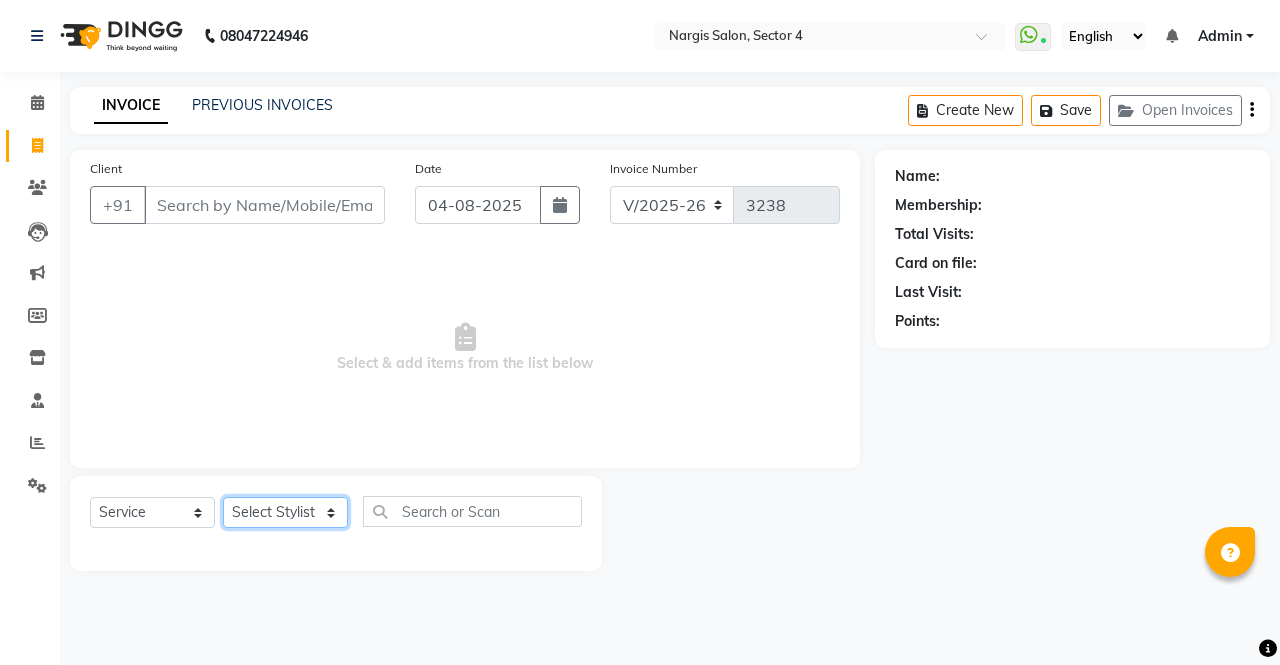 click on "Select Stylist ajeet anu armaan ashu Front Desk muskaan rakhi saima shivam soni sunil yashoda" 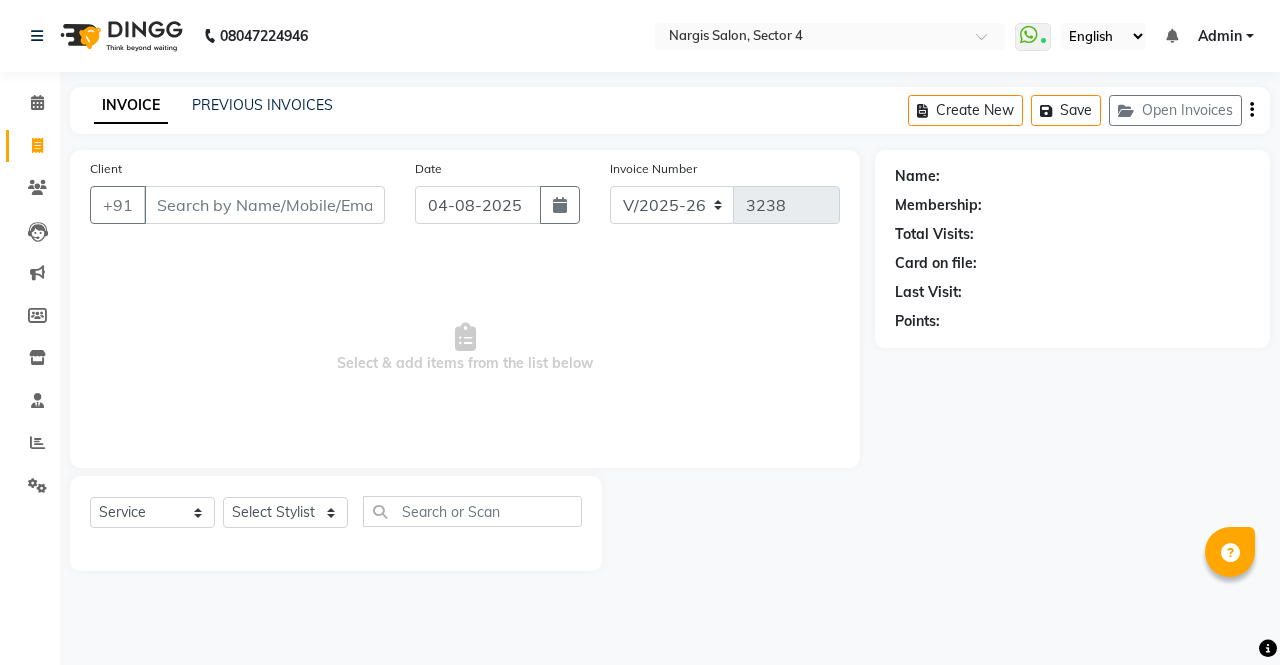 click on "Select & add items from the list below" at bounding box center (465, 348) 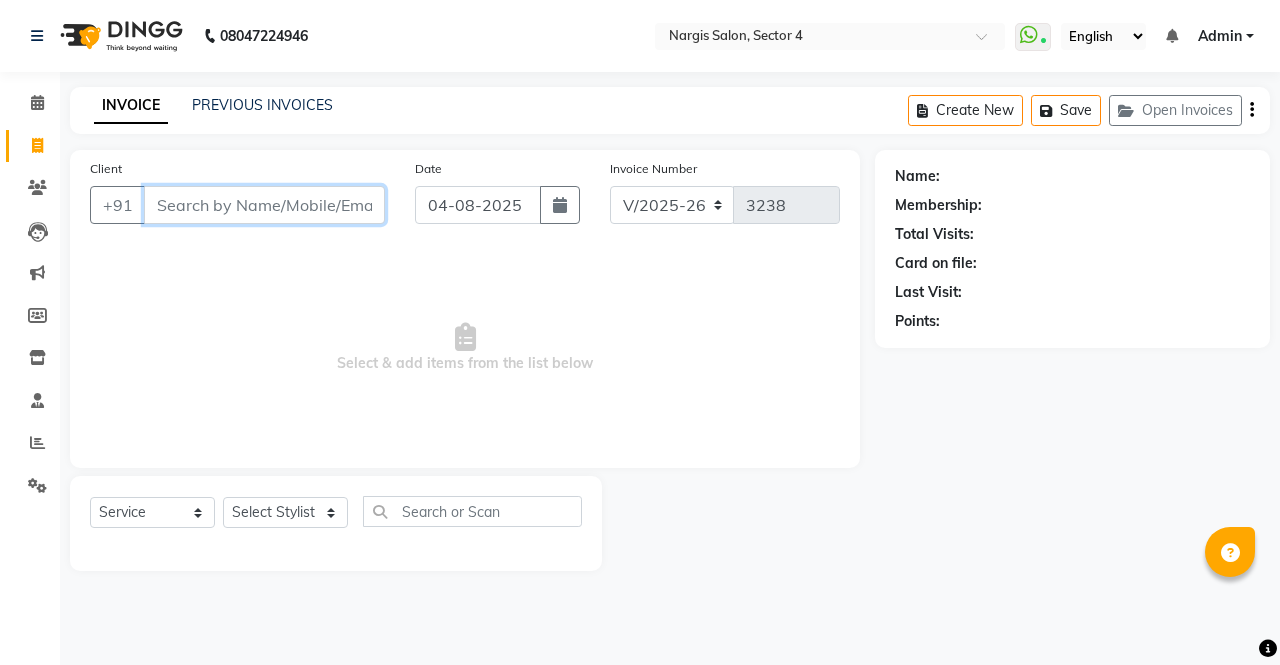 click on "Client" at bounding box center (264, 205) 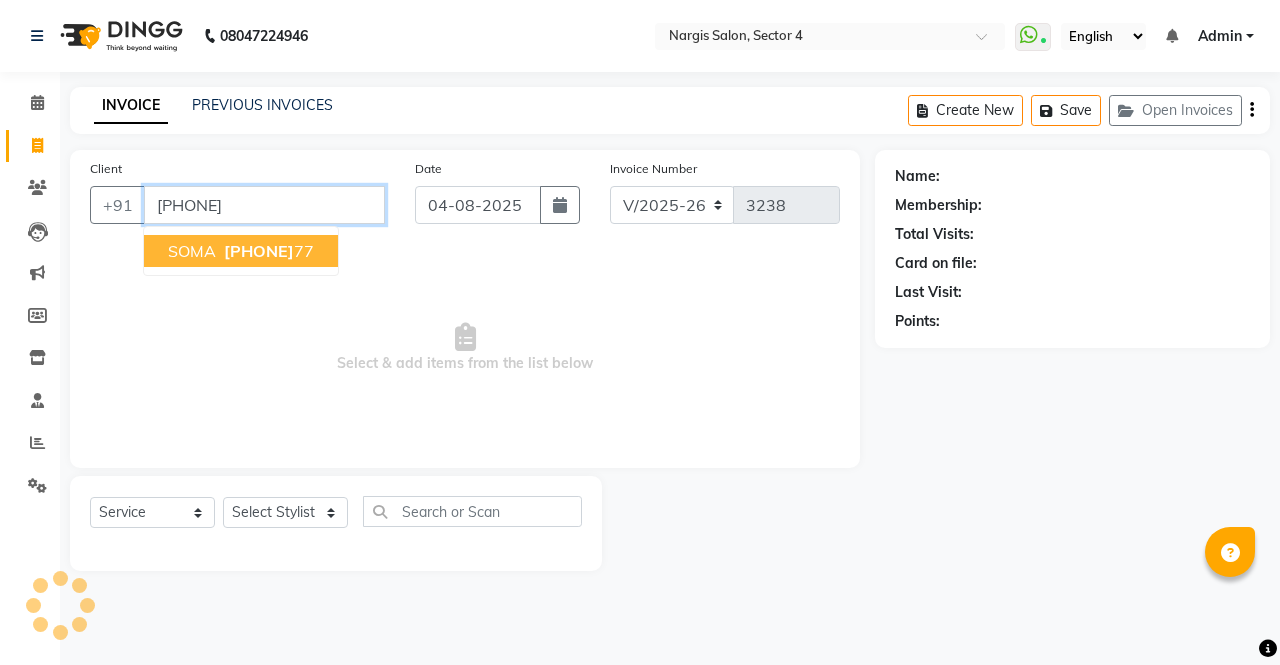 type on "[PHONE]" 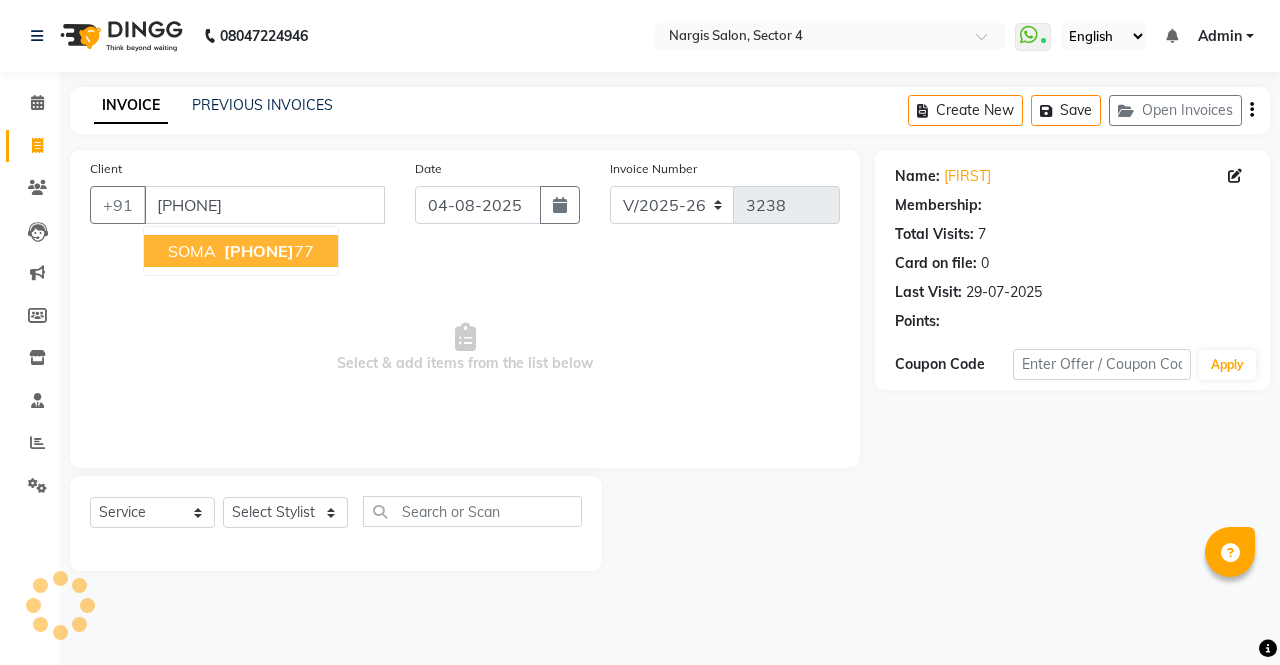 select on "1: Object" 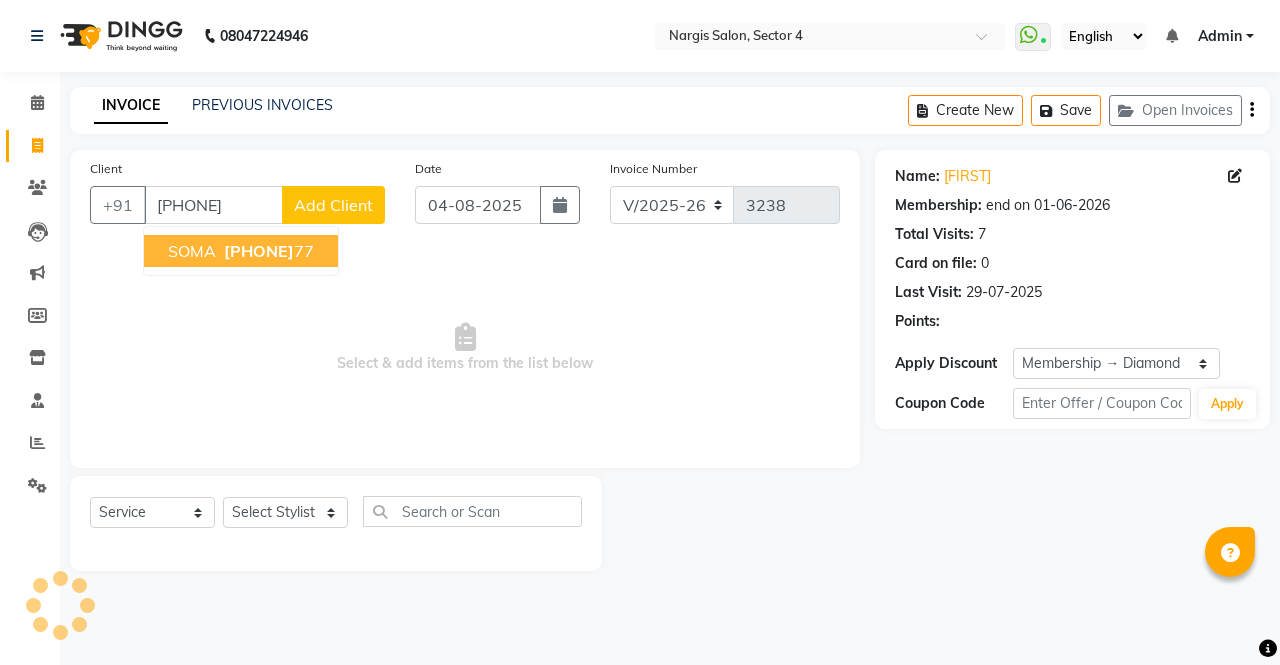 click on "[PHONE]" at bounding box center (259, 251) 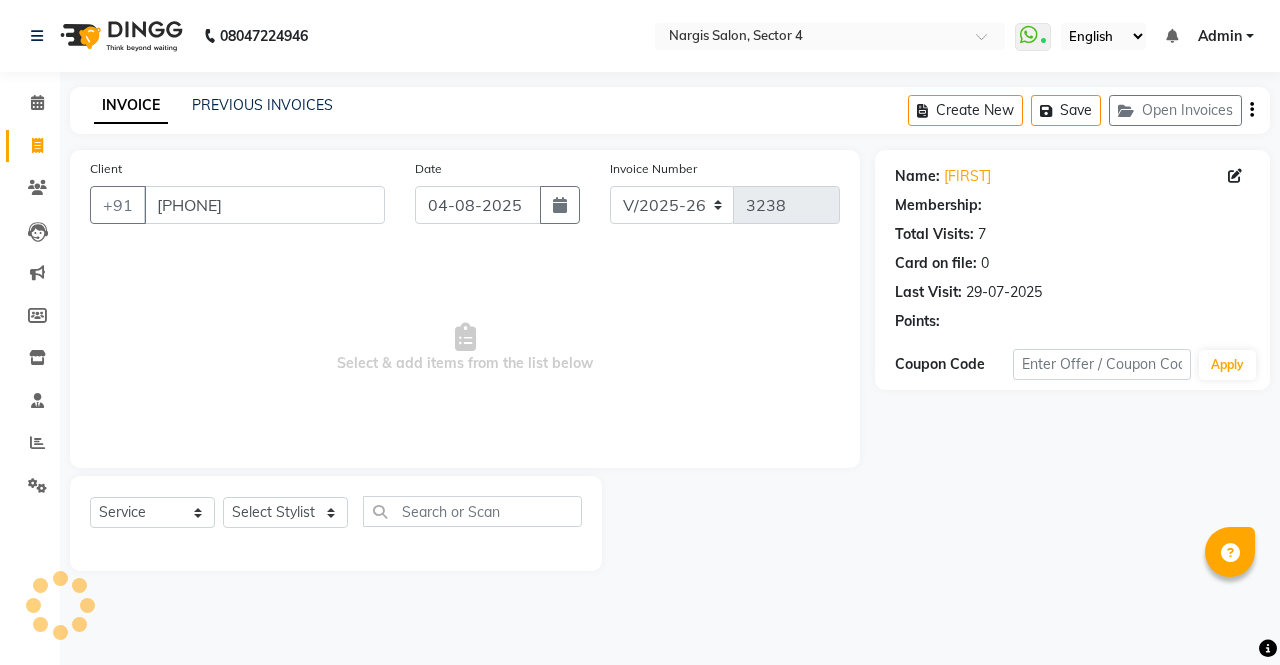 select on "1: Object" 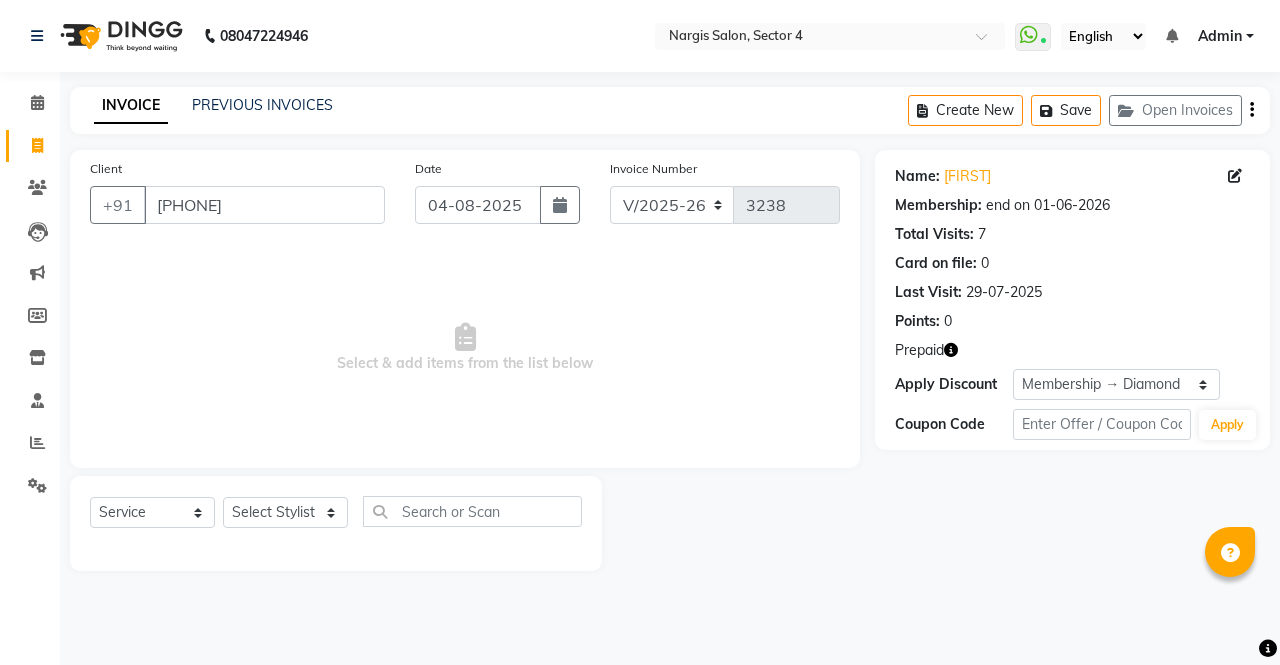 click 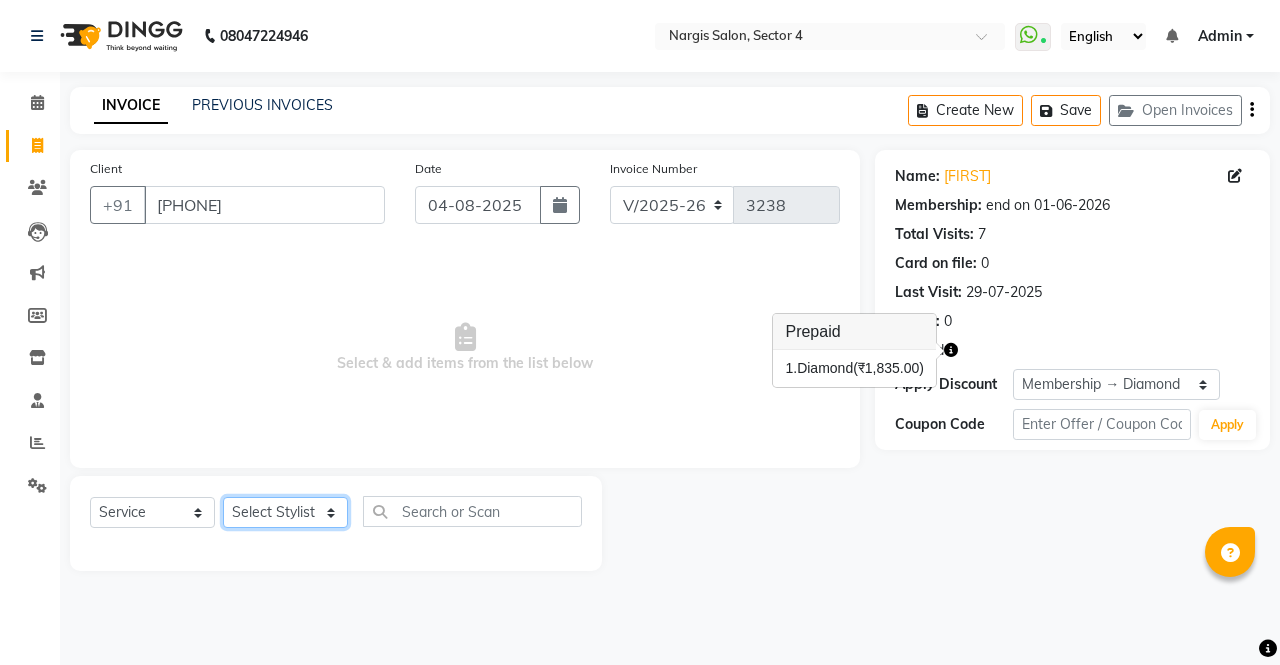 click on "Select Stylist ajeet anu armaan ashu Front Desk muskaan rakhi saima shivam soni sunil yashoda" 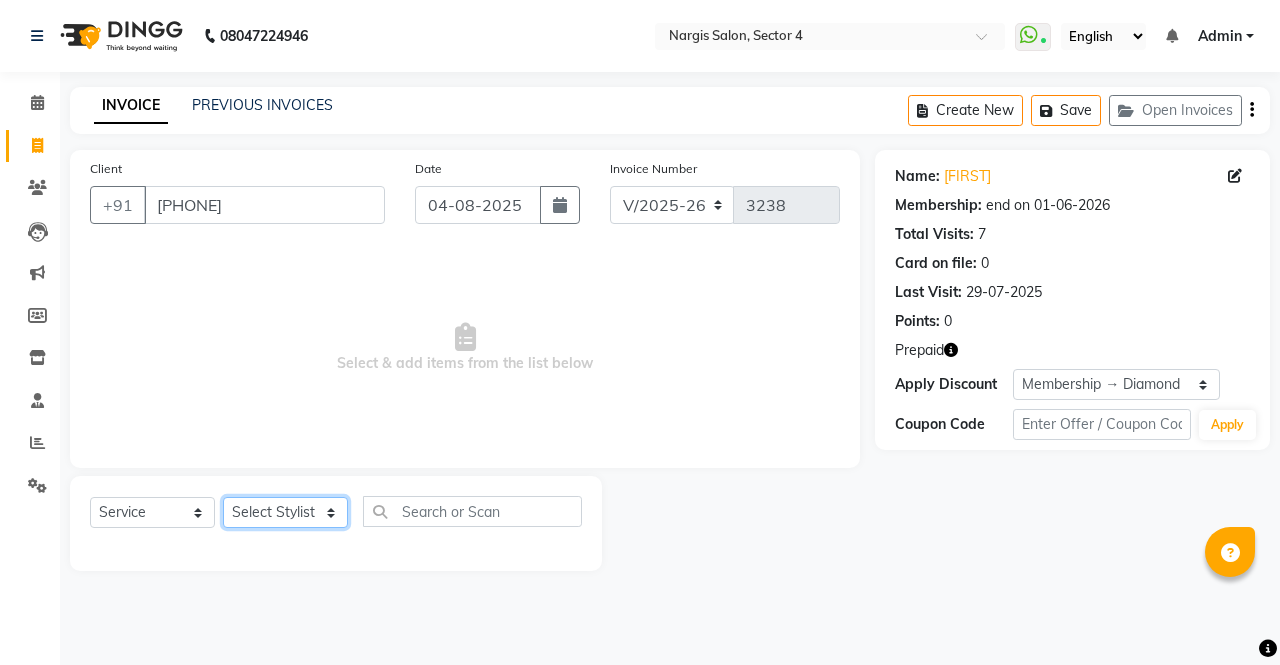 select on "29276" 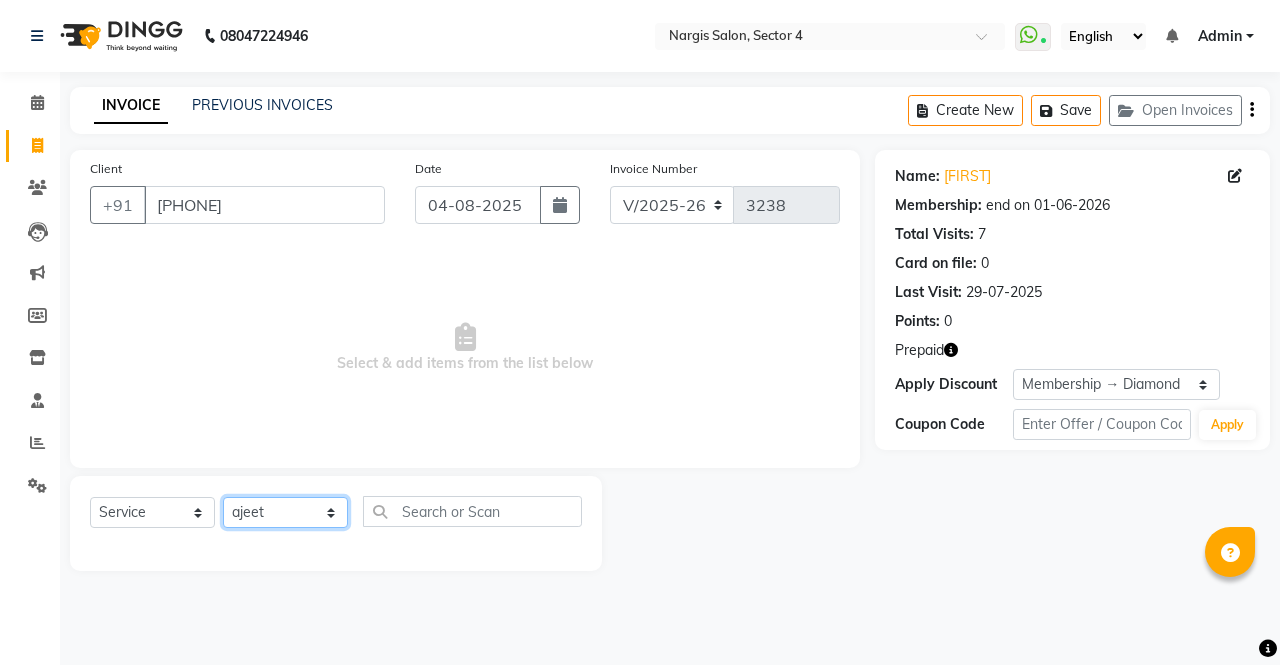 click on "Select Stylist ajeet anu armaan ashu Front Desk muskaan rakhi saima shivam soni sunil yashoda" 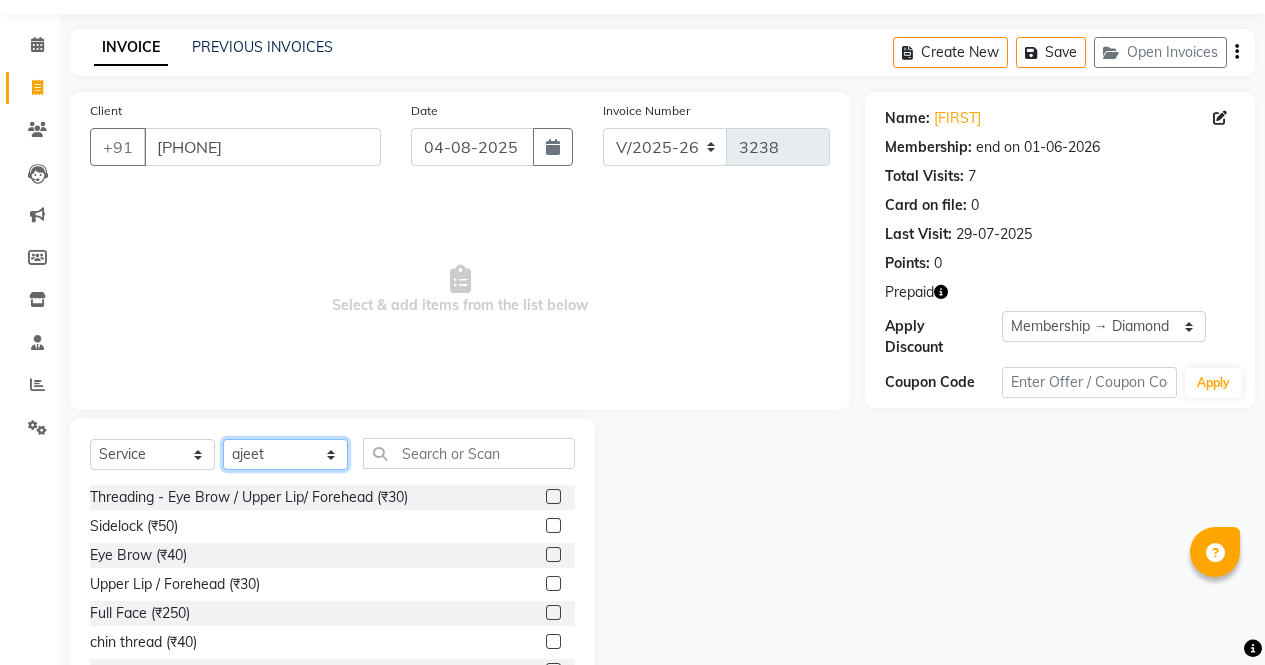 scroll, scrollTop: 79, scrollLeft: 0, axis: vertical 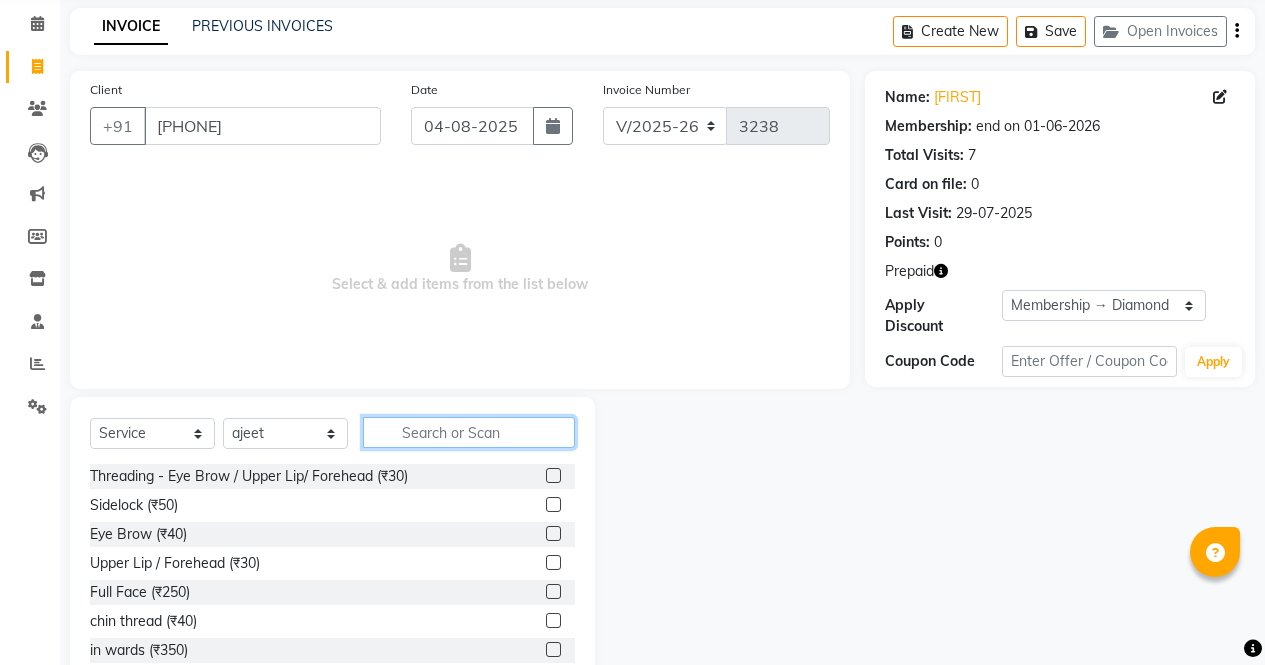 click 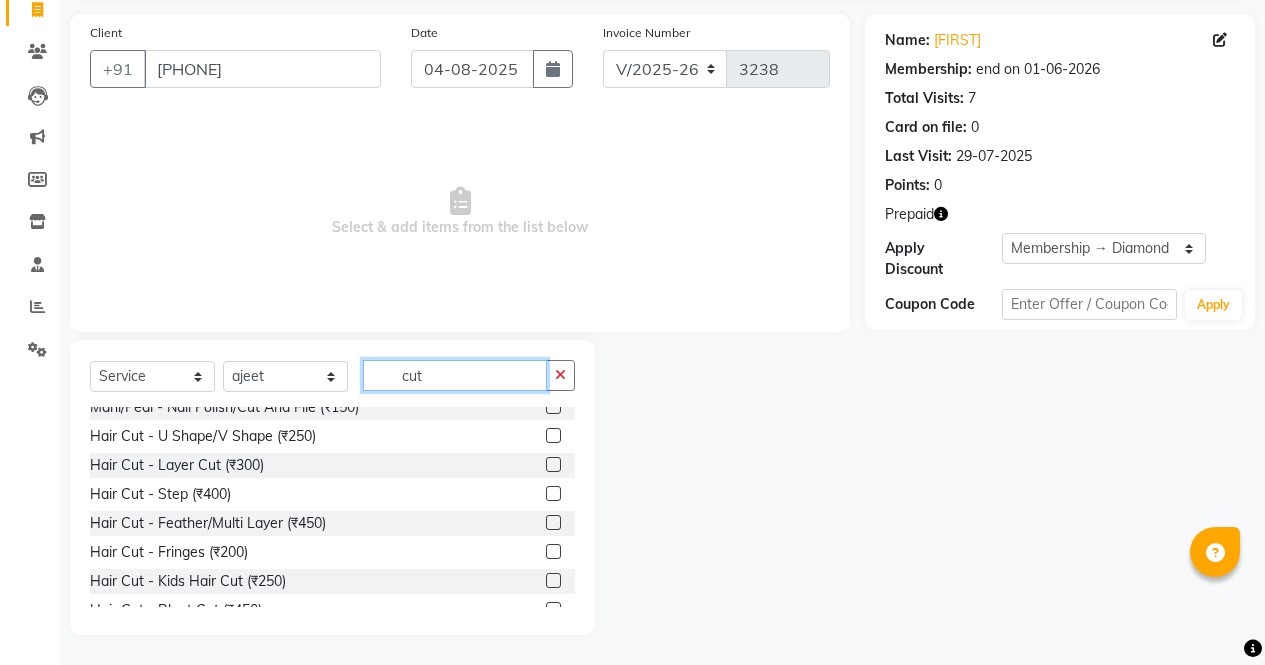 scroll, scrollTop: 0, scrollLeft: 0, axis: both 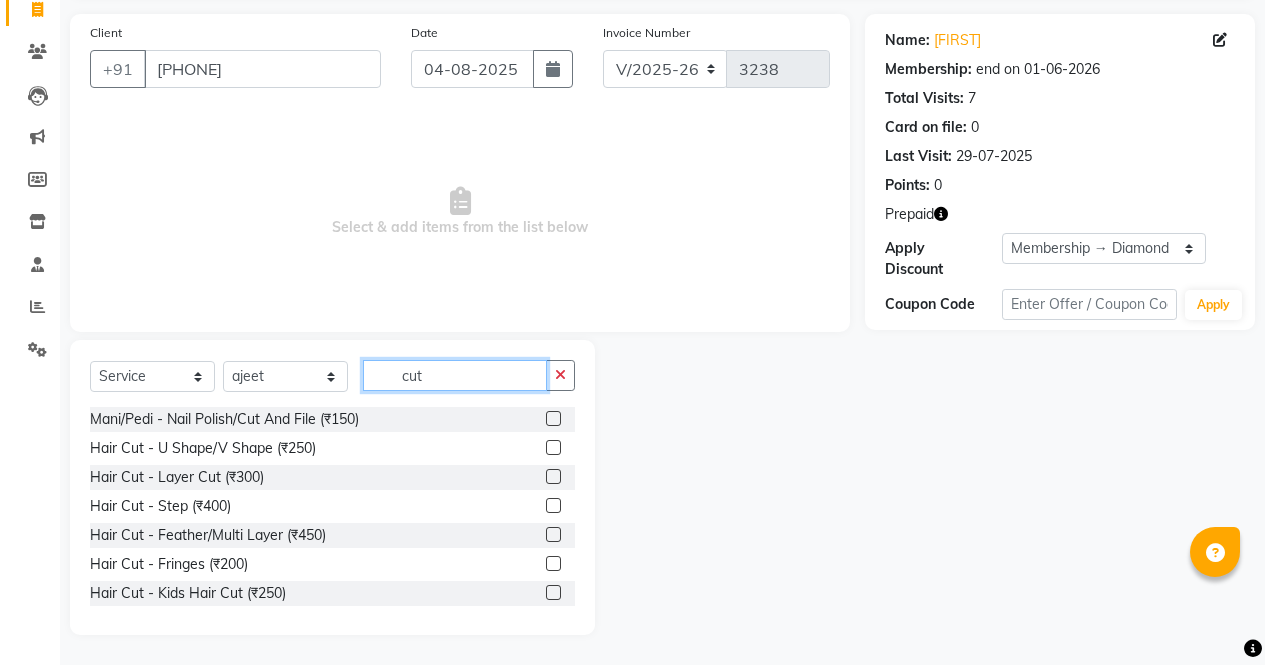 type on "cut" 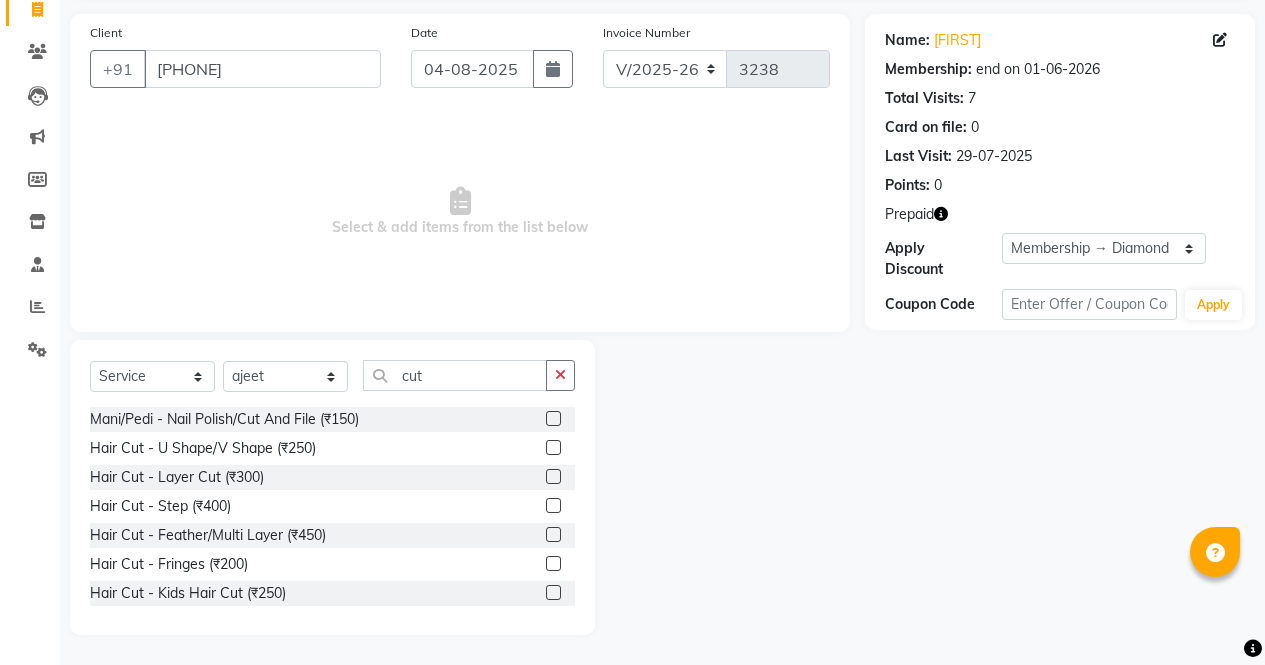 click 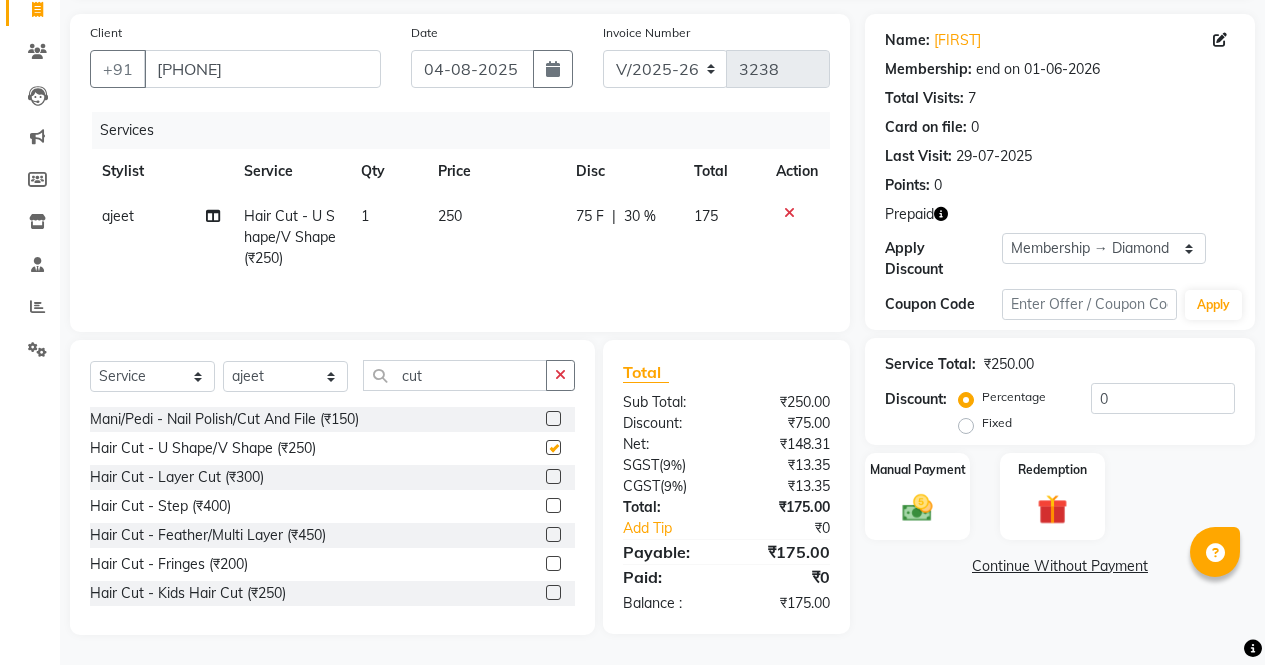 checkbox on "false" 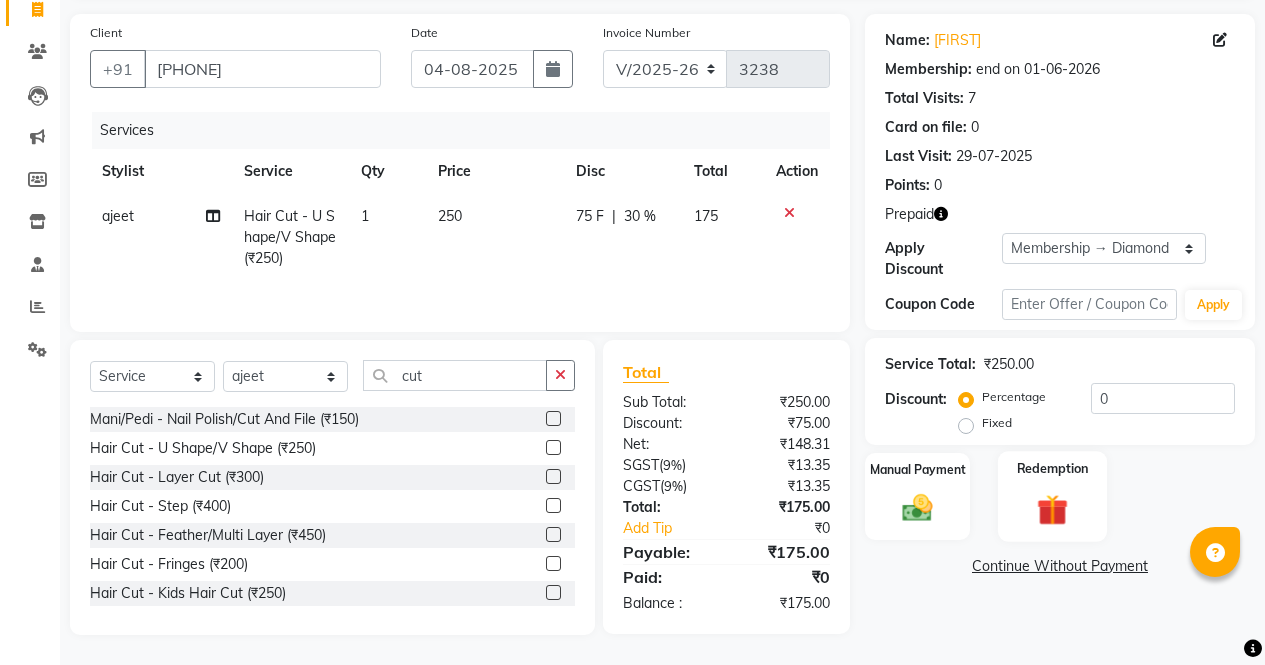 click 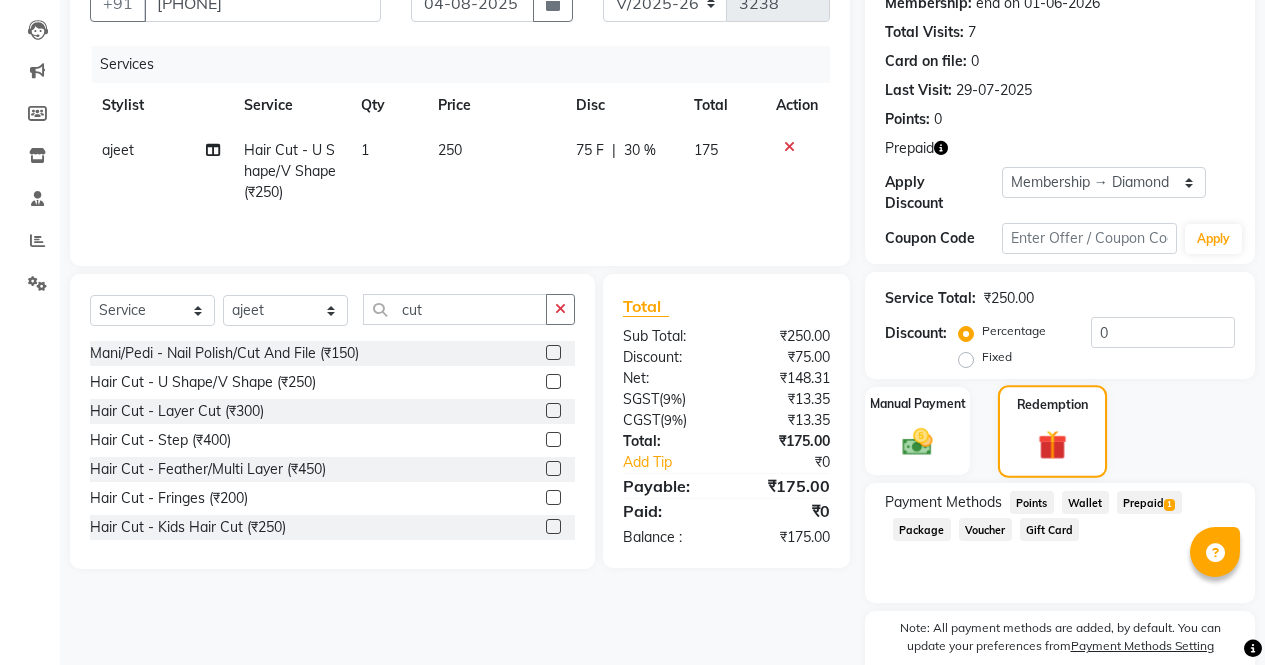 scroll, scrollTop: 229, scrollLeft: 0, axis: vertical 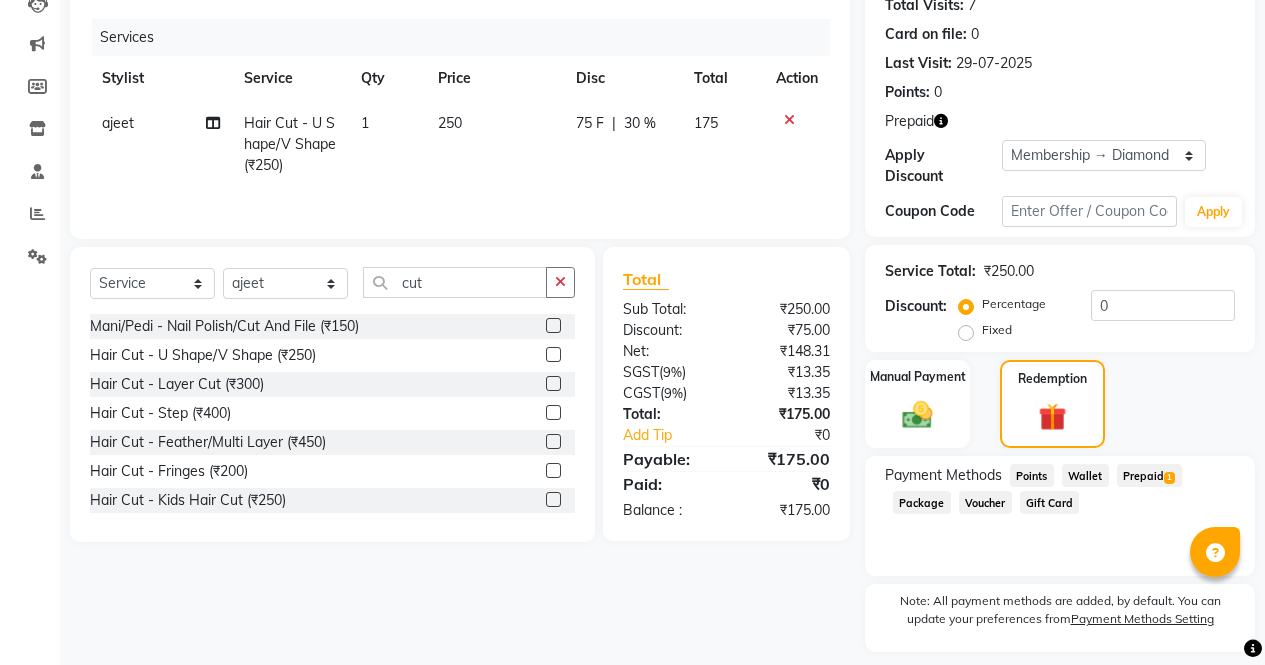 click on "Prepaid  1" 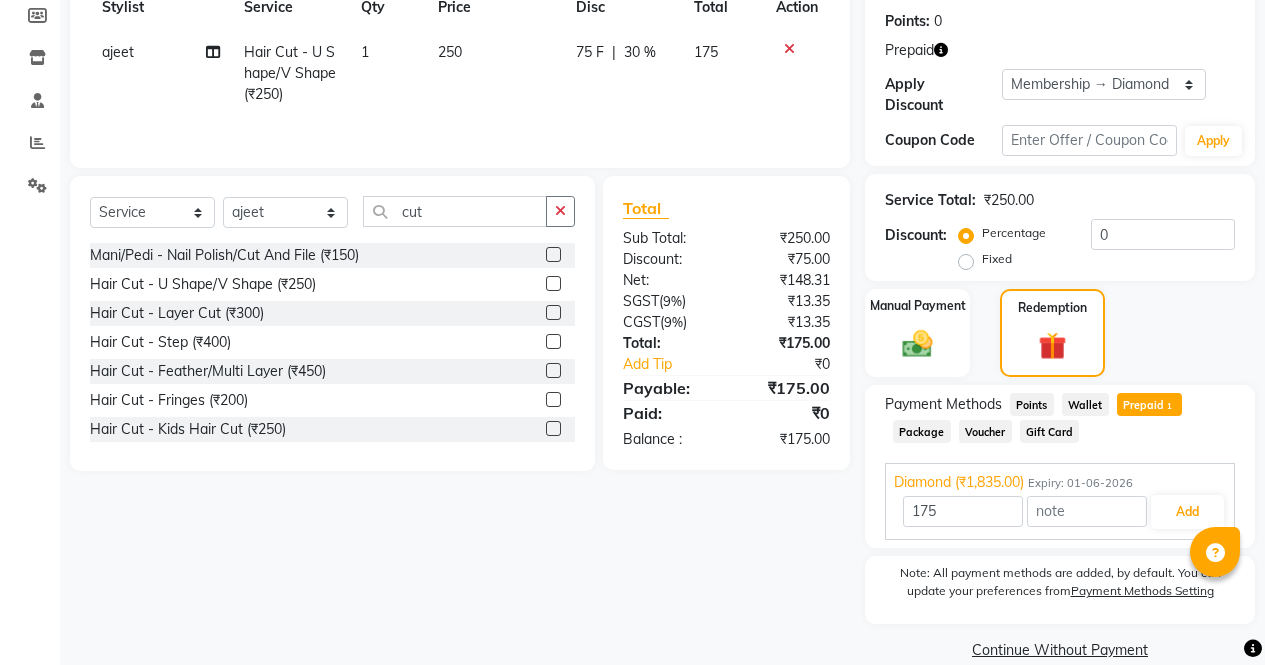 scroll, scrollTop: 314, scrollLeft: 0, axis: vertical 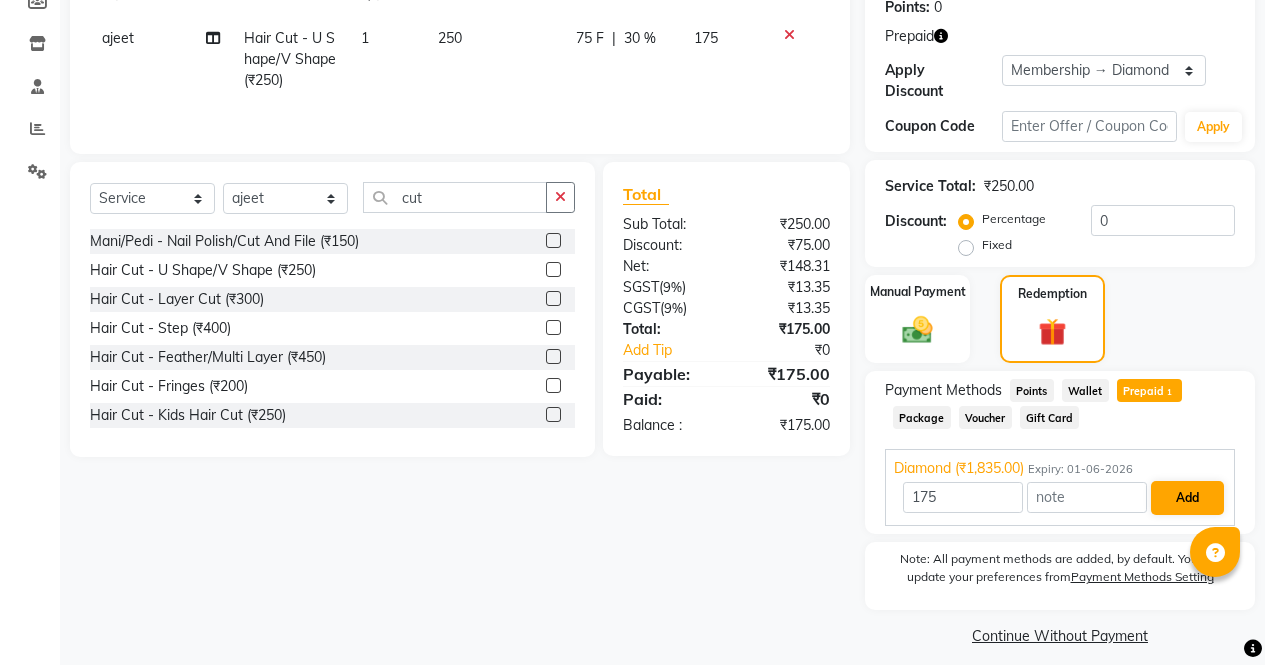 click on "Add" at bounding box center [1187, 498] 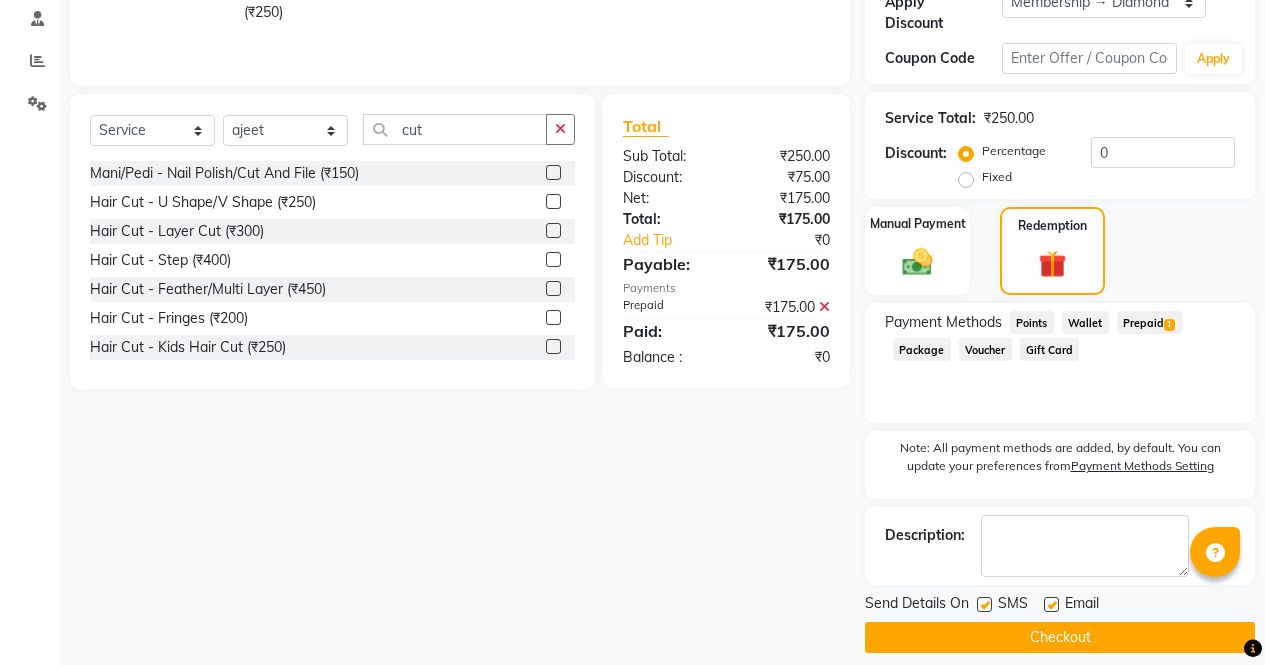 scroll, scrollTop: 384, scrollLeft: 0, axis: vertical 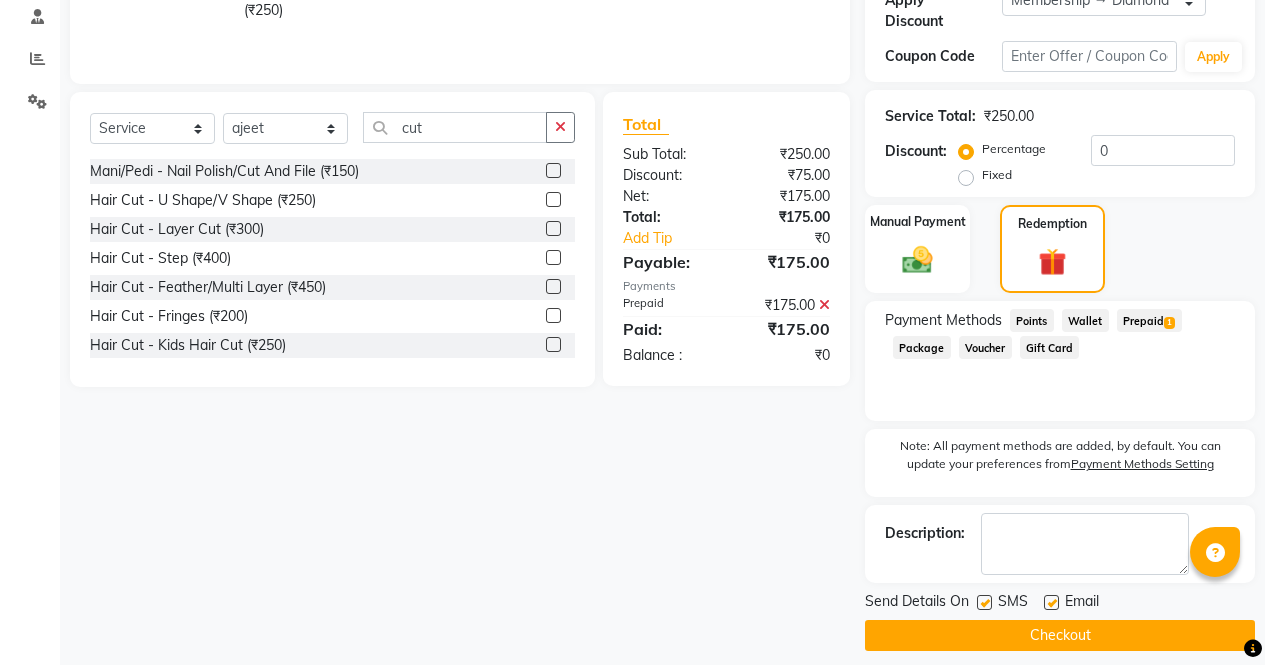 click on "Checkout" 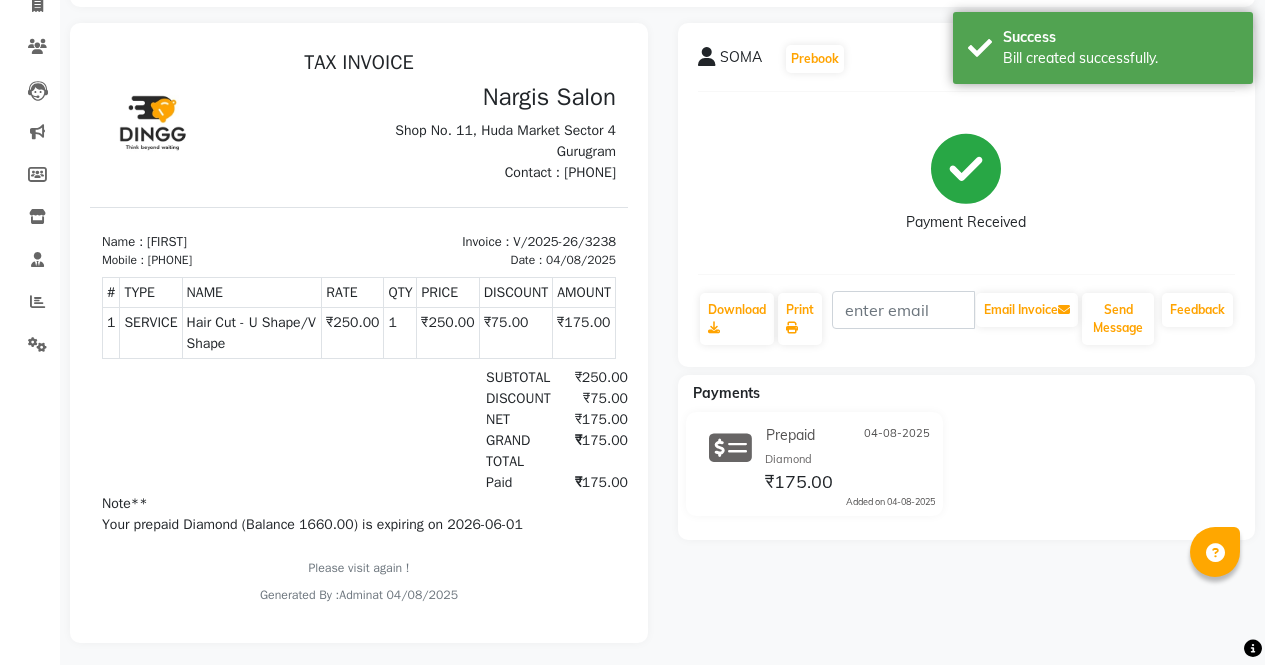 scroll, scrollTop: 0, scrollLeft: 0, axis: both 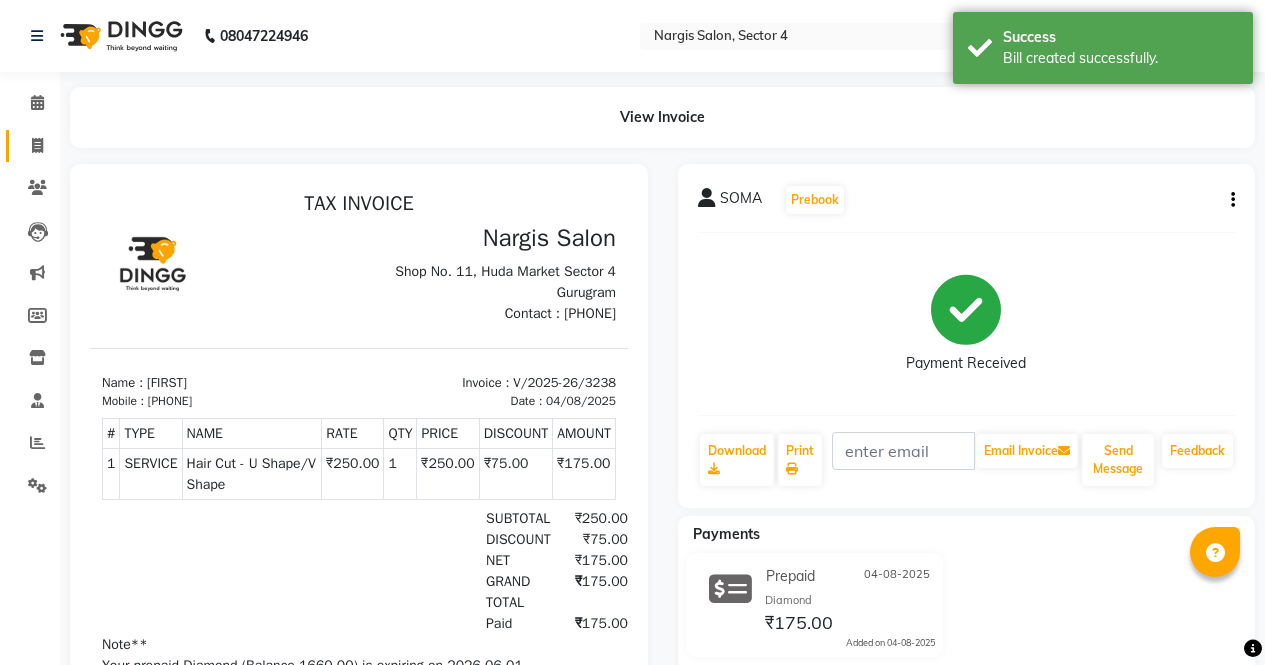 click 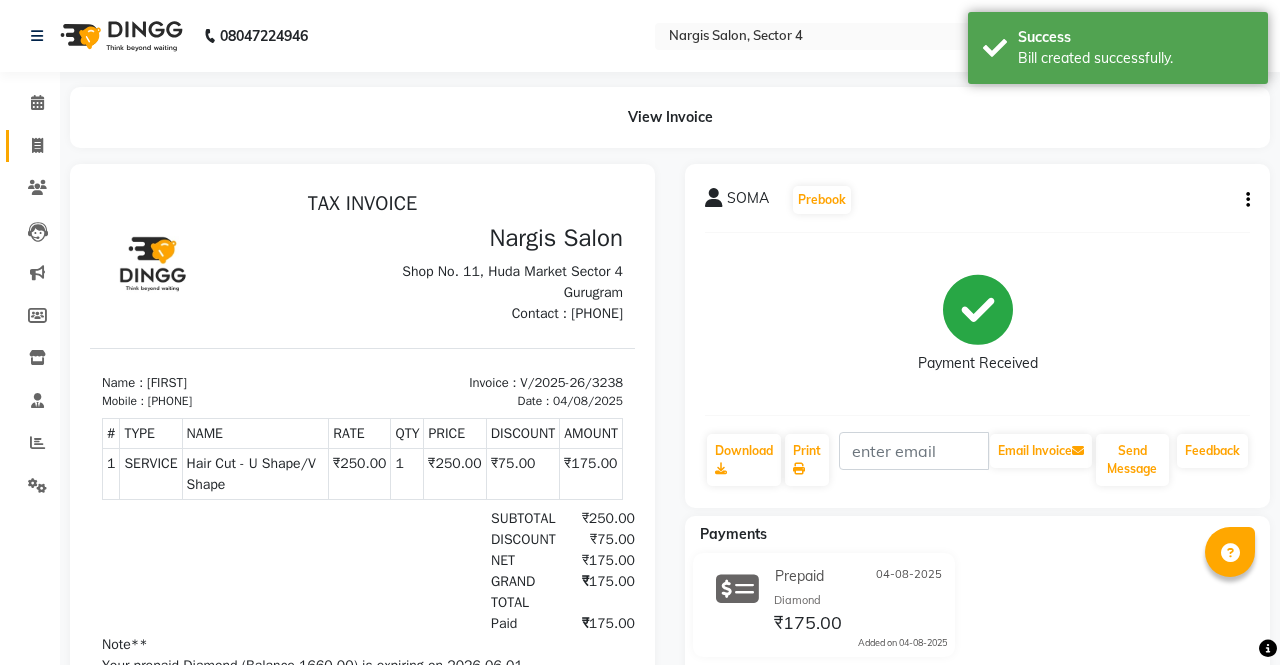 select on "service" 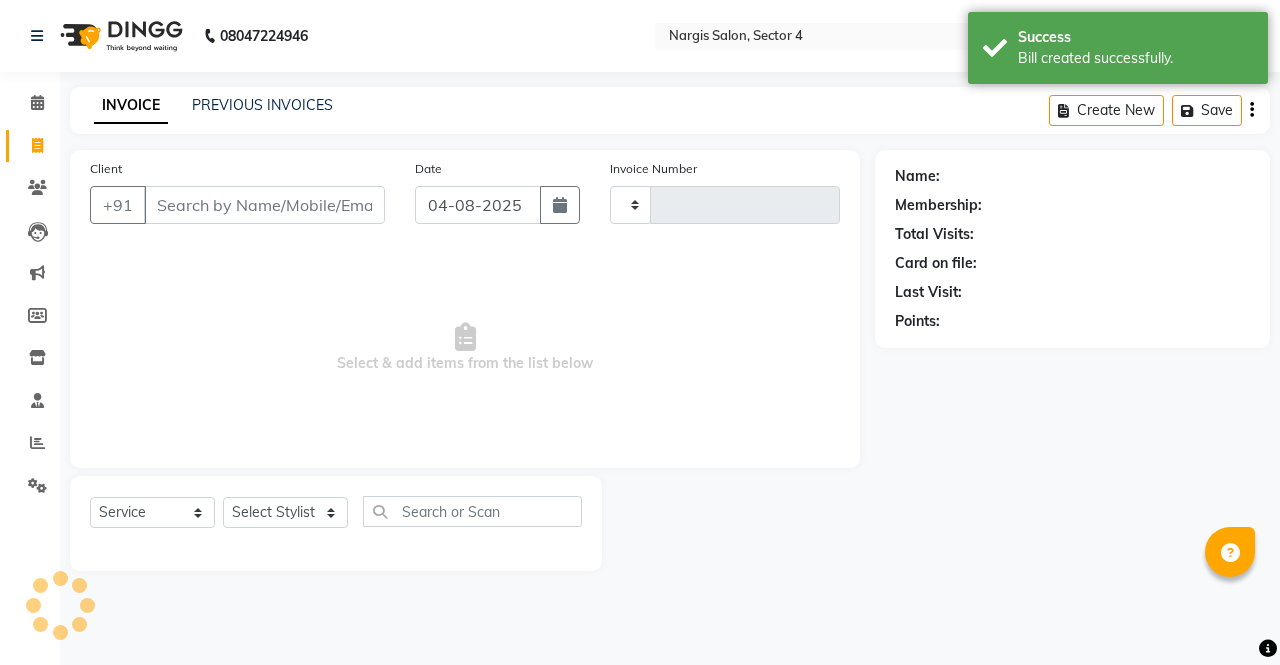 type on "3239" 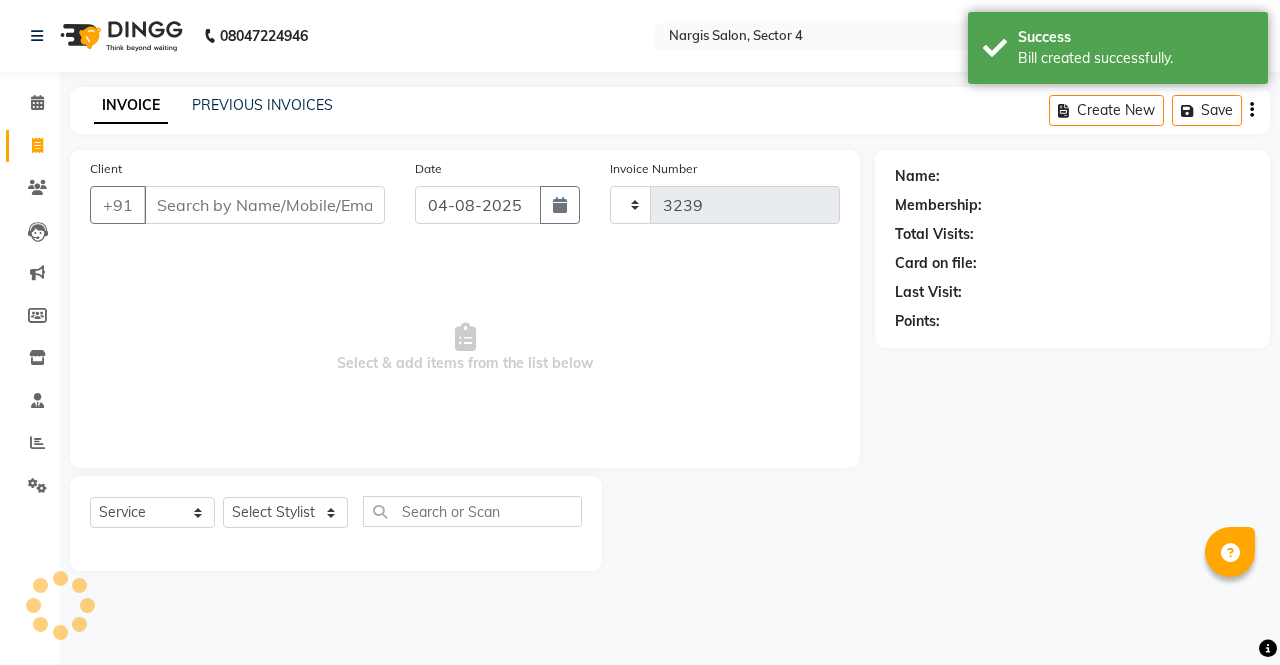 select on "4130" 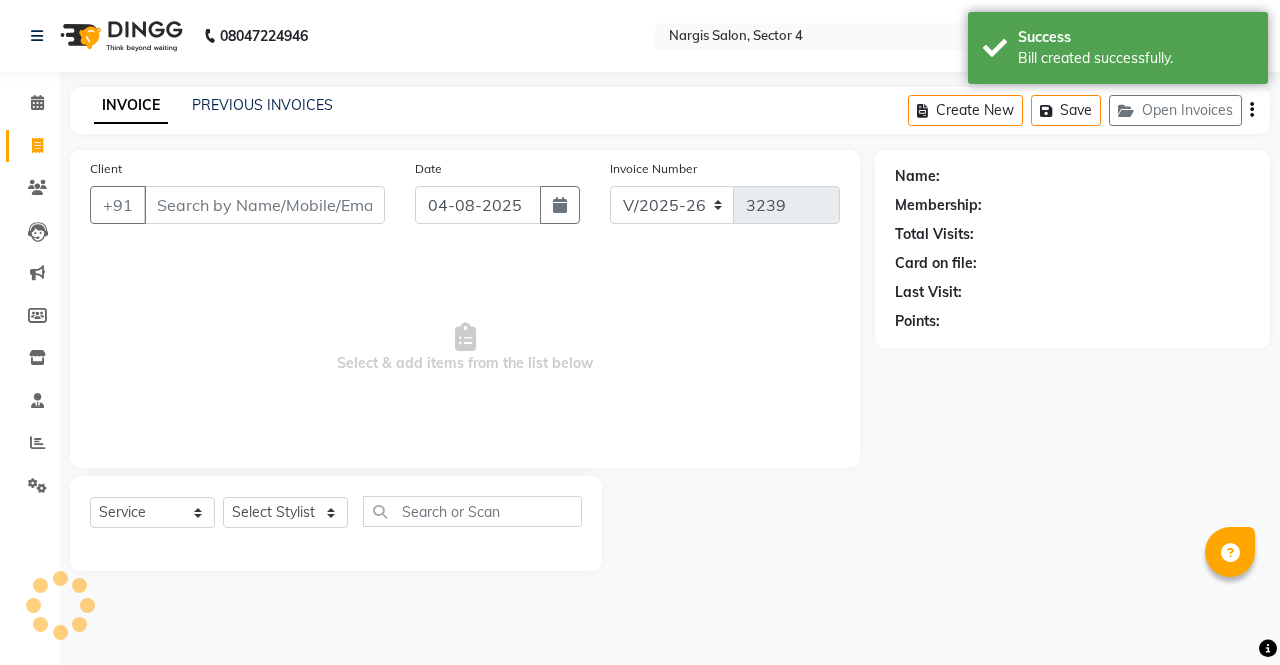 click on "Client" at bounding box center (264, 205) 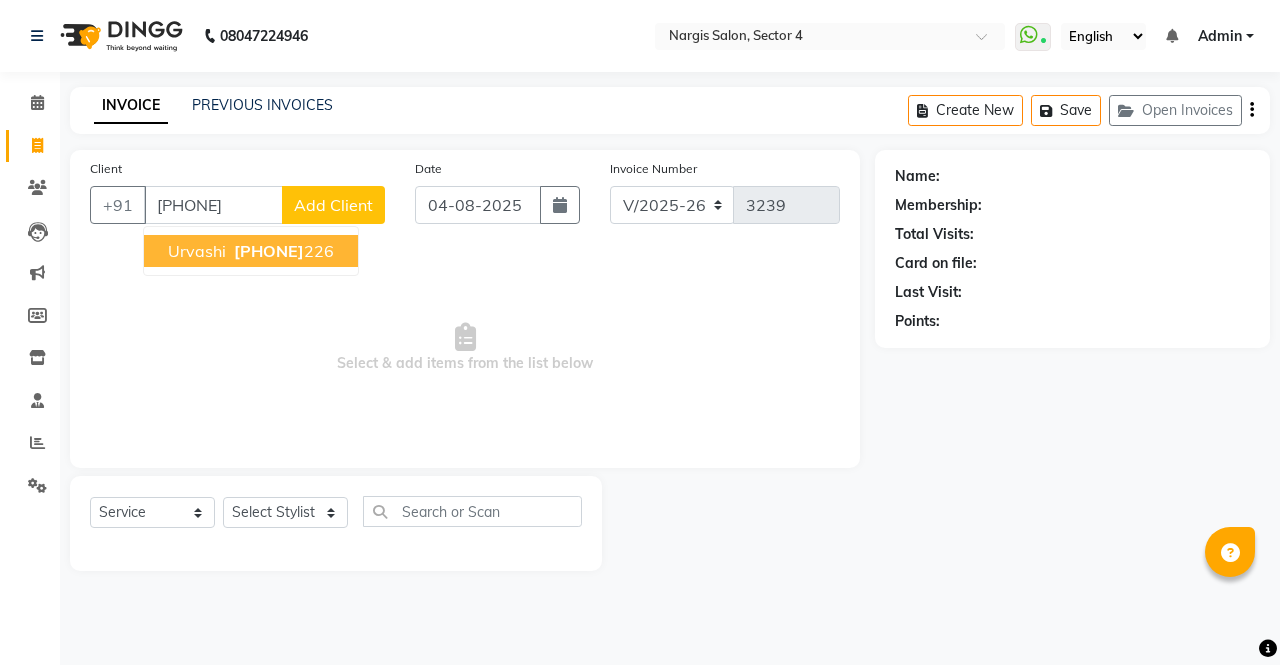 click on "9818085 226" at bounding box center [282, 251] 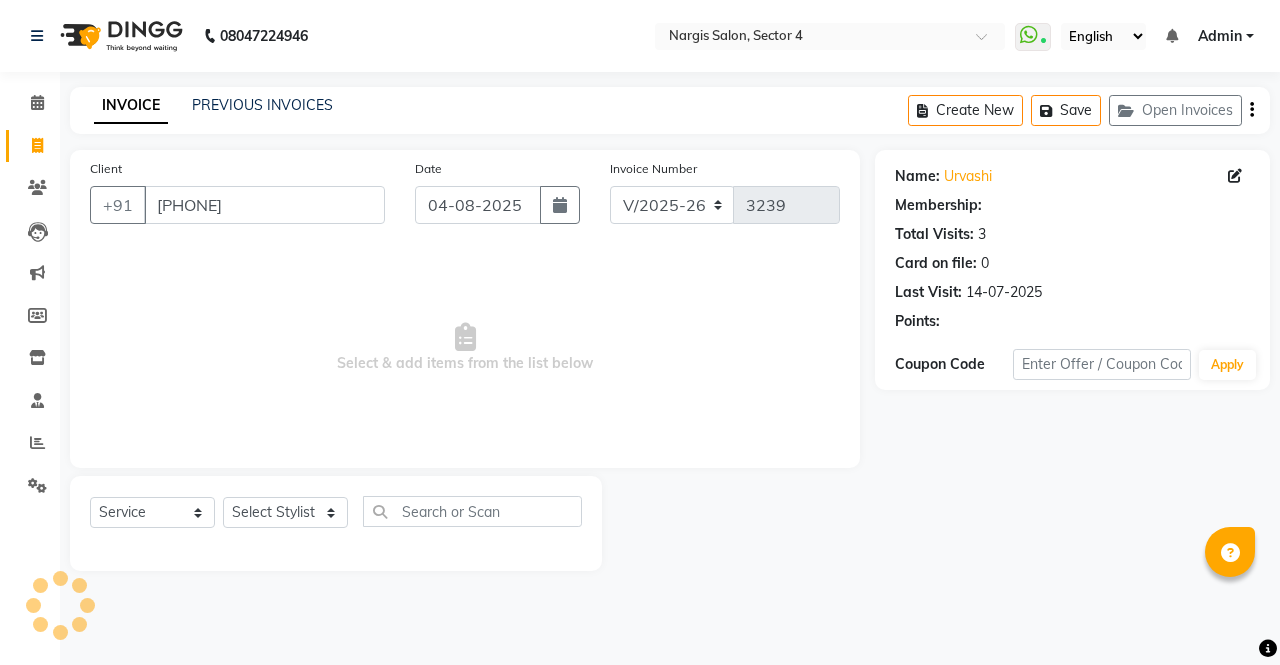 select on "1: Object" 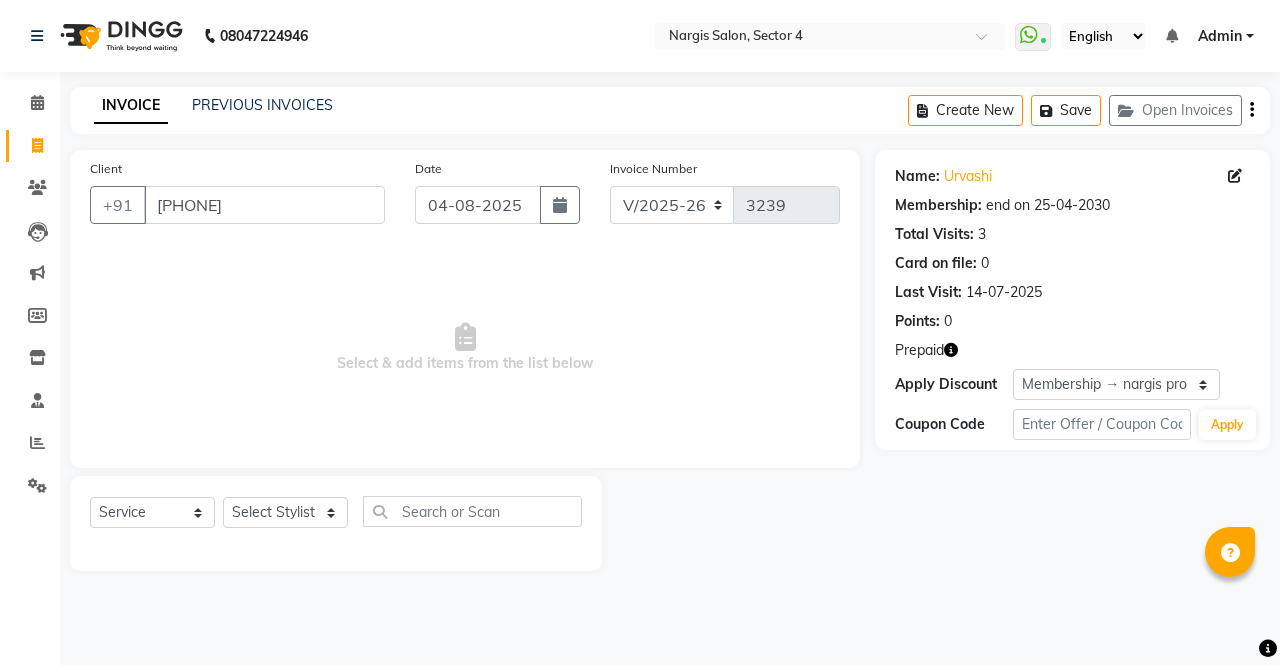 click 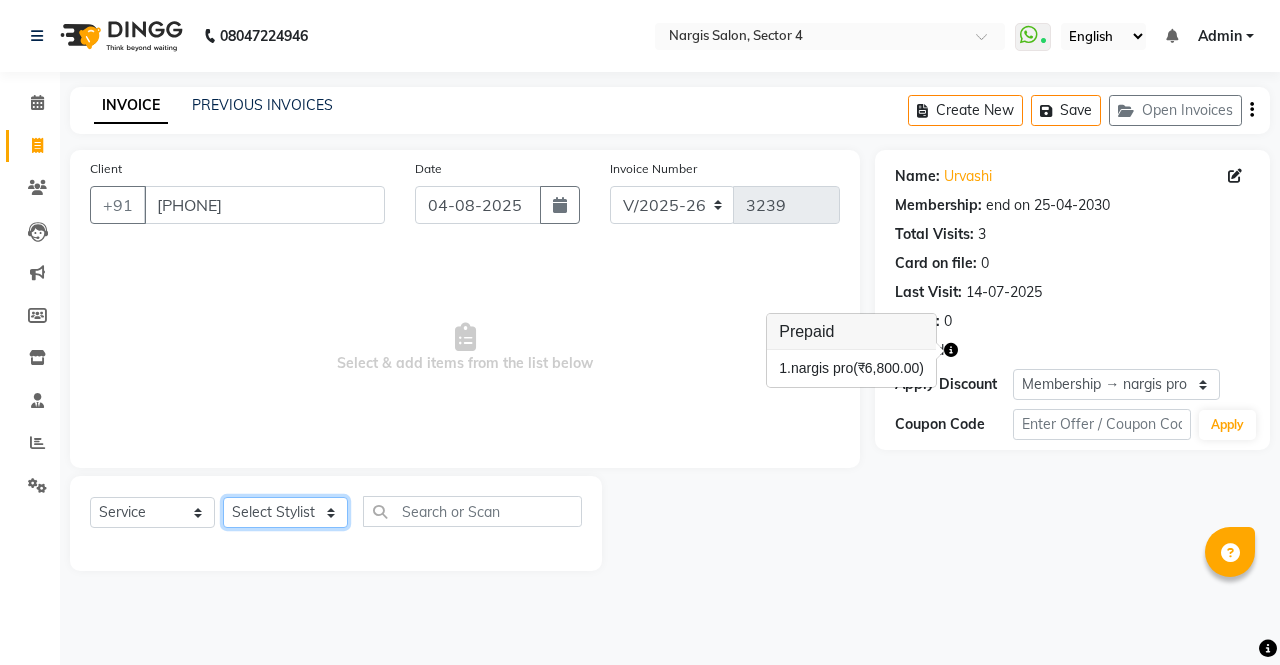 click on "Select Stylist ajeet anu armaan ashu Front Desk muskaan rakhi saima shivam soni sunil yashoda" 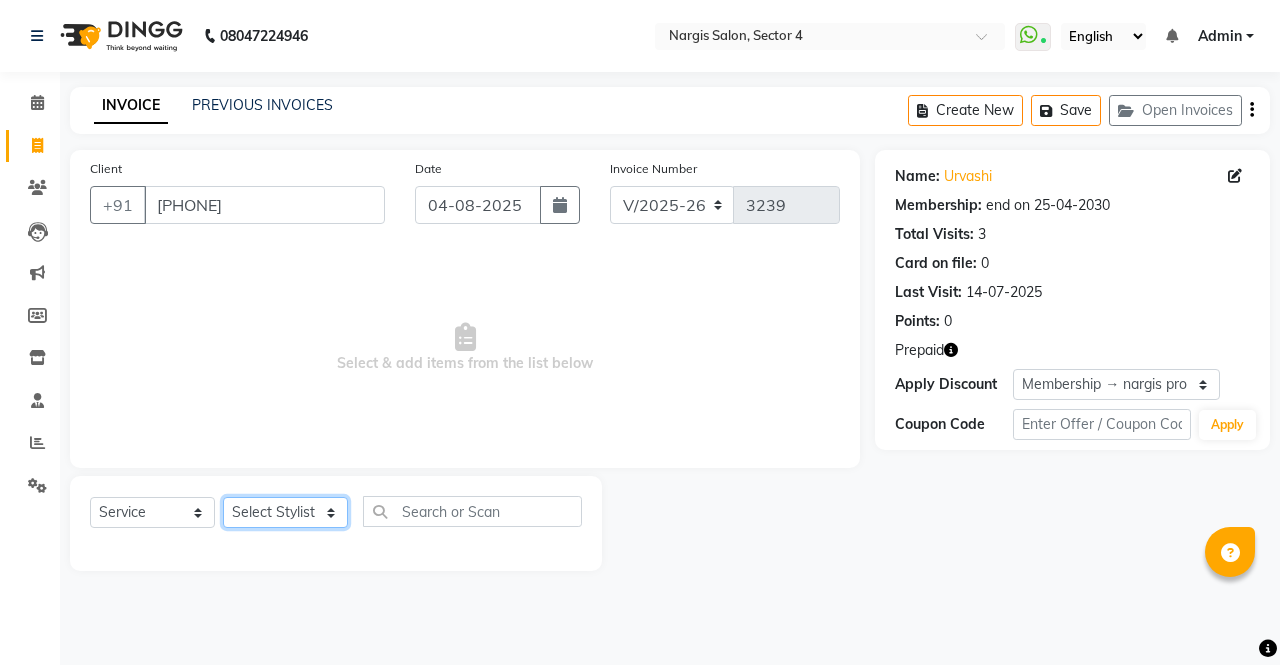 select on "28132" 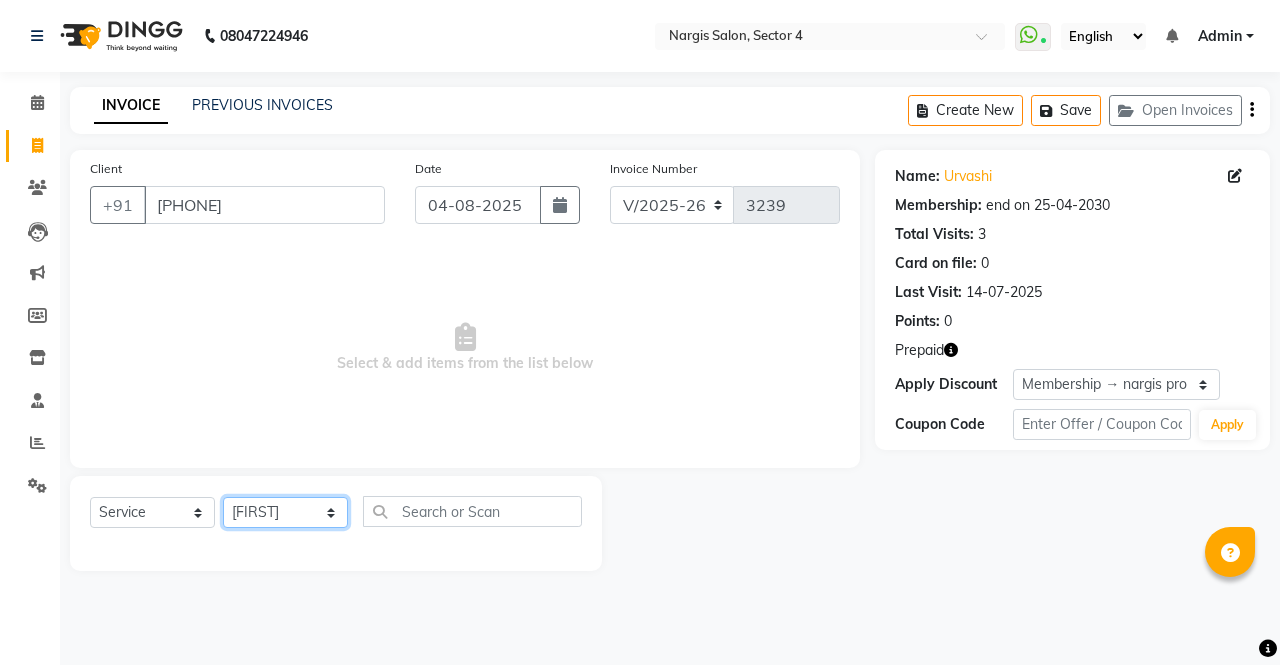 click on "Select Stylist ajeet anu armaan ashu Front Desk muskaan rakhi saima shivam soni sunil yashoda" 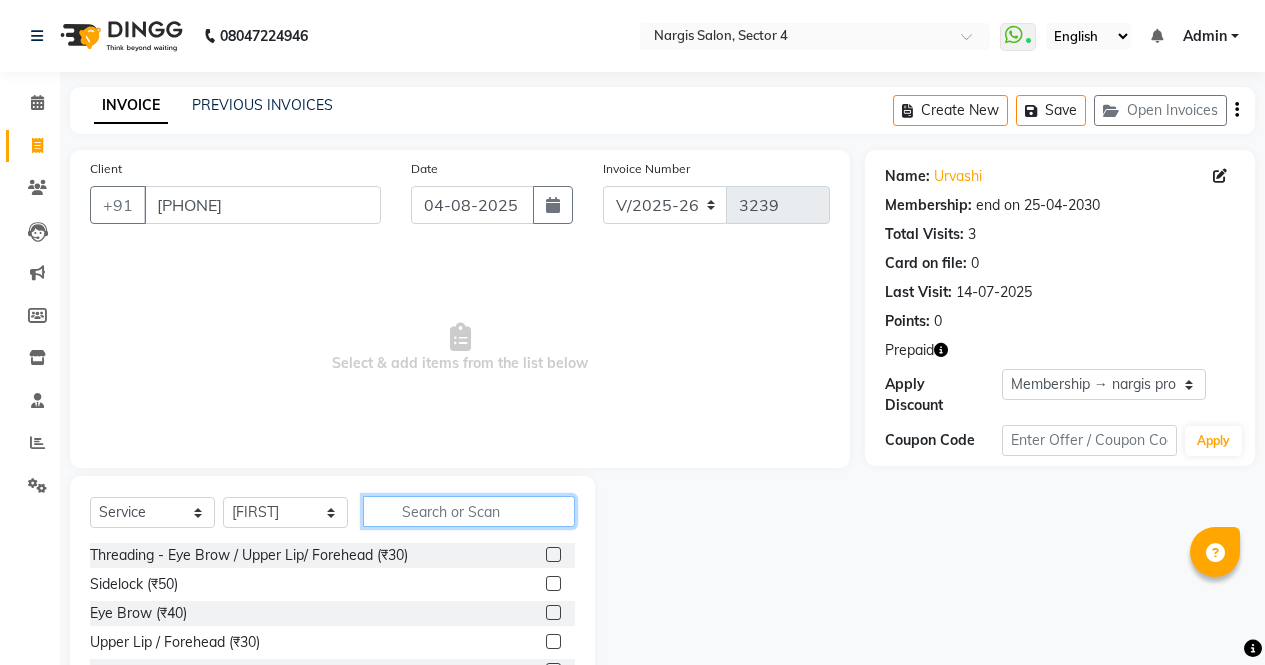 click 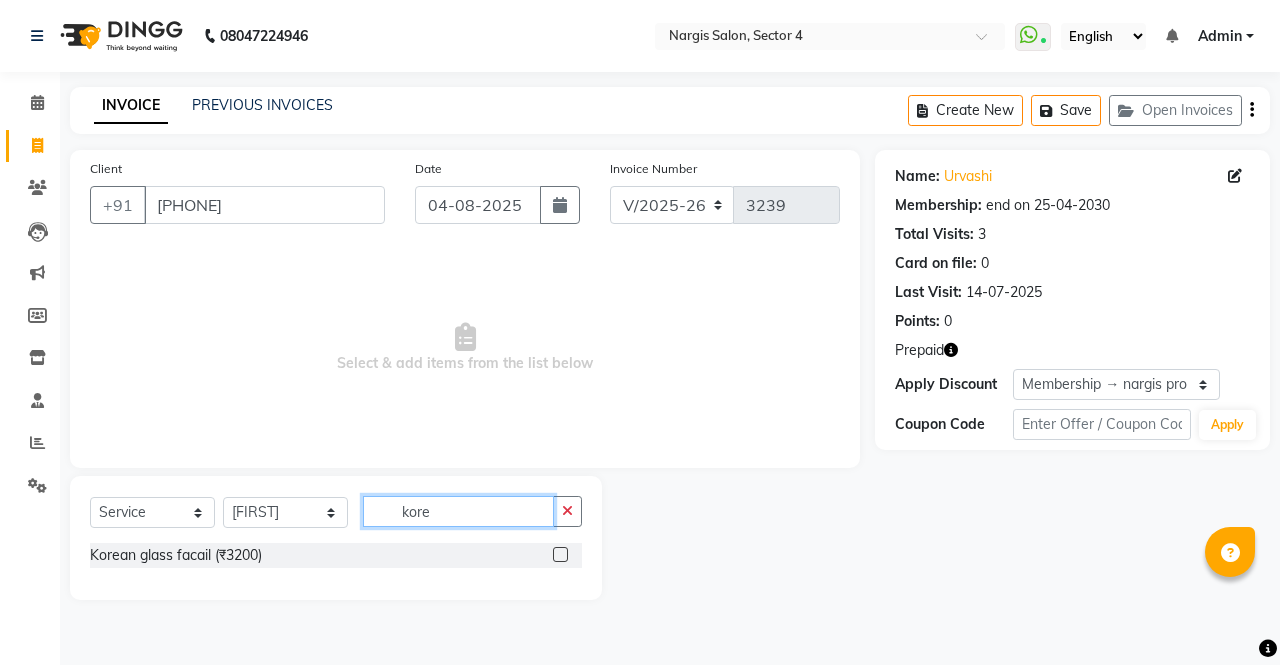 type on "kore" 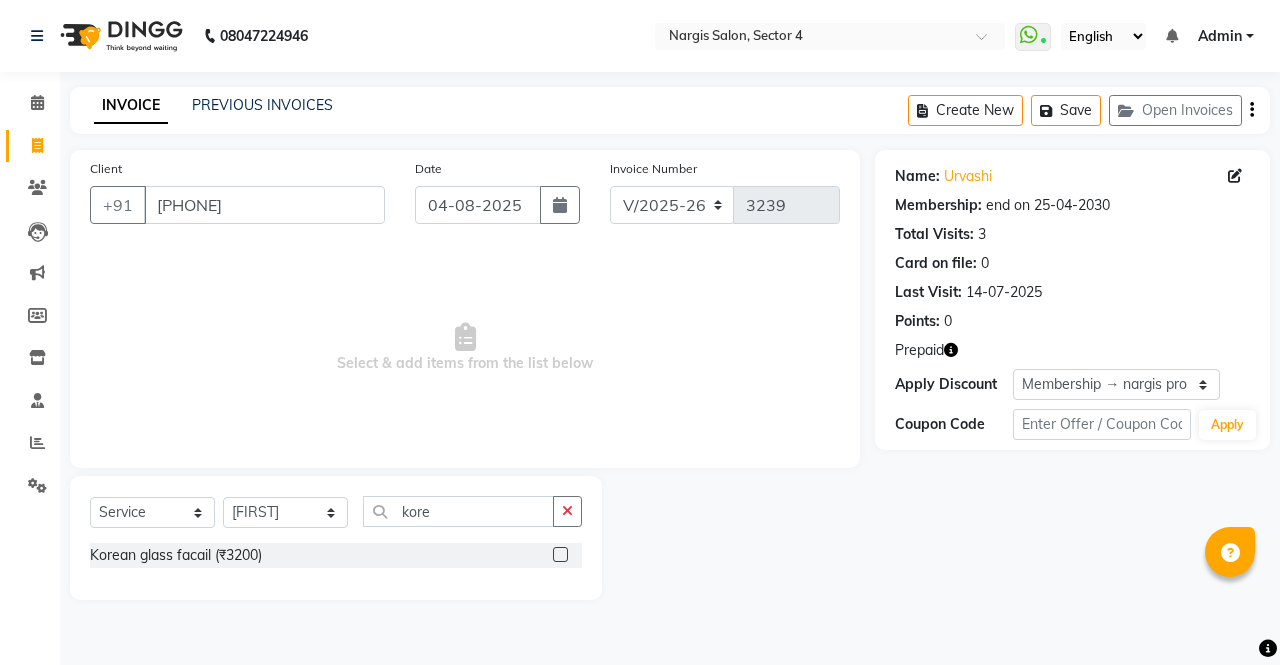click 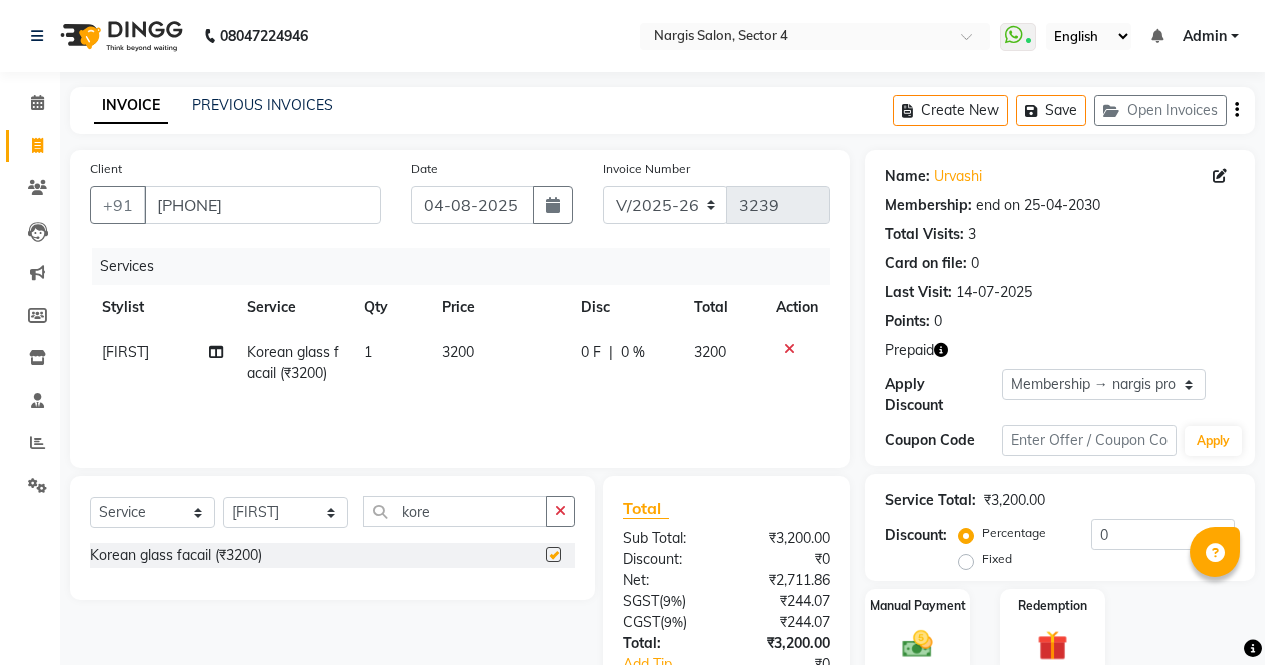 checkbox on "false" 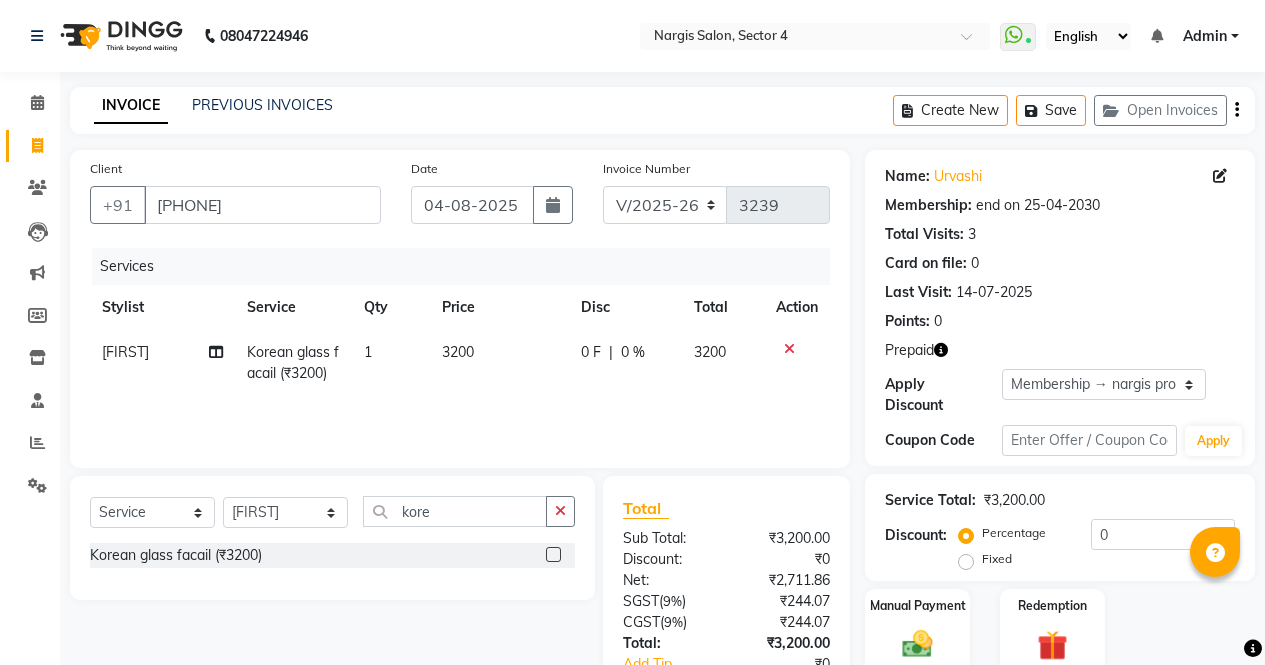 scroll, scrollTop: 135, scrollLeft: 0, axis: vertical 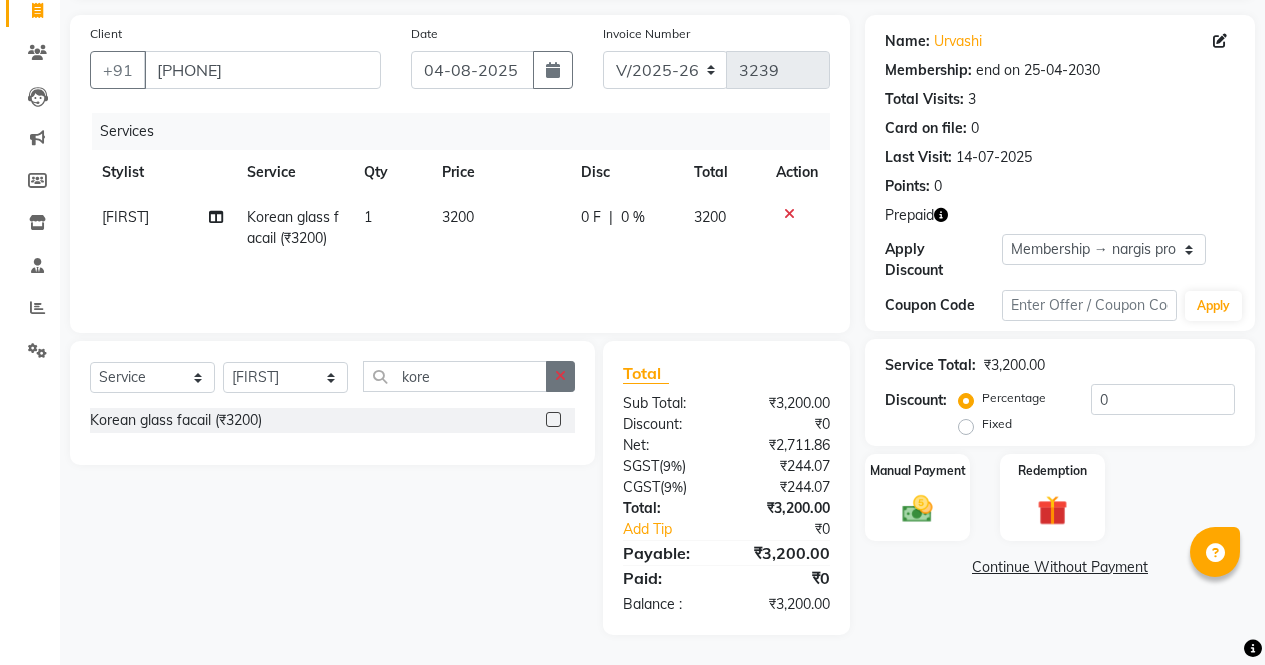 click 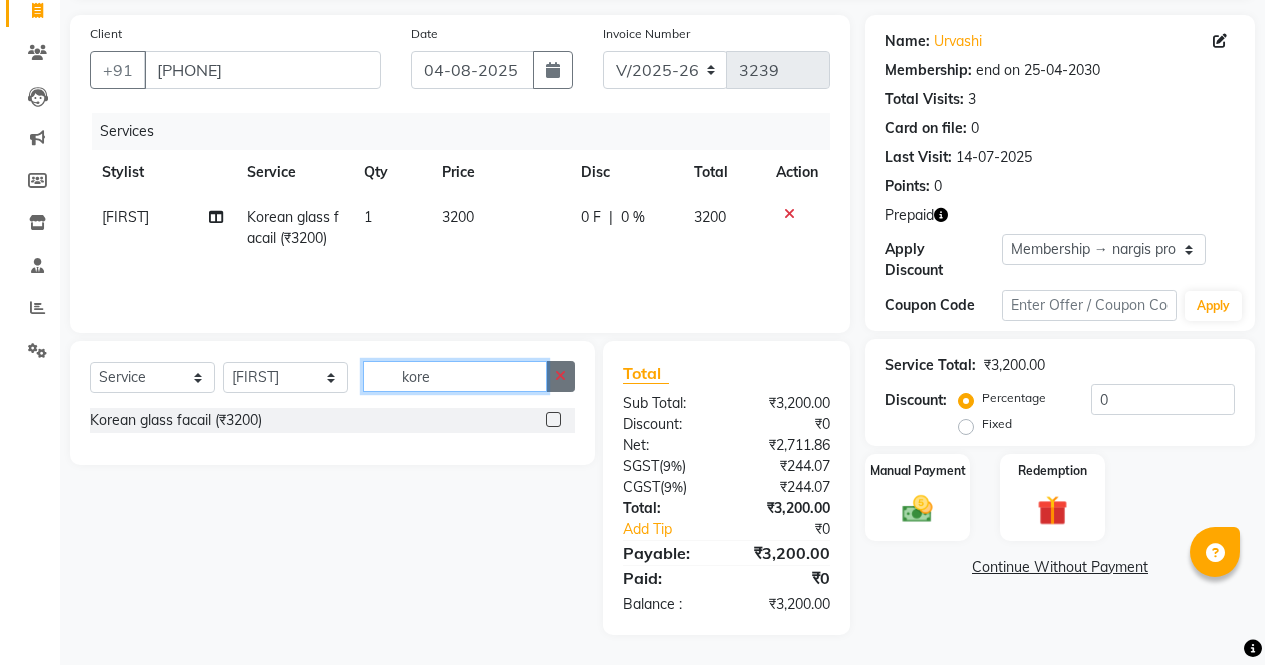 type 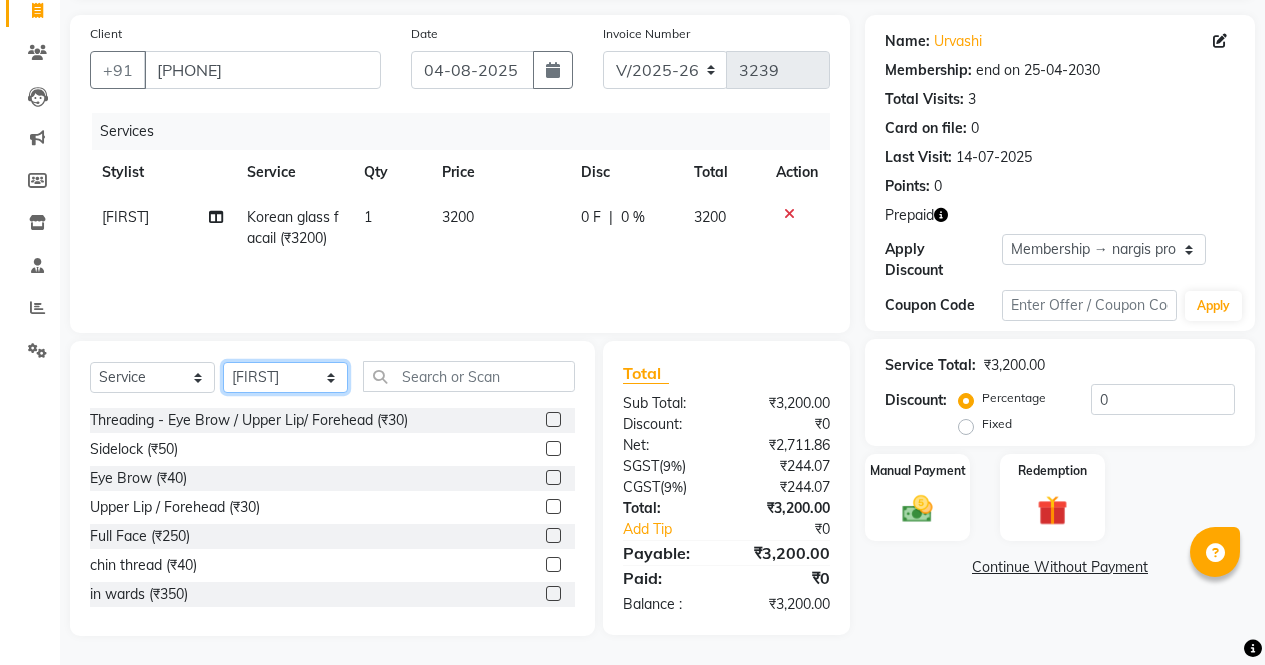 click on "Select Stylist ajeet anu armaan ashu Front Desk muskaan rakhi saima shivam soni sunil yashoda" 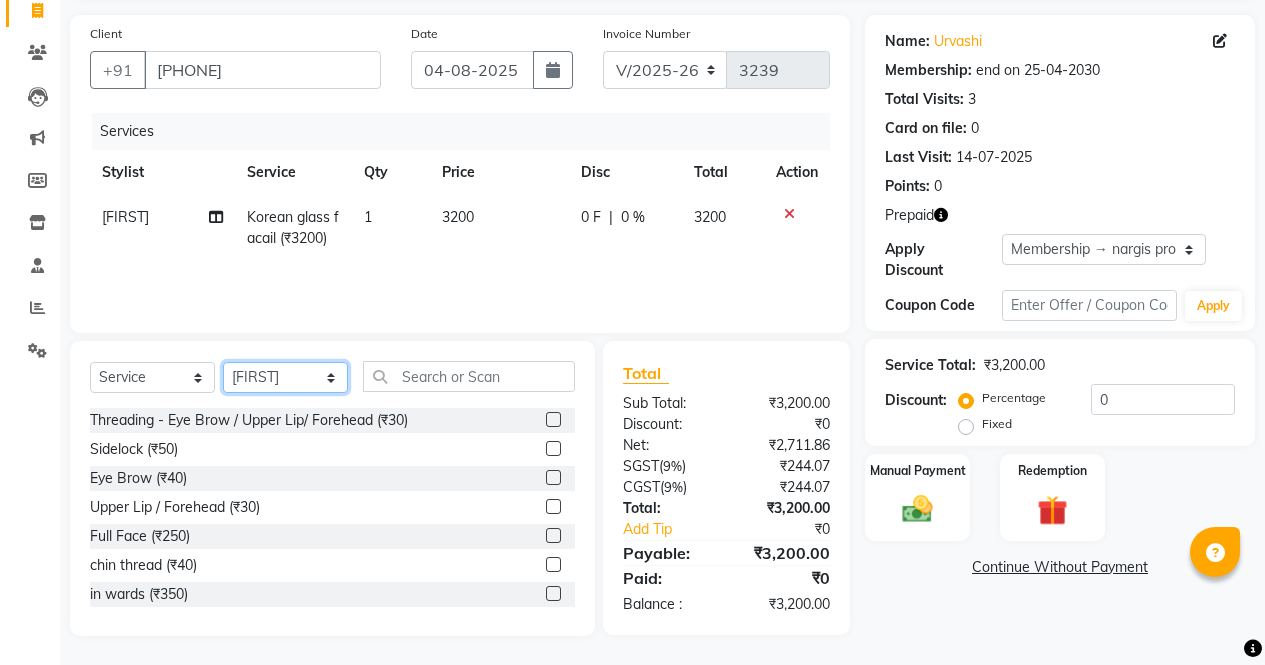 select on "87810" 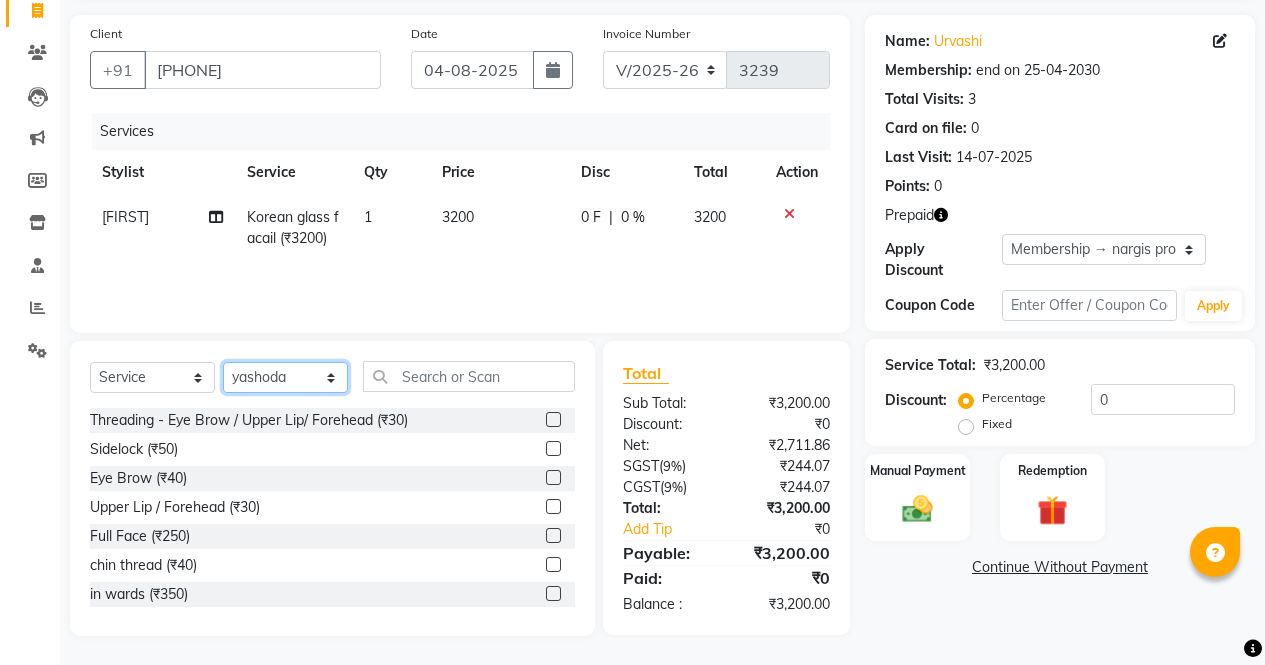 click on "Select Stylist ajeet anu armaan ashu Front Desk muskaan rakhi saima shivam soni sunil yashoda" 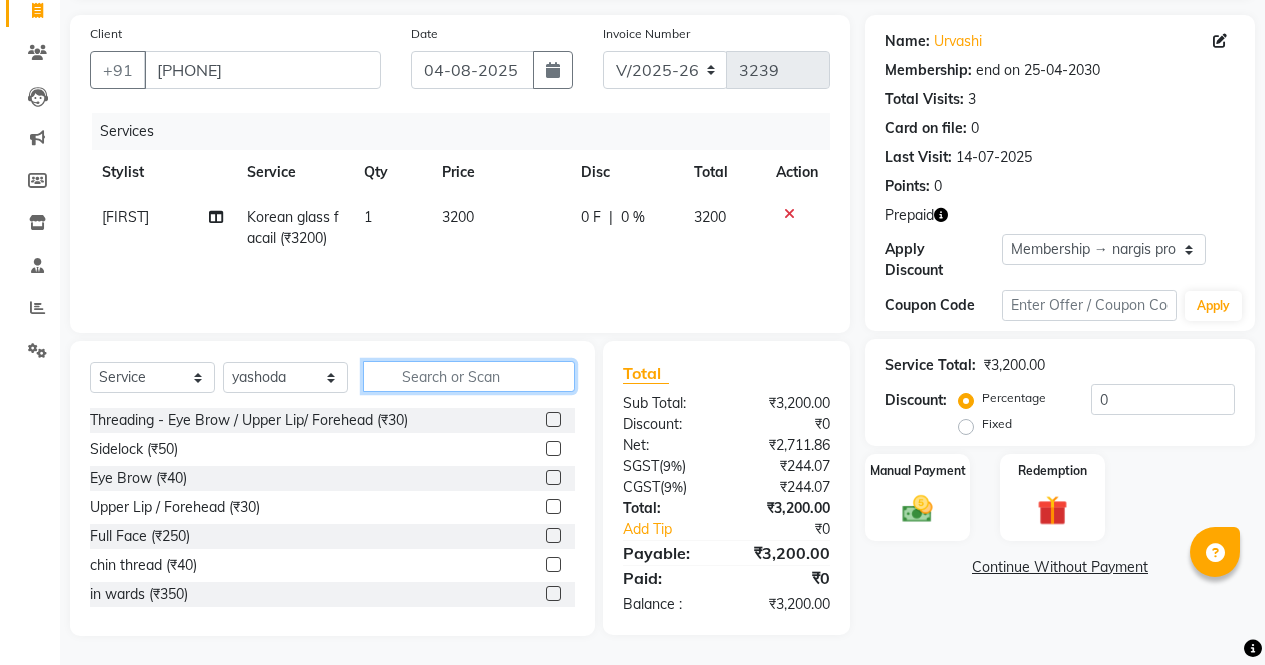 click 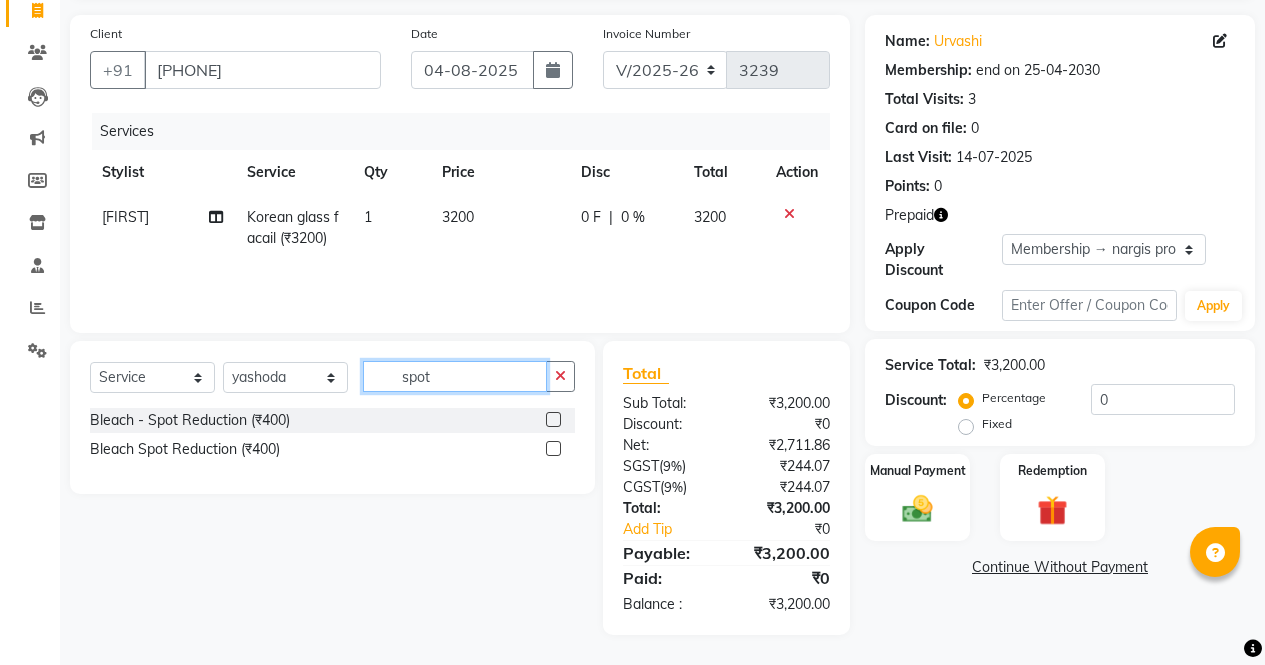 type on "spot" 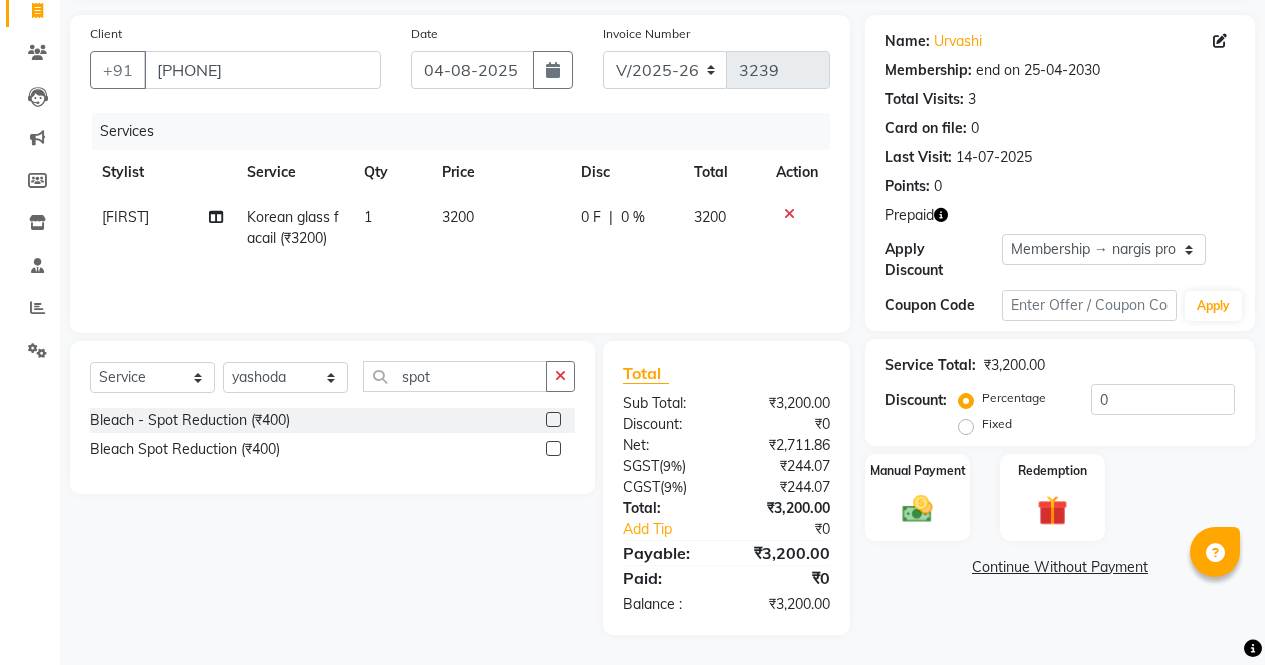 click 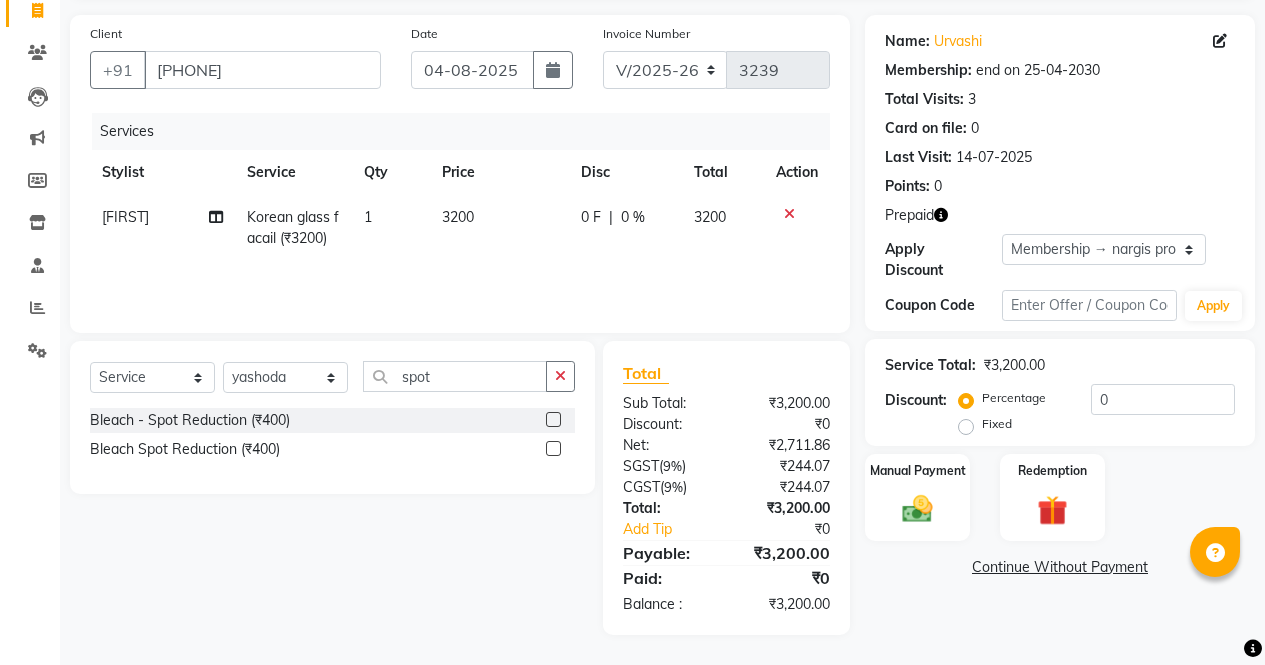 click 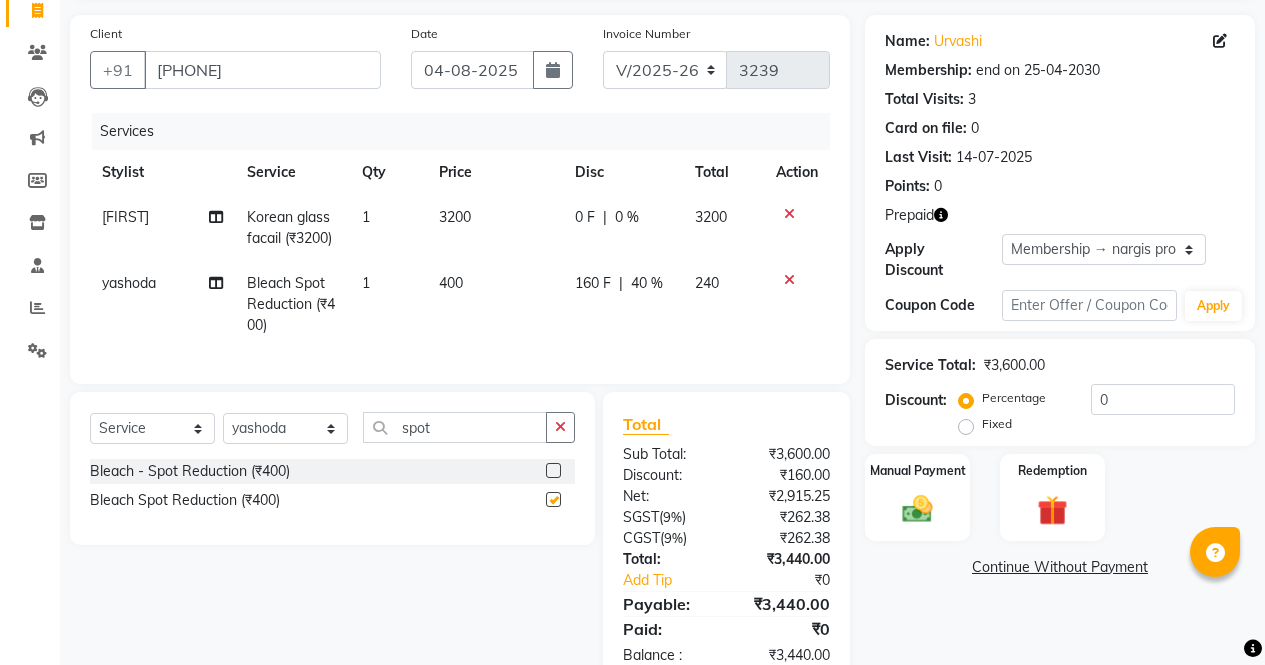checkbox on "false" 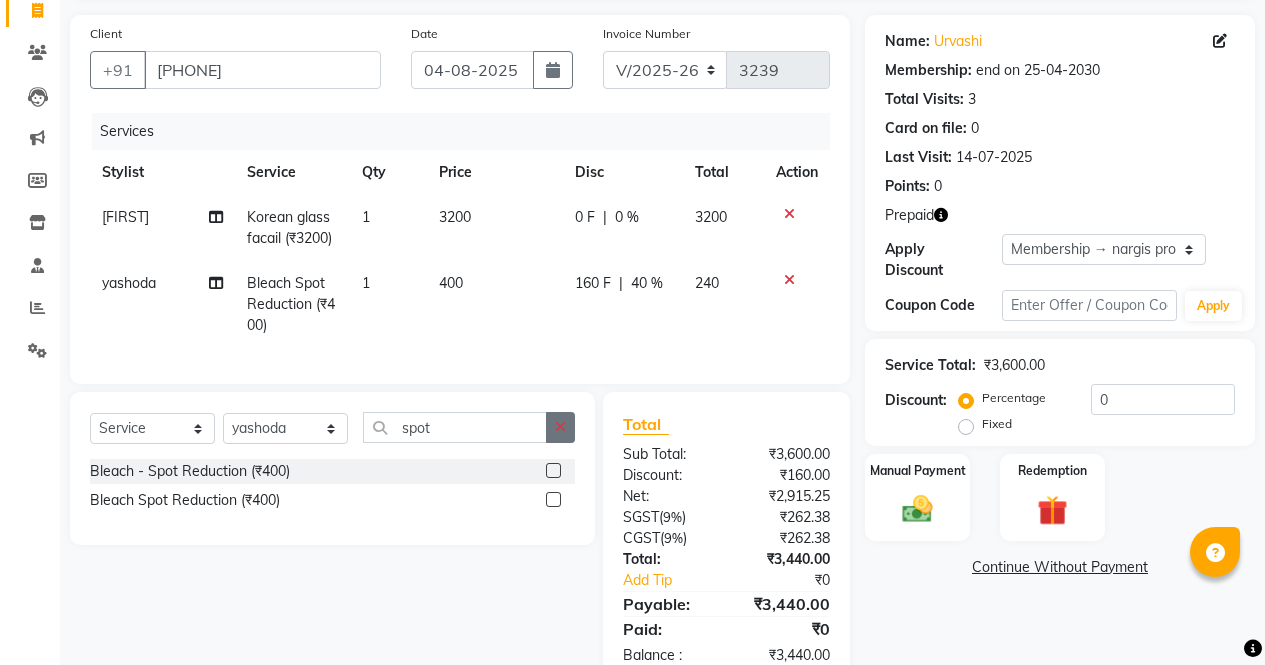 click 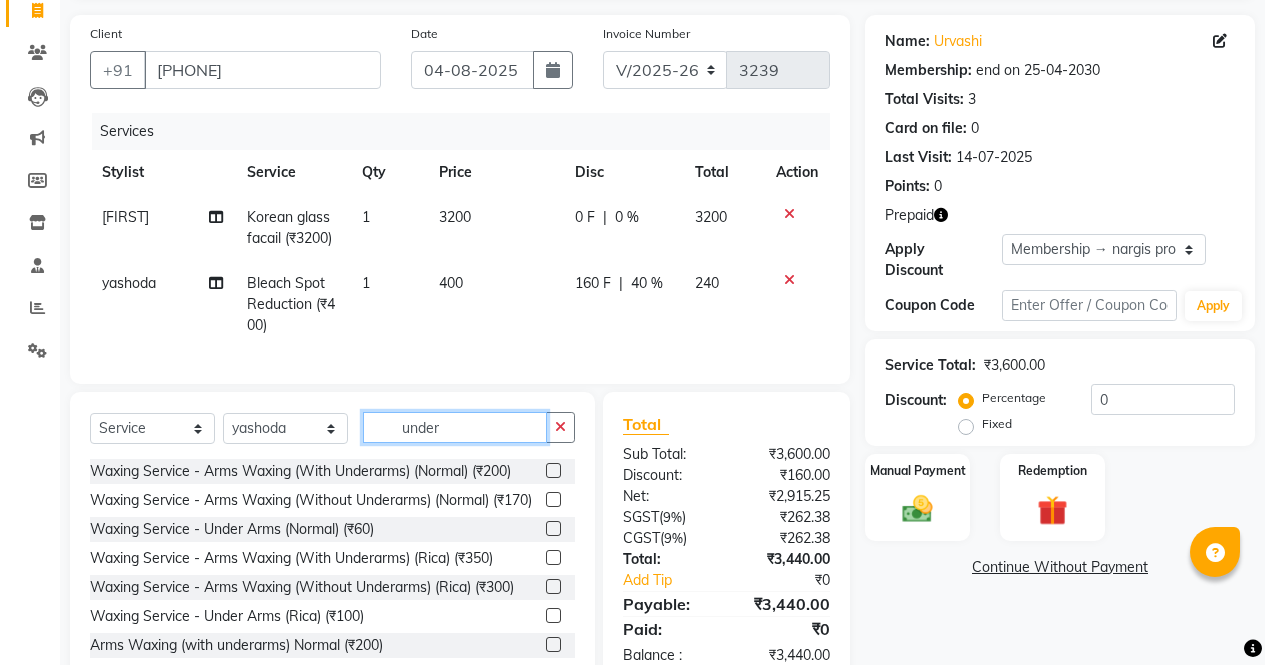 scroll, scrollTop: 202, scrollLeft: 0, axis: vertical 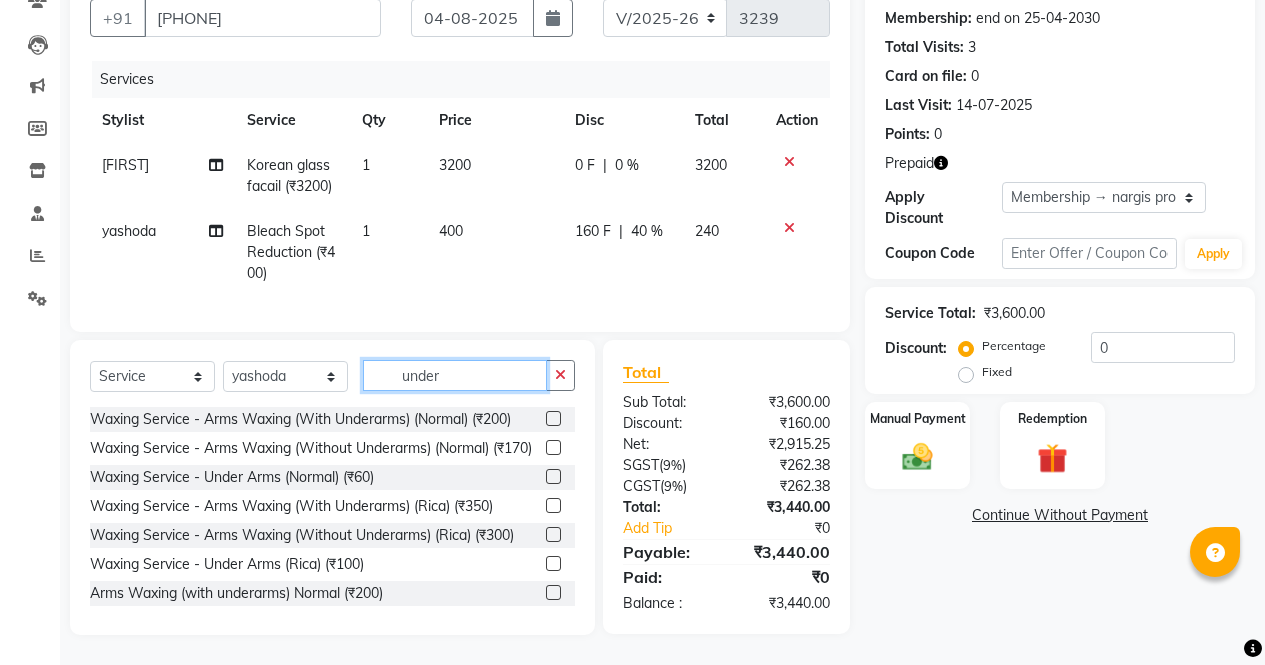type on "under" 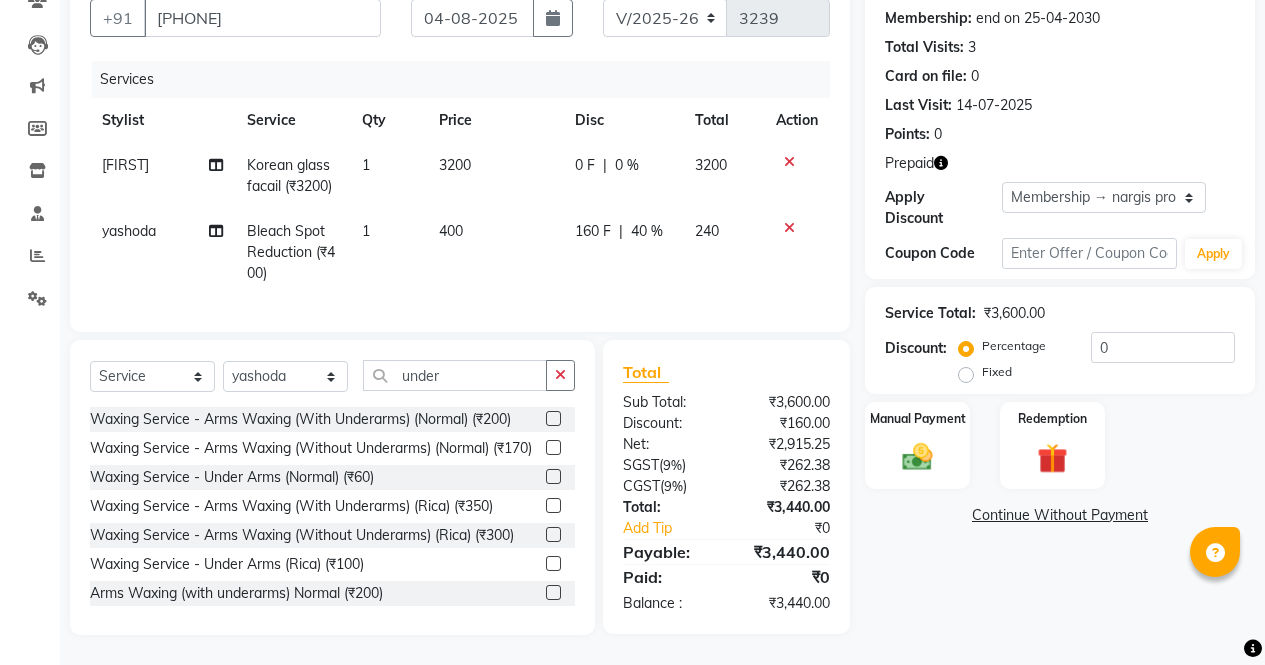 click 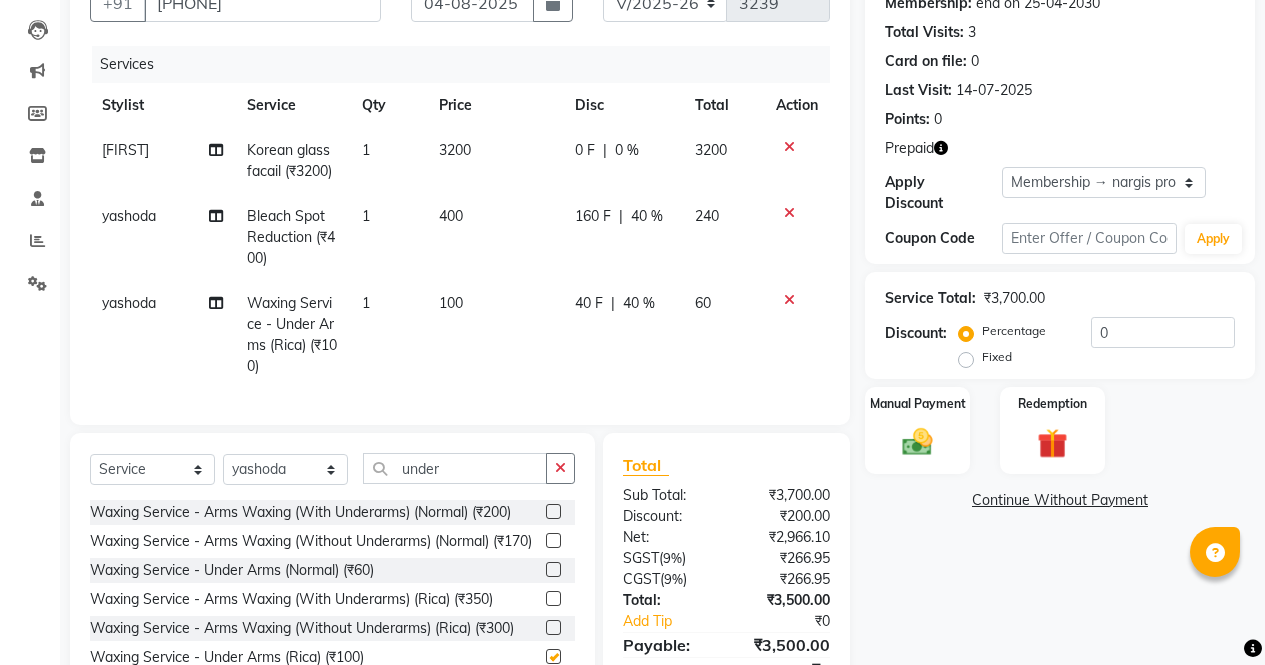 checkbox on "false" 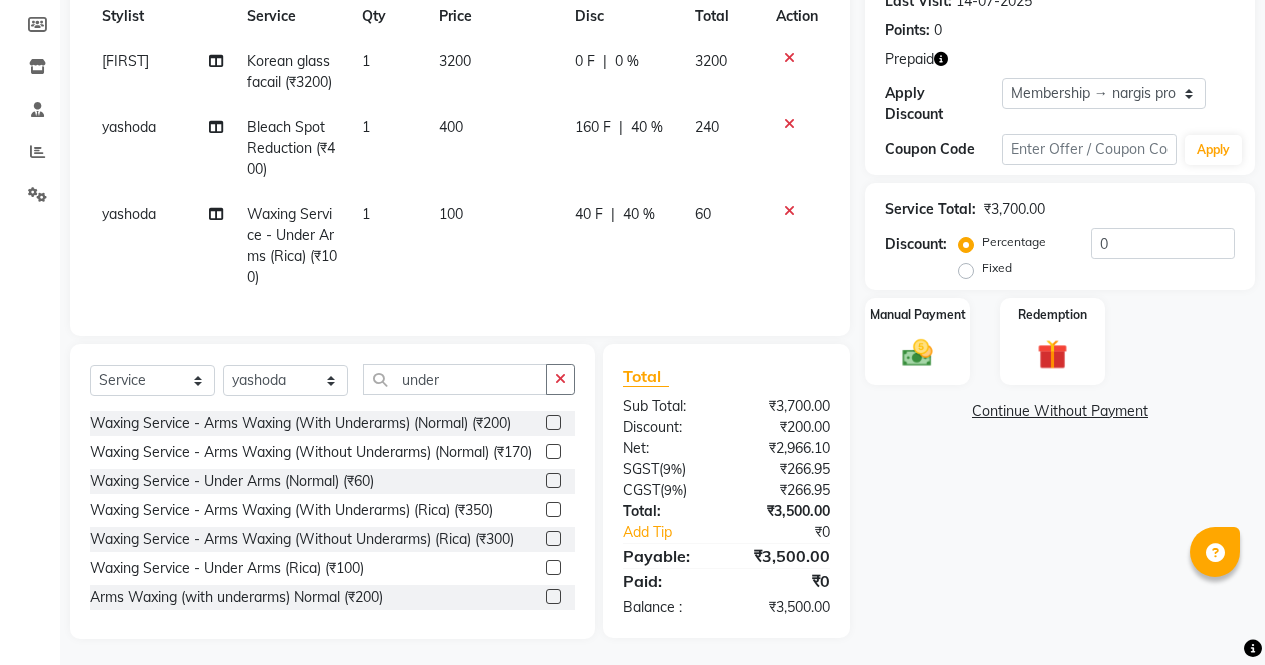 scroll, scrollTop: 310, scrollLeft: 0, axis: vertical 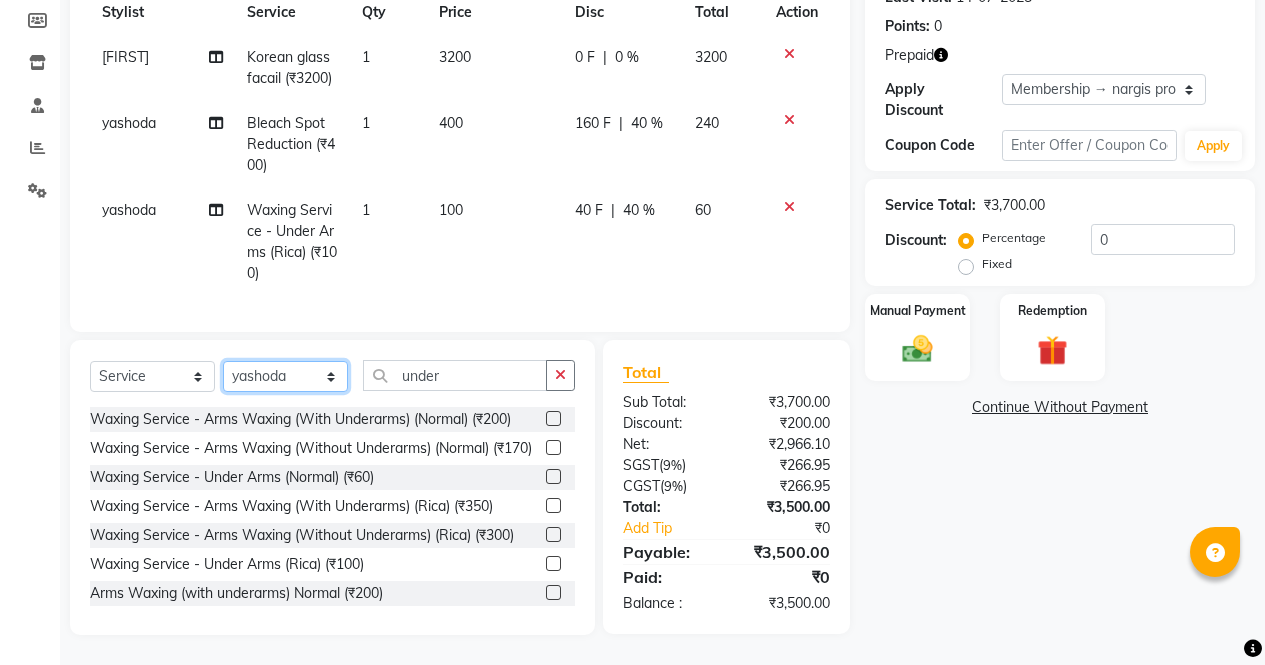 click on "Select Stylist ajeet anu armaan ashu Front Desk muskaan rakhi saima shivam soni sunil yashoda" 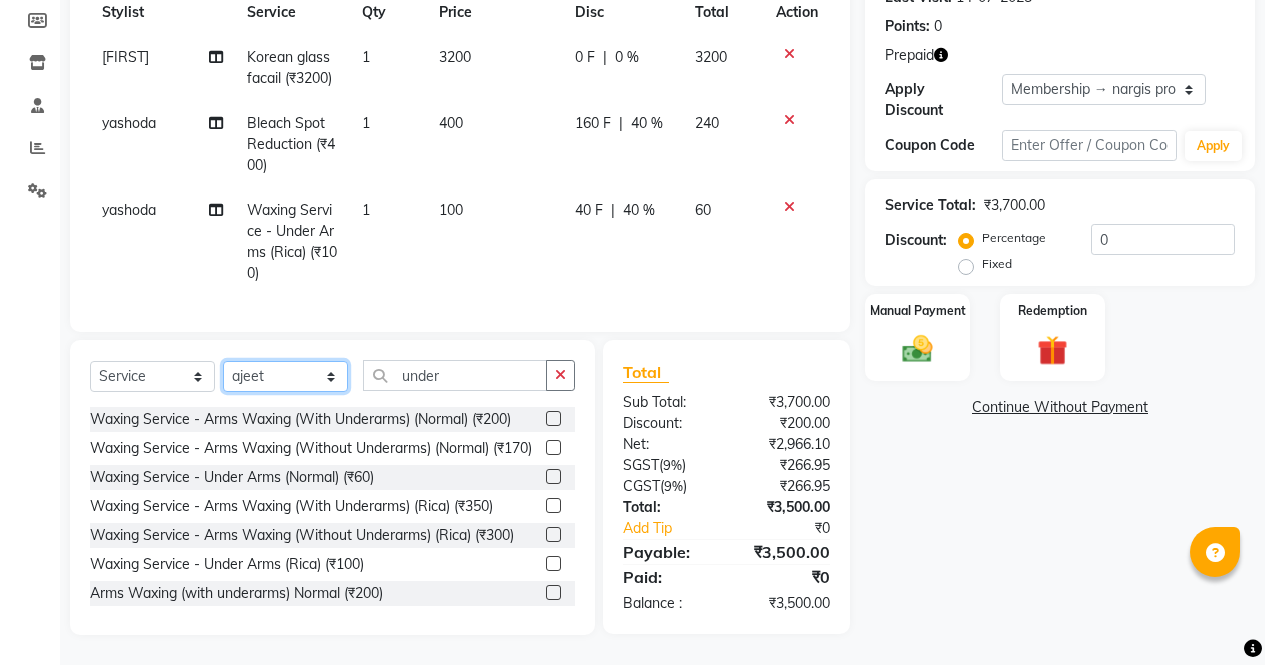 click on "Select Stylist ajeet anu armaan ashu Front Desk muskaan rakhi saima shivam soni sunil yashoda" 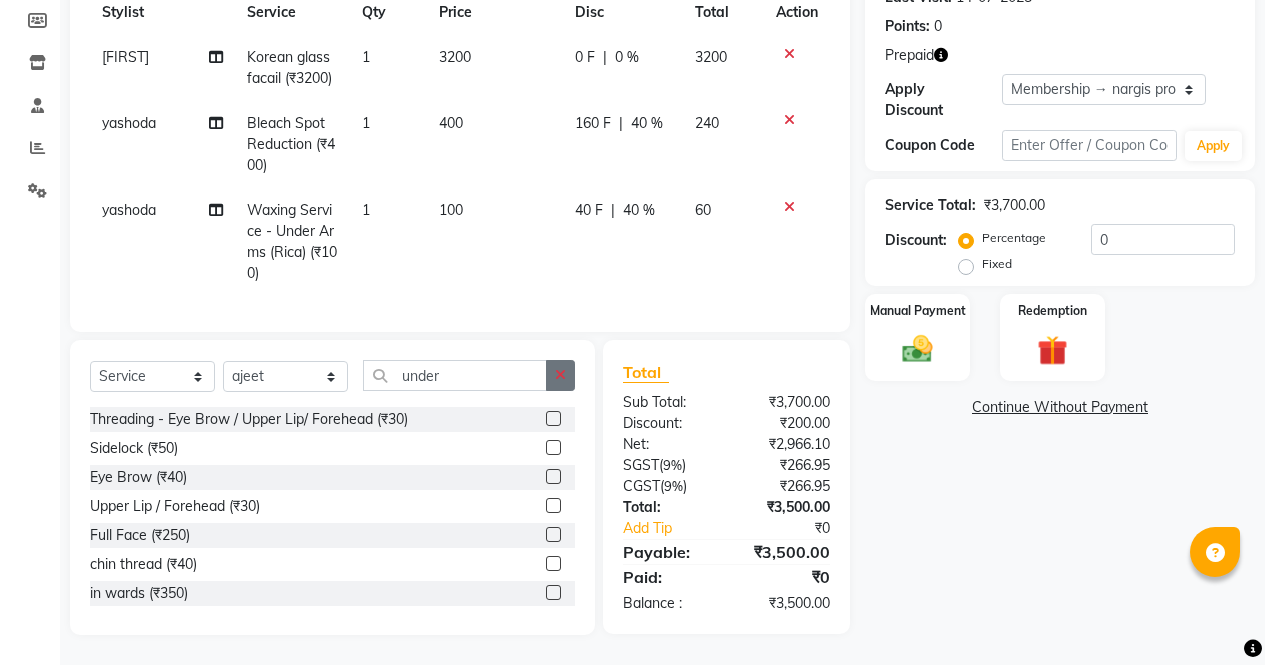 click 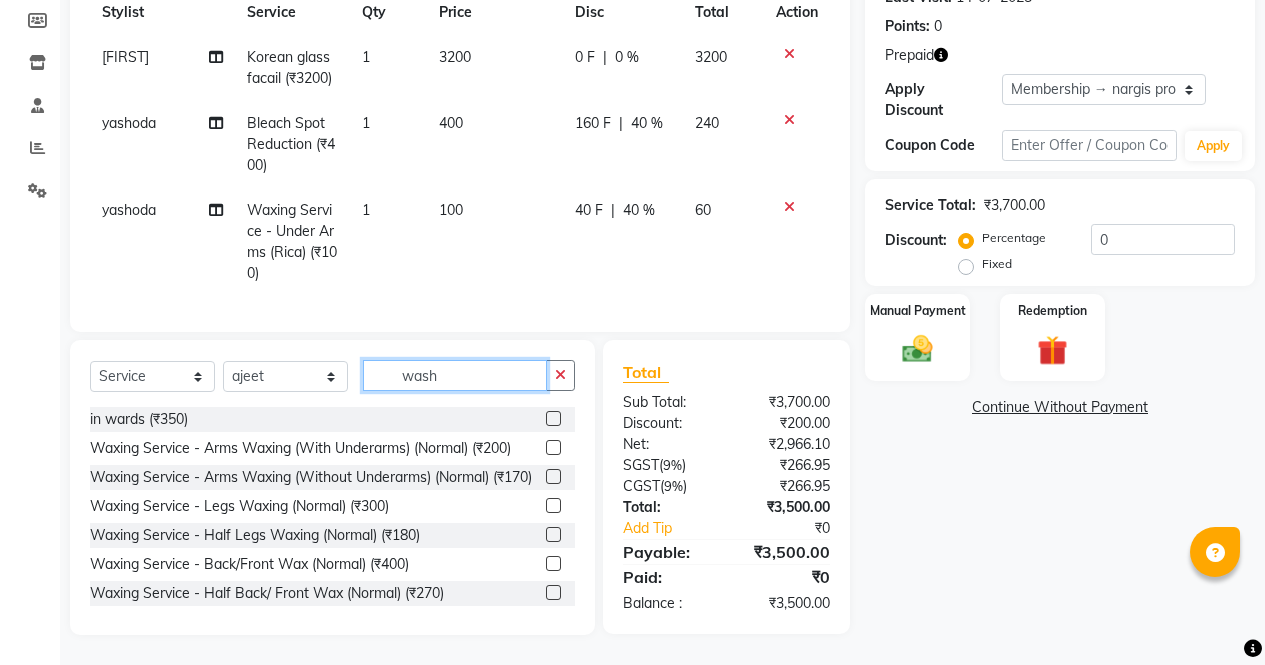 scroll, scrollTop: 309, scrollLeft: 0, axis: vertical 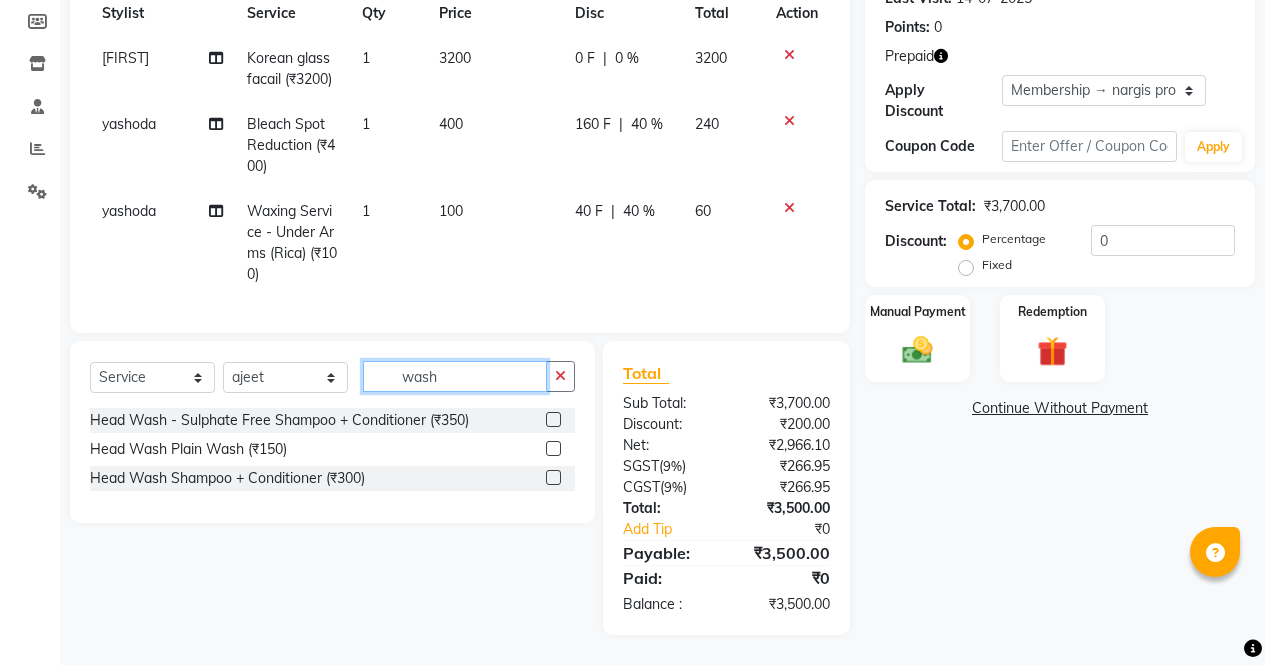 type on "wash" 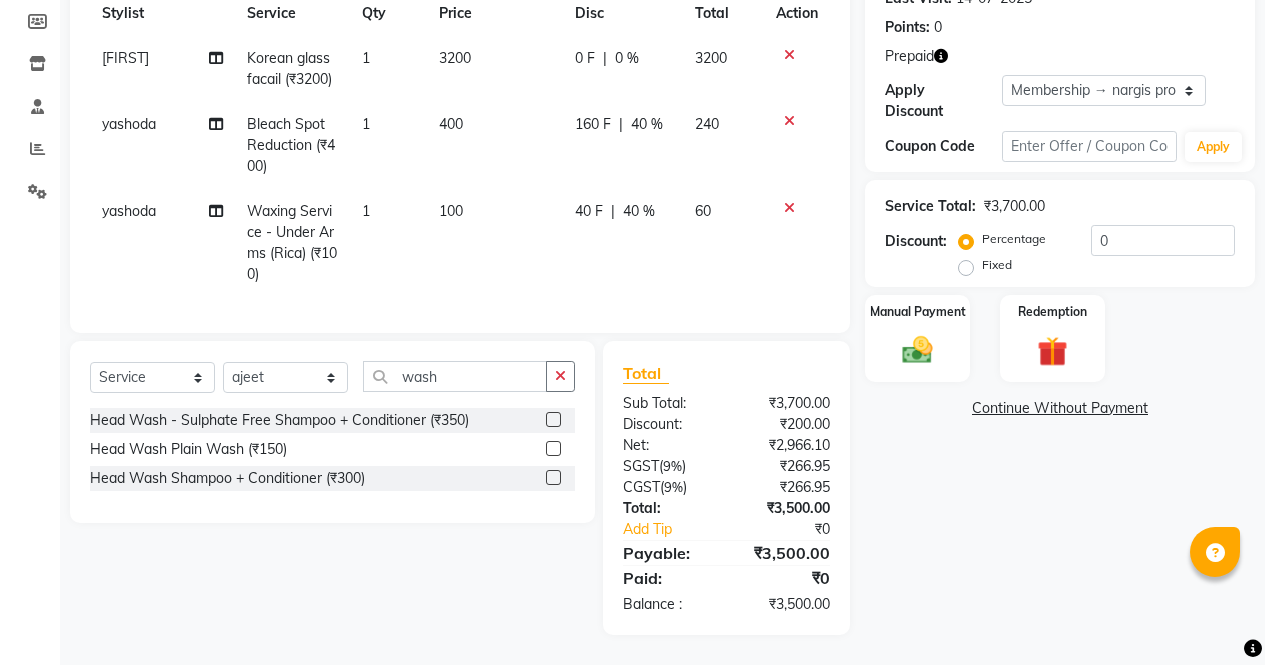 click 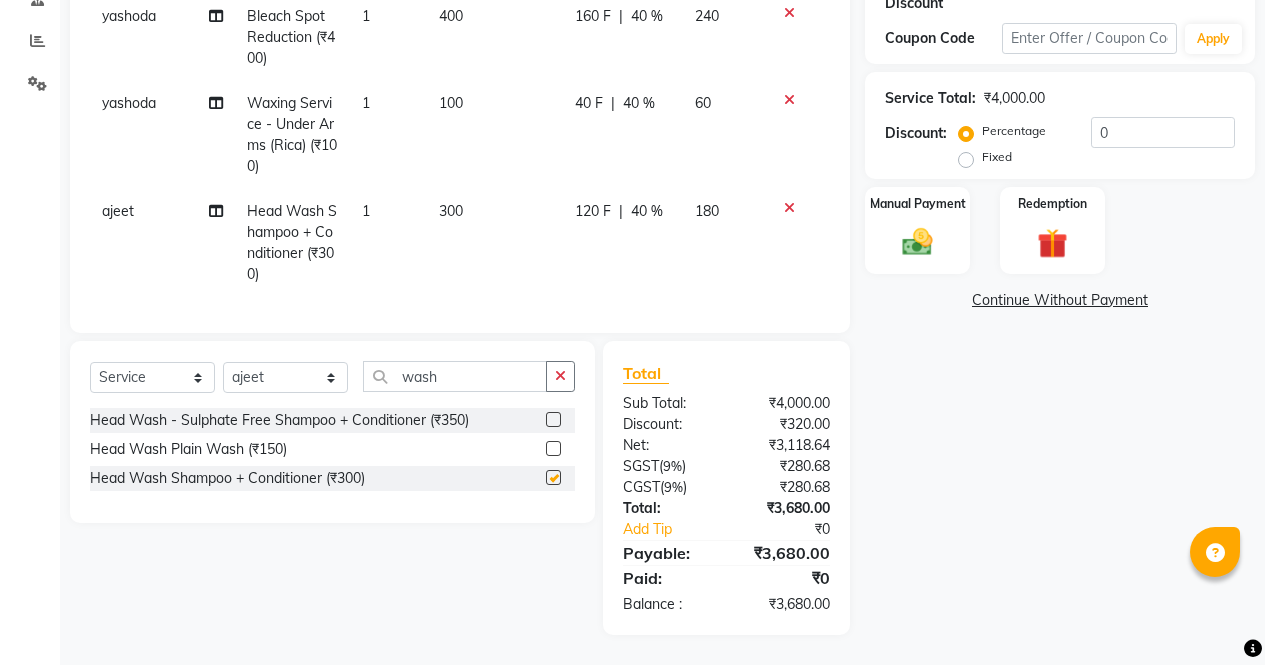 checkbox on "false" 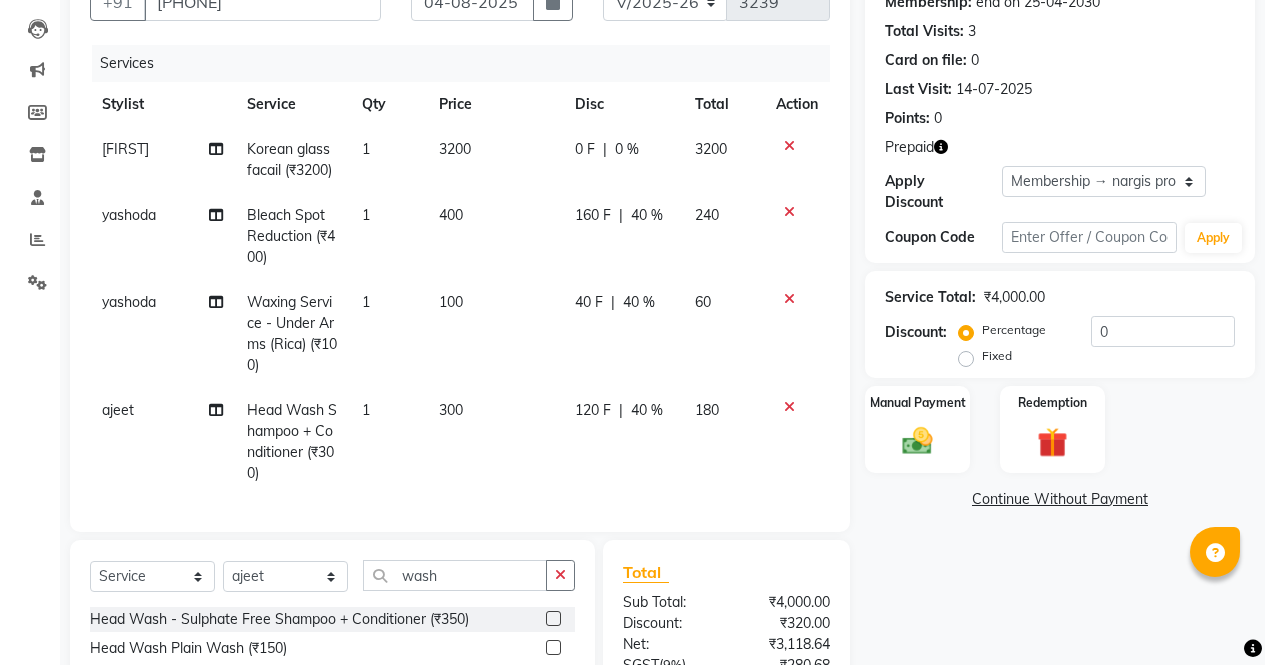scroll, scrollTop: 182, scrollLeft: 0, axis: vertical 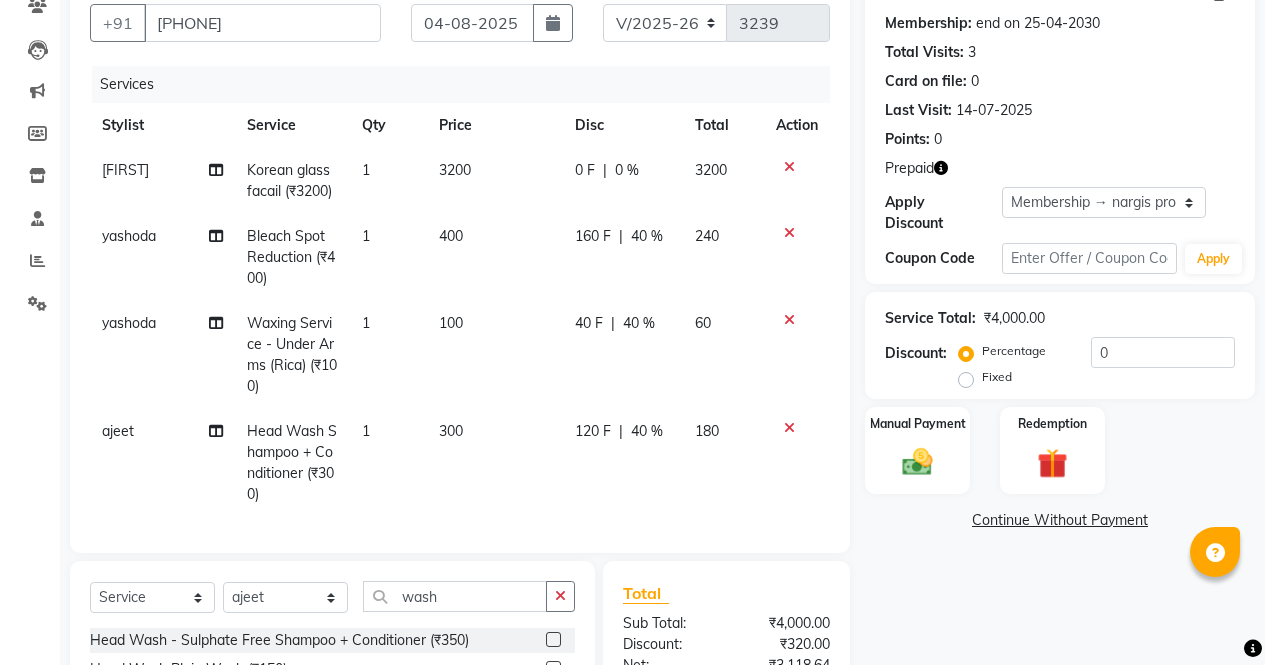 click 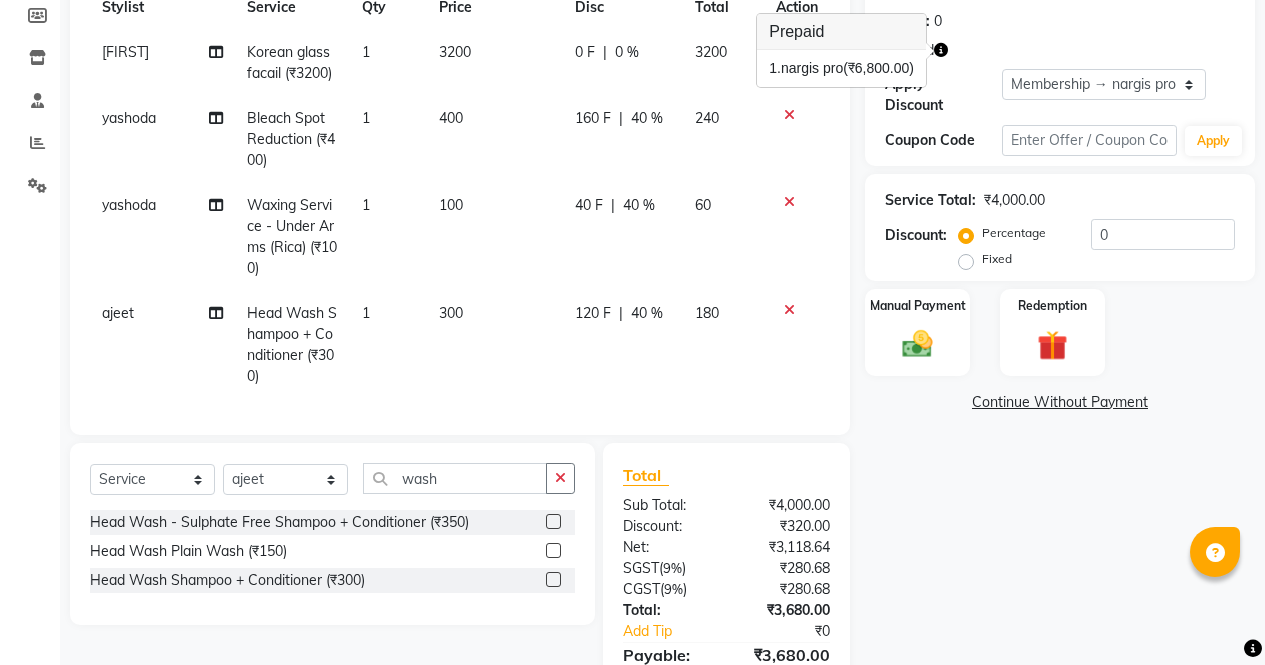 scroll, scrollTop: 417, scrollLeft: 0, axis: vertical 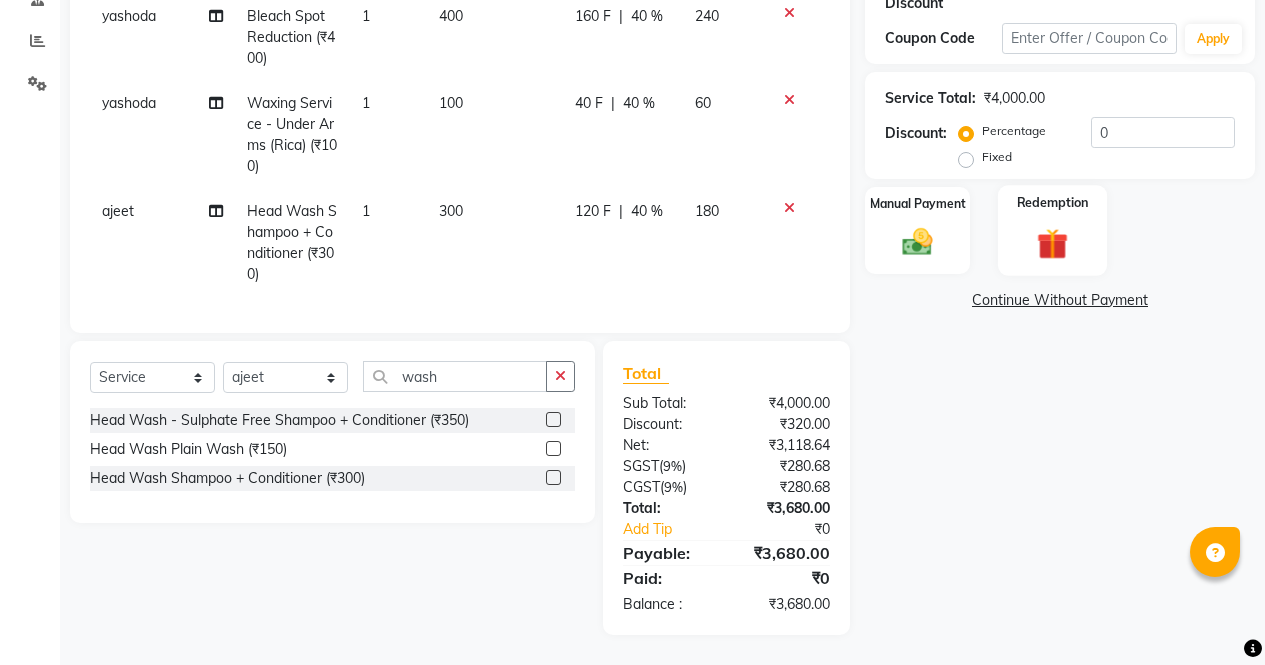 click 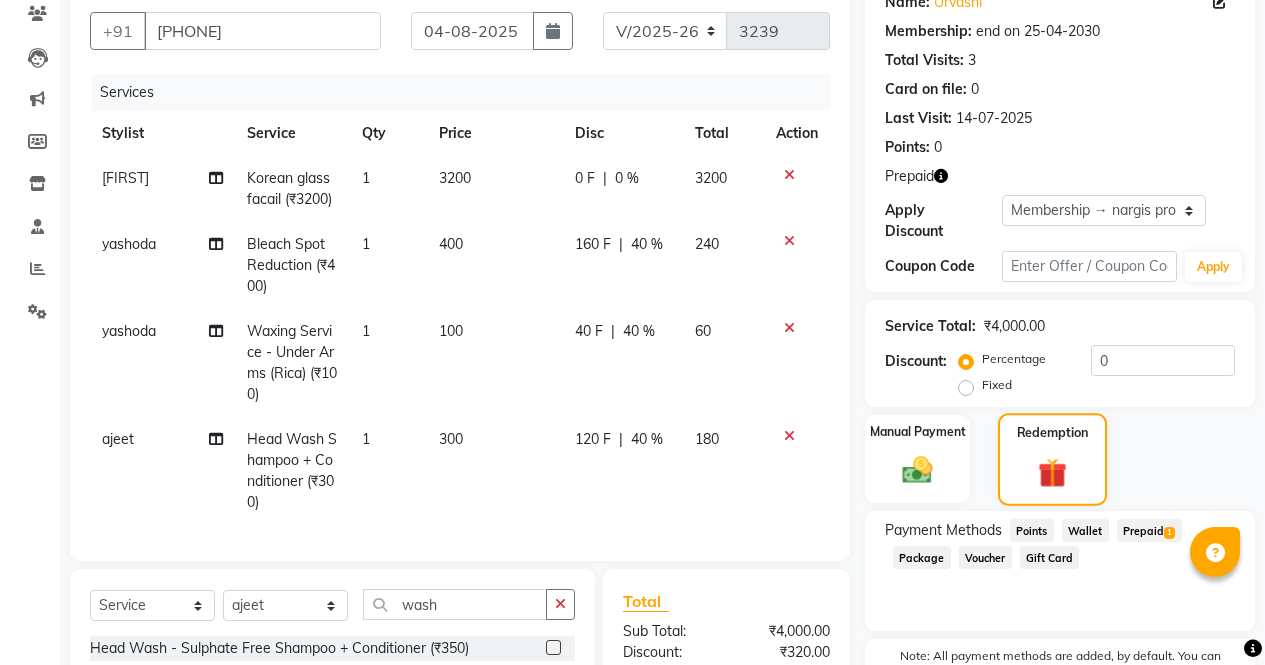 scroll, scrollTop: 171, scrollLeft: 0, axis: vertical 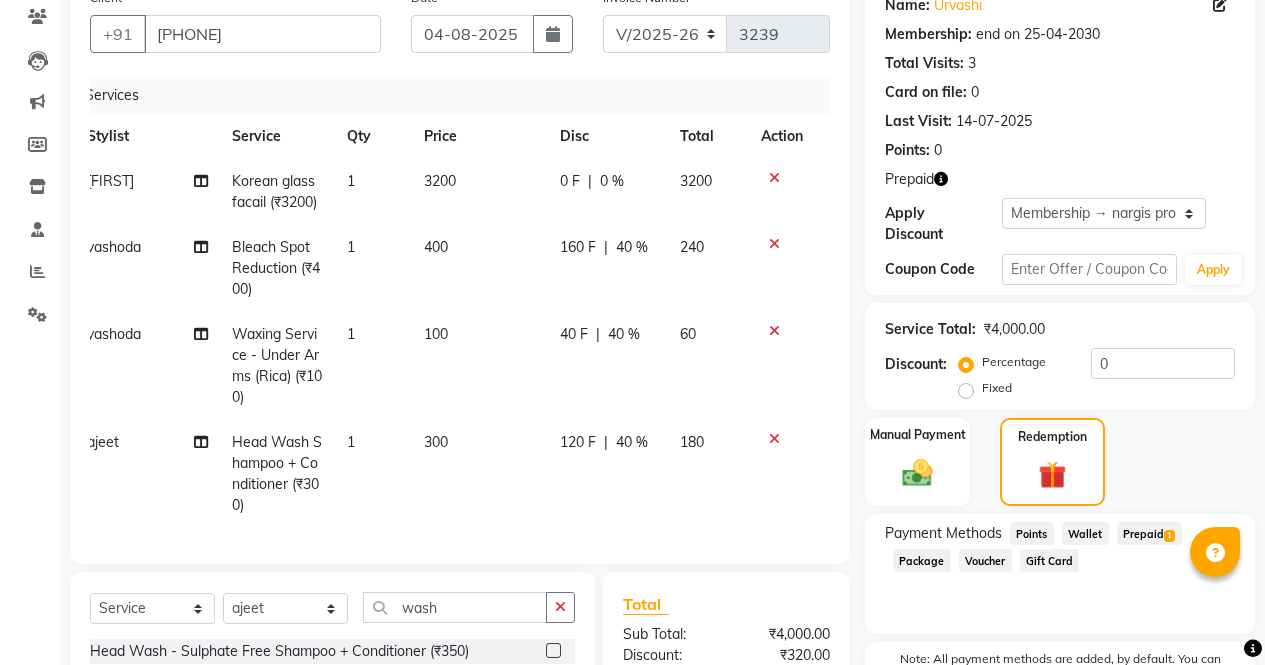 click on "0 %" 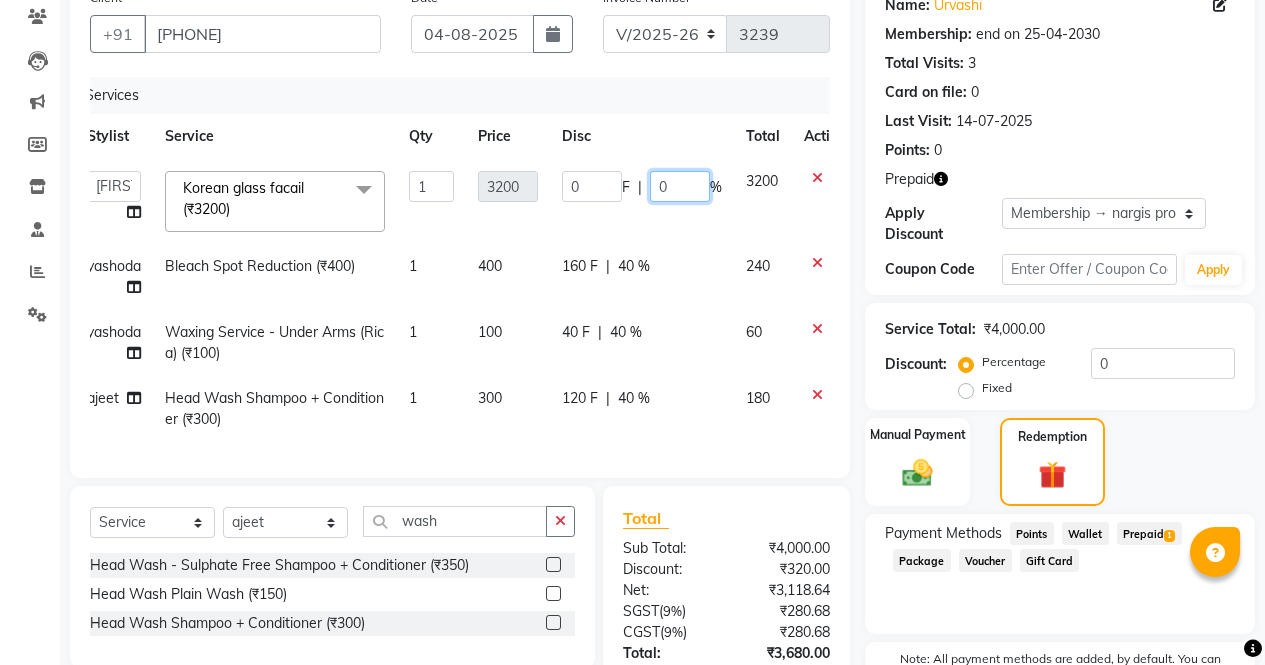 click on "0" 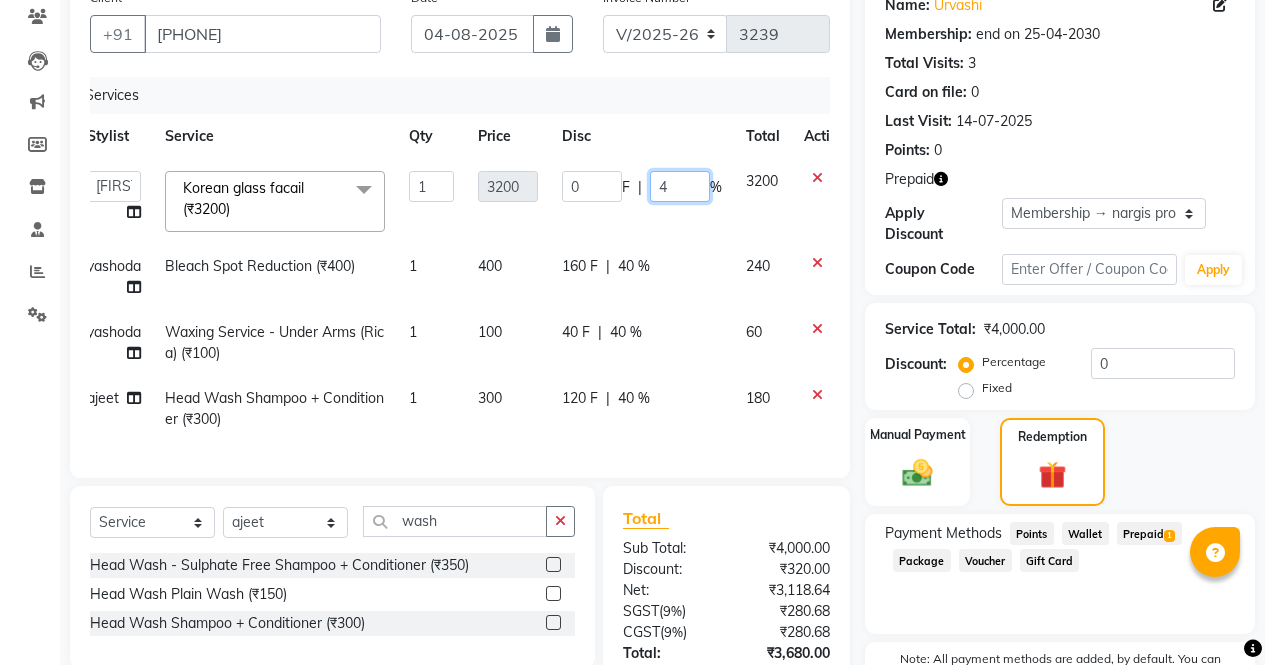 type on "40" 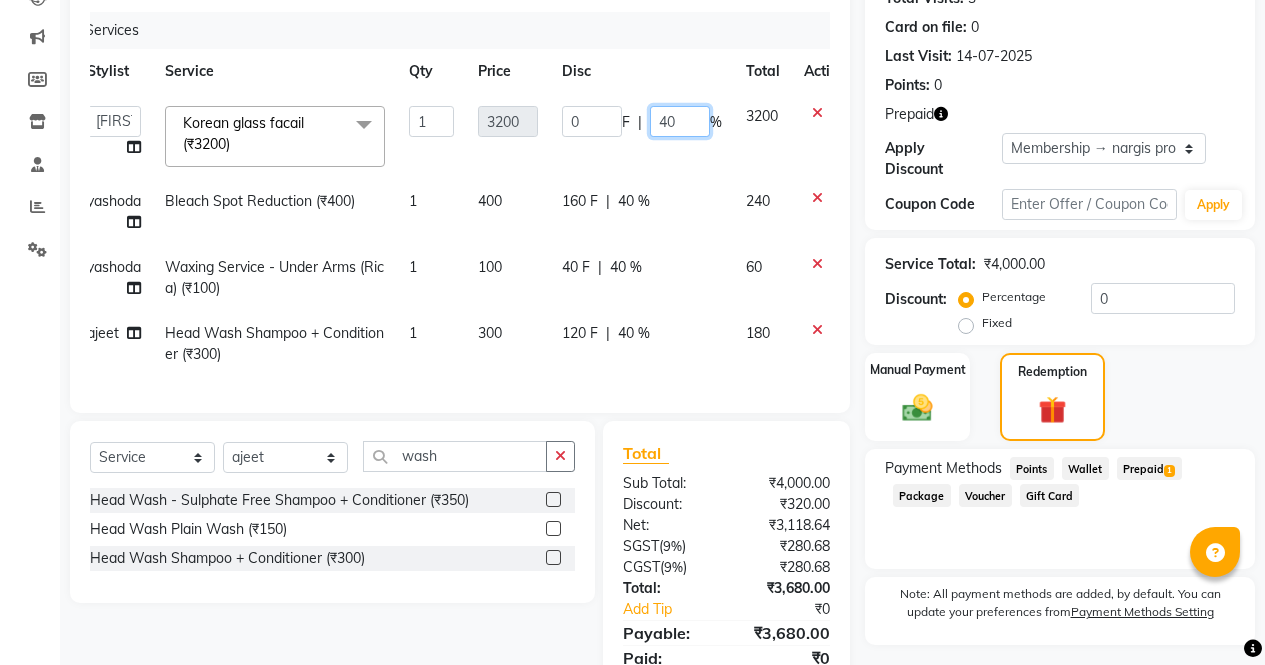 scroll, scrollTop: 331, scrollLeft: 0, axis: vertical 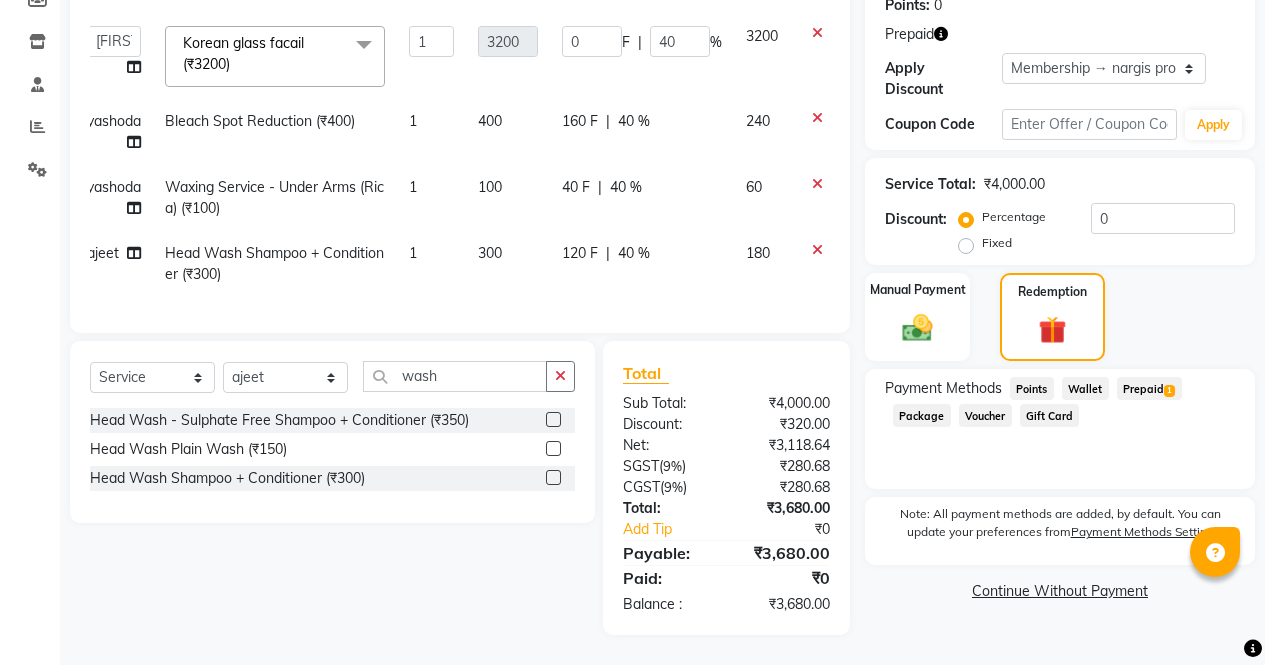 click on "INVOICE PREVIOUS INVOICES Create New   Save   Open Invoices  Client +91 9818085226 Date 04-08-2025 Invoice Number V/2025 V/2025-26 3239 Services Stylist Service Qty Price Disc Total Action  ajeet   anu   armaan   ashu   Front Desk   muskaan   rakhi   saima   shivam   soni   sunil   yashoda  Korean glass facail (₹3200)  x Threading - Eye Brow / Upper Lip/ Forehead (₹30) Sidelock (₹50) Eye Brow (₹40) Upper Lip / Forehead (₹30) Full Face (₹250) chin thread (₹40) in wards  (₹350) hair accessories (₹500) hair extension (₹700) Korean glass facail (₹3200) Waxing Service - Arms Waxing (With Underarms) (Normal) (₹200) Waxing Service - Arms Waxing (Without Underarms) (Normal) (₹170) Waxing Service - Legs Waxing (Normal) (₹300) Waxing Service - Half Legs Waxing (Normal) (₹180) Waxing Service - Back/Front Wax (Normal) (₹400) Waxing Service - Half Back/ Front Wax (Normal) (₹270) Waxing Service - B. Wax + Buttock (Normal) (₹800) Waxing Service - B. Wax (Normal) (₹600) 1 3200 0 F | 40" 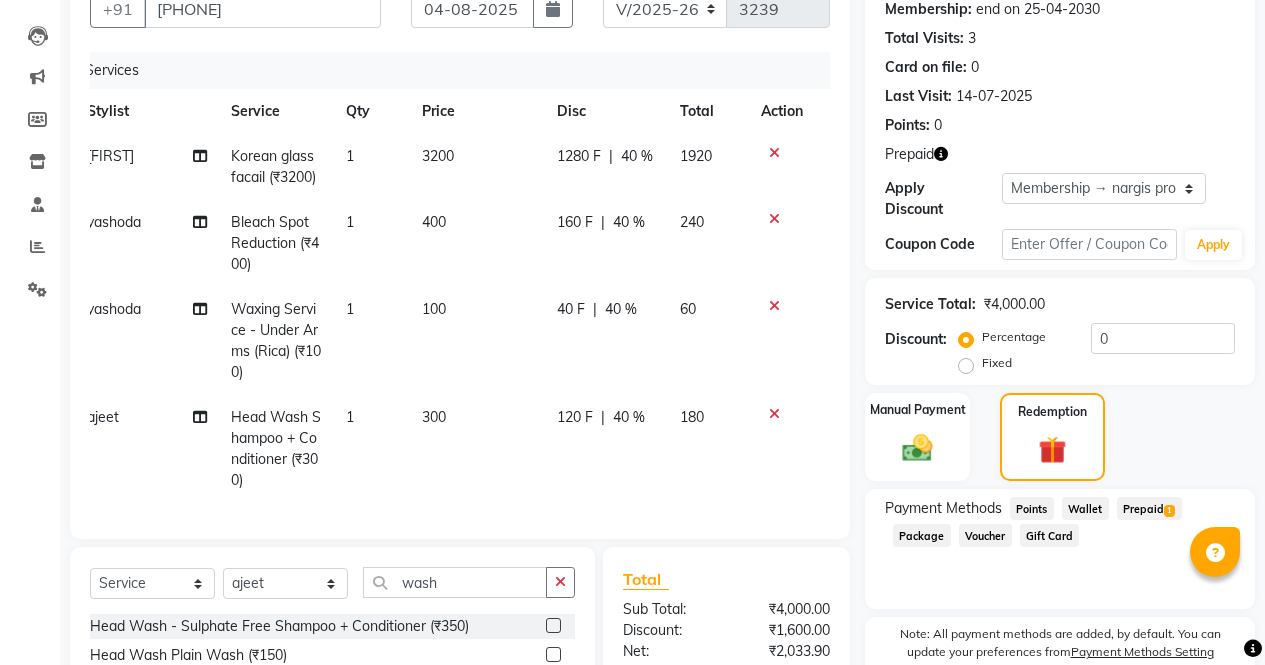 scroll, scrollTop: 180, scrollLeft: 0, axis: vertical 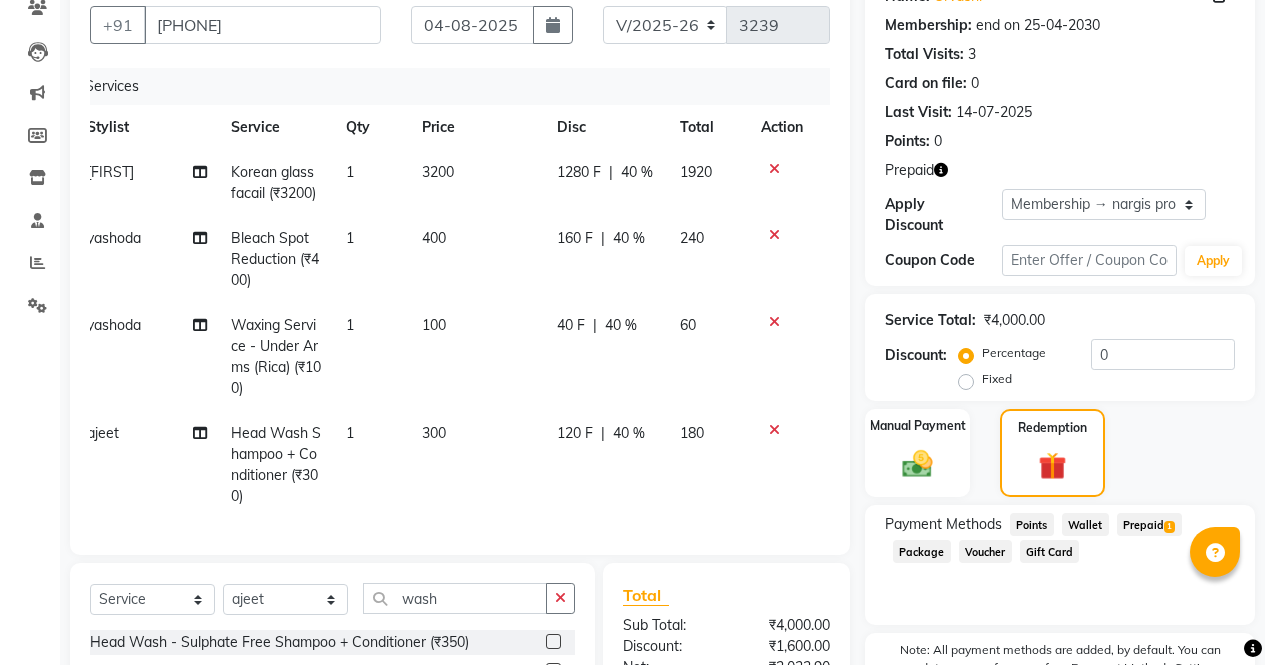 click on "Payment Methods  Points   Wallet   Prepaid  1  Package   Voucher   Gift Card" 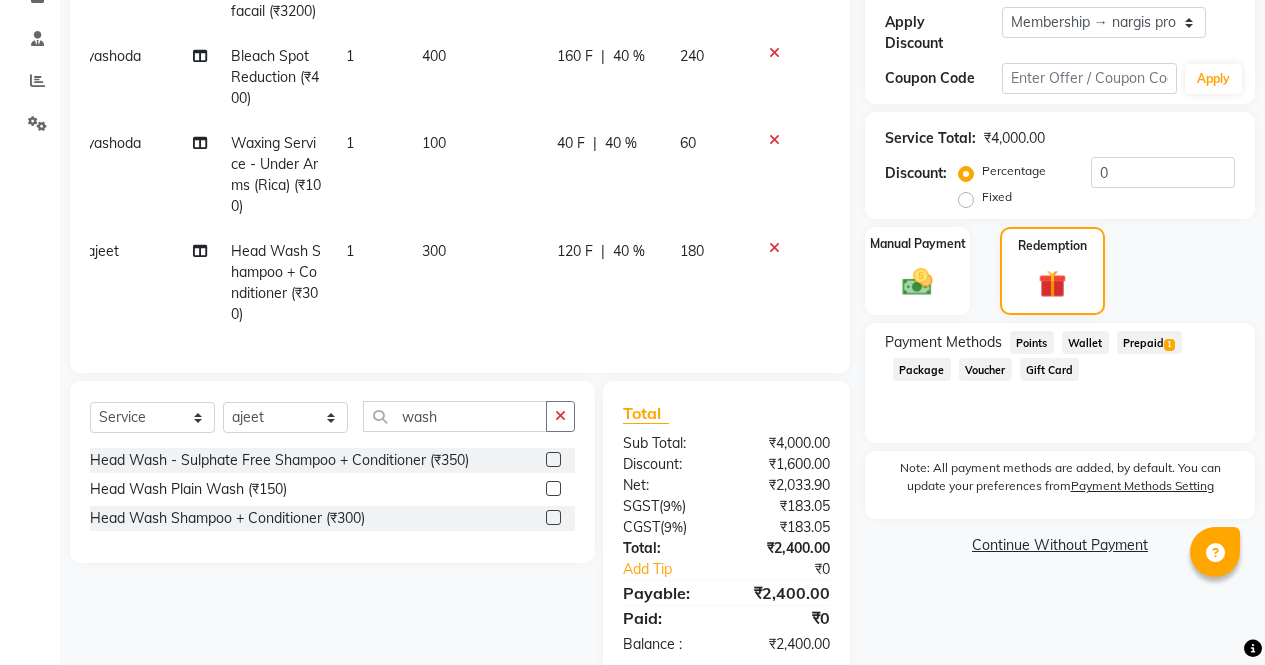scroll, scrollTop: 417, scrollLeft: 0, axis: vertical 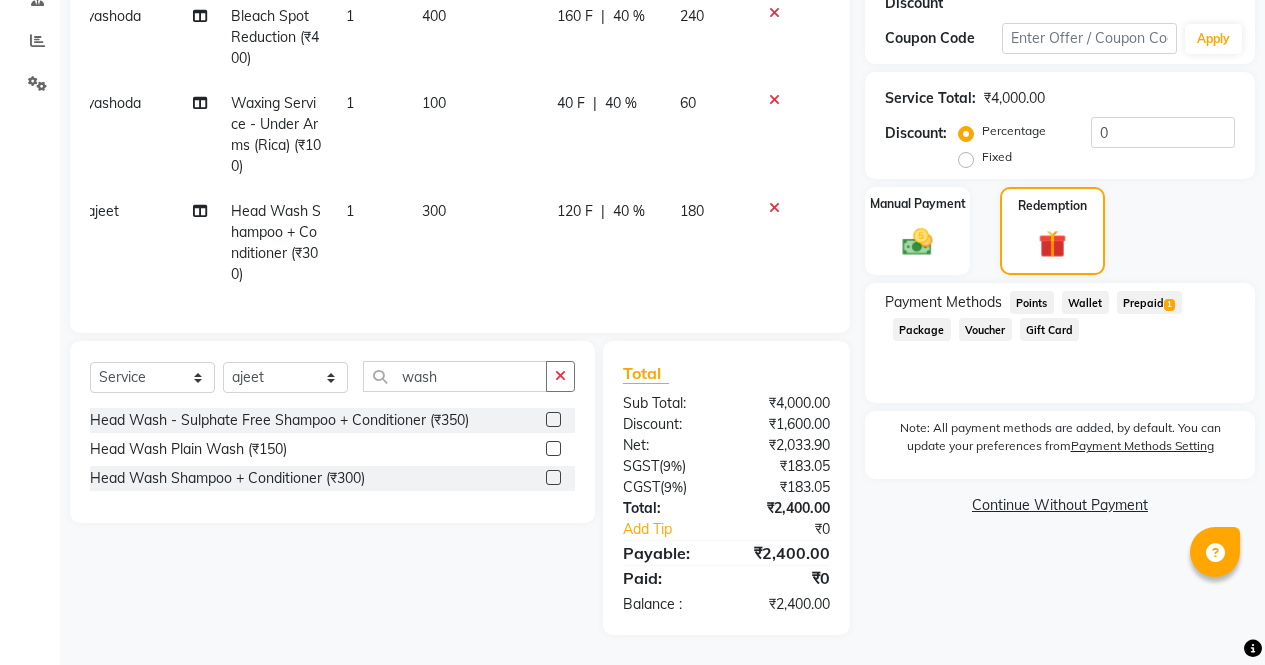 click on "1" 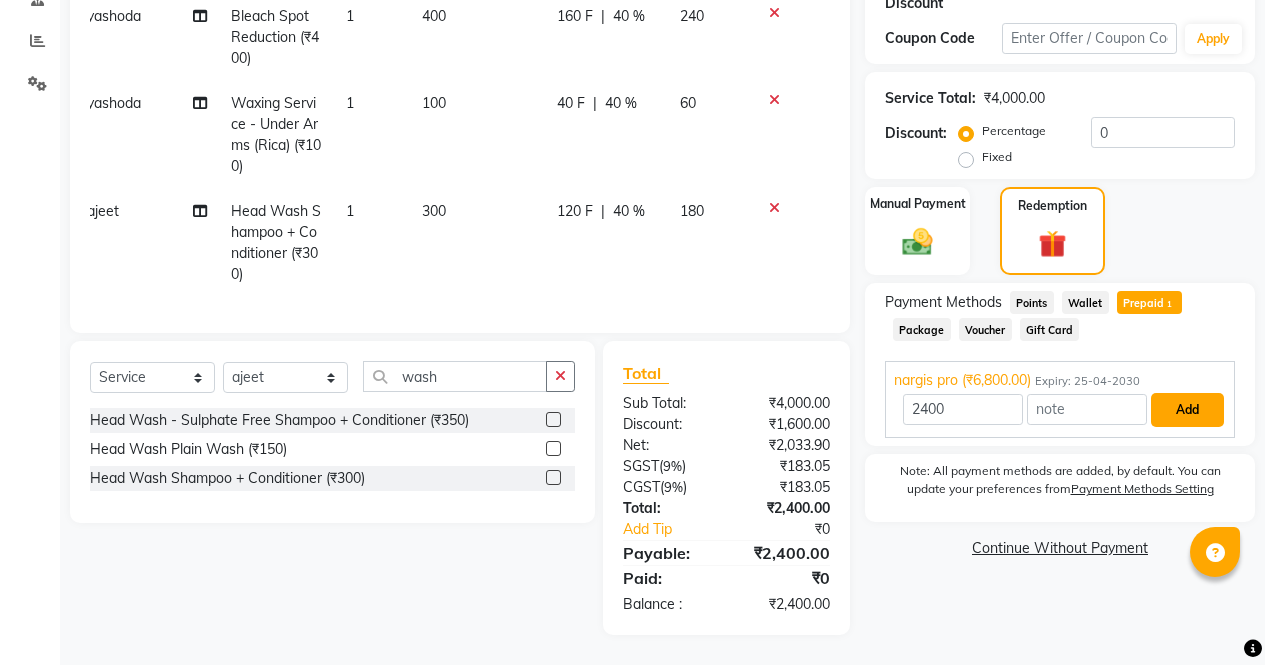 click on "Add" at bounding box center [1187, 410] 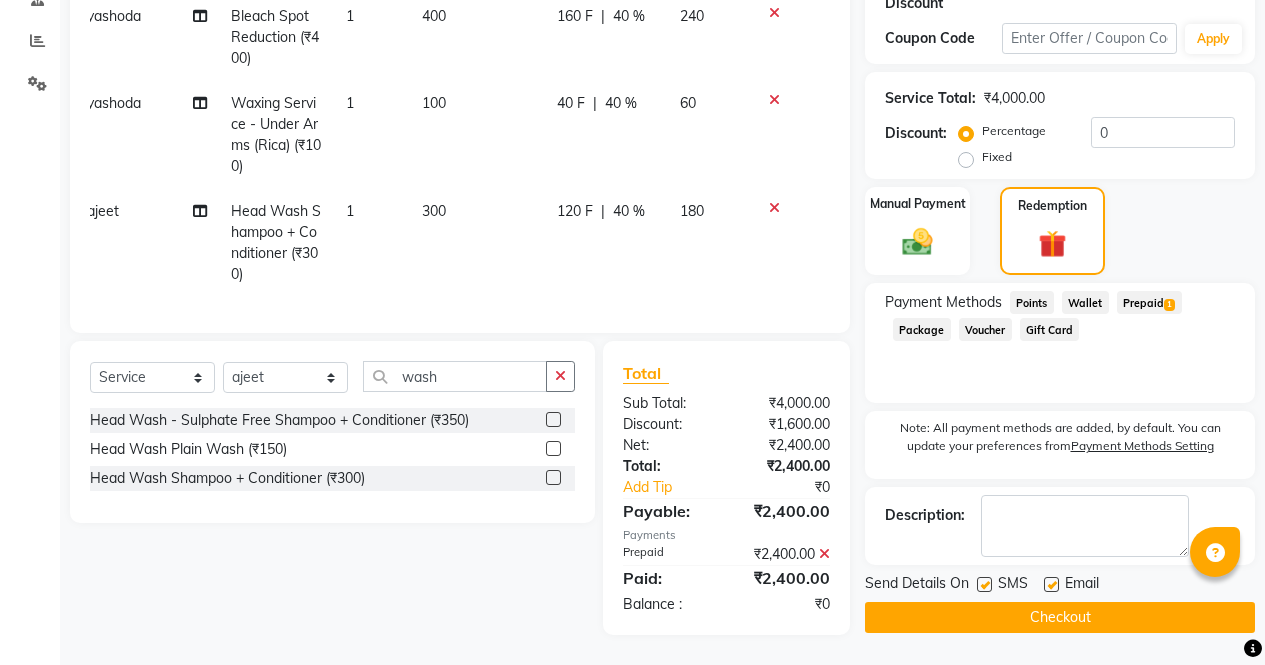 click on "Checkout" 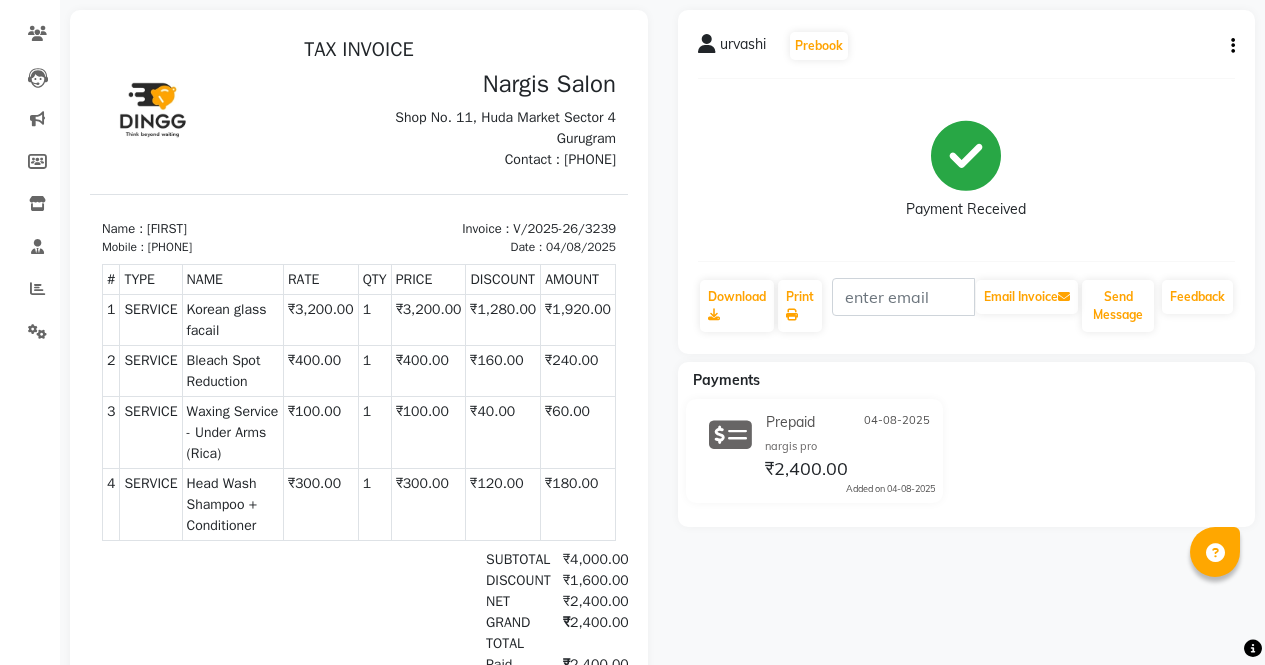 scroll, scrollTop: 0, scrollLeft: 0, axis: both 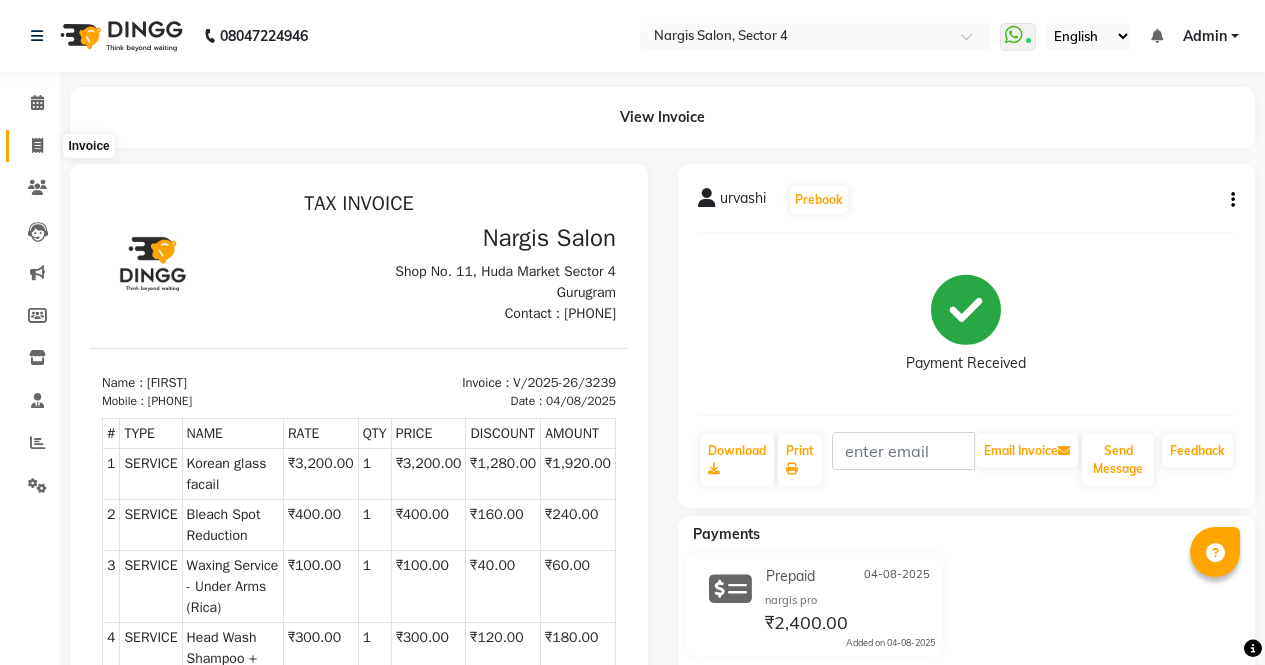 click 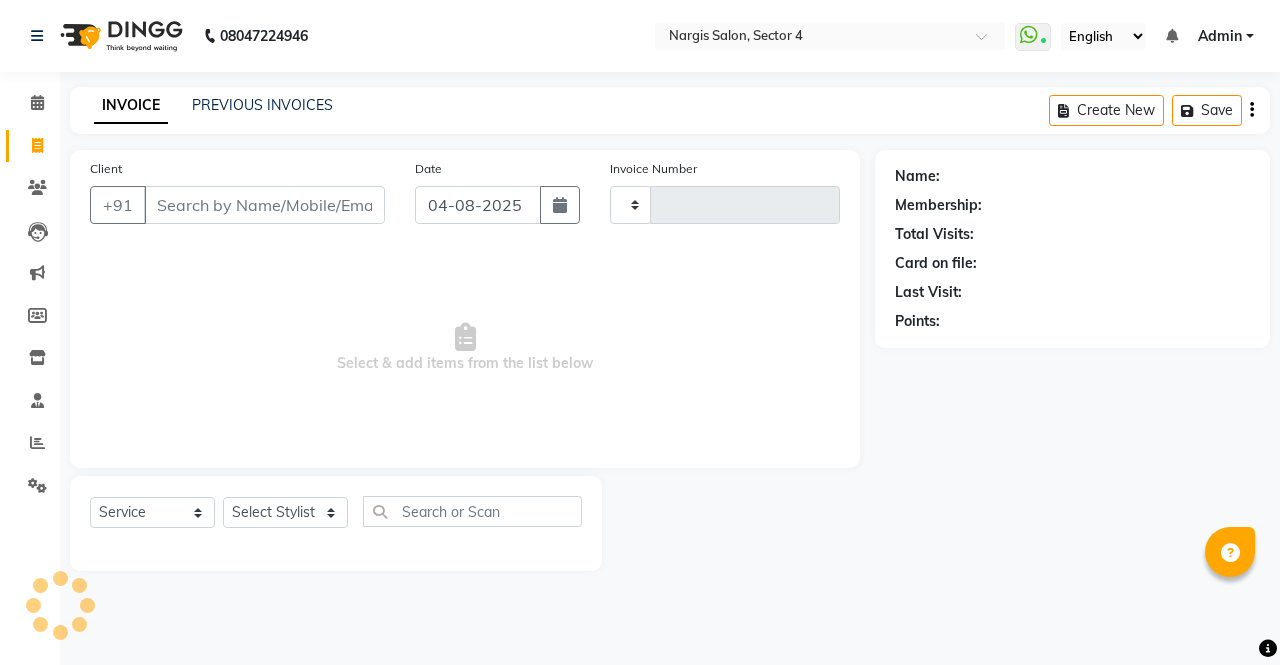 type on "3240" 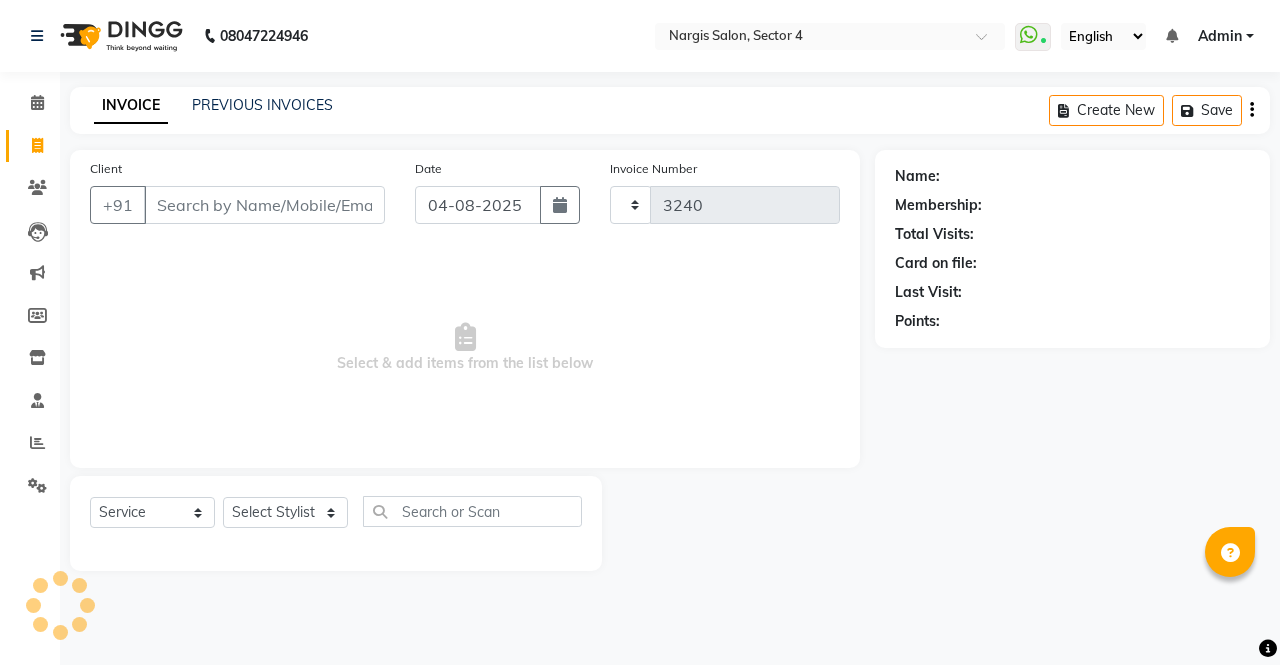 select on "4130" 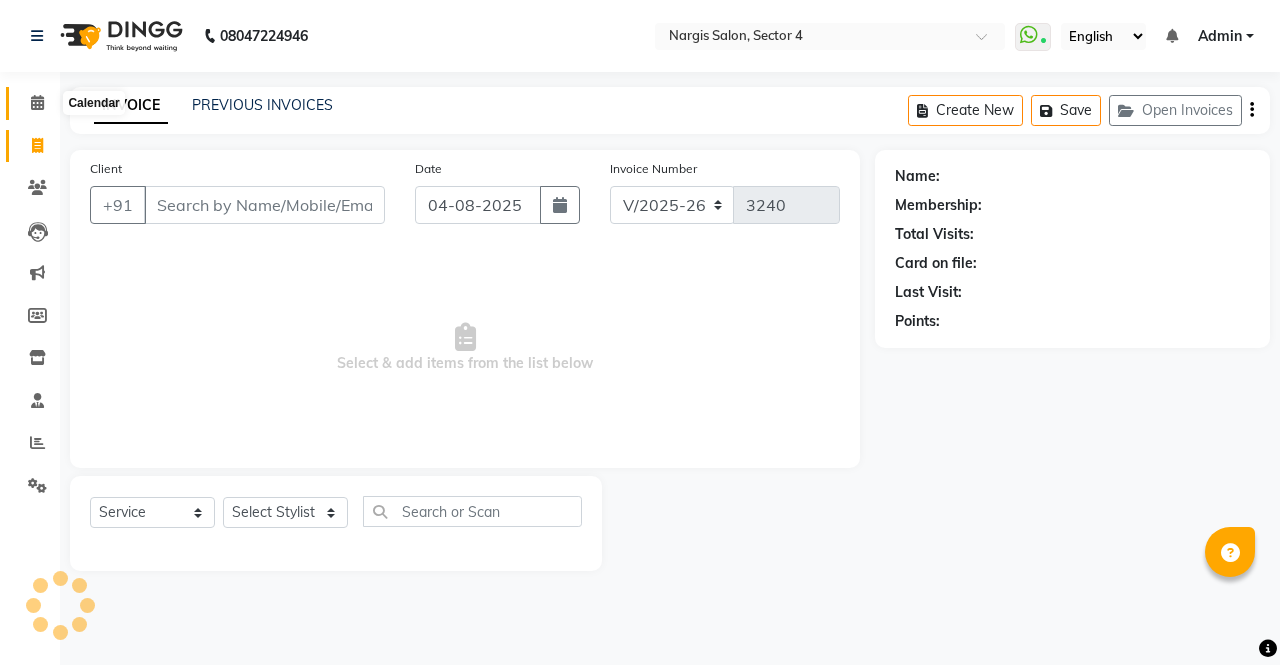 click 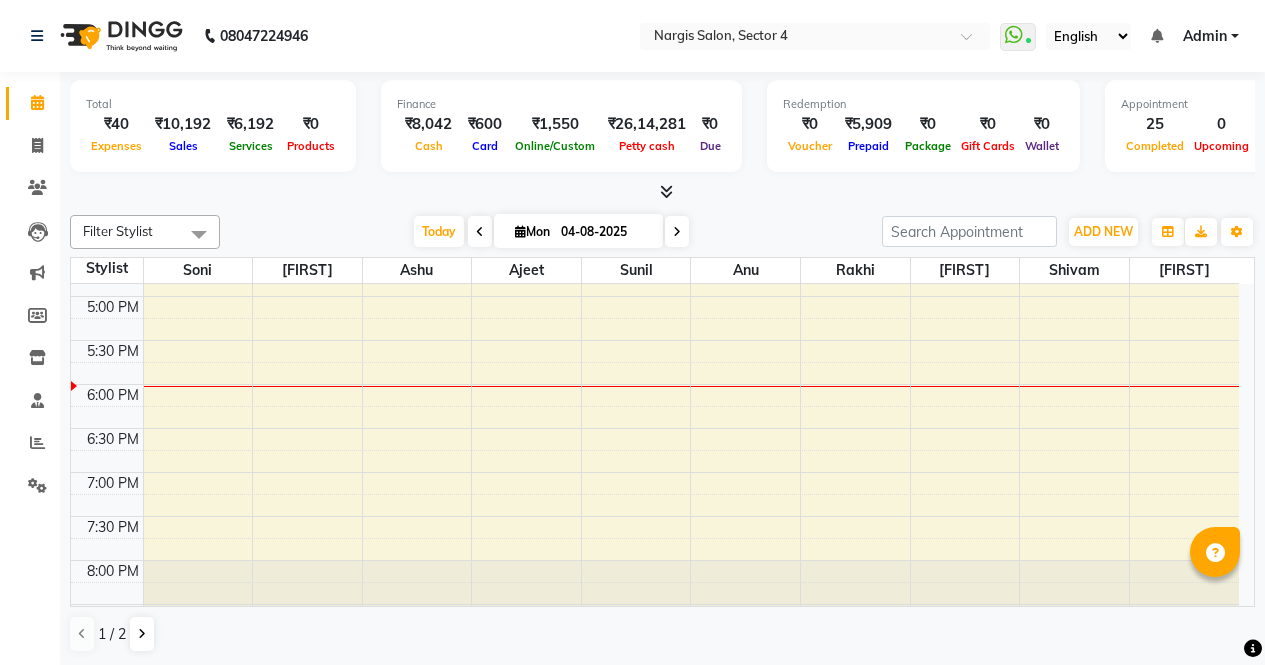 scroll, scrollTop: 0, scrollLeft: 0, axis: both 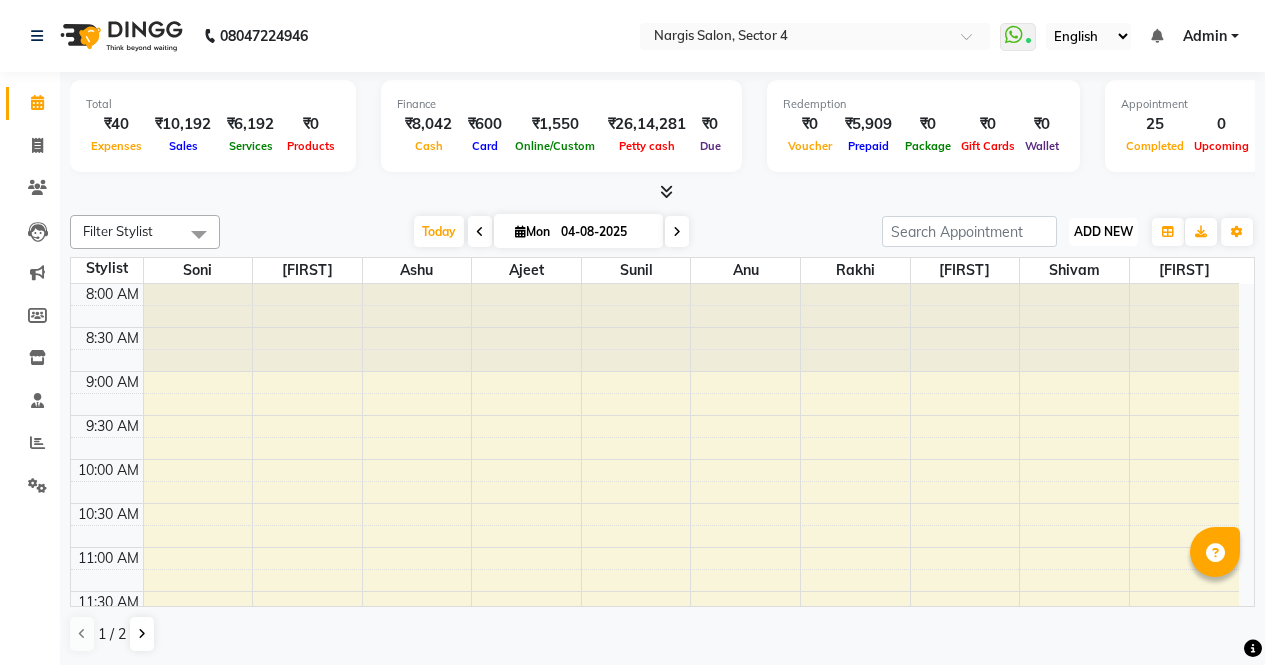 click on "ADD NEW" at bounding box center (1103, 231) 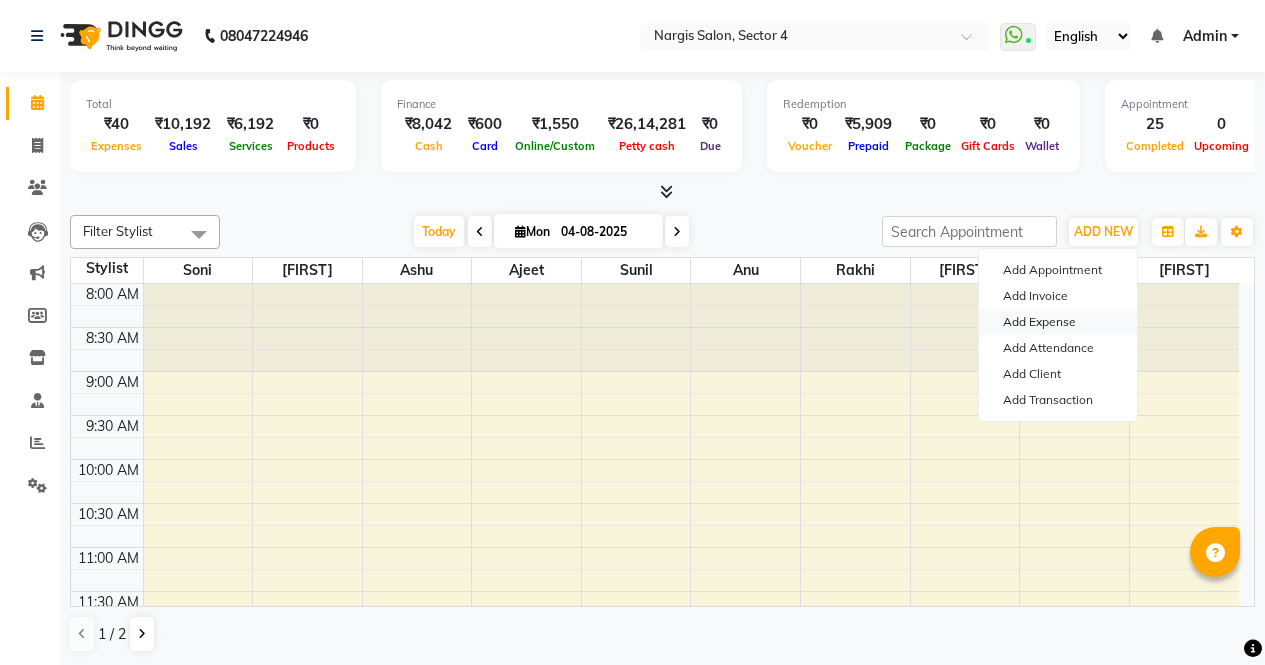 click on "Add Expense" at bounding box center [1058, 322] 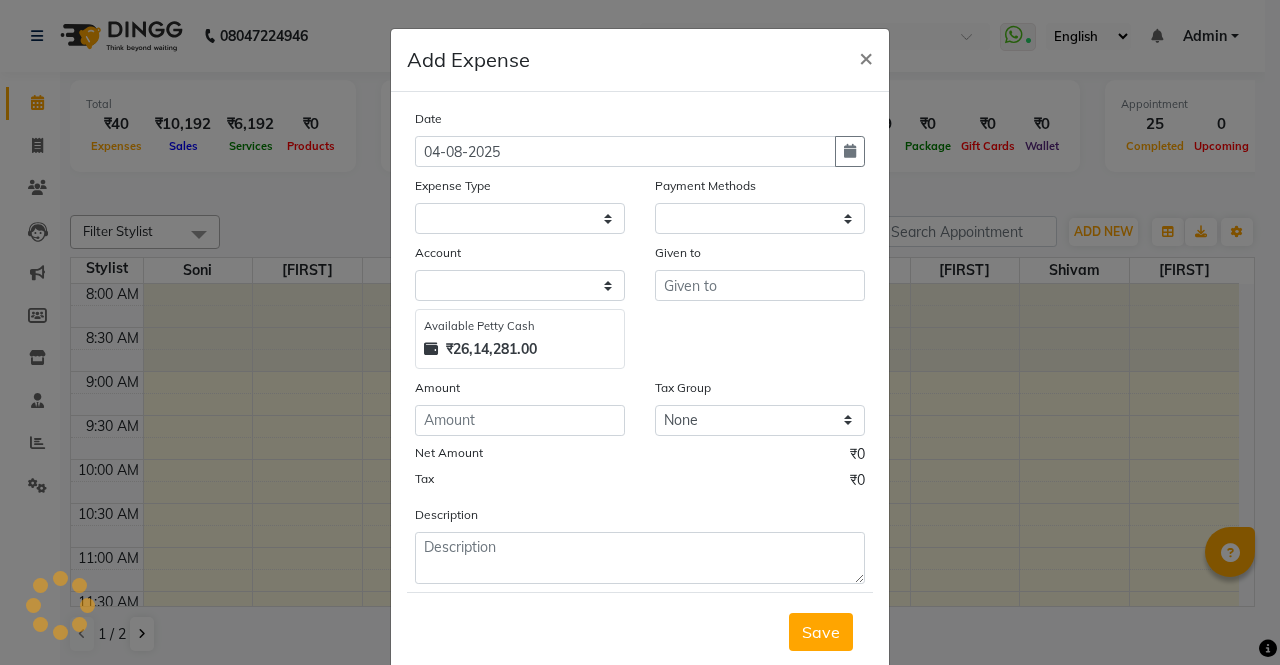 select on "1" 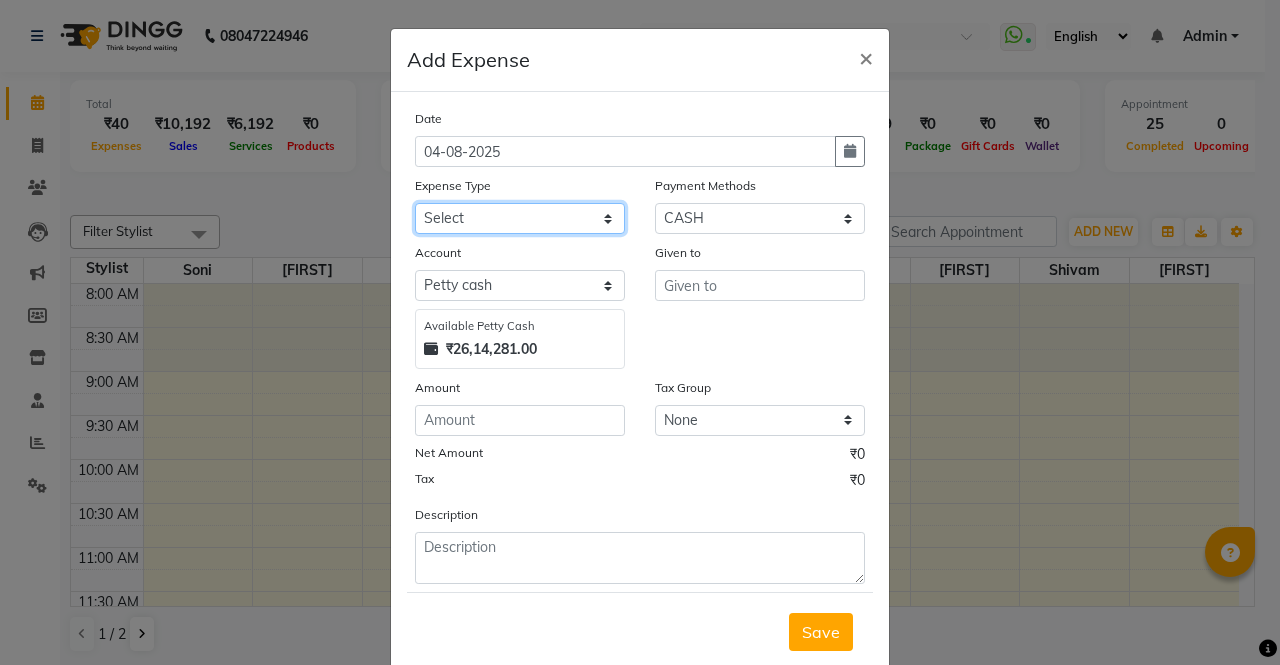click on "Select Advance Salary Bank charges Car maintenance  Cash transfer to bank Cash transfer to hub Client Snacks Clinical charges Equipment Fuel Govt fee Incentive Insurance International purchase Loan Repayment Maintenance Marketing MILK Miscellaneous MRA Other Pantry Product Rent Salary Staff Snacks Tax Tea & Refreshment Utilities" 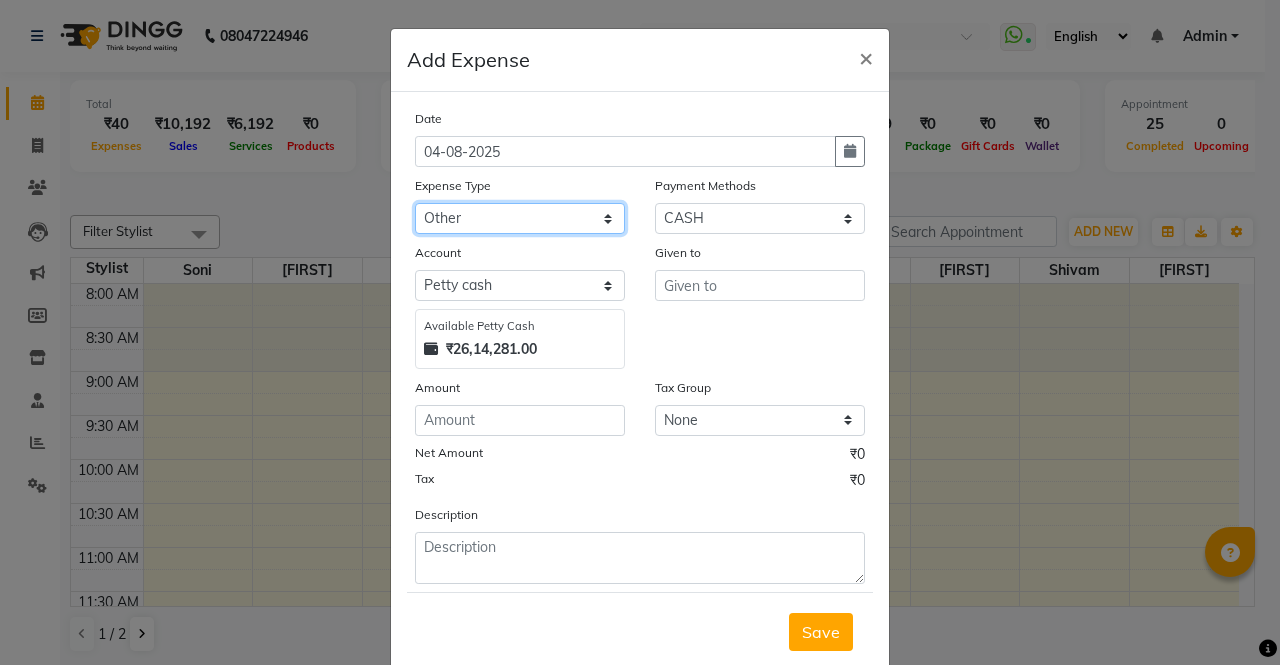 click on "Select Advance Salary Bank charges Car maintenance  Cash transfer to bank Cash transfer to hub Client Snacks Clinical charges Equipment Fuel Govt fee Incentive Insurance International purchase Loan Repayment Maintenance Marketing MILK Miscellaneous MRA Other Pantry Product Rent Salary Staff Snacks Tax Tea & Refreshment Utilities" 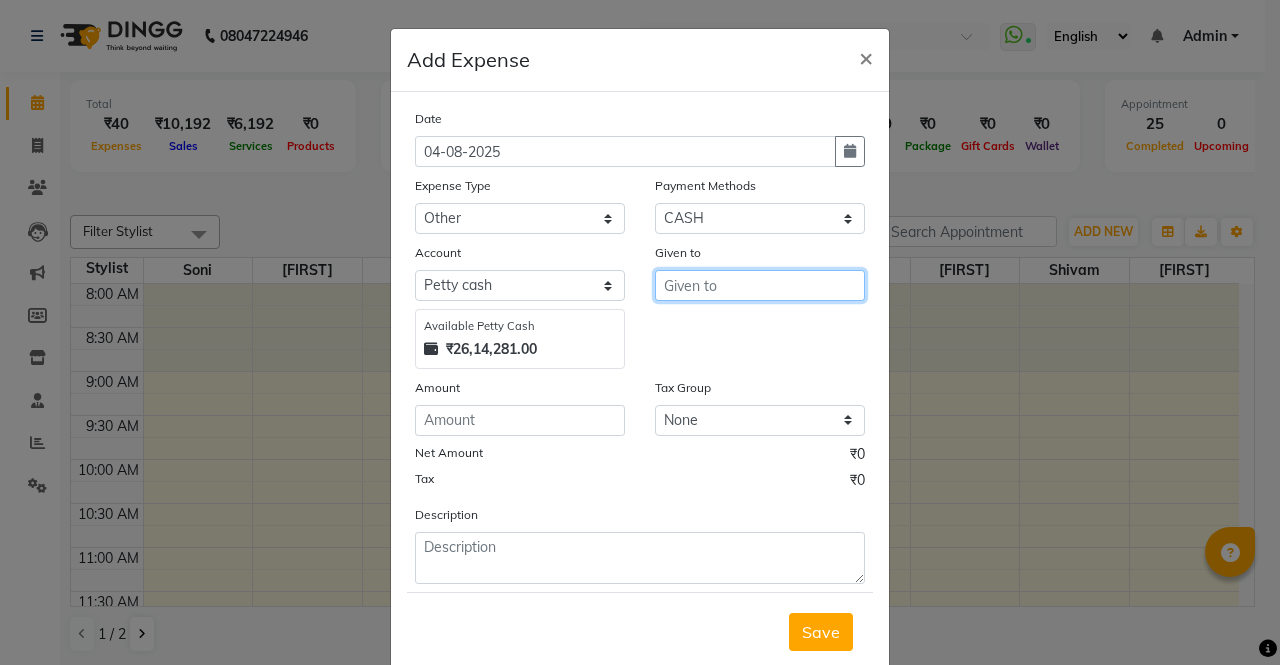 click at bounding box center (760, 285) 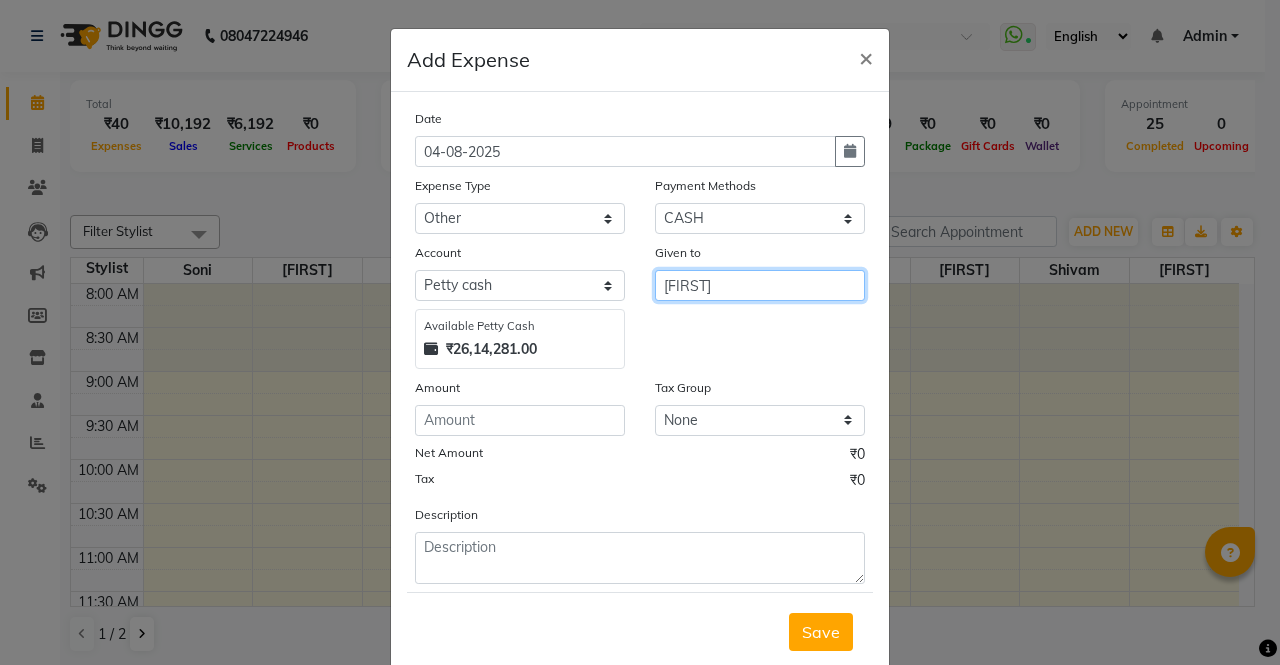 type on "[FIRST]" 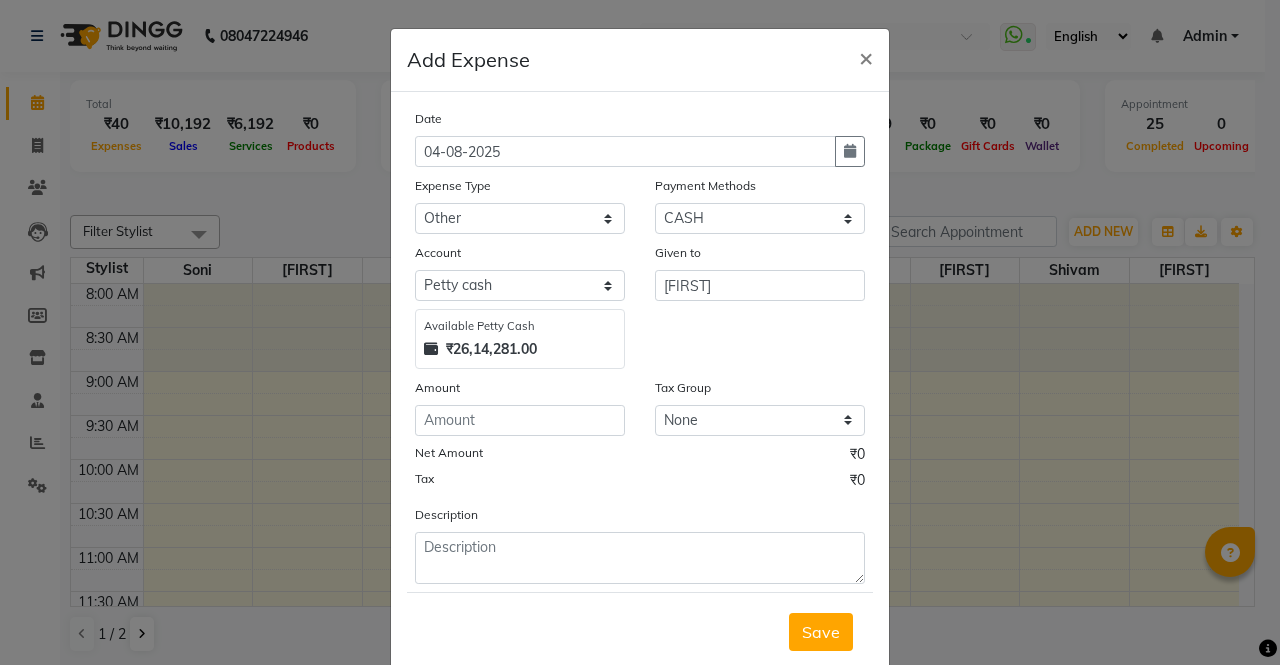 click on "Date 04-08-2025 Expense Type Select Advance Salary Bank charges Car maintenance  Cash transfer to bank Cash transfer to hub Client Snacks Clinical charges Equipment Fuel Govt fee Incentive Insurance International purchase Loan Repayment Maintenance Marketing MILK Miscellaneous MRA Other Pantry Product Rent Salary Staff Snacks Tax Tea & Refreshment Utilities Payment Methods Select CASH CARD ONLINE CUSTOM GPay PayTM PhonePe UPI NearBuy Points Wallet Loan BharatPay Cheque MosamBee MI Voucher Bank Family Visa Card Master Card Prepaid Package Voucher Gift Card BharatPay Card UPI BharatPay Other Cards Juice by MCB MyT Money MariDeal DefiDeal Deal.mu THD TCL CEdge Card M UPI M UPI Axis UPI Union Card (Indian Bank) Card (DL Bank) RS BTC Wellnessta Razorpay Complimentary Nift Spa Finder Spa Week Venmo BFL LoanTap SaveIN GMoney ATH Movil On Account Chamber Gift Card Trade Comp Donation Card on File Envision BRAC Card City Card bKash Credit Card Debit Card Shoutlo LUZO Jazz Cash AmEx Discover Tabby Online W Room Charge" 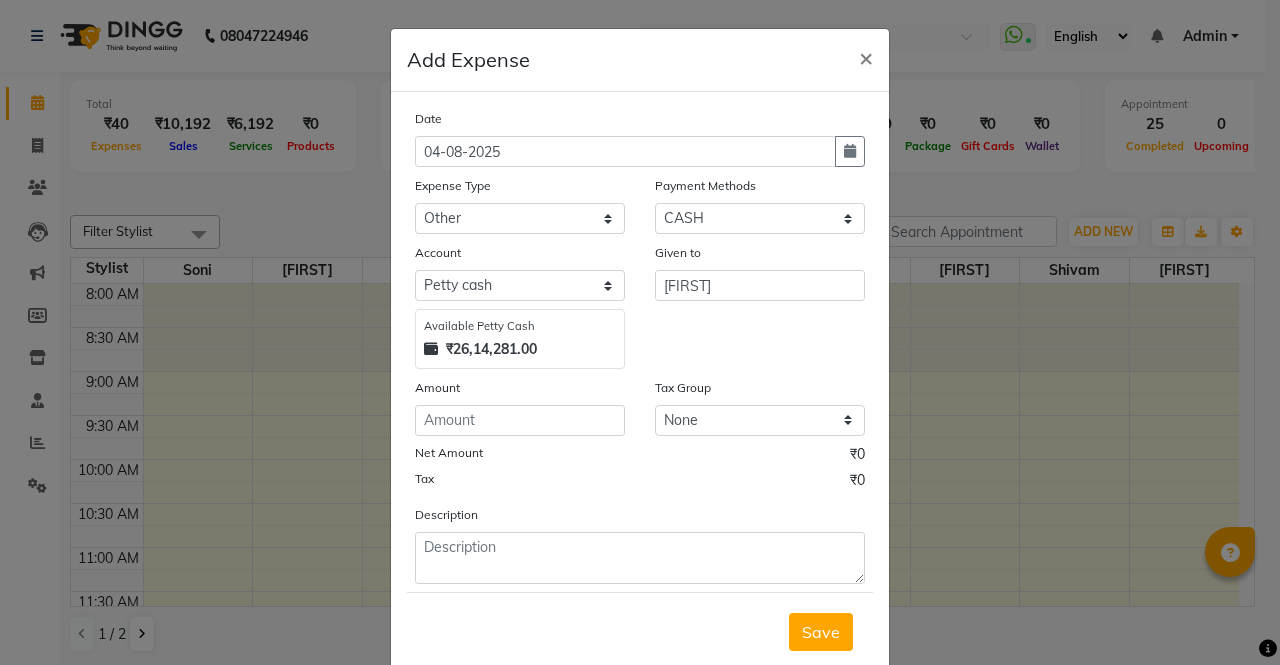 click 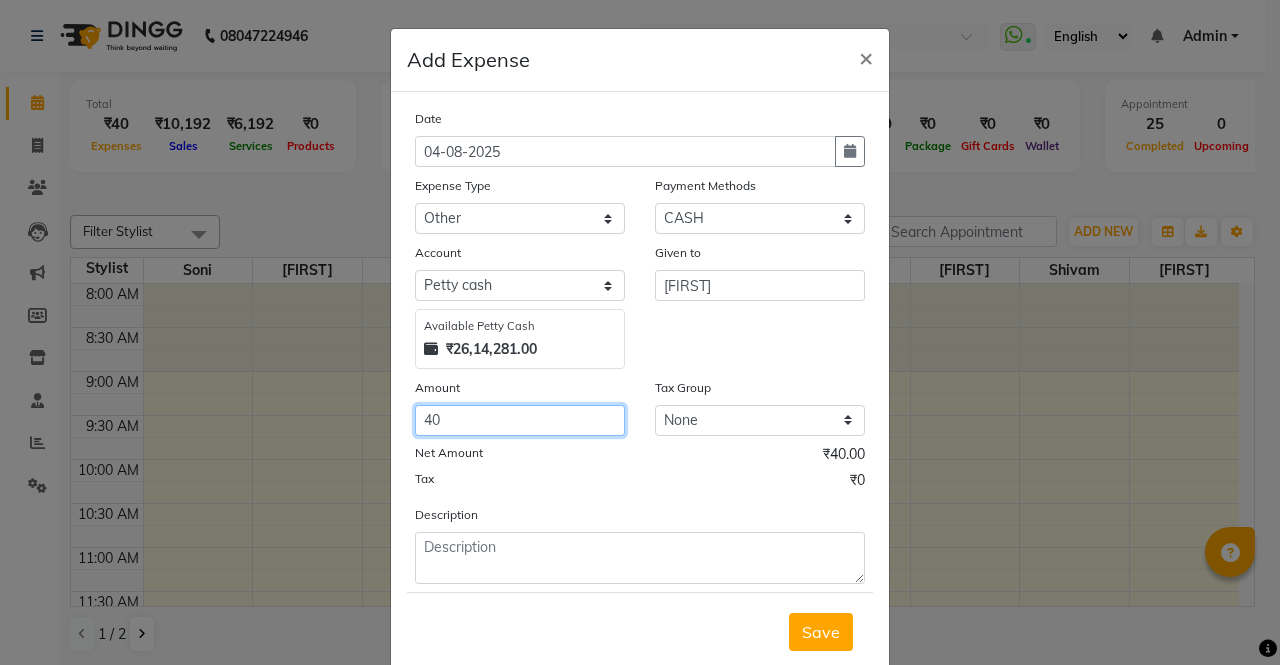 type on "40" 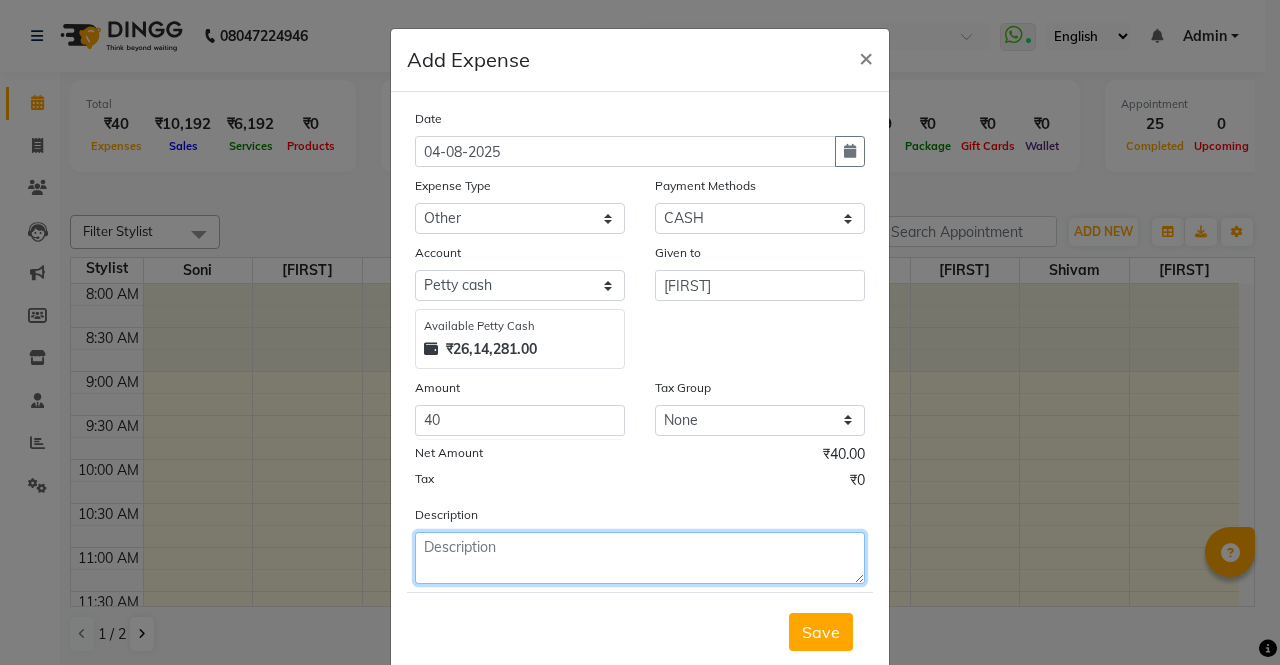 click 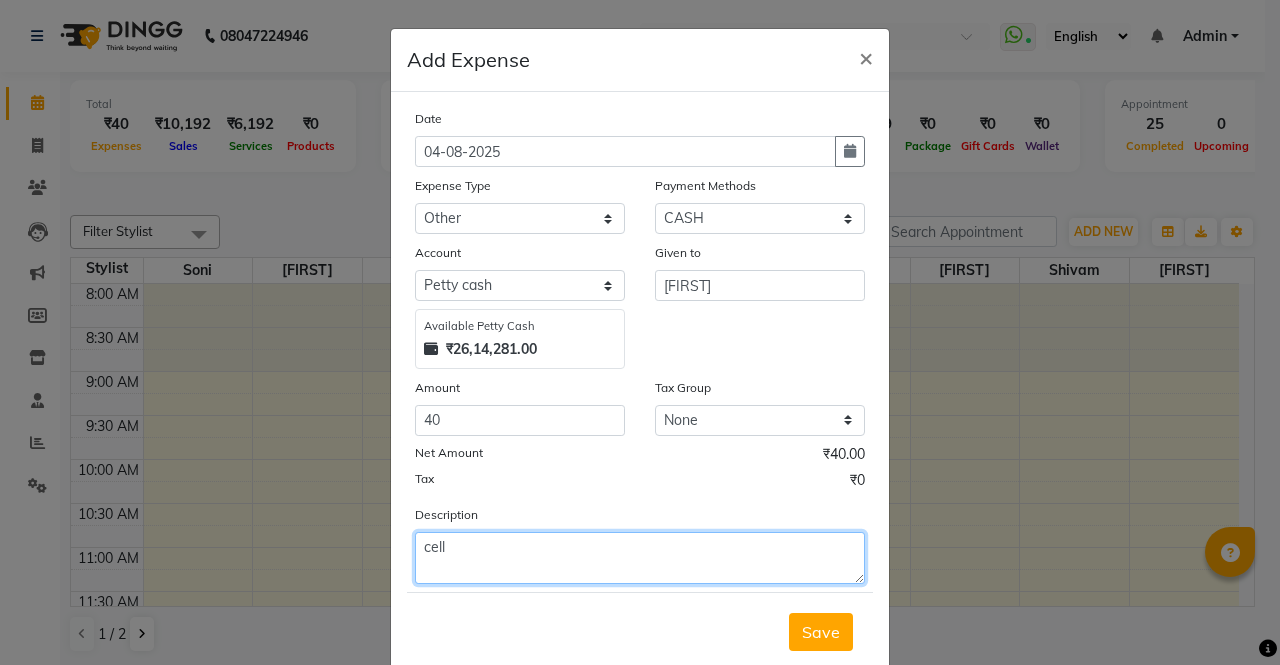 type on "cell" 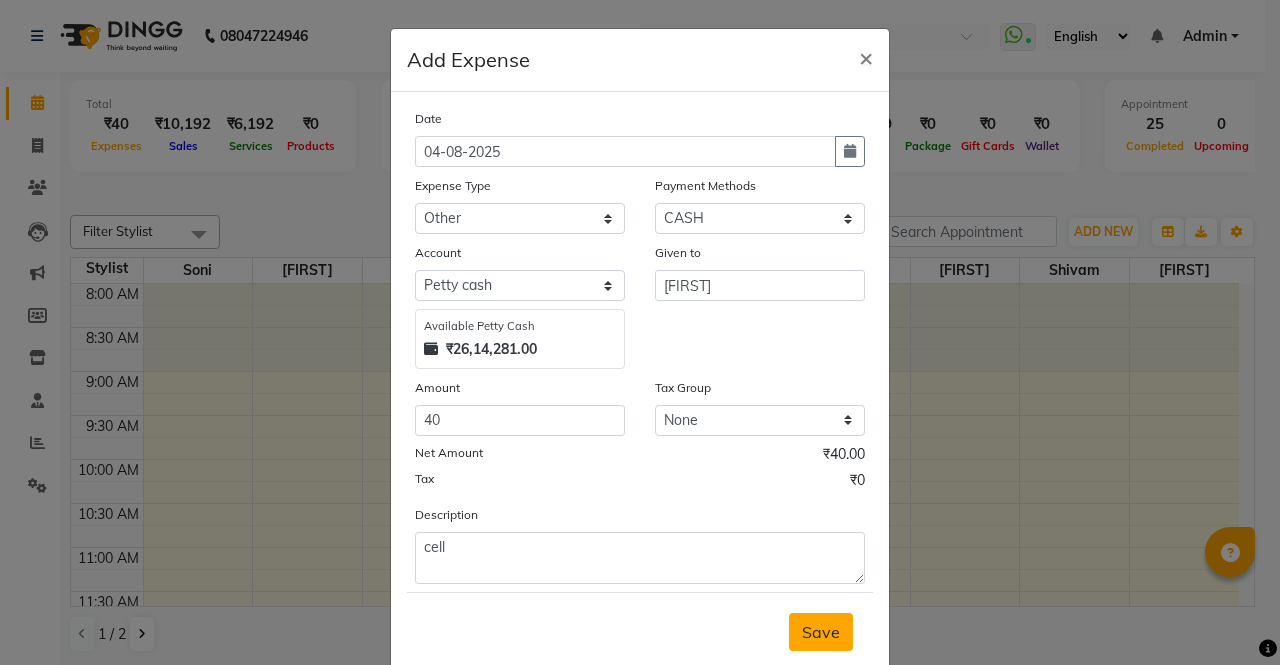 click on "Save" at bounding box center (821, 632) 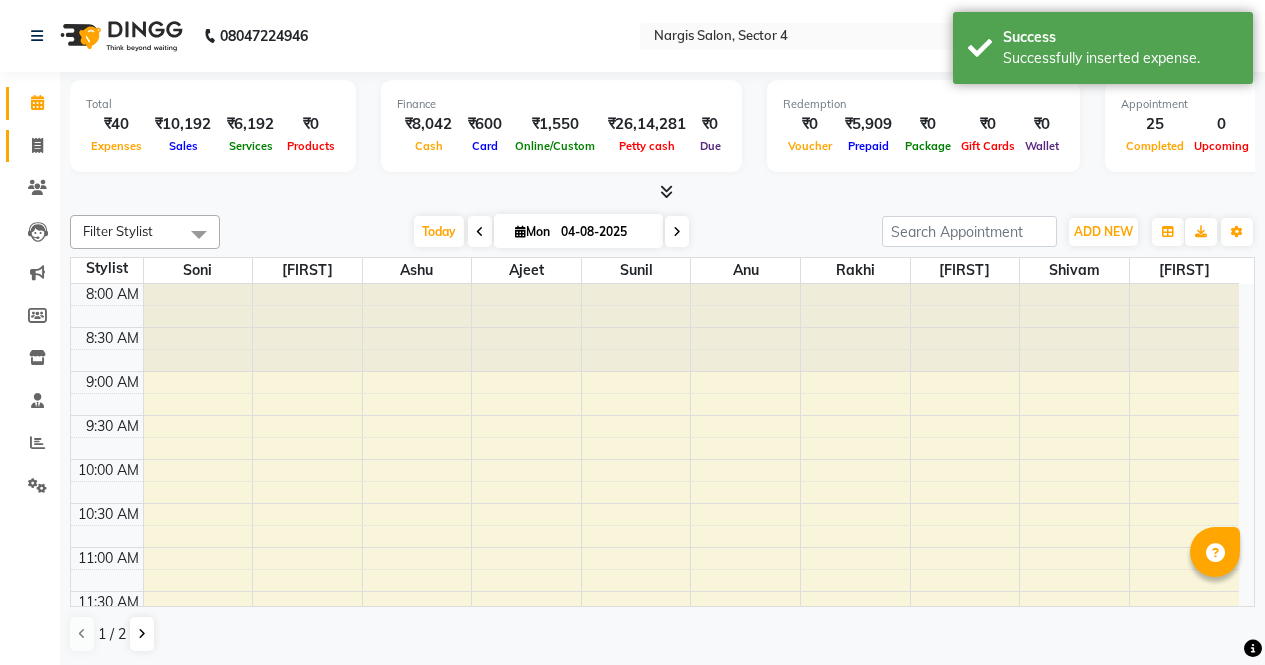 click 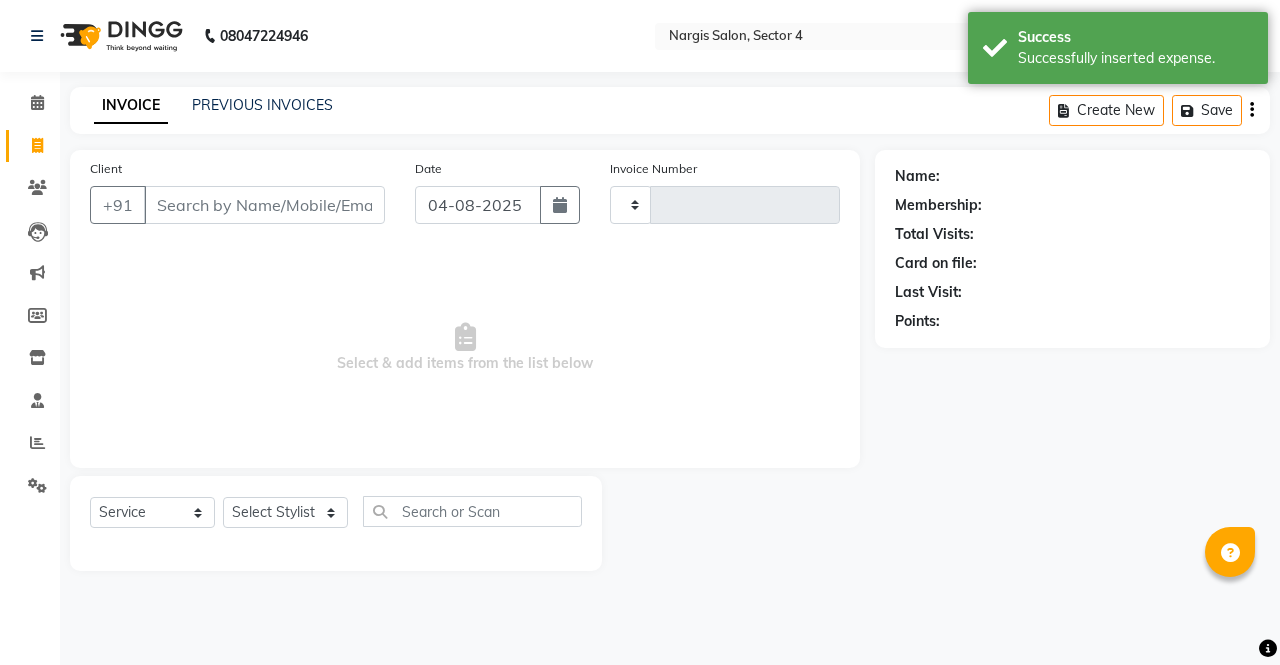 type on "3240" 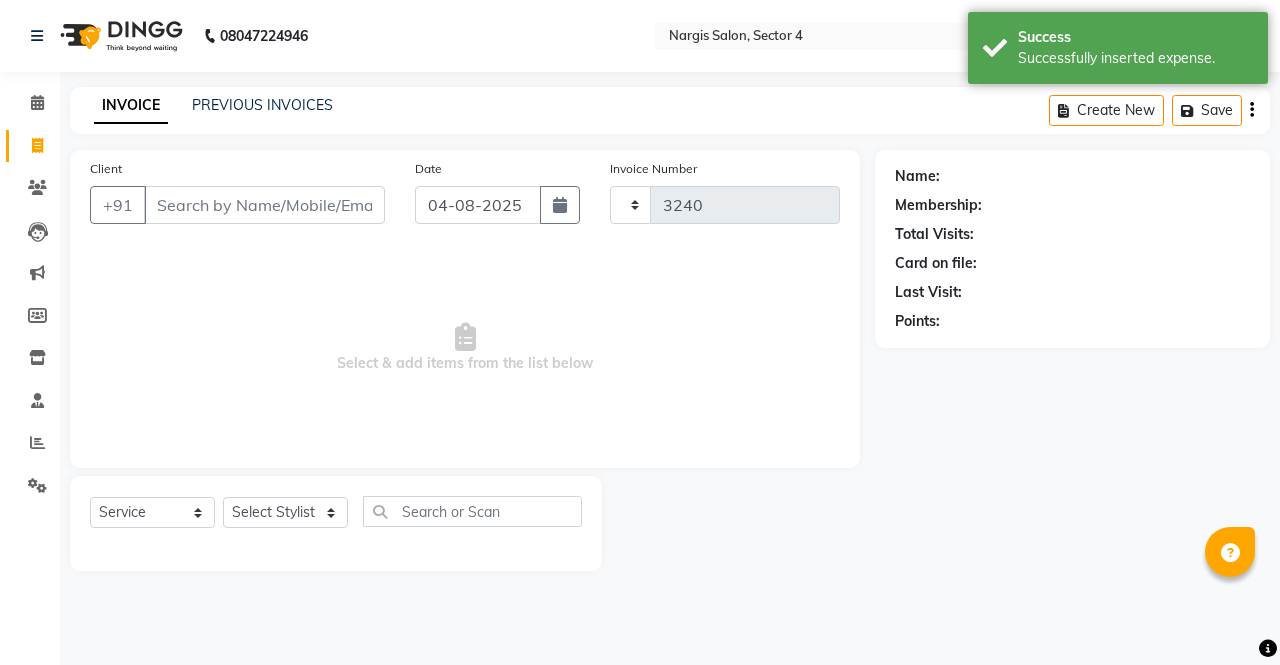 select on "4130" 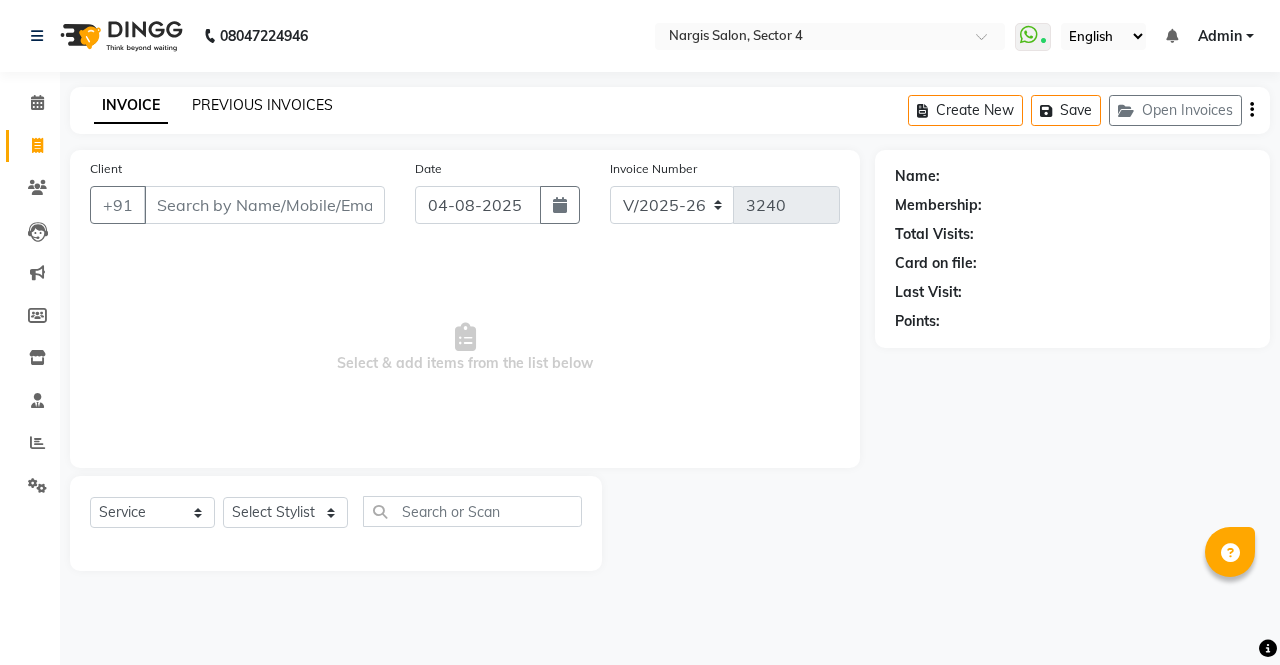click on "PREVIOUS INVOICES" 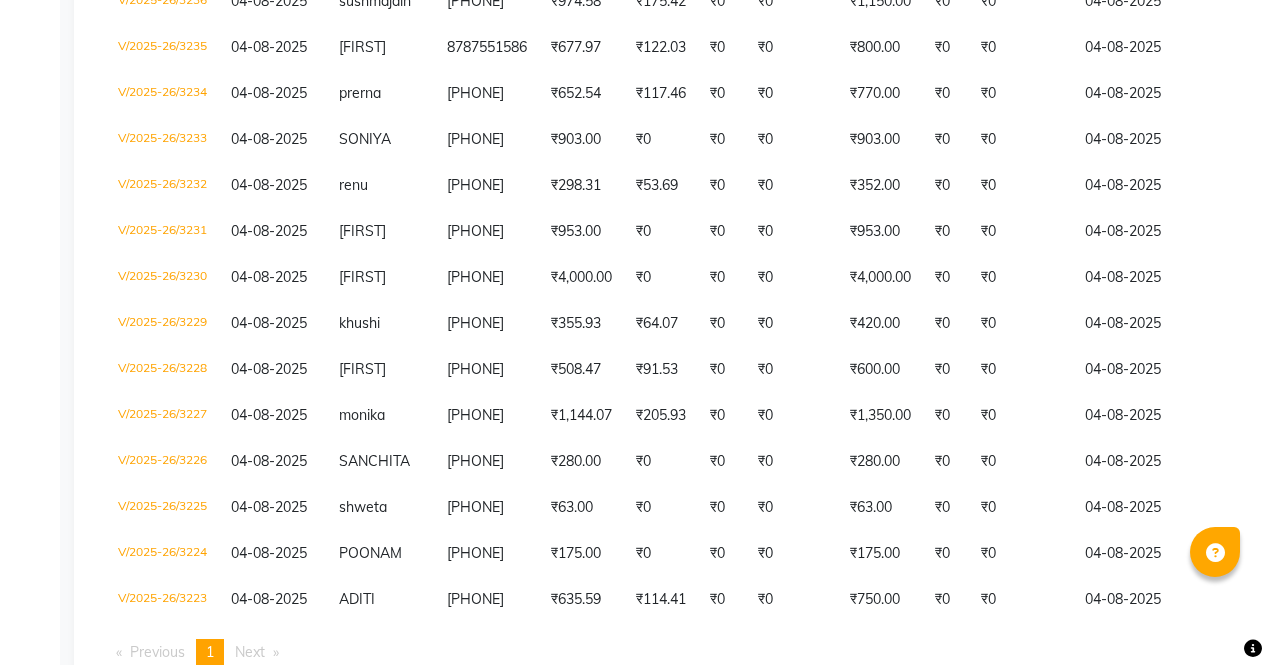 scroll, scrollTop: 635, scrollLeft: 0, axis: vertical 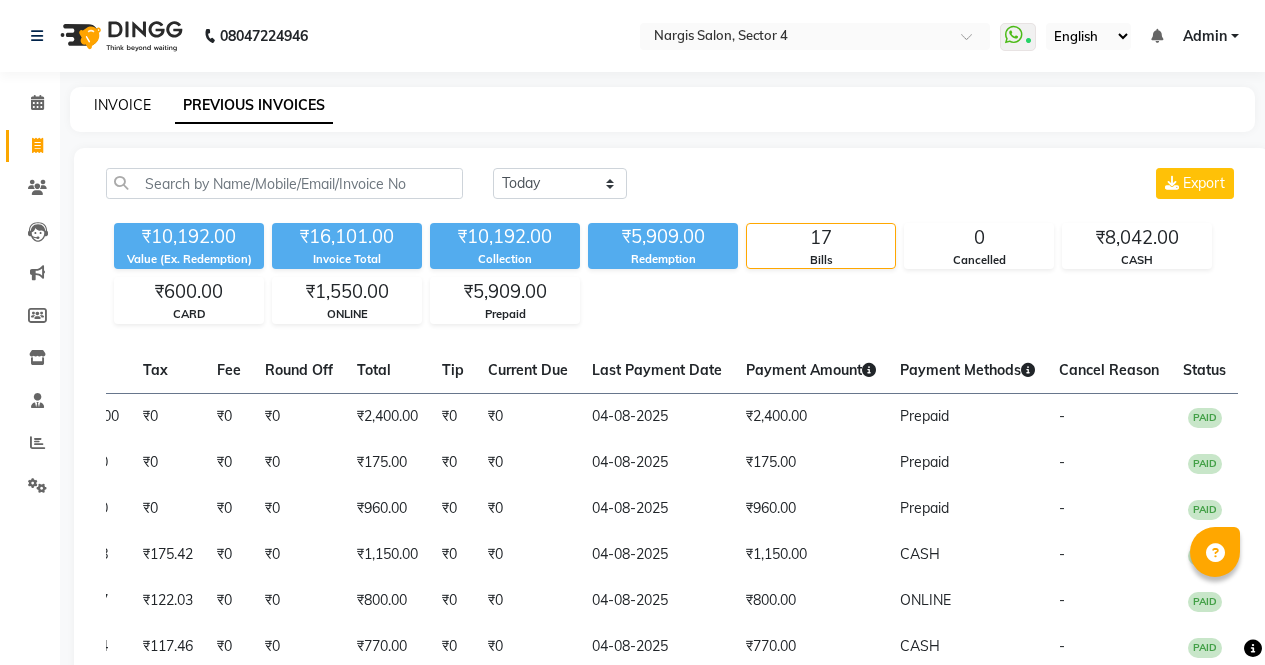 click on "INVOICE" 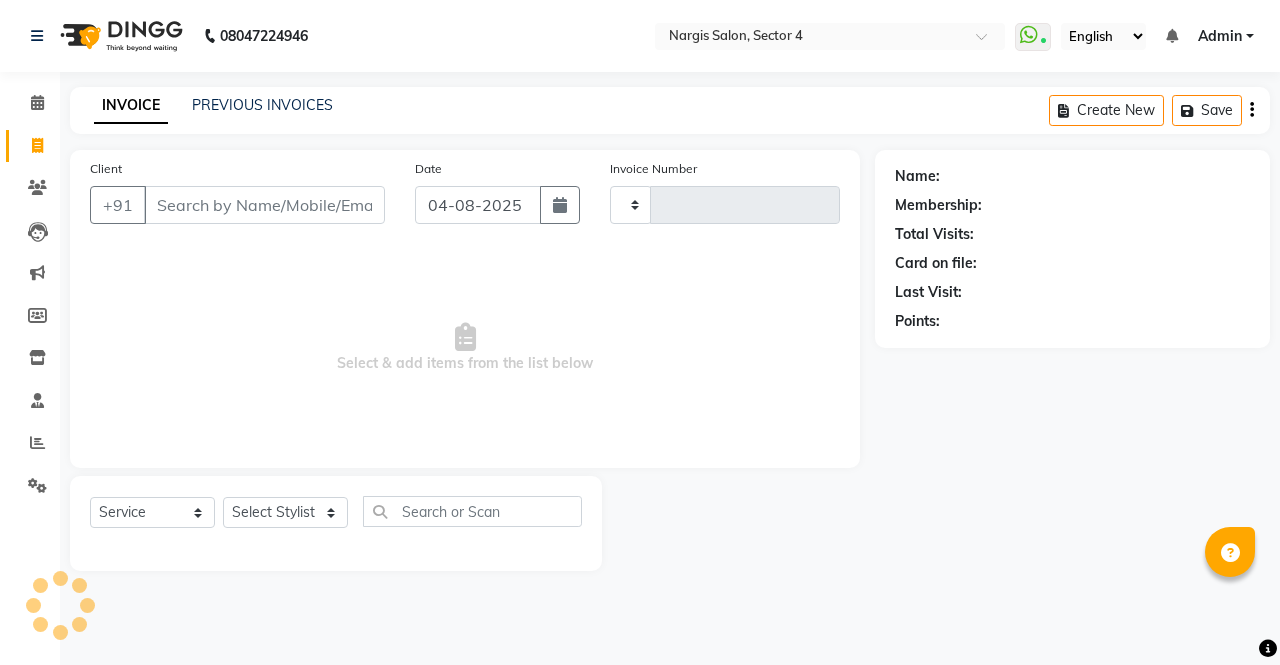 type on "3240" 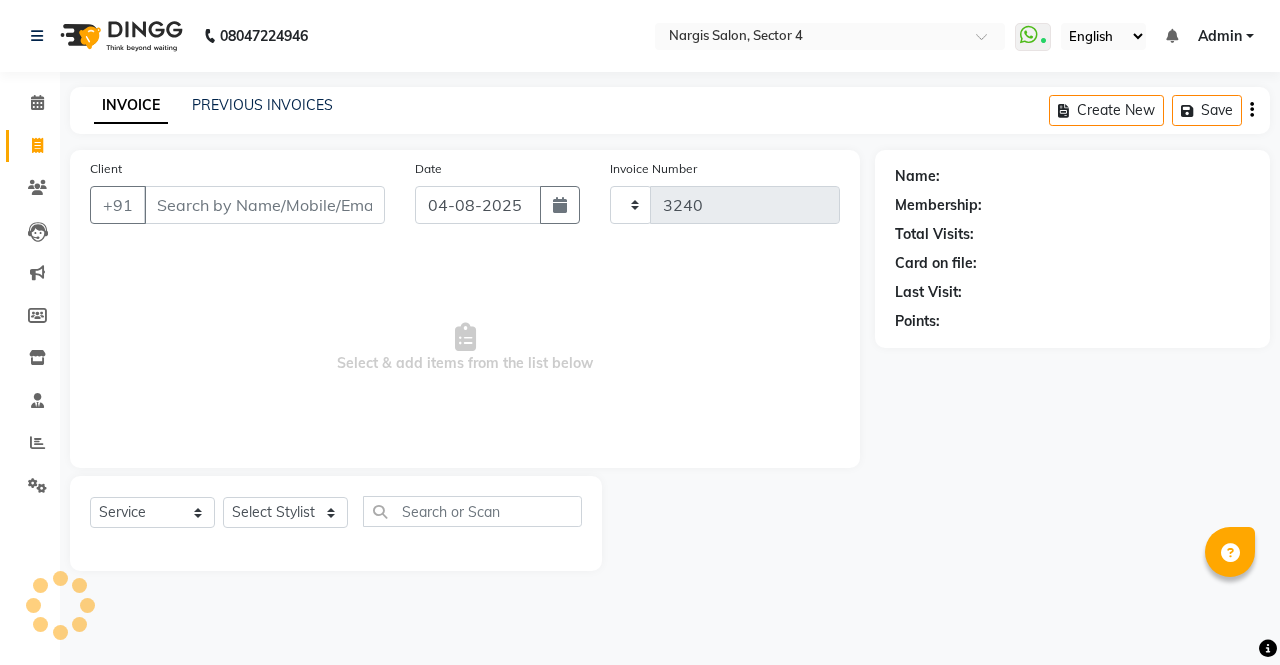 select on "4130" 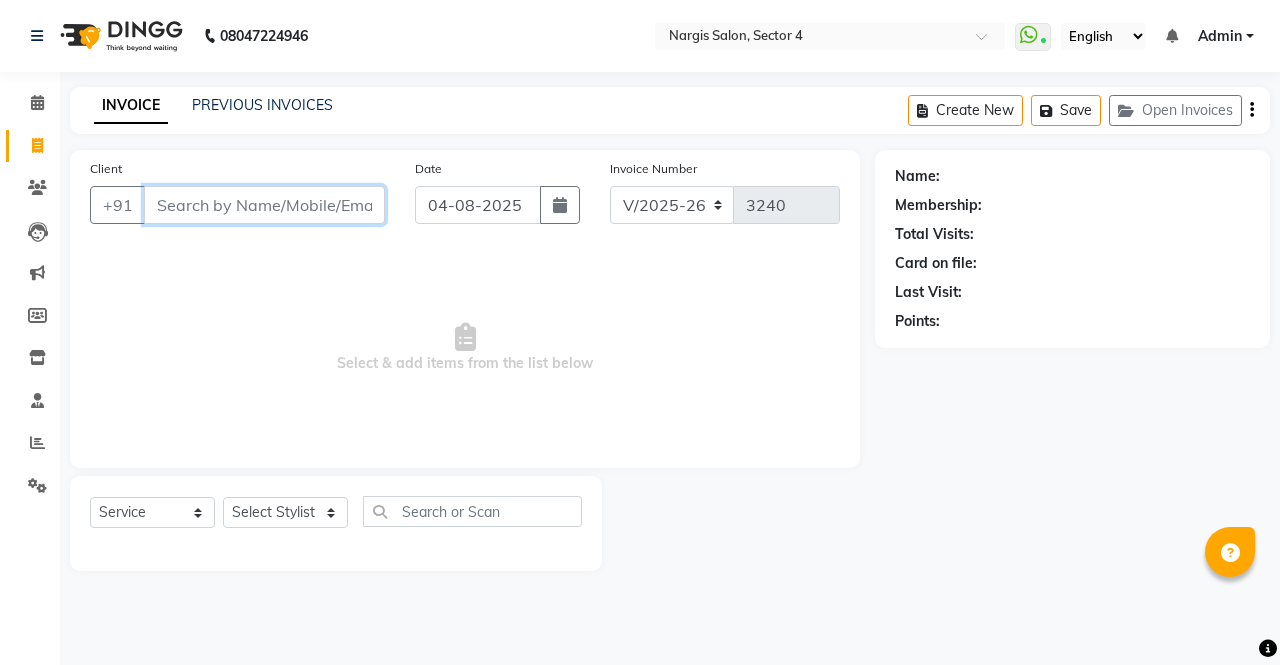 click on "Client" at bounding box center (264, 205) 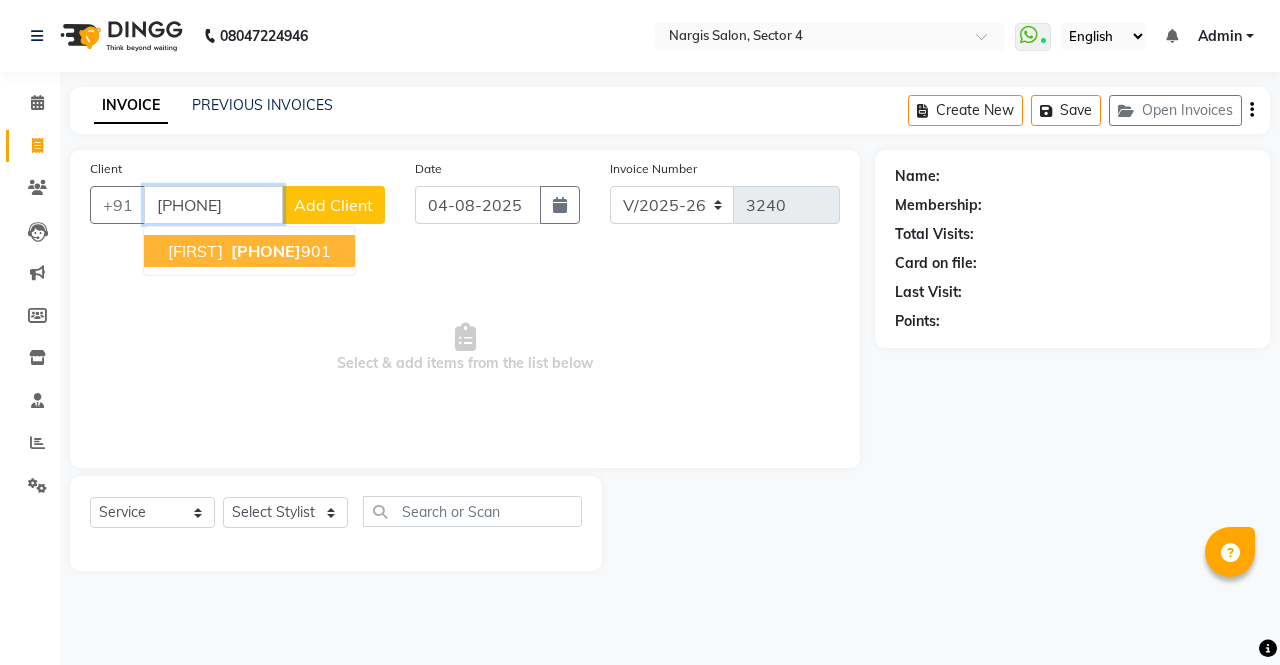click on "CHARU   9650458 901" at bounding box center (249, 251) 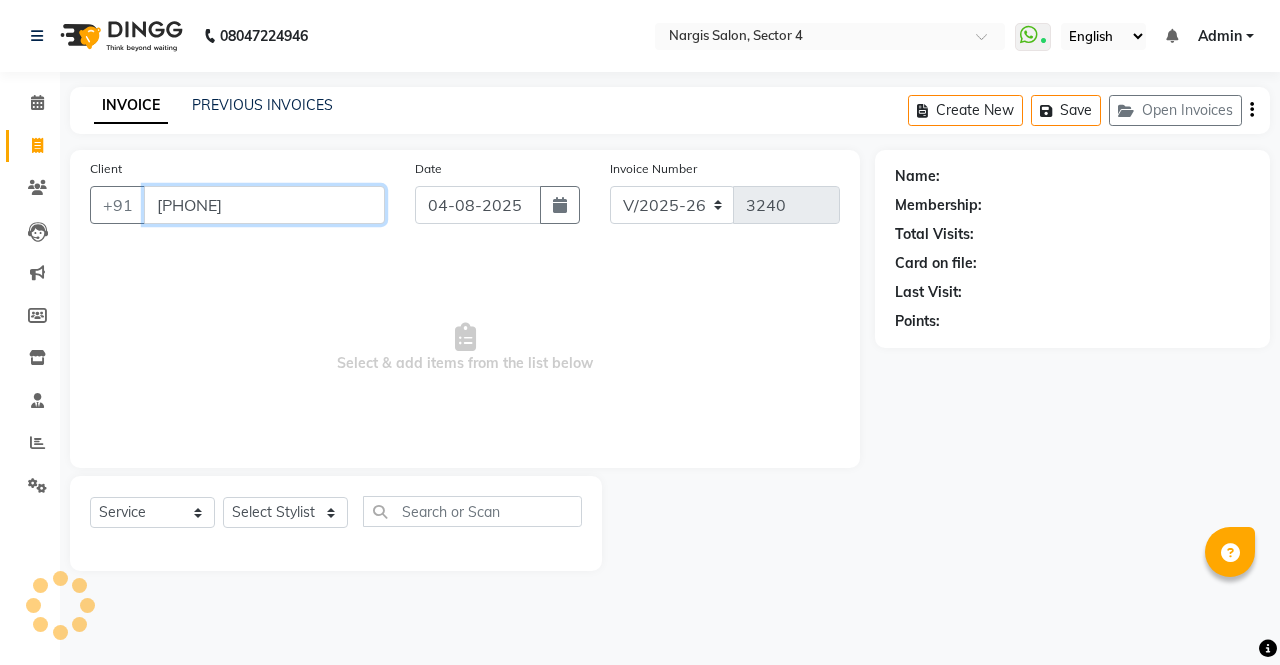 type on "[PHONE]" 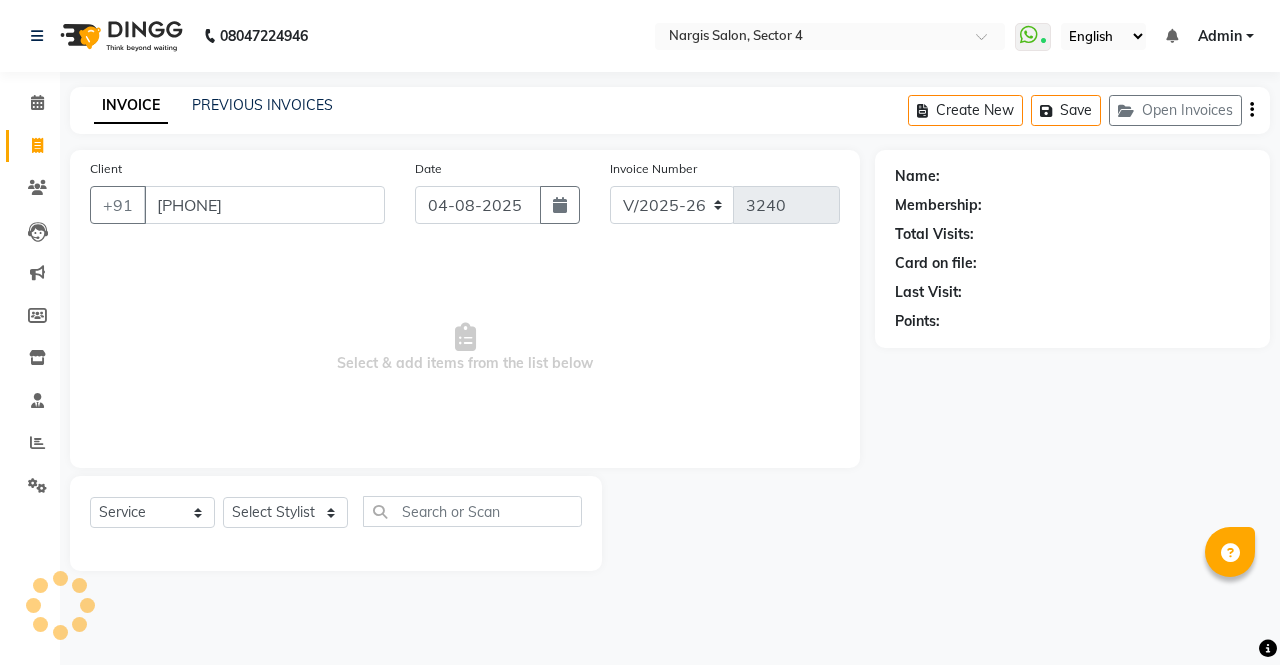 select on "1: Object" 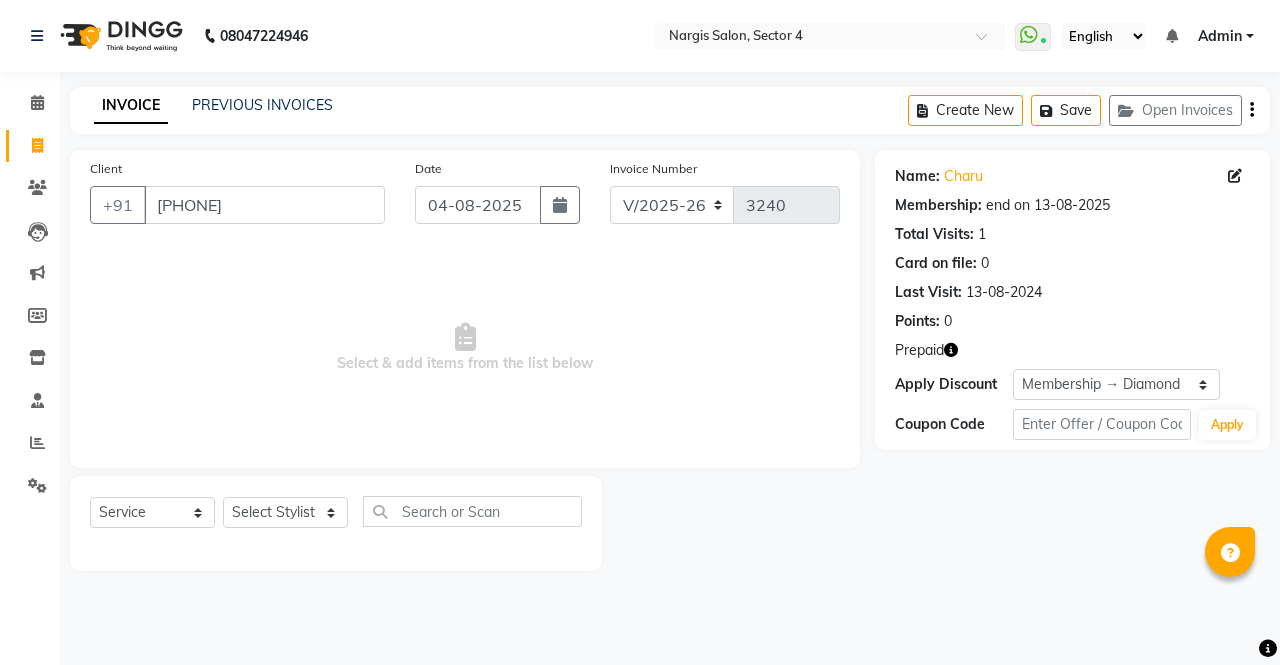 click 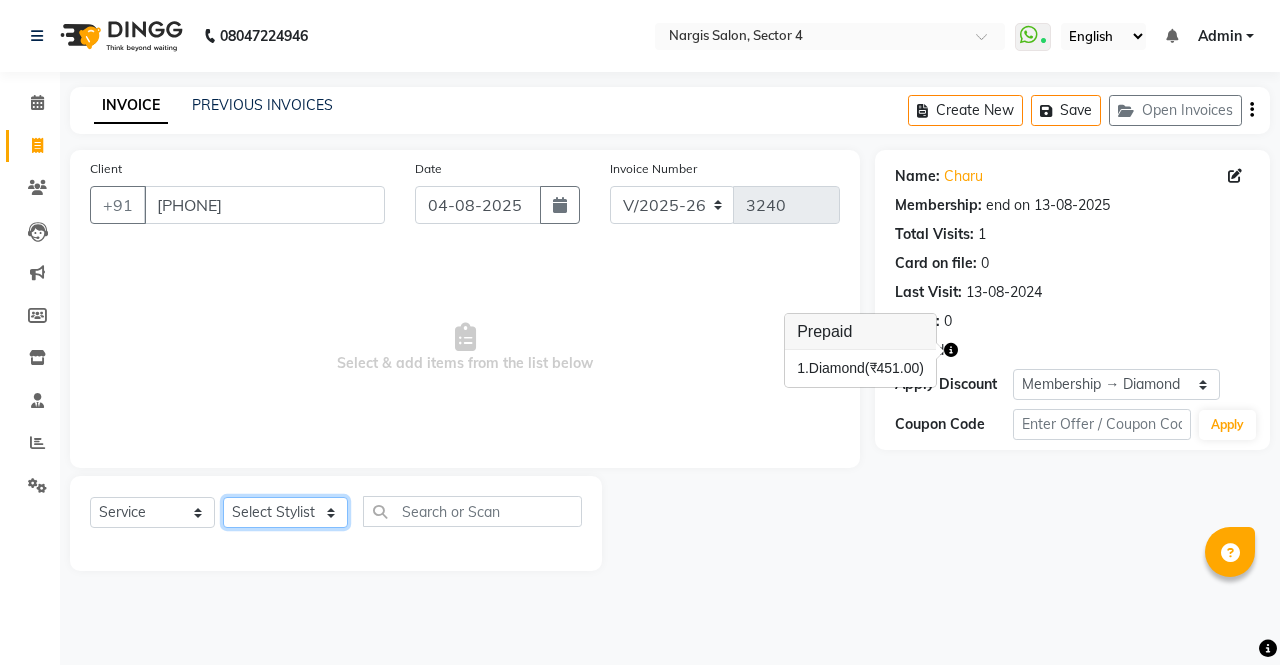 click on "Select Stylist ajeet anu armaan ashu Front Desk muskaan rakhi saima shivam soni sunil yashoda" 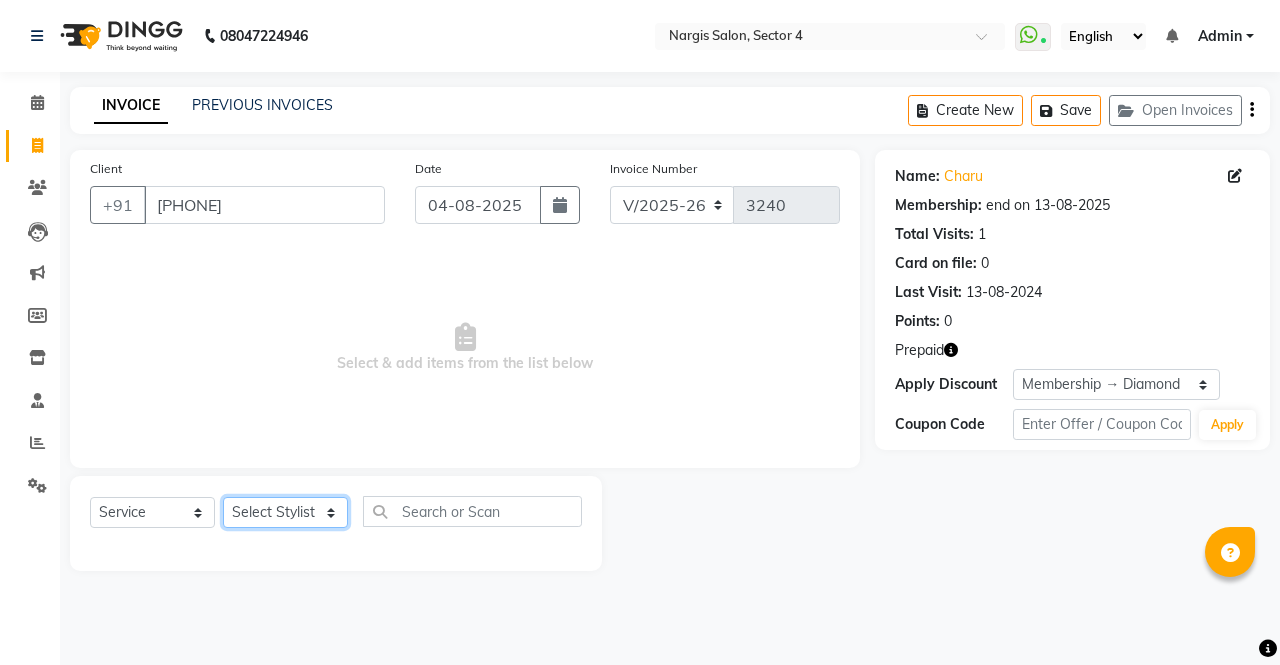 select on "87409" 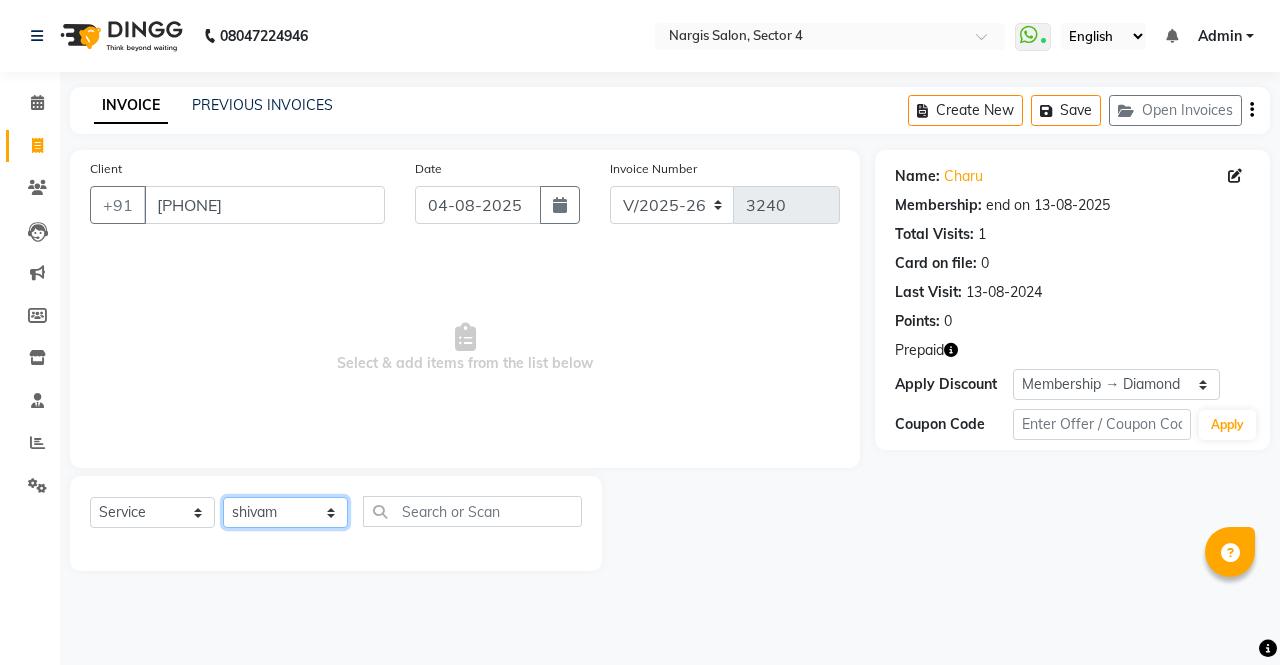 click on "Select Stylist ajeet anu armaan ashu Front Desk muskaan rakhi saima shivam soni sunil yashoda" 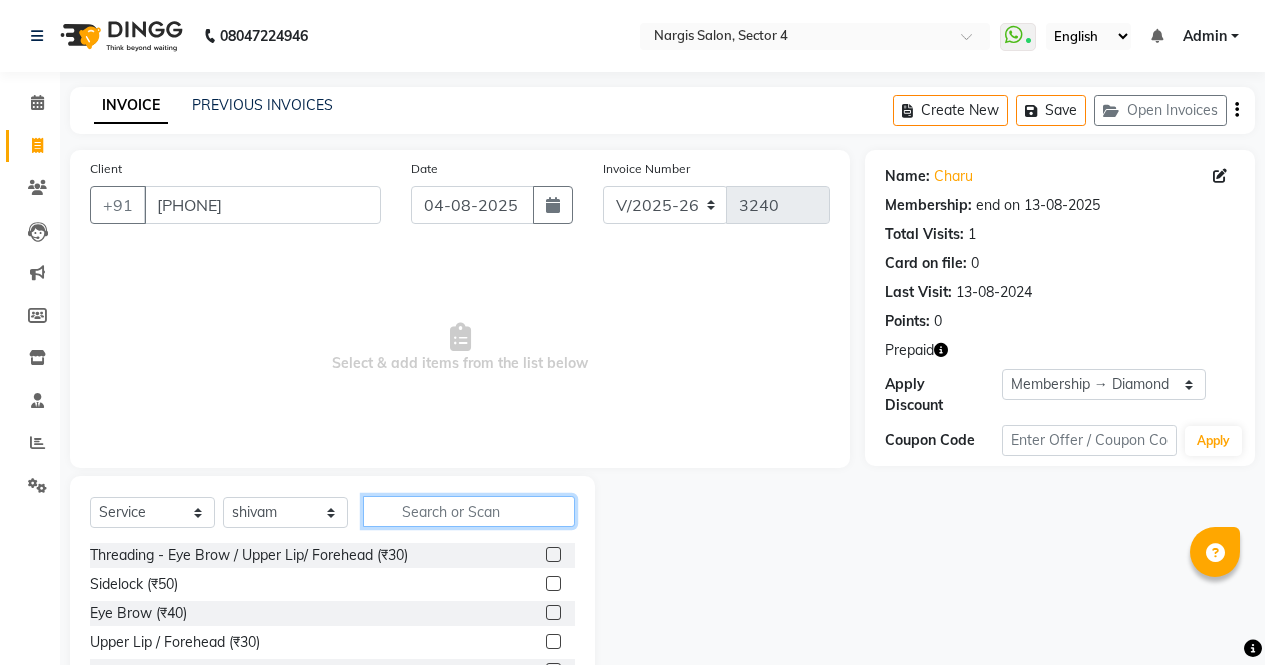 click 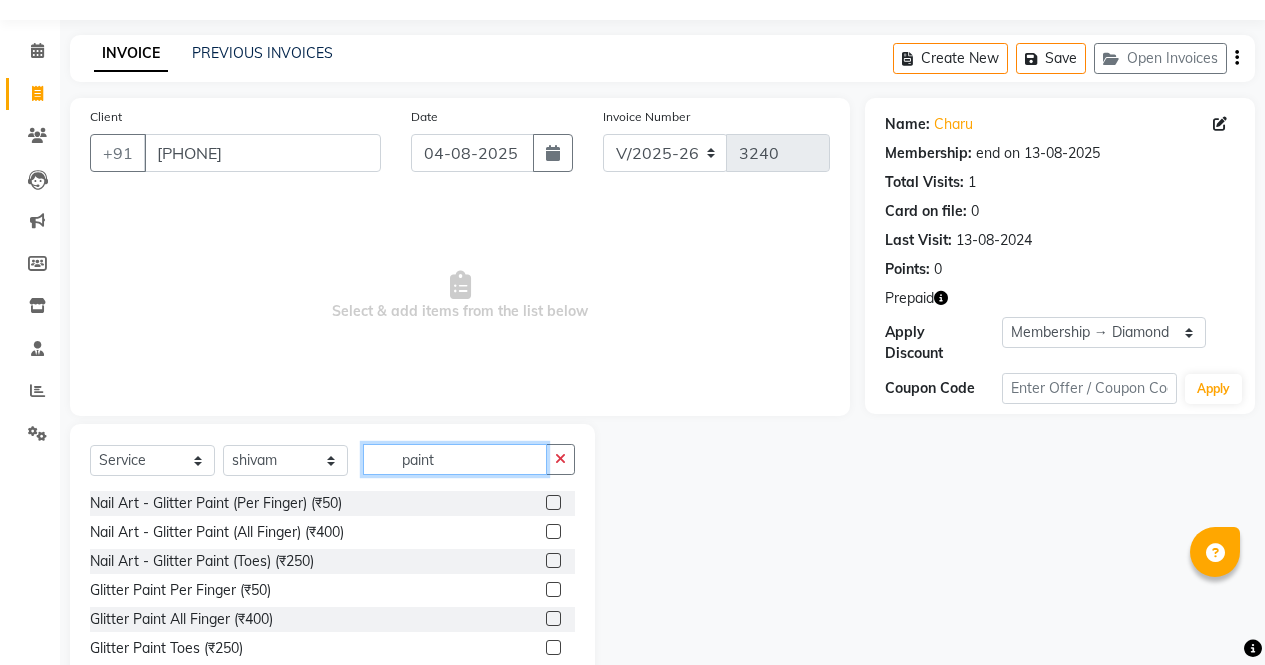 scroll, scrollTop: 136, scrollLeft: 0, axis: vertical 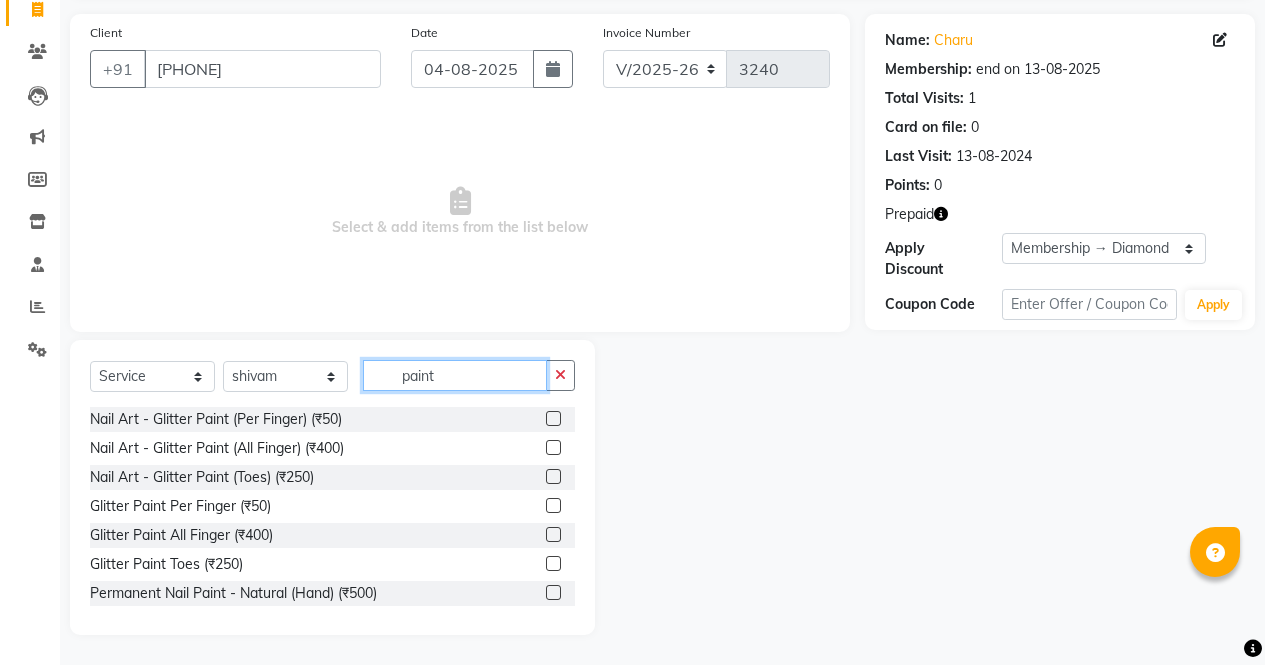 type on "paint" 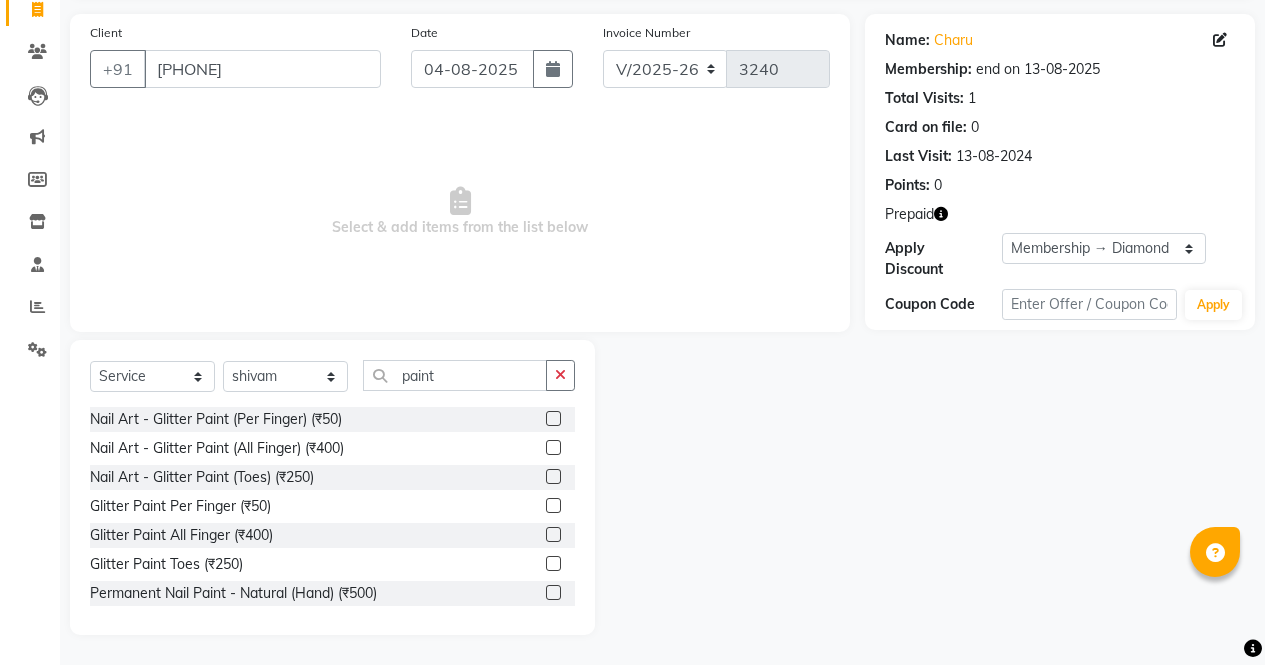click 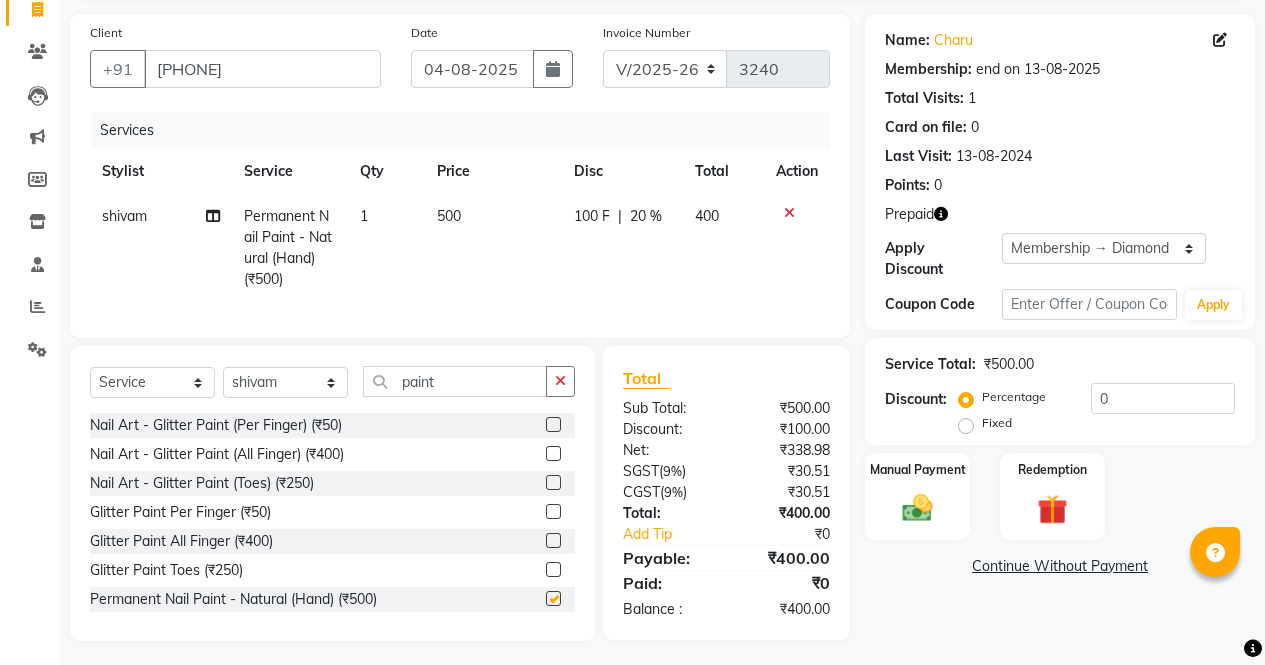 checkbox on "false" 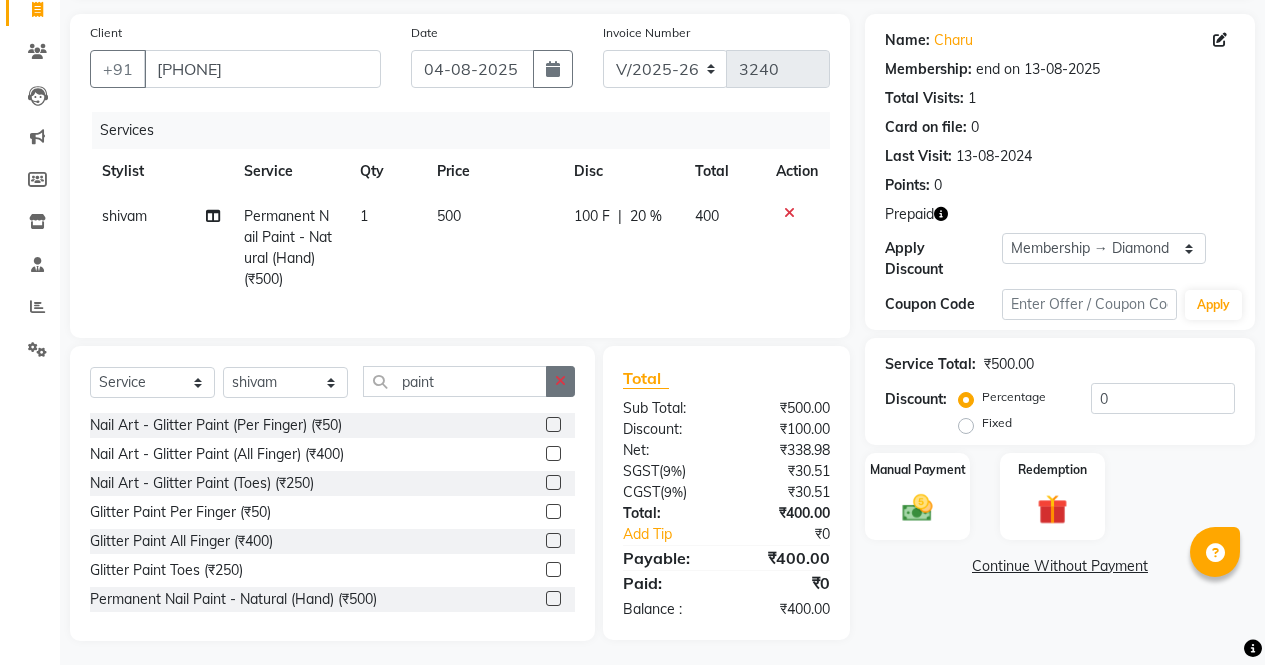 click 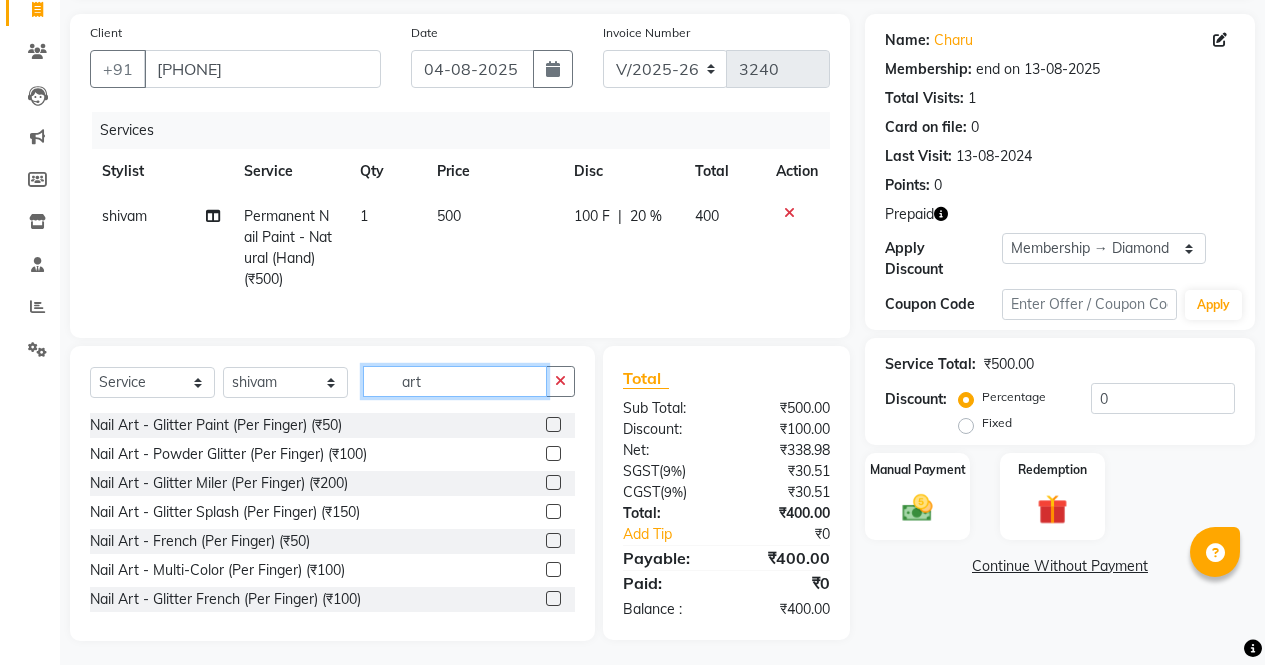 type on "art" 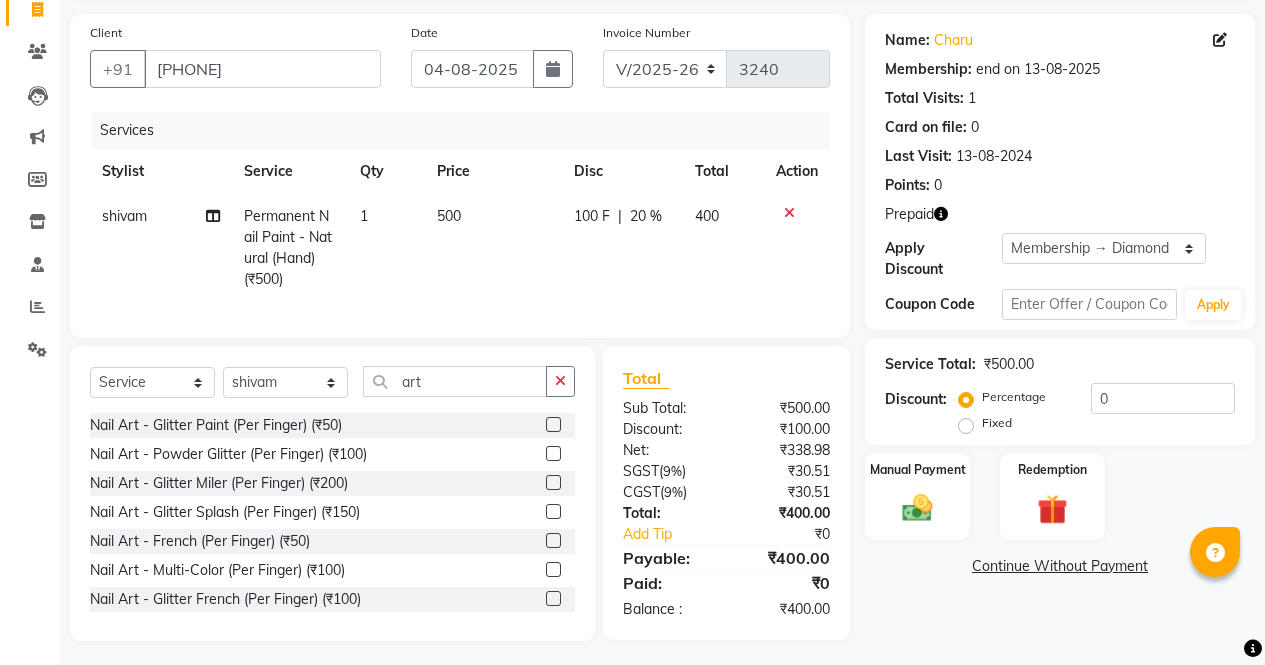 click 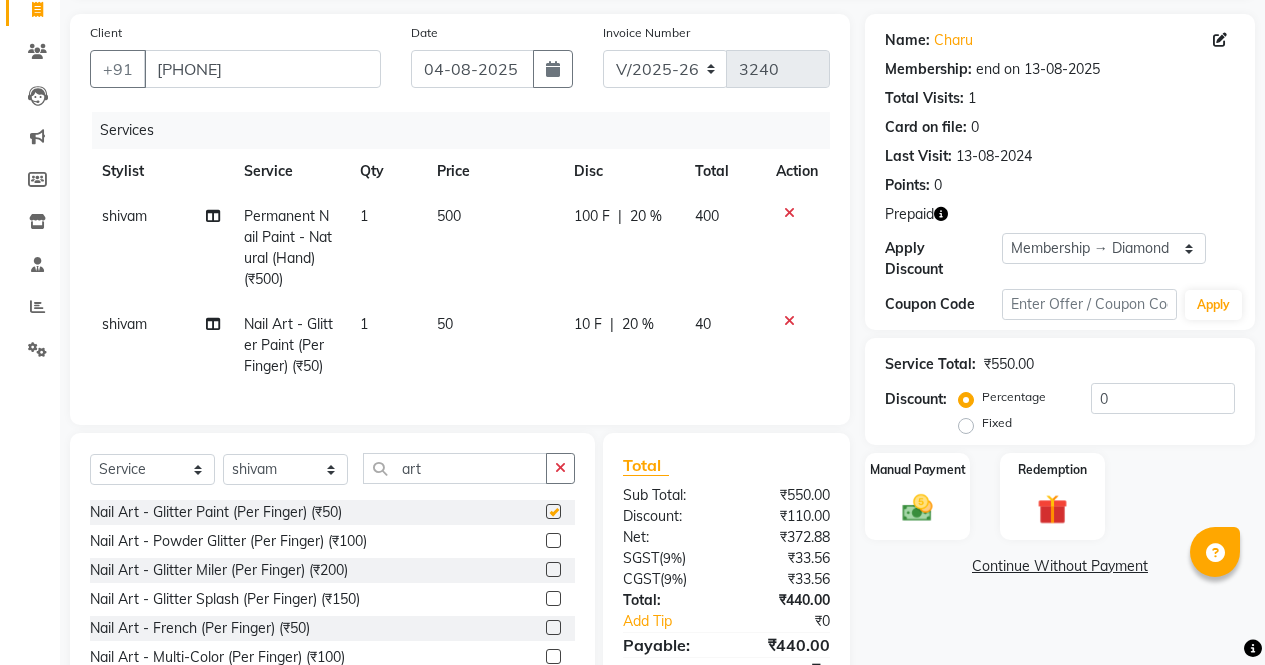 click on "50" 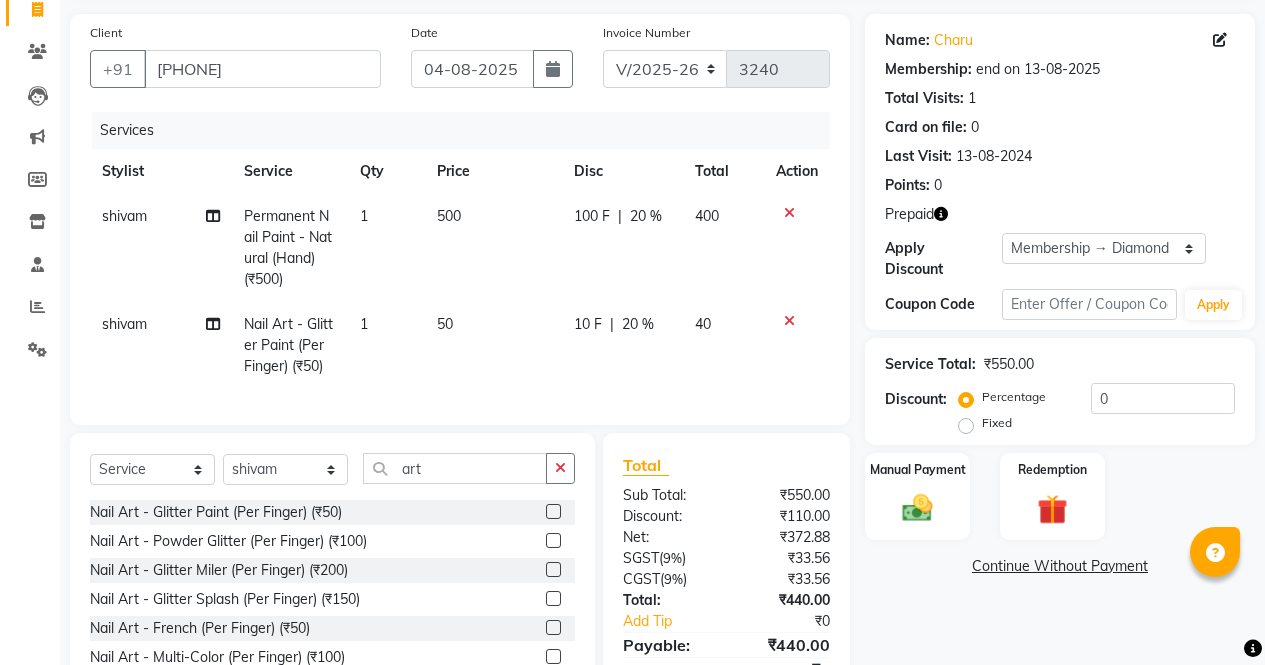 checkbox on "false" 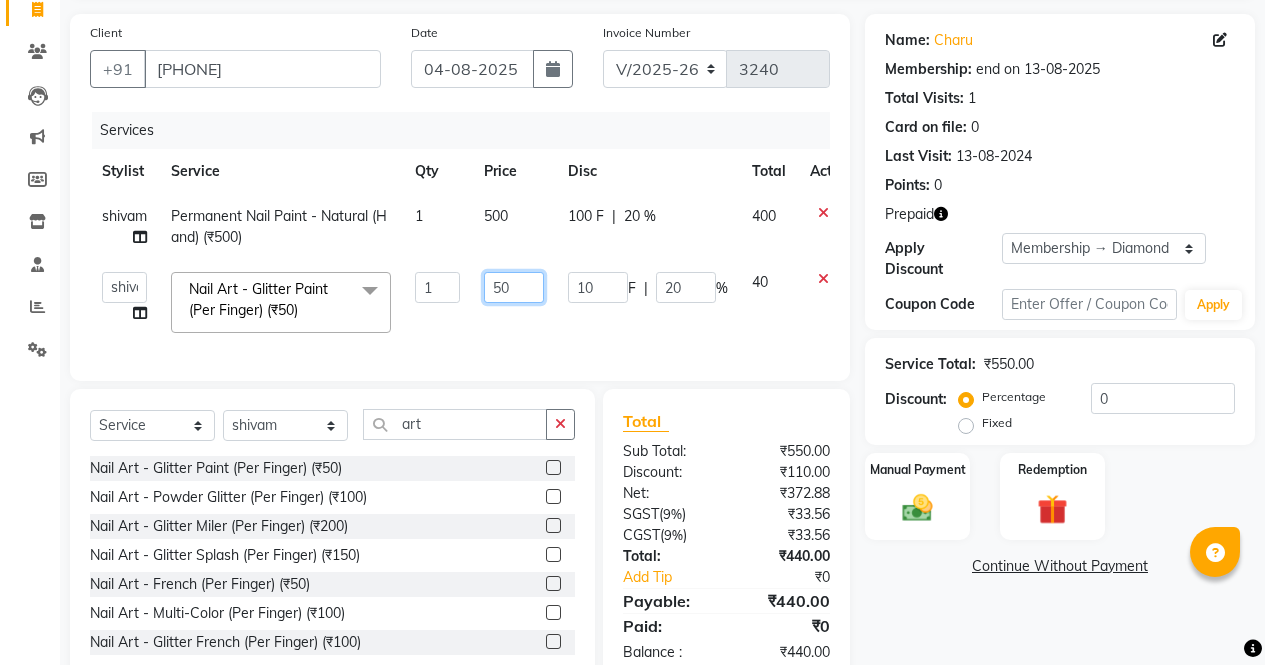 click on "50" 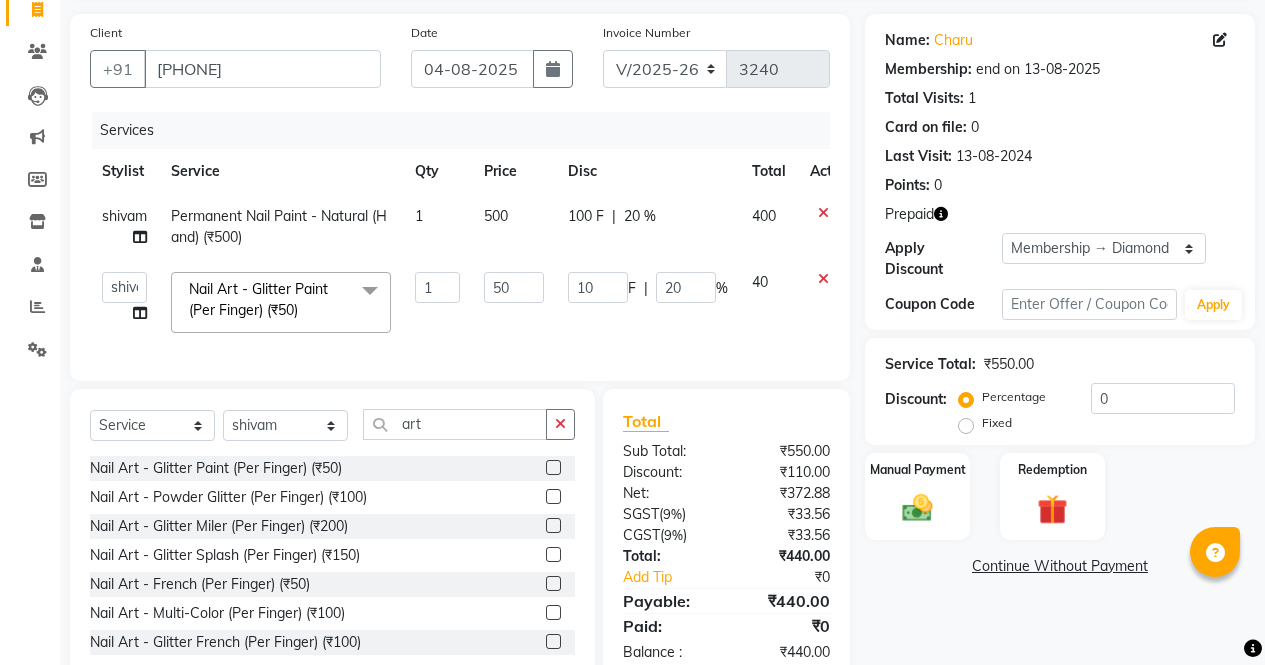 click on "shivam" 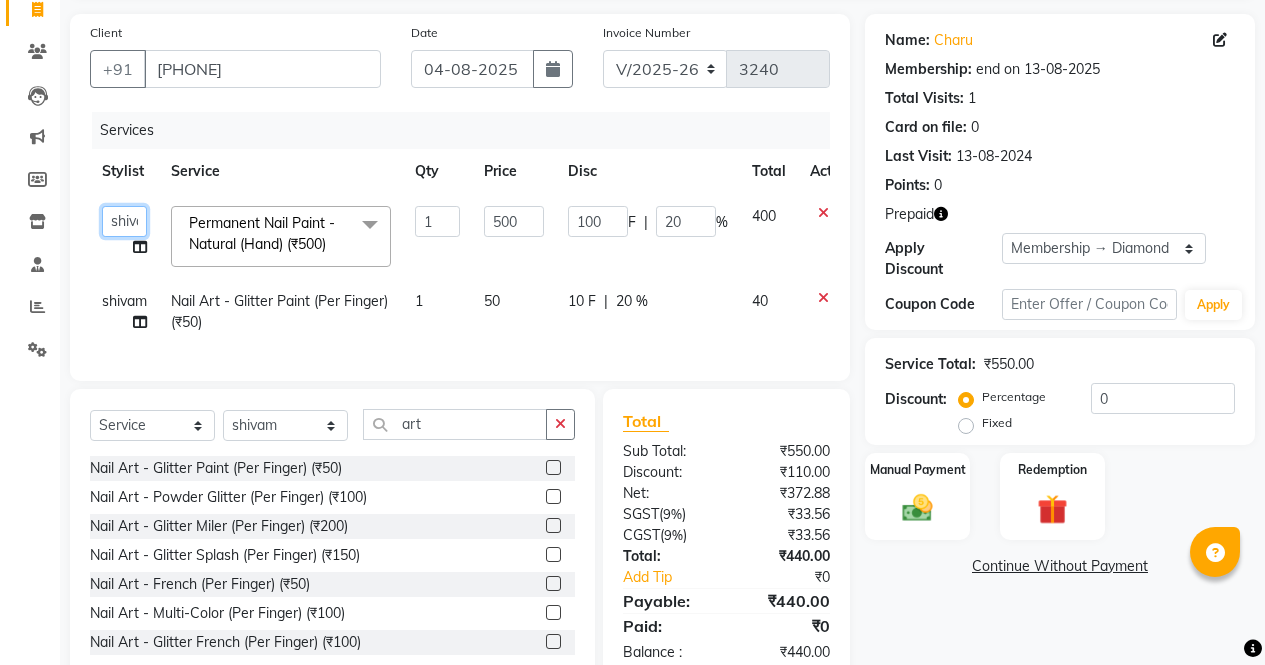 click on "[FIRST] [FIRST] [FIRST] [FIRST] Front Desk [FIRST] [FIRST] [FIRST] [FIRST] [FIRST] [FIRST]" 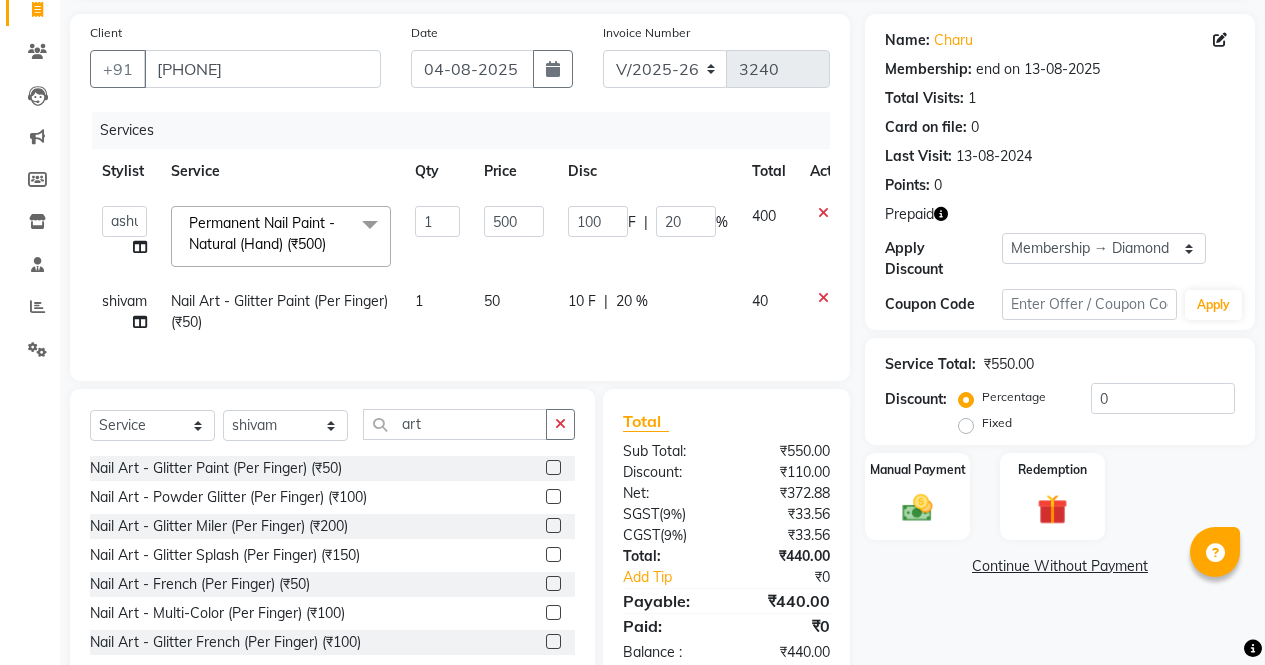 select on "28206" 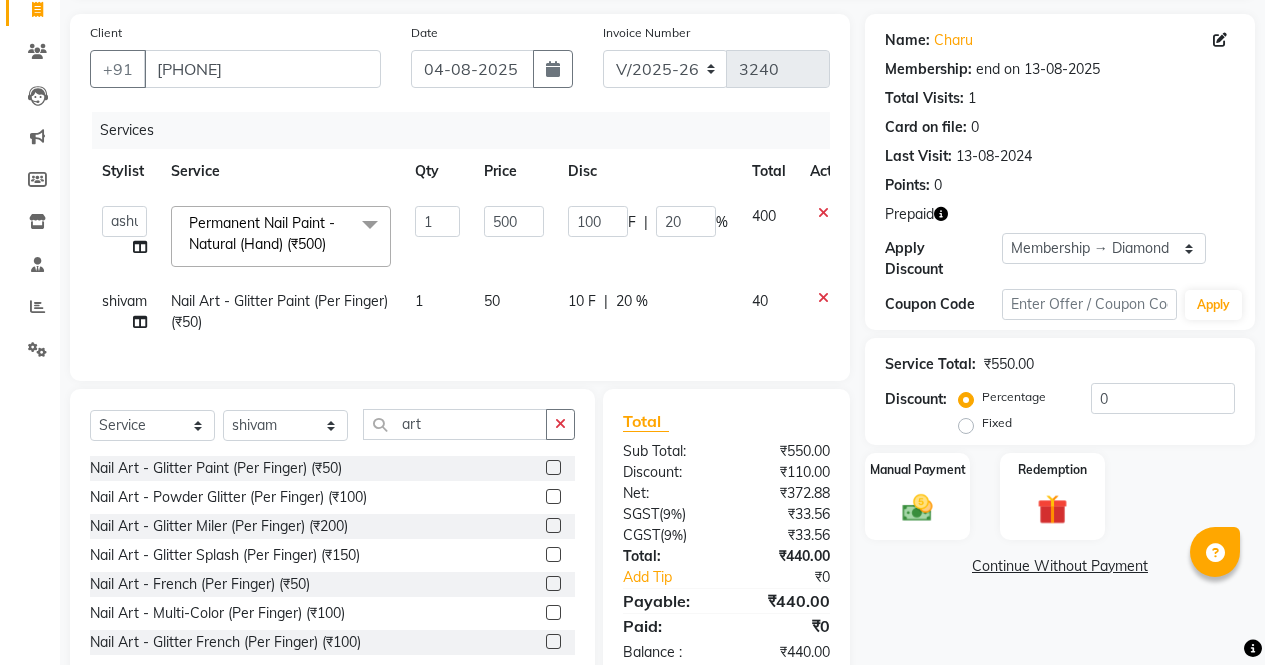 click on "shivam" 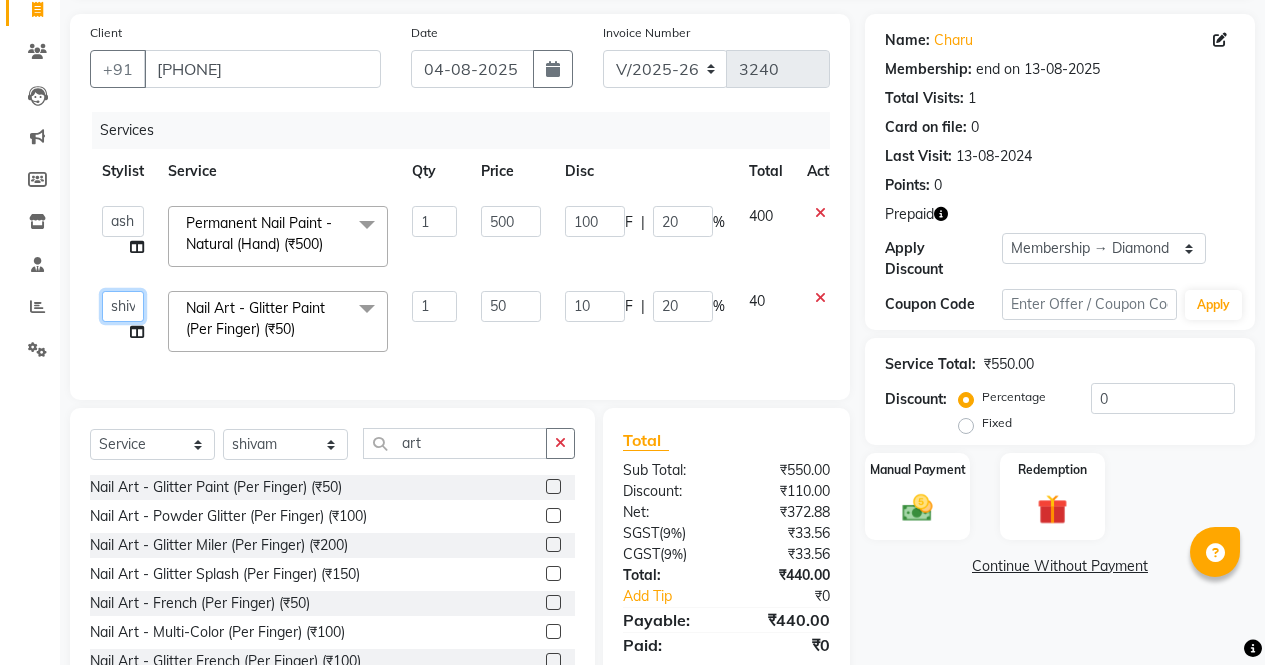 click on "[FIRST] [FIRST] [FIRST] [FIRST] Front Desk [FIRST] [FIRST] [FIRST] [FIRST] [FIRST] [FIRST]" 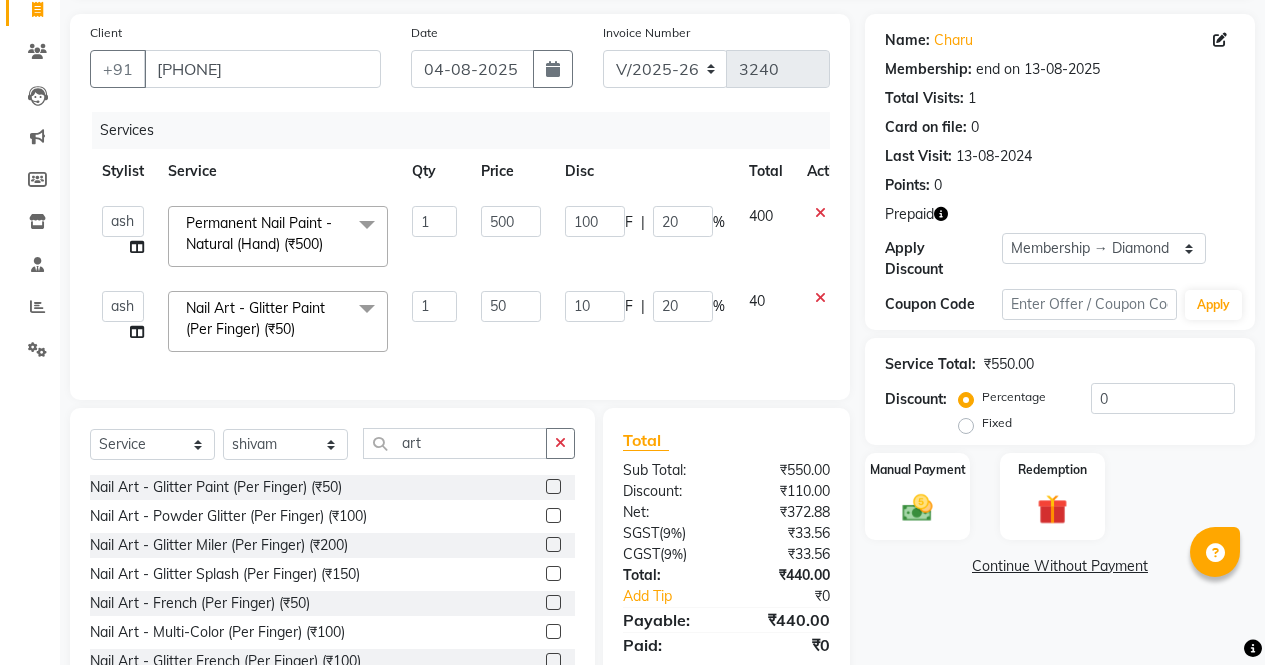 select on "28206" 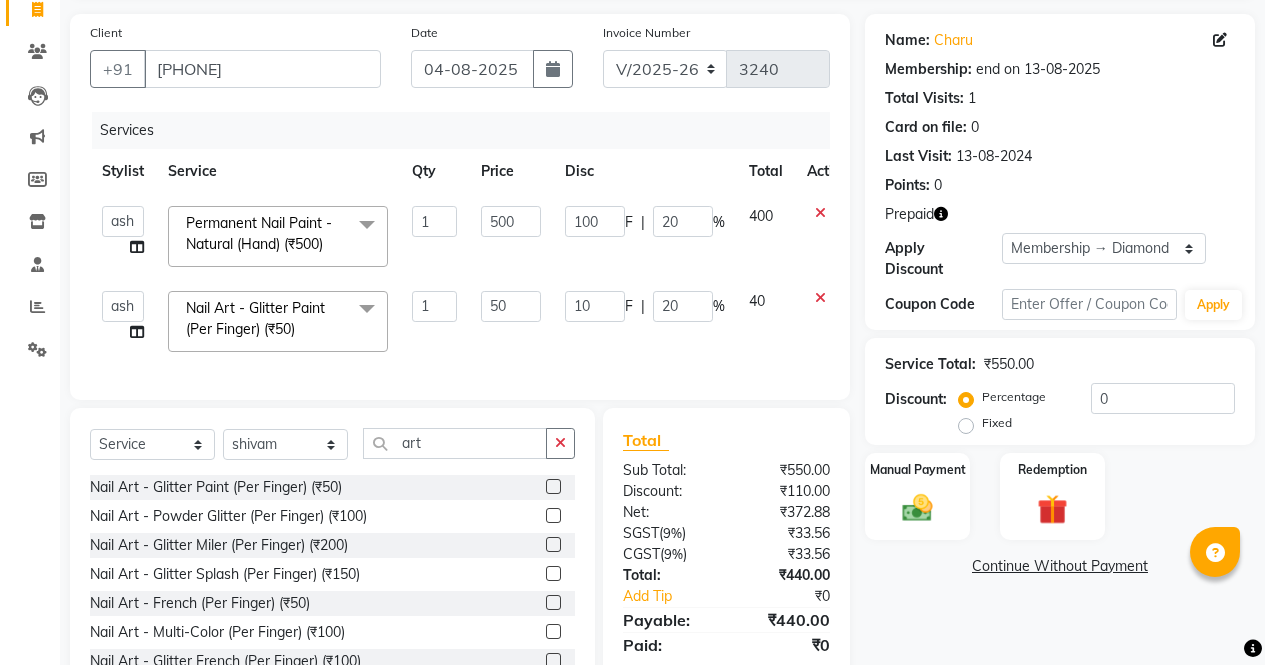 scroll, scrollTop: 219, scrollLeft: 0, axis: vertical 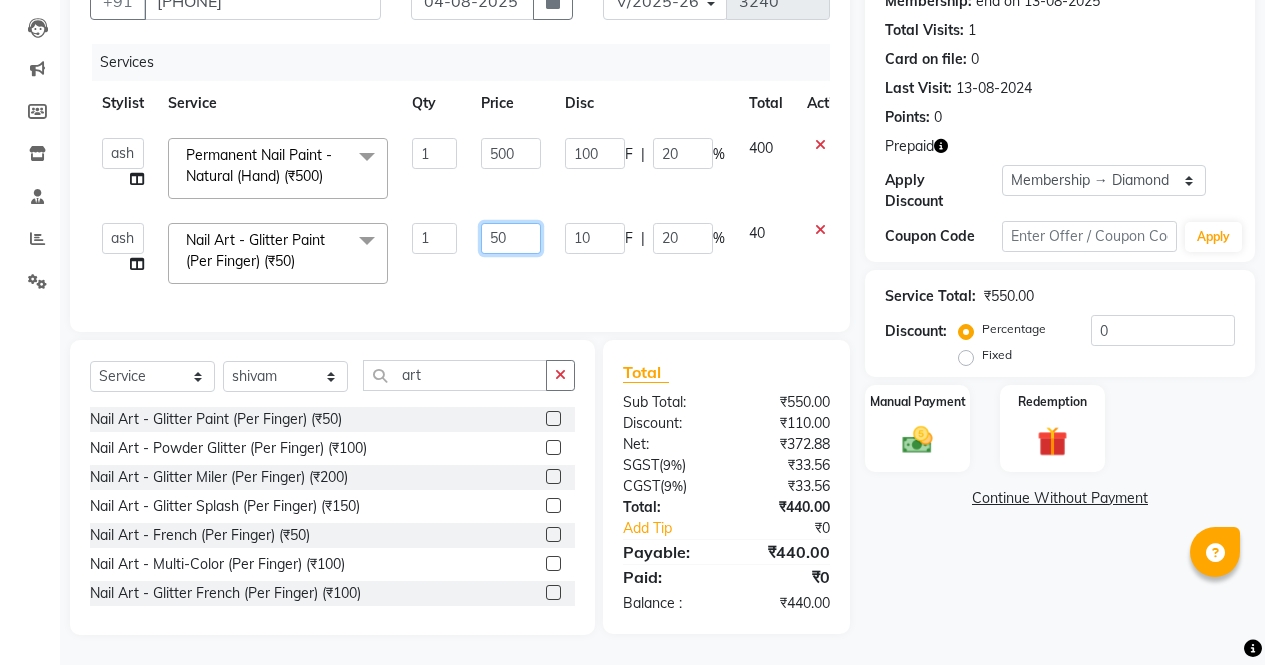 click on "50" 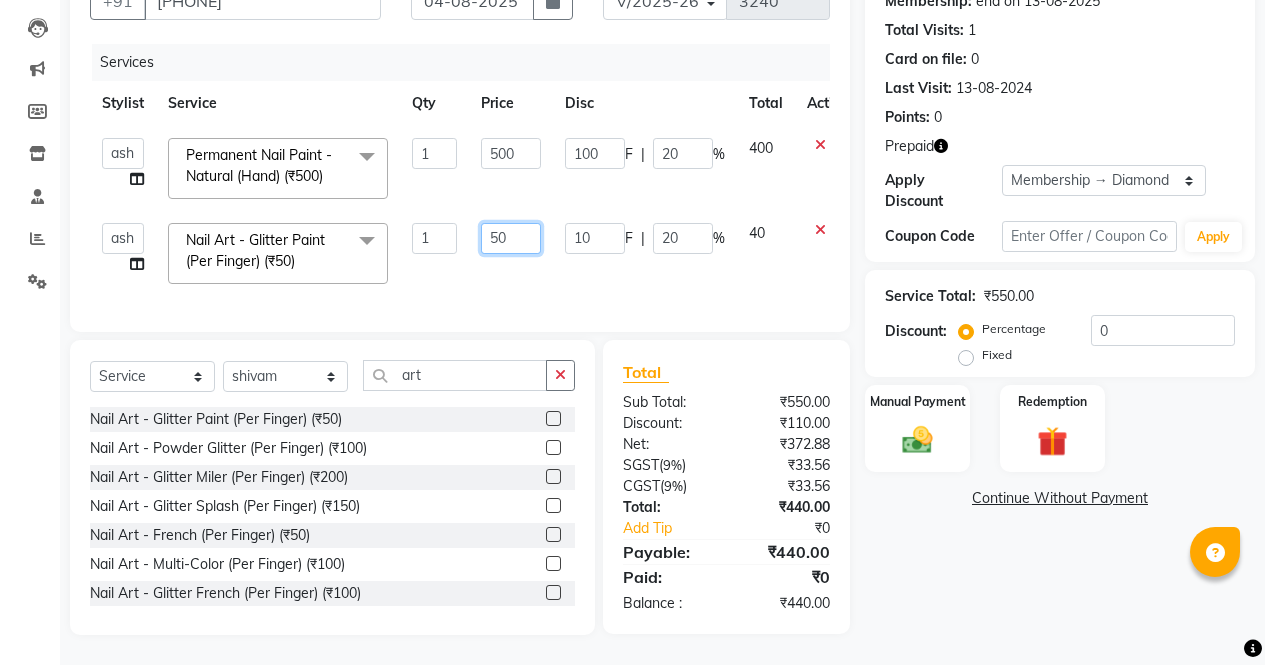 click on "50" 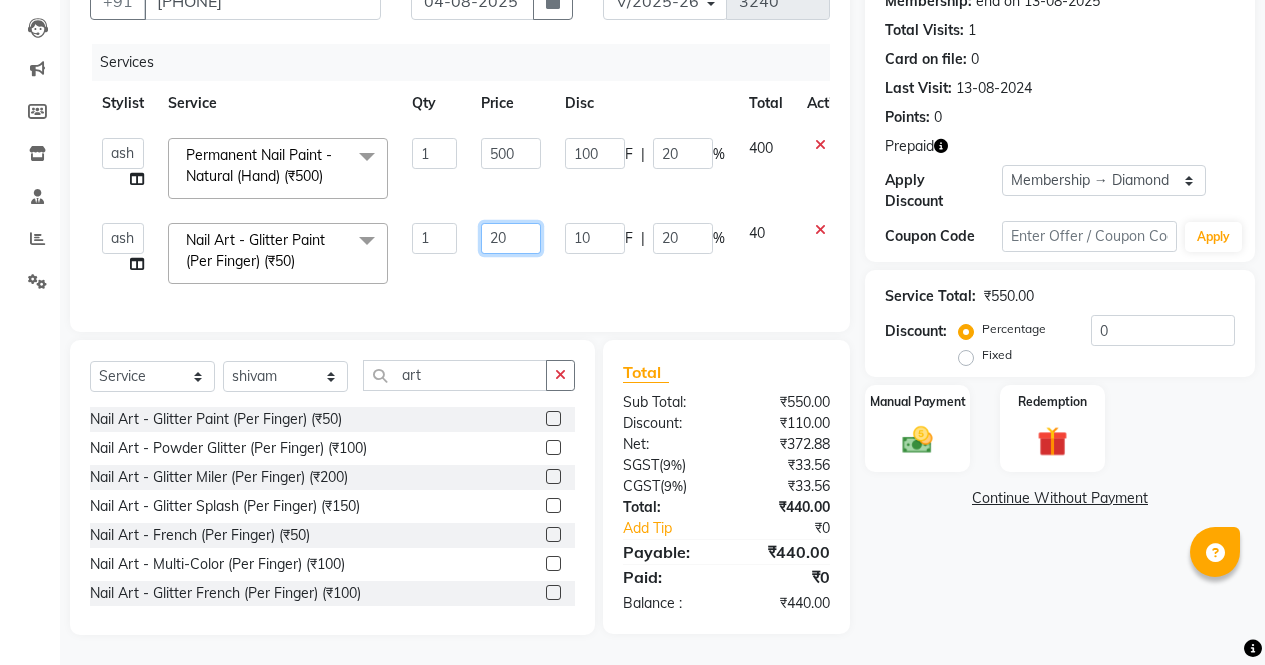 type on "200" 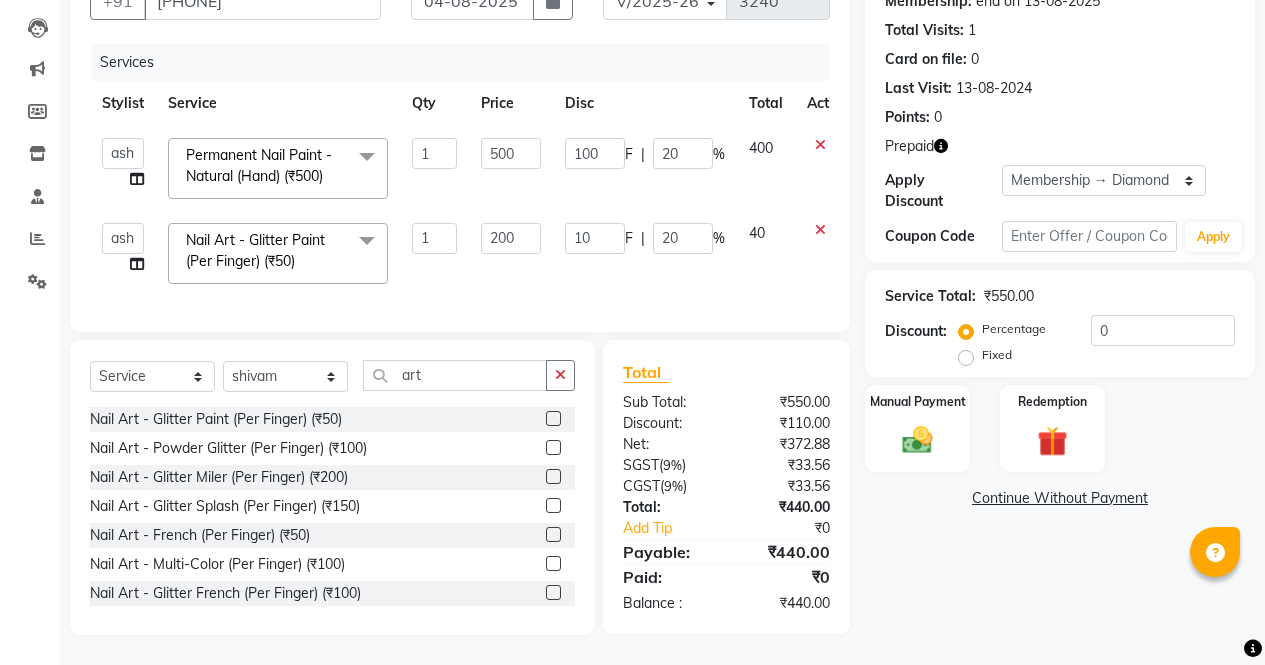 click on "Name: Charu  Membership: end on 13-08-2025 Total Visits:  1 Card on file:  0 Last Visit:   13-08-2024 Points:   0  Prepaid Apply Discount Select Membership → Diamond Coupon Code Apply Service Total:  ₹550.00  Discount:  Percentage   Fixed  0 Manual Payment Redemption  Continue Without Payment" 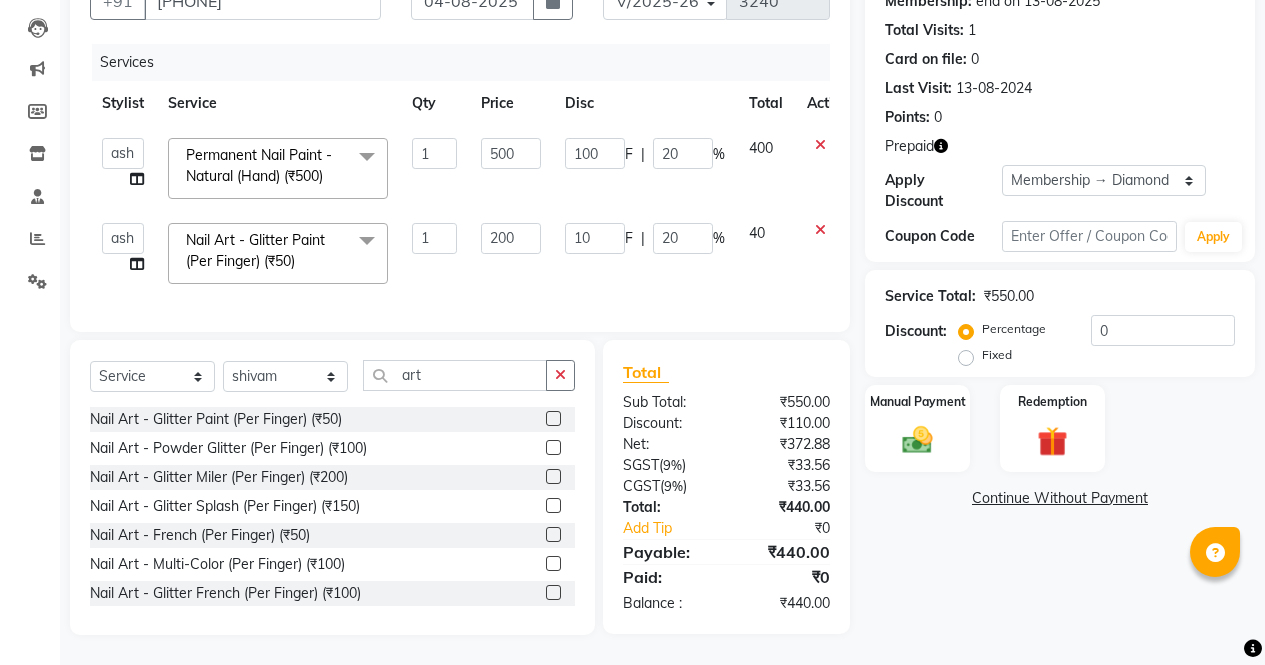 scroll, scrollTop: 200, scrollLeft: 0, axis: vertical 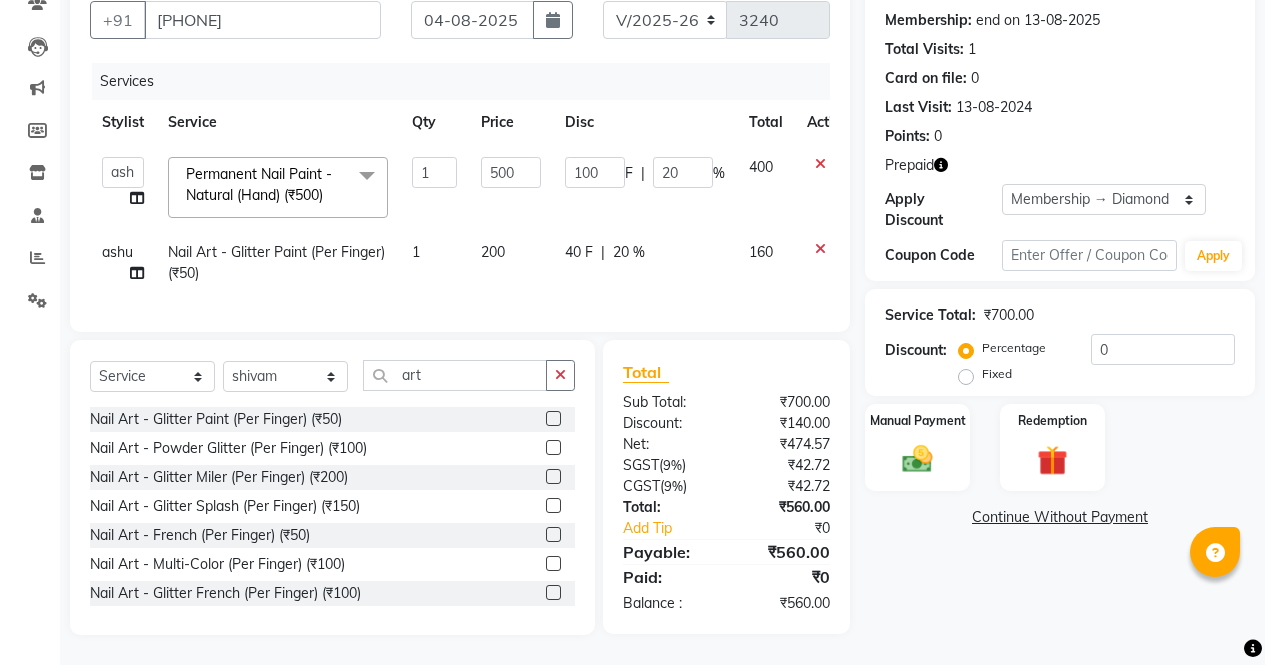 click on "Fixed" 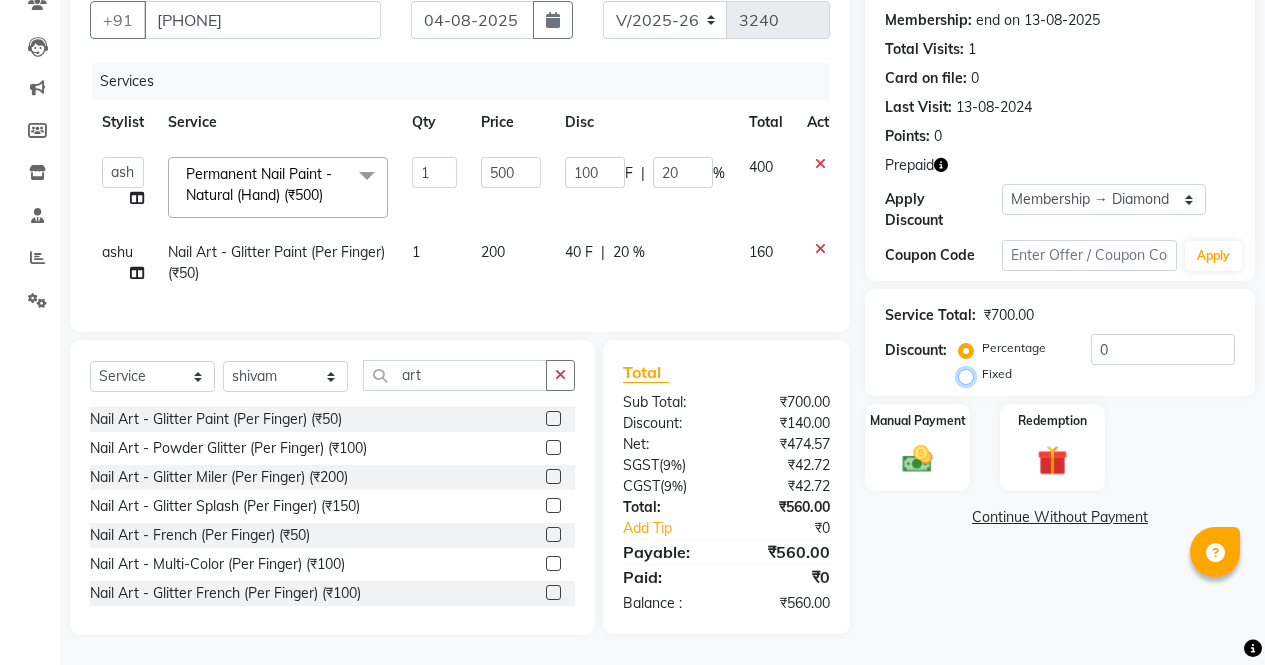 click on "Fixed" at bounding box center (970, 374) 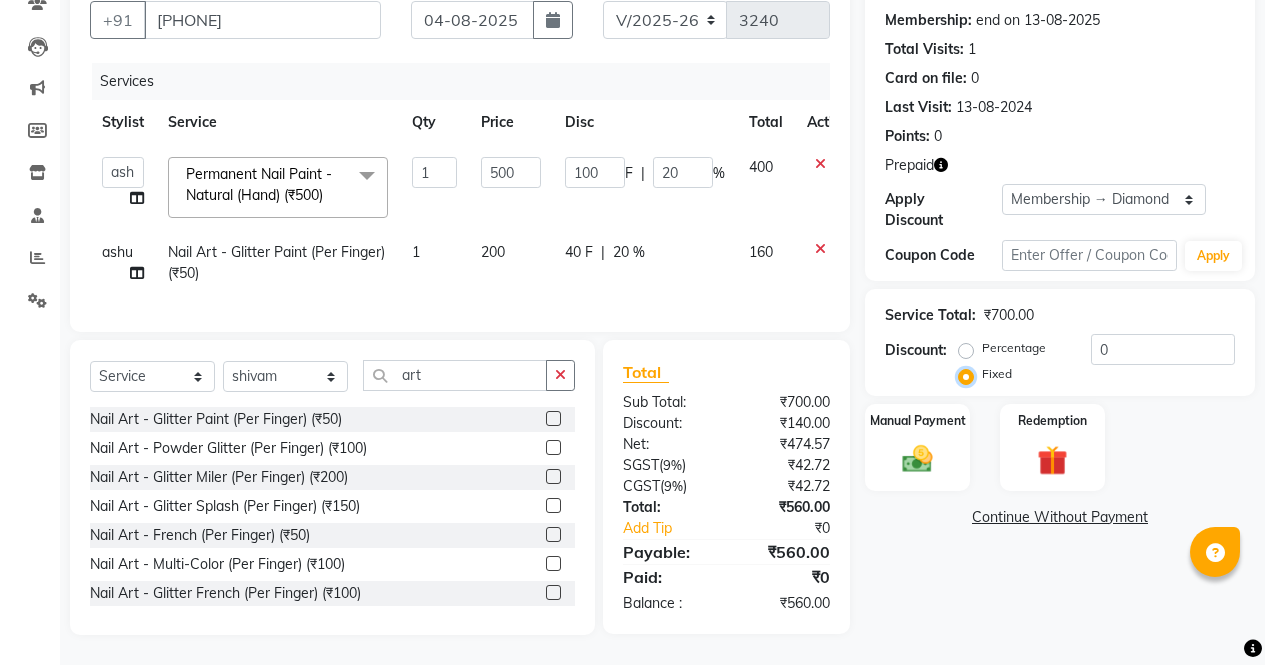 type on "0" 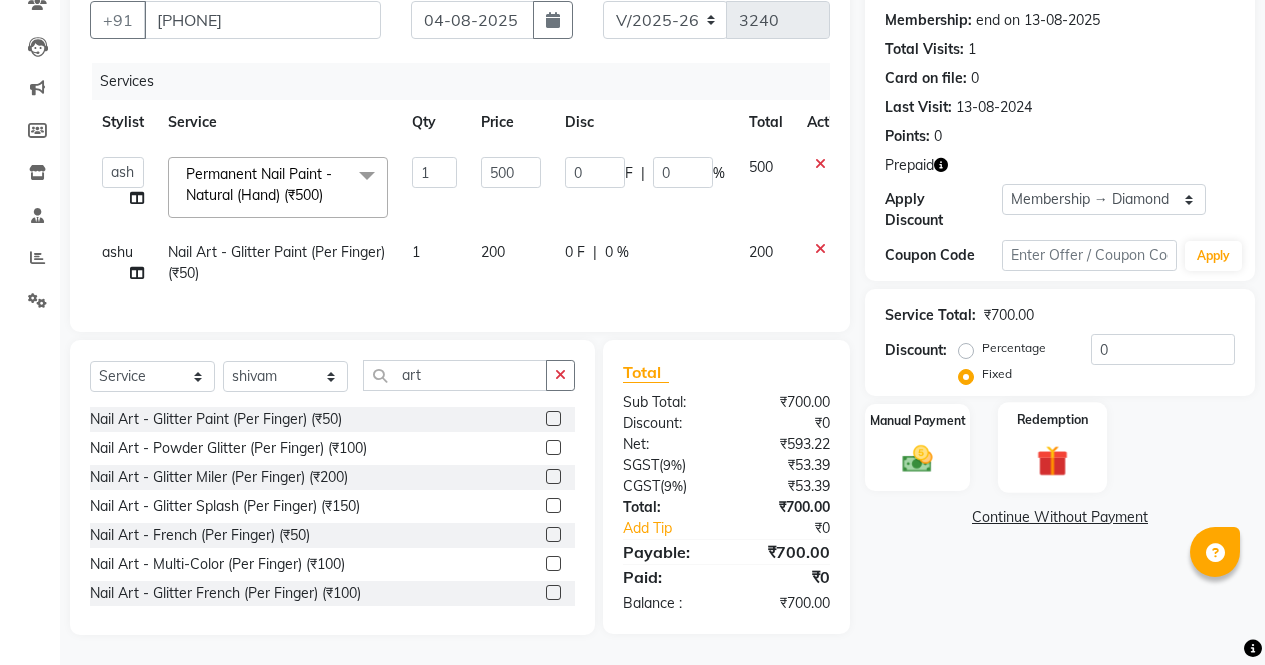 click on "Redemption" 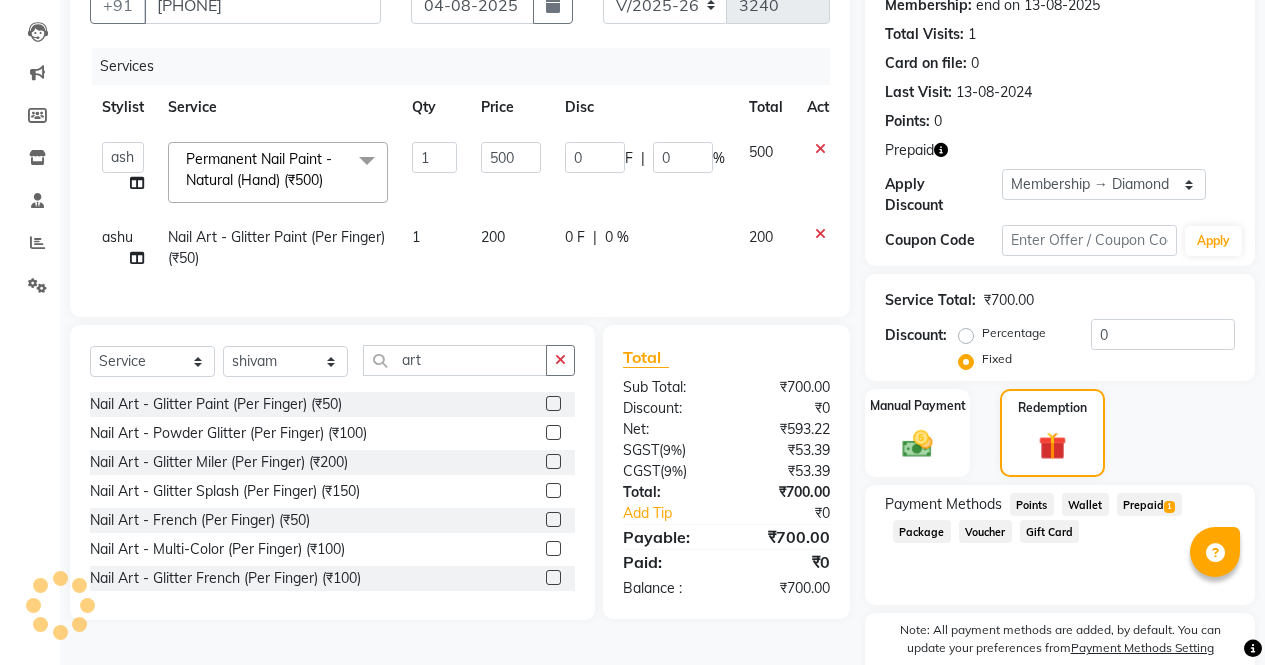 click on "Prepaid  1" 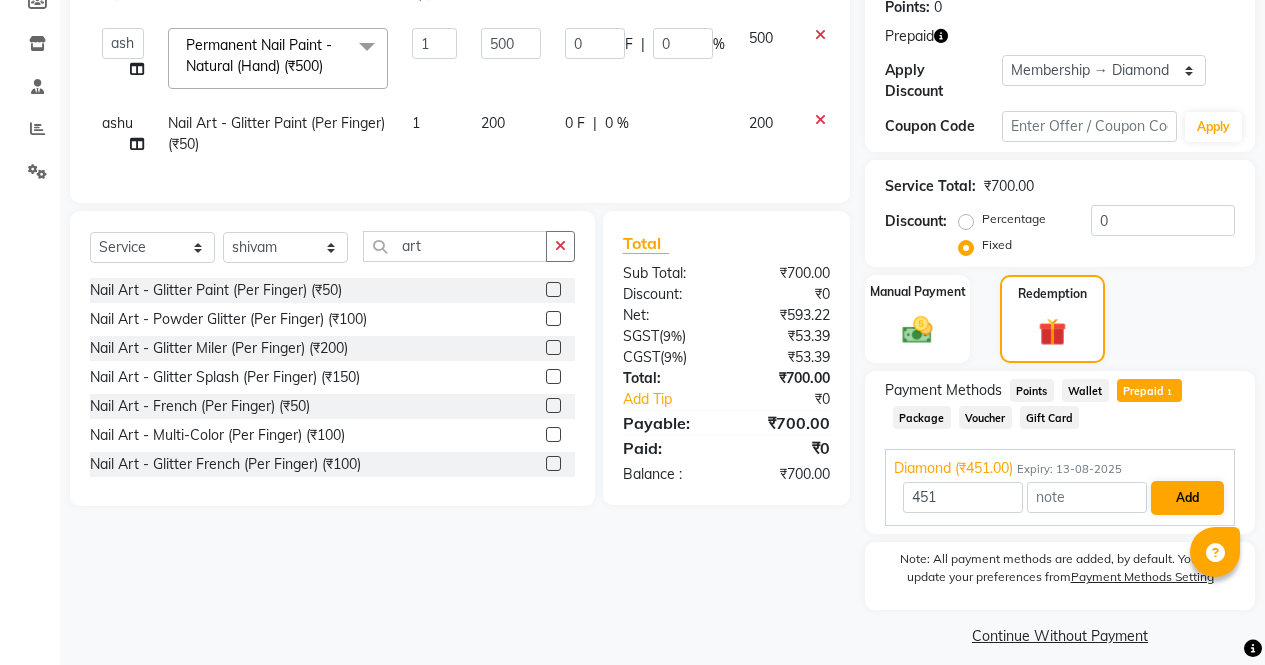 click on "Add" at bounding box center (1187, 498) 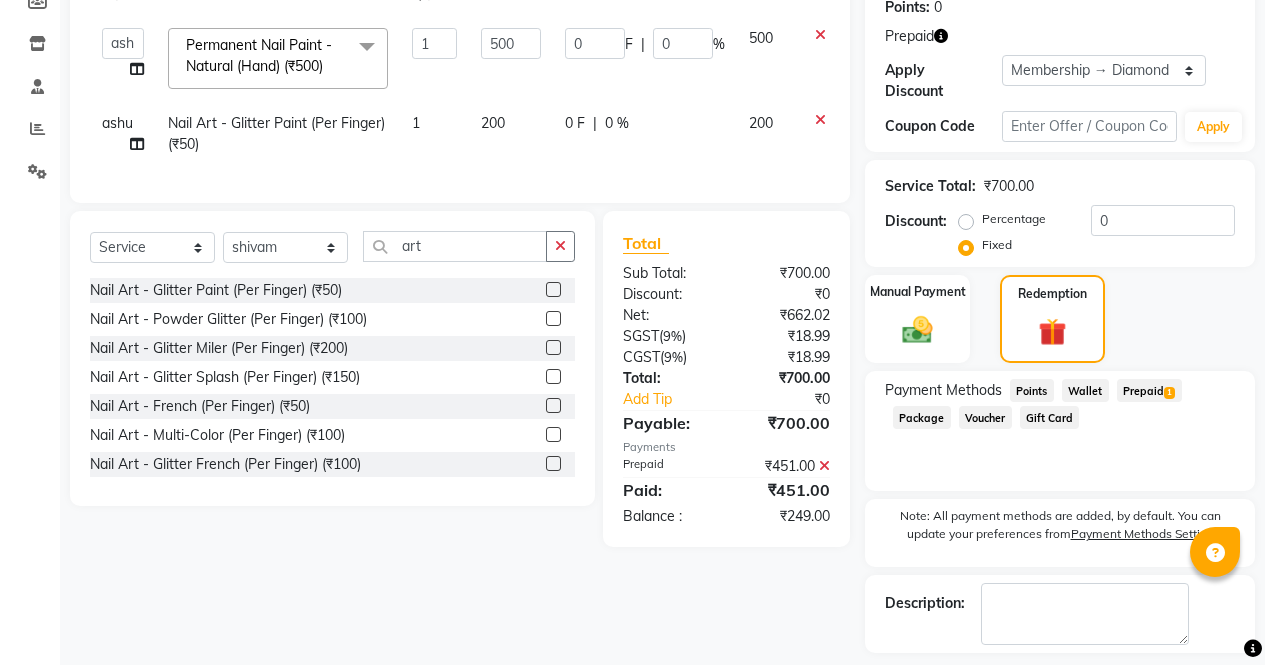 scroll, scrollTop: 384, scrollLeft: 0, axis: vertical 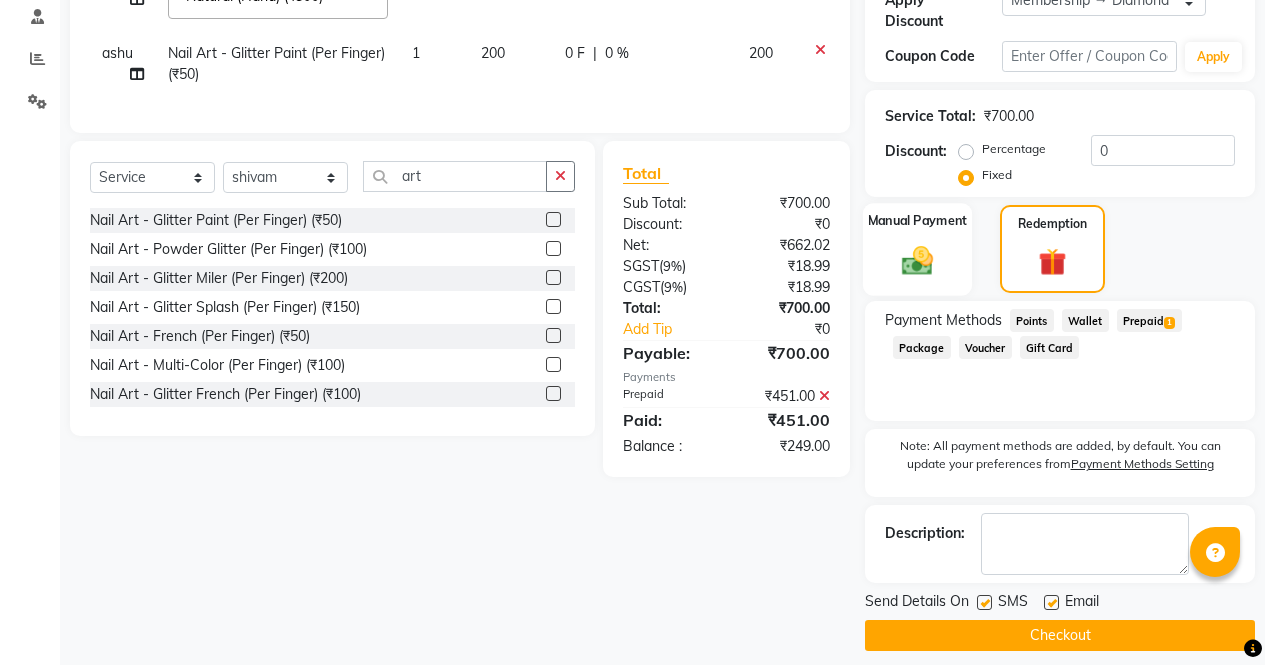 click on "Manual Payment" 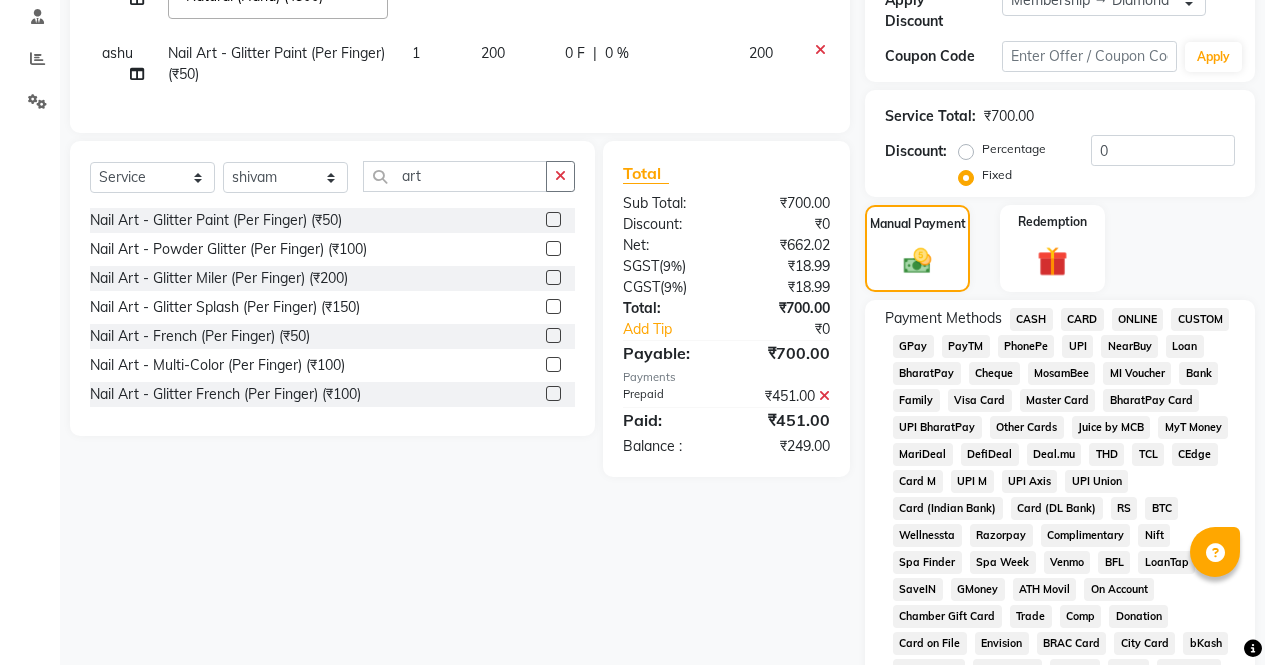 click on "CASH" 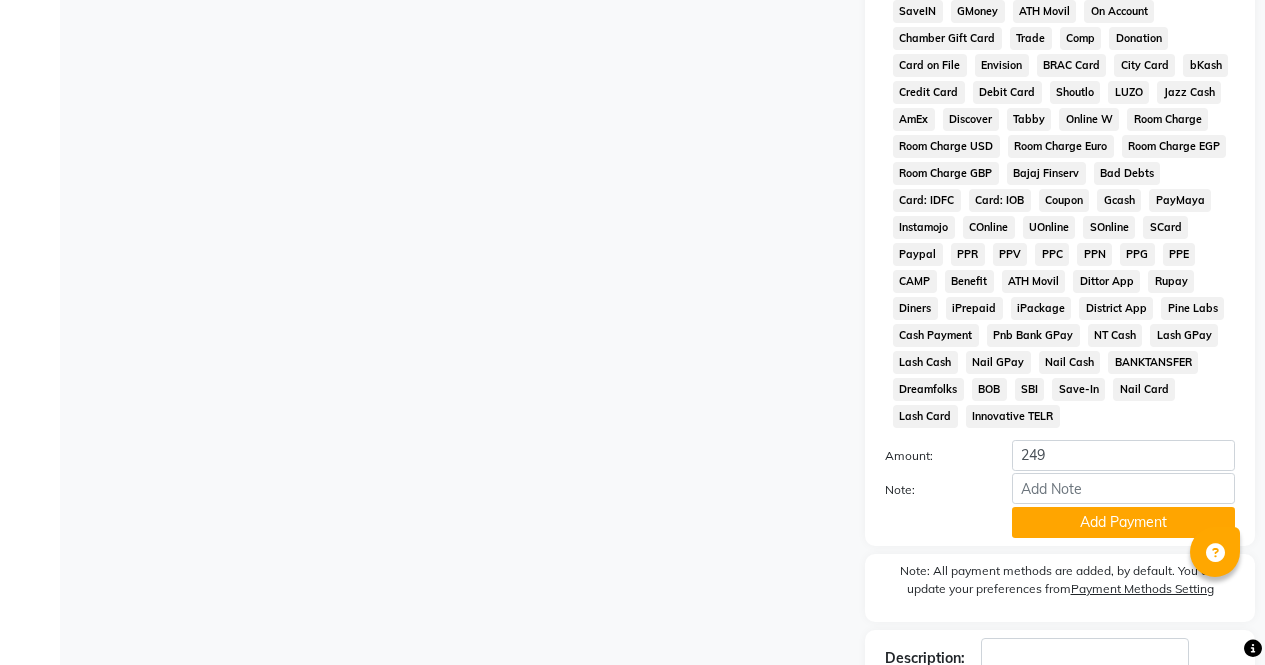 scroll, scrollTop: 1087, scrollLeft: 0, axis: vertical 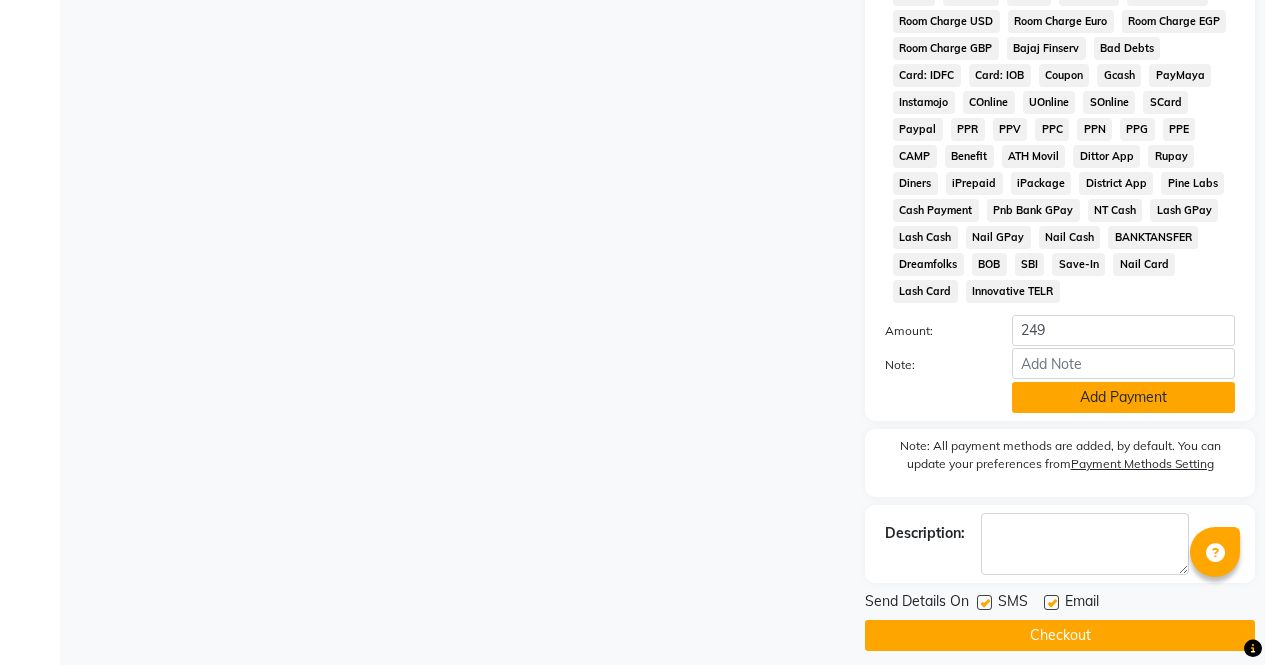 click on "Add Payment" 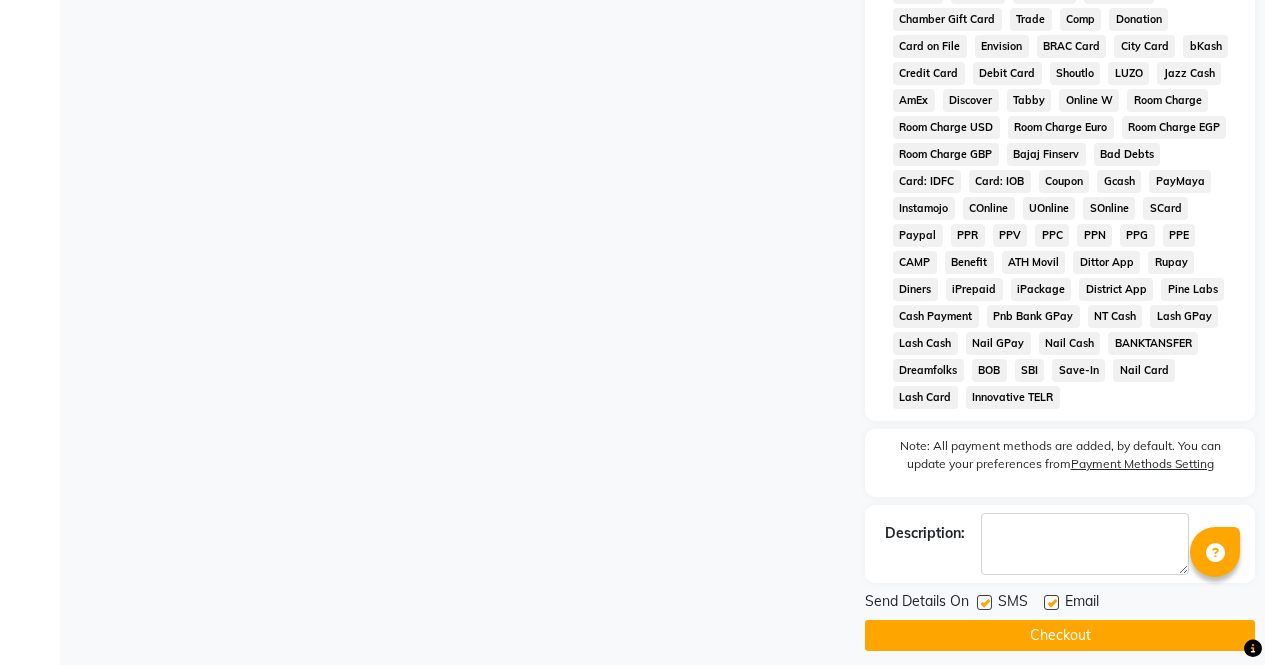 click on "Checkout" 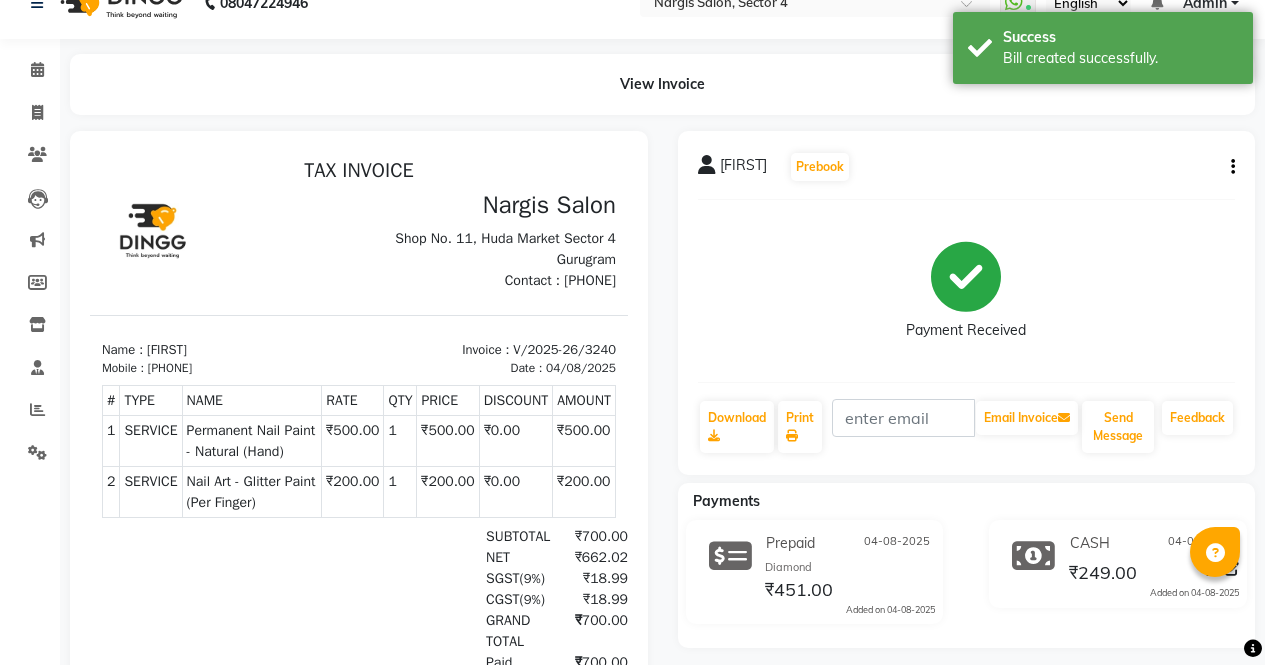 scroll, scrollTop: 0, scrollLeft: 0, axis: both 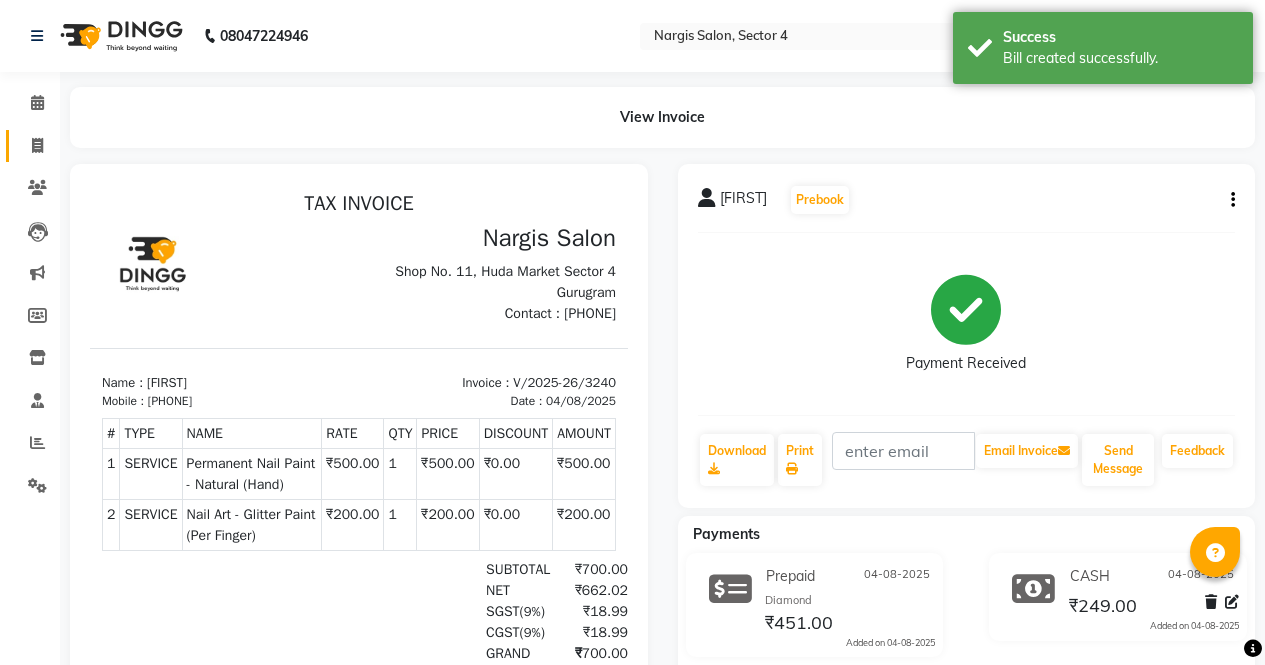 click on "Invoice" 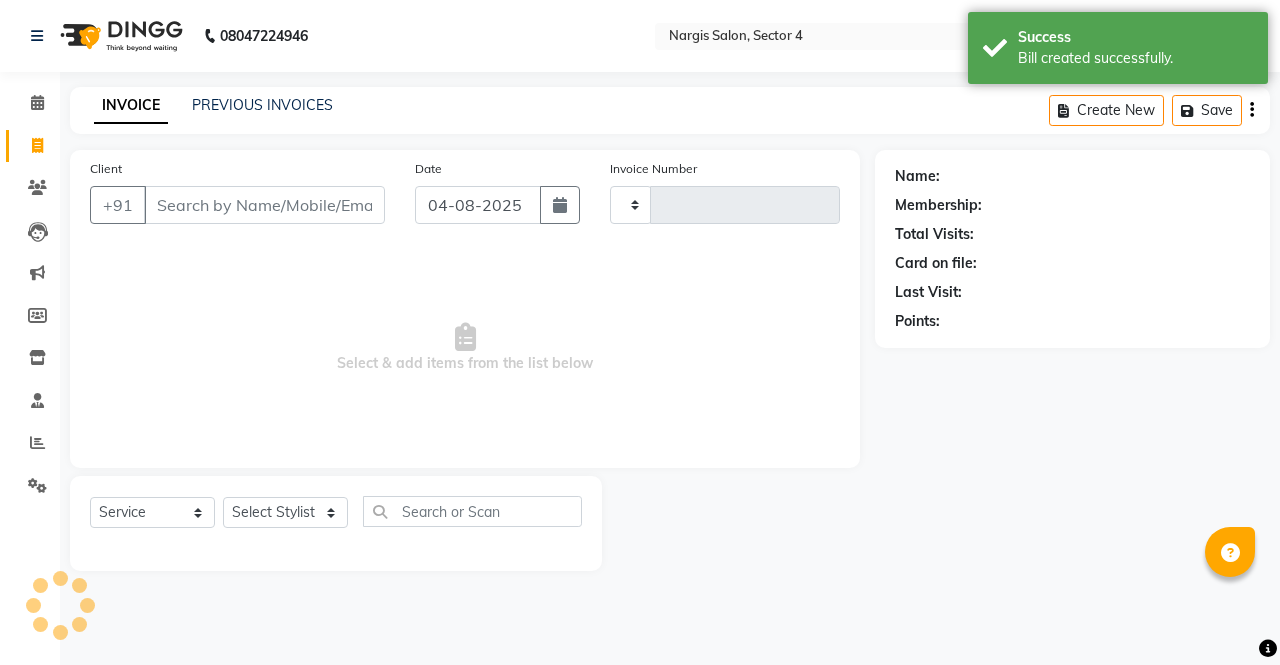 type on "3241" 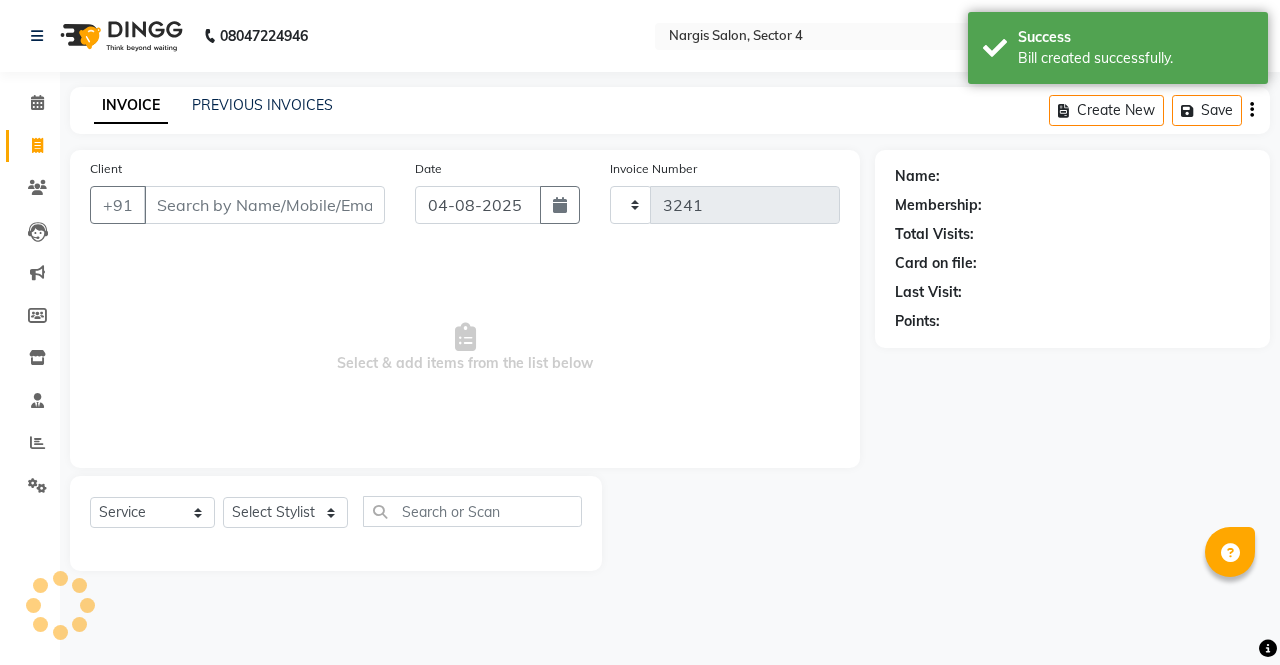 select on "4130" 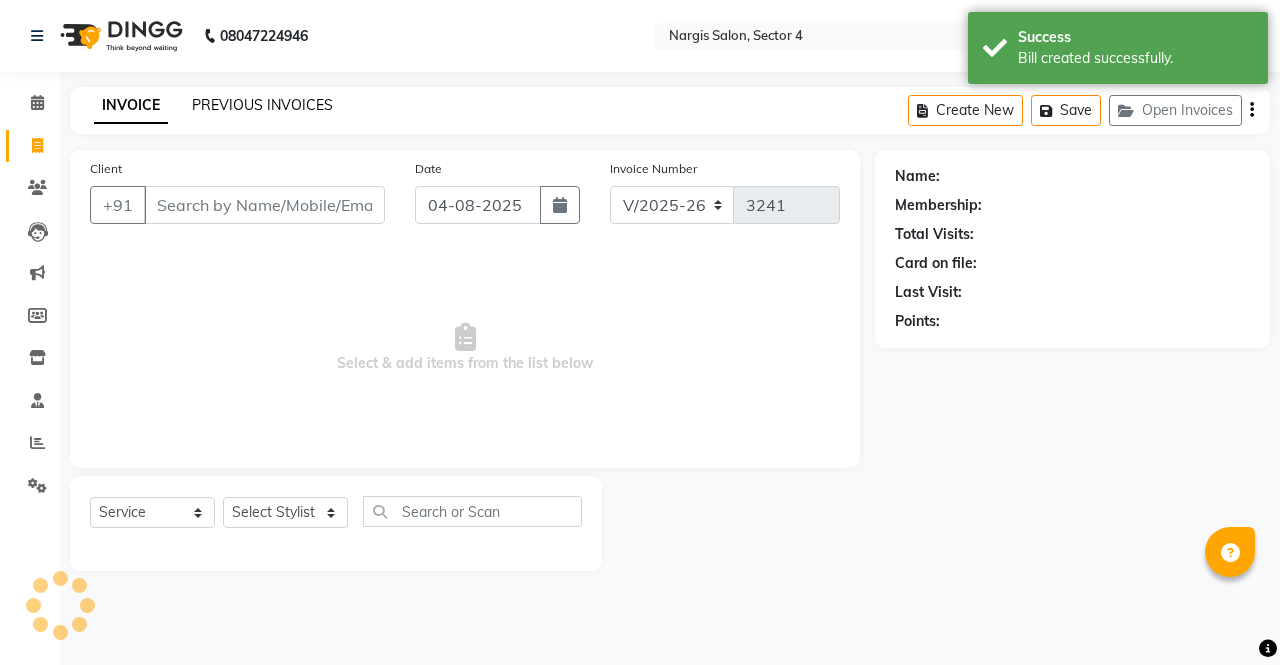 click on "PREVIOUS INVOICES" 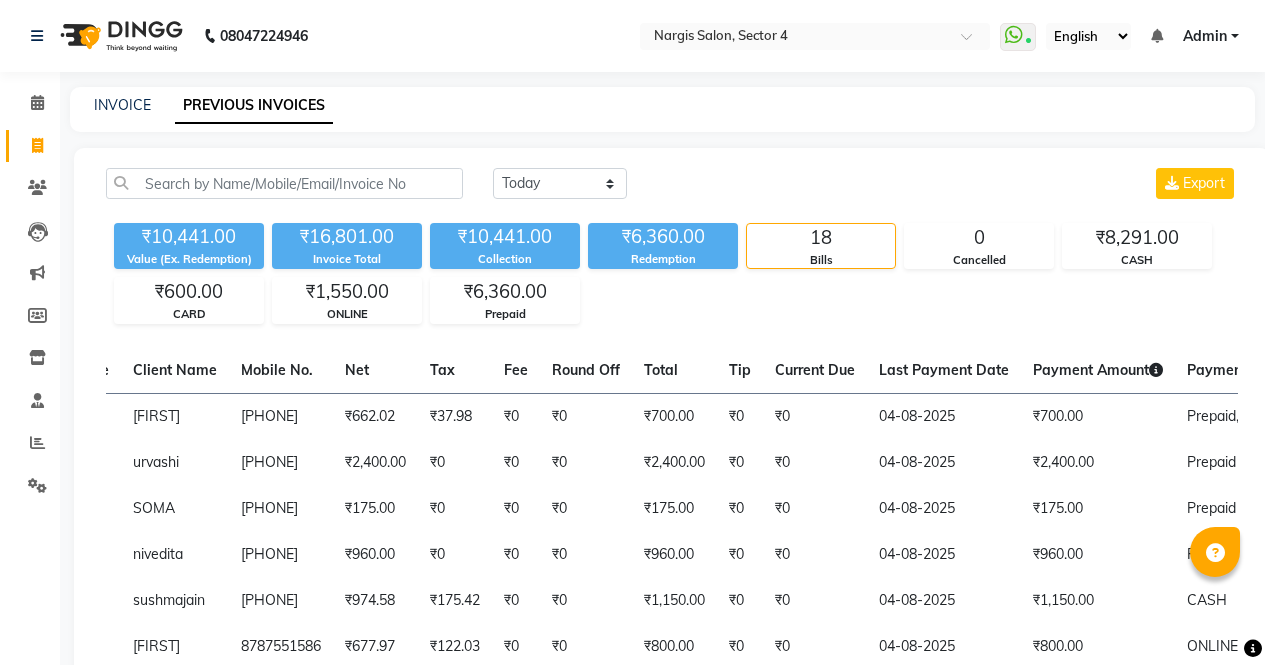 scroll, scrollTop: 0, scrollLeft: 0, axis: both 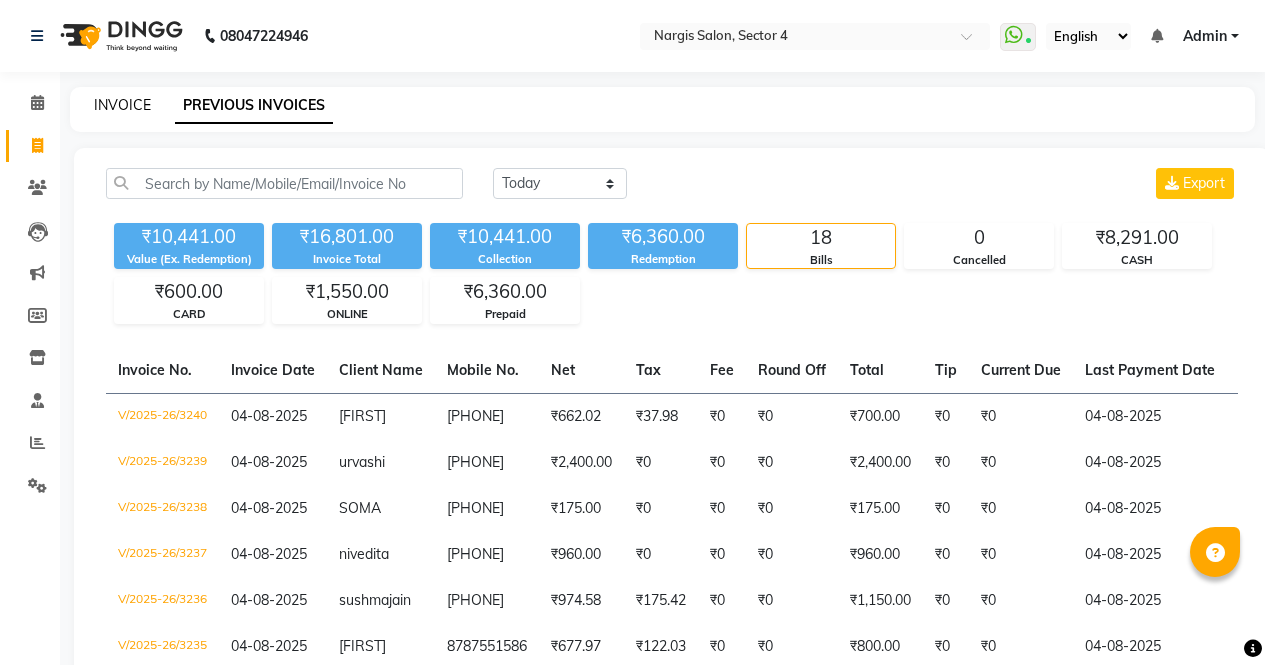 click on "INVOICE" 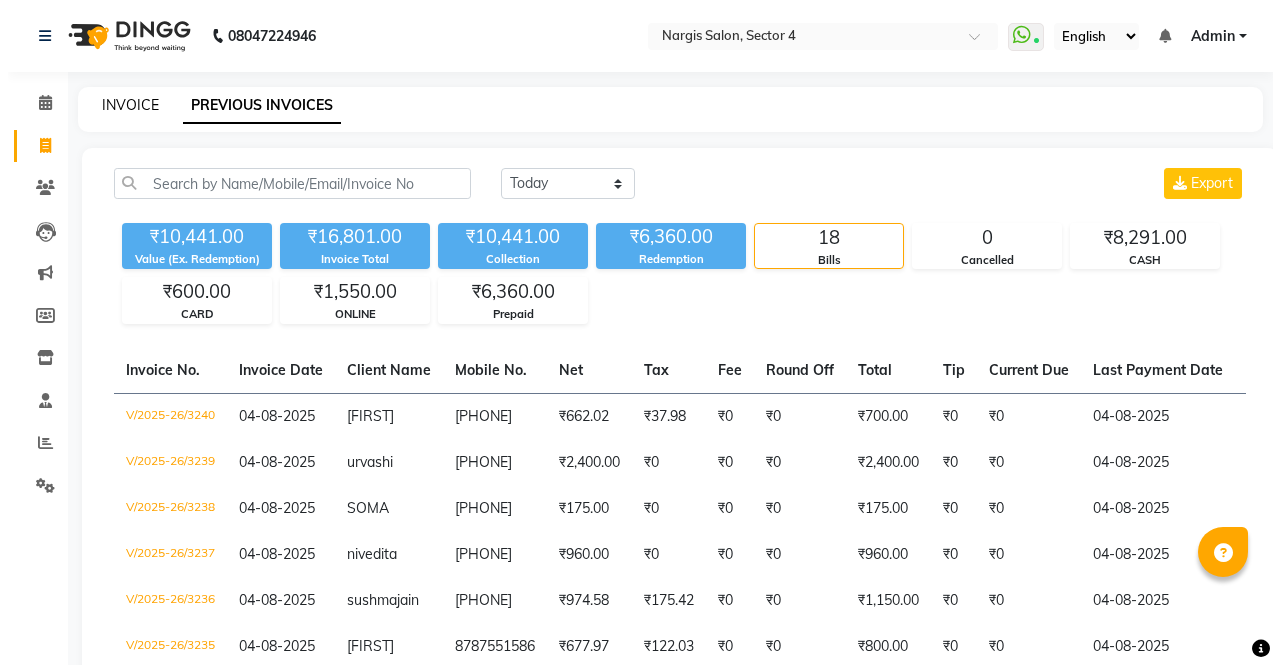 select on "service" 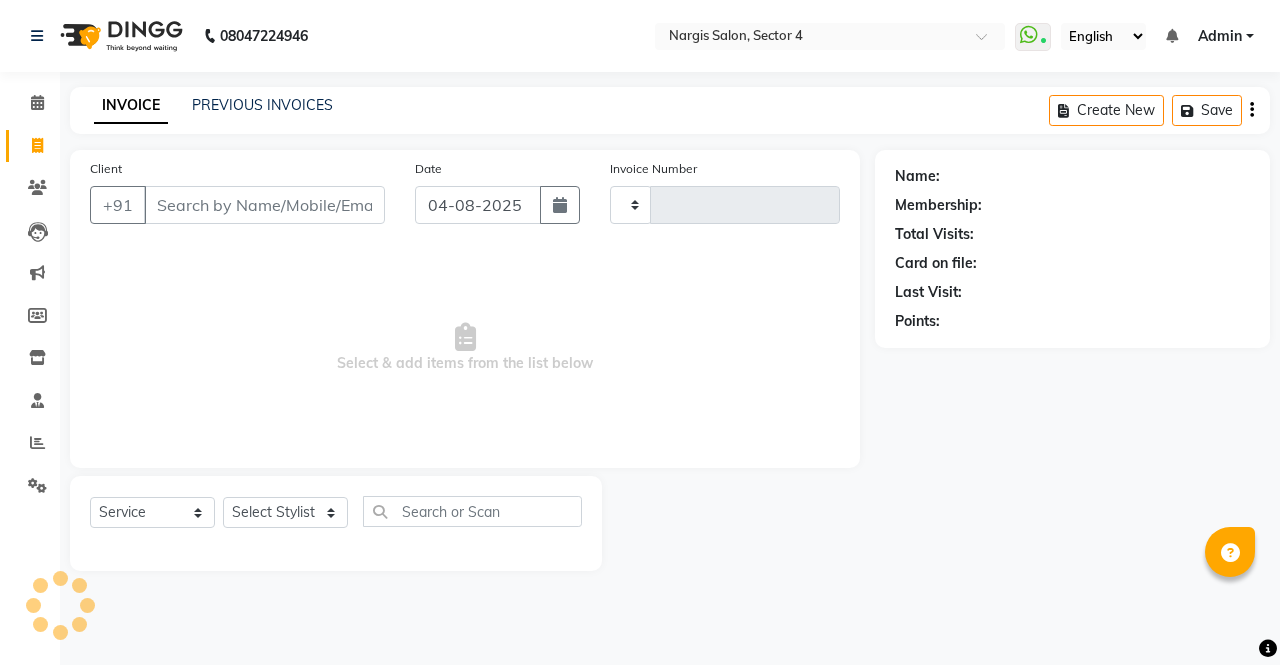 type on "3241" 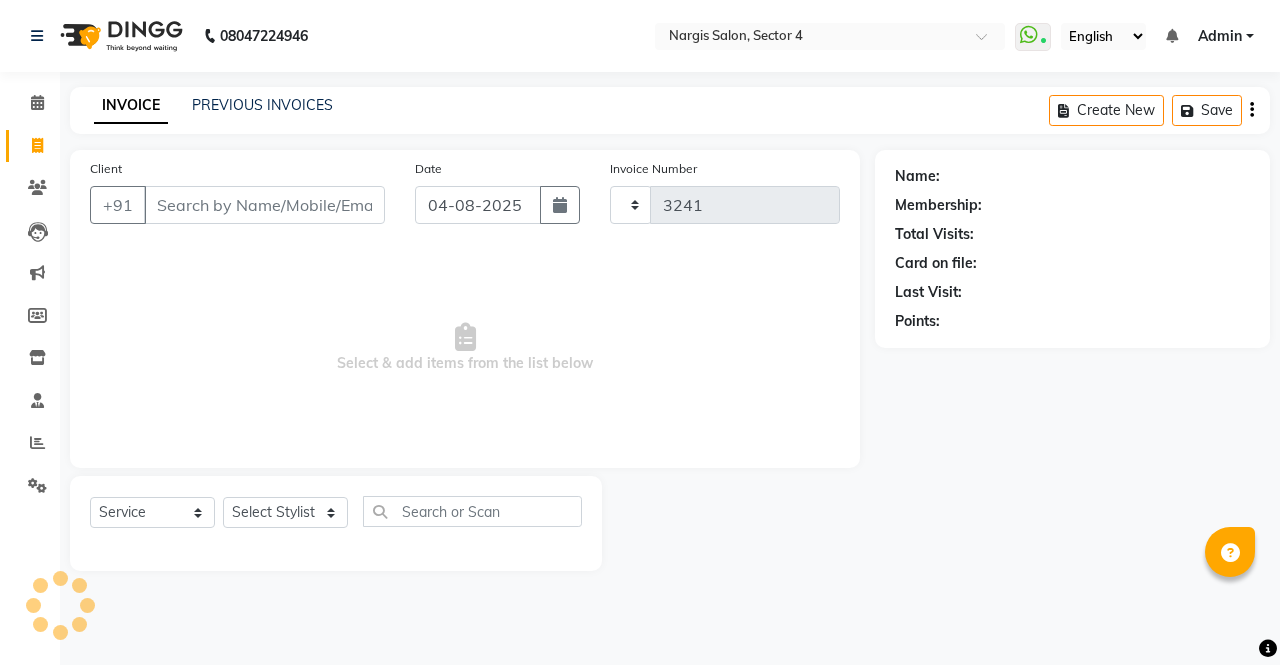 select on "4130" 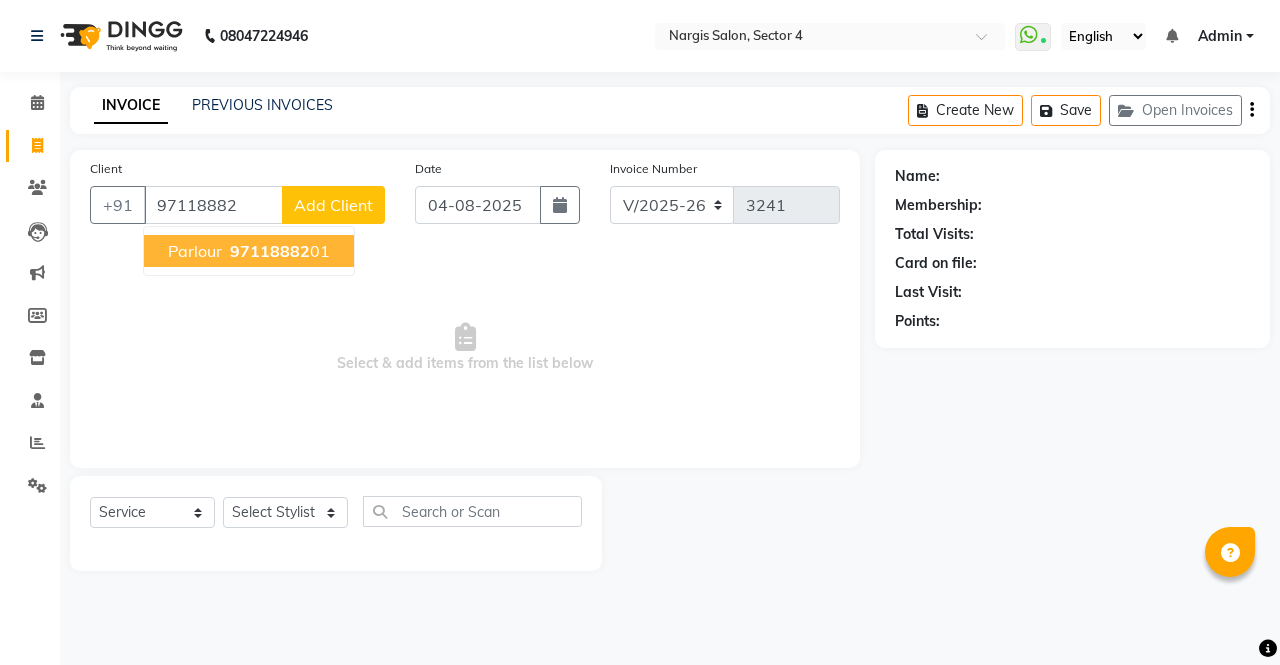 click on "parlour   97118882 01" at bounding box center (249, 251) 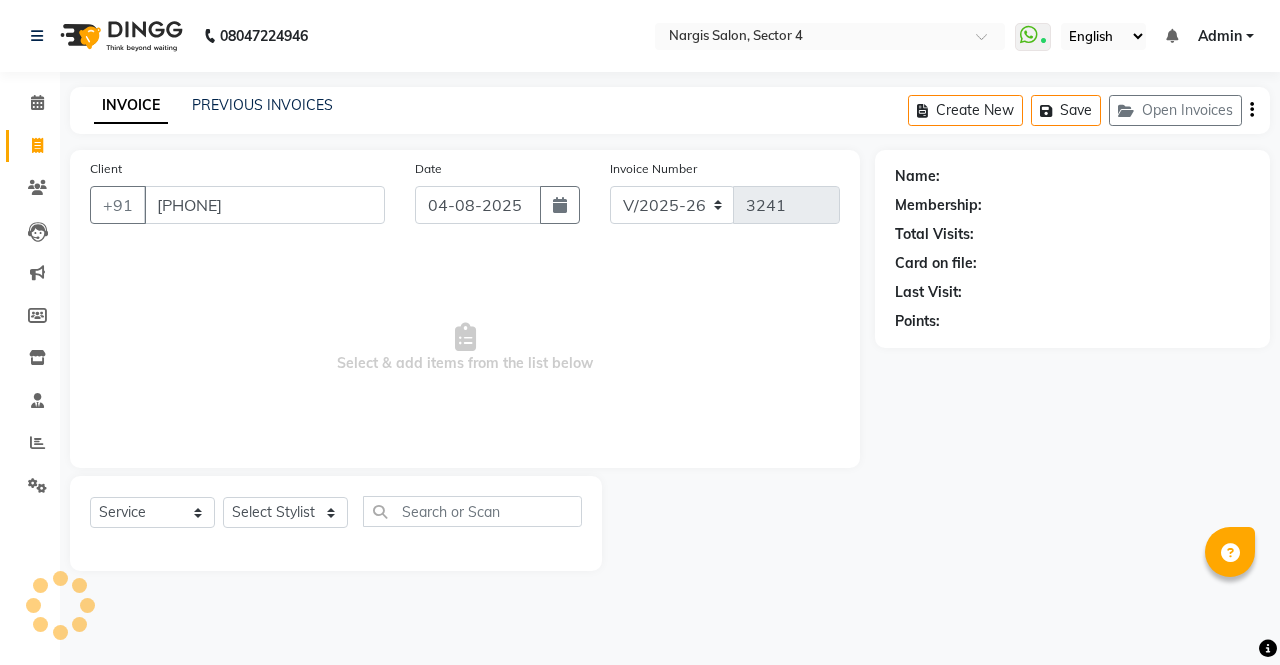 type on "[PHONE]" 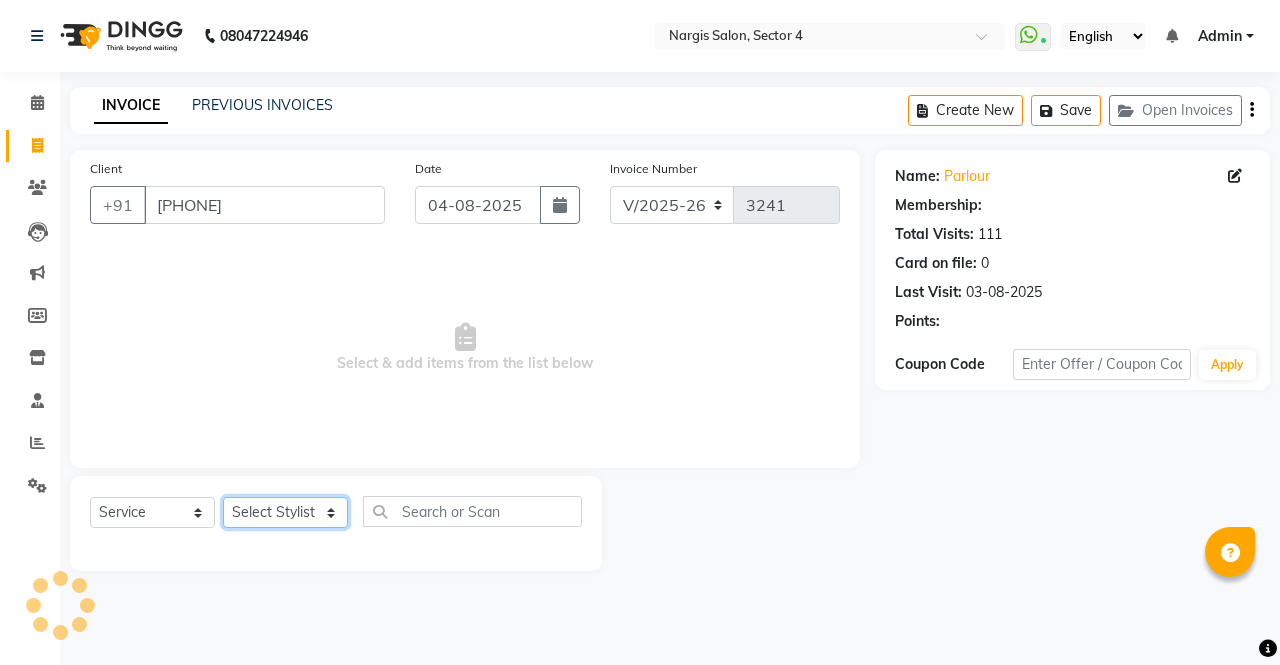 click on "Select Stylist ajeet anu armaan ashu Front Desk muskaan rakhi saima shivam soni sunil yashoda" 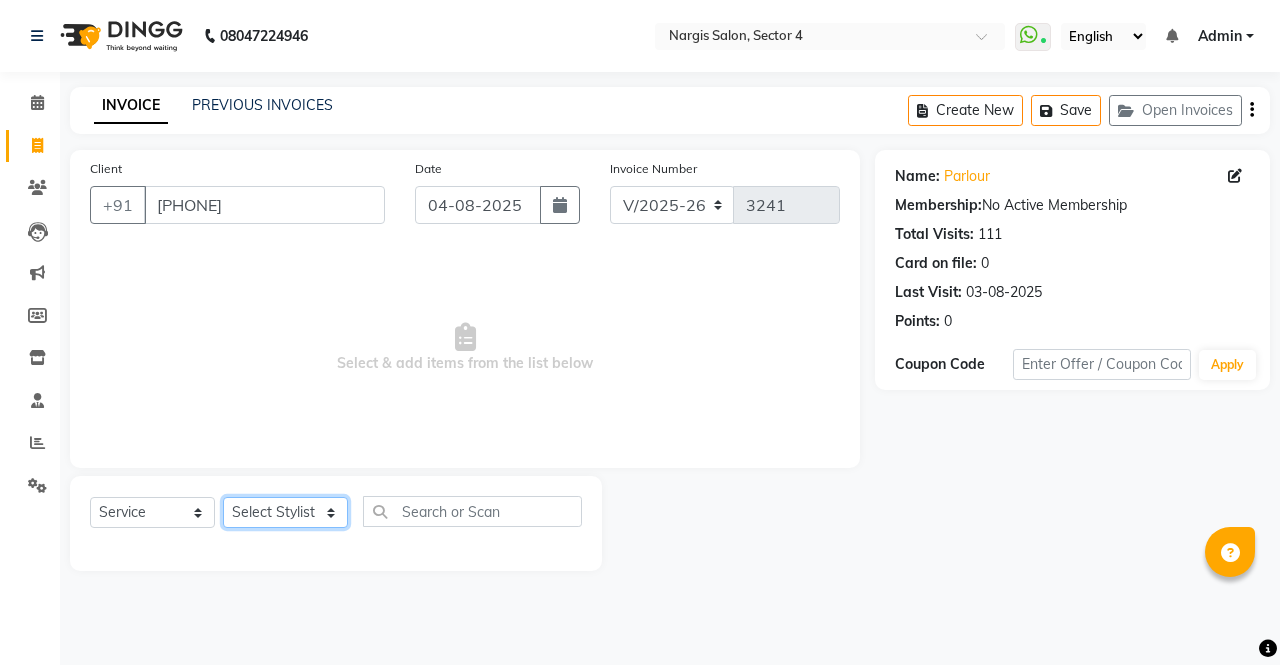 select on "60383" 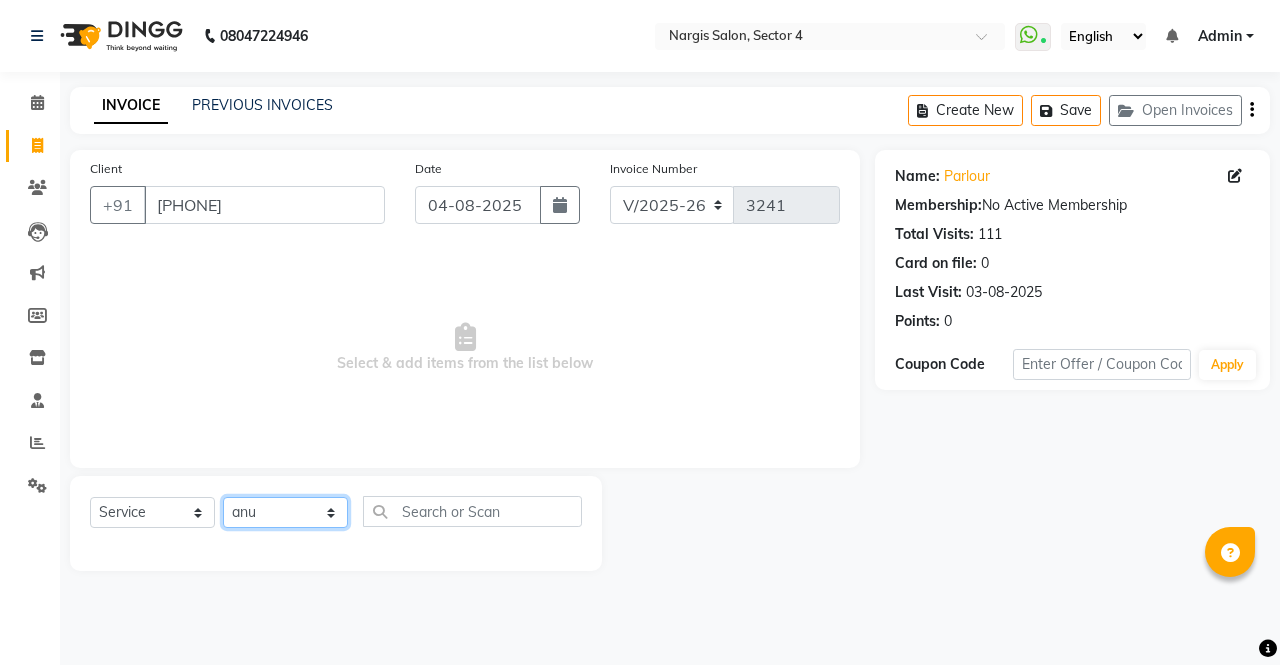 click on "Select Stylist ajeet anu armaan ashu Front Desk muskaan rakhi saima shivam soni sunil yashoda" 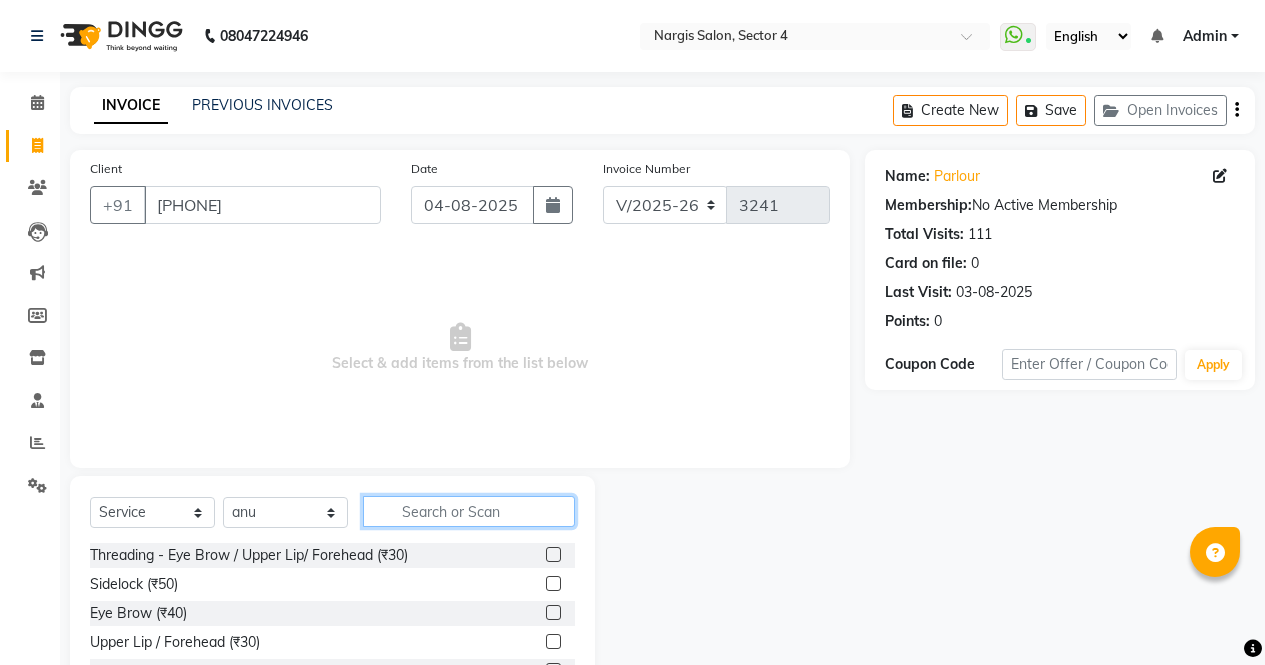 click 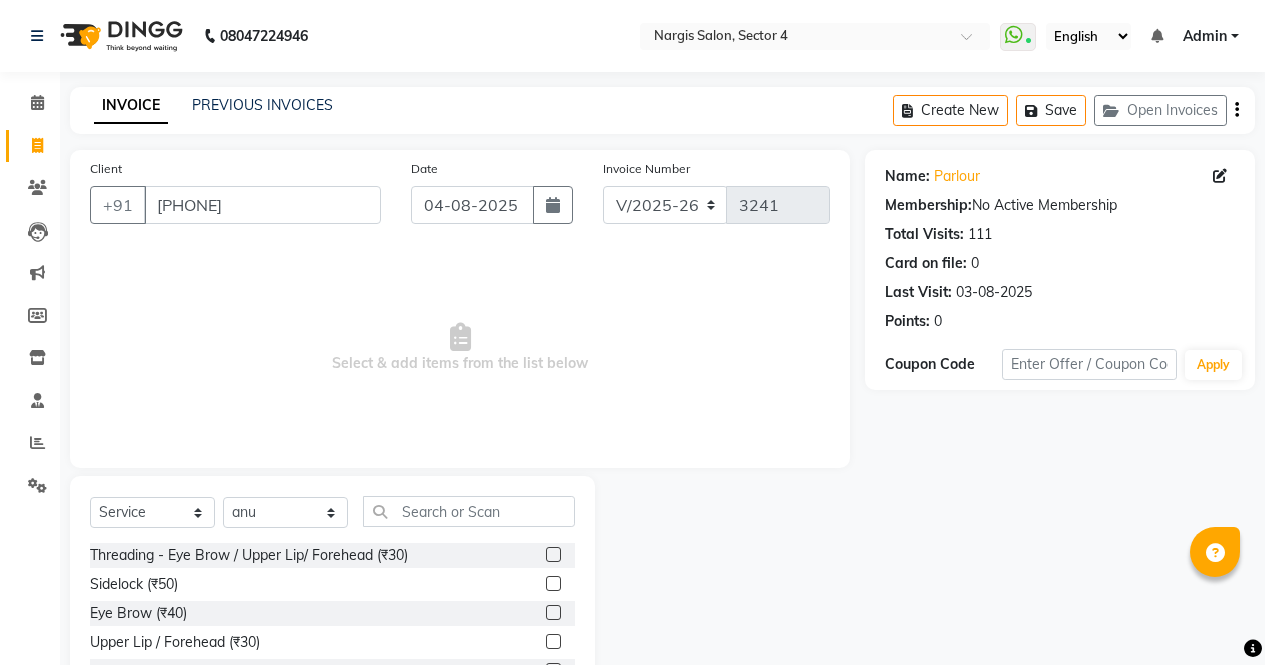 click 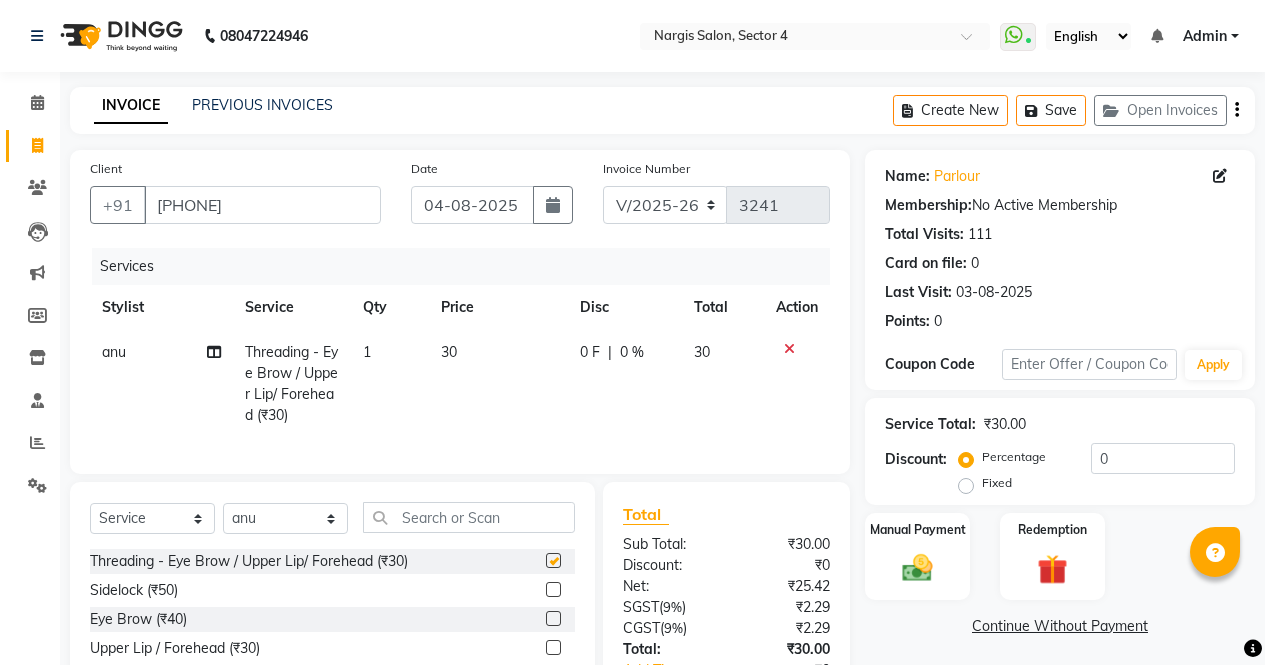 checkbox on "false" 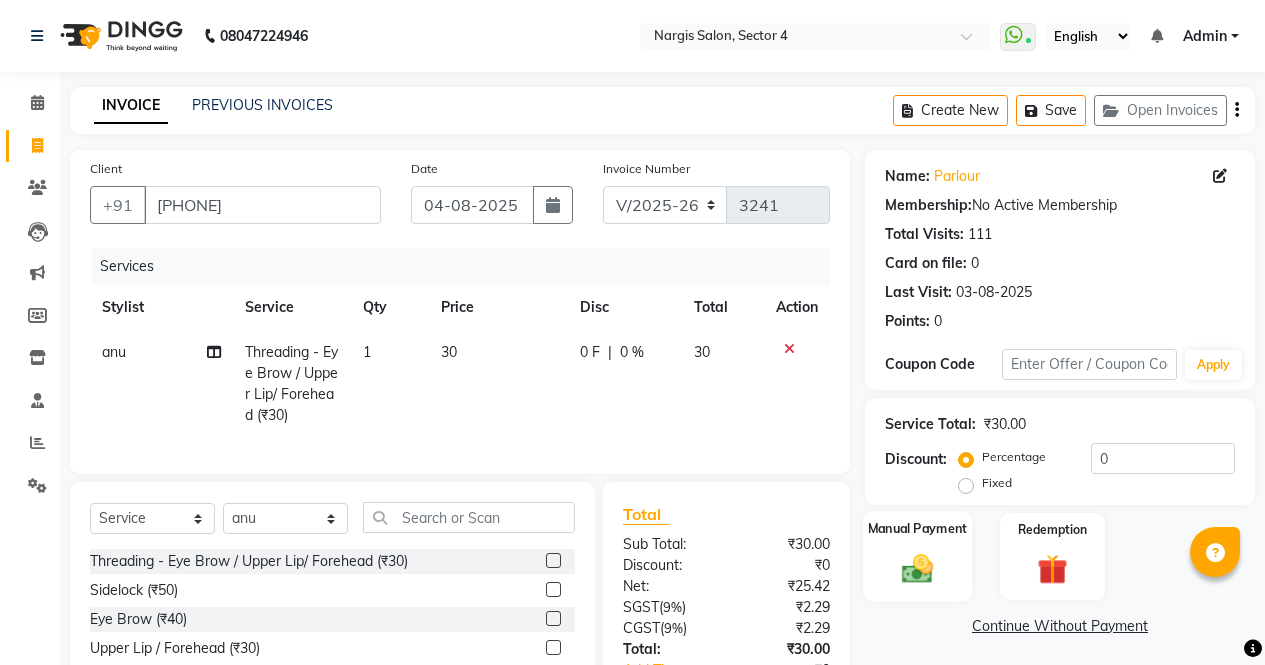 click on "Manual Payment" 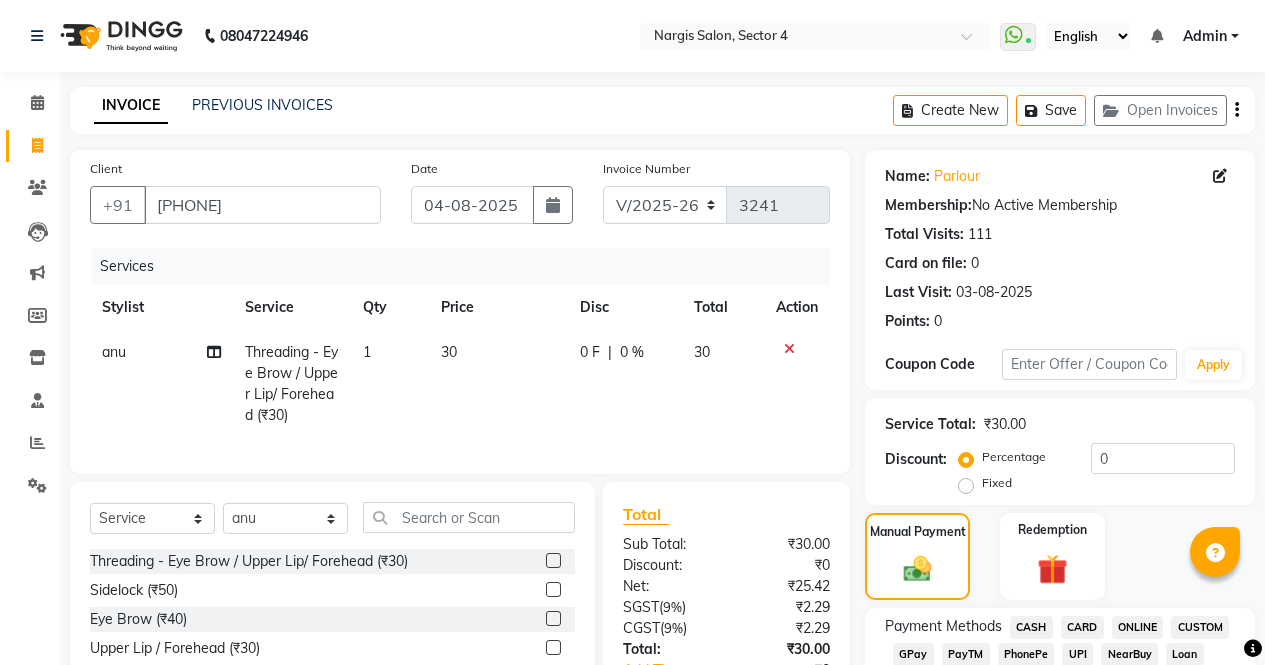 click on "CASH" 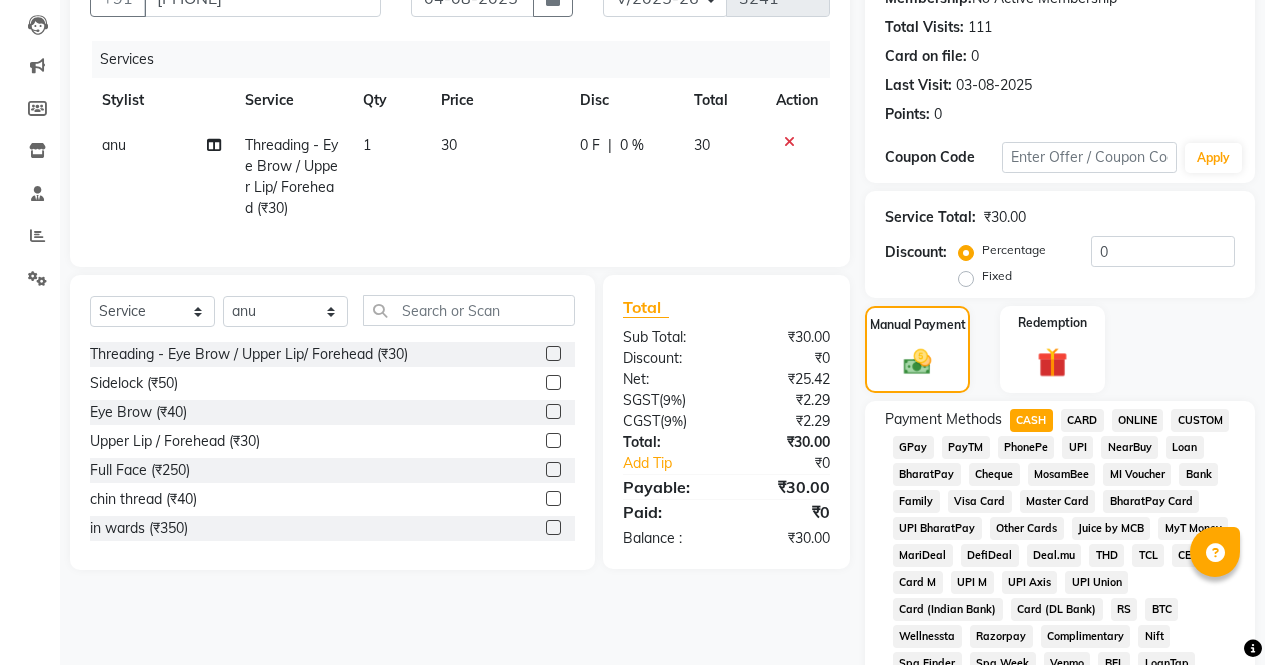 scroll, scrollTop: 914, scrollLeft: 0, axis: vertical 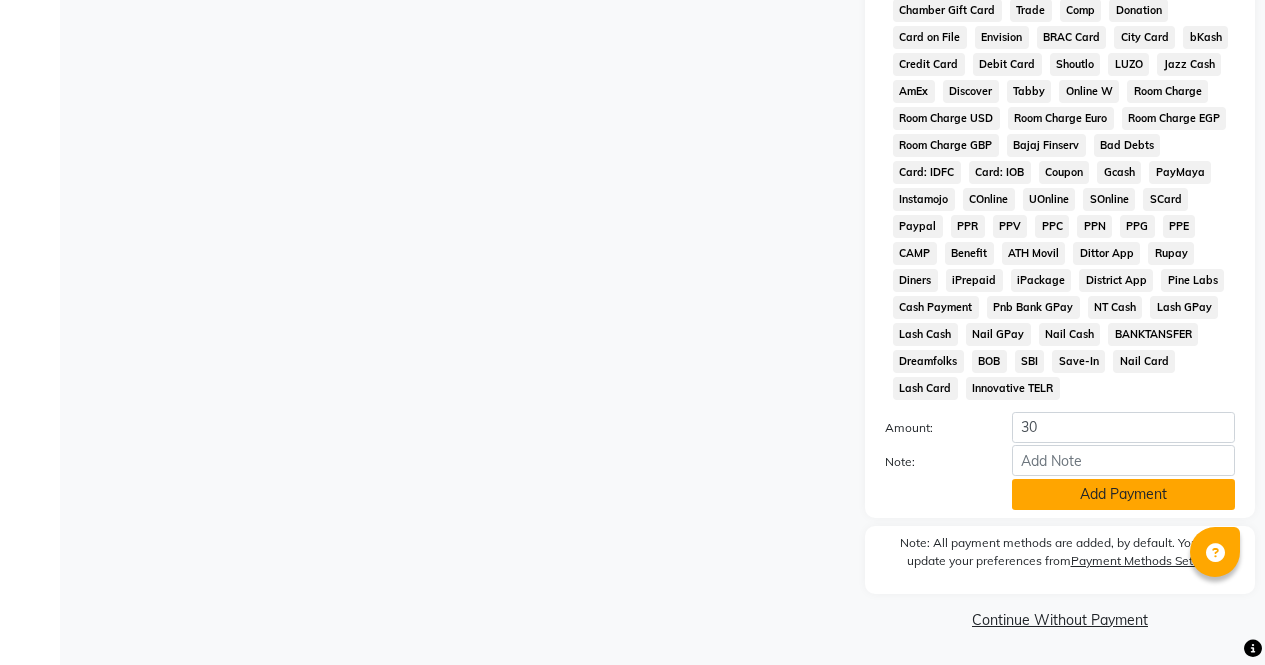 click on "Add Payment" 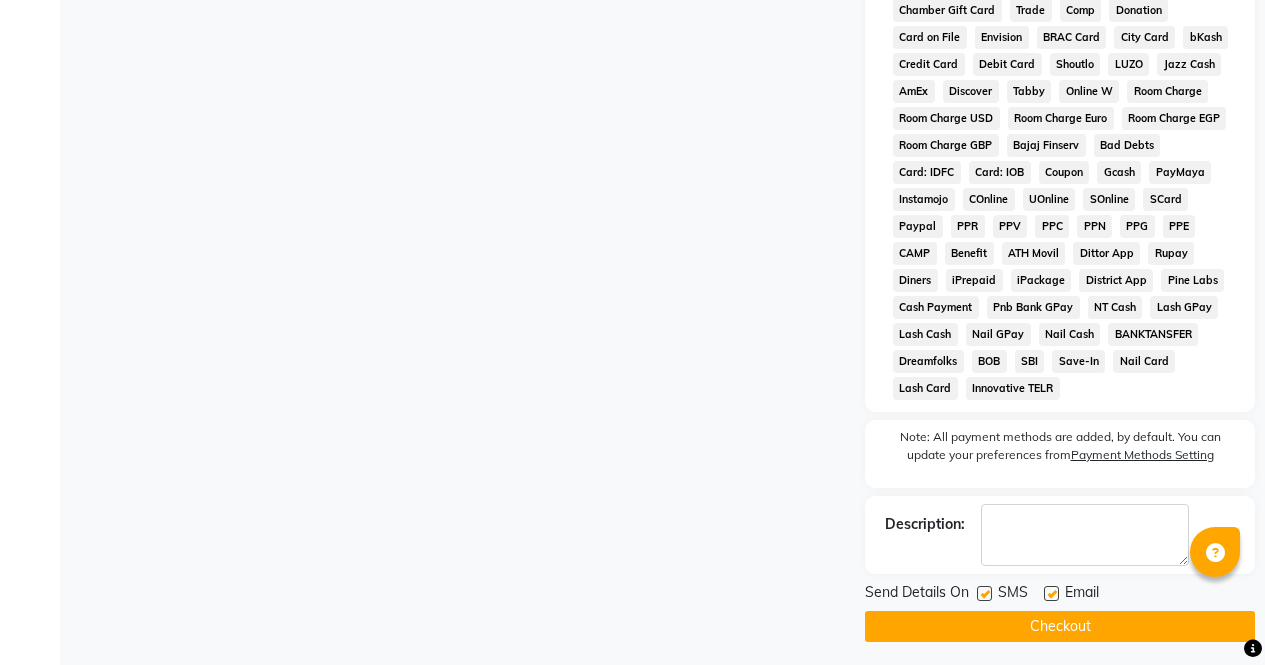 click 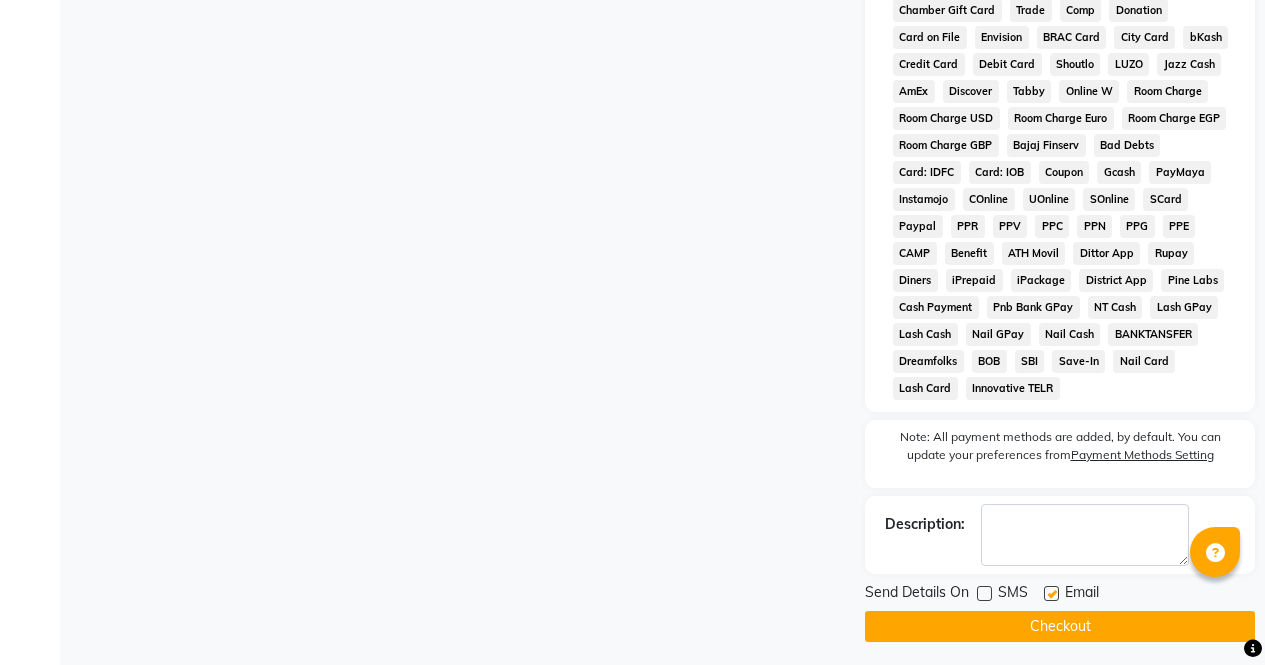 click 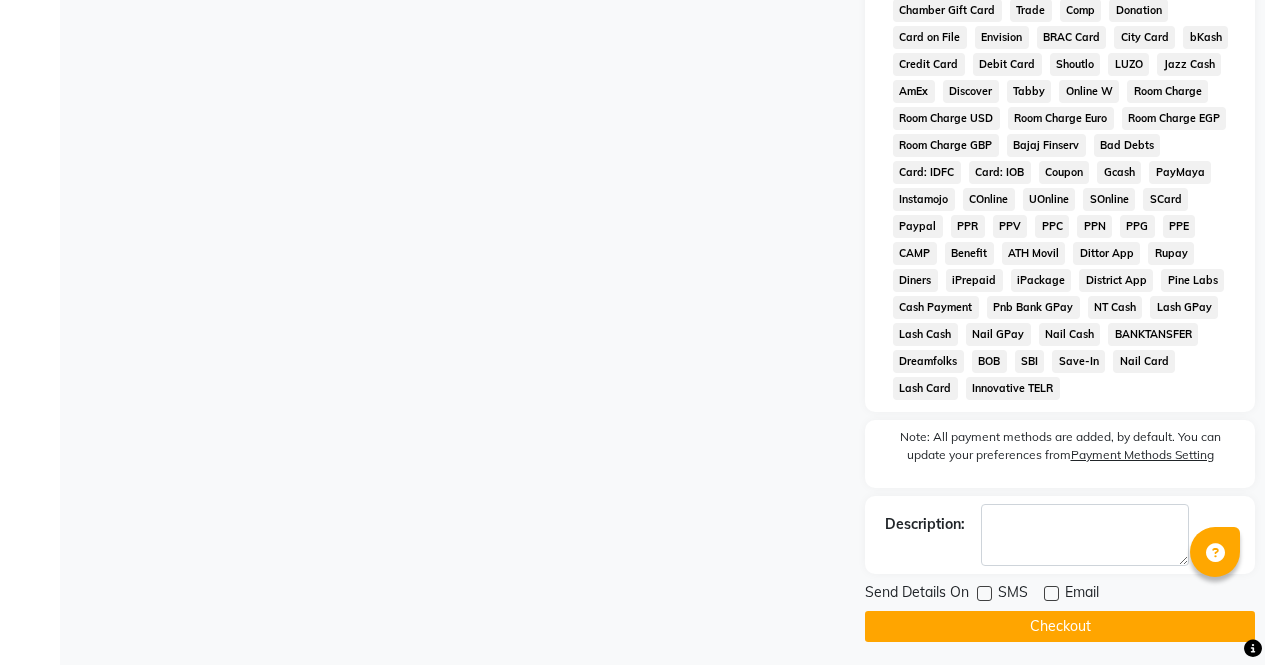 click on "Checkout" 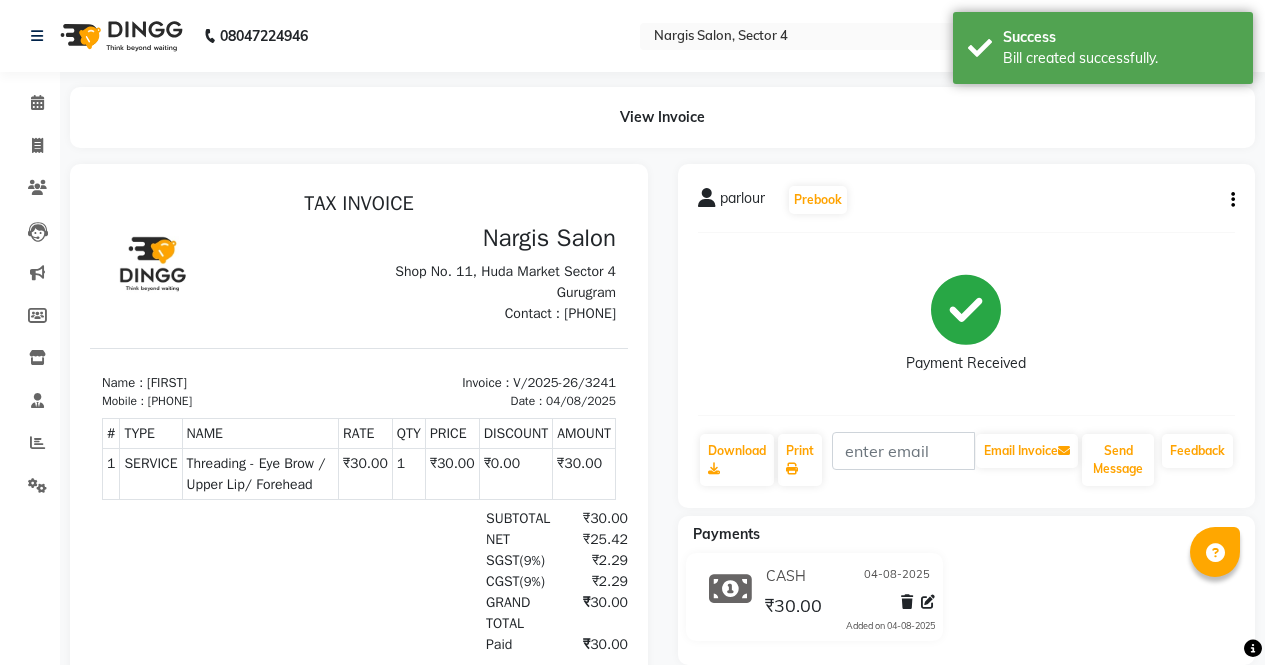 scroll, scrollTop: 0, scrollLeft: 0, axis: both 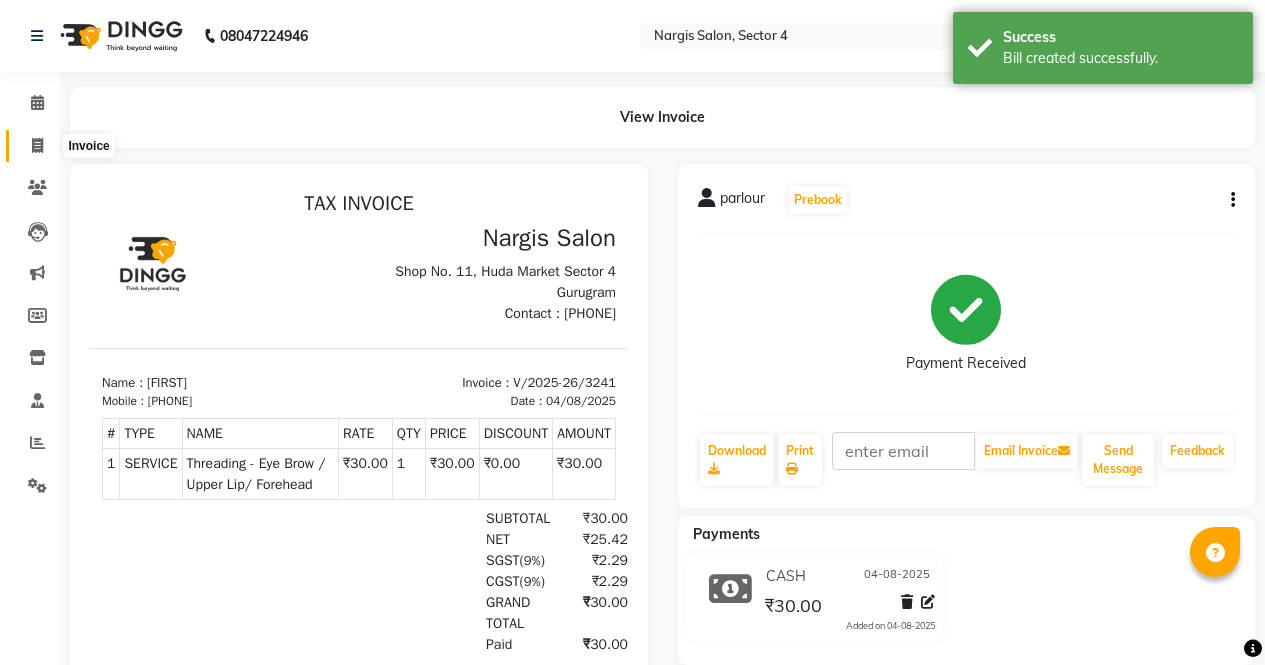 click 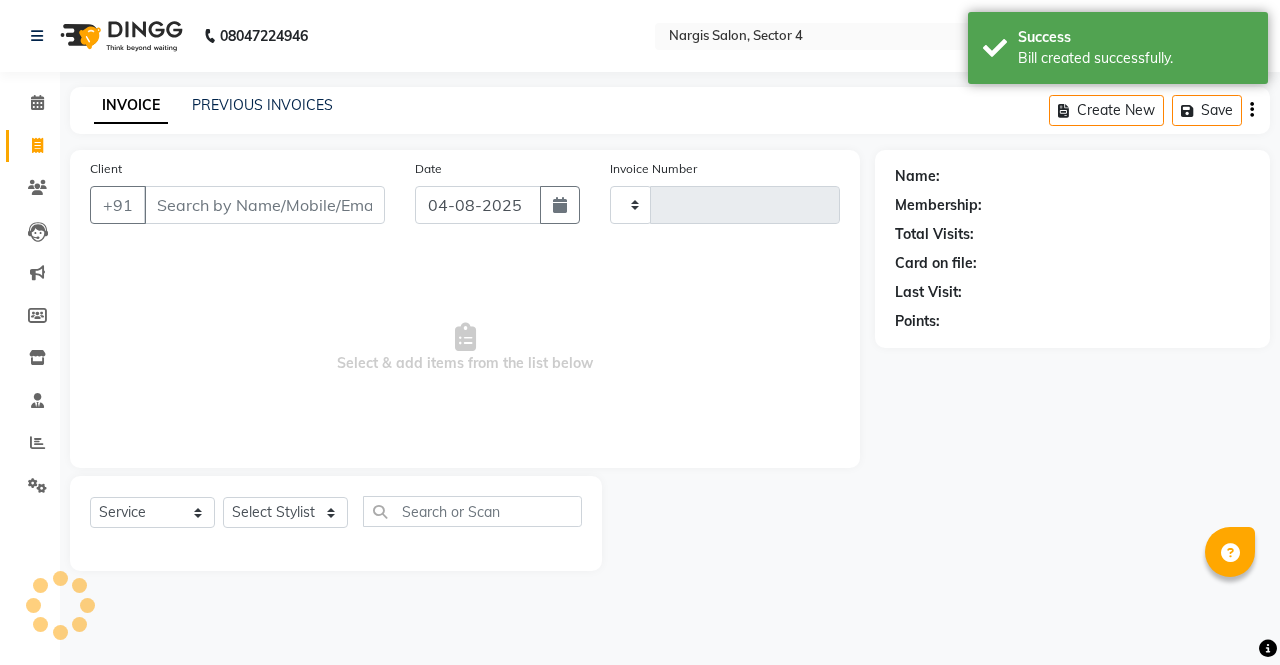 type on "3242" 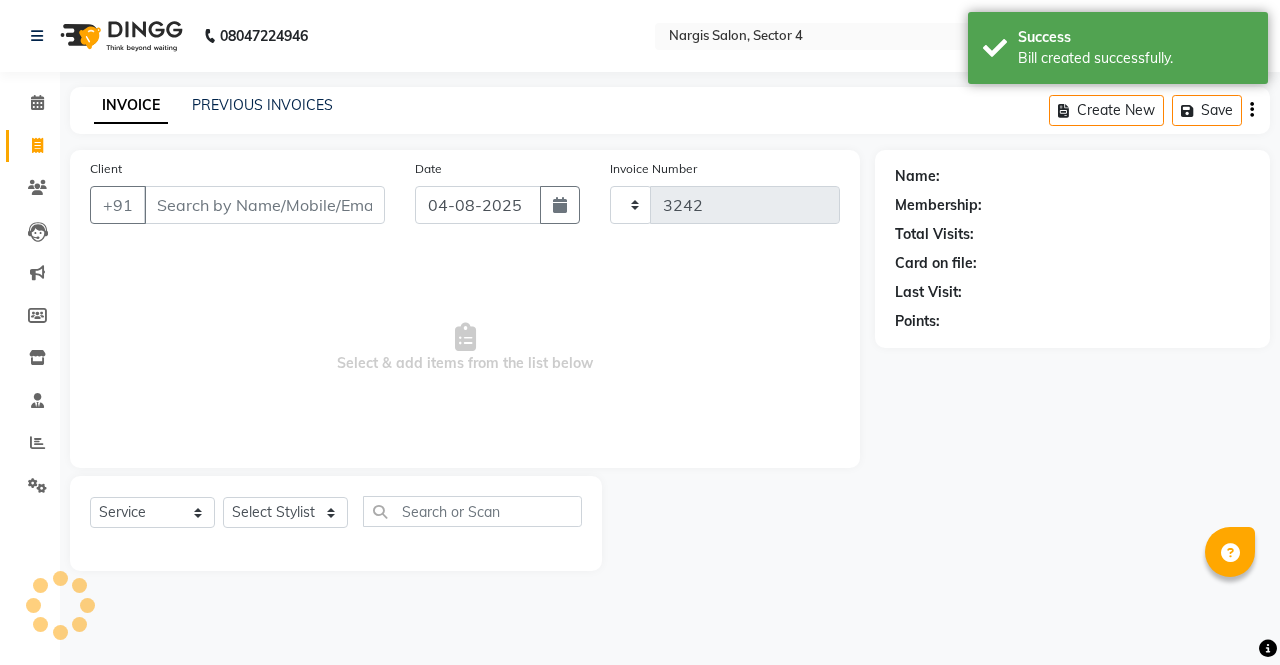 select on "4130" 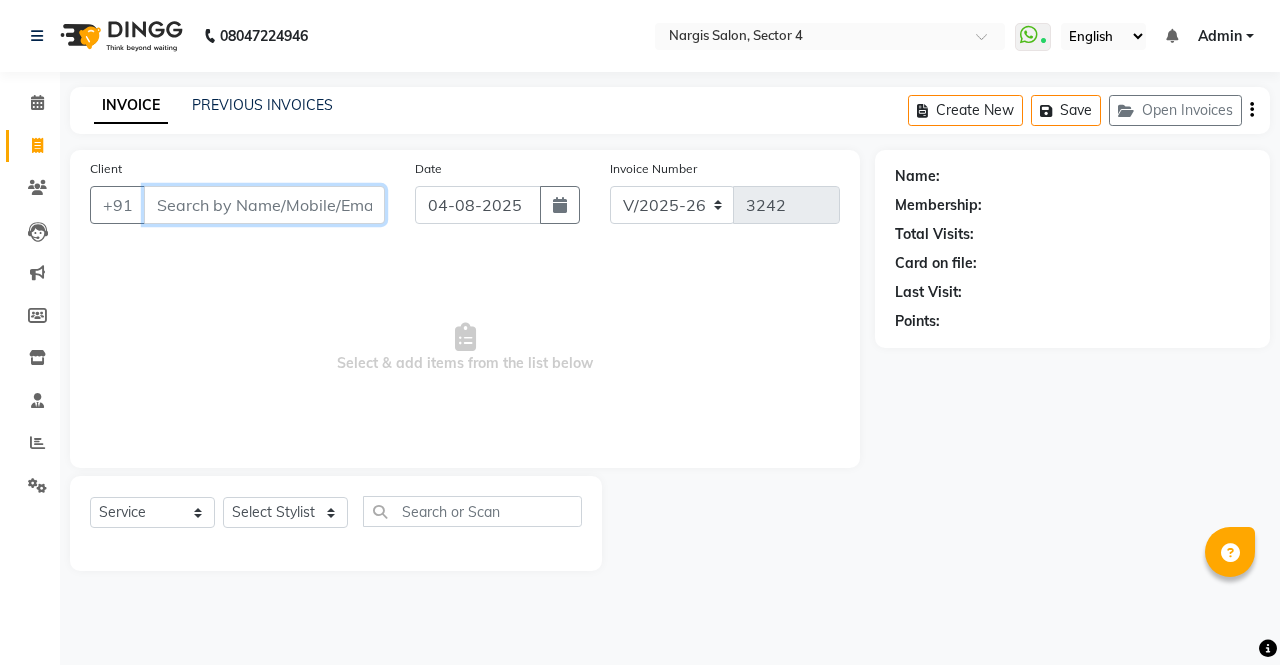 click on "Client" at bounding box center [264, 205] 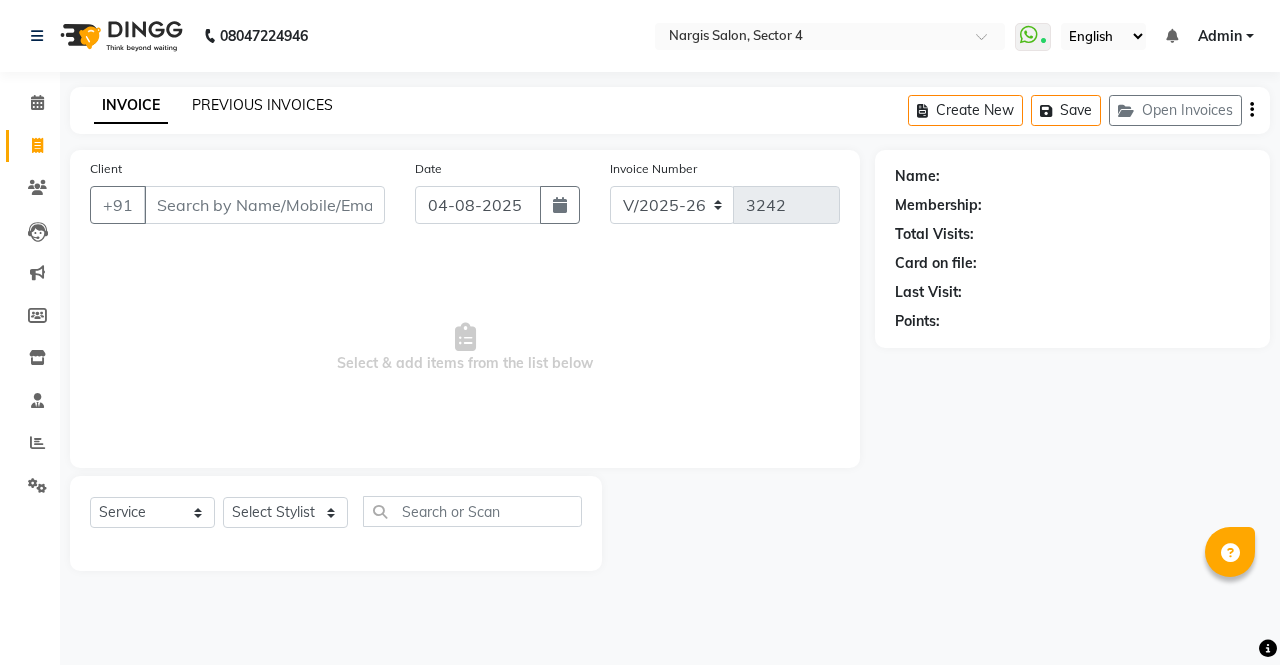 click on "PREVIOUS INVOICES" 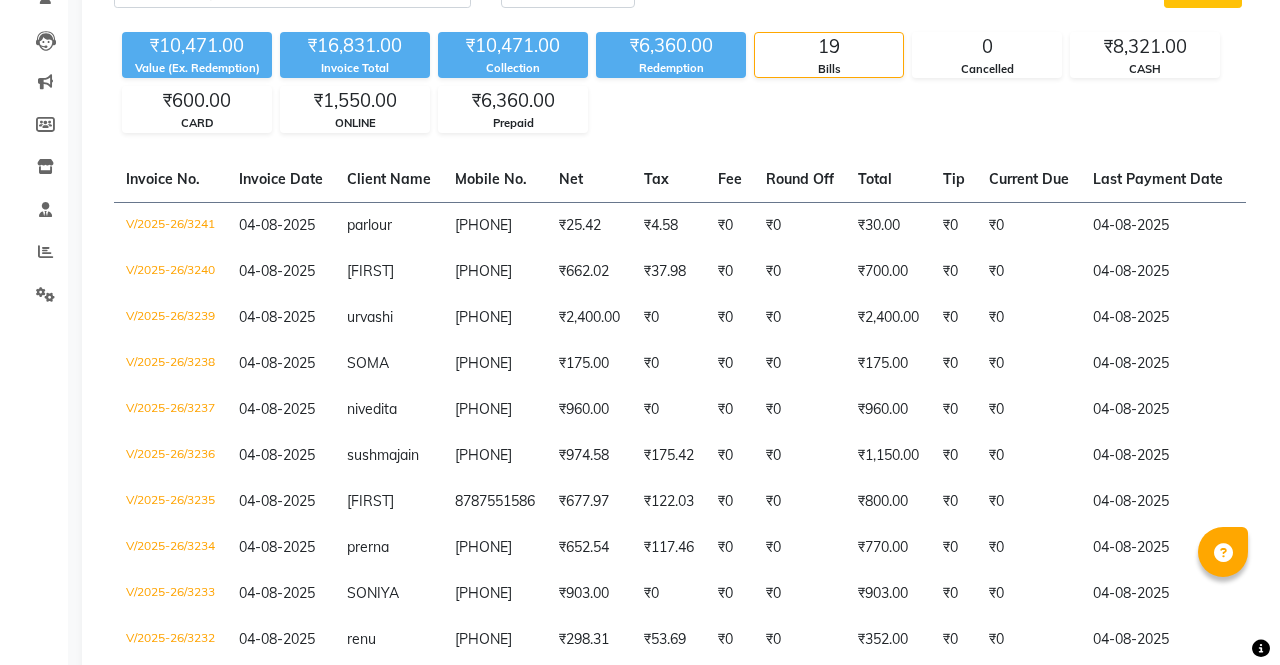 scroll, scrollTop: 0, scrollLeft: 0, axis: both 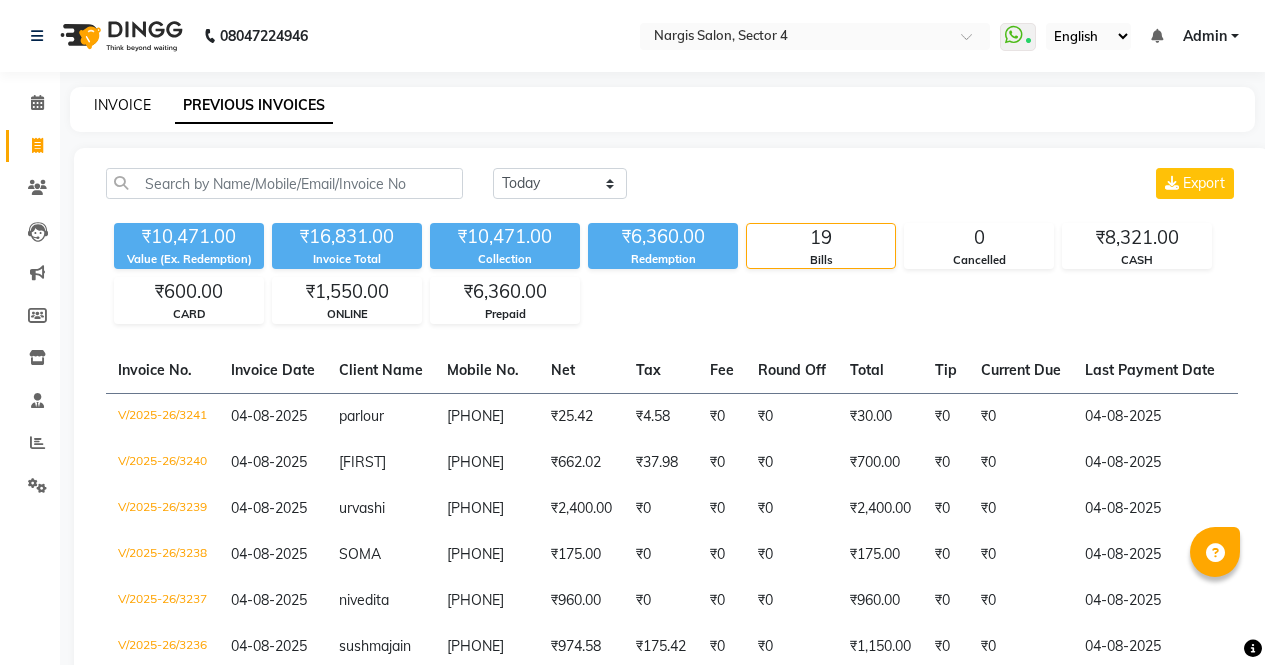 click on "INVOICE" 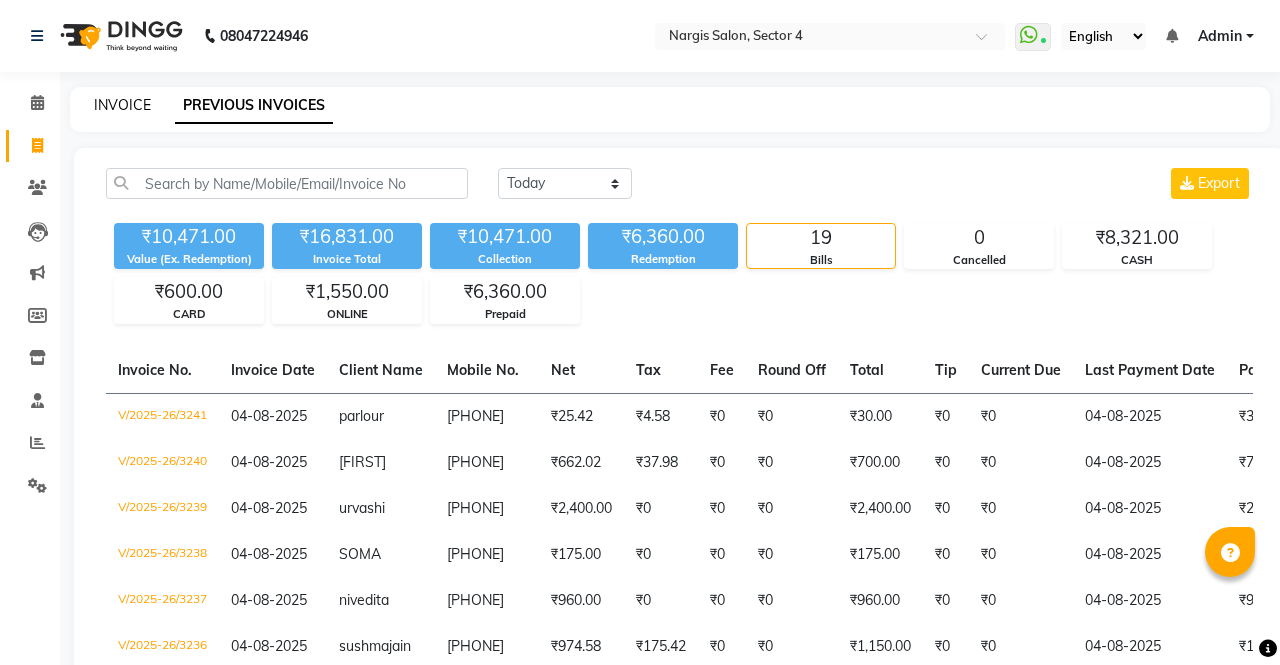 select on "service" 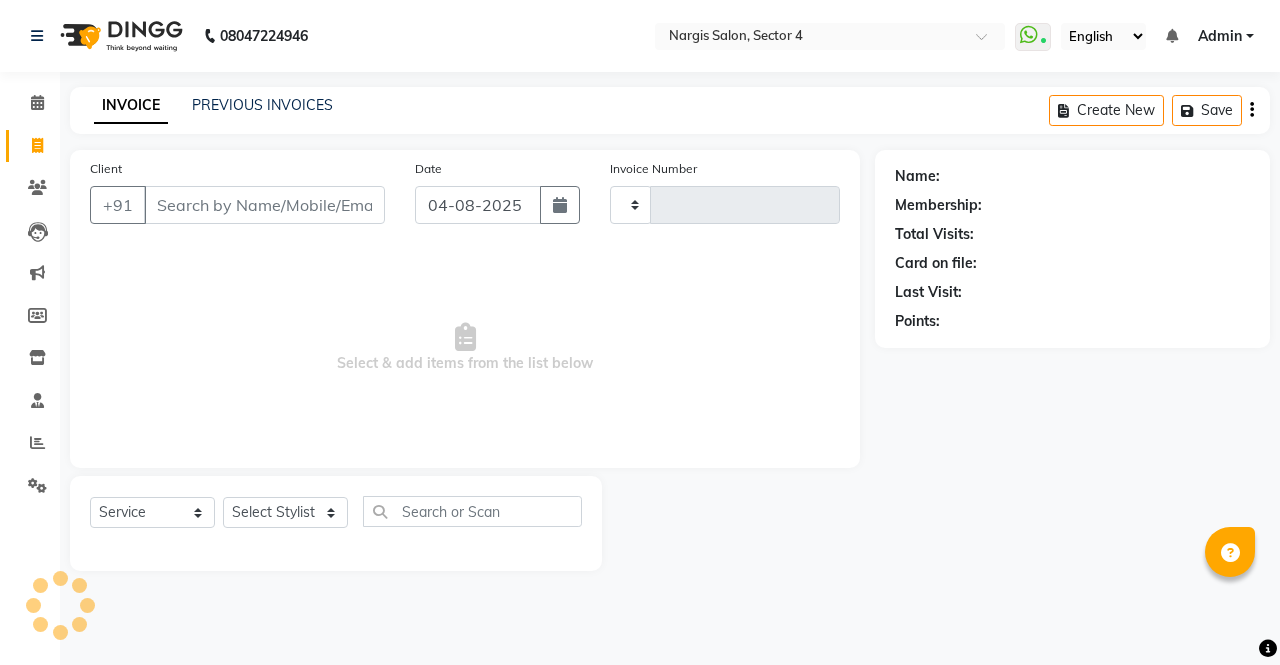 type on "3242" 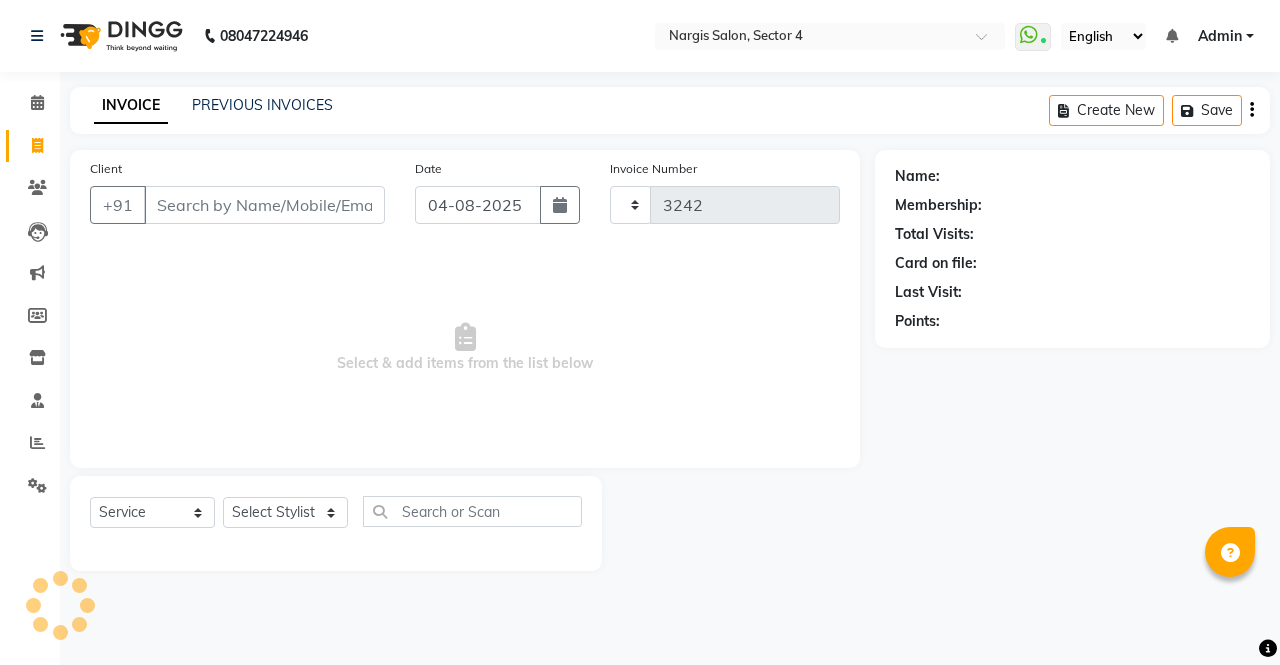 click on "Client" at bounding box center [264, 205] 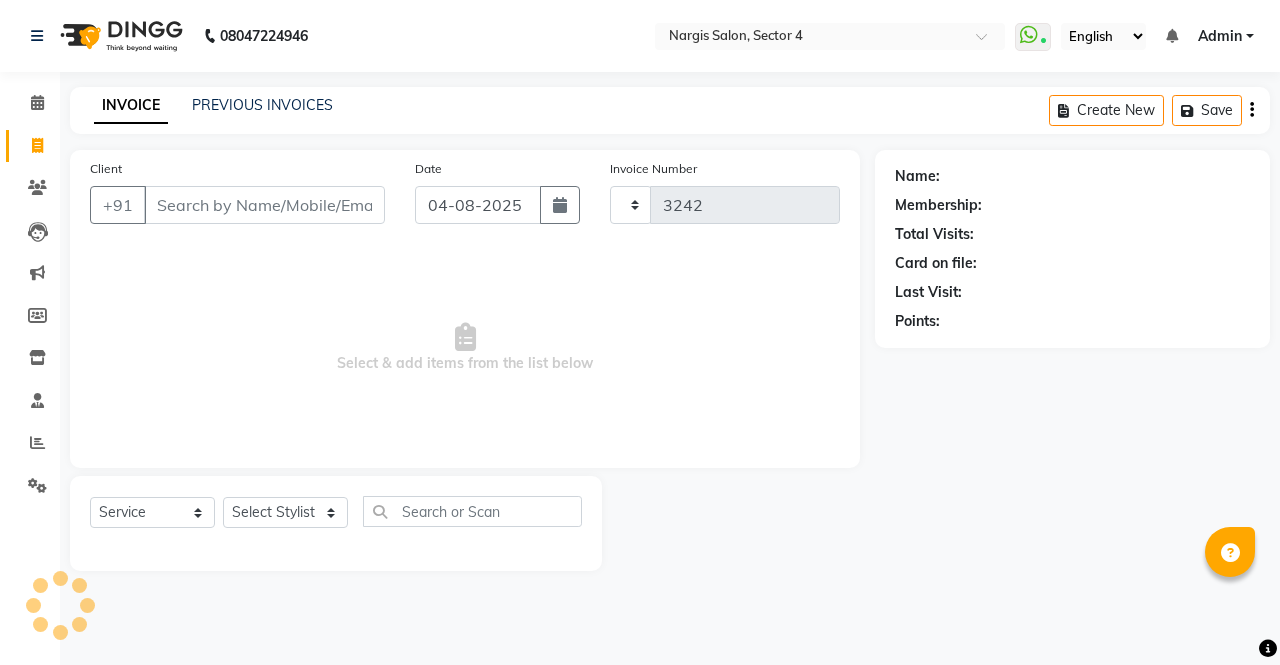 select on "4130" 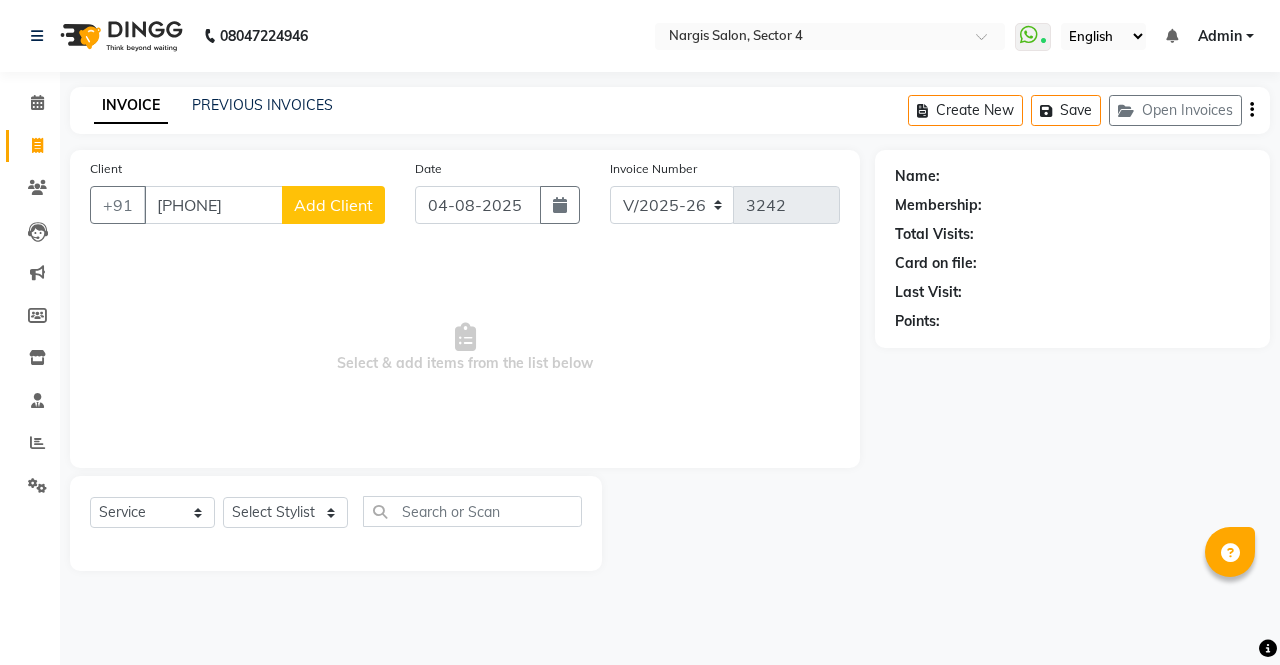 type on "[PHONE]" 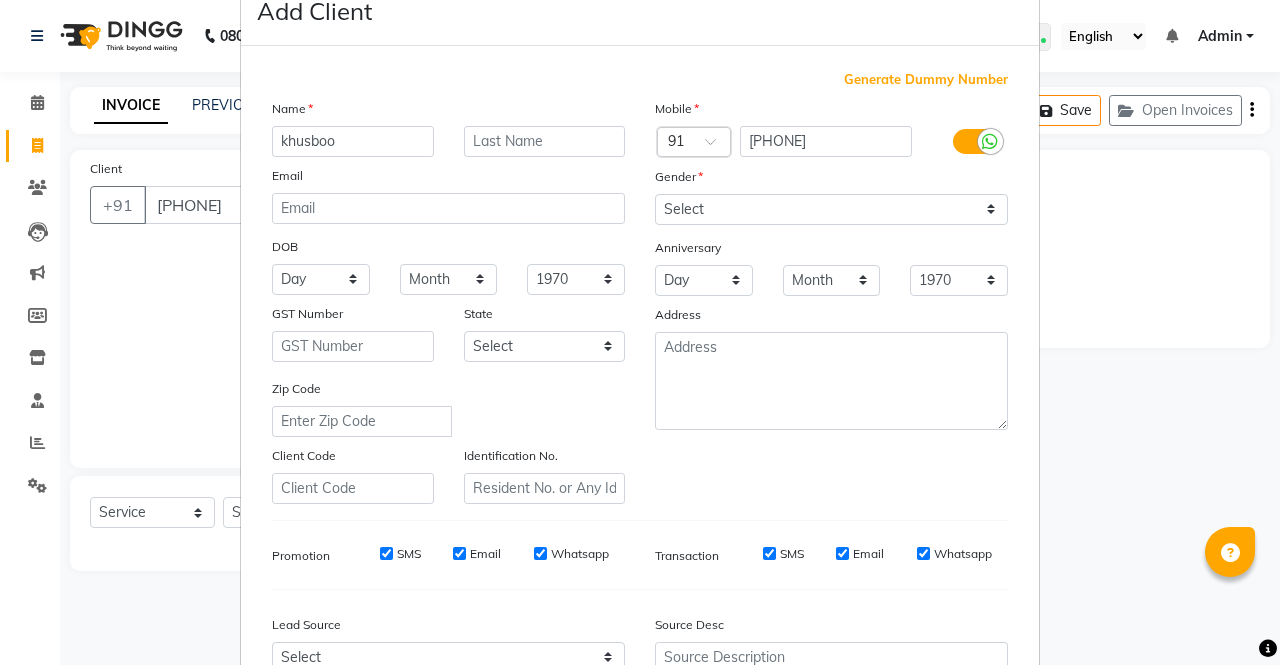 scroll, scrollTop: 65, scrollLeft: 0, axis: vertical 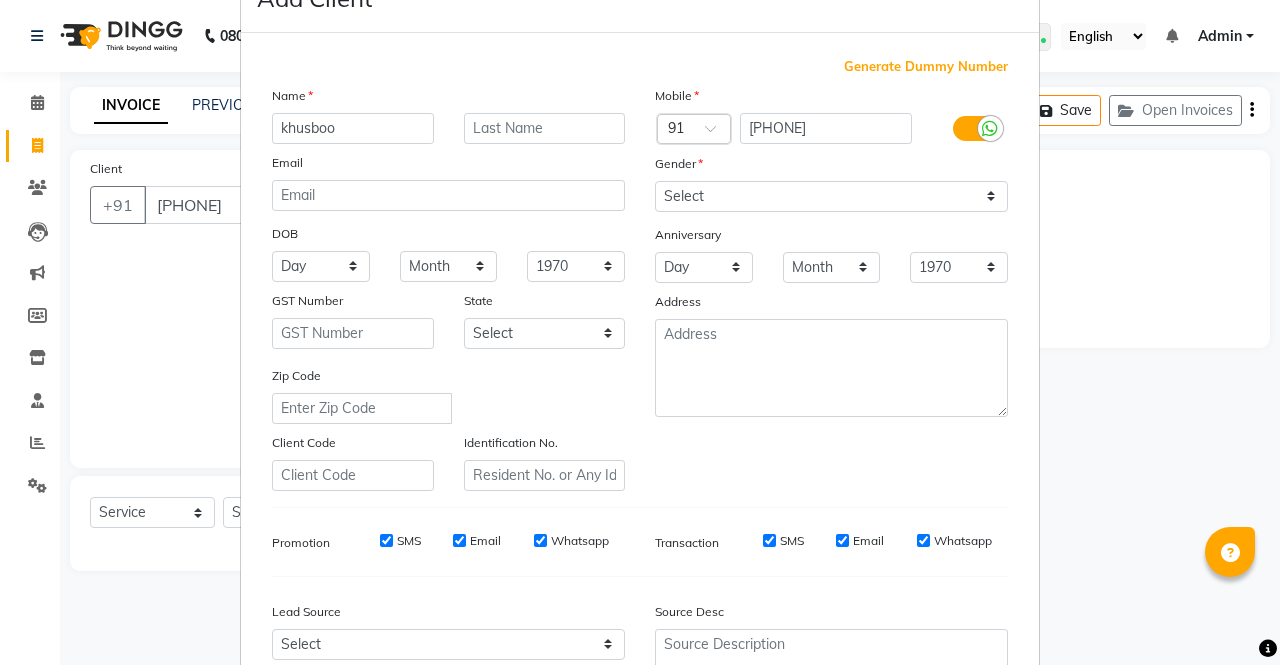 type on "khusboo" 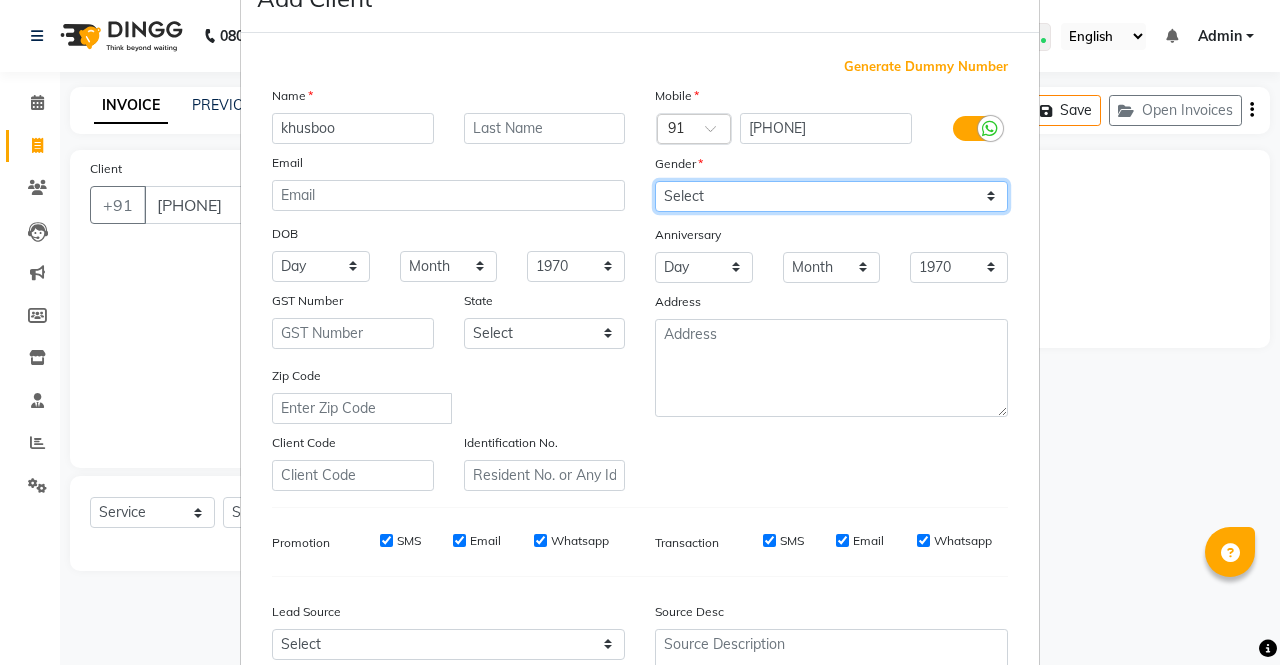 click on "Select Male Female Other Prefer Not To Say" at bounding box center (831, 196) 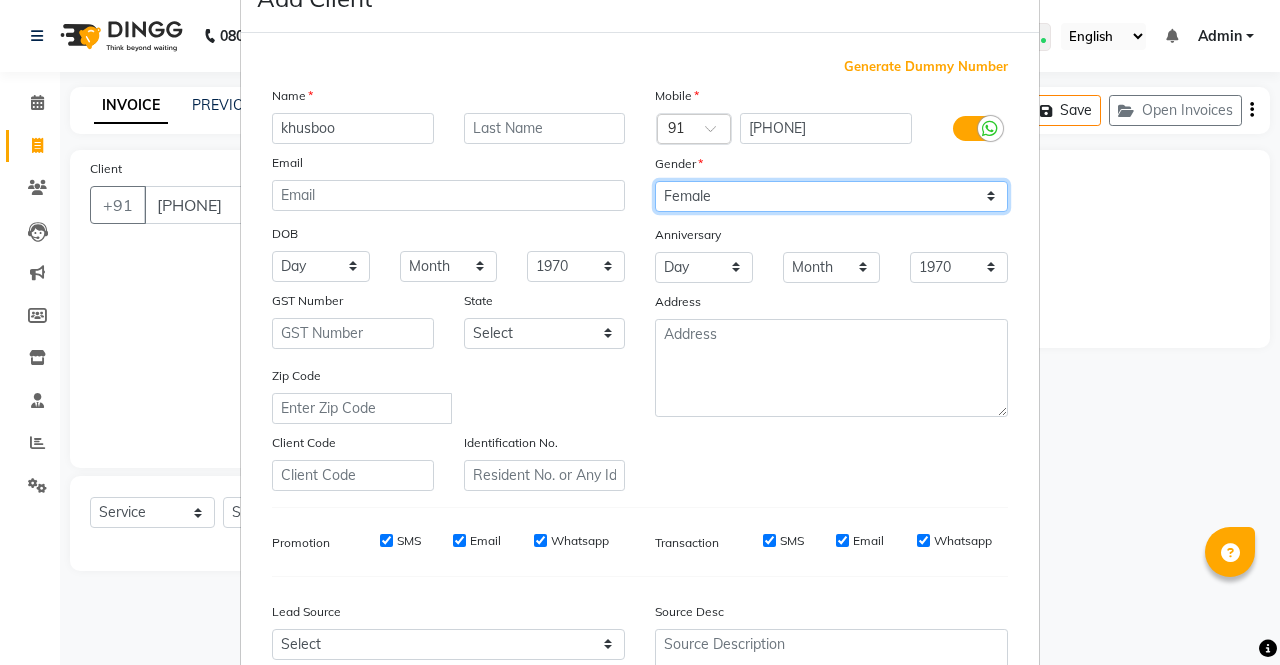 click on "Select Male Female Other Prefer Not To Say" at bounding box center [831, 196] 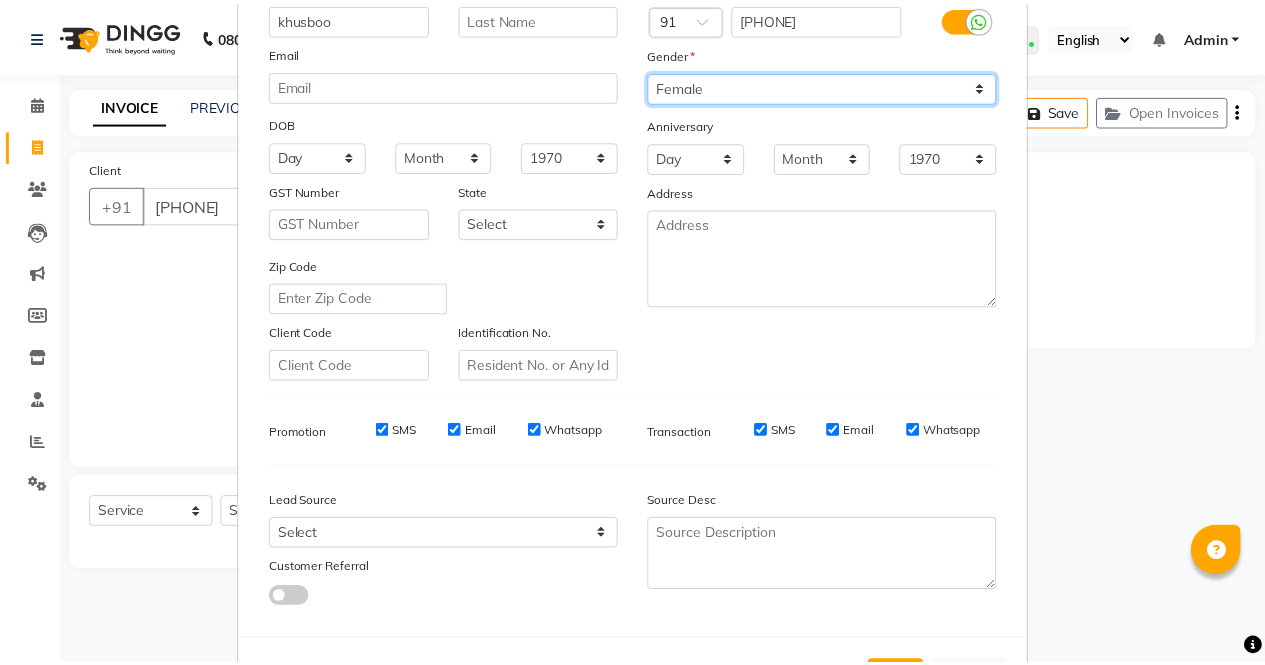 scroll, scrollTop: 258, scrollLeft: 0, axis: vertical 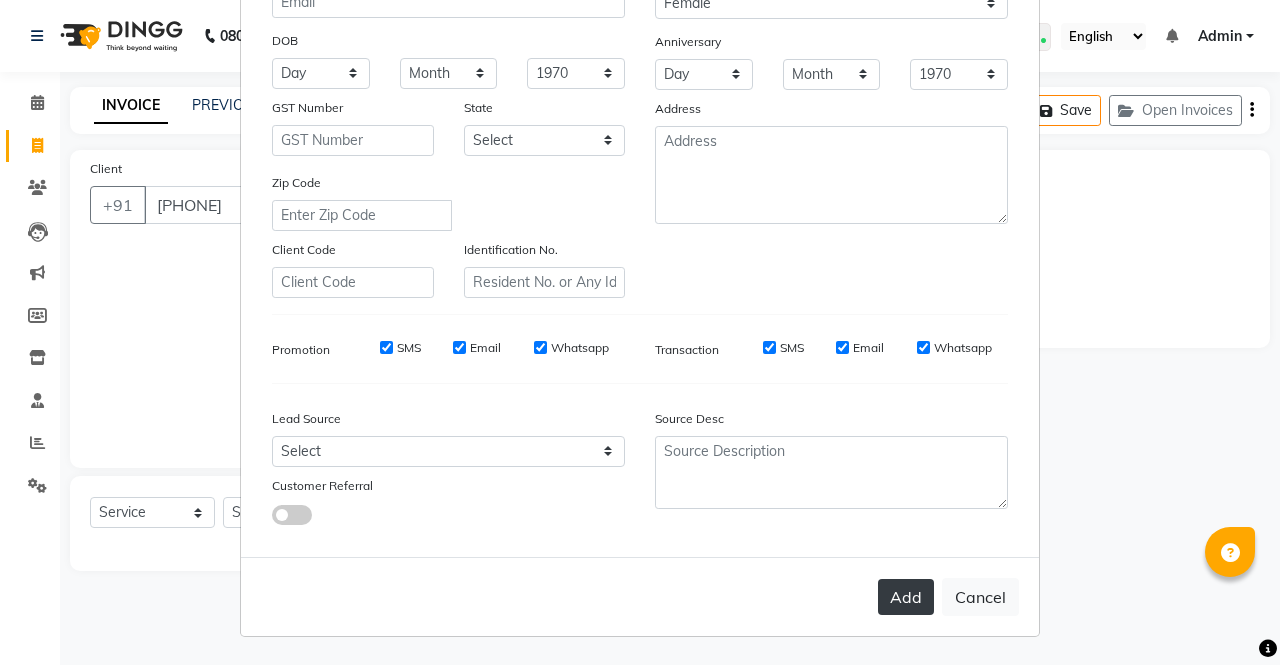 click on "Add" at bounding box center [906, 597] 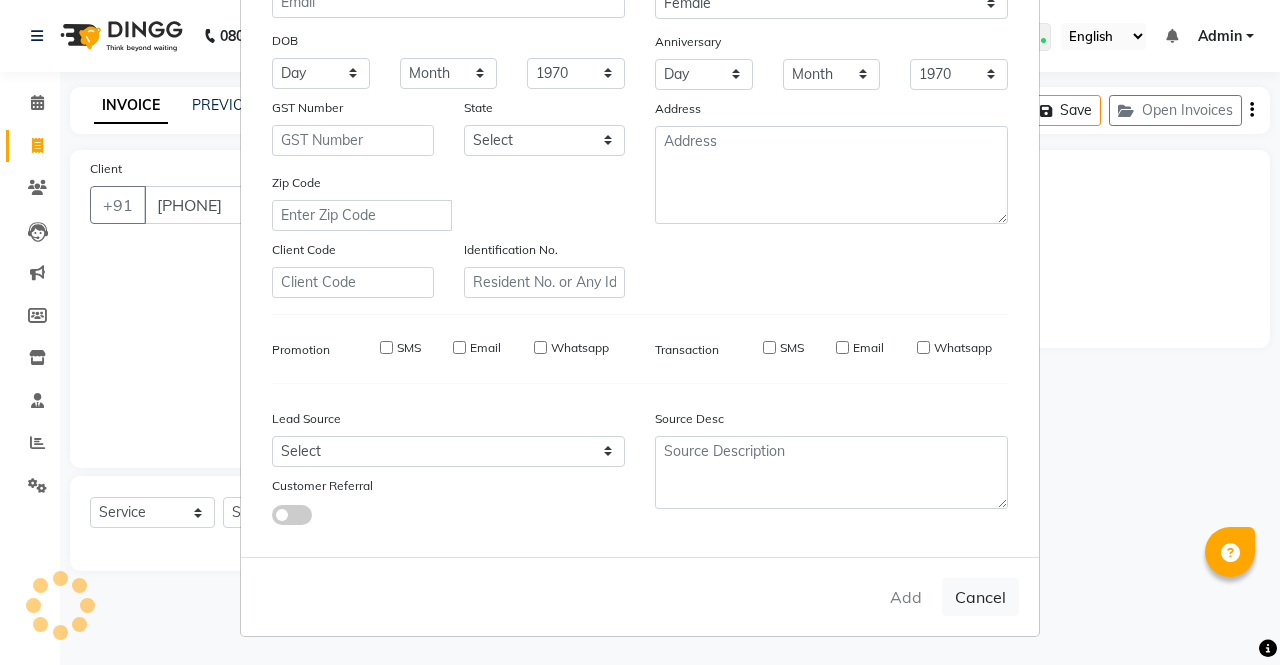 type 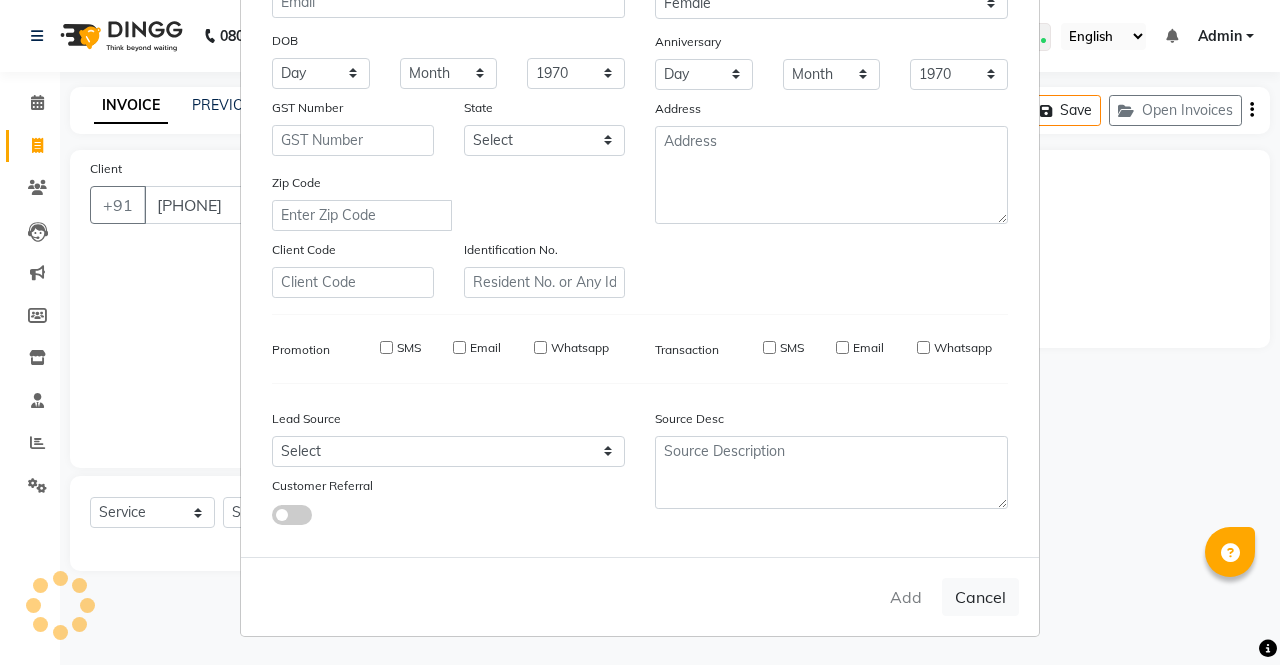 select 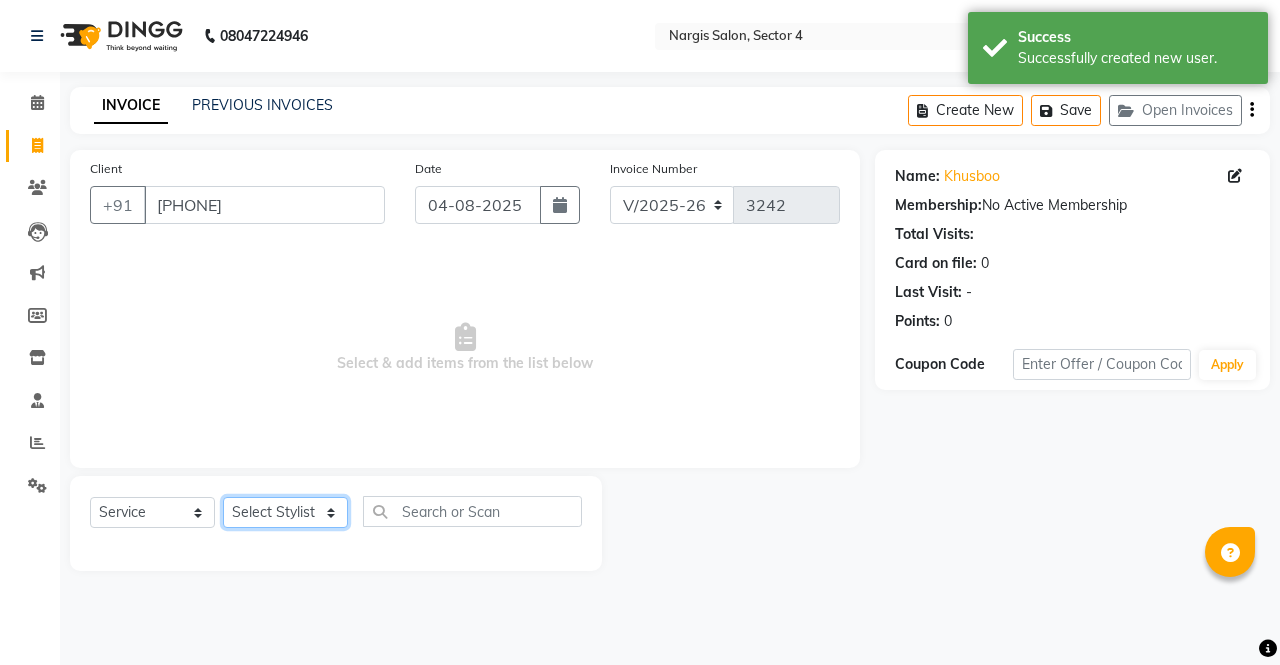 click on "Select Stylist ajeet anu armaan ashu Front Desk muskaan rakhi saima shivam soni sunil yashoda" 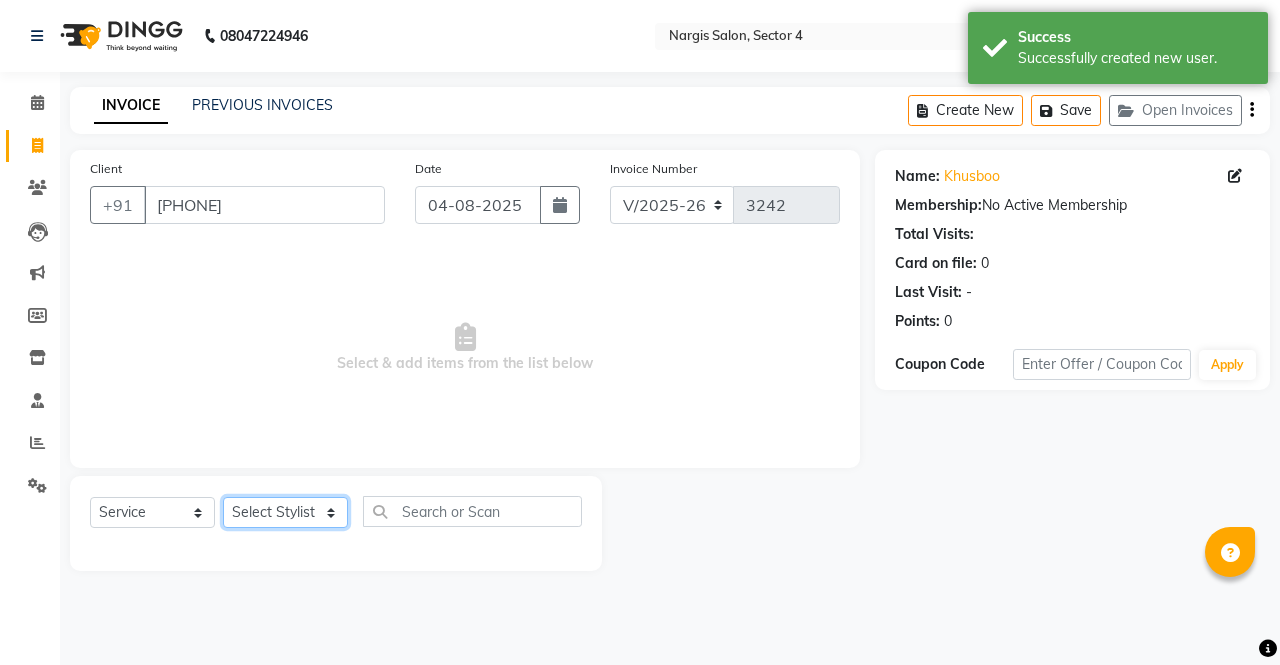 select on "87411" 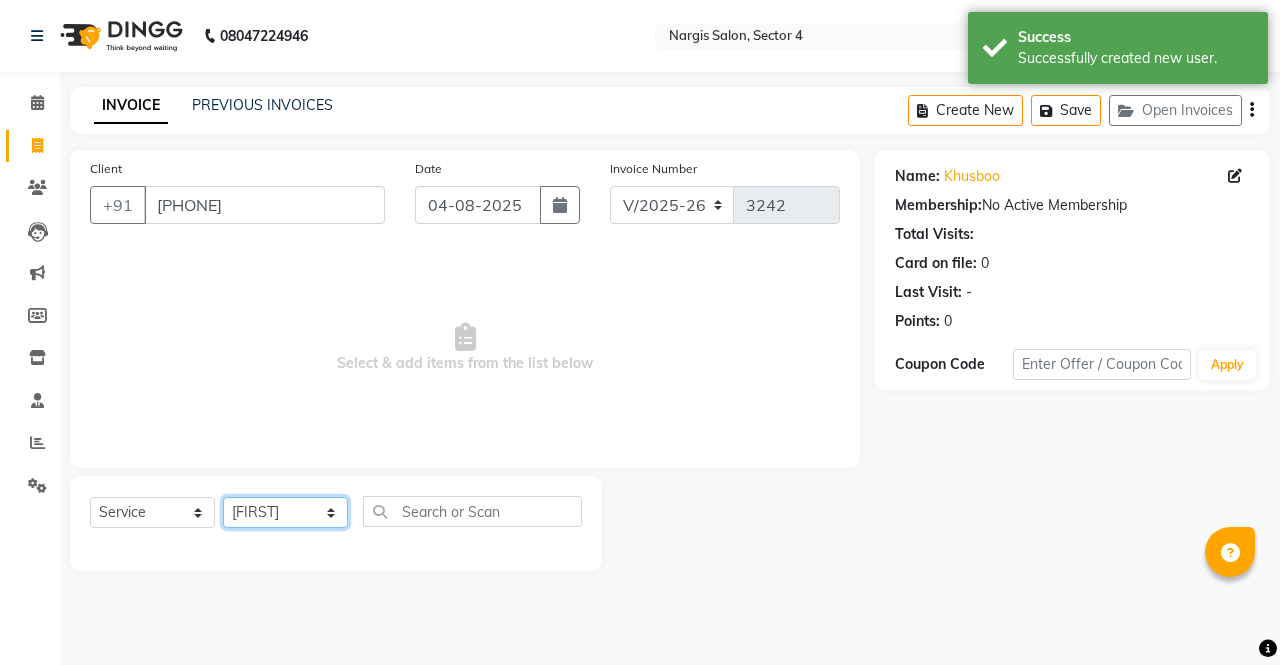 click on "Select Stylist ajeet anu armaan ashu Front Desk muskaan rakhi saima shivam soni sunil yashoda" 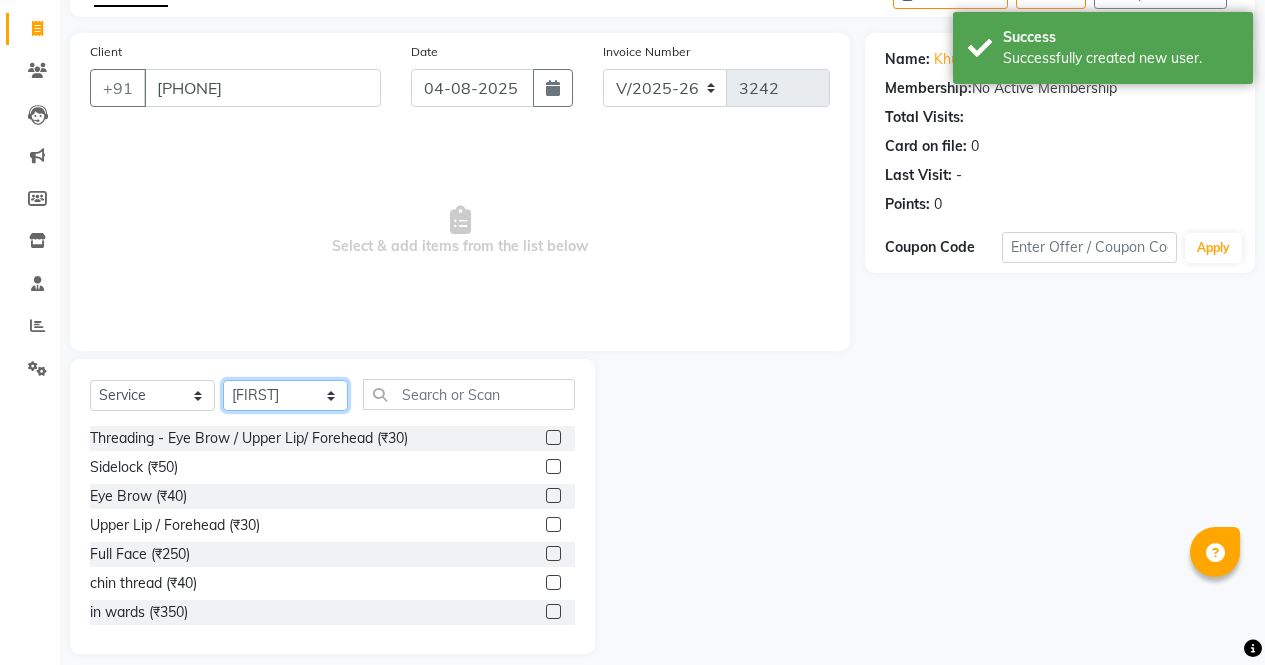 scroll, scrollTop: 136, scrollLeft: 0, axis: vertical 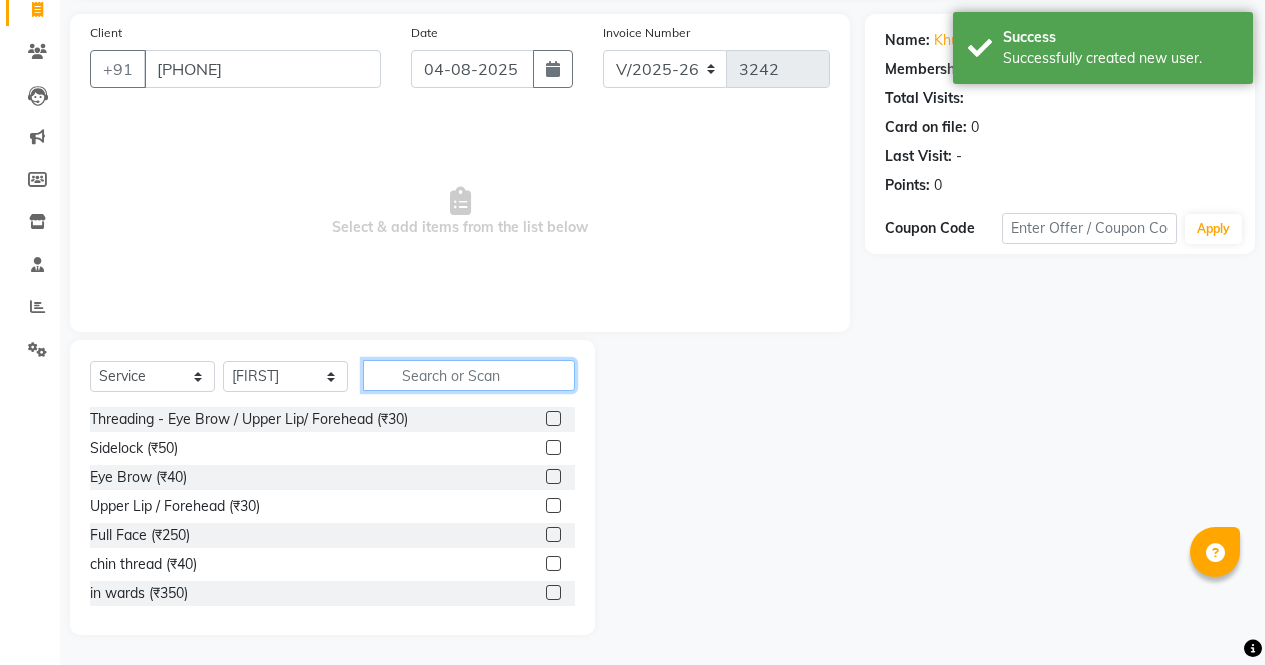 click 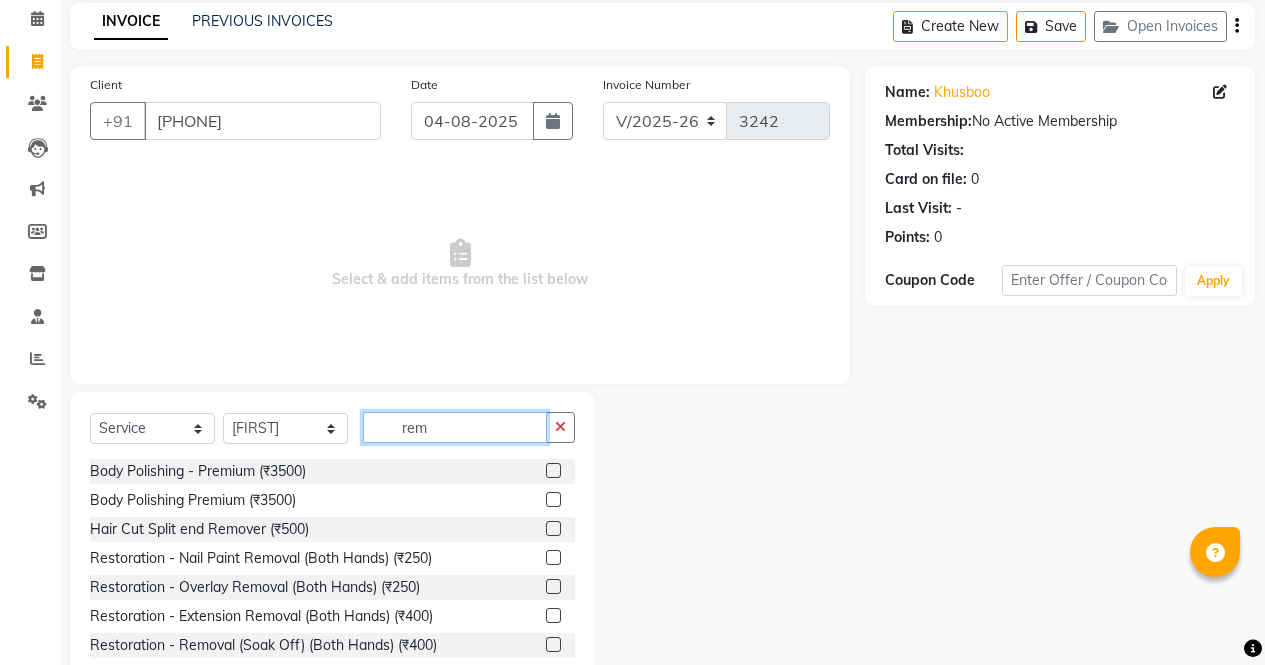 scroll, scrollTop: 136, scrollLeft: 0, axis: vertical 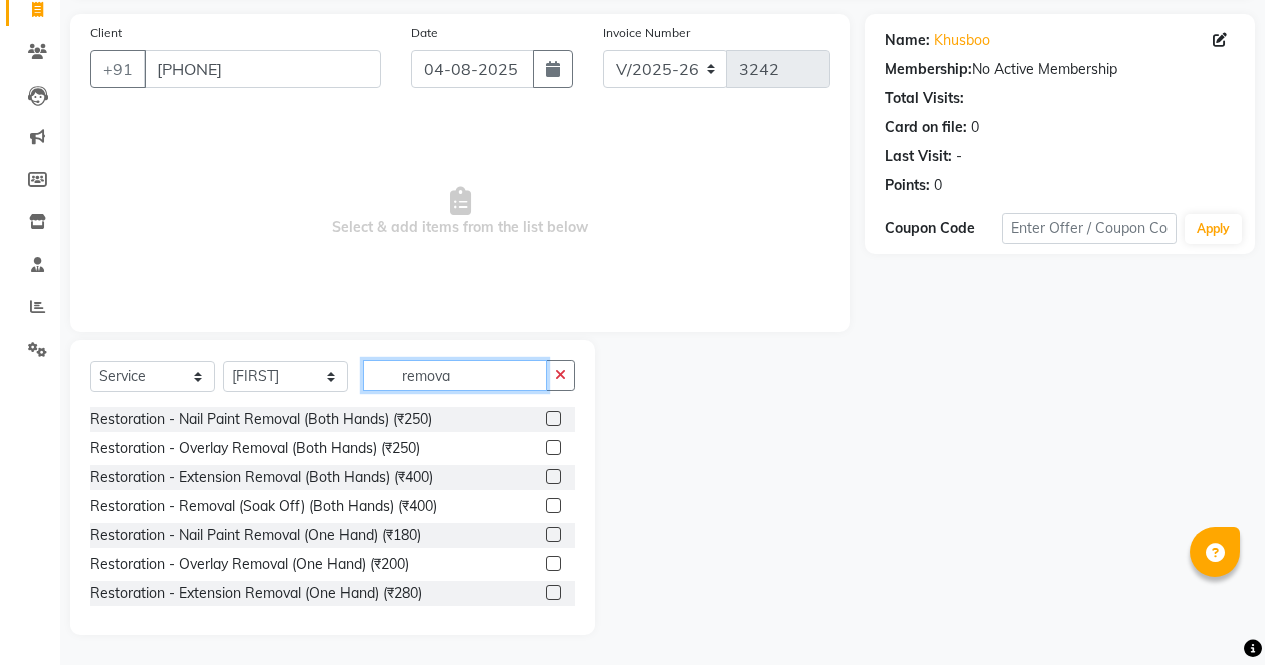 type on "remova" 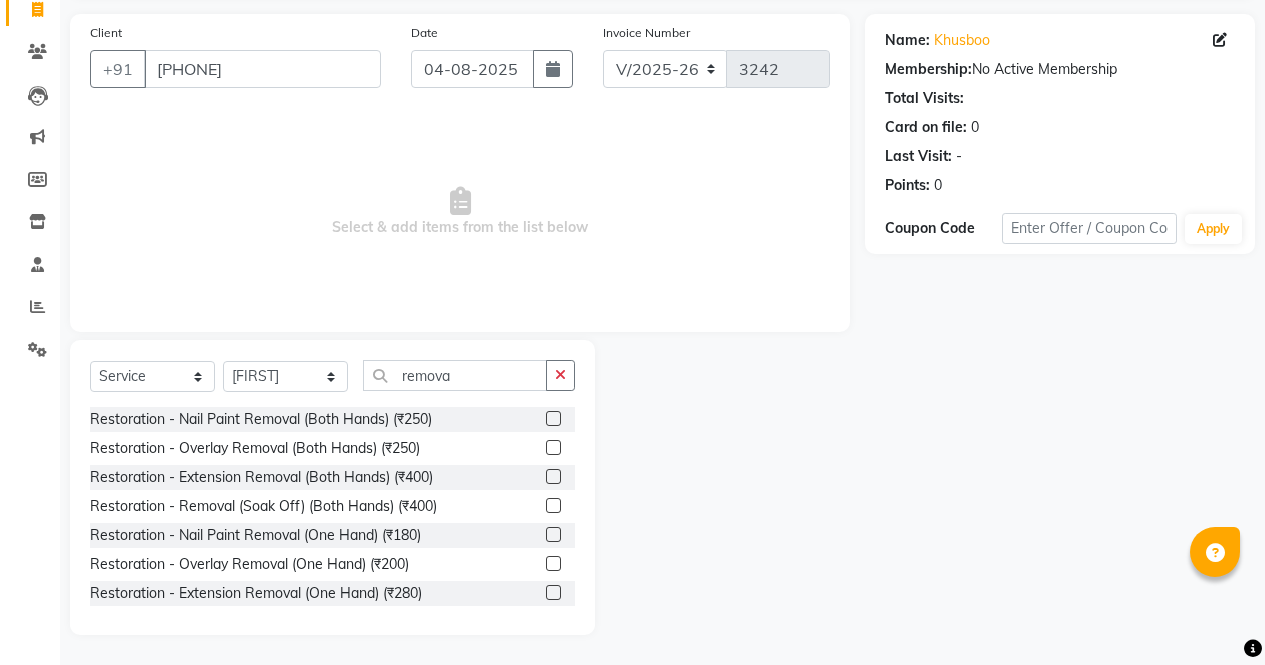 click 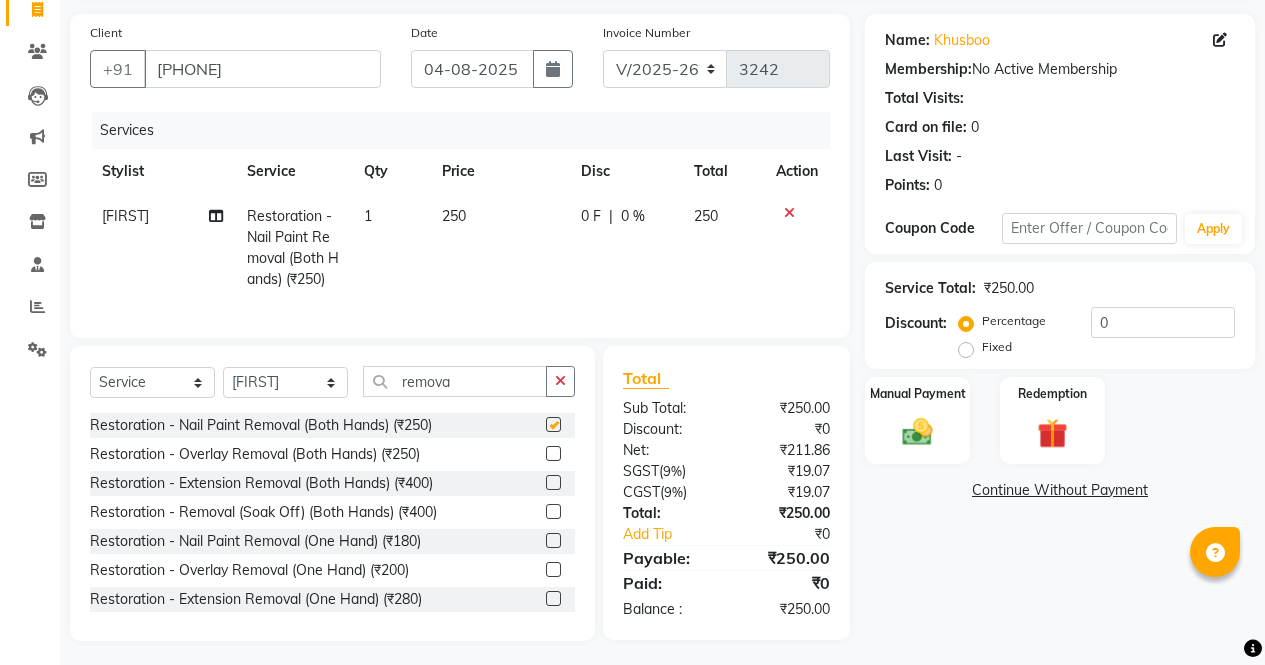 scroll, scrollTop: 157, scrollLeft: 0, axis: vertical 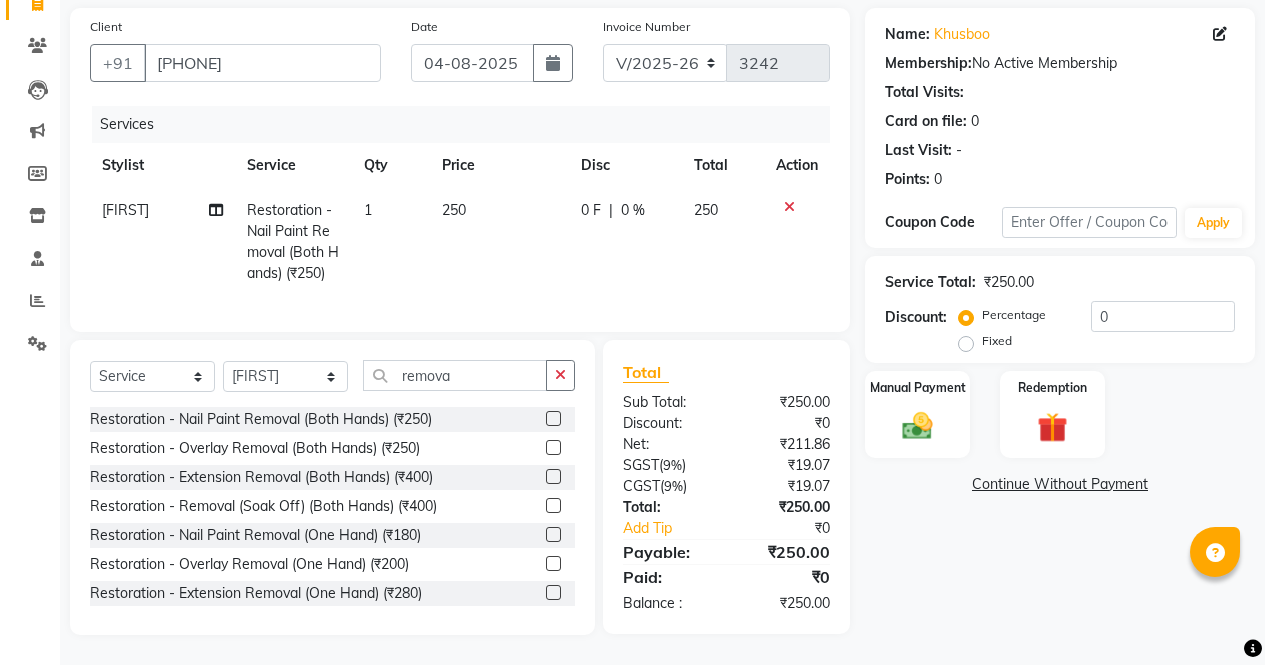 checkbox on "false" 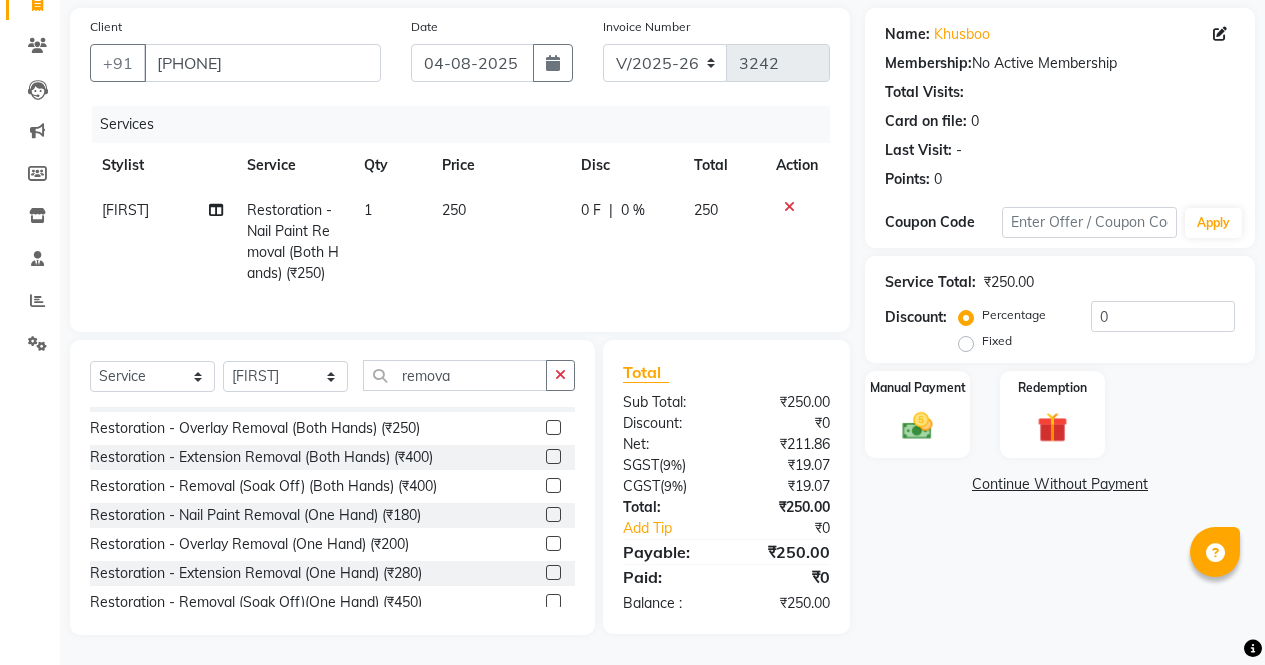 scroll, scrollTop: 32, scrollLeft: 0, axis: vertical 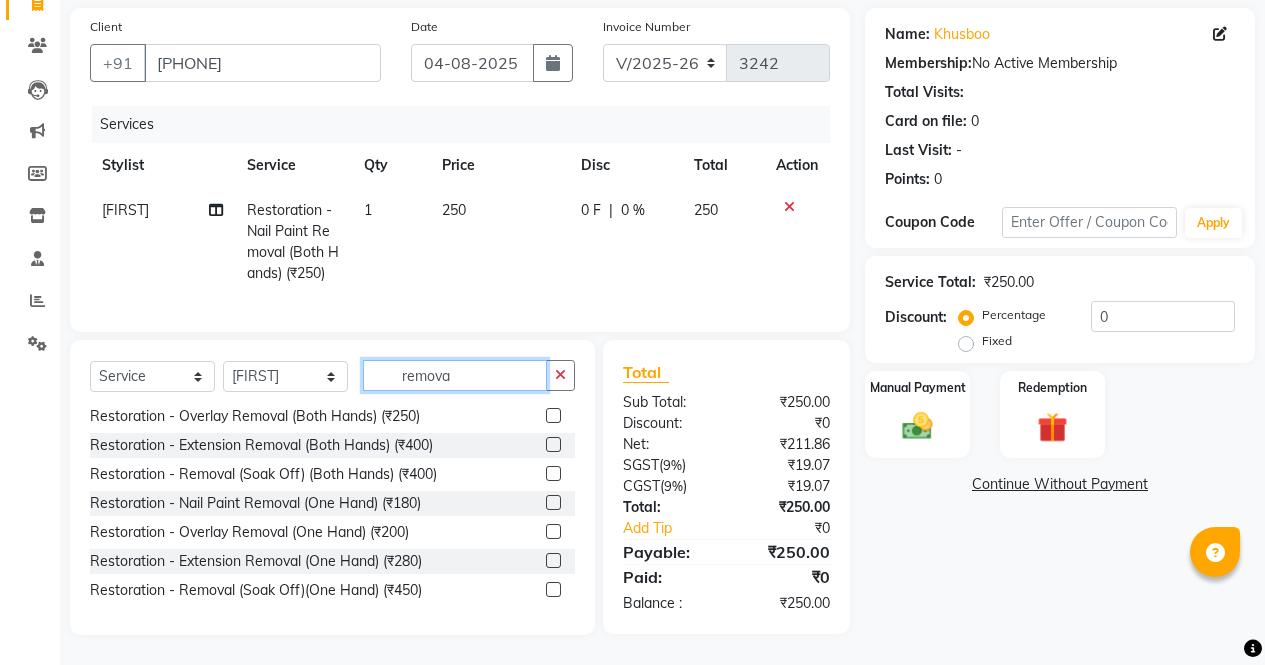click on "remova" 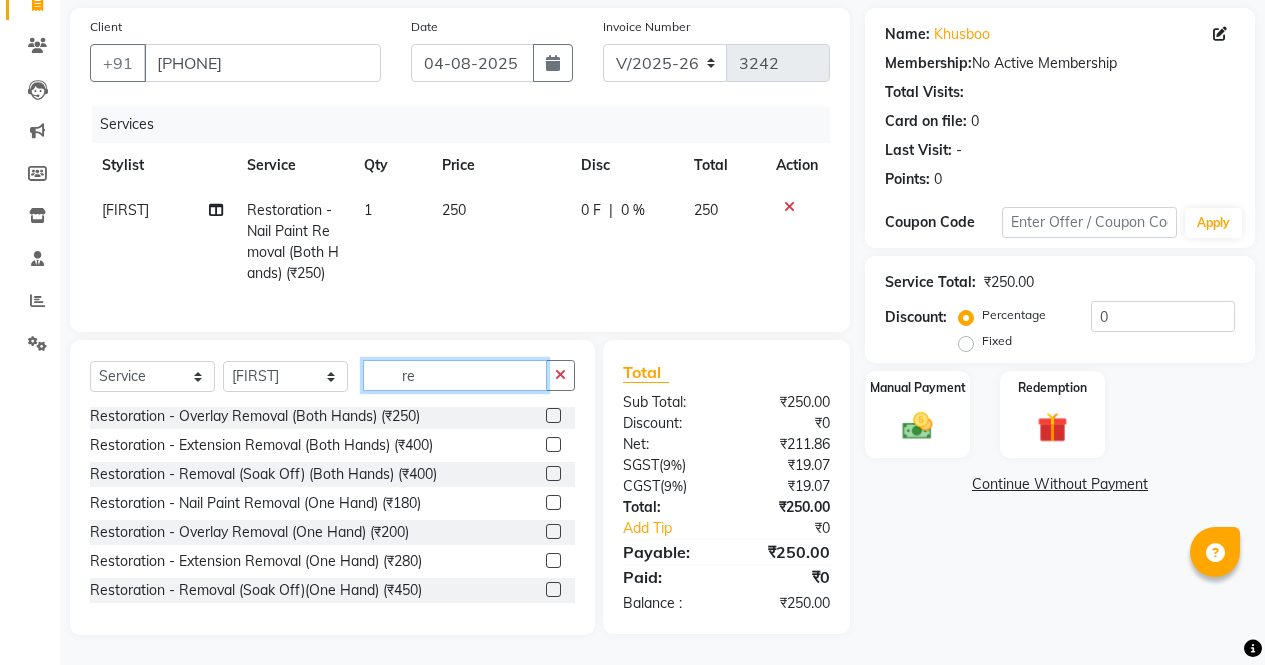 type on "r" 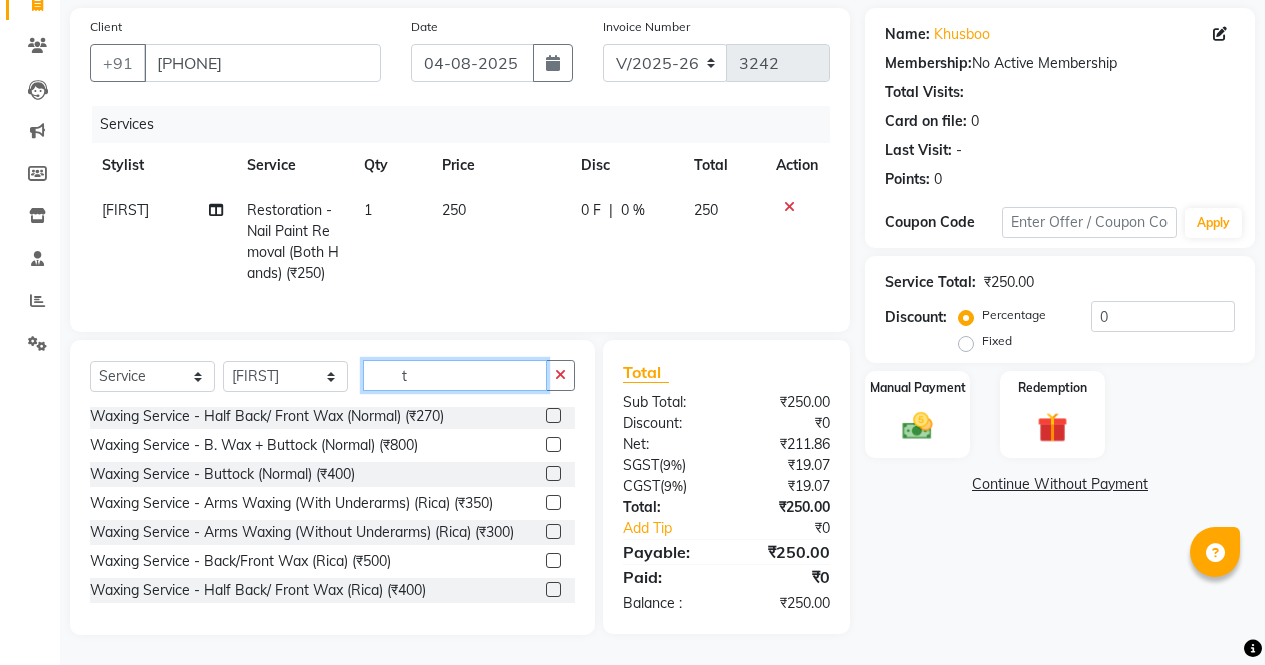 scroll, scrollTop: 3, scrollLeft: 0, axis: vertical 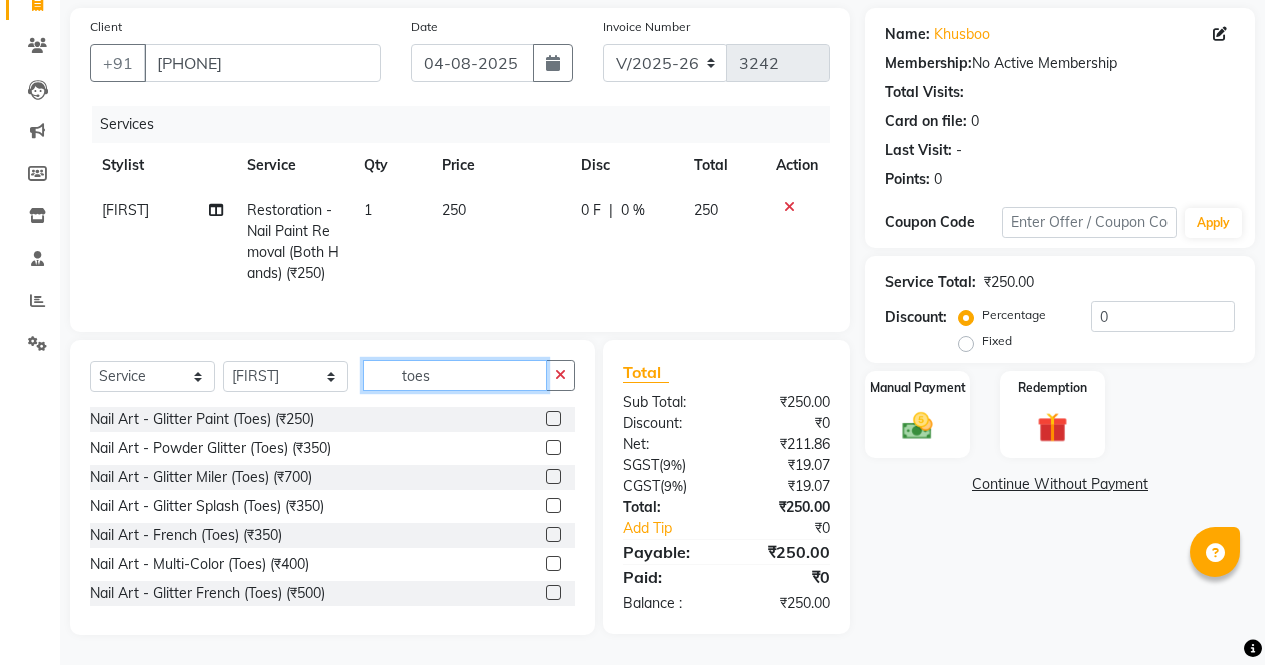 click on "toes" 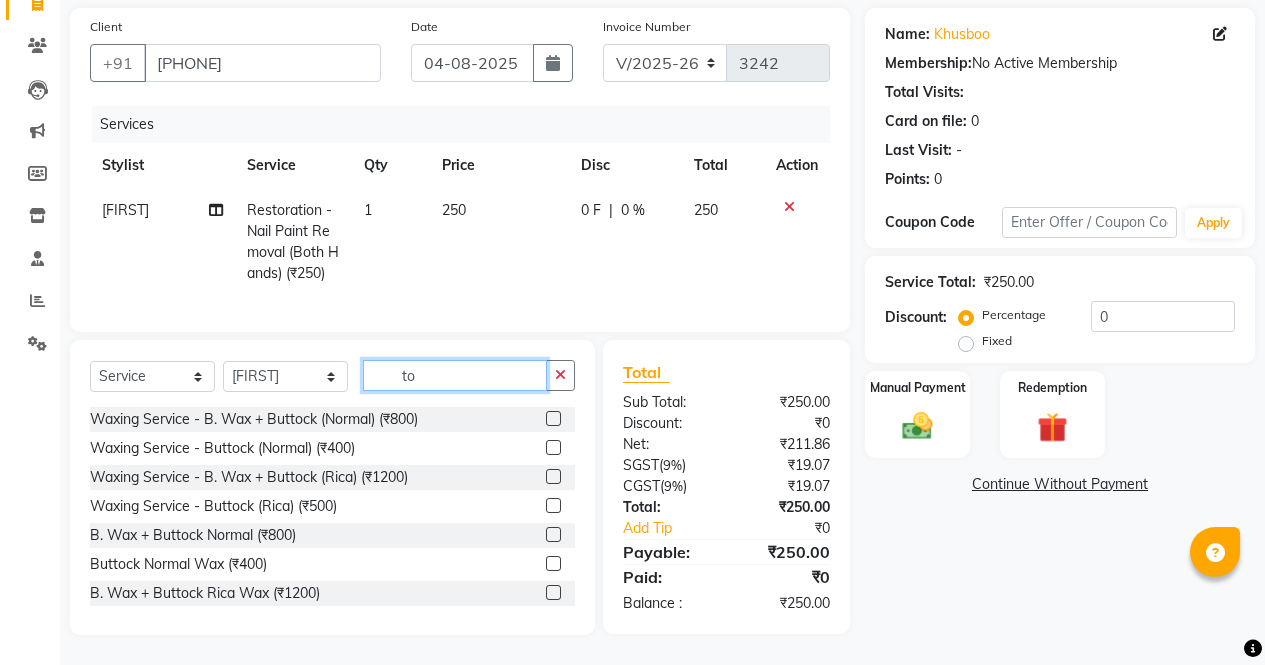 type on "t" 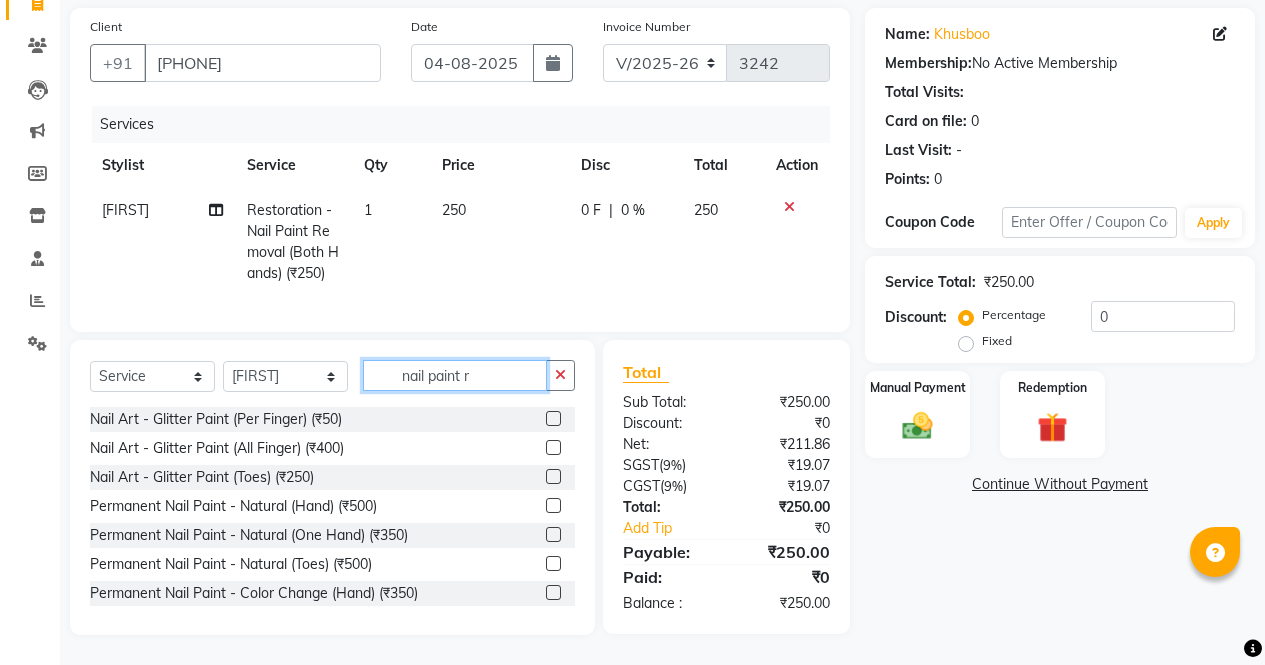 scroll, scrollTop: 156, scrollLeft: 0, axis: vertical 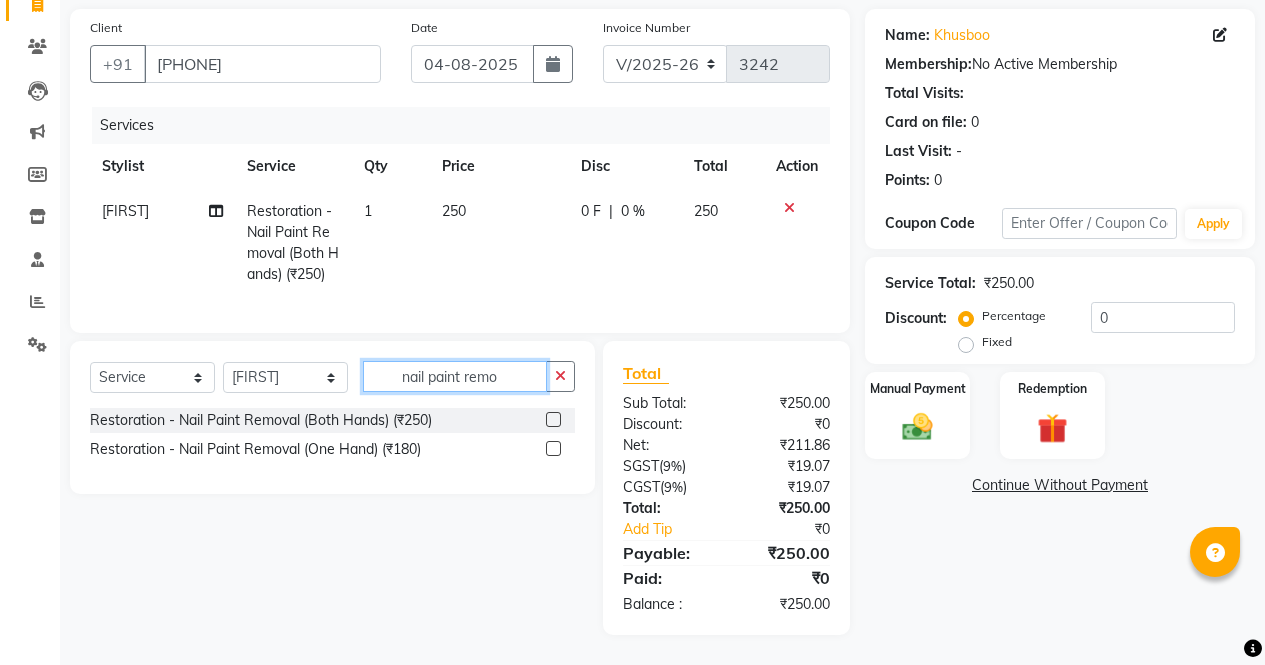type on "nail paint remo" 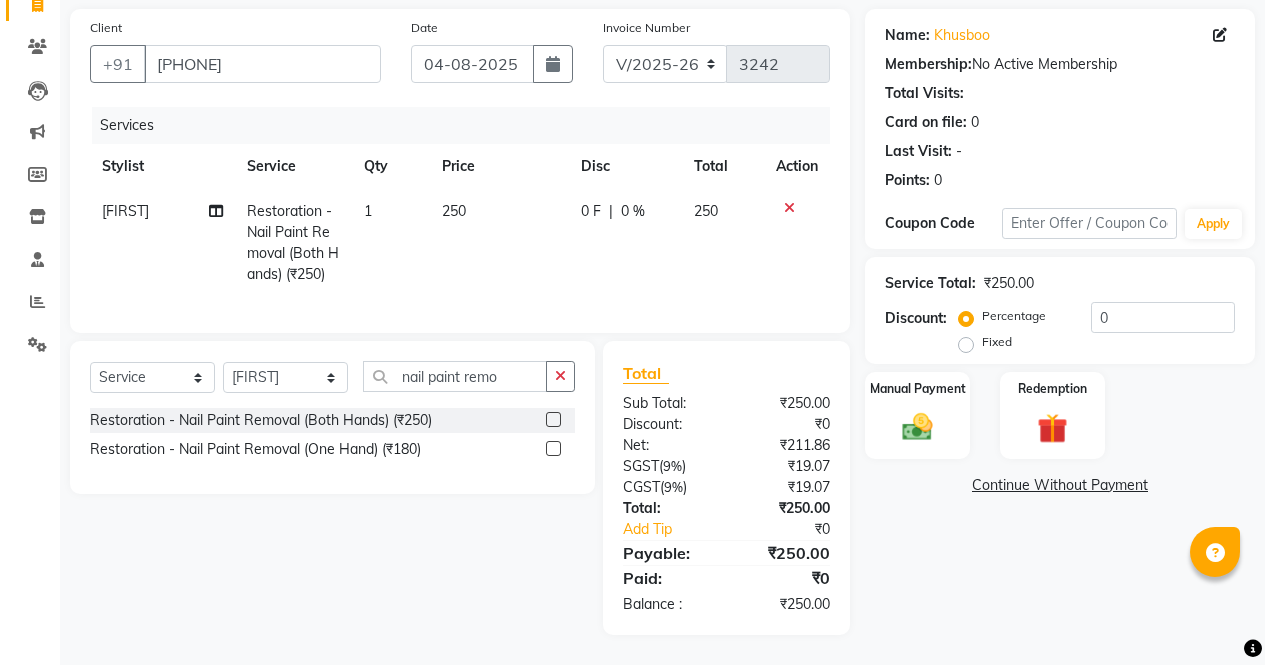 click 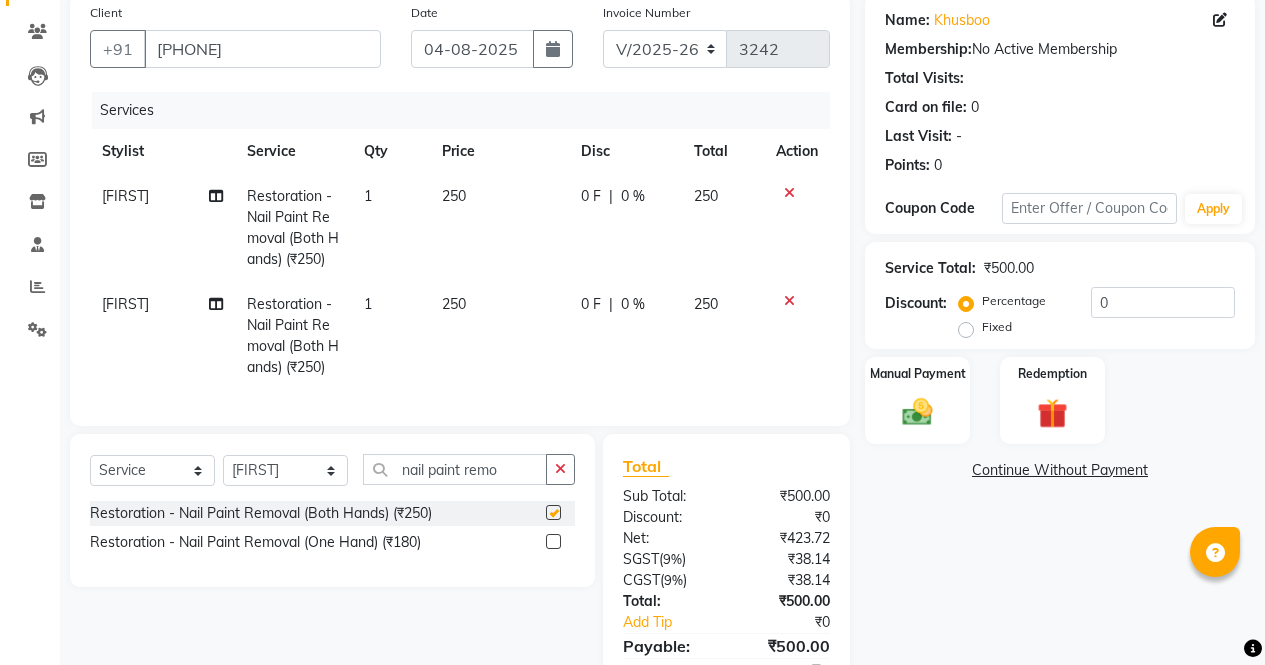 checkbox on "false" 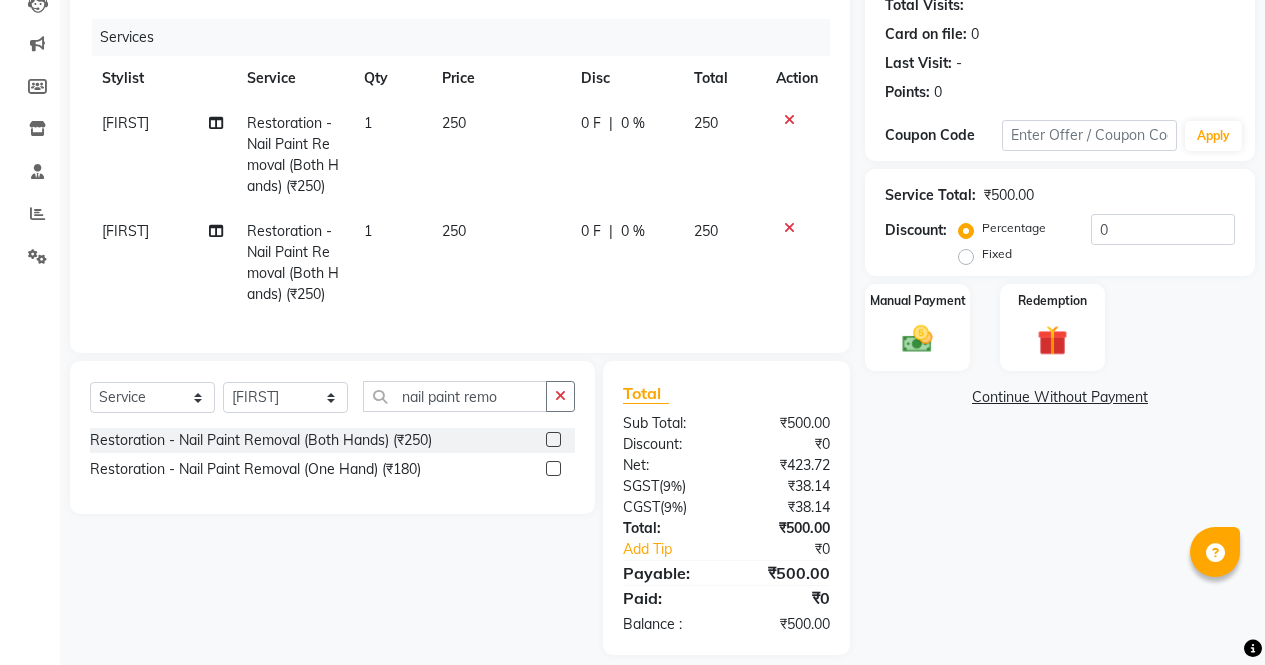 scroll, scrollTop: 264, scrollLeft: 0, axis: vertical 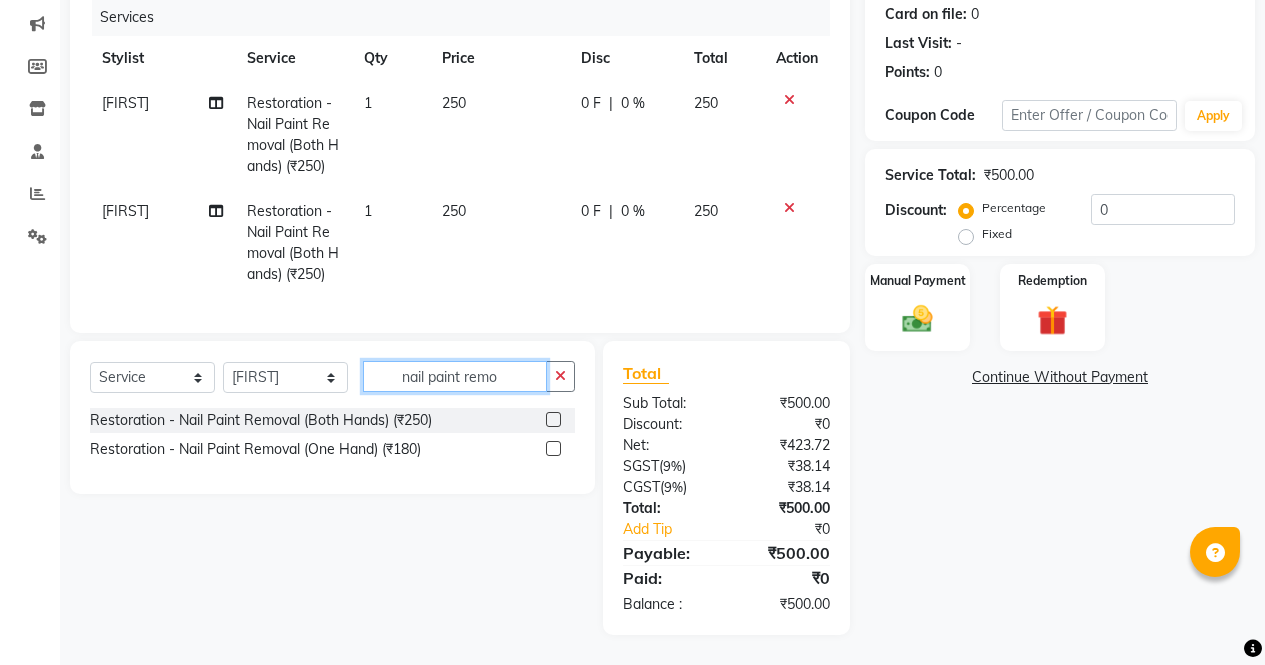 click on "nail paint remo" 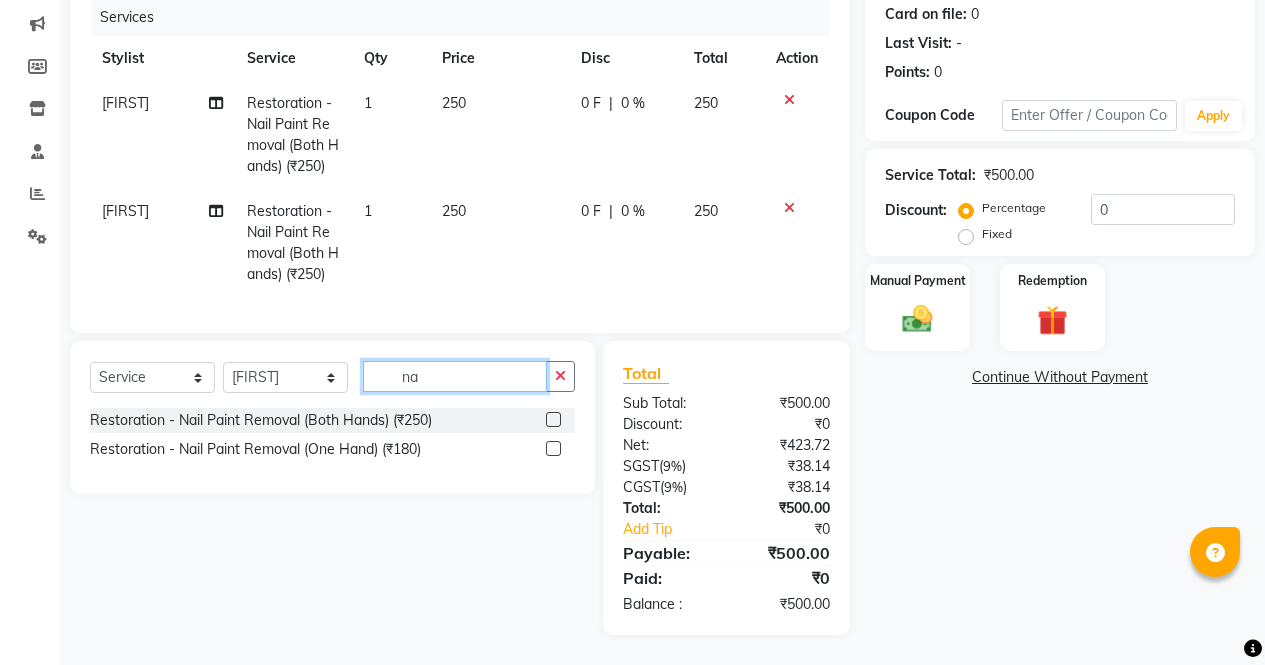 type on "n" 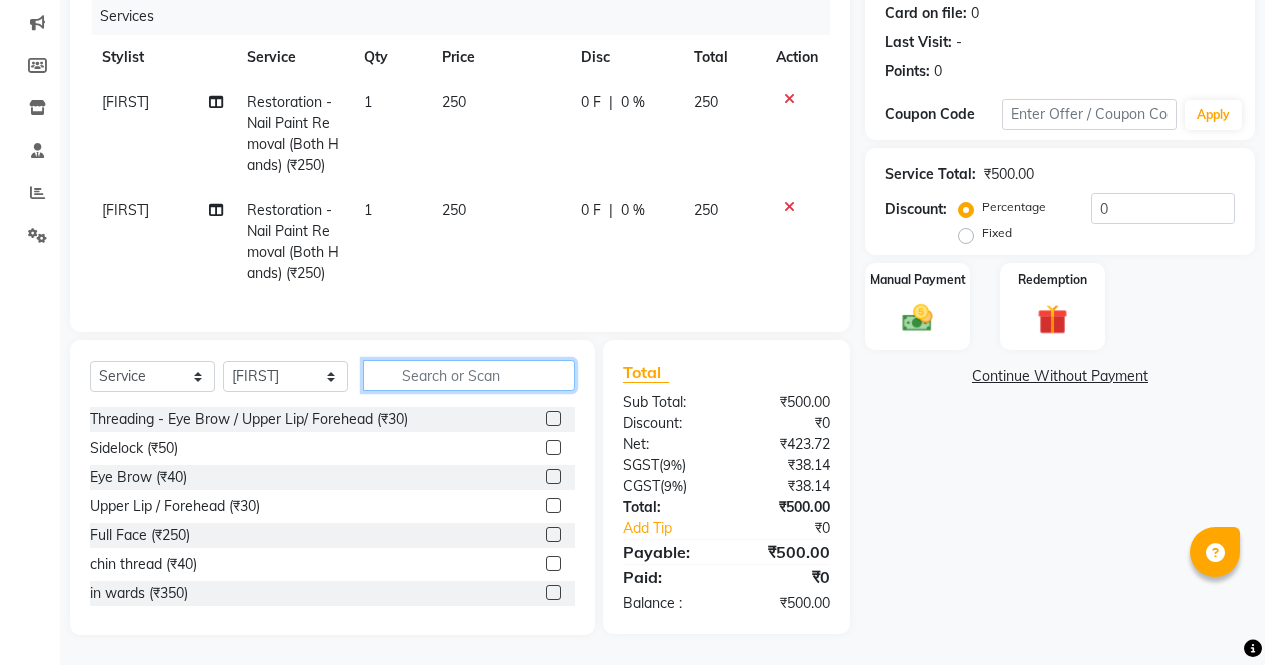scroll, scrollTop: 265, scrollLeft: 0, axis: vertical 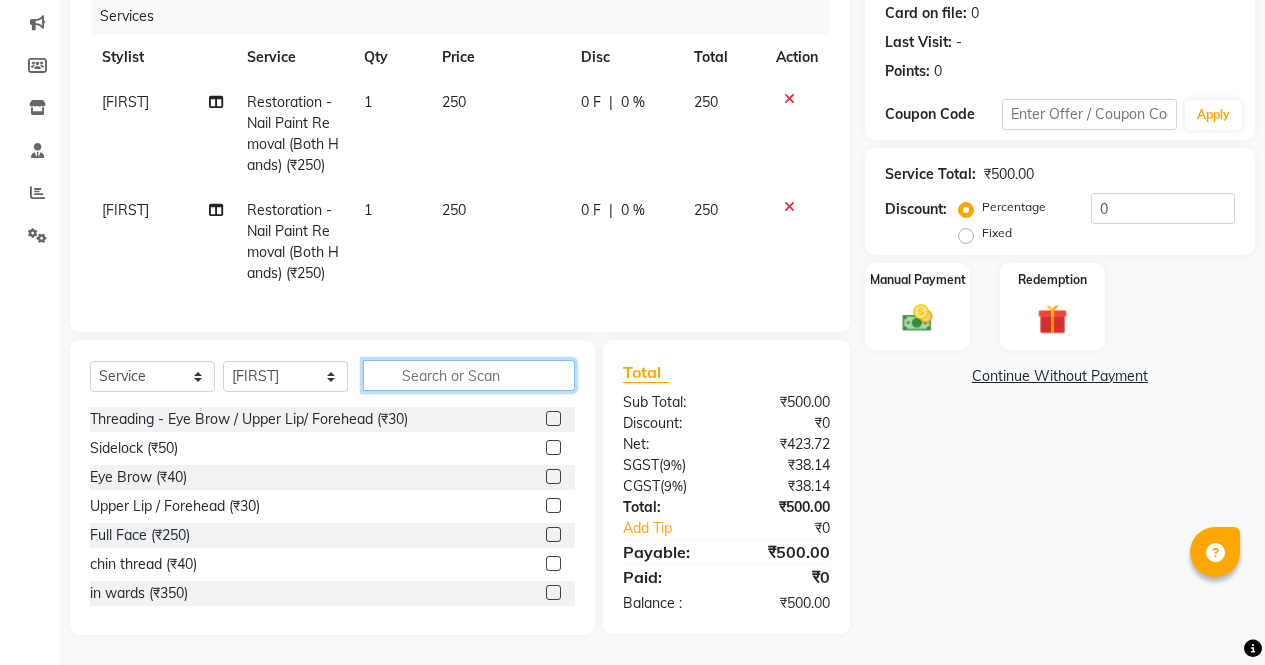 type 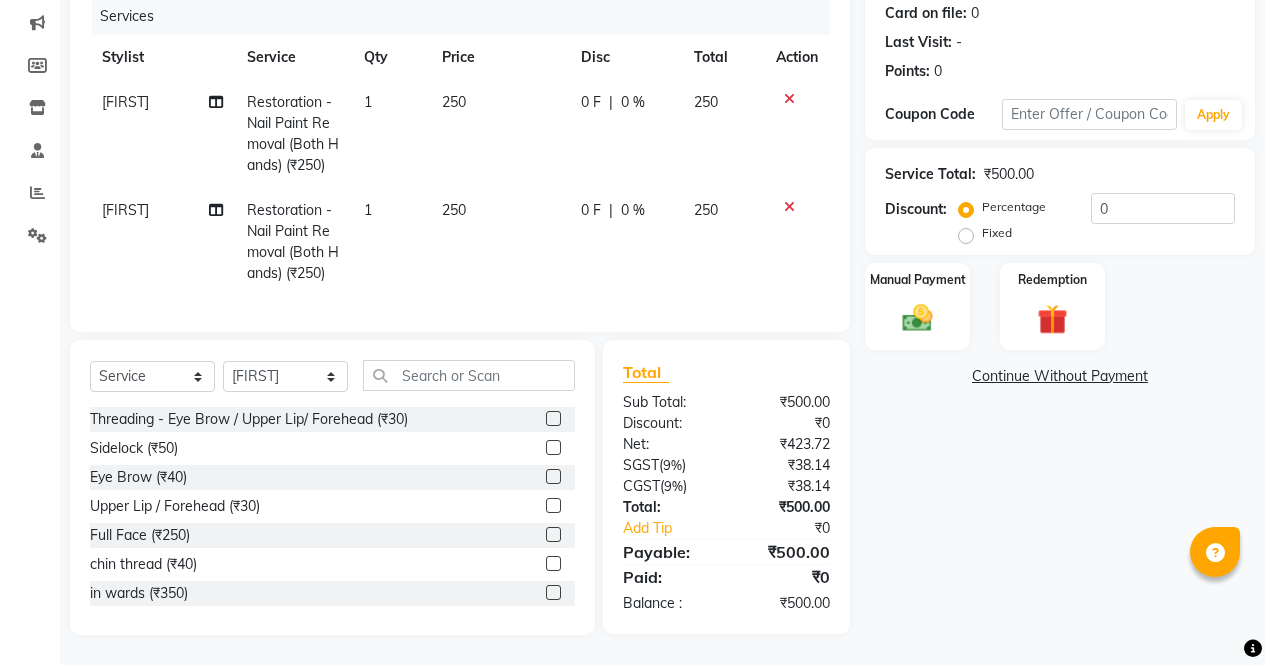 click on "armaan" 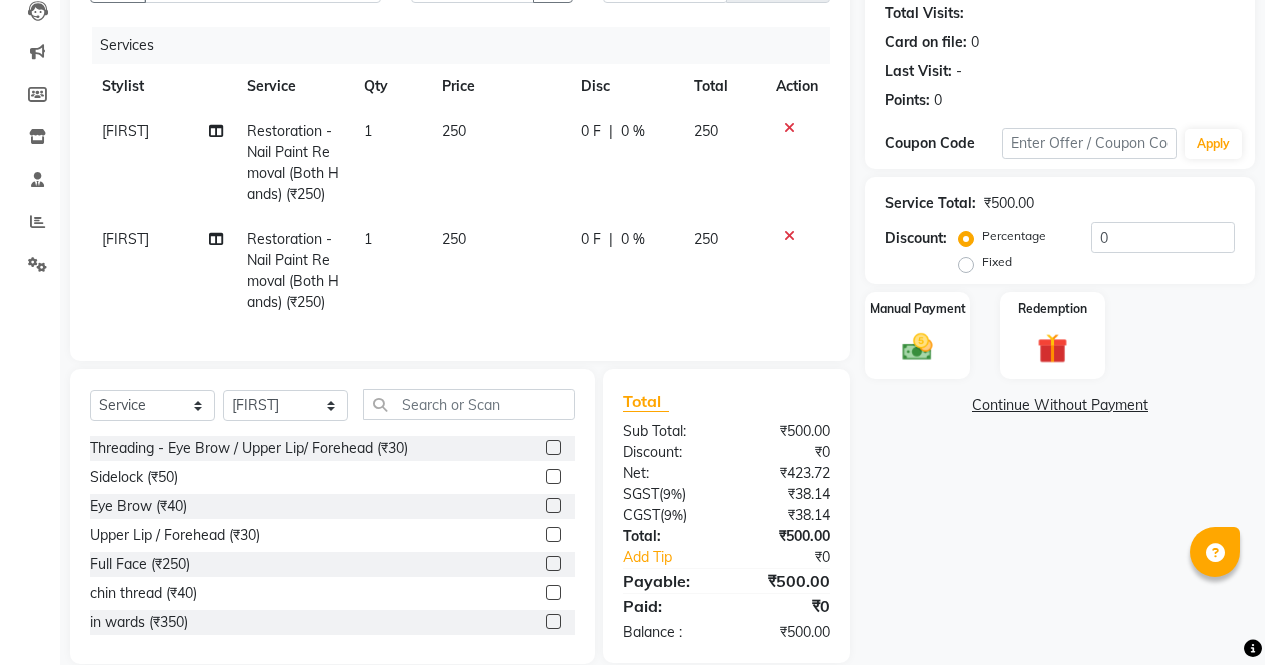 select on "87411" 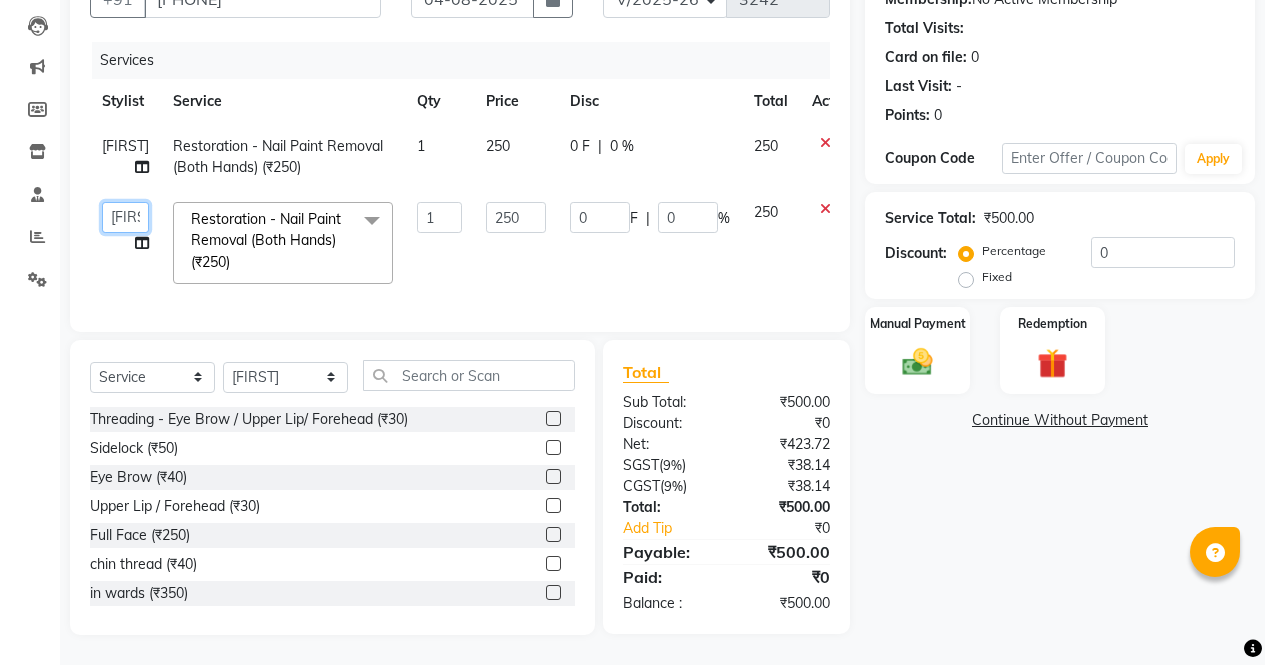 click on "ajeet   anu   armaan   ashu   Front Desk   muskaan   rakhi   saima   shivam   soni   sunil   yashoda" 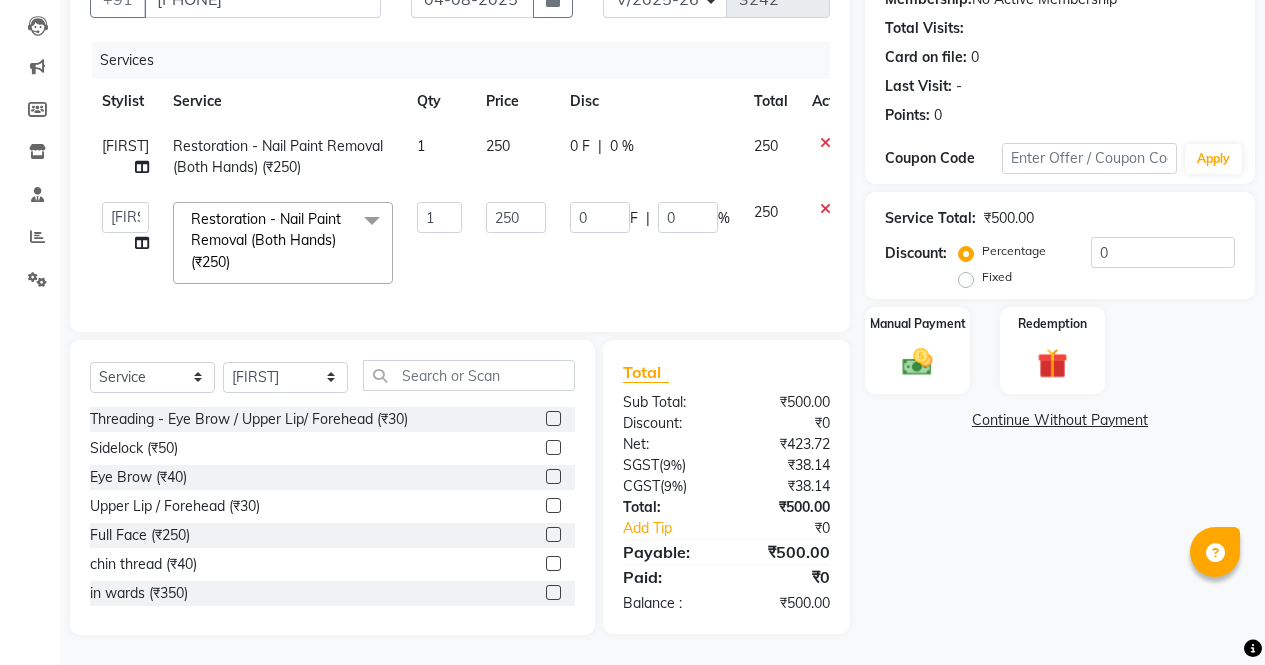 select on "28132" 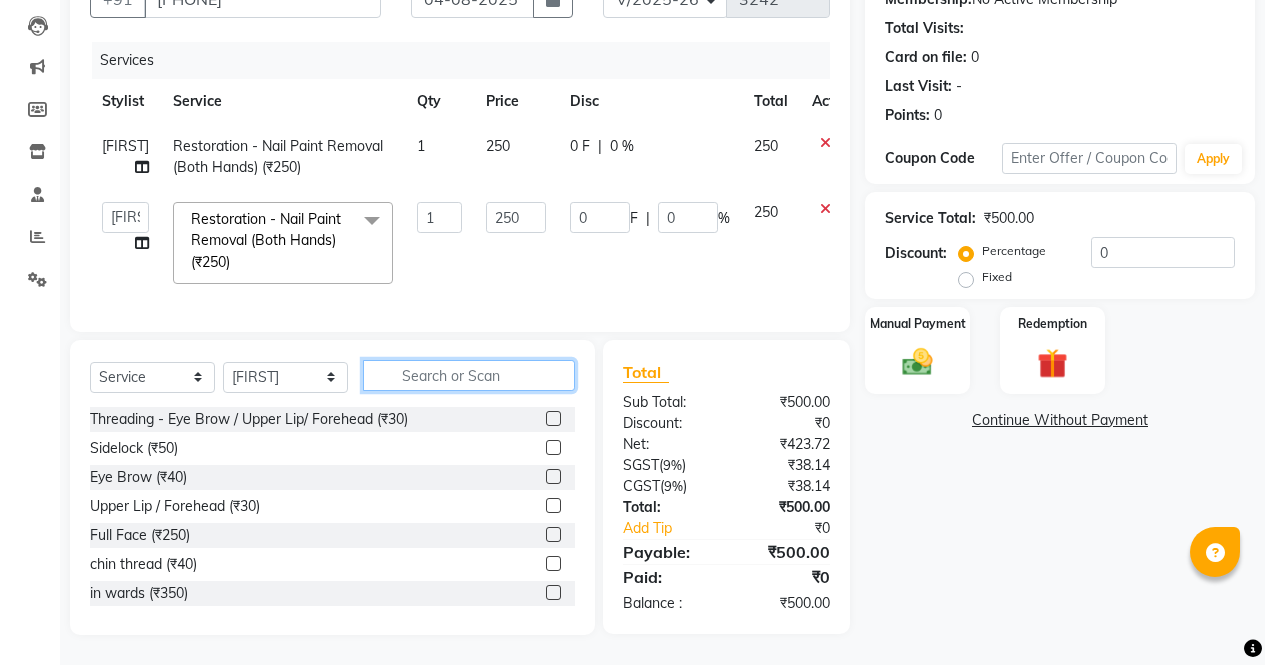 click 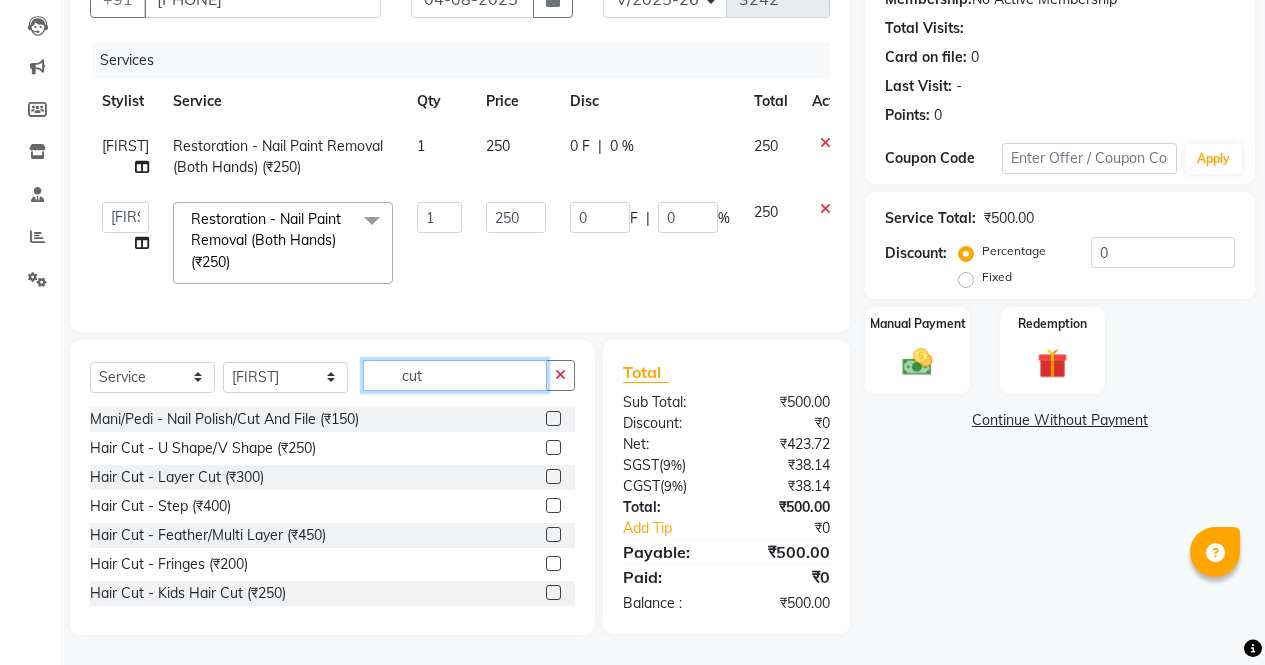 type on "cut" 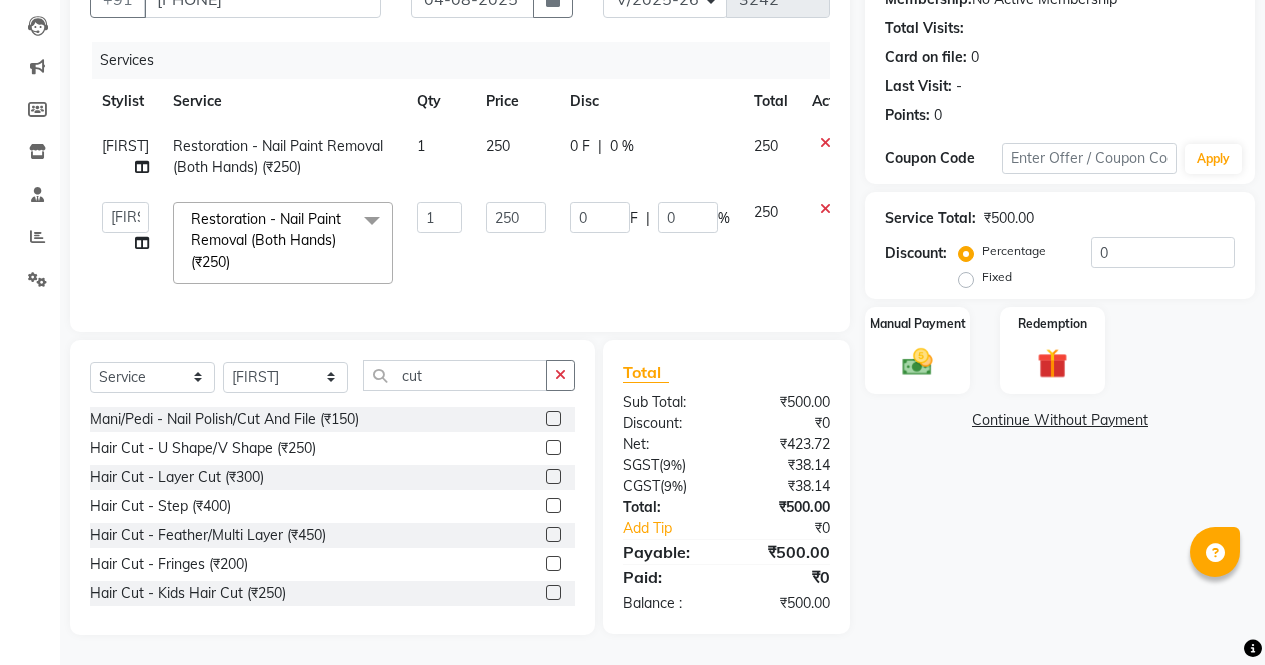 click 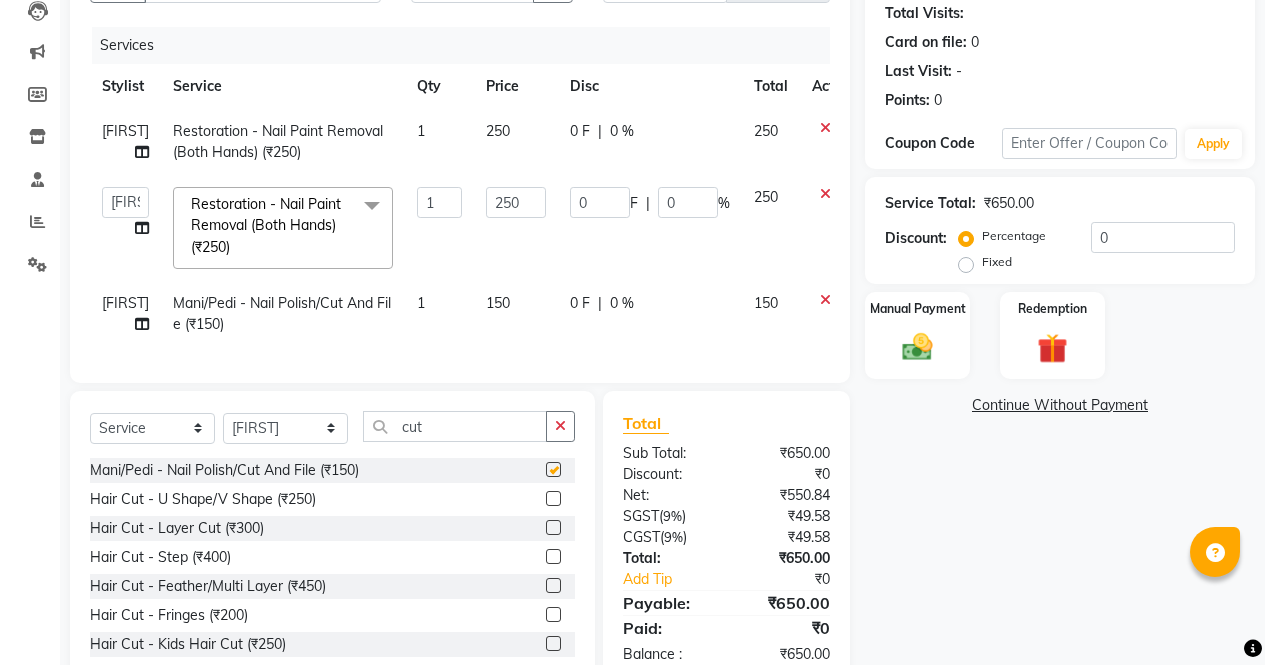checkbox on "false" 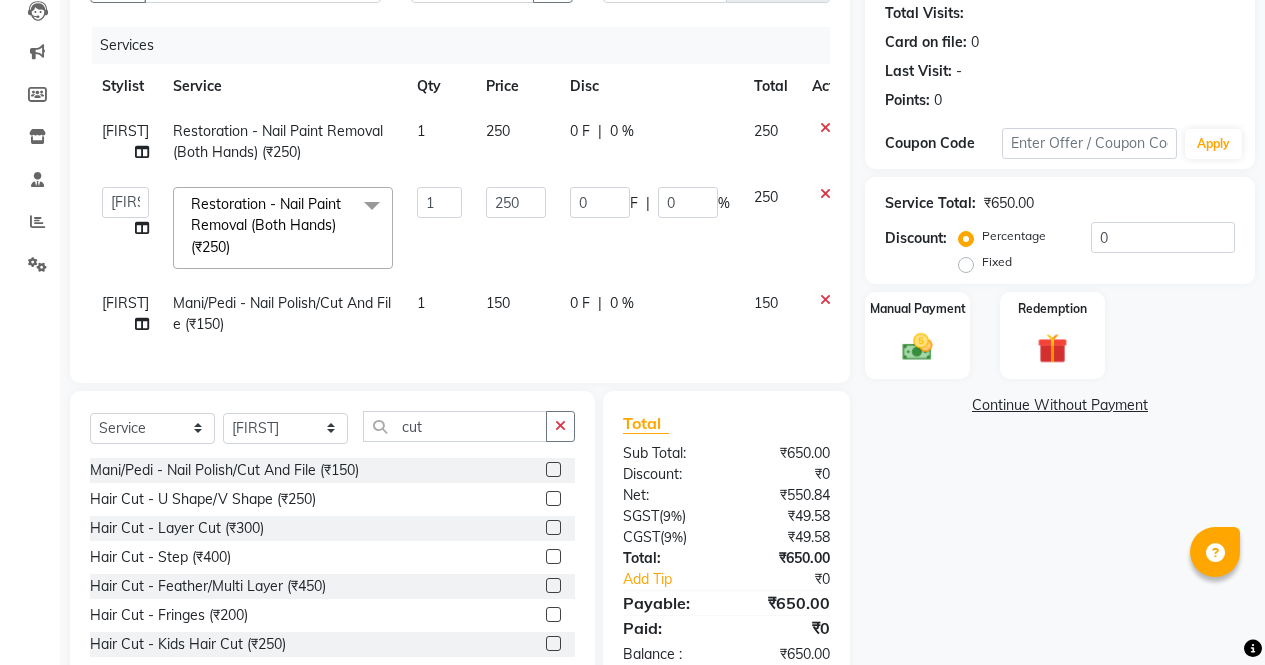 click on "150" 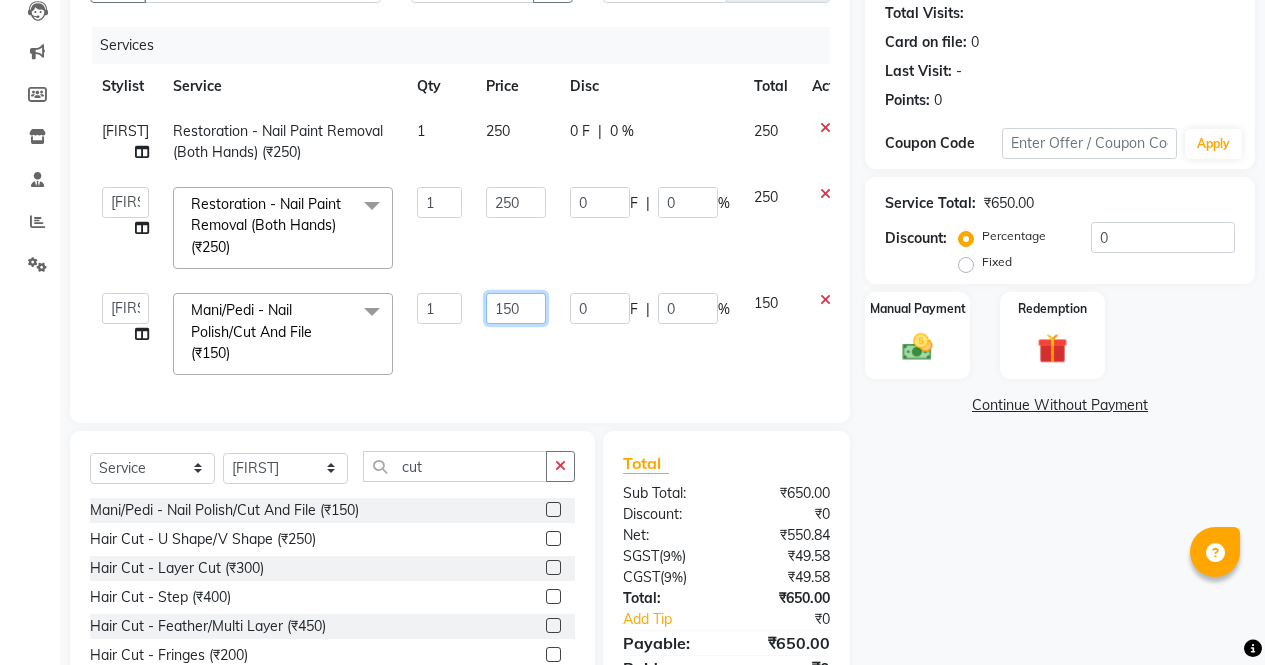 click on "150" 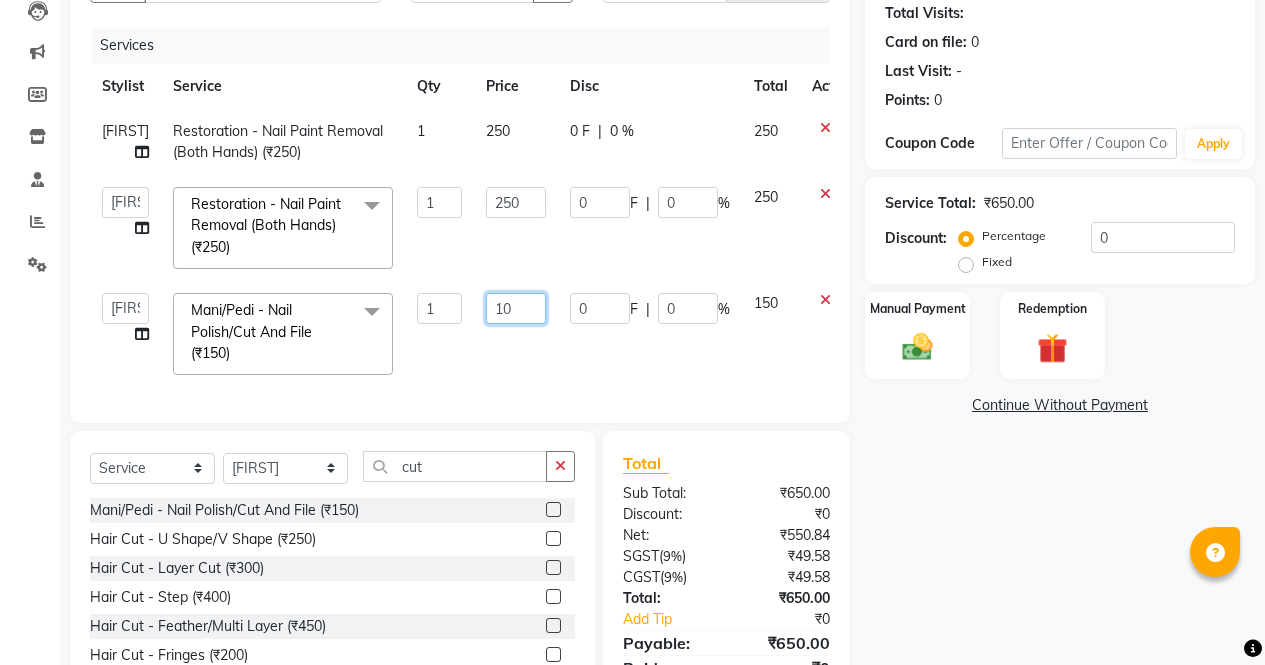 type on "100" 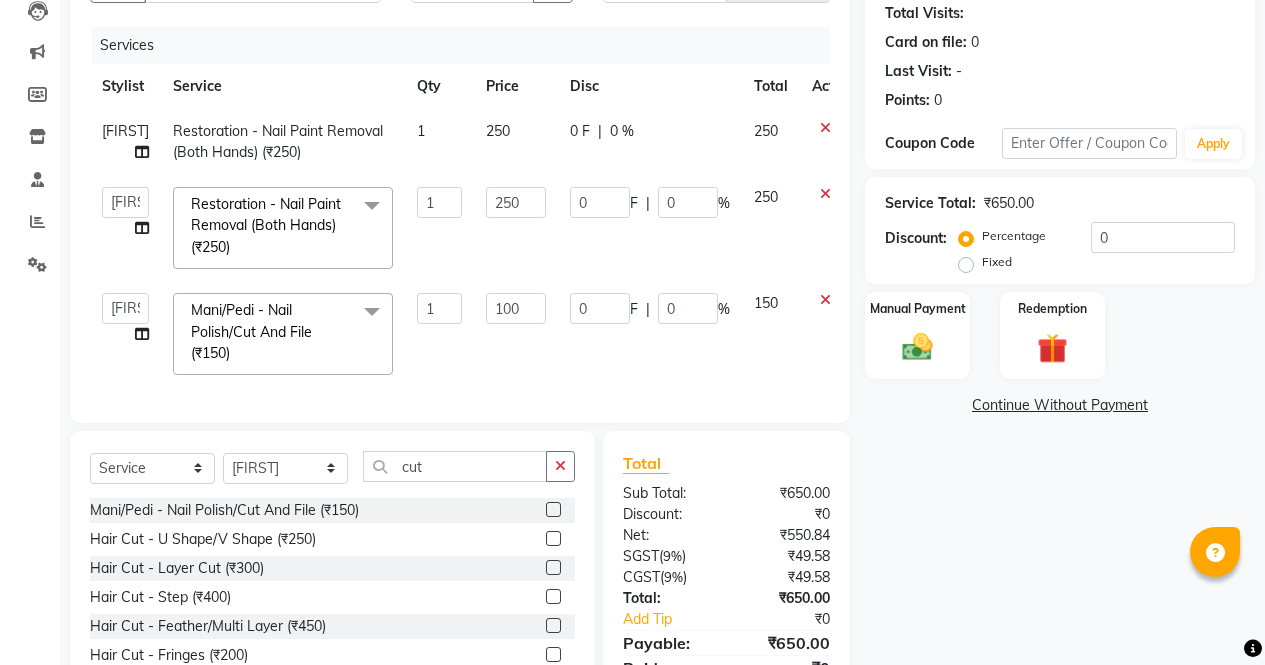 click on "Name: Khusboo  Membership:  No Active Membership  Total Visits:   Card on file:  0 Last Visit:   - Points:   0  Coupon Code Apply Service Total:  ₹650.00  Discount:  Percentage   Fixed  0 Manual Payment Redemption  Continue Without Payment" 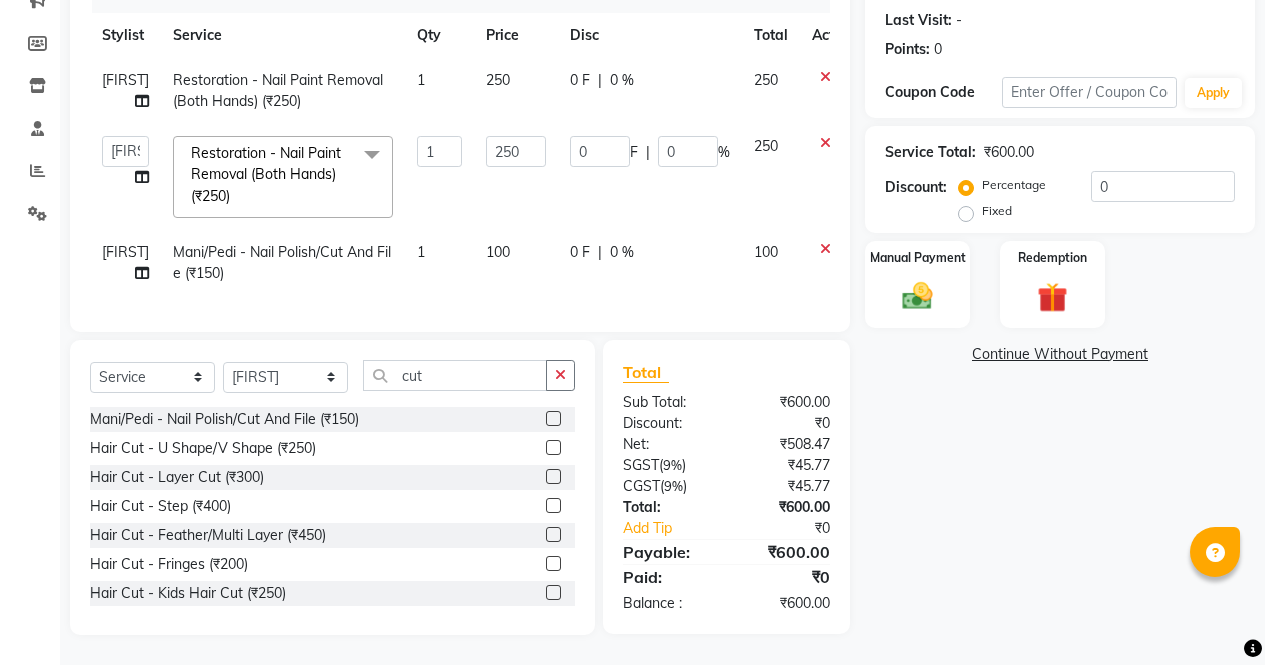 click on "Name: Khusboo  Membership:  No Active Membership  Total Visits:   Card on file:  0 Last Visit:   - Points:   0  Coupon Code Apply Service Total:  ₹600.00  Discount:  Percentage   Fixed  0 Manual Payment Redemption  Continue Without Payment" 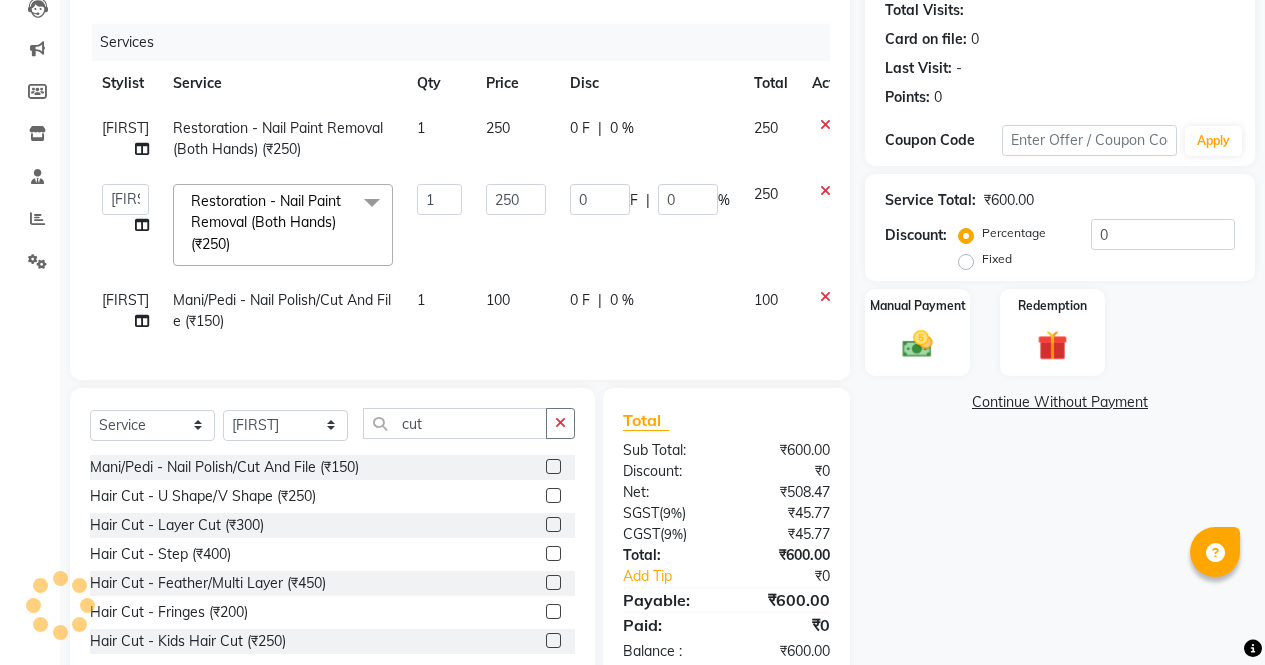 scroll, scrollTop: 287, scrollLeft: 0, axis: vertical 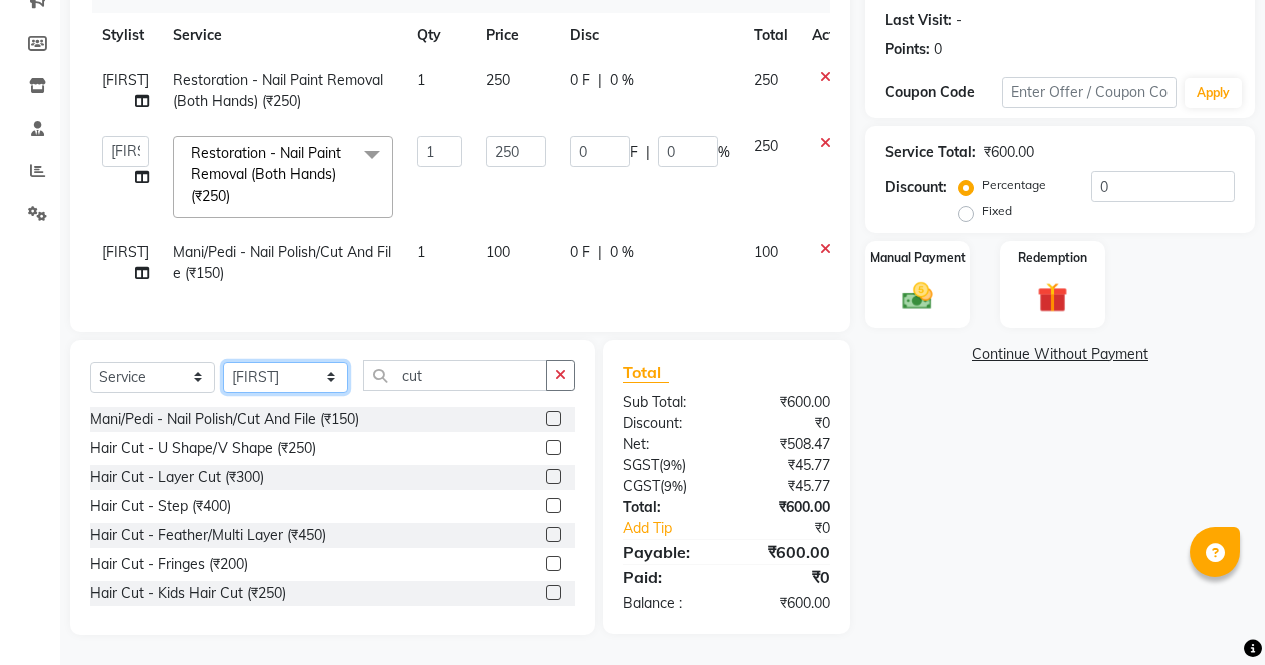 click on "Select Stylist ajeet anu armaan ashu Front Desk muskaan rakhi saima shivam soni sunil yashoda" 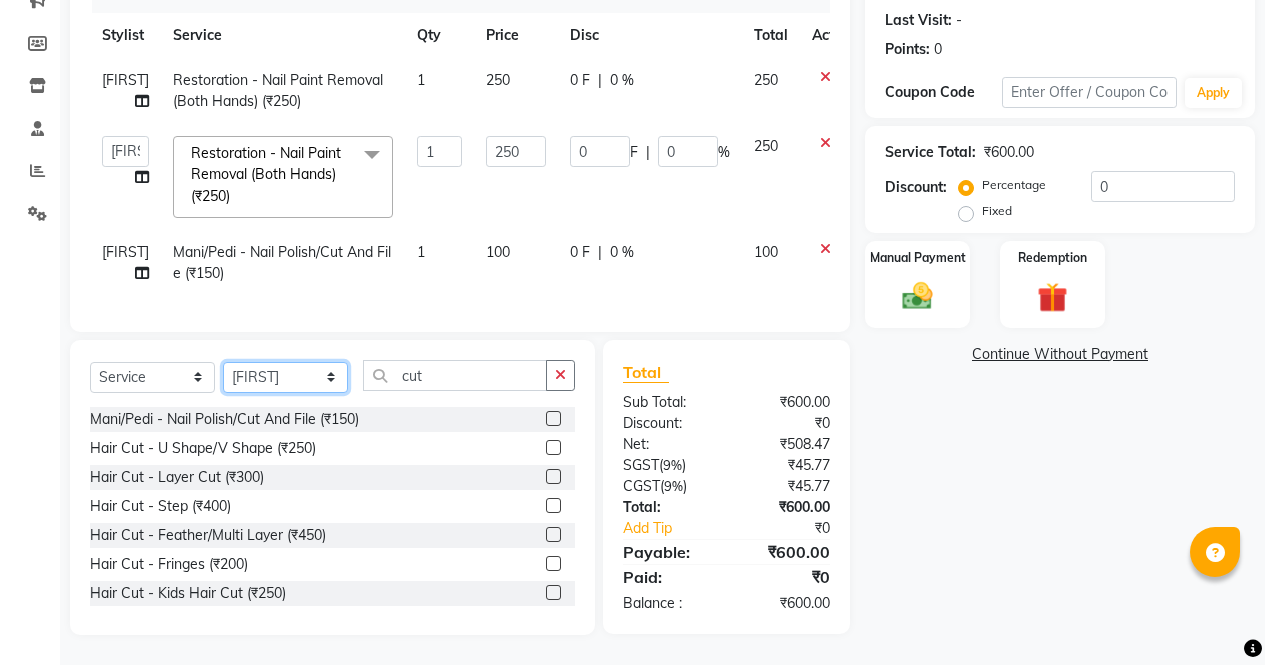 select on "60384" 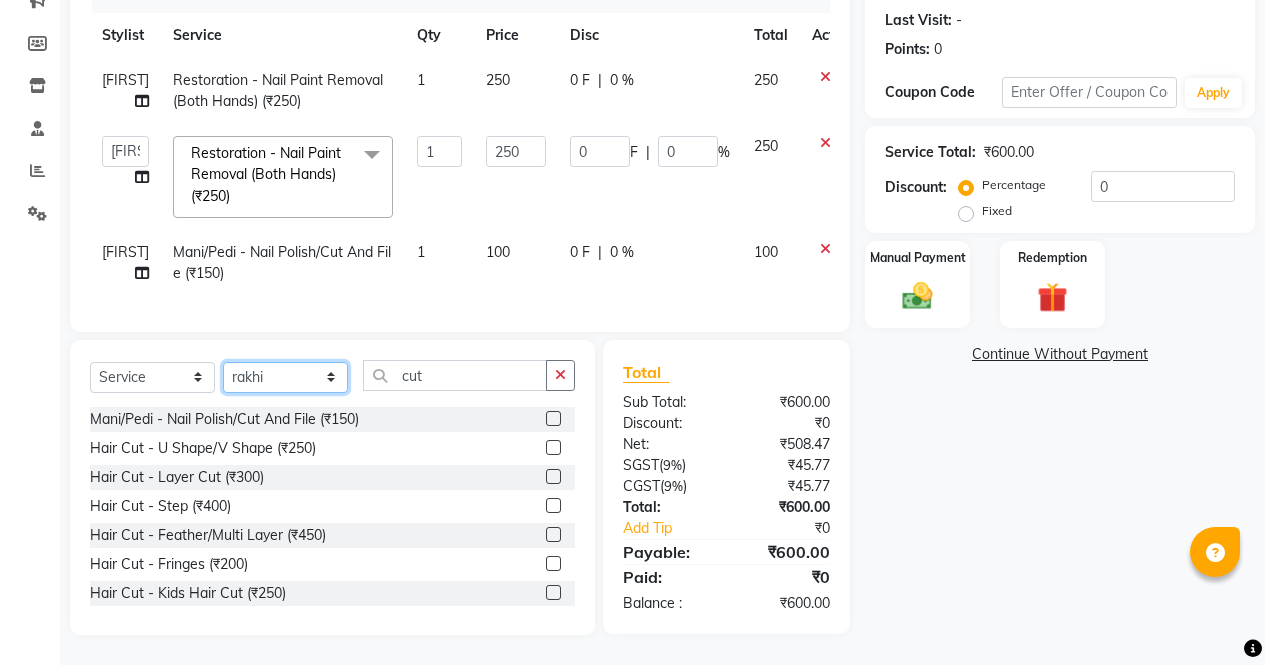 click on "Select Stylist ajeet anu armaan ashu Front Desk muskaan rakhi saima shivam soni sunil yashoda" 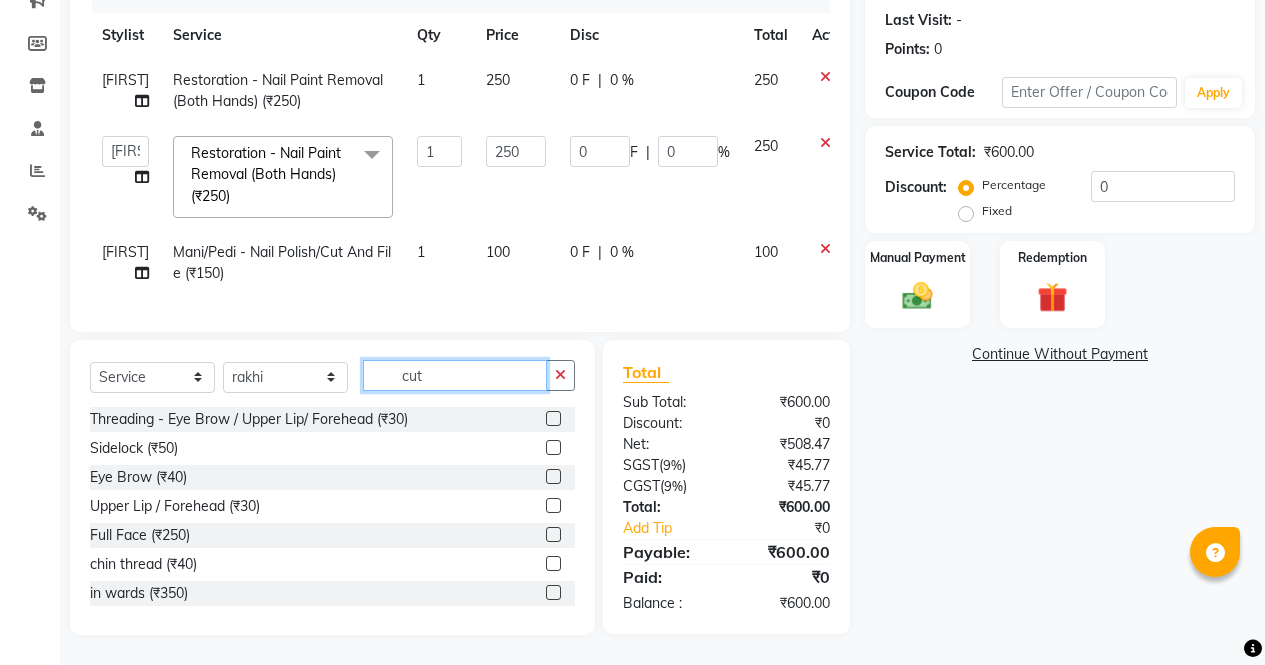 click on "cut" 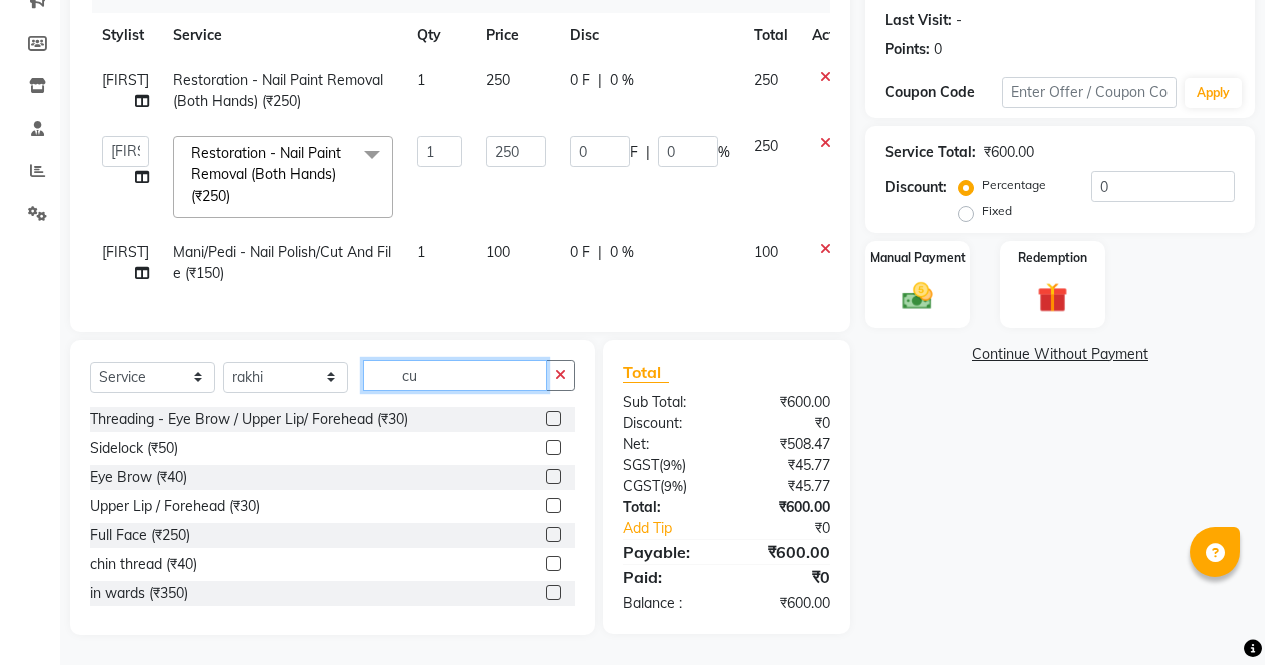type on "c" 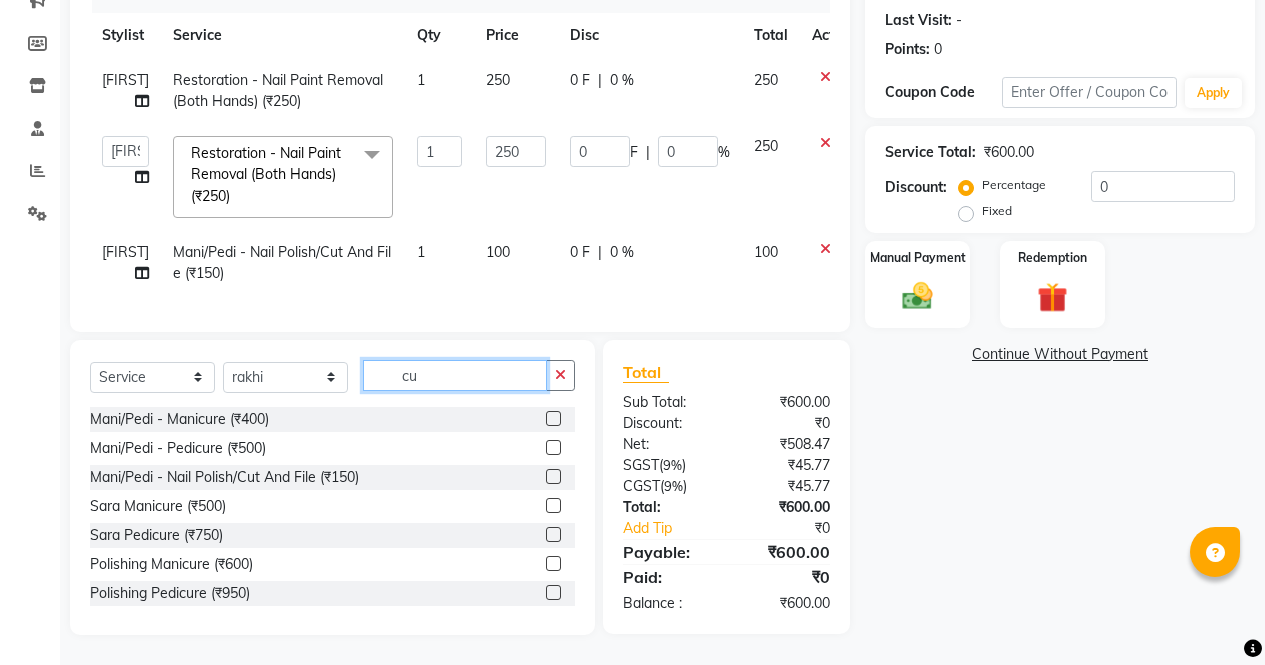 type on "cut" 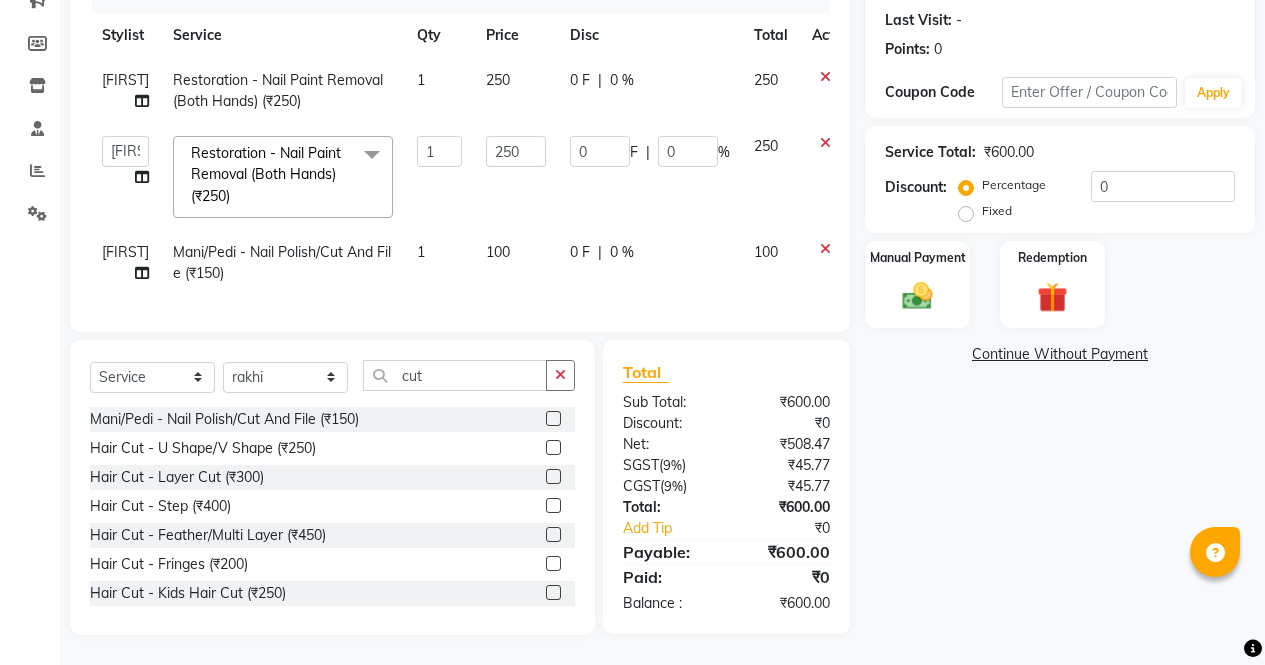 click 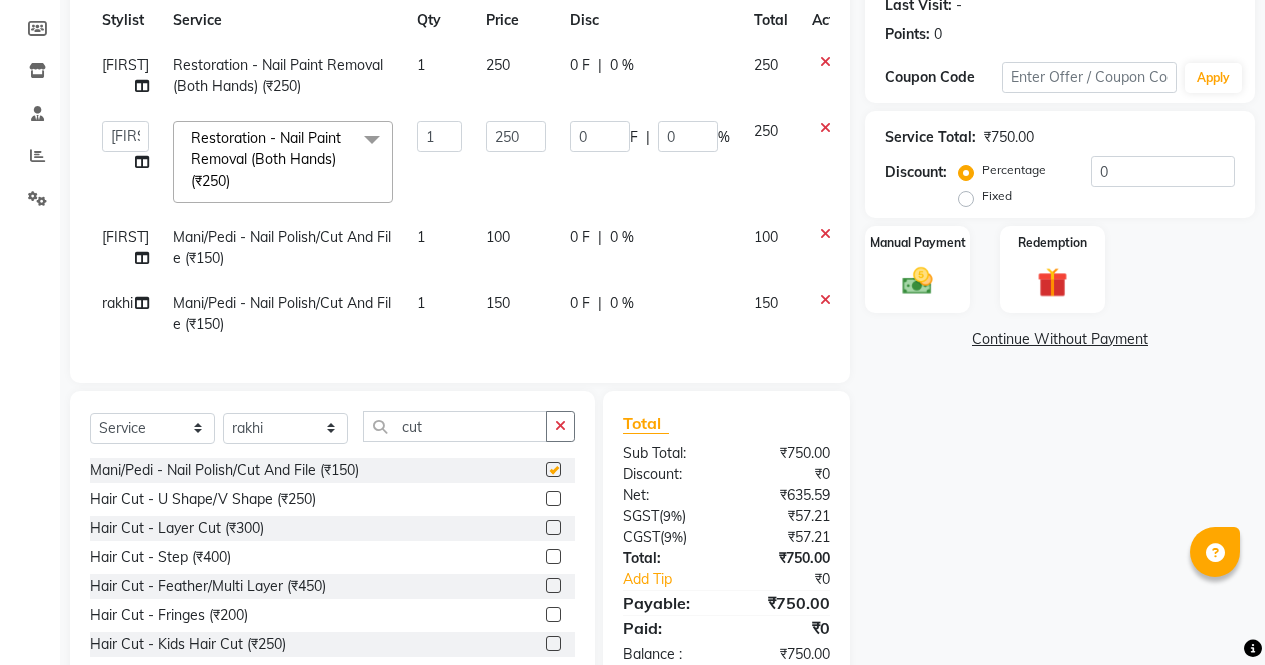checkbox on "false" 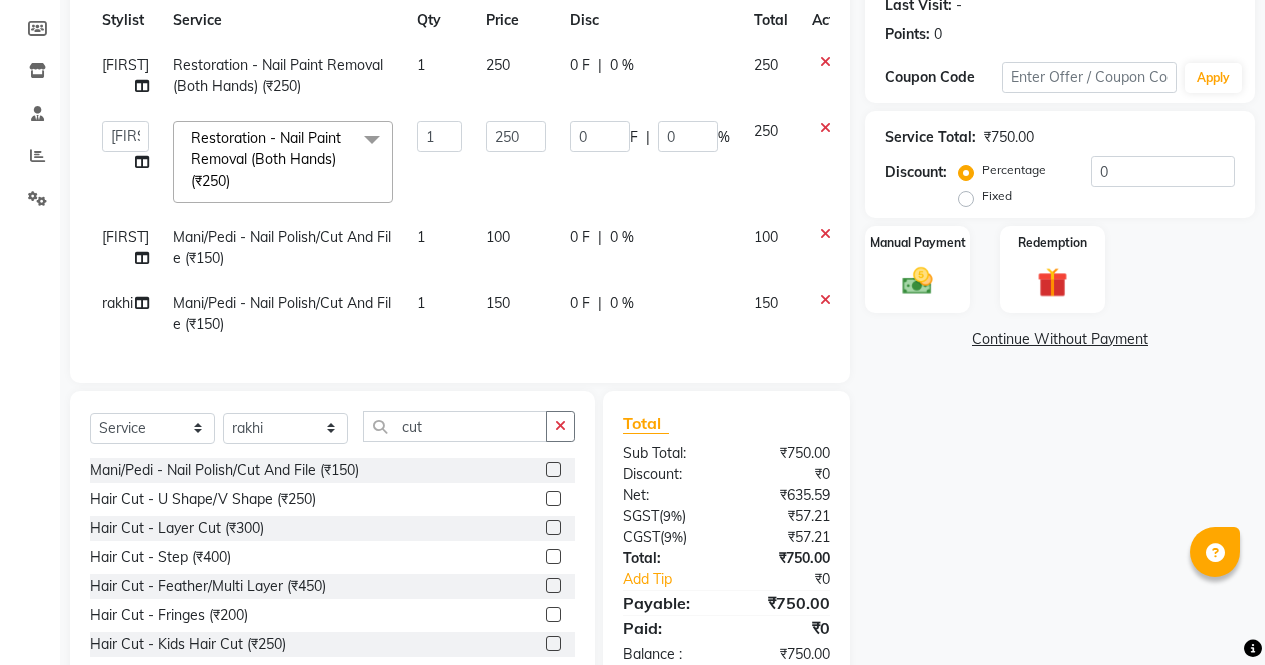 click on "150" 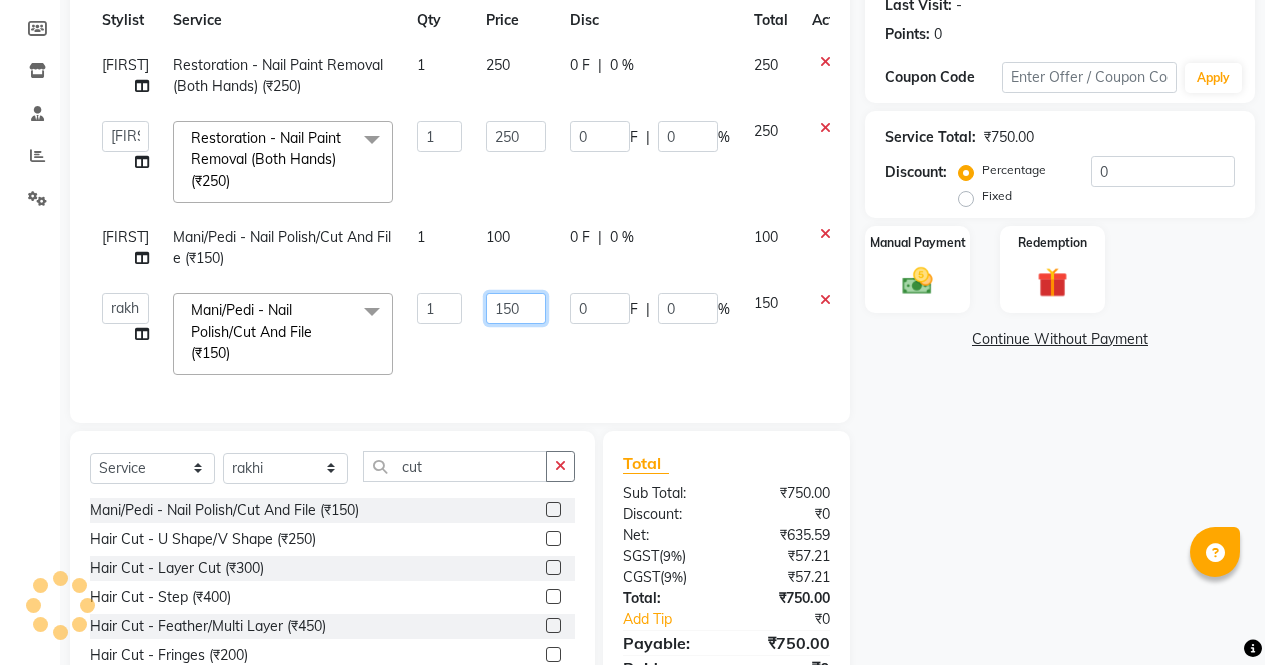 click on "150" 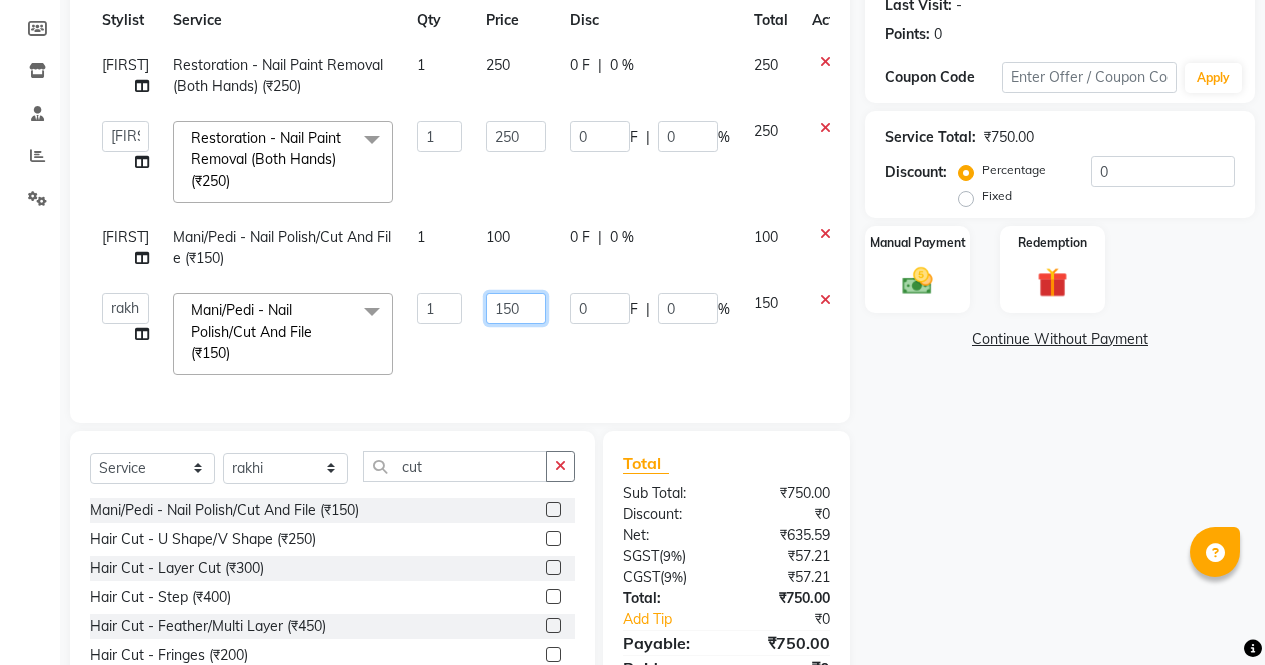 type on "50" 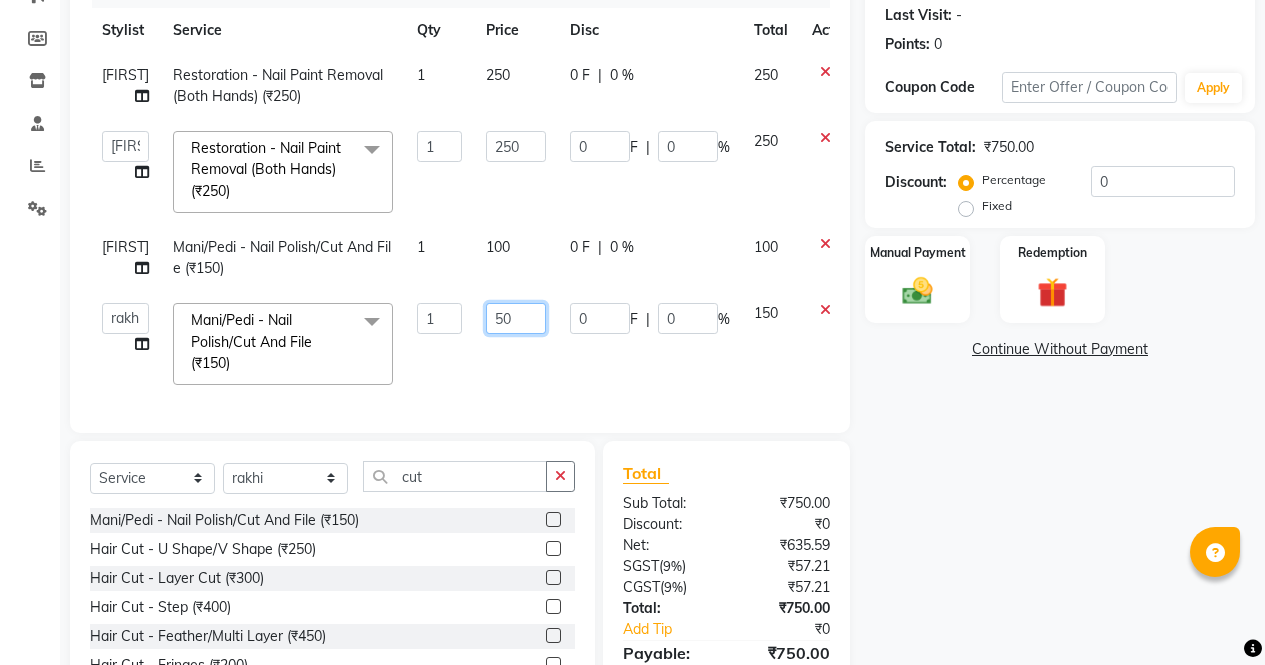 scroll, scrollTop: 289, scrollLeft: 0, axis: vertical 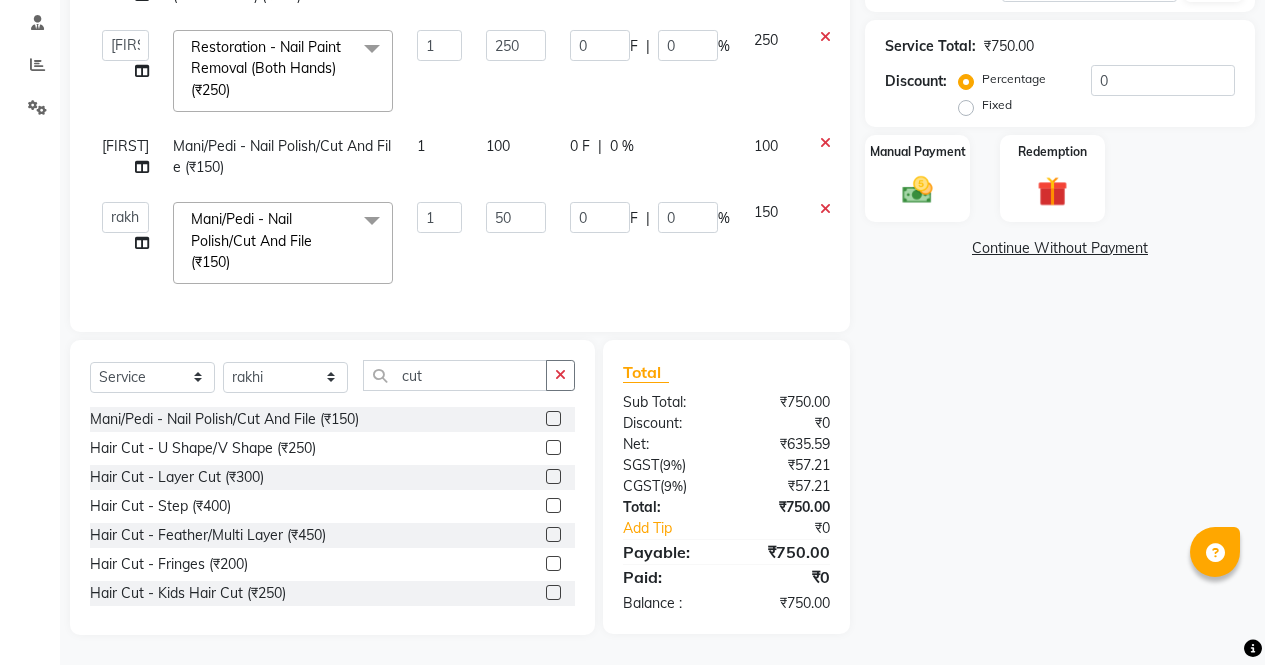 click on "Name: Khusboo  Membership:  No Active Membership  Total Visits:   Card on file:  0 Last Visit:   - Points:   0  Coupon Code Apply Service Total:  ₹750.00  Discount:  Percentage   Fixed  0 Manual Payment Redemption  Continue Without Payment" 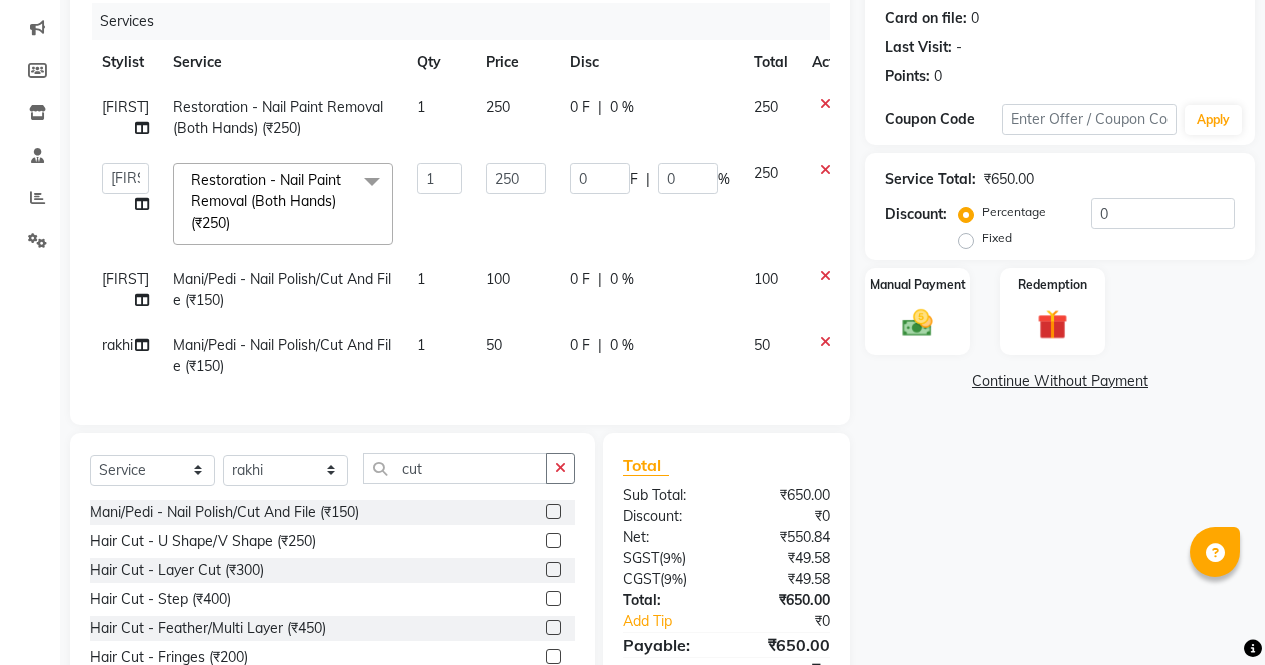 scroll, scrollTop: 235, scrollLeft: 0, axis: vertical 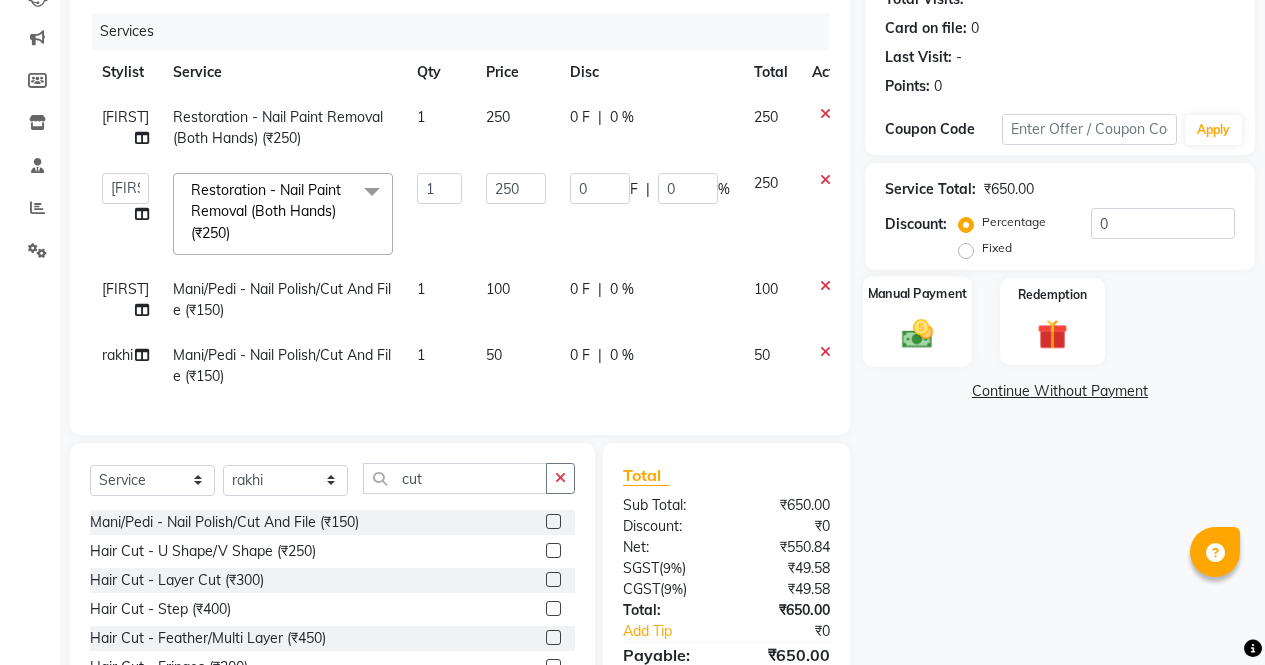 click on "Manual Payment" 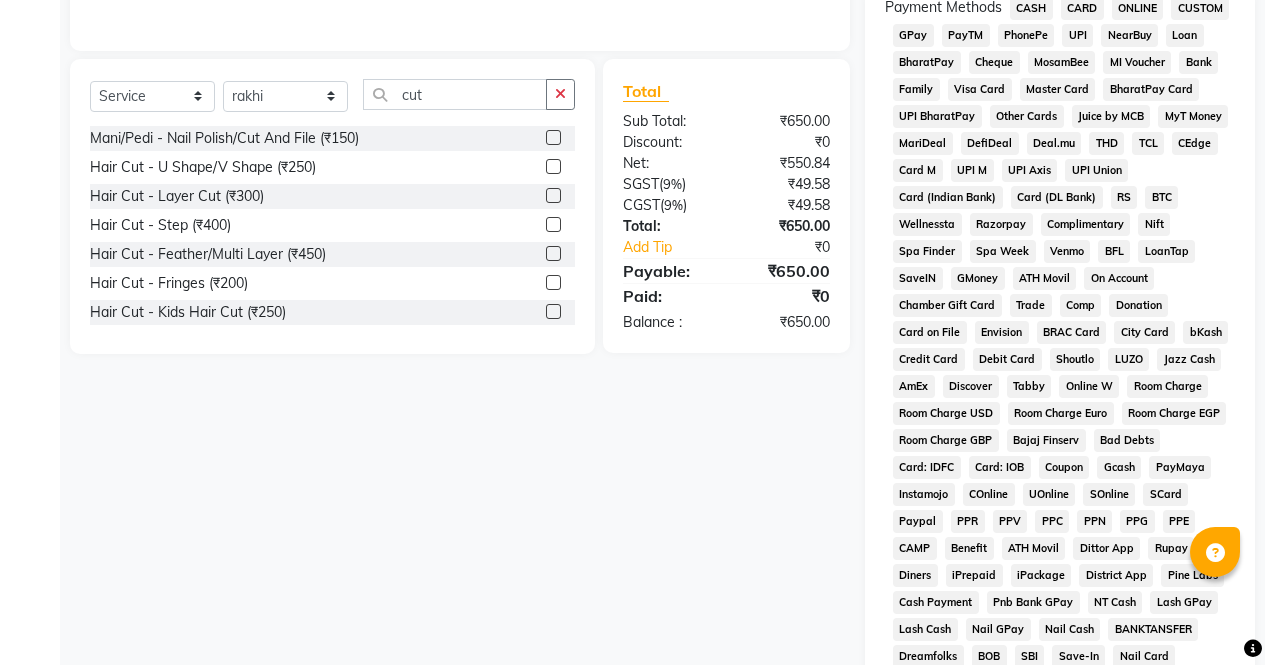 scroll, scrollTop: 620, scrollLeft: 0, axis: vertical 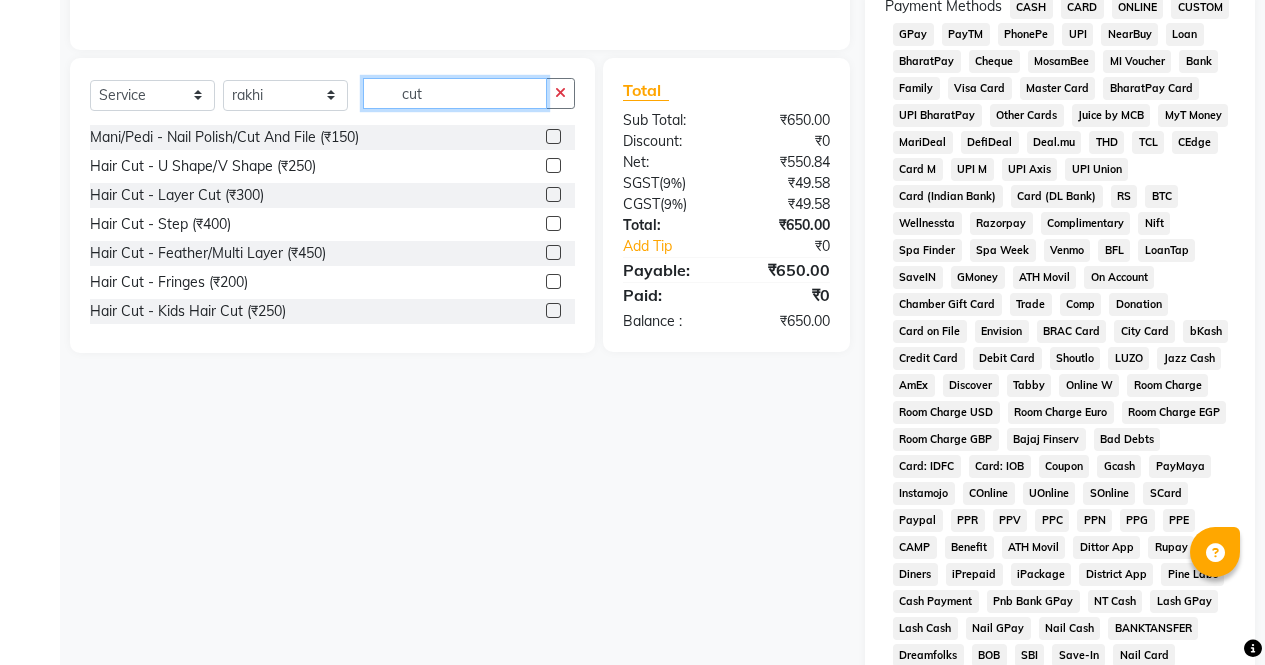 click on "cut" 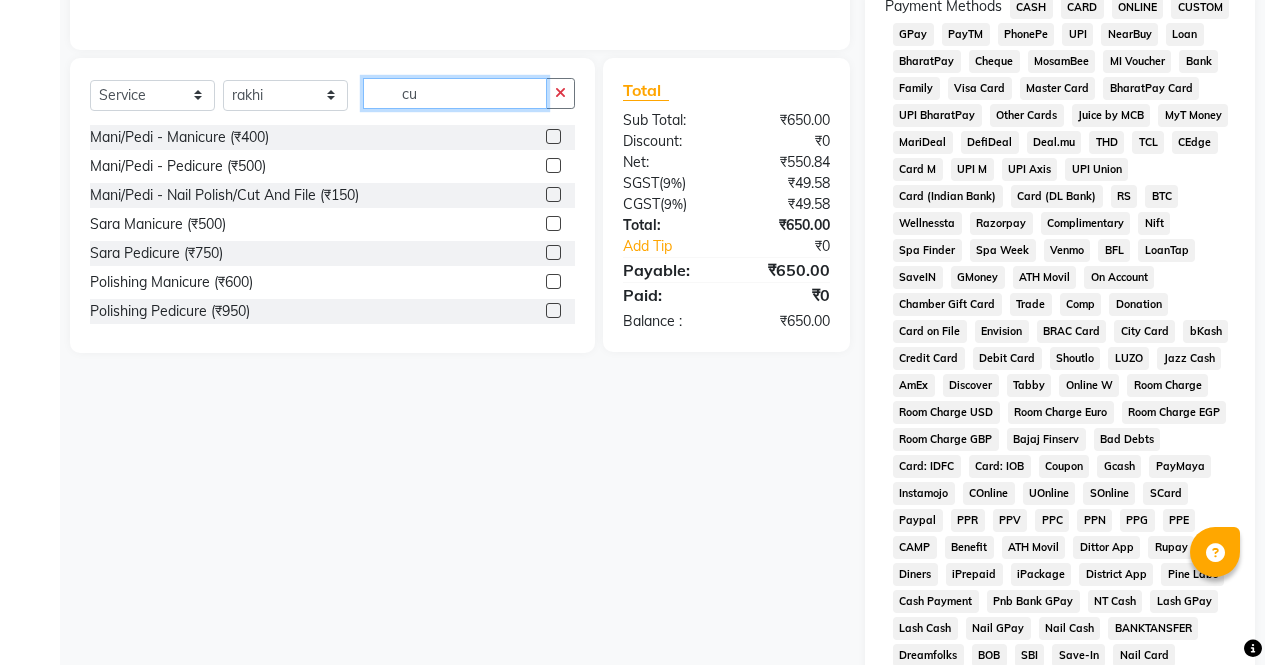 type on "c" 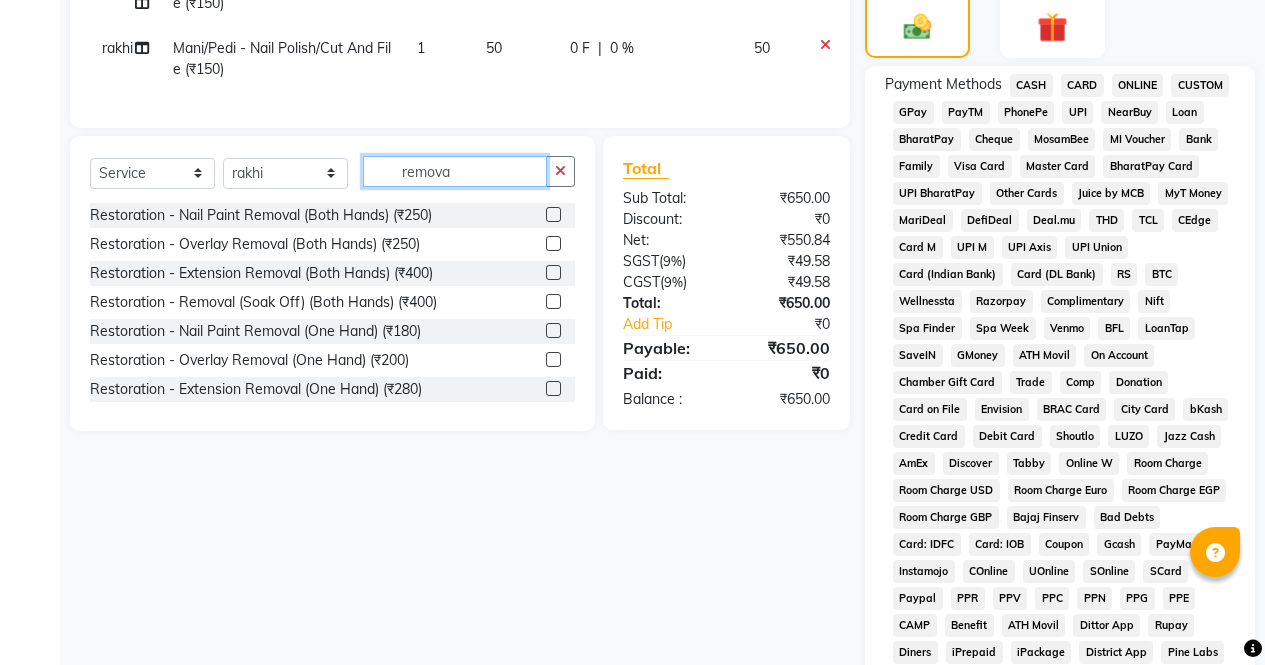 scroll, scrollTop: 537, scrollLeft: 0, axis: vertical 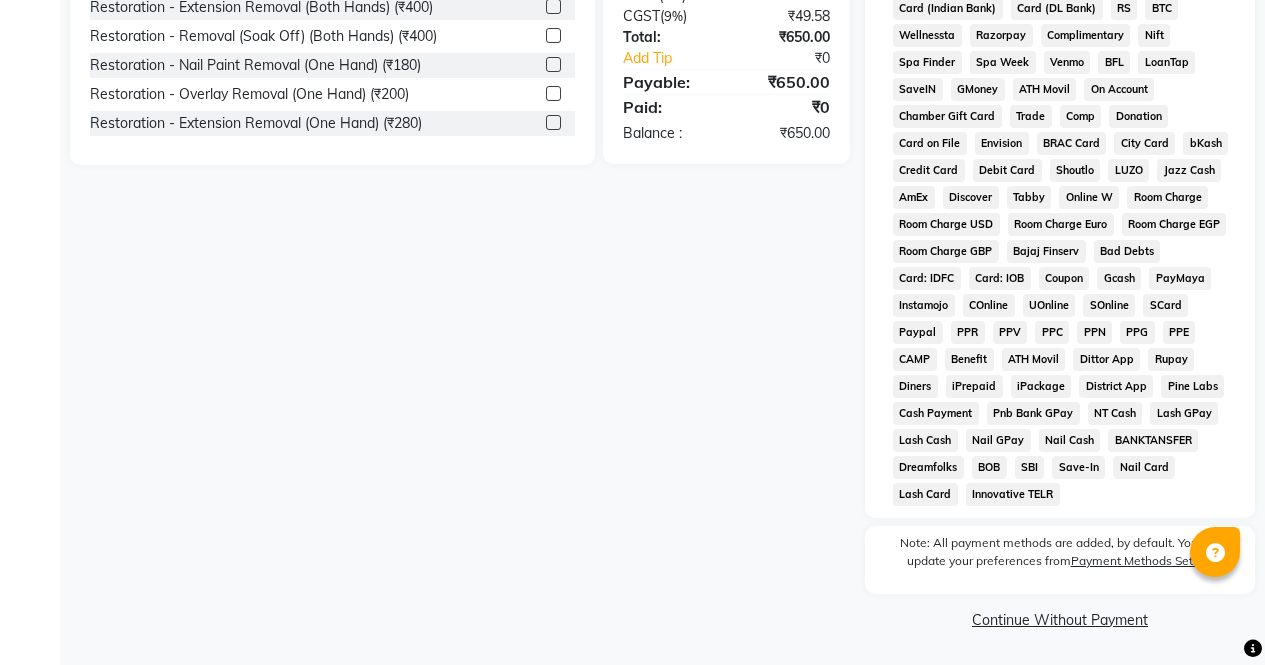 type on "remova" 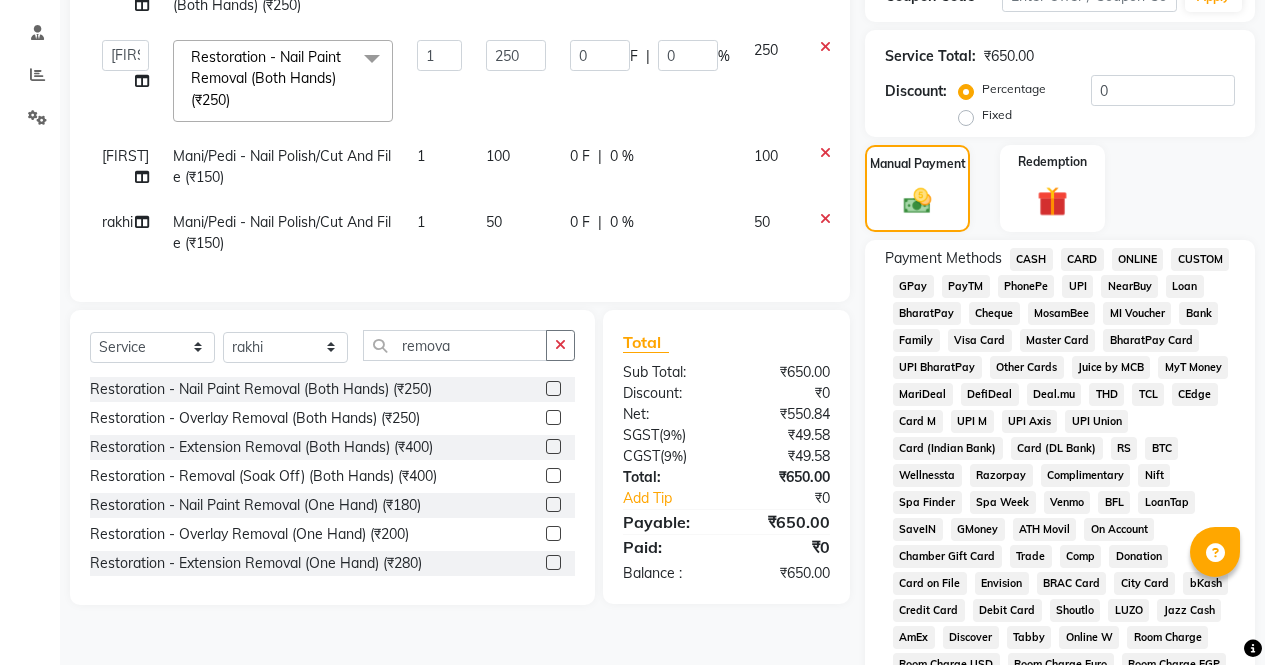 scroll, scrollTop: 361, scrollLeft: 0, axis: vertical 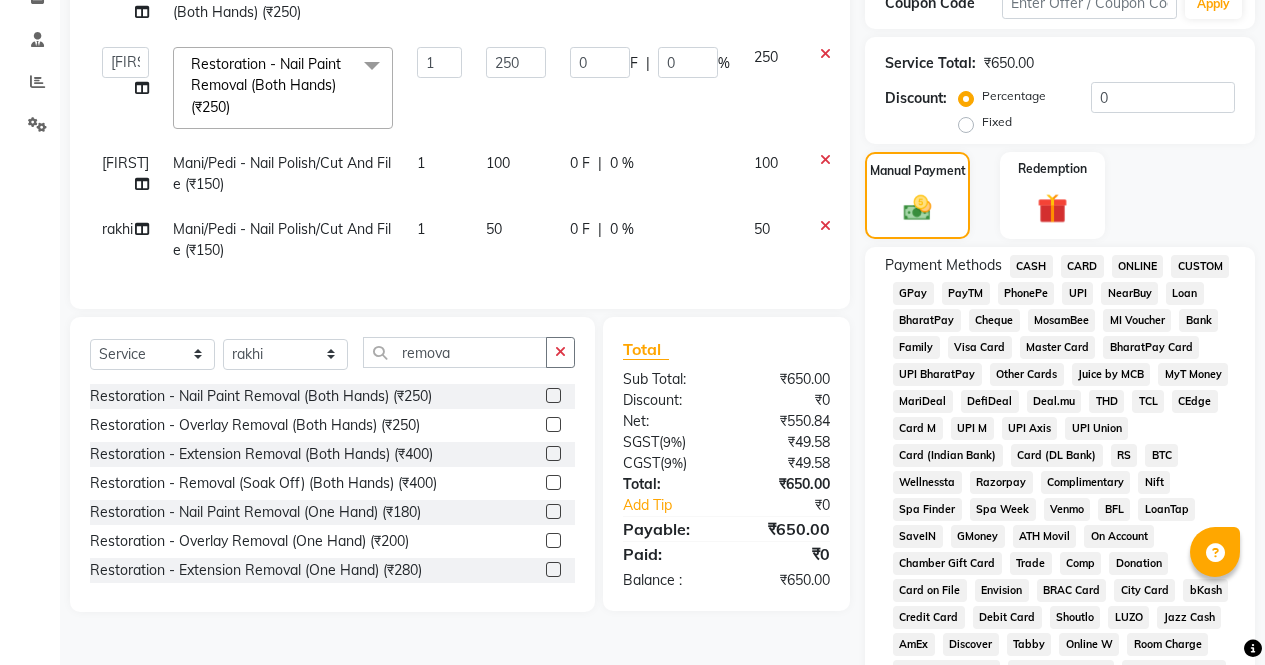 click on "ONLINE" 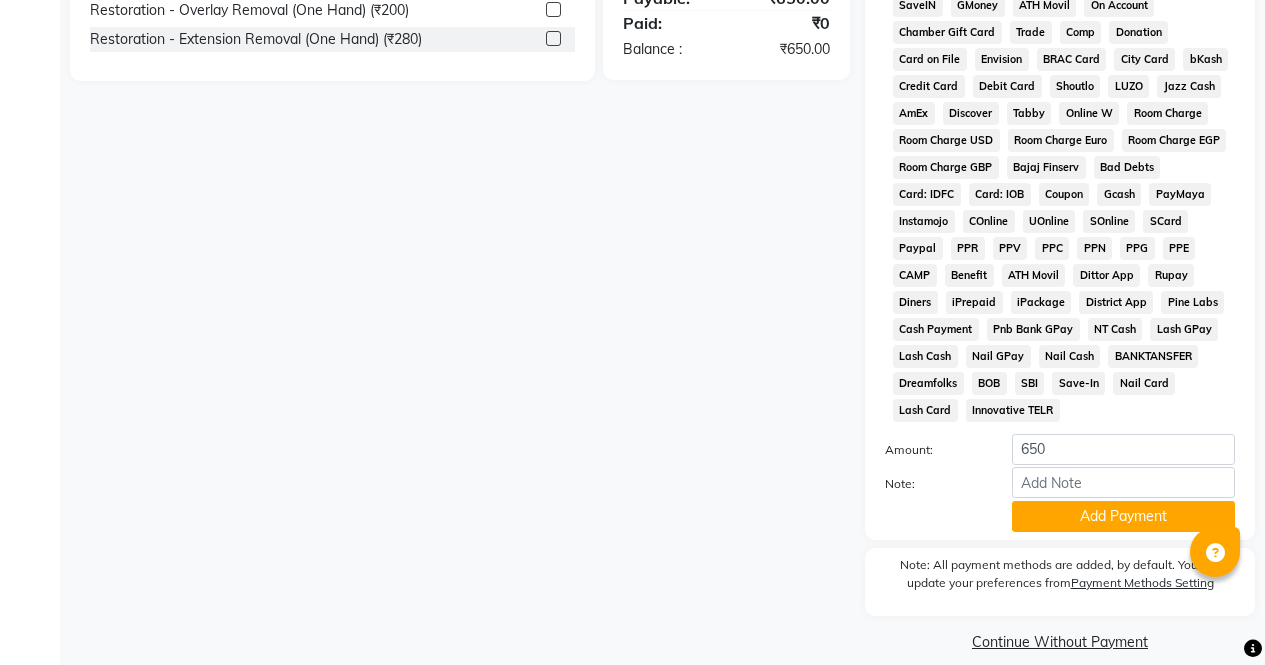 scroll, scrollTop: 914, scrollLeft: 0, axis: vertical 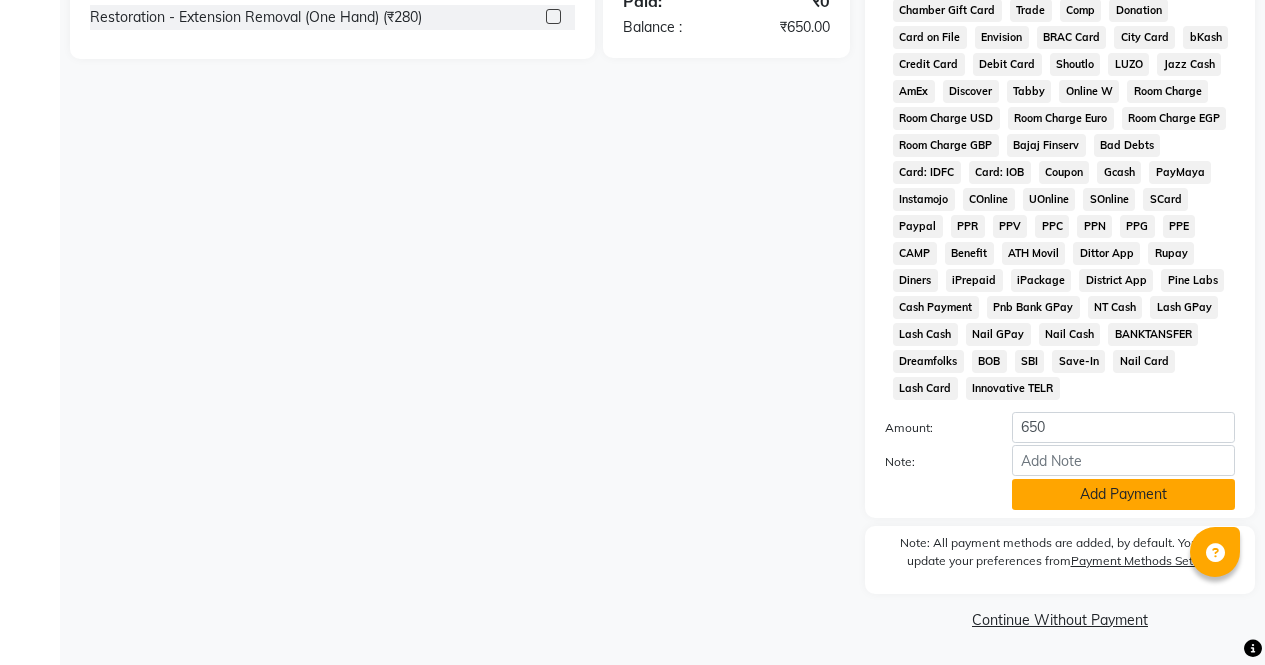 click on "Add Payment" 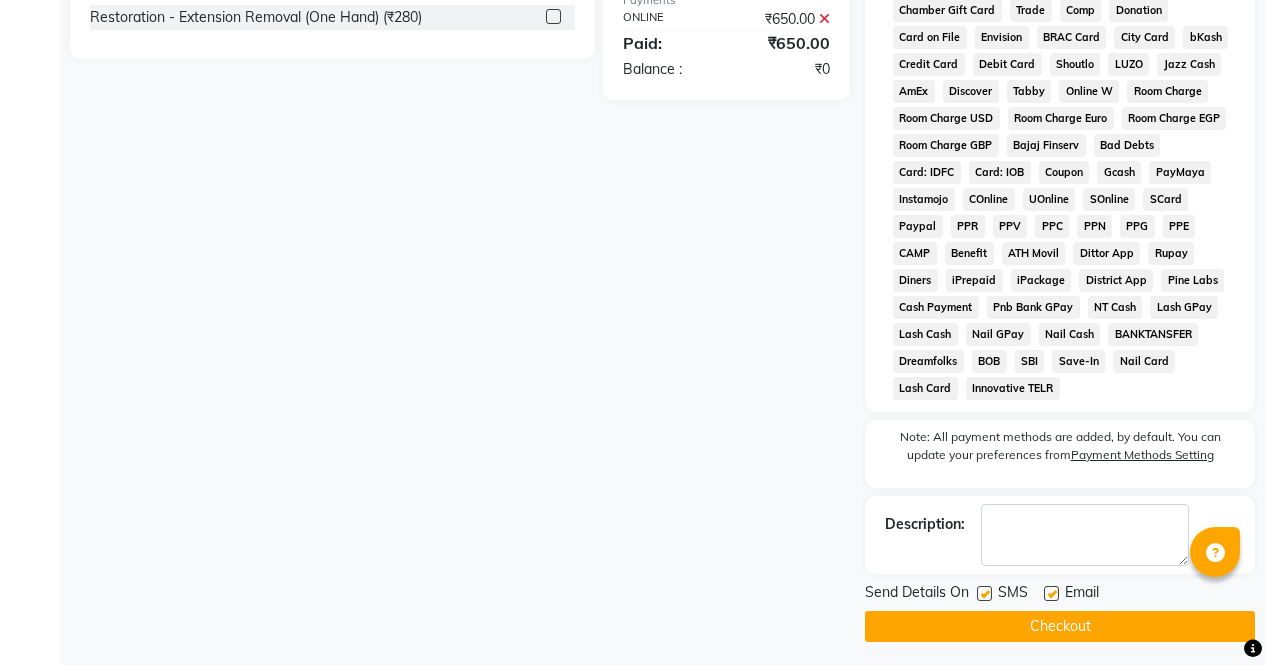 click on "Checkout" 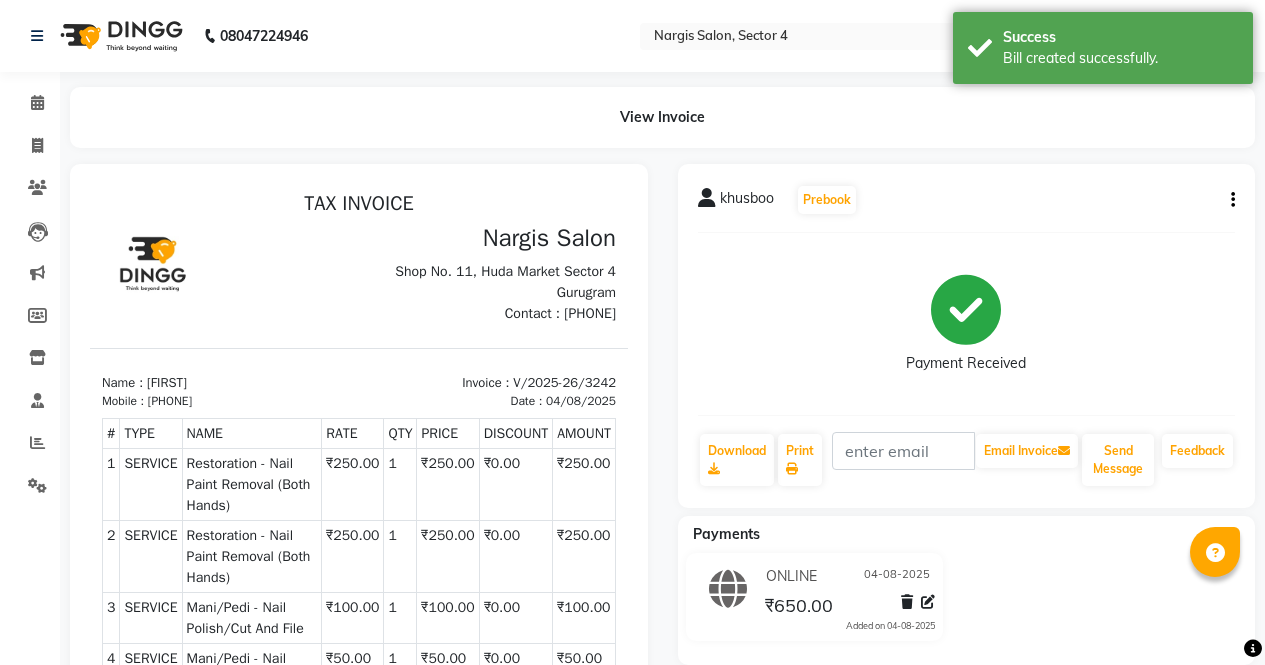 scroll, scrollTop: 0, scrollLeft: 0, axis: both 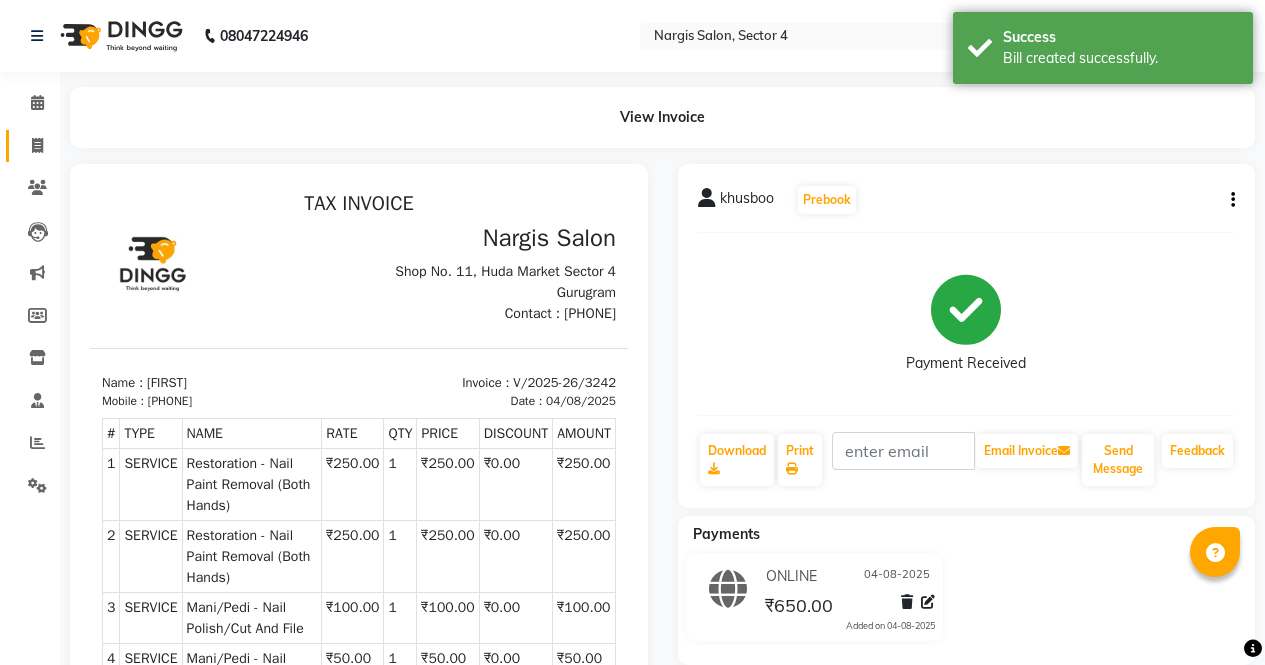 click 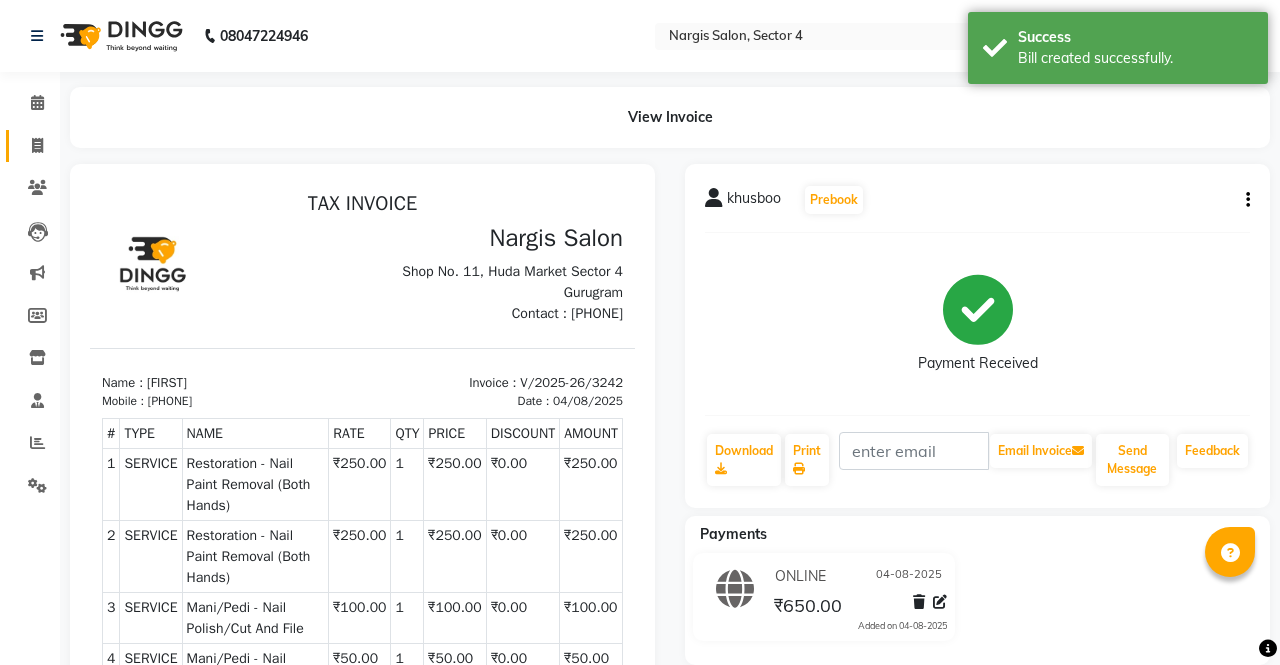 select on "service" 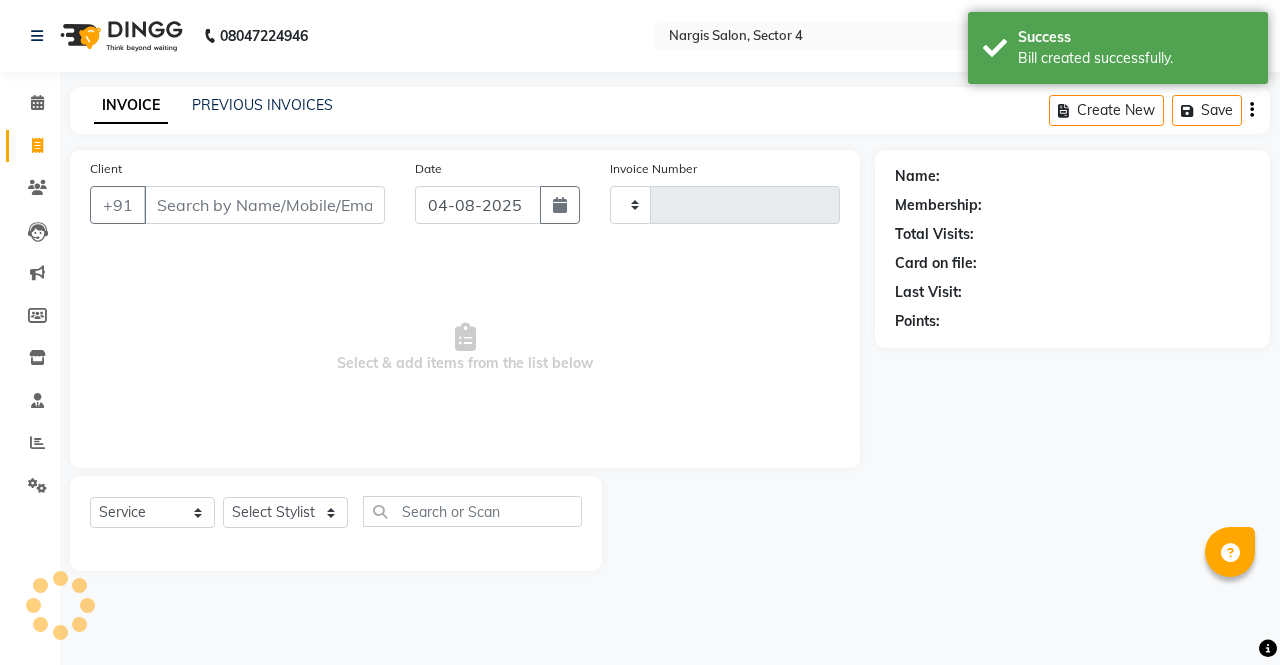 type on "3243" 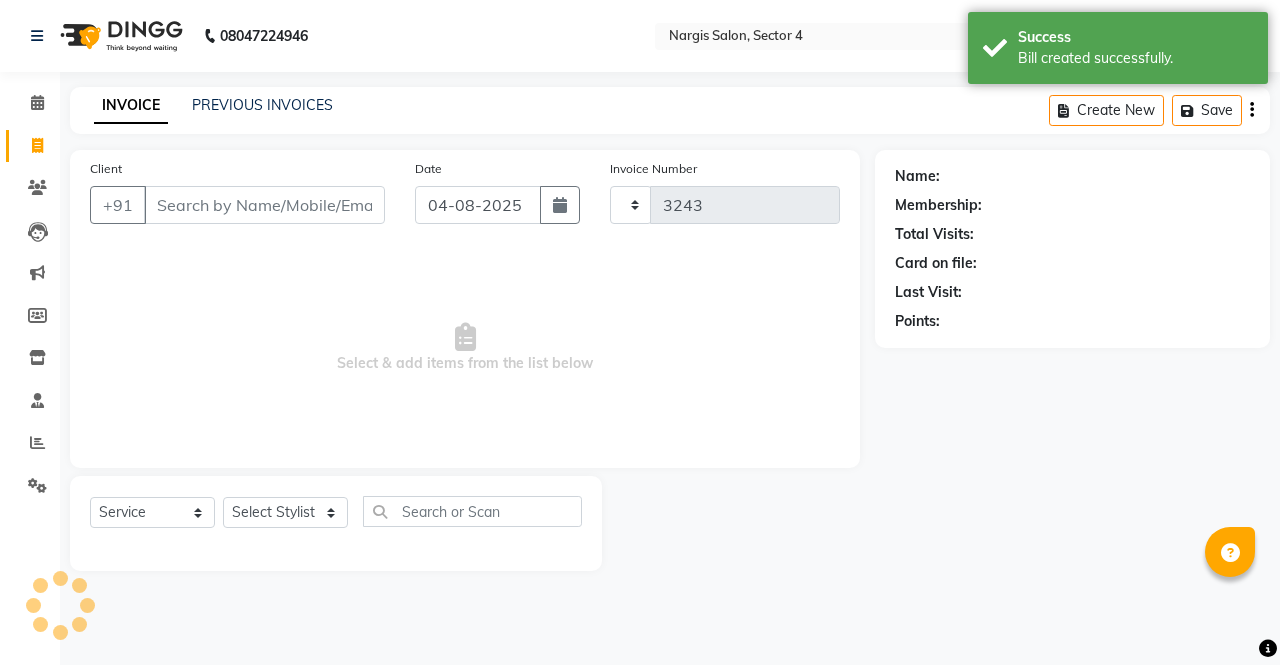 select on "4130" 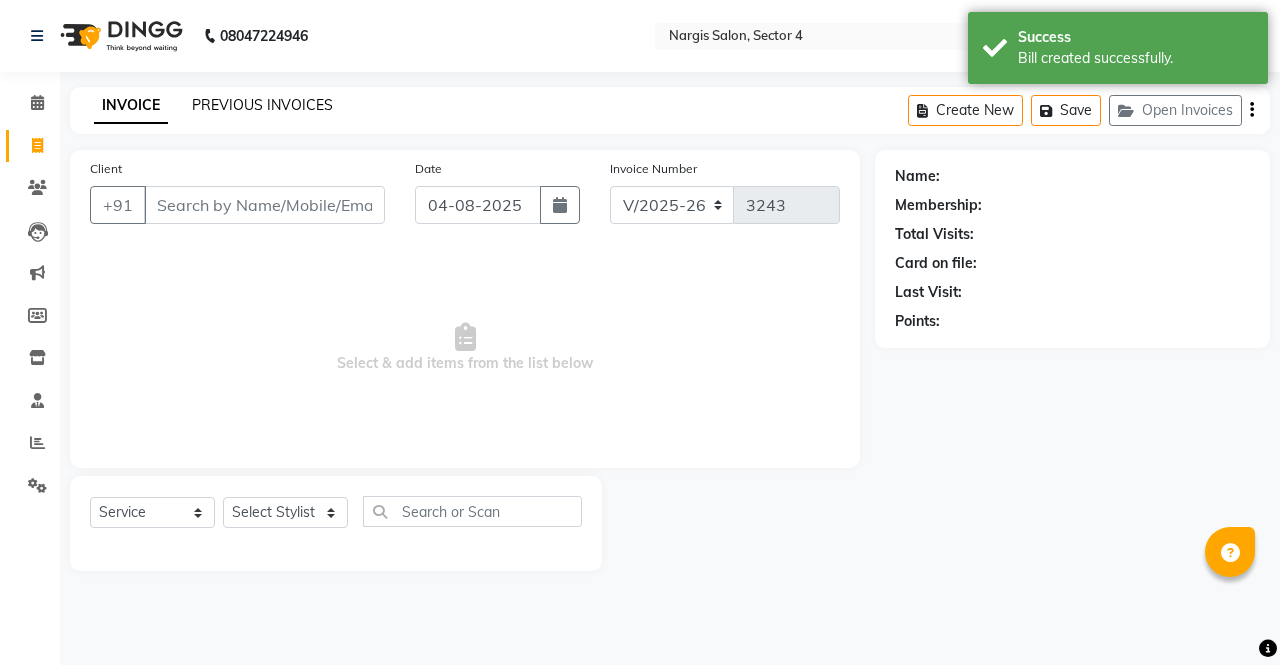 click on "PREVIOUS INVOICES" 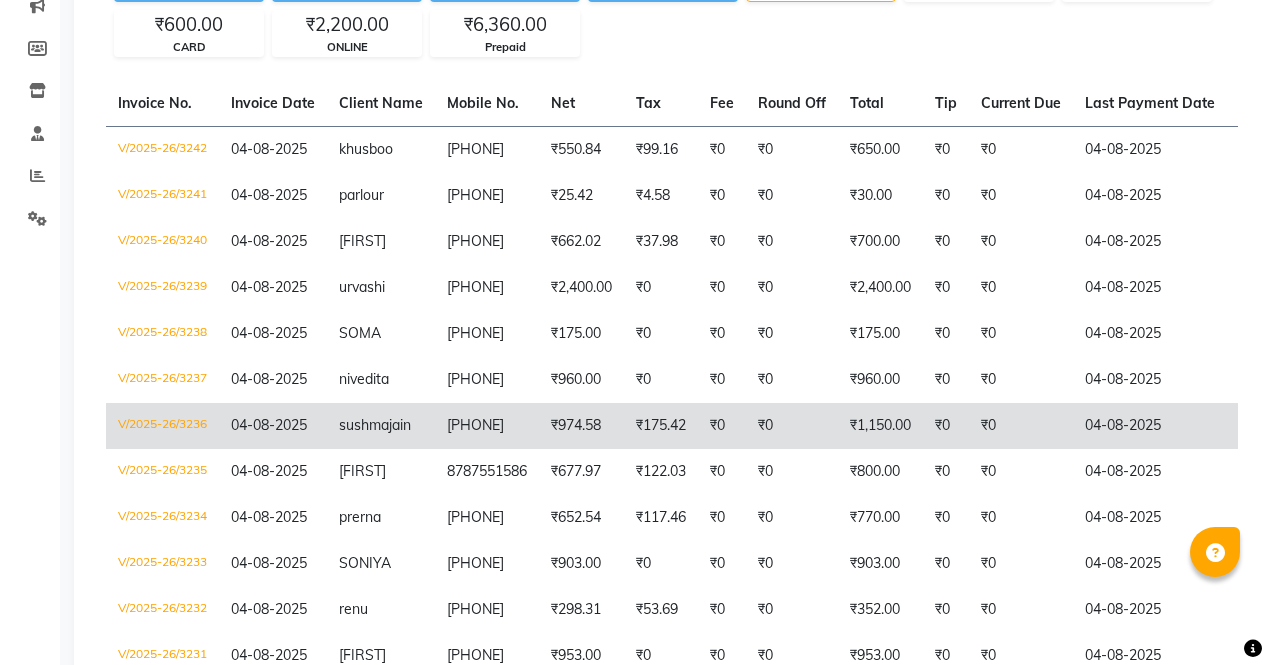 scroll, scrollTop: 270, scrollLeft: 0, axis: vertical 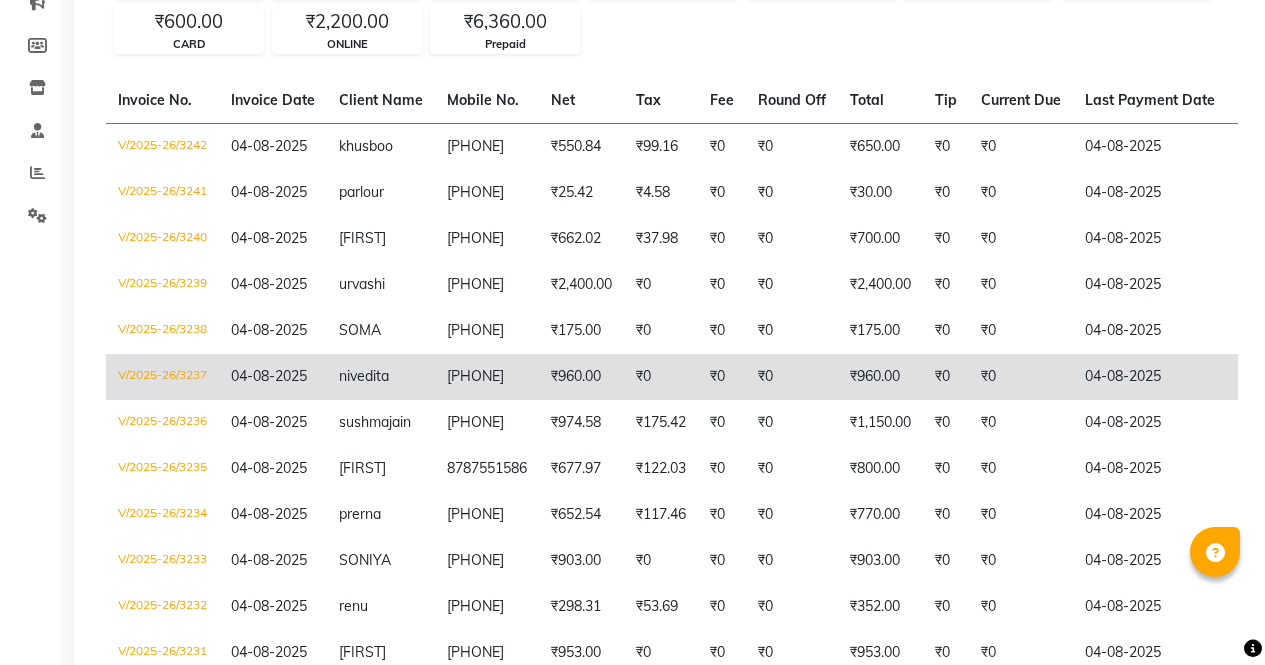 click on "[PHONE]" 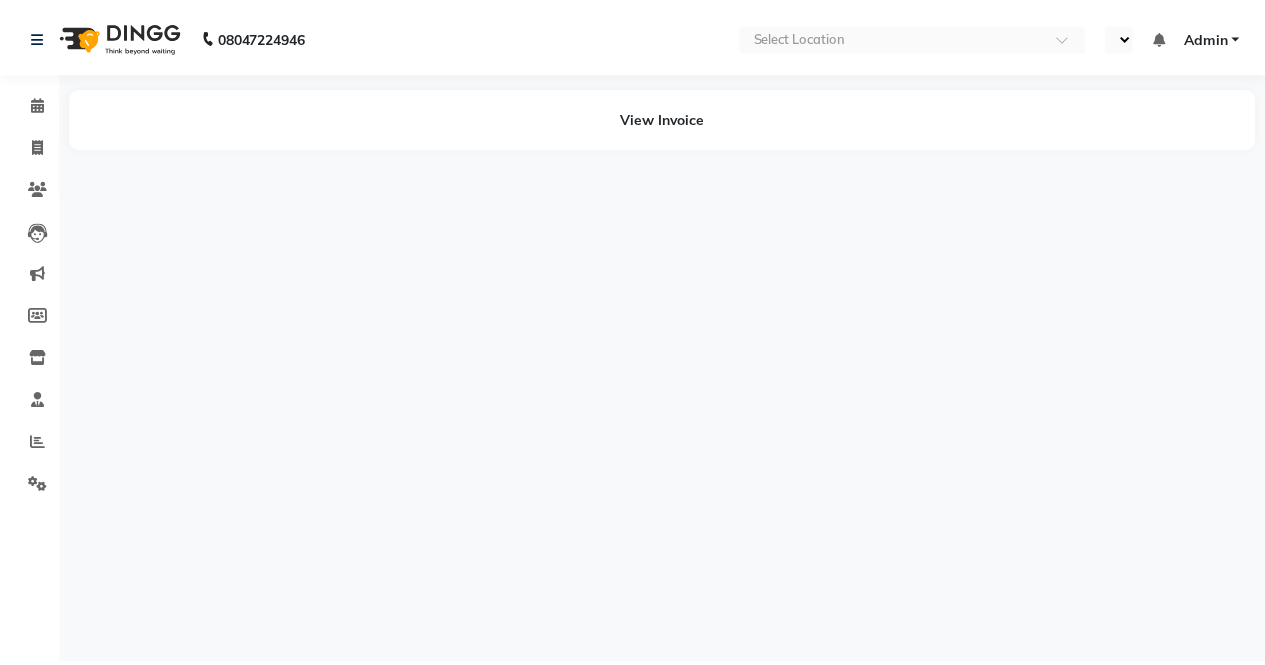 scroll, scrollTop: 0, scrollLeft: 0, axis: both 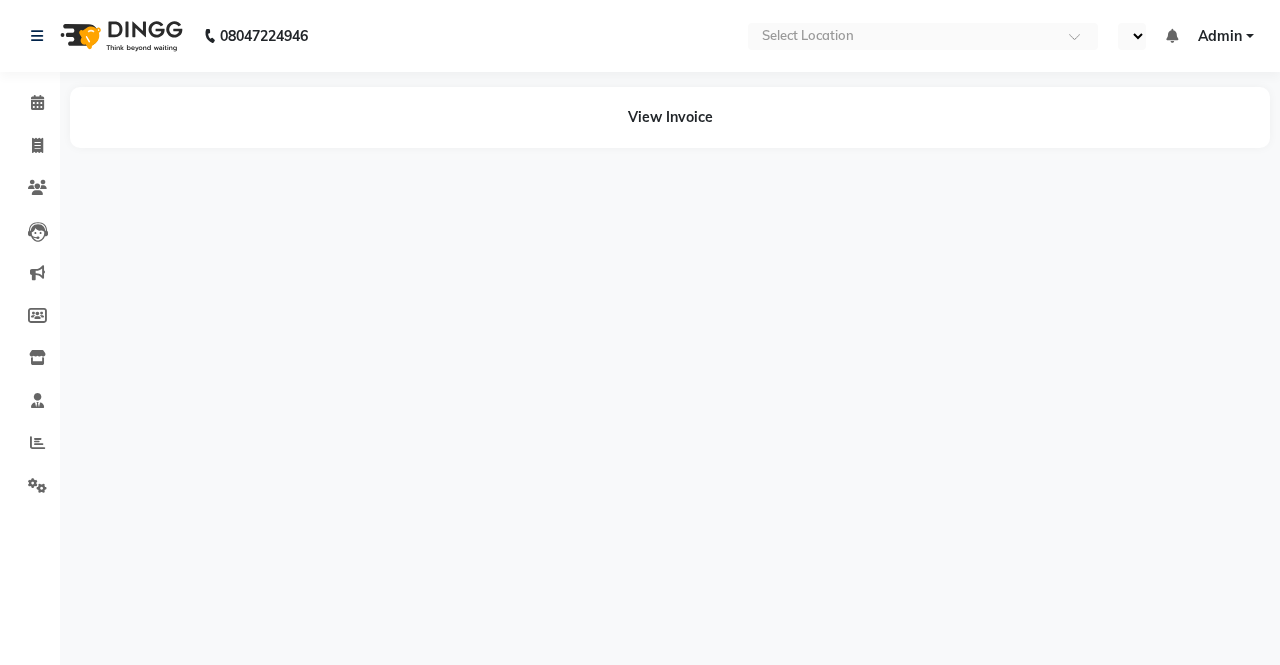 select on "en" 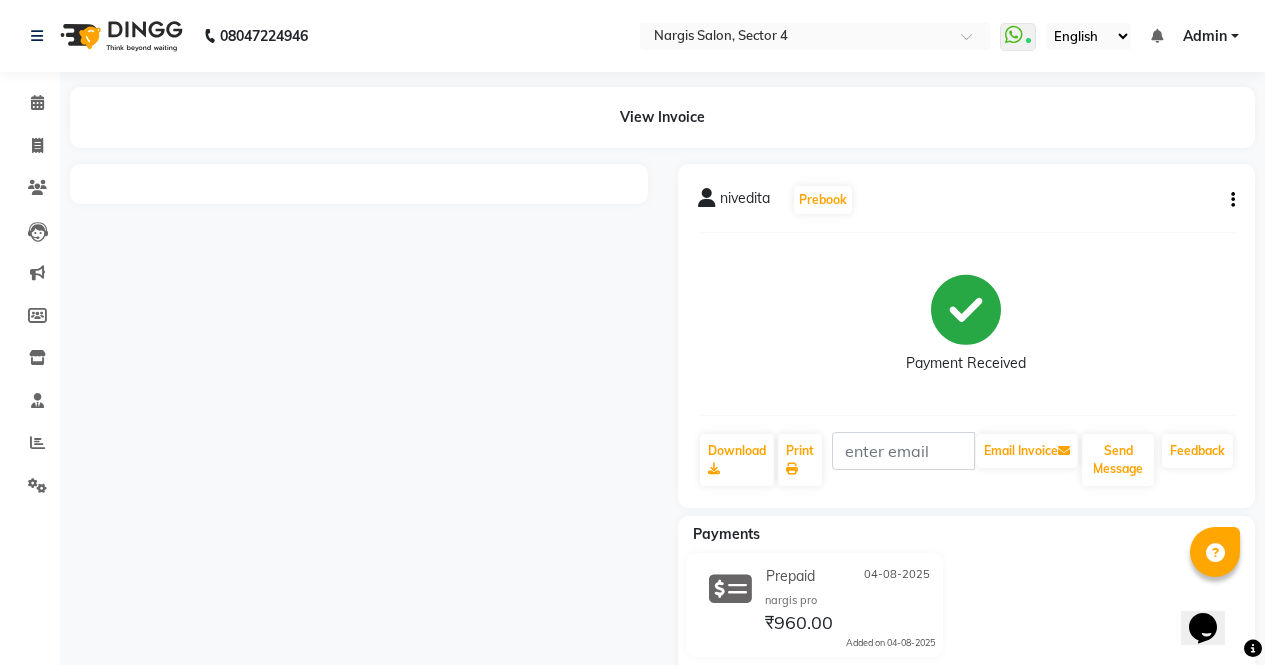 scroll, scrollTop: 0, scrollLeft: 0, axis: both 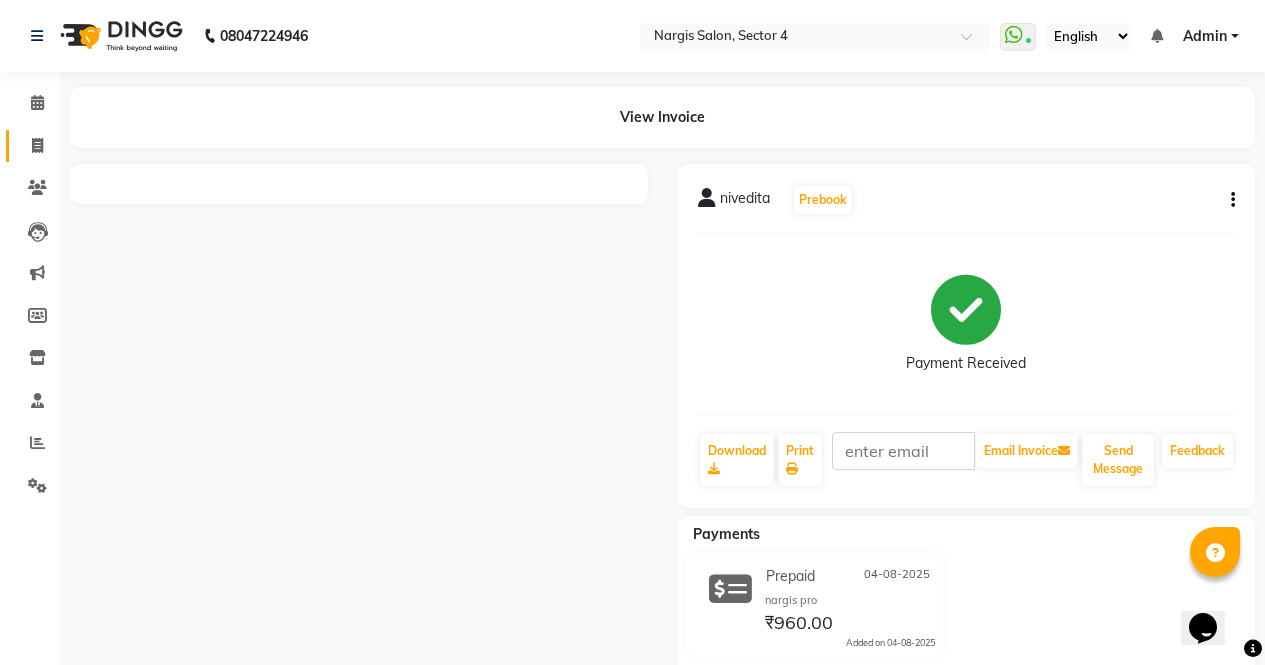 click 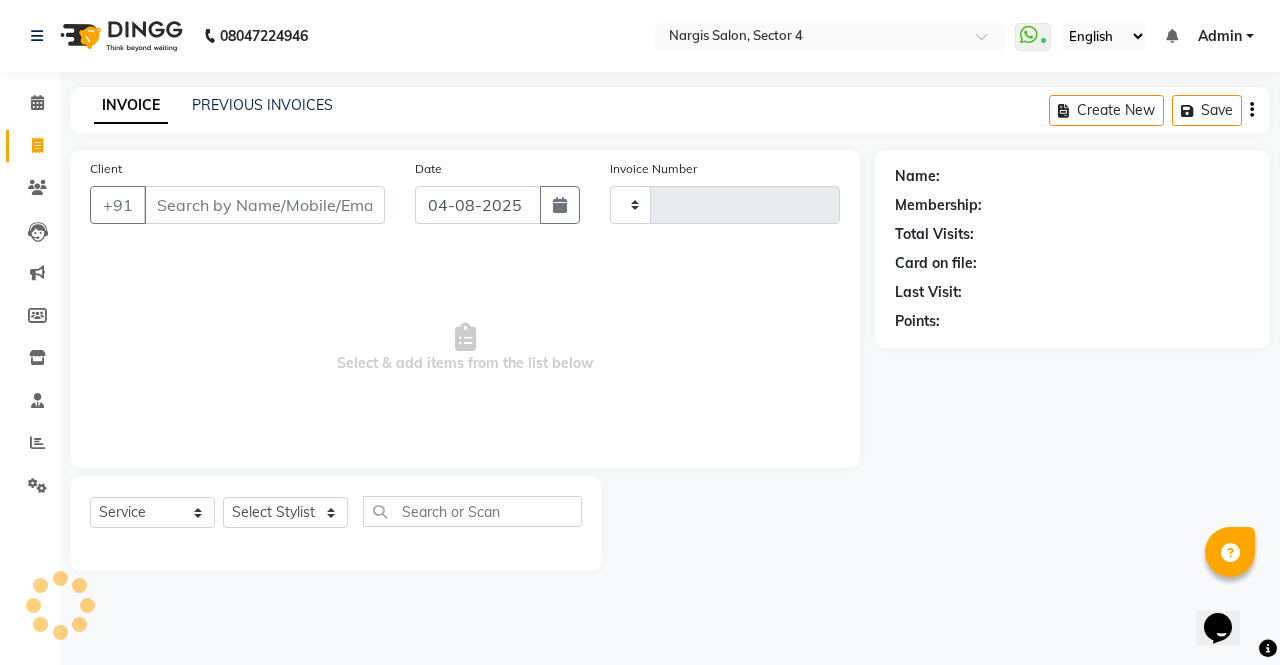 type on "3243" 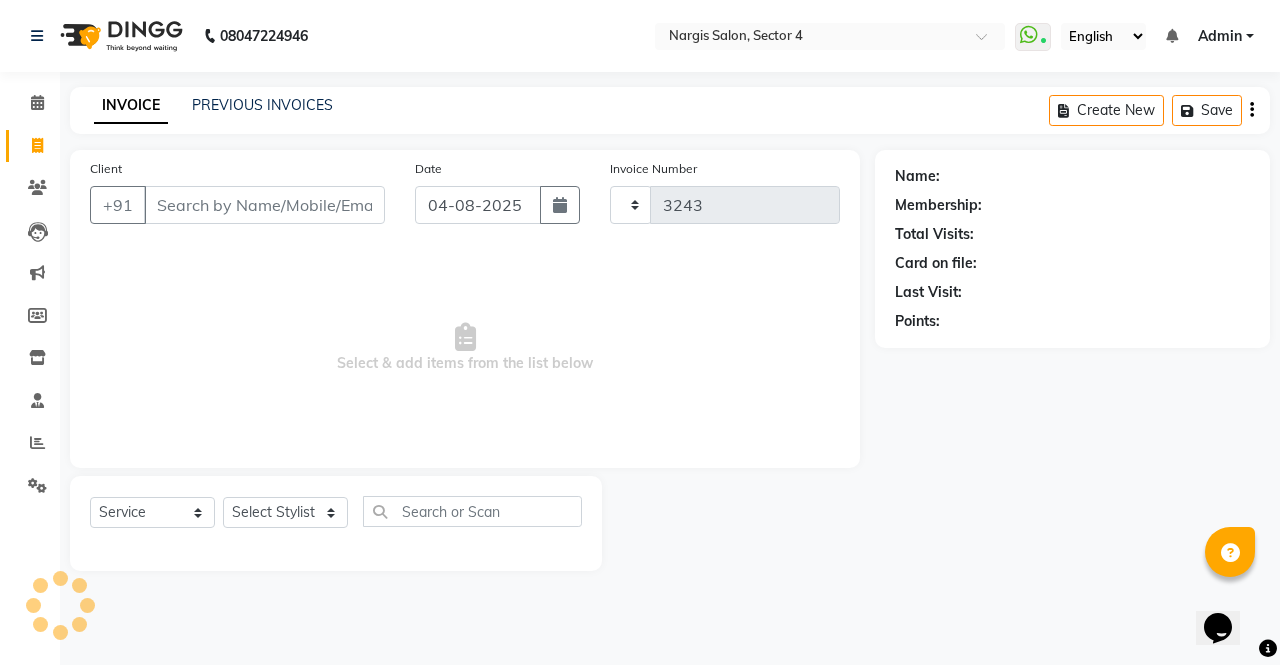 select on "4130" 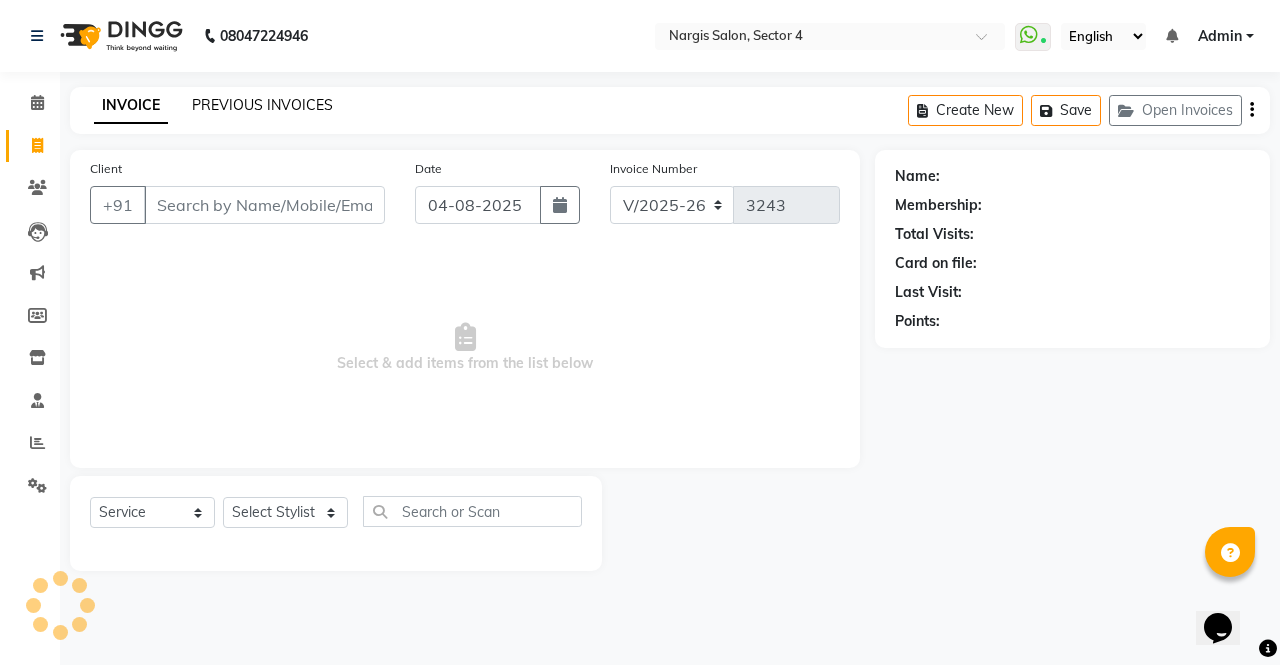click on "PREVIOUS INVOICES" 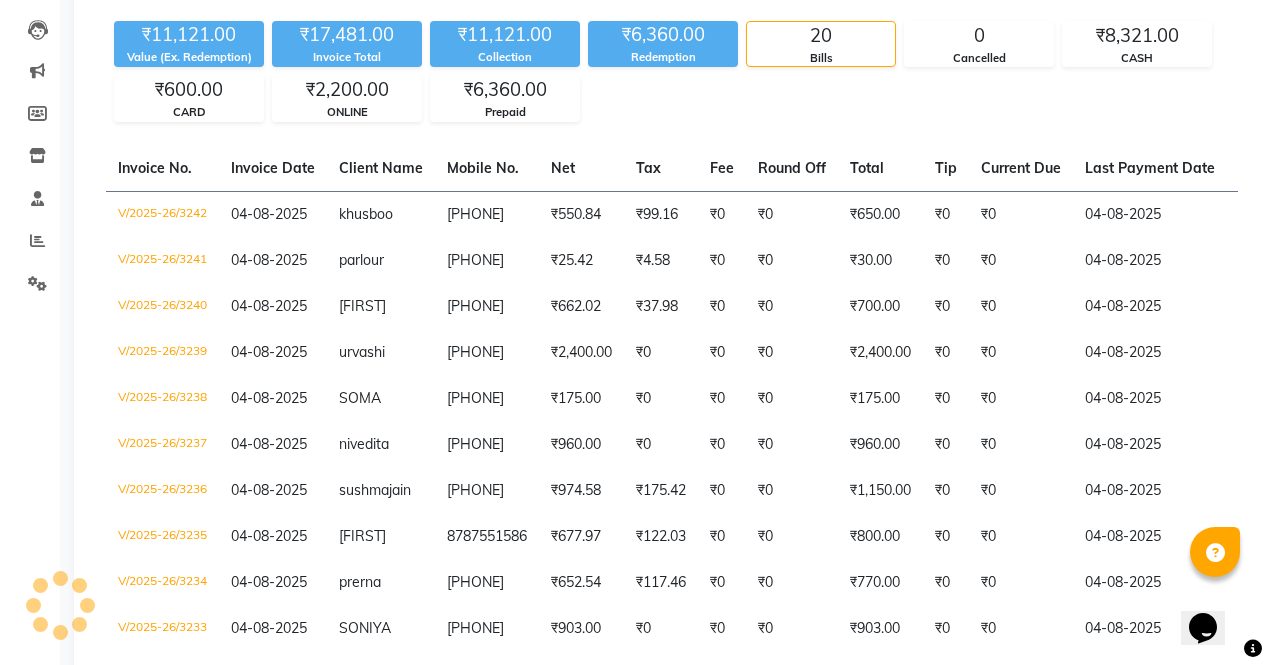 scroll, scrollTop: 232, scrollLeft: 0, axis: vertical 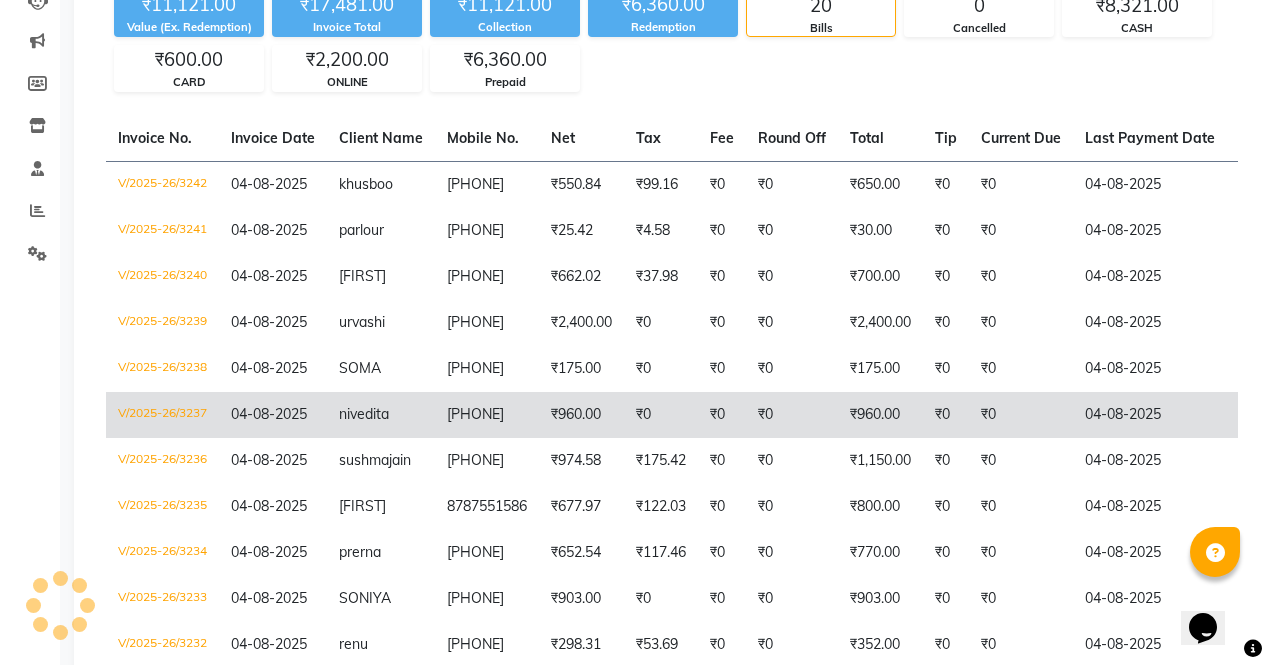 click on "nivedita" 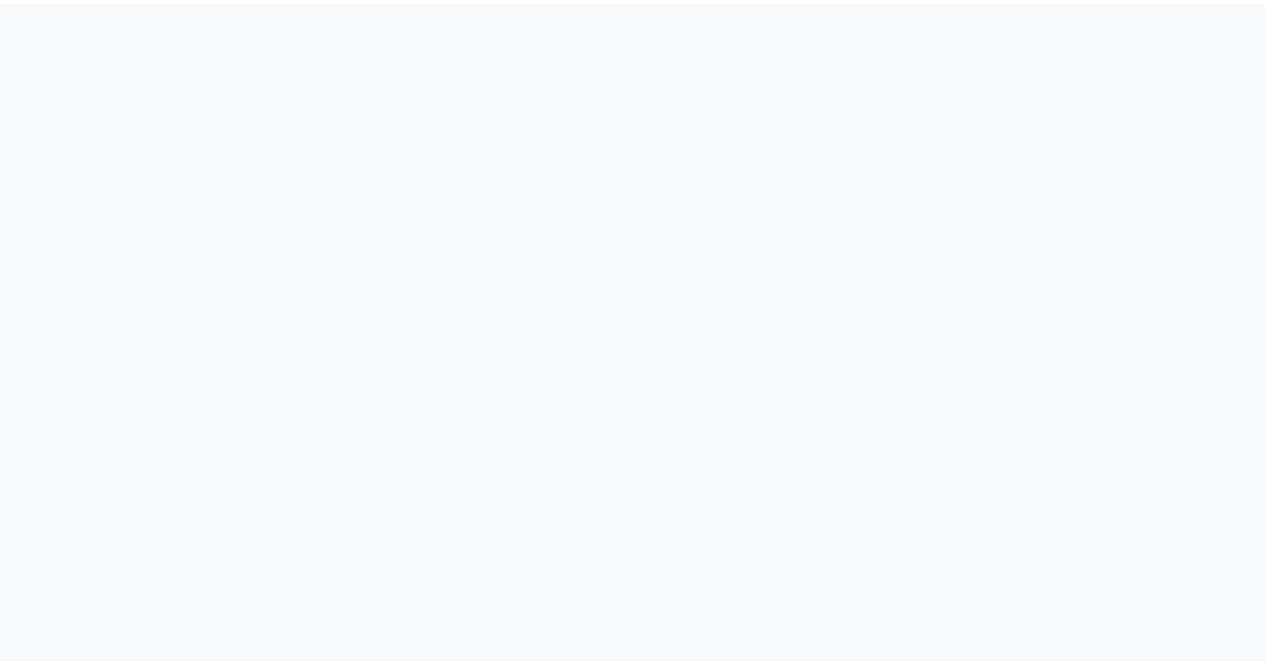 scroll, scrollTop: 0, scrollLeft: 0, axis: both 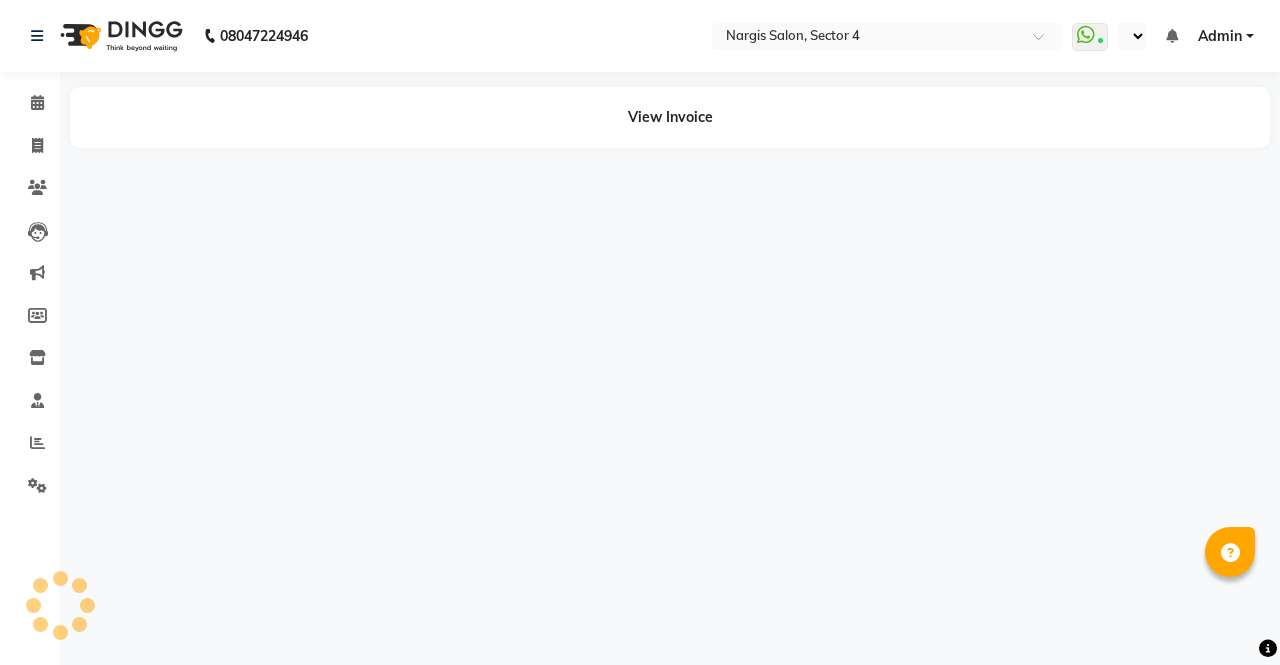 select on "en" 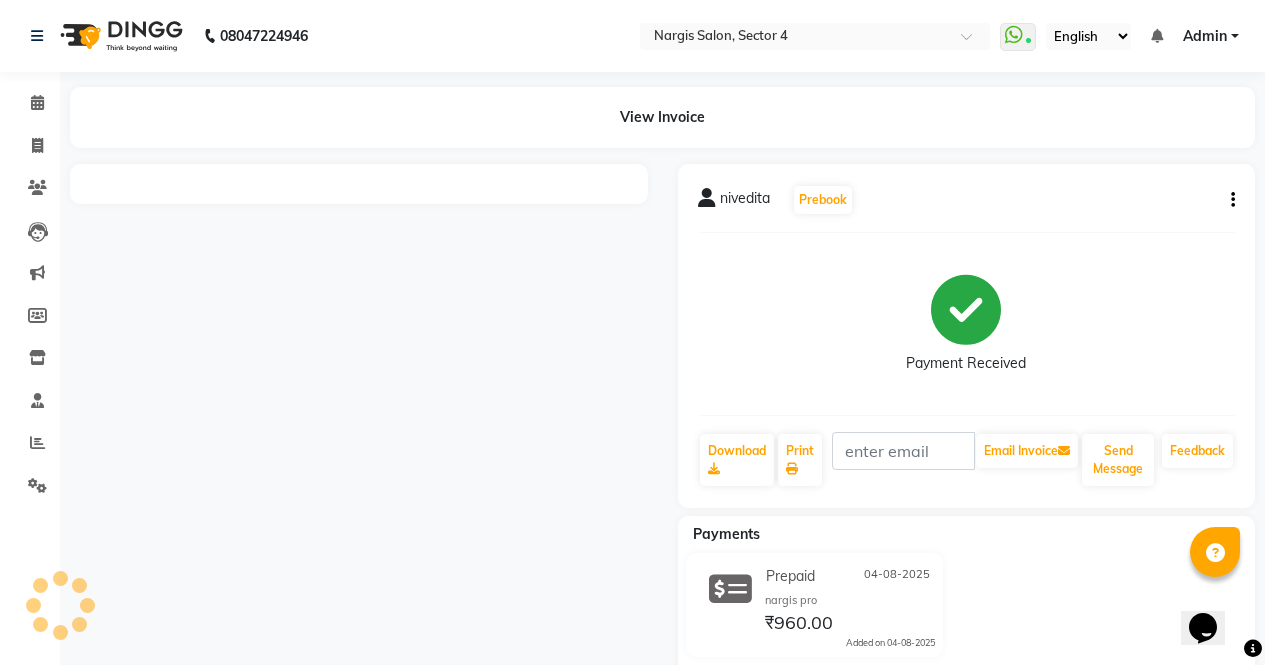 scroll, scrollTop: 0, scrollLeft: 0, axis: both 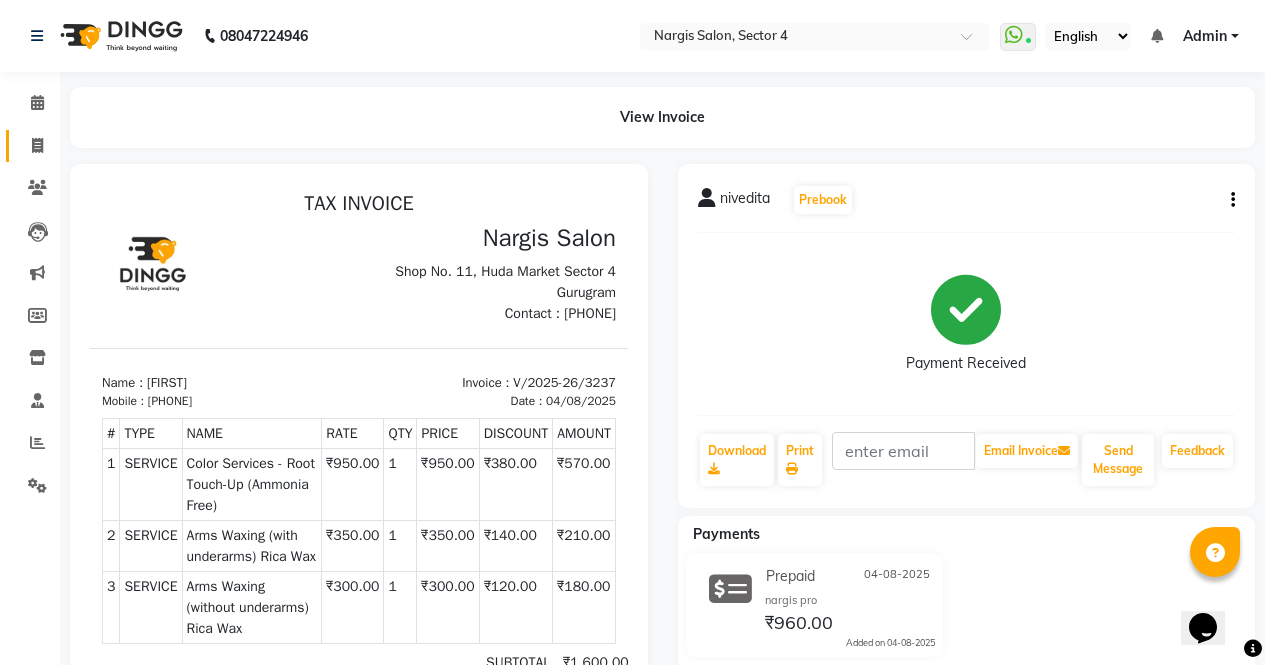 click 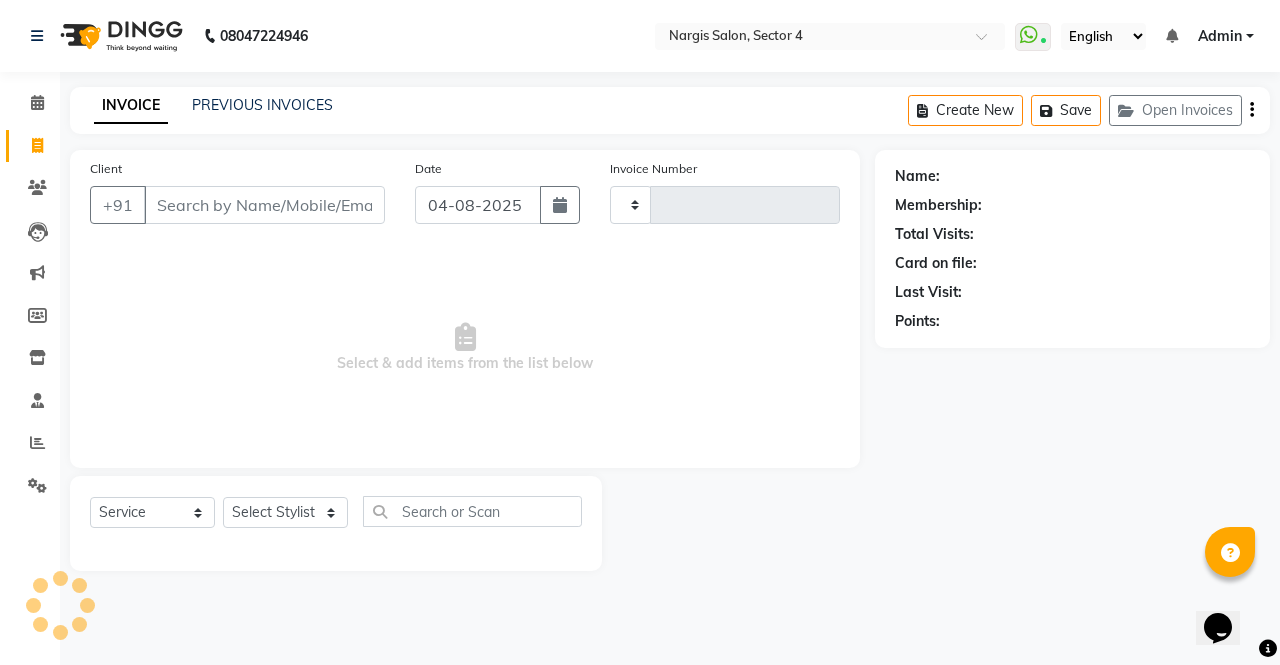 type on "3243" 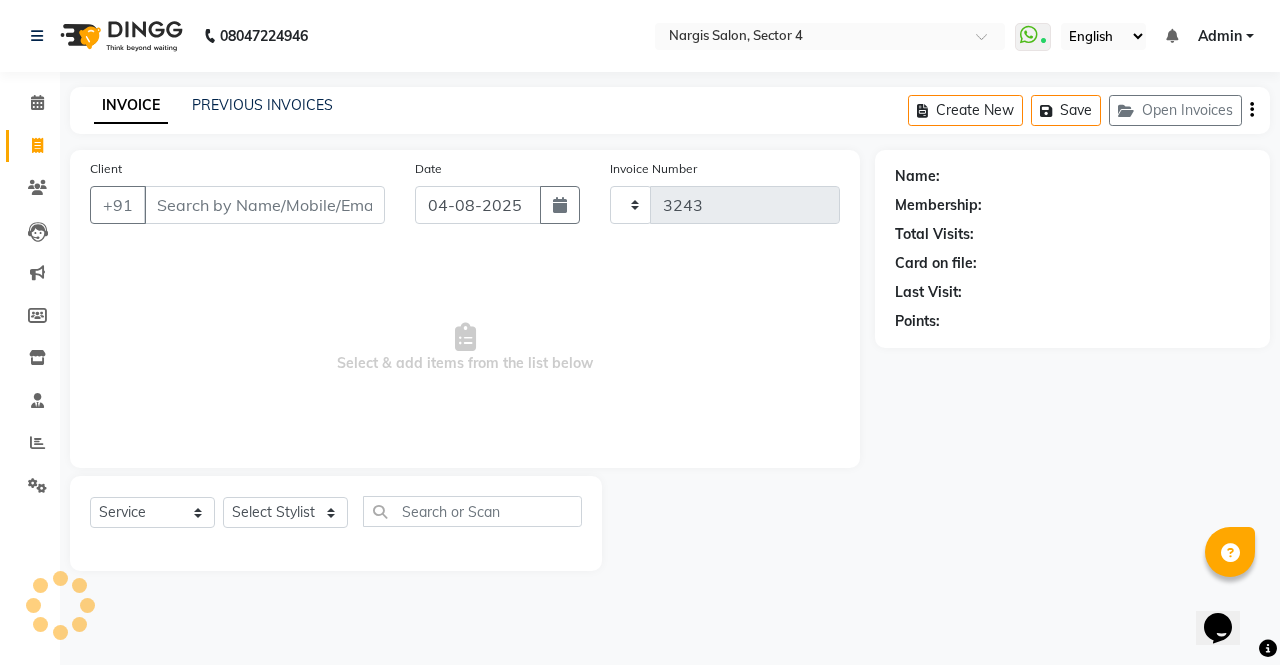select on "4130" 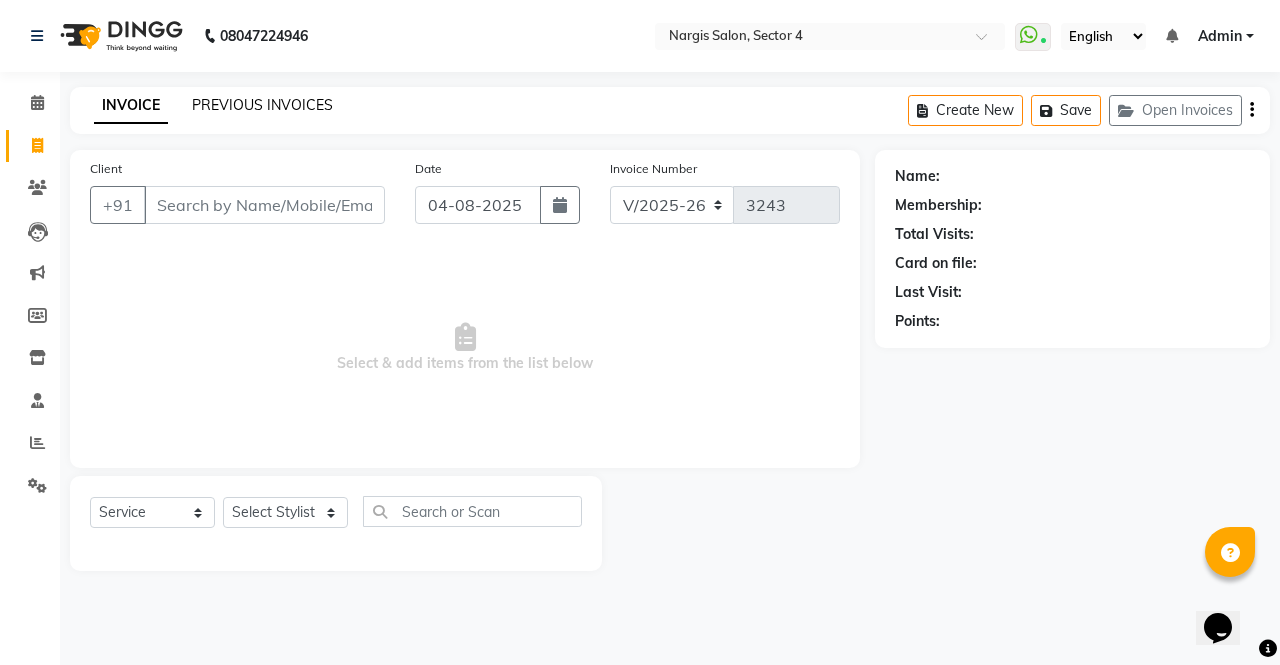 click on "PREVIOUS INVOICES" 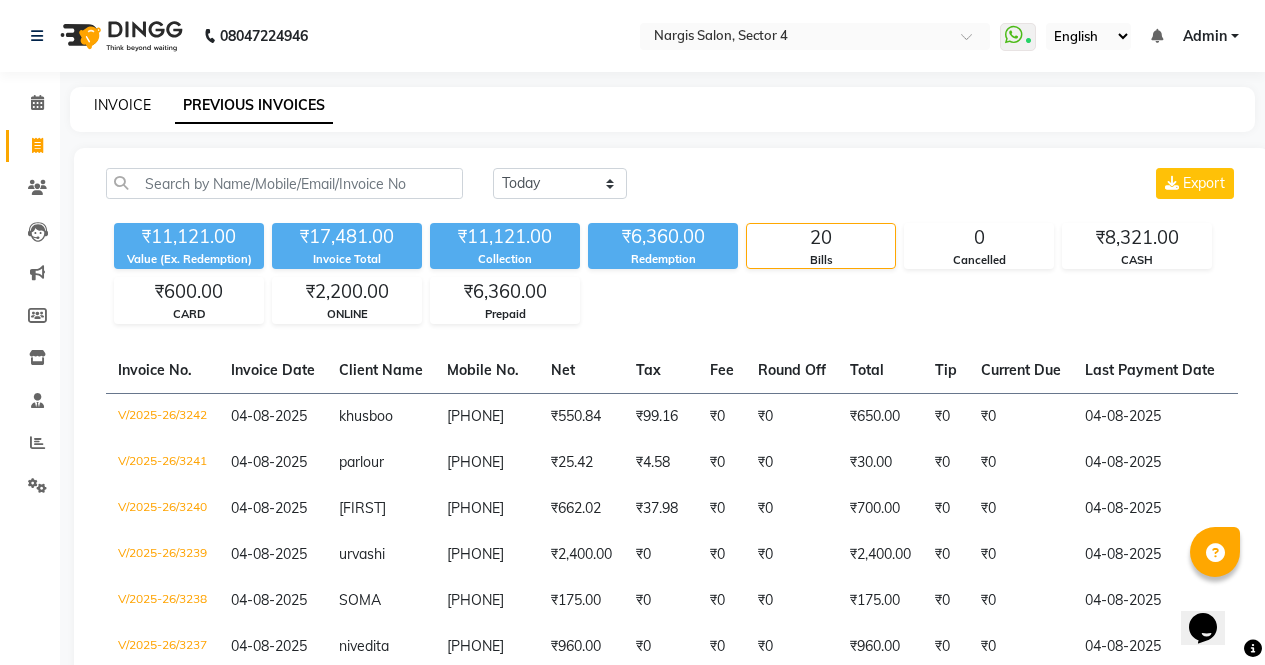 click on "INVOICE" 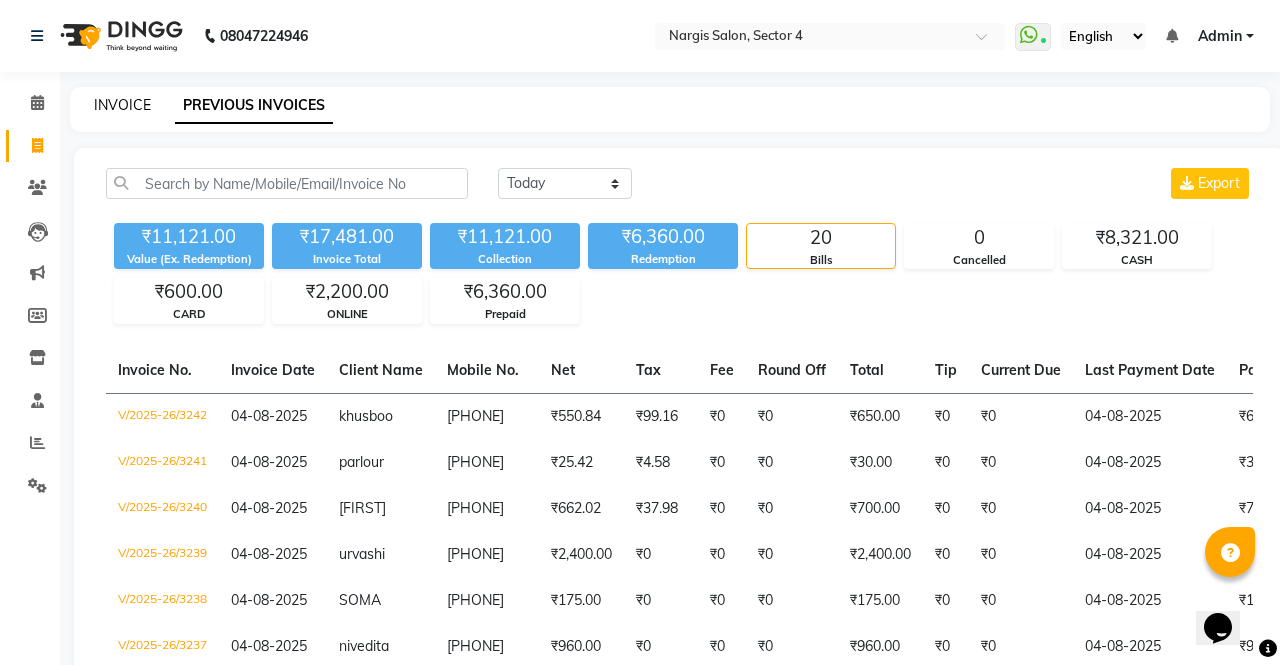 select on "service" 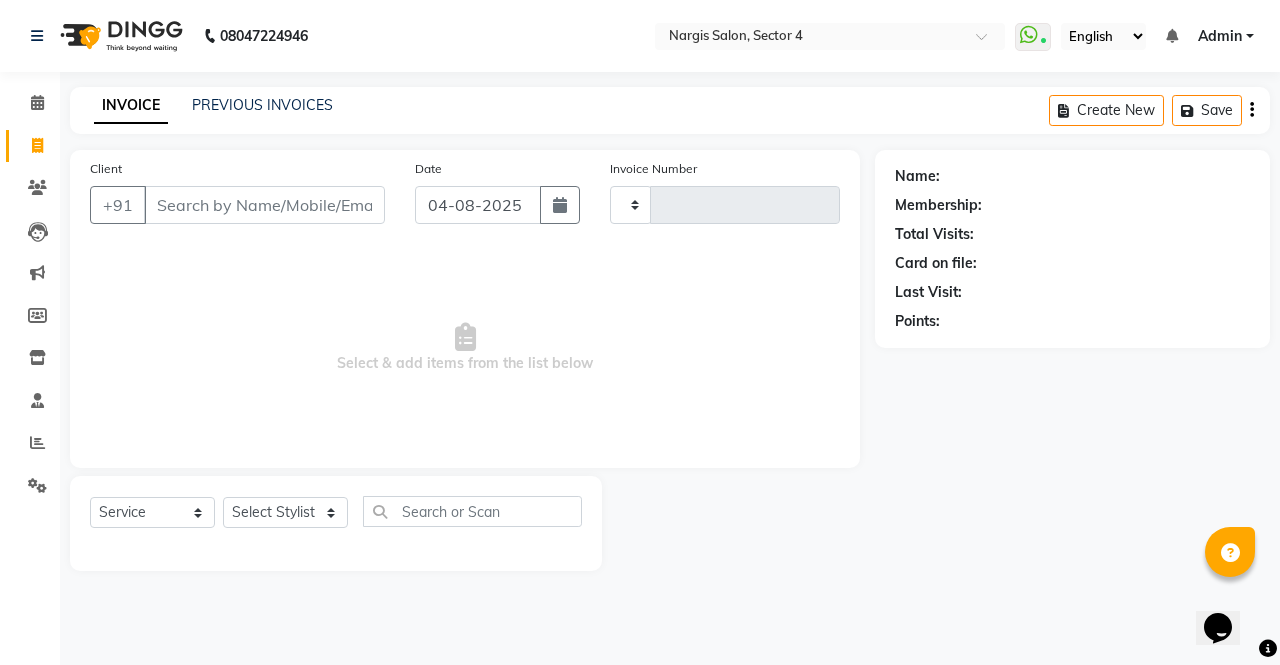 type on "3243" 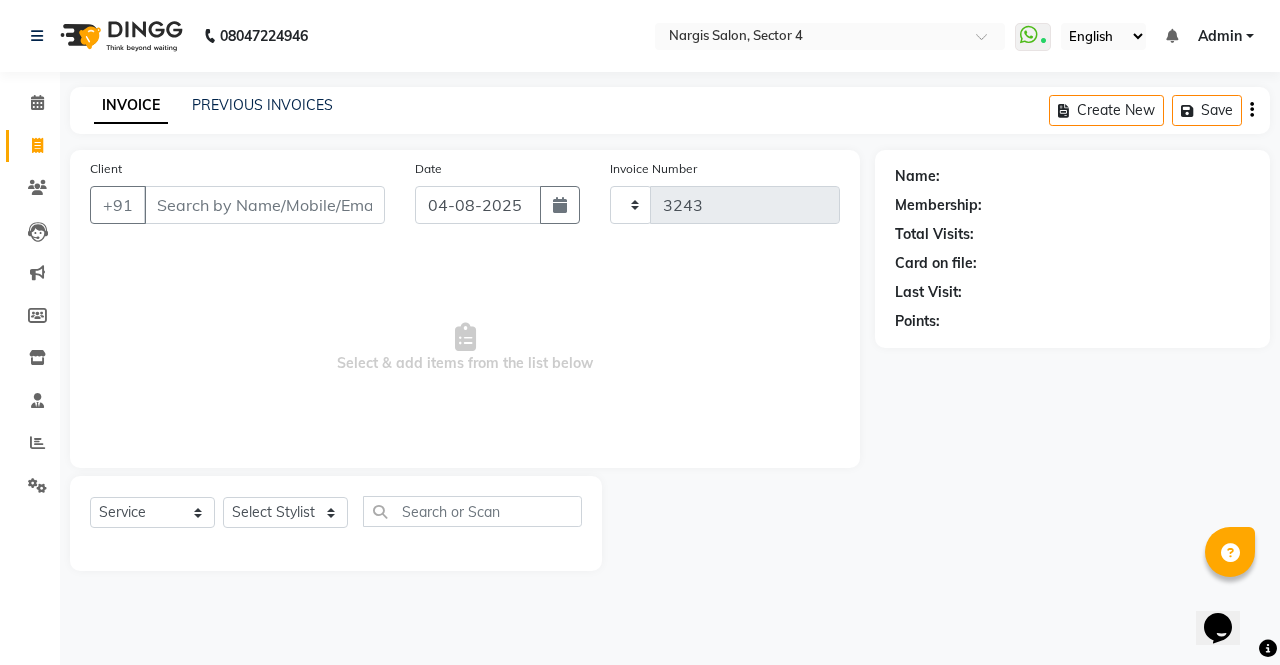 select on "4130" 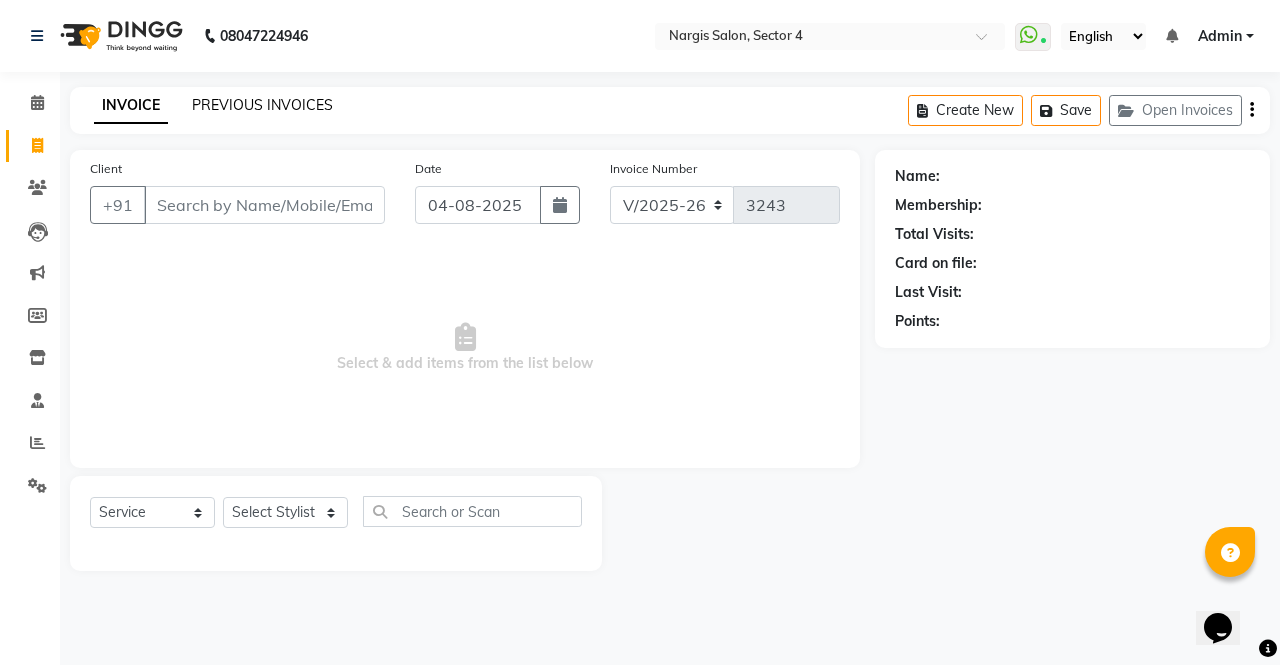 click on "PREVIOUS INVOICES" 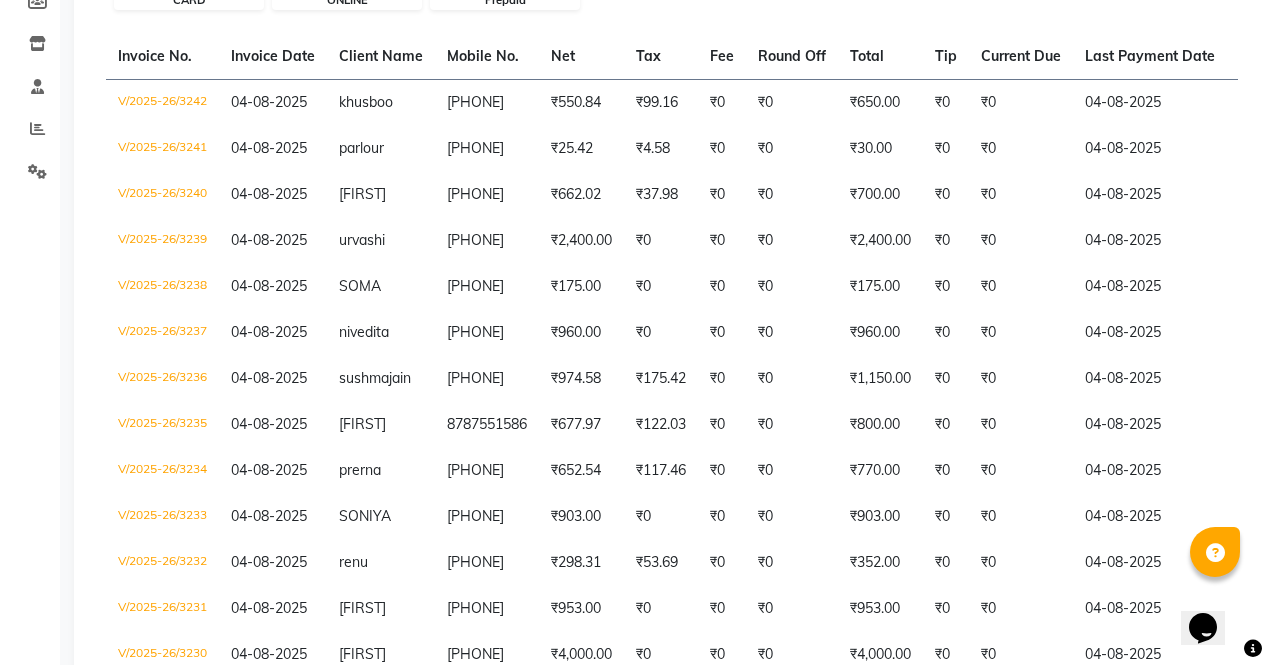 scroll, scrollTop: 339, scrollLeft: 0, axis: vertical 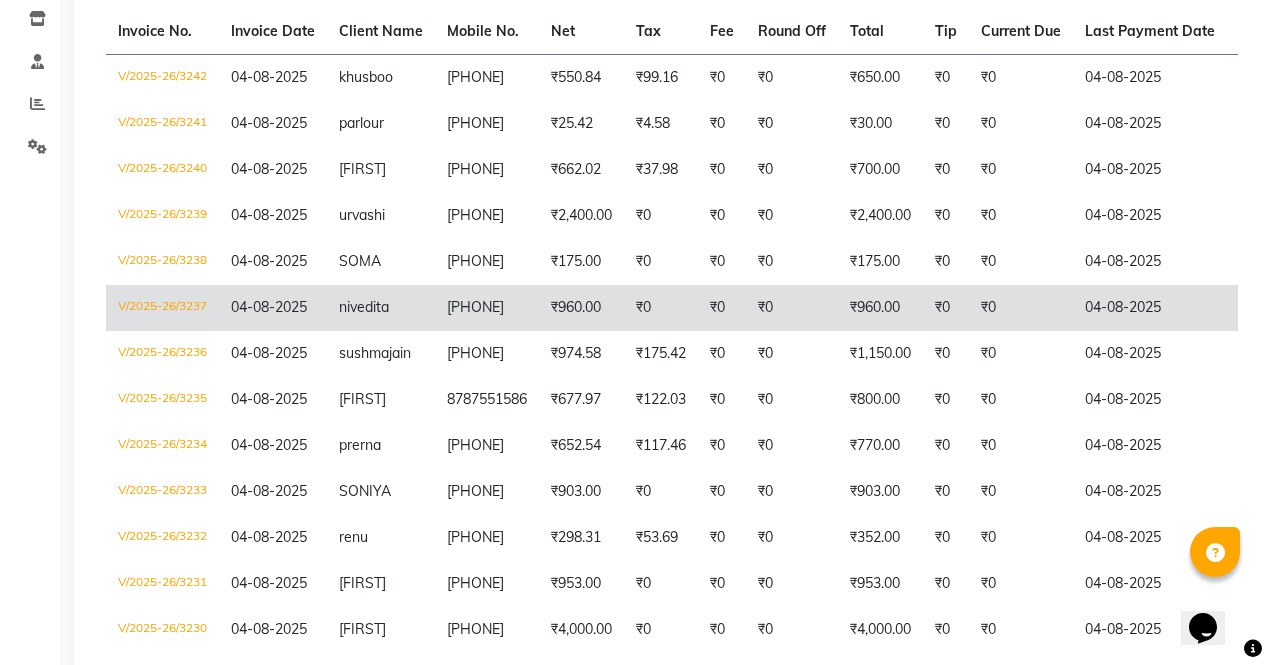 click on "nivedita" 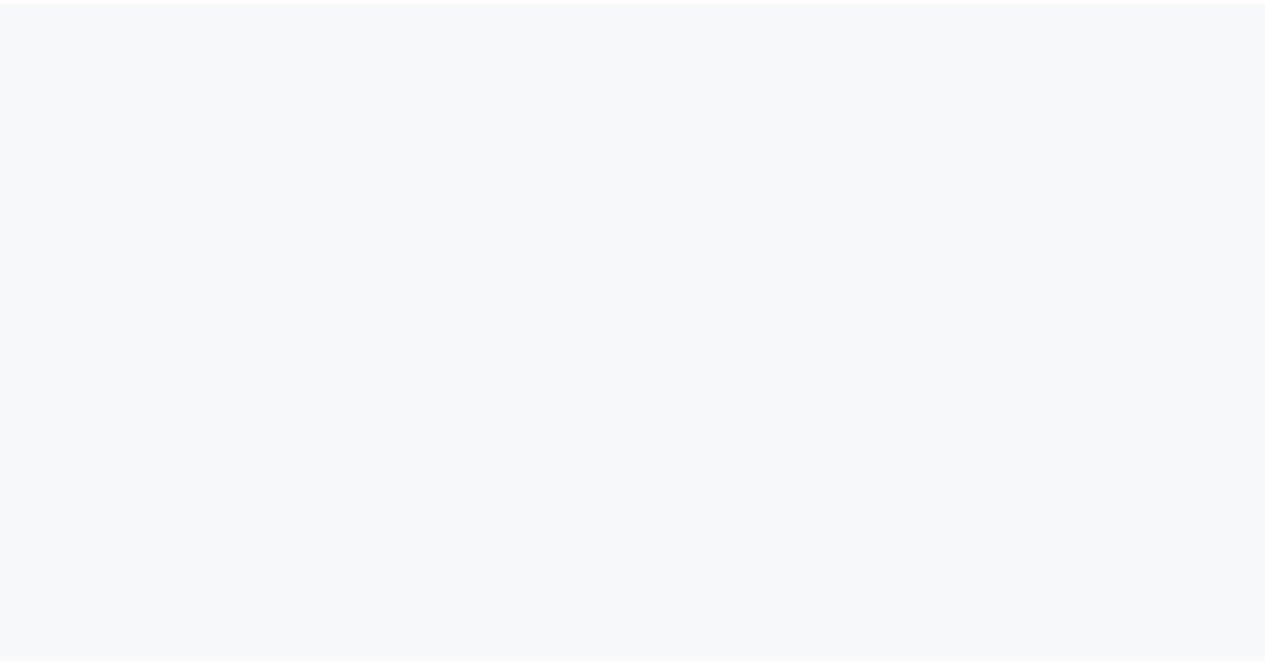 scroll, scrollTop: 0, scrollLeft: 0, axis: both 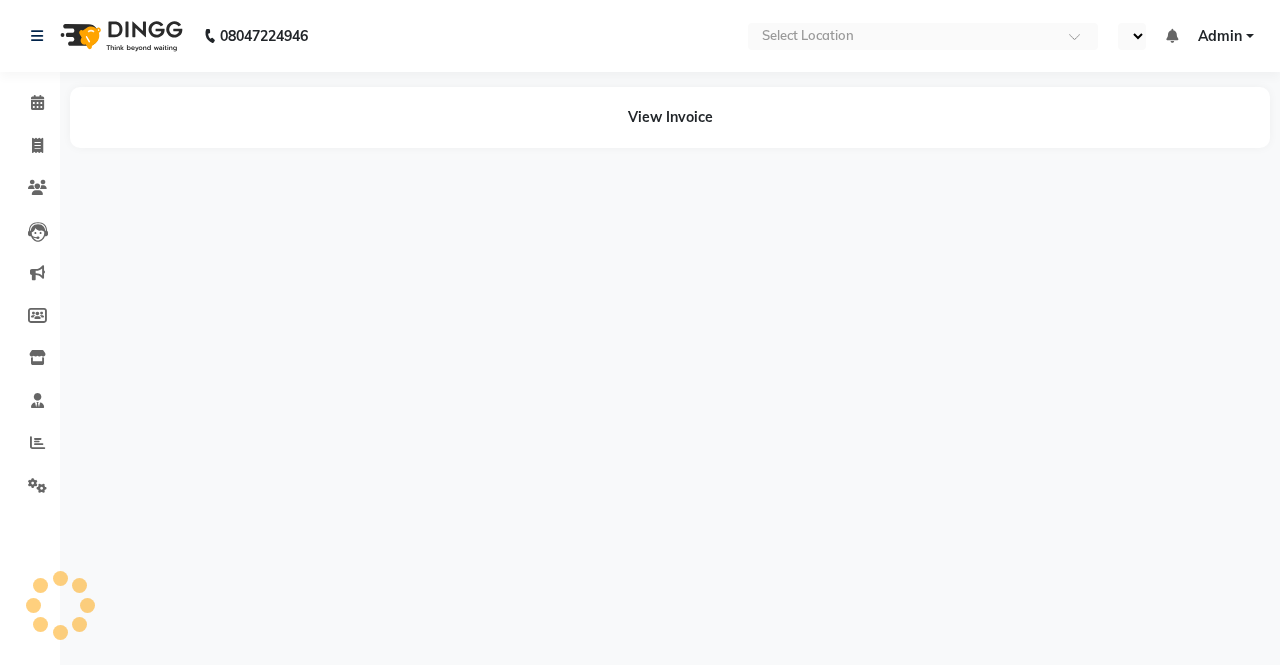 select on "en" 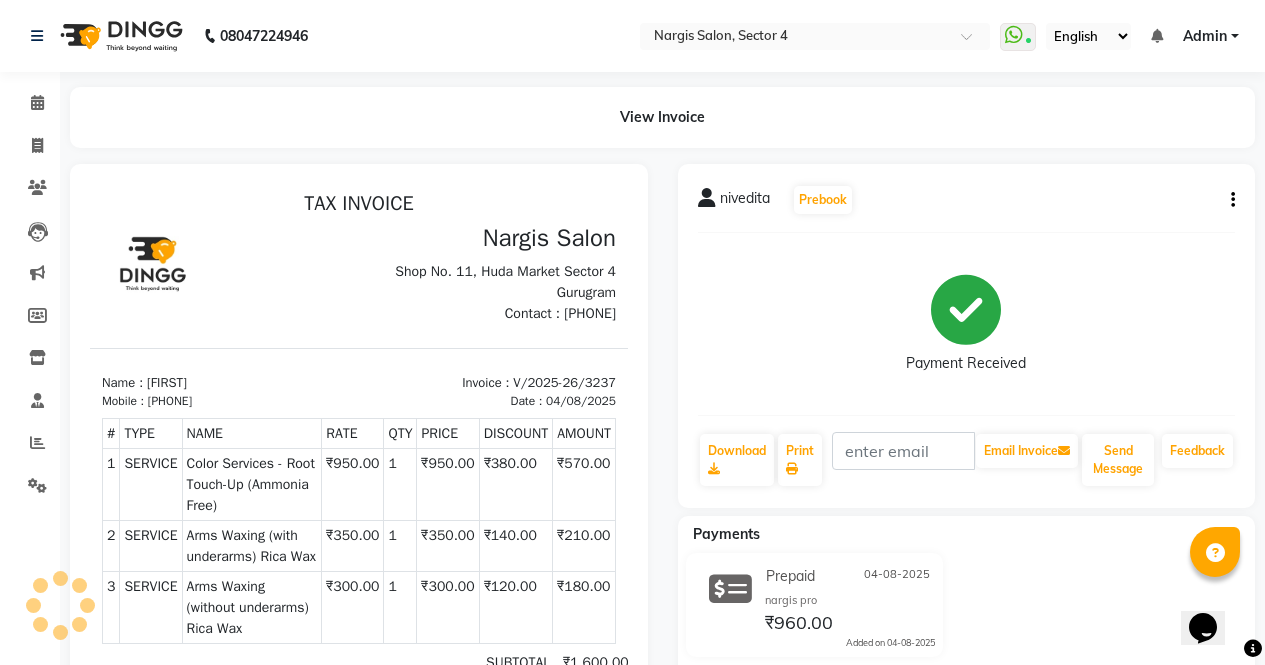 scroll, scrollTop: 0, scrollLeft: 0, axis: both 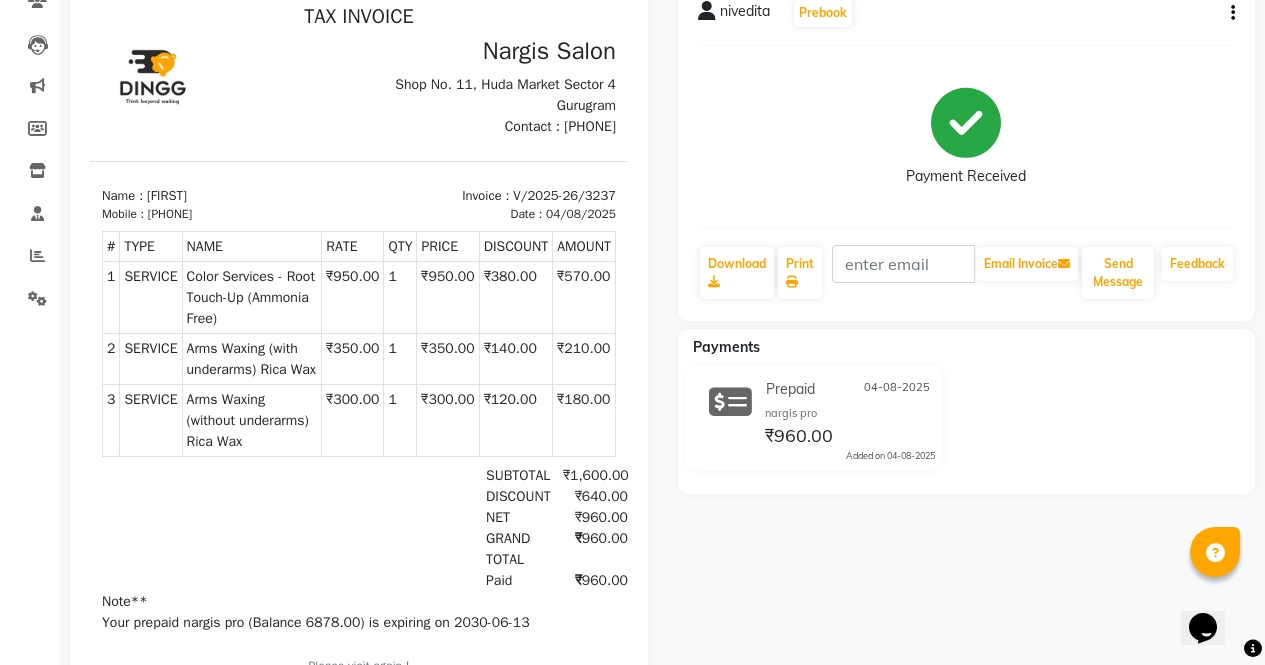 click 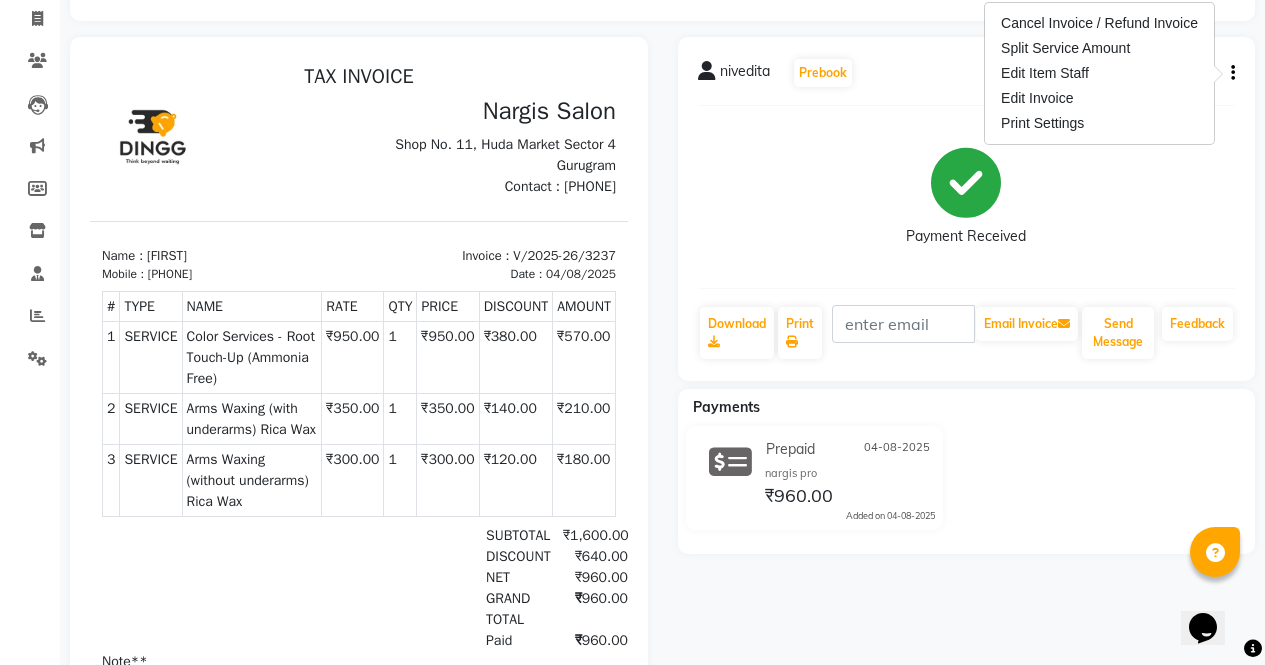 scroll, scrollTop: 123, scrollLeft: 0, axis: vertical 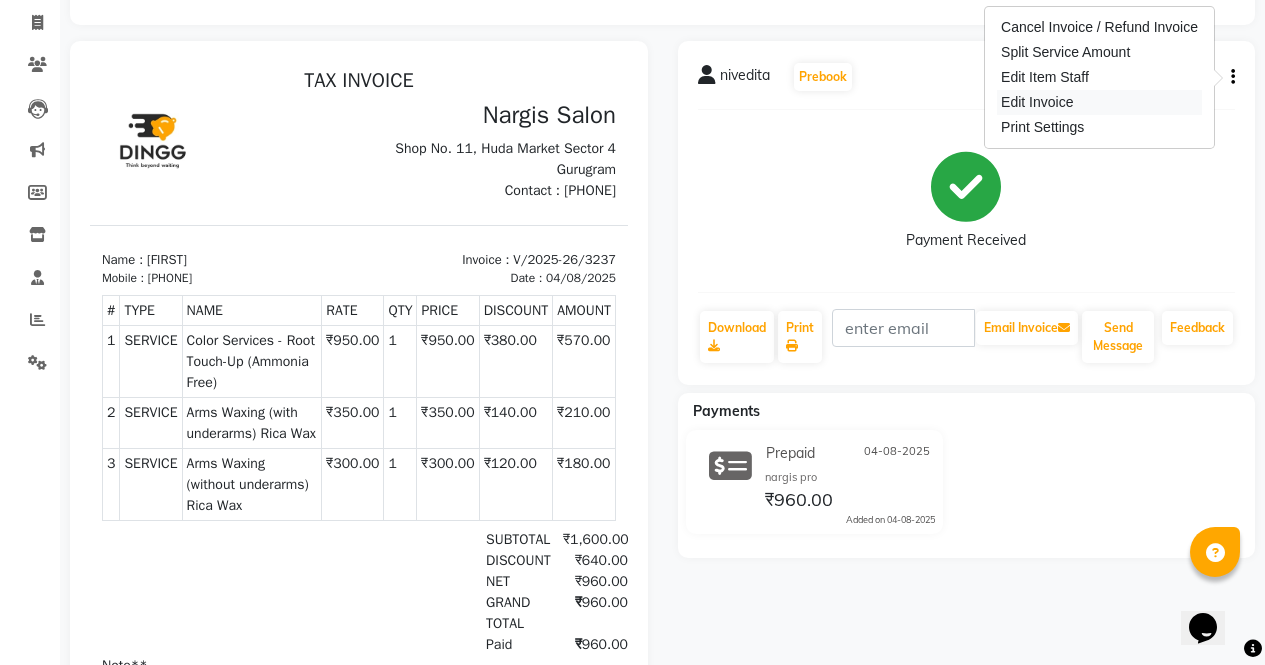 click on "Edit Invoice" at bounding box center [1099, 102] 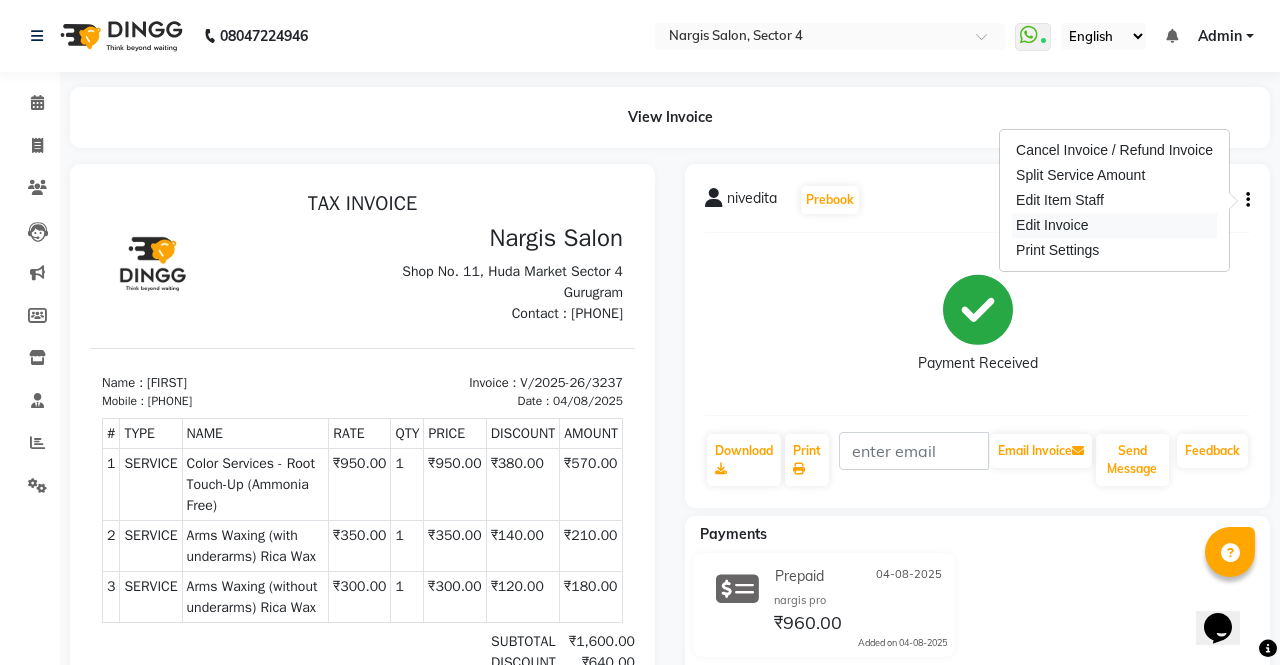select on "service" 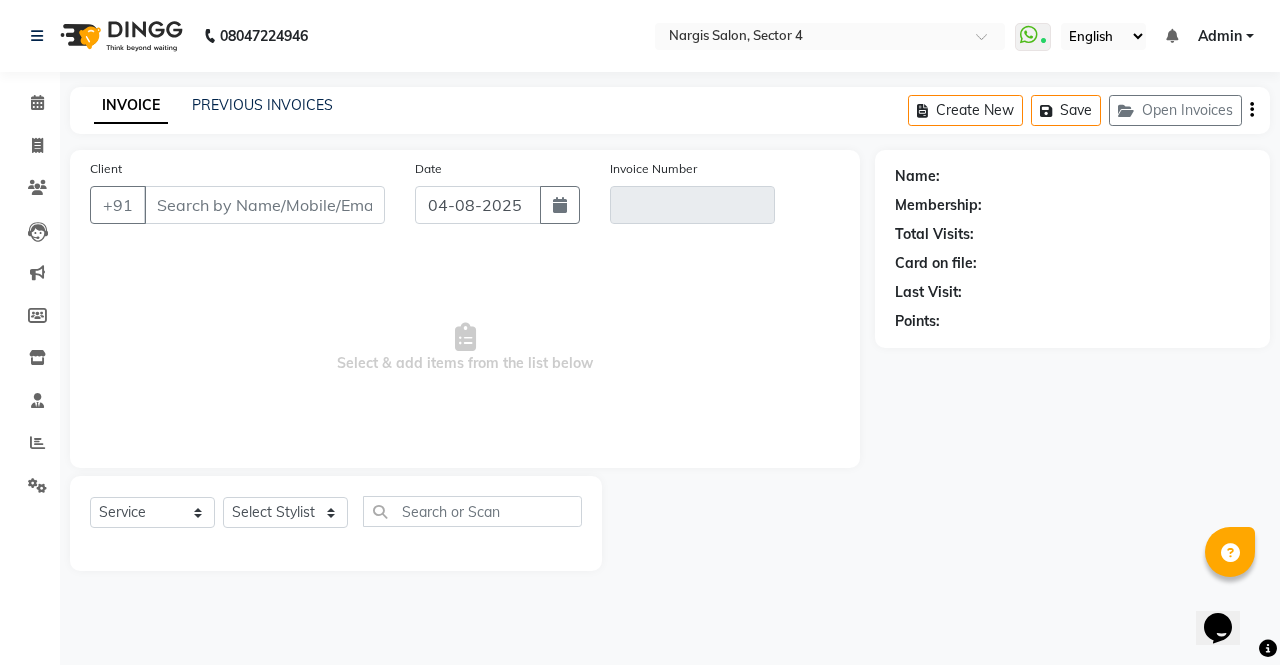 type on "[PHONE]" 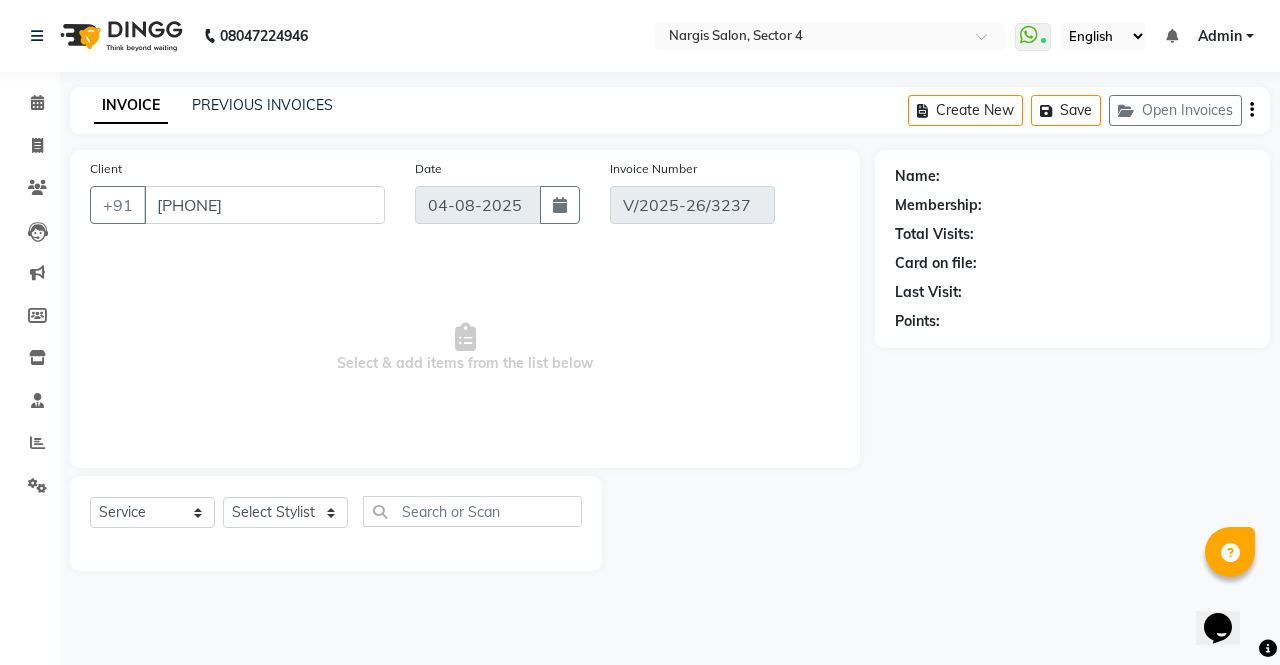 select on "1: Object" 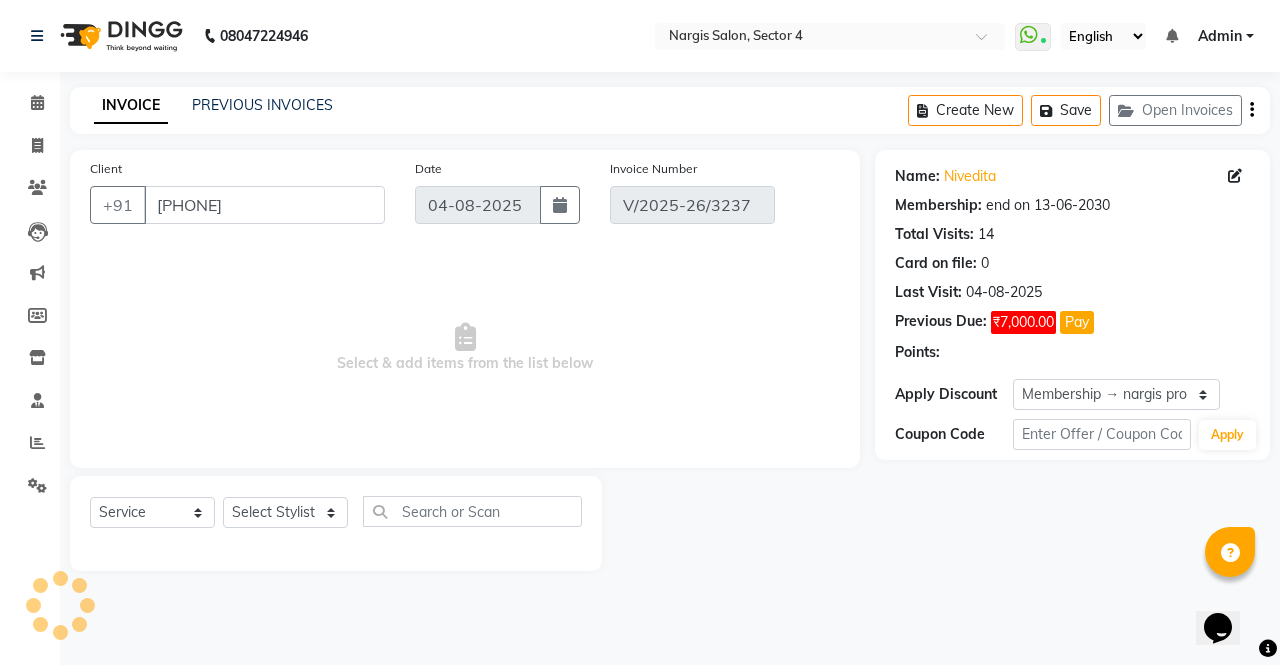 select on "select" 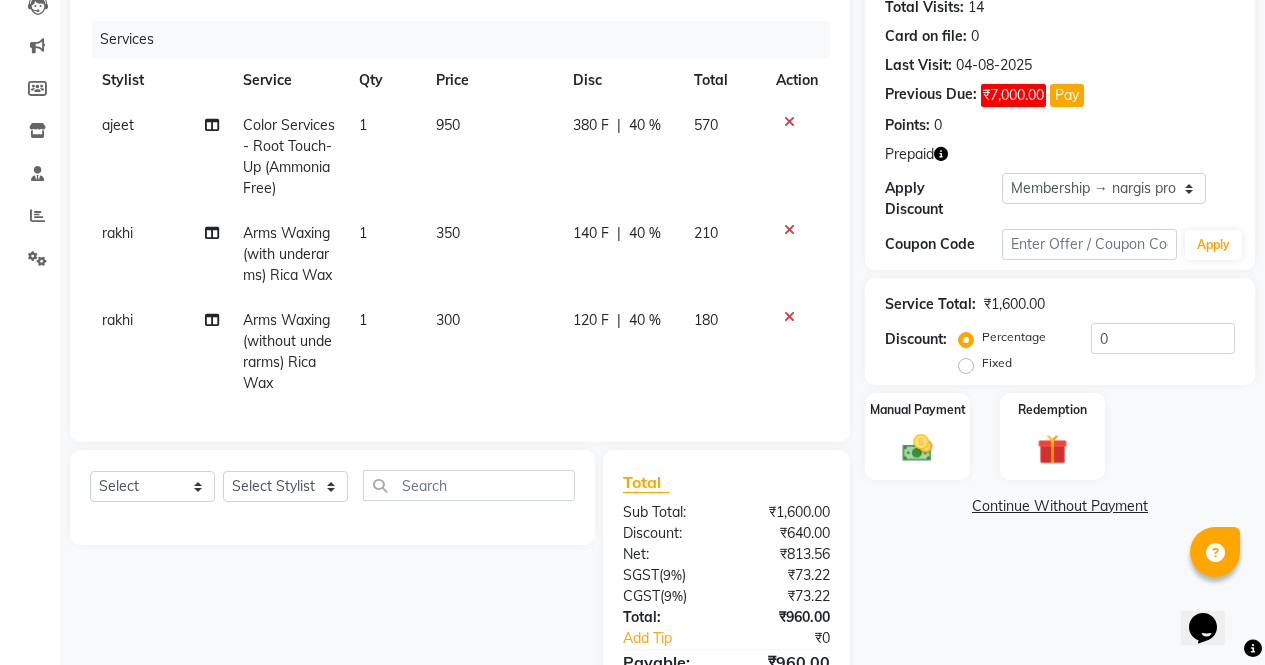 scroll, scrollTop: 351, scrollLeft: 0, axis: vertical 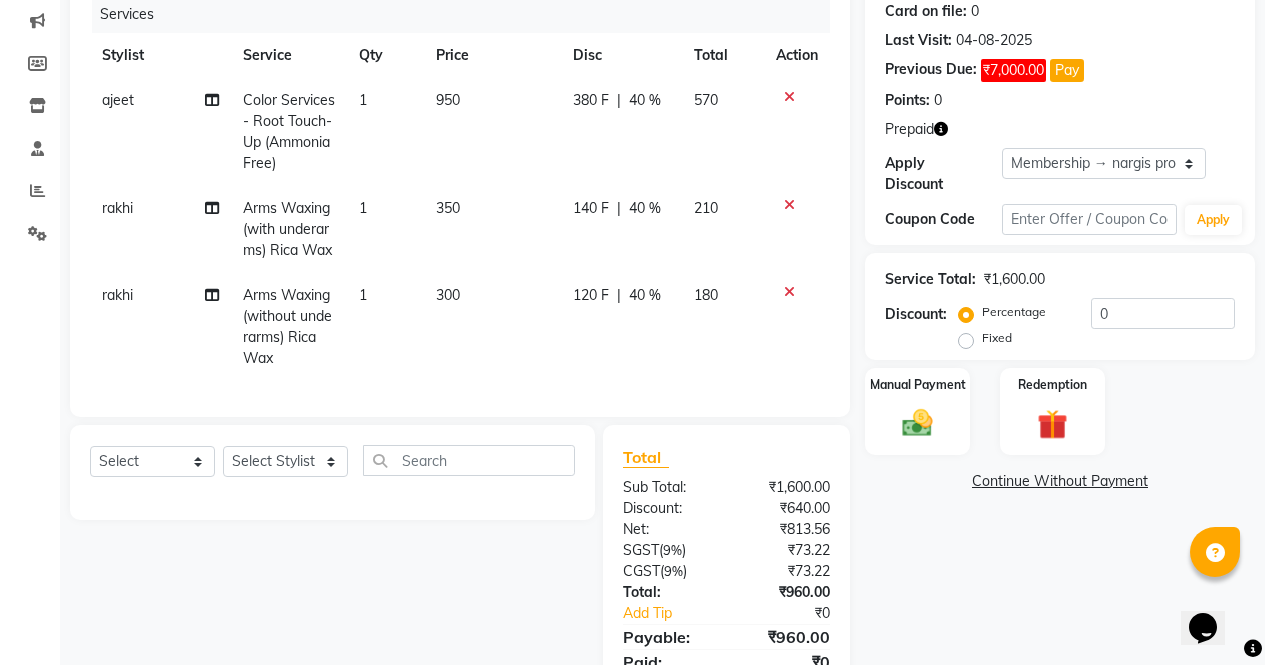 click on "Name: [FIRST]  Membership: end on 13-06-2030 Total Visits:  14 Card on file:  0 Last Visit:   04-08-2025 Previous Due:  ₹7,000.00 Pay Points:   0  Prepaid Apply Discount Select Membership → nargis pro Membership → nargis pro Coupon Code Apply Service Total:  ₹1,600.00  Discount:  Percentage   Fixed  0 Manual Payment Redemption  Continue Without Payment" 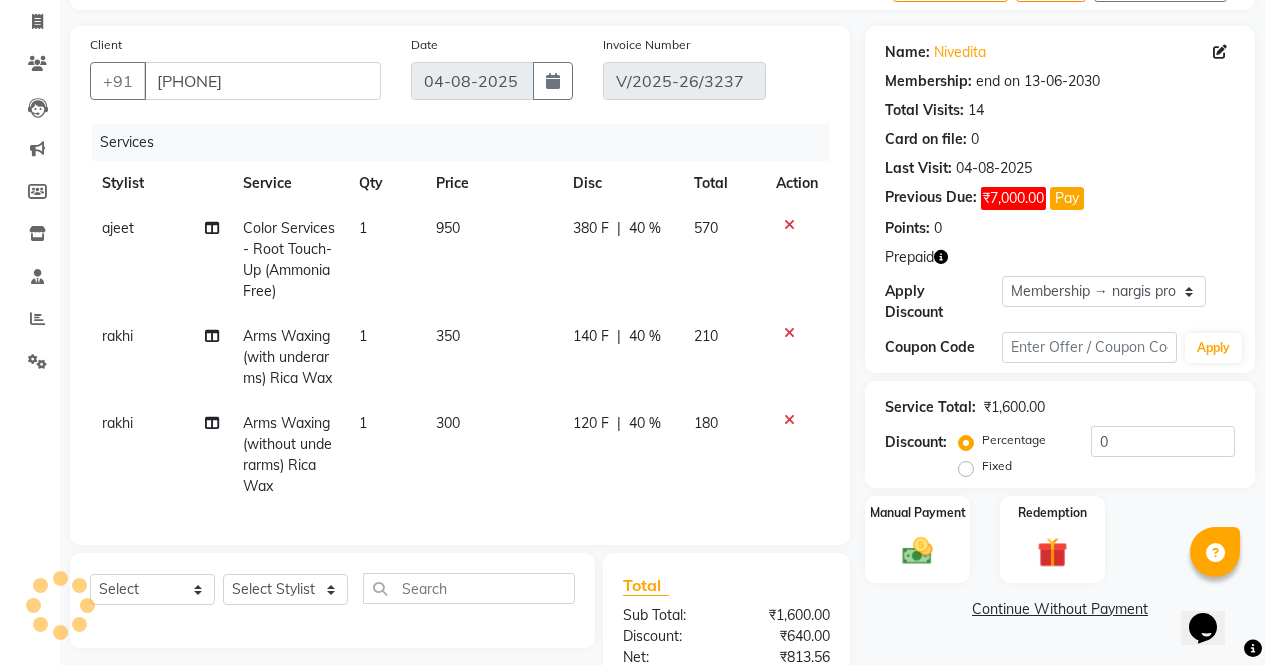 scroll, scrollTop: 0, scrollLeft: 0, axis: both 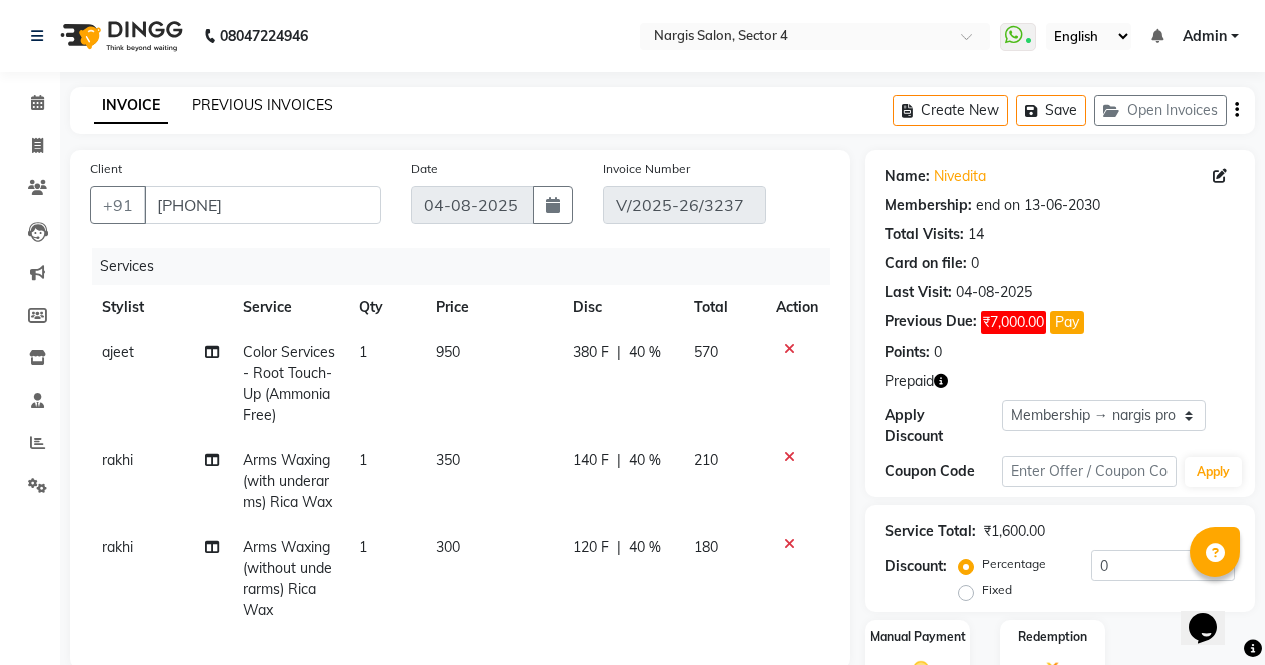 click on "PREVIOUS INVOICES" 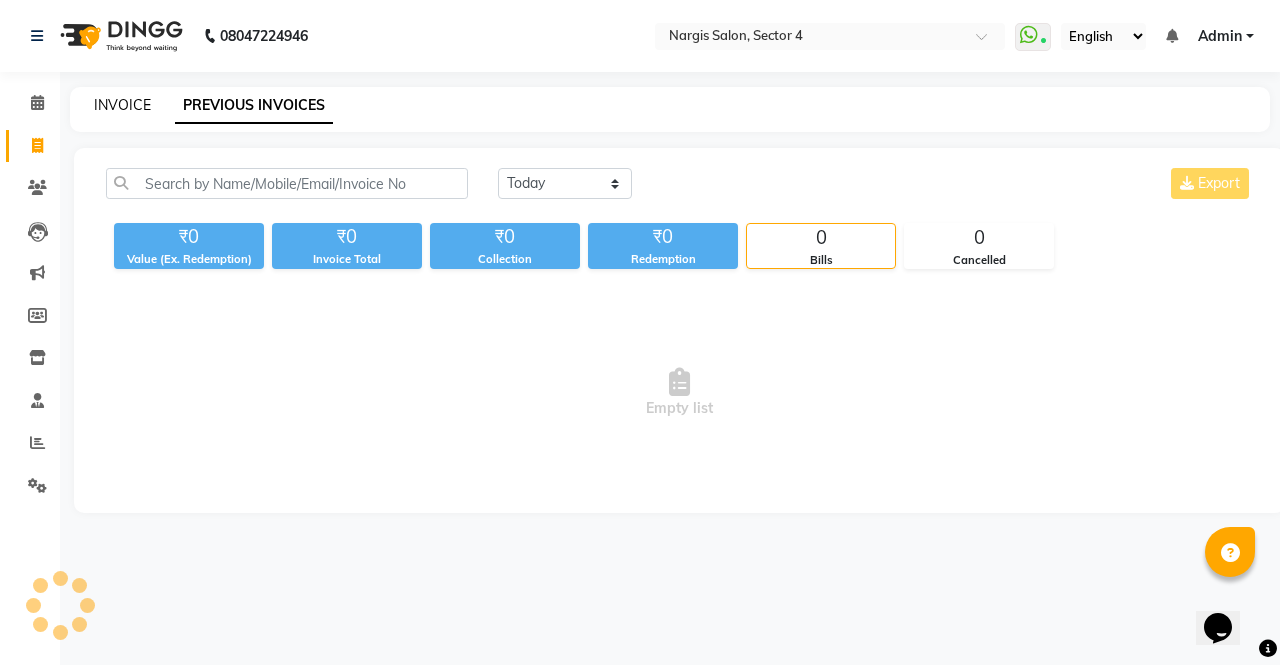 click on "INVOICE" 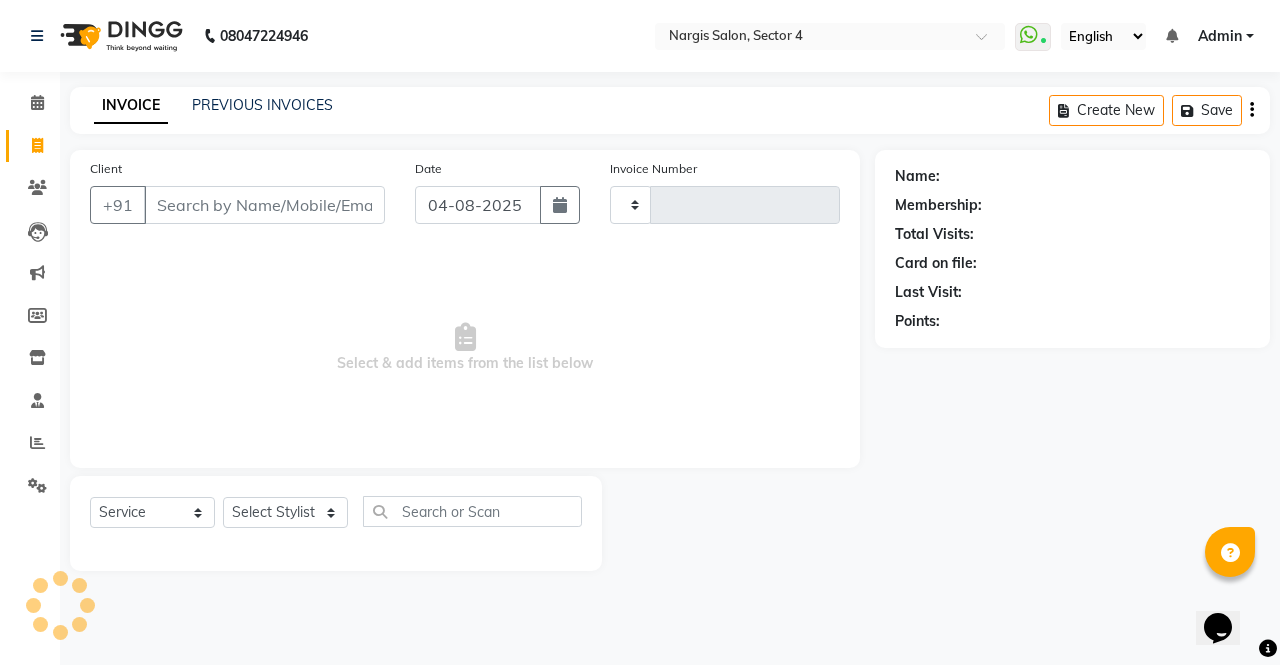 type on "3243" 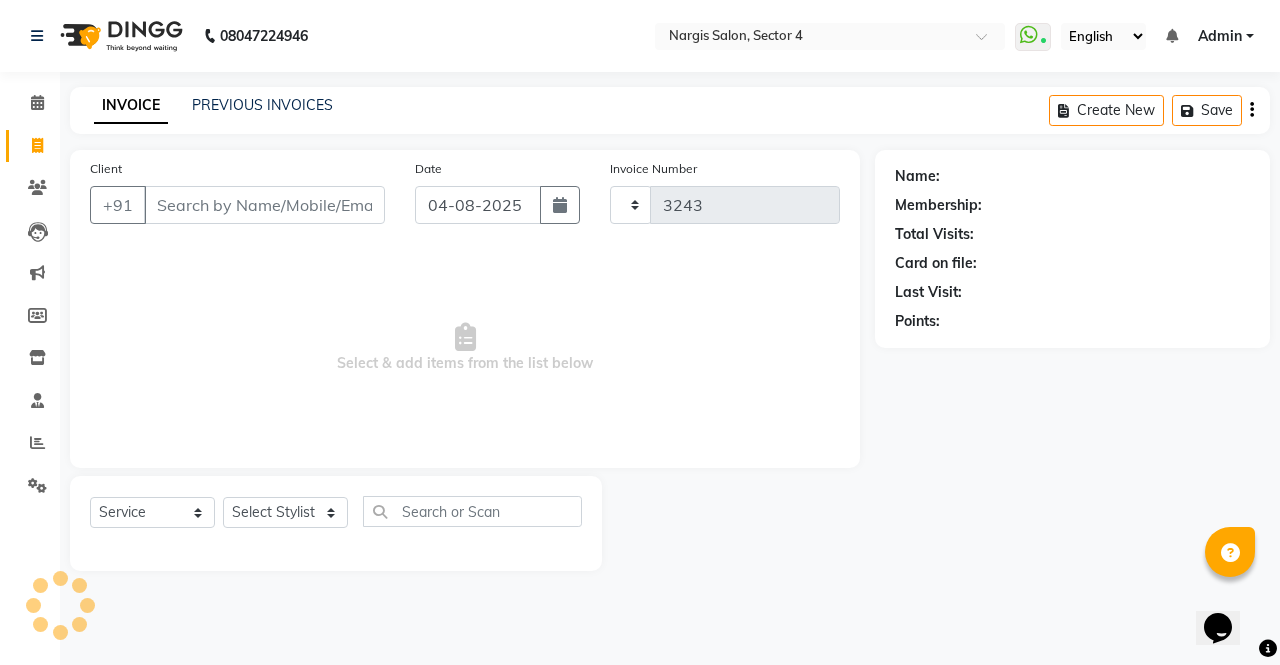 select on "4130" 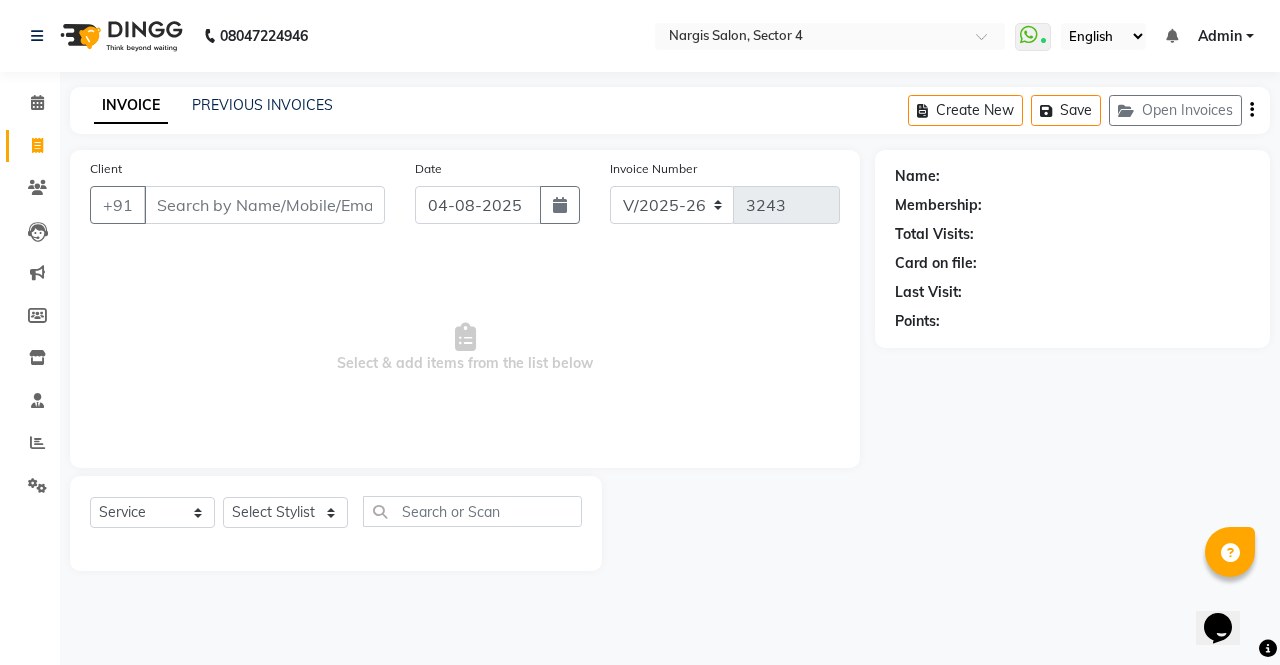 click on "[PHONE] Select Location × Nargis Salon, Sector 4  WhatsApp Status  ✕ Status:  Connected Most Recent Message: [DATE]     06:29 PM Recent Service Activity: [DATE]     06:31 PM English ENGLISH Español العربية मराठी हिंदी ગુજરાતી தமிழ் 中文 Notifications nothing to show Admin Manage Profile Change Password Sign out  Version:3.16.0  ☀ Nargis Salon, Sector 4  Calendar  Invoice  Clients  Leads   Marketing  Members  Inventory  Staff  Reports  Settings Completed InProgress Upcoming Dropped Tentative Check-In Confirm Bookings Generate Report Segments Page Builder INVOICE PREVIOUS INVOICES Create New   Save   Open Invoices  Client +91 Date [DATE] Invoice Number [DOCUMENT_ID]  Select & add items from the list below  Select  Service  Product  Membership  Package Voucher Prepaid Gift Card  Select Stylist [FIRST] [FIRST] [FIRST] [FIRST] Front Desk [FIRST] [FIRST] [FIRST] [FIRST] [FIRST] [FIRST] Name: Membership: Total Visits: Card on file:" at bounding box center (640, 332) 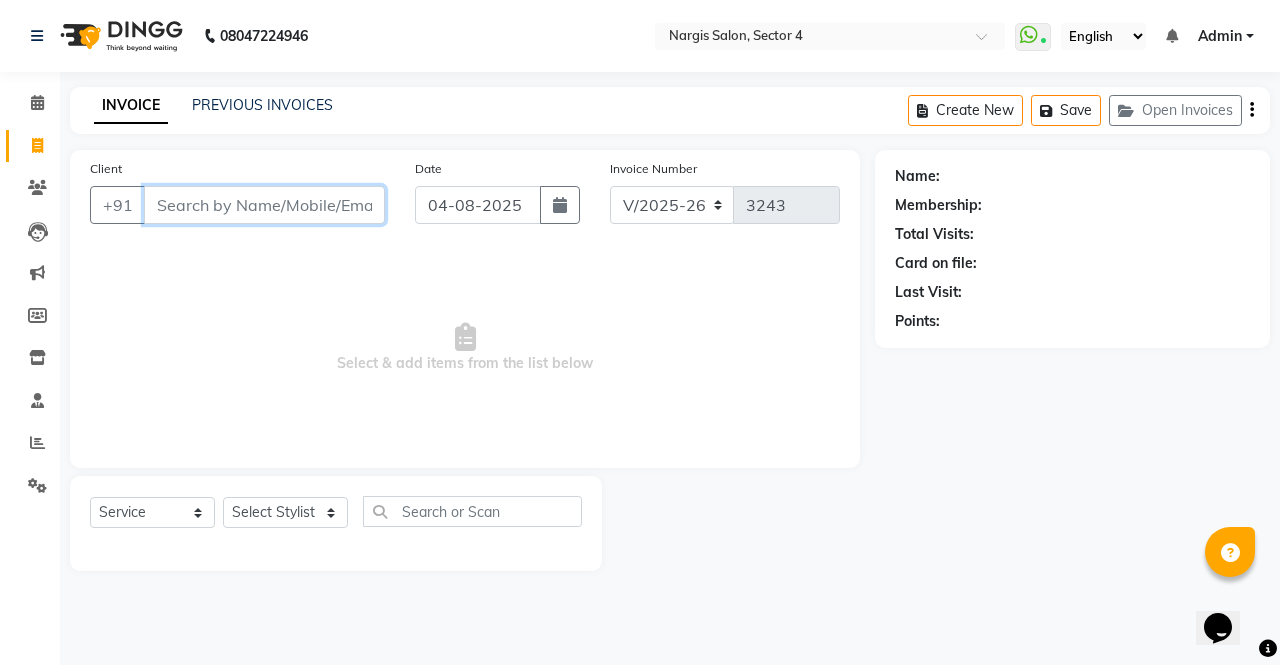 click on "Client" at bounding box center [264, 205] 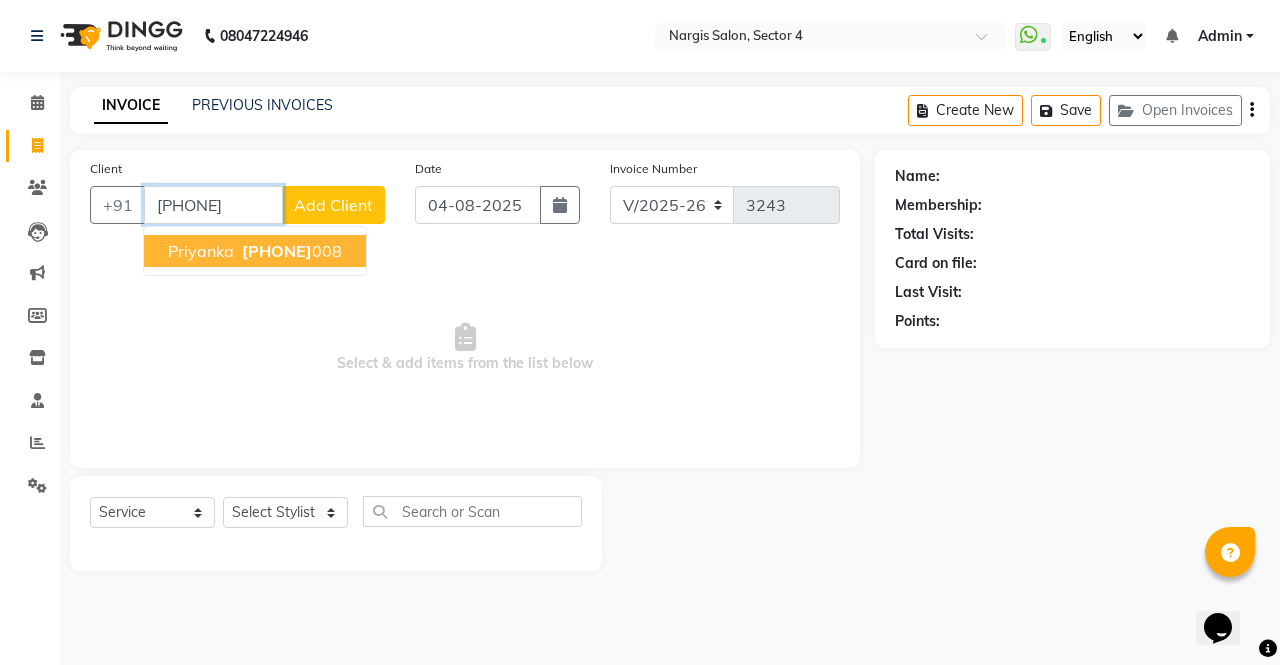 click on "[FIRST]   [PHONE]" at bounding box center (255, 251) 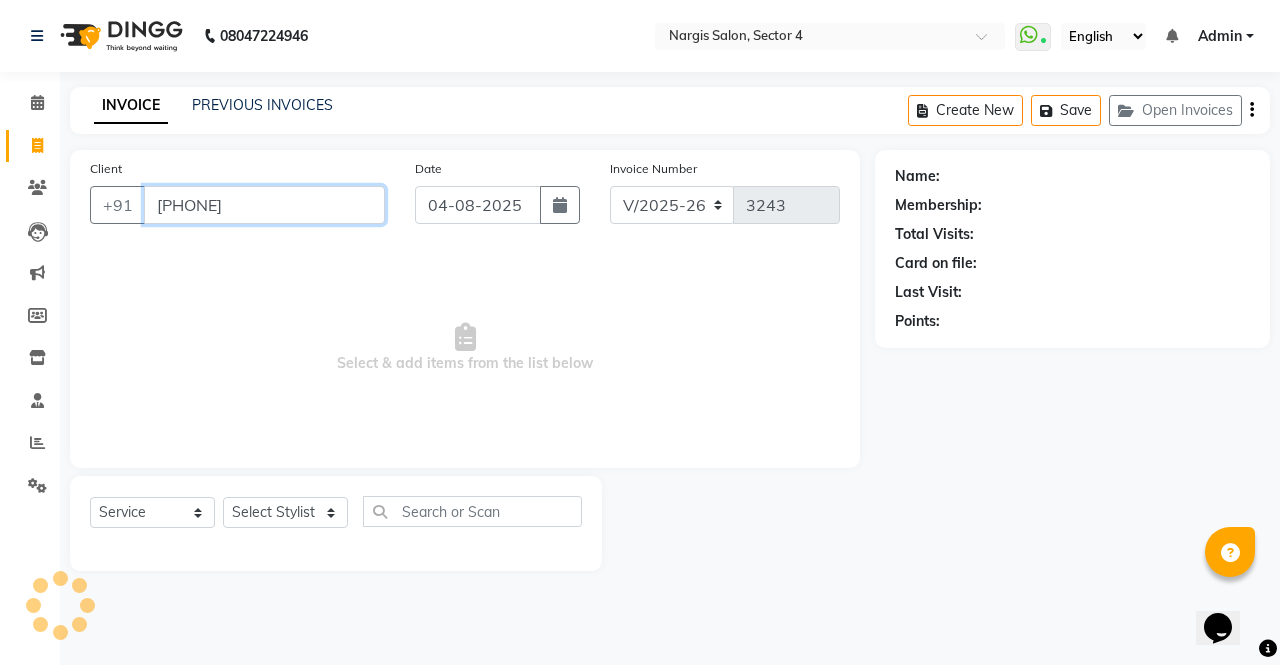type on "[PHONE]" 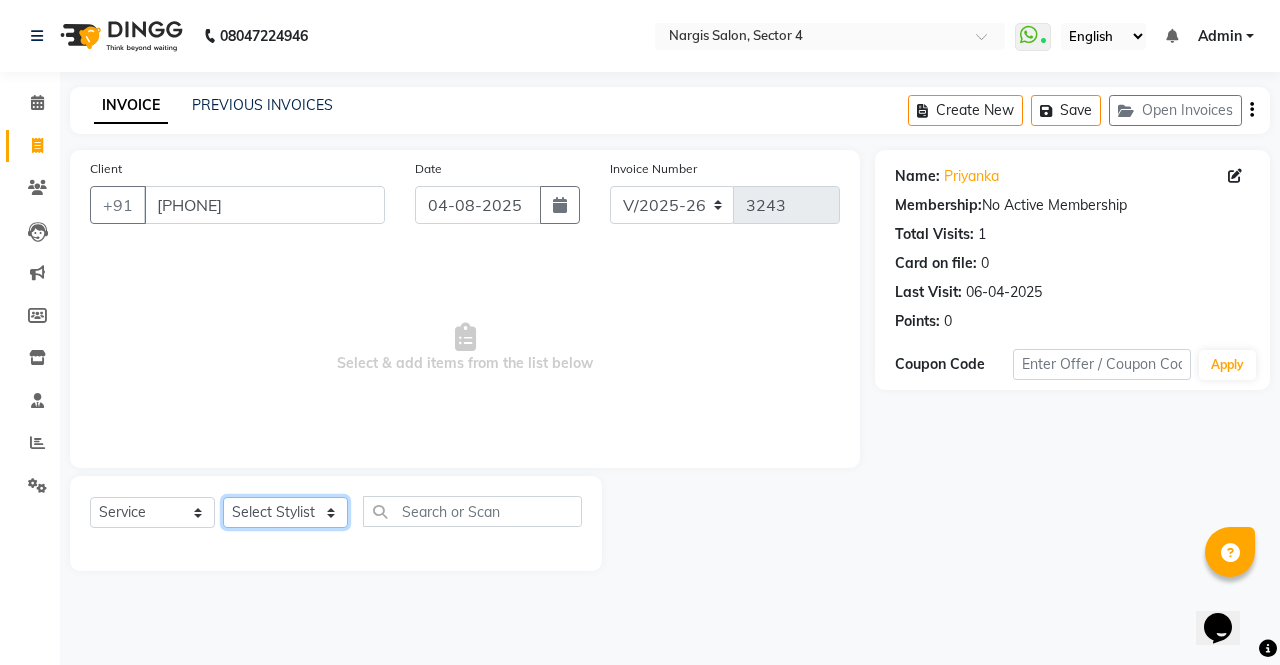 click on "Select Stylist ajeet anu armaan ashu Front Desk muskaan rakhi saima shivam soni sunil yashoda" 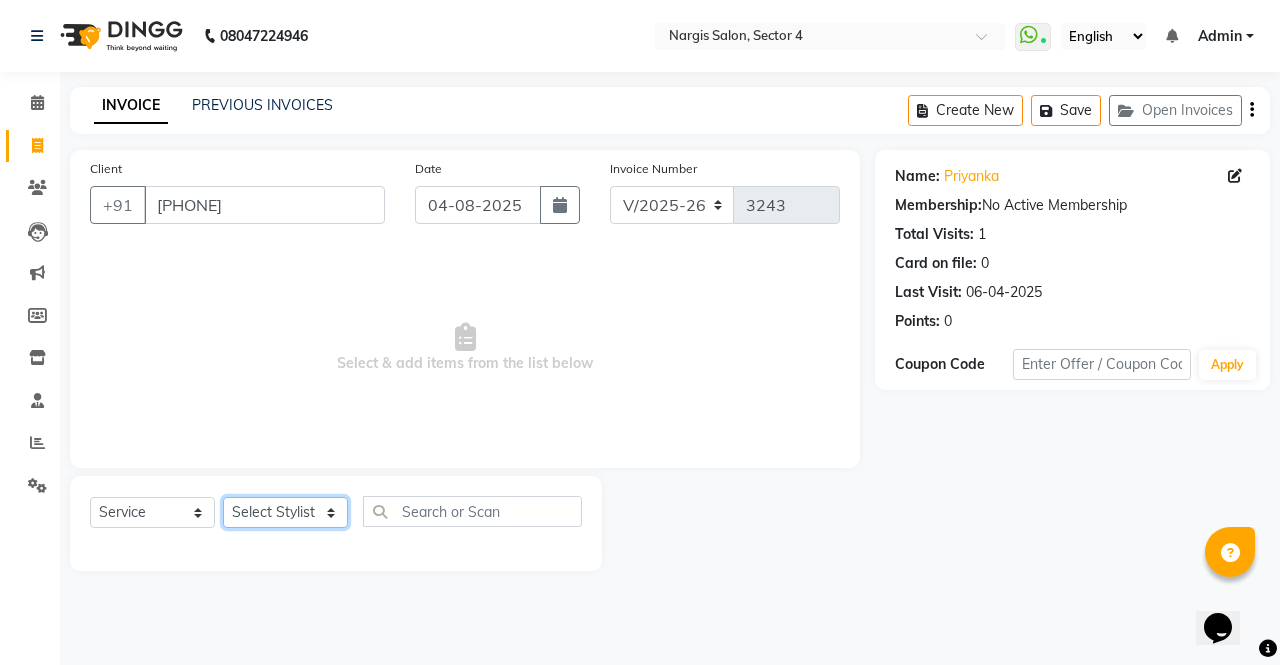 select on "28206" 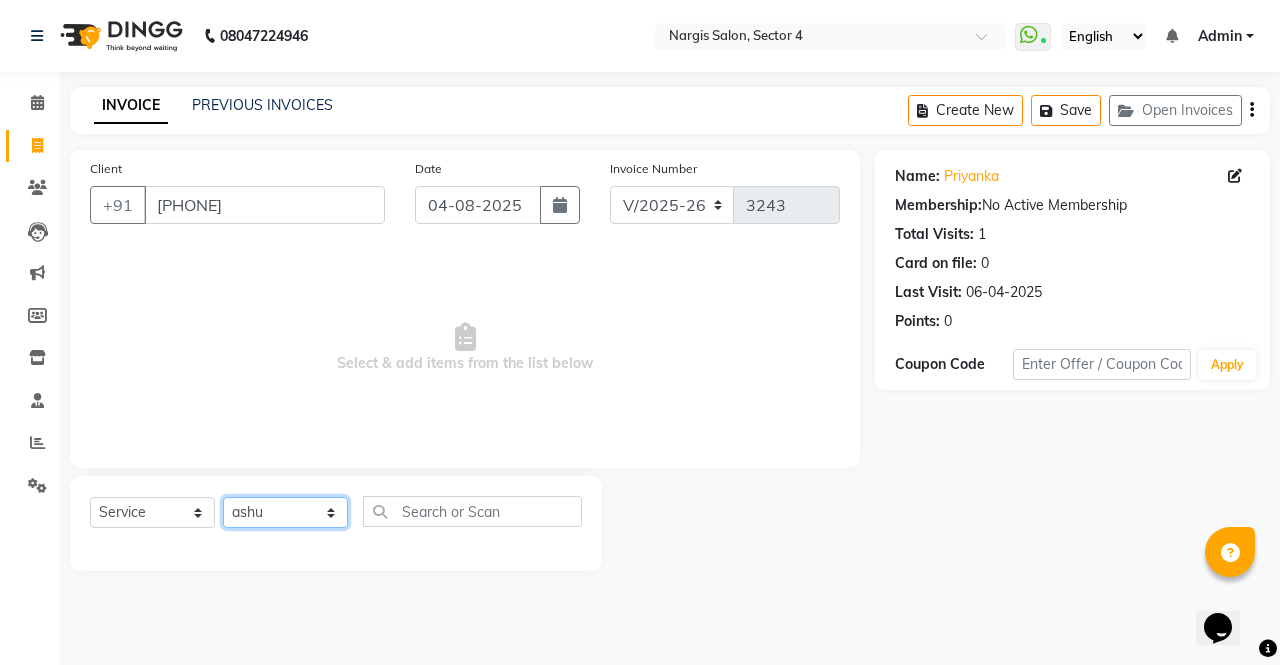 click on "Select Stylist ajeet anu armaan ashu Front Desk muskaan rakhi saima shivam soni sunil yashoda" 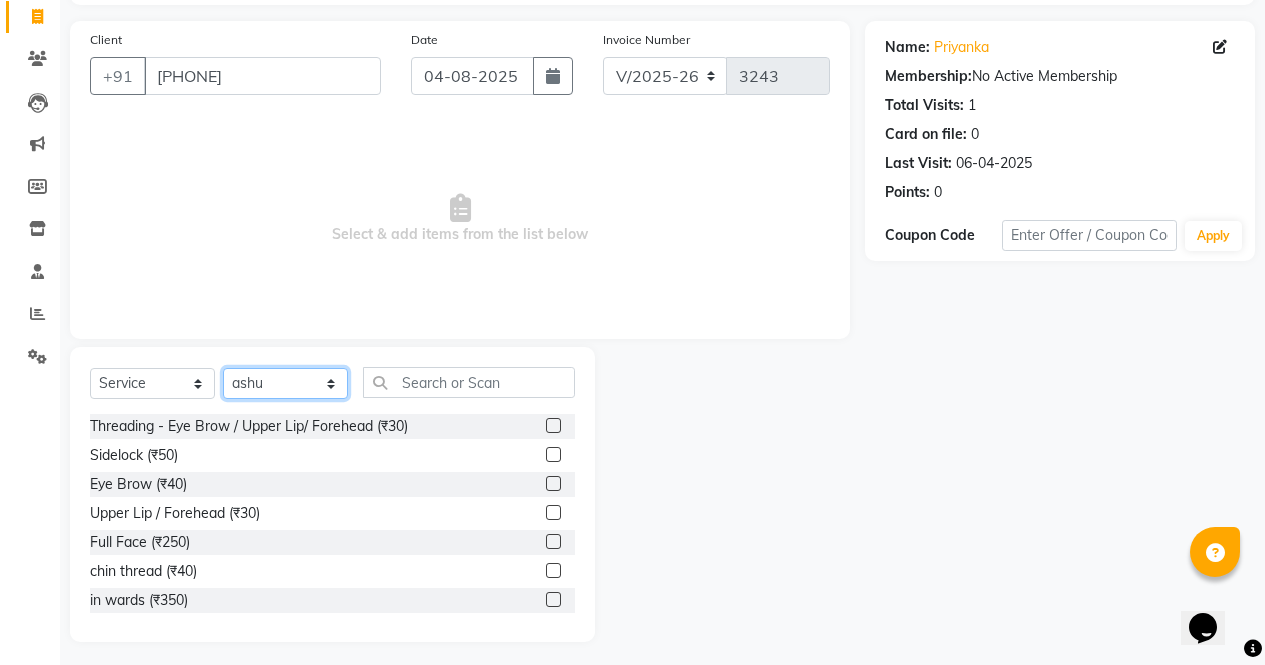 scroll, scrollTop: 136, scrollLeft: 0, axis: vertical 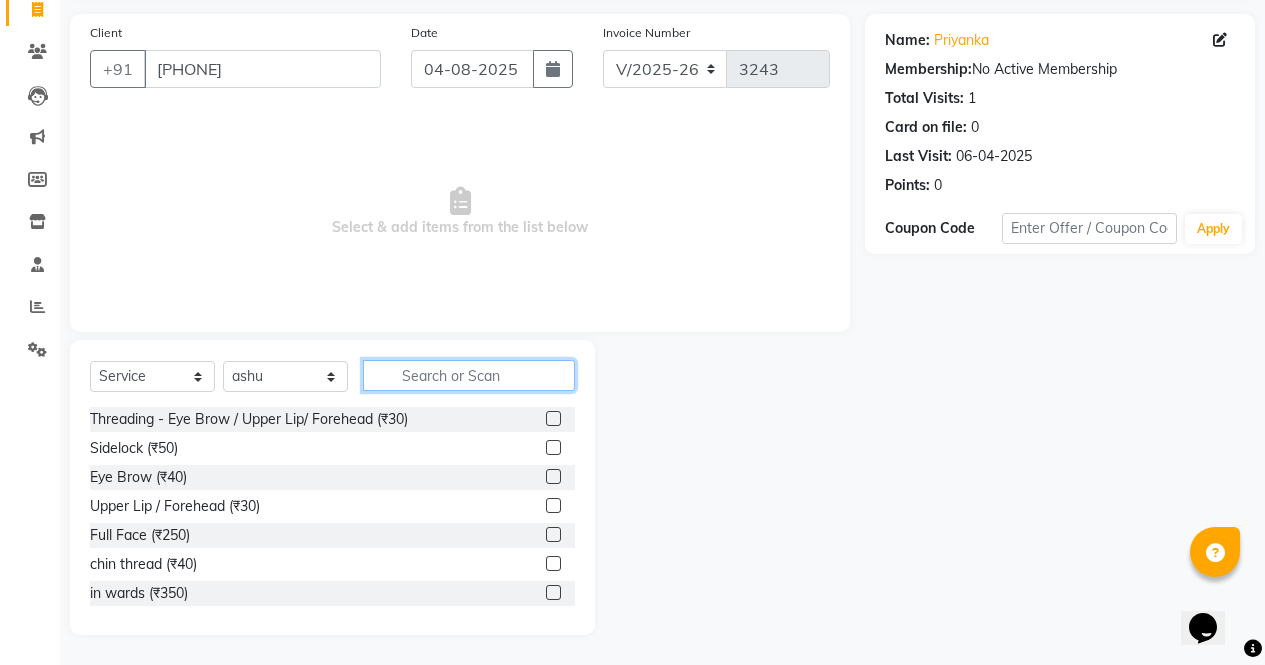 click 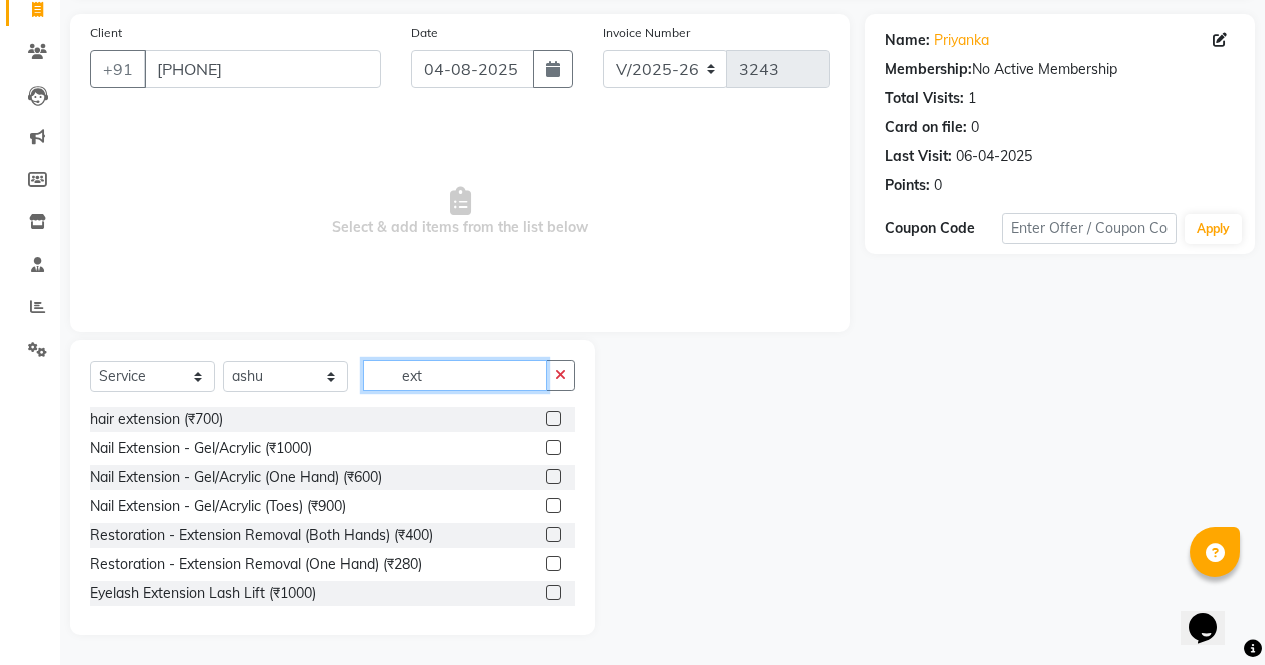 type on "ext" 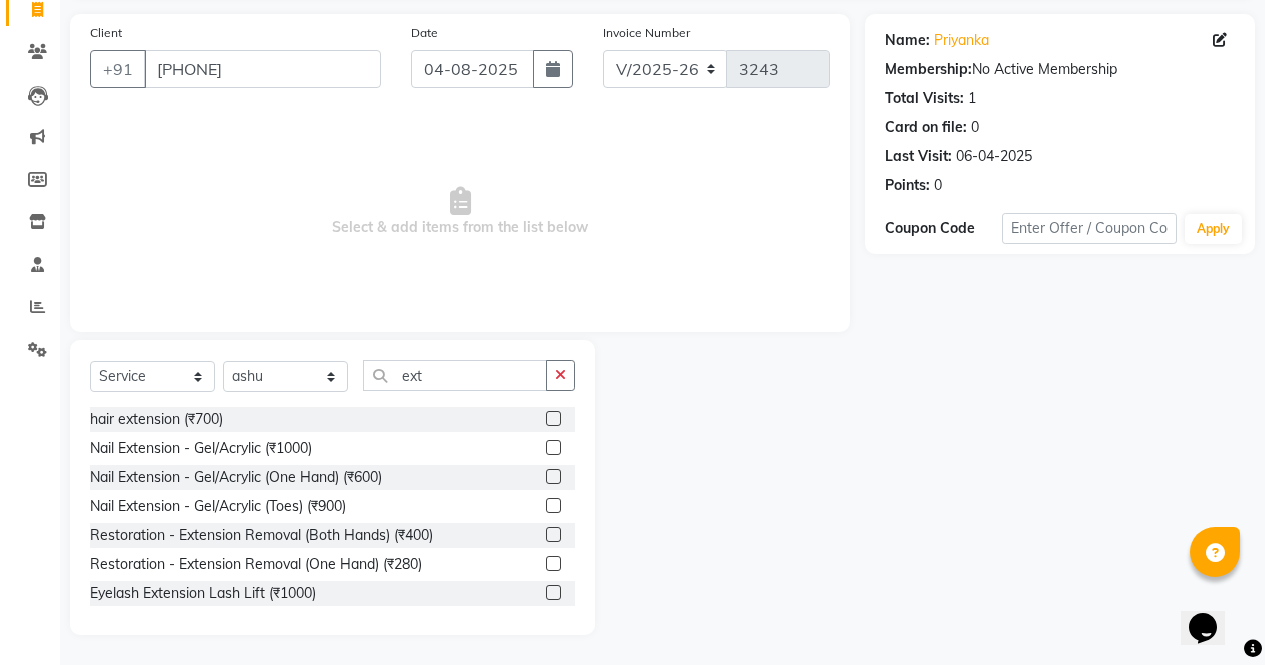 click 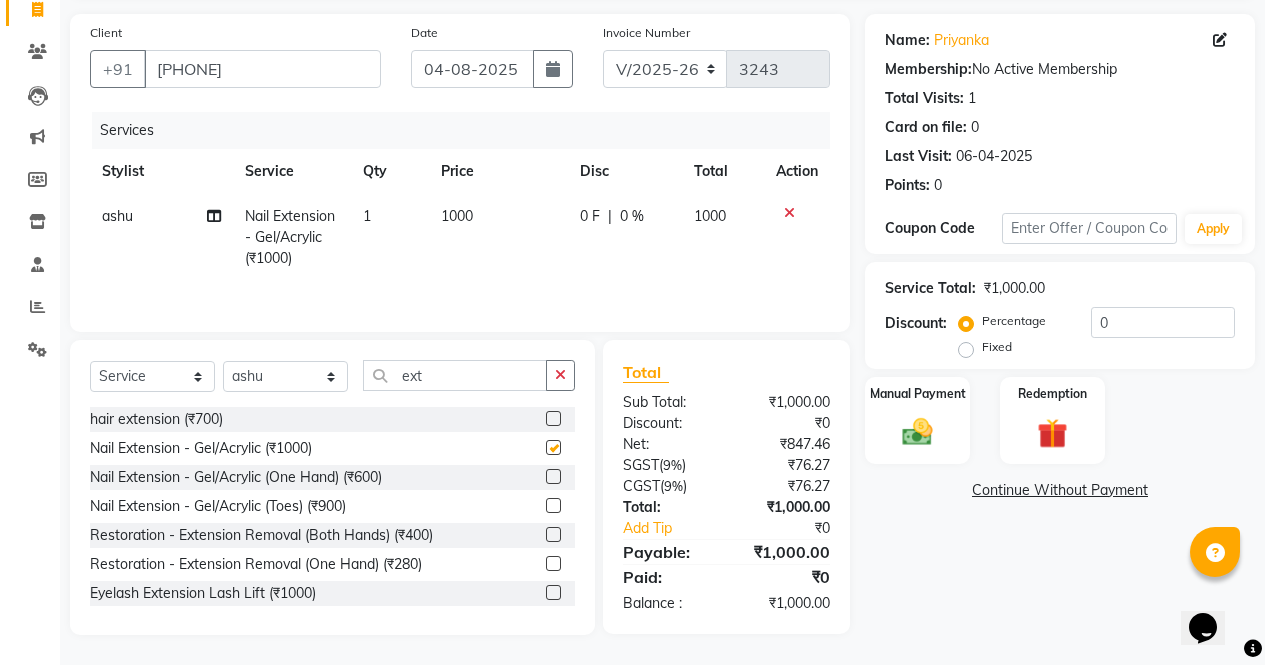 checkbox on "false" 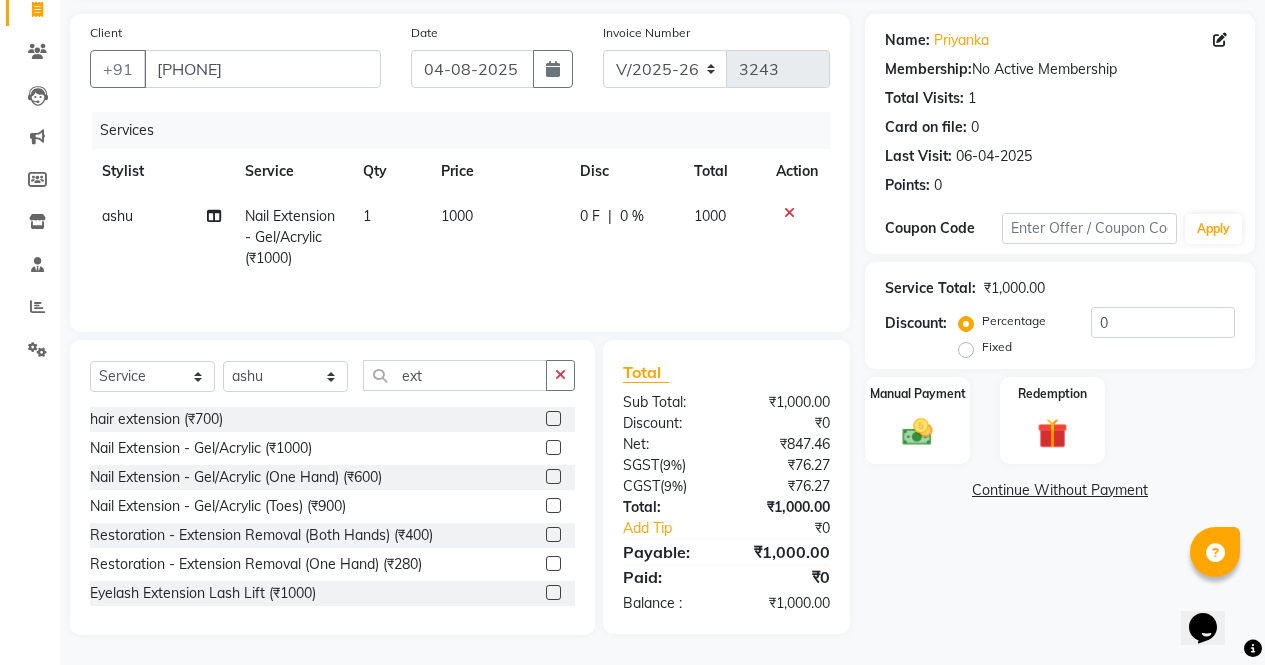 click 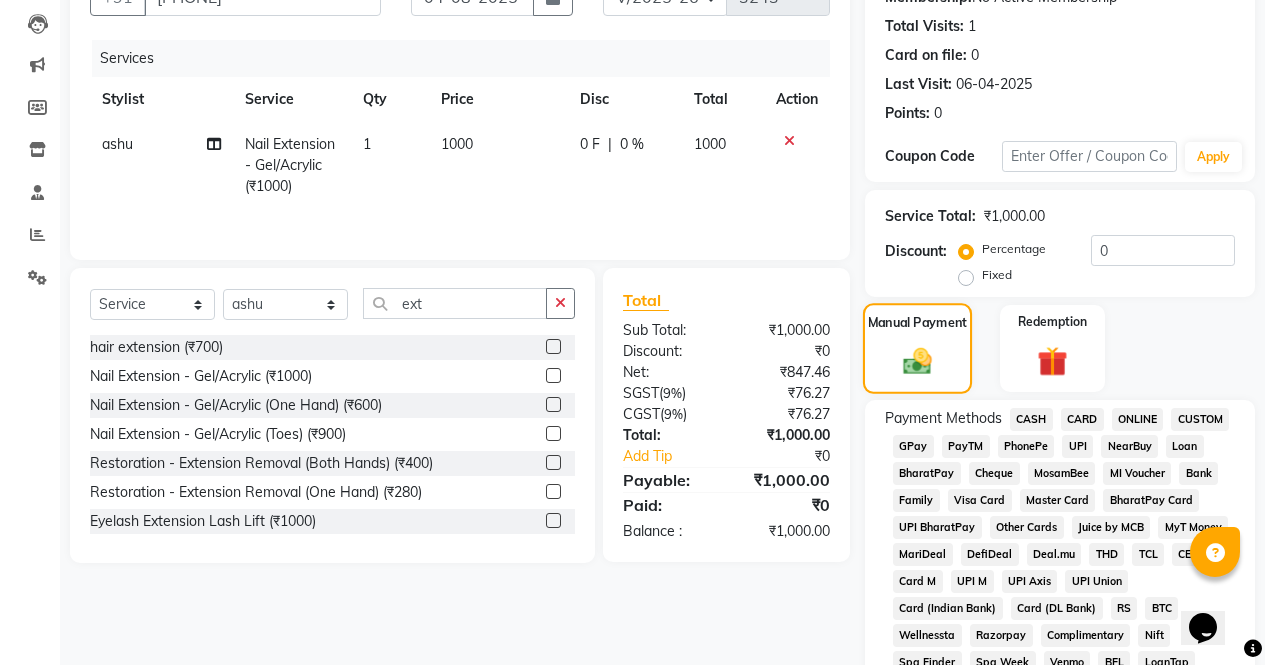 scroll, scrollTop: 210, scrollLeft: 0, axis: vertical 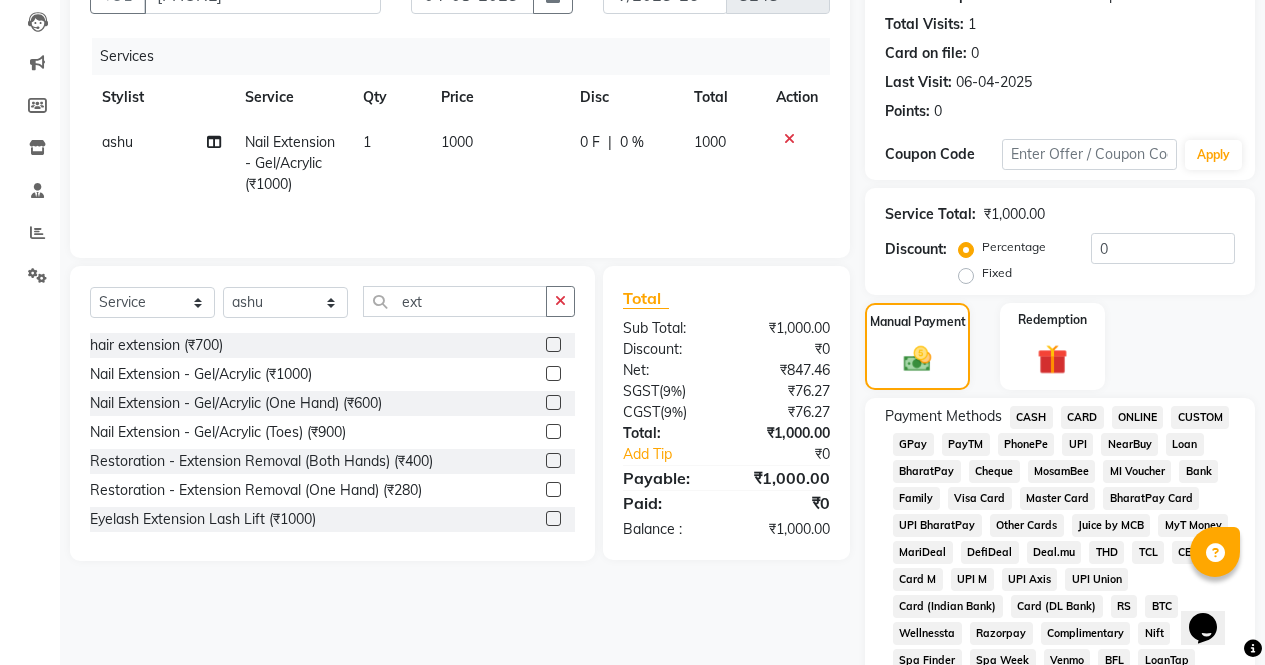 click on "CASH" 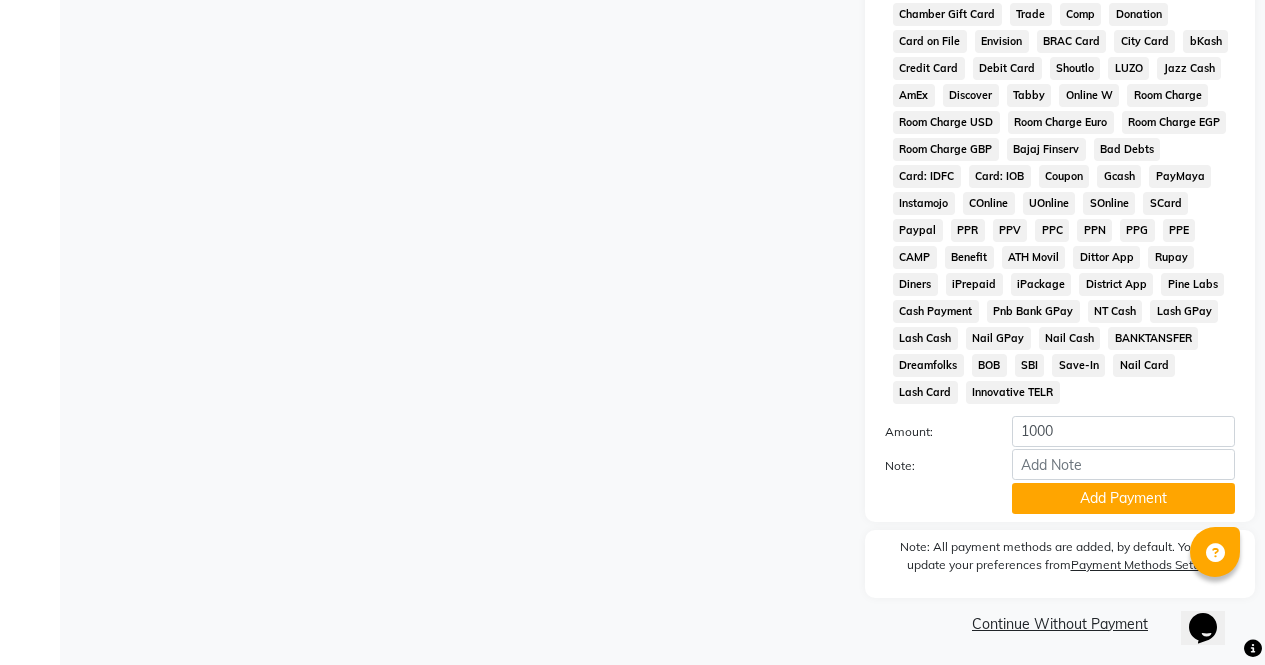 scroll, scrollTop: 914, scrollLeft: 0, axis: vertical 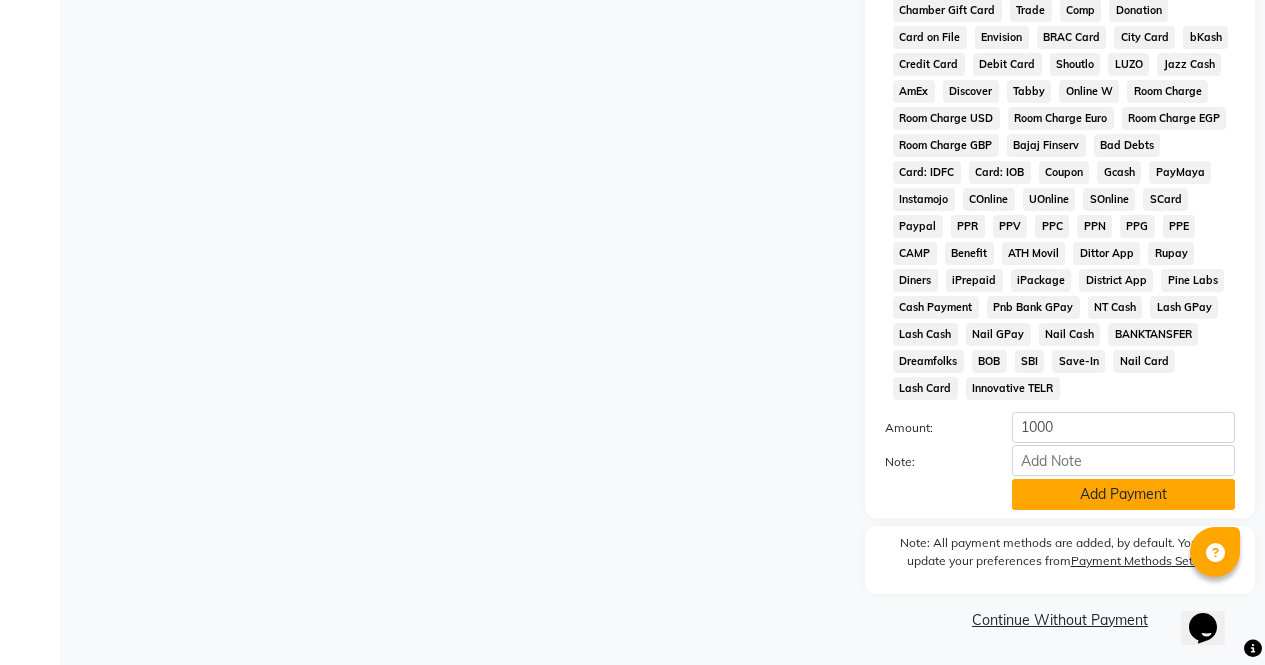 click on "Add Payment" 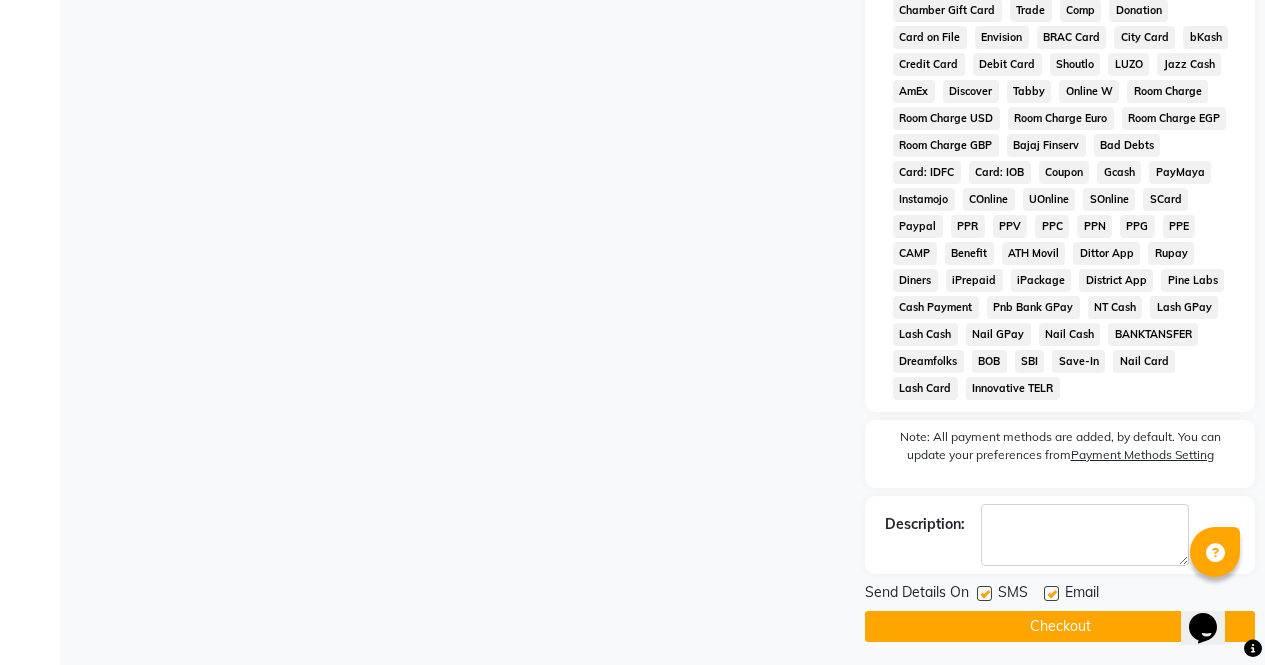 click on "Checkout" 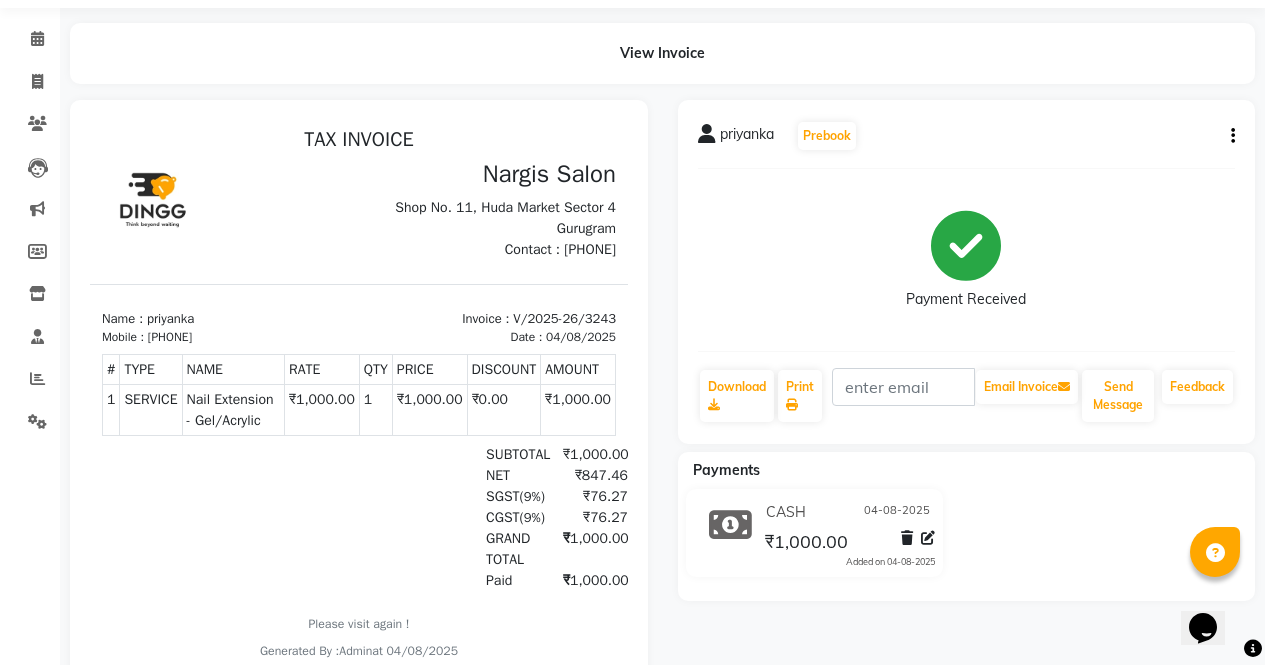 scroll, scrollTop: 0, scrollLeft: 0, axis: both 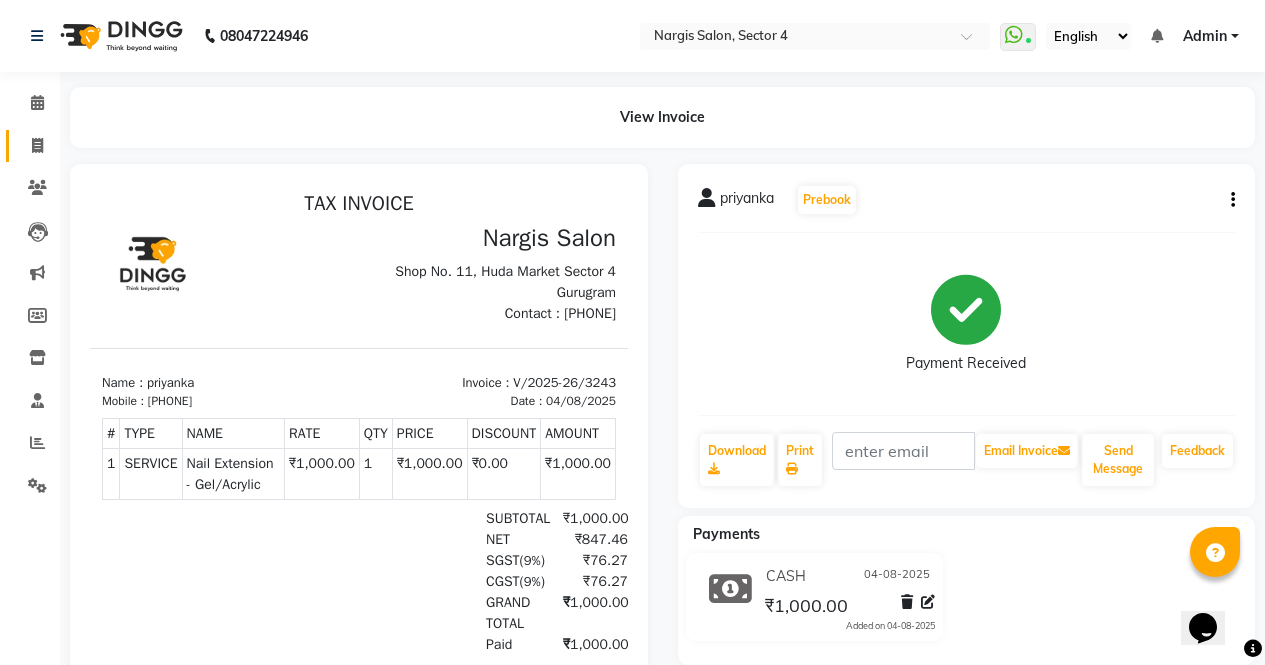 click 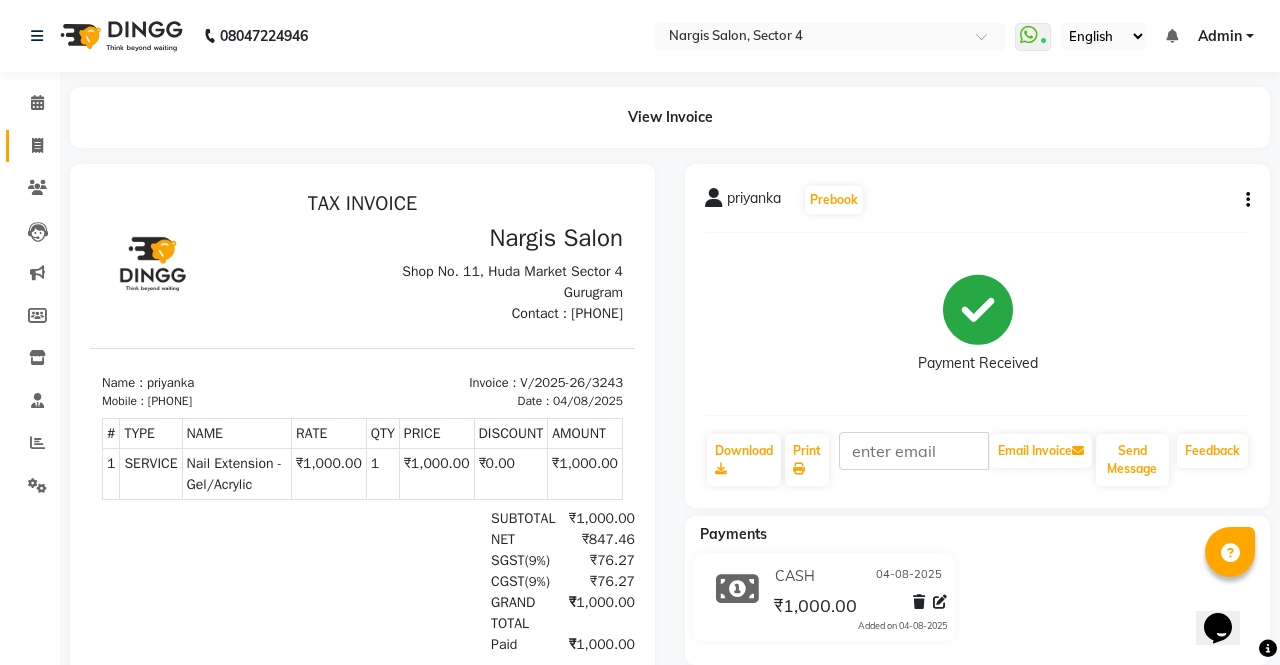 select on "service" 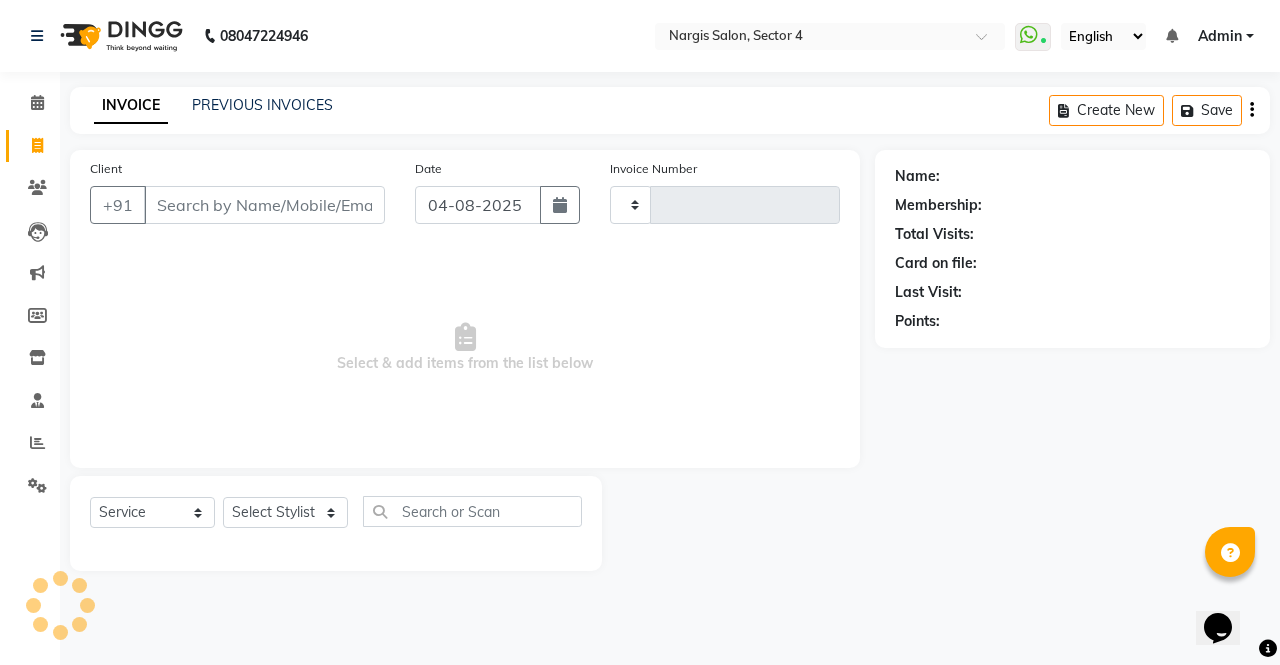 type on "3244" 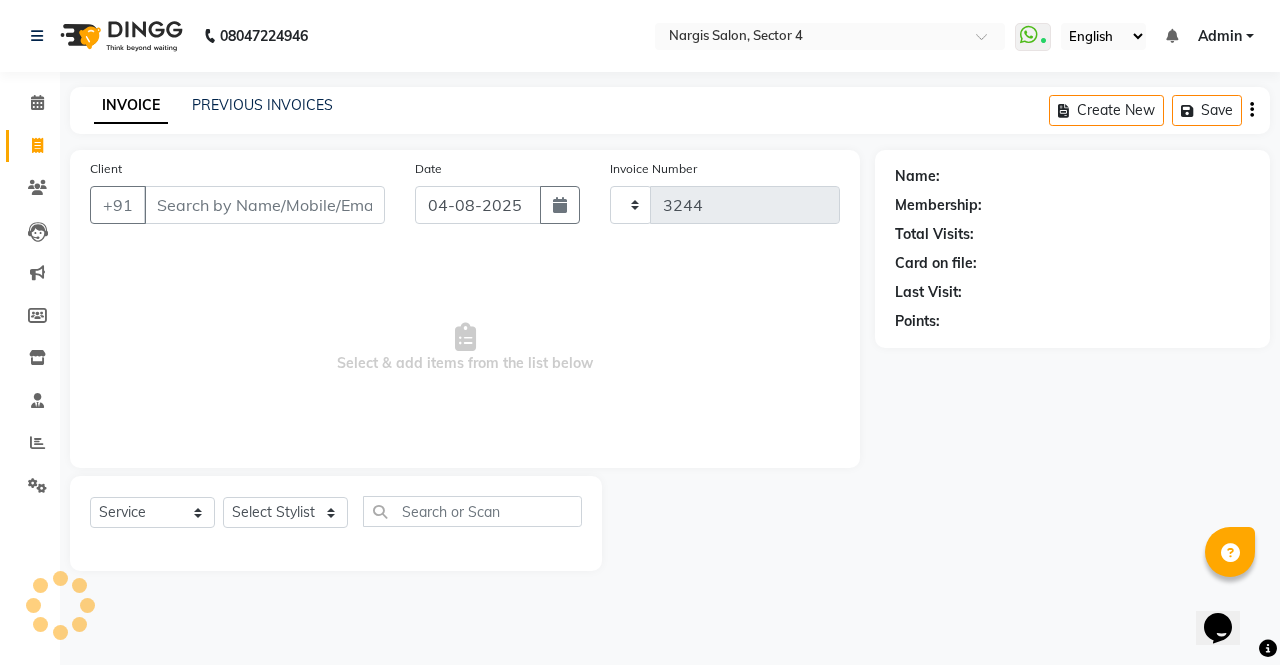 select on "4130" 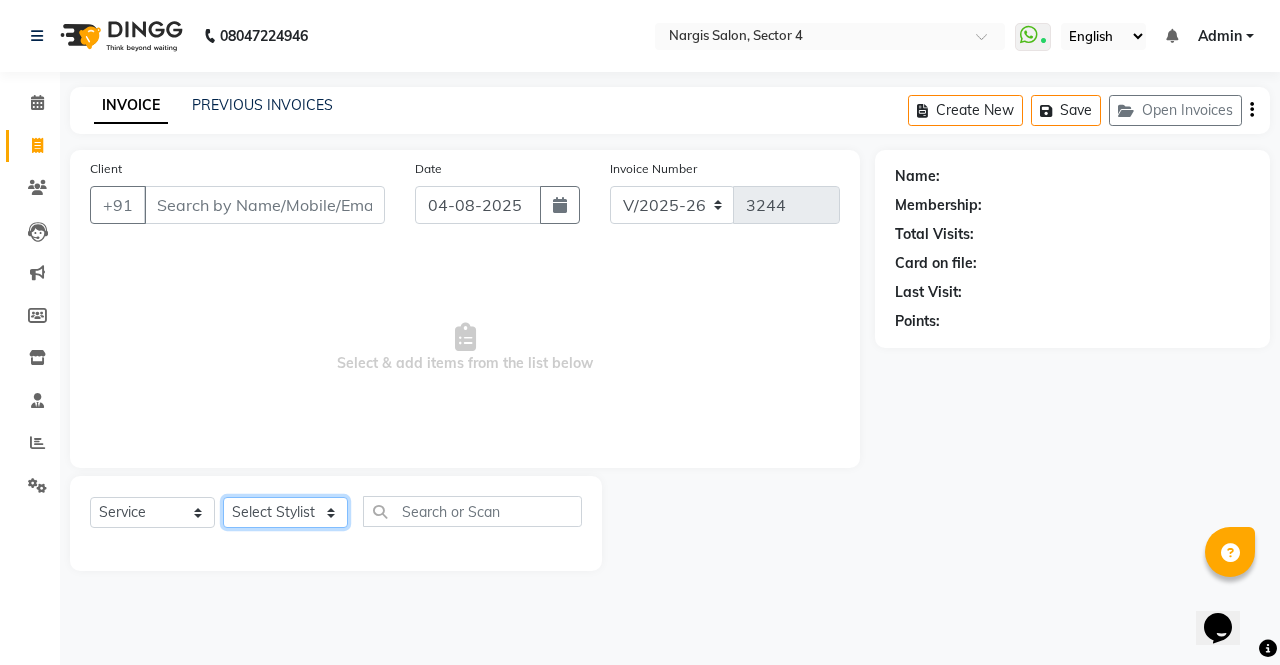 click on "Select Stylist ajeet anu armaan ashu Front Desk muskaan rakhi saima shivam soni sunil yashoda" 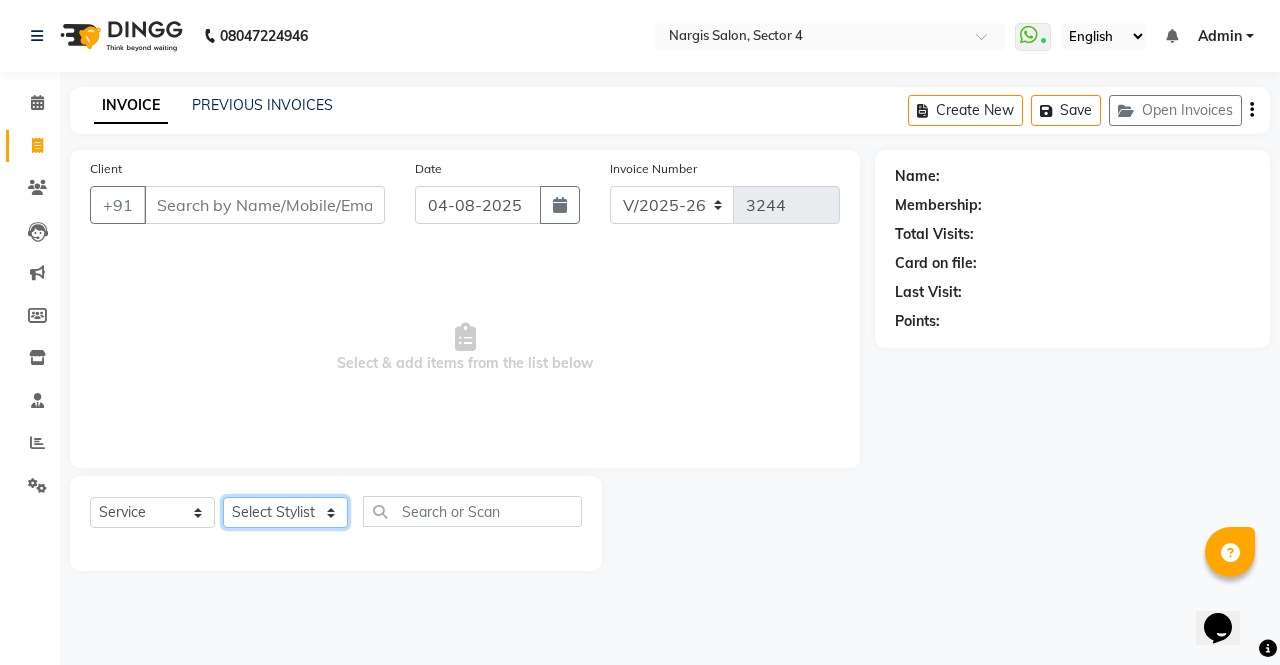 select on "87810" 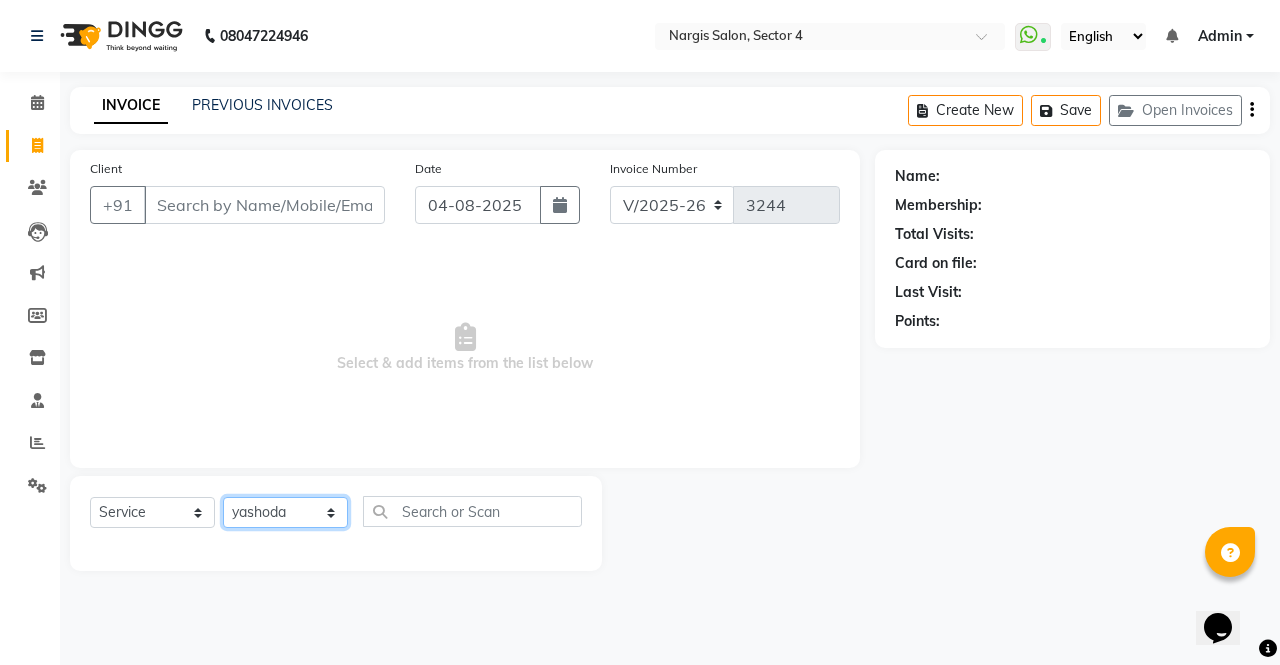 click on "Select Stylist ajeet anu armaan ashu Front Desk muskaan rakhi saima shivam soni sunil yashoda" 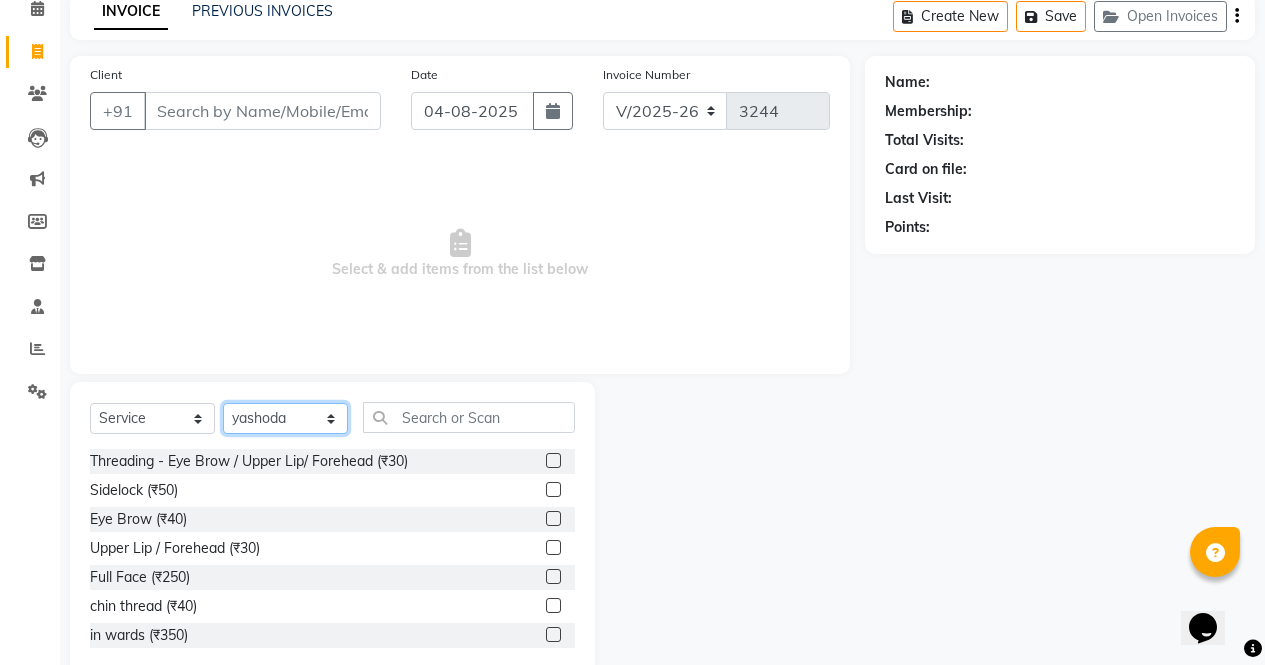 scroll, scrollTop: 136, scrollLeft: 0, axis: vertical 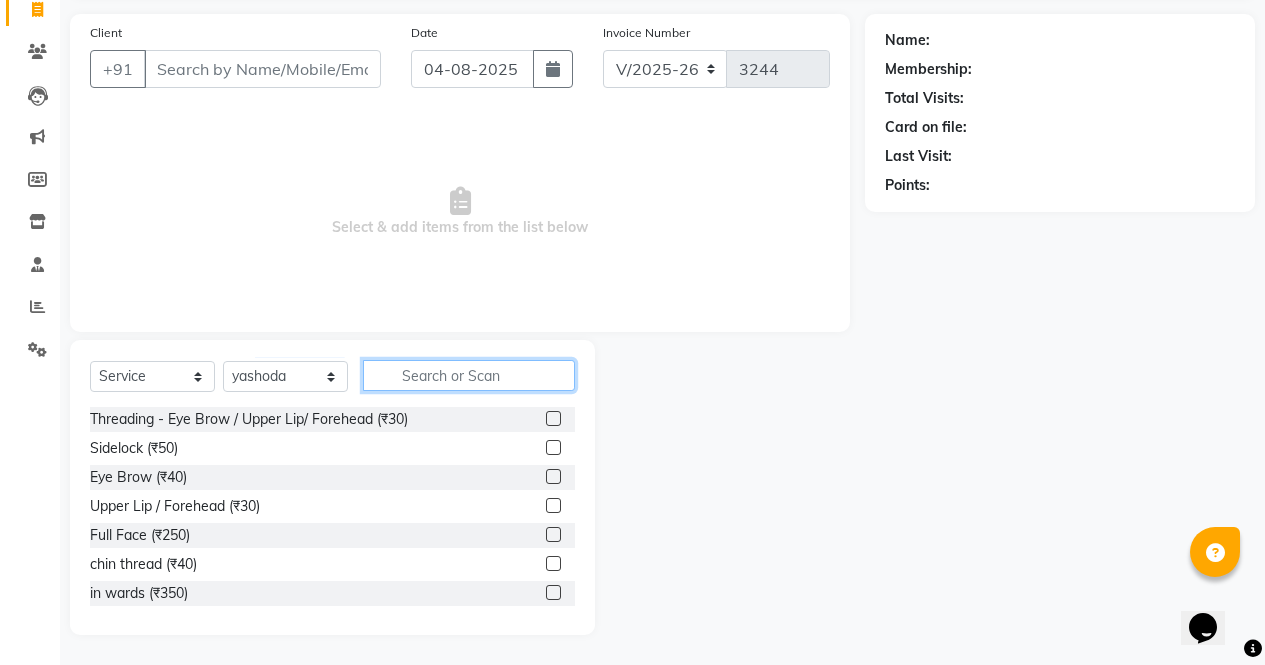 click 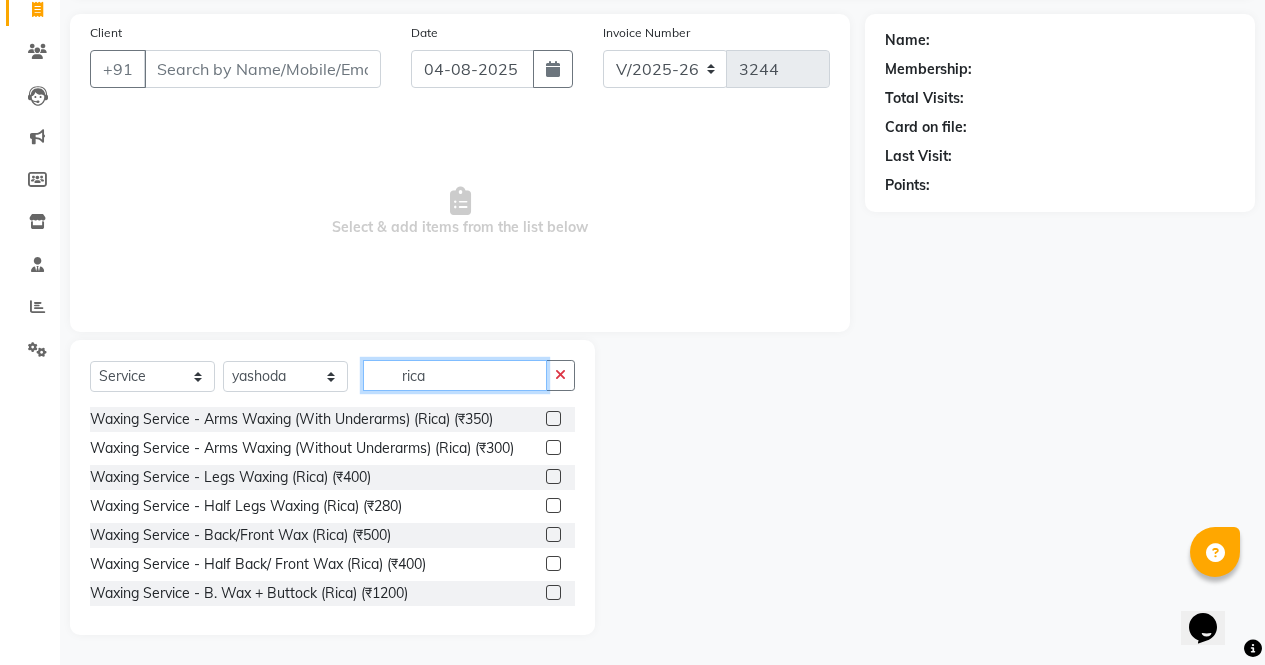 type on "rica" 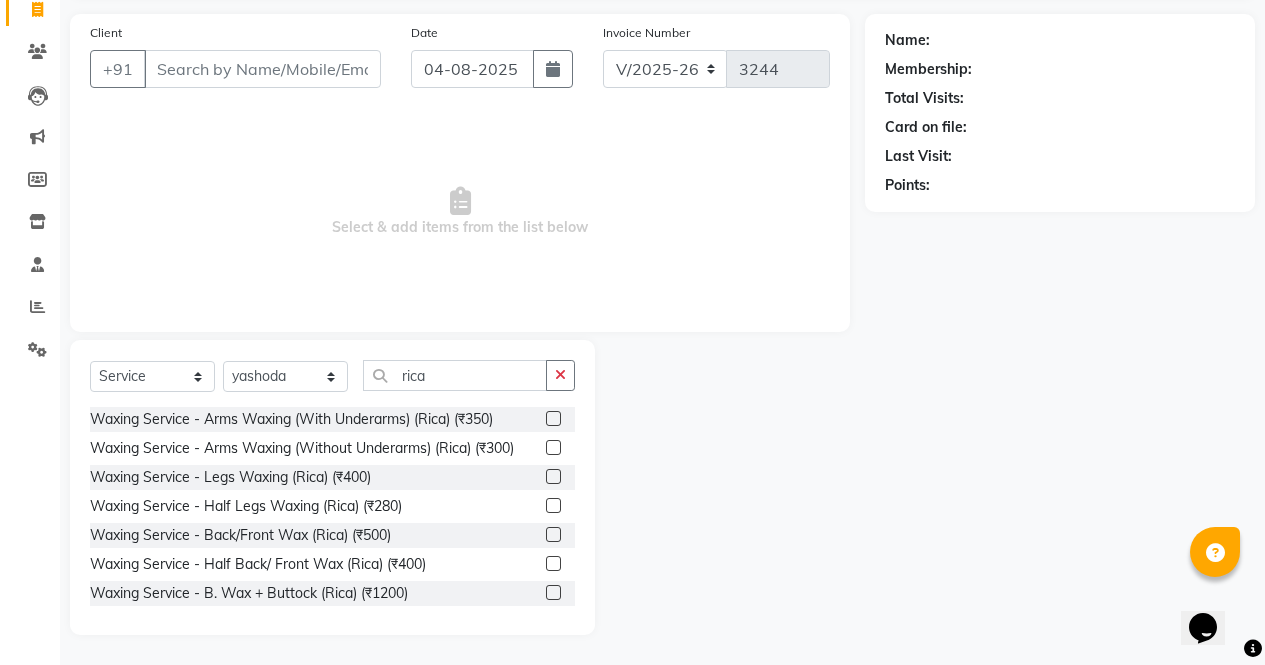 click 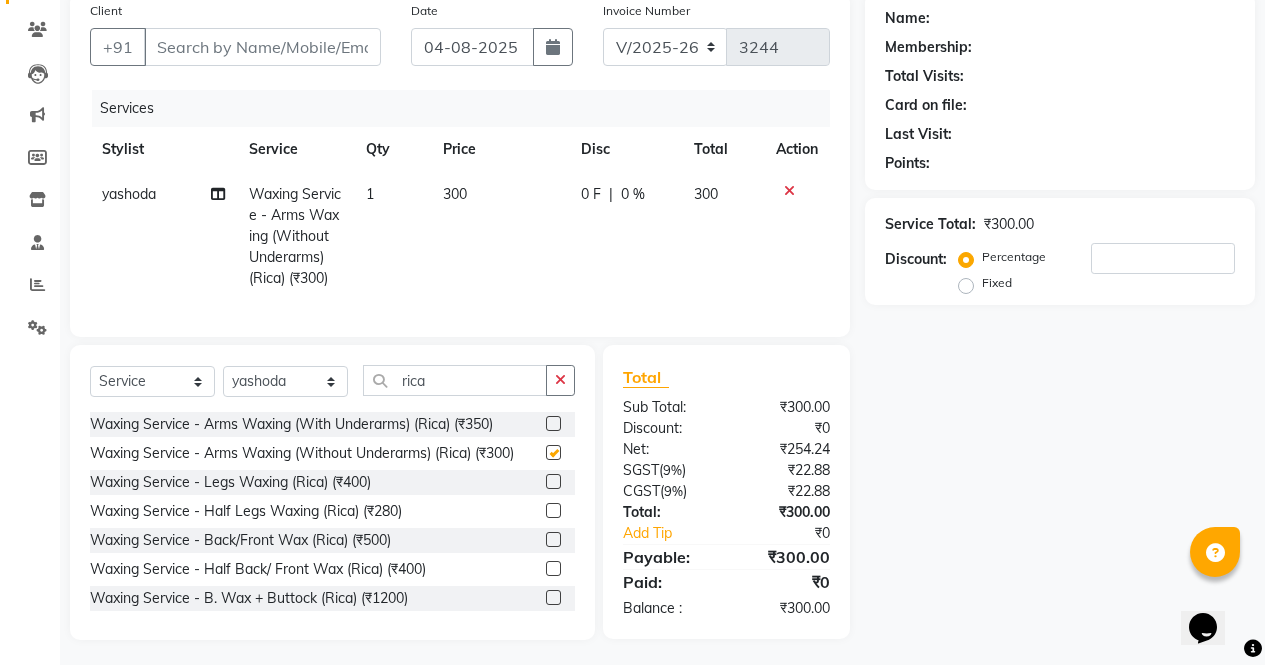 scroll, scrollTop: 178, scrollLeft: 0, axis: vertical 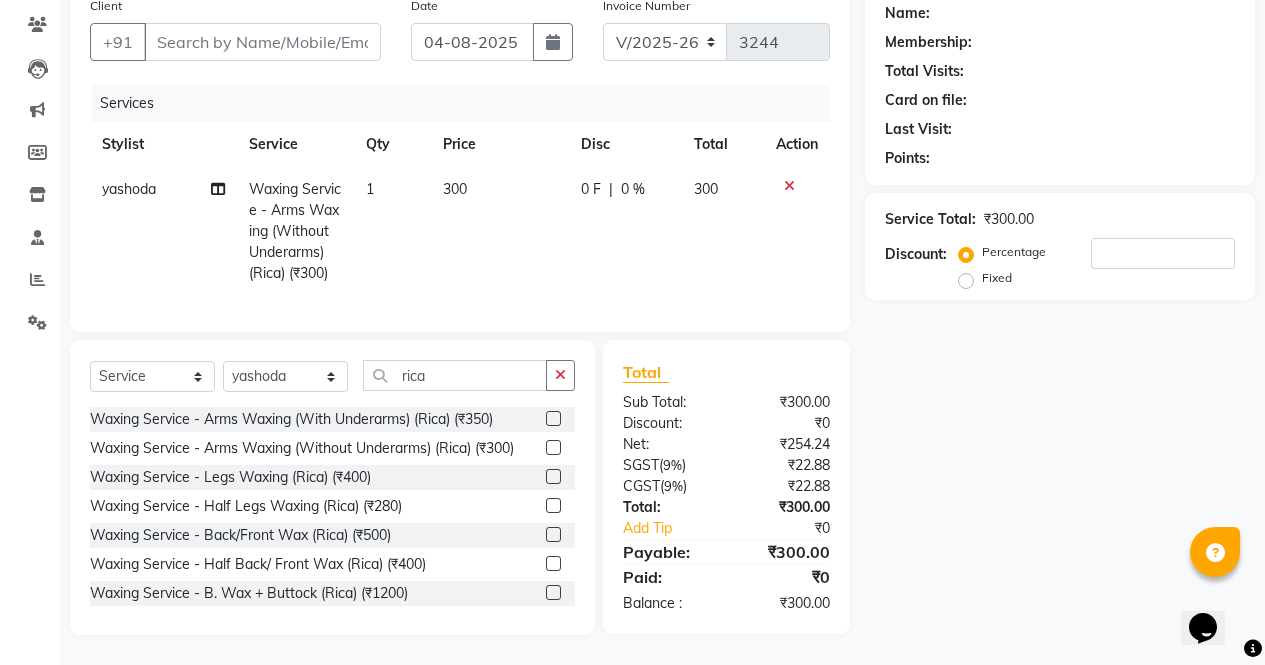 checkbox on "false" 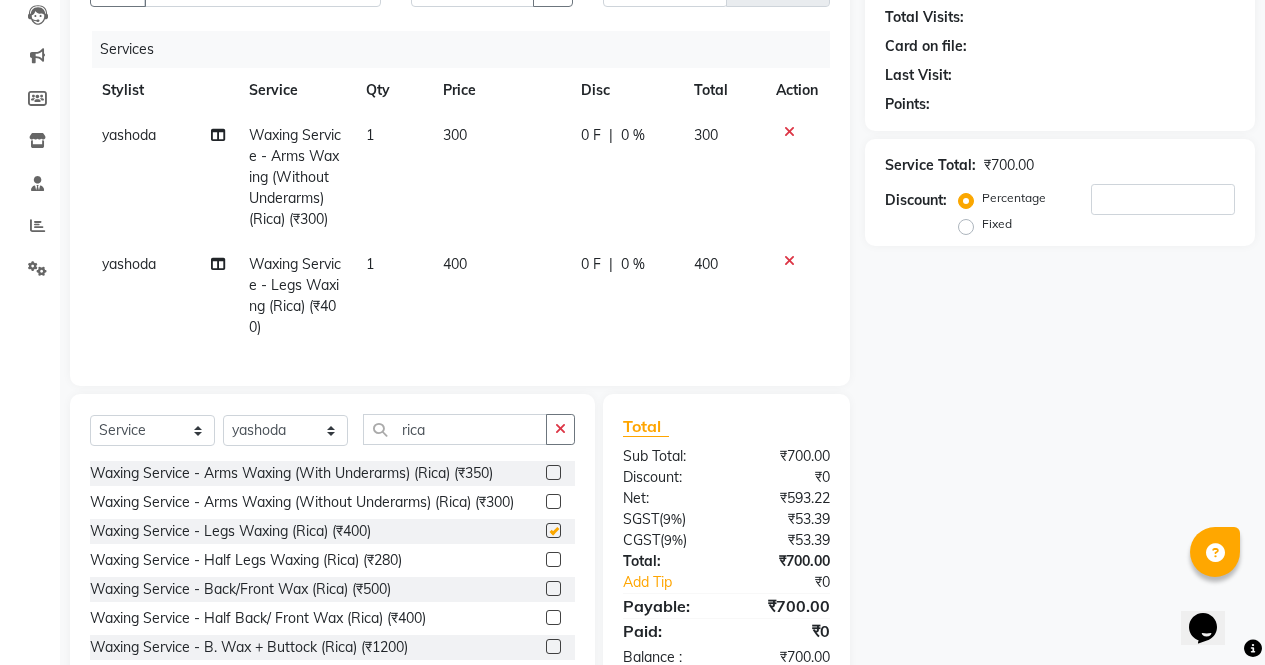 checkbox on "false" 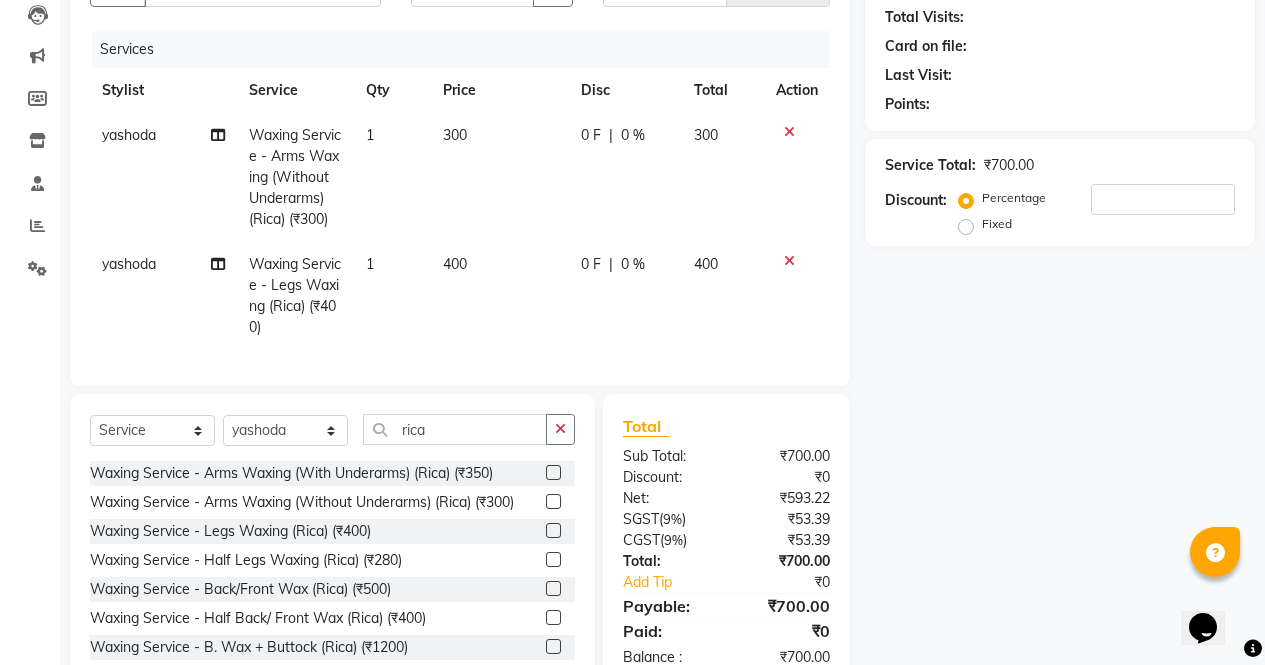 scroll, scrollTop: 286, scrollLeft: 0, axis: vertical 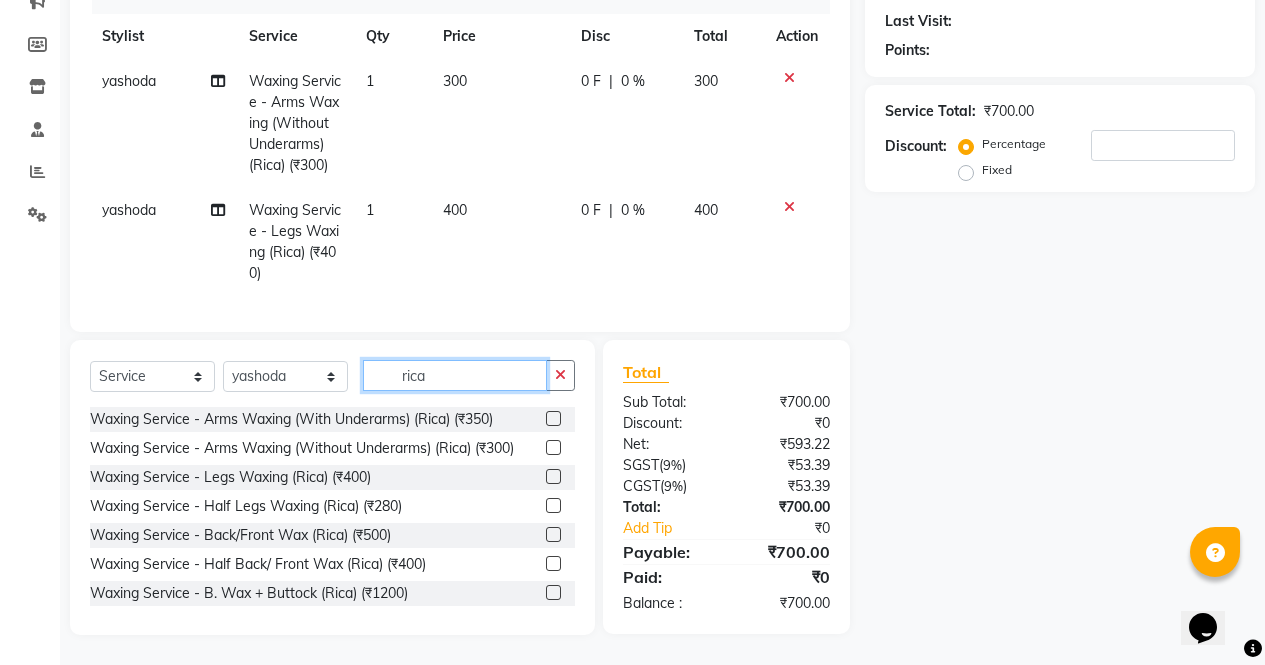 click on "rica" 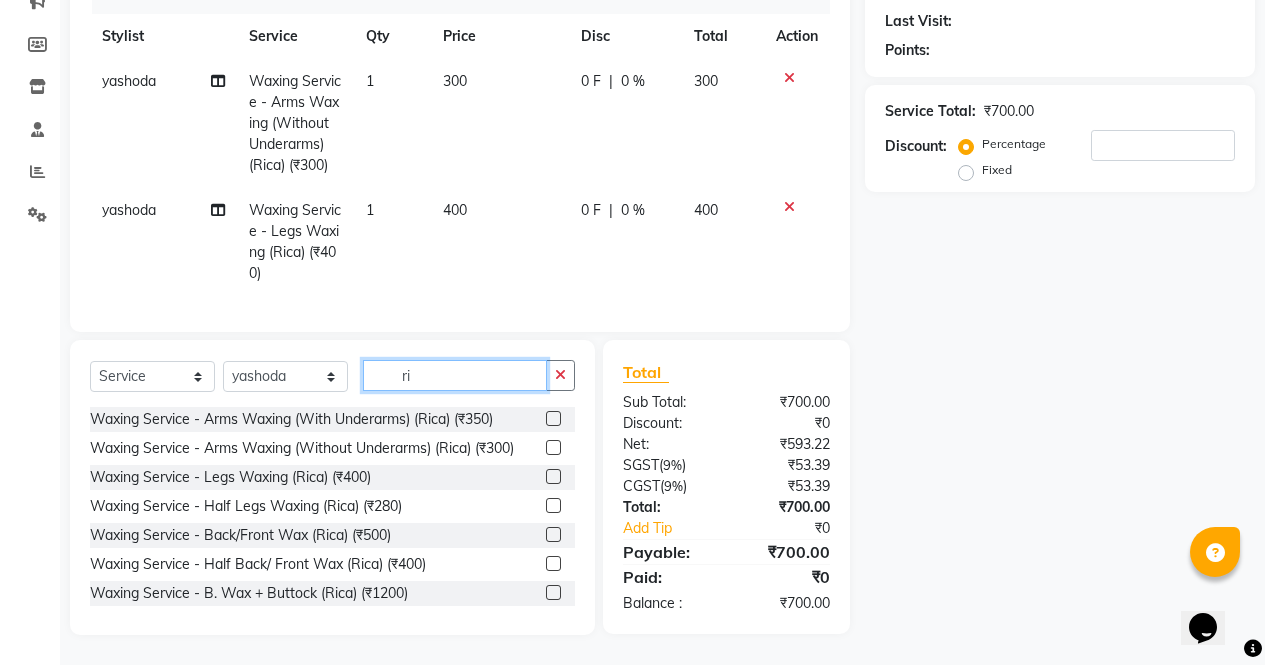 type on "r" 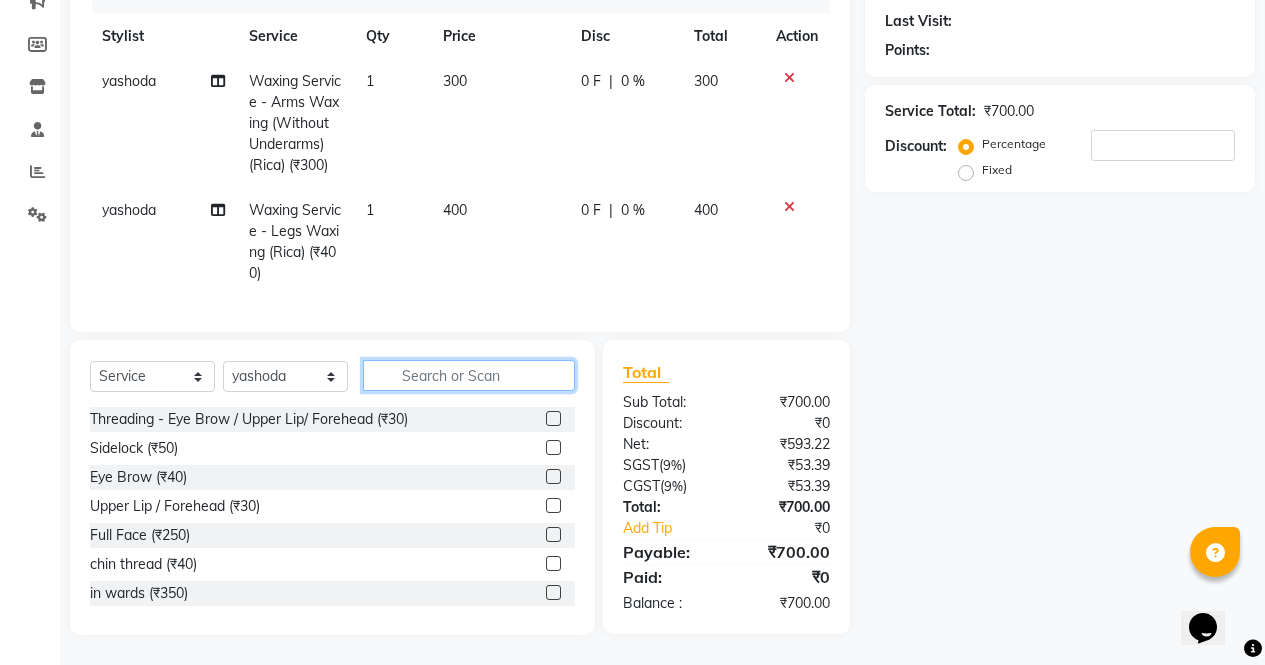 type 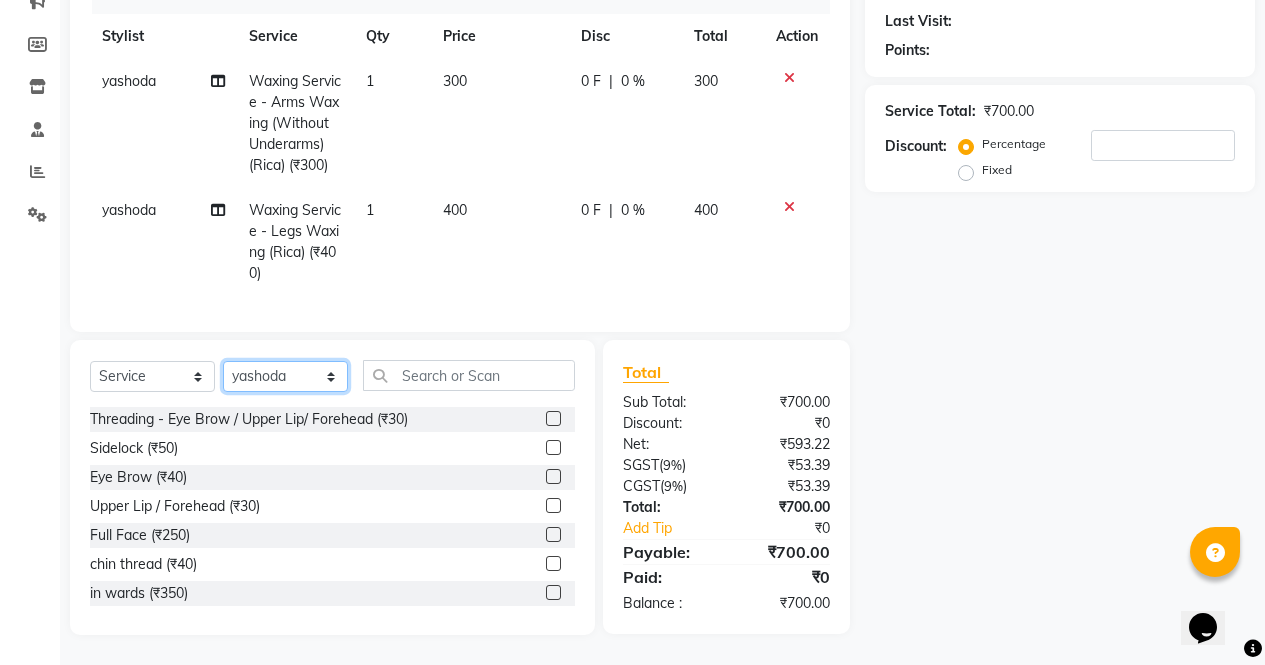 click on "Select Stylist ajeet anu armaan ashu Front Desk muskaan rakhi saima shivam soni sunil yashoda" 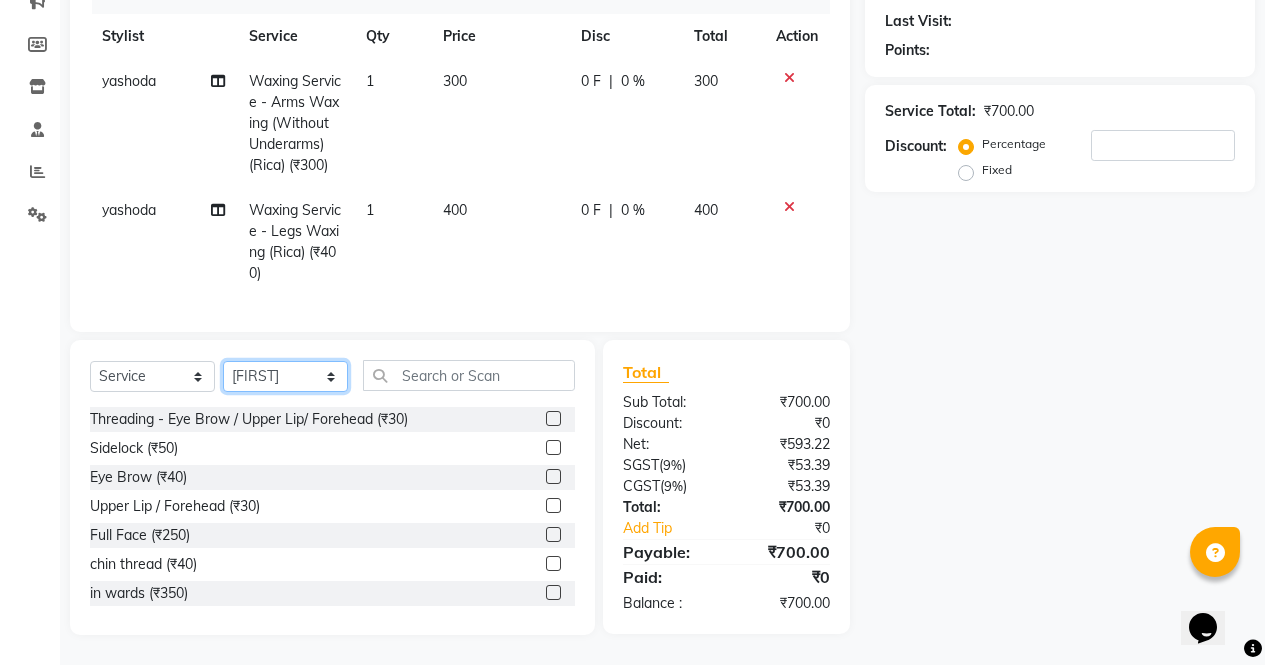 click on "Select Stylist ajeet anu armaan ashu Front Desk muskaan rakhi saima shivam soni sunil yashoda" 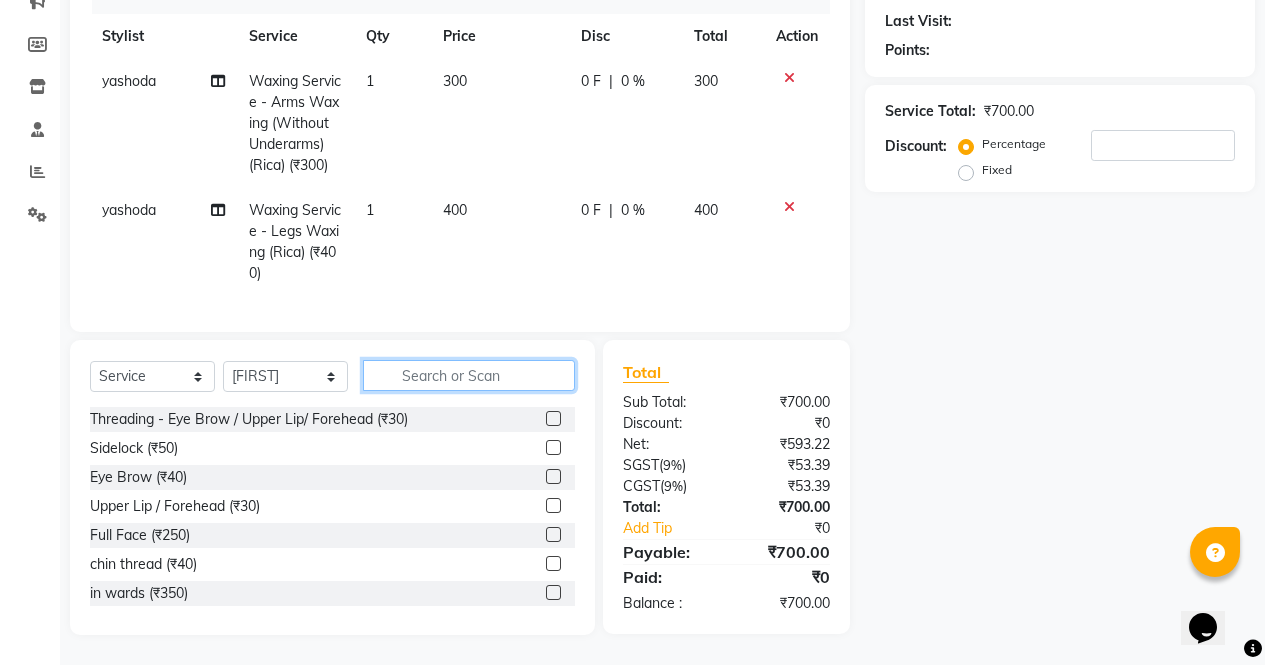 click 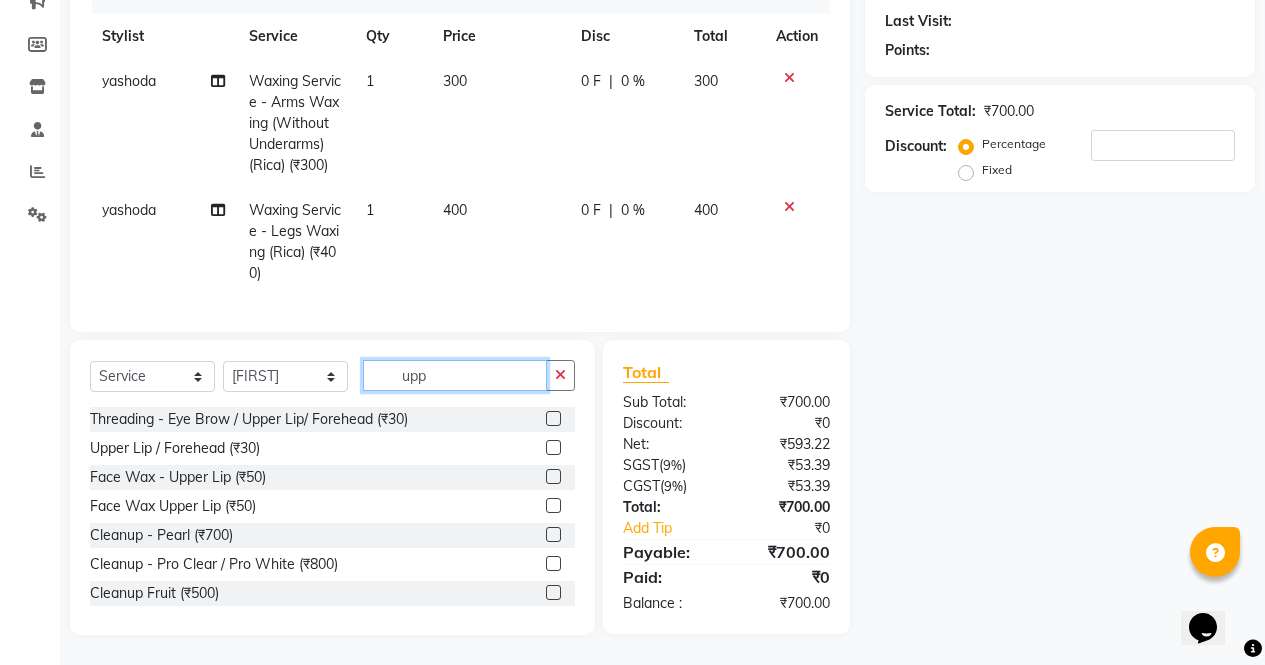scroll, scrollTop: 285, scrollLeft: 0, axis: vertical 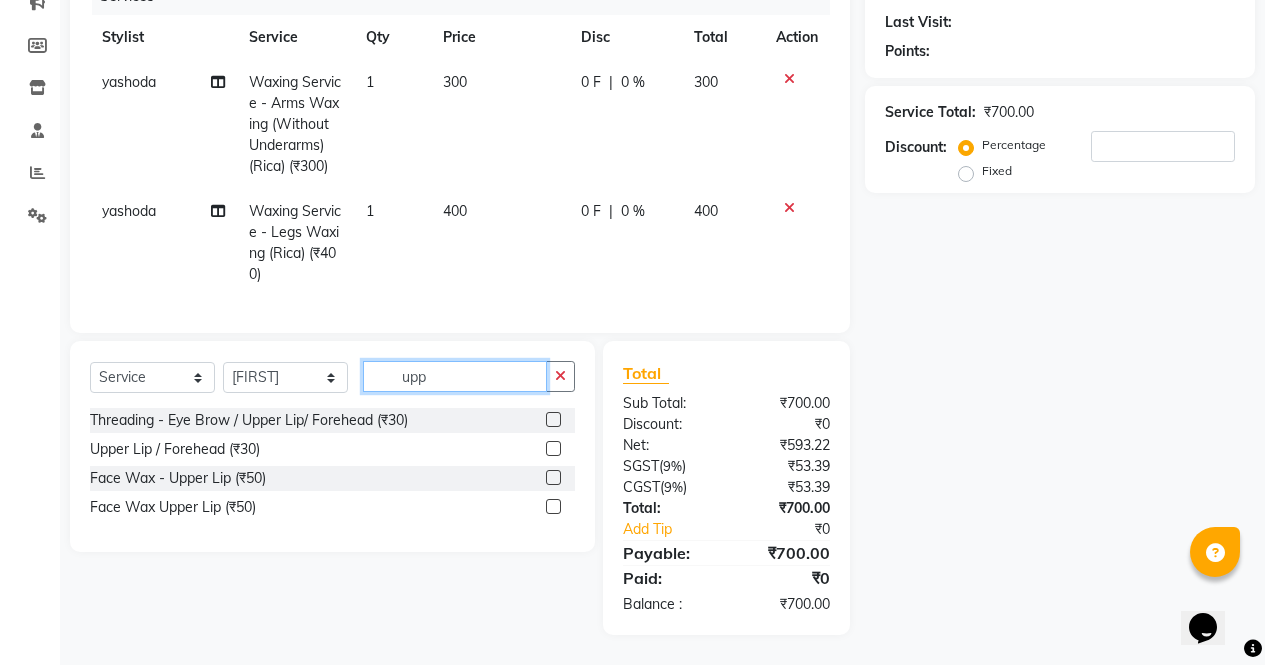 type on "upp" 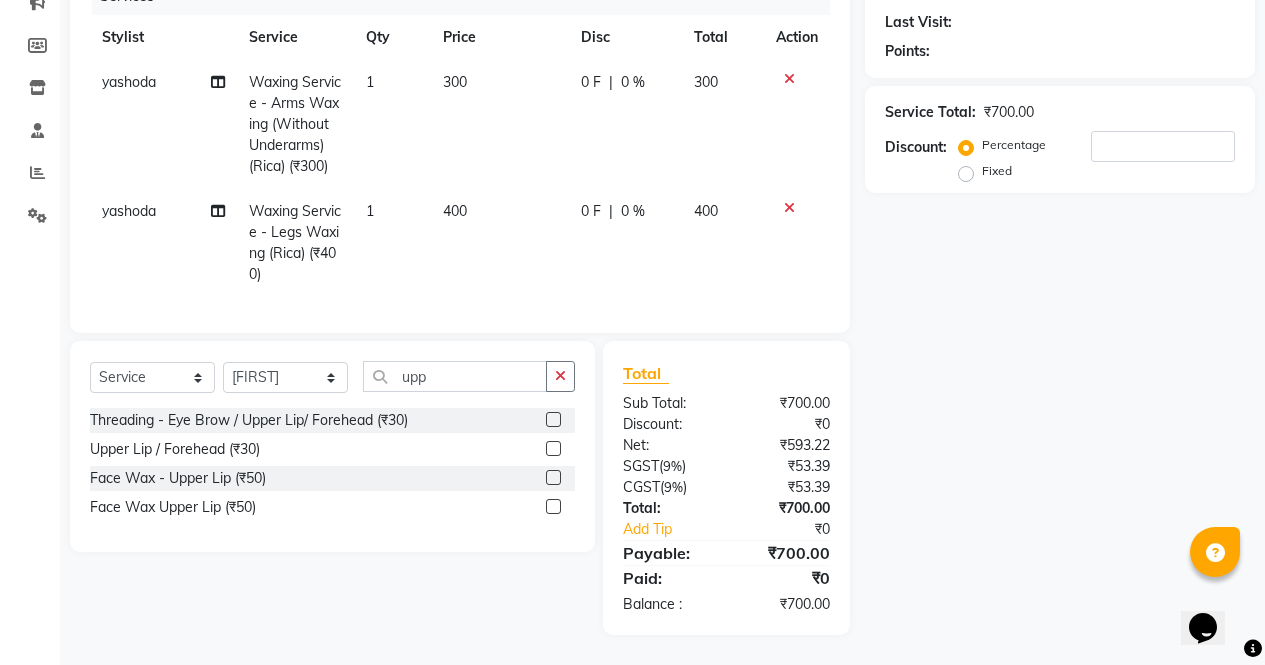 click 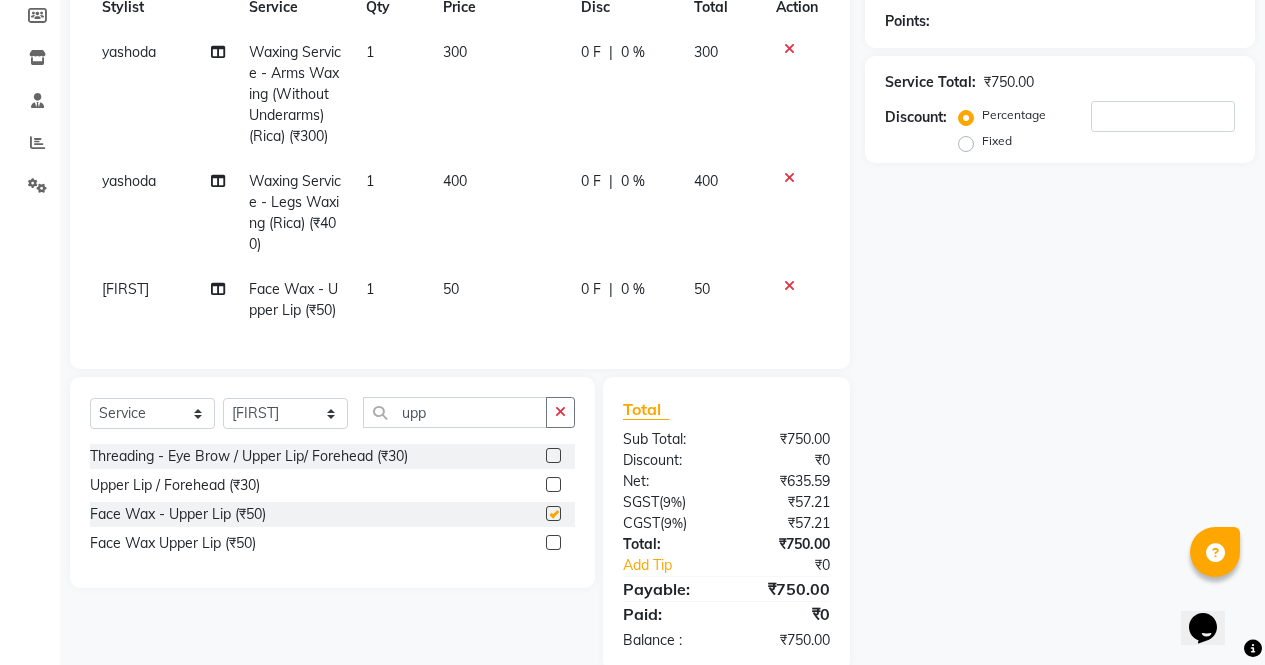checkbox on "false" 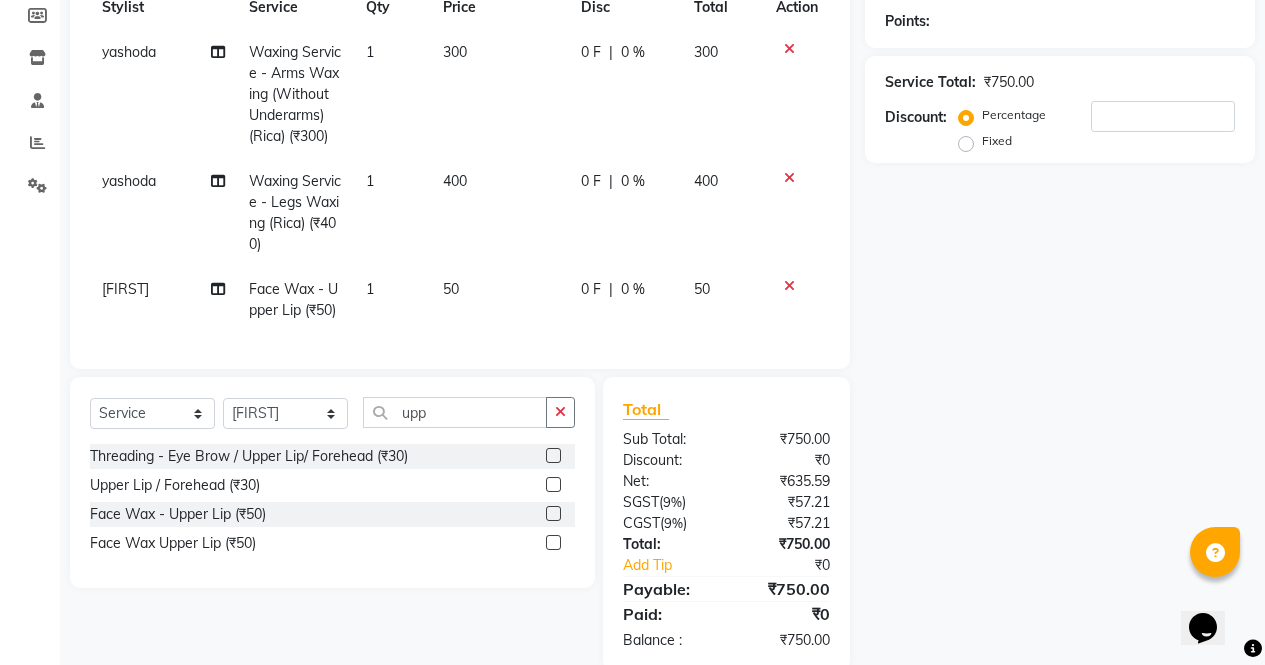 scroll, scrollTop: 351, scrollLeft: 0, axis: vertical 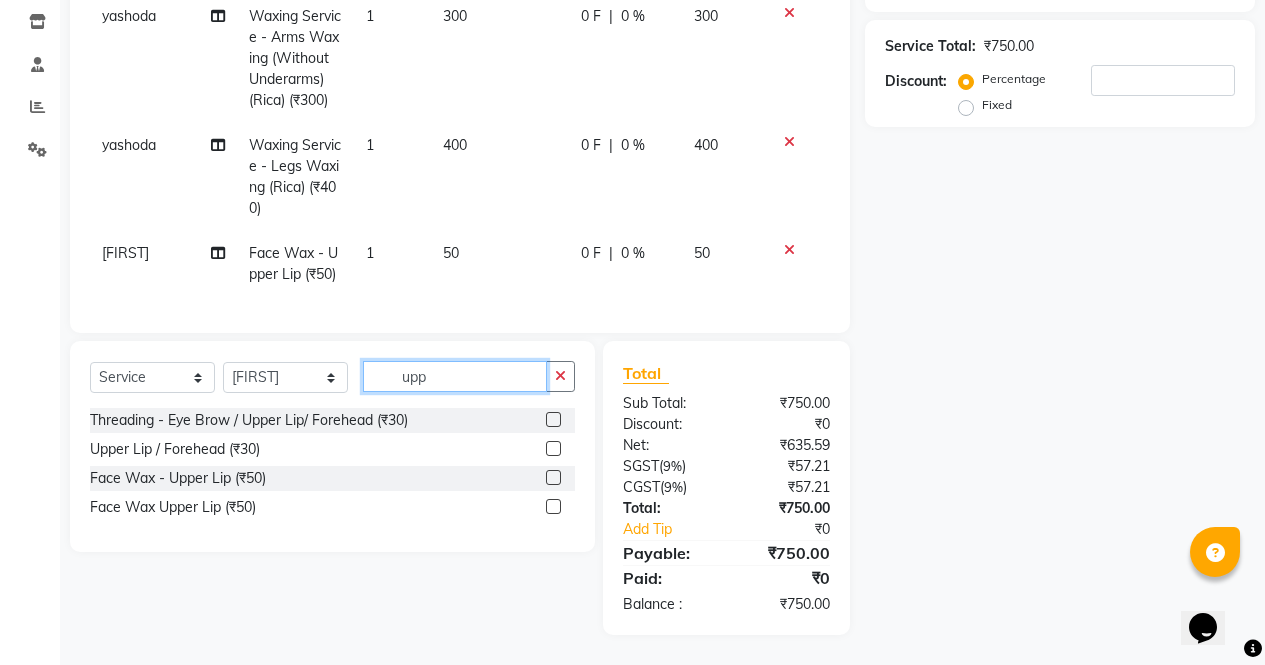 click on "upp" 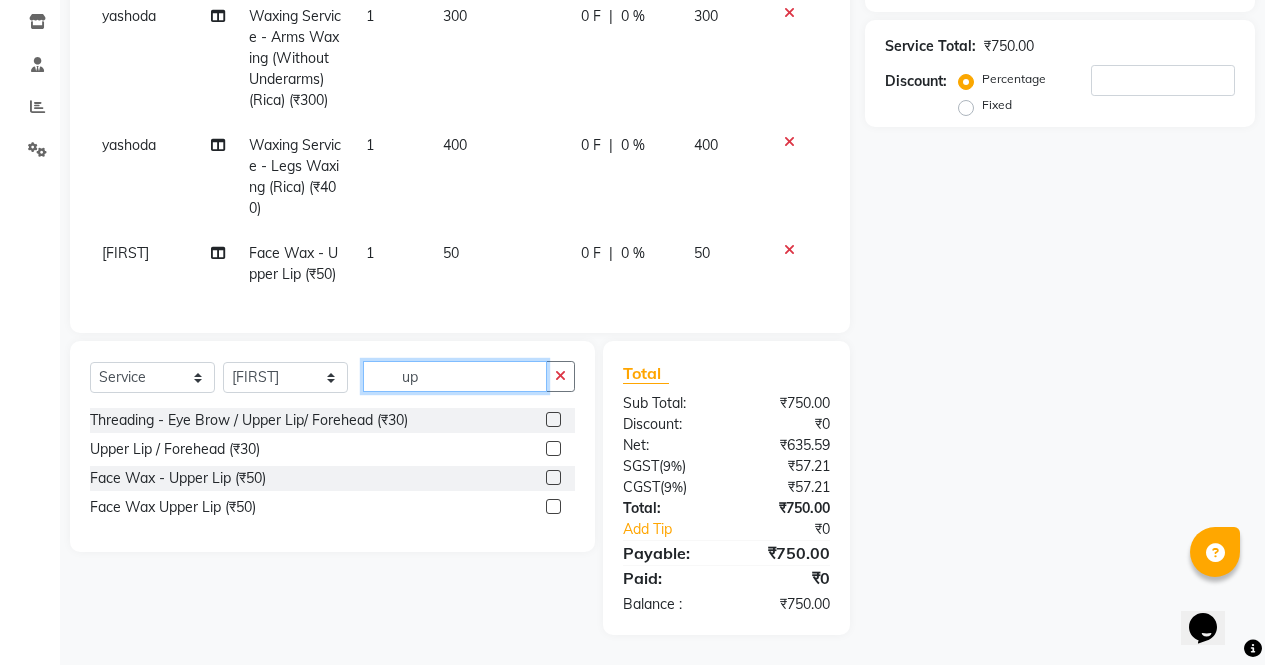 type on "u" 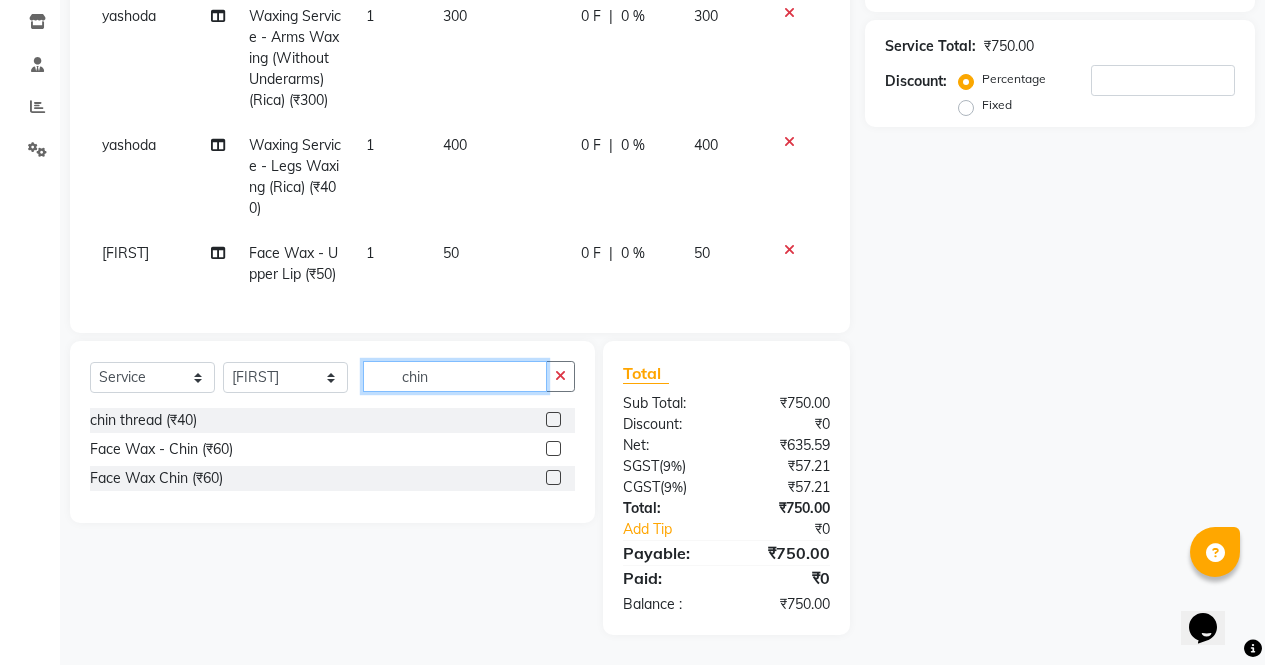 type on "chin" 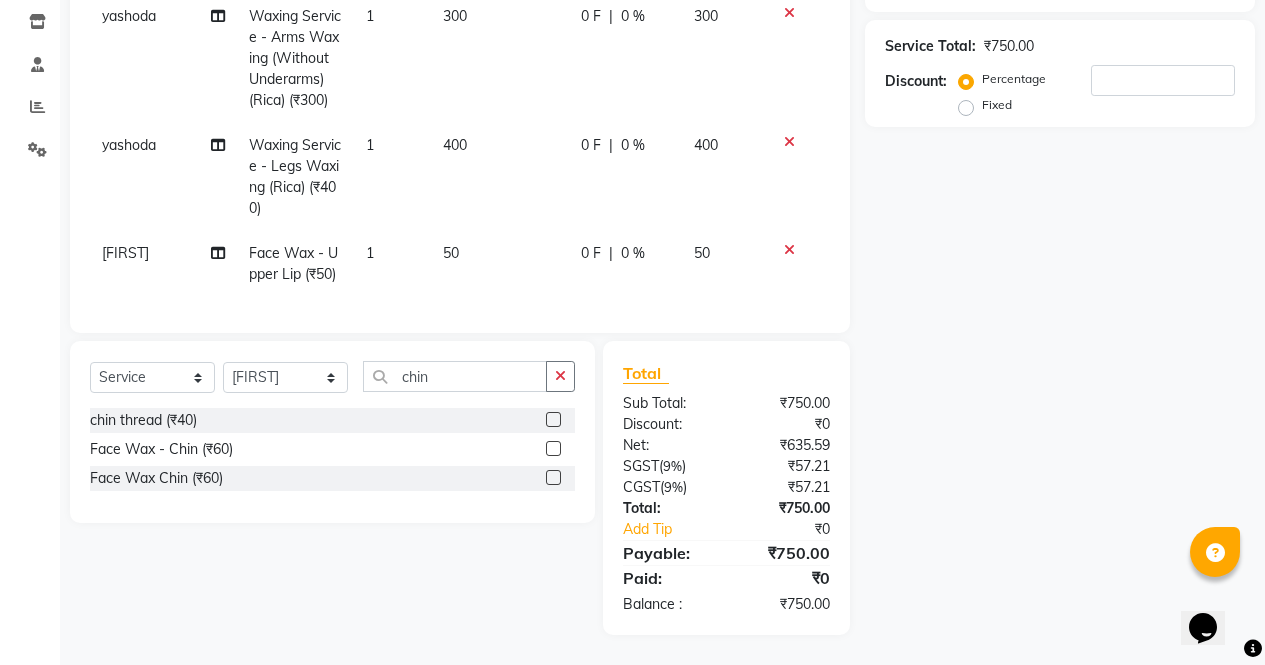 click 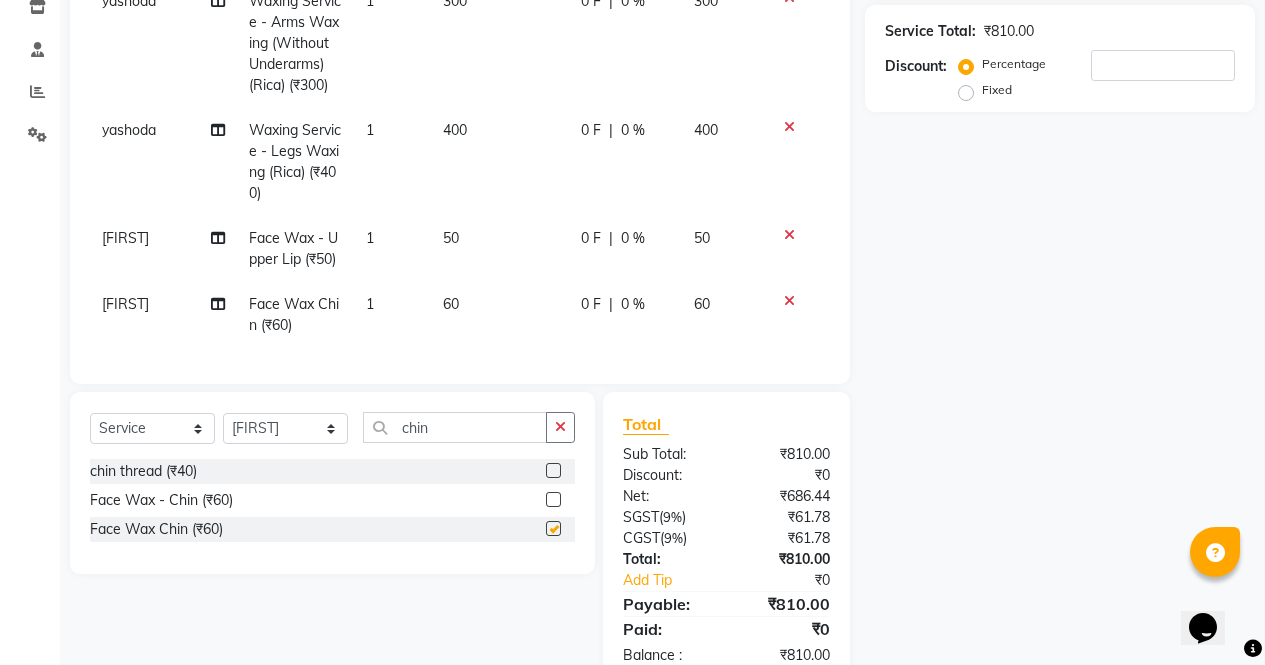 scroll, scrollTop: 417, scrollLeft: 0, axis: vertical 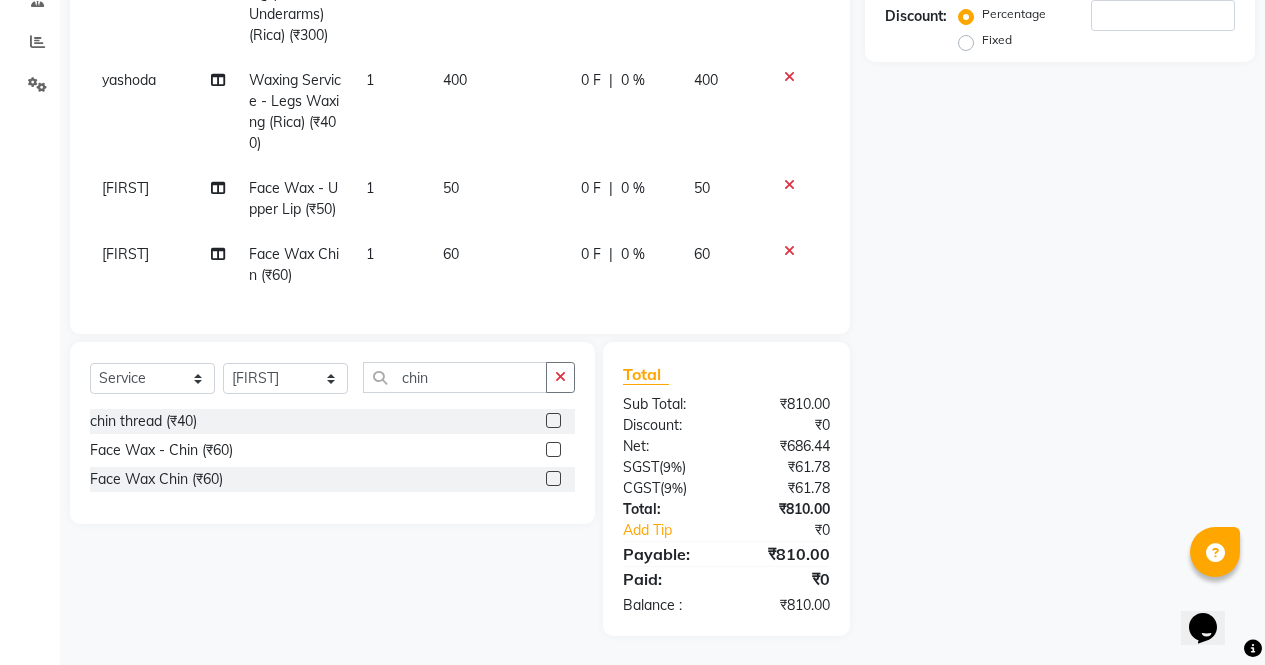 checkbox on "false" 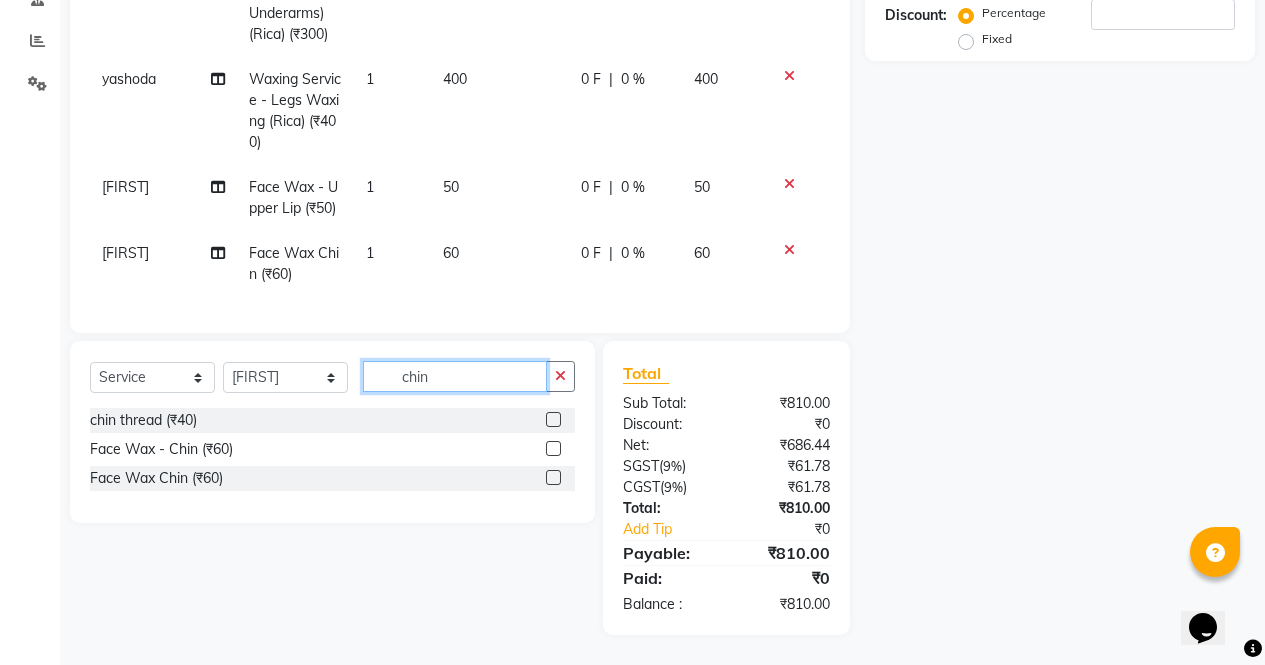 click on "chin" 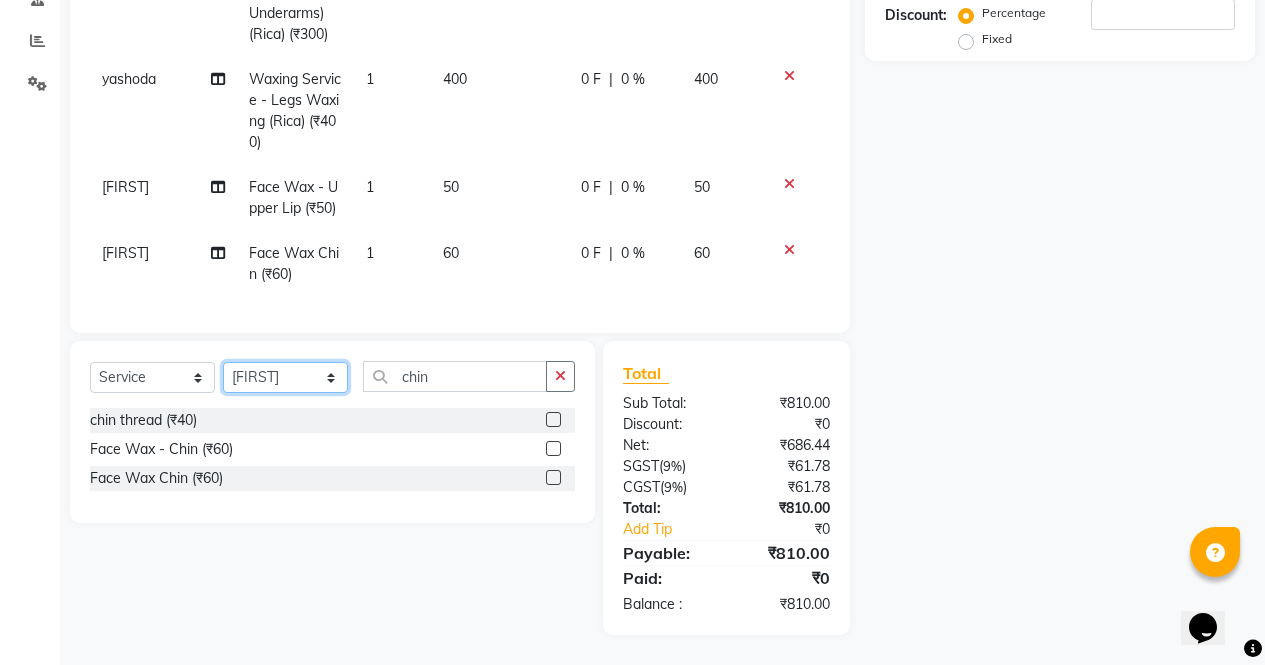 click on "Select Stylist ajeet anu armaan ashu Front Desk muskaan rakhi saima shivam soni sunil yashoda" 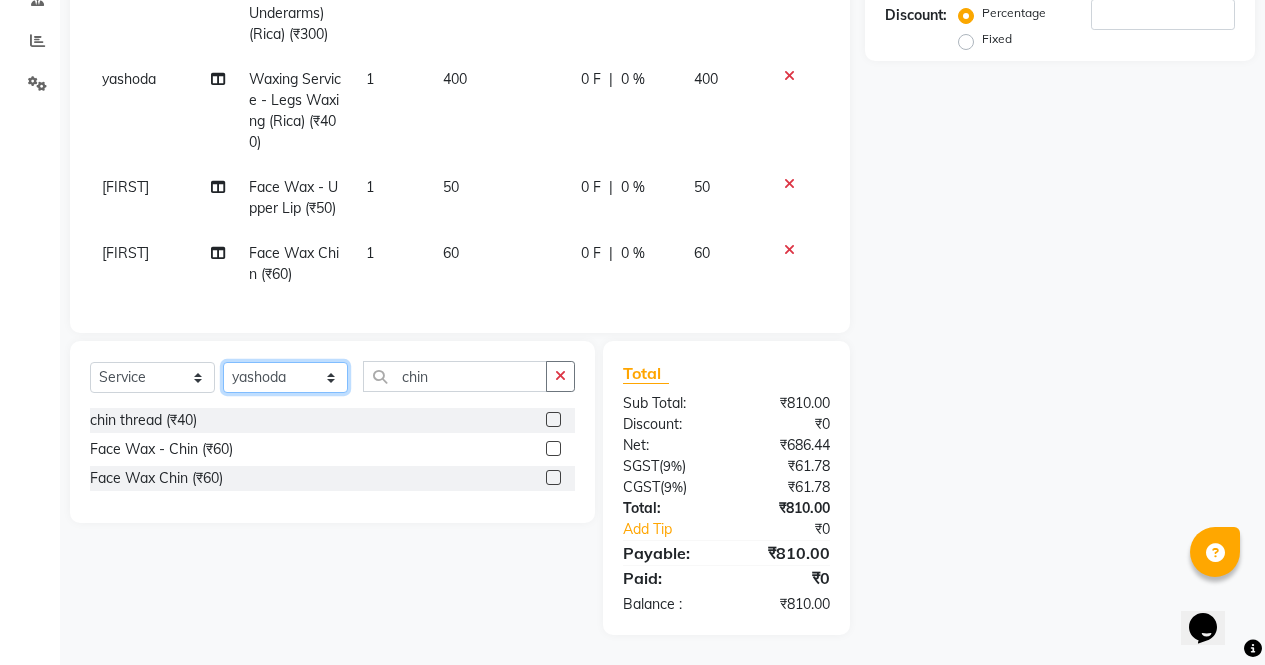 click on "Select Stylist ajeet anu armaan ashu Front Desk muskaan rakhi saima shivam soni sunil yashoda" 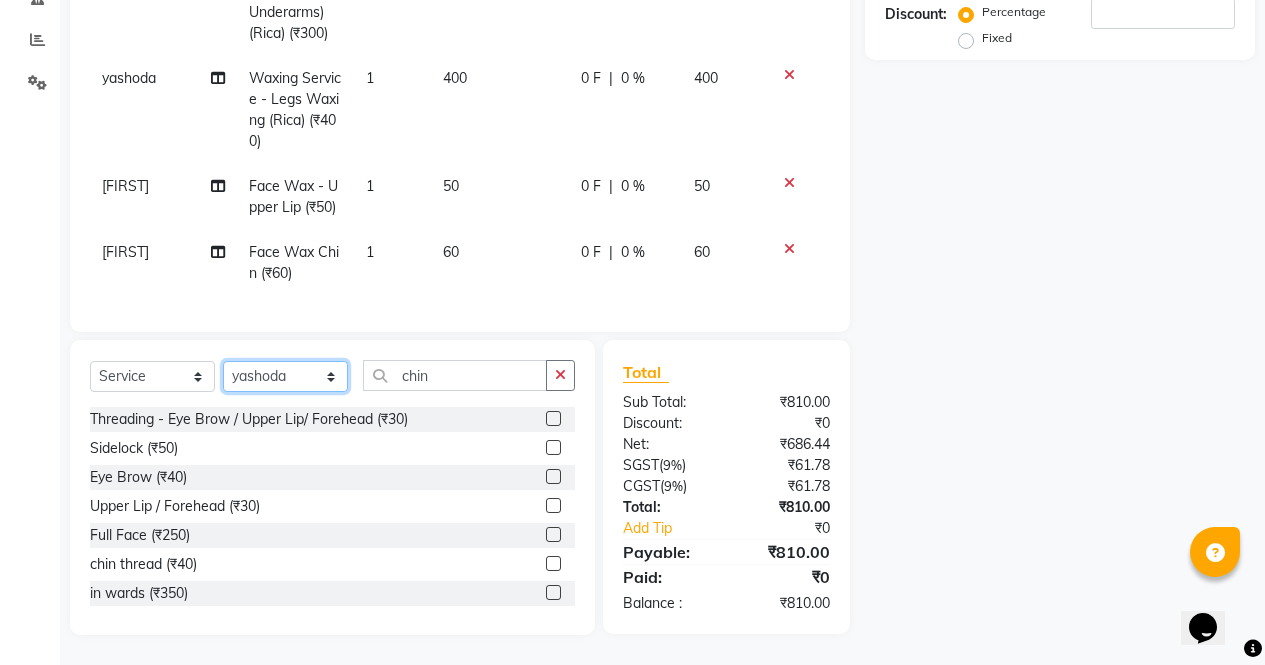 scroll, scrollTop: 418, scrollLeft: 0, axis: vertical 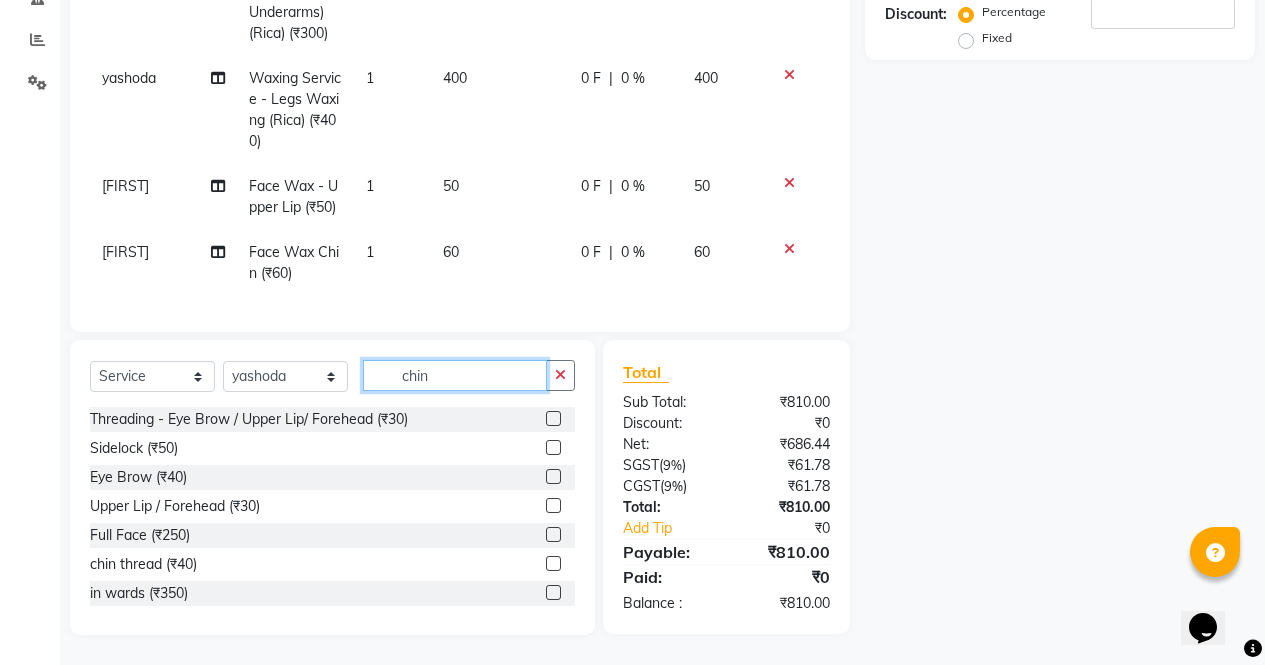 click on "chin" 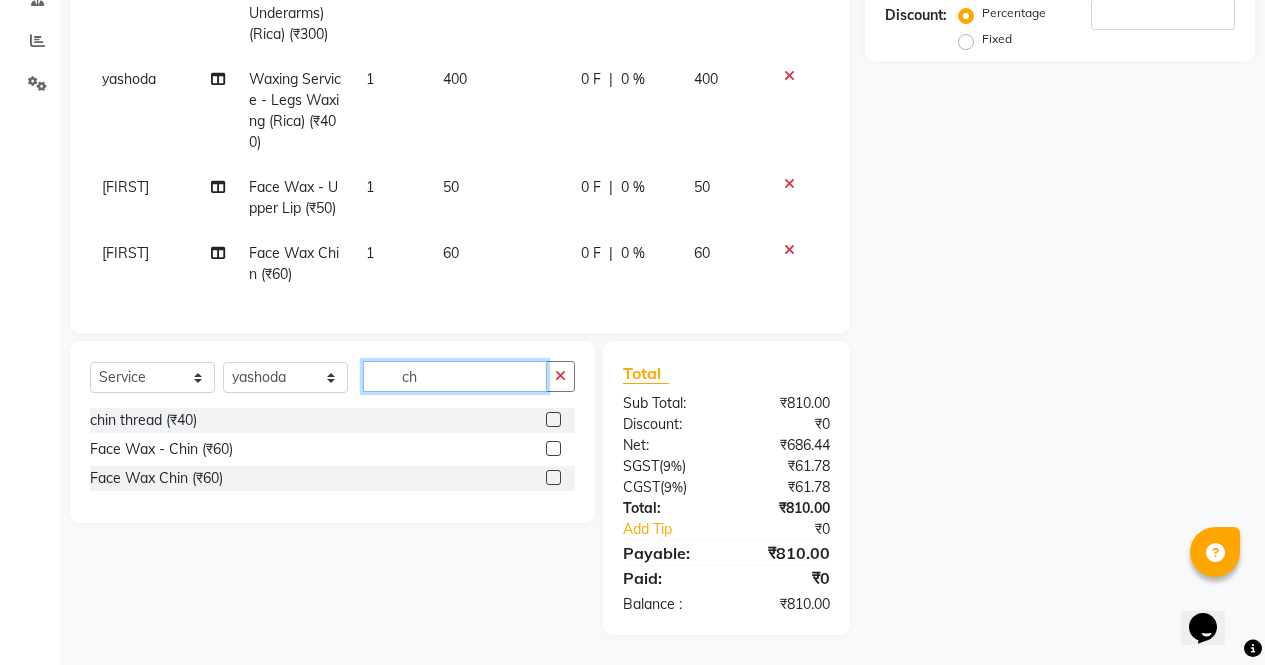 type on "c" 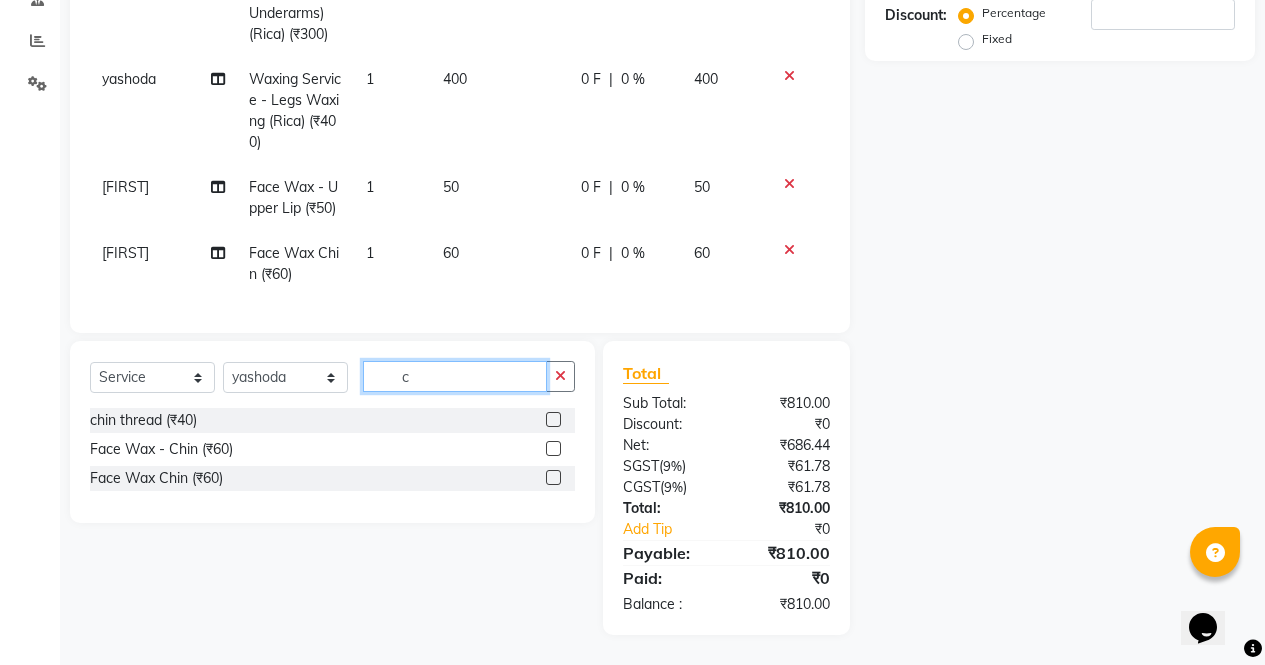 scroll, scrollTop: 418, scrollLeft: 0, axis: vertical 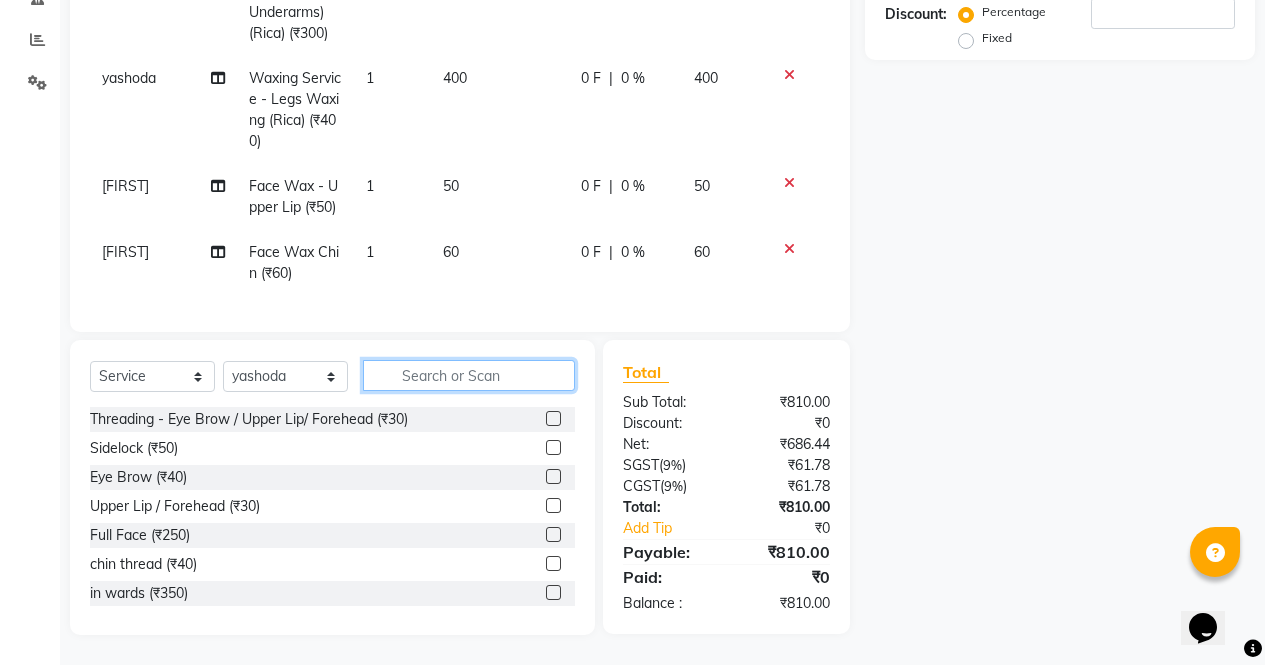 type 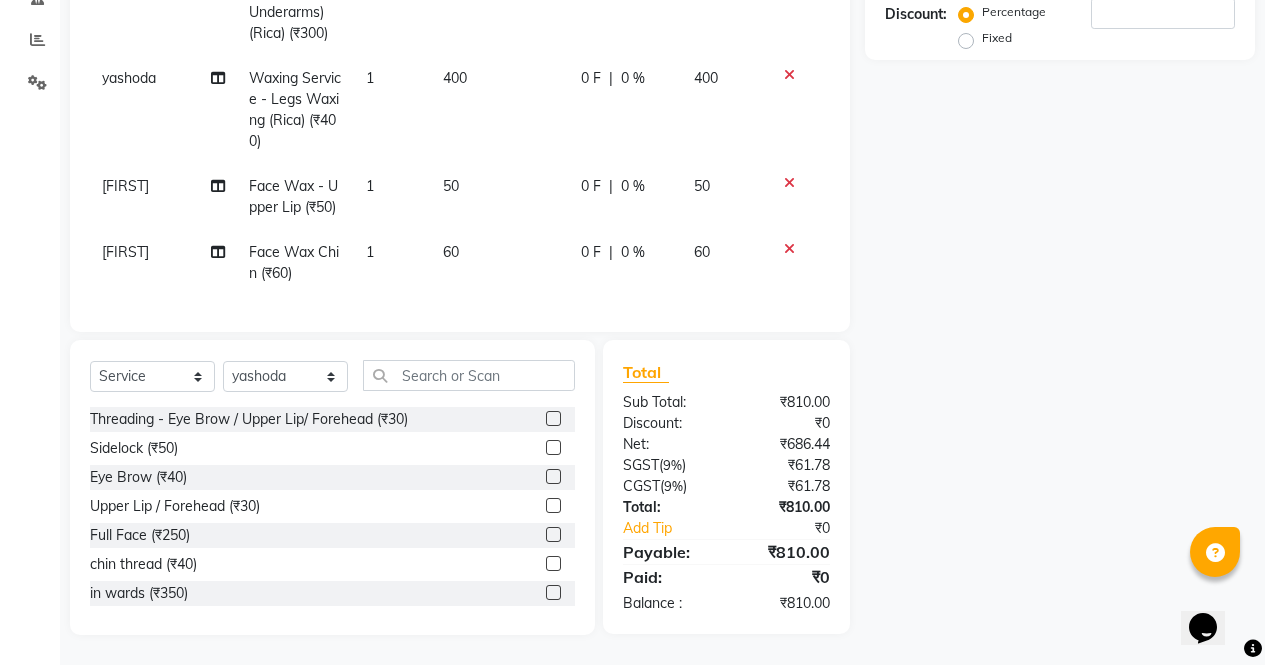 click 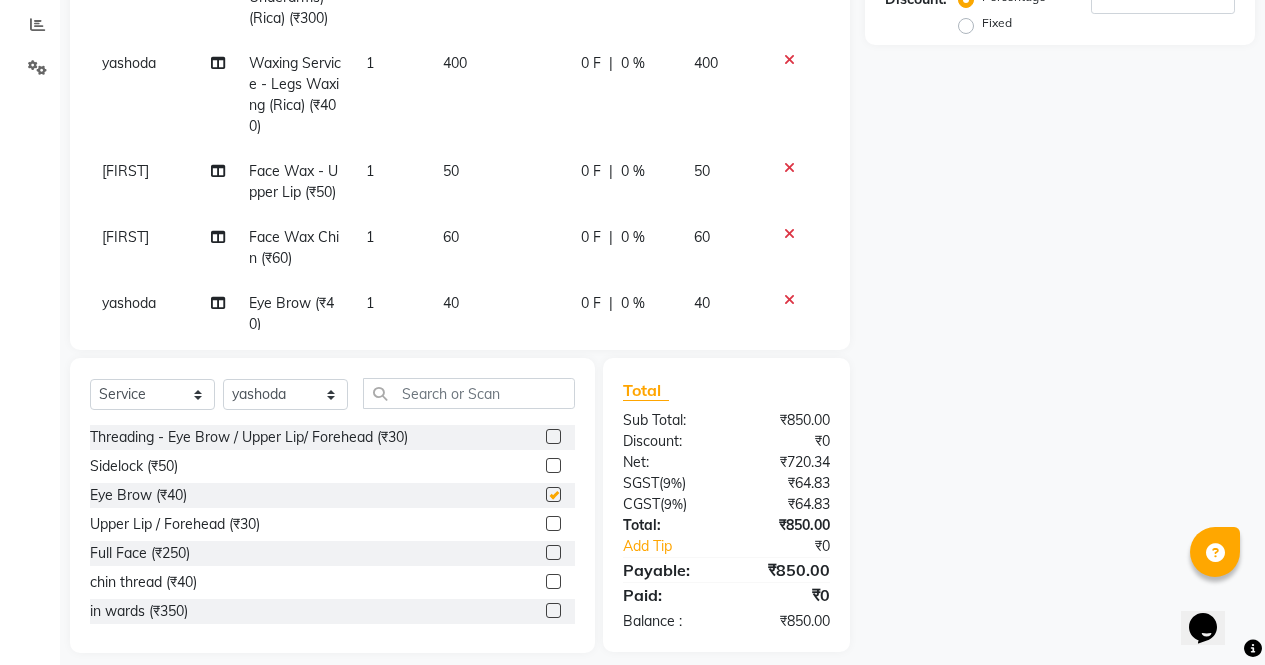 checkbox on "false" 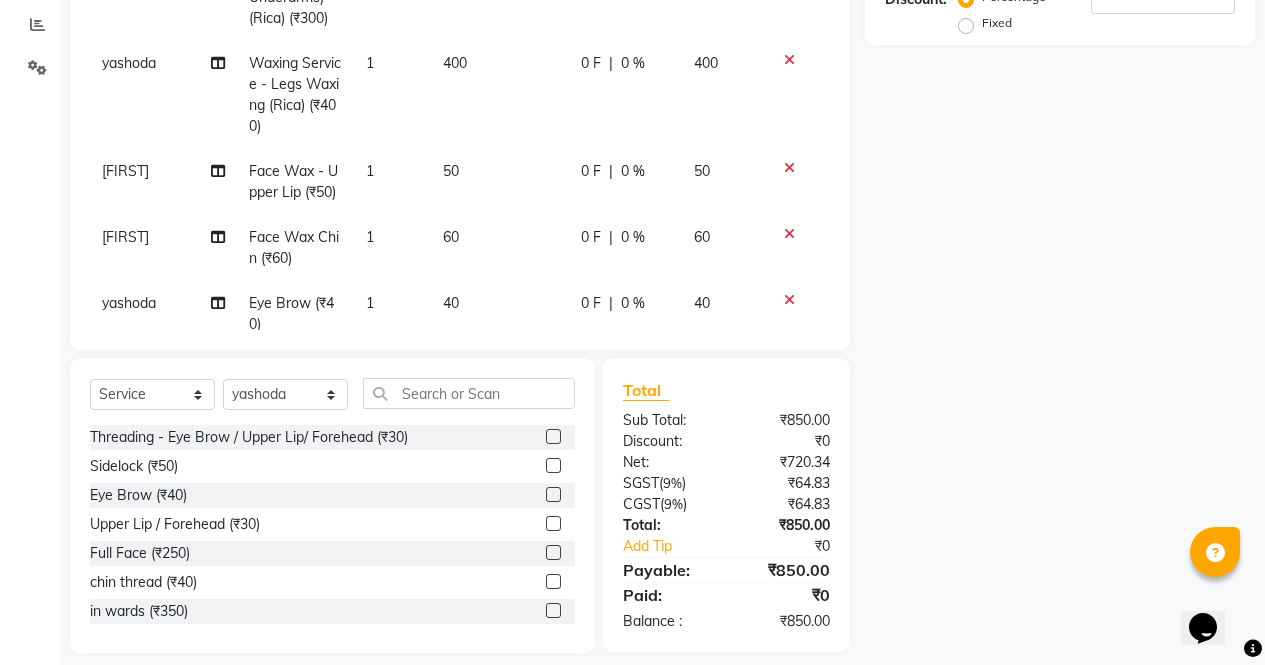 scroll, scrollTop: 436, scrollLeft: 0, axis: vertical 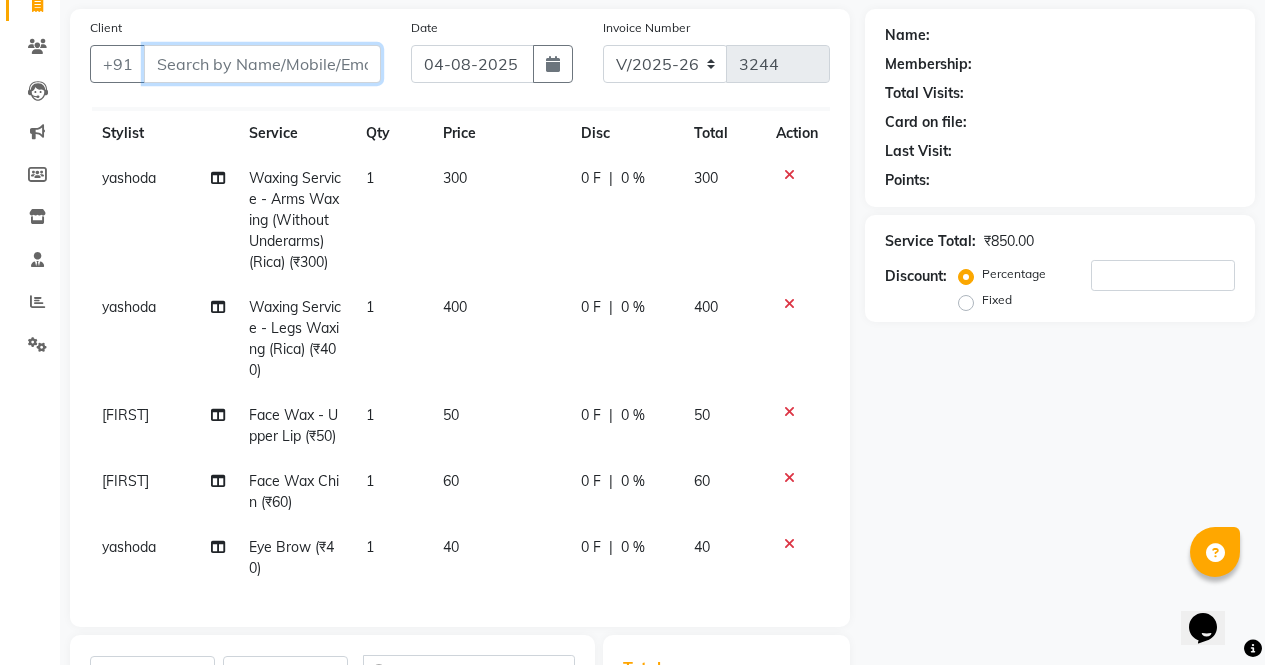 click on "Client" at bounding box center (262, 64) 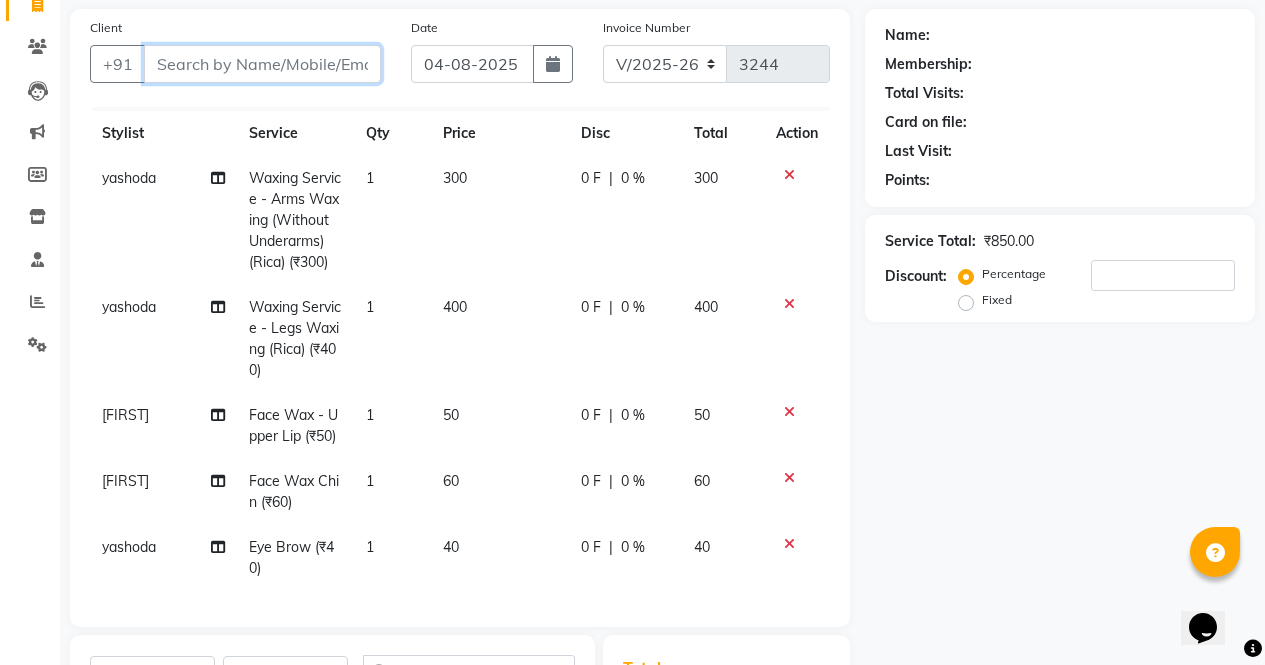 type on "8" 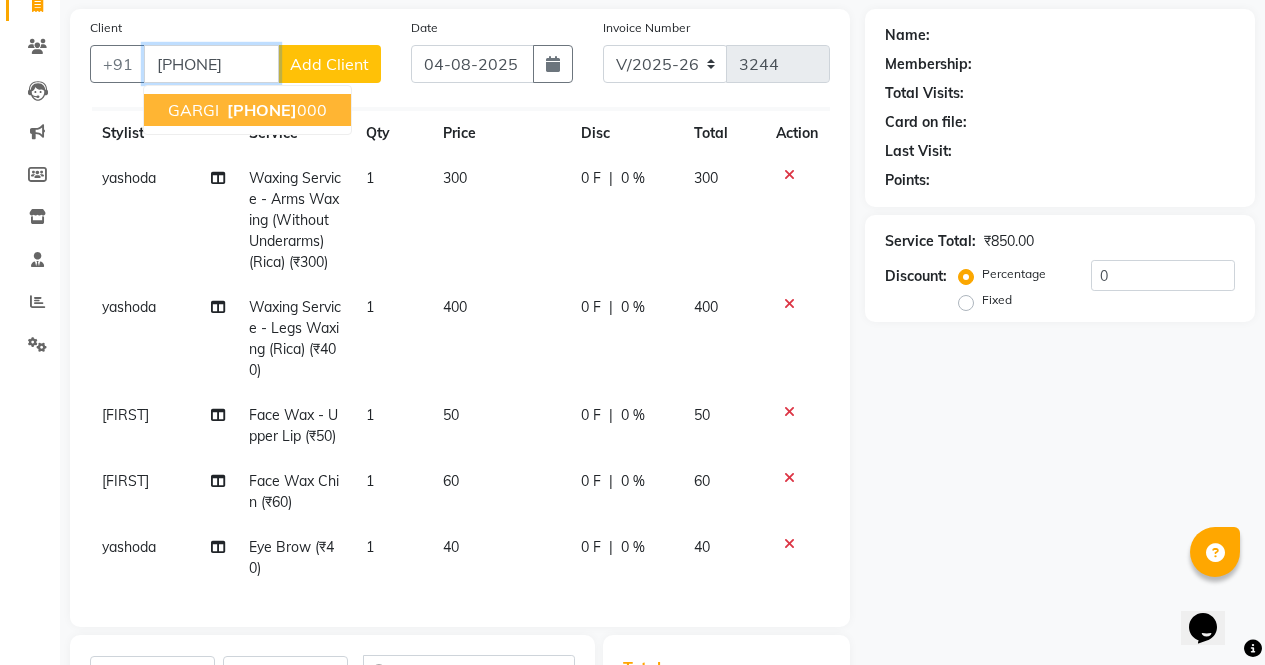 click on "[PHONE]" at bounding box center [275, 110] 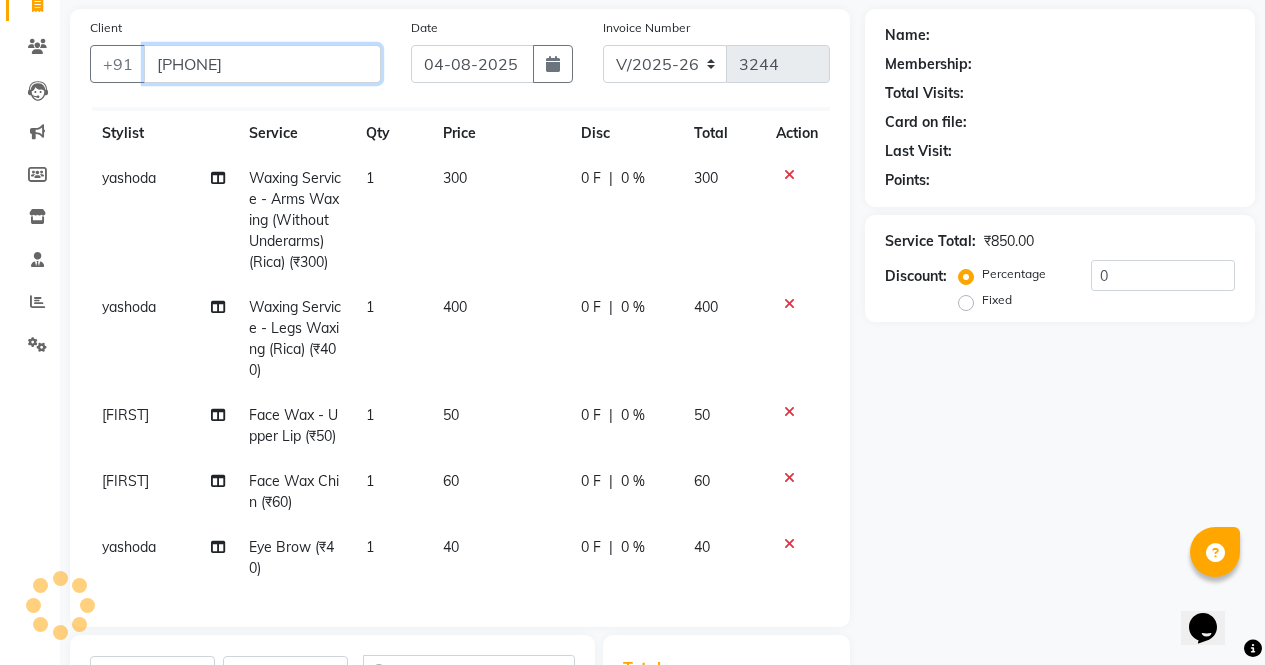 type on "[PHONE]" 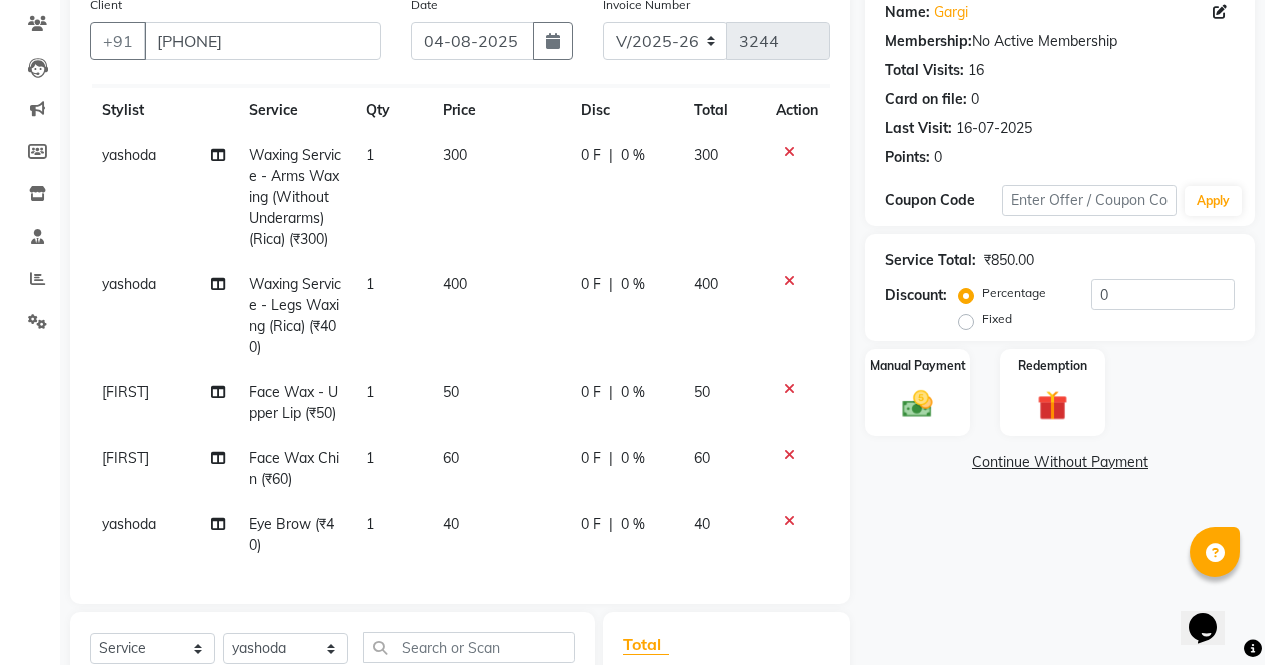 scroll, scrollTop: 161, scrollLeft: 0, axis: vertical 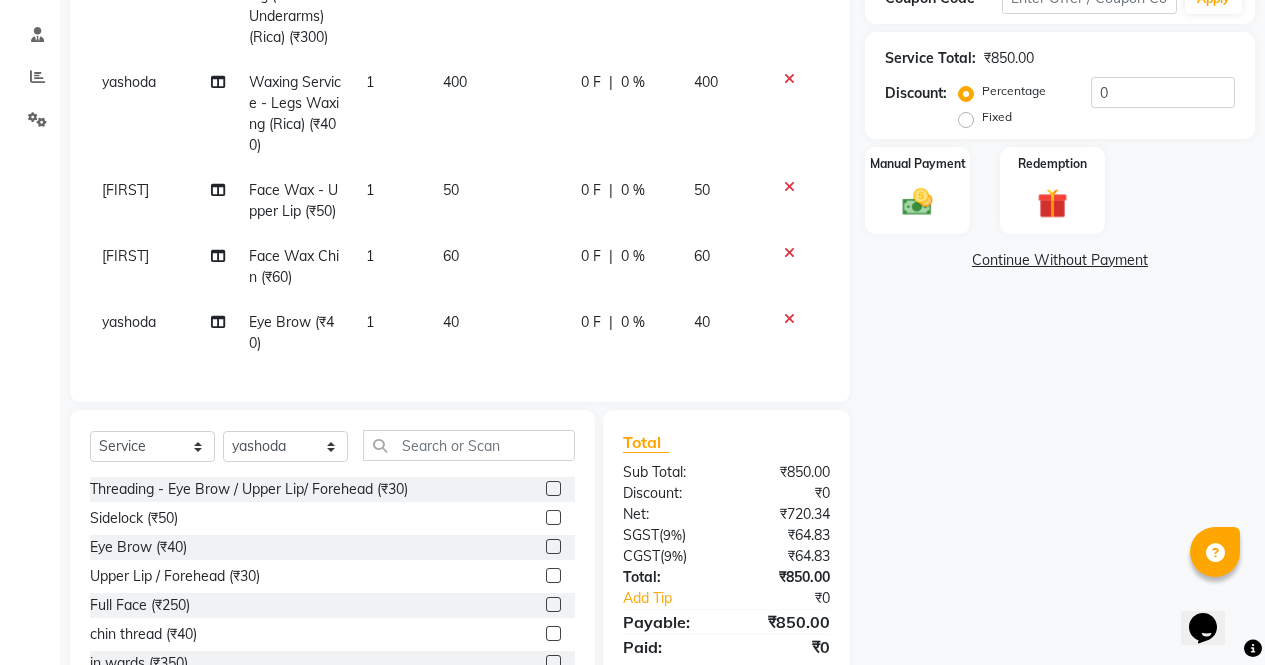 click 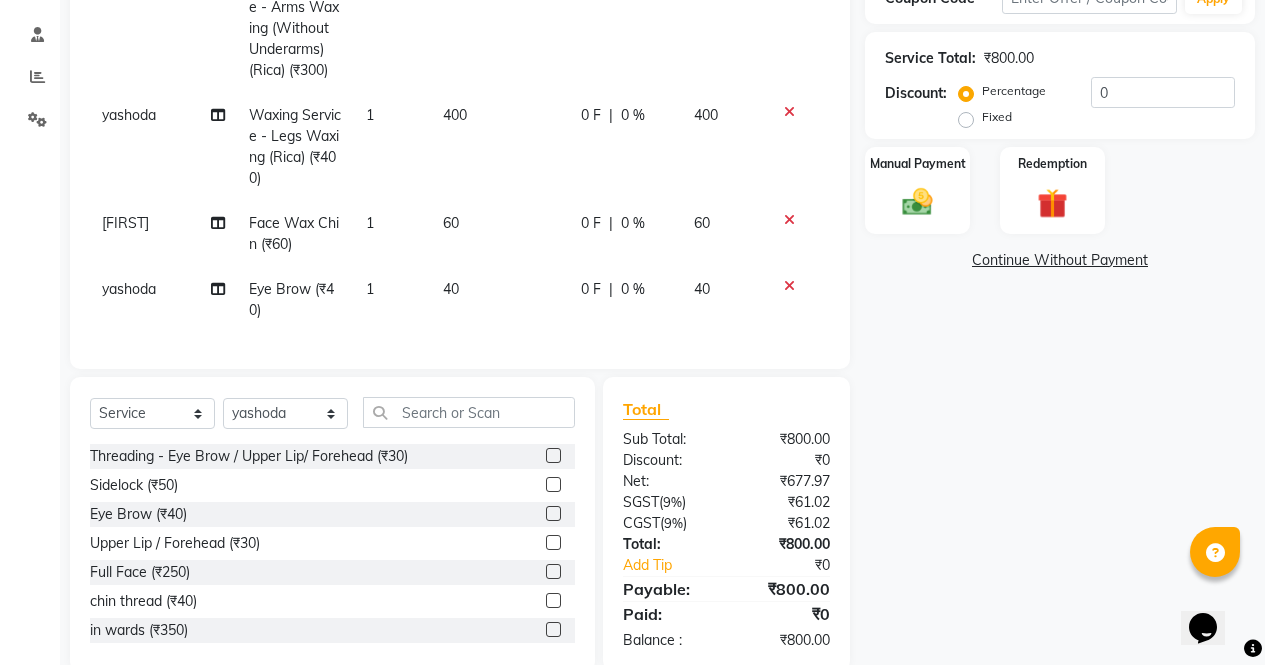 scroll, scrollTop: 0, scrollLeft: 0, axis: both 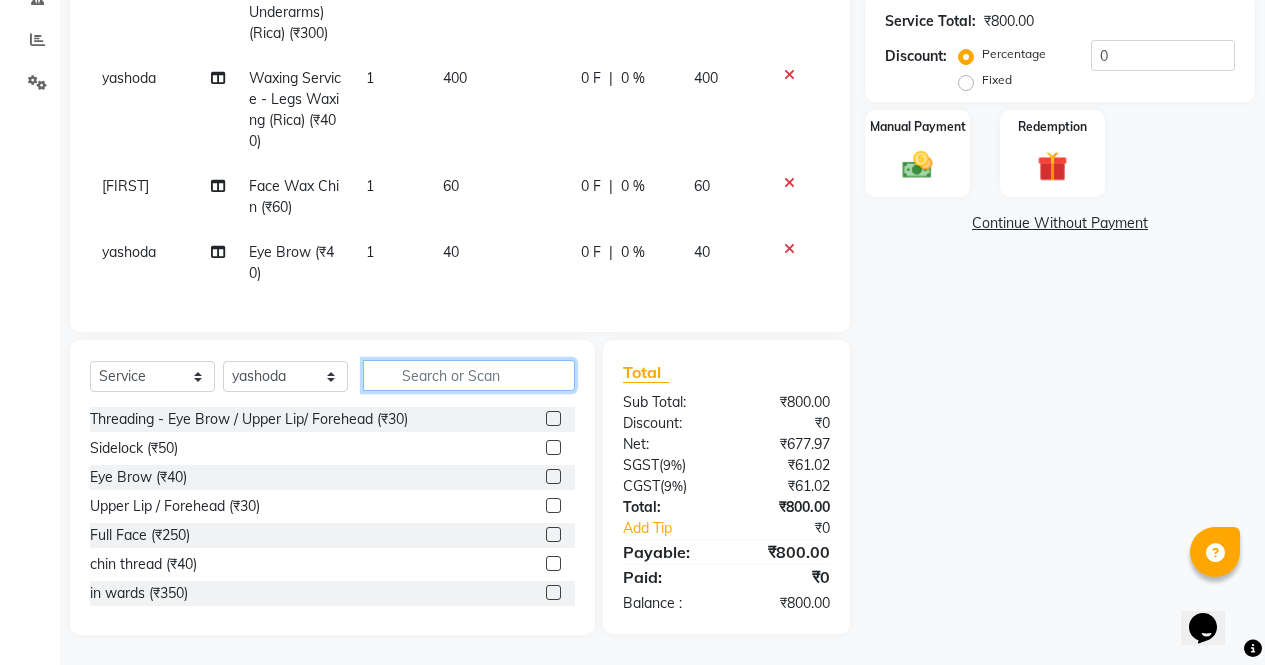 click 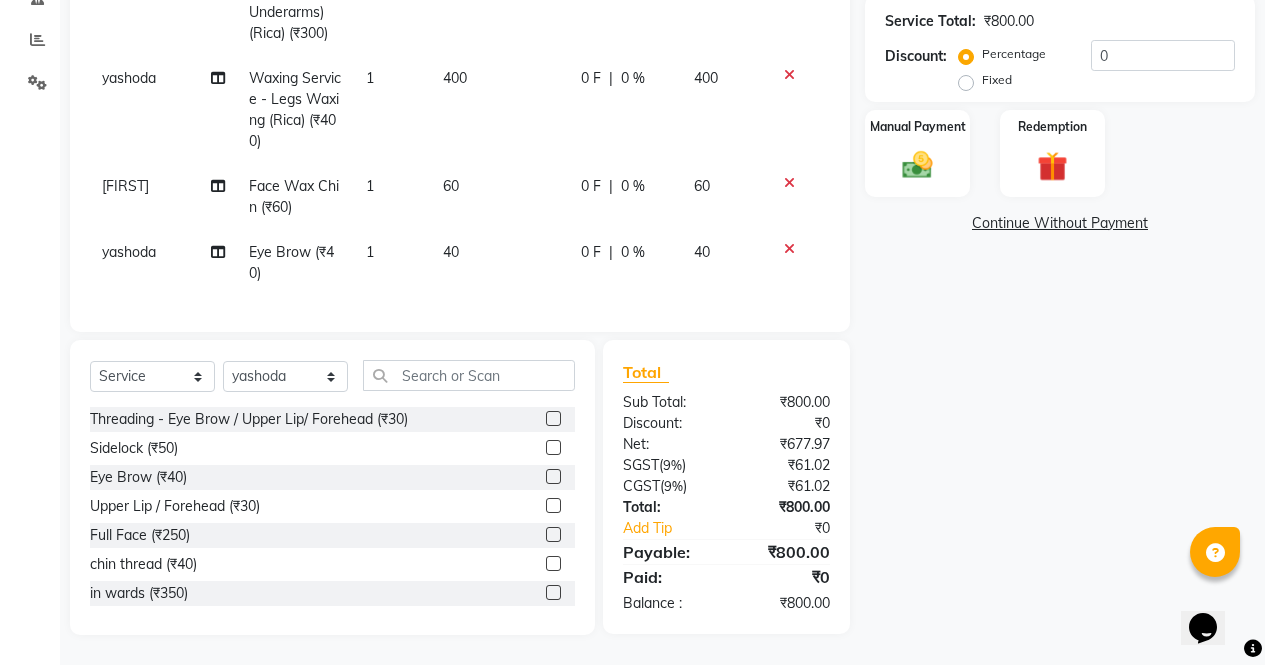 click 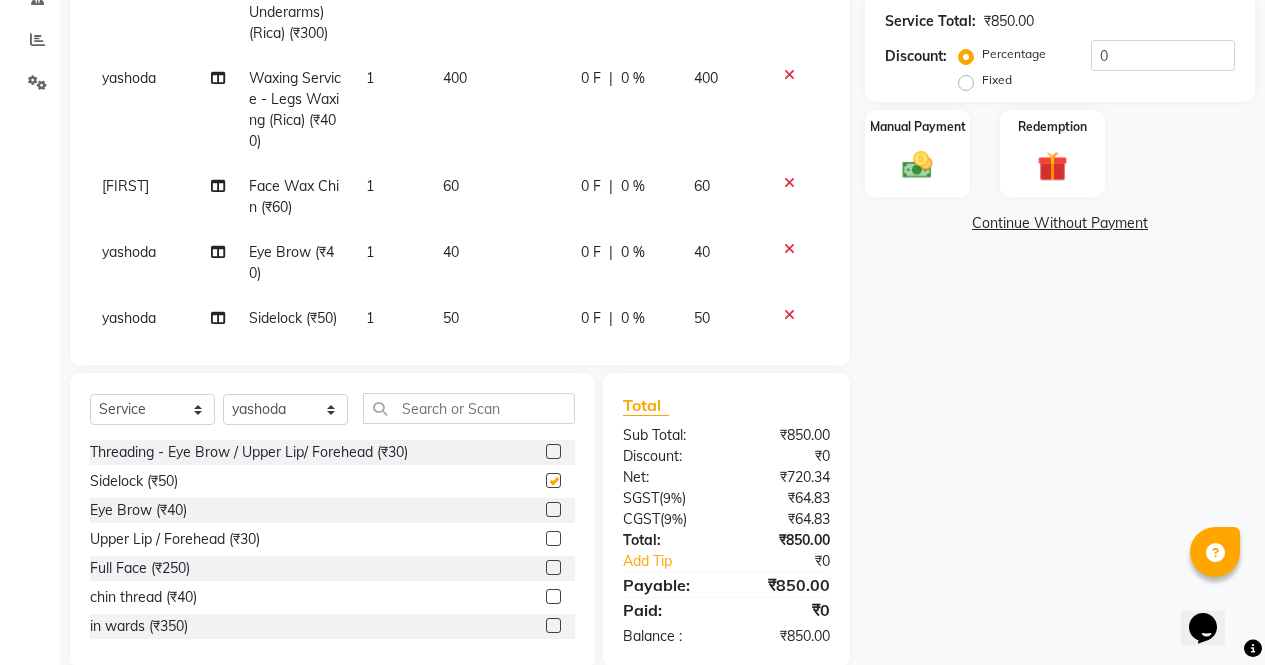 checkbox on "false" 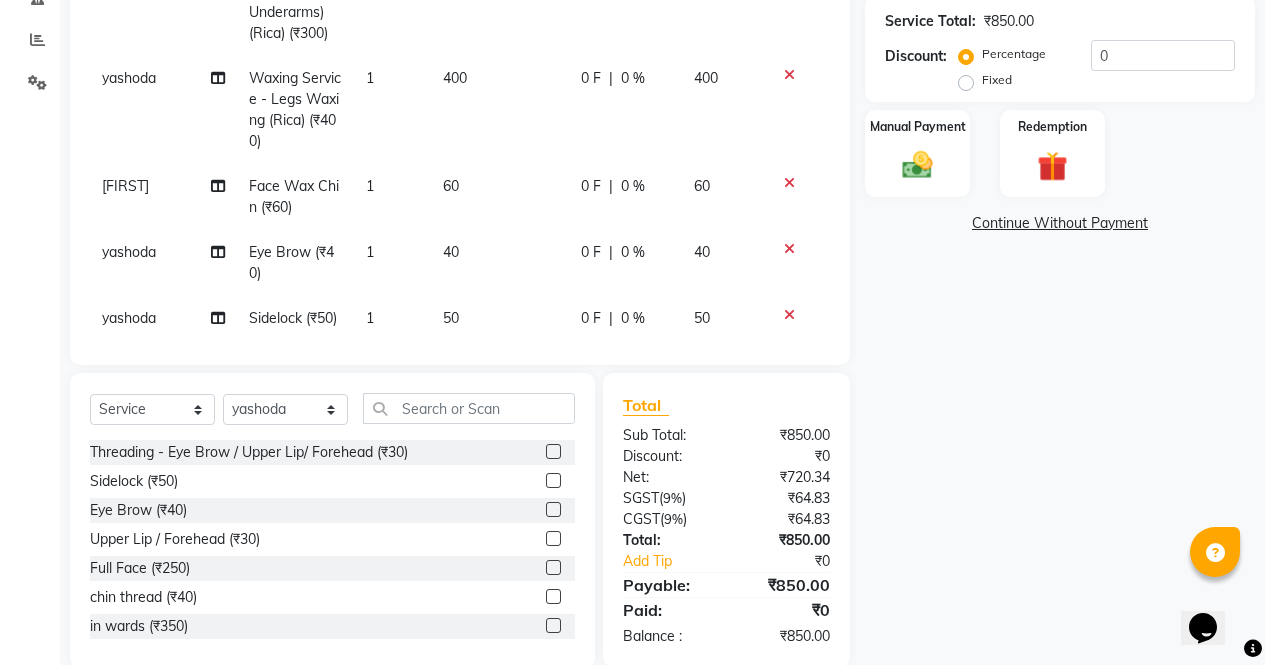 scroll, scrollTop: 48, scrollLeft: 0, axis: vertical 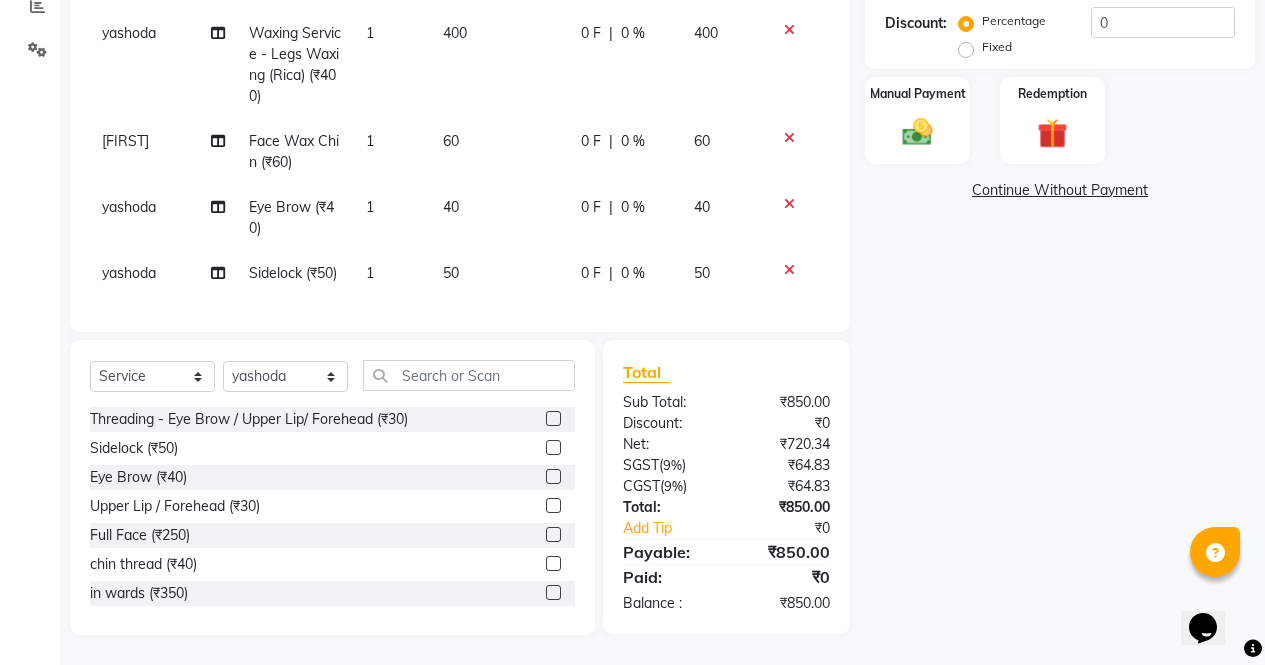 click on "Name: [FIRST]  Membership:  No Active Membership  Total Visits:  16 Card on file:  0 Last Visit:   16-07-2025 Points:   0  Coupon Code Apply Service Total:  ₹850.00  Discount:  Percentage   Fixed  0 Manual Payment Redemption  Continue Without Payment" 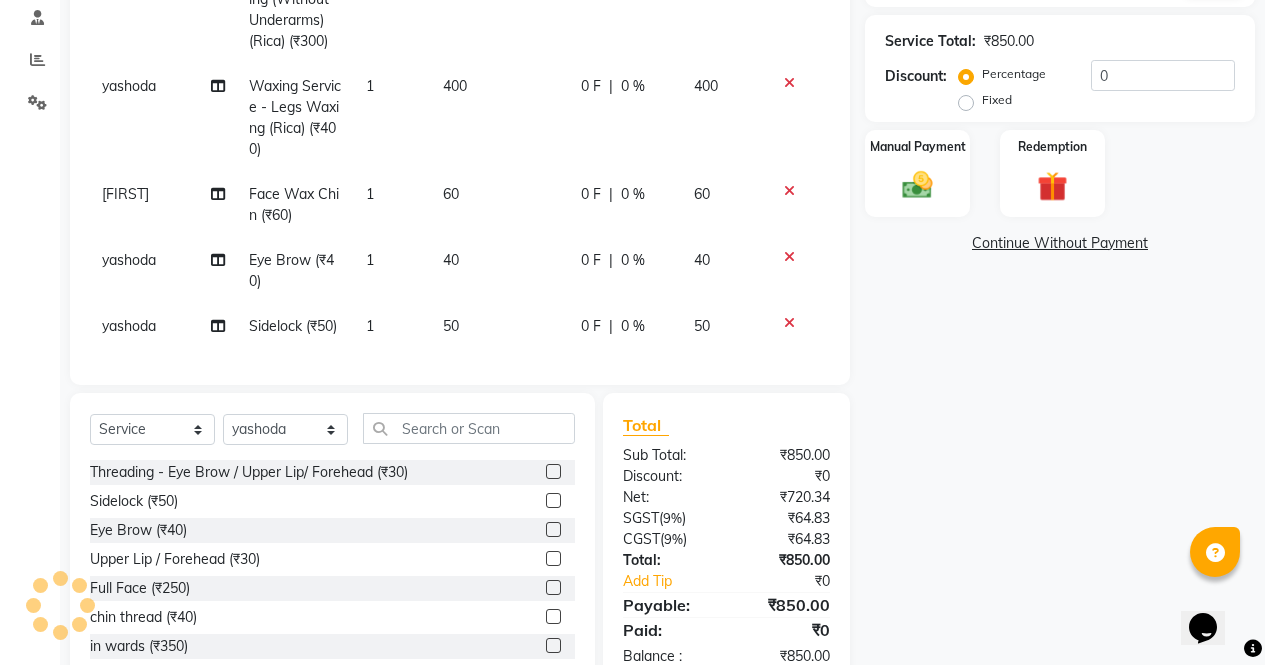 scroll, scrollTop: 382, scrollLeft: 0, axis: vertical 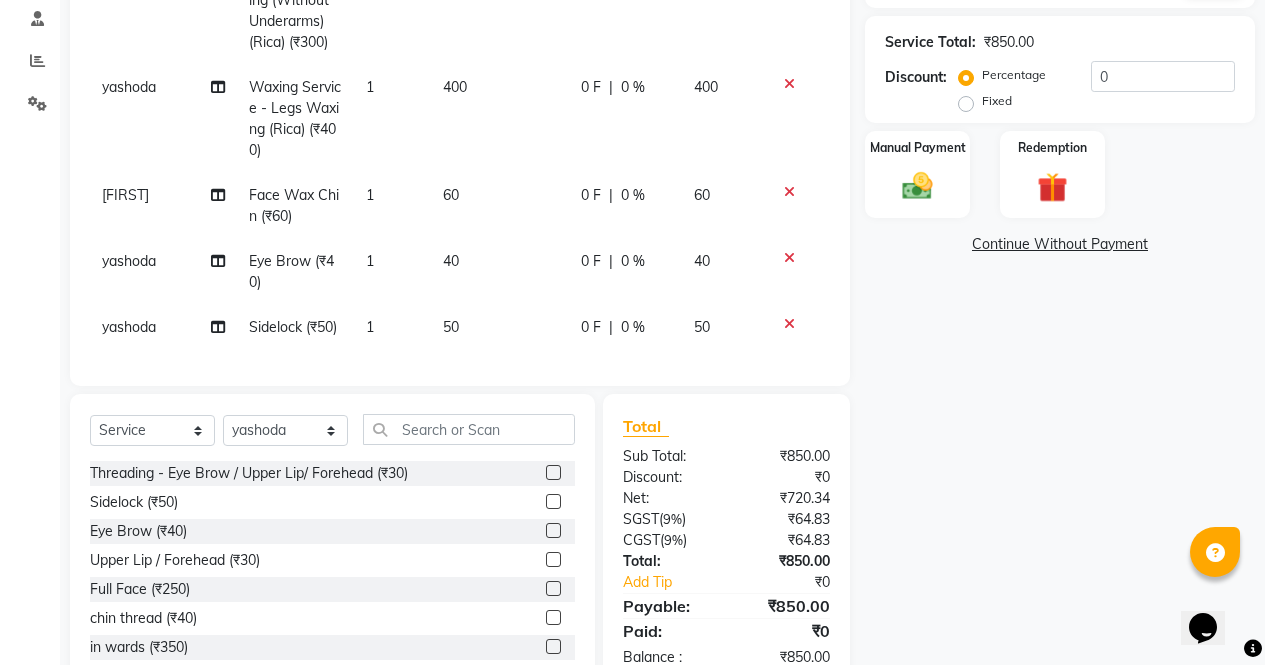 click on "Name: [FIRST]  Membership:  No Active Membership  Total Visits:  16 Card on file:  0 Last Visit:   16-07-2025 Points:   0  Coupon Code Apply Service Total:  ₹850.00  Discount:  Percentage   Fixed  0 Manual Payment Redemption  Continue Without Payment" 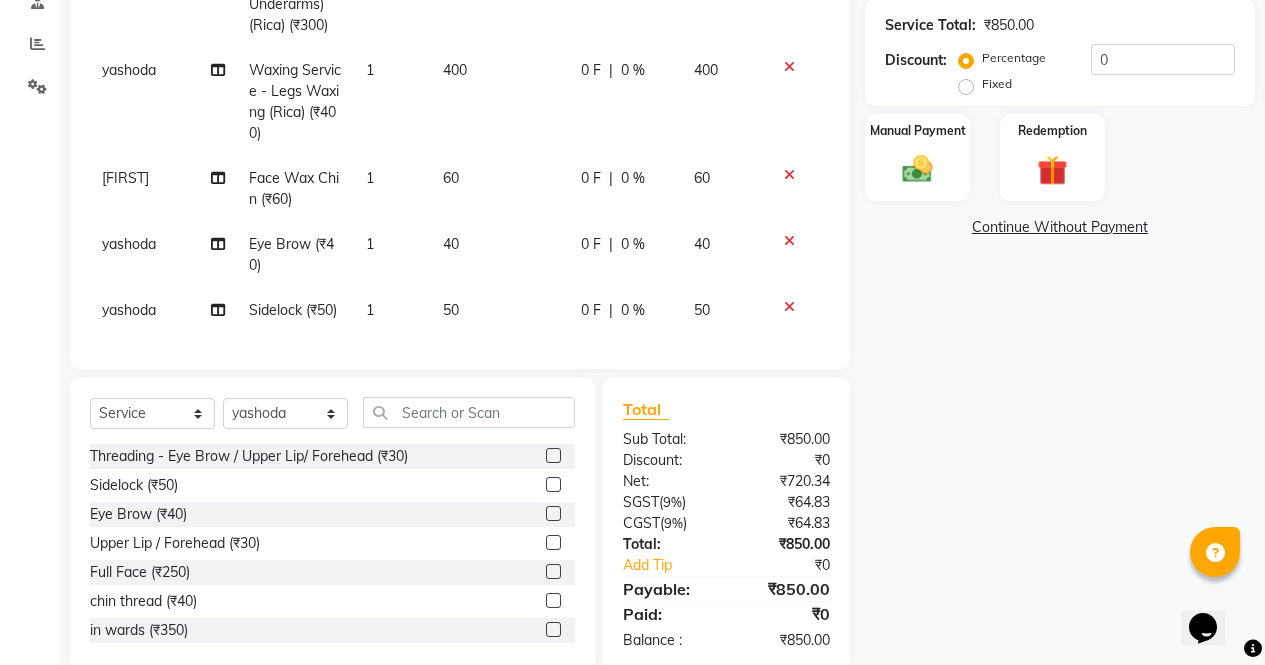 scroll, scrollTop: 435, scrollLeft: 0, axis: vertical 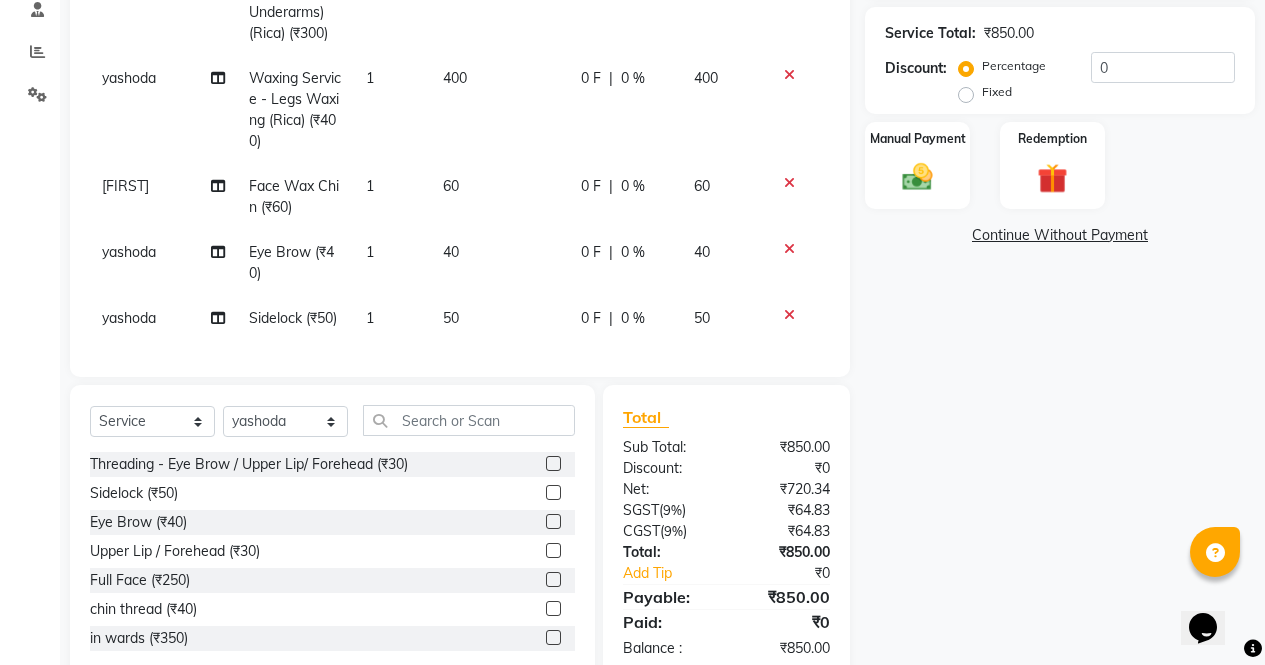 click 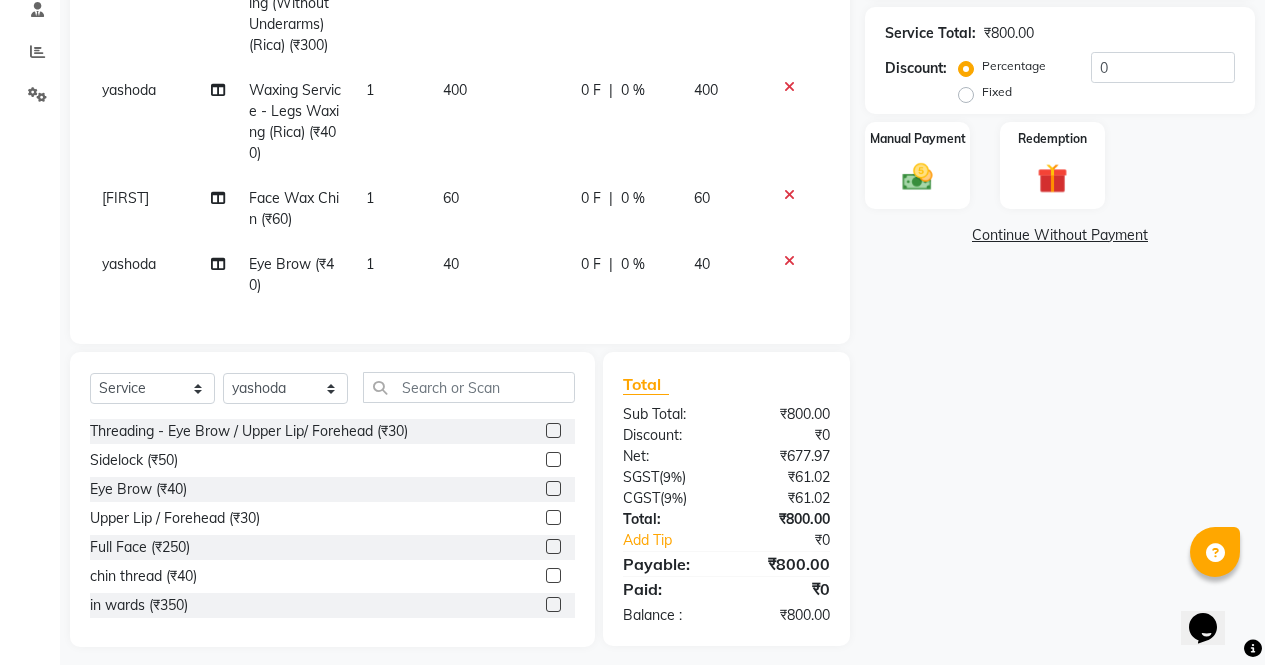 scroll, scrollTop: 403, scrollLeft: 0, axis: vertical 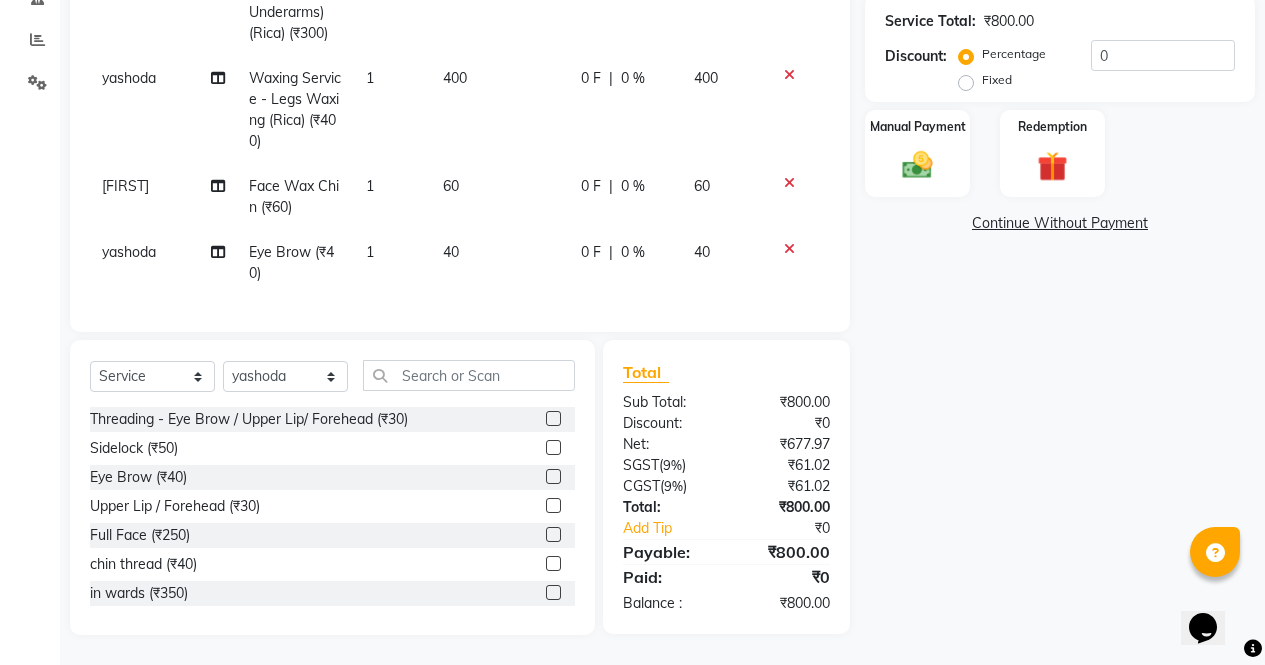 click 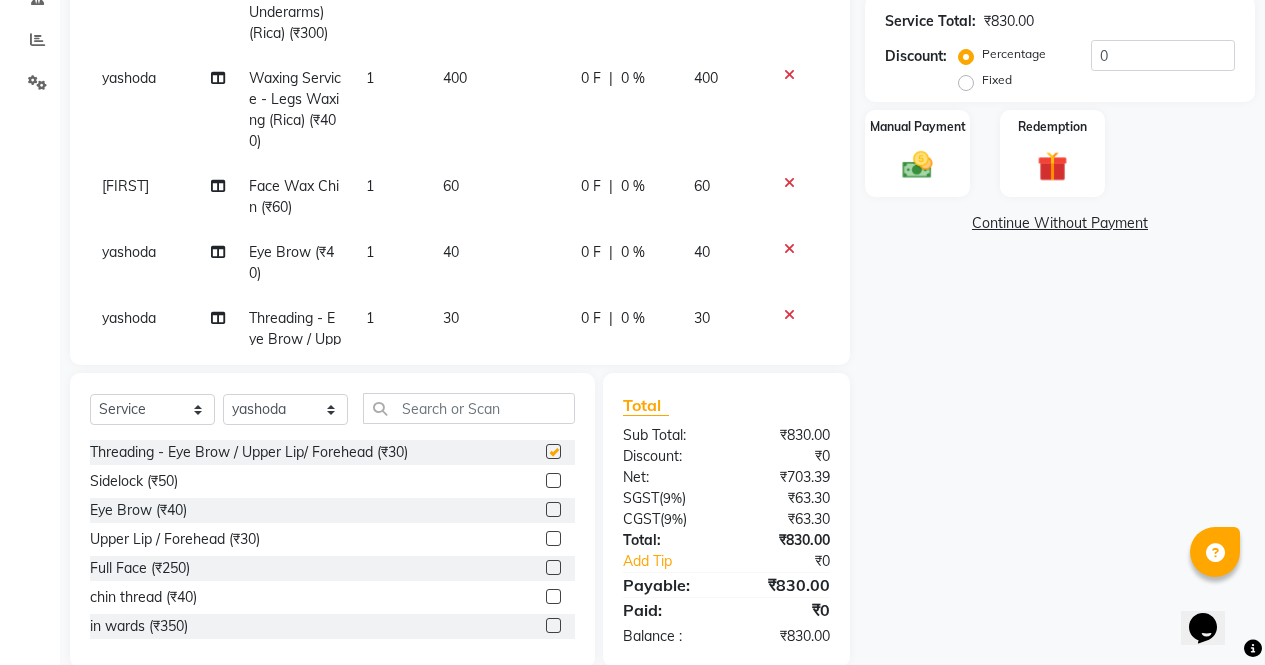 checkbox on "false" 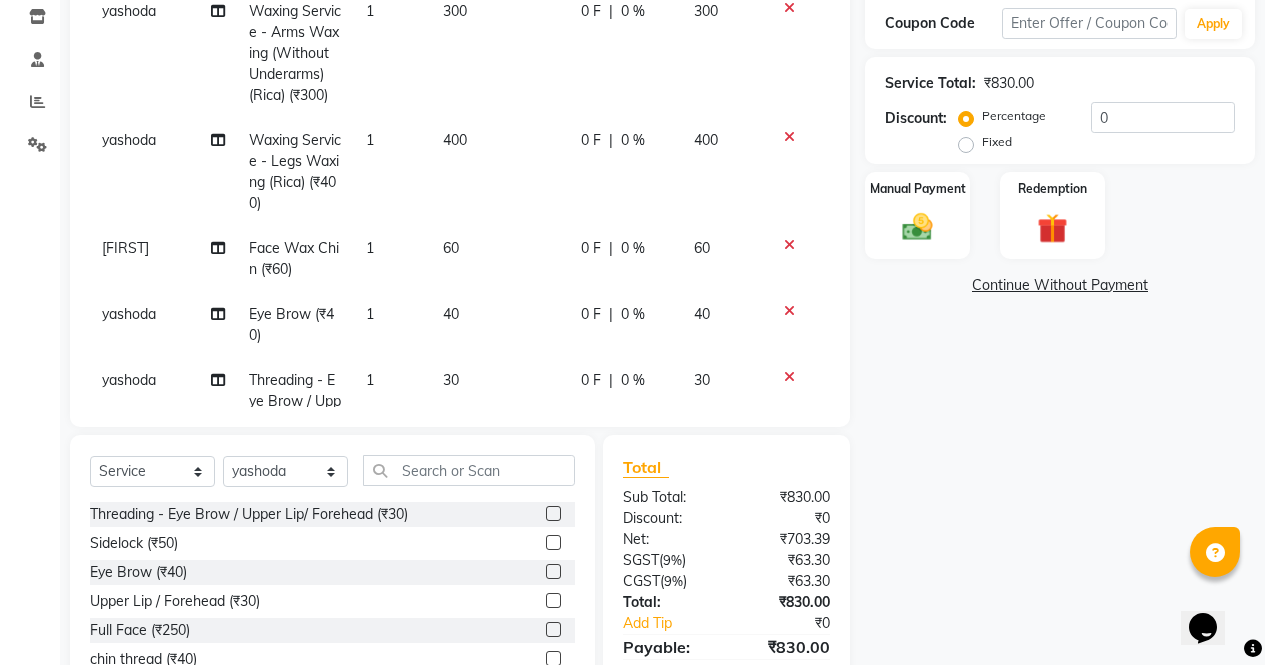 scroll, scrollTop: 279, scrollLeft: 0, axis: vertical 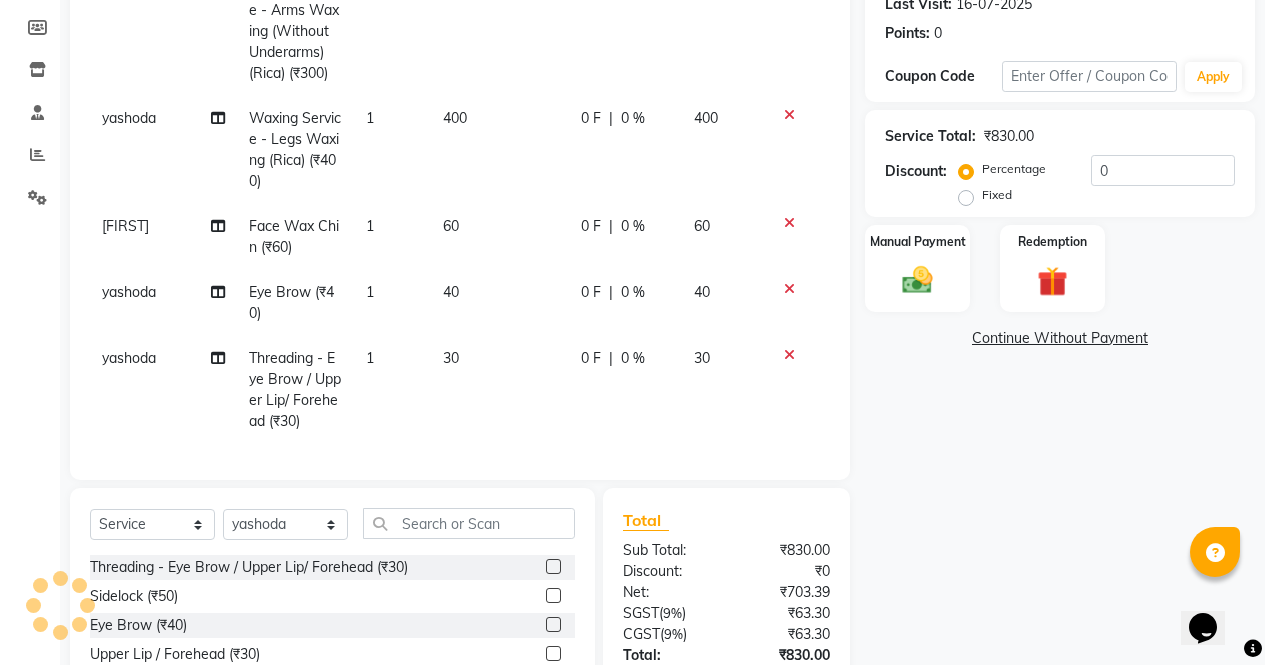 click 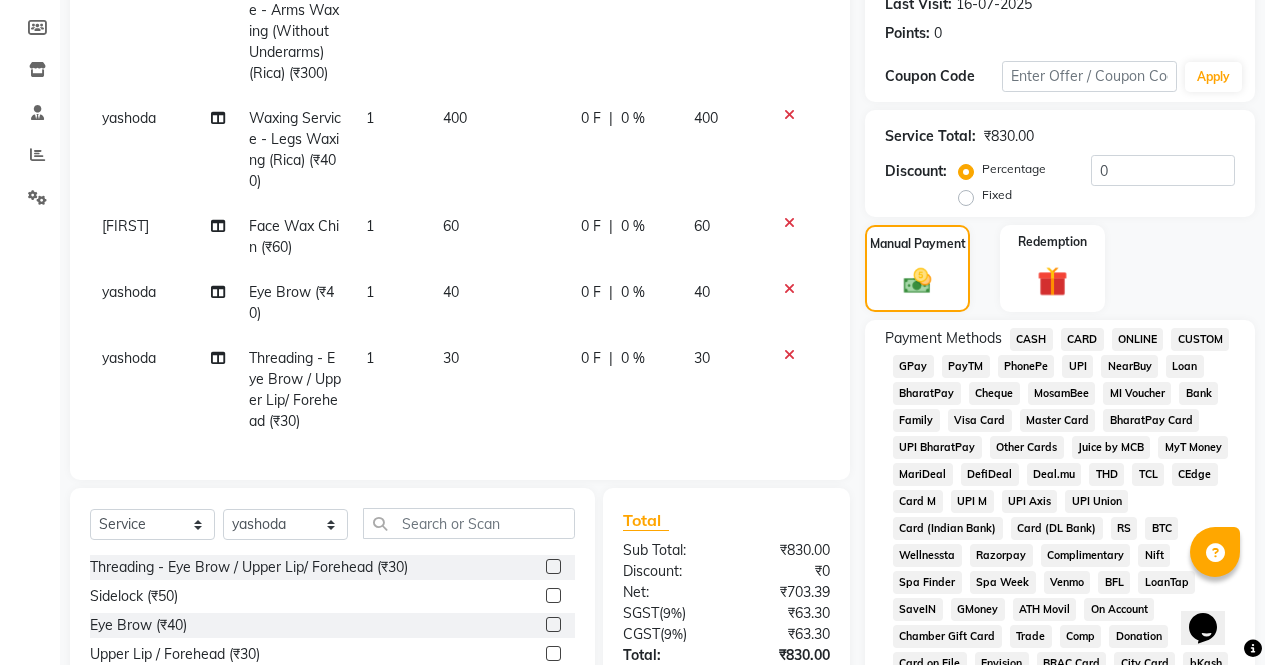 click on "CASH" 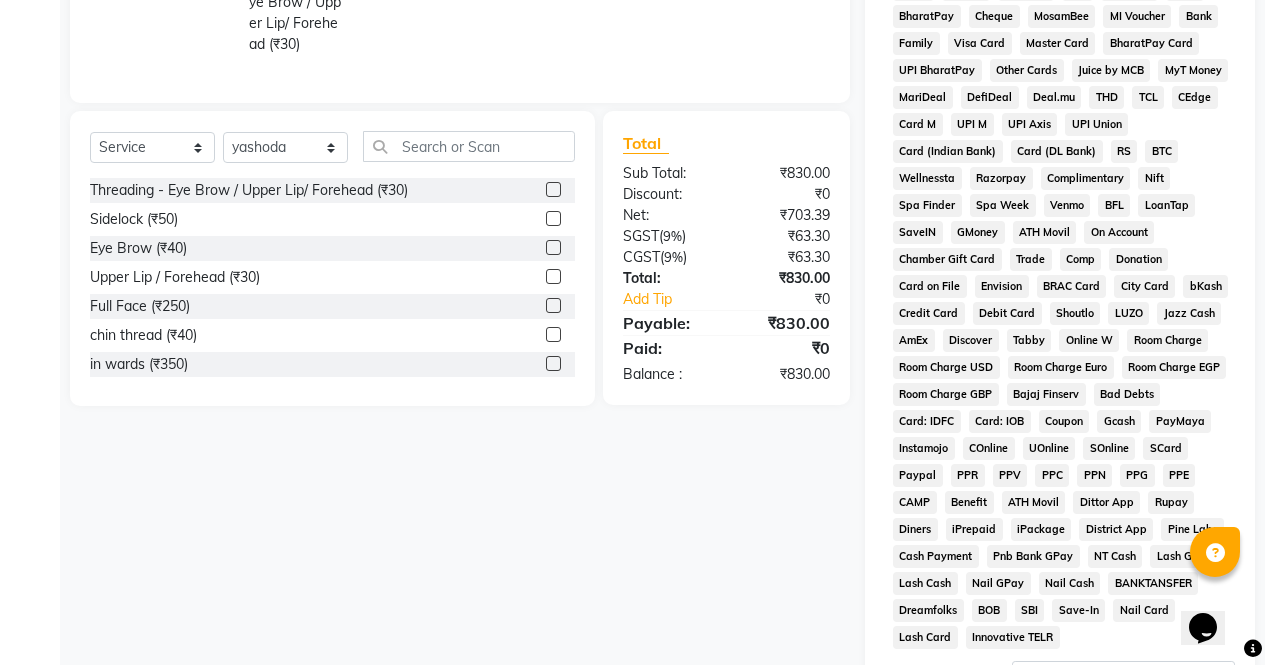 scroll, scrollTop: 914, scrollLeft: 0, axis: vertical 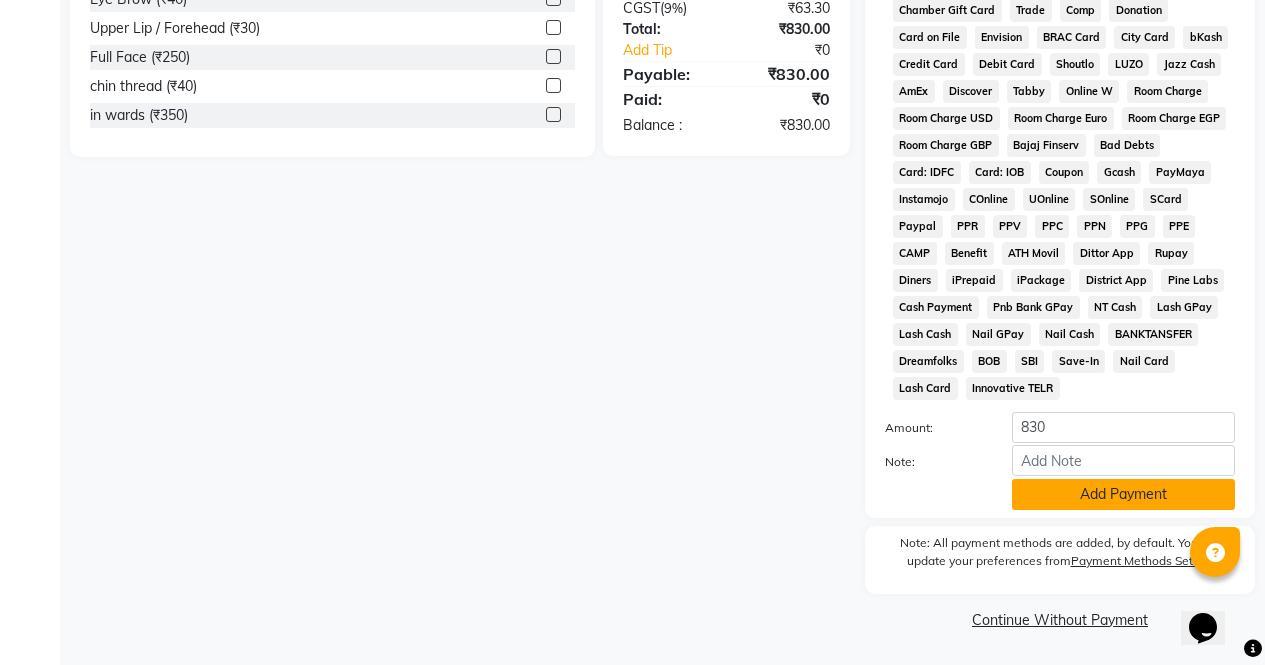 click on "Add Payment" 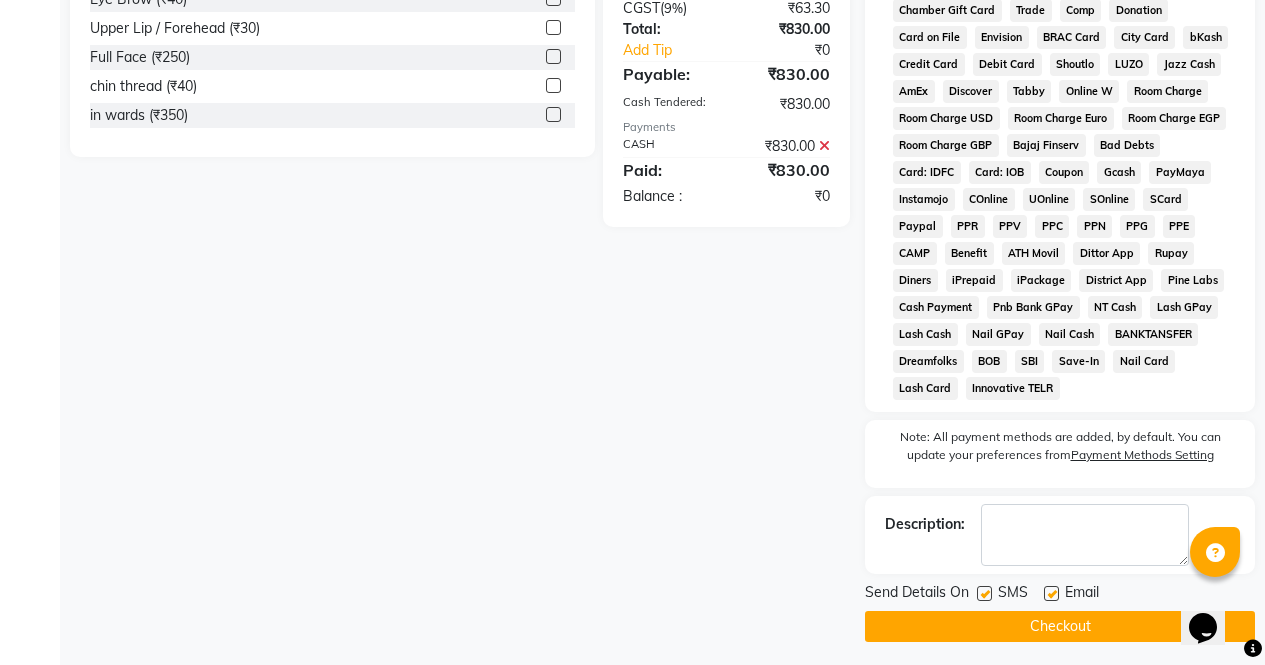 click on "Checkout" 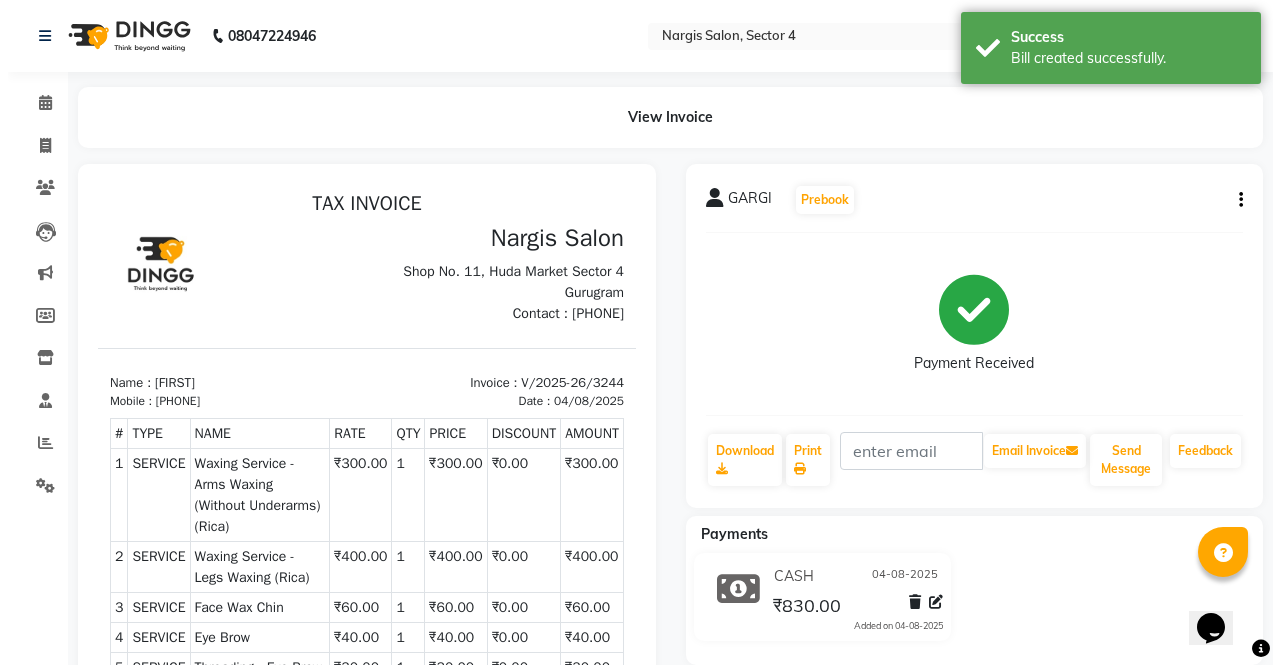 scroll, scrollTop: 0, scrollLeft: 0, axis: both 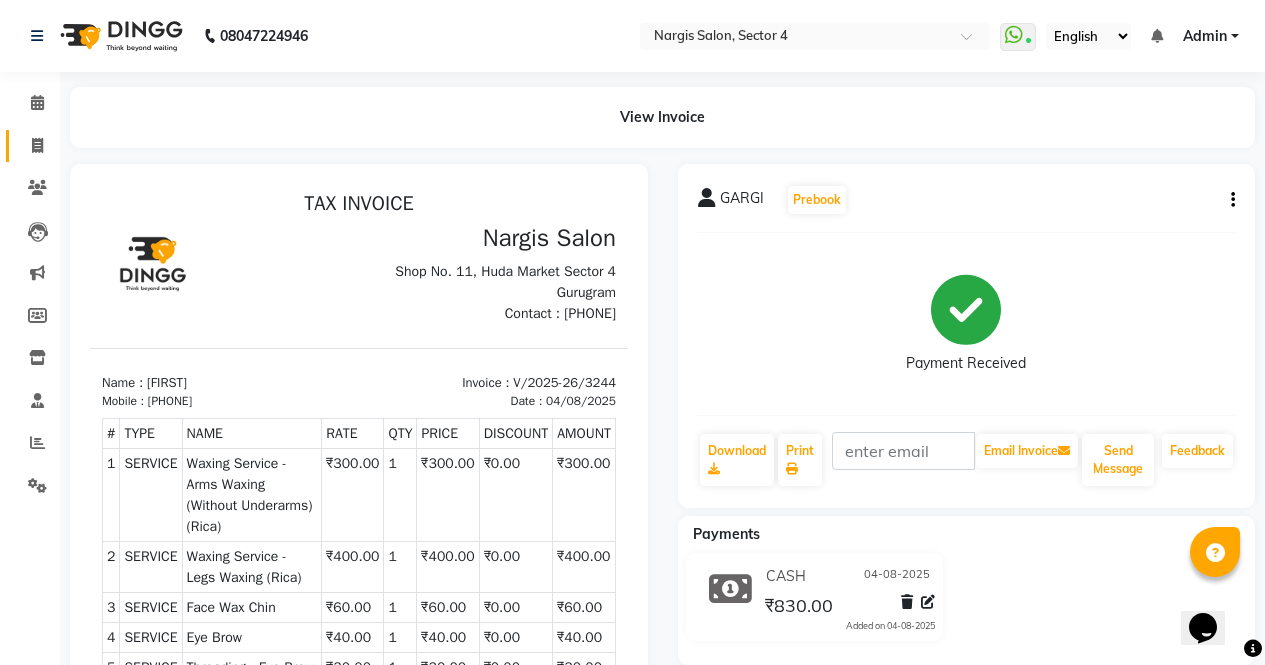 click 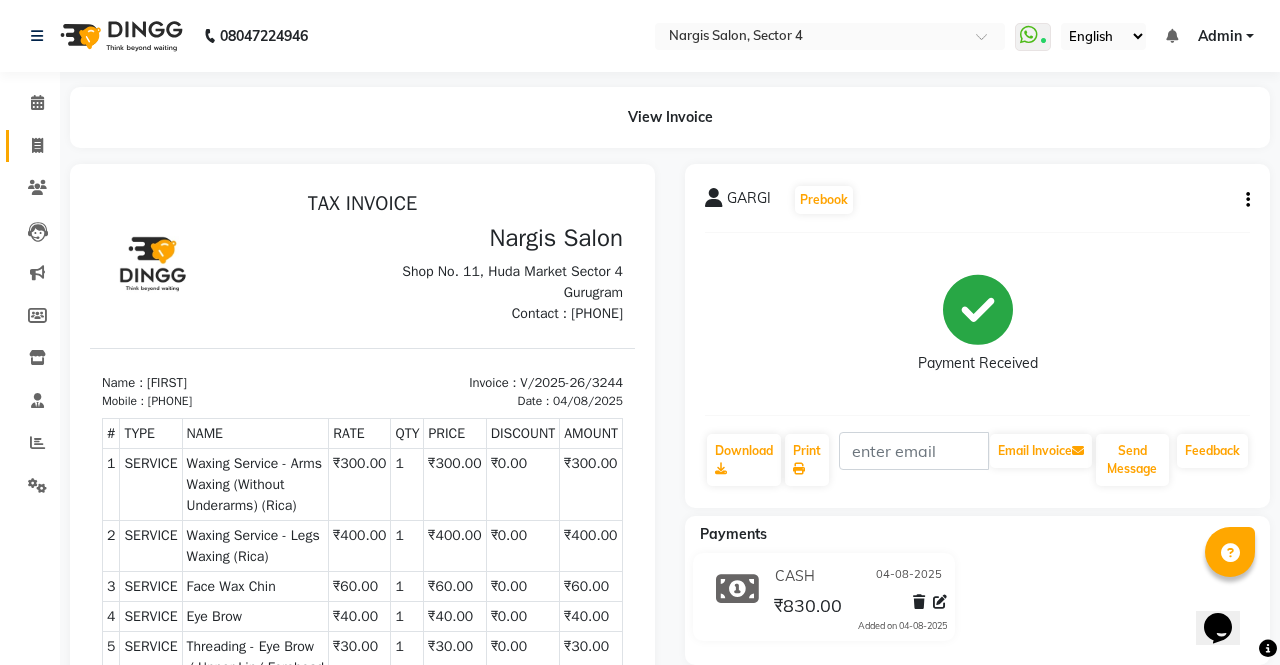 select on "service" 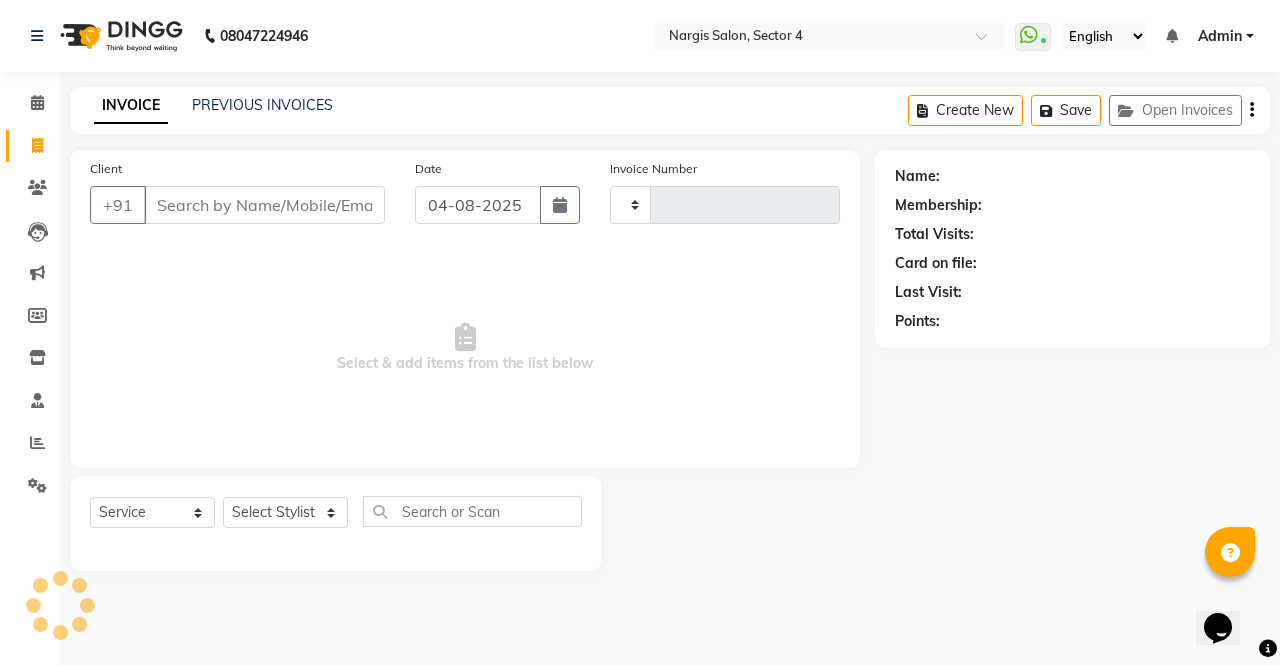 type on "3245" 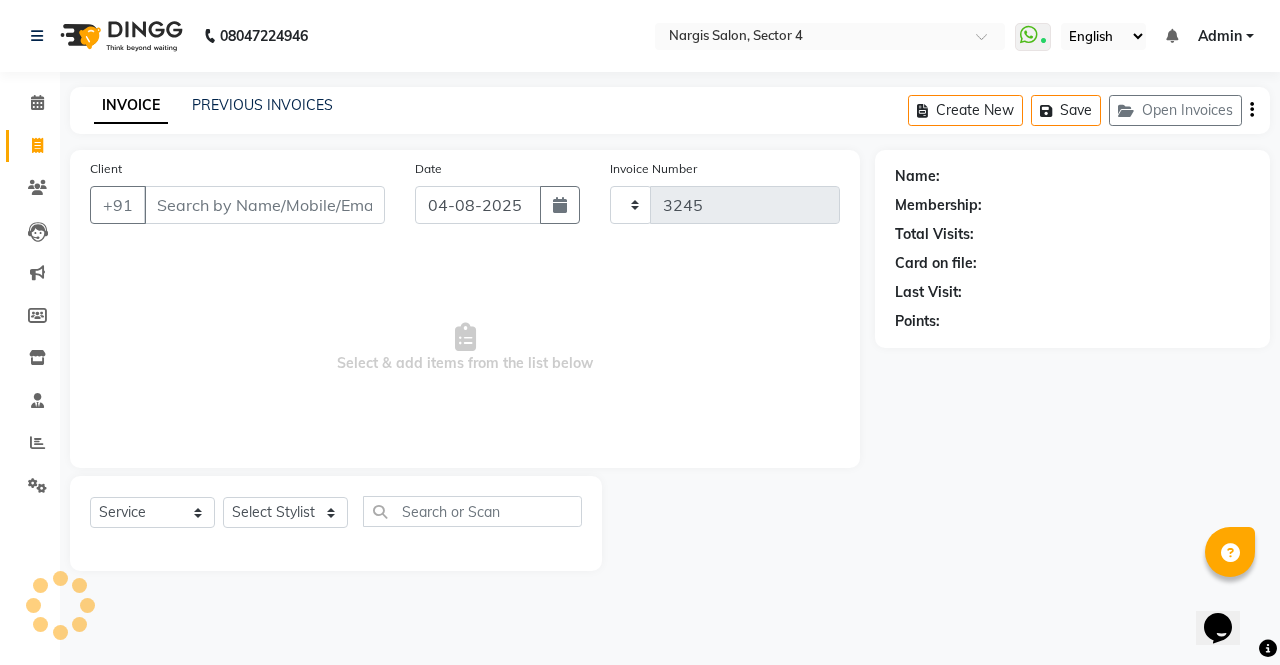 select on "4130" 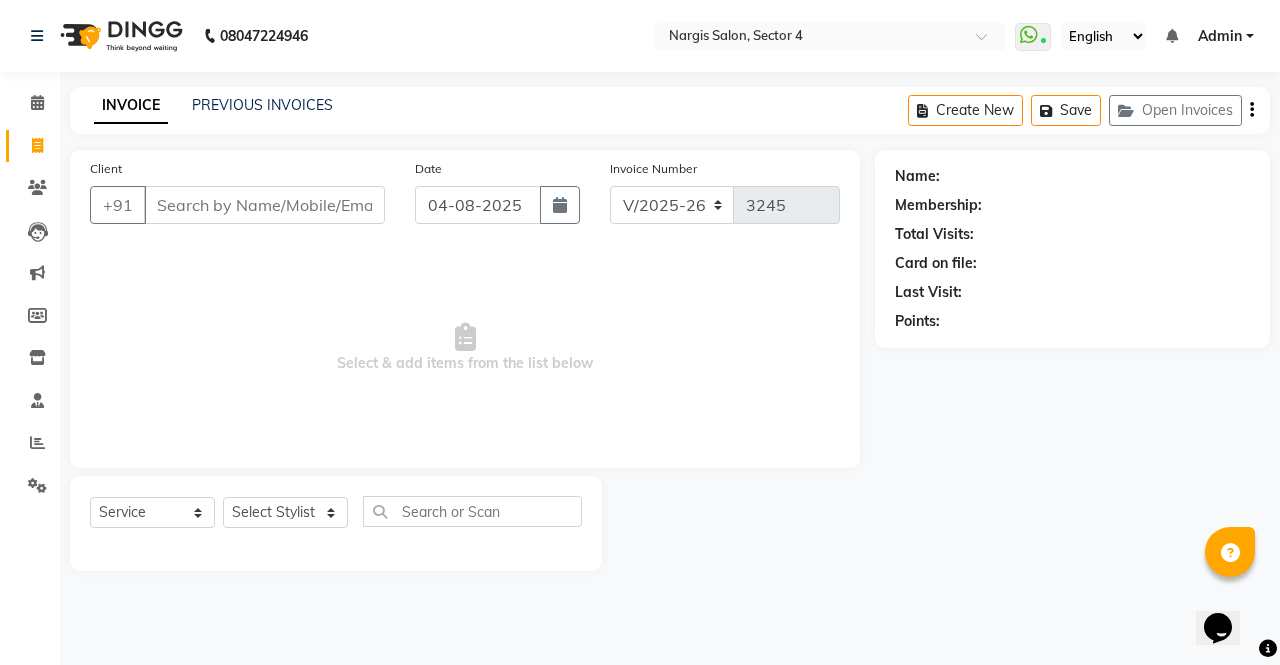 click on "Client" at bounding box center [264, 205] 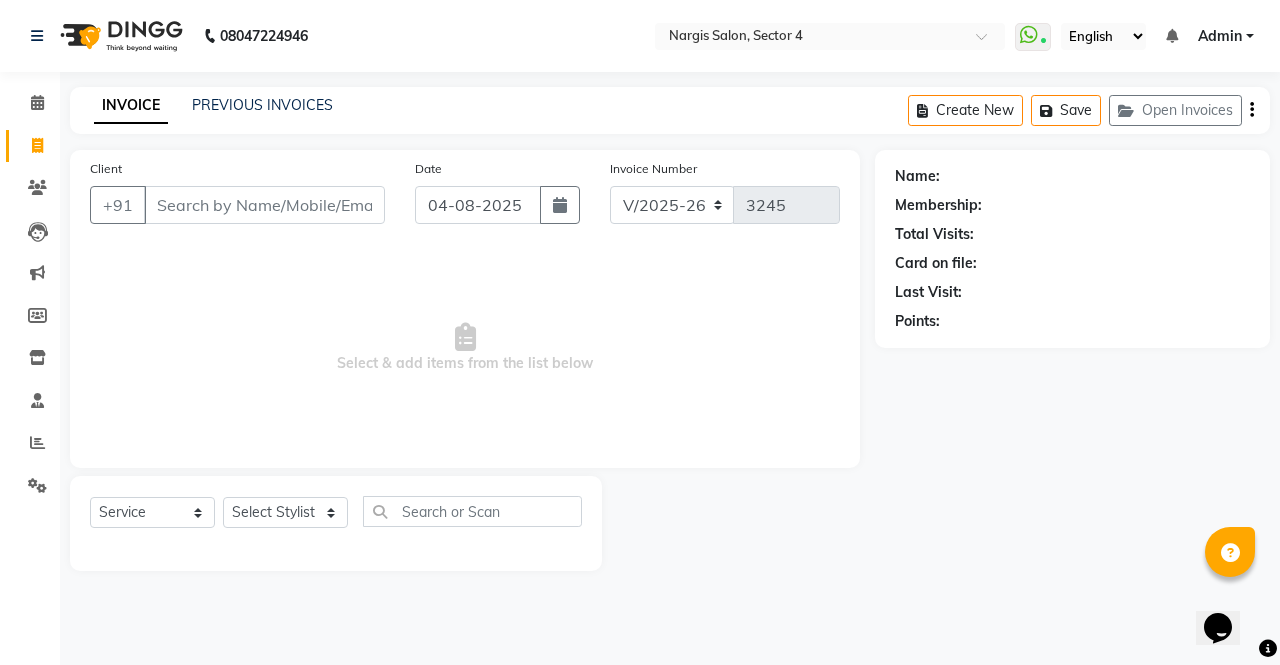 click on "Client" at bounding box center (264, 205) 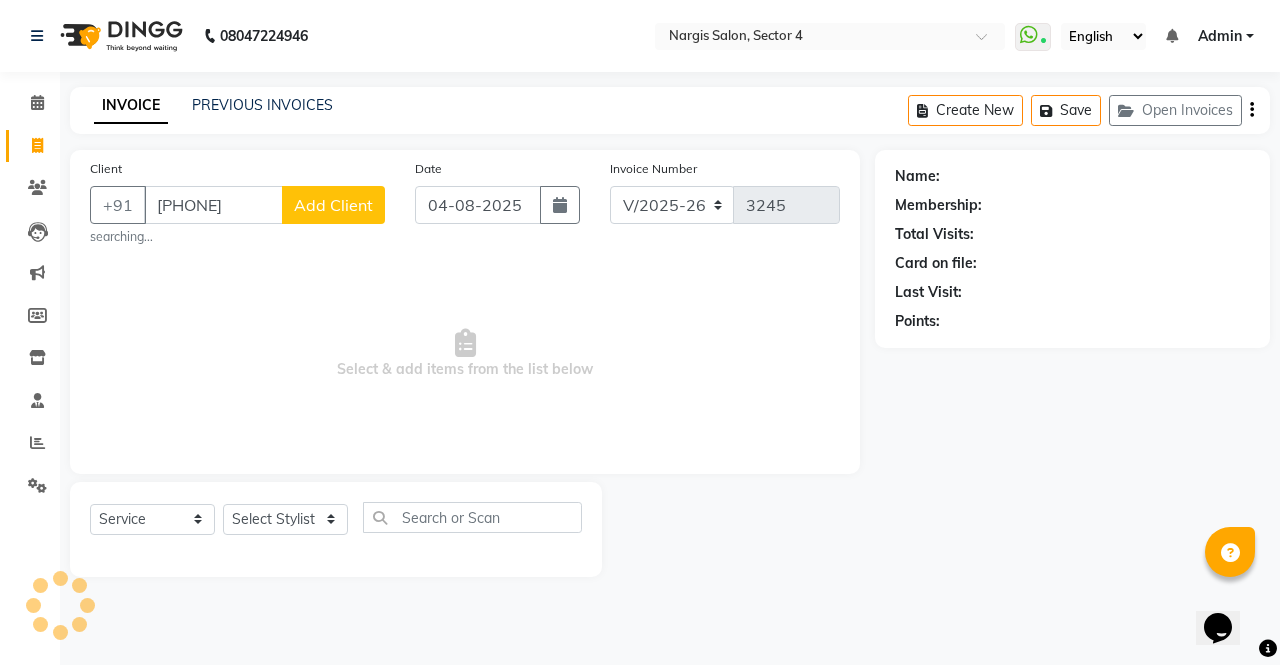 type on "[PHONE]" 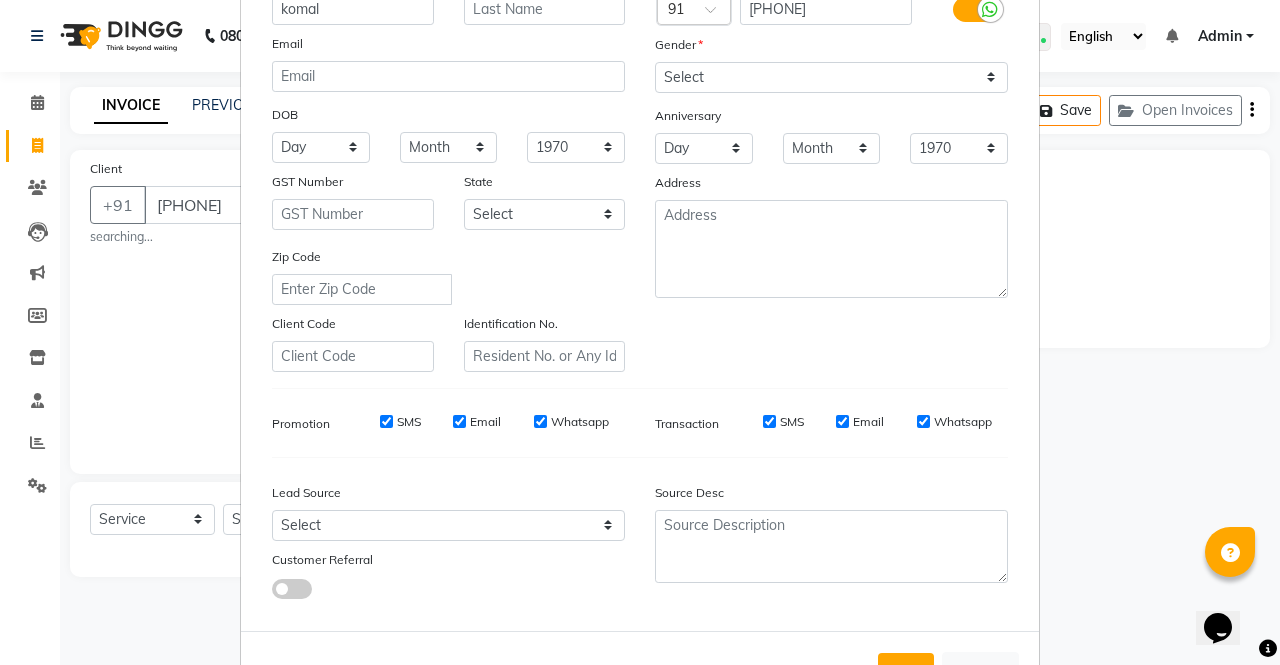 scroll, scrollTop: 194, scrollLeft: 0, axis: vertical 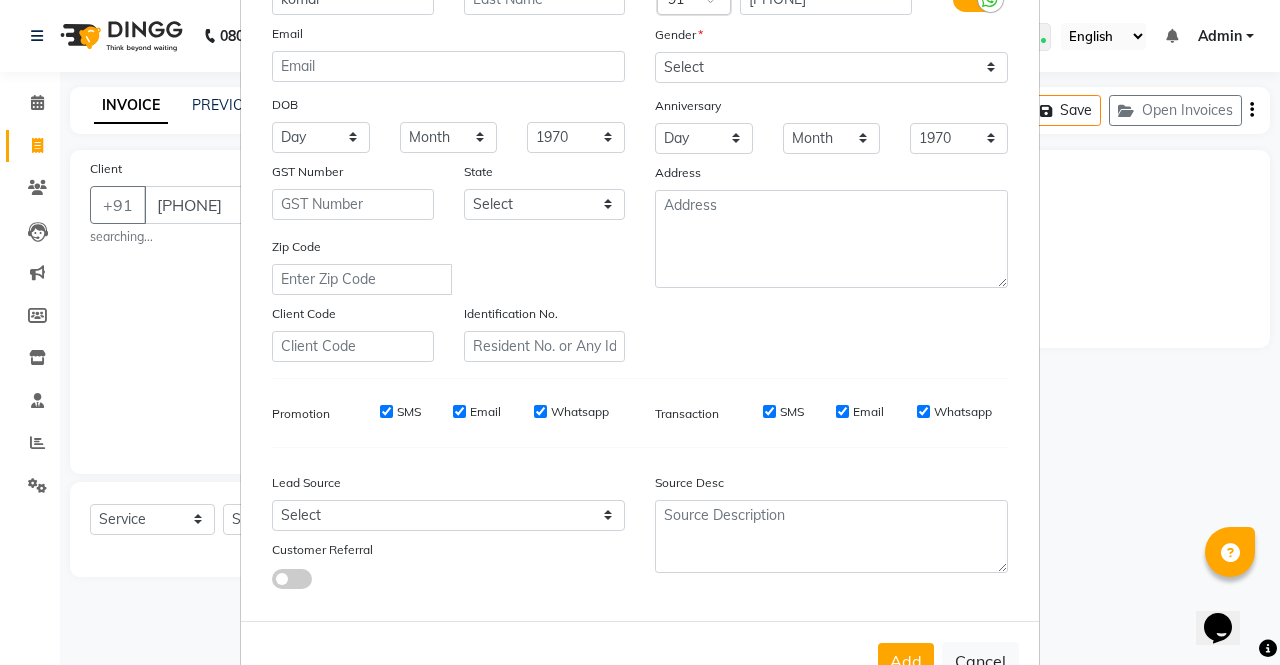 type on "komal" 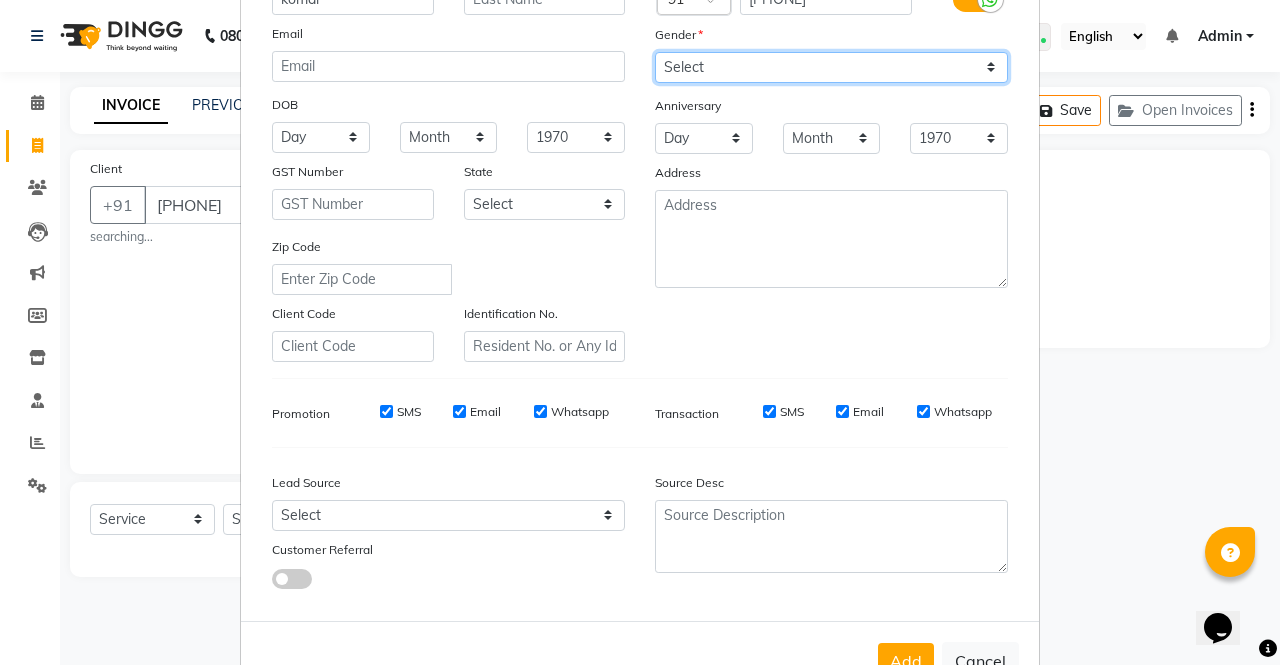 click on "Select Male Female Other Prefer Not To Say" at bounding box center [831, 67] 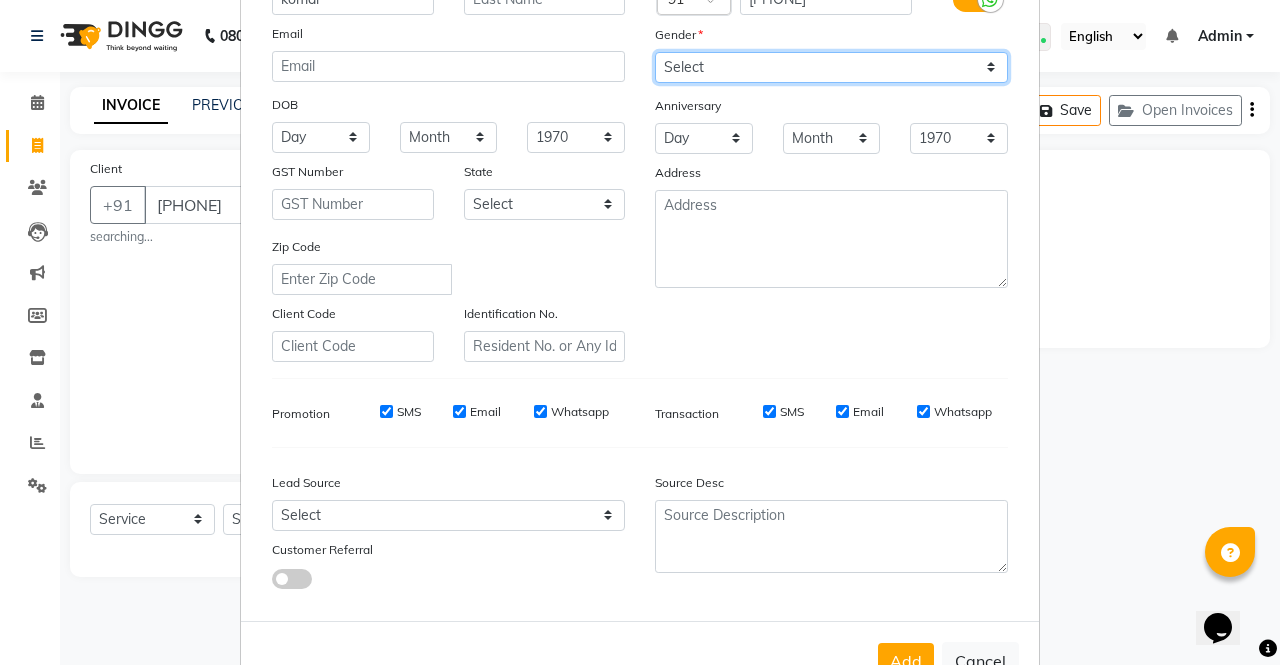 select on "female" 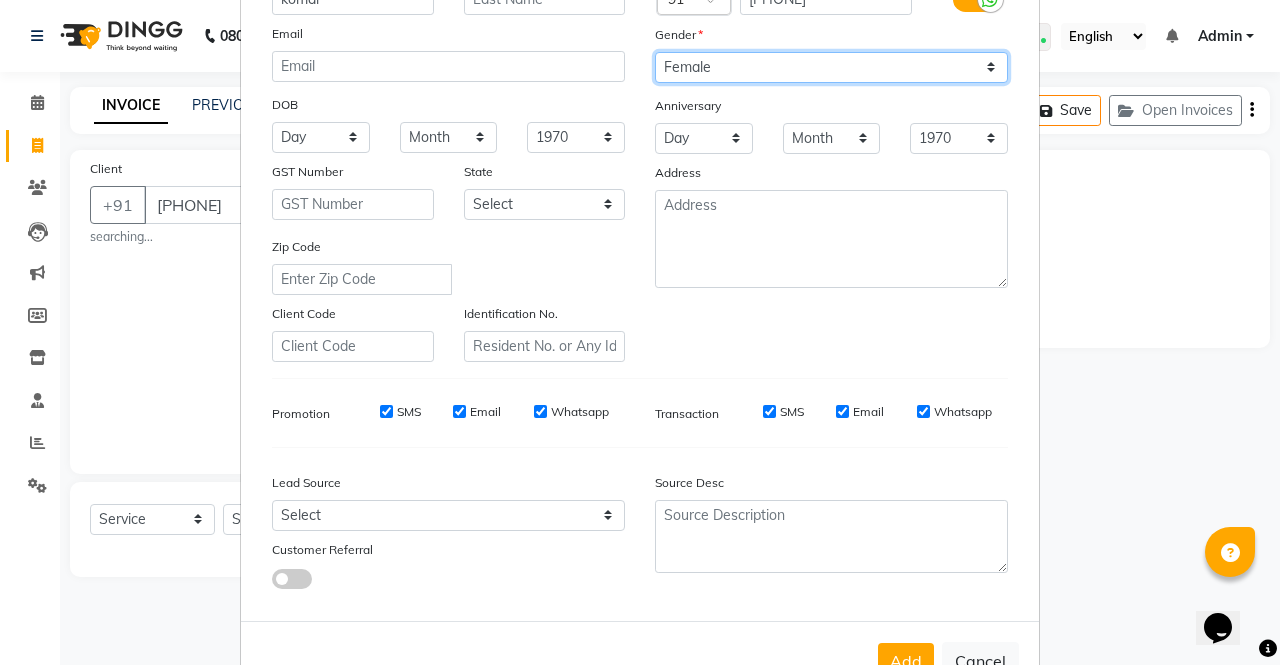 click on "Select Male Female Other Prefer Not To Say" at bounding box center (831, 67) 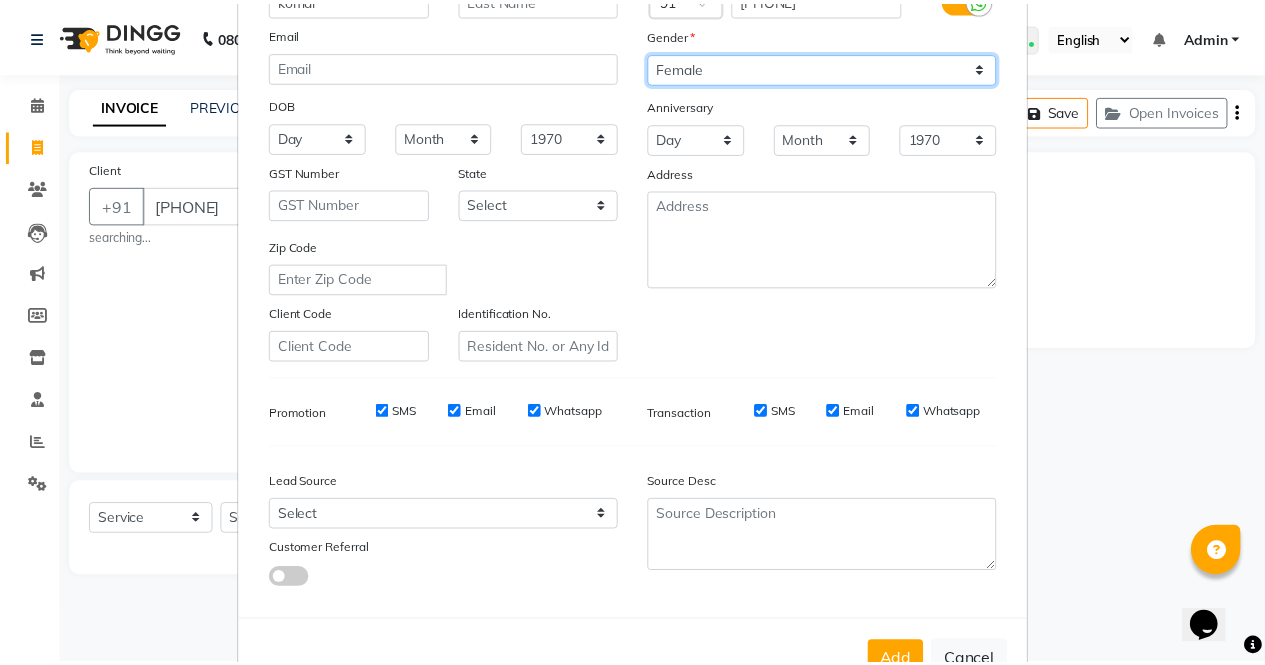 scroll, scrollTop: 258, scrollLeft: 0, axis: vertical 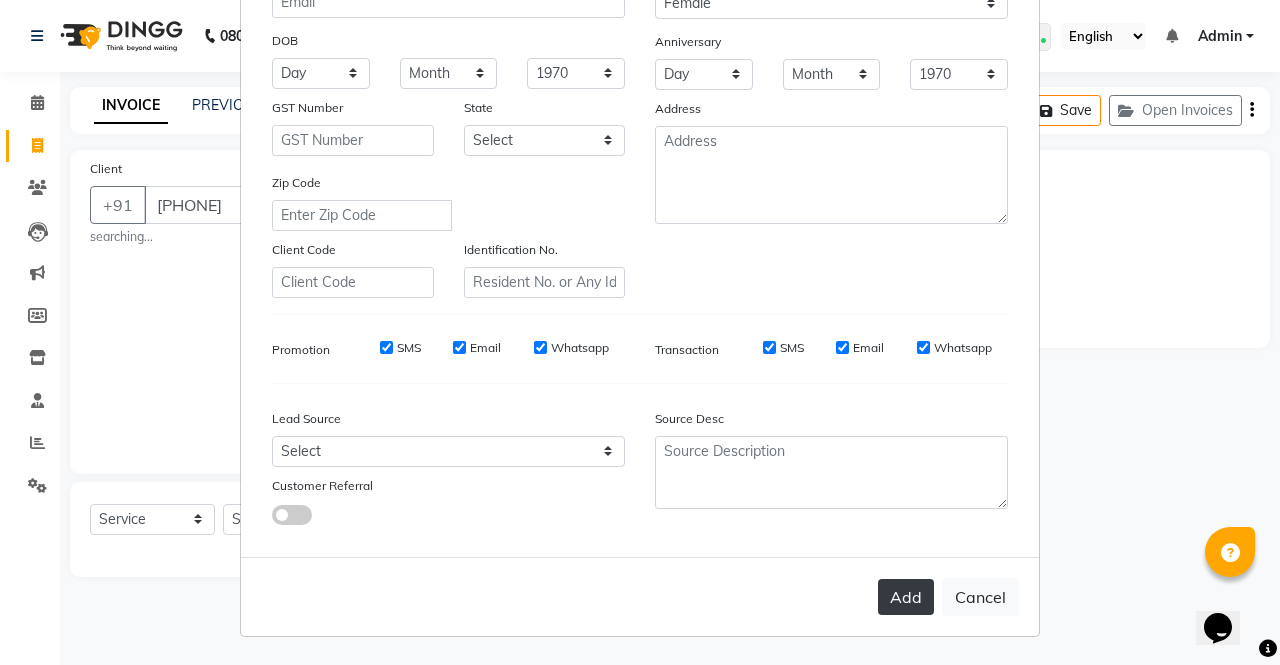 click on "Add" at bounding box center (906, 597) 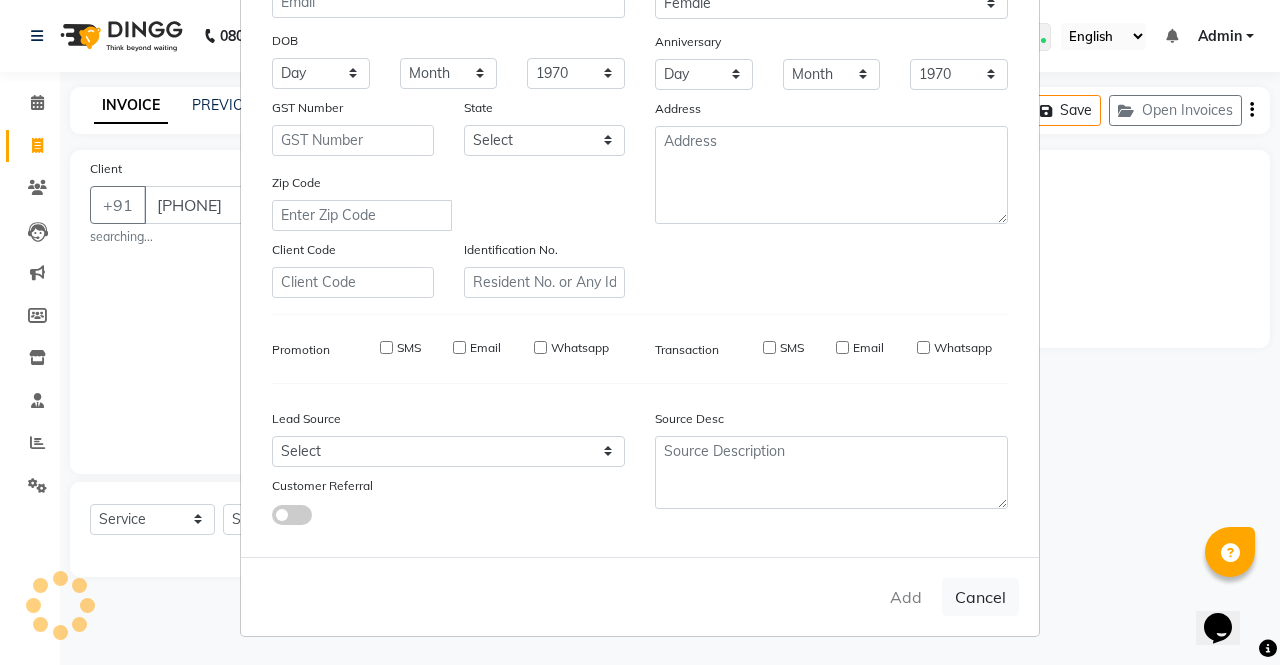 type 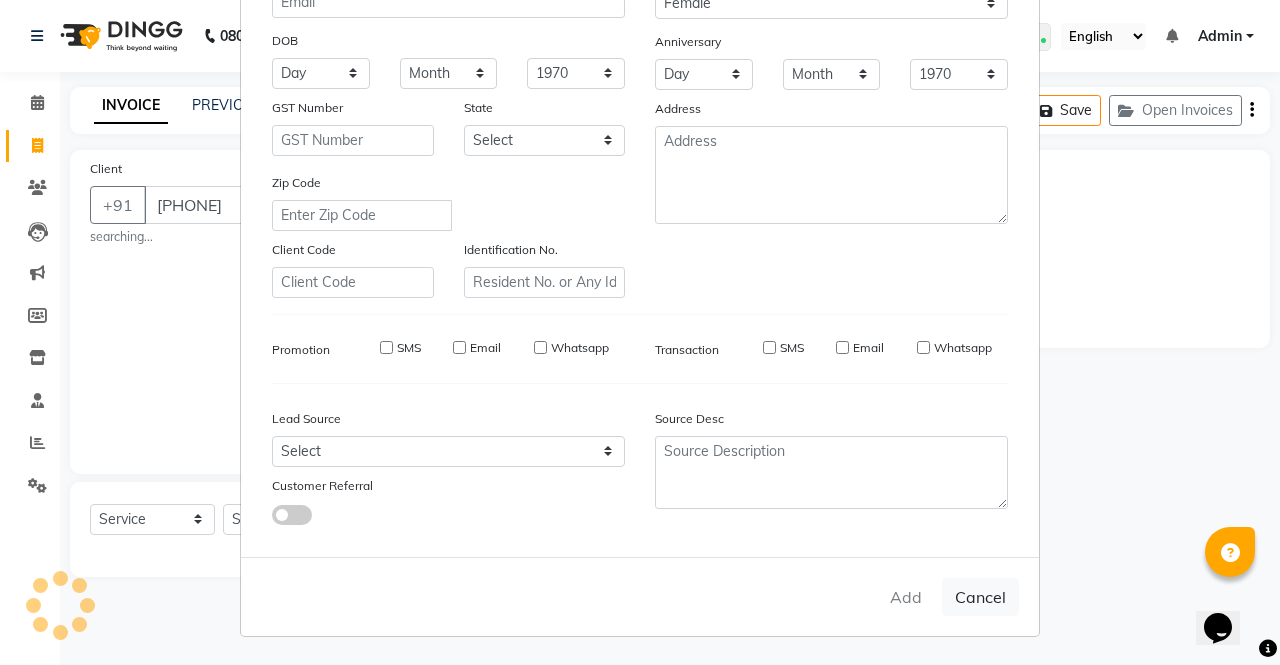 select 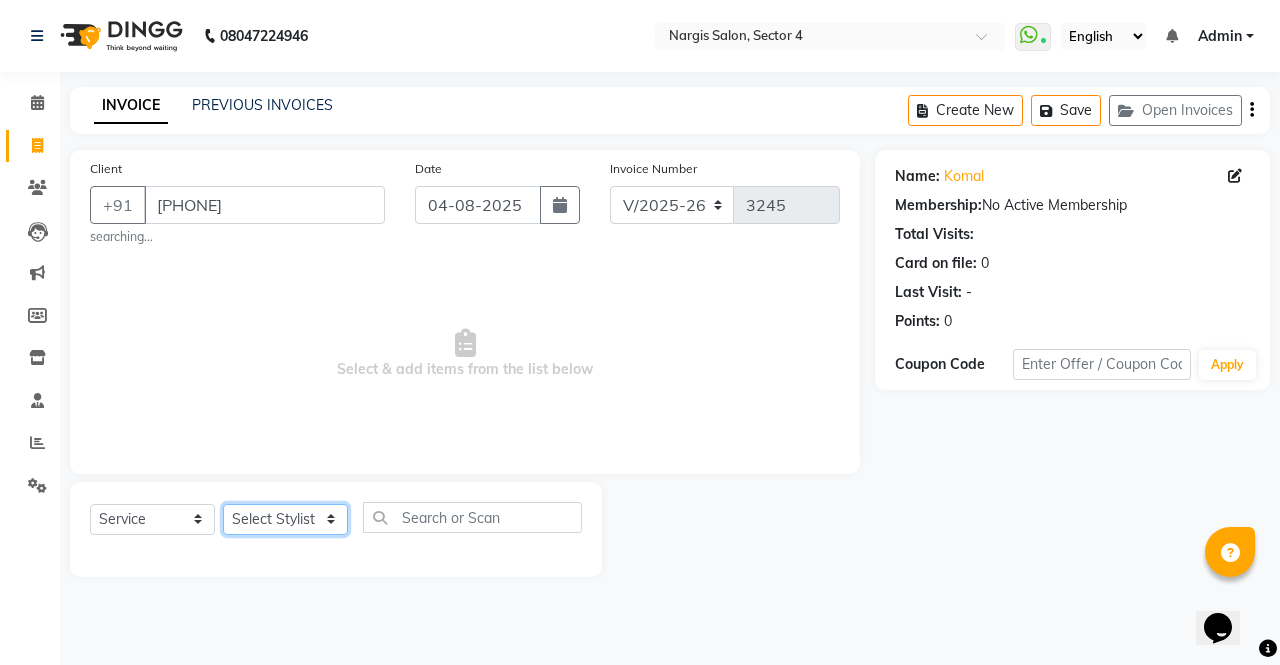 click on "Select Stylist ajeet anu armaan ashu Front Desk muskaan rakhi saima shivam soni sunil yashoda" 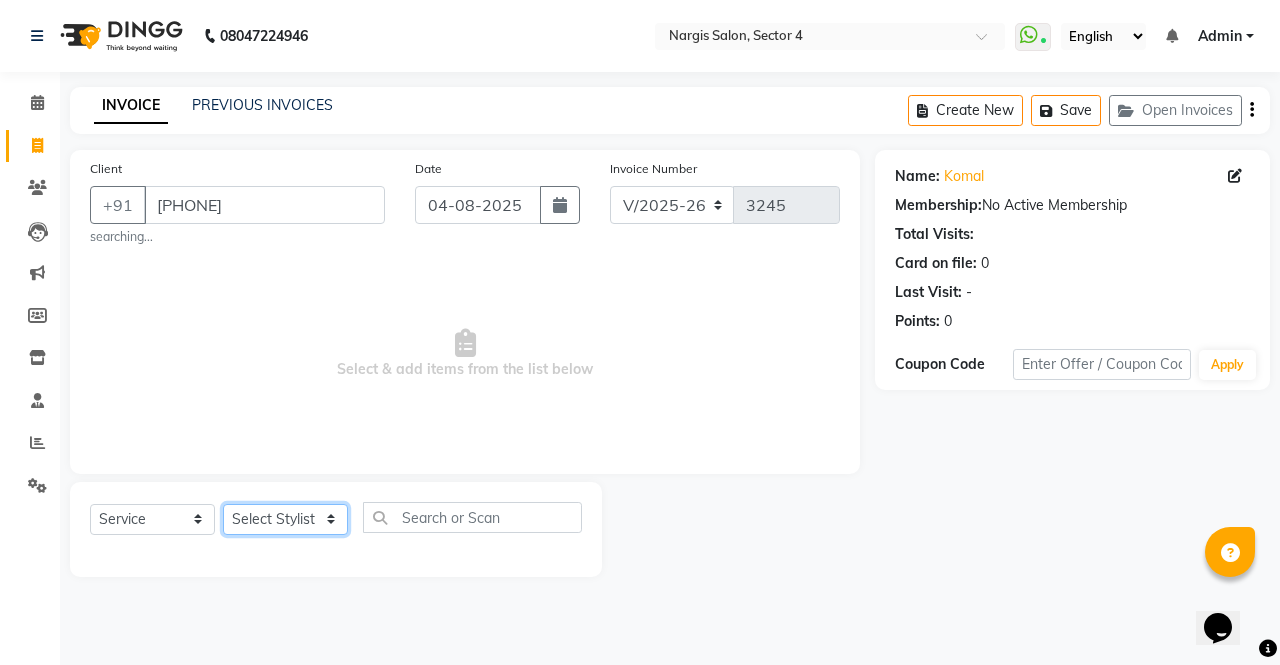select on "87409" 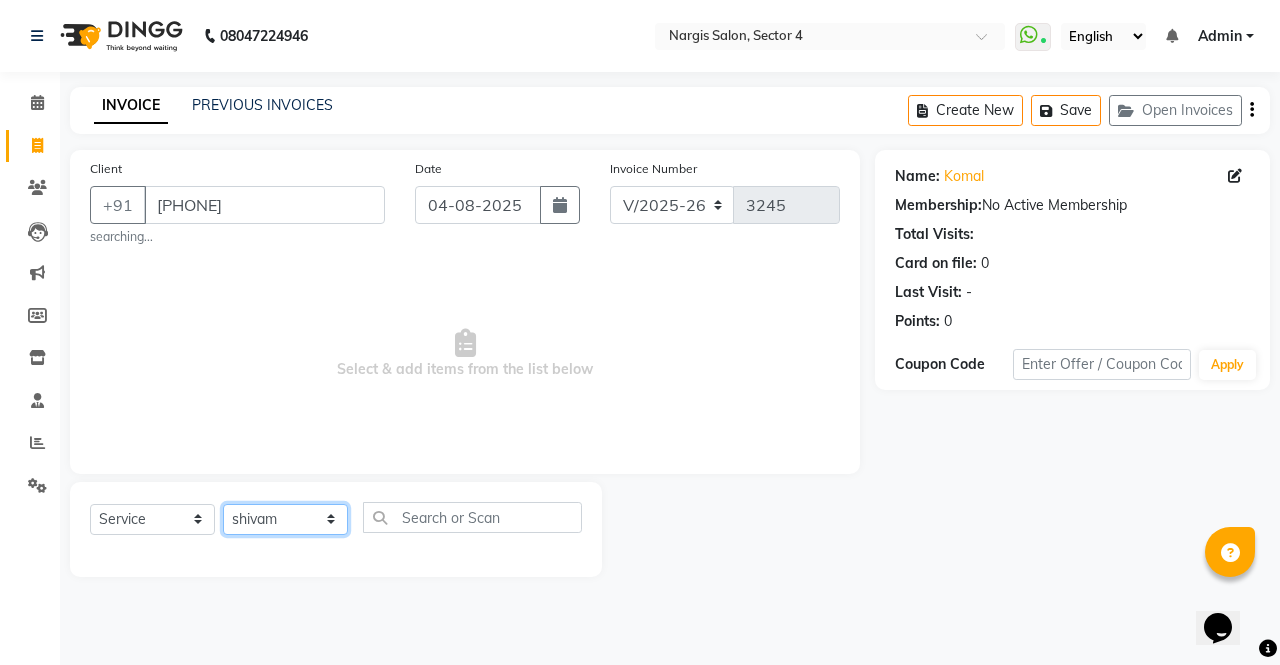click on "Select Stylist ajeet anu armaan ashu Front Desk muskaan rakhi saima shivam soni sunil yashoda" 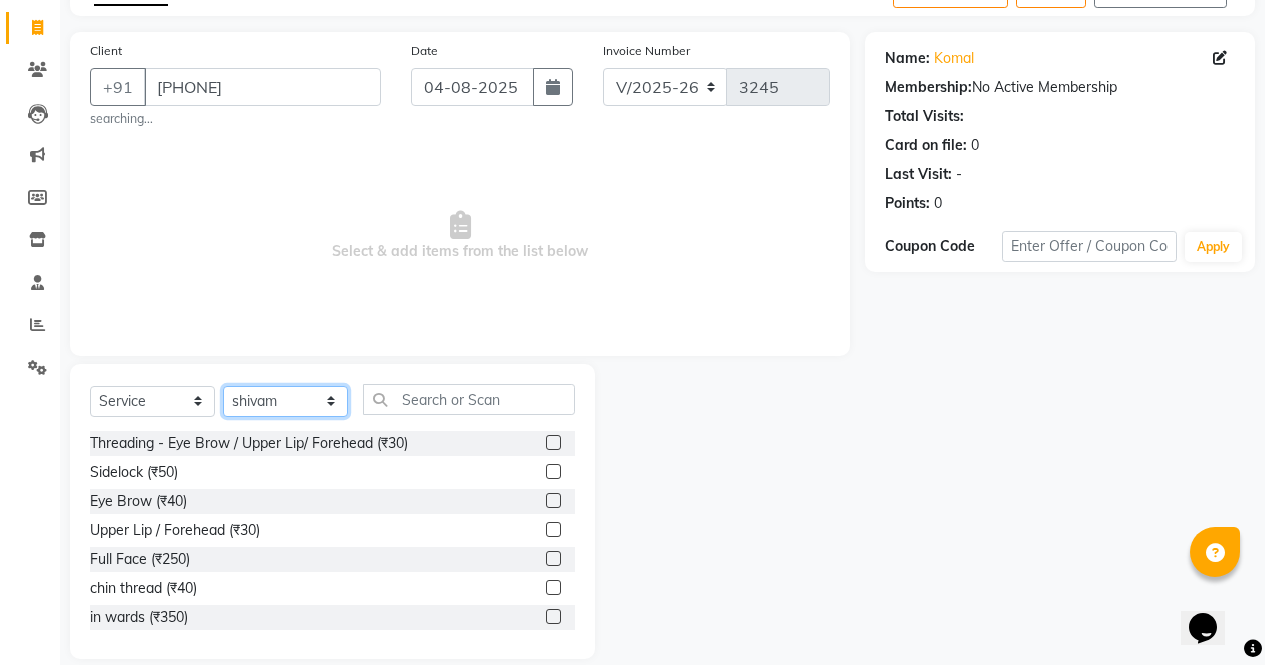 scroll, scrollTop: 142, scrollLeft: 0, axis: vertical 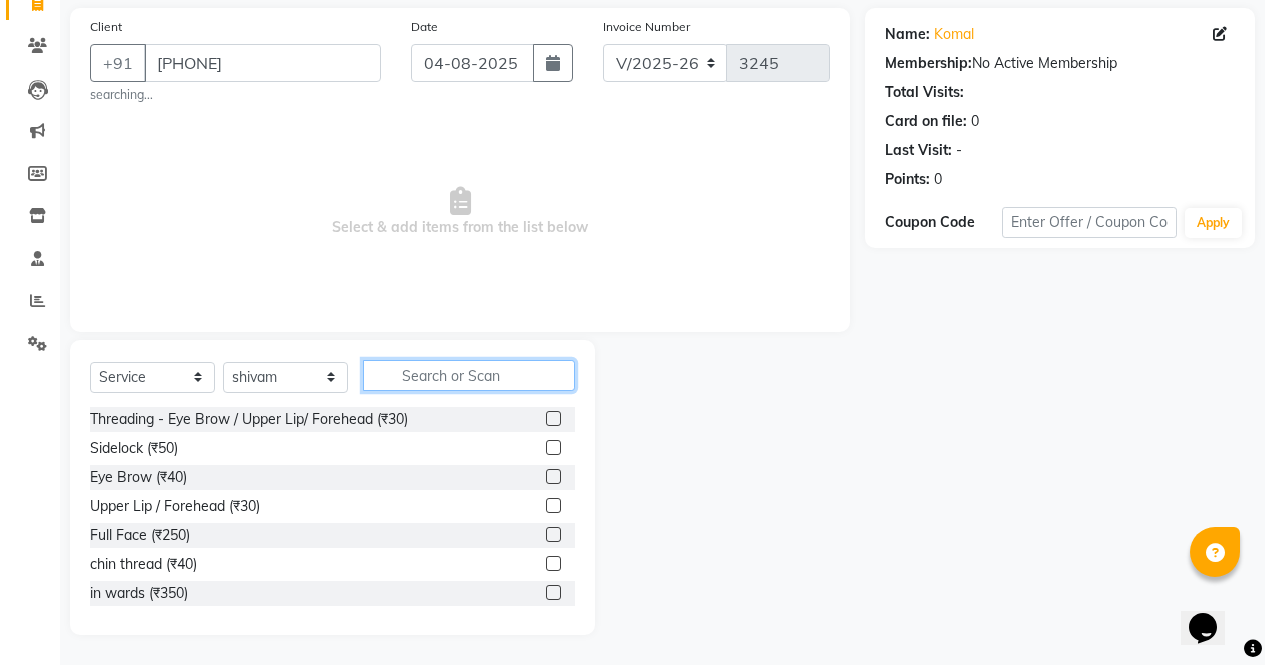 click 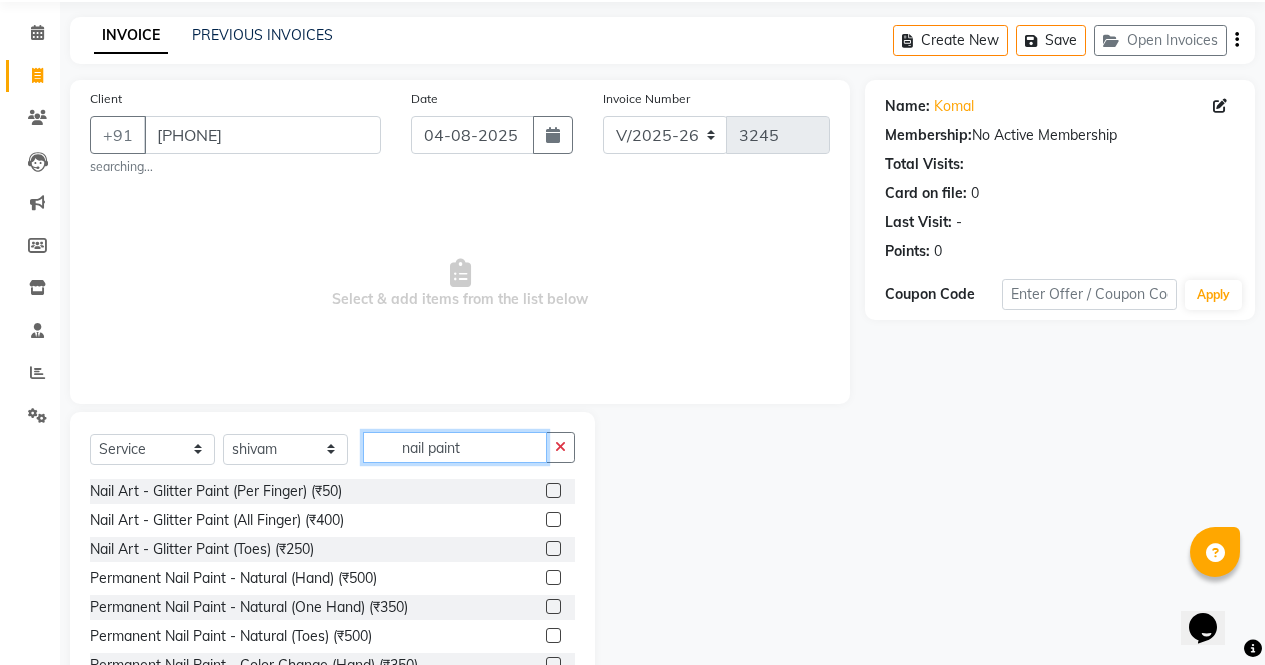 scroll, scrollTop: 142, scrollLeft: 0, axis: vertical 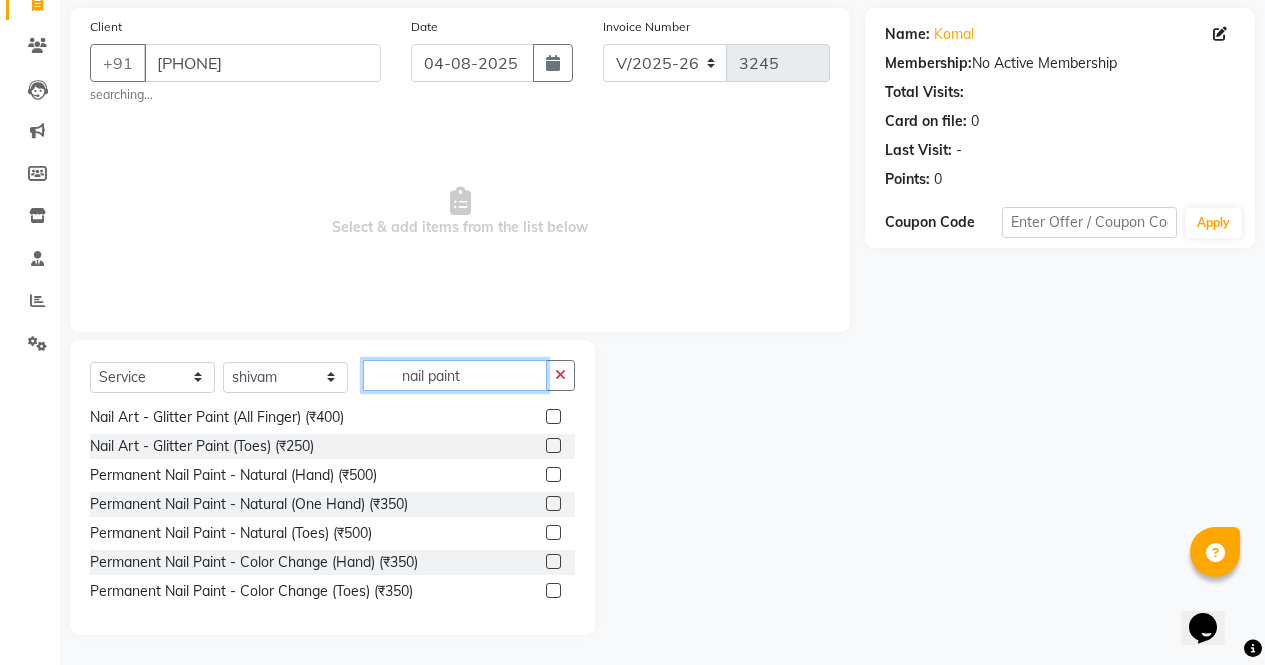 type on "nail paint" 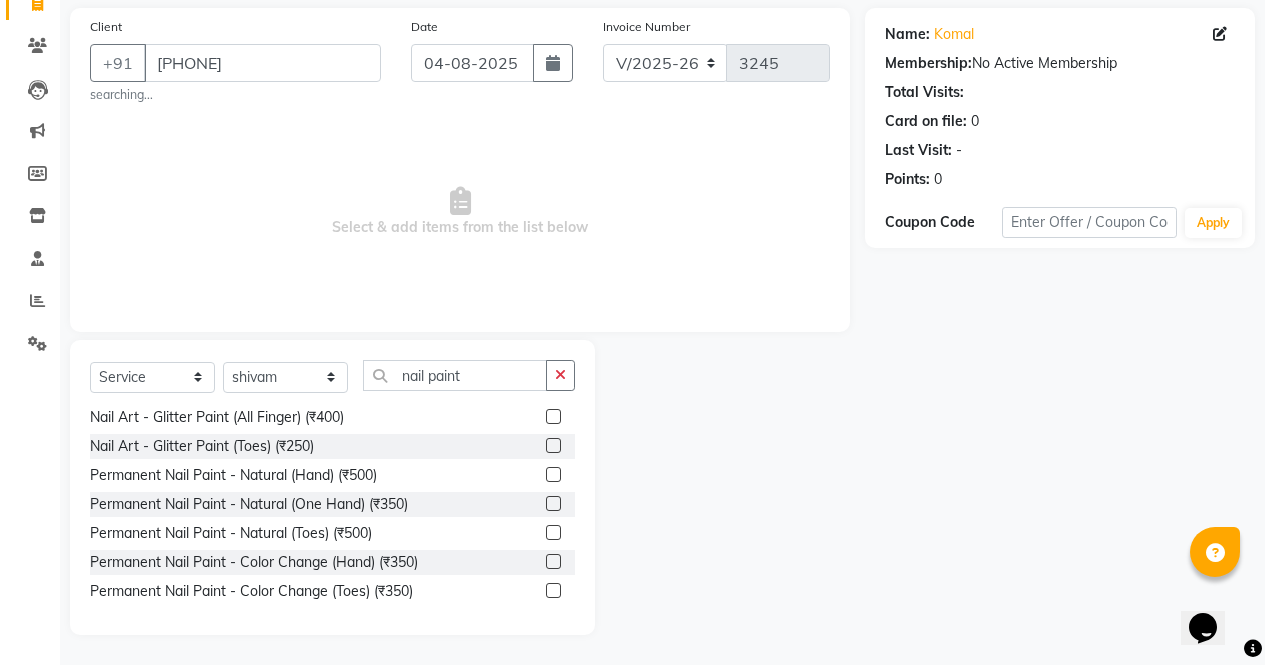 click 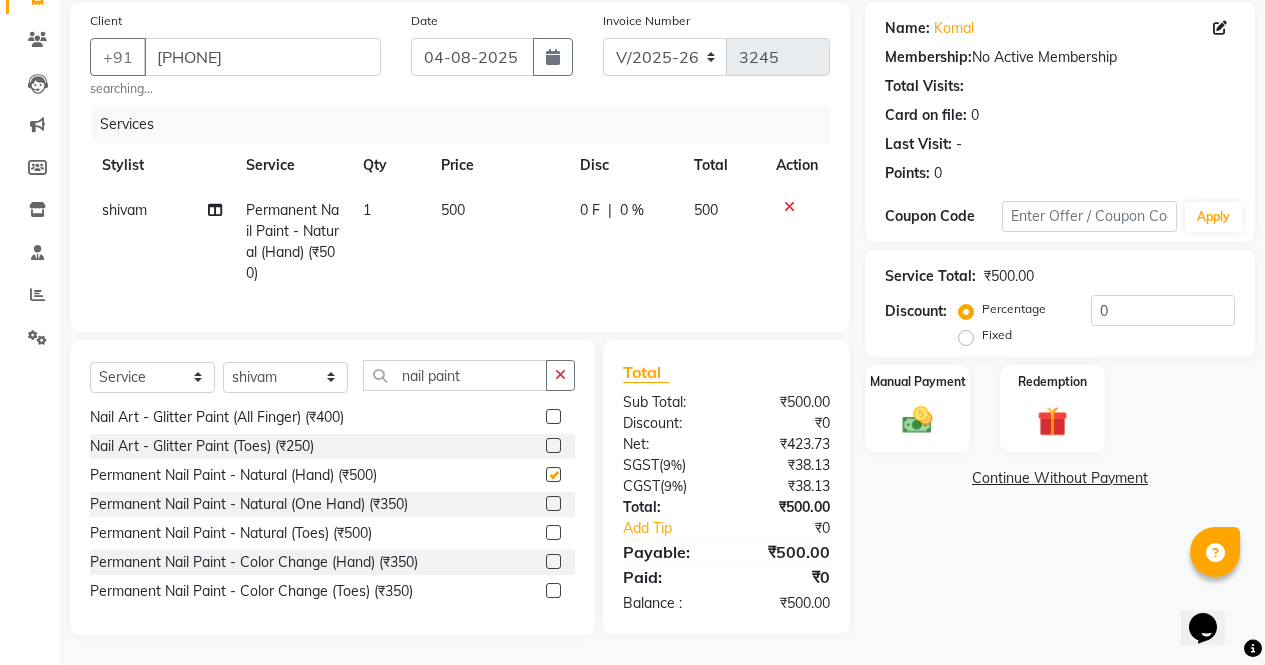 checkbox on "false" 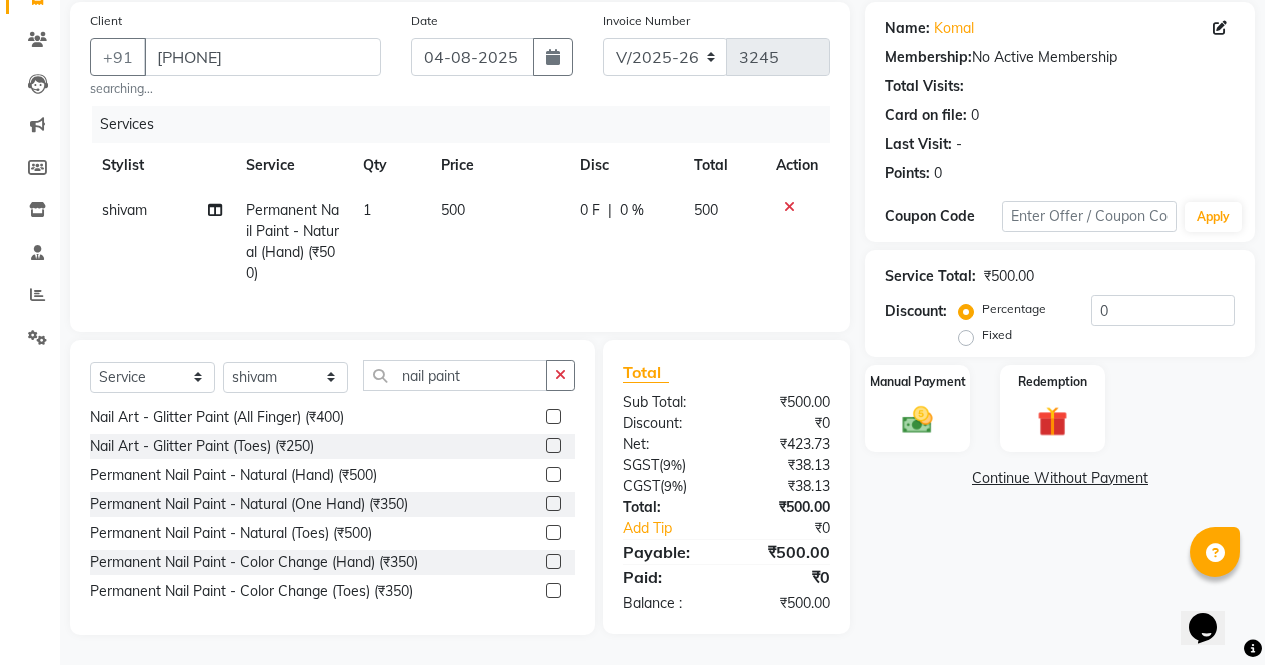 scroll, scrollTop: 163, scrollLeft: 0, axis: vertical 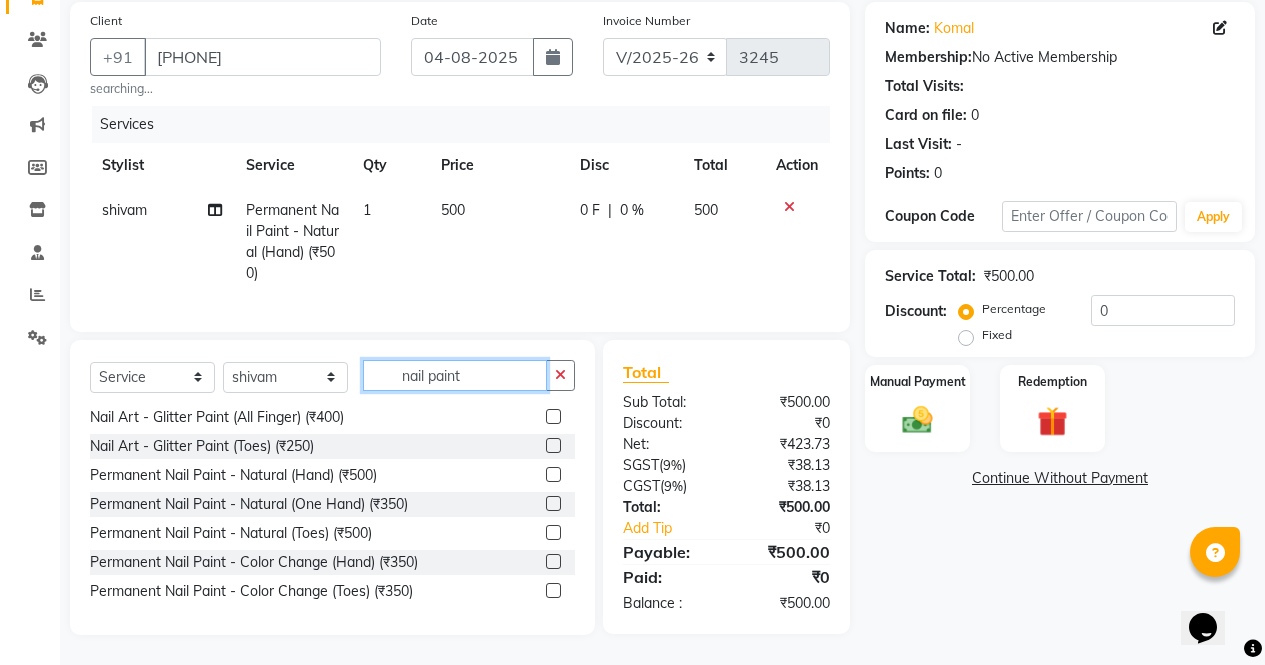 click on "nail paint" 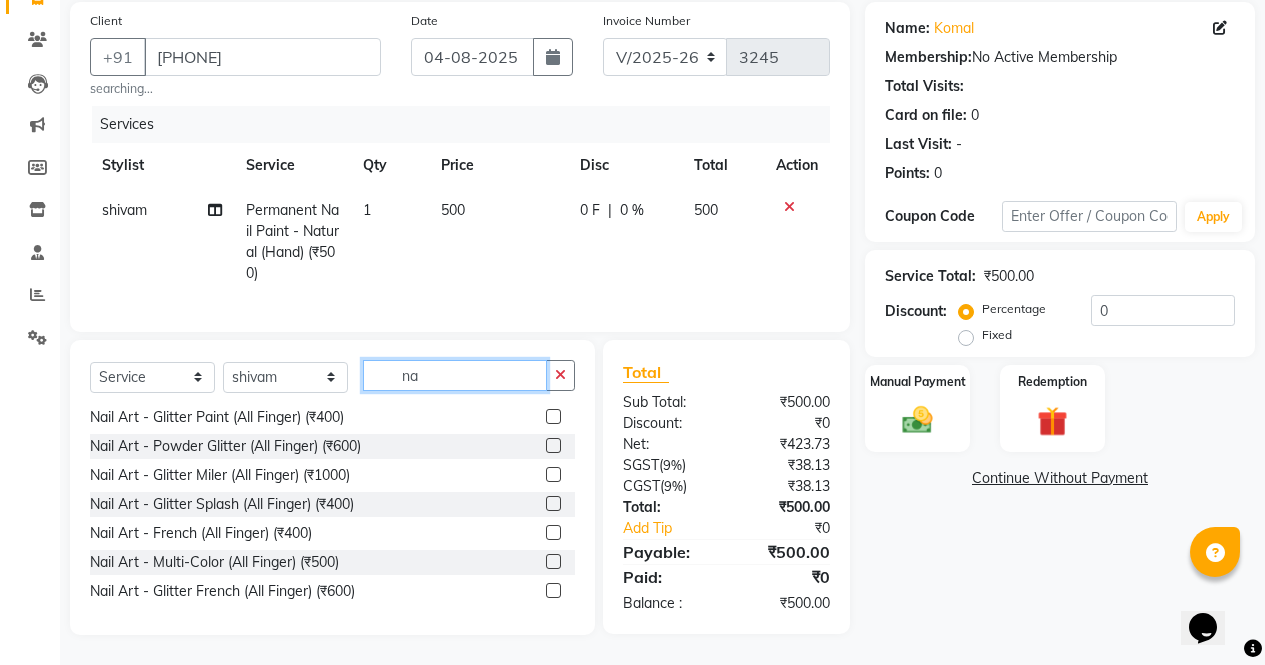 type on "n" 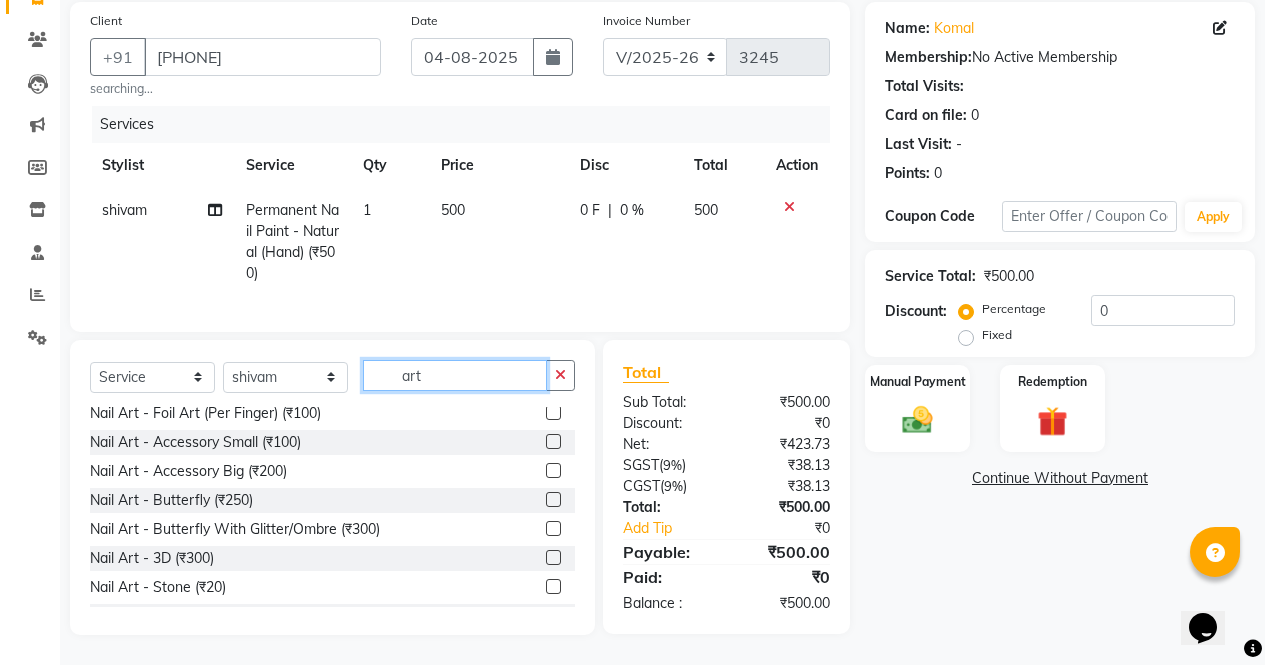 scroll, scrollTop: 391, scrollLeft: 0, axis: vertical 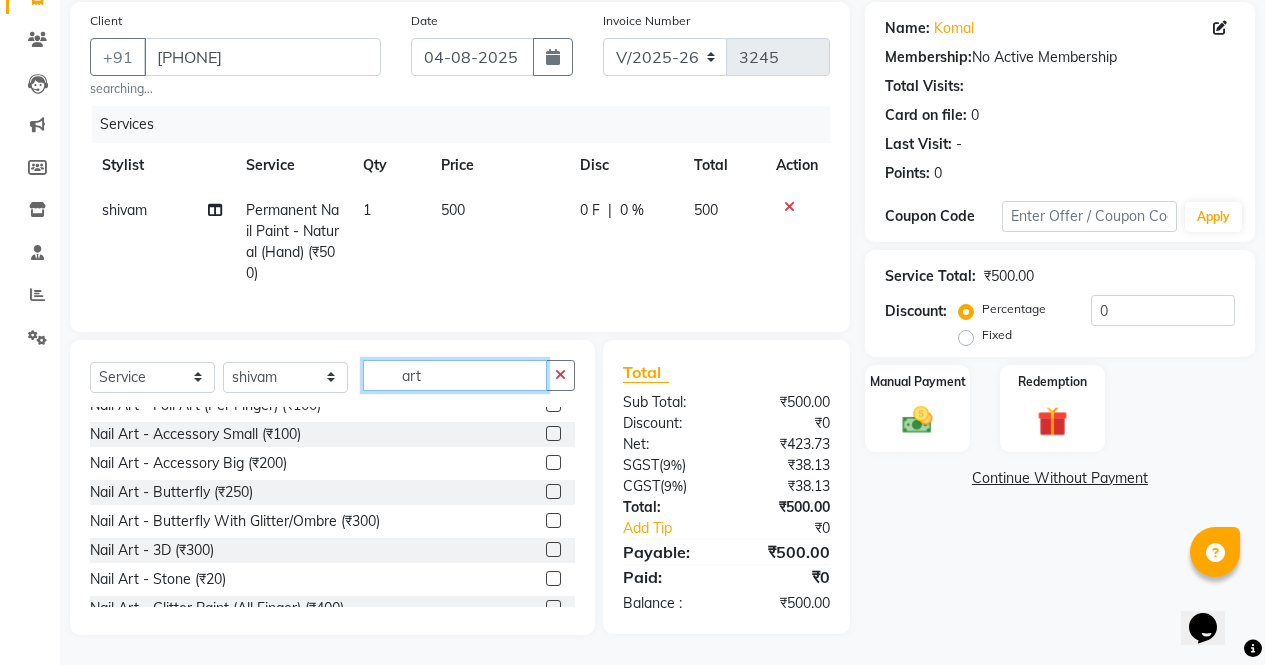 type on "art" 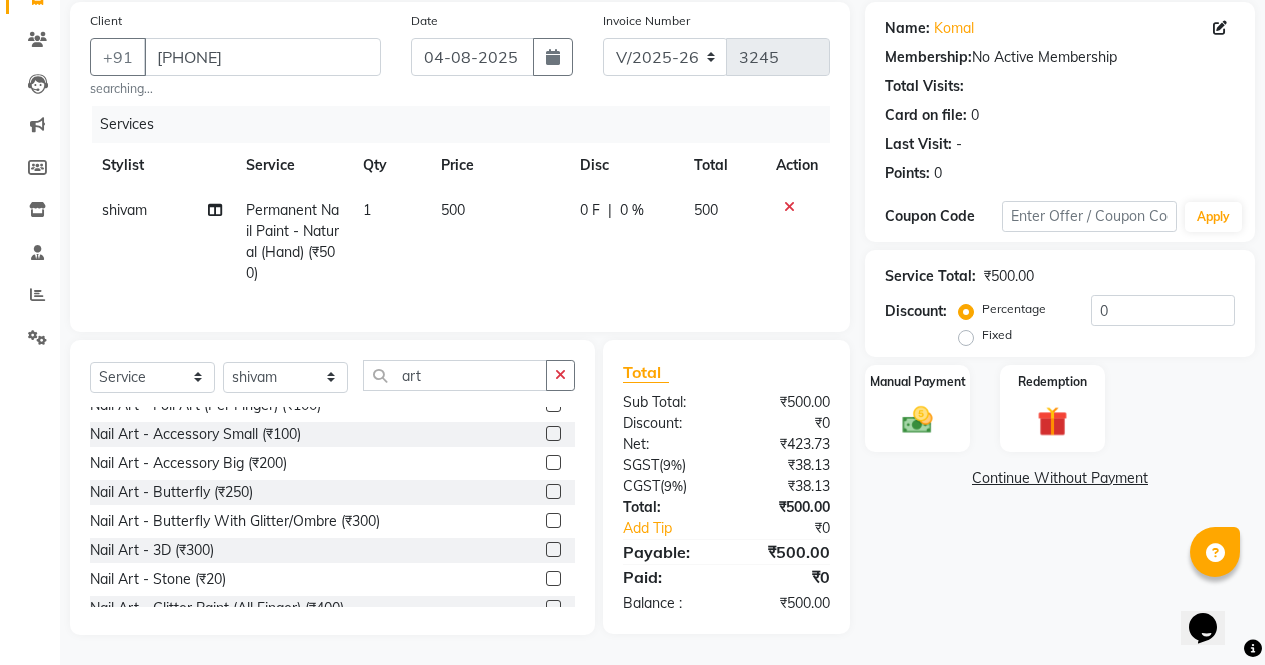 click 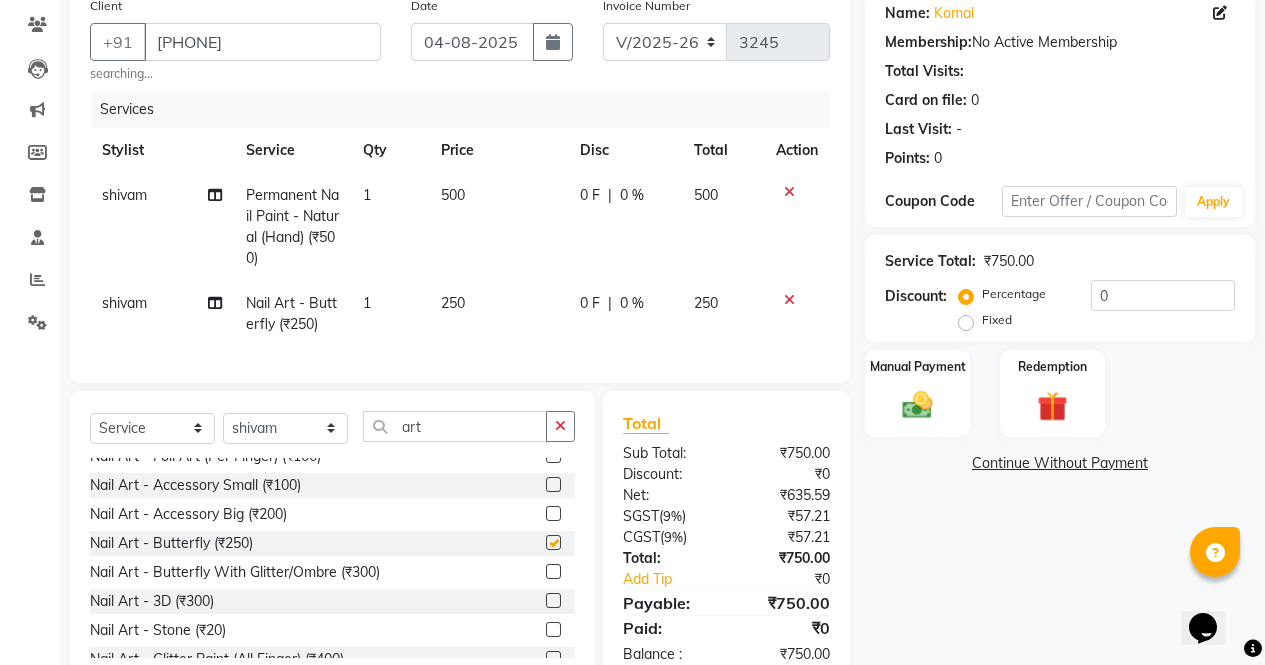 checkbox on "false" 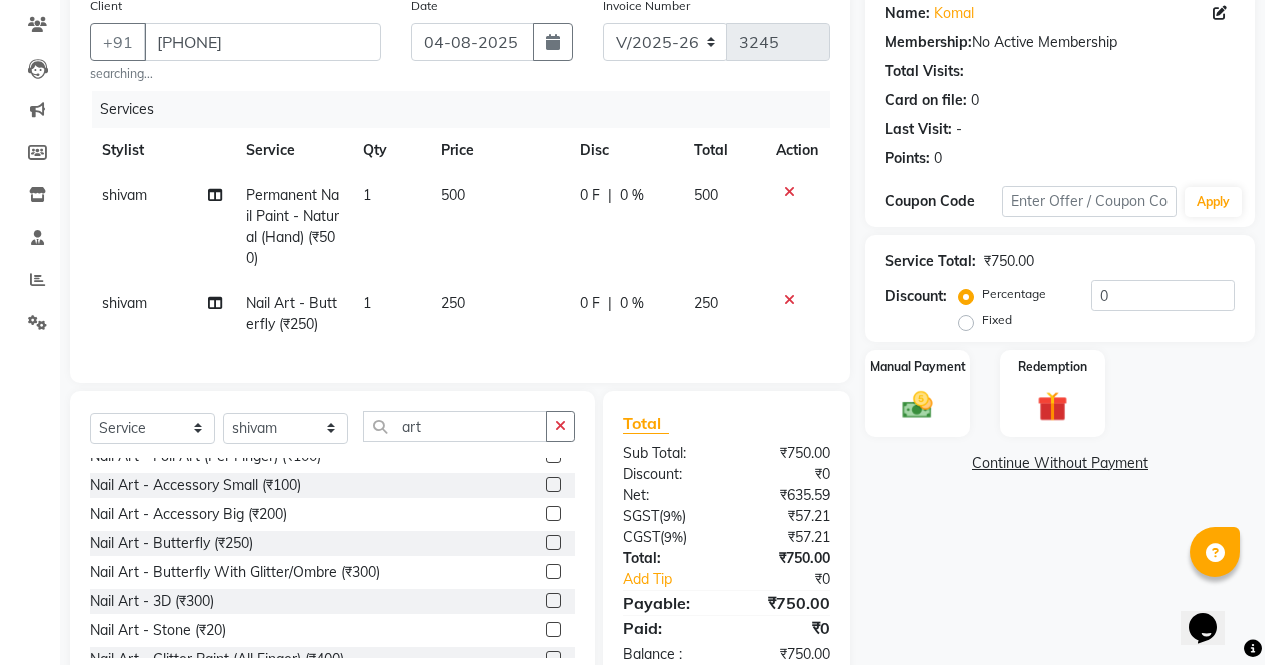 click on "250" 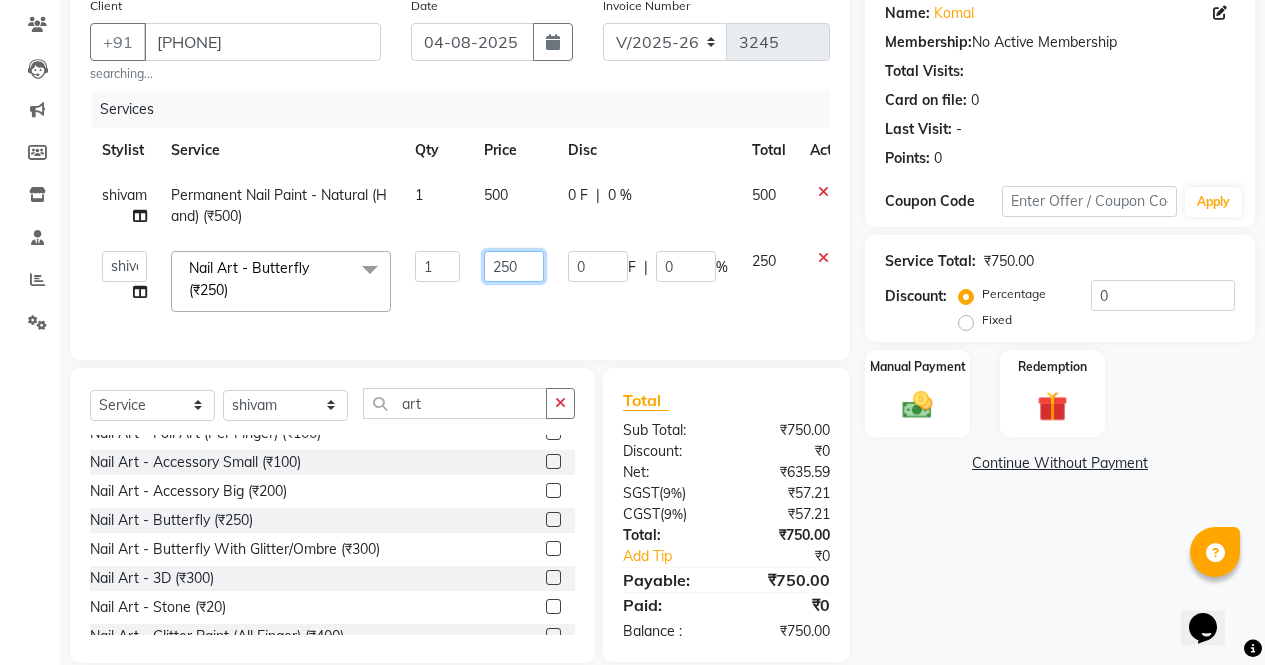 click on "250" 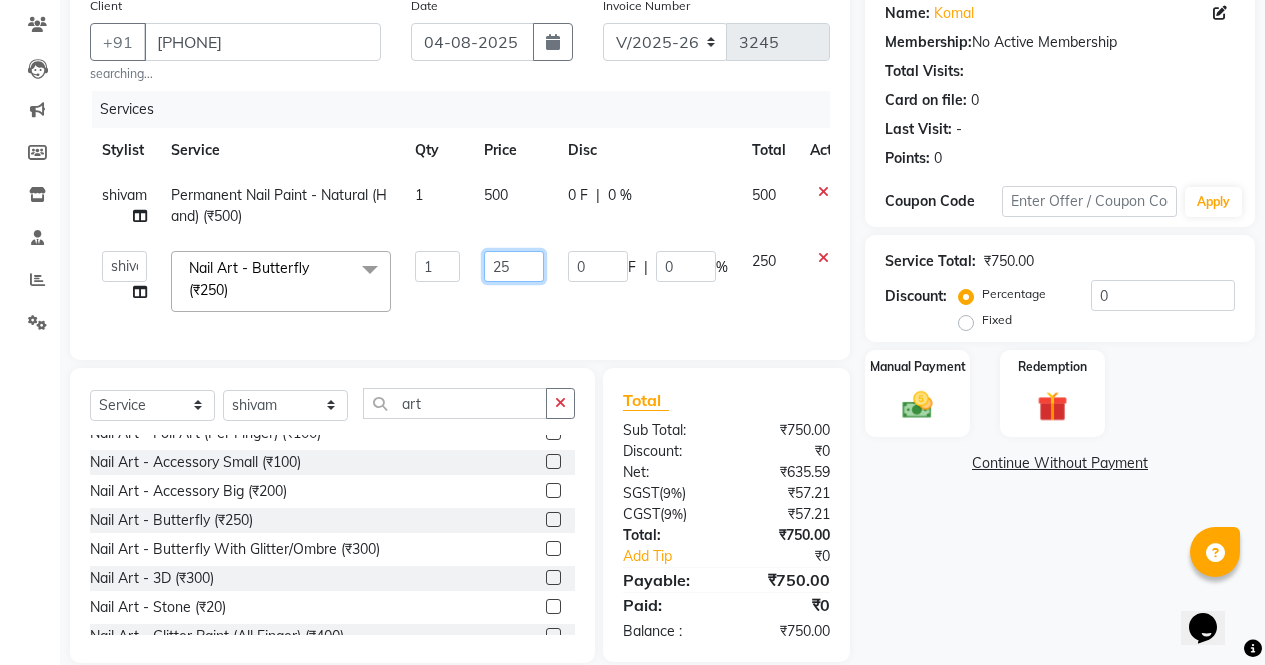 type on "2" 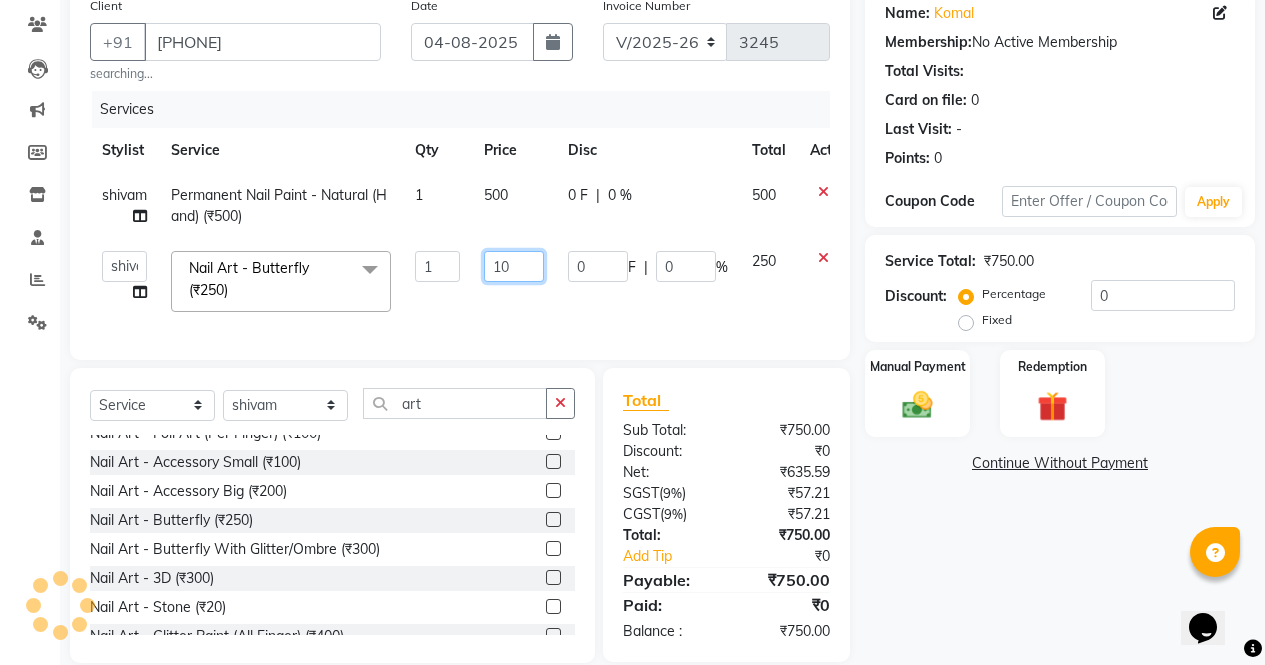 type on "100" 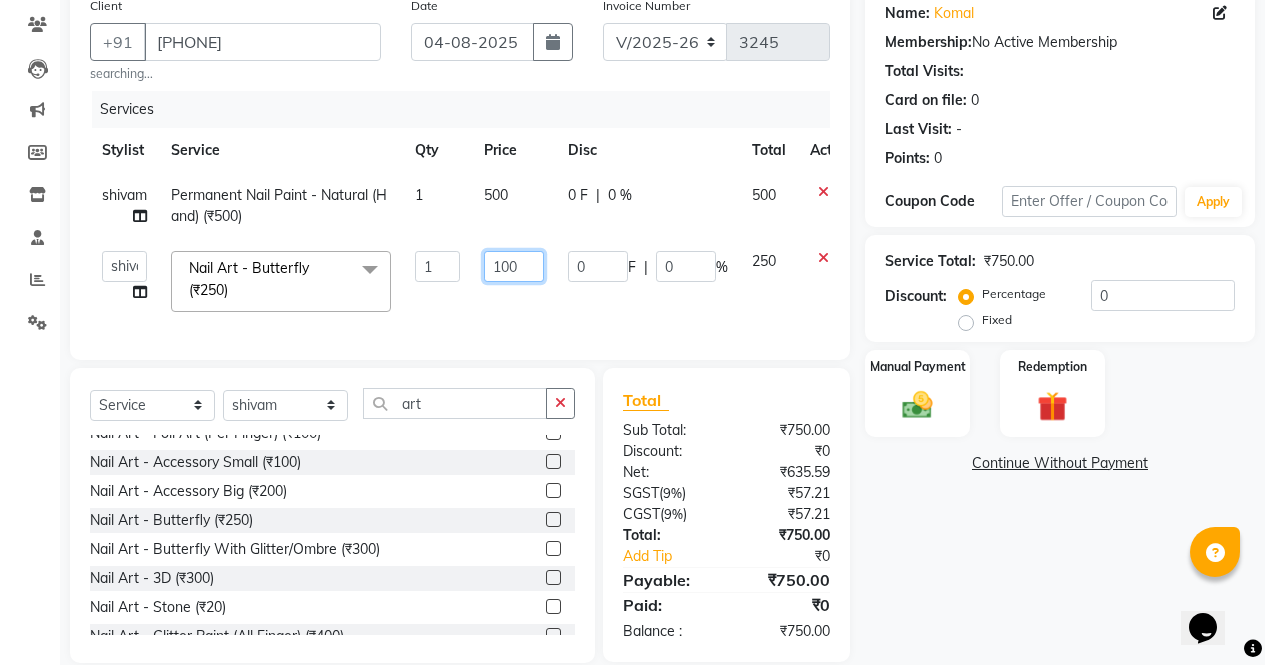 scroll, scrollTop: 155, scrollLeft: 0, axis: vertical 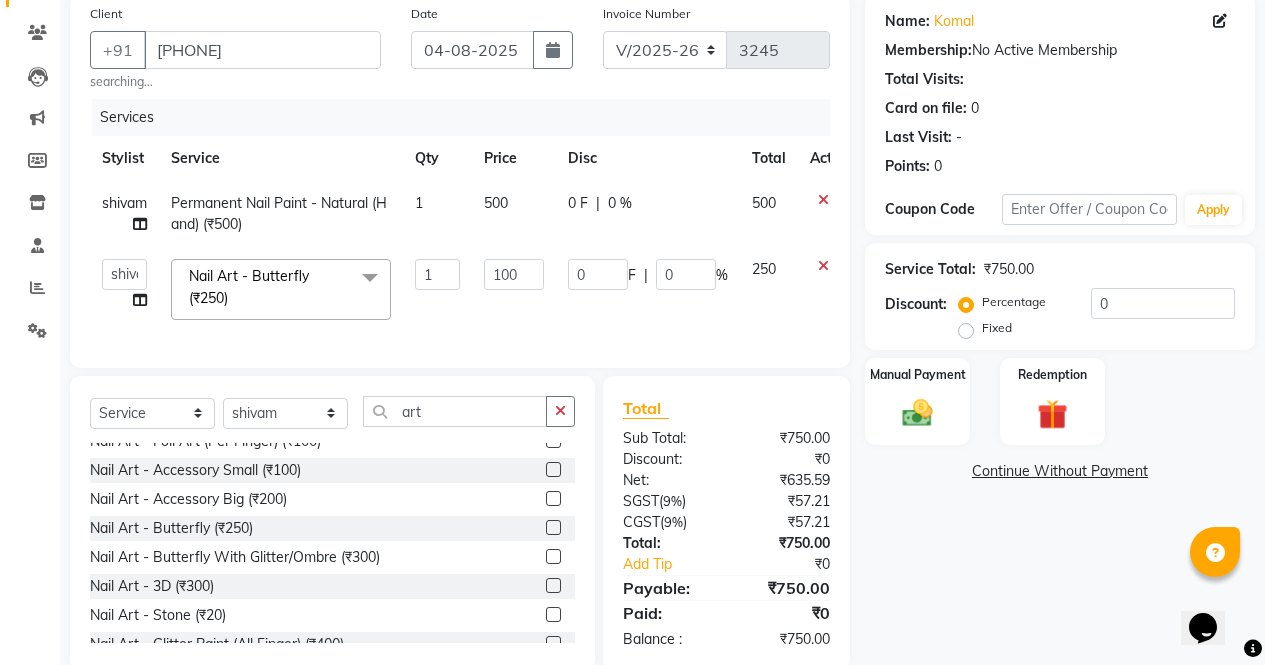 click on "Name: Komal  Membership:  No Active Membership  Total Visits:   Card on file:  0 Last Visit:   - Points:   0  Coupon Code Apply Service Total:  ₹750.00  Discount:  Percentage   Fixed  0 Manual Payment Redemption  Continue Without Payment" 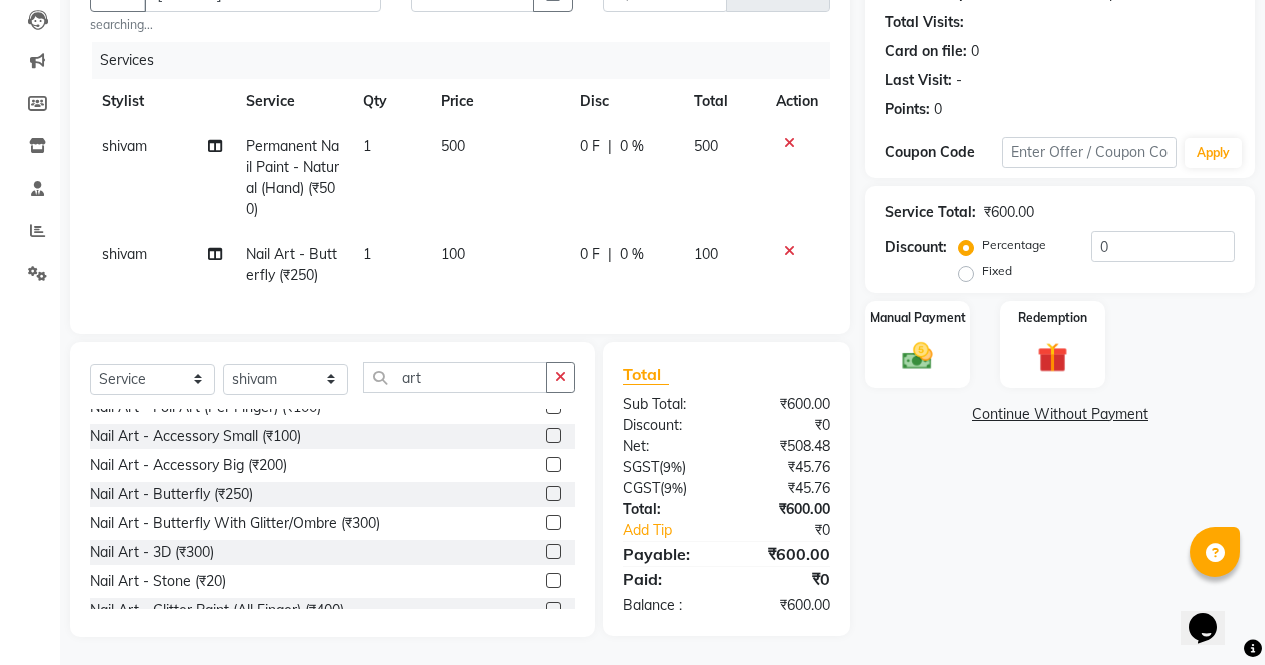 scroll, scrollTop: 229, scrollLeft: 0, axis: vertical 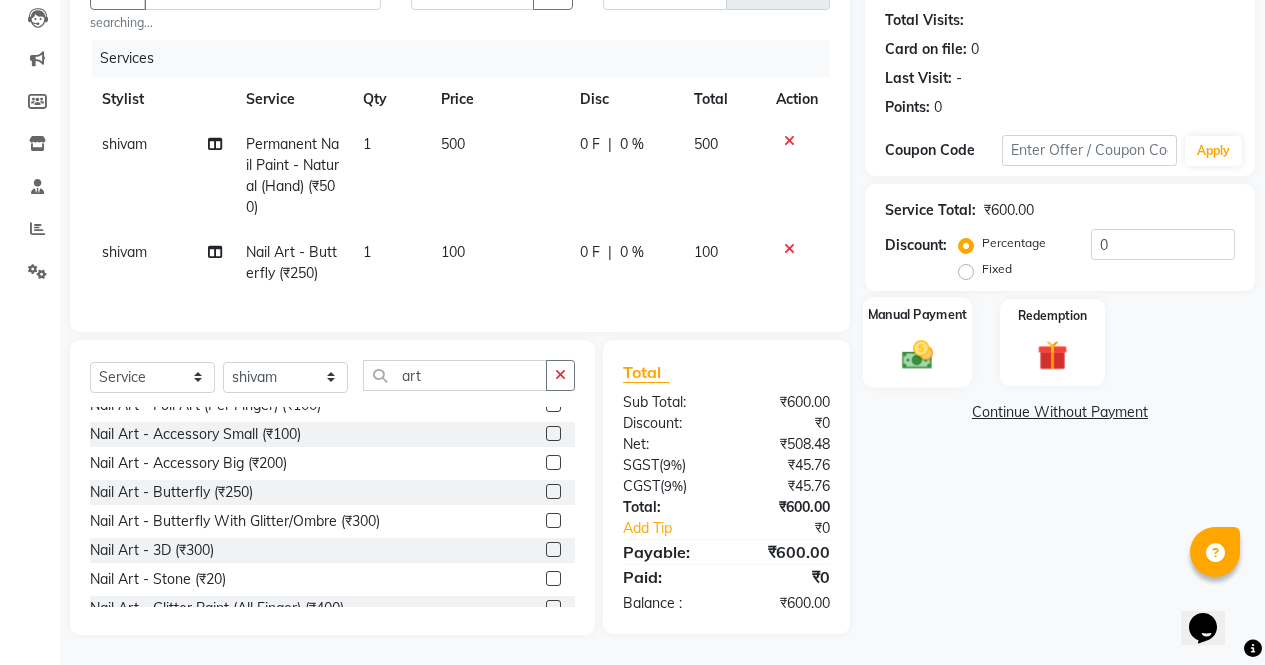 click 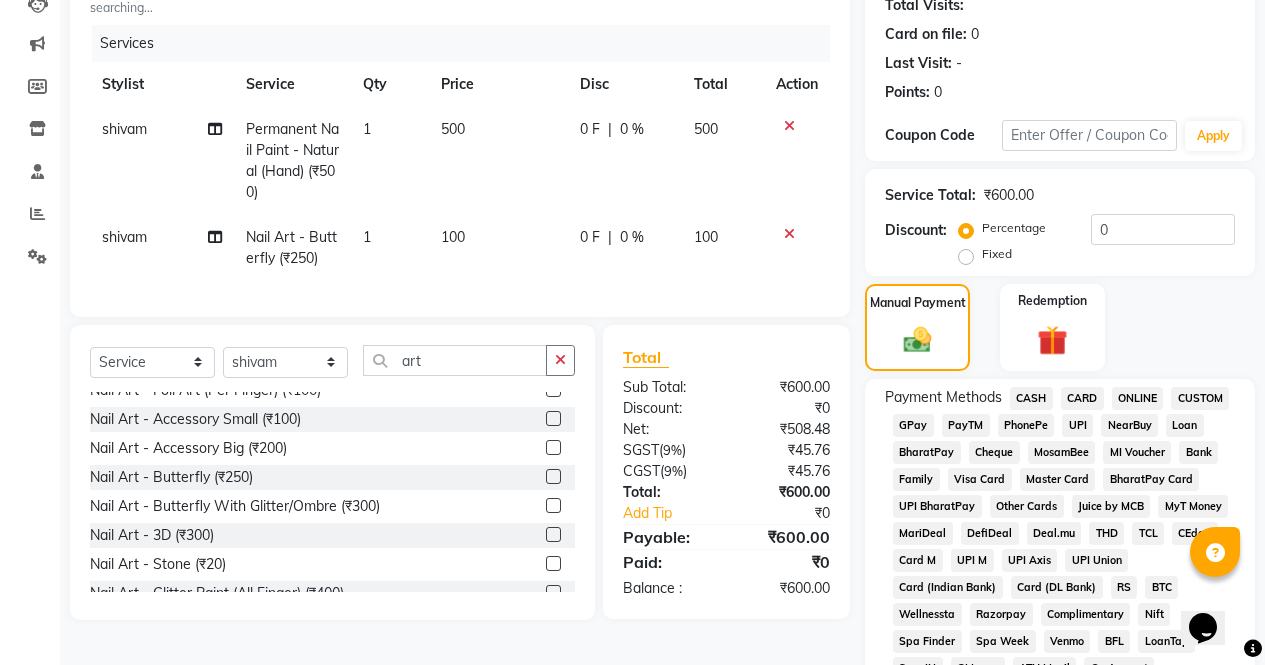 click on "ONLINE" 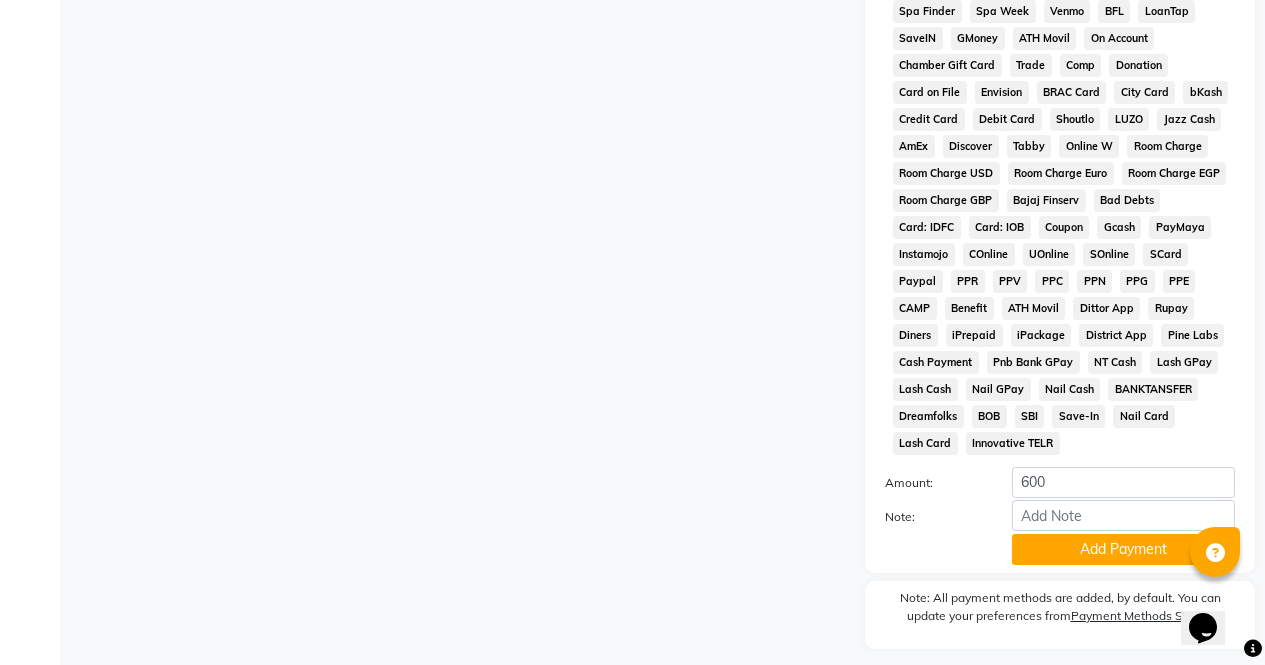 scroll, scrollTop: 914, scrollLeft: 0, axis: vertical 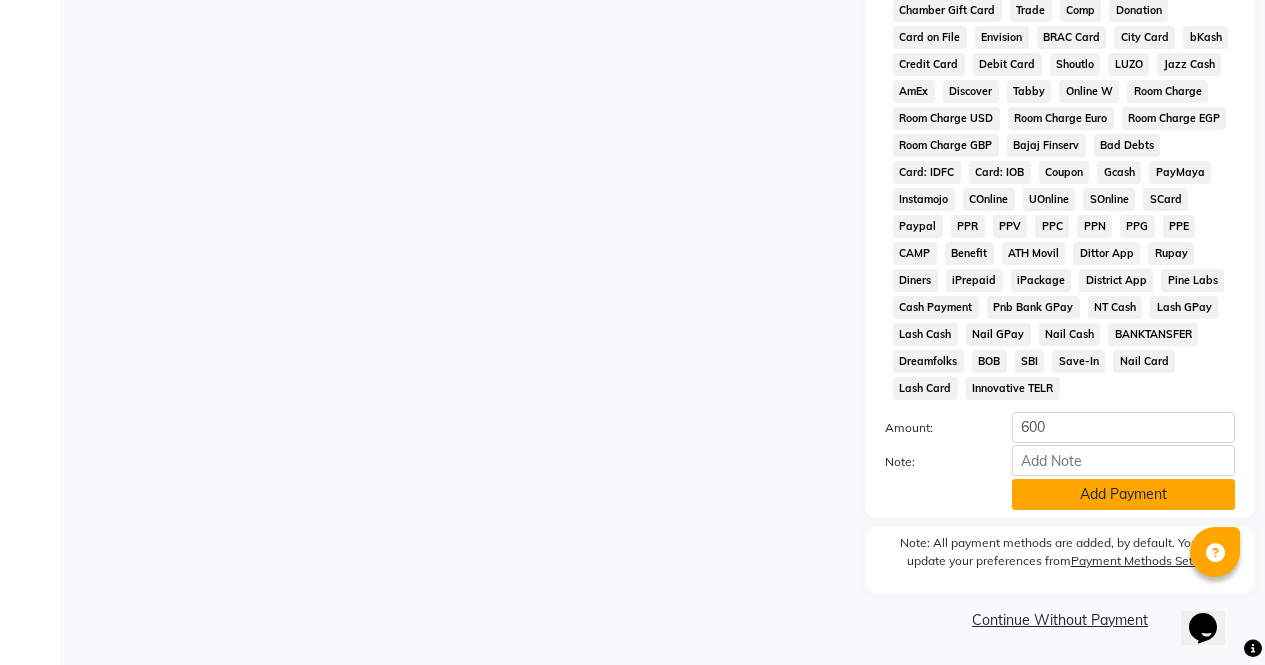click on "Add Payment" 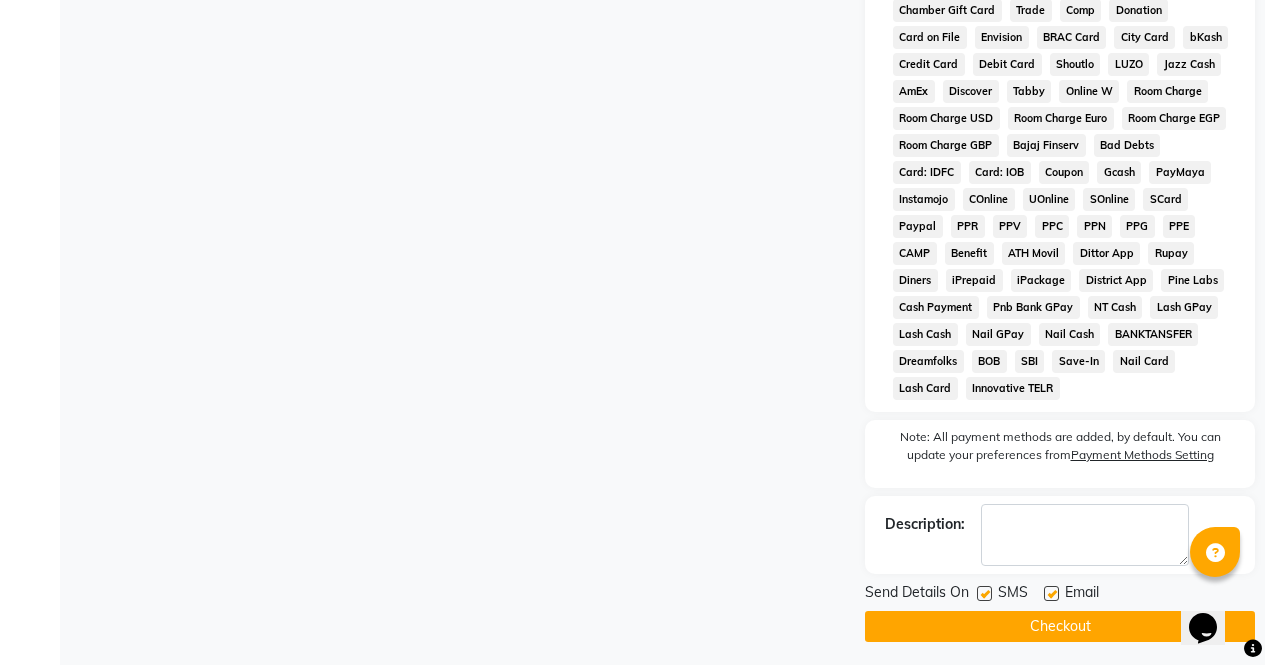click on "Checkout" 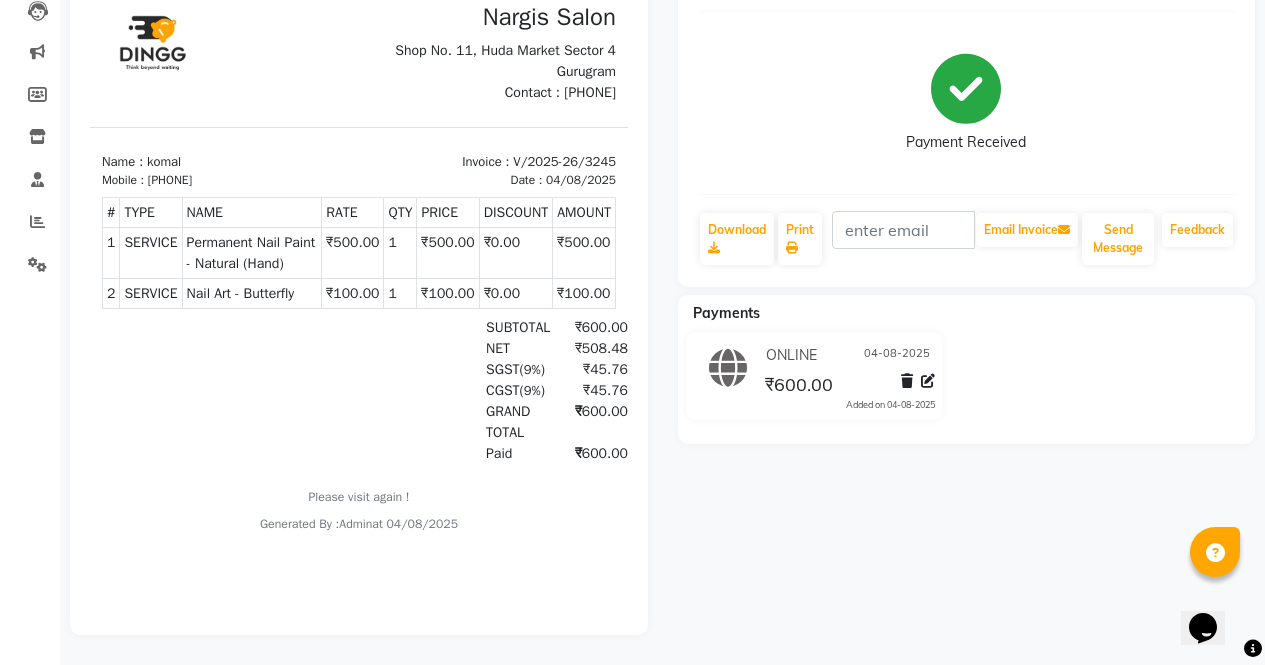 scroll, scrollTop: 0, scrollLeft: 0, axis: both 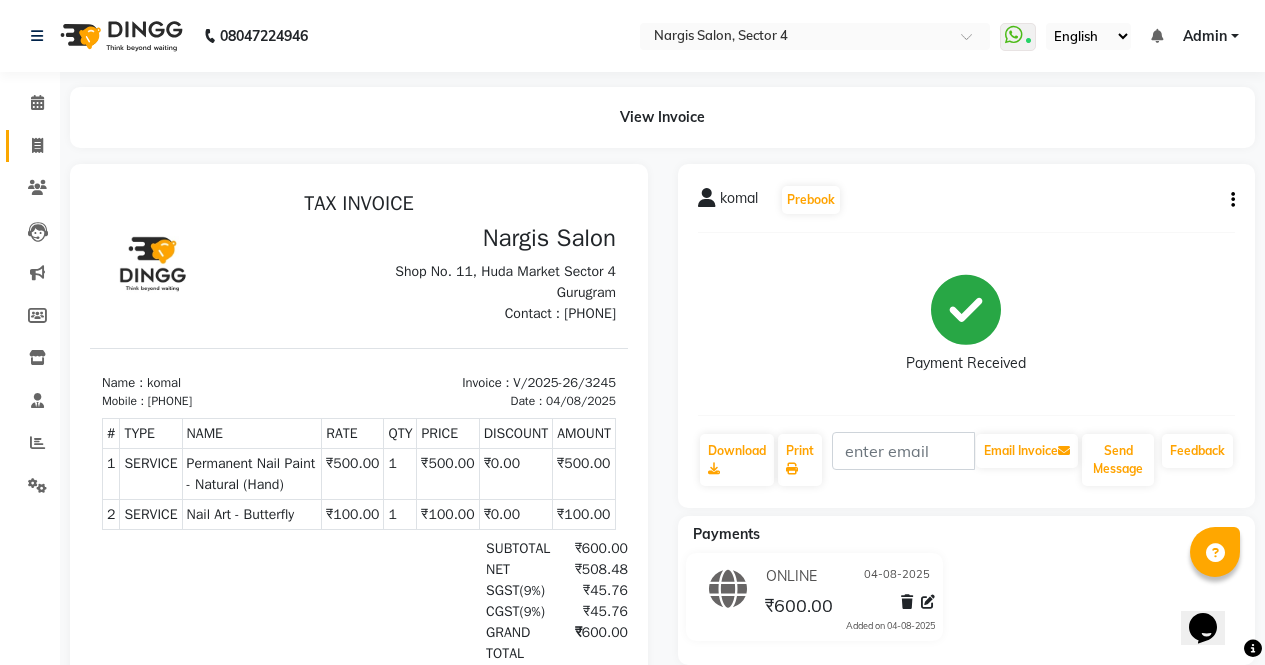 click 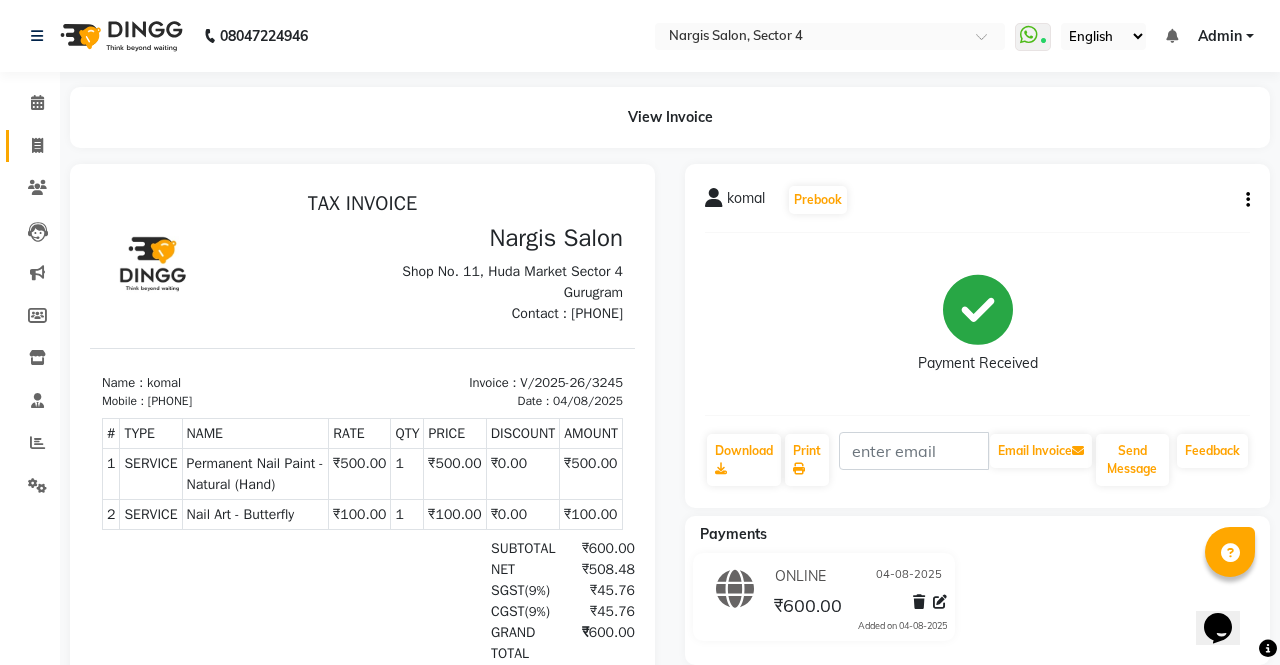 select on "service" 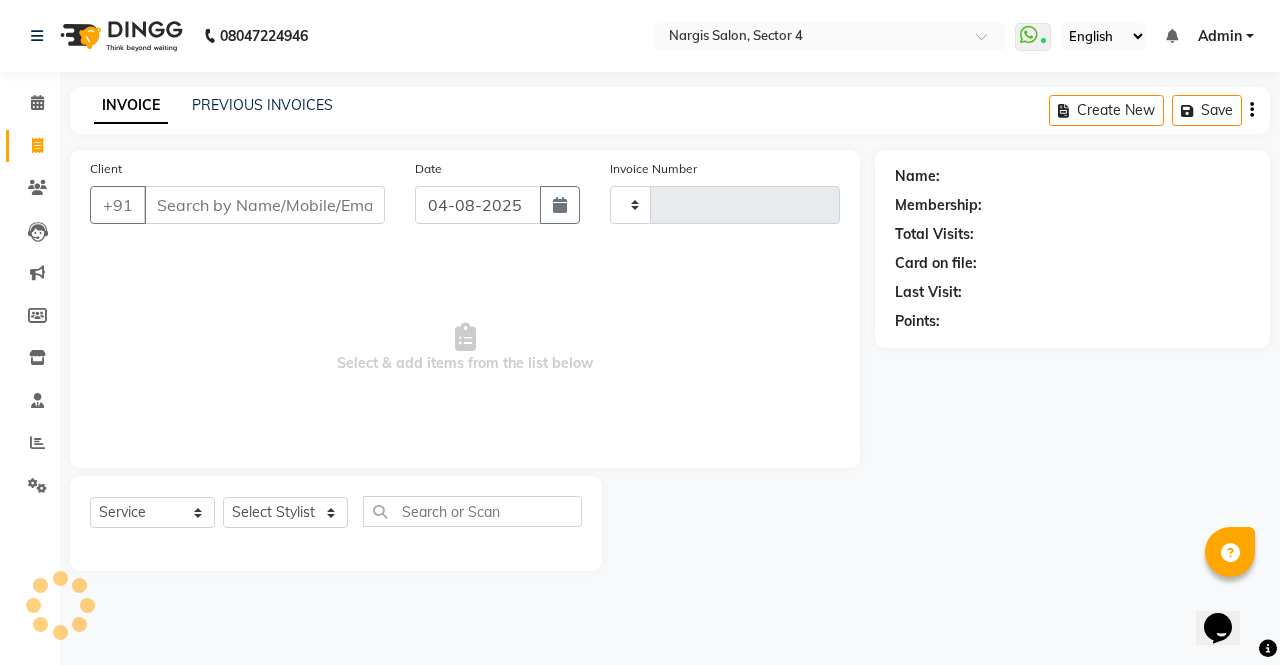 type on "3246" 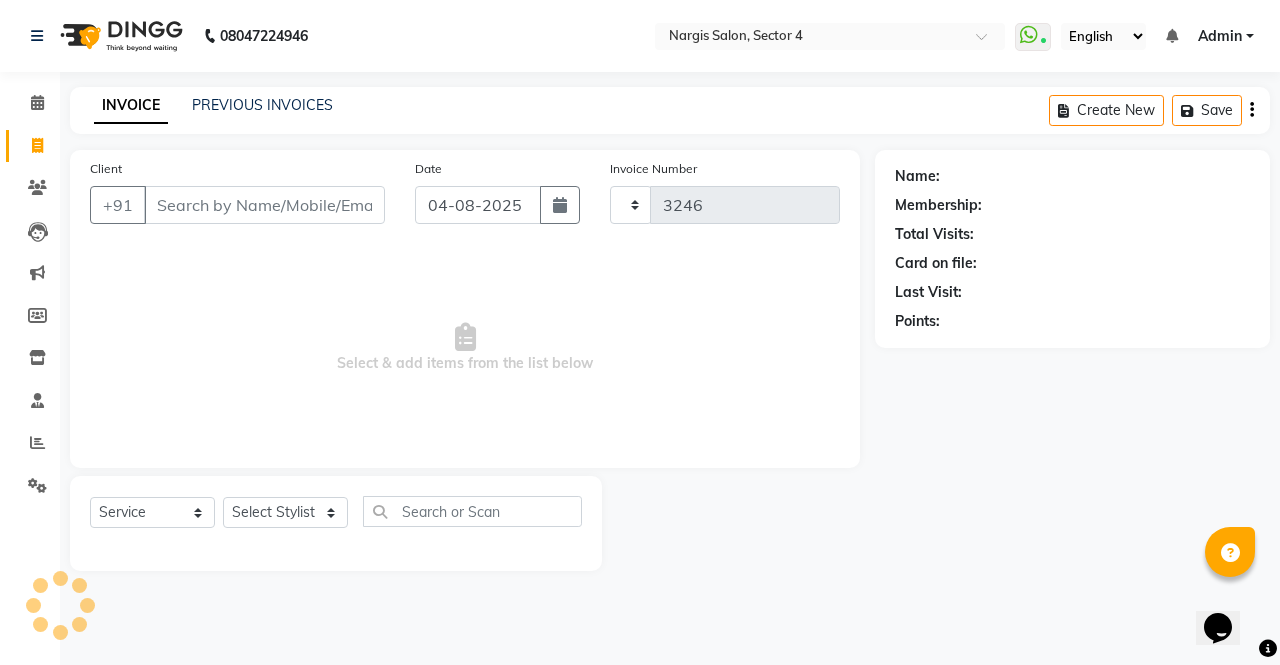 select on "4130" 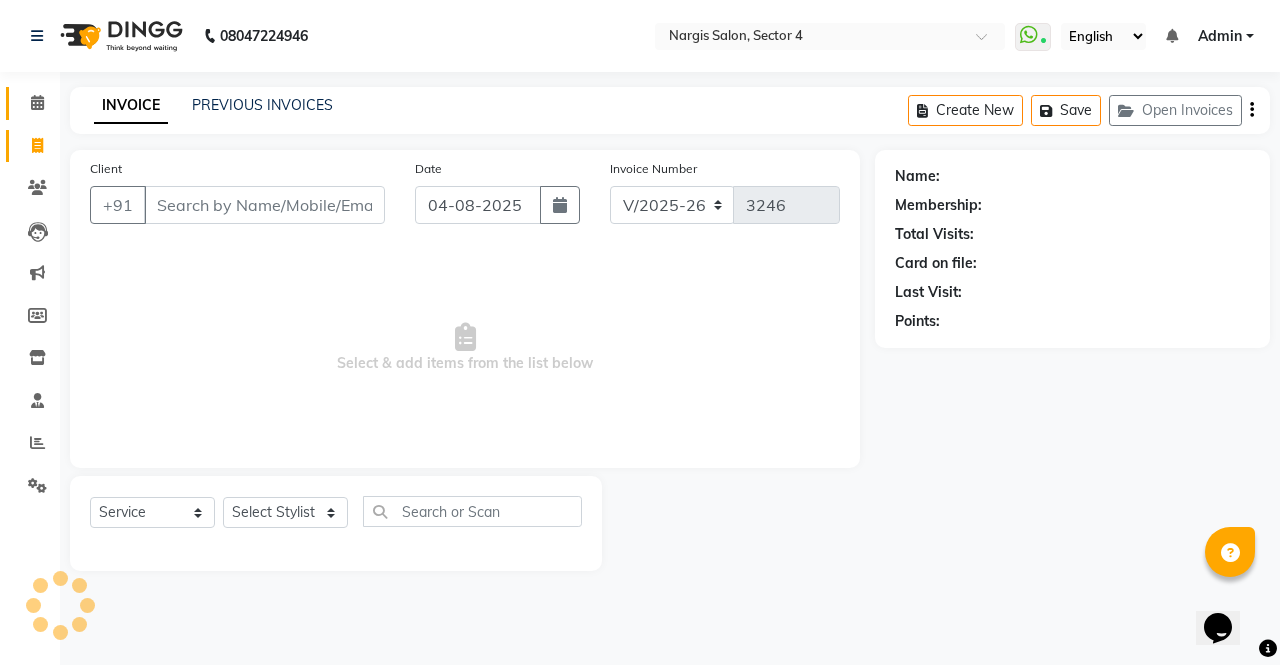 click on "Calendar" 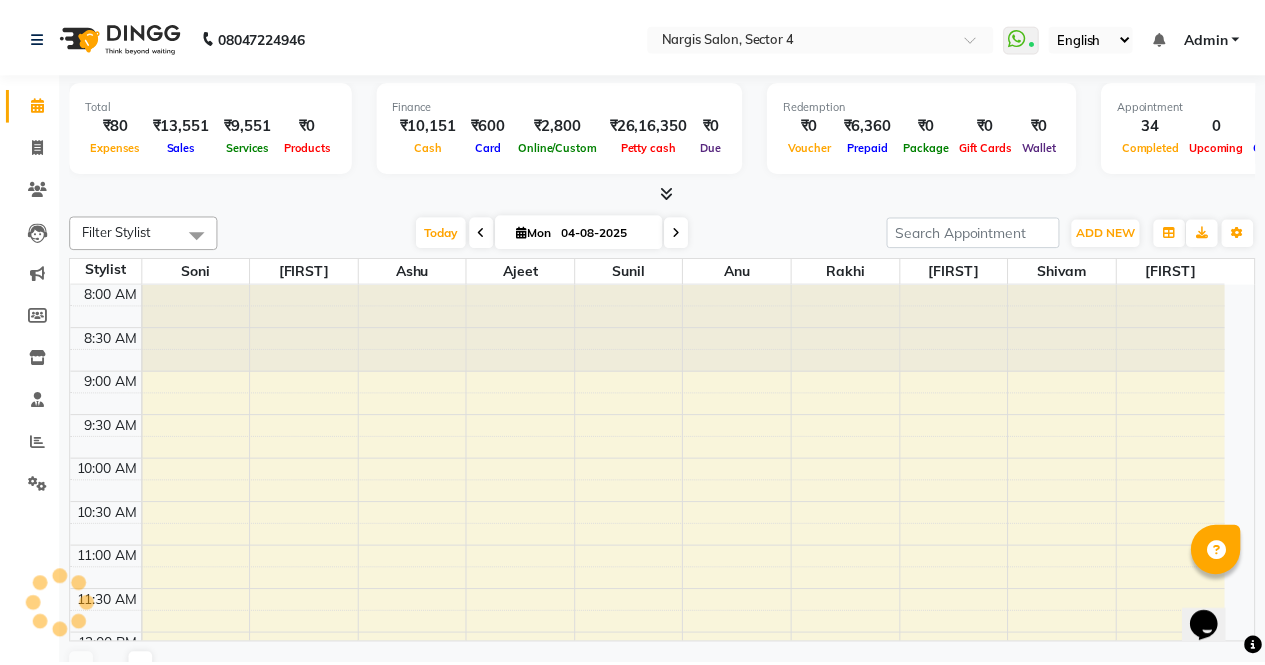 scroll, scrollTop: 779, scrollLeft: 0, axis: vertical 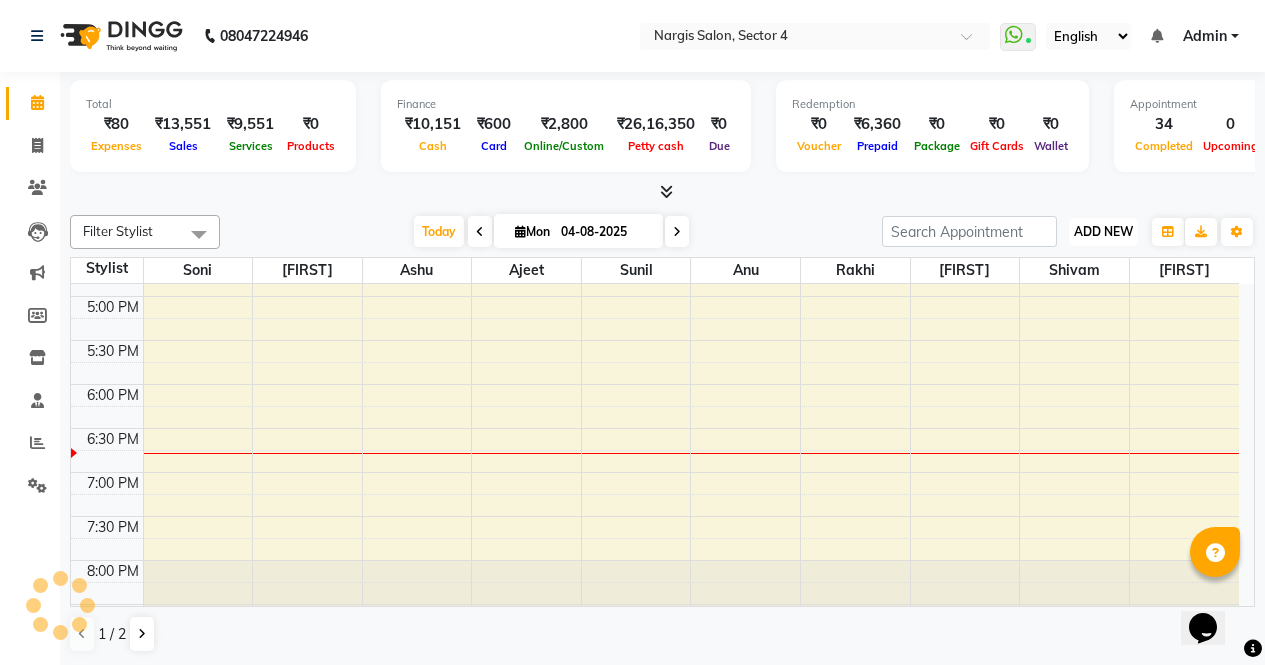click on "ADD NEW" at bounding box center [1103, 231] 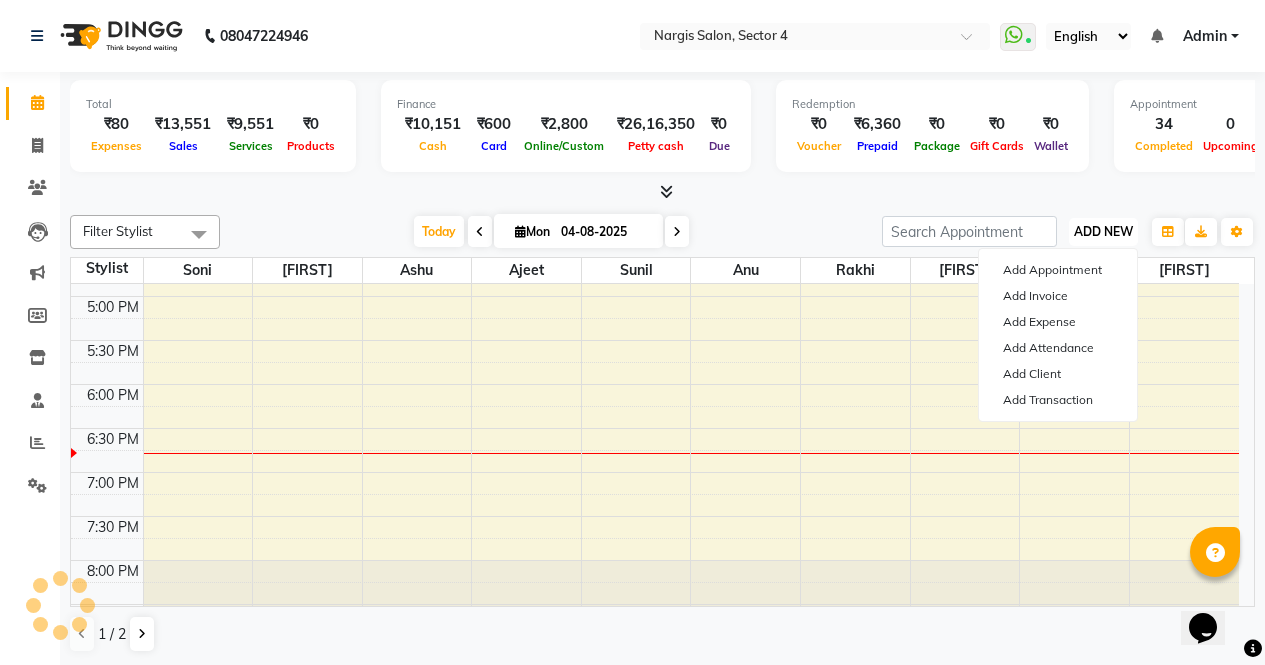 scroll, scrollTop: 0, scrollLeft: 0, axis: both 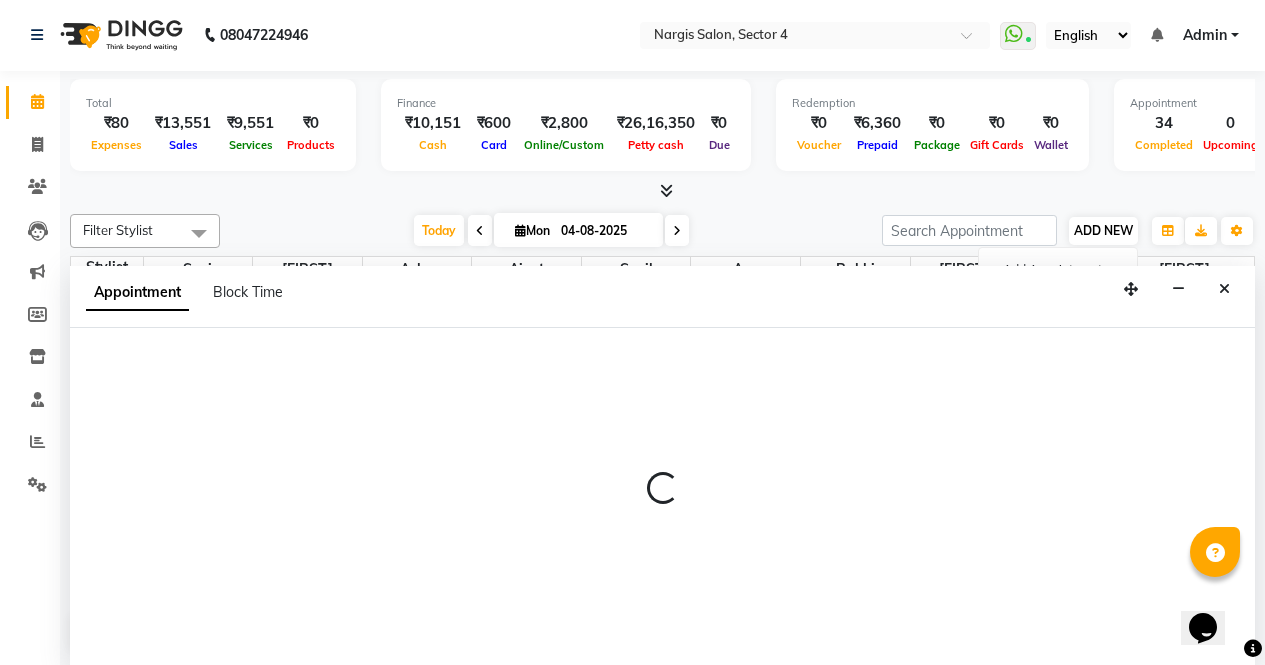select on "60384" 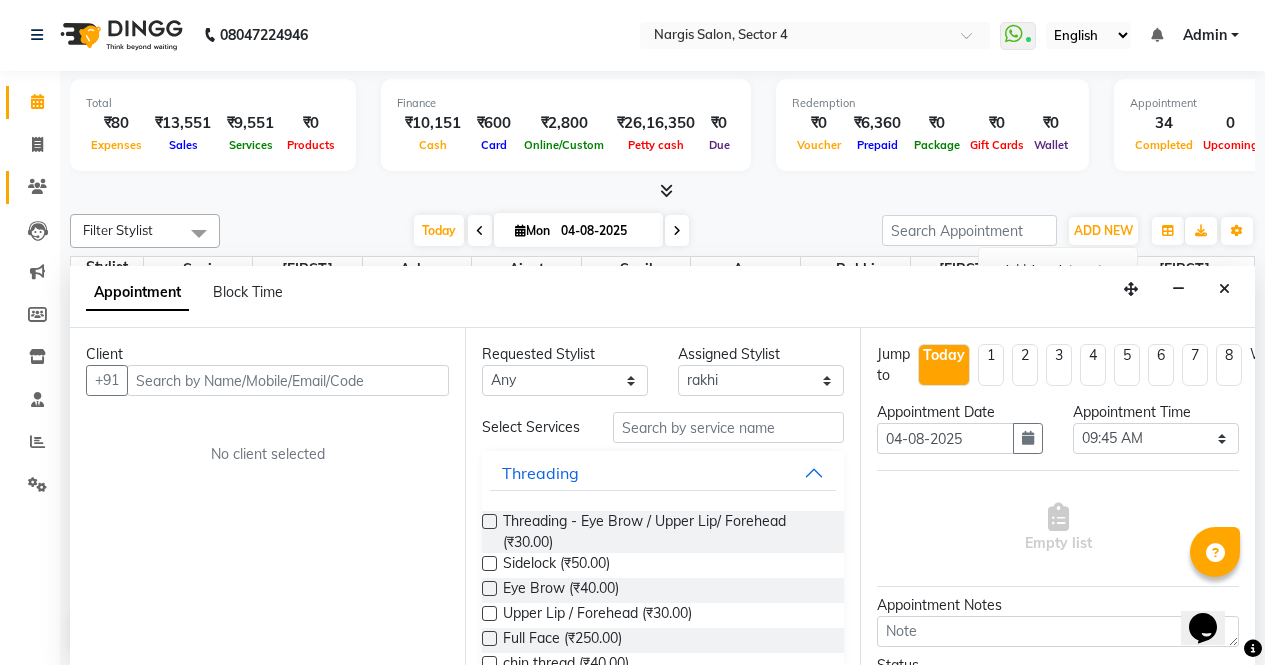 click 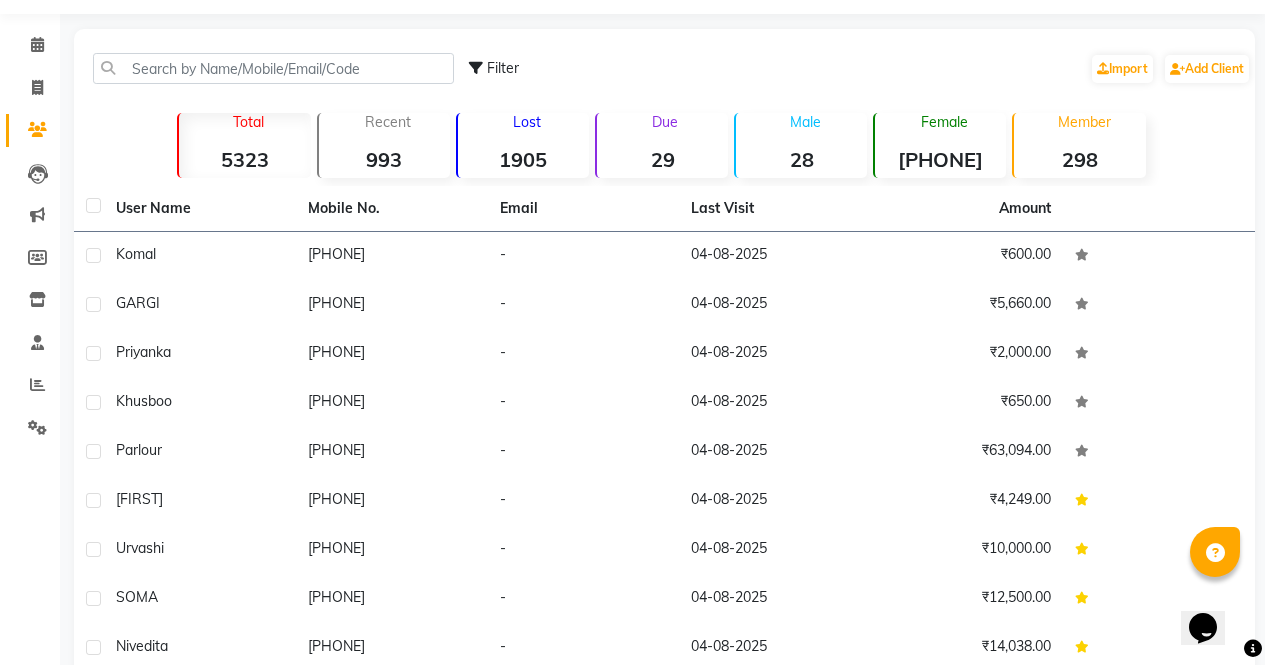 scroll, scrollTop: 0, scrollLeft: 0, axis: both 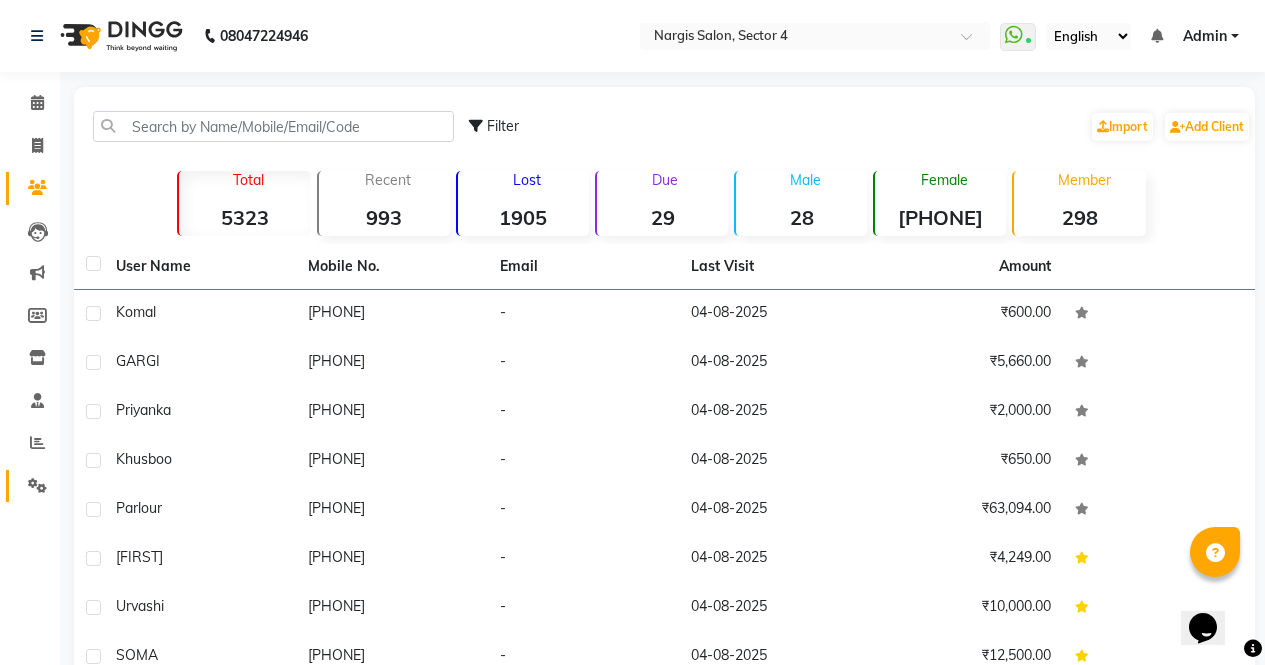 click 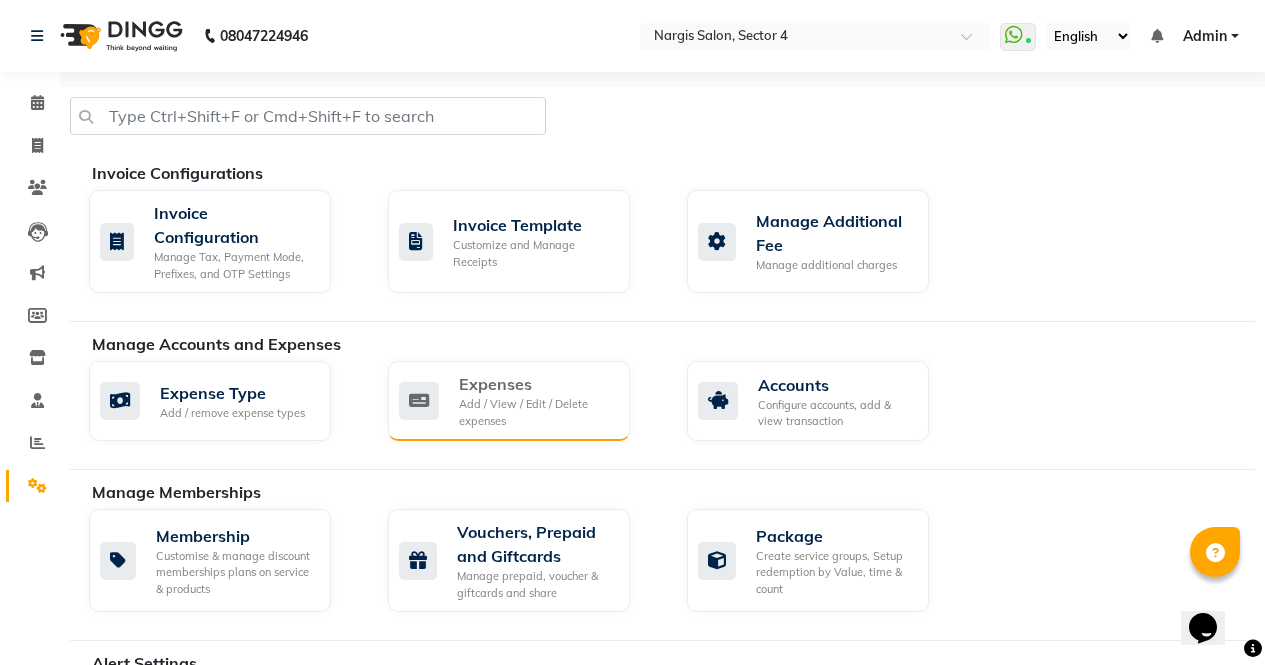 click on "Expenses" 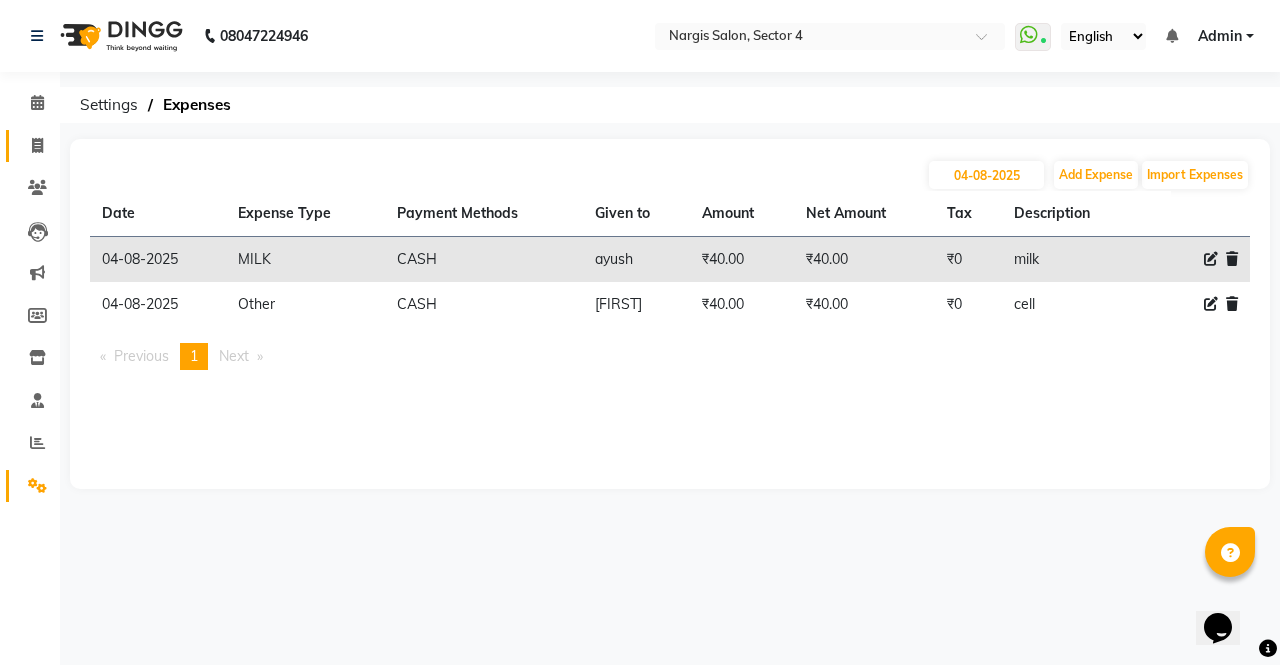 click 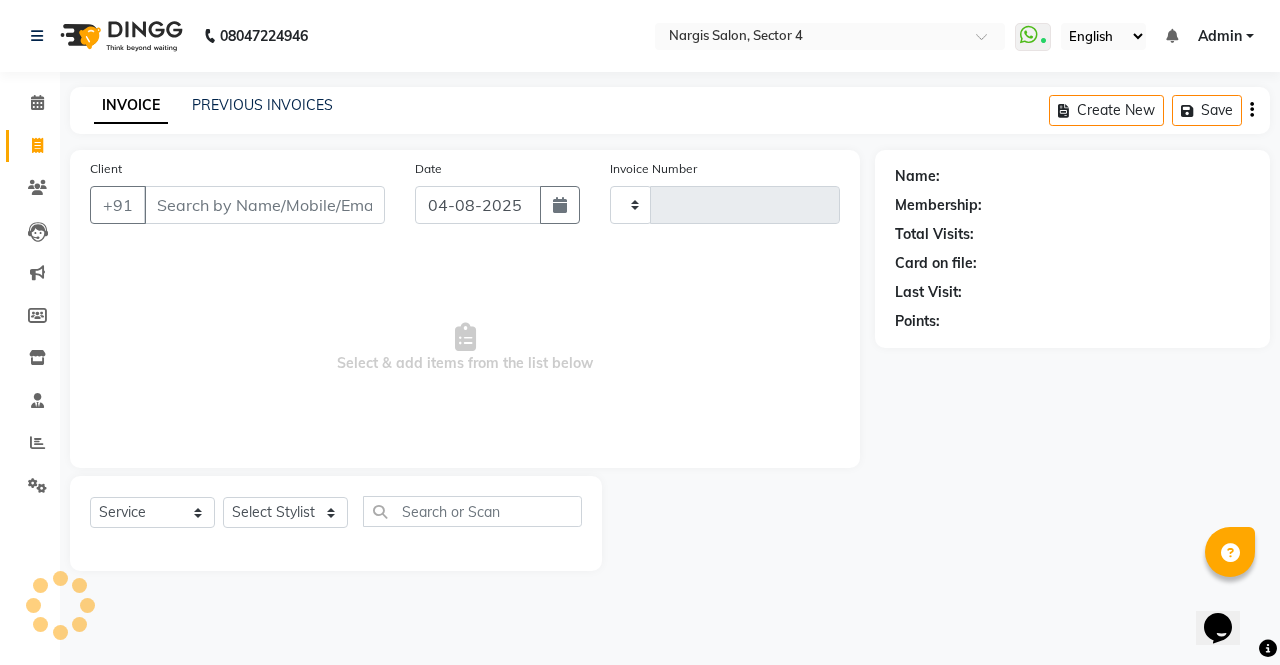 type on "3246" 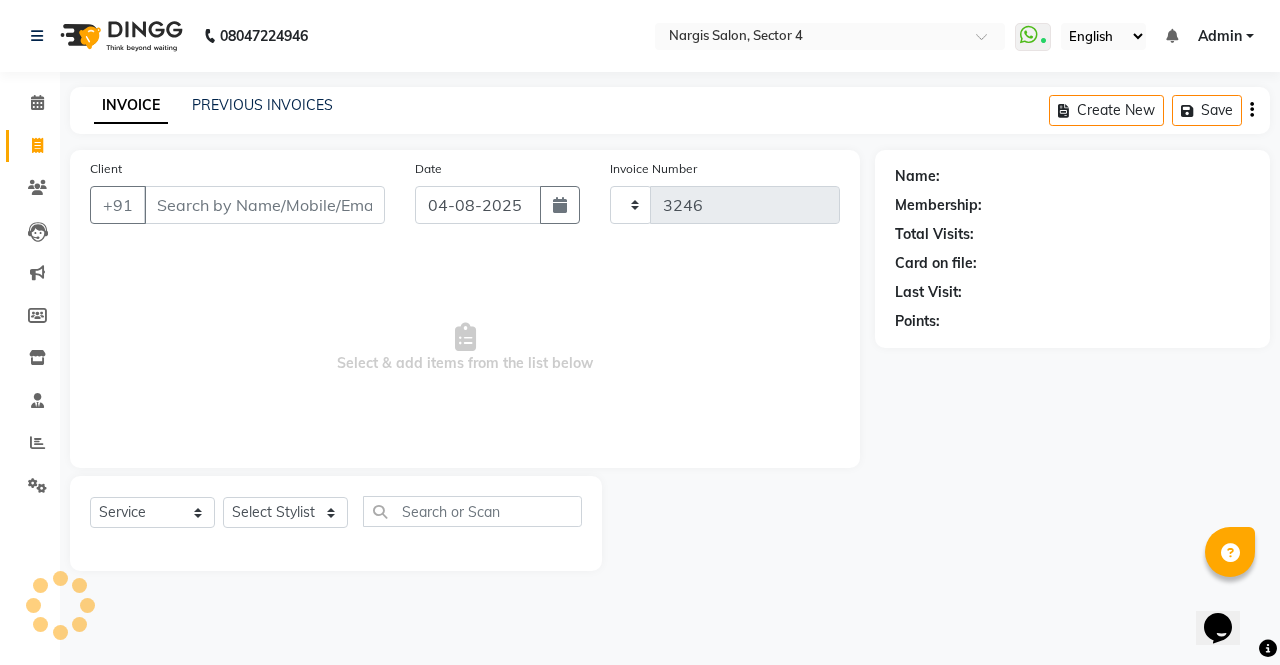 select on "4130" 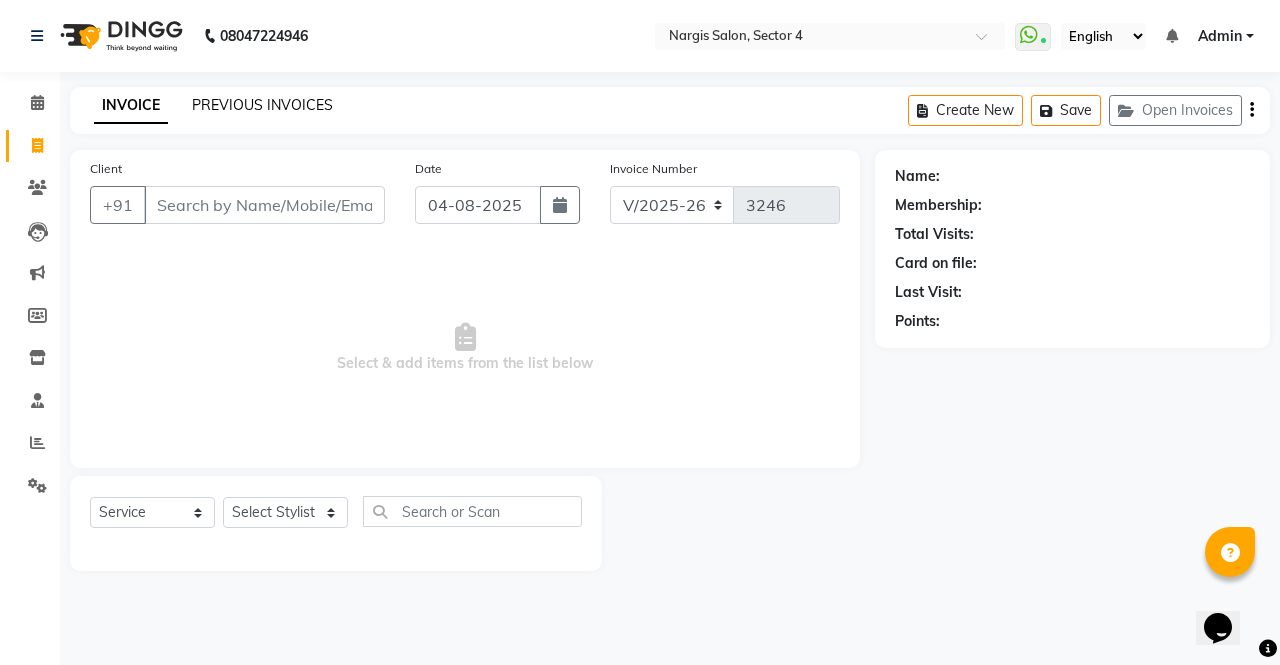 click on "PREVIOUS INVOICES" 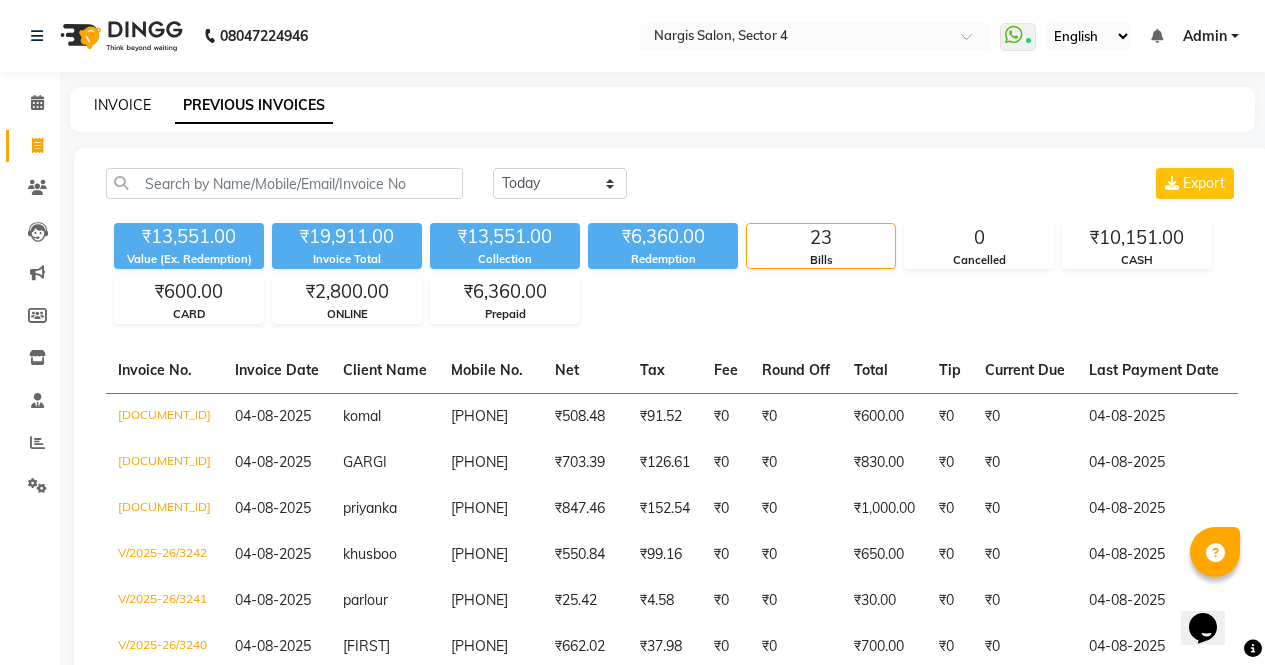 click on "INVOICE" 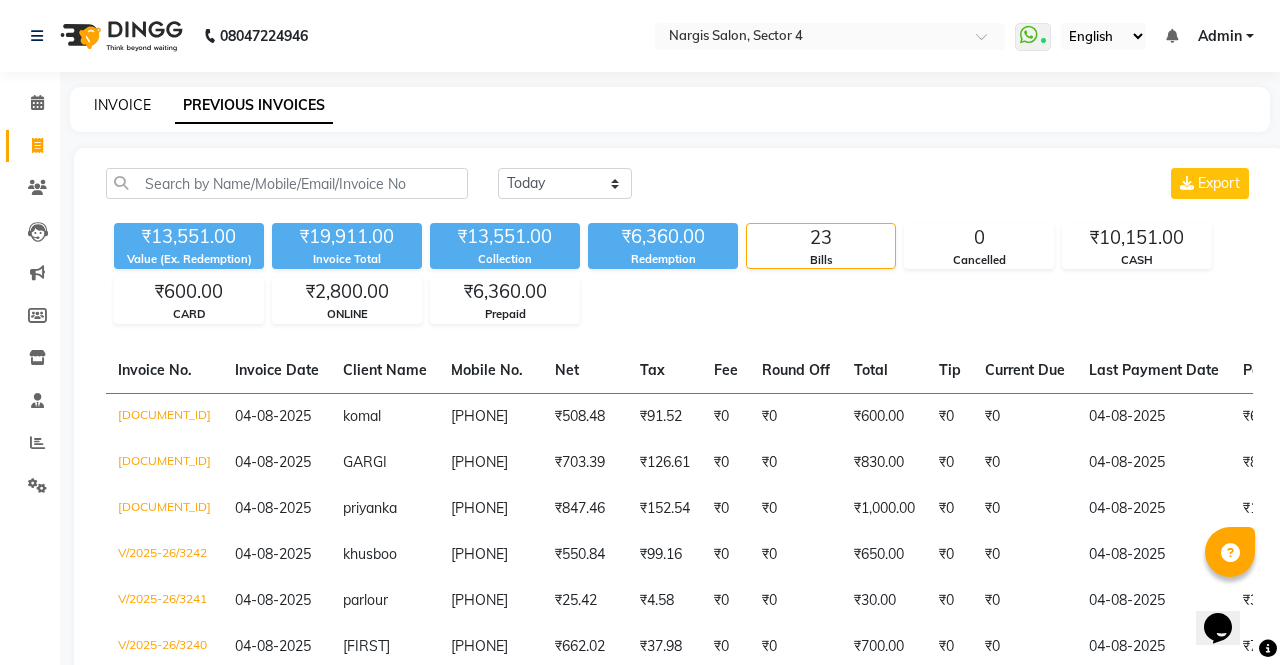 select on "service" 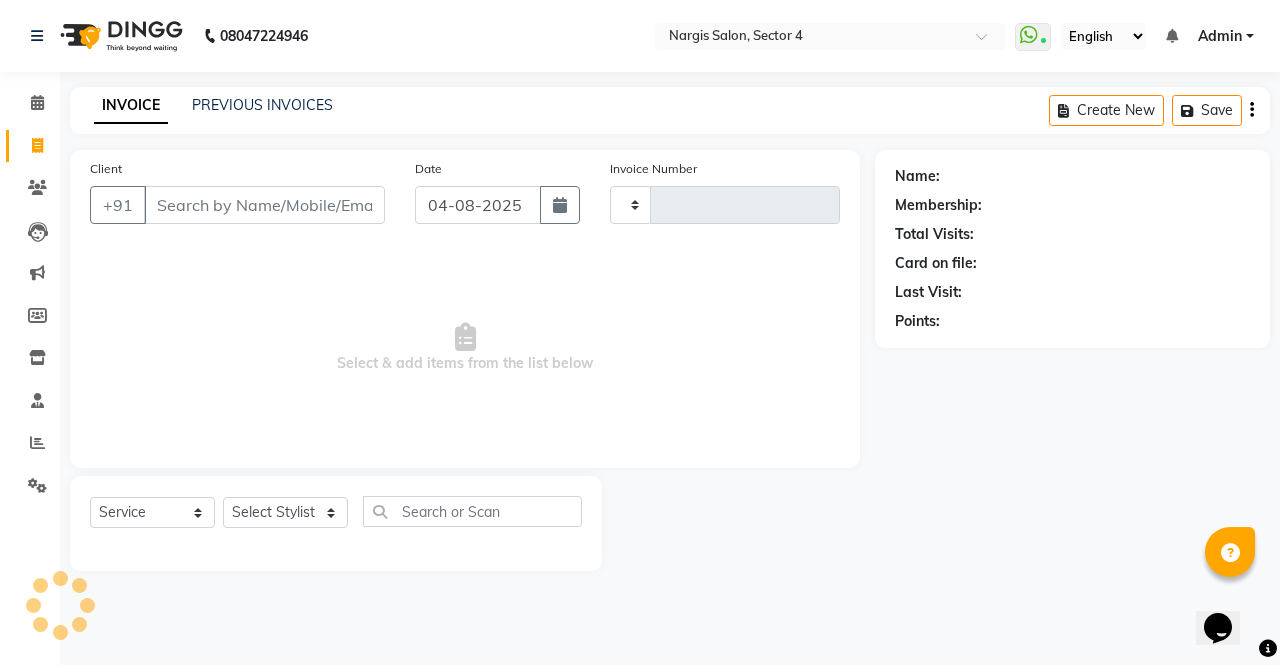 type on "3246" 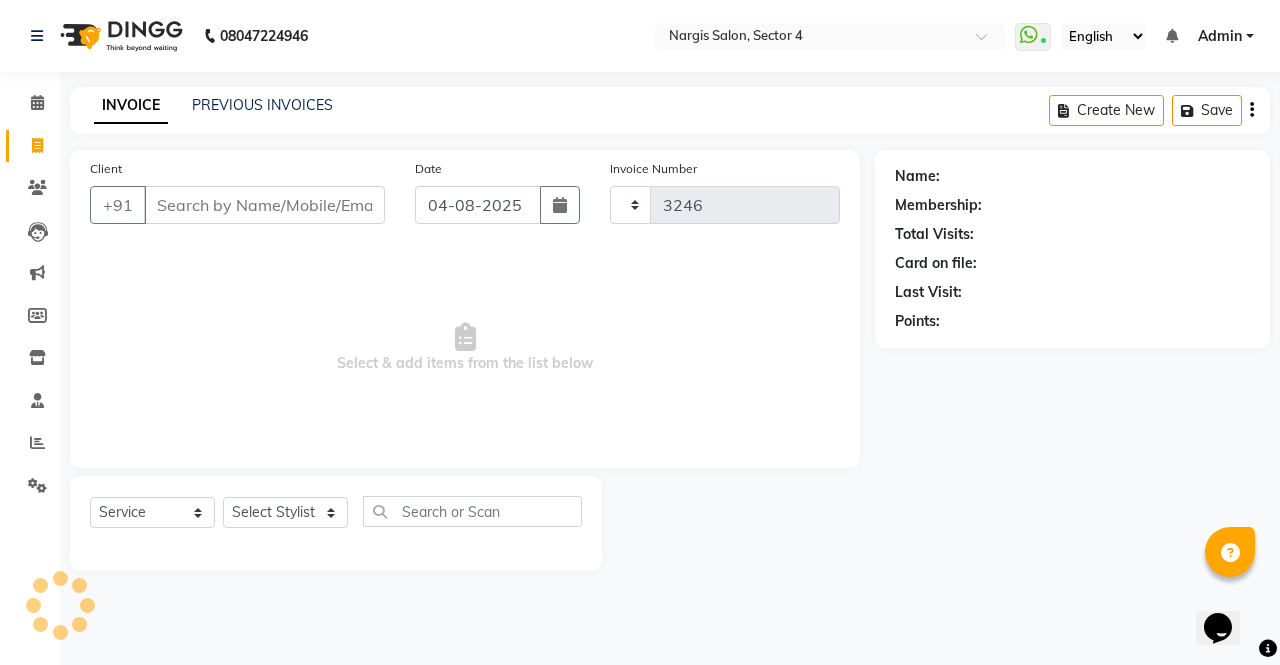 select on "4130" 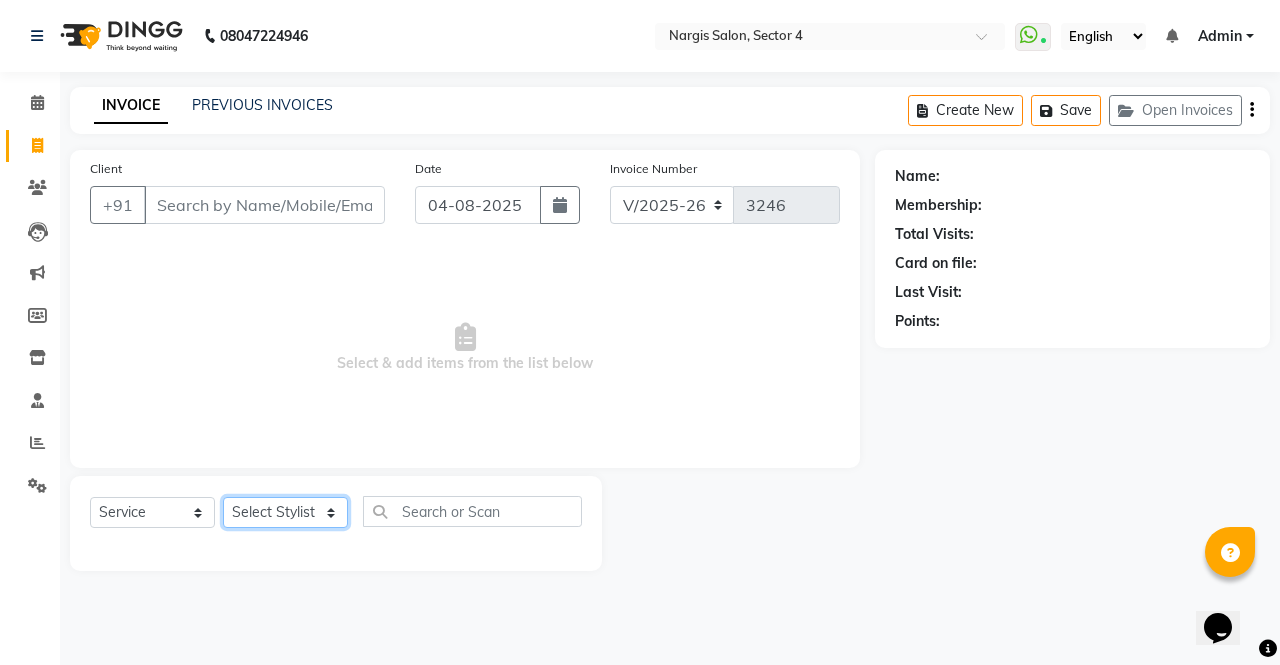 click on "Select Stylist ajeet anu armaan ashu Front Desk muskaan rakhi saima shivam soni sunil yashoda" 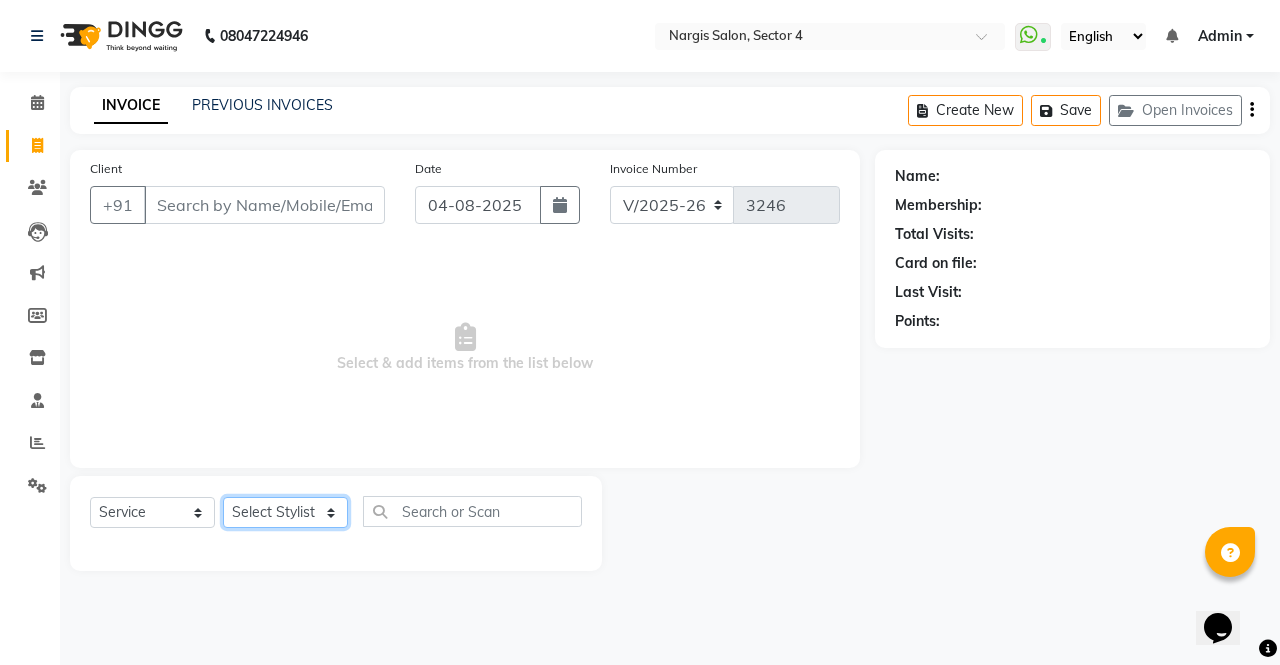 click on "Select Stylist ajeet anu armaan ashu Front Desk muskaan rakhi saima shivam soni sunil yashoda" 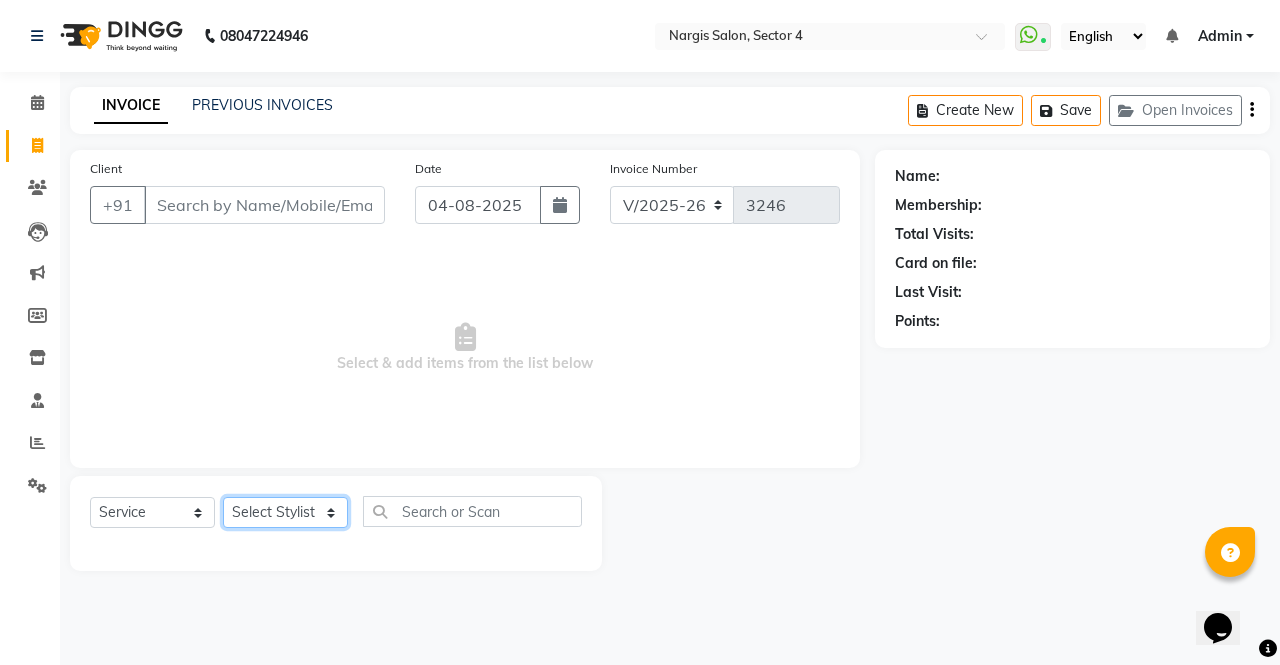click on "Select Stylist ajeet anu armaan ashu Front Desk muskaan rakhi saima shivam soni sunil yashoda" 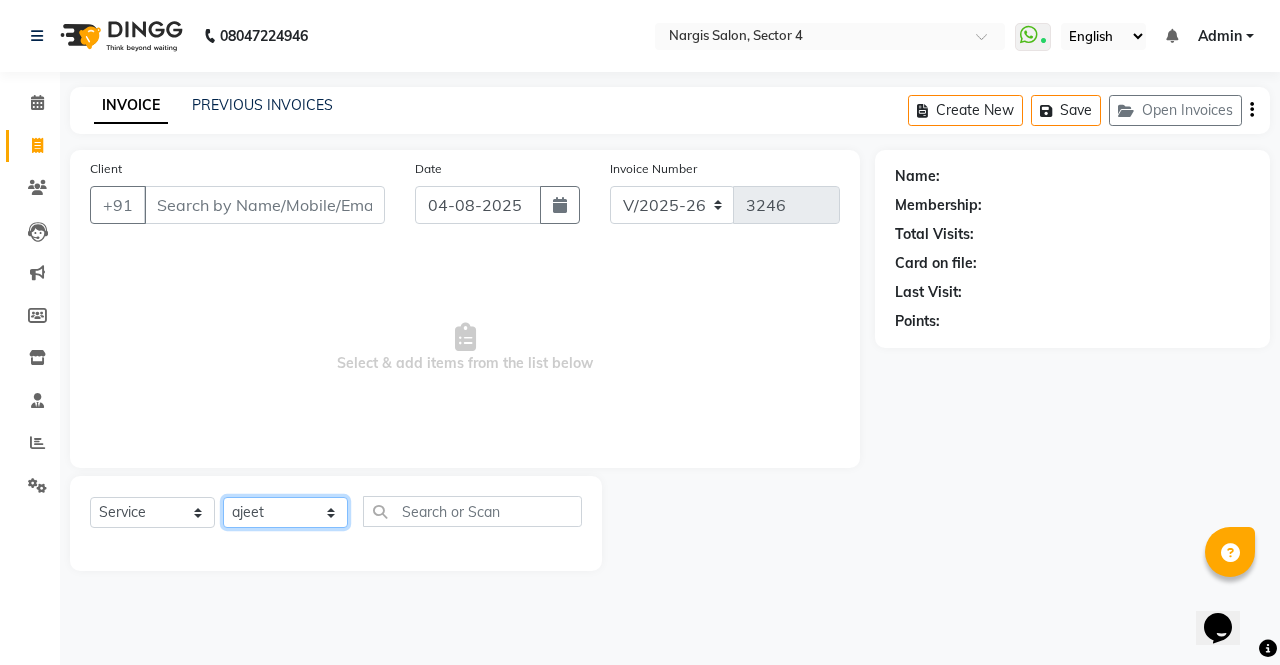 click on "Select Stylist ajeet anu armaan ashu Front Desk muskaan rakhi saima shivam soni sunil yashoda" 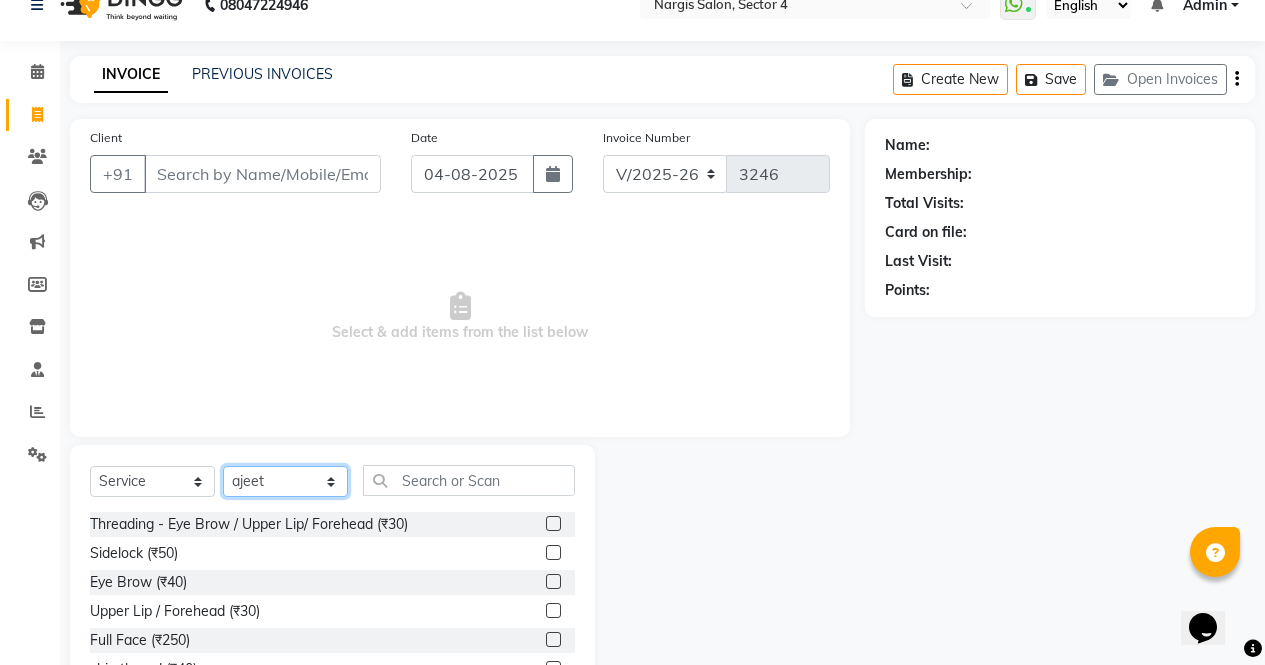 scroll, scrollTop: 136, scrollLeft: 0, axis: vertical 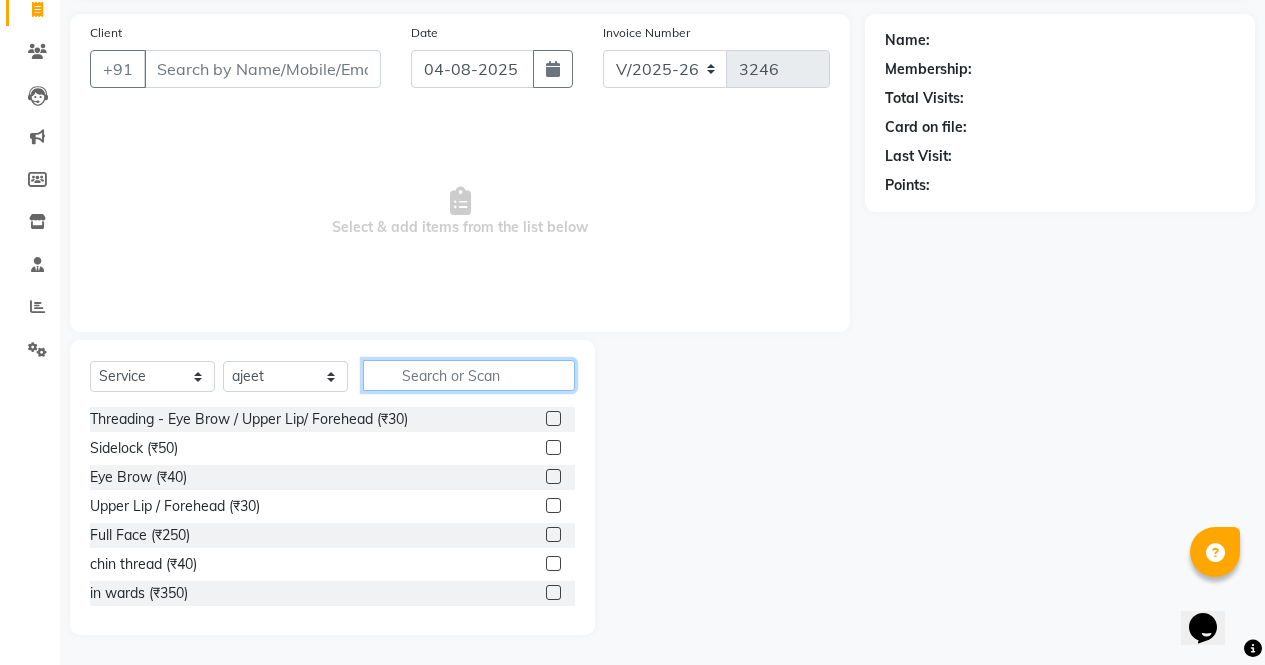 click 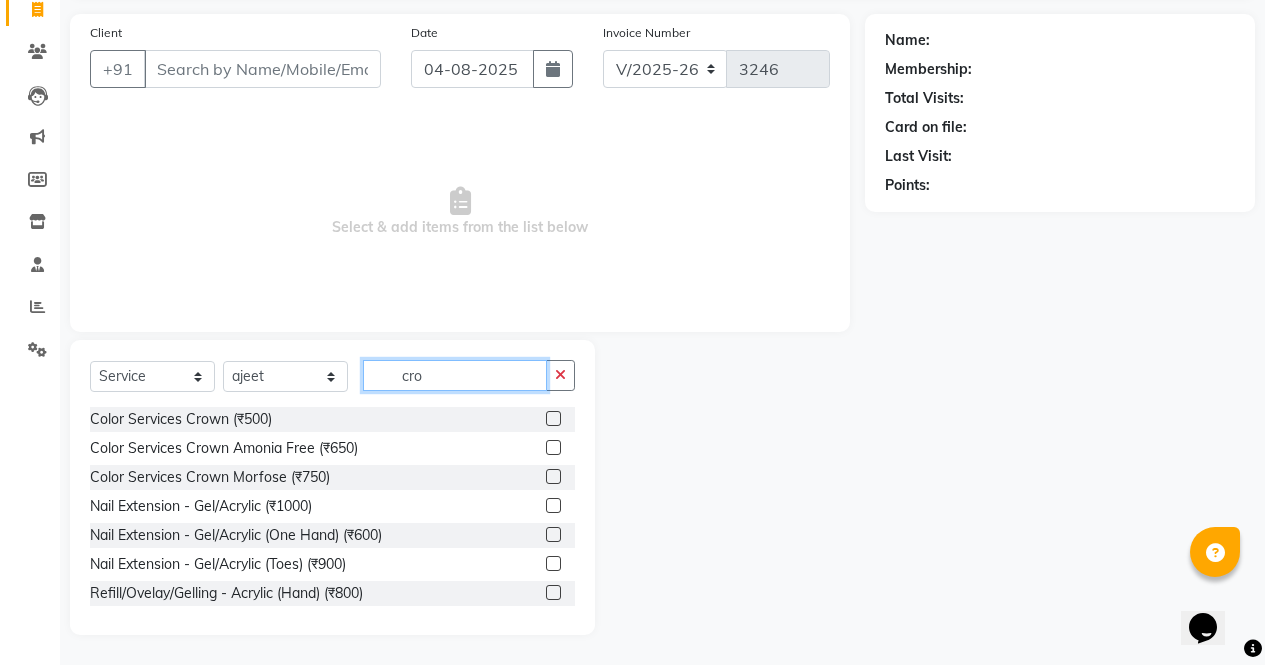 scroll, scrollTop: 23, scrollLeft: 0, axis: vertical 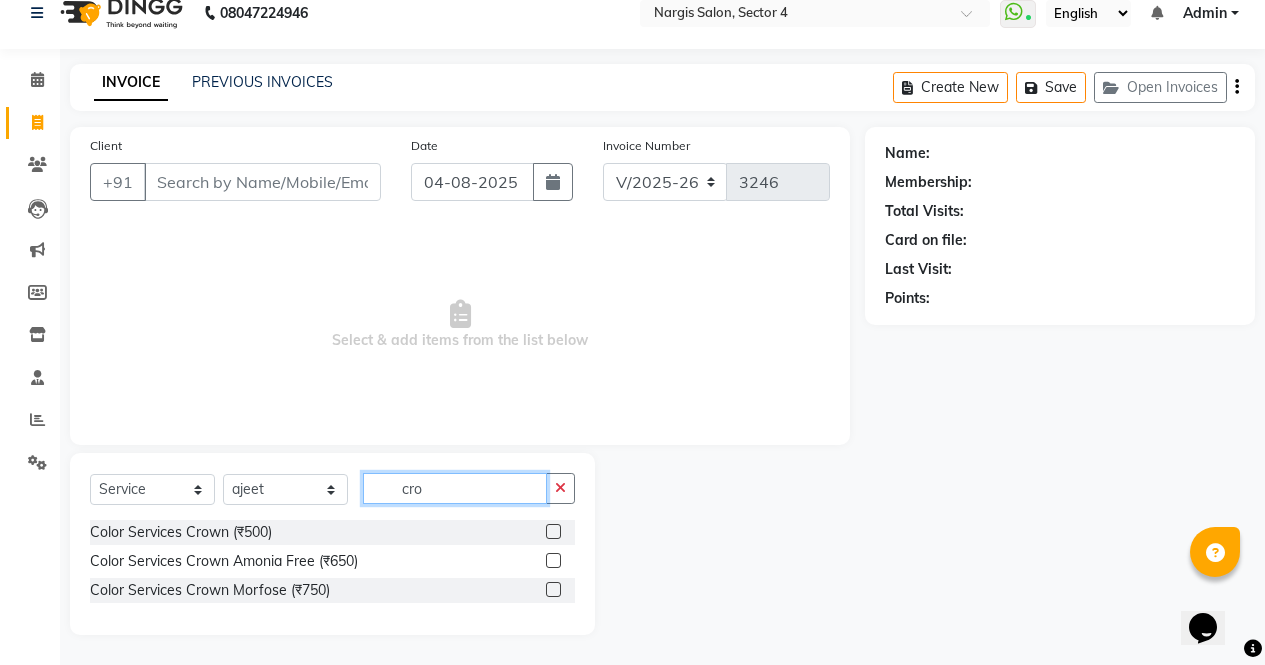 type on "cro" 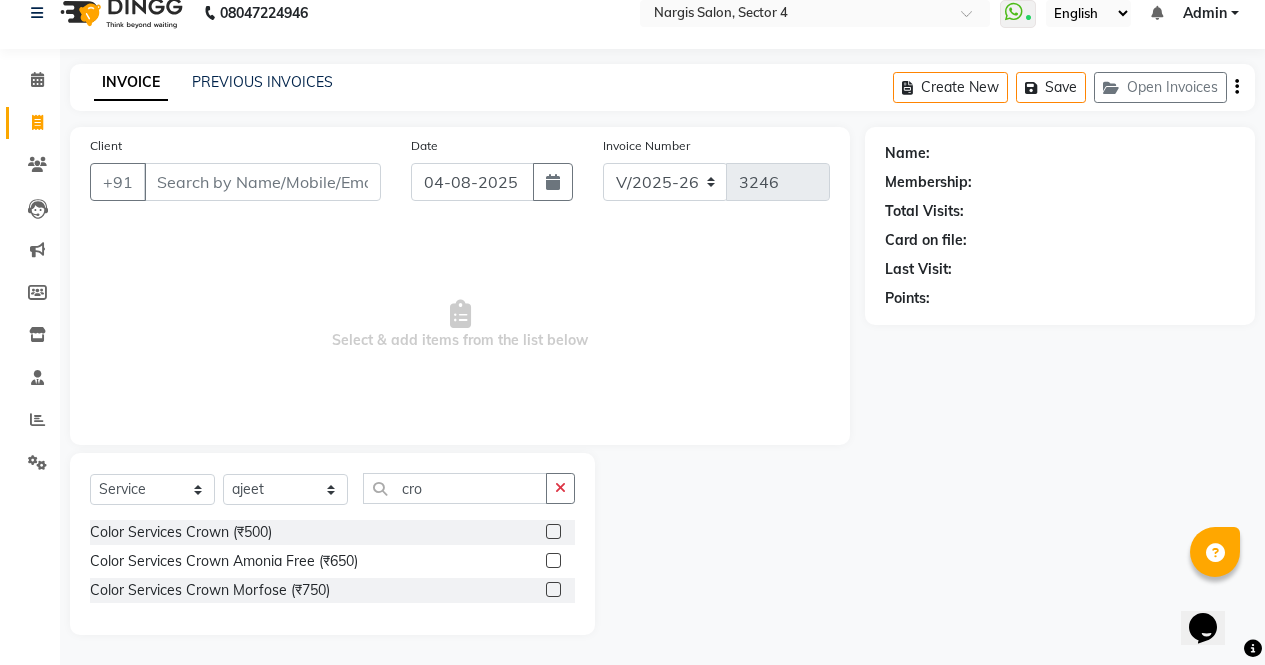 click 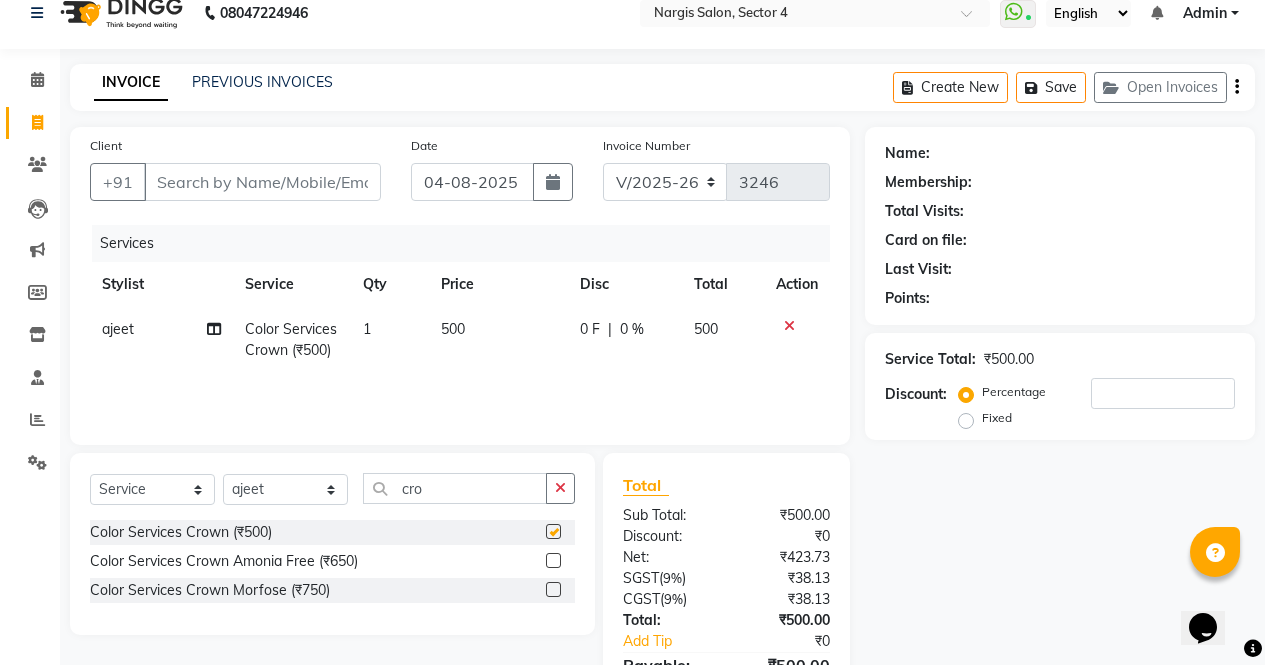checkbox on "false" 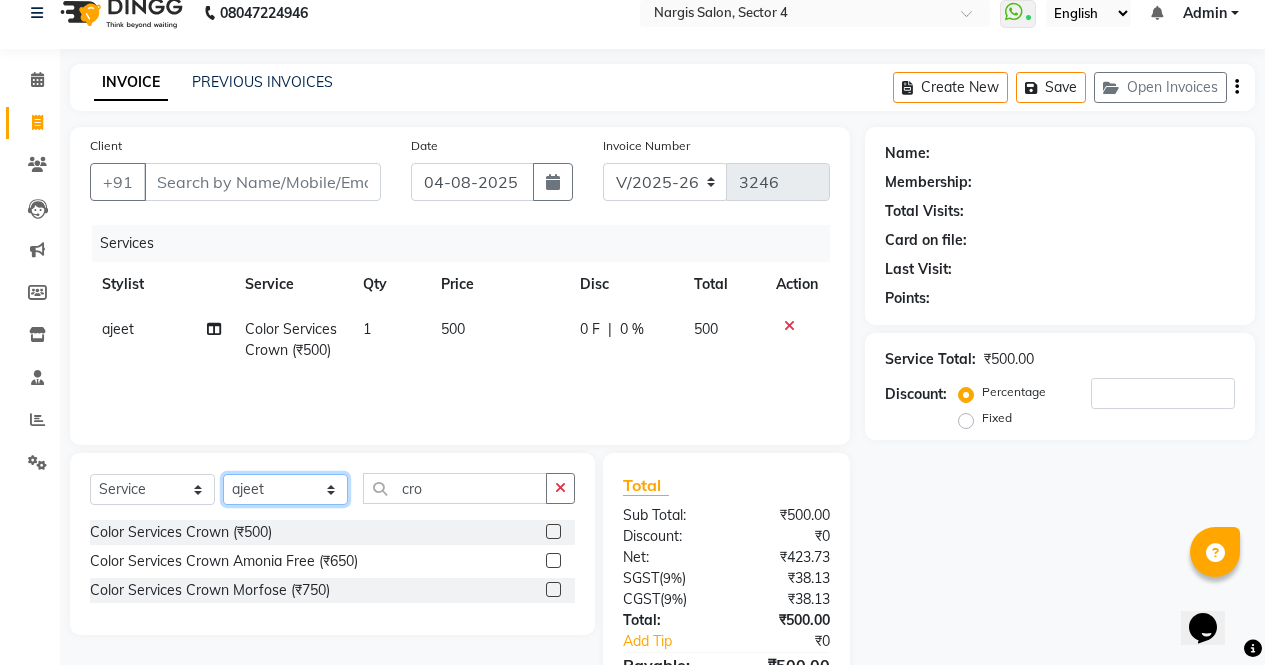 click on "Select Stylist ajeet anu armaan ashu Front Desk muskaan rakhi saima shivam soni sunil yashoda" 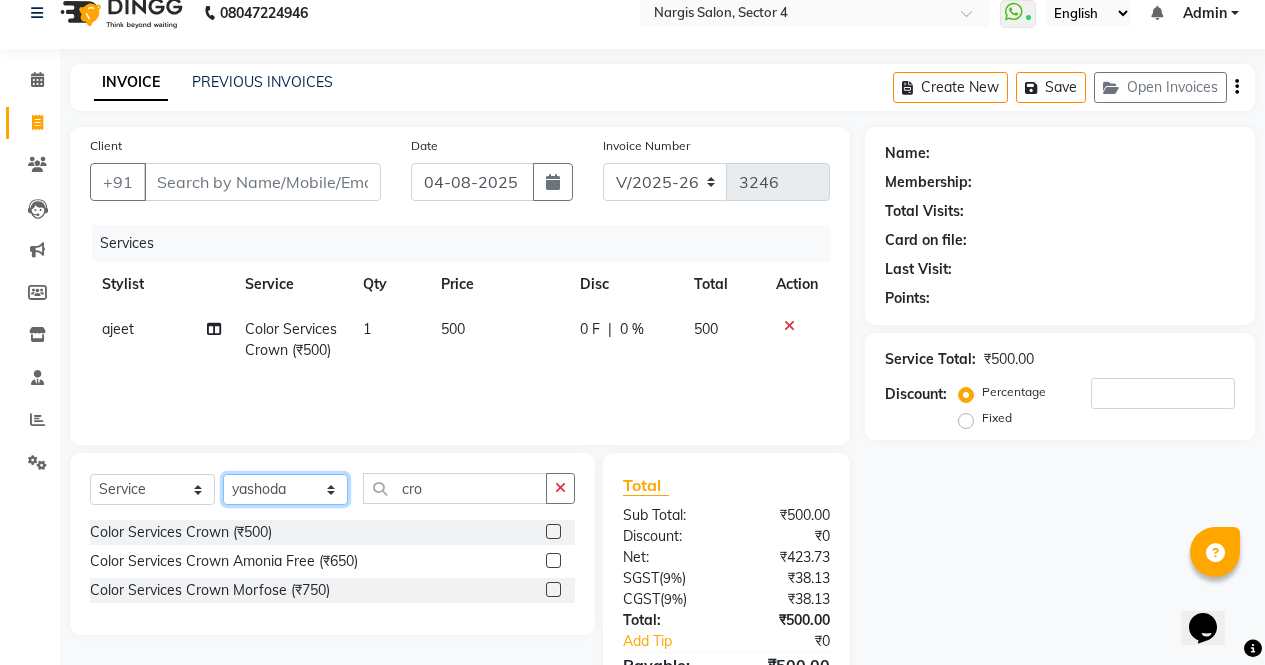click on "Select Stylist ajeet anu armaan ashu Front Desk muskaan rakhi saima shivam soni sunil yashoda" 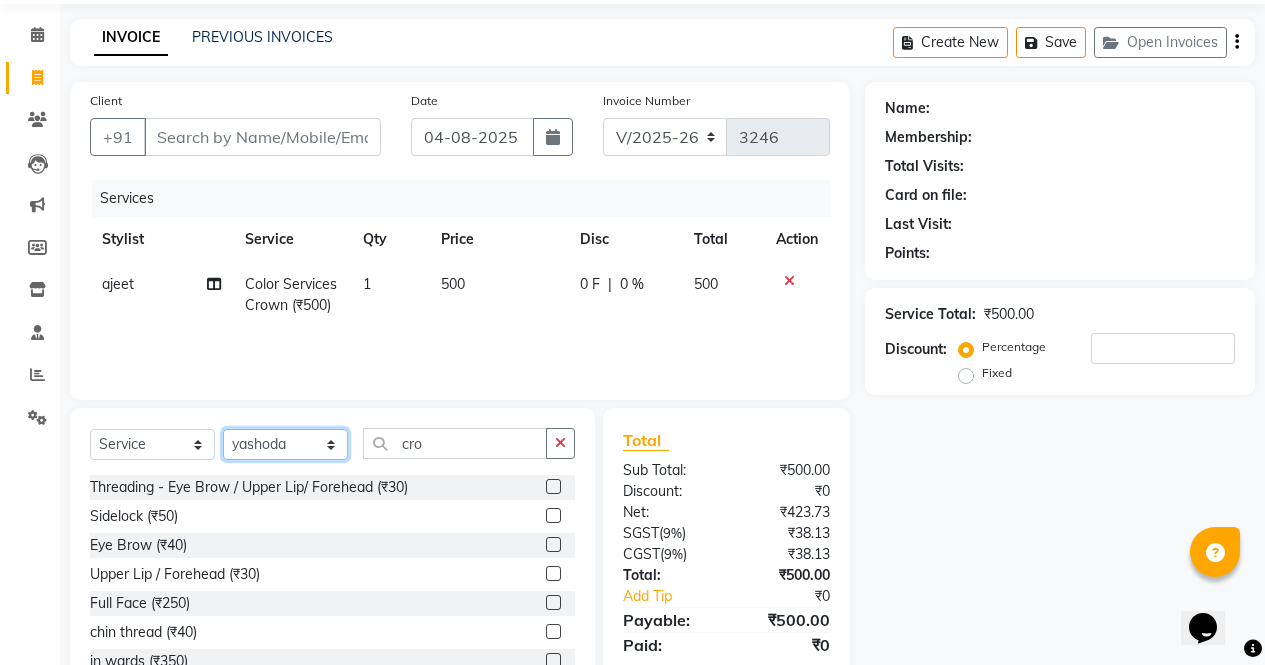 scroll, scrollTop: 136, scrollLeft: 0, axis: vertical 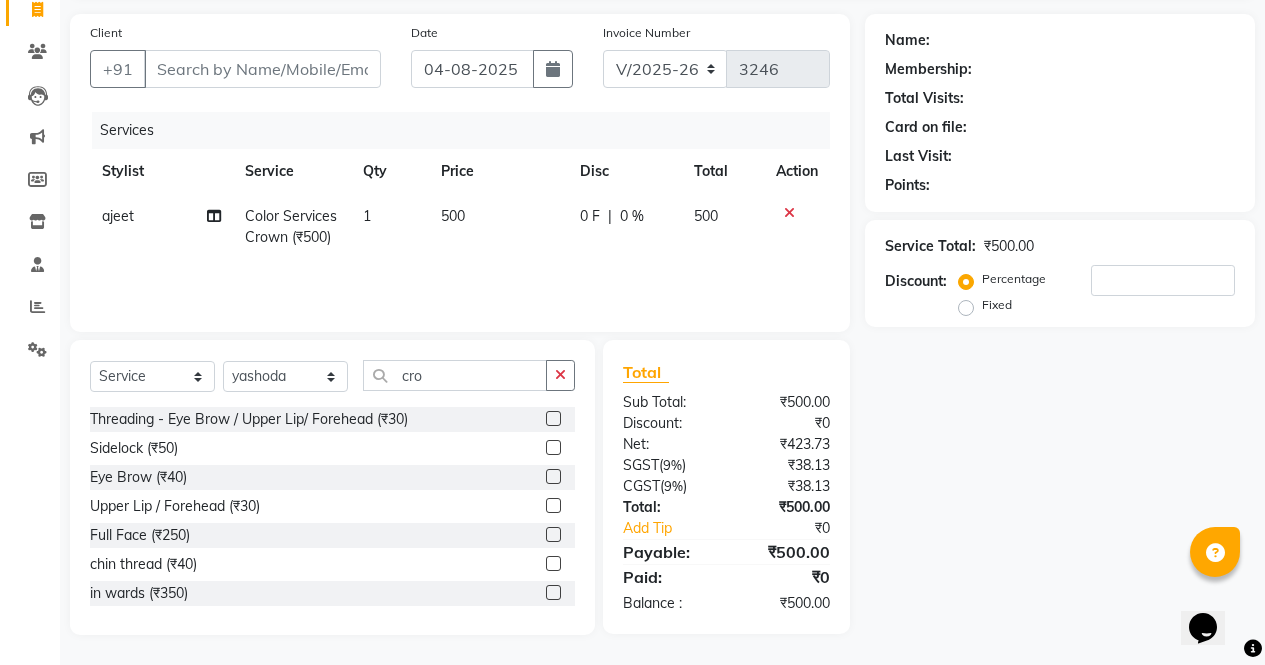 click 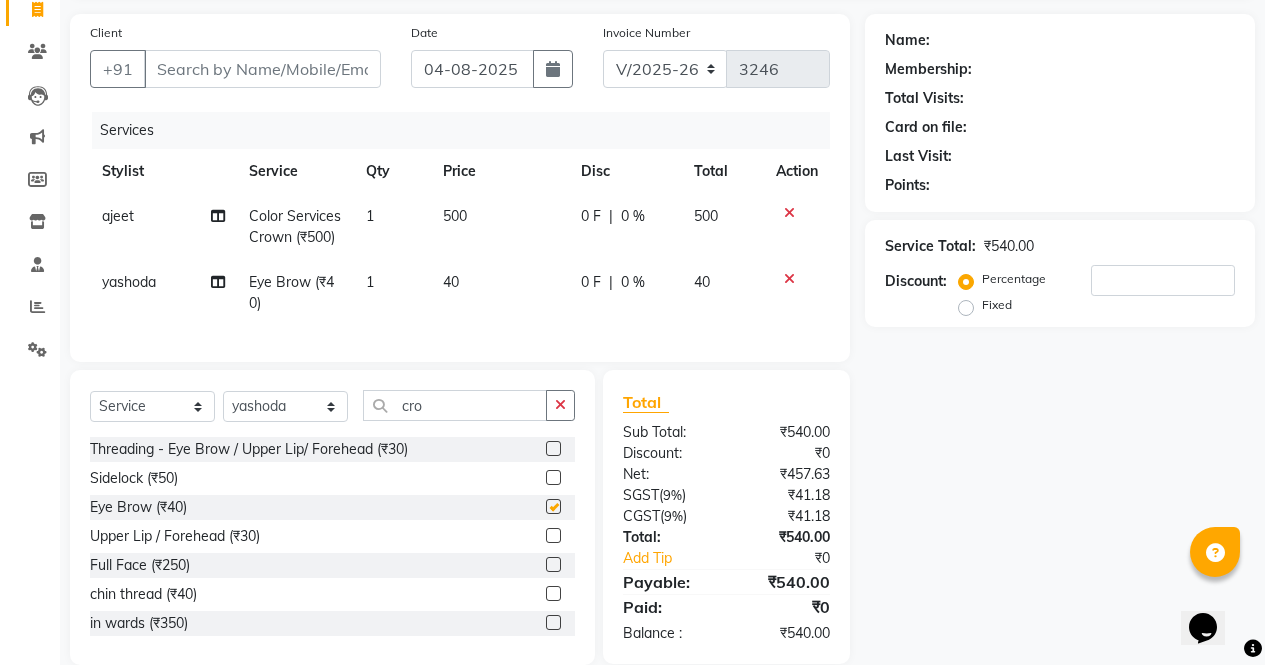 checkbox on "false" 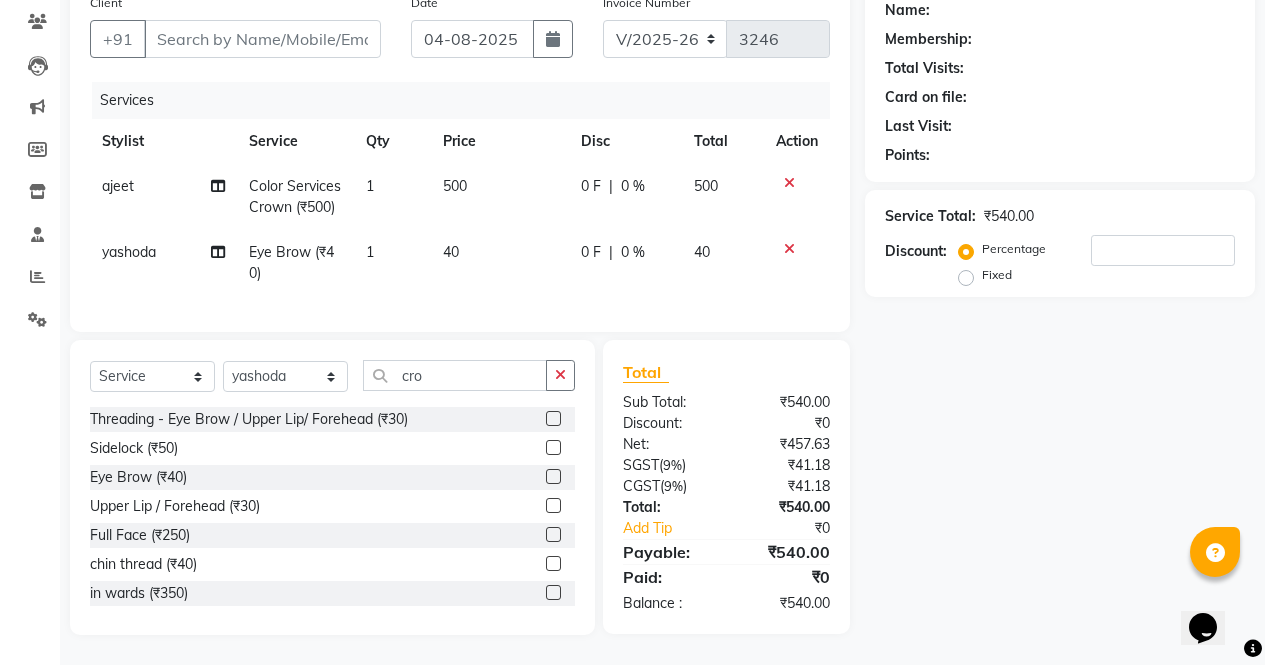 scroll, scrollTop: 181, scrollLeft: 0, axis: vertical 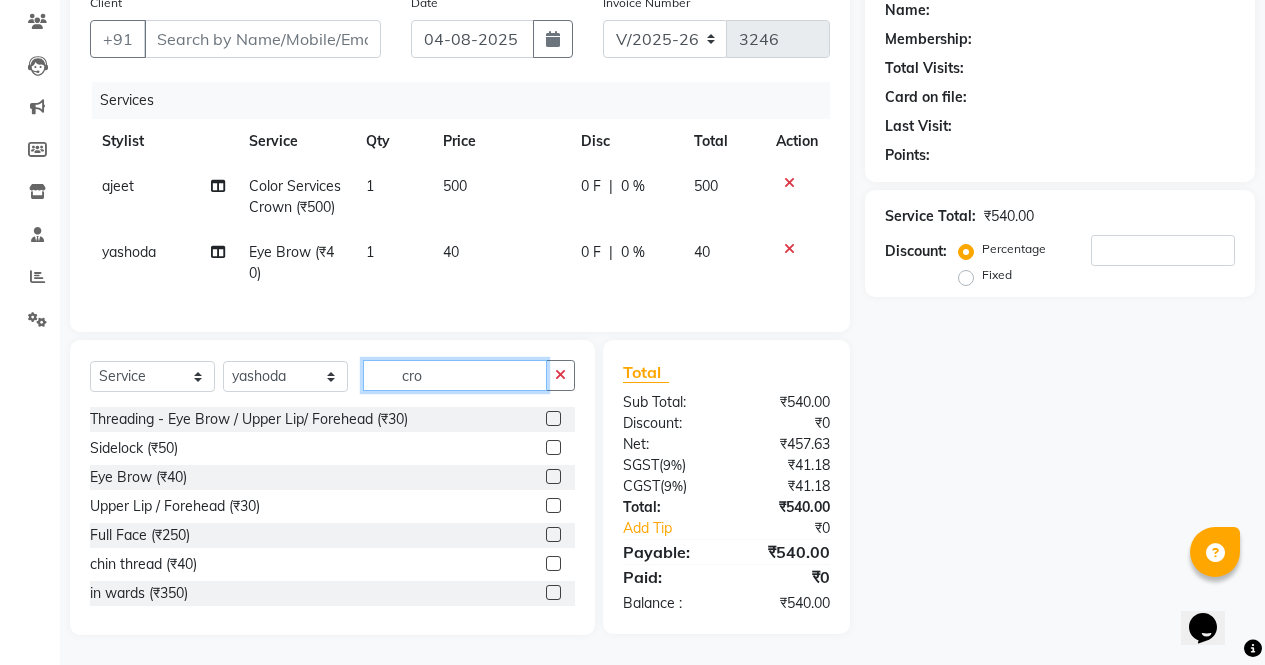 click on "cro" 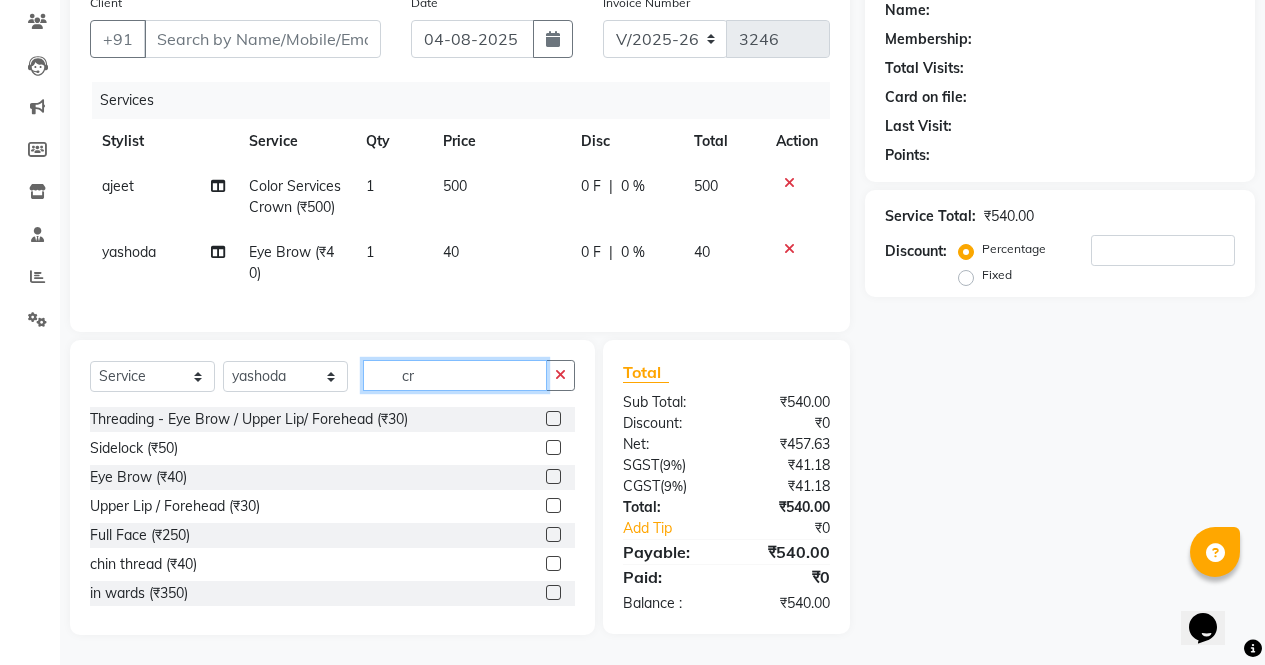 type on "c" 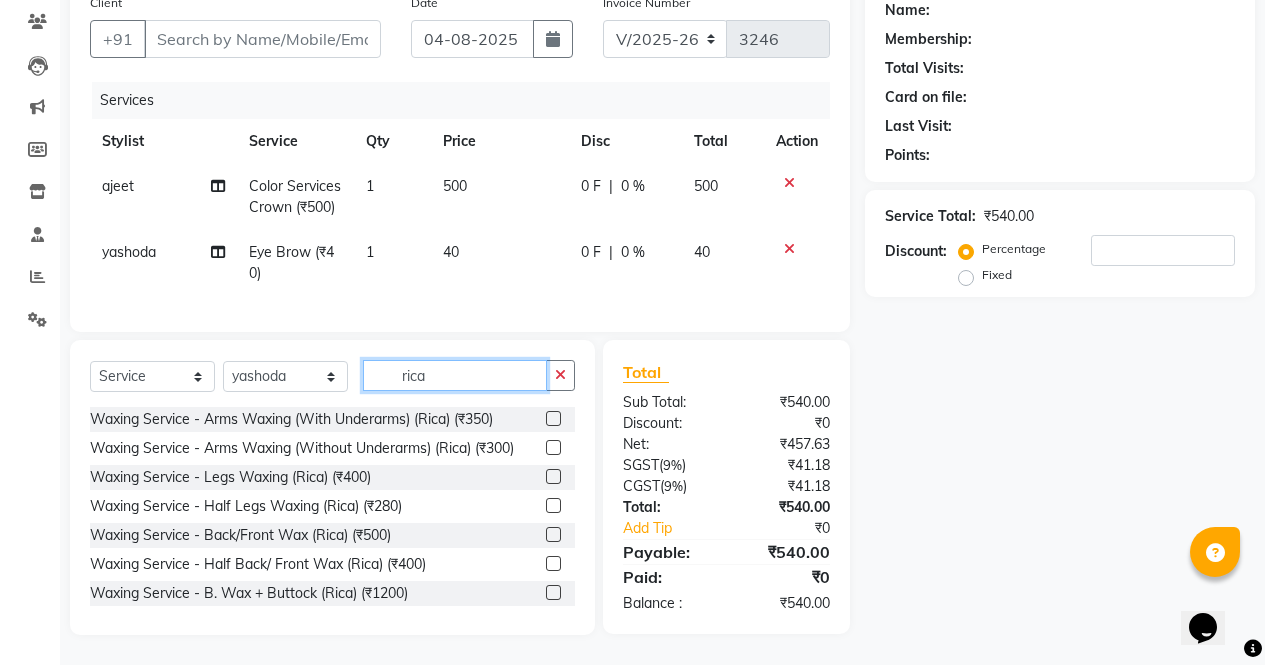 type on "rica" 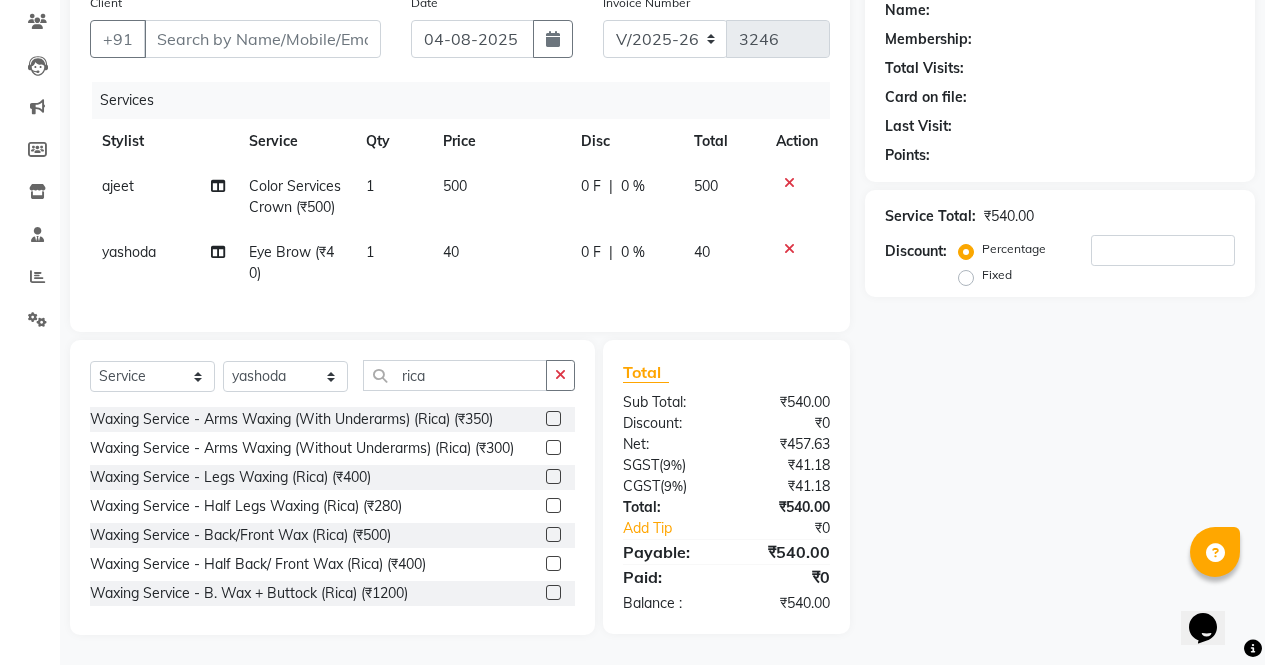 click 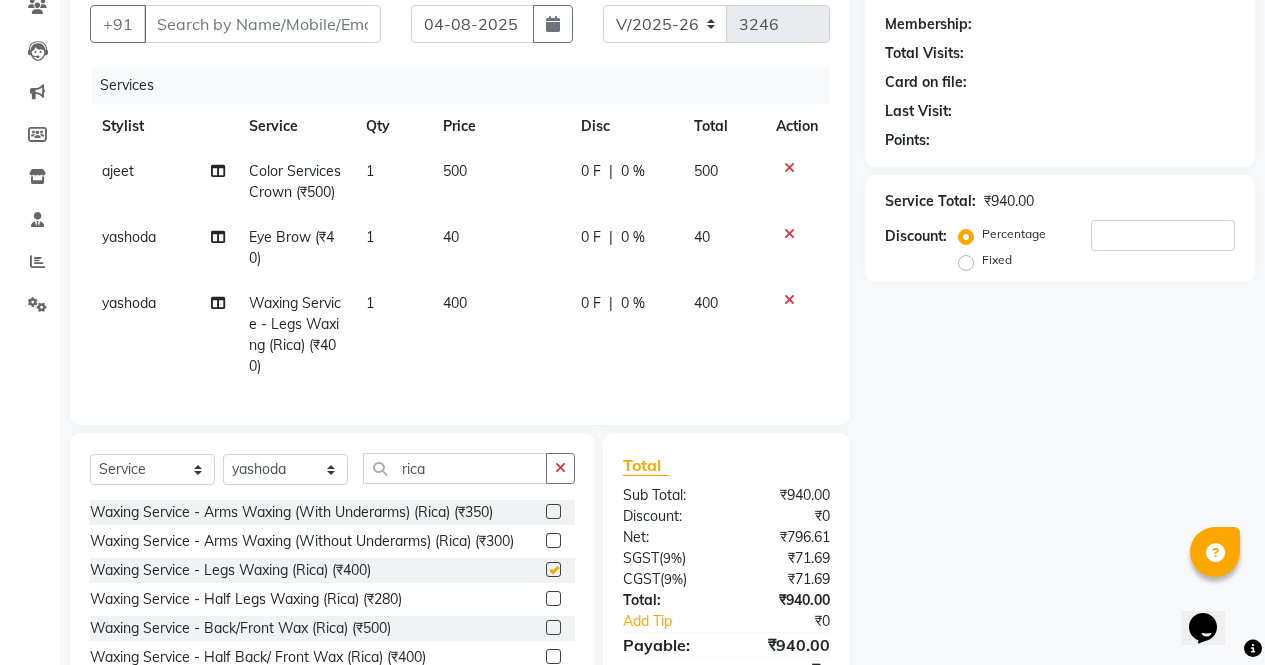 checkbox on "false" 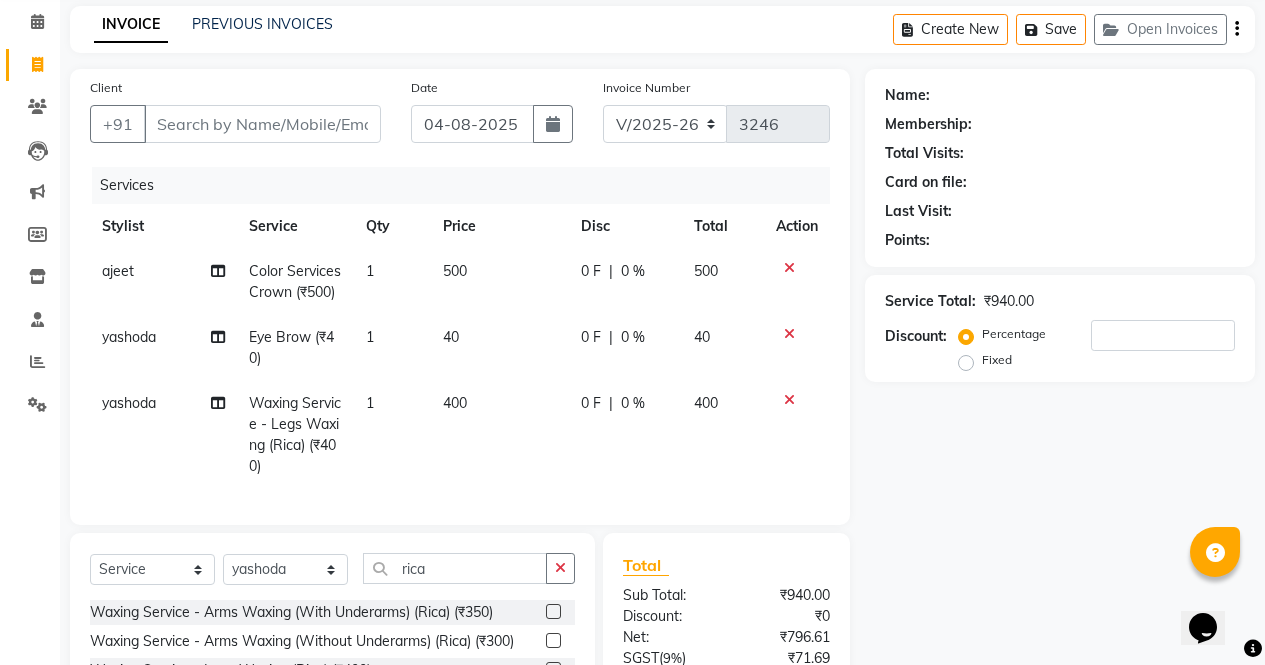 scroll, scrollTop: 80, scrollLeft: 0, axis: vertical 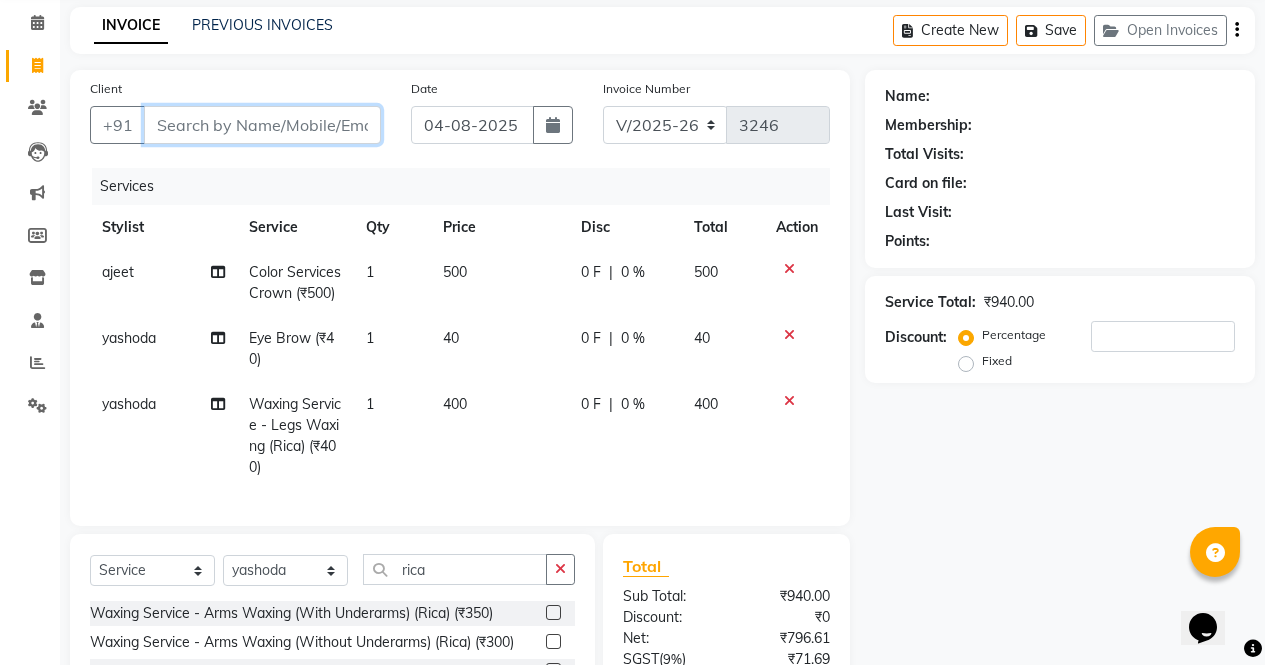 click on "Client" at bounding box center [262, 125] 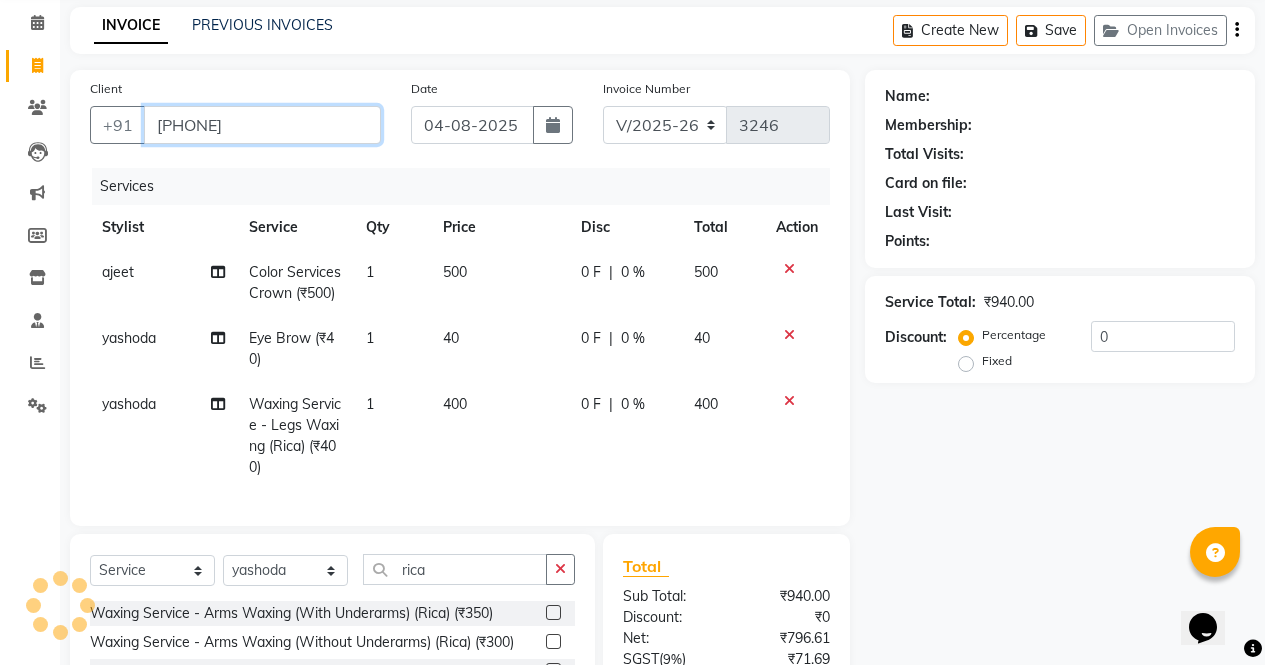 type on "[PHONE]" 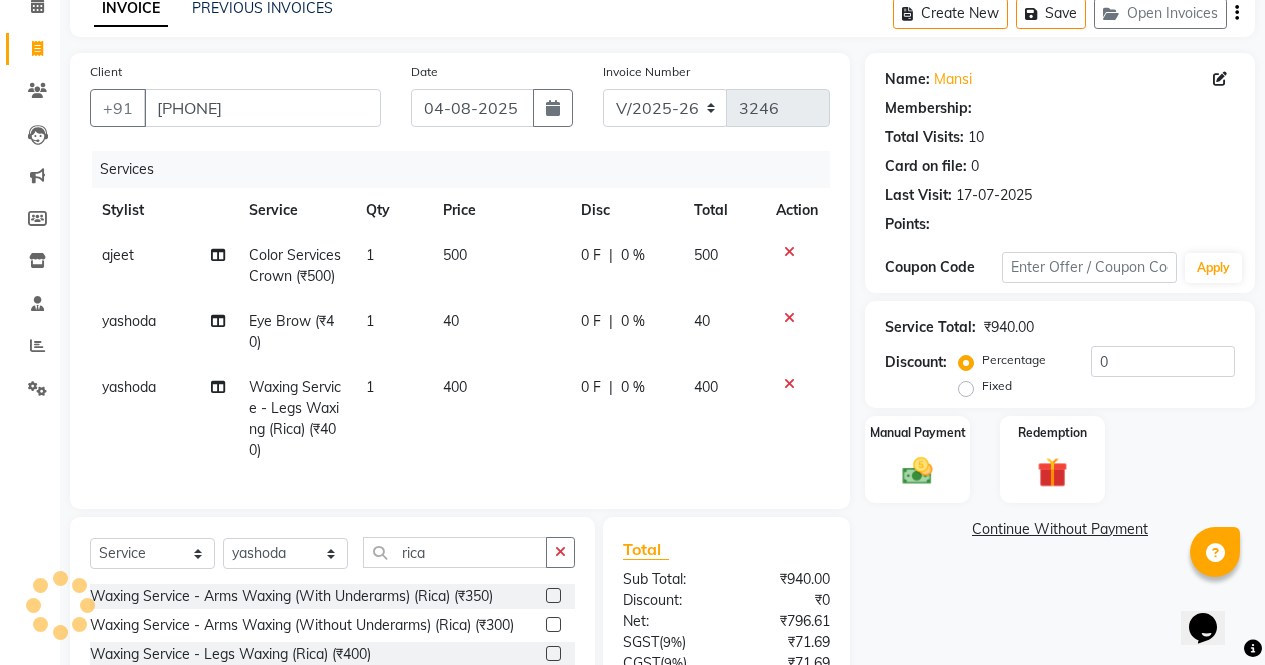 select on "1: Object" 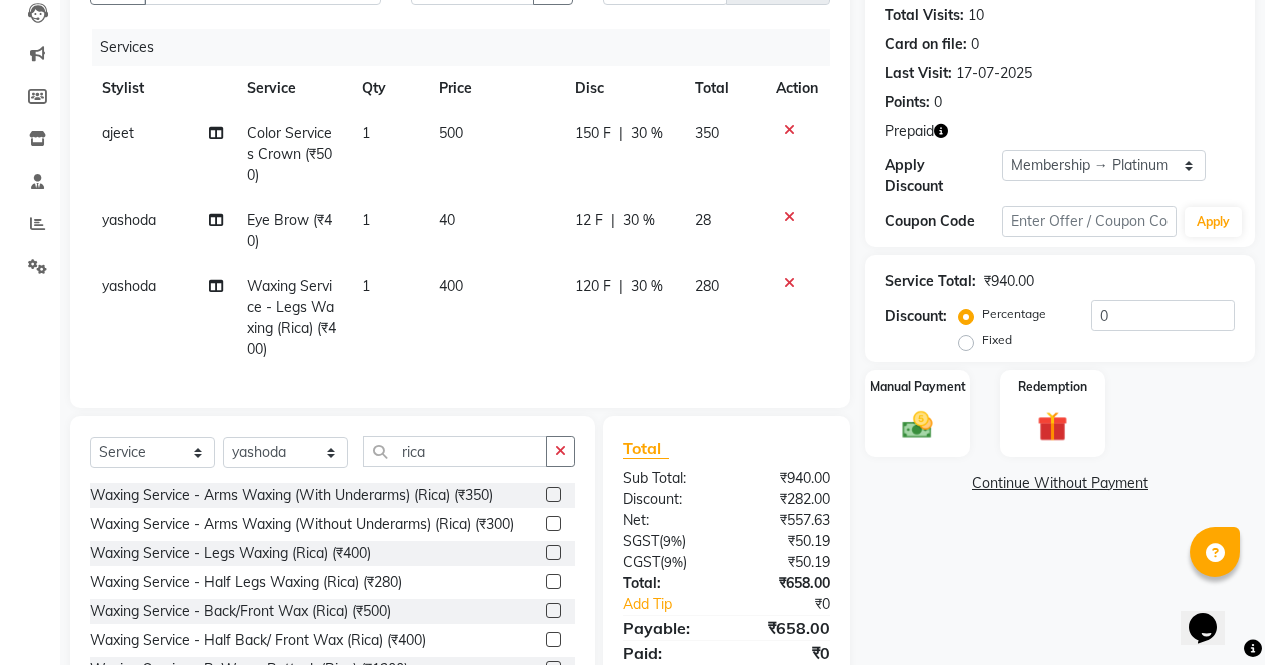scroll, scrollTop: 218, scrollLeft: 0, axis: vertical 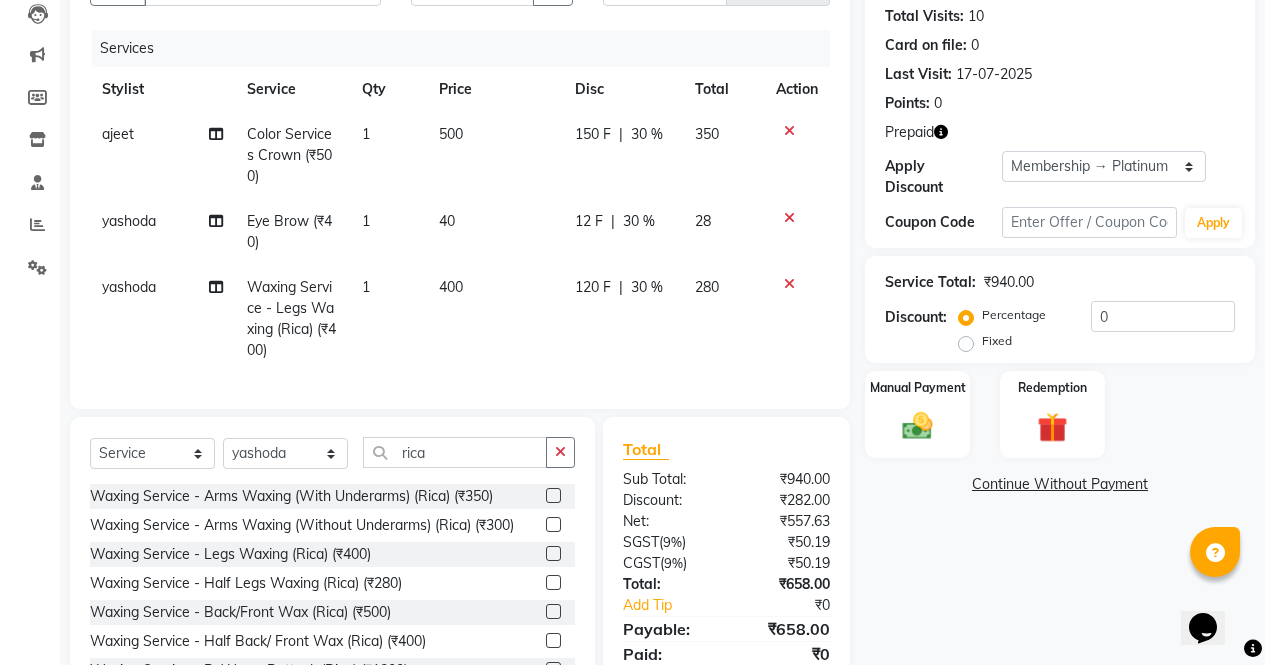 click on "yashoda" 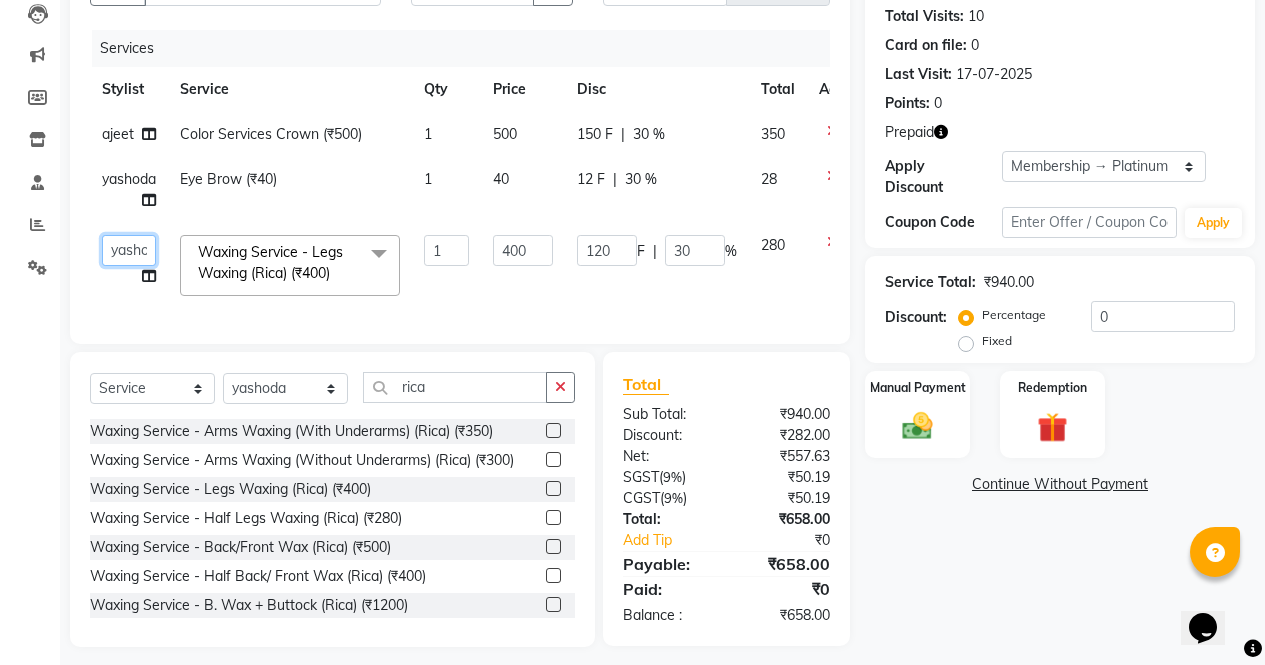 click on "ajeet   anu   armaan   ashu   Front Desk   muskaan   rakhi   saima   shivam   soni   sunil   yashoda" 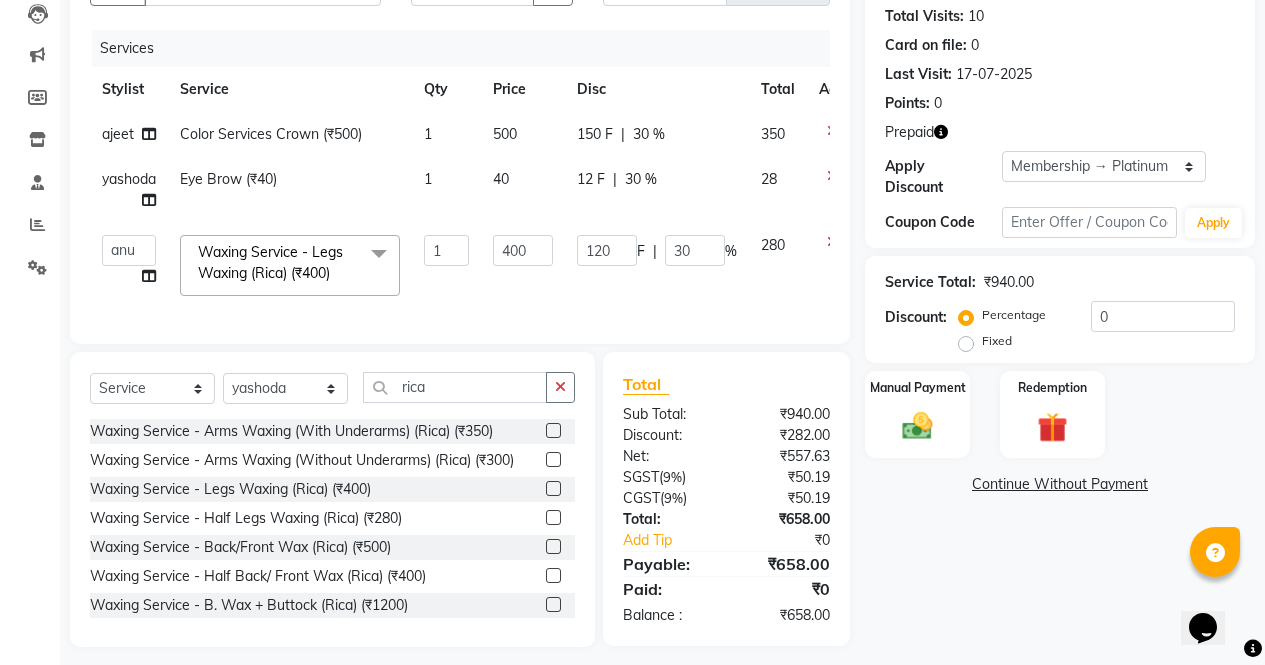 select on "60383" 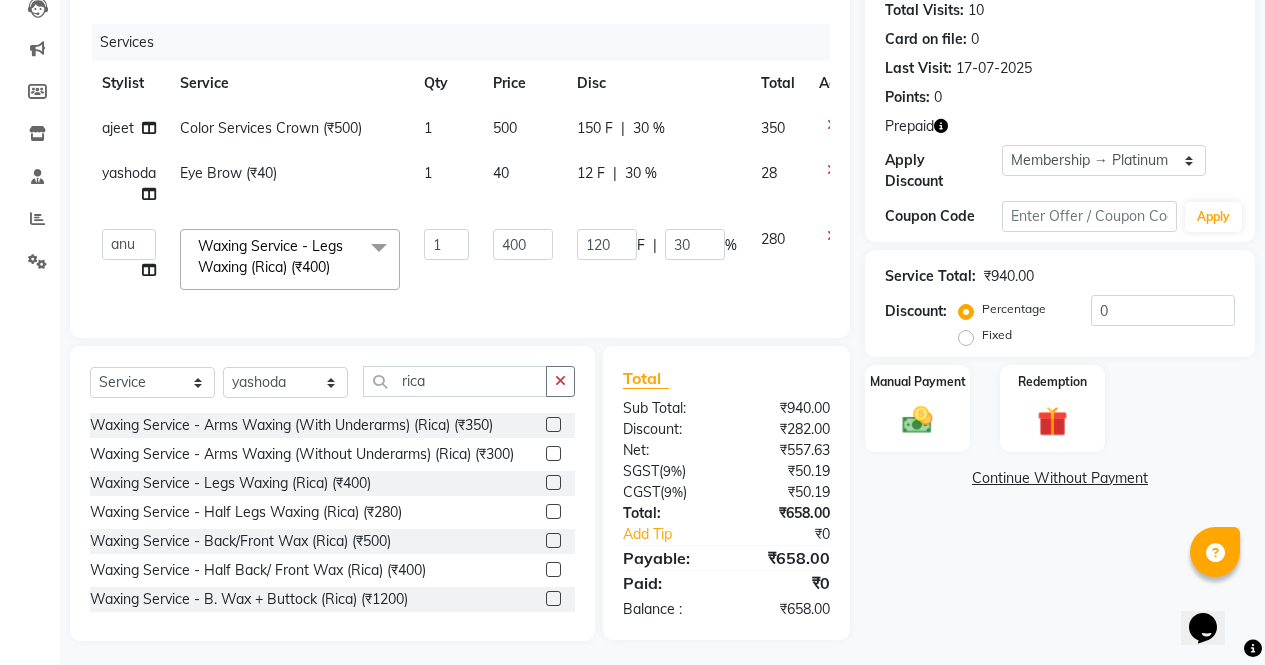 scroll, scrollTop: 245, scrollLeft: 0, axis: vertical 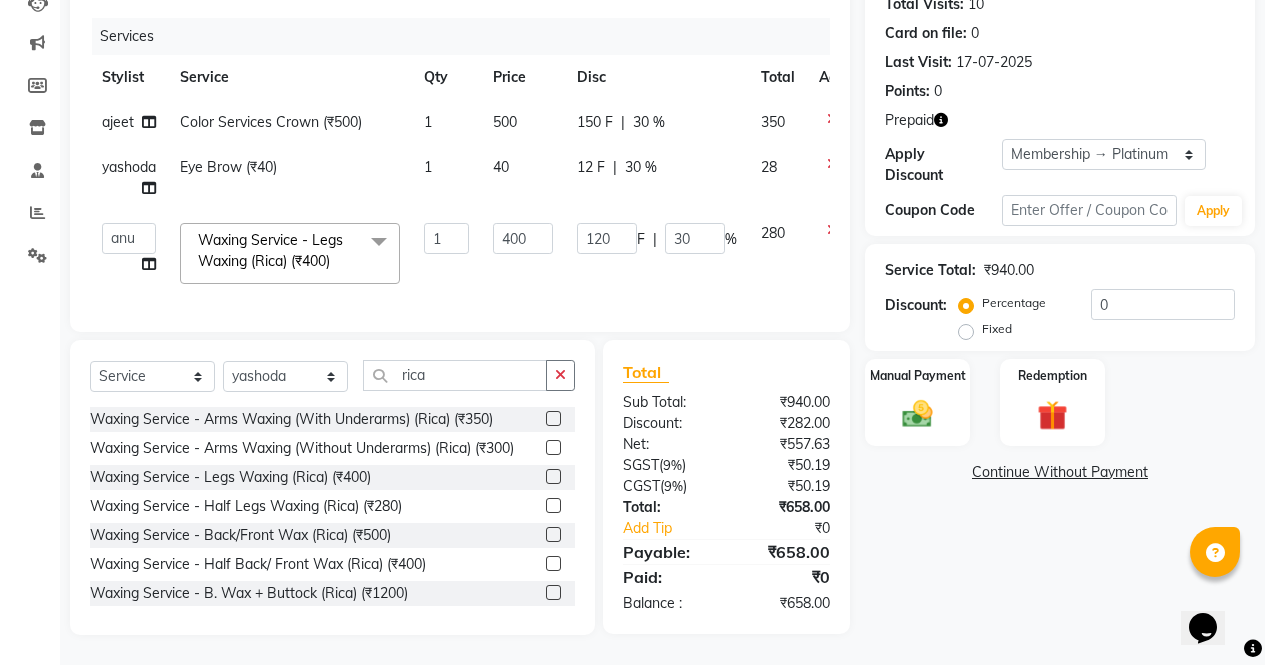 click on "Name: Mansi  Membership: end on 18-06-2026 Total Visits:  10 Card on file:  0 Last Visit:   17-07-2025 Points:   0  Prepaid Apply Discount Select Membership → Platinum Membership → Platinum Coupon Code Apply Service Total:  ₹940.00  Discount:  Percentage   Fixed  0 Manual Payment Redemption  Continue Without Payment" 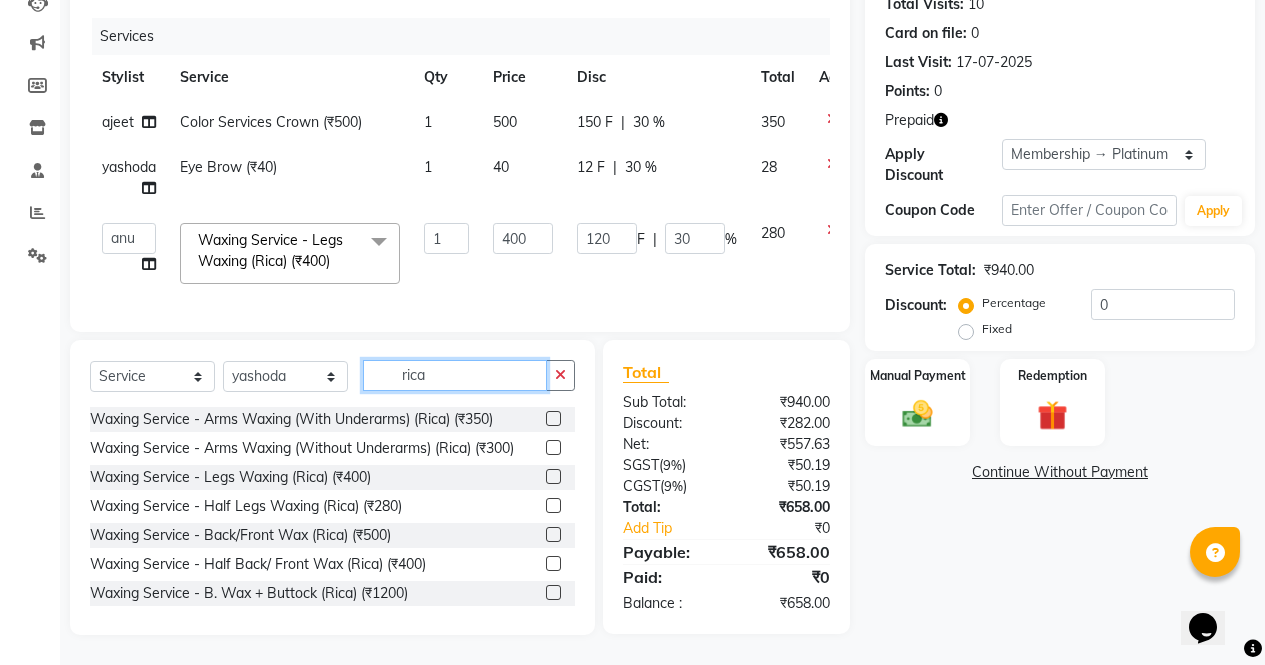 click on "rica" 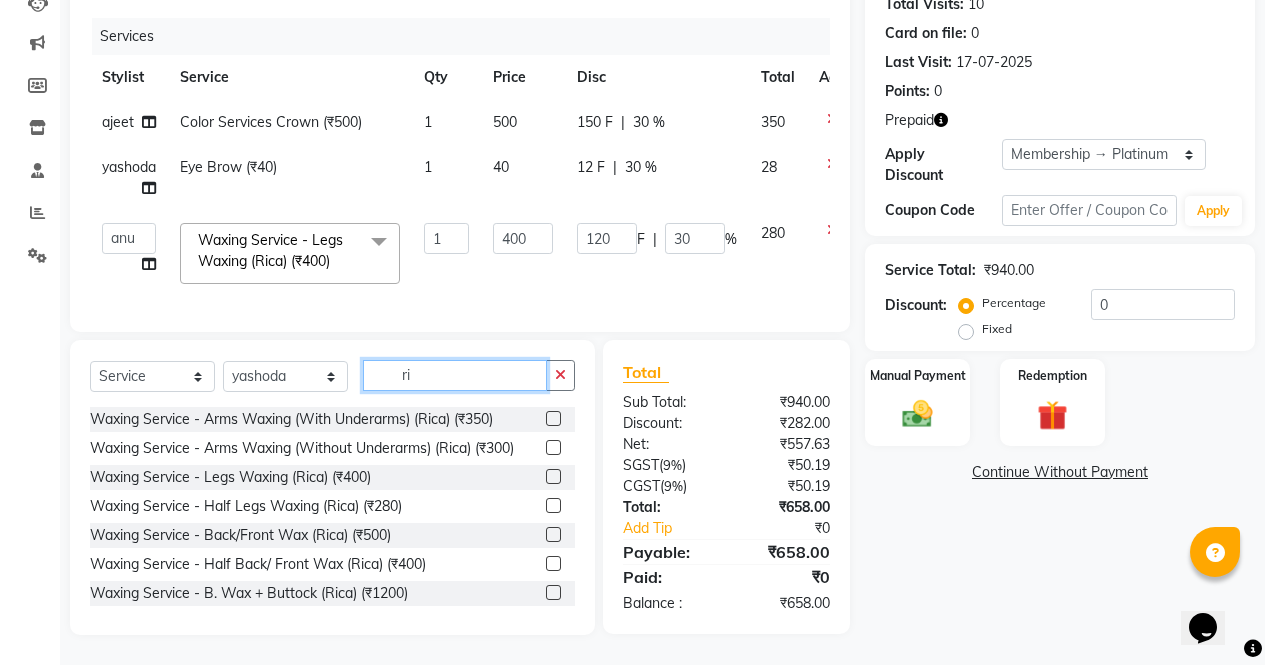 type on "r" 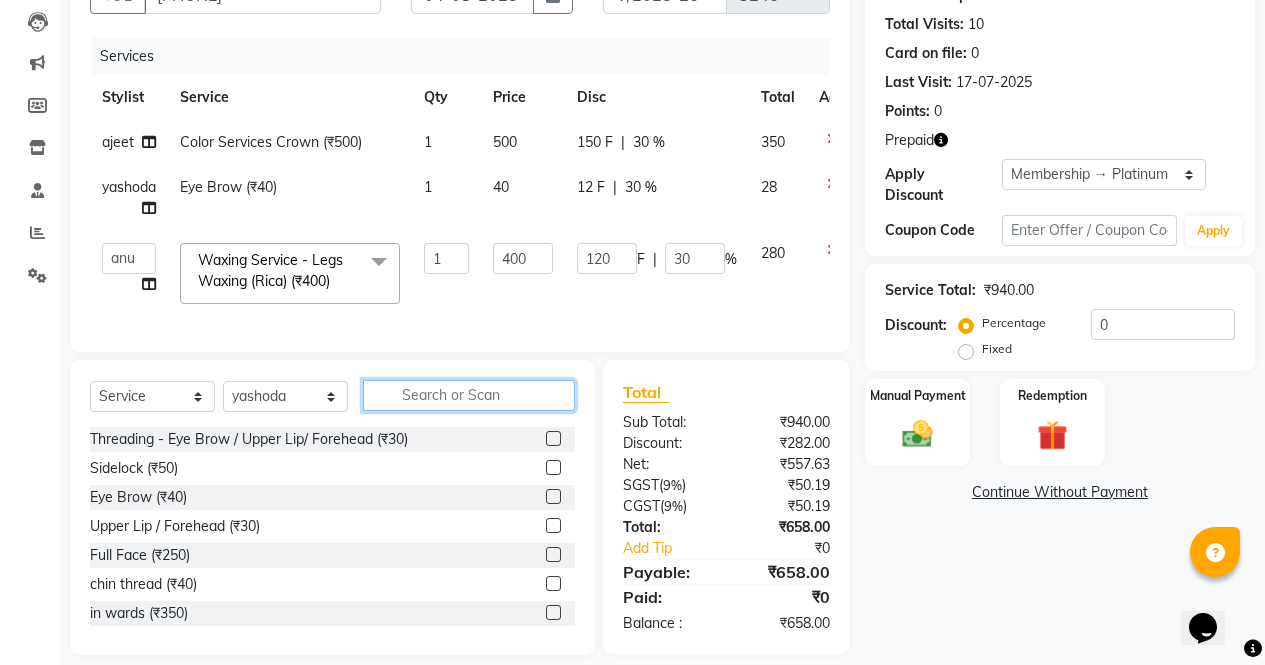 scroll, scrollTop: 245, scrollLeft: 0, axis: vertical 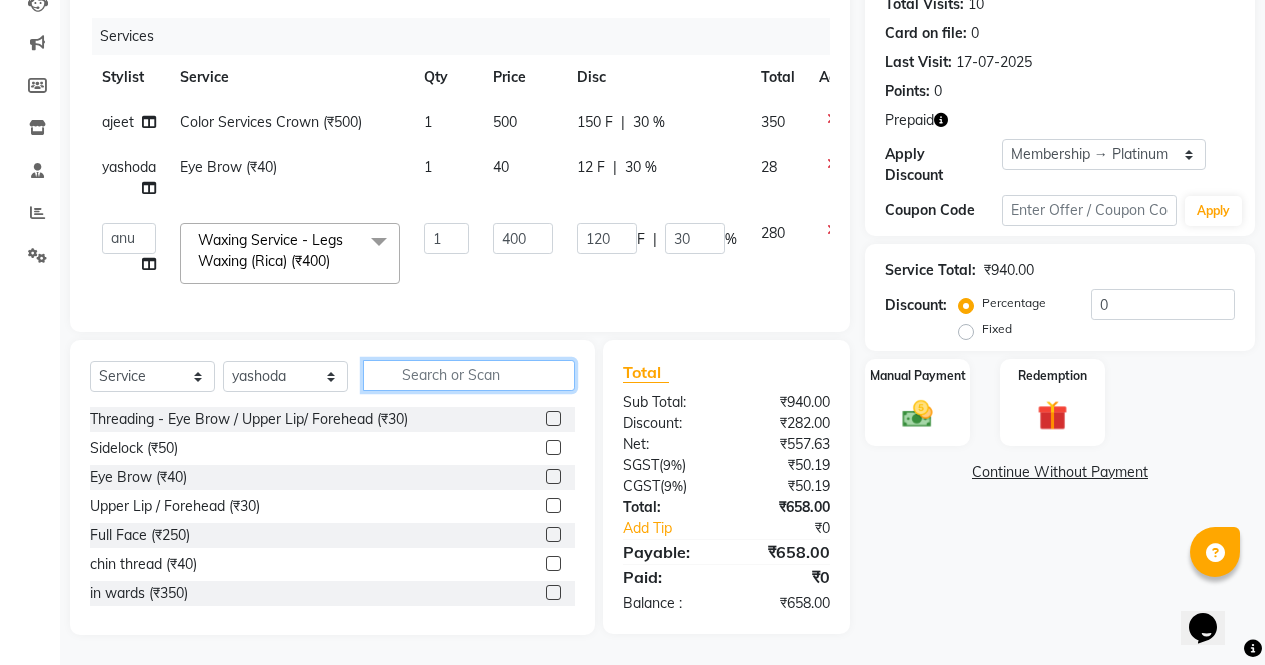 type 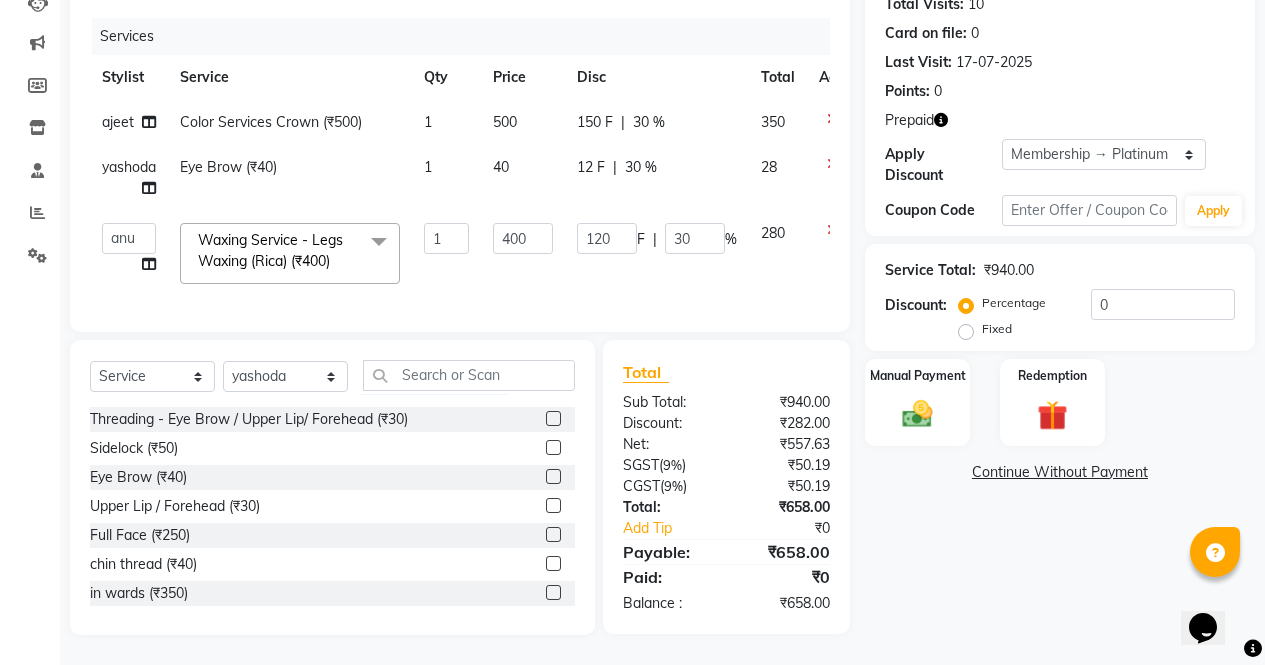 click 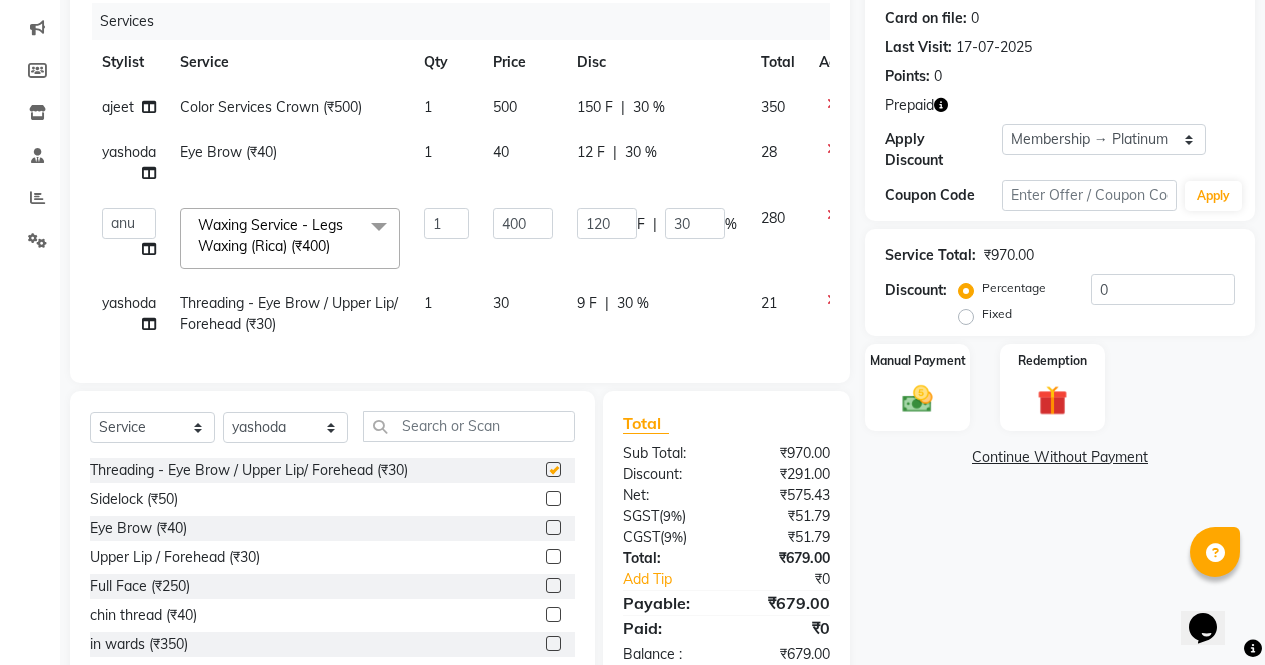 checkbox on "false" 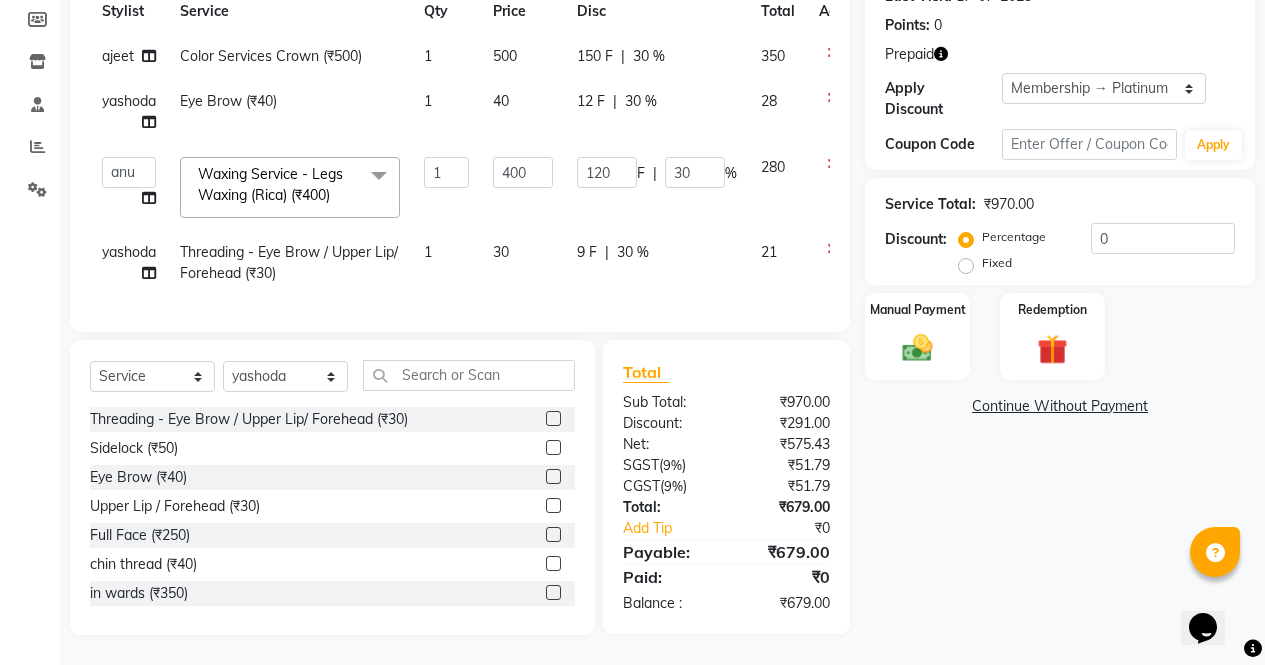 scroll, scrollTop: 311, scrollLeft: 0, axis: vertical 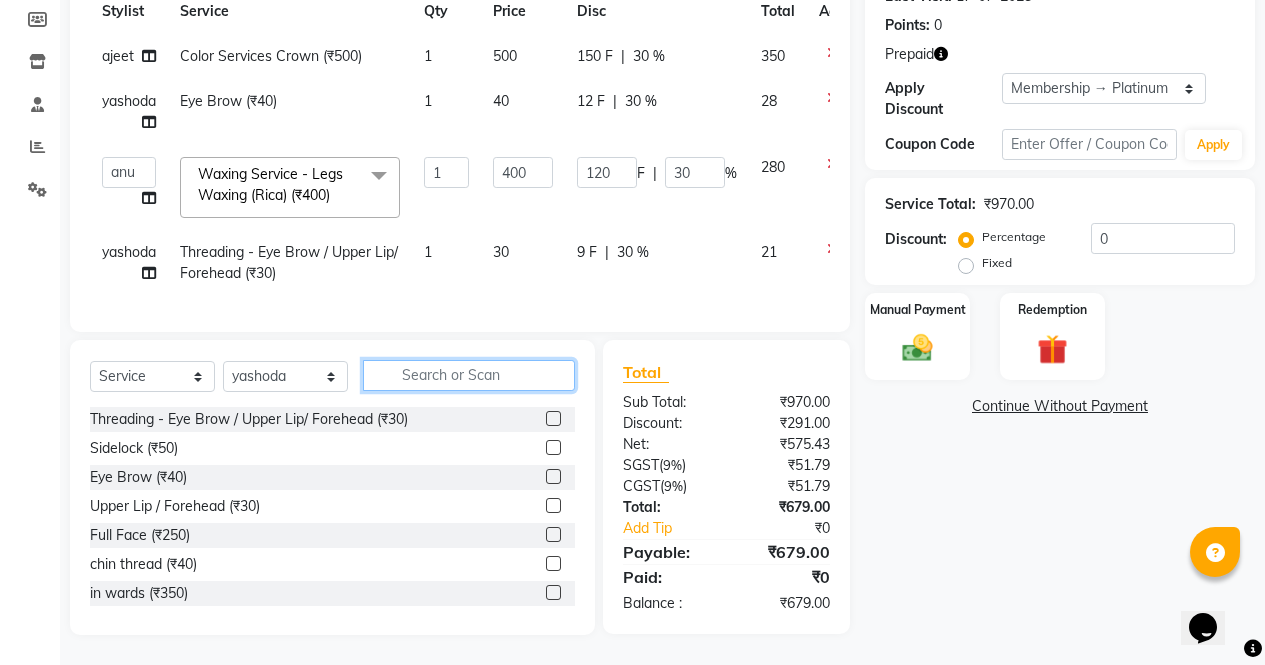 click 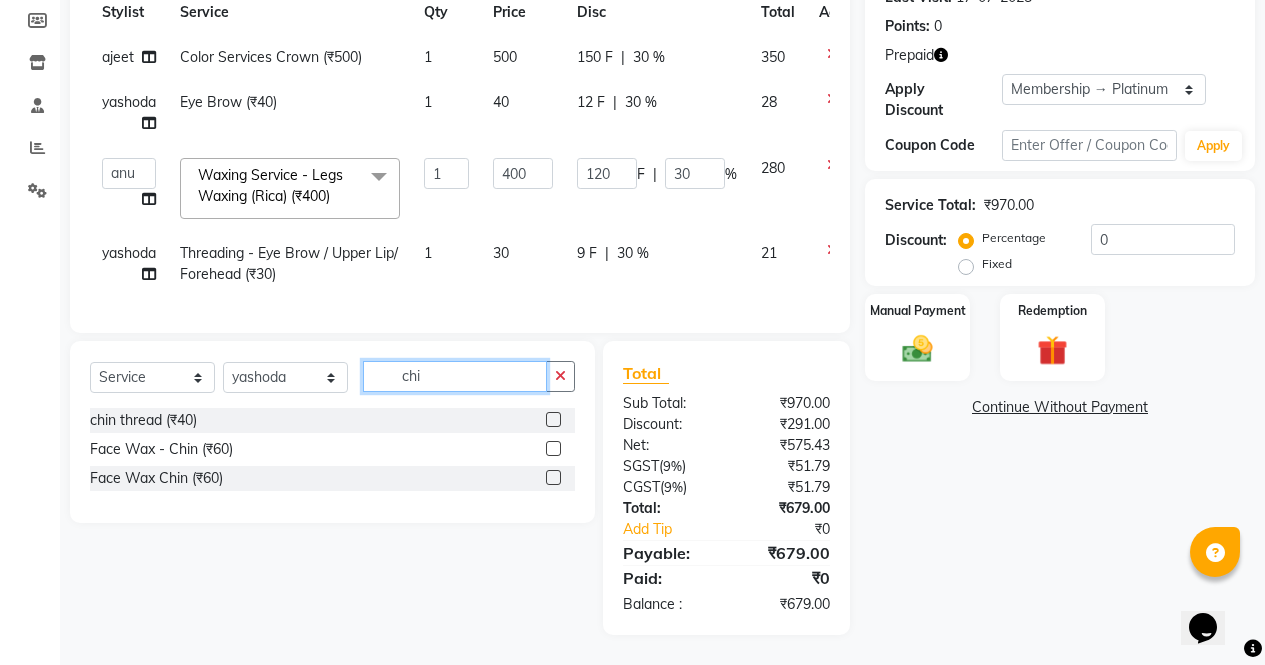 scroll, scrollTop: 310, scrollLeft: 0, axis: vertical 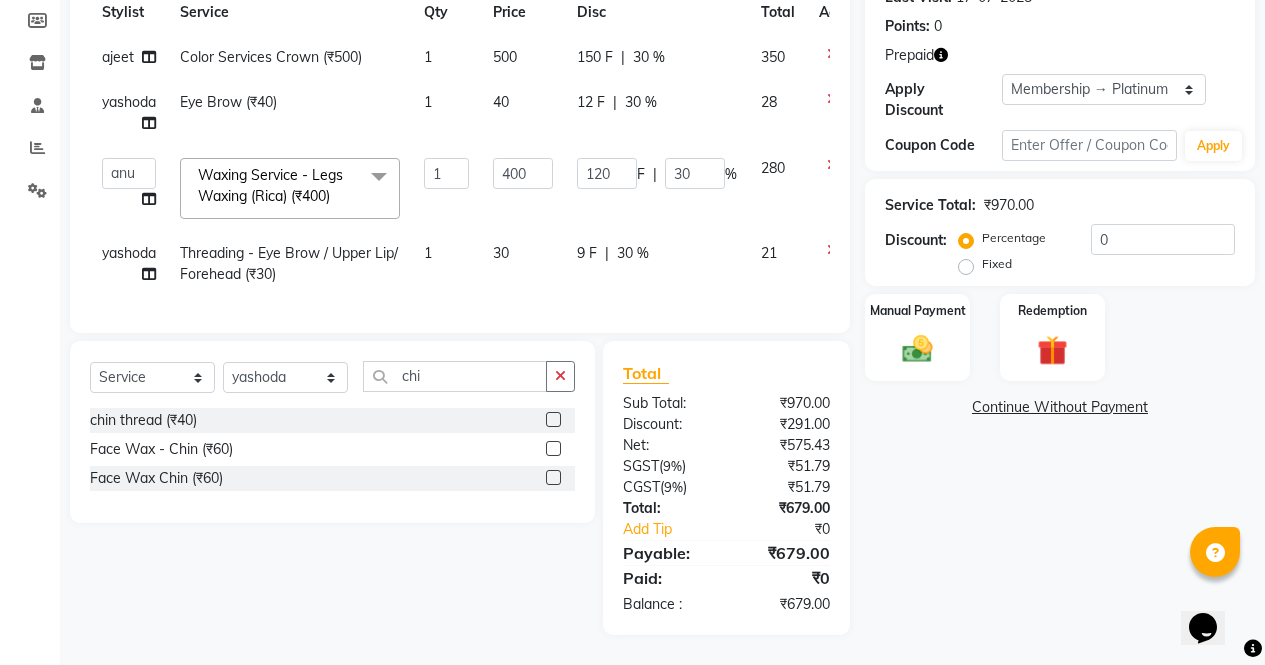 click 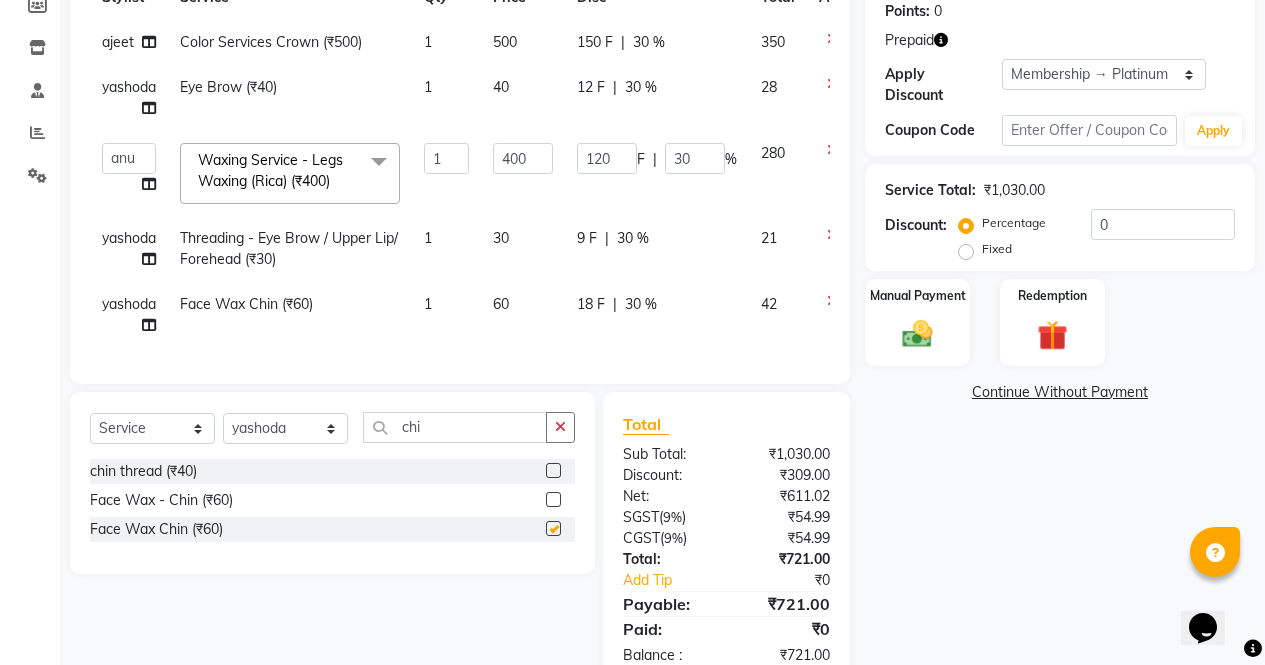checkbox on "false" 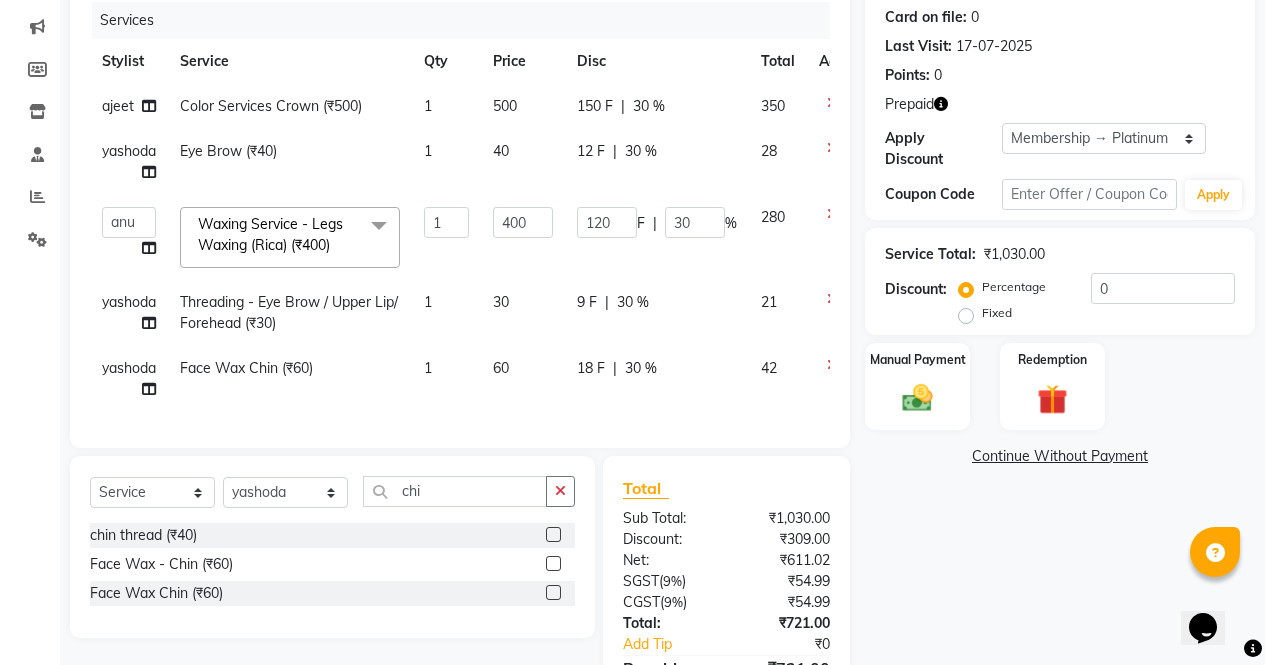 scroll, scrollTop: 247, scrollLeft: 0, axis: vertical 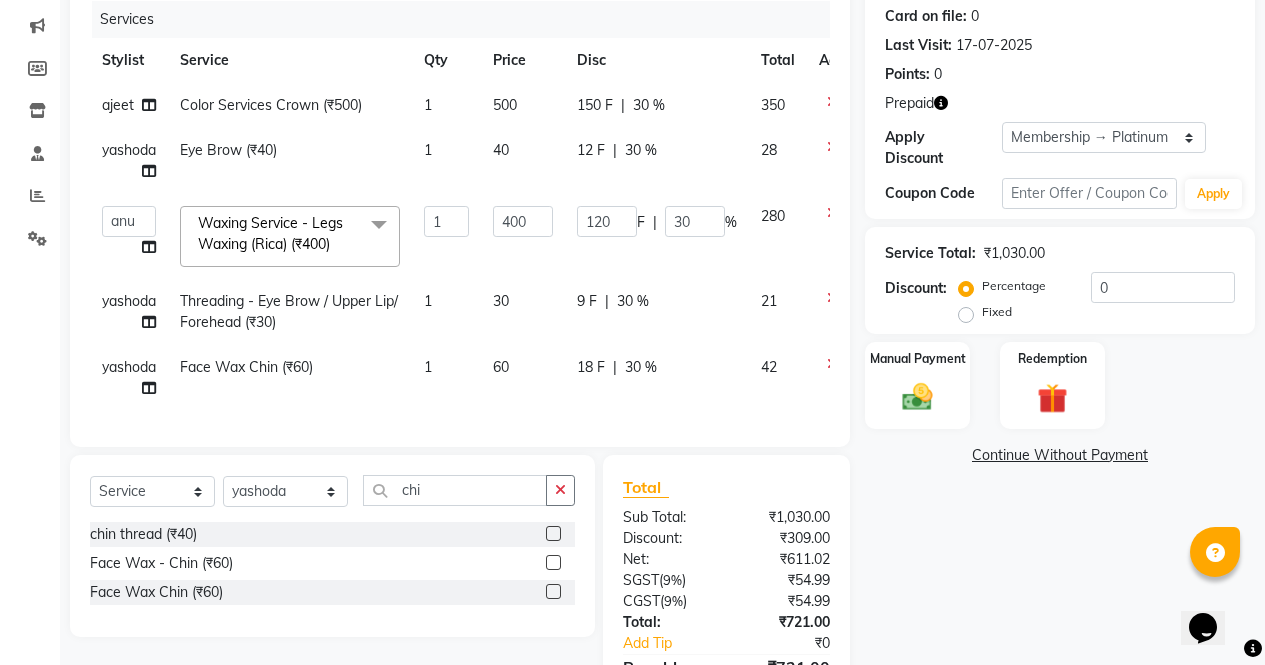 click 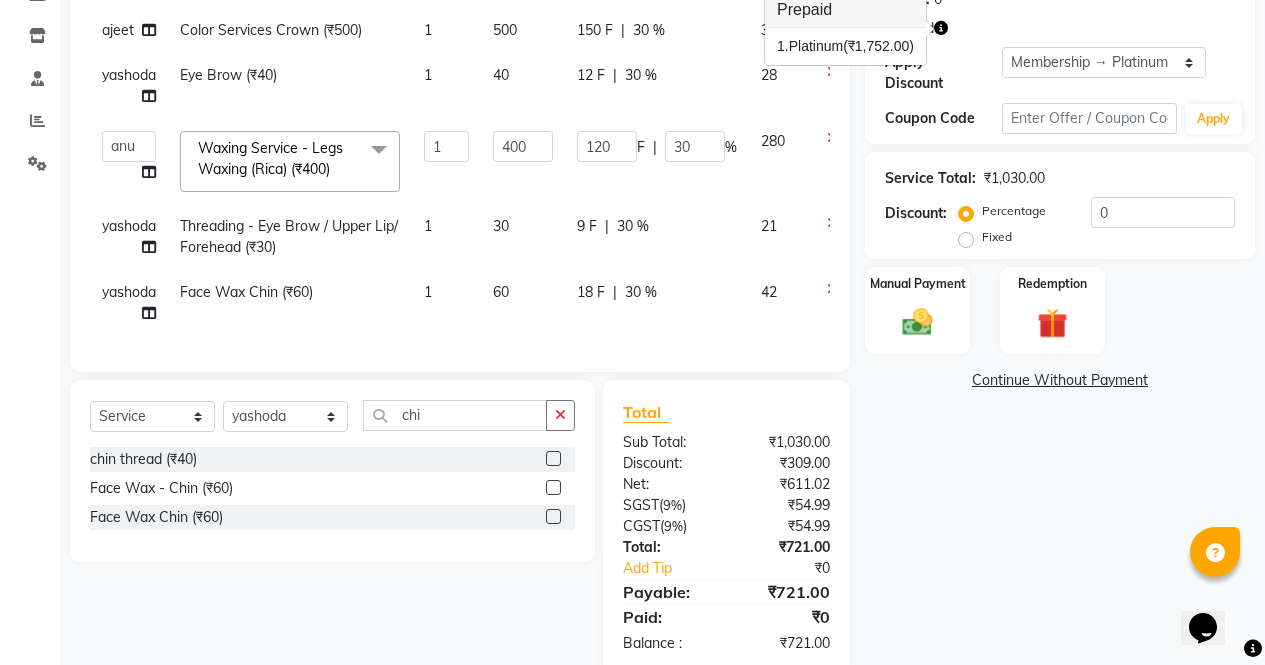 scroll, scrollTop: 376, scrollLeft: 0, axis: vertical 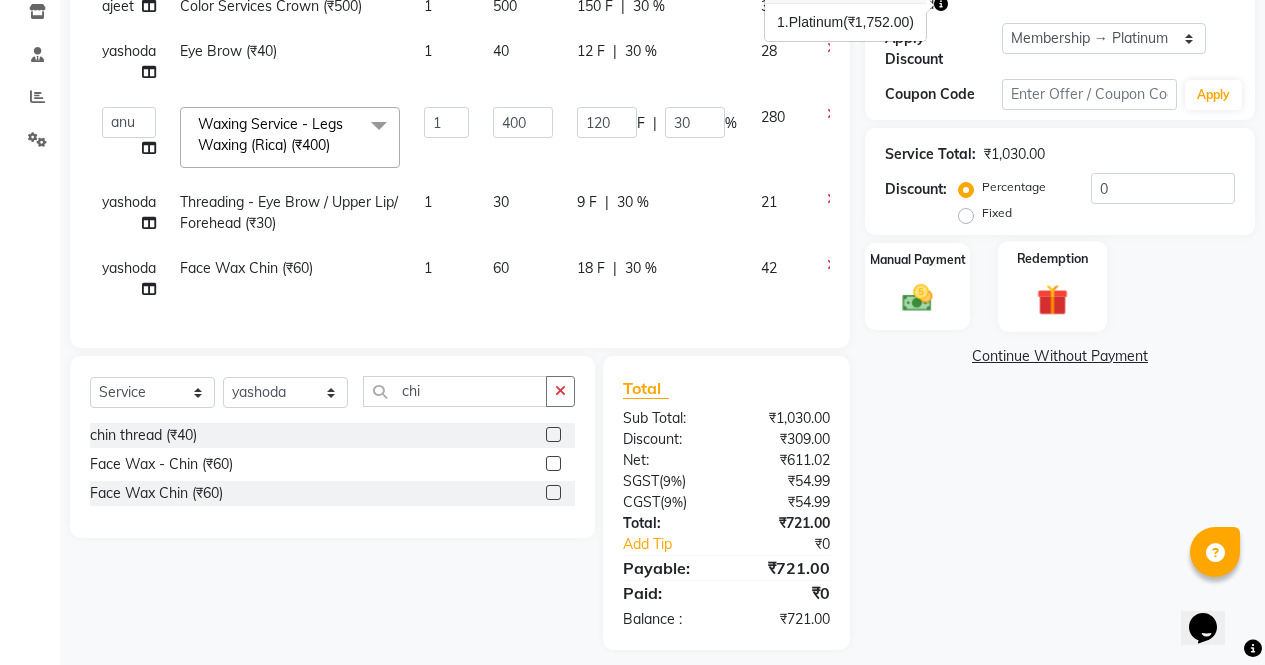 click 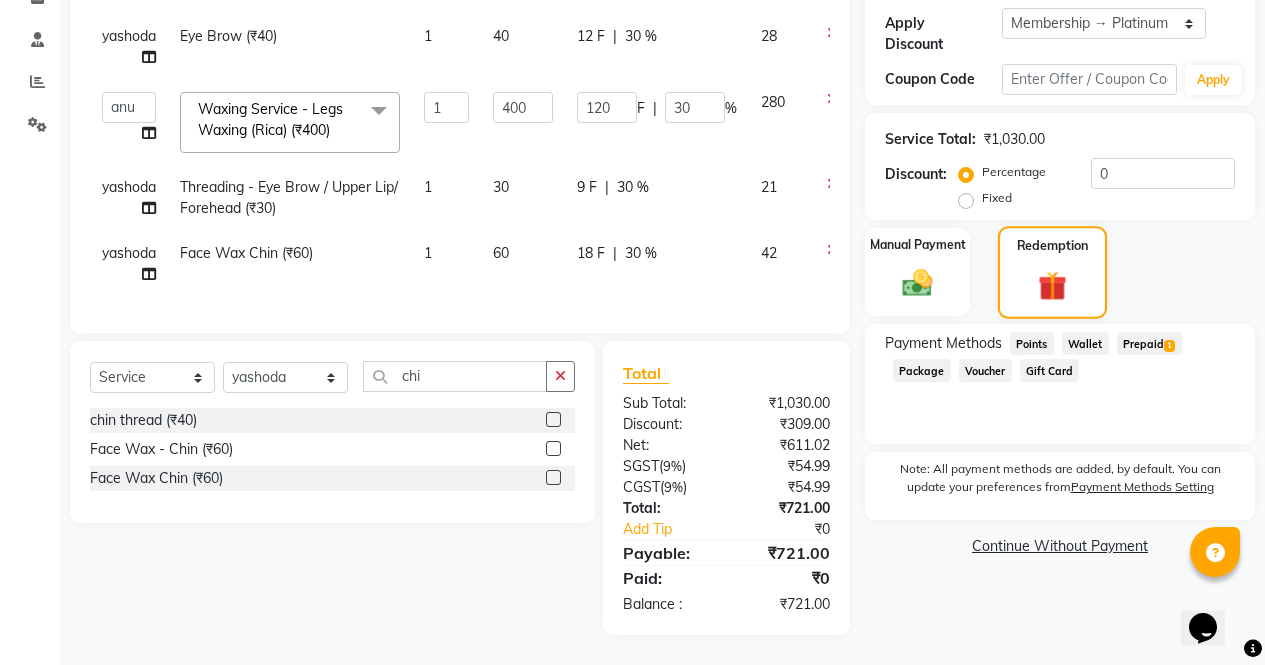 scroll, scrollTop: 372, scrollLeft: 0, axis: vertical 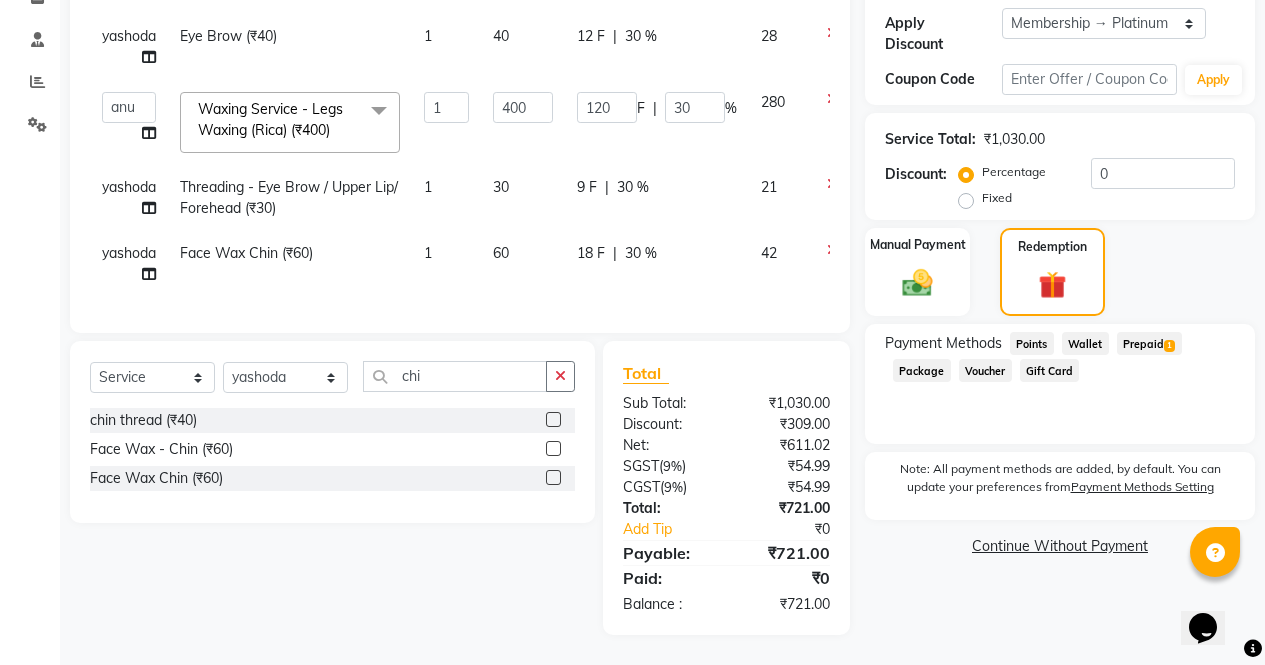 click on "Prepaid  1" 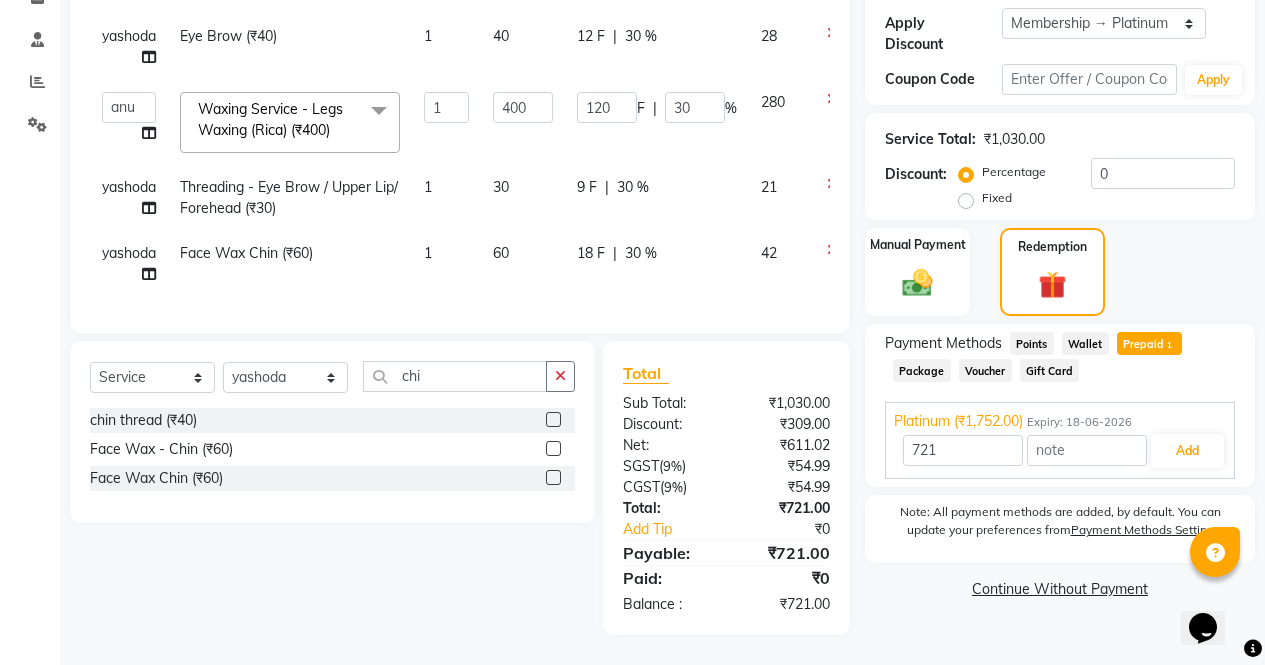 scroll, scrollTop: 376, scrollLeft: 0, axis: vertical 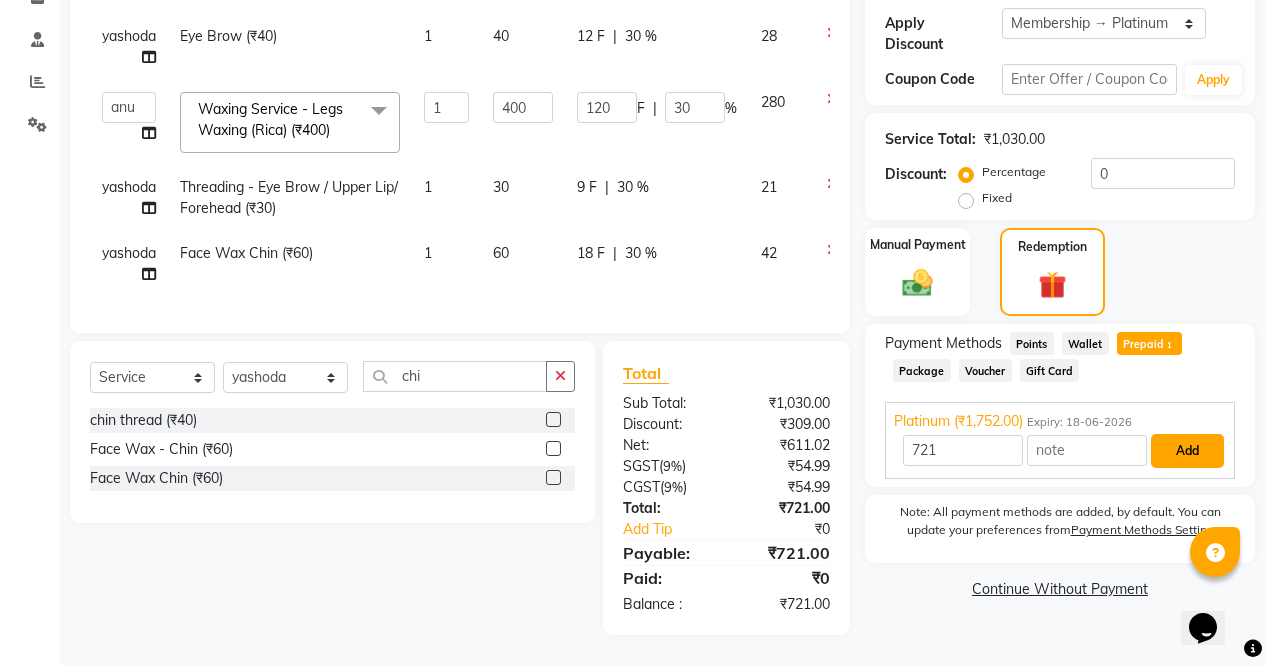click on "Add" at bounding box center [1187, 451] 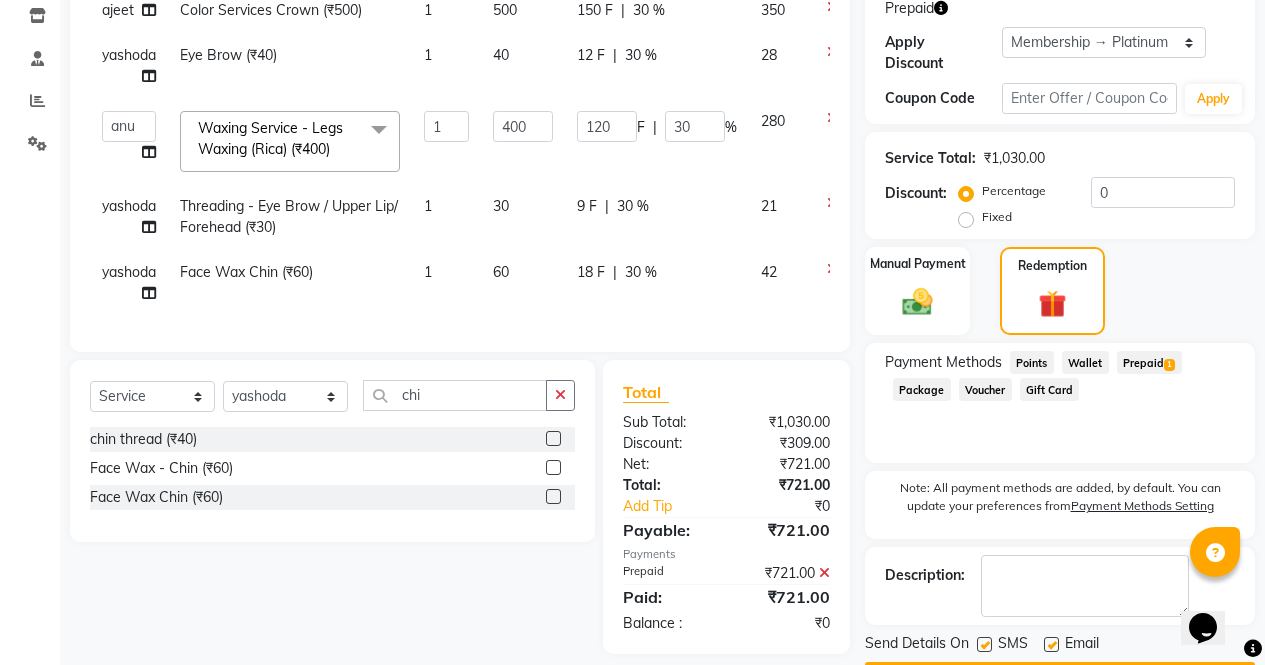 scroll, scrollTop: 384, scrollLeft: 0, axis: vertical 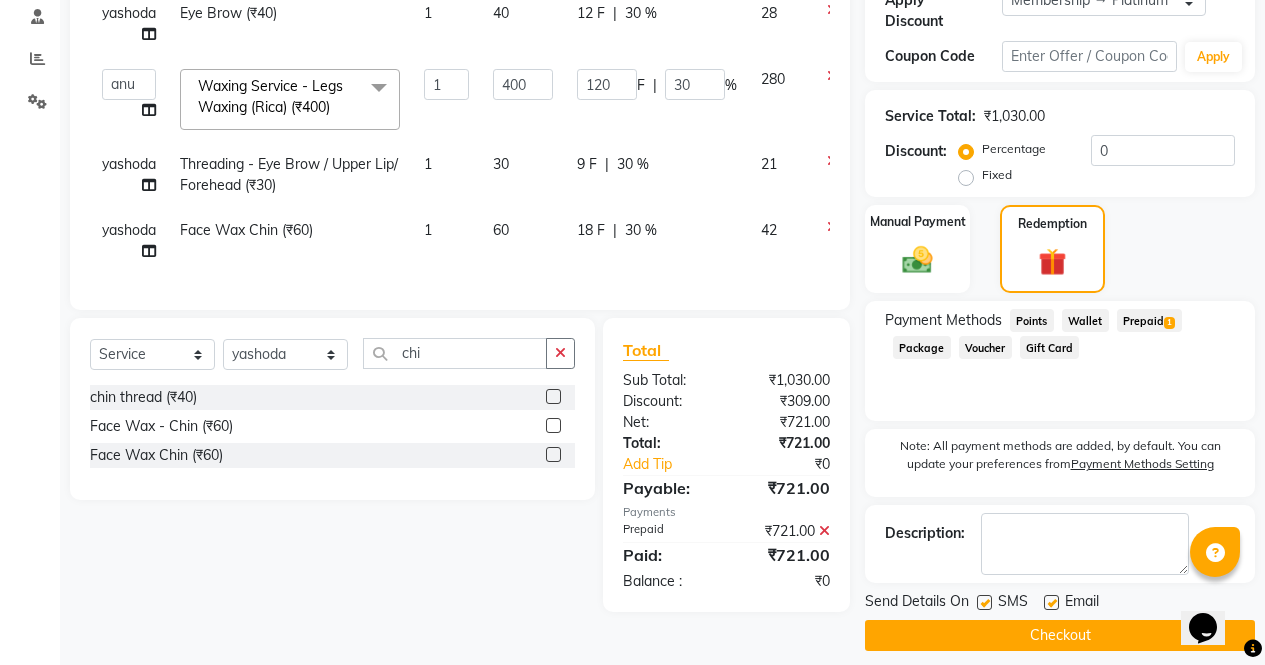 click on "Checkout" 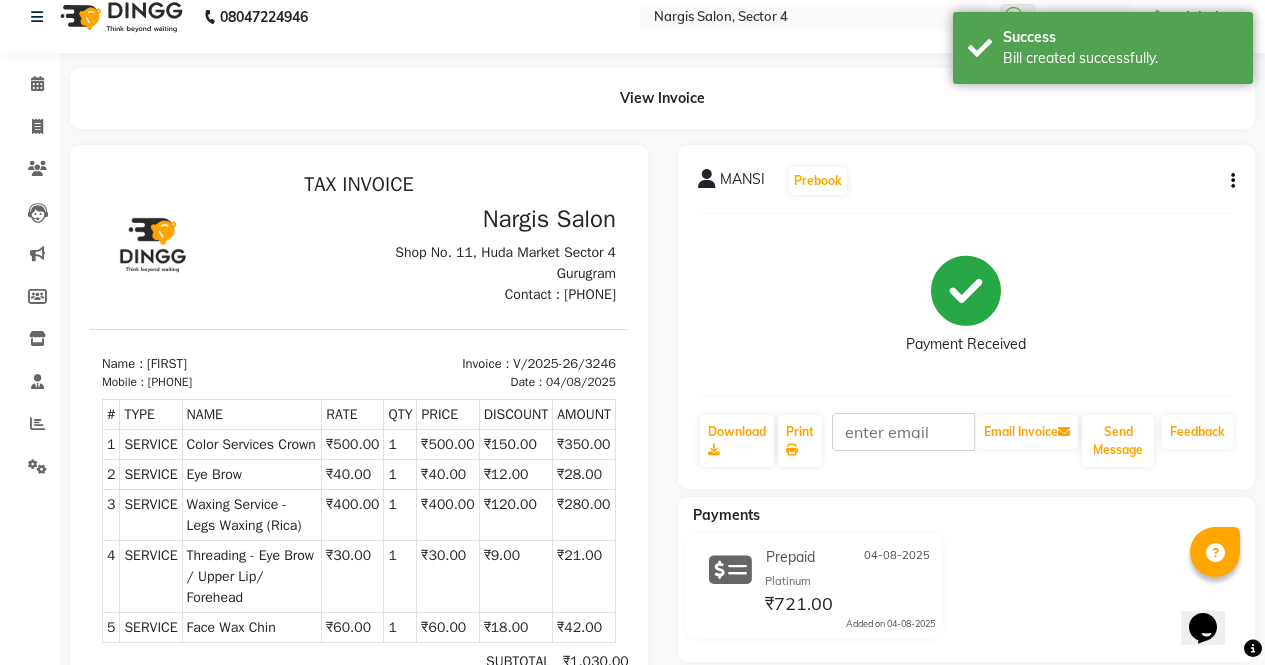 scroll, scrollTop: 0, scrollLeft: 0, axis: both 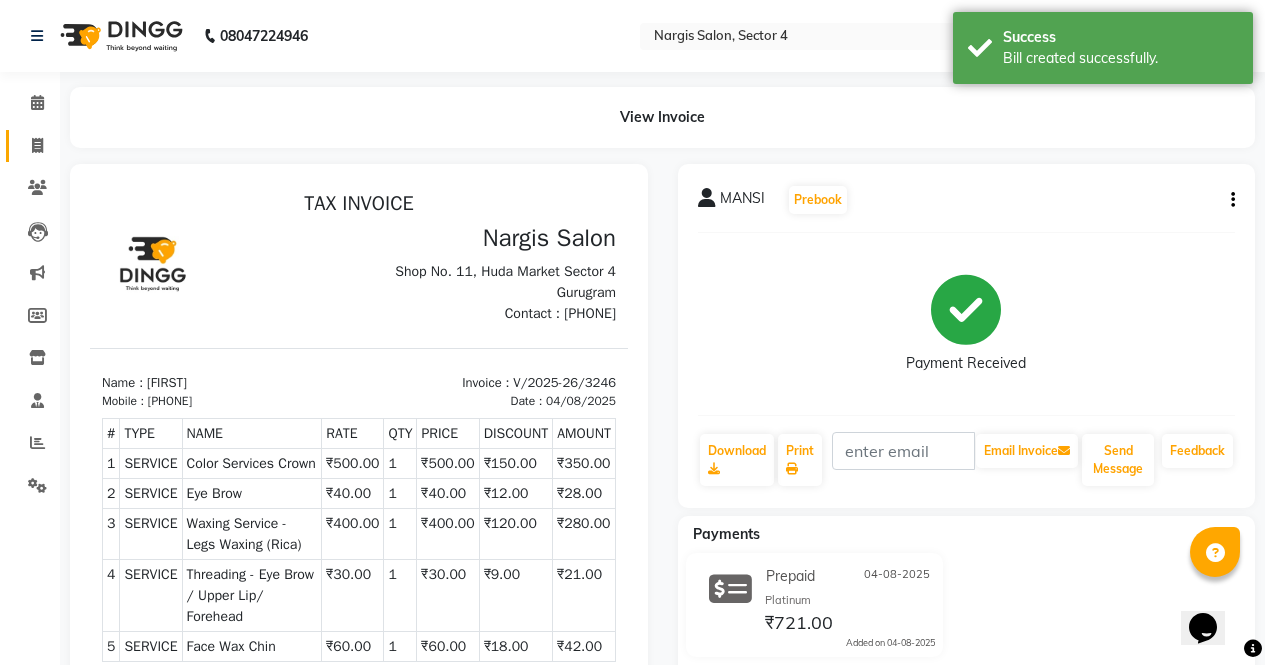 click 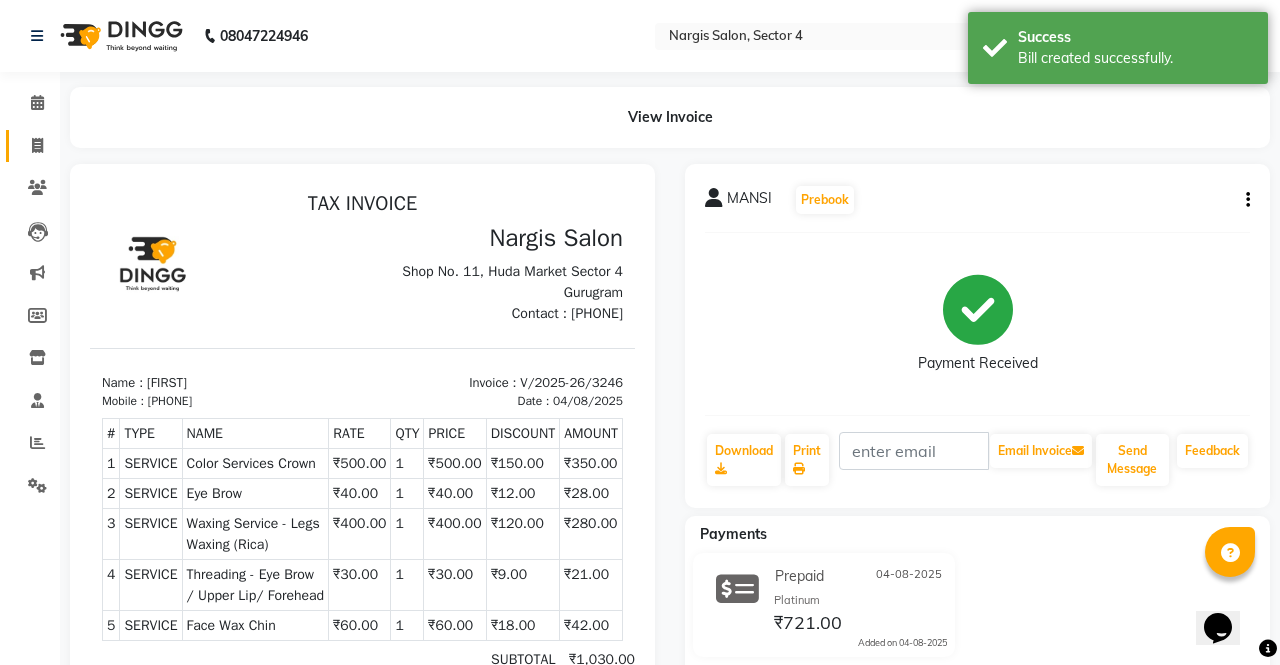 select on "service" 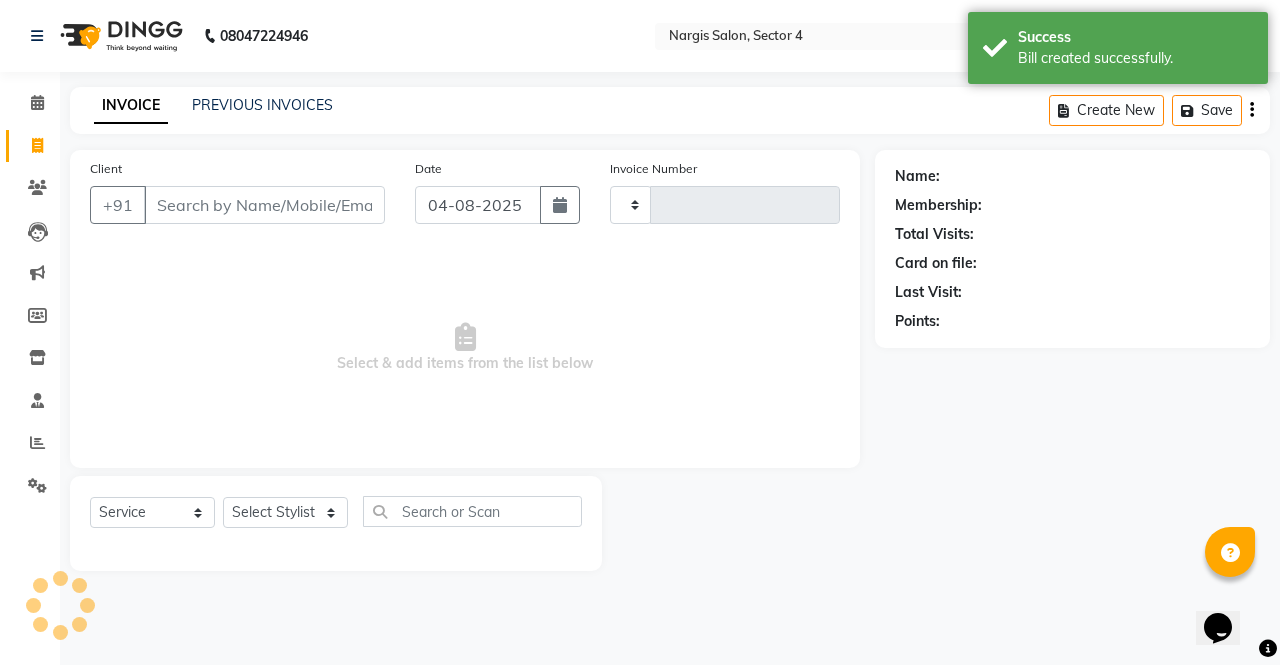 type on "3247" 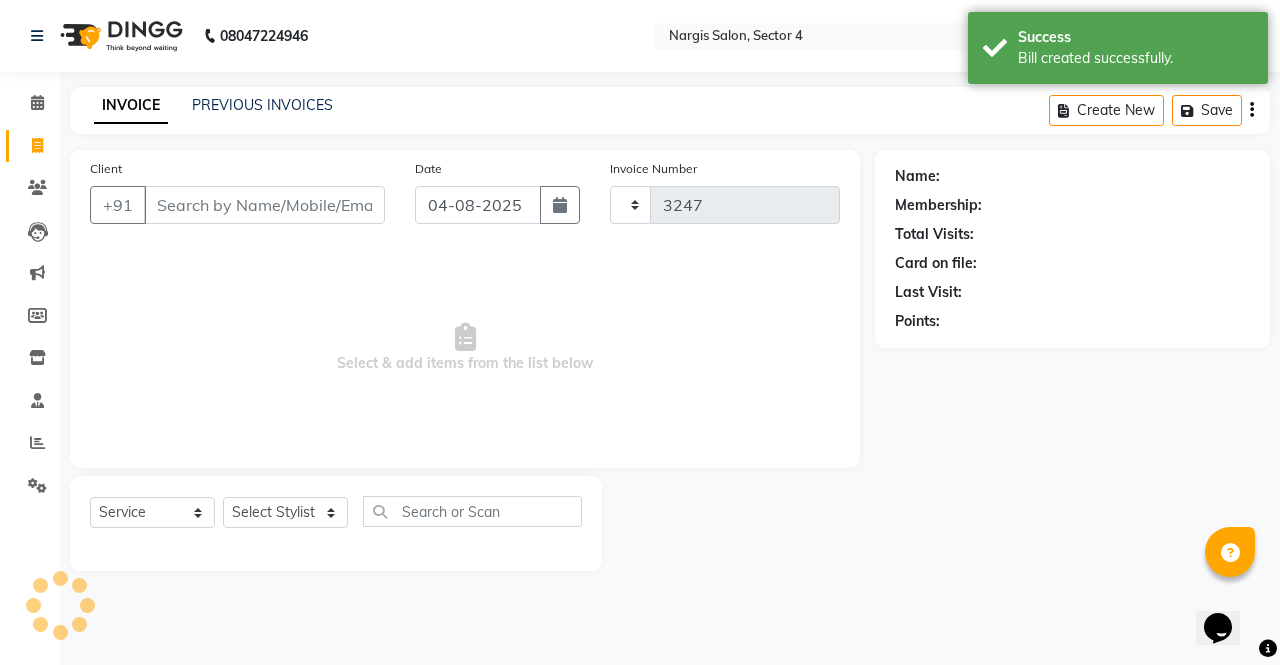 select on "4130" 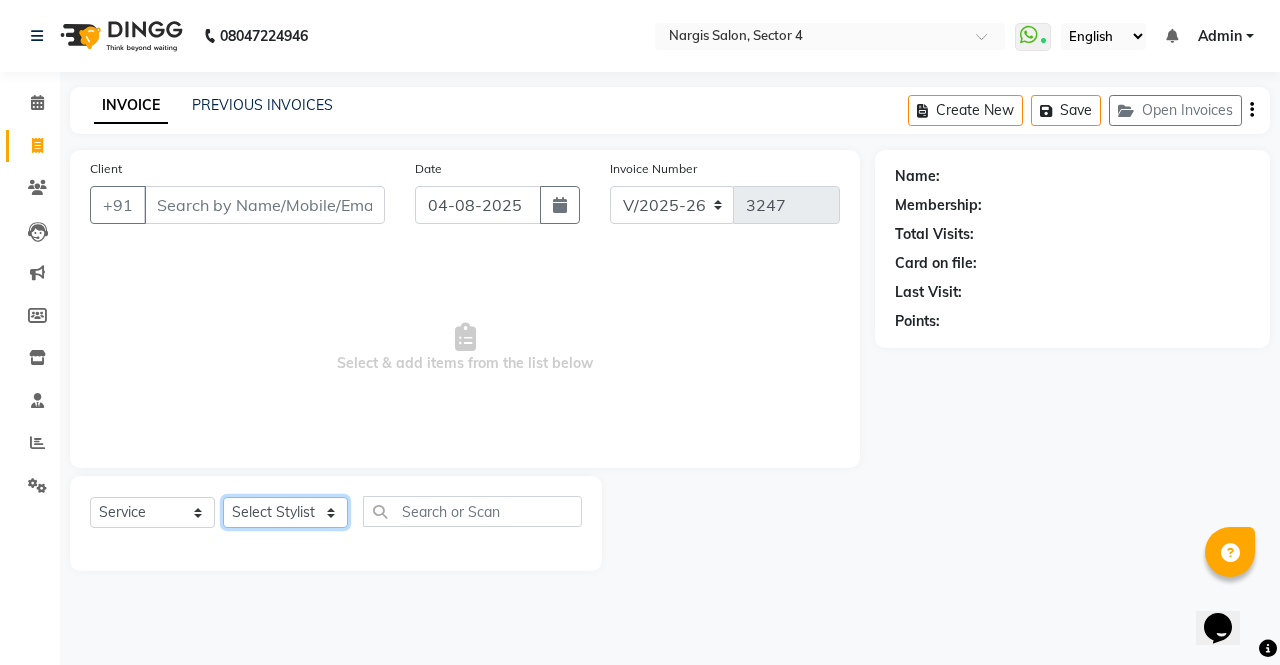click on "Select Stylist ajeet anu armaan ashu Front Desk muskaan rakhi saima shivam soni sunil yashoda" 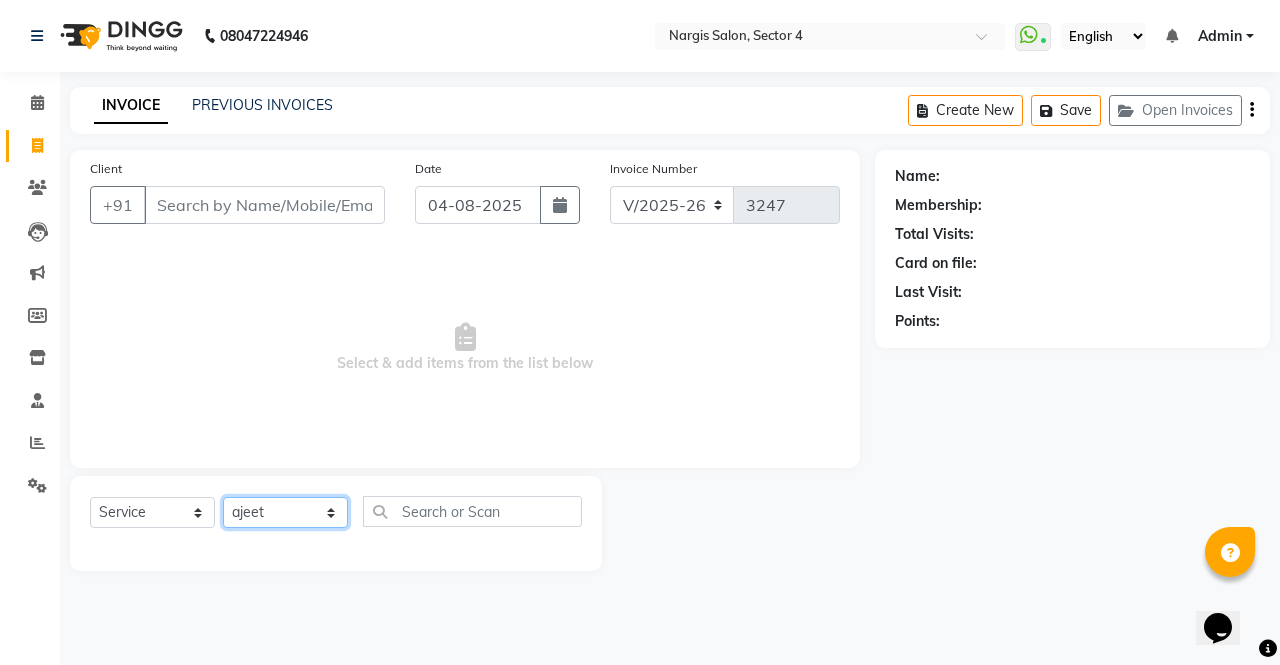 click on "Select Stylist ajeet anu armaan ashu Front Desk muskaan rakhi saima shivam soni sunil yashoda" 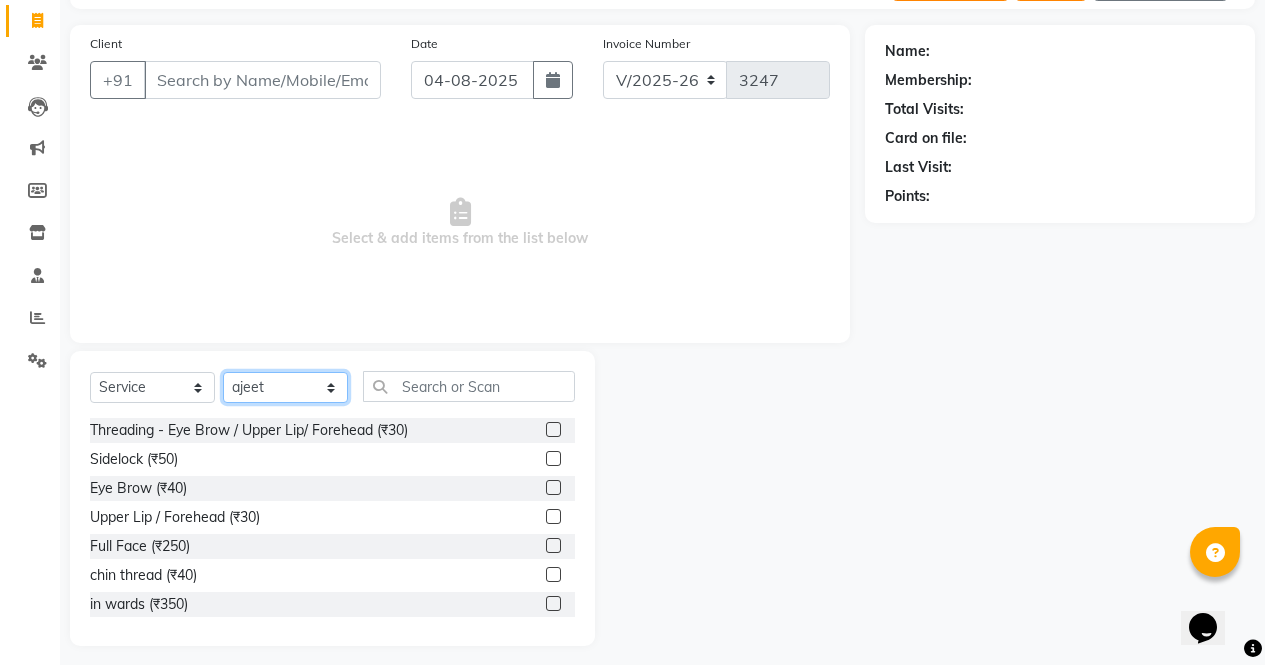 scroll, scrollTop: 136, scrollLeft: 0, axis: vertical 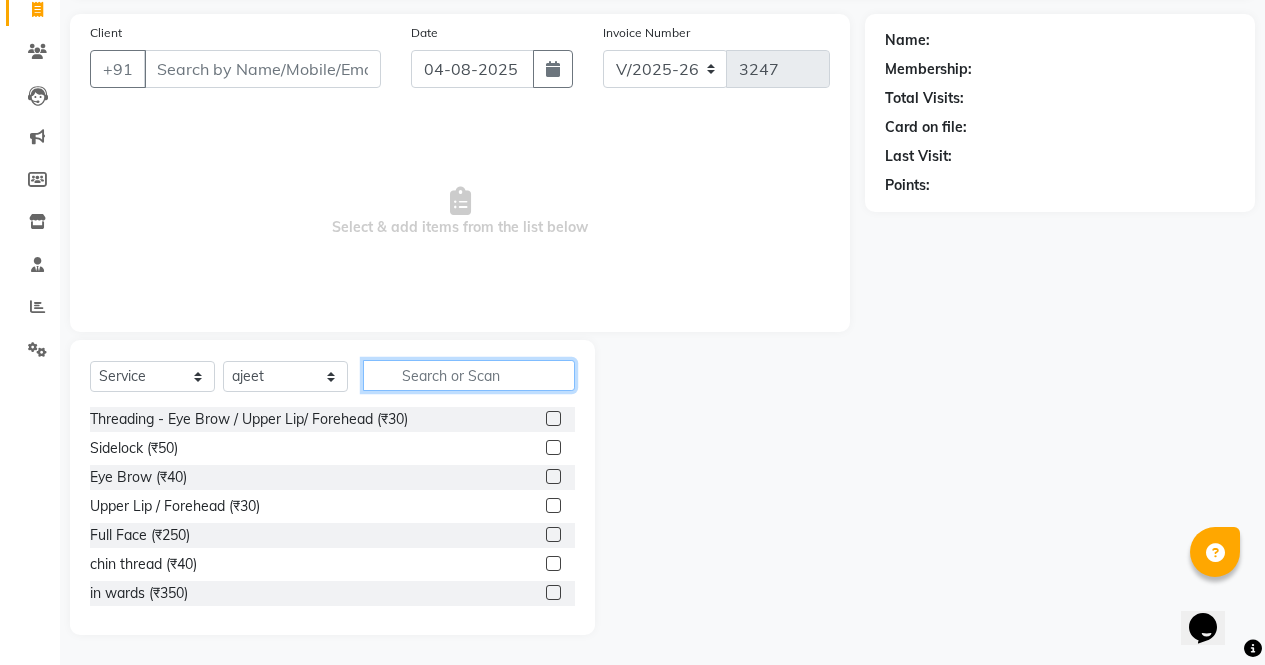 click 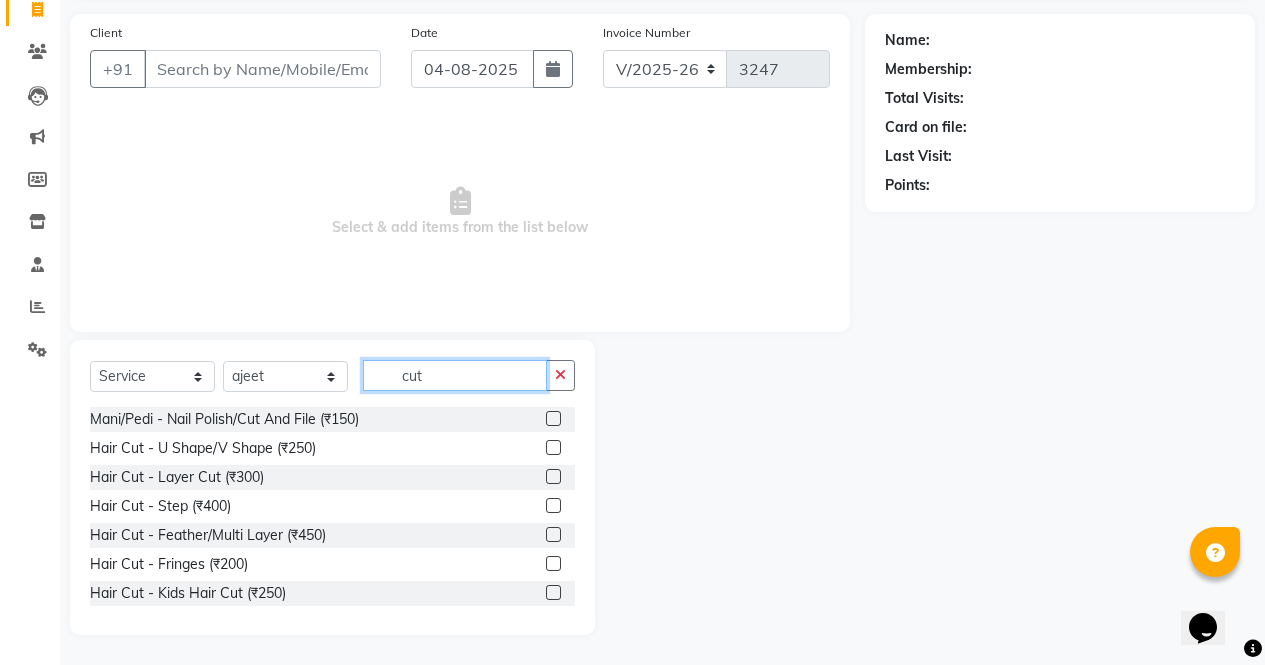 type on "cut" 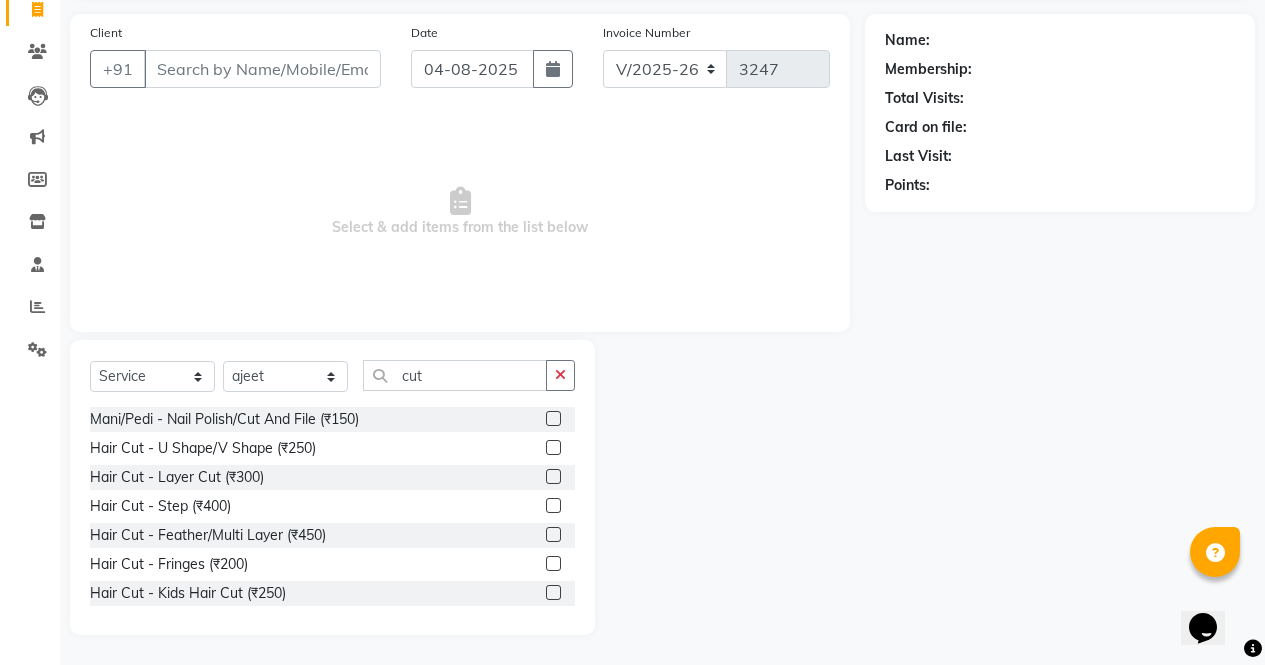 click 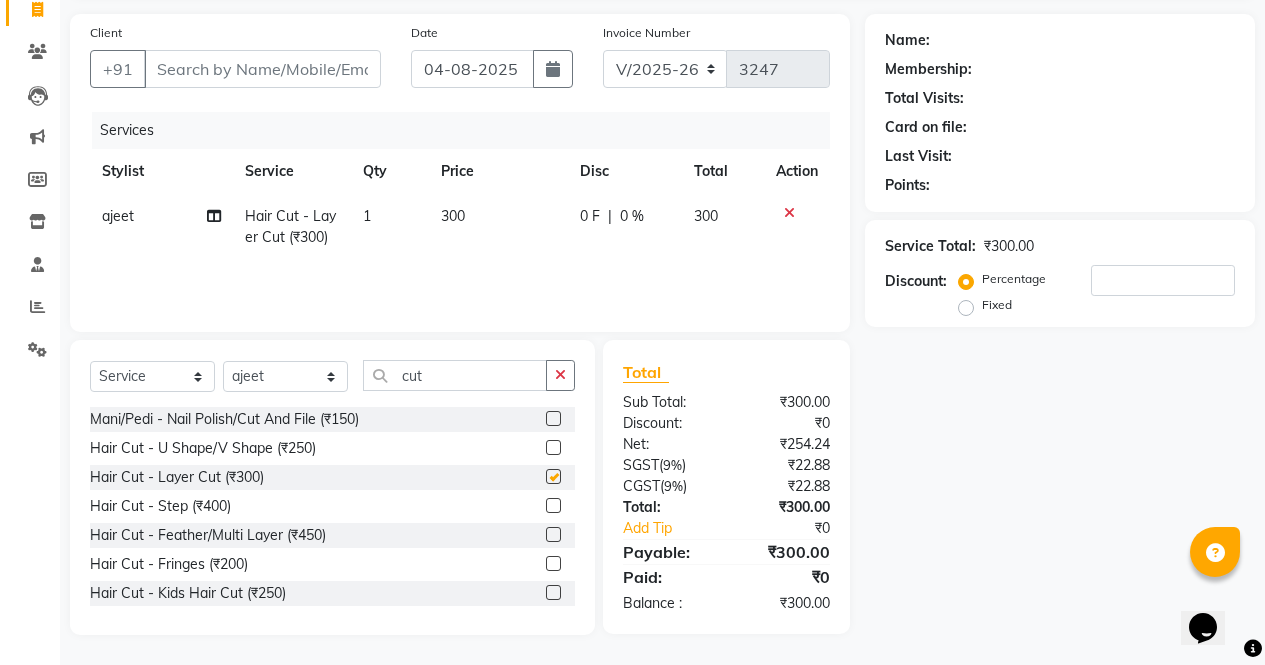 checkbox on "false" 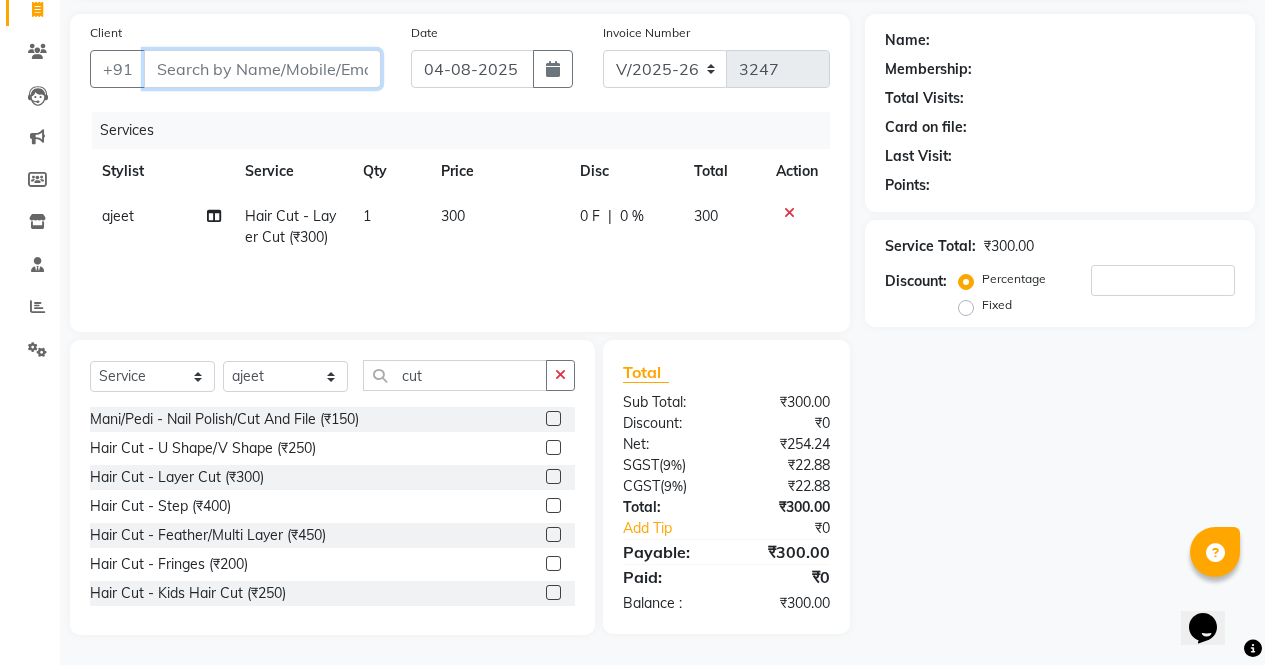 click on "Client" at bounding box center (262, 69) 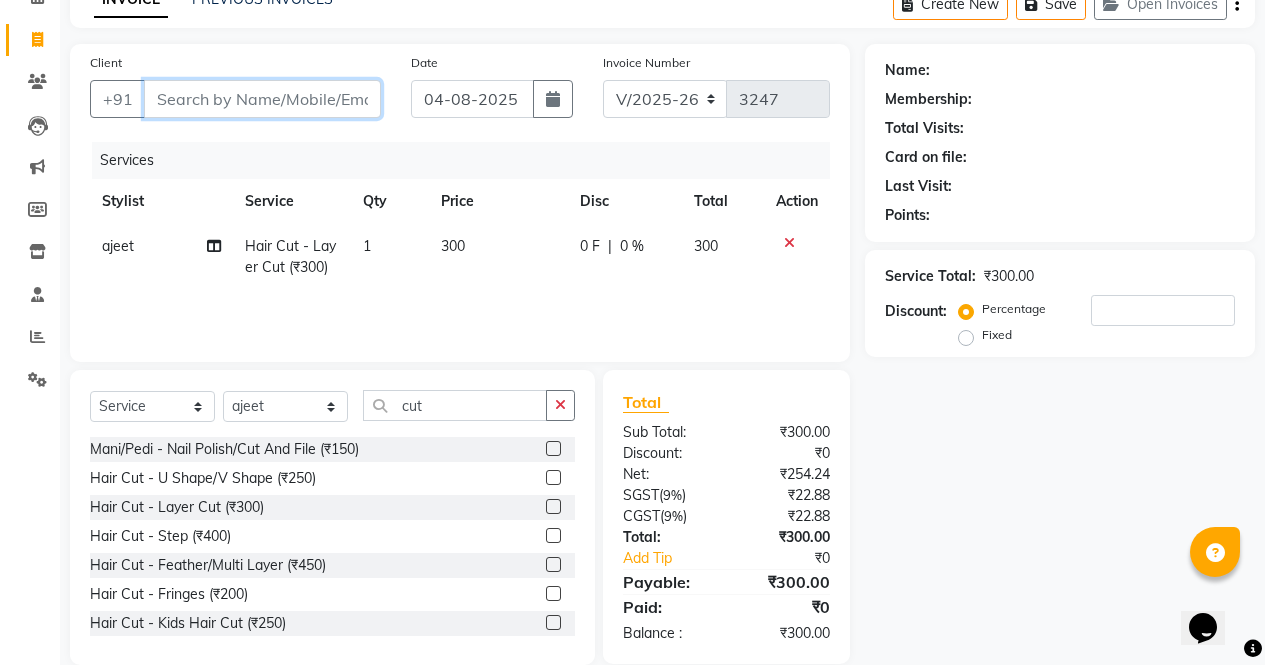 scroll, scrollTop: 95, scrollLeft: 0, axis: vertical 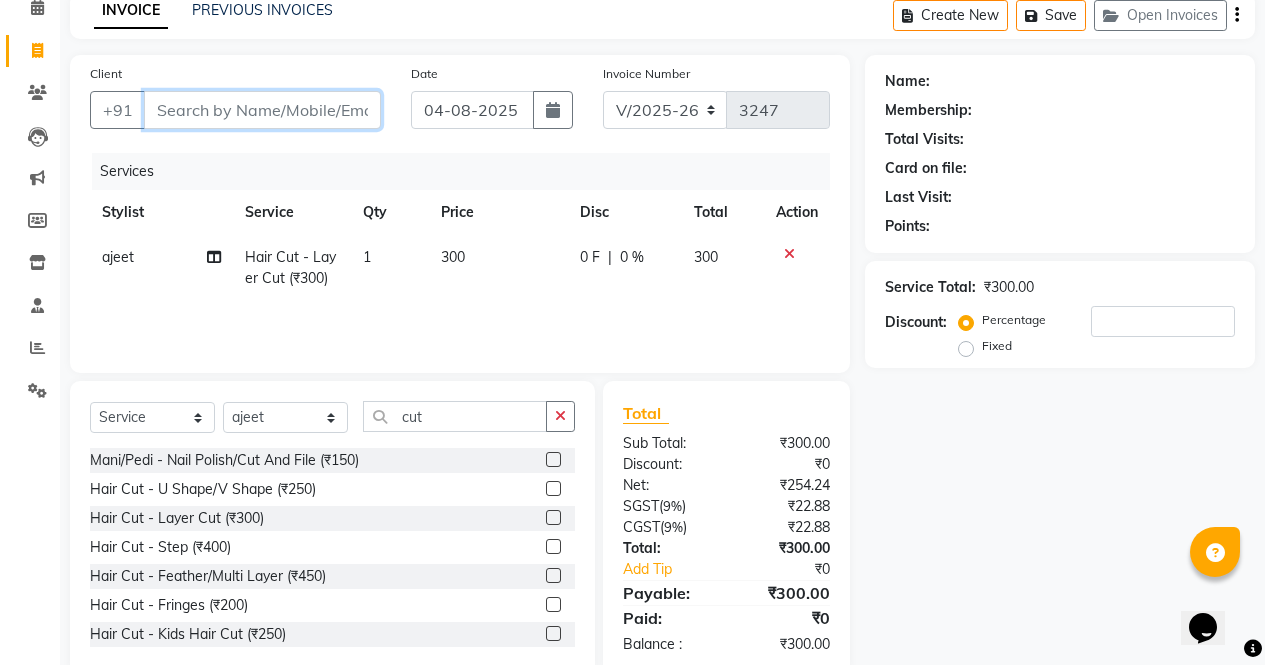 click on "Client" at bounding box center [262, 110] 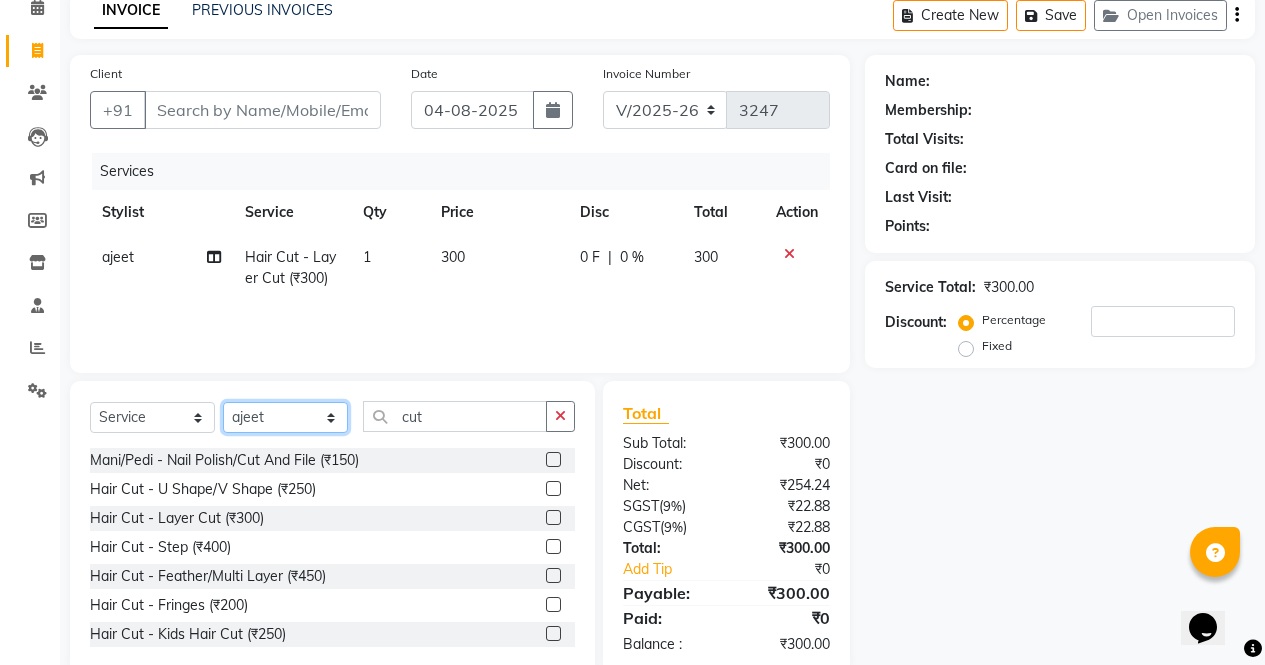 click on "Select Stylist ajeet anu armaan ashu Front Desk muskaan rakhi saima shivam soni sunil yashoda" 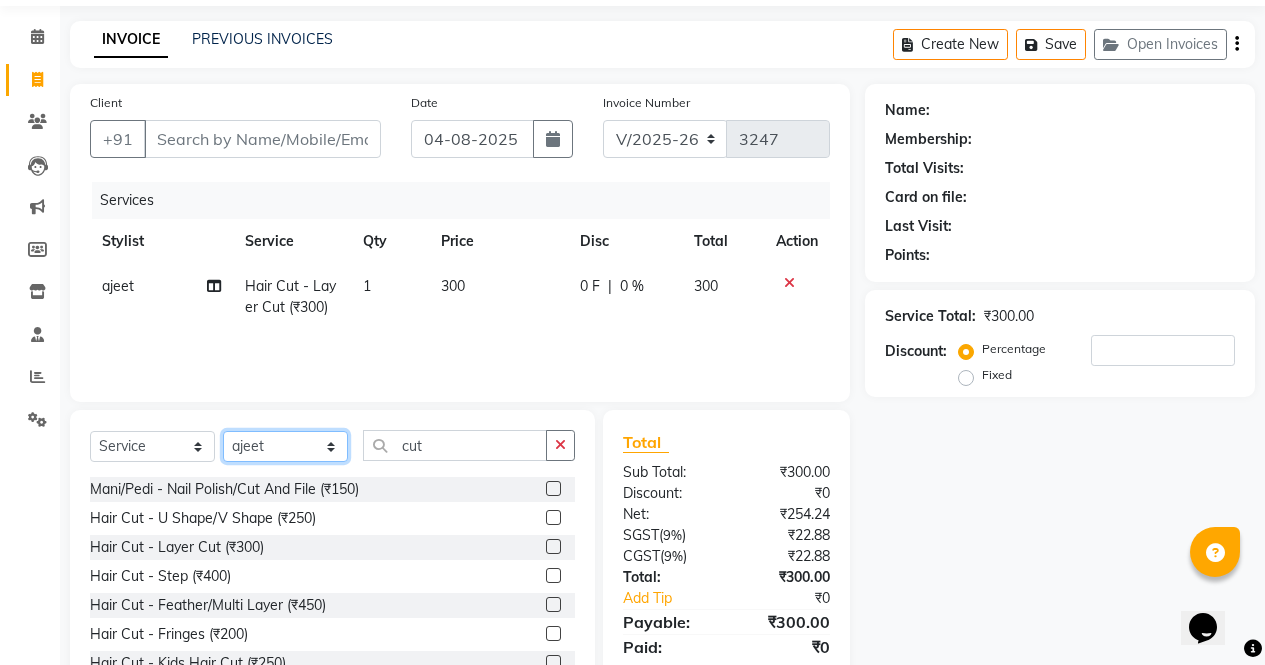 scroll, scrollTop: 63, scrollLeft: 0, axis: vertical 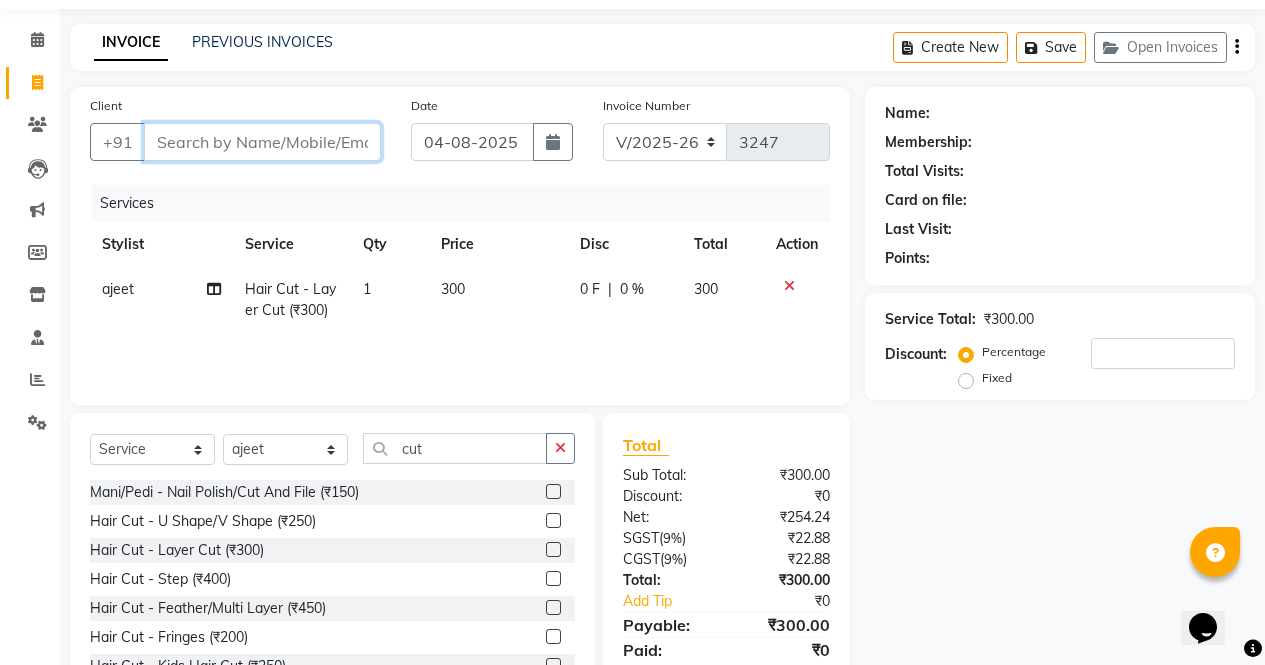 click on "Client" at bounding box center [262, 142] 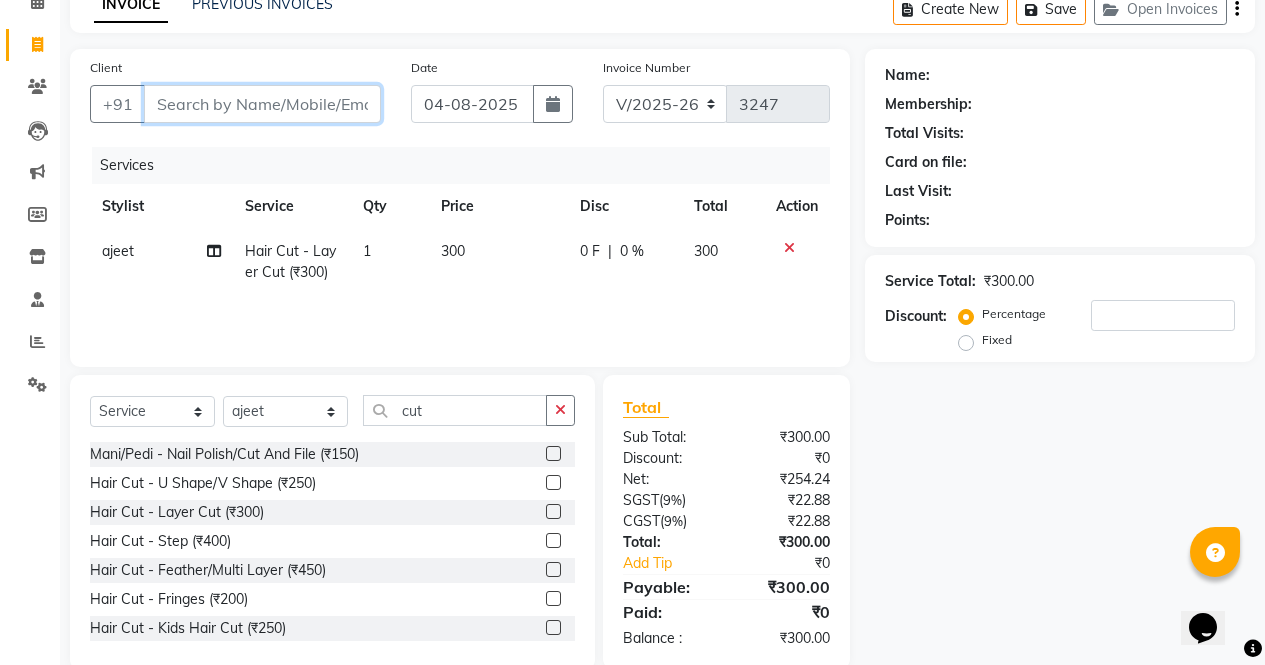 scroll, scrollTop: 136, scrollLeft: 0, axis: vertical 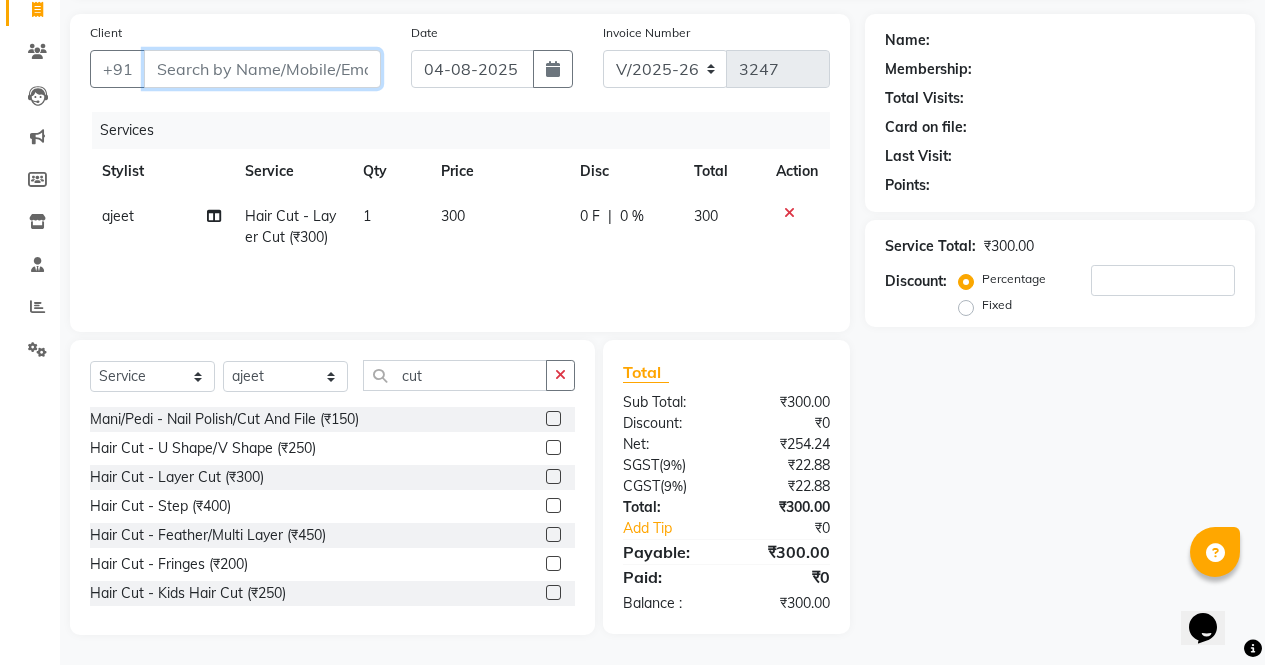 click on "Client" at bounding box center (262, 69) 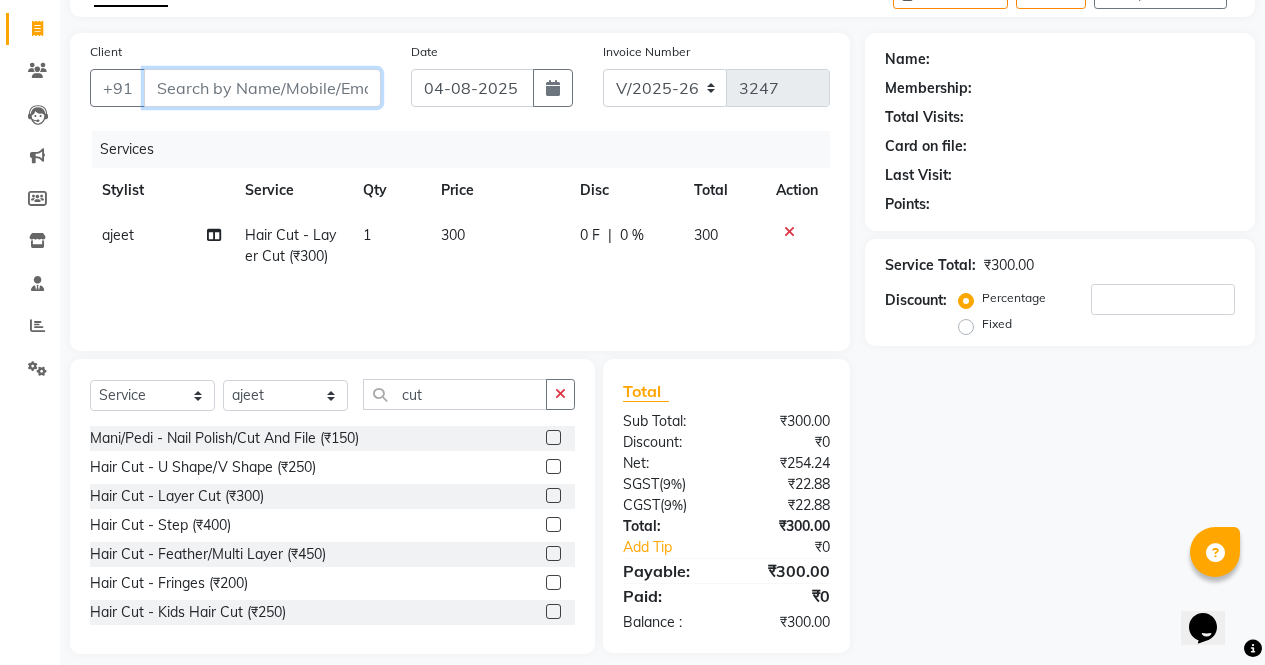 scroll, scrollTop: 136, scrollLeft: 0, axis: vertical 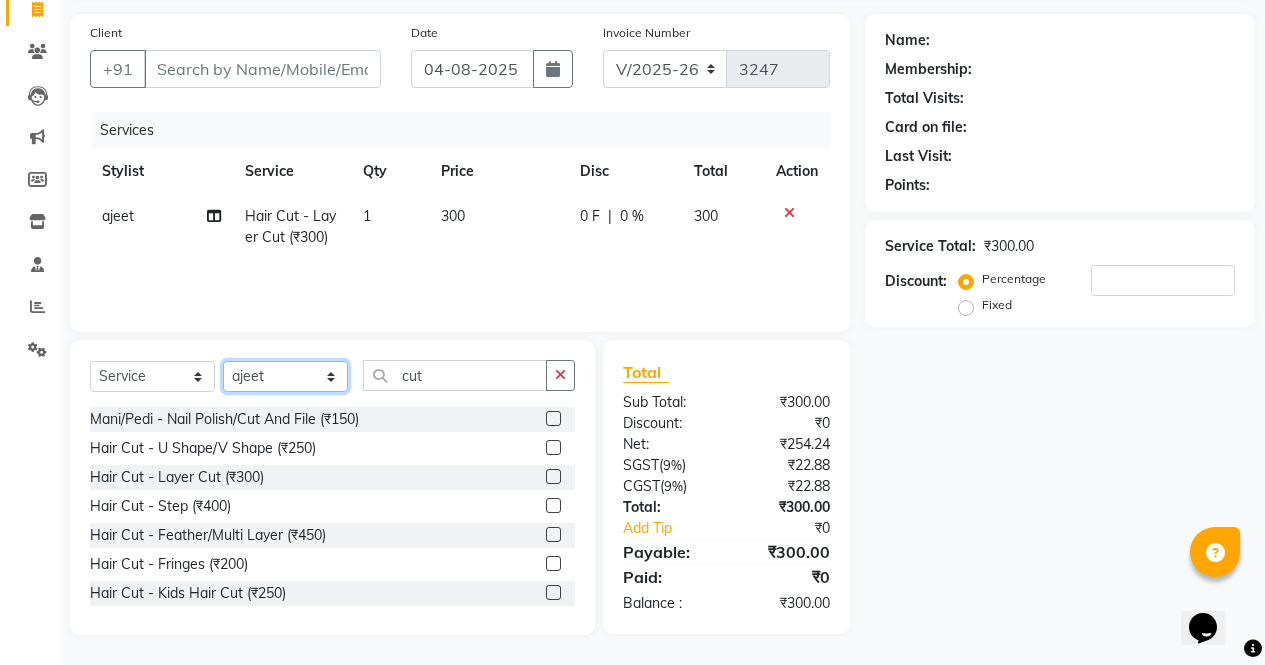 click on "Select Stylist ajeet anu armaan ashu Front Desk muskaan rakhi saima shivam soni sunil yashoda" 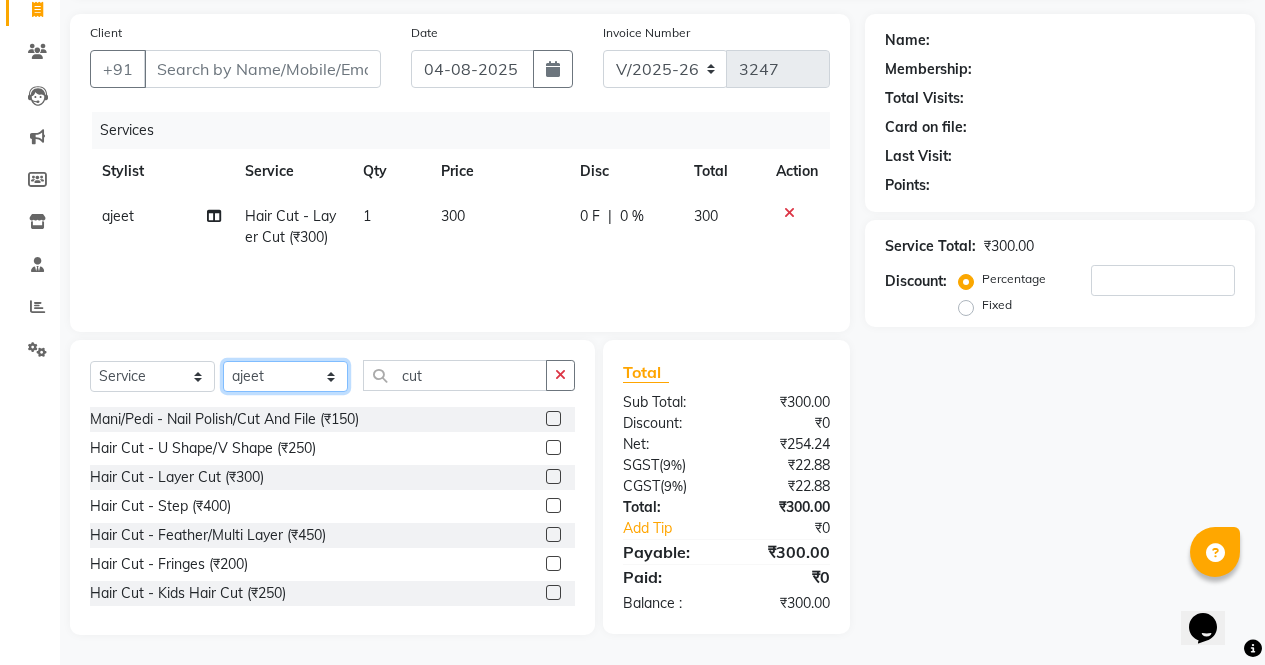 select on "60383" 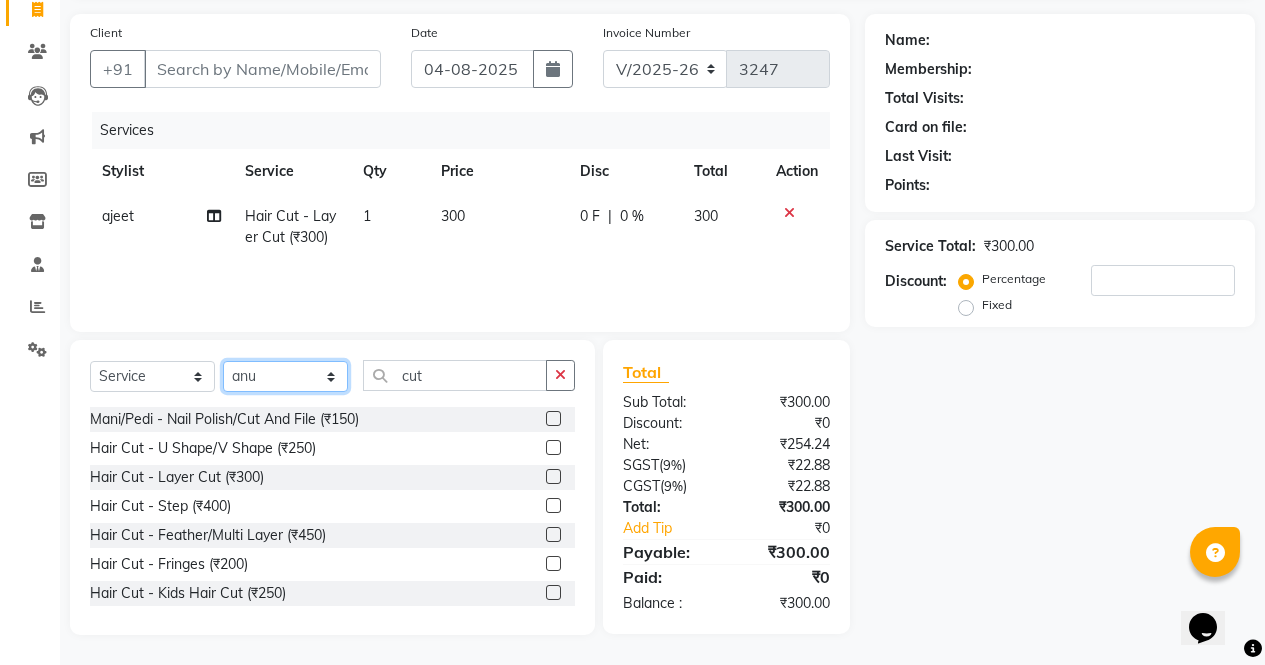 click on "Select Stylist ajeet anu armaan ashu Front Desk muskaan rakhi saima shivam soni sunil yashoda" 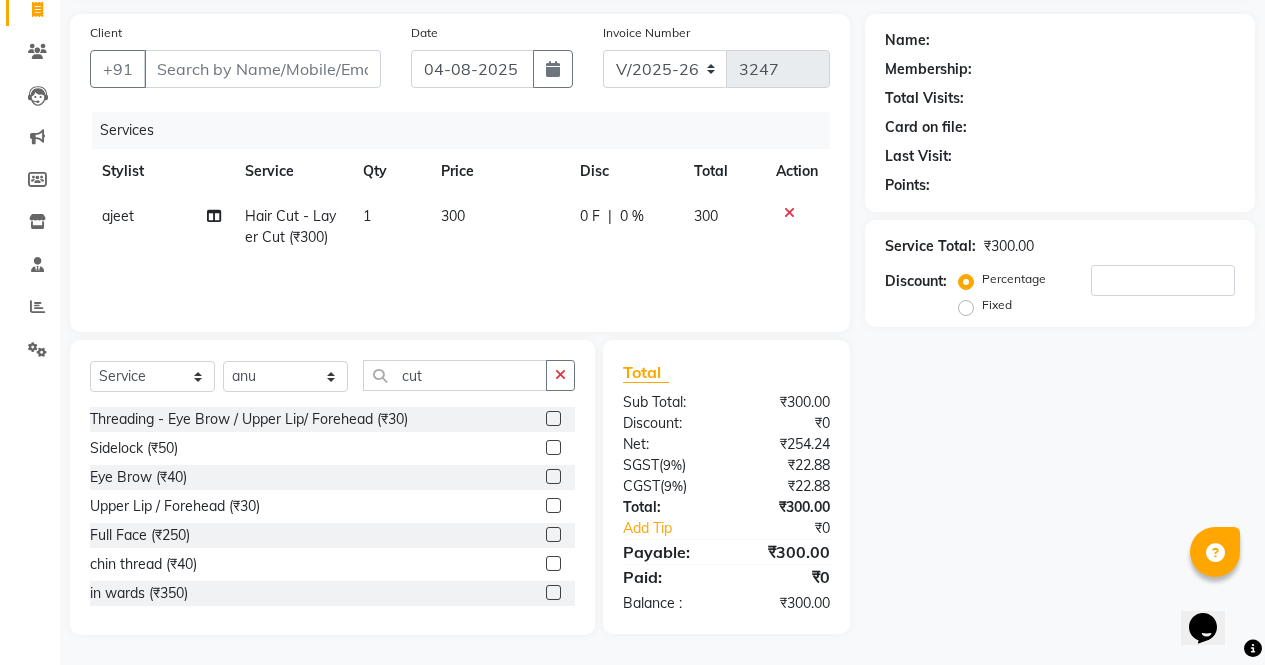 click 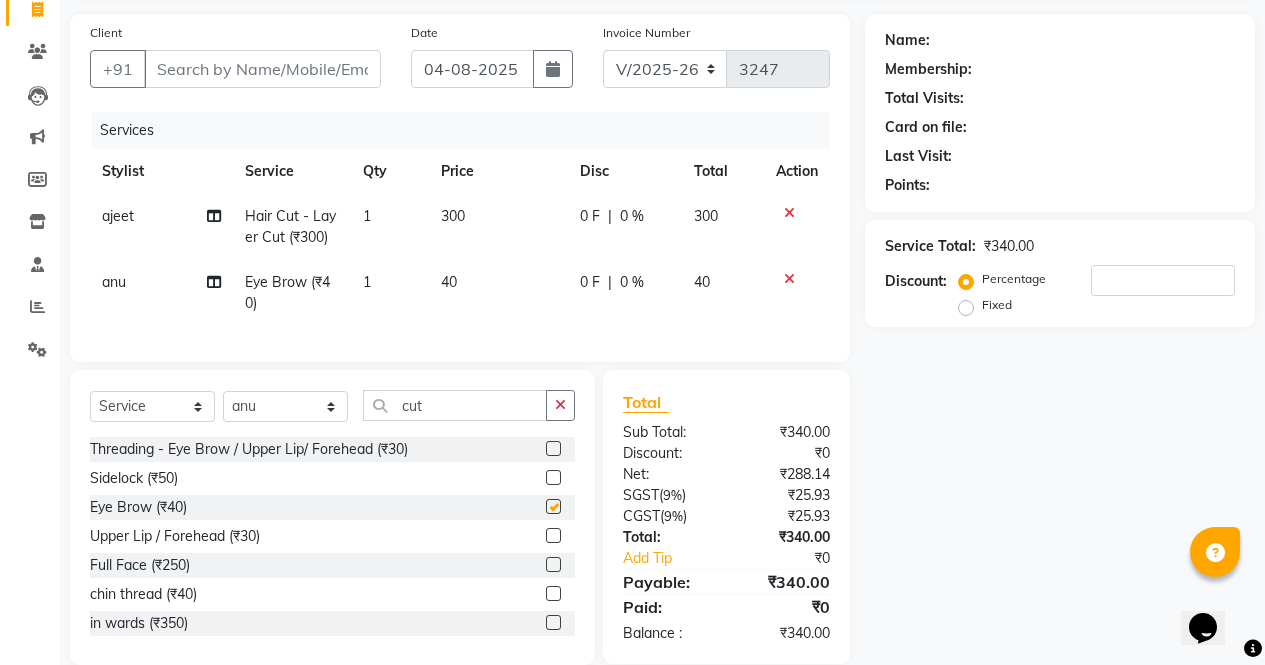 checkbox on "false" 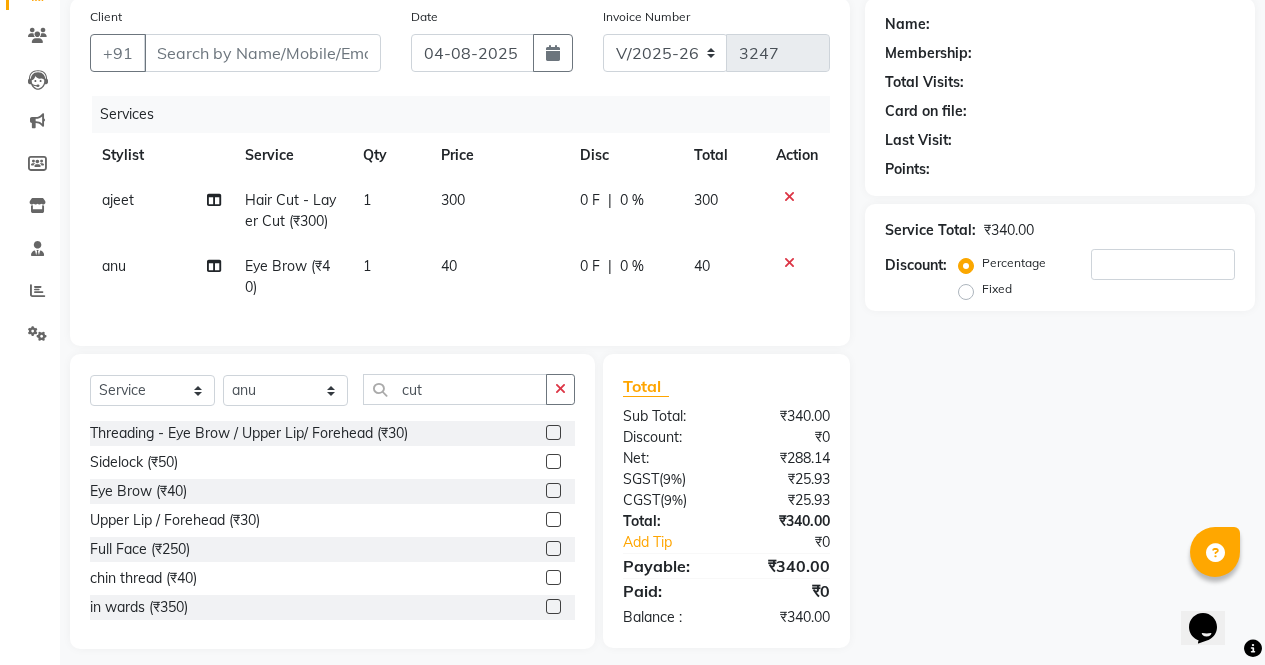 scroll, scrollTop: 181, scrollLeft: 0, axis: vertical 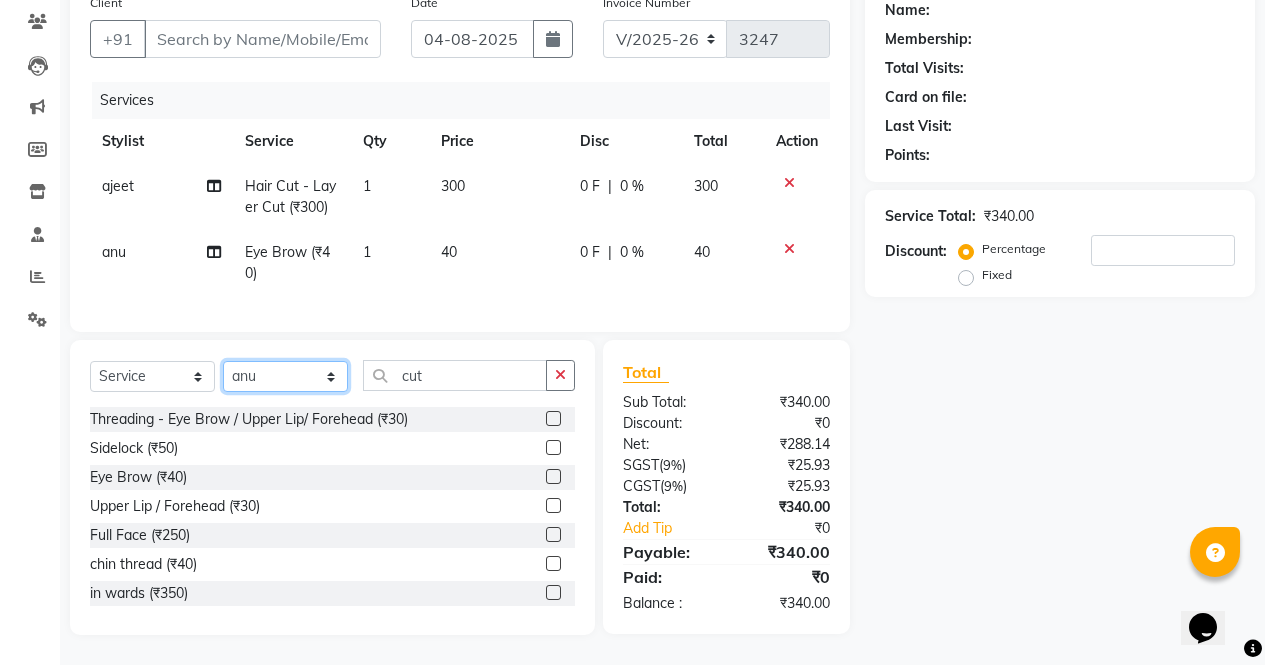 click on "Select Stylist ajeet anu armaan ashu Front Desk muskaan rakhi saima shivam soni sunil yashoda" 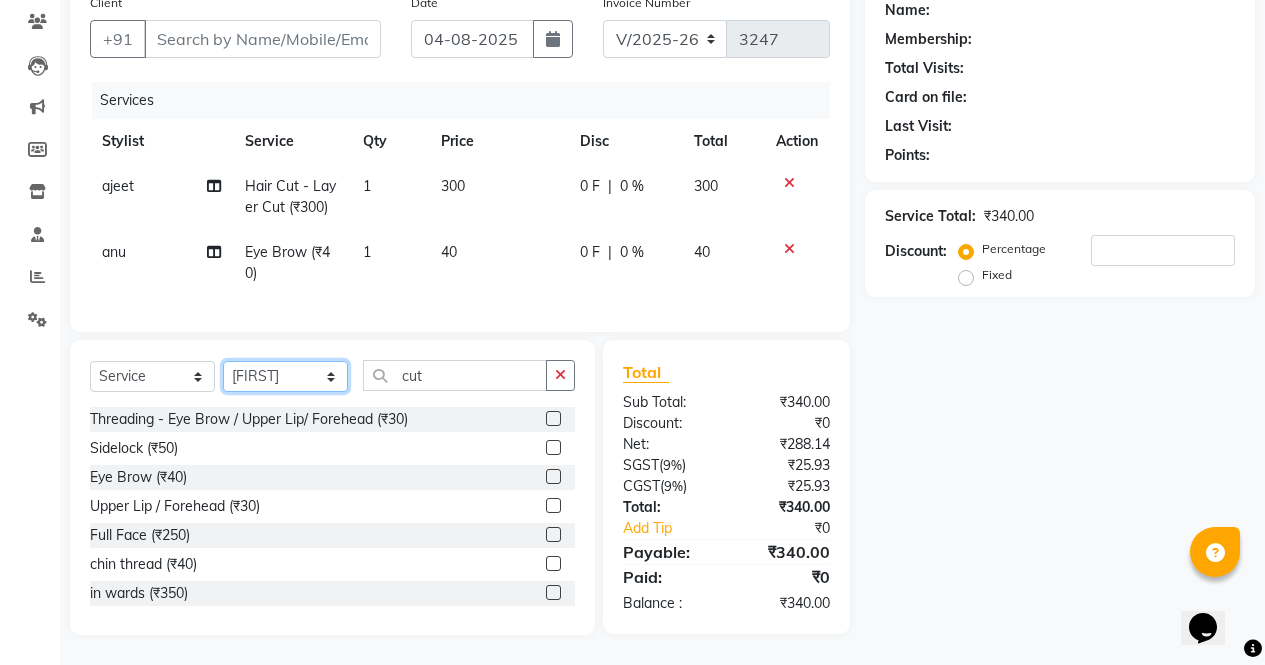 click on "Select Stylist ajeet anu armaan ashu Front Desk muskaan rakhi saima shivam soni sunil yashoda" 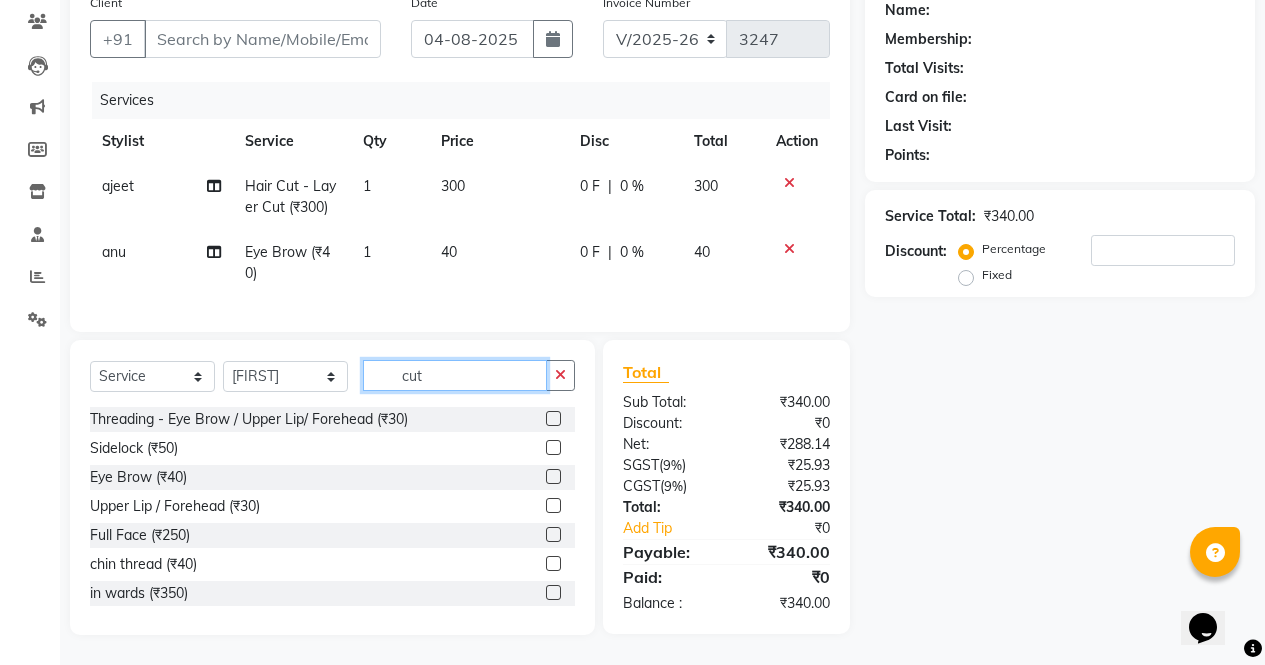 click on "cut" 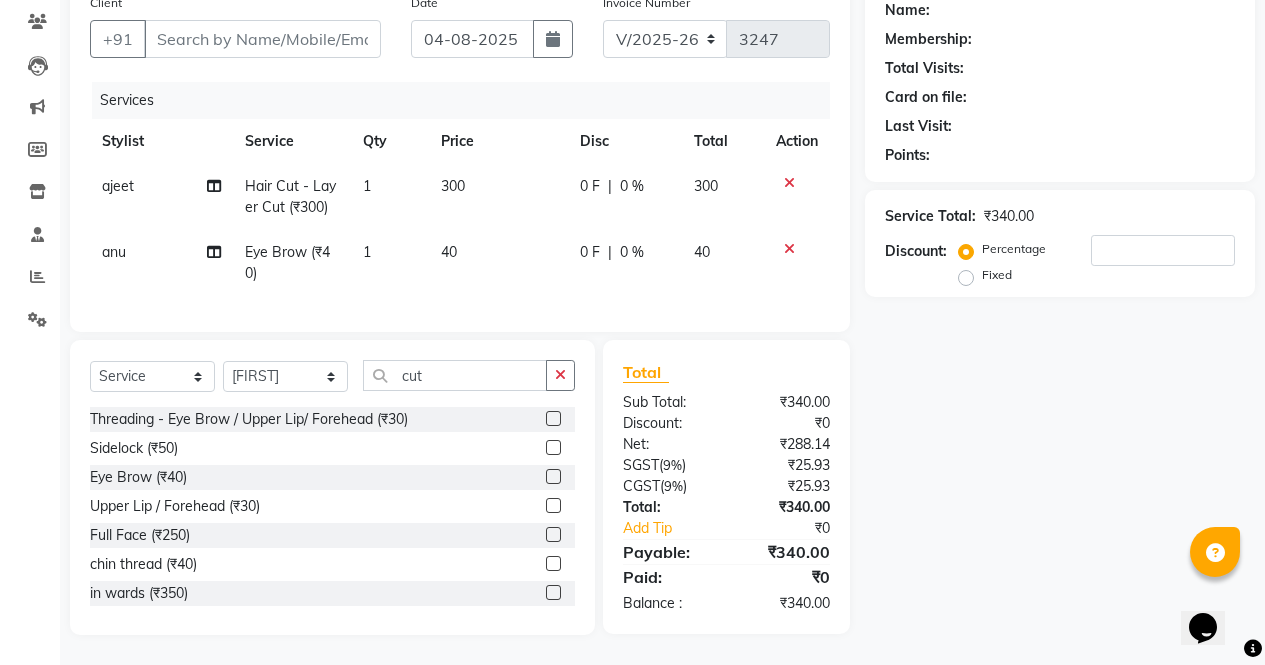 click 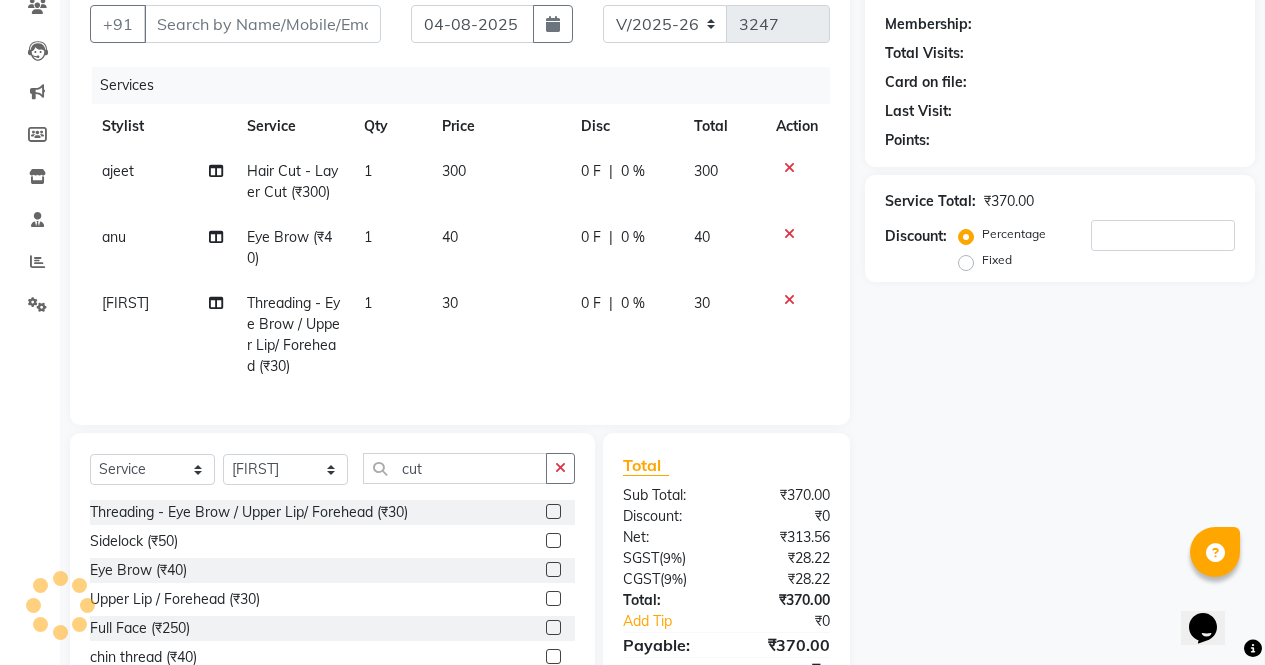 click 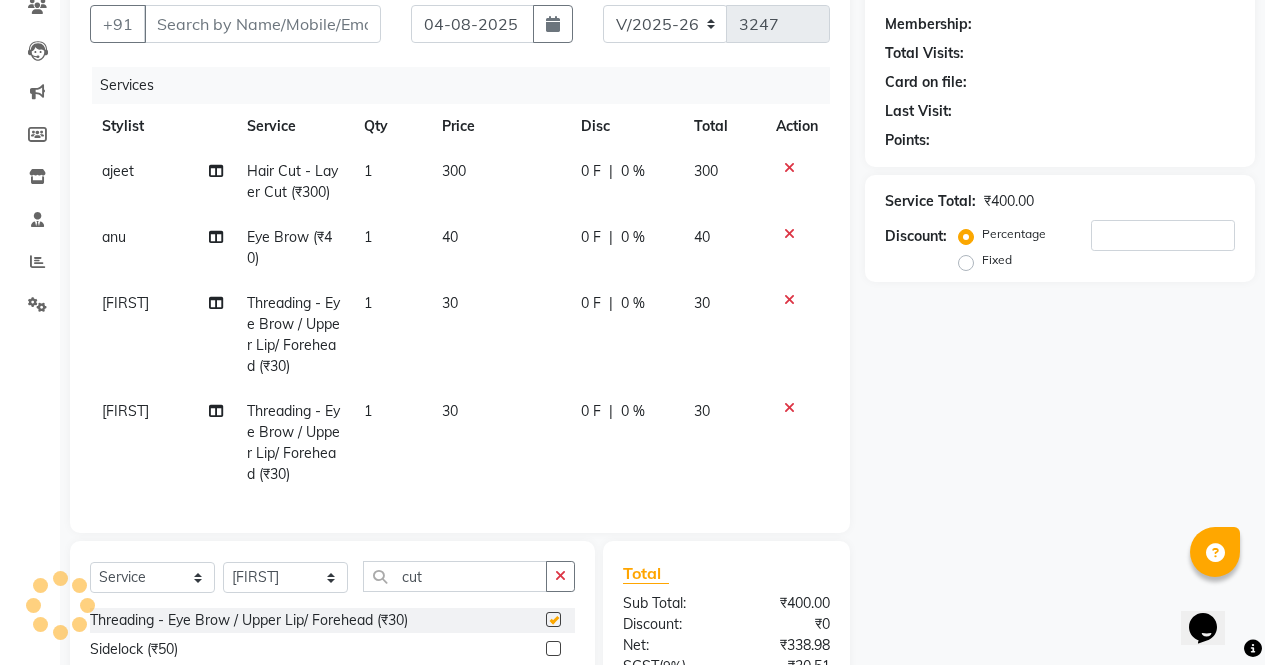 checkbox on "false" 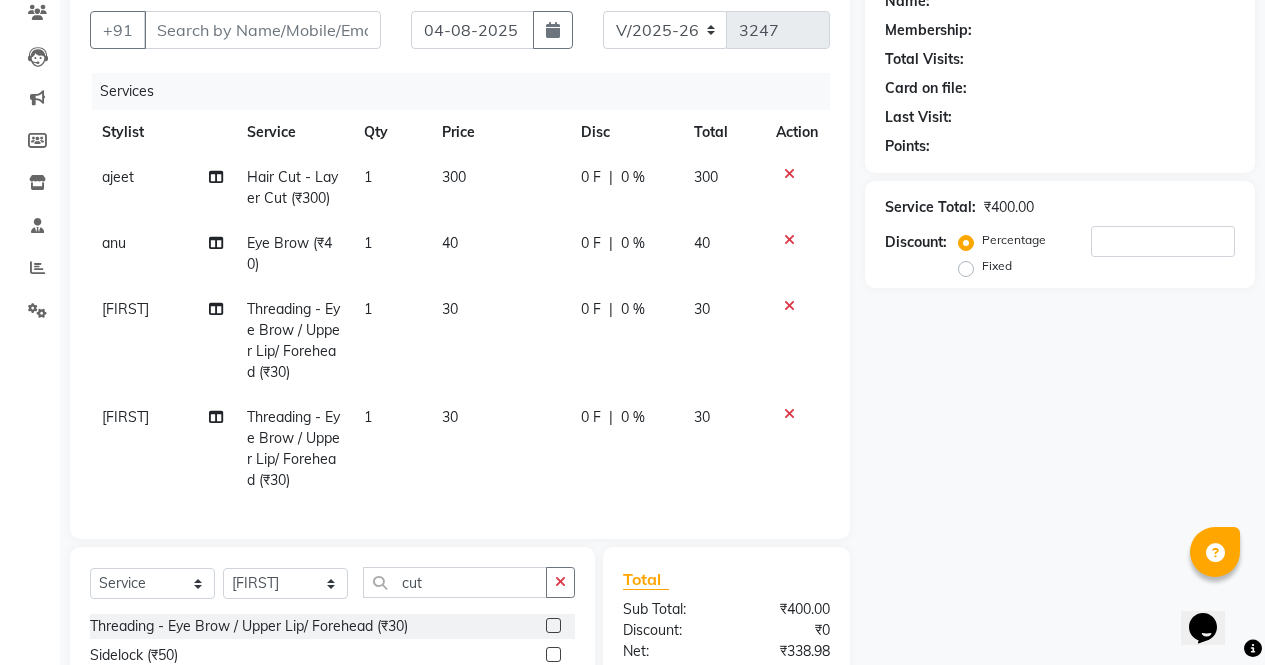 scroll, scrollTop: 169, scrollLeft: 0, axis: vertical 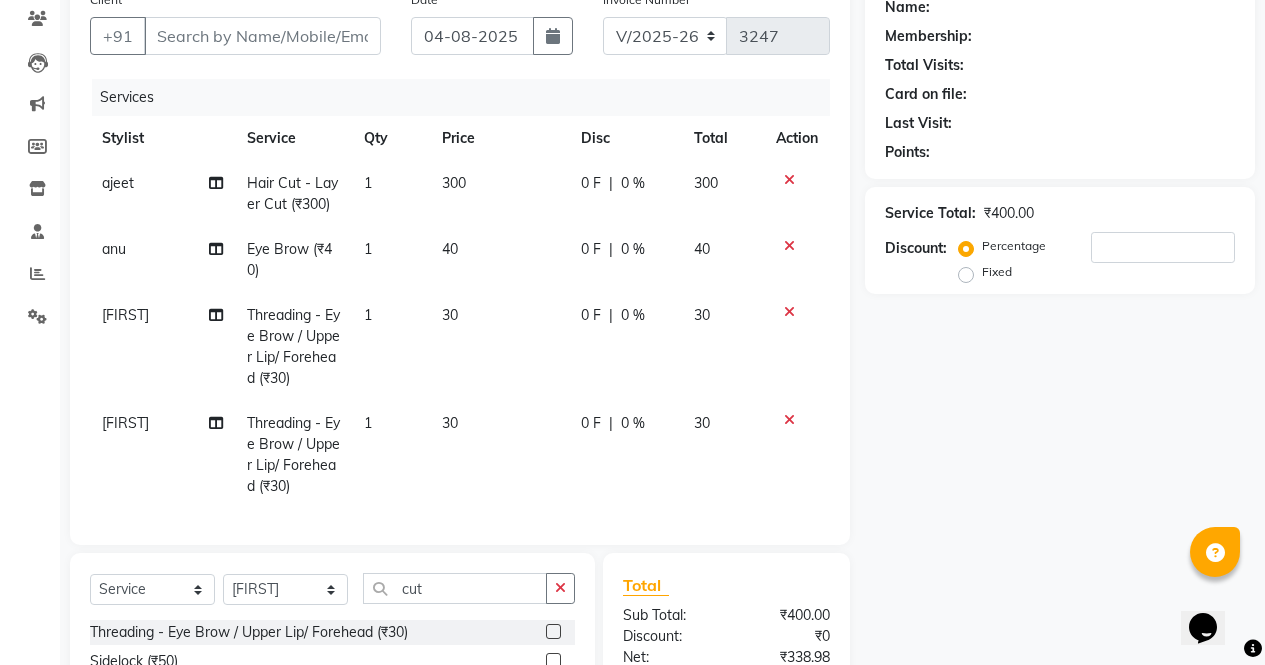 click 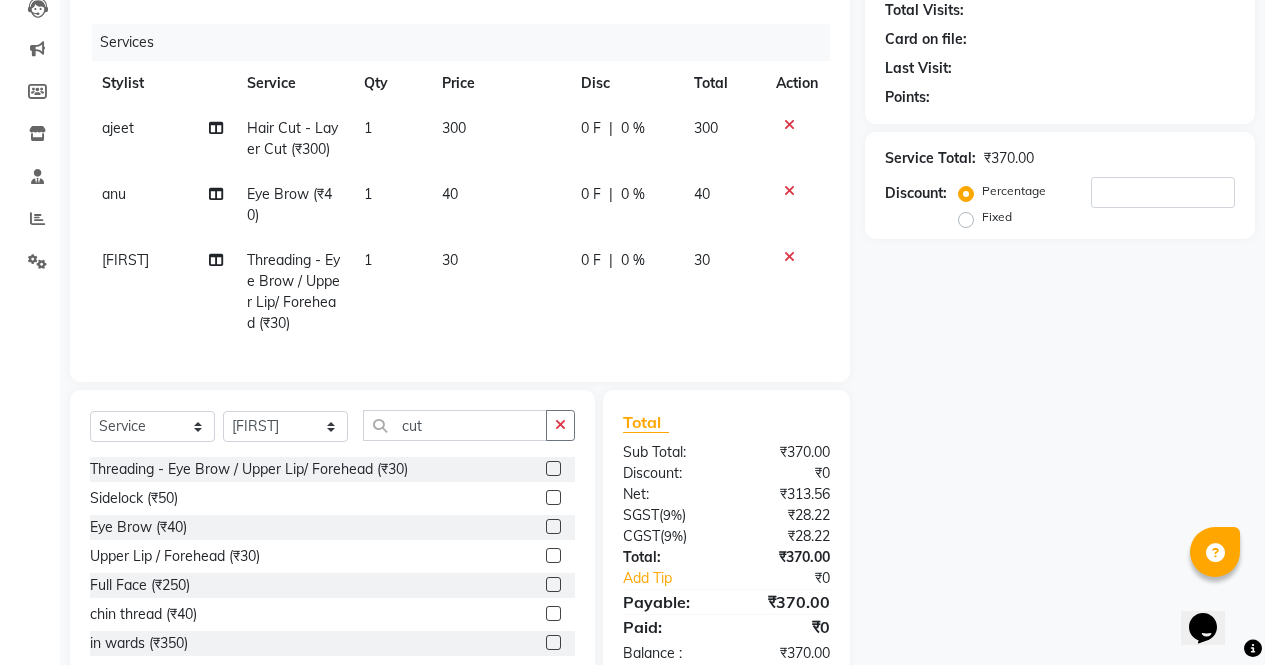scroll, scrollTop: 289, scrollLeft: 0, axis: vertical 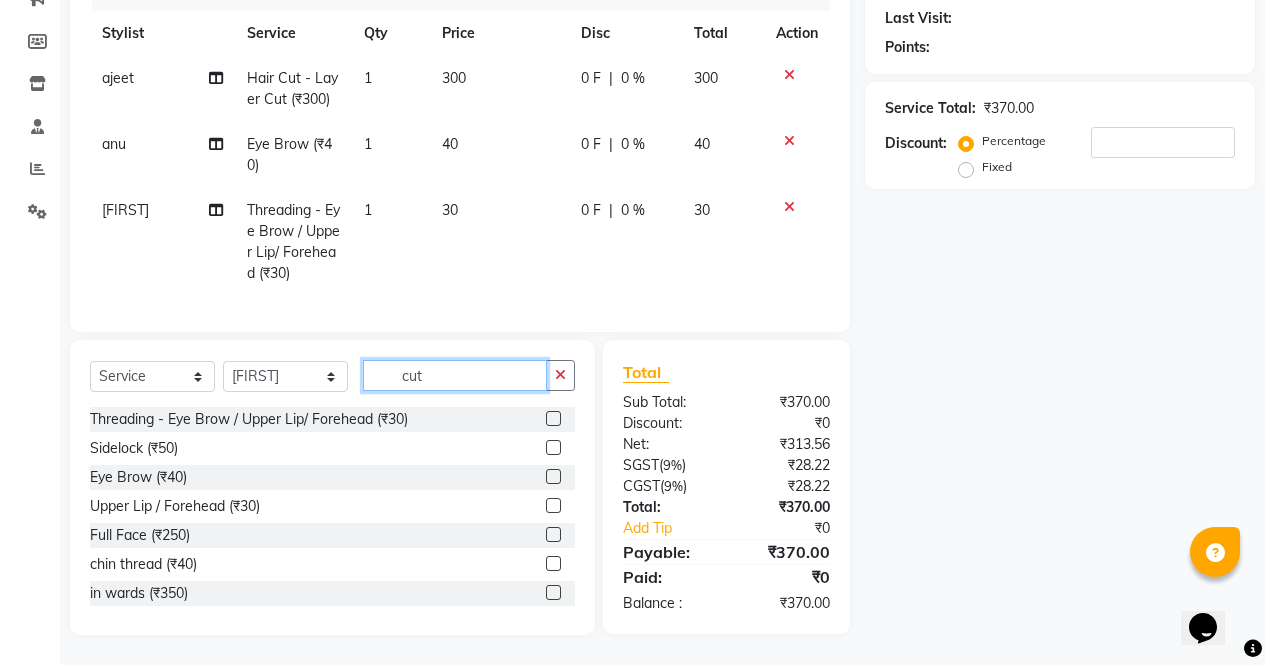click on "cut" 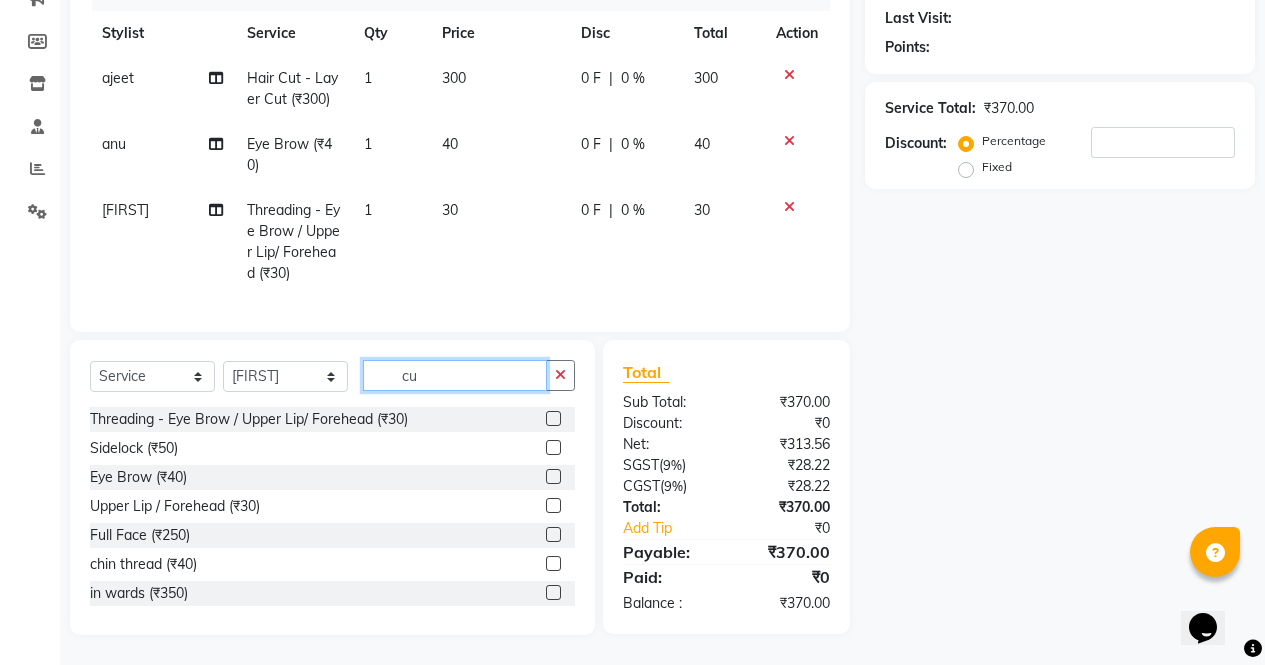 type on "c" 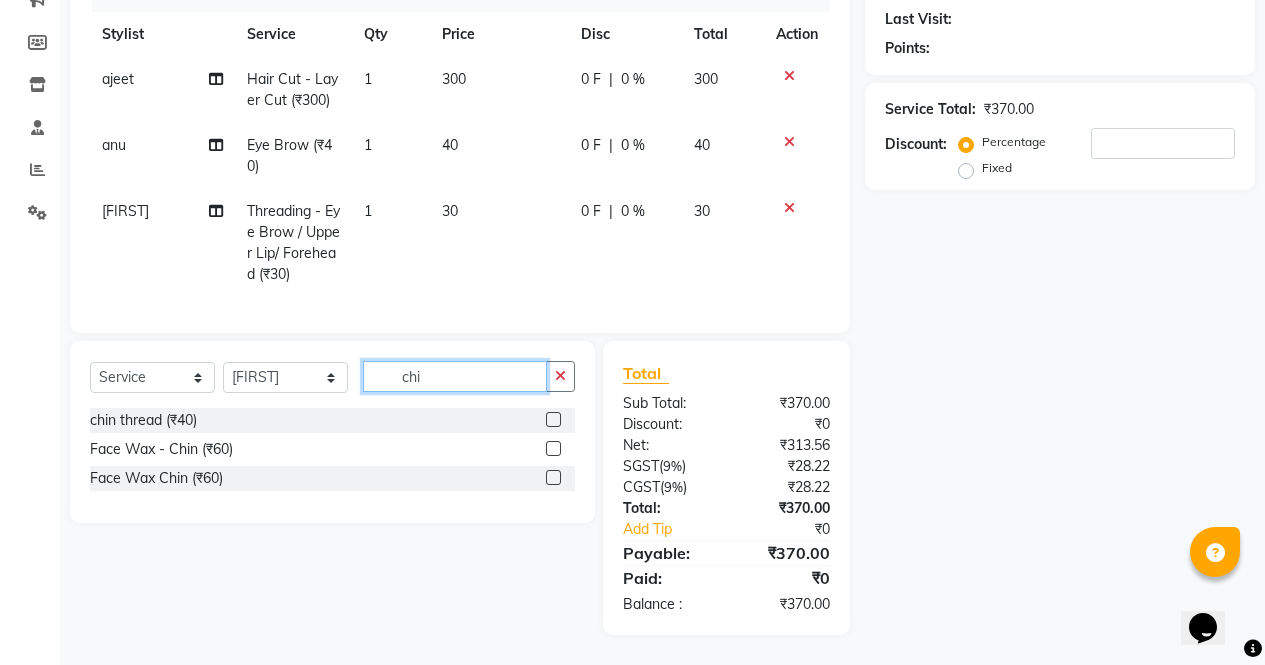 scroll, scrollTop: 288, scrollLeft: 0, axis: vertical 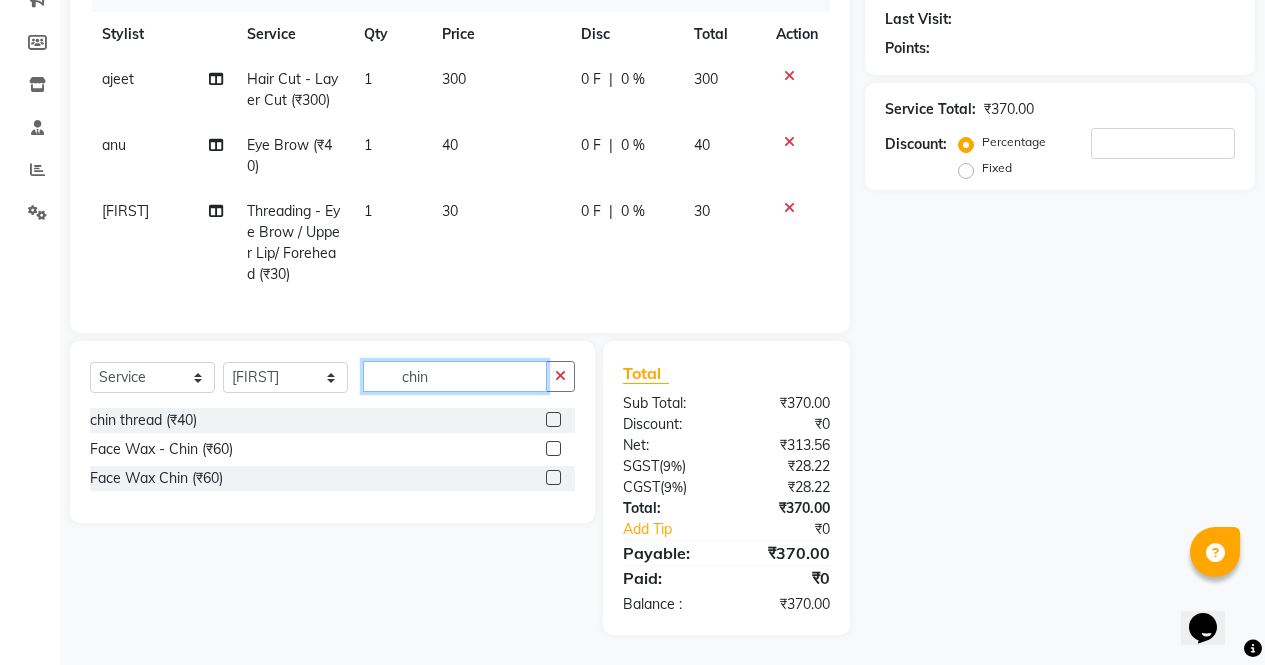 type on "chin" 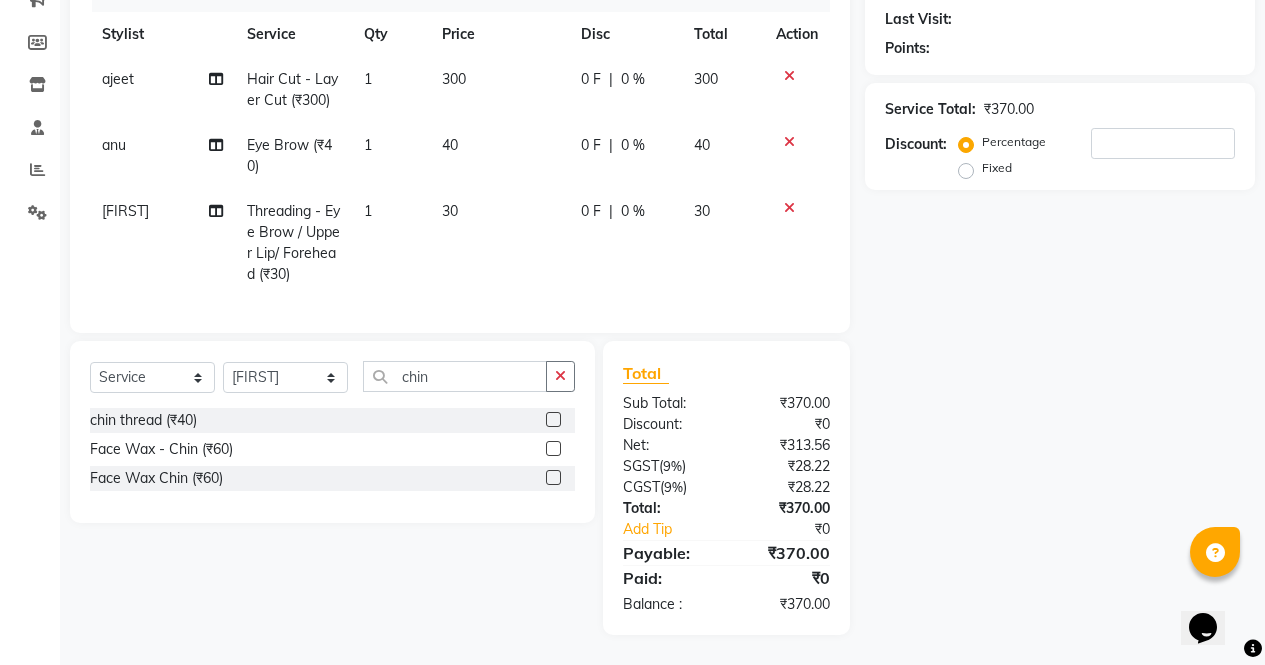 click 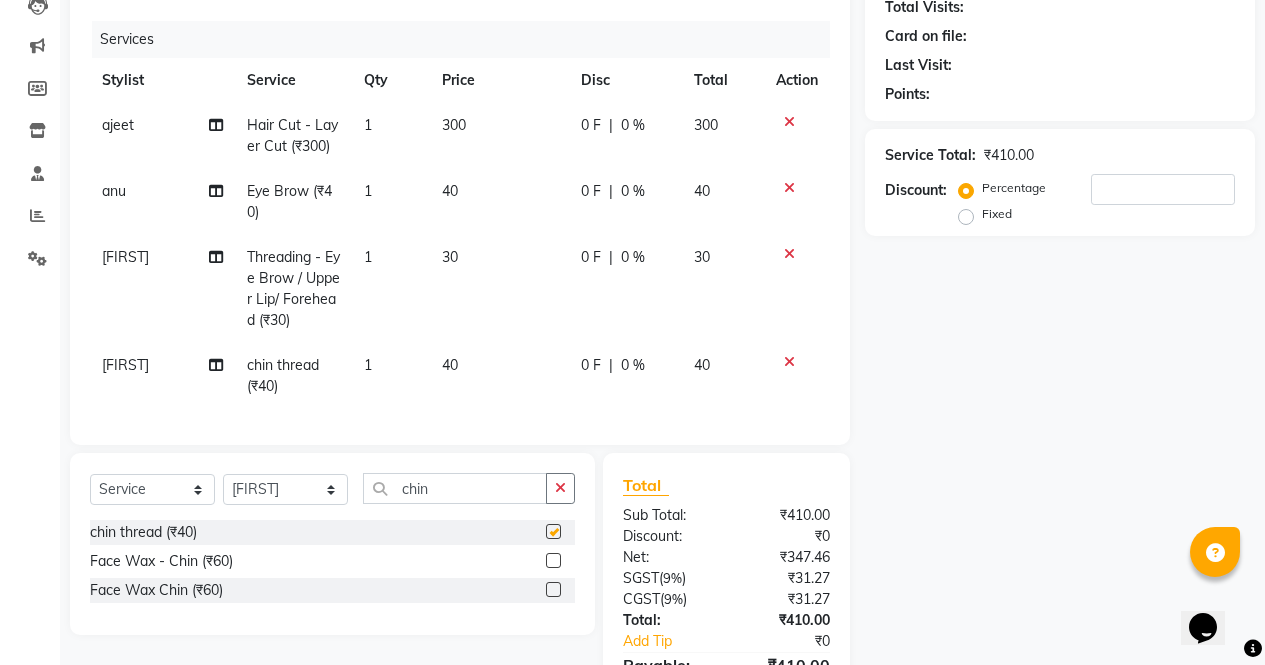 checkbox on "false" 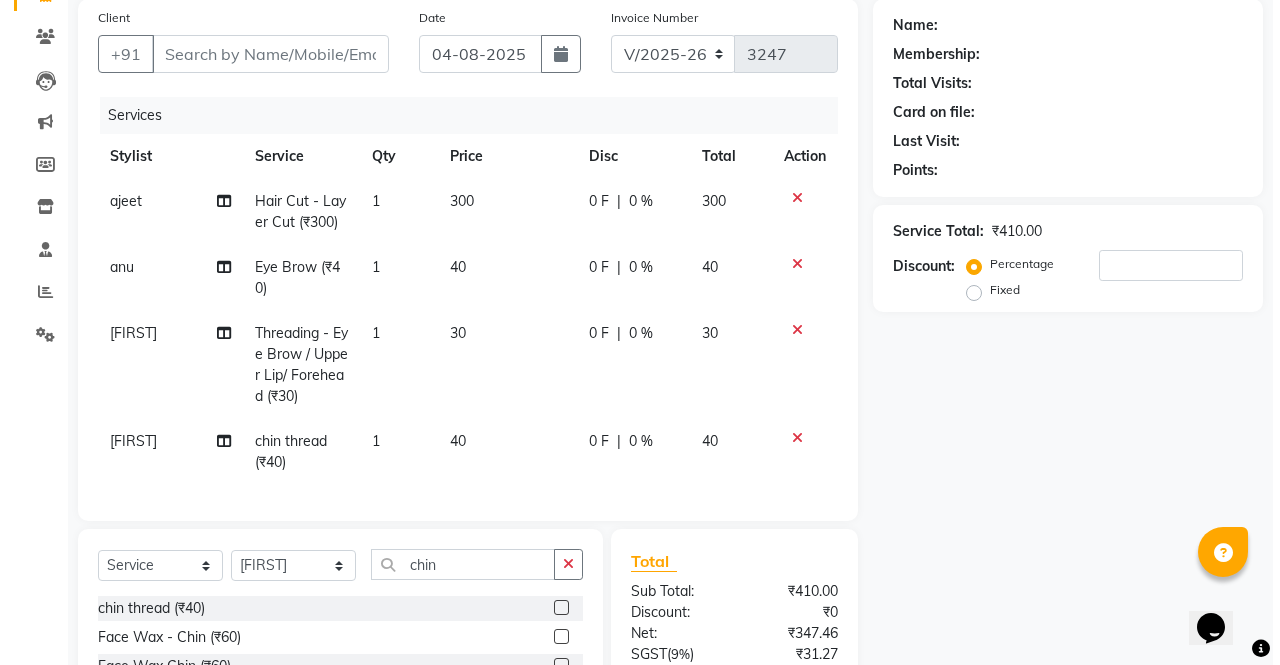 scroll, scrollTop: 125, scrollLeft: 0, axis: vertical 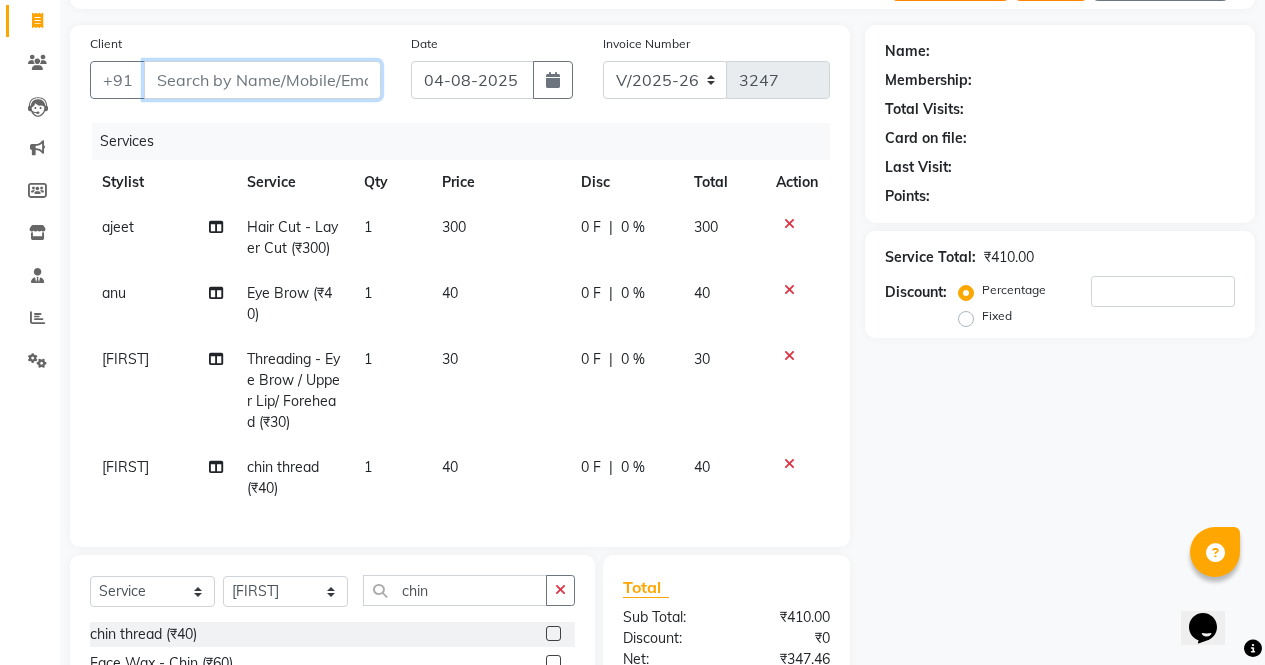 click on "Client" at bounding box center (262, 80) 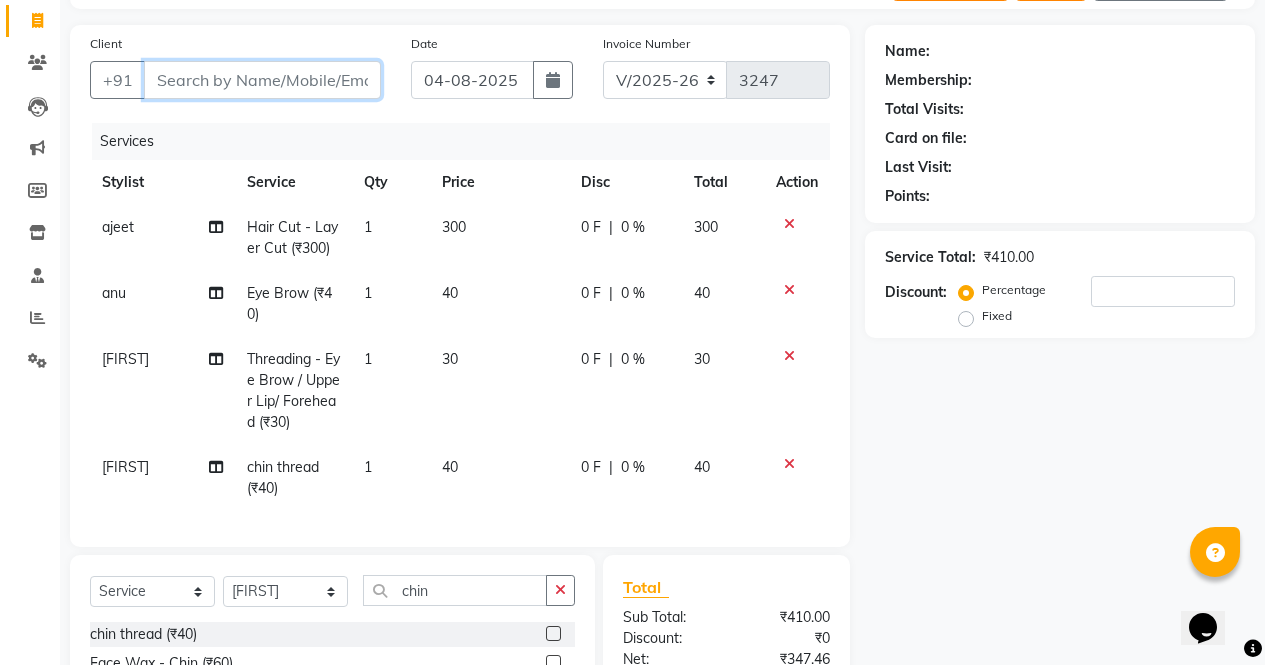 type on "9" 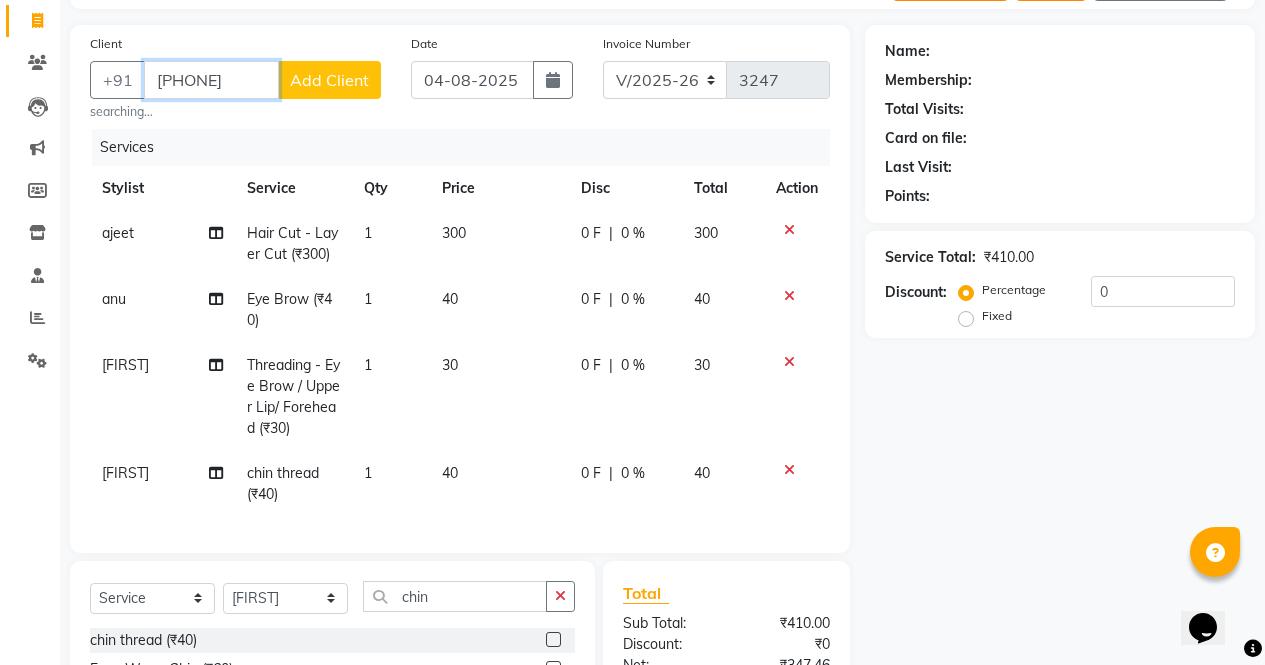 type on "[PHONE]" 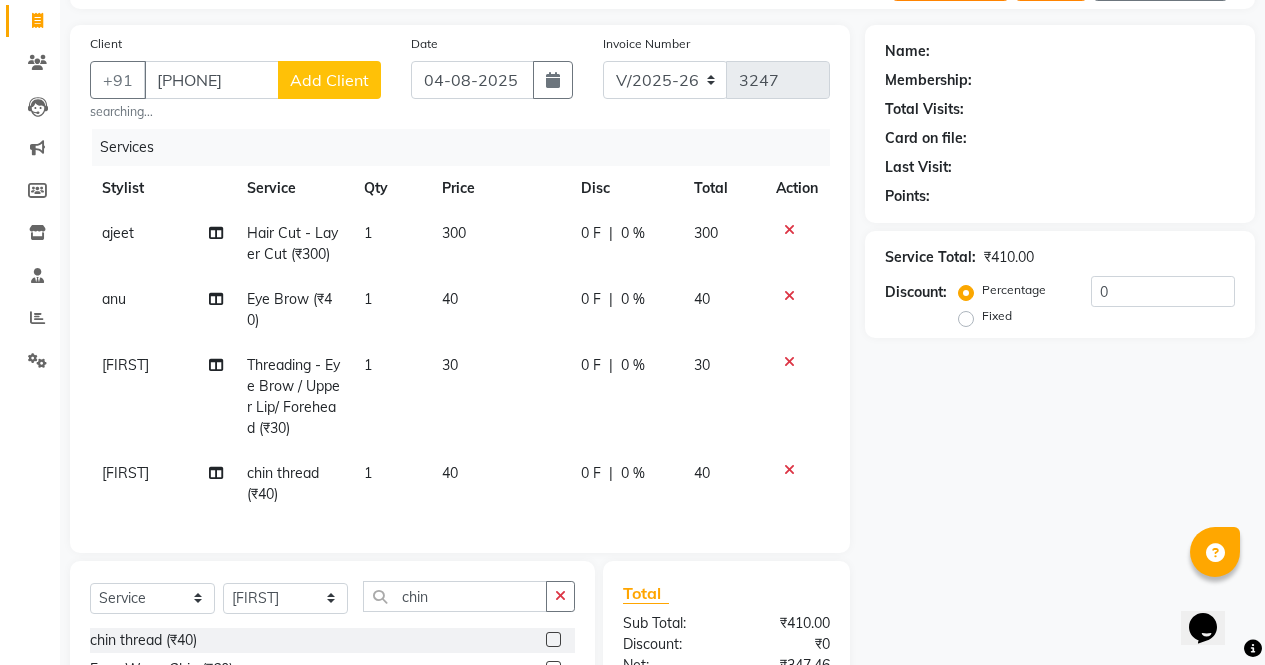 click on "Add Client" 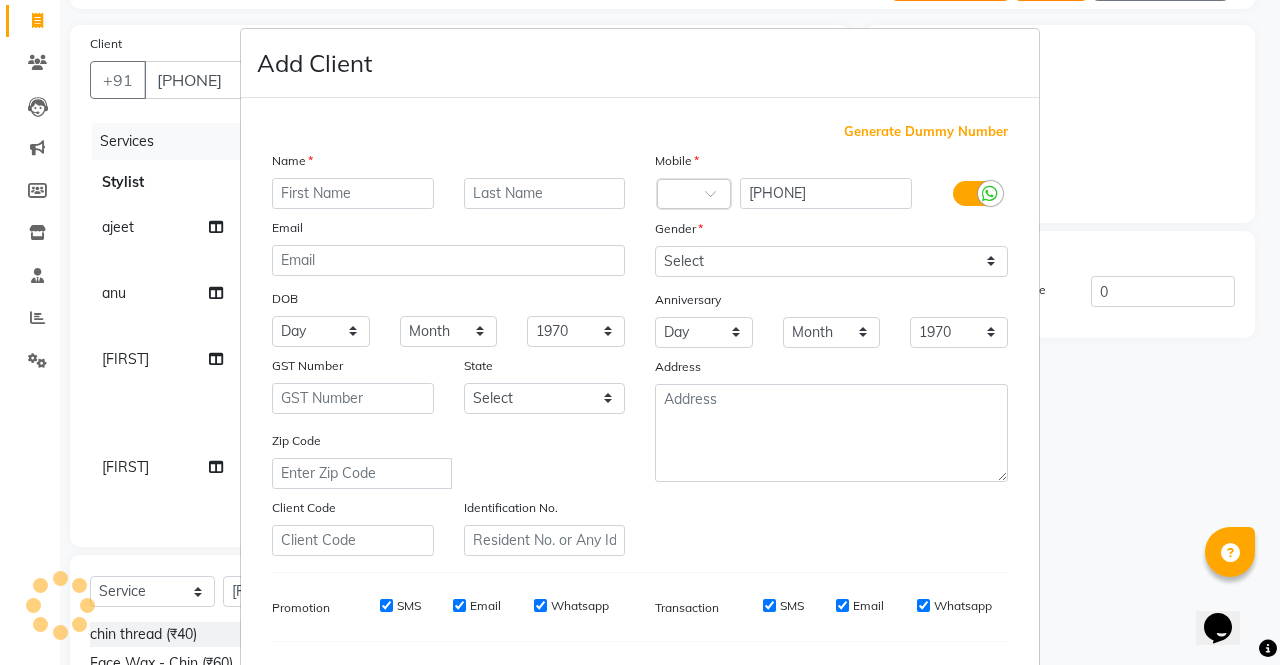 click at bounding box center [353, 193] 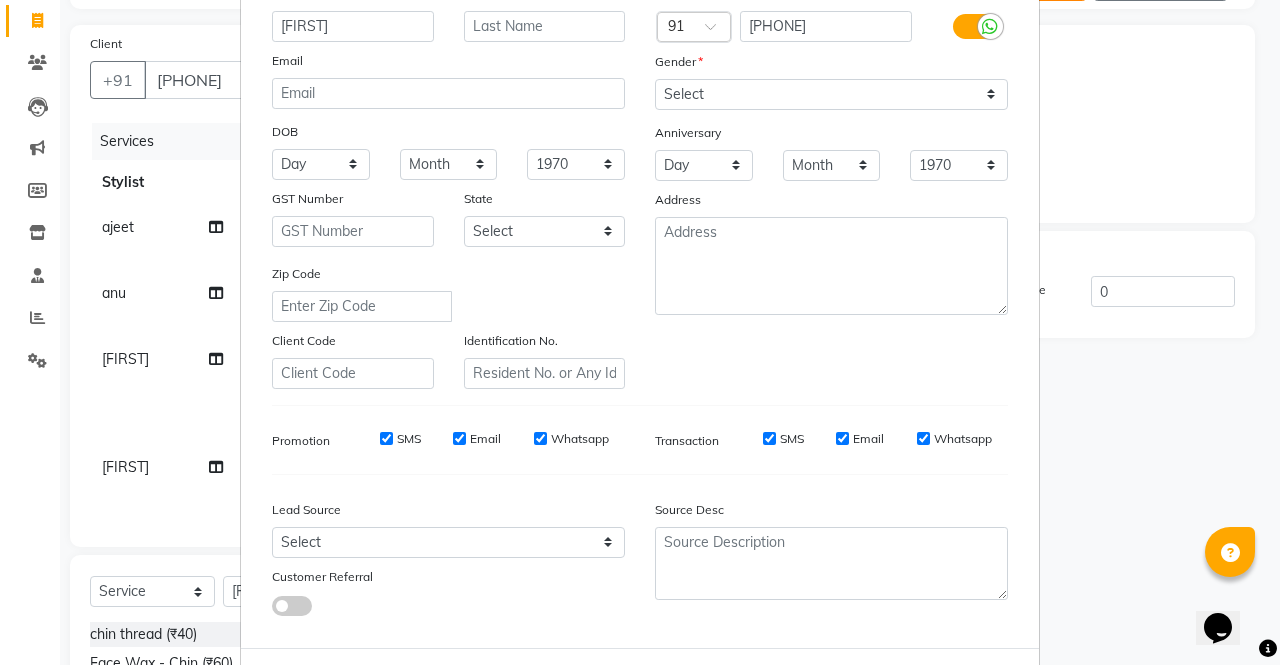 scroll, scrollTop: 176, scrollLeft: 0, axis: vertical 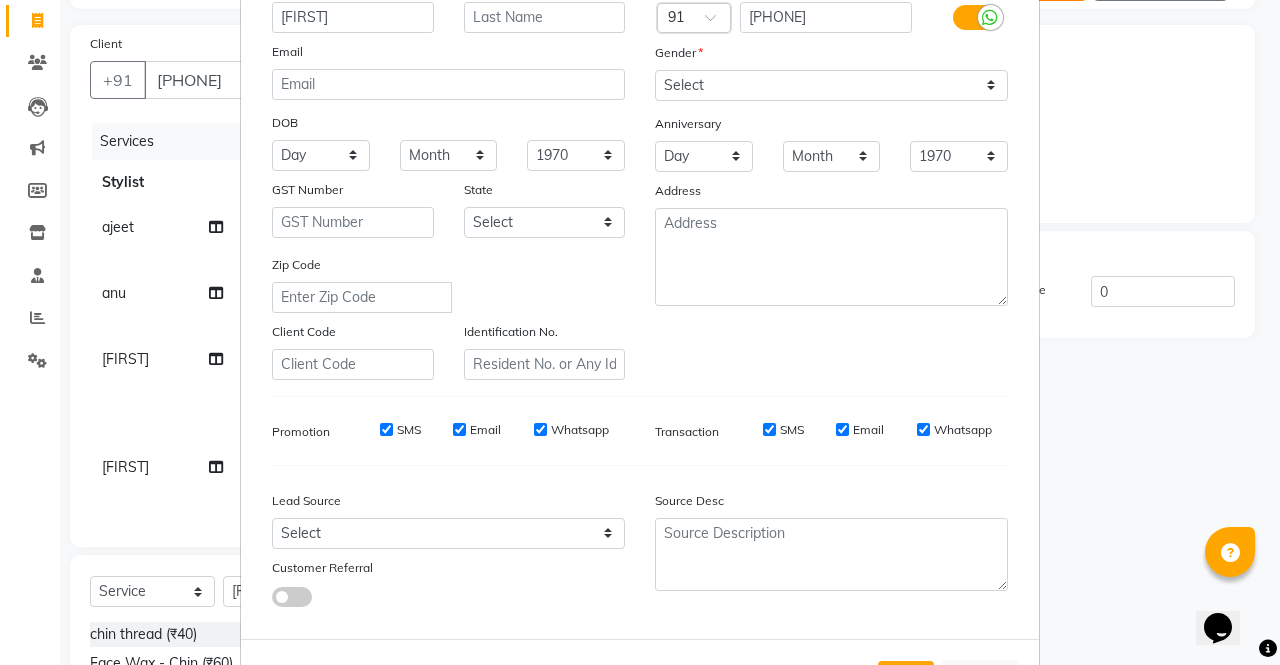 type on "[FIRST]" 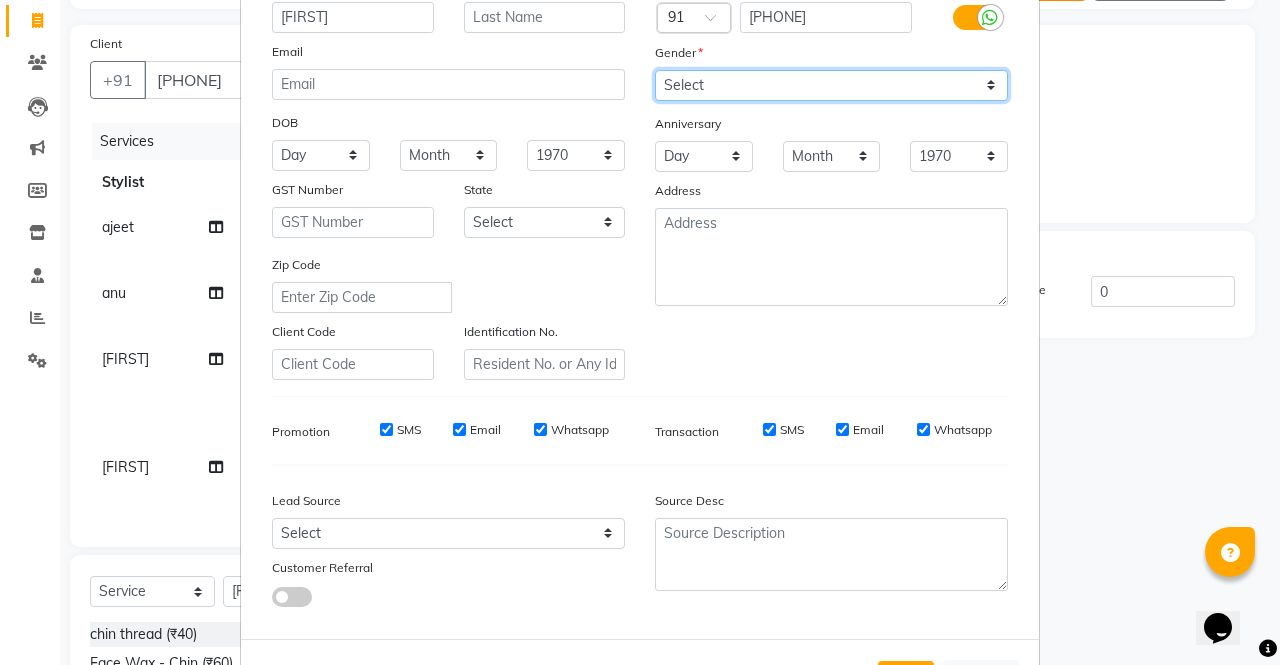 click on "Select Male Female Other Prefer Not To Say" at bounding box center (831, 85) 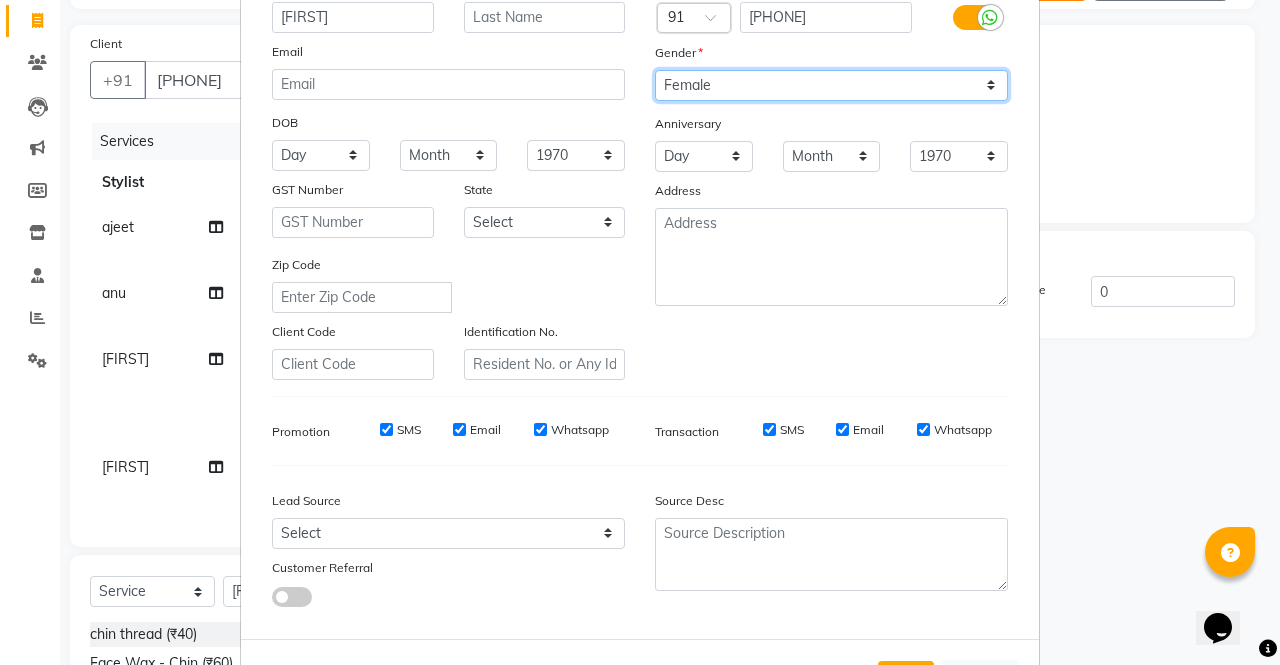 click on "Select Male Female Other Prefer Not To Say" at bounding box center [831, 85] 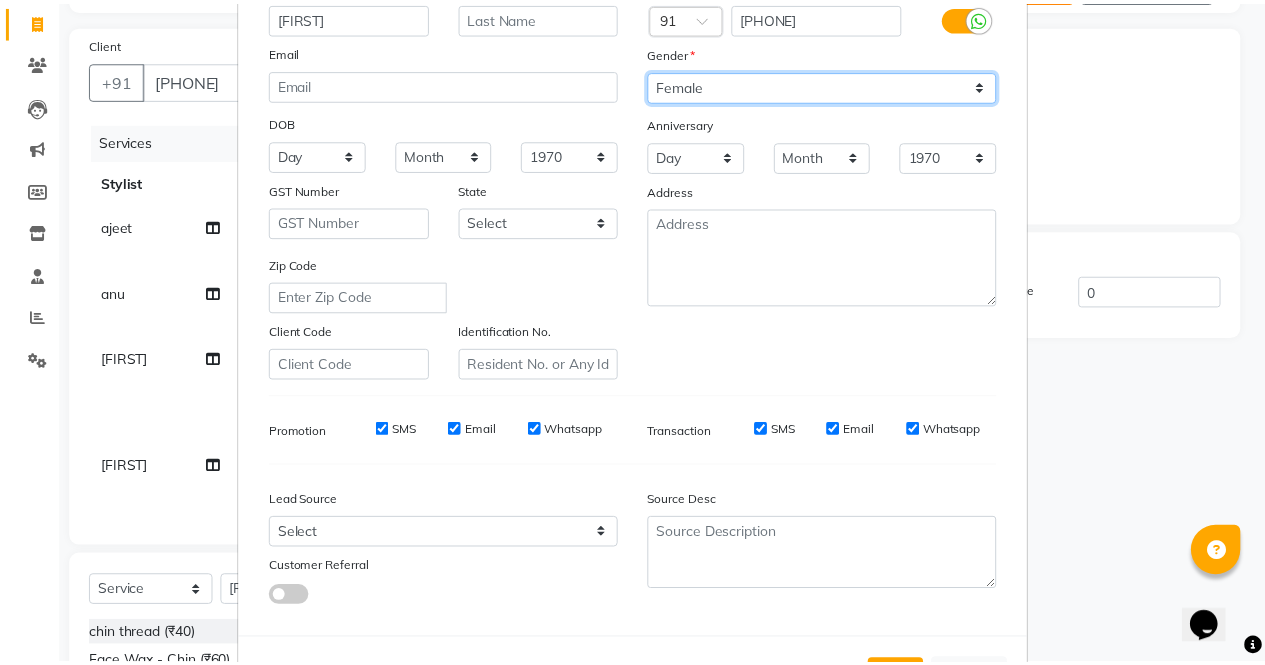 scroll, scrollTop: 258, scrollLeft: 0, axis: vertical 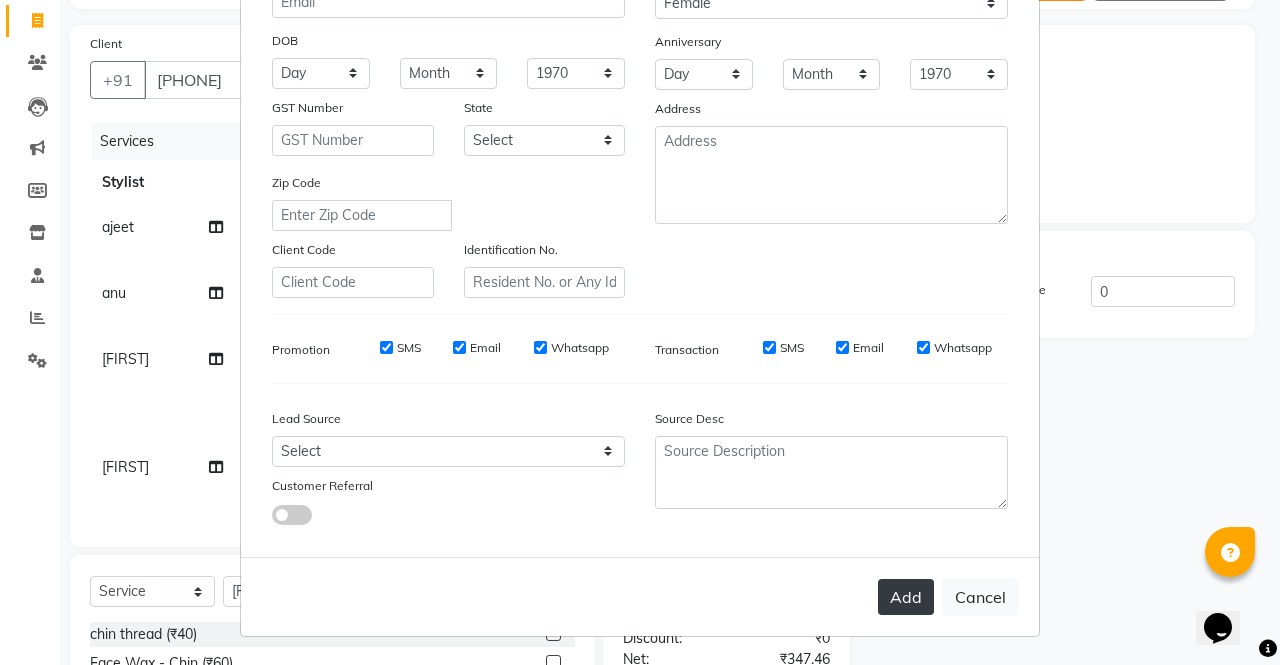 click on "Add" at bounding box center [906, 597] 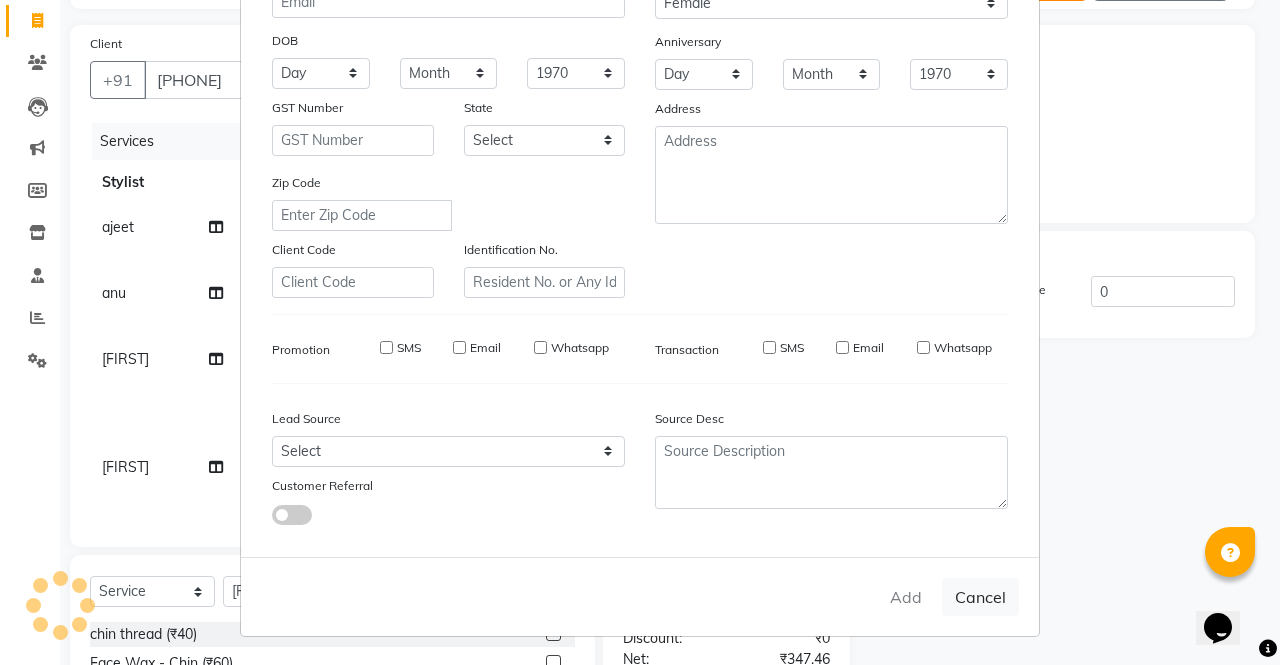 type 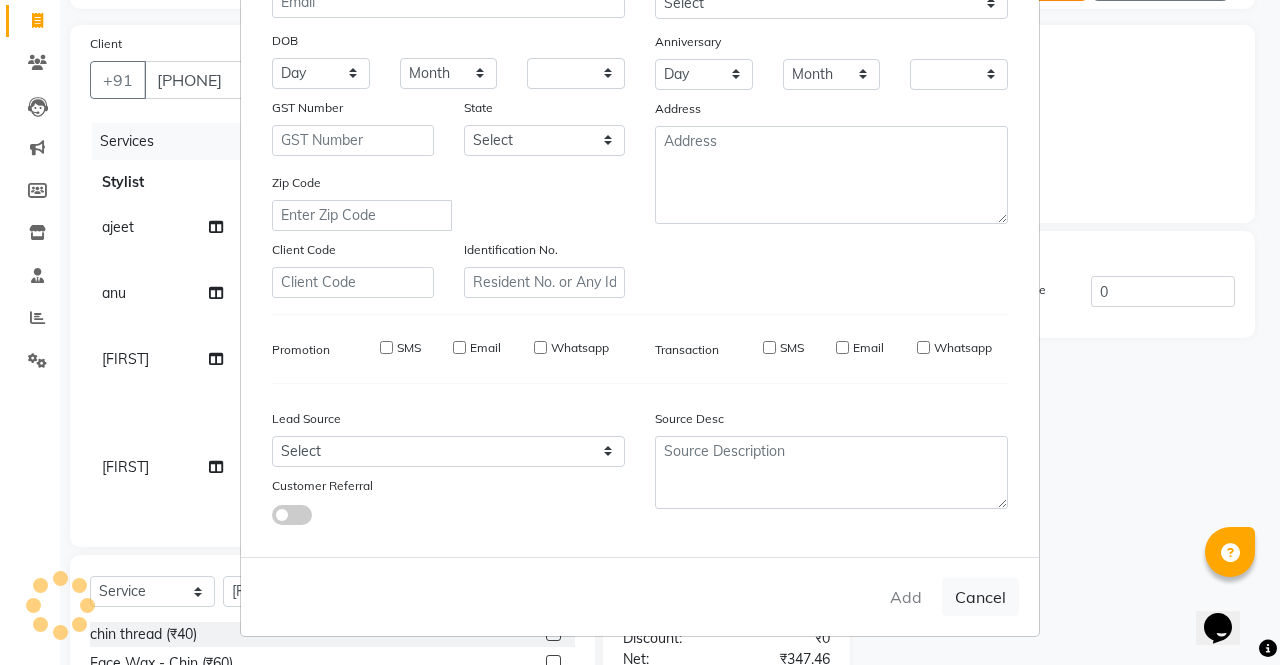 checkbox on "false" 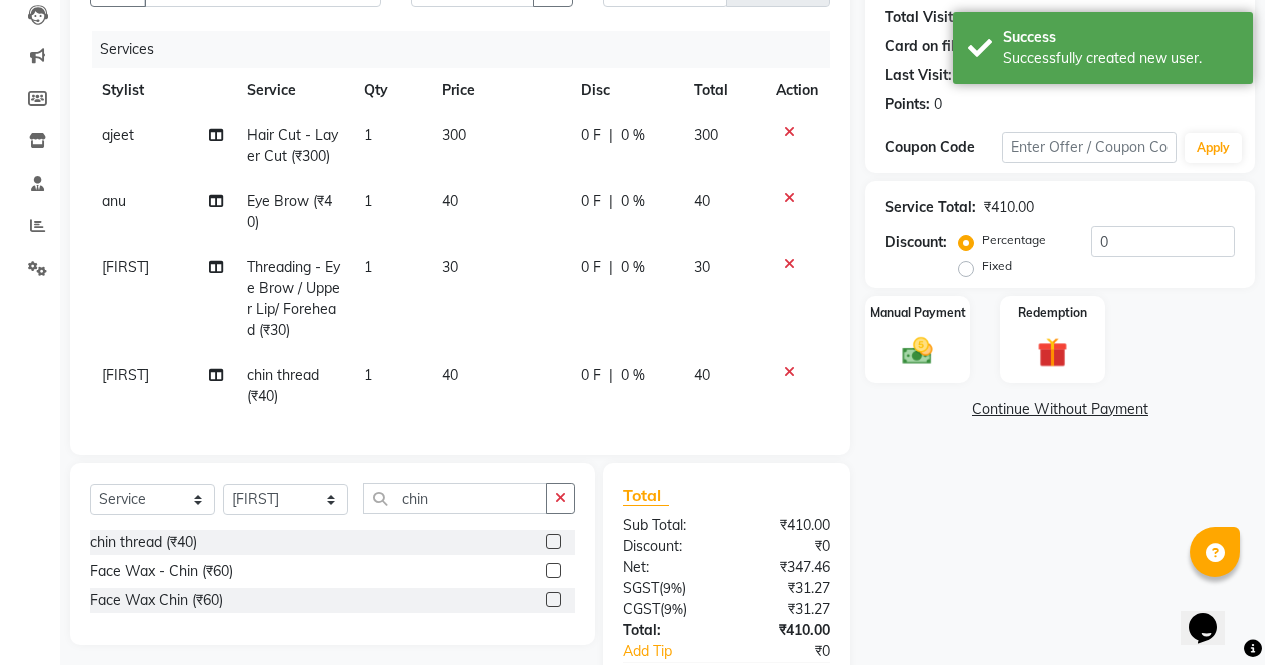 scroll, scrollTop: 354, scrollLeft: 0, axis: vertical 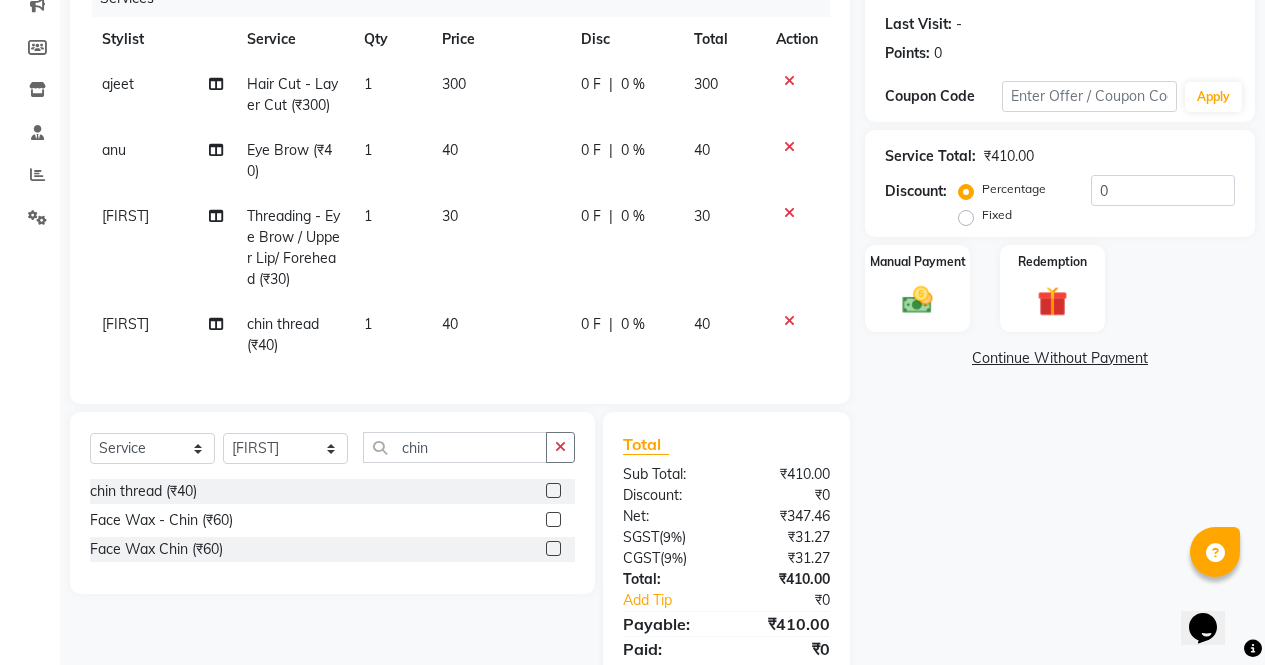 click 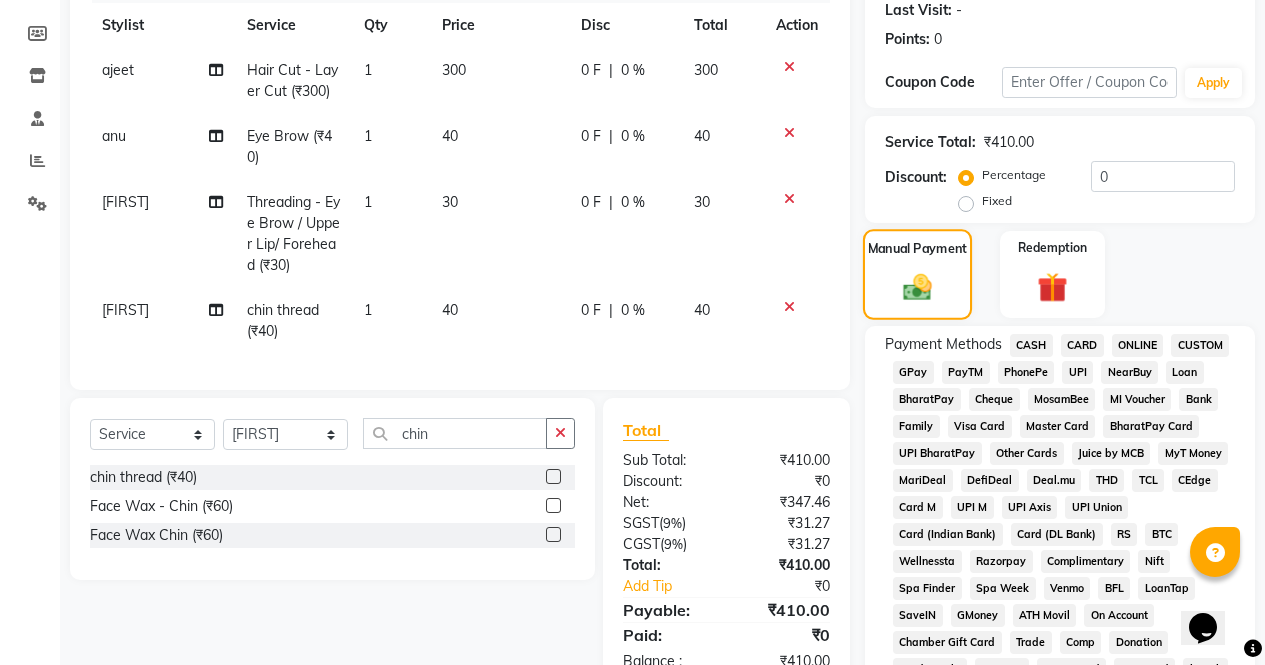 scroll, scrollTop: 275, scrollLeft: 0, axis: vertical 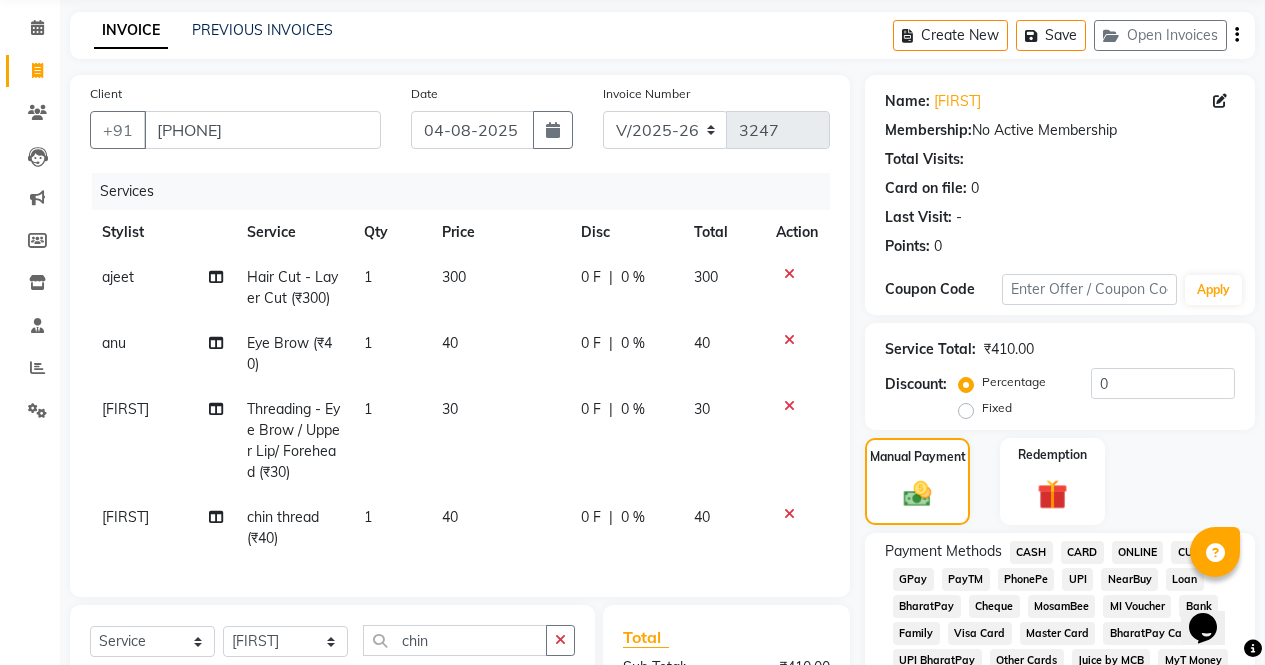 click on "CASH" 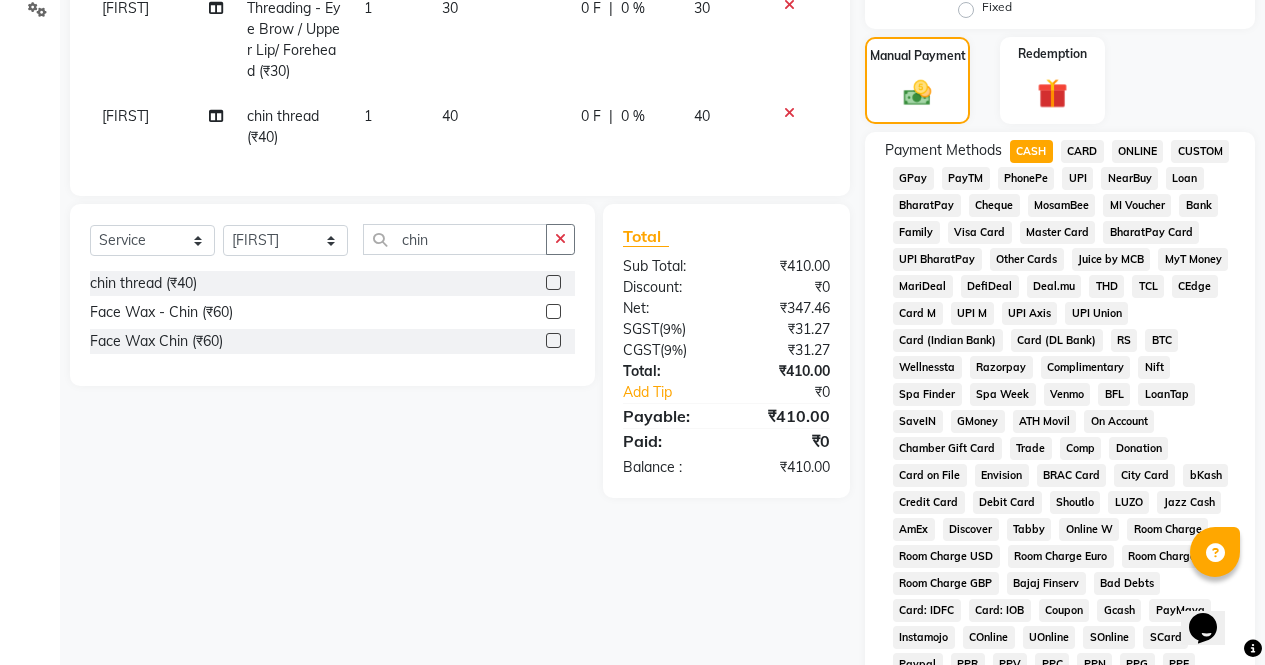 scroll, scrollTop: 914, scrollLeft: 0, axis: vertical 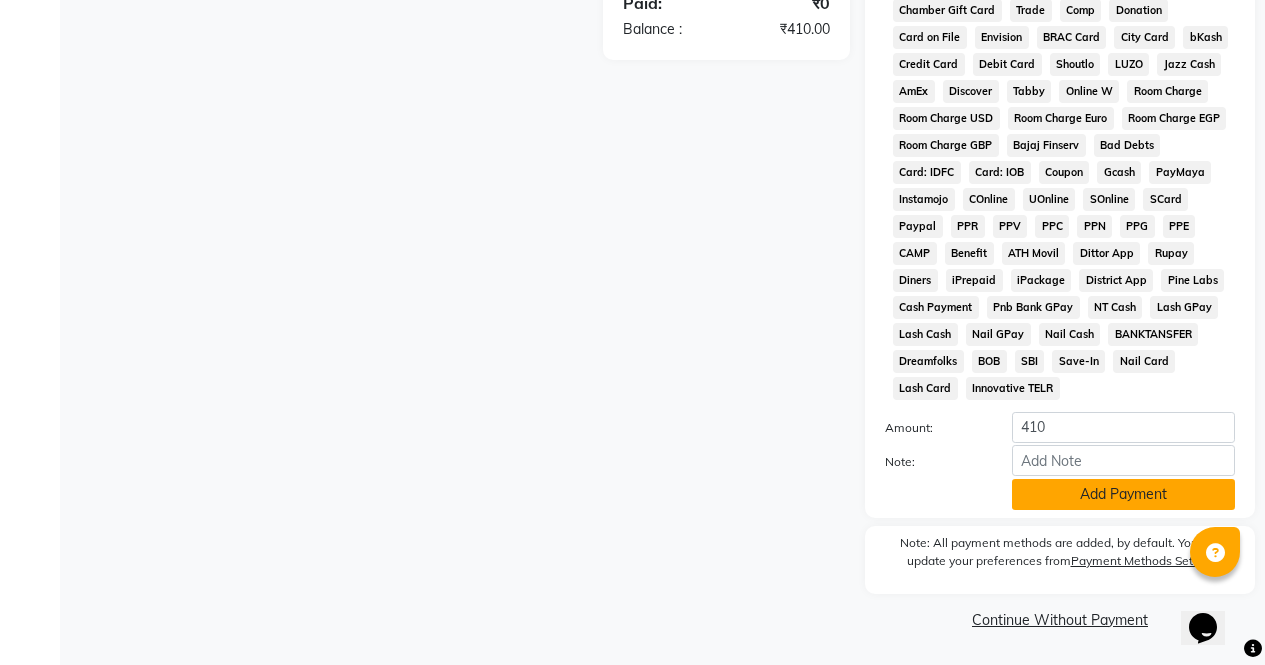 click on "Add Payment" 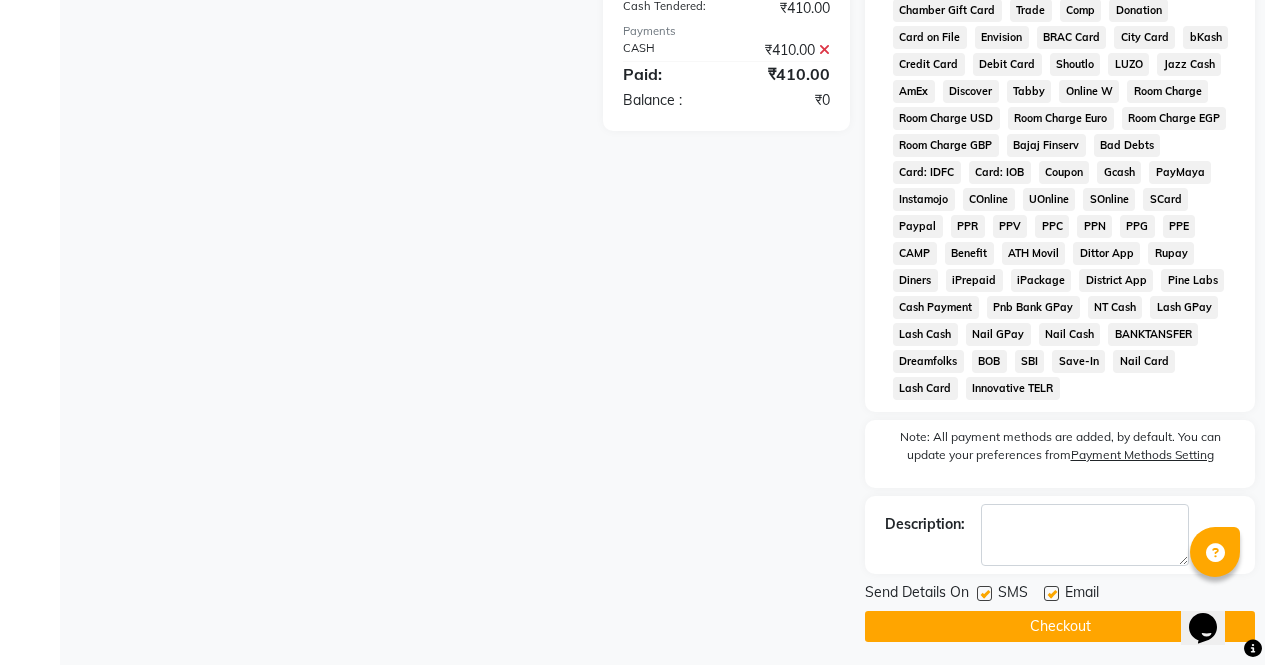 click on "Checkout" 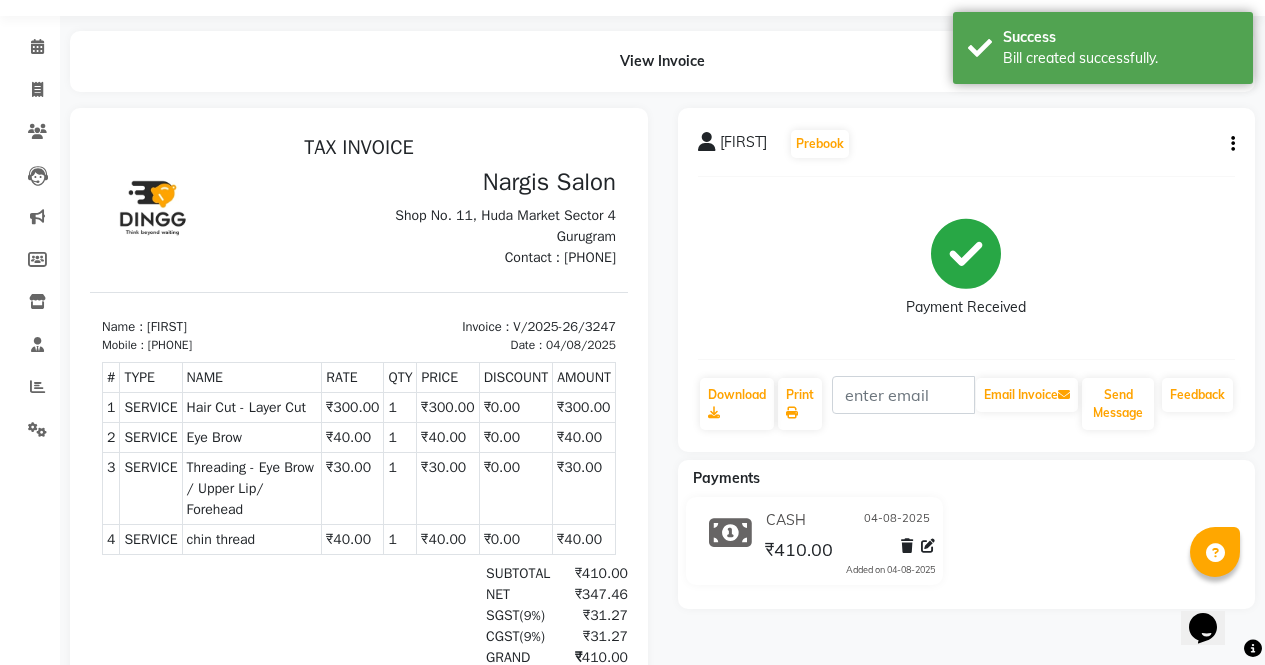 scroll, scrollTop: 29, scrollLeft: 0, axis: vertical 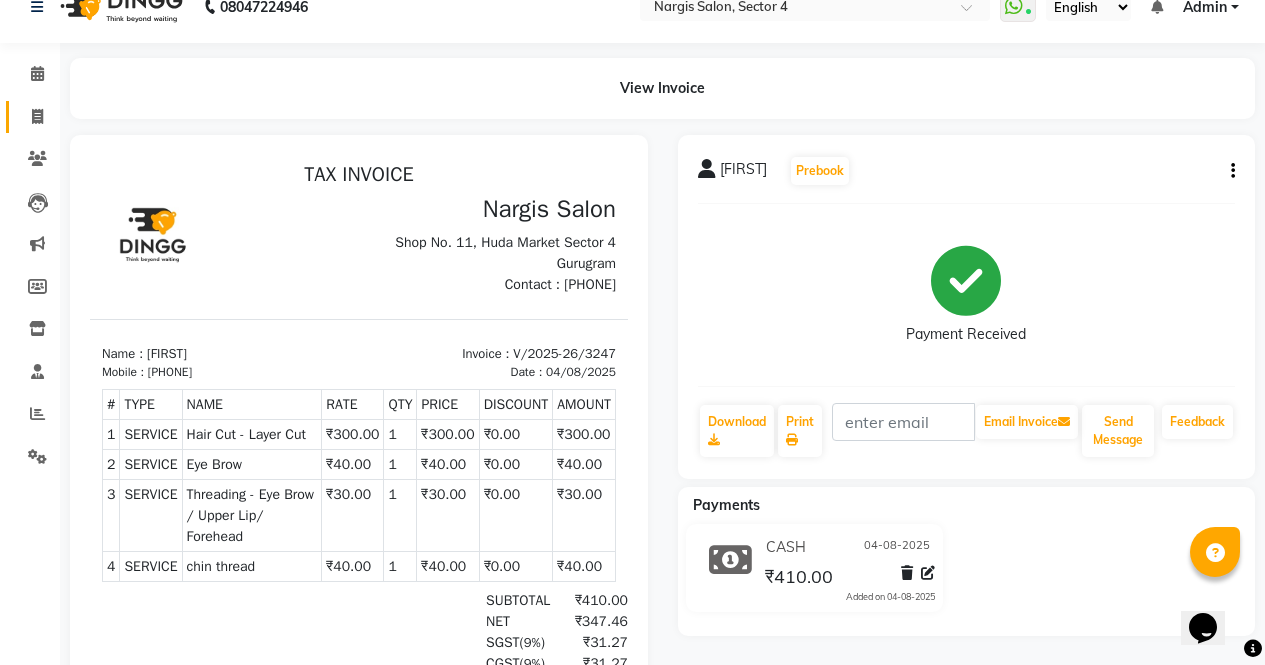 click 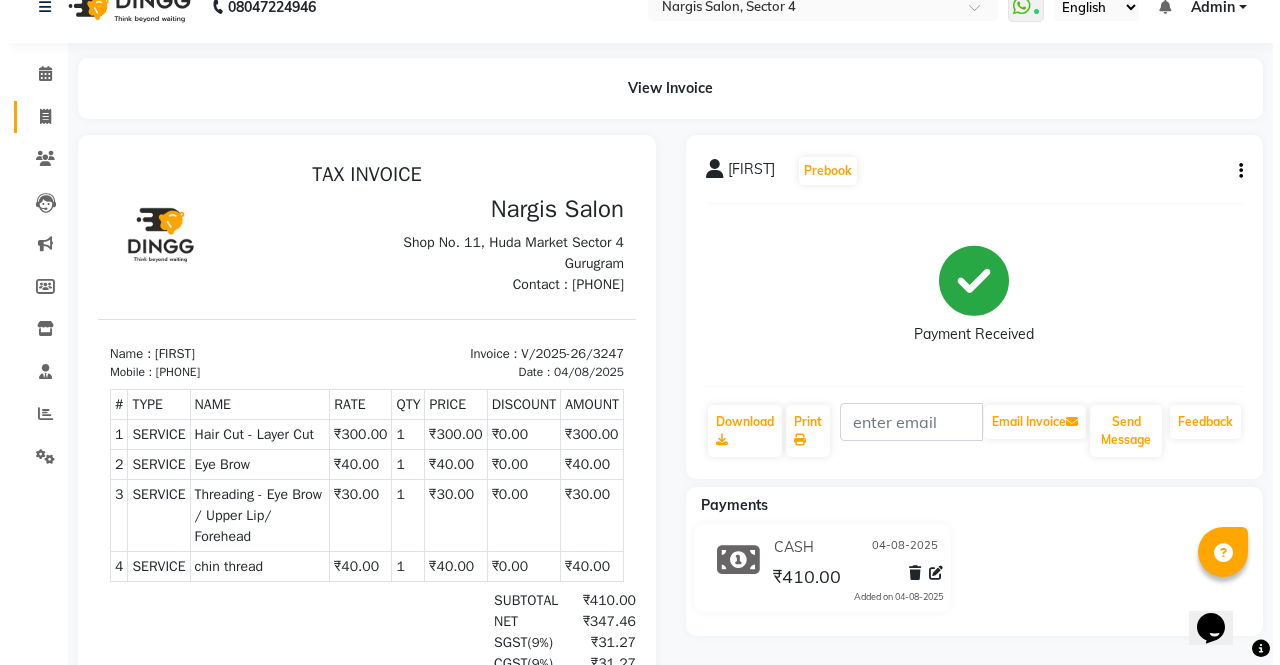 scroll, scrollTop: 0, scrollLeft: 0, axis: both 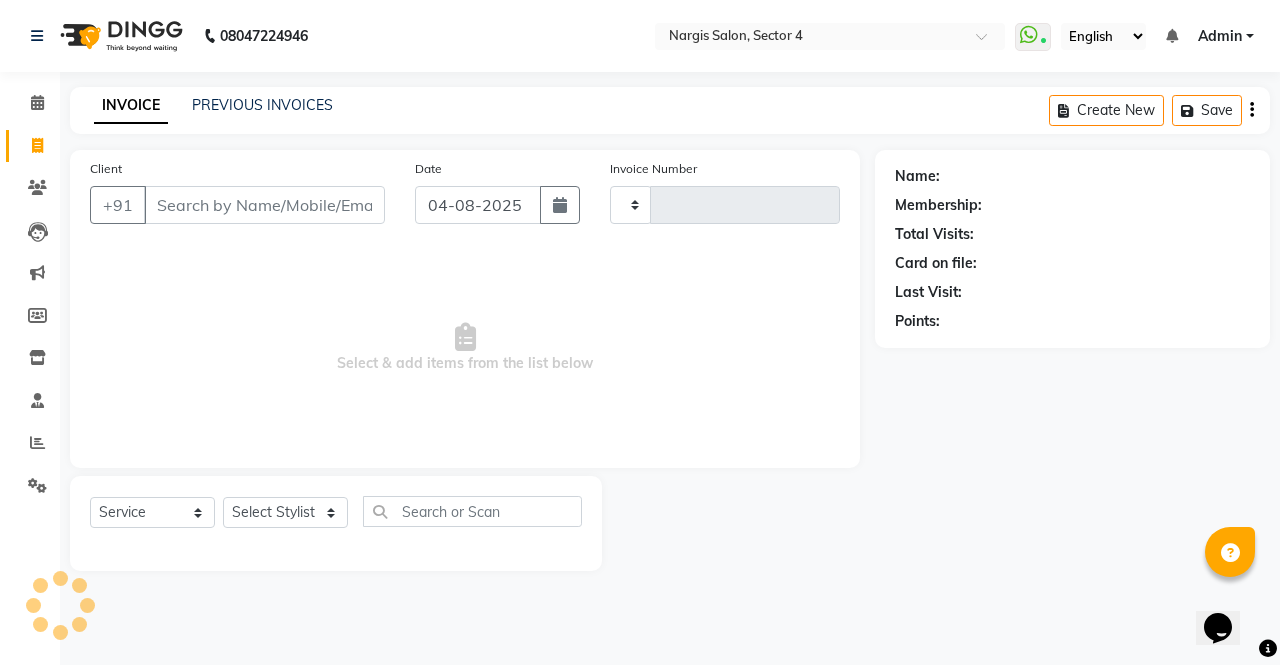 type on "3248" 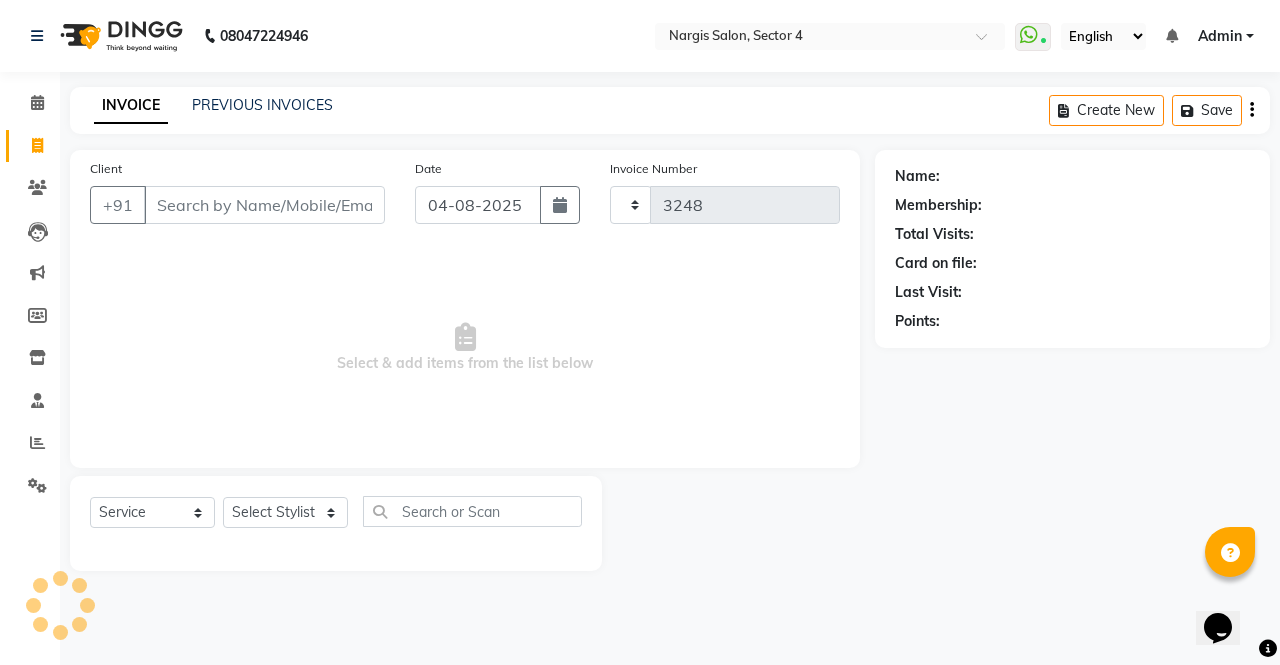select on "4130" 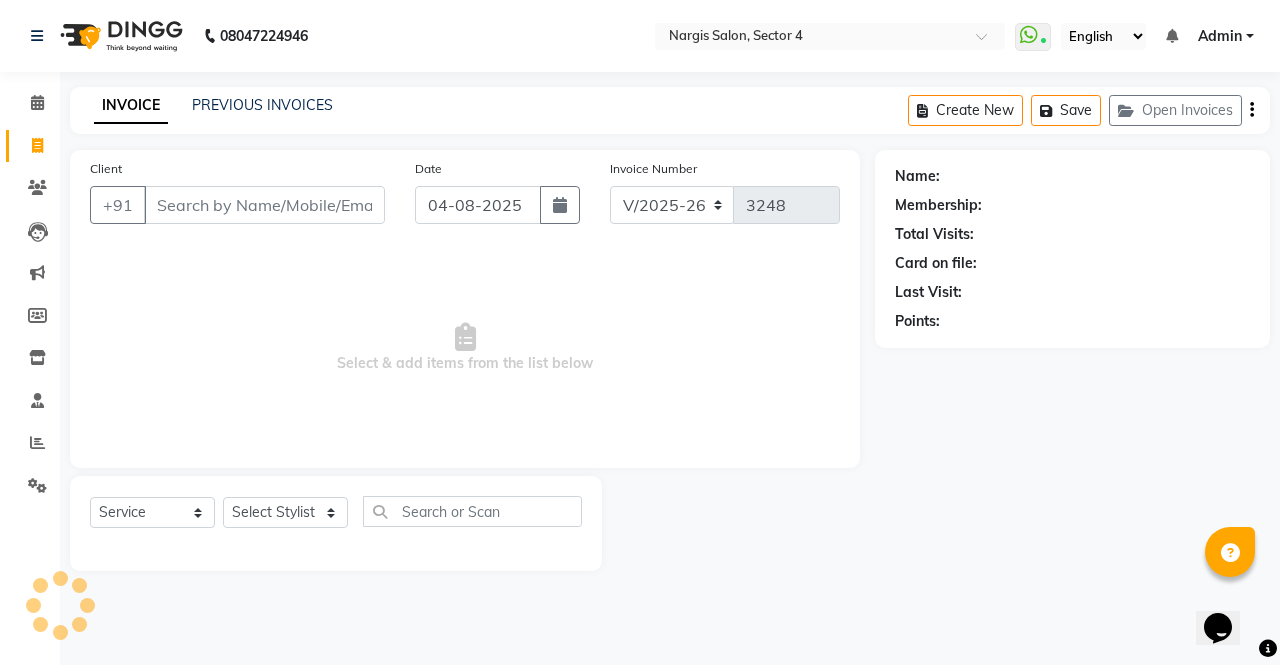 click on "Client" at bounding box center [264, 205] 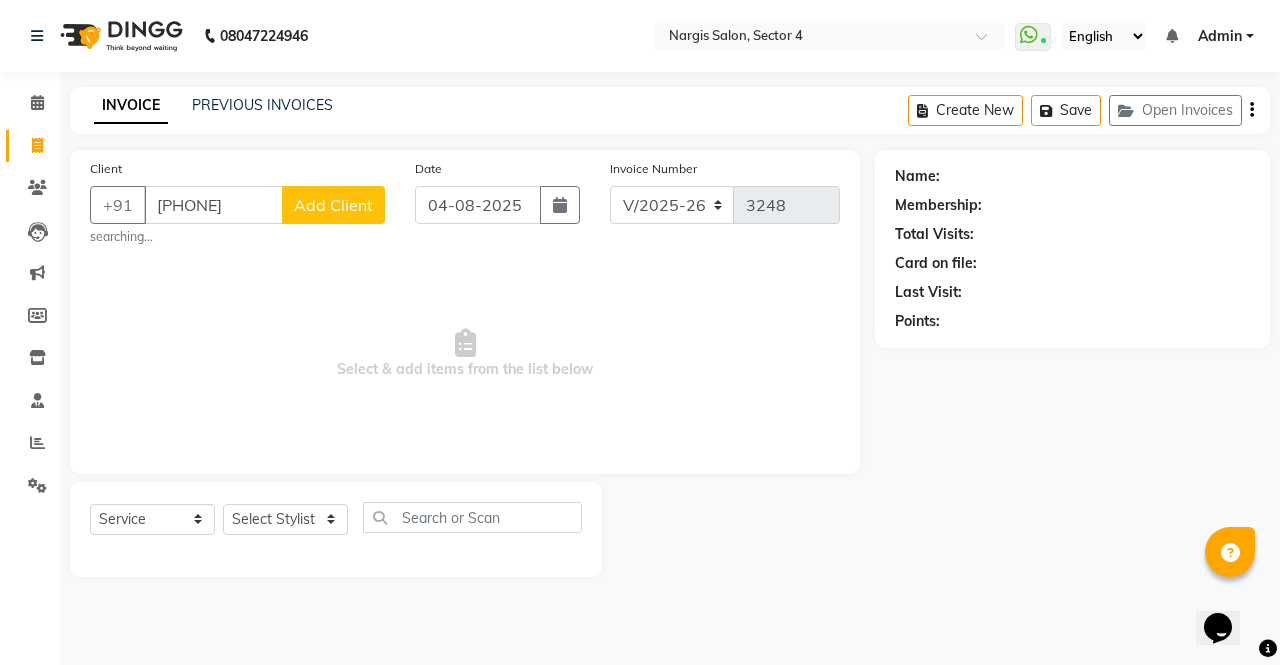 type on "[PHONE]" 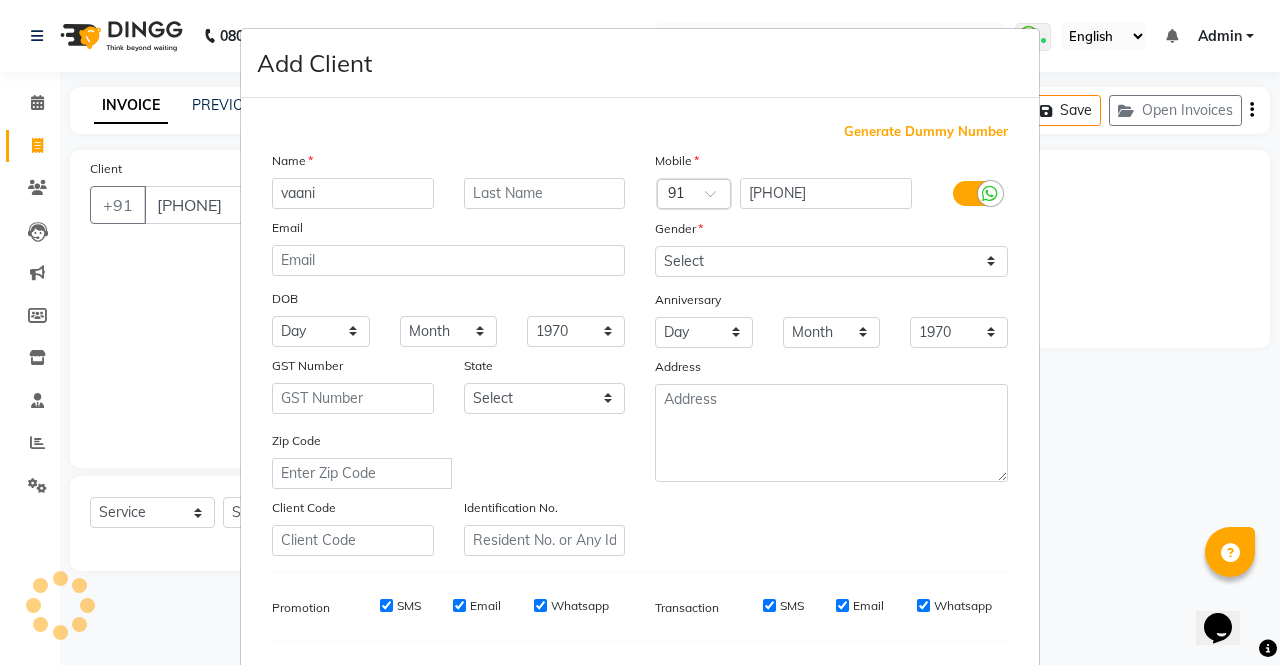 type on "vaani" 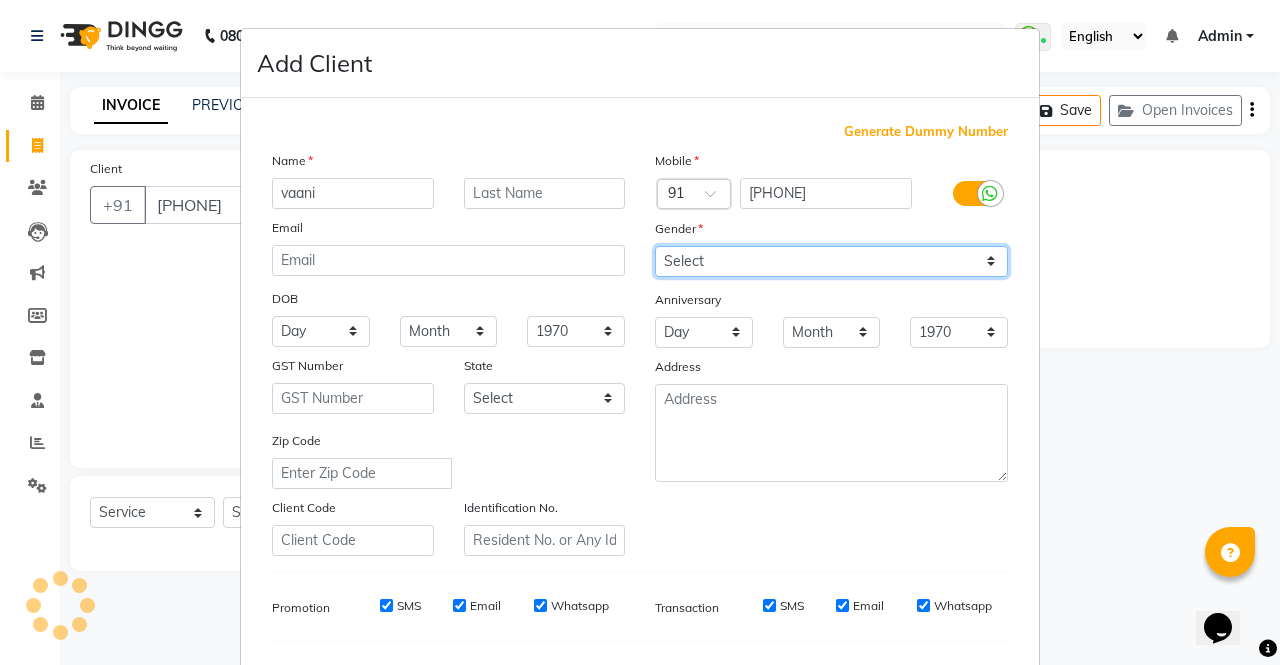 click on "Select Male Female Other Prefer Not To Say" at bounding box center (831, 261) 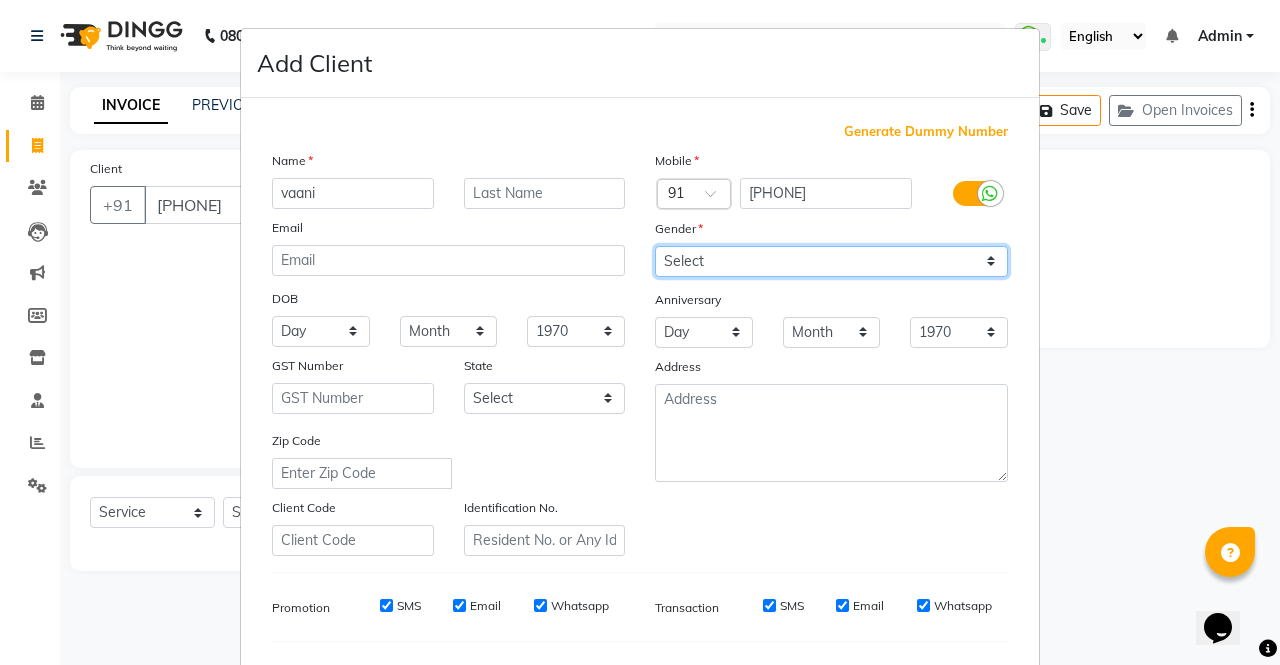 select on "female" 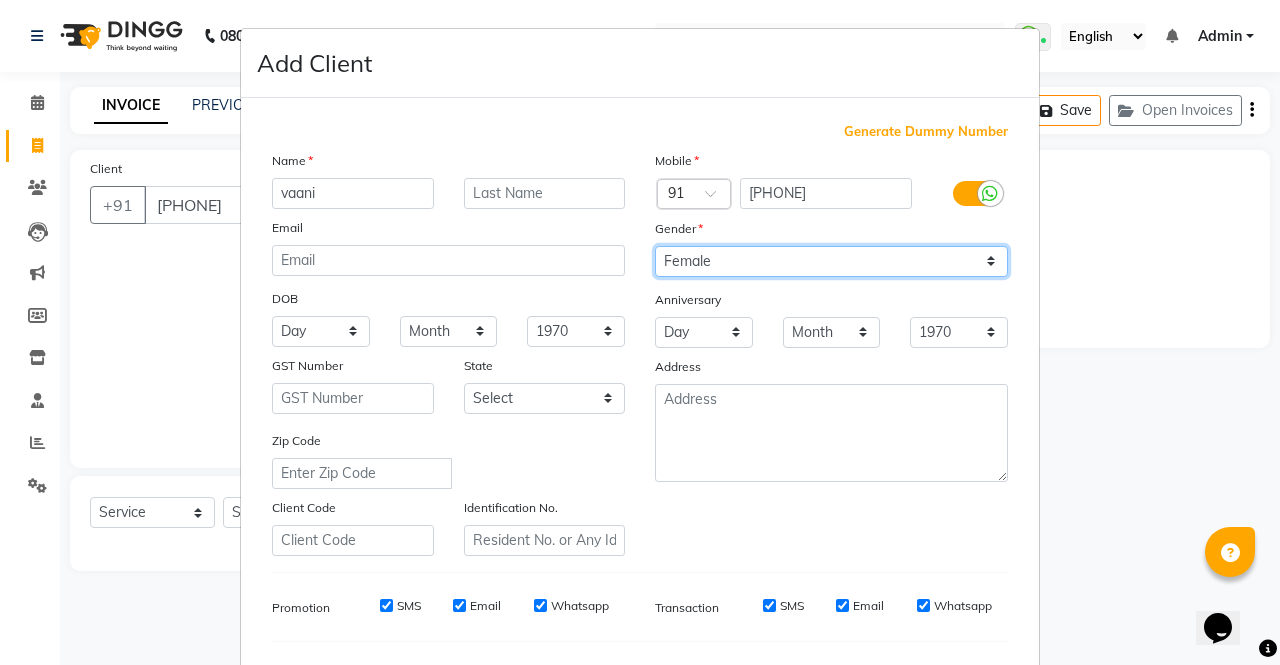 click on "Select Male Female Other Prefer Not To Say" at bounding box center [831, 261] 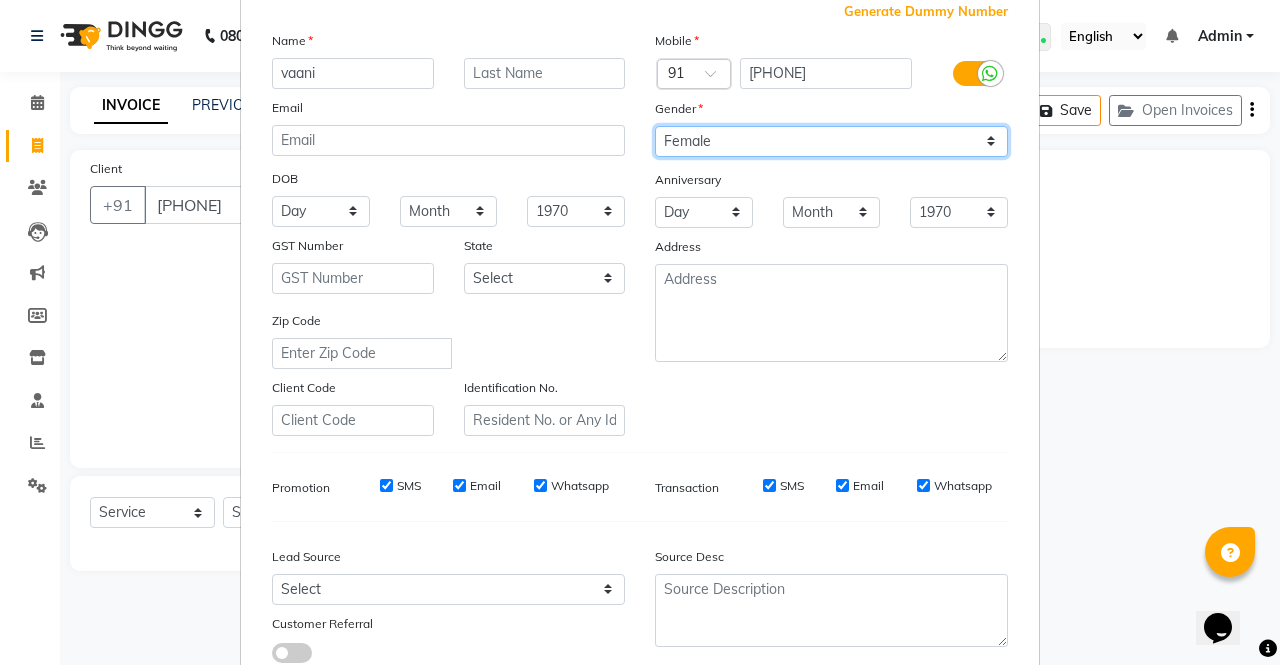 scroll, scrollTop: 258, scrollLeft: 0, axis: vertical 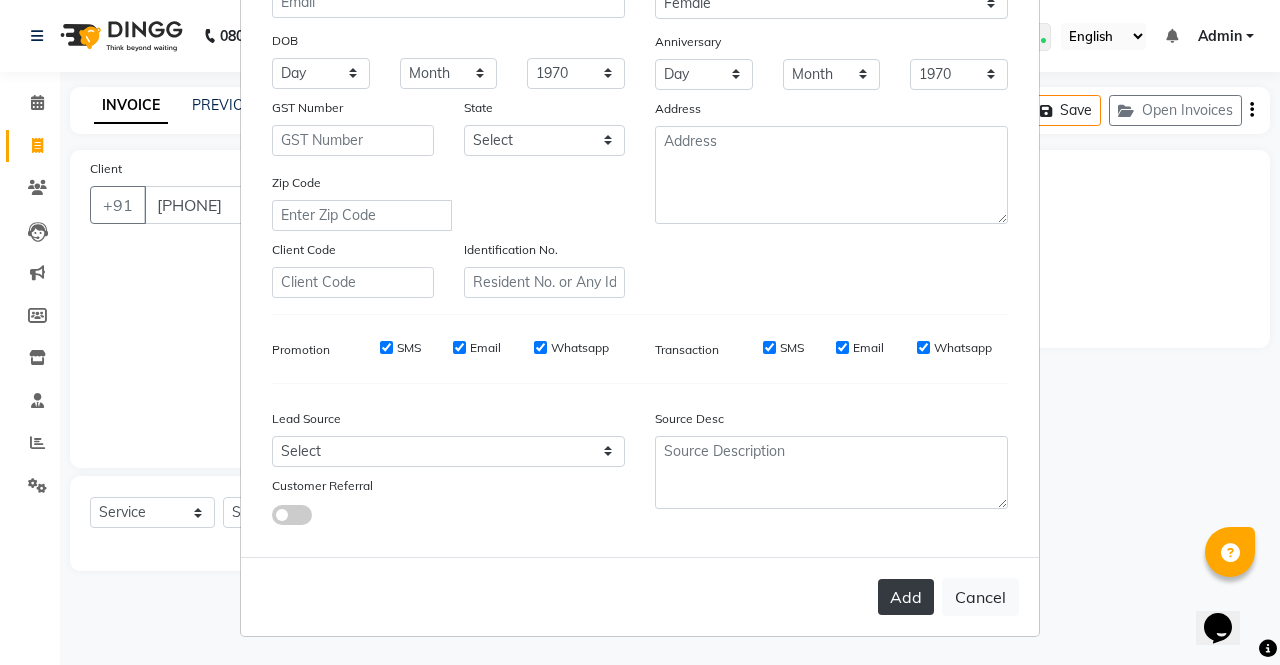 click on "Add" at bounding box center (906, 597) 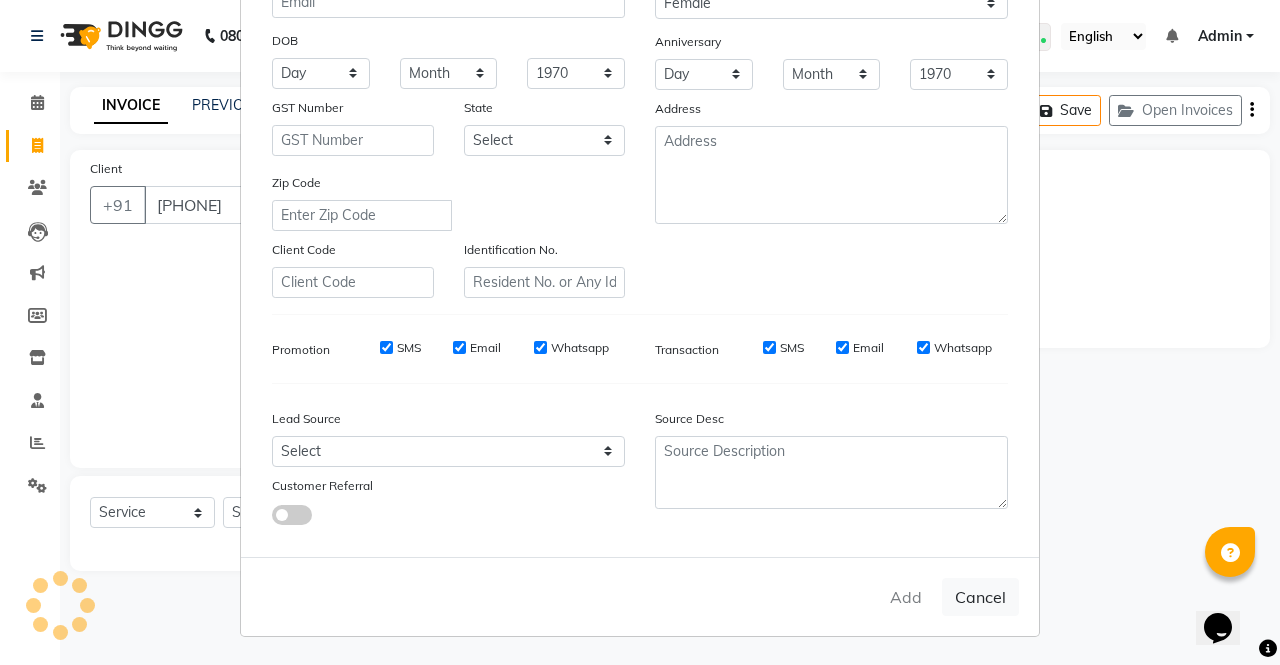 click on "Add Client Generate Dummy Number Name vaani Email DOB Day 01 02 03 04 05 06 07 08 09 10 11 12 13 14 15 16 17 18 19 20 21 22 23 24 25 26 27 28 29 30 31 Month January February March April May June July August September October November December 1940 1941 1942 1943 1944 1945 1946 1947 1948 1949 1950 1951 1952 1953 1954 1955 1956 1957 1958 1959 1960 1961 1962 1963 1964 1965 1966 1967 1968 1969 1970 1971 1972 1973 1974 1975 1976 1977 1978 1979 1980 1981 1982 1983 1984 1985 1986 1987 1988 1989 1990 1991 1992 1993 1994 1995 1996 1997 1998 1999 2000 2001 2002 2003 2004 2005 2006 2007 2008 2009 2010 2011 2012 2013 2014 2015 2016 2017 2018 2019 2020 2021 2022 2023 2024 GST Number State Select Andaman and Nicobar Islands Andhra Pradesh Arunachal Pradesh Assam Bihar Chandigarh Chhattisgarh Dadra and Nagar Haveli Daman and Diu Delhi Goa Gujarat Haryana Himachal Pradesh Jammu and Kashmir Jharkhand Karnataka Kerala Lakshadweep Madhya Pradesh Maharashtra Manipur Meghalaya Mizoram Nagaland Odisha Pondicherry Punjab Rajasthan" at bounding box center [640, 332] 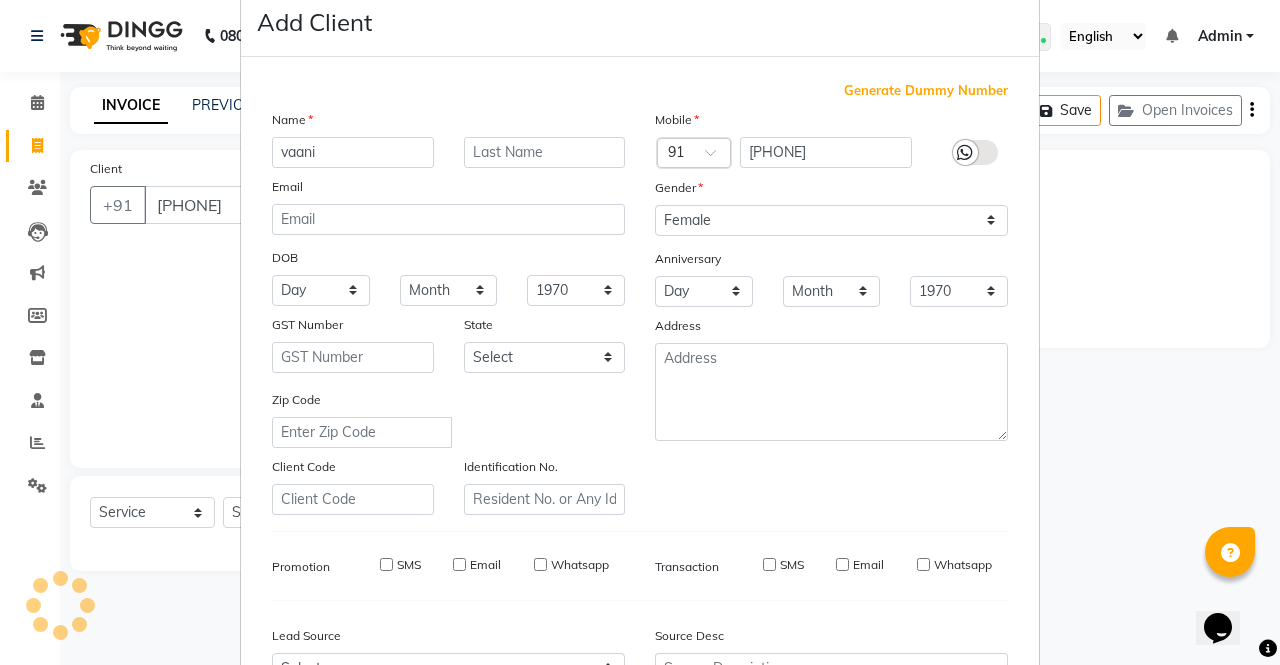 type 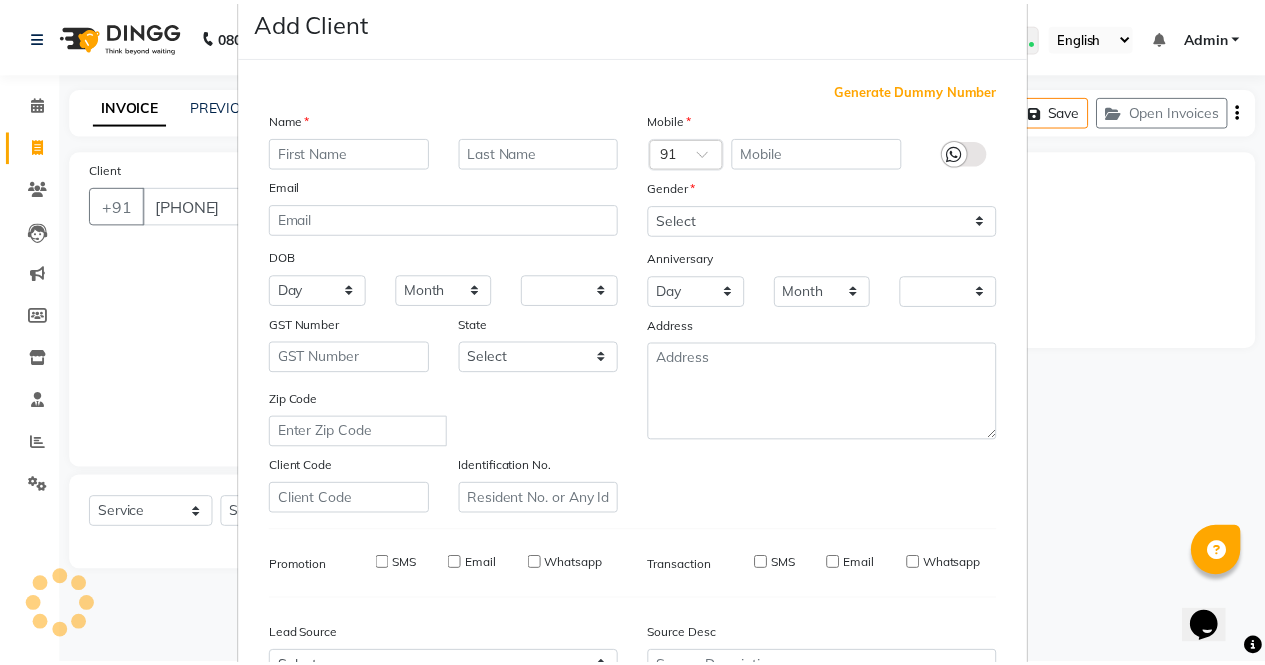 scroll, scrollTop: 33, scrollLeft: 0, axis: vertical 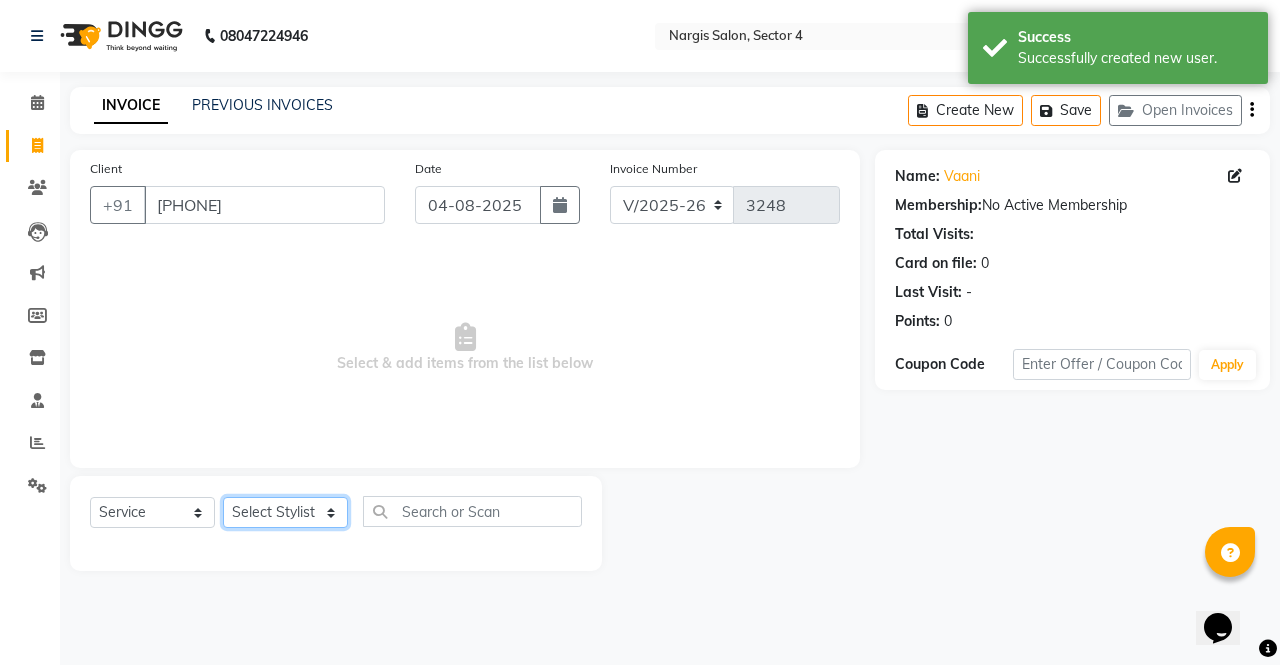 click on "Select Stylist ajeet anu armaan ashu Front Desk muskaan rakhi saima shivam soni sunil yashoda" 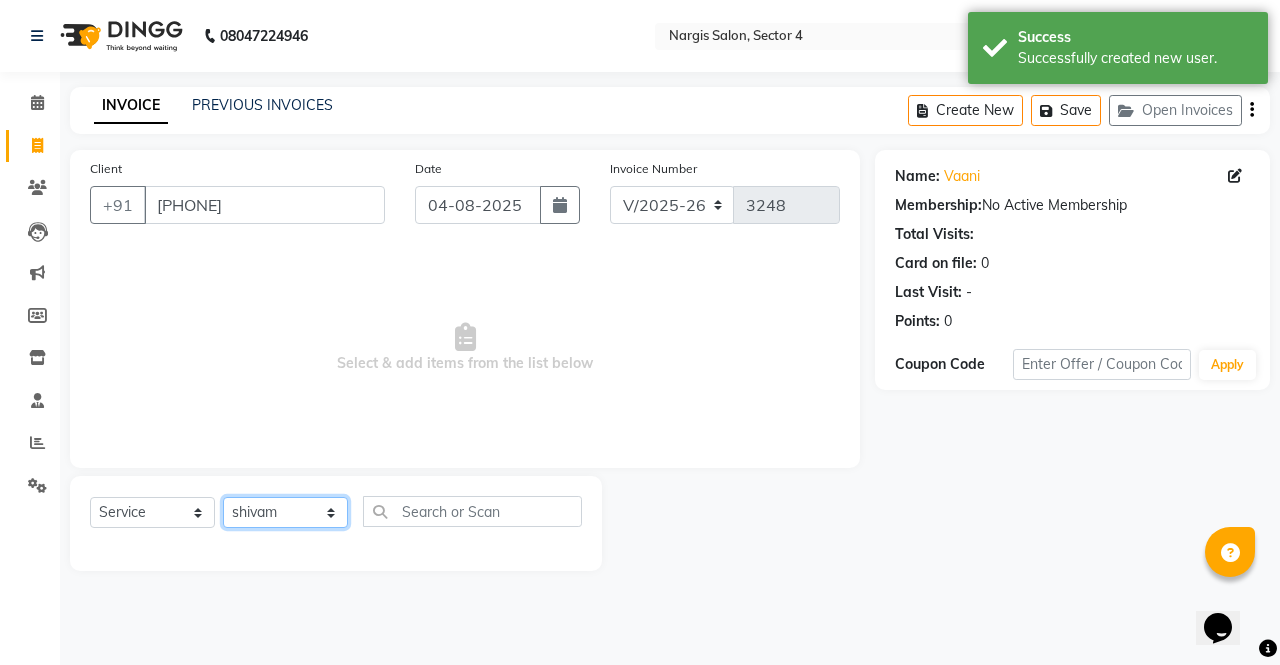 click on "Select Stylist ajeet anu armaan ashu Front Desk muskaan rakhi saima shivam soni sunil yashoda" 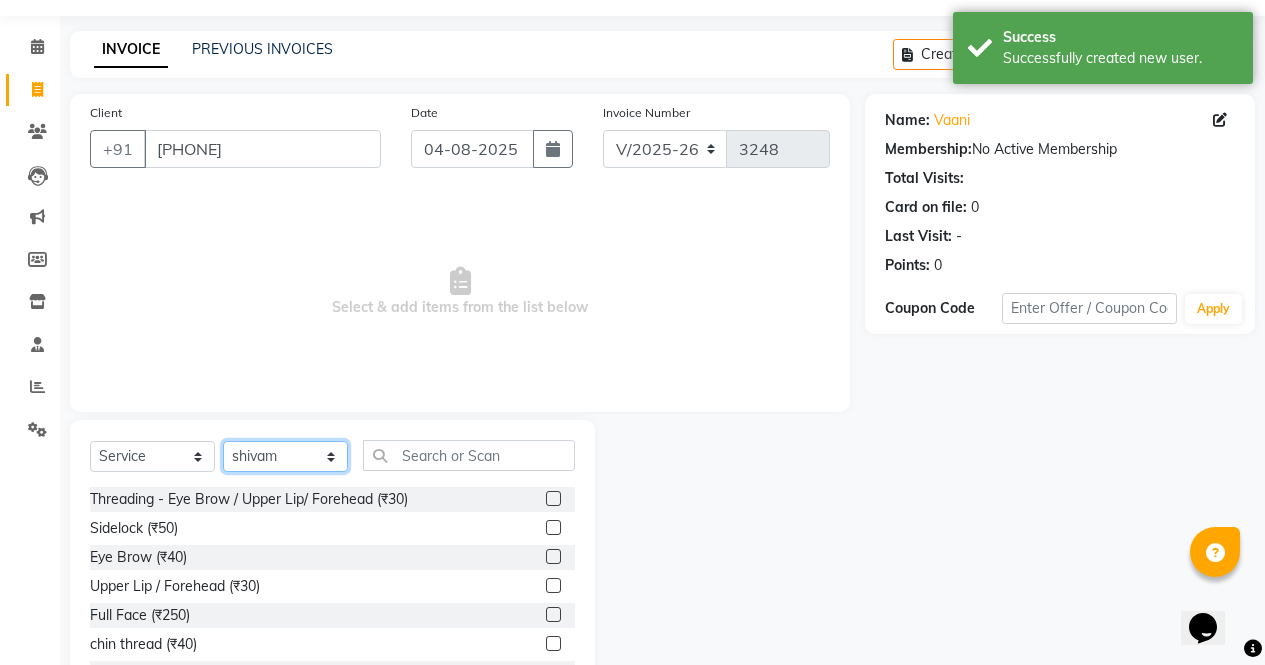 scroll, scrollTop: 136, scrollLeft: 0, axis: vertical 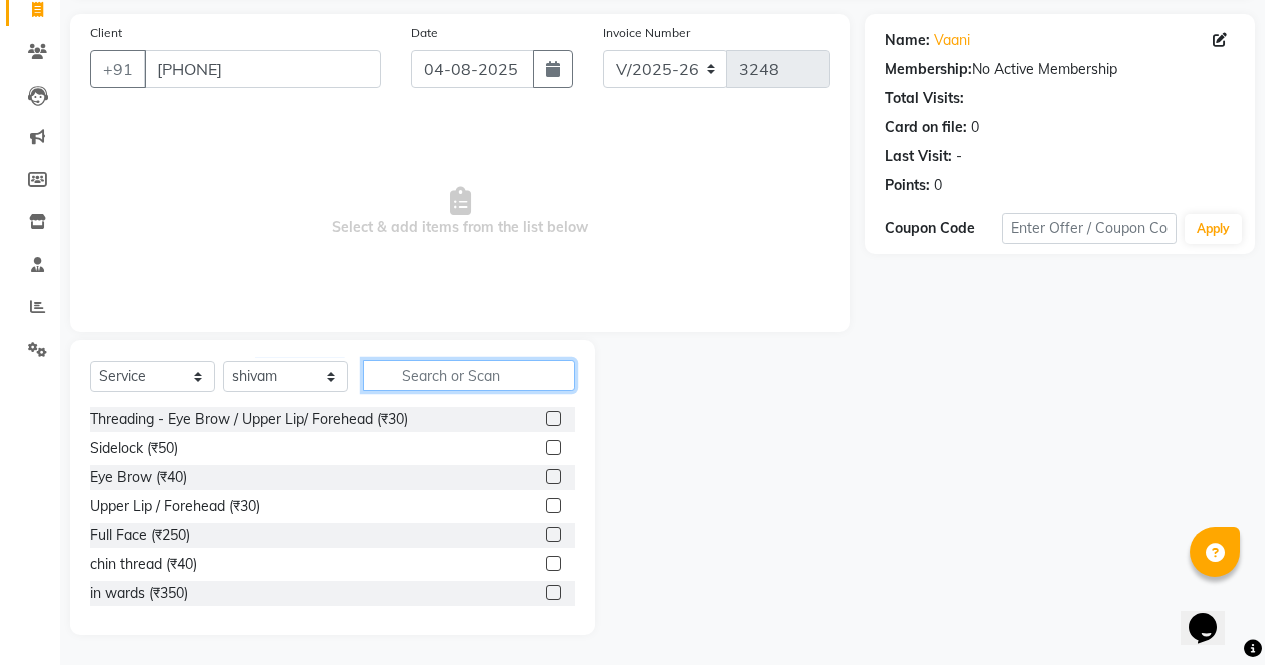 click 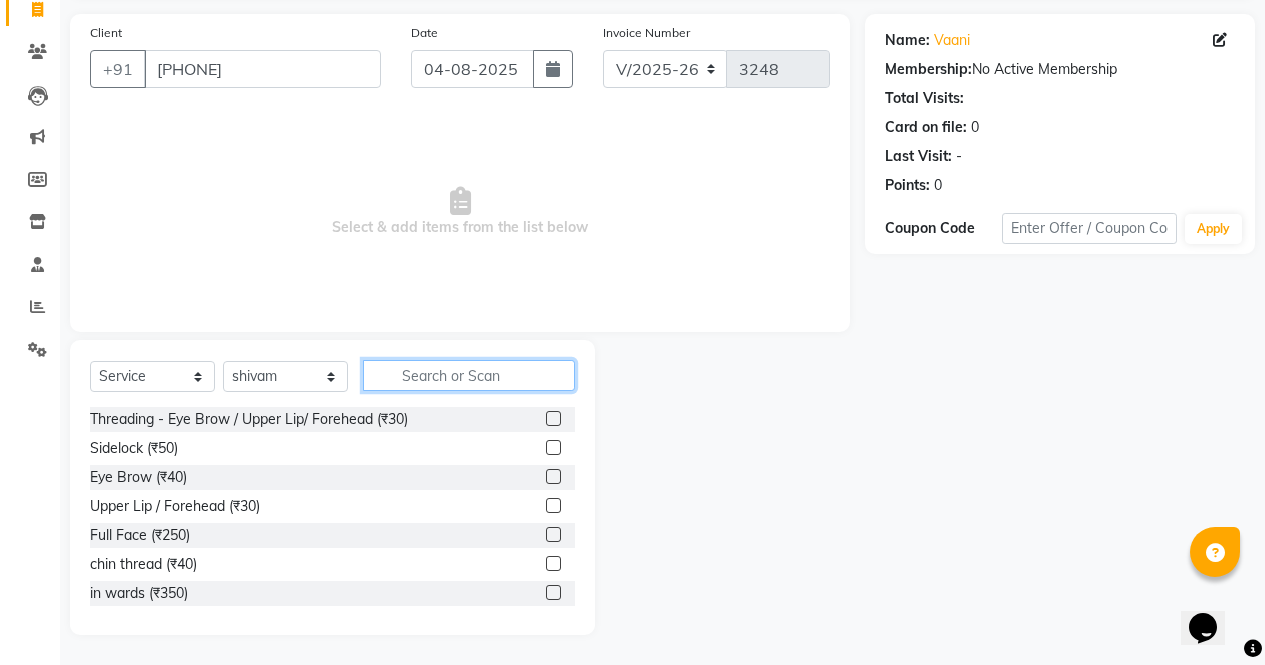 click 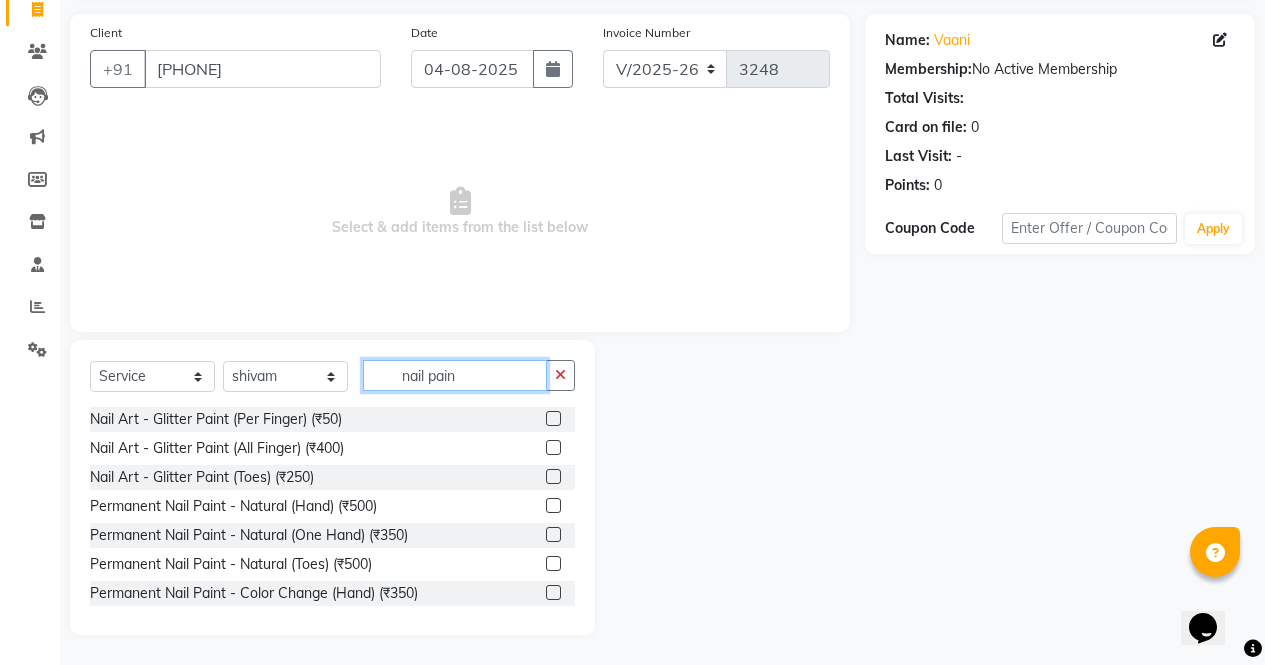 type on "nail pain" 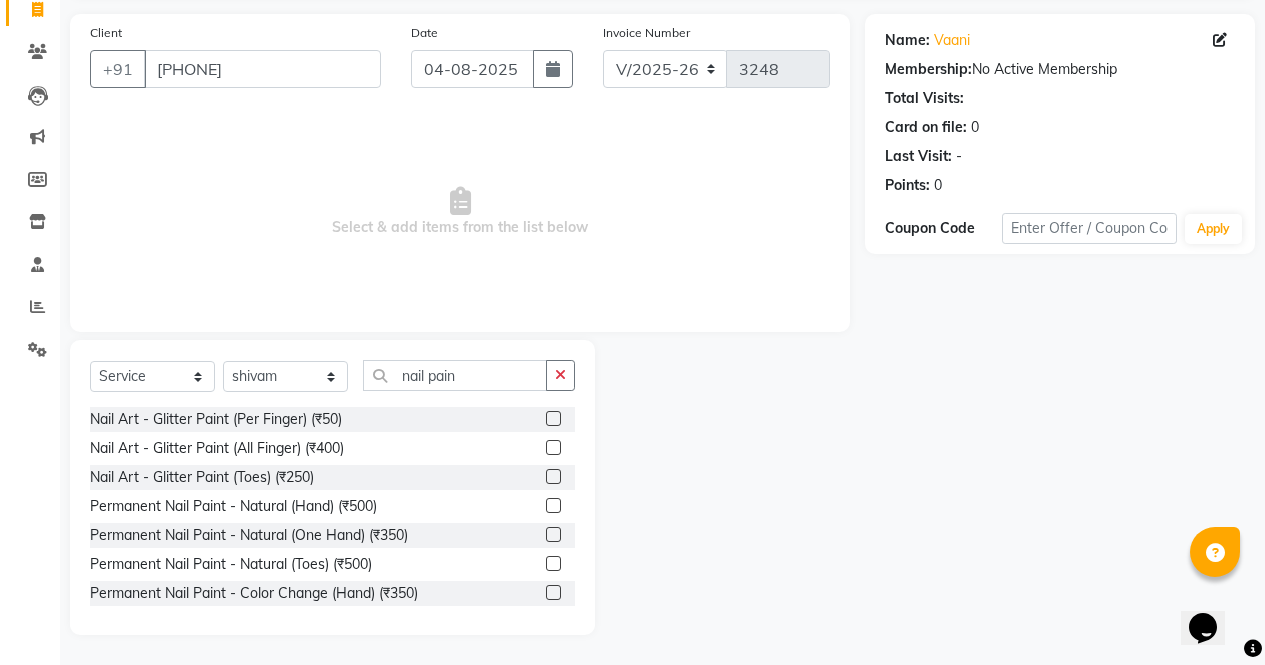 click 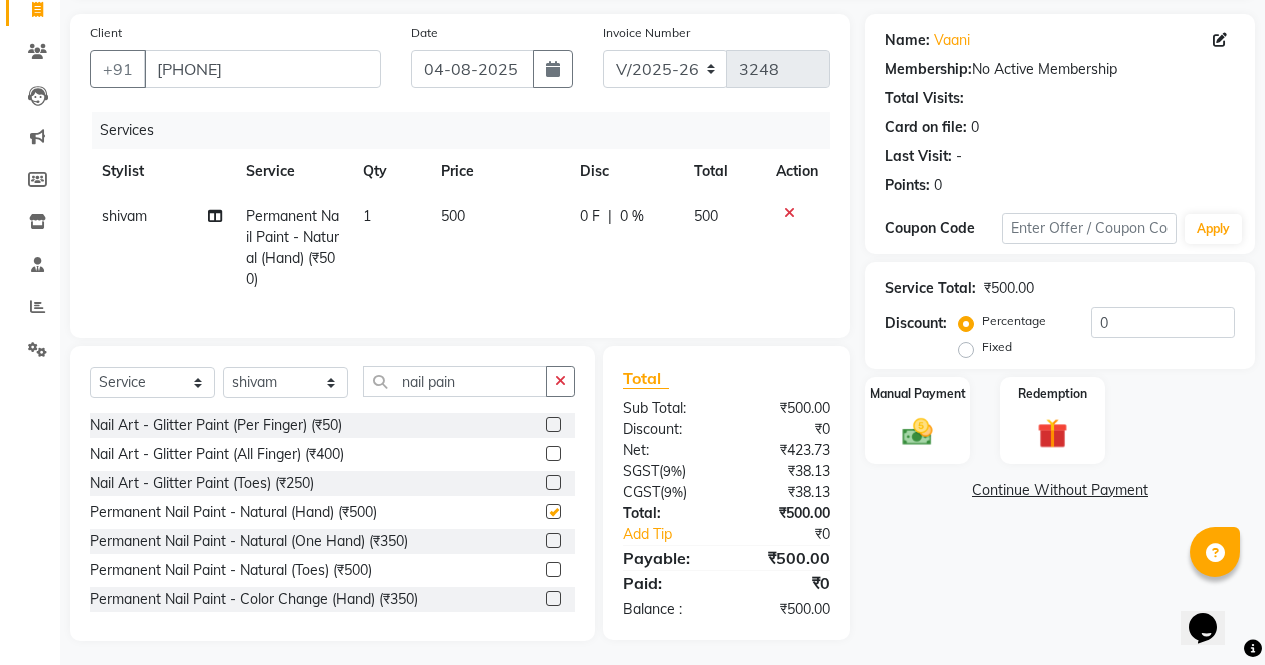 scroll, scrollTop: 157, scrollLeft: 0, axis: vertical 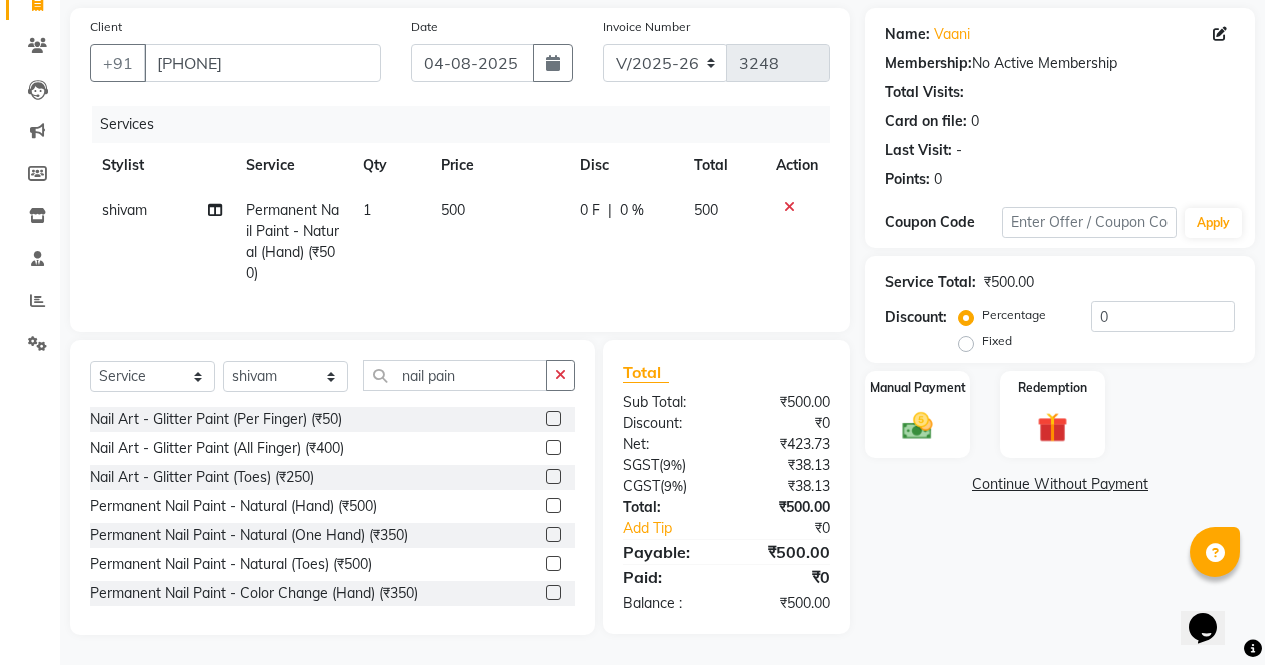 checkbox on "false" 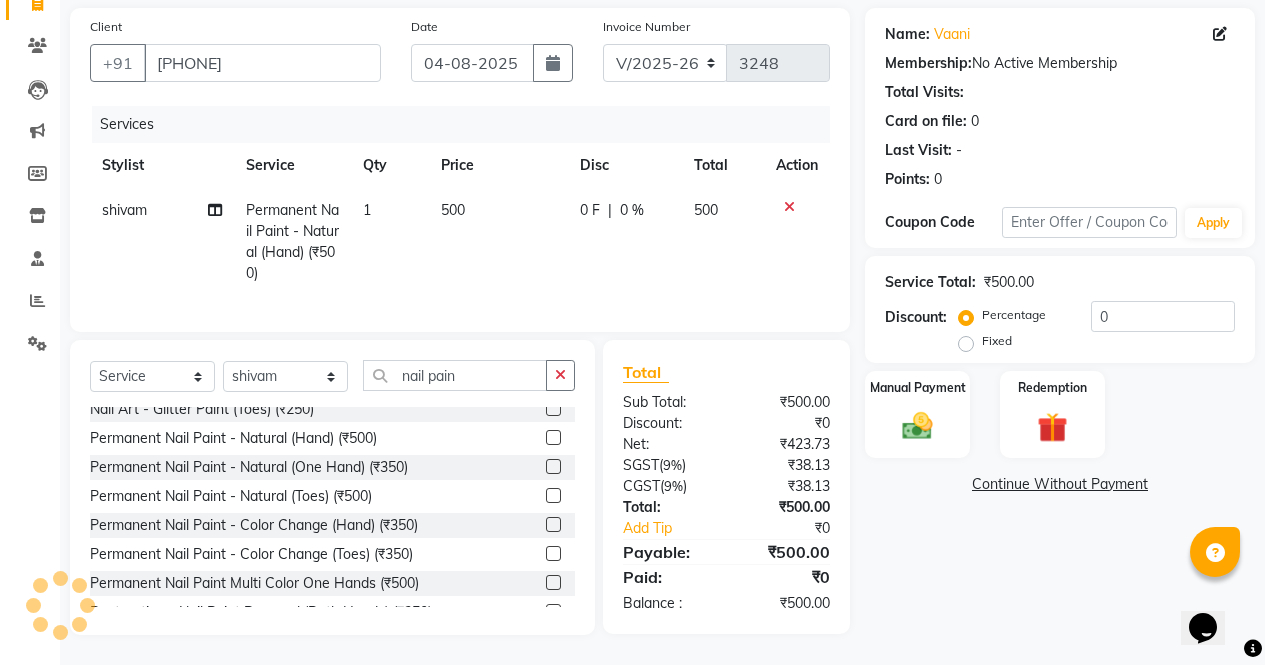scroll, scrollTop: 69, scrollLeft: 0, axis: vertical 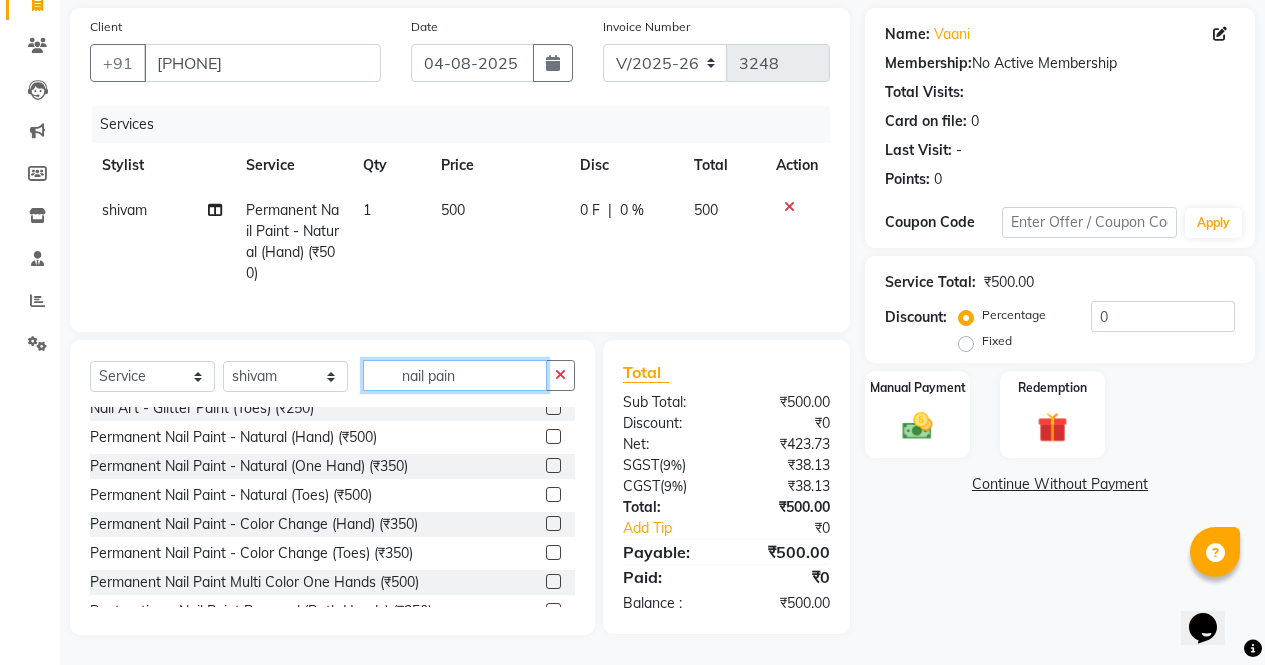 click on "nail pain" 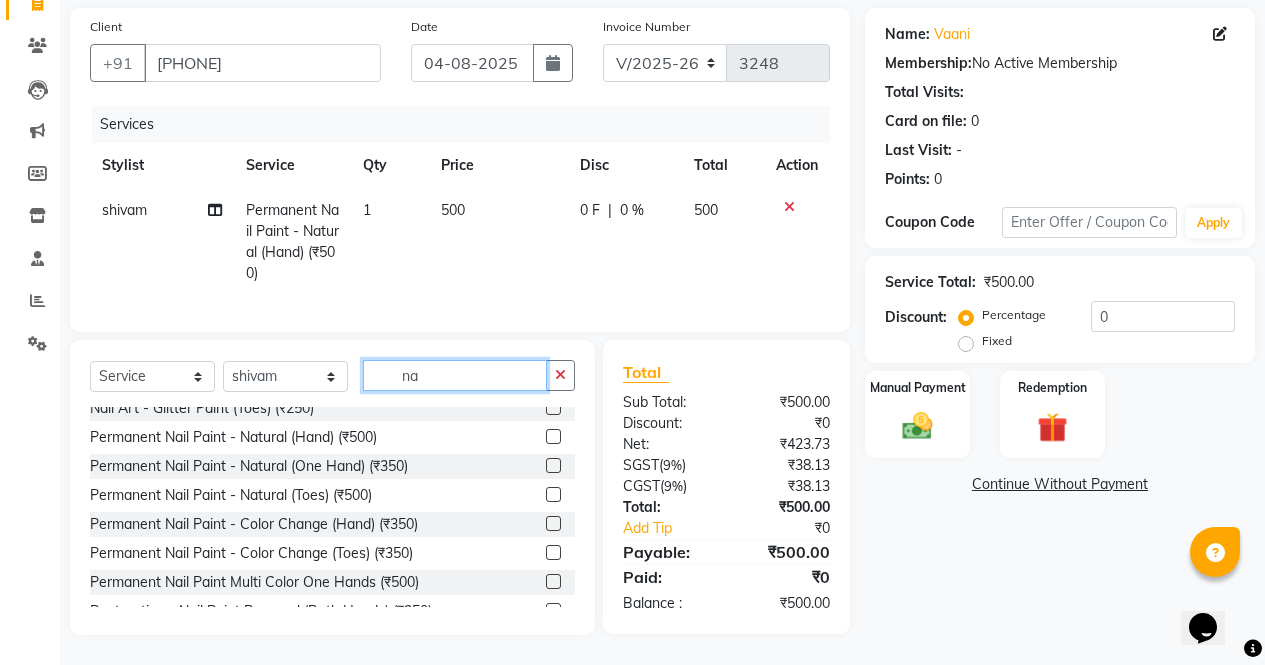 type on "n" 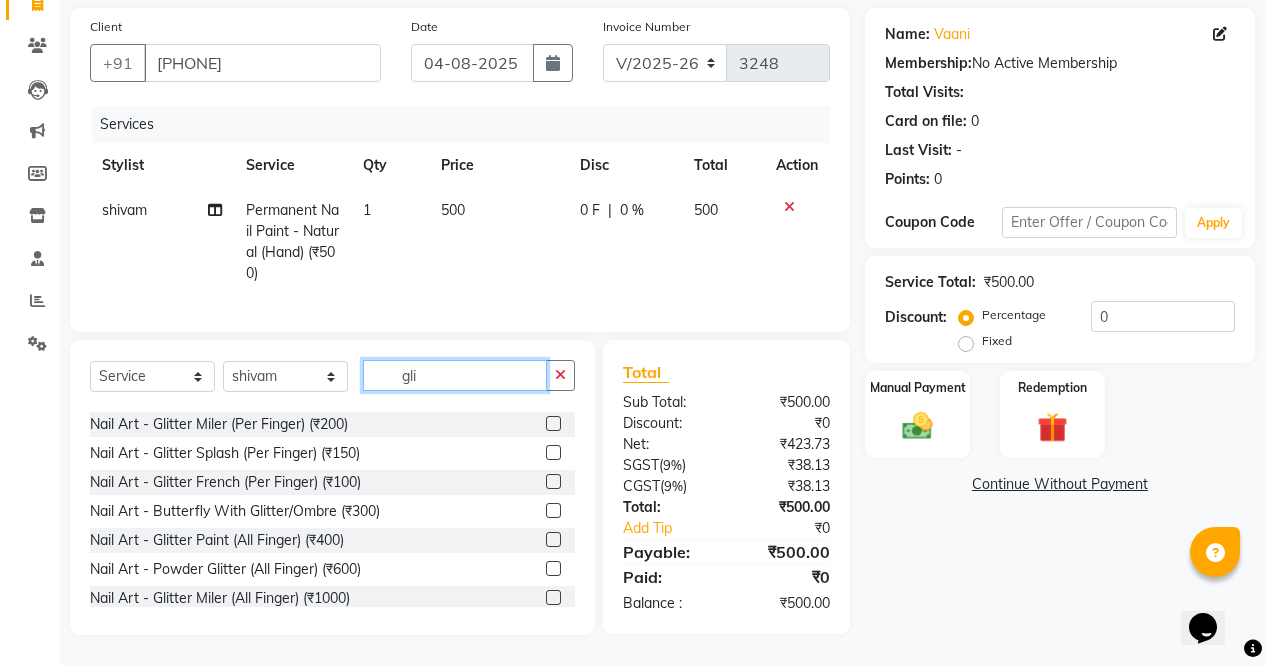 scroll, scrollTop: 54, scrollLeft: 0, axis: vertical 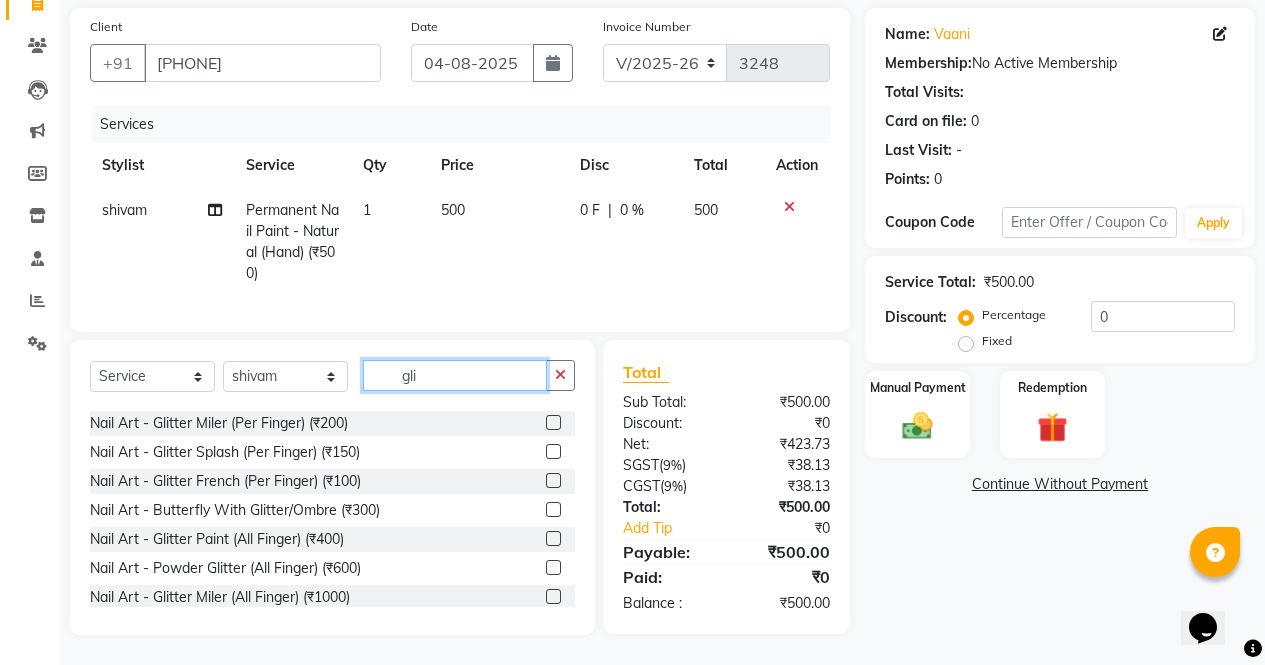 type on "gli" 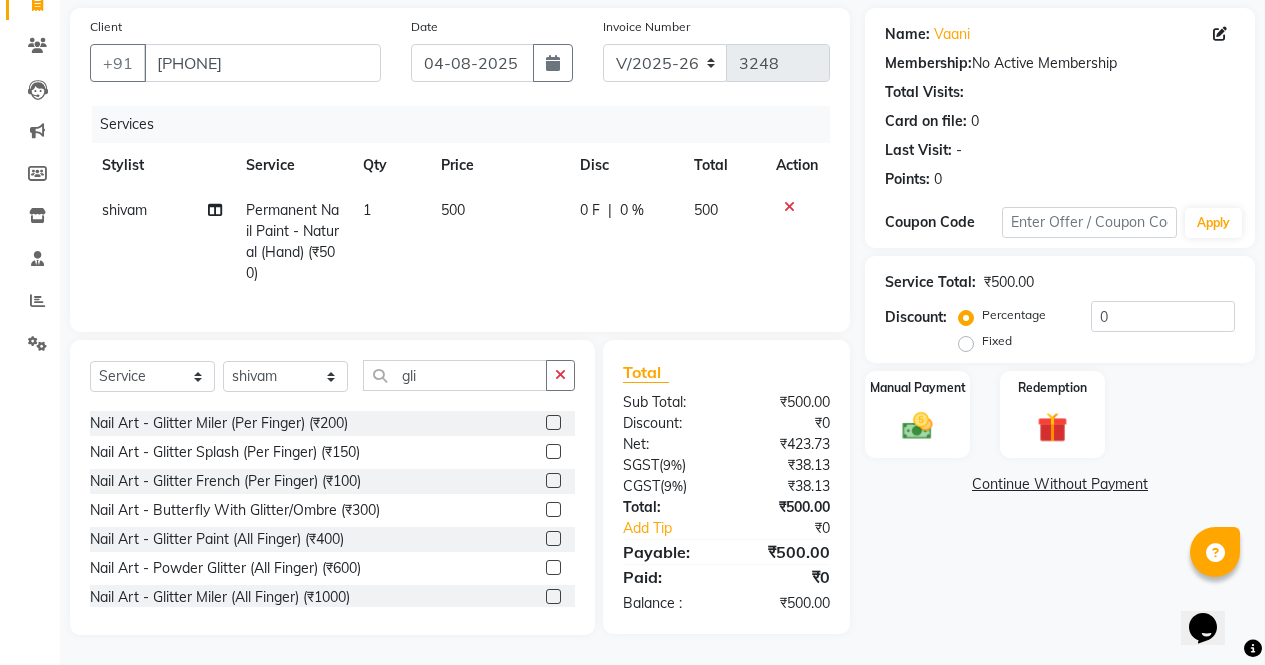 click 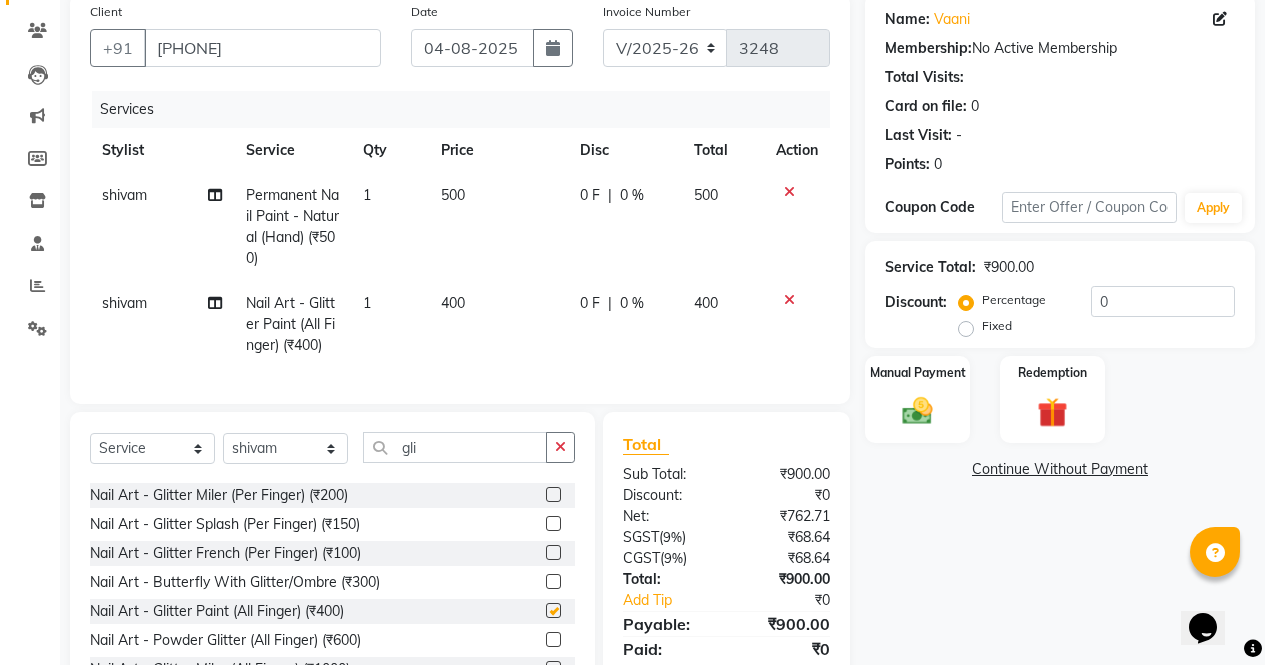 checkbox on "false" 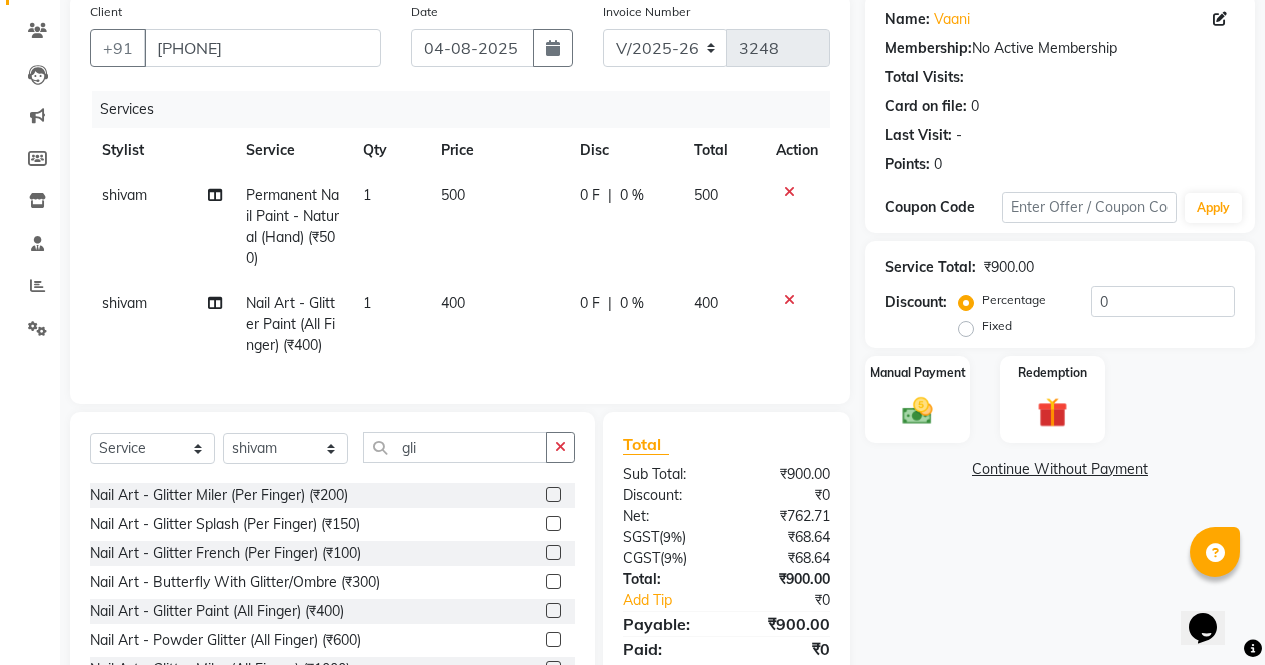 click on "400" 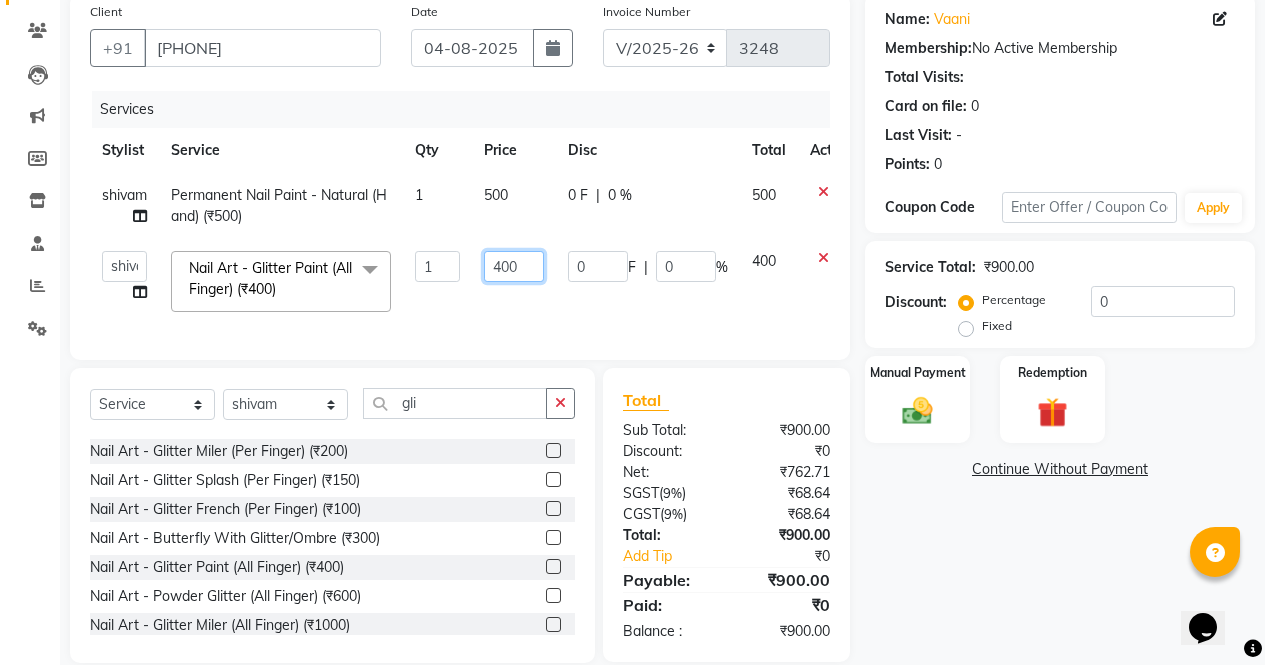click on "400" 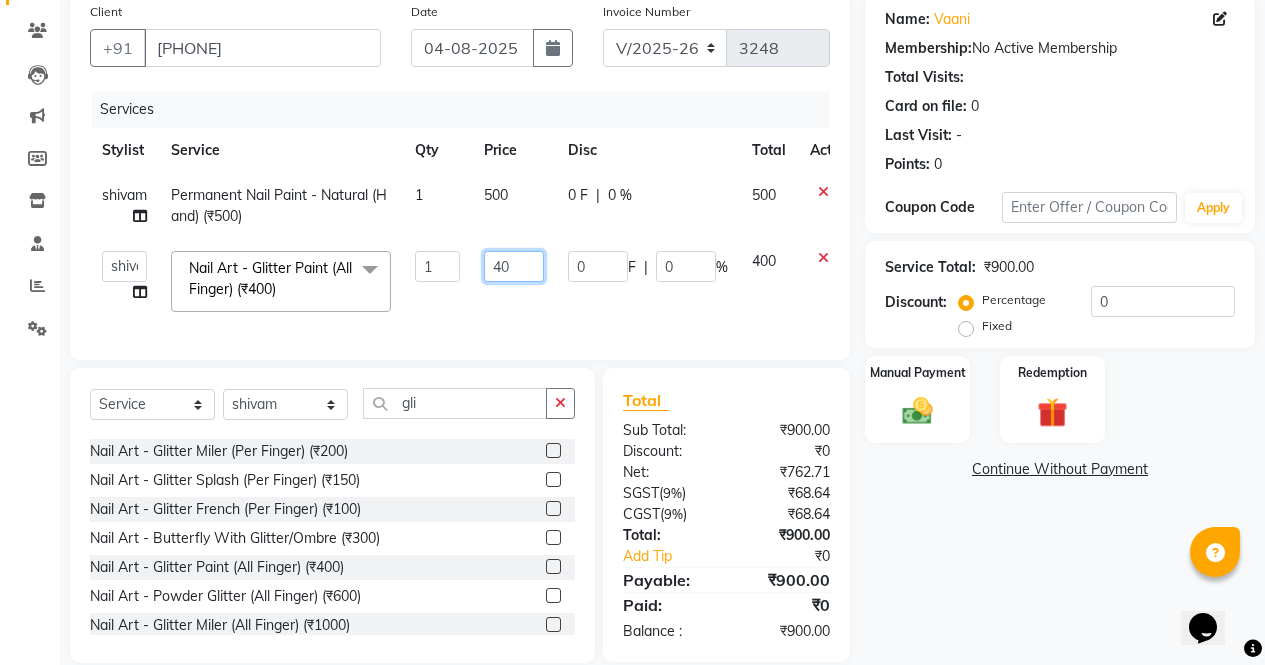 type on "4" 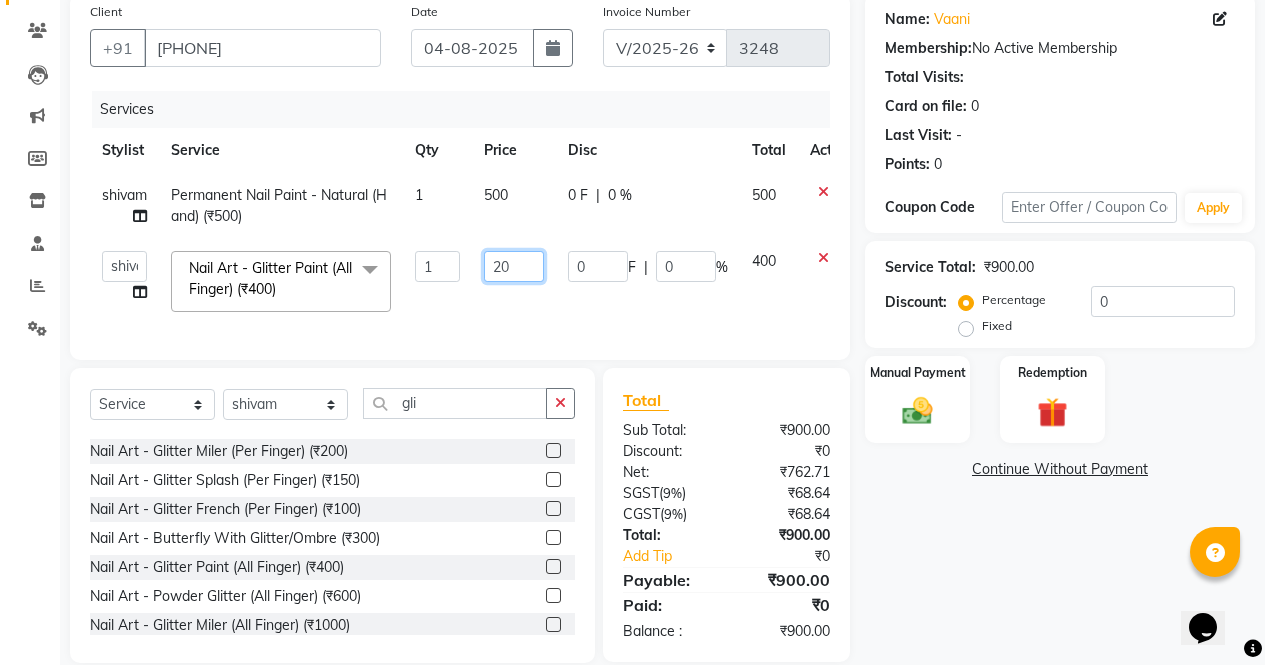 type on "200" 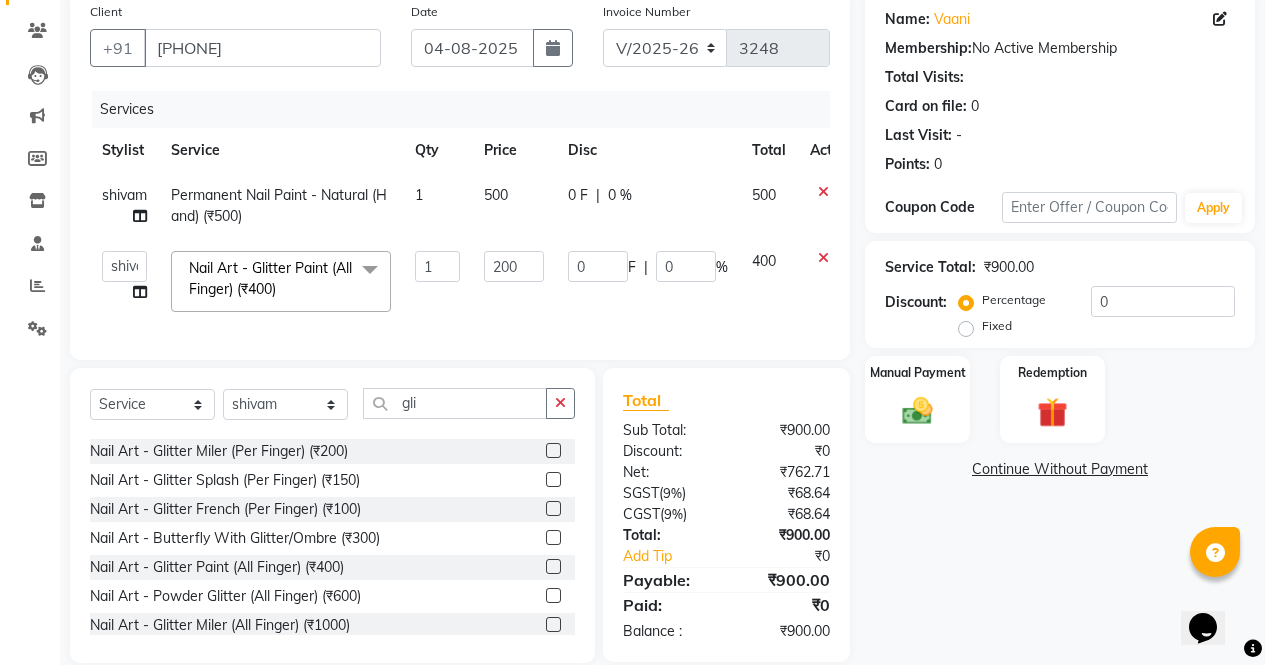 click on "Name: Vaani  Membership:  No Active Membership  Total Visits:   Card on file:  0 Last Visit:   - Points:   0  Coupon Code Apply Service Total:  ₹900.00  Discount:  Percentage   Fixed  0 Manual Payment Redemption  Continue Without Payment" 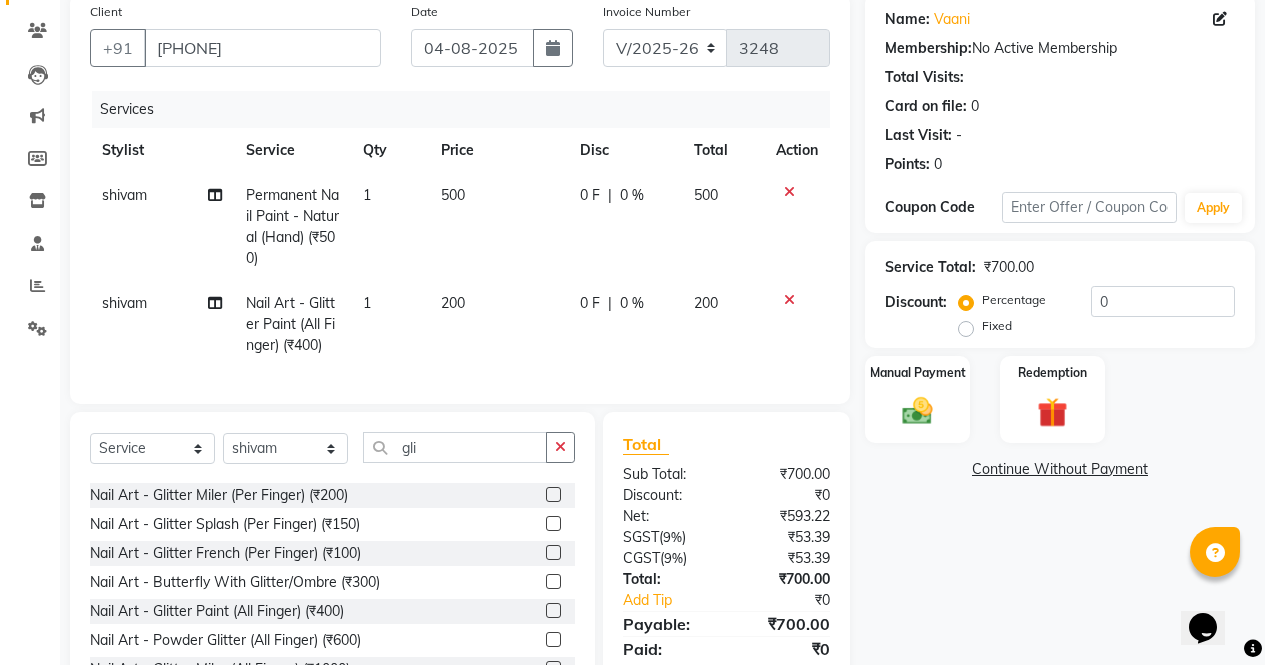 click on "Manual Payment" 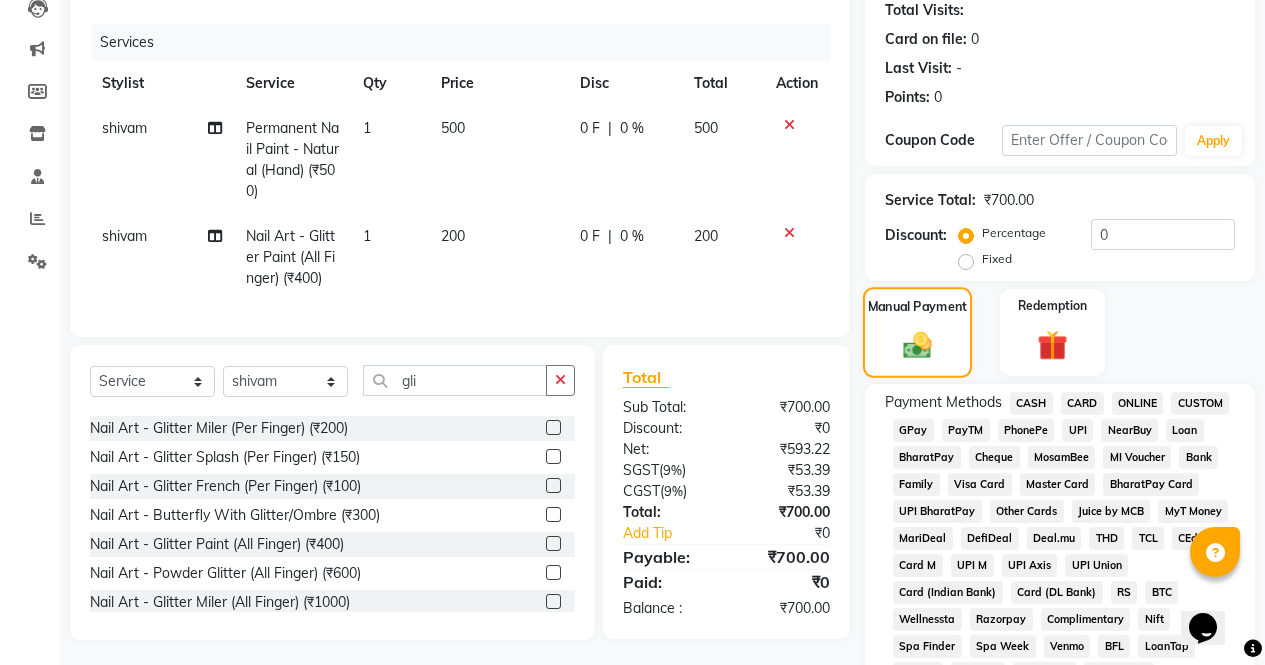 scroll, scrollTop: 230, scrollLeft: 0, axis: vertical 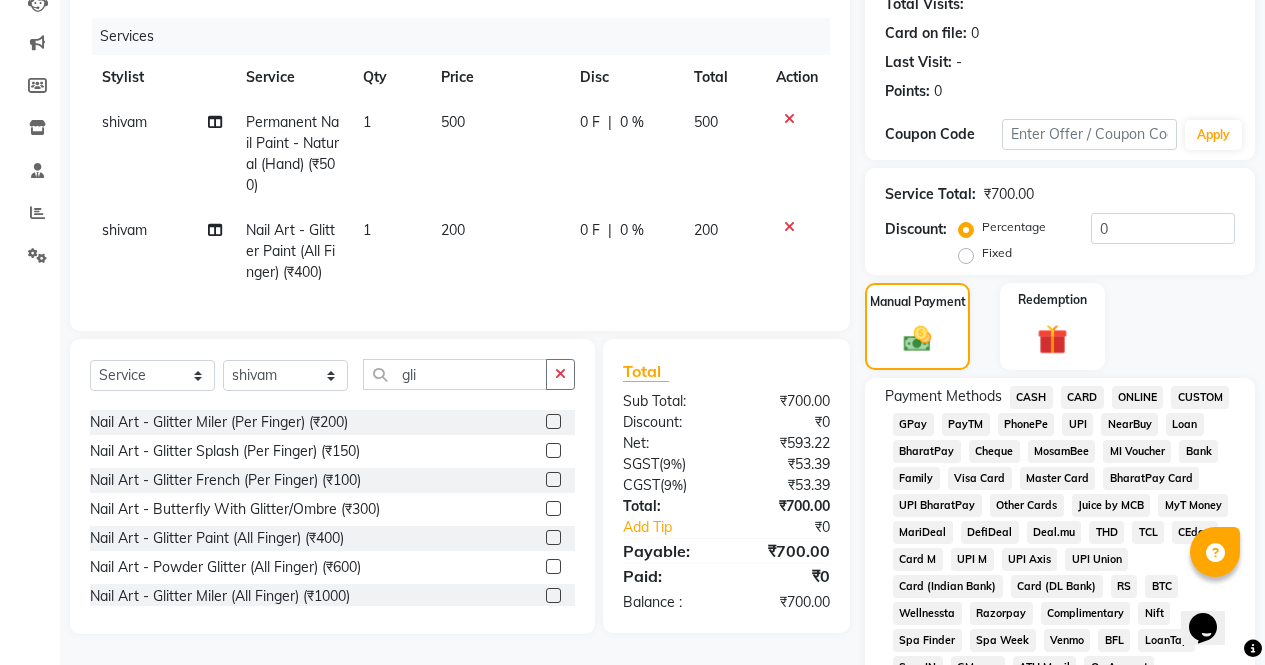 click on "ONLINE" 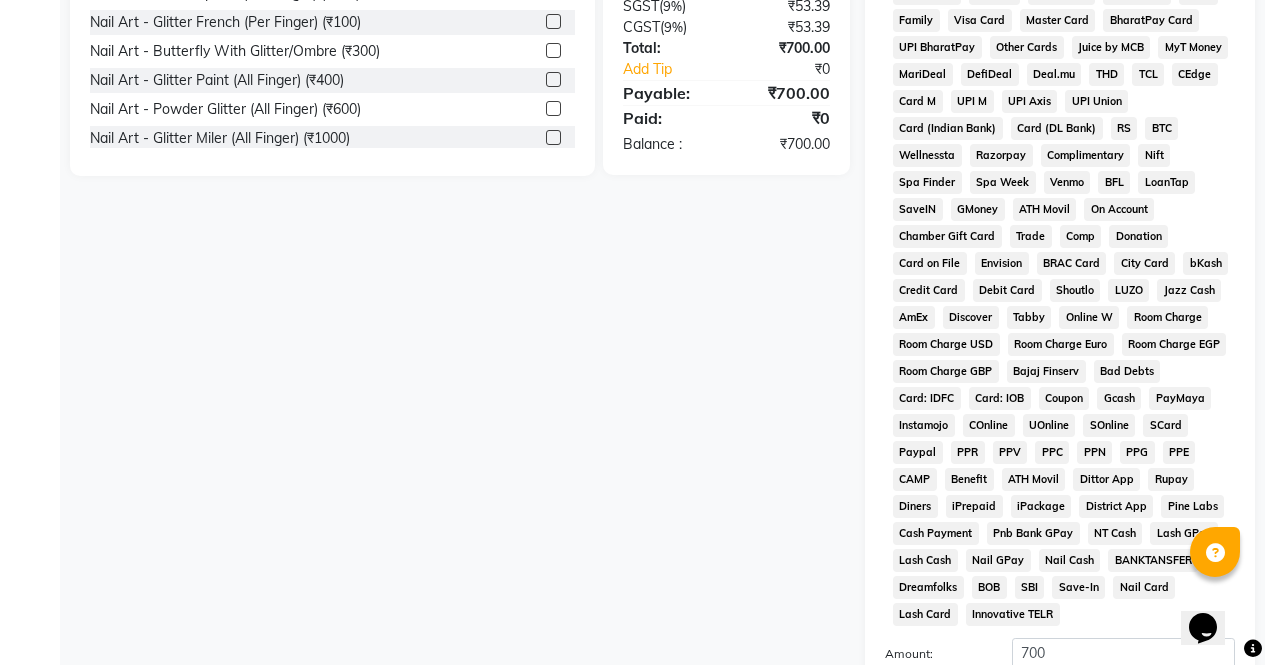 scroll, scrollTop: 914, scrollLeft: 0, axis: vertical 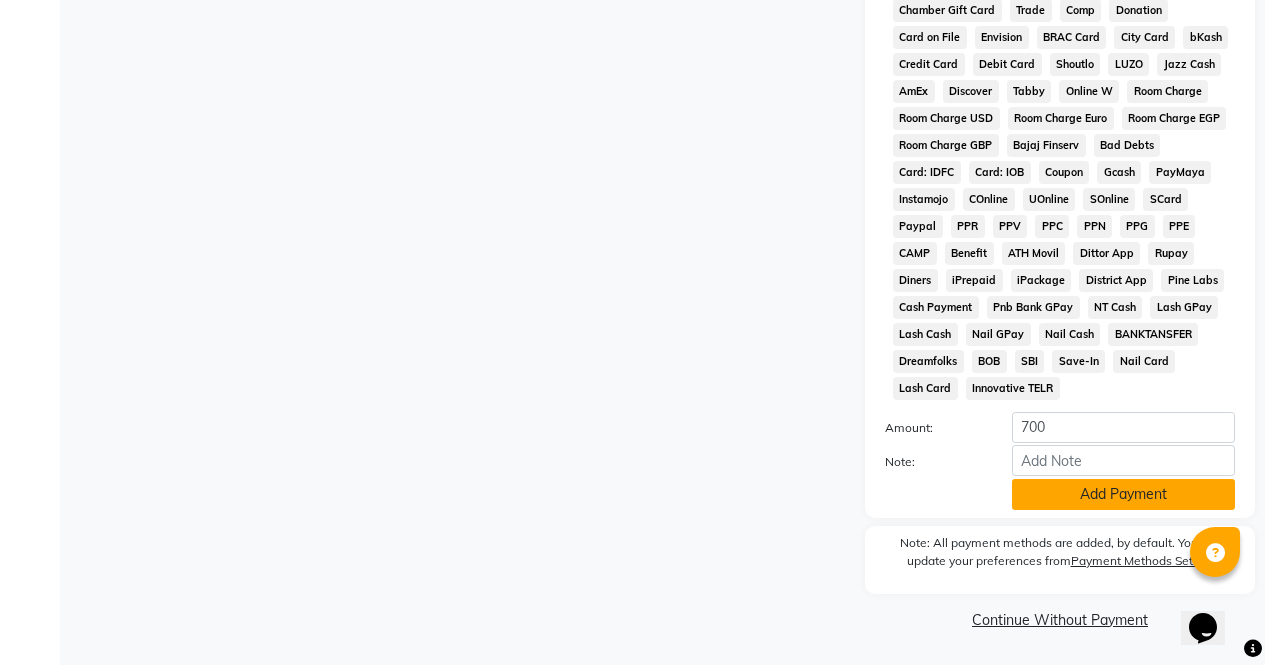 click on "Add Payment" 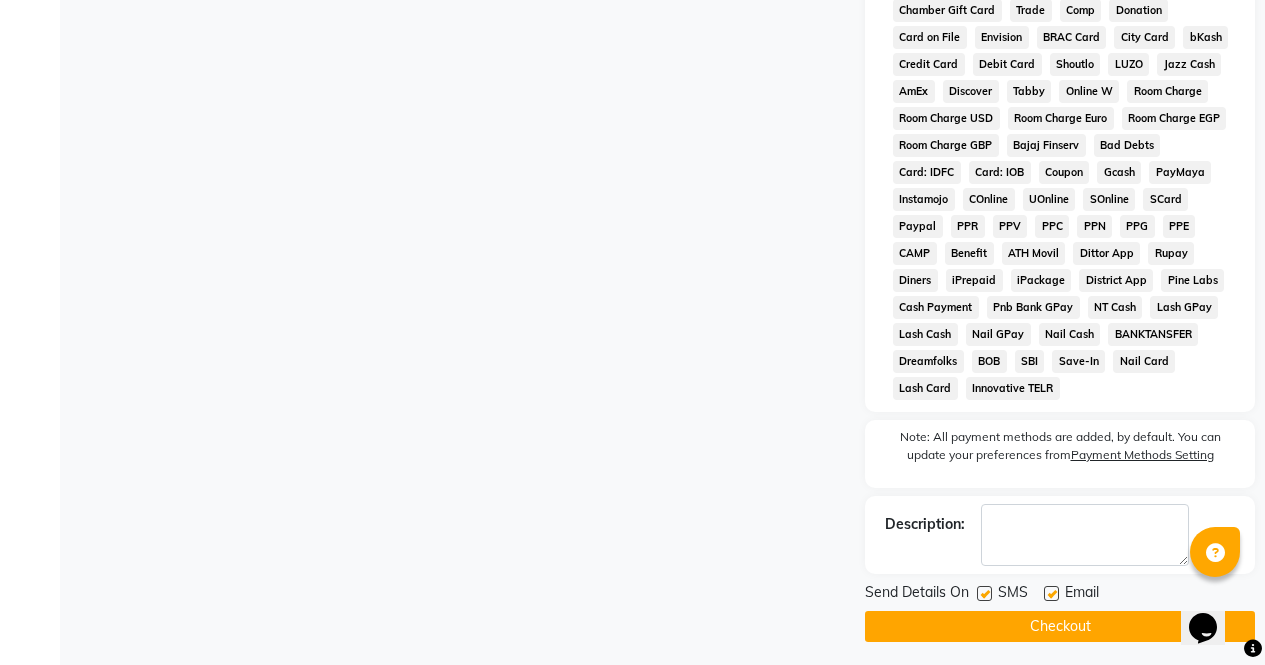 click on "Checkout" 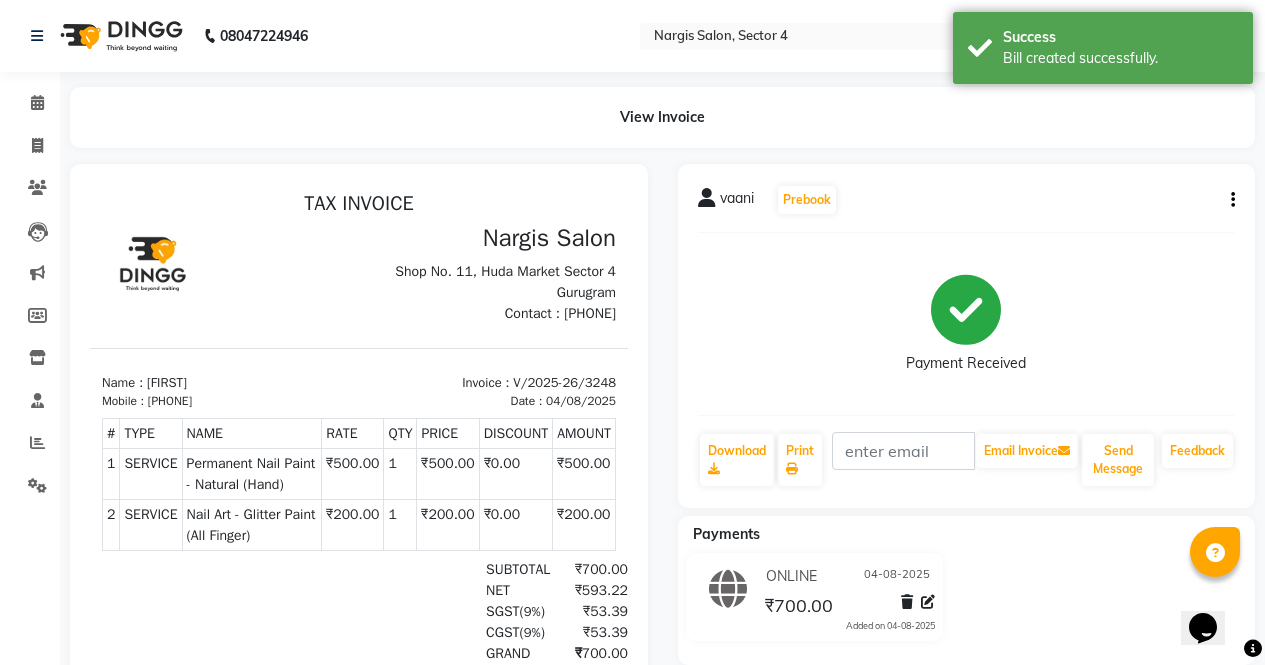 scroll, scrollTop: 0, scrollLeft: 0, axis: both 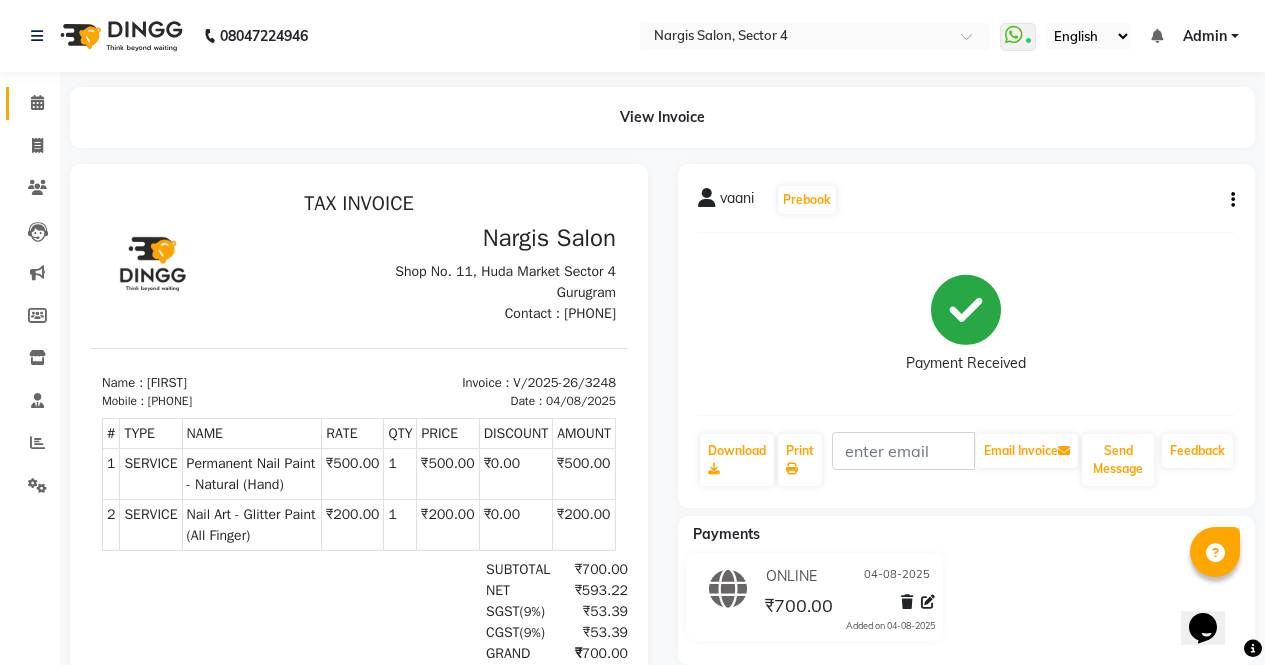 click on "Calendar" 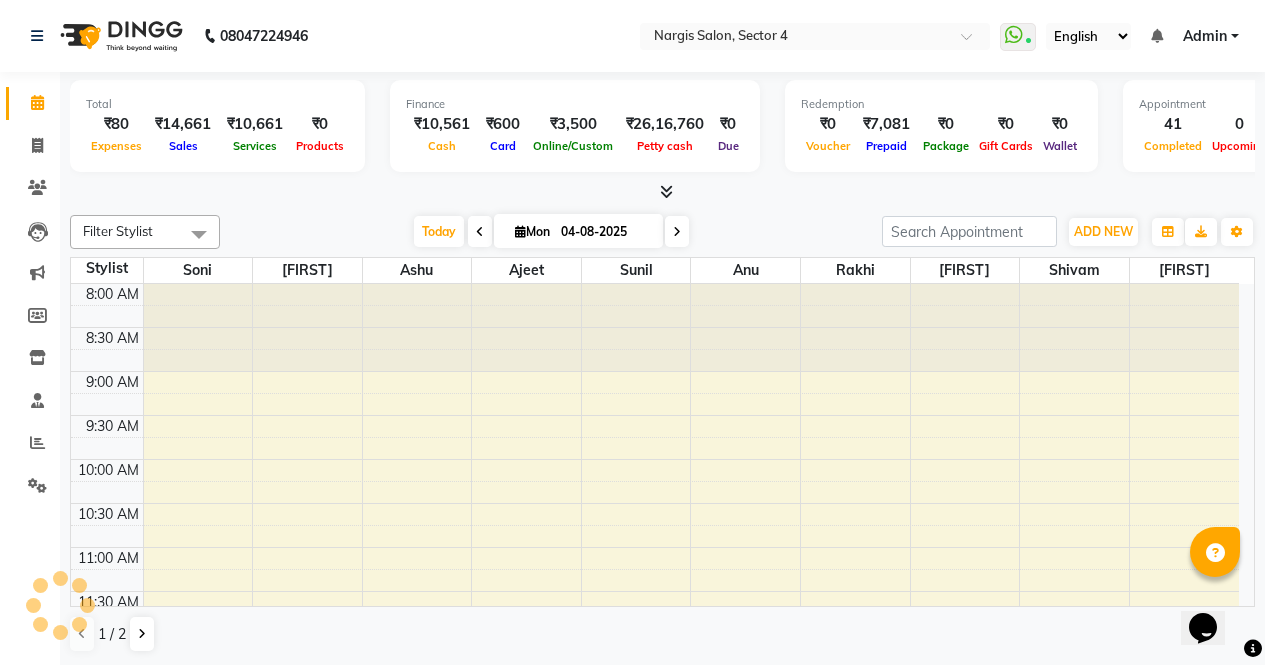 scroll, scrollTop: 0, scrollLeft: 0, axis: both 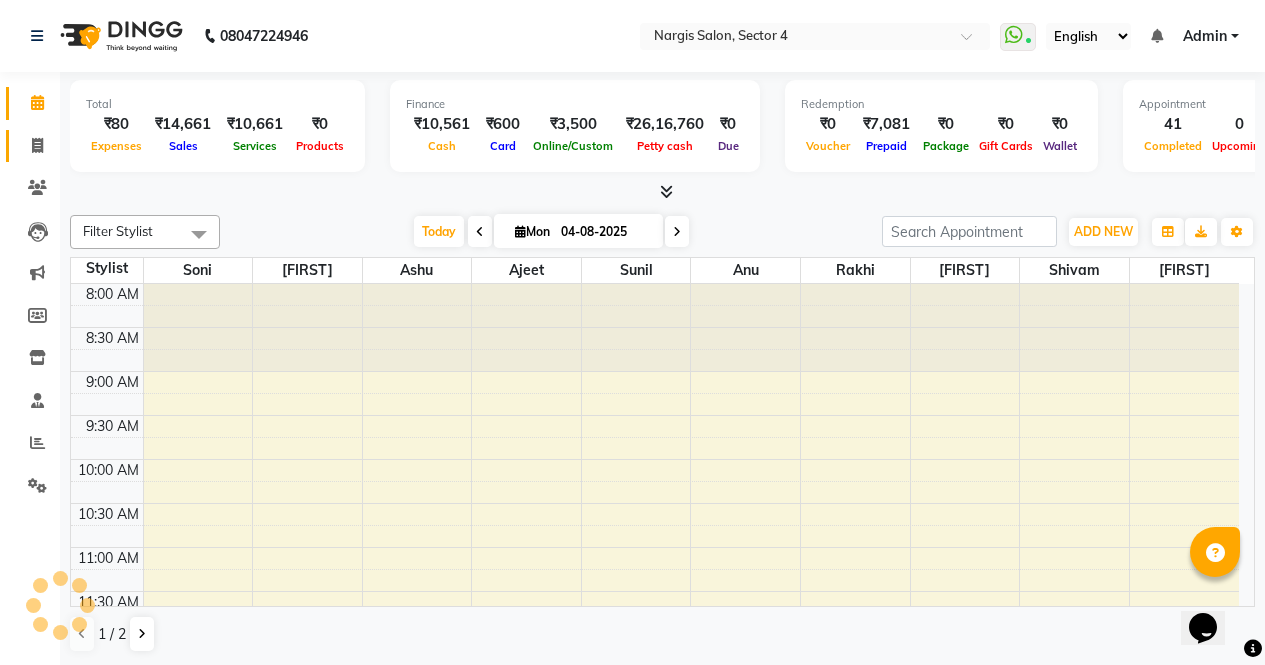 click 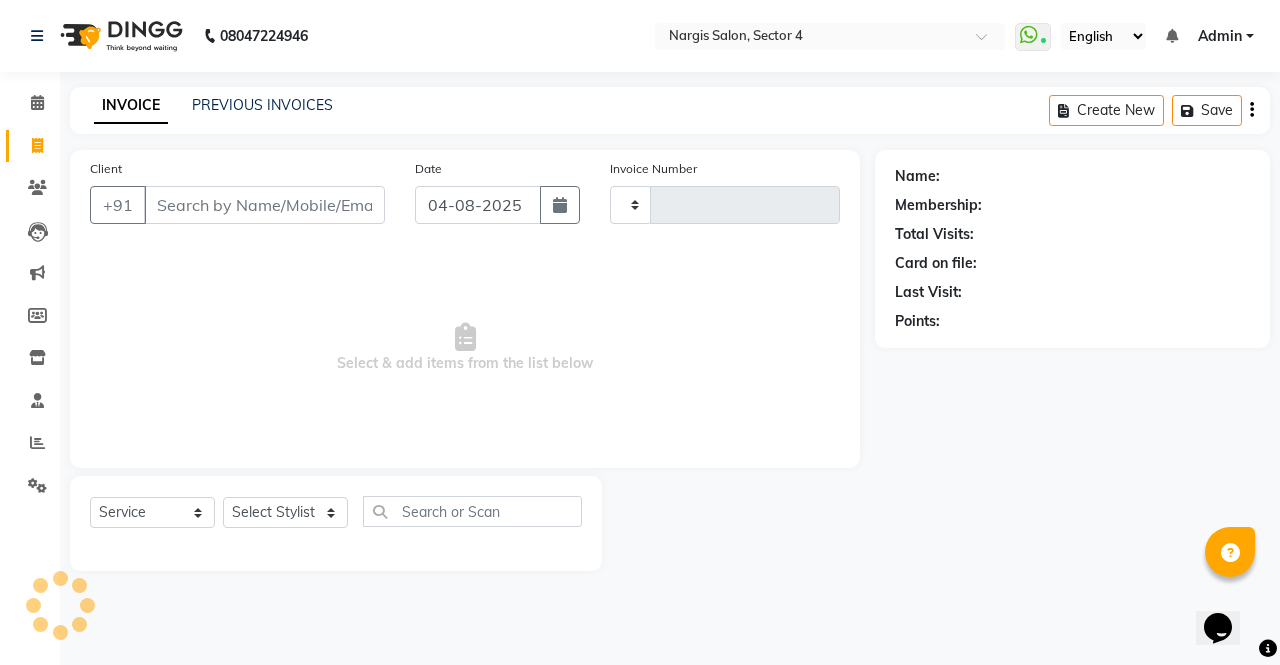 type on "3249" 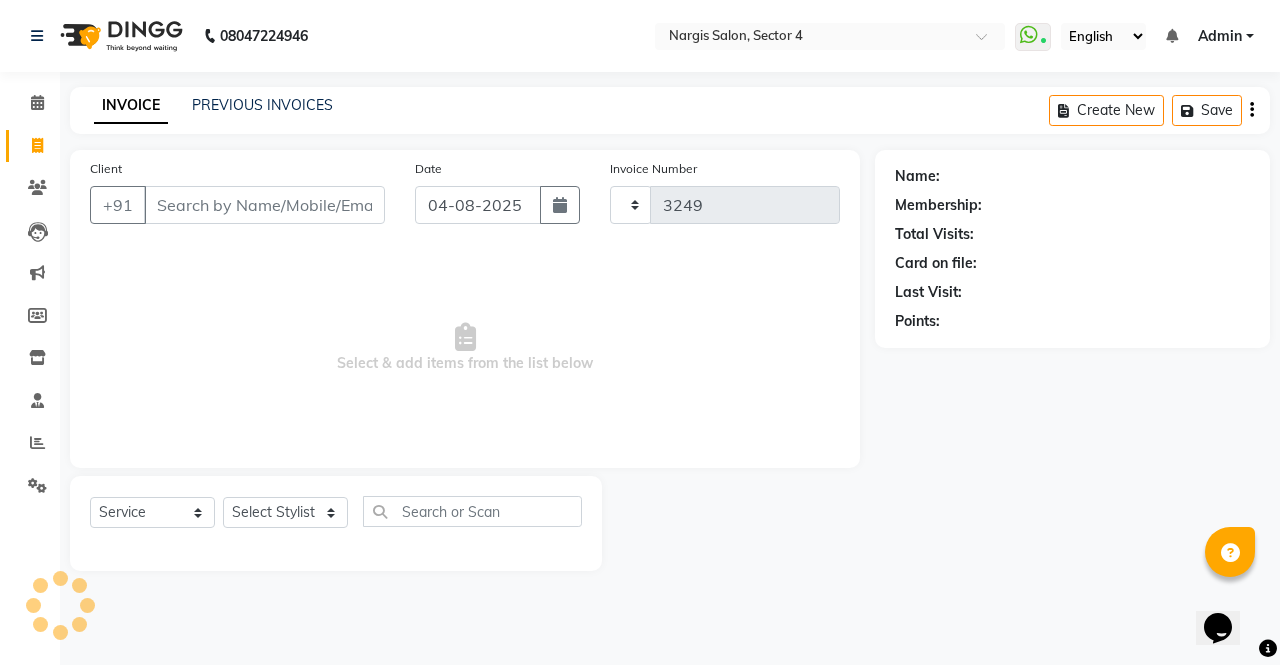 select on "4130" 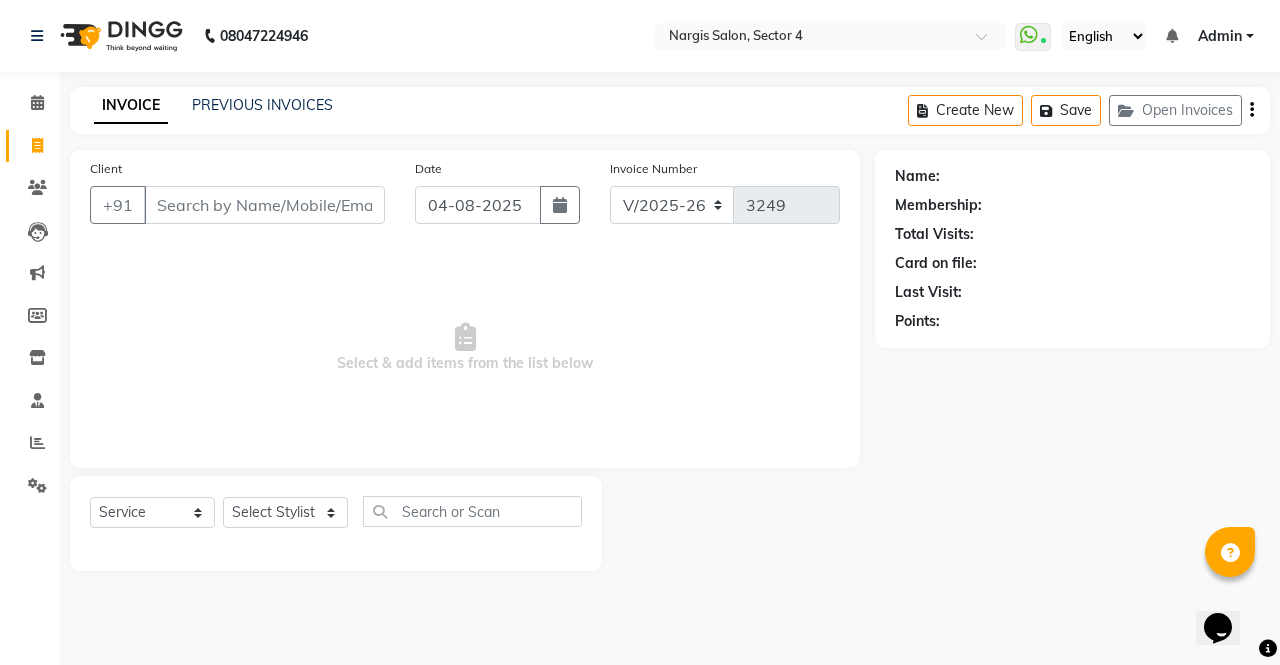 click on "Client" at bounding box center (264, 205) 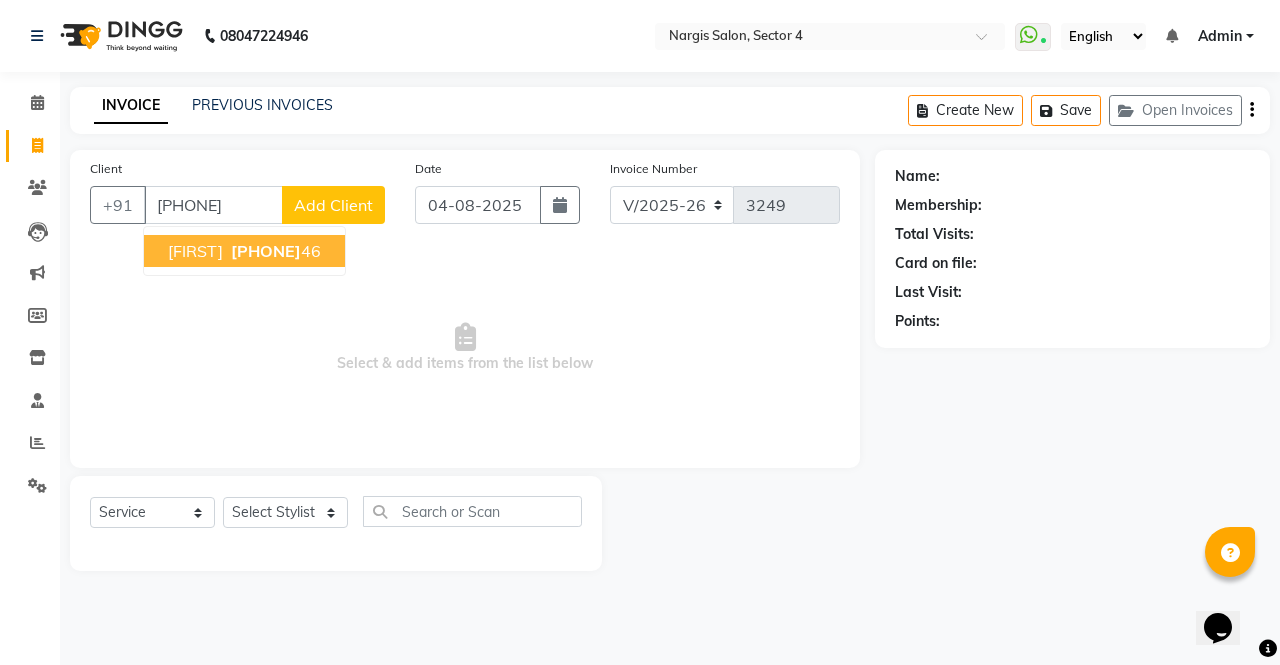 click on "98214817" at bounding box center (266, 251) 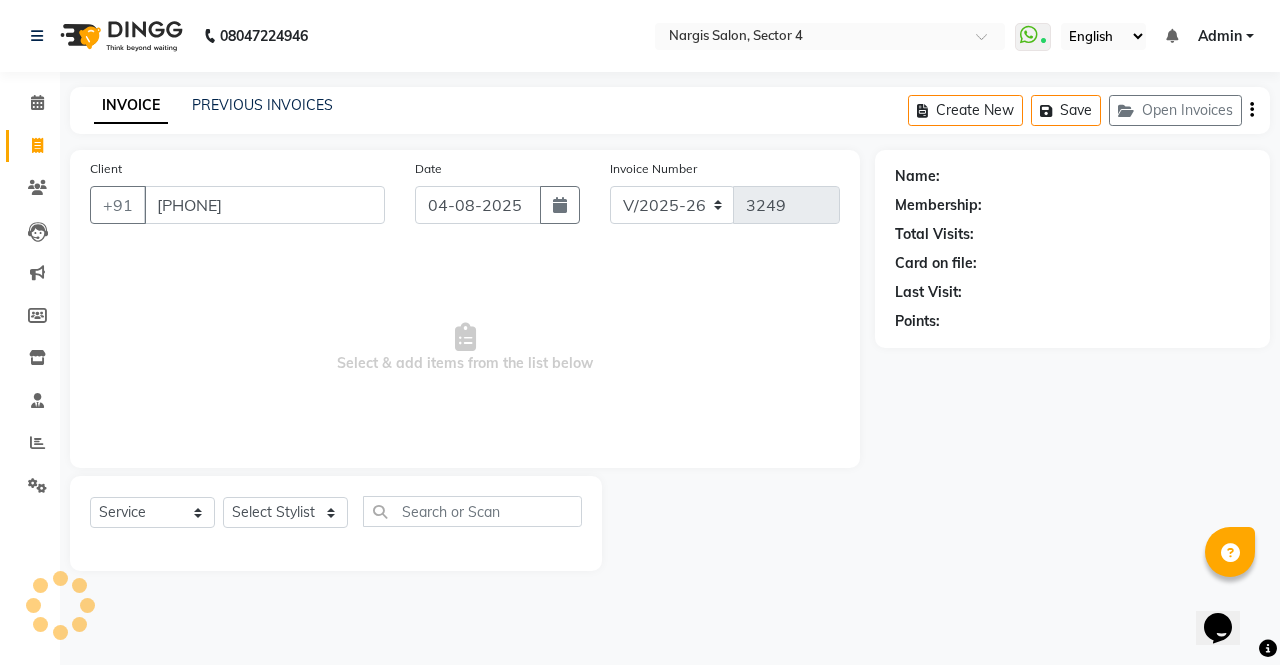 type on "[PHONE]" 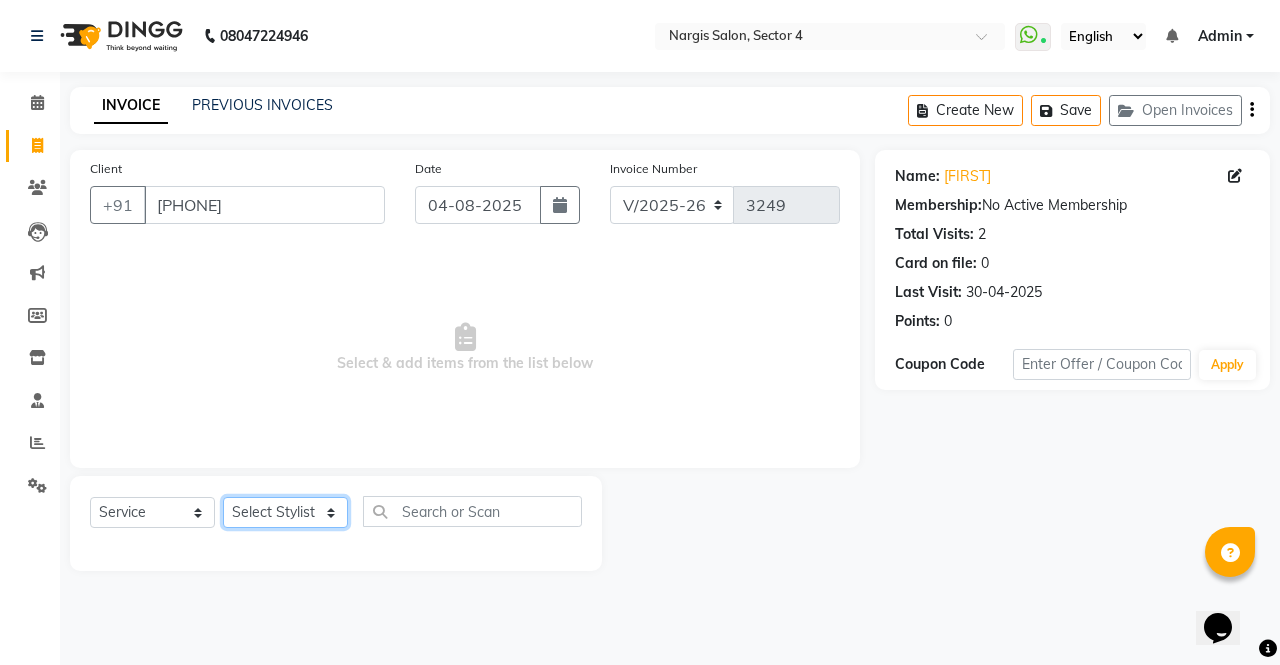 click on "Select Stylist ajeet anu armaan ashu Front Desk muskaan rakhi saima shivam soni sunil yashoda" 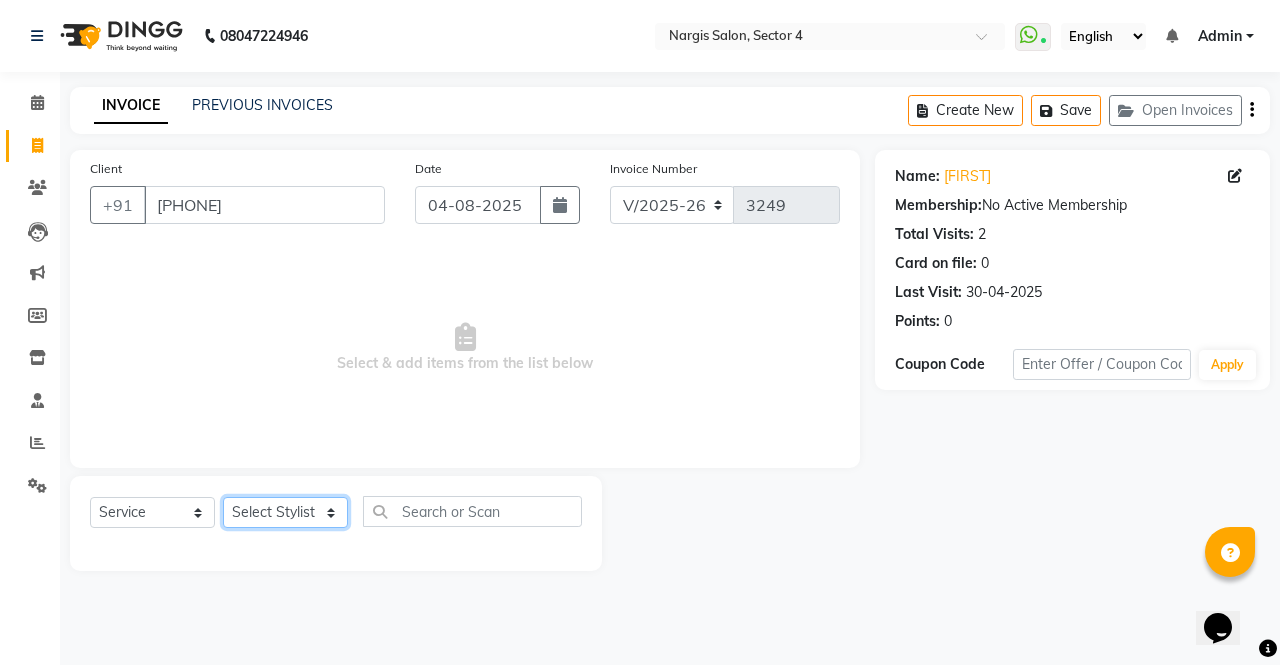 select on "28206" 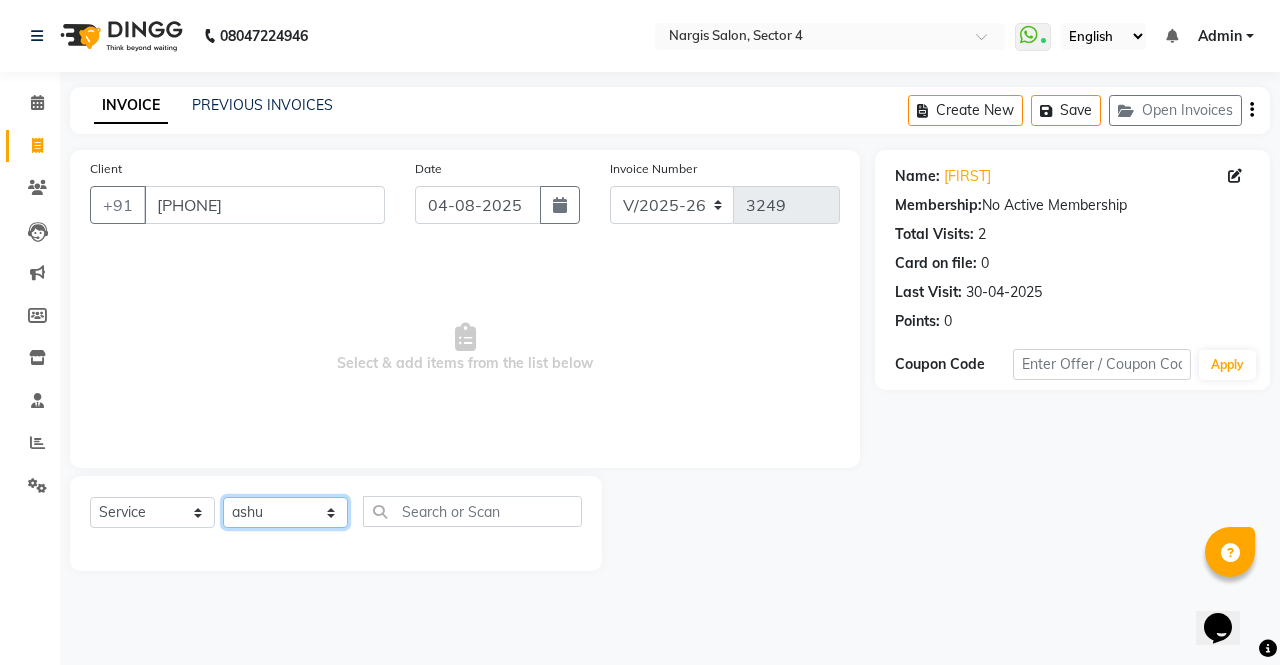 click on "Select Stylist ajeet anu armaan ashu Front Desk muskaan rakhi saima shivam soni sunil yashoda" 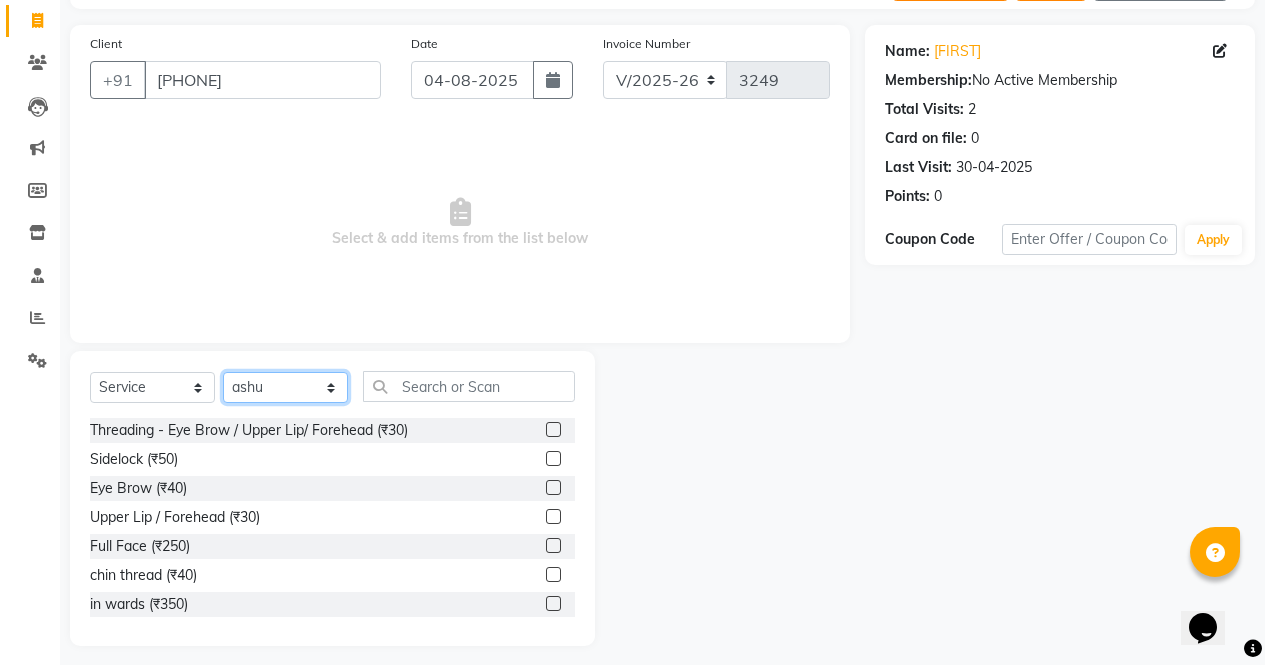 scroll, scrollTop: 130, scrollLeft: 0, axis: vertical 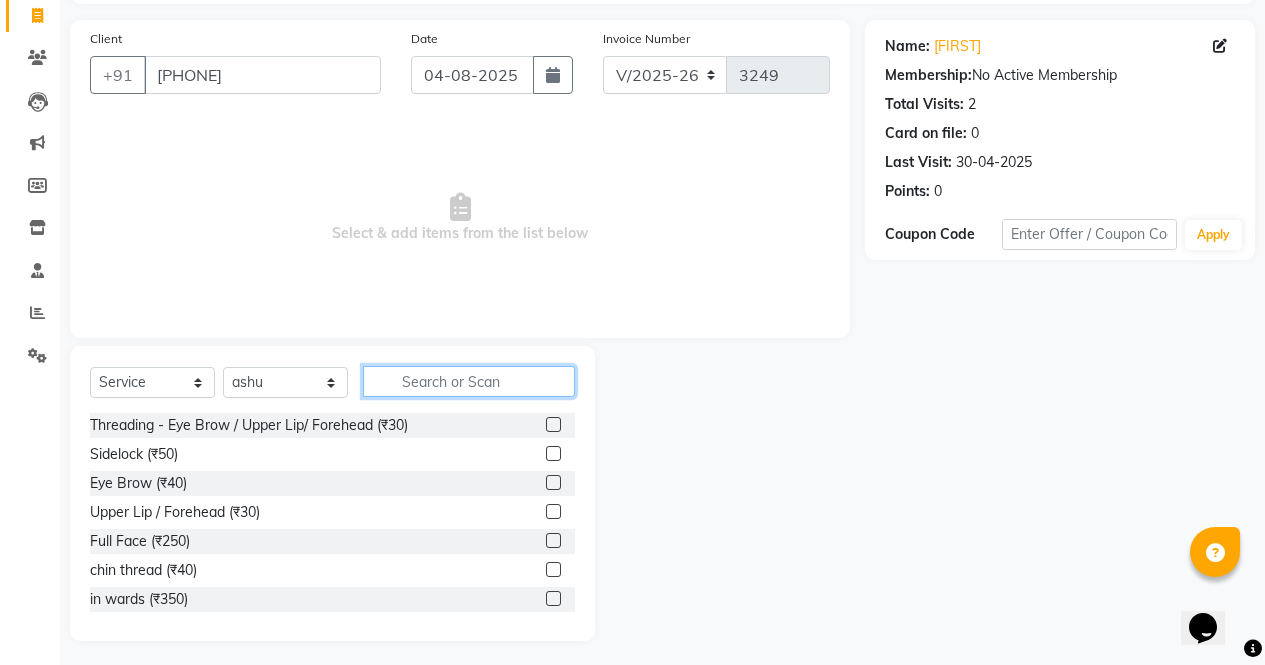 click 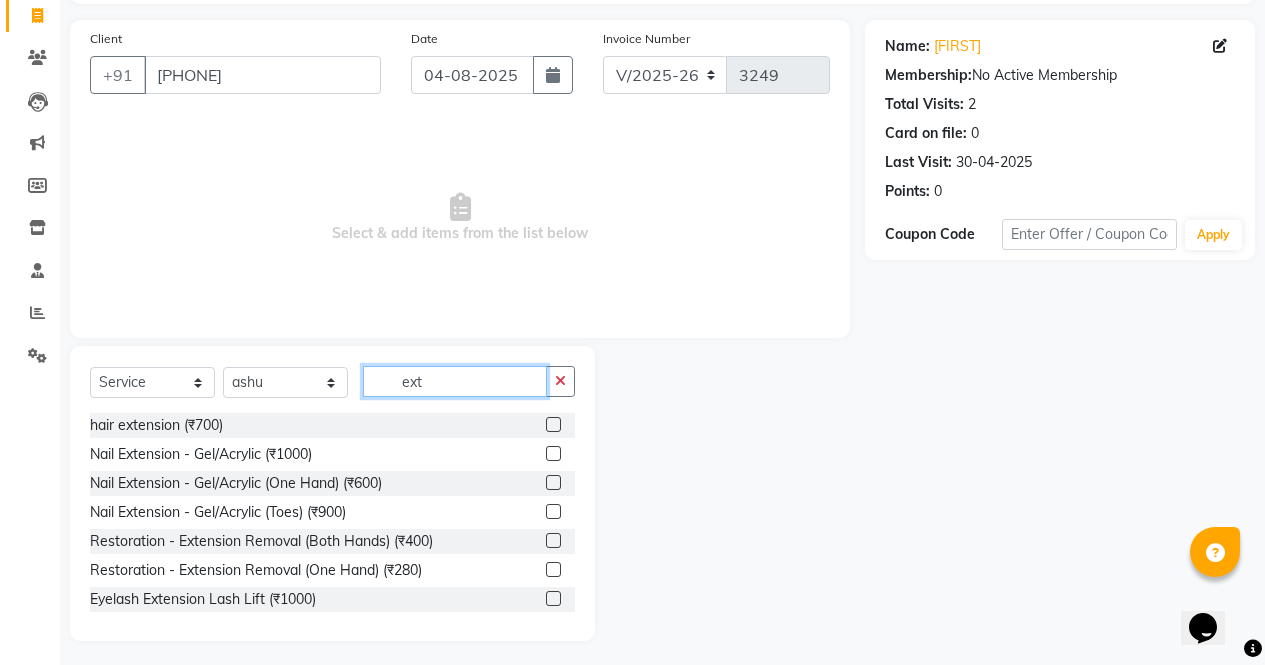 type on "ext" 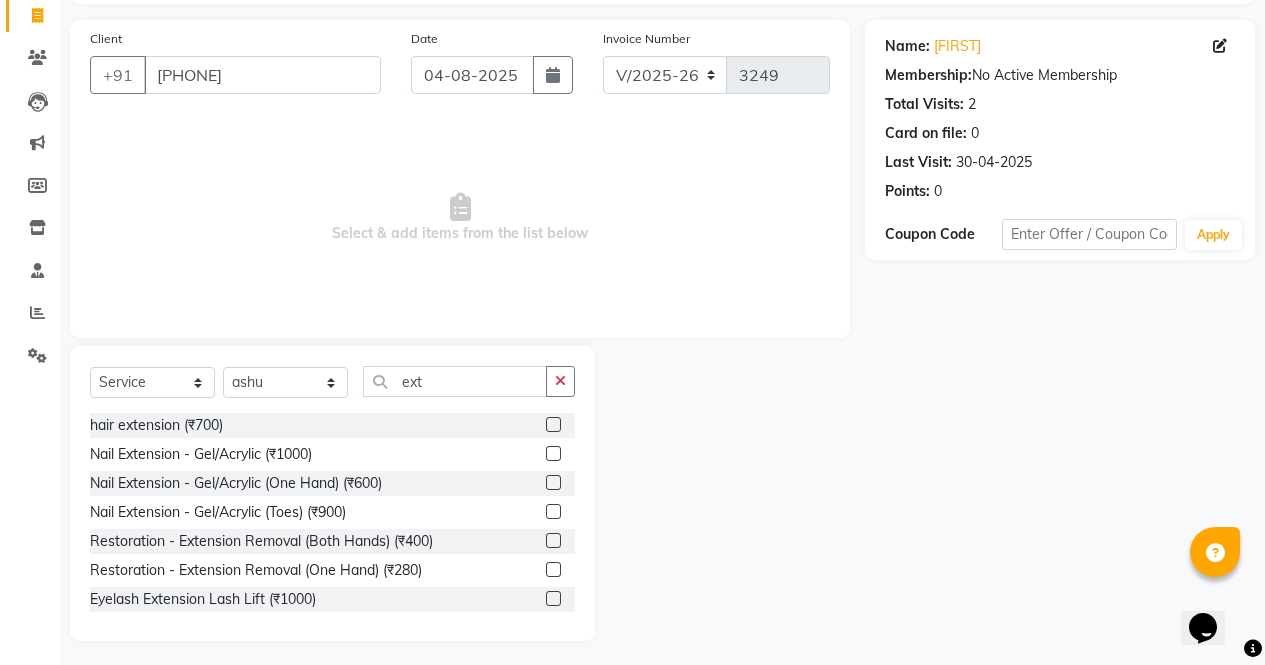 click 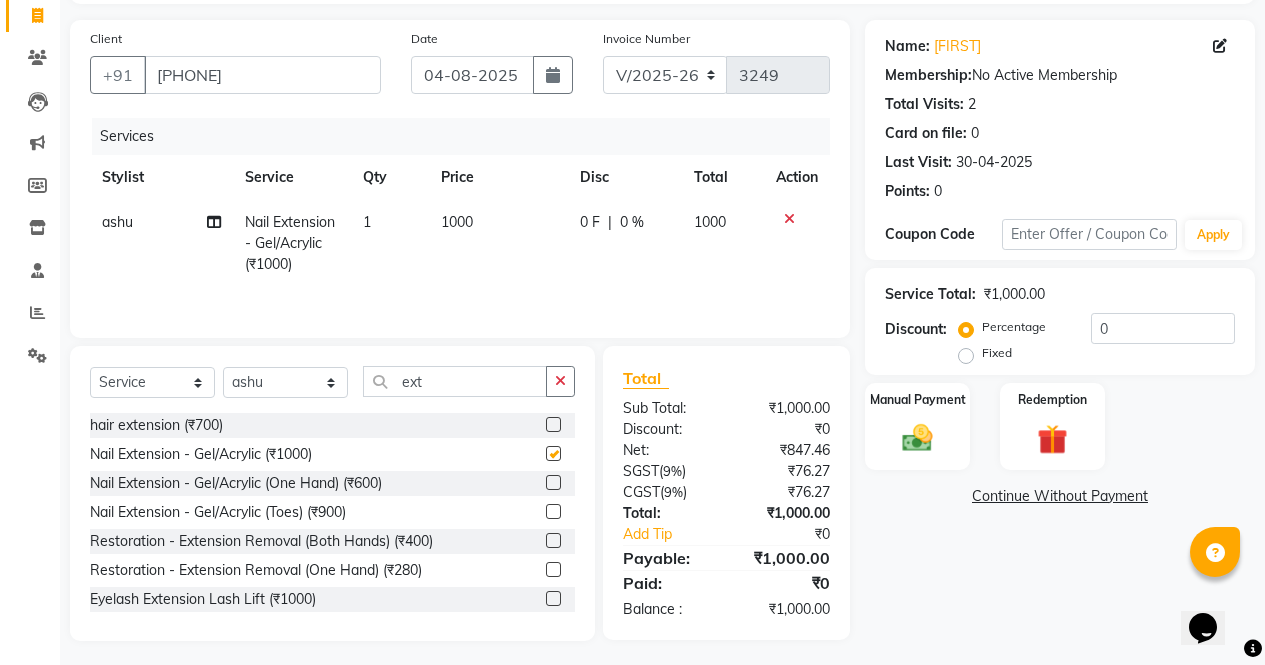 scroll, scrollTop: 136, scrollLeft: 0, axis: vertical 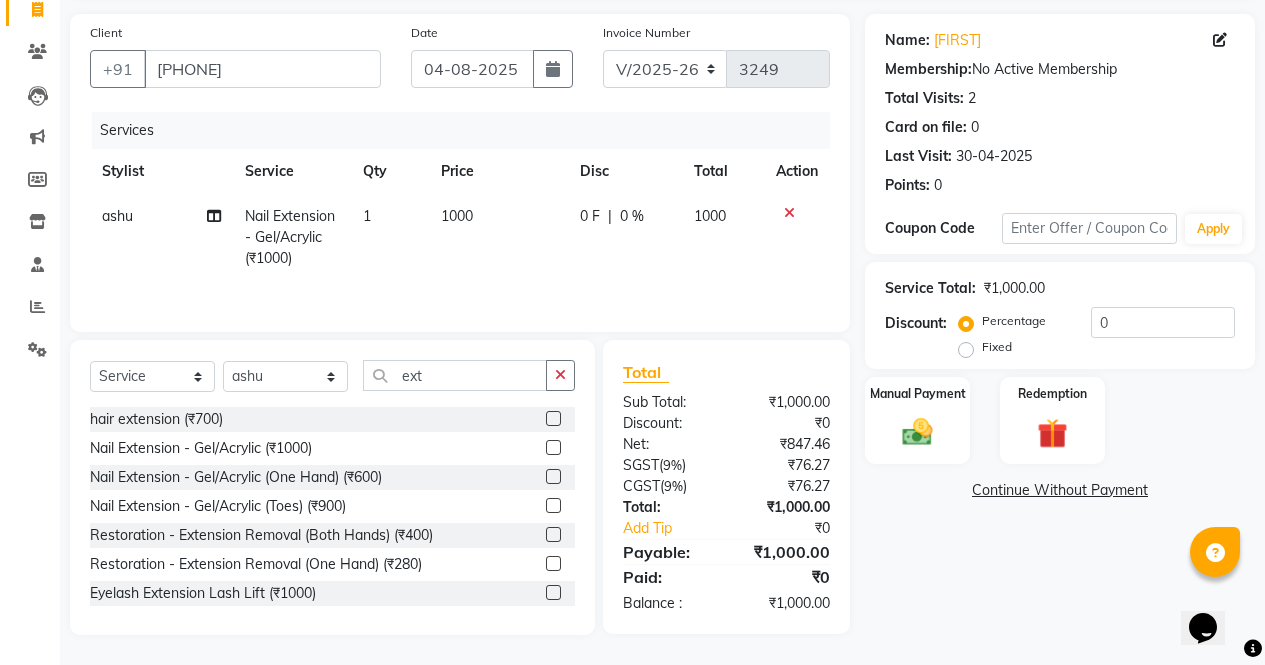 checkbox on "false" 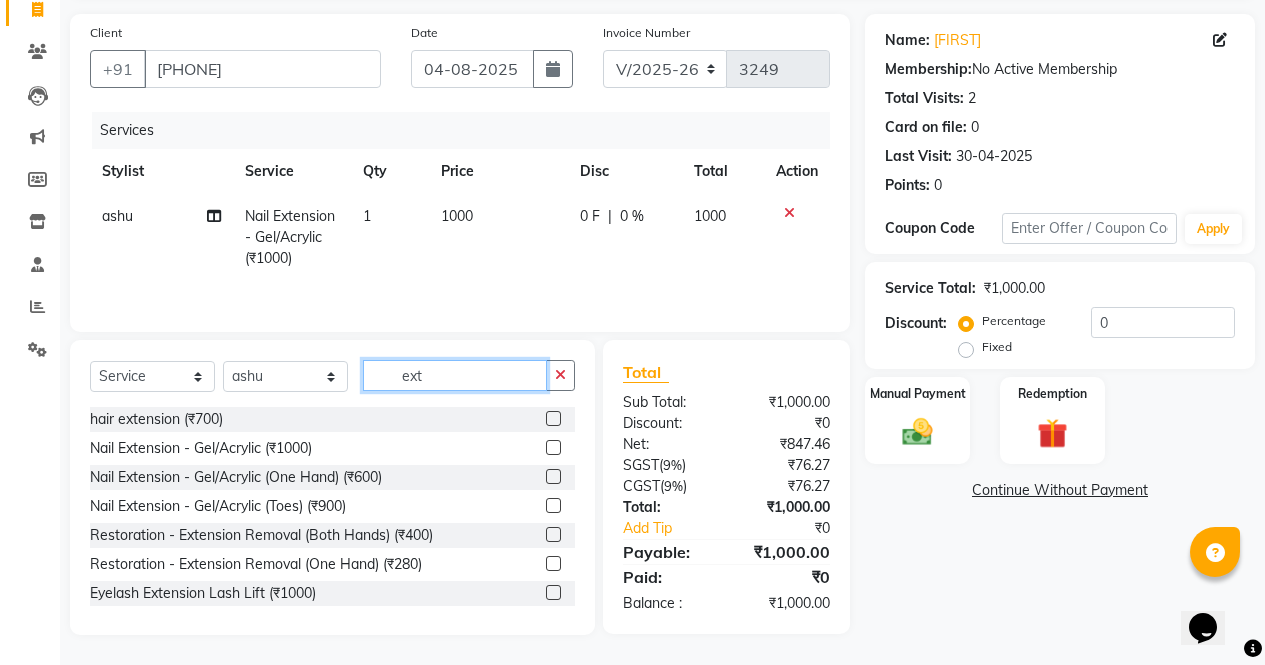 click on "ext" 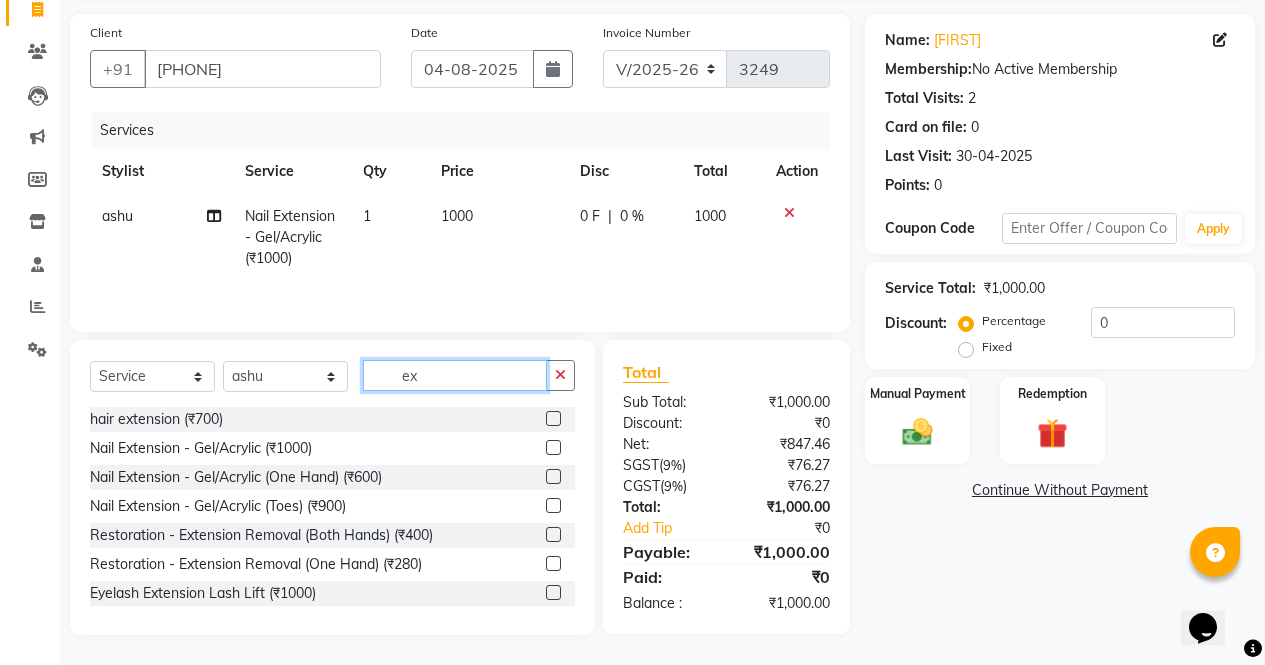 type on "e" 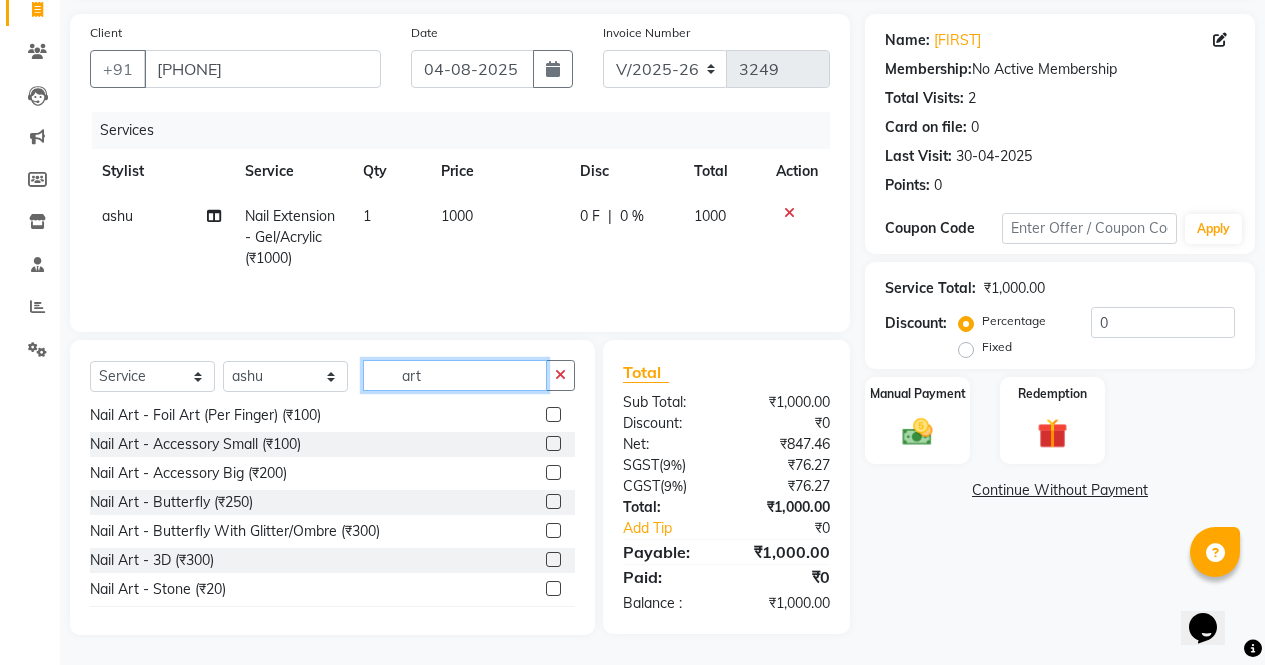 scroll, scrollTop: 386, scrollLeft: 0, axis: vertical 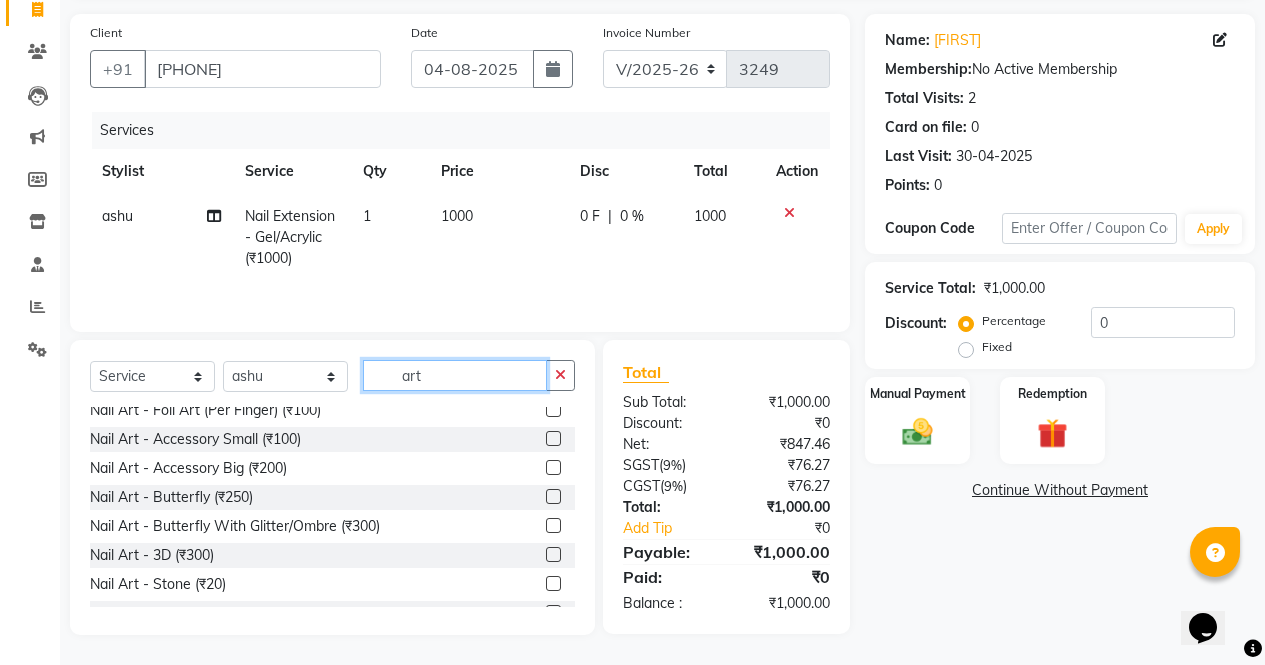 type on "art" 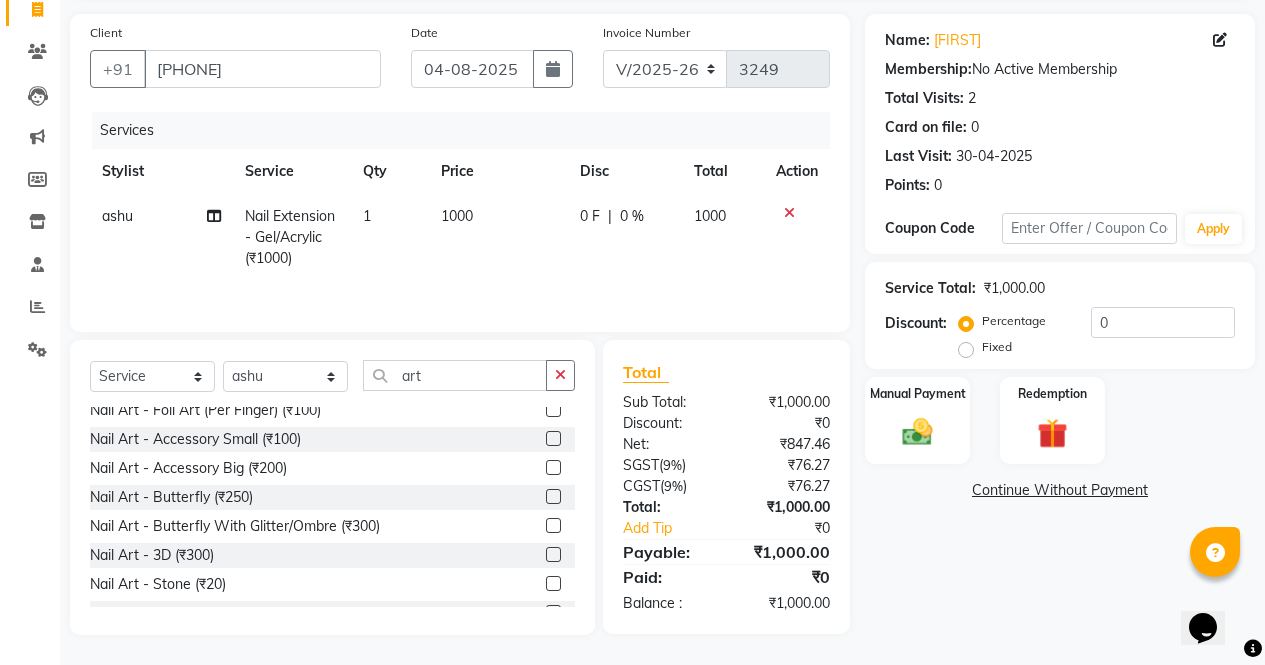 click 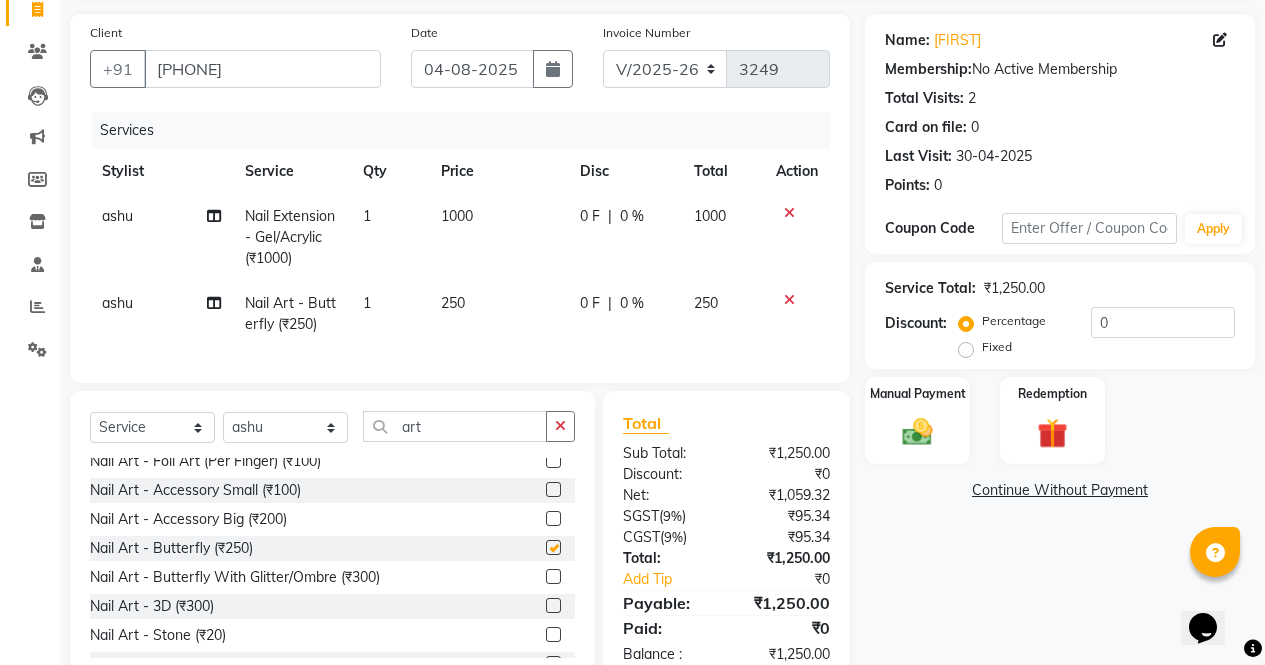 checkbox on "false" 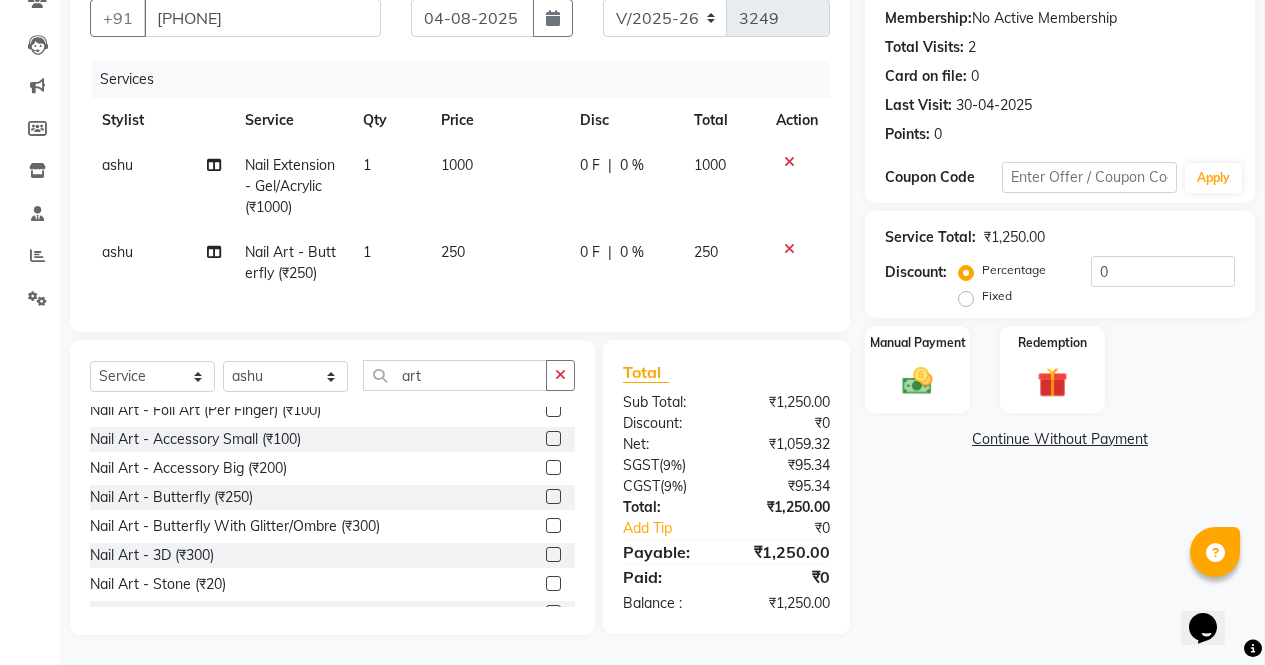 scroll, scrollTop: 202, scrollLeft: 0, axis: vertical 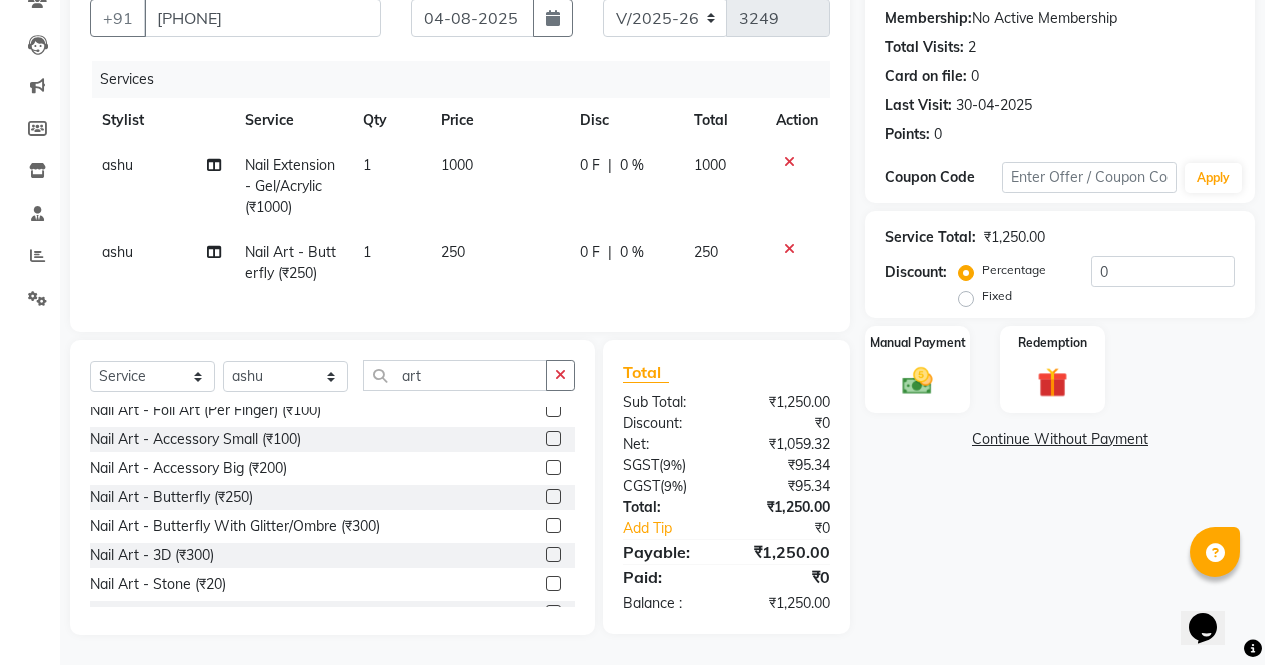 click on "250" 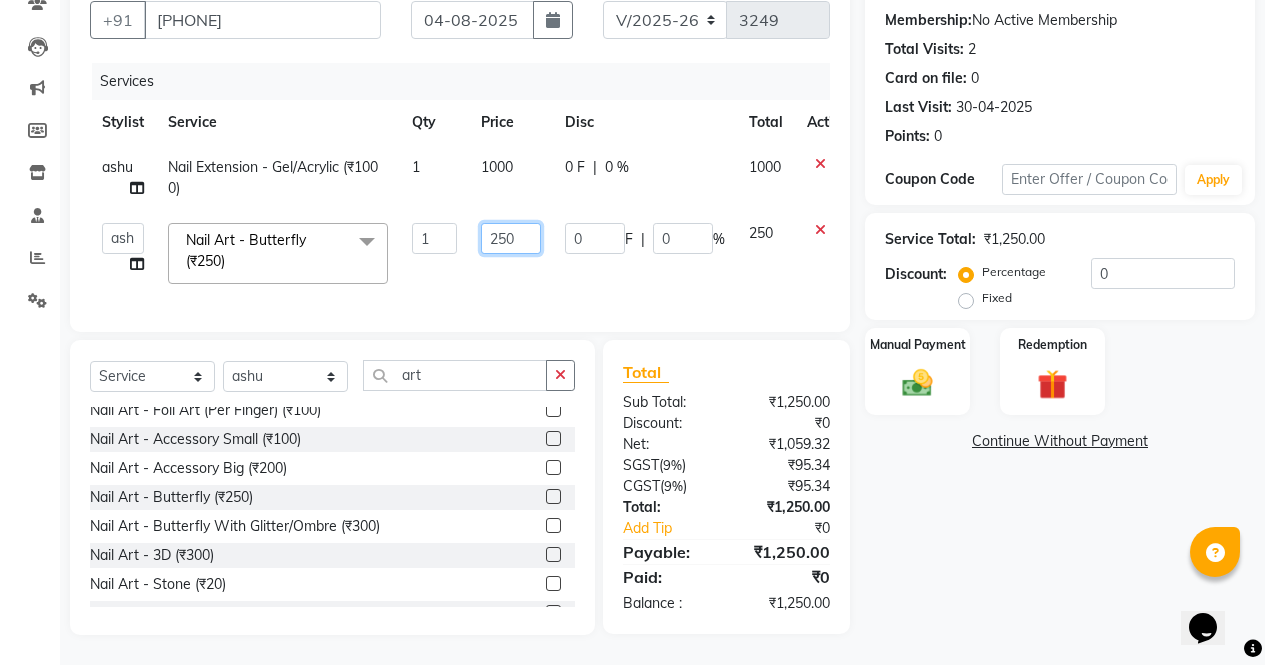 click on "250" 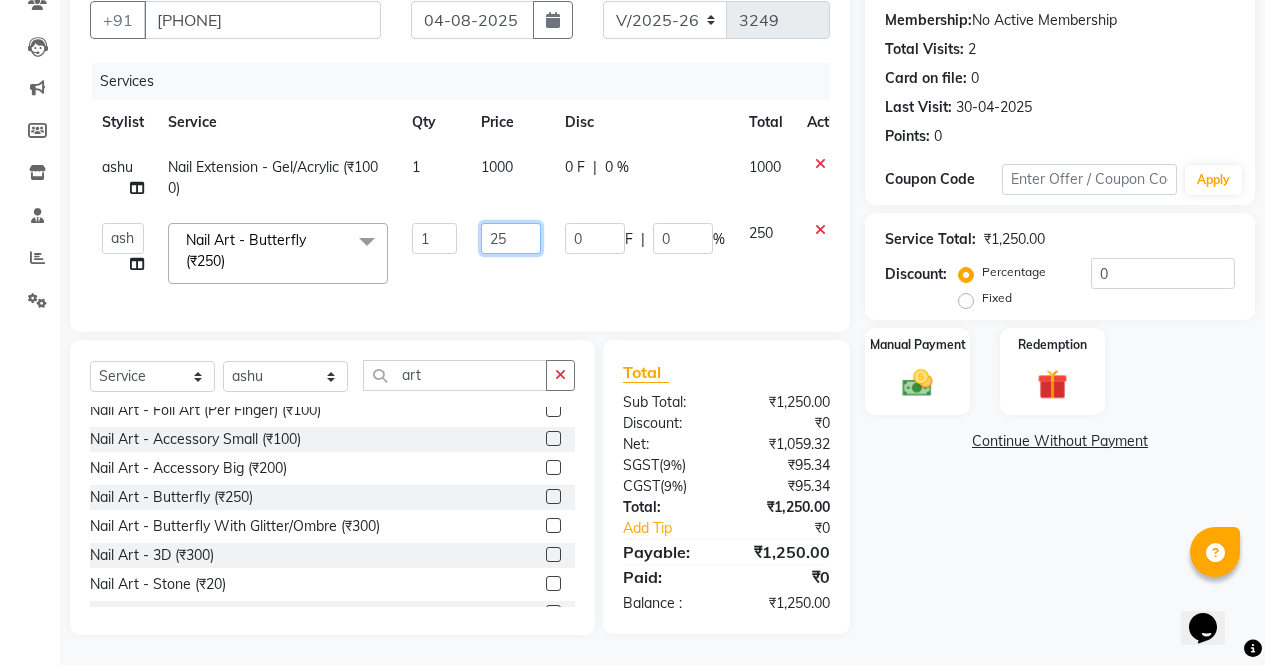 type on "2" 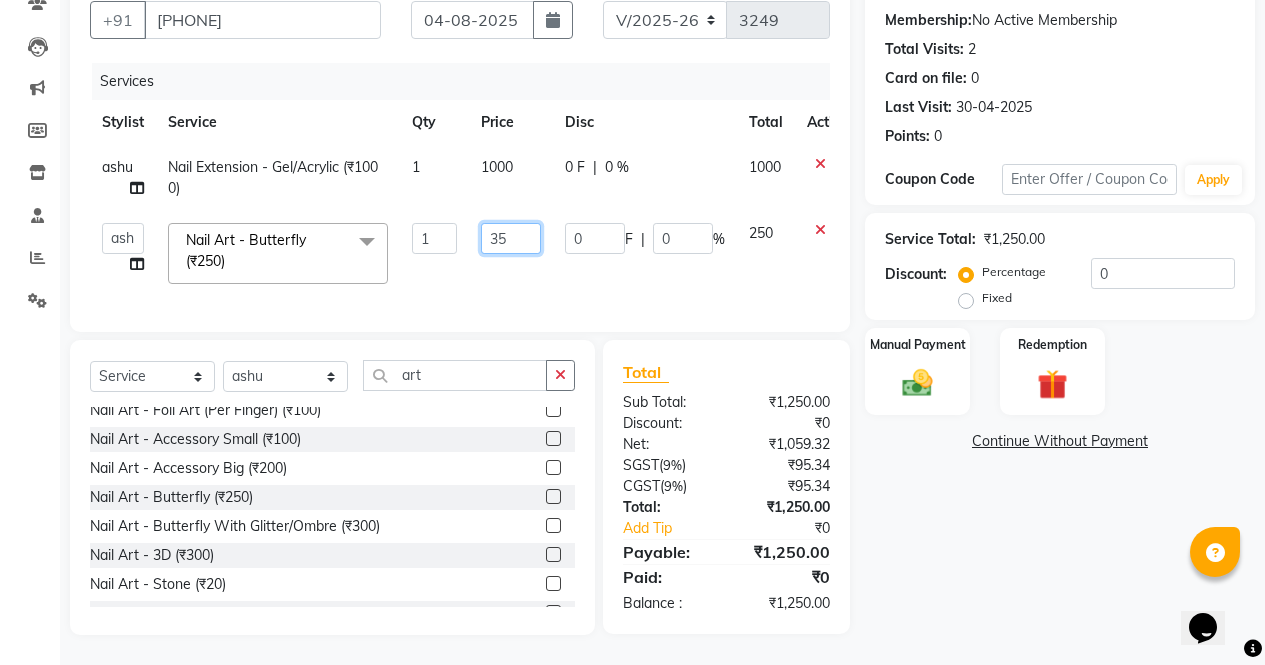type on "350" 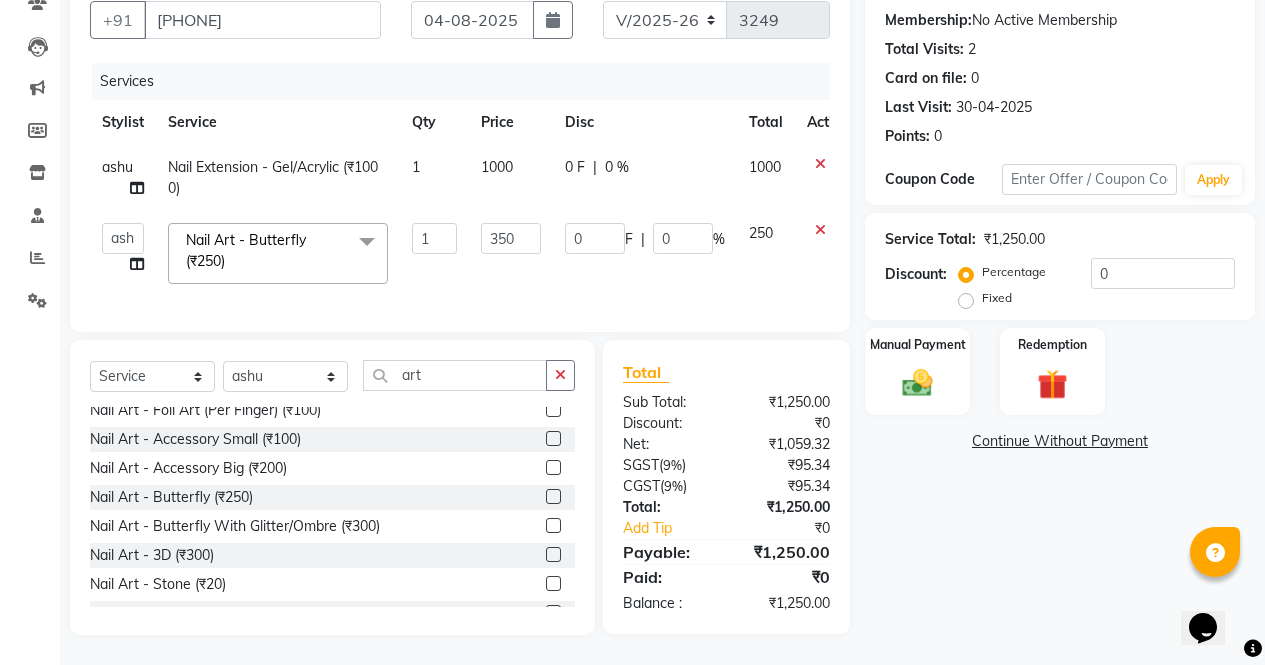 click on "Name: Prachi   Membership:  No Active Membership  Total Visits:  2 Card on file:  0 Last Visit:   30-04-2025 Points:   0  Coupon Code Apply Service Total:  ₹1,250.00  Discount:  Percentage   Fixed  0 Manual Payment Redemption  Continue Without Payment" 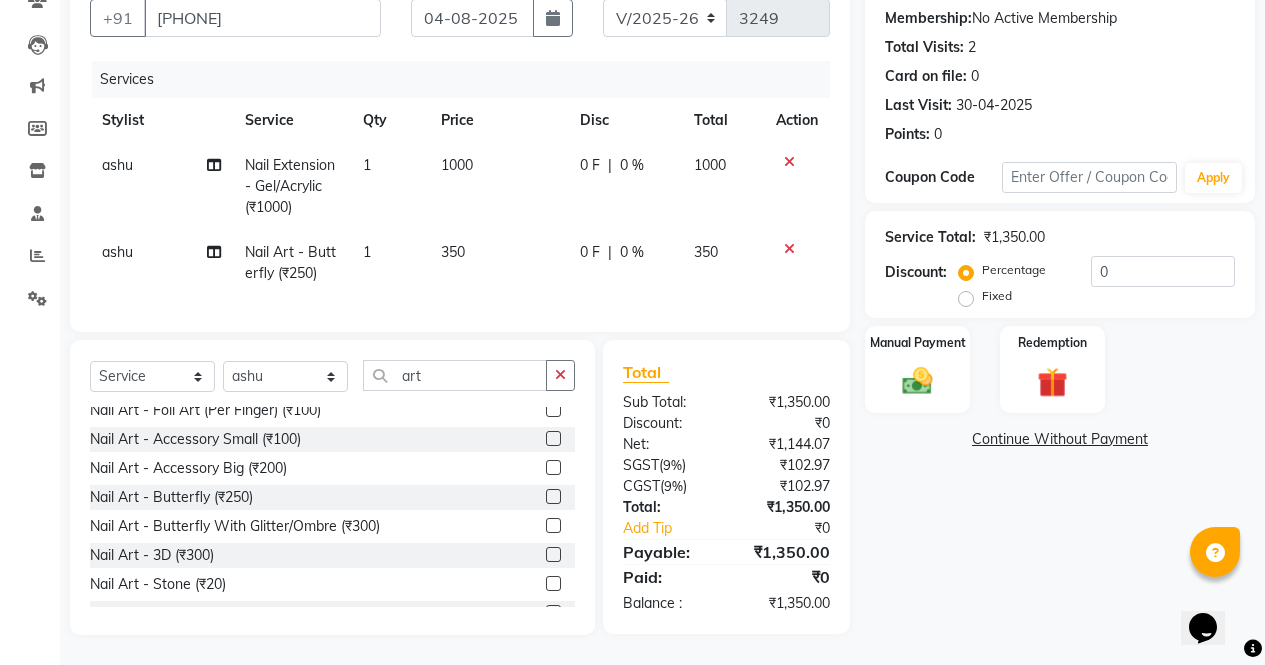 click on "Name: Prachi   Membership:  No Active Membership  Total Visits:  2 Card on file:  0 Last Visit:   30-04-2025 Points:   0  Coupon Code Apply Service Total:  ₹1,350.00  Discount:  Percentage   Fixed  0 Manual Payment Redemption  Continue Without Payment" 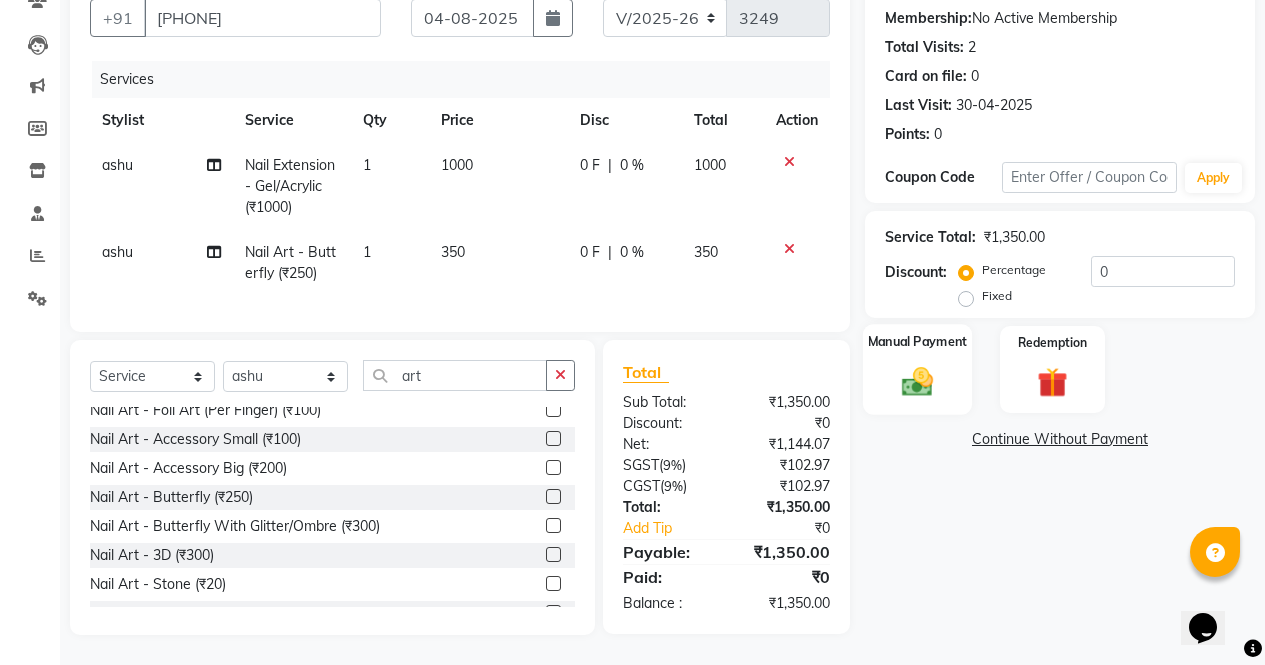 click on "Manual Payment" 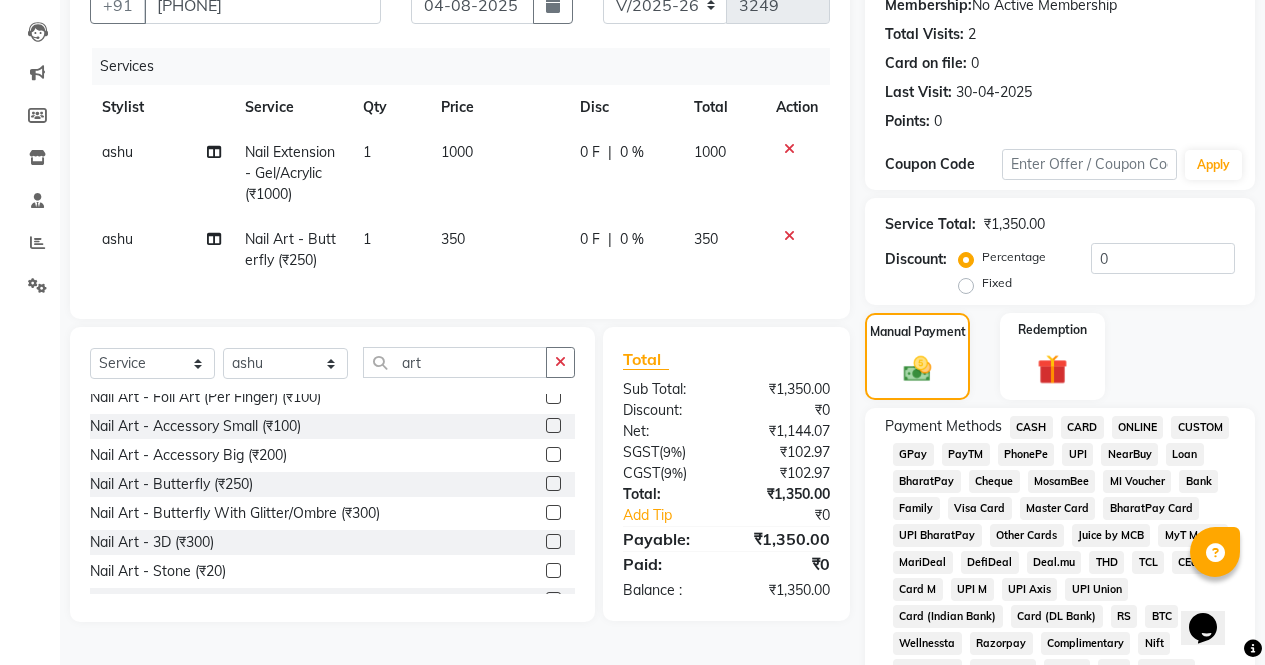 click on "ONLINE" 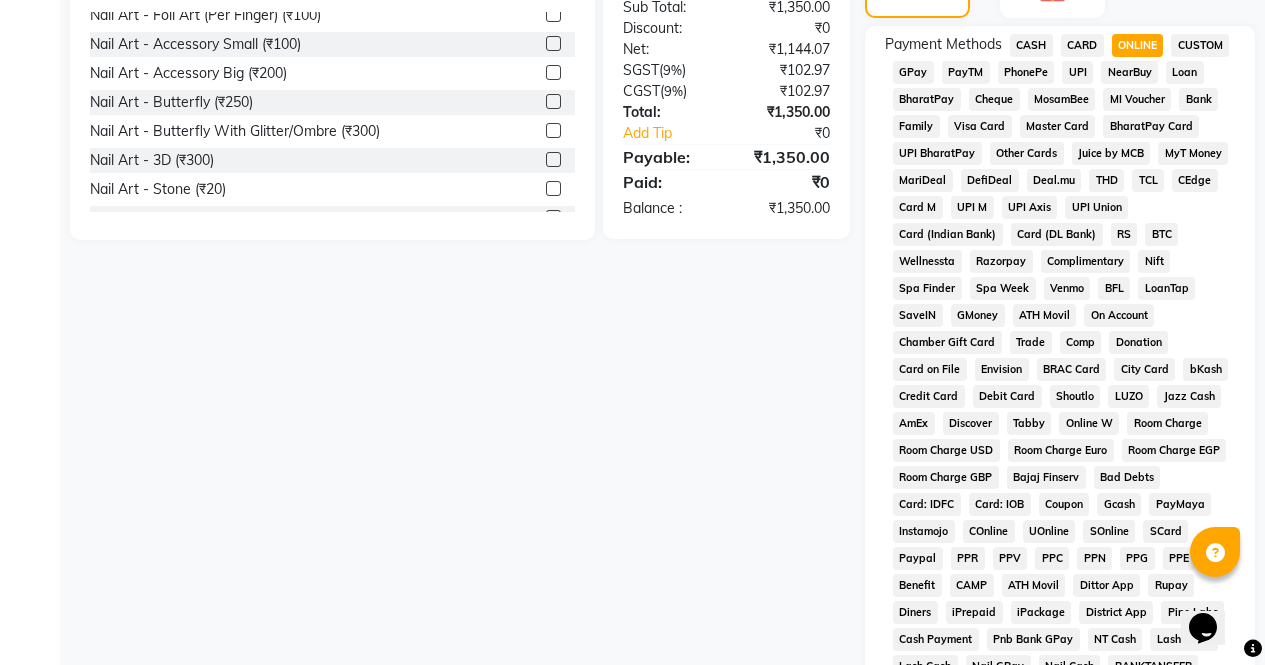 scroll, scrollTop: 914, scrollLeft: 0, axis: vertical 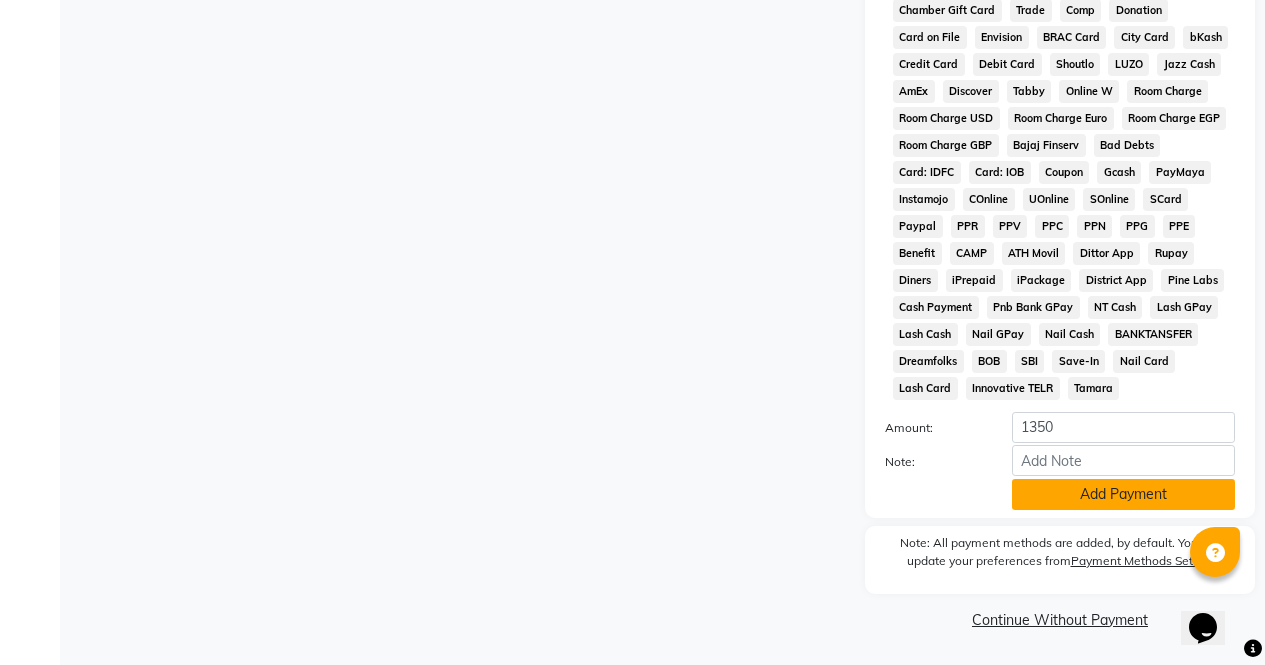 click on "Add Payment" 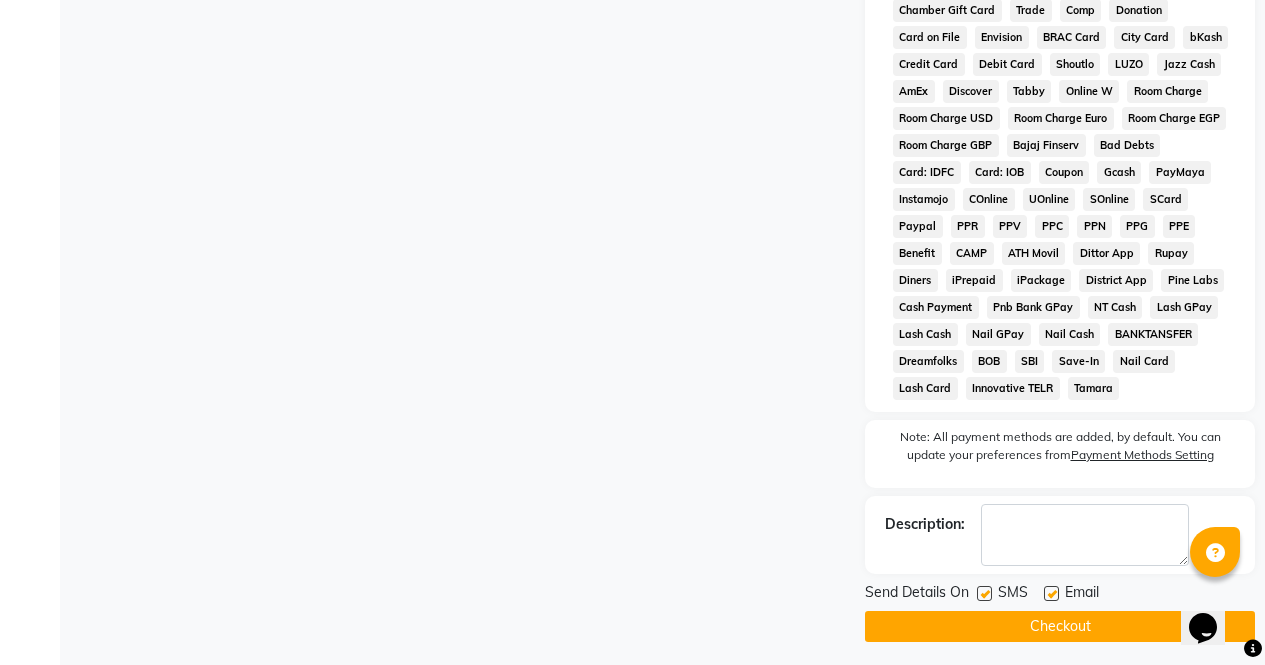 click on "Checkout" 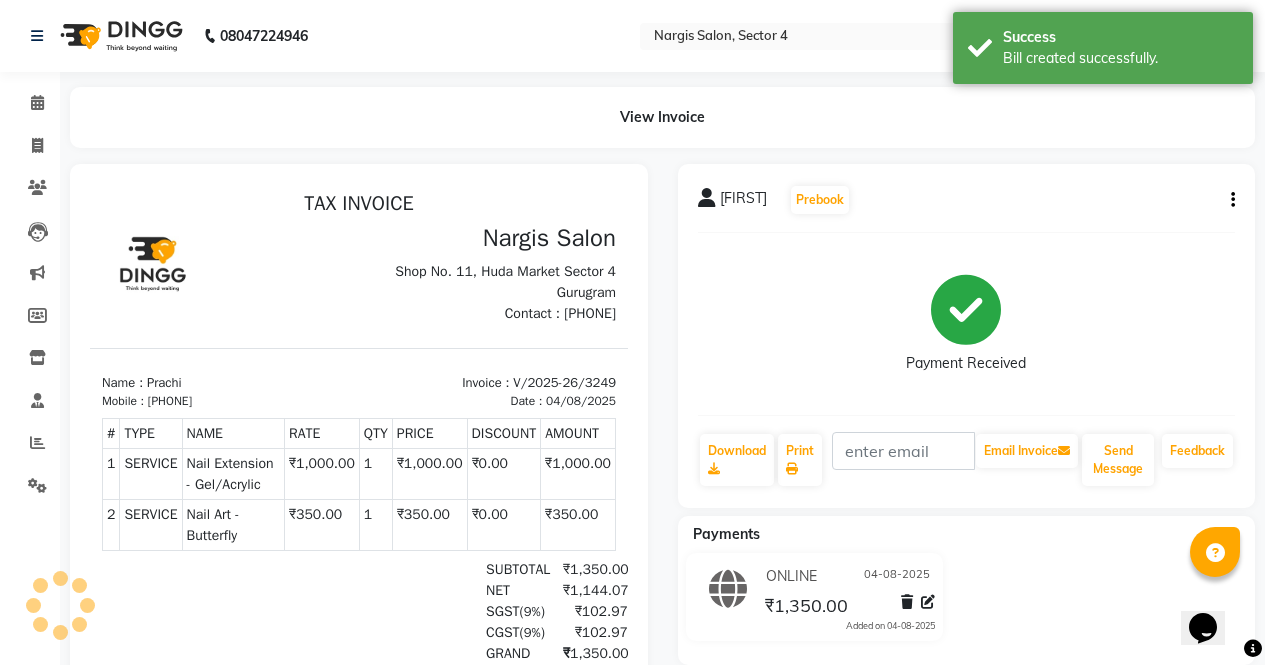 scroll, scrollTop: 0, scrollLeft: 0, axis: both 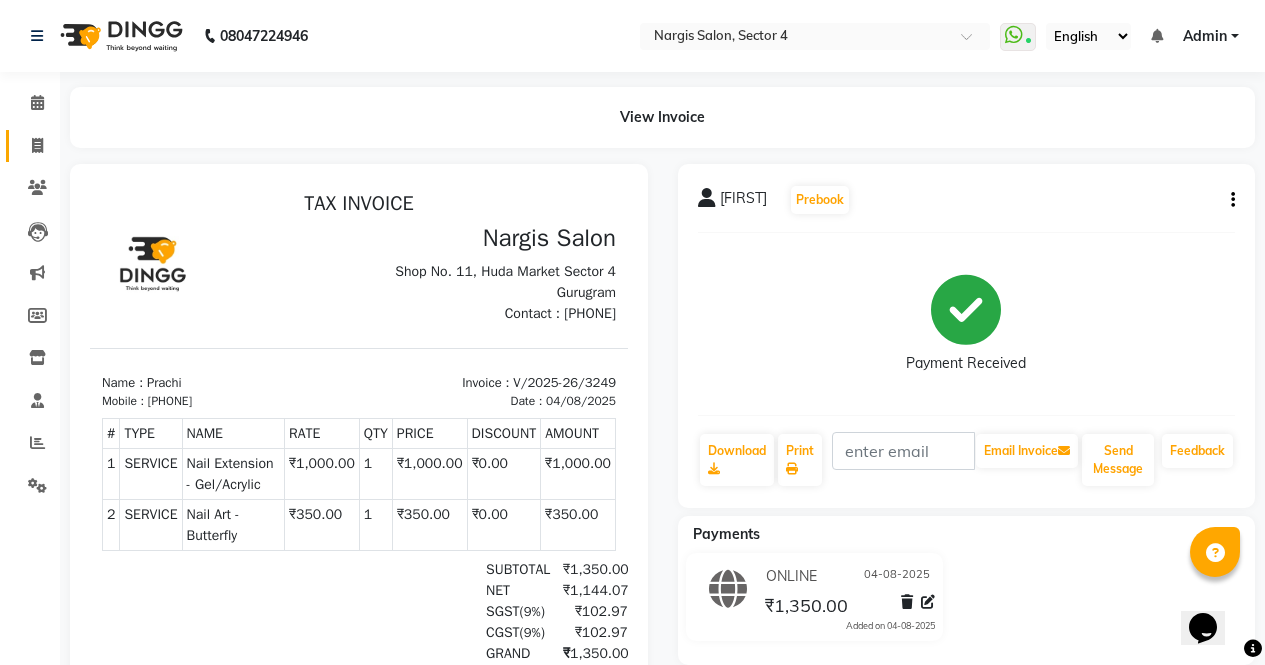 click 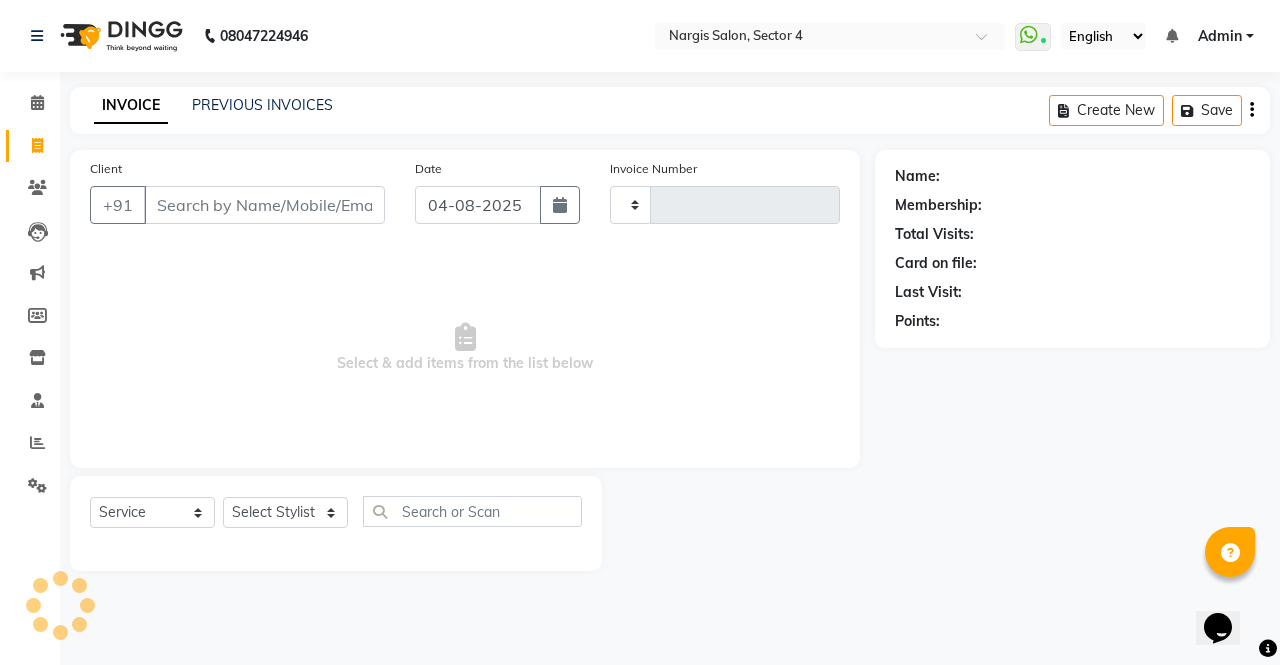 type on "3250" 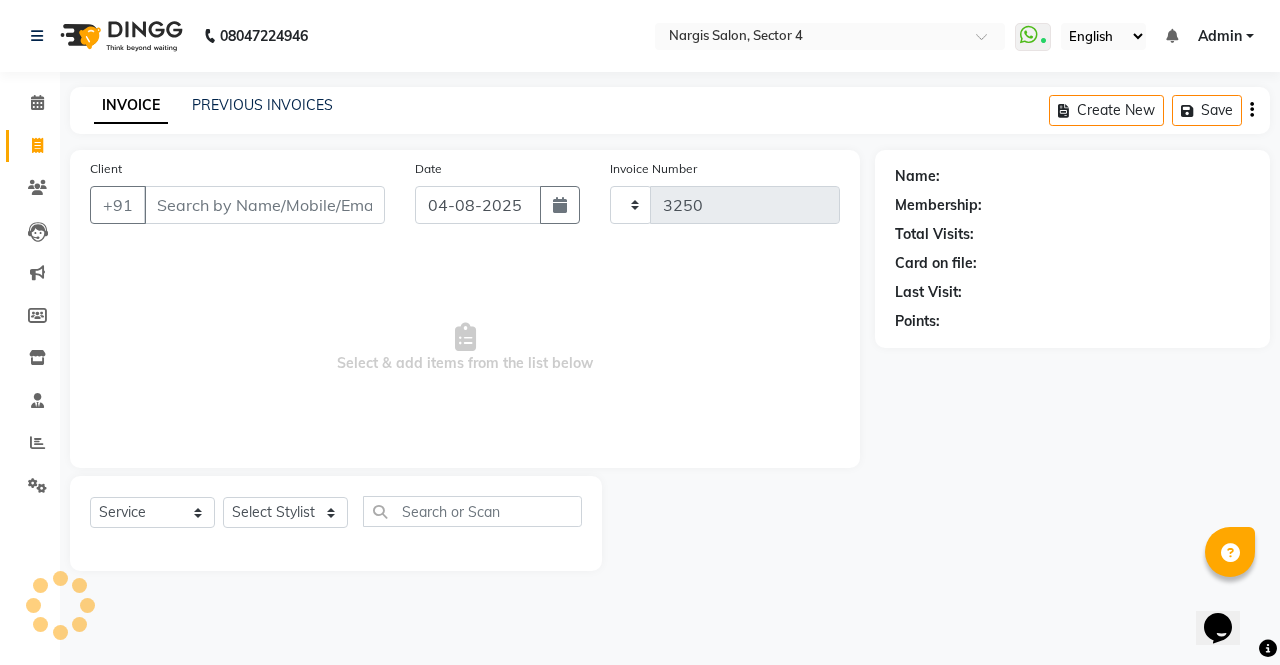 select on "4130" 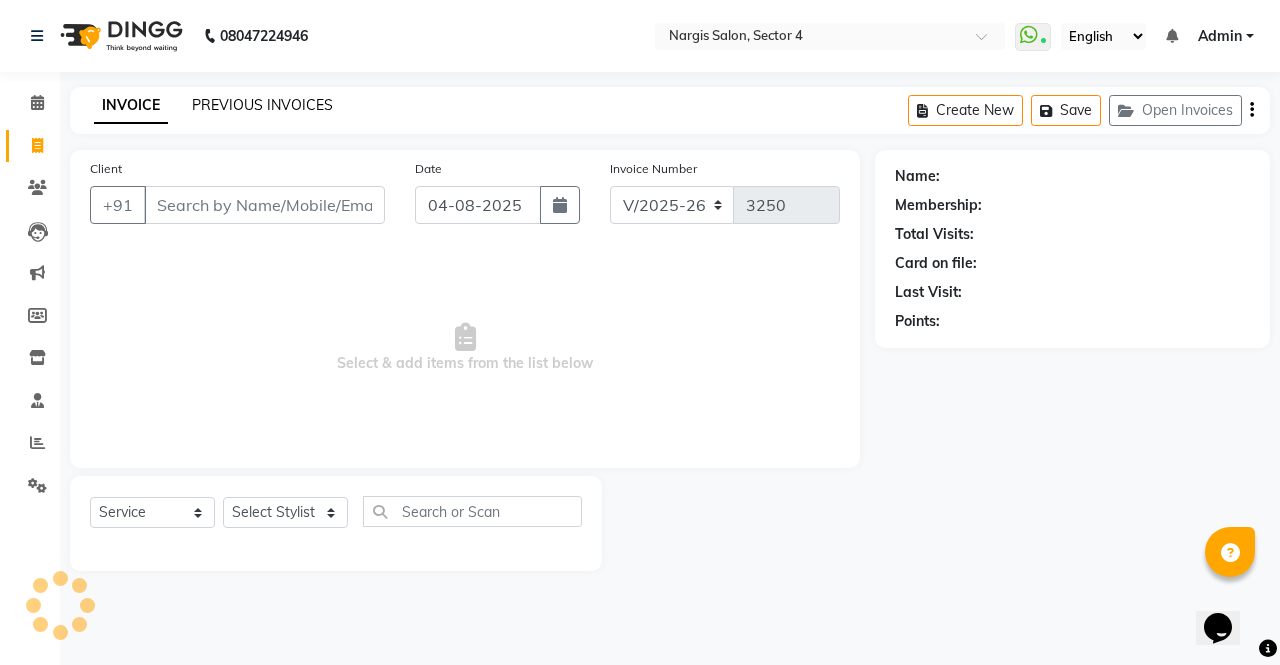 click on "PREVIOUS INVOICES" 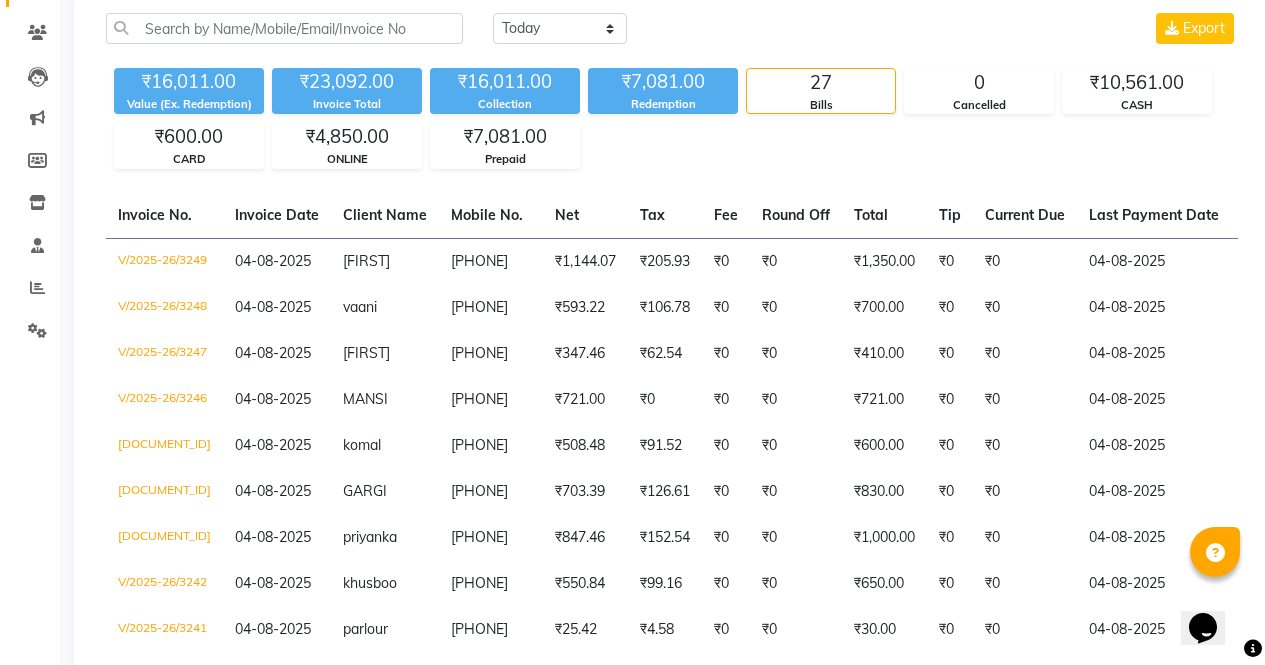 scroll, scrollTop: 169, scrollLeft: 0, axis: vertical 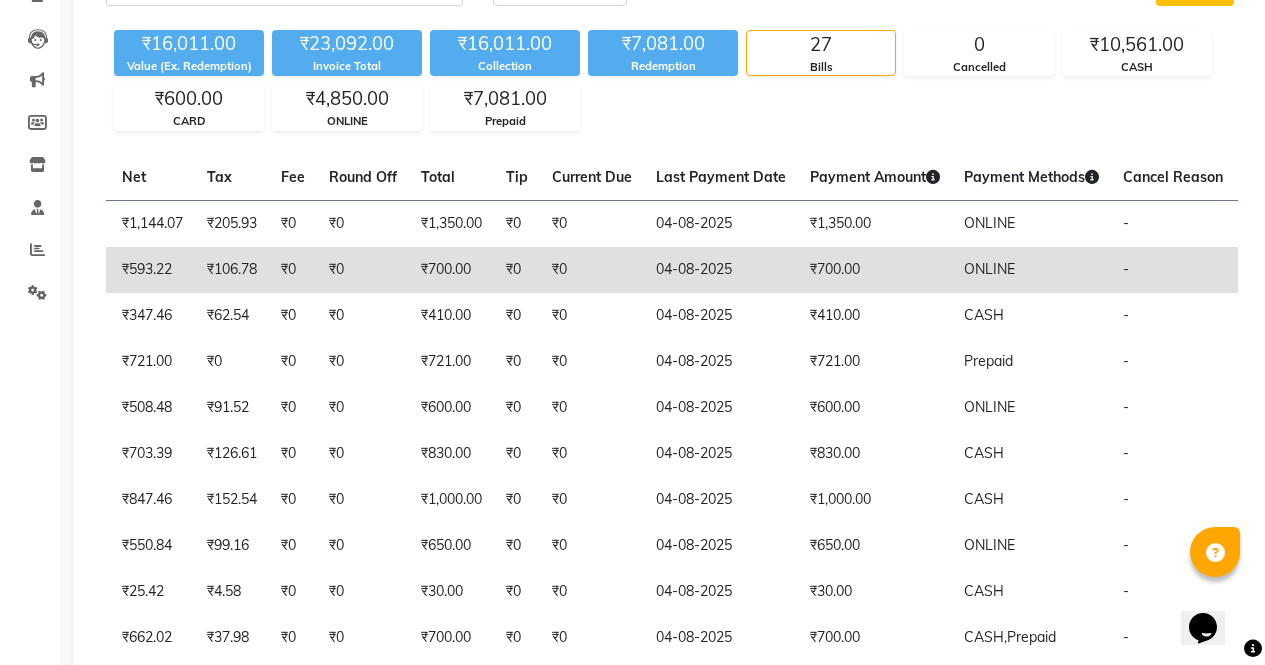 click on "₹700.00" 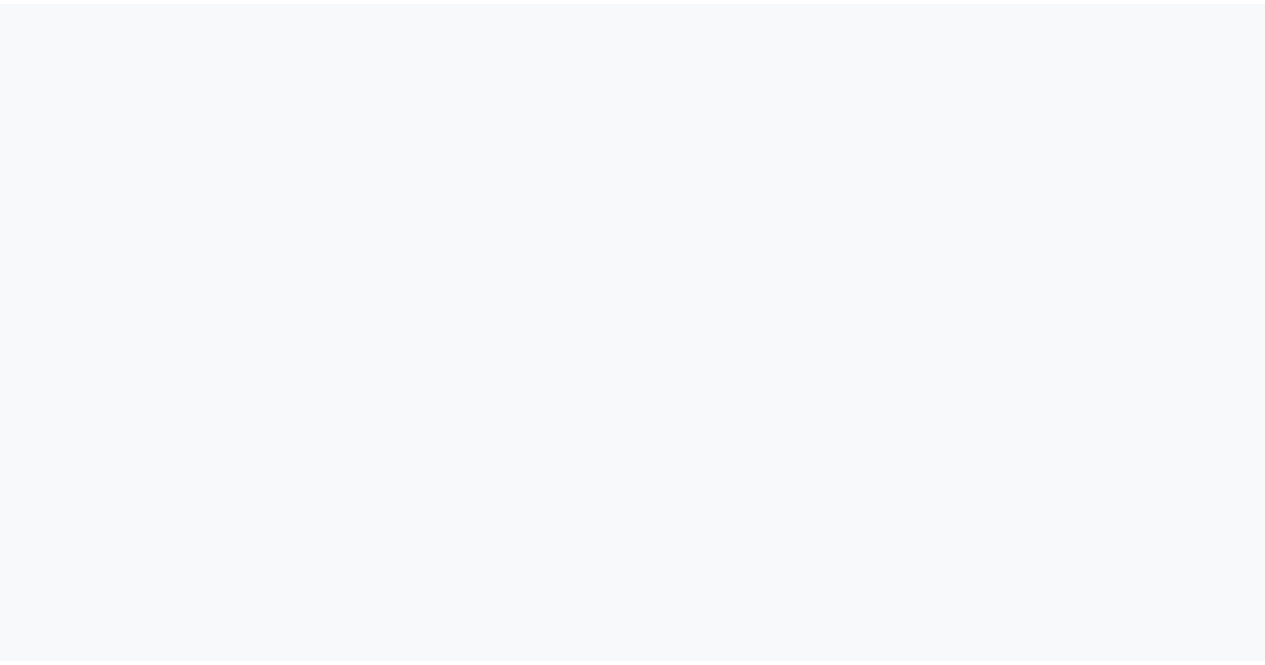 scroll, scrollTop: 0, scrollLeft: 0, axis: both 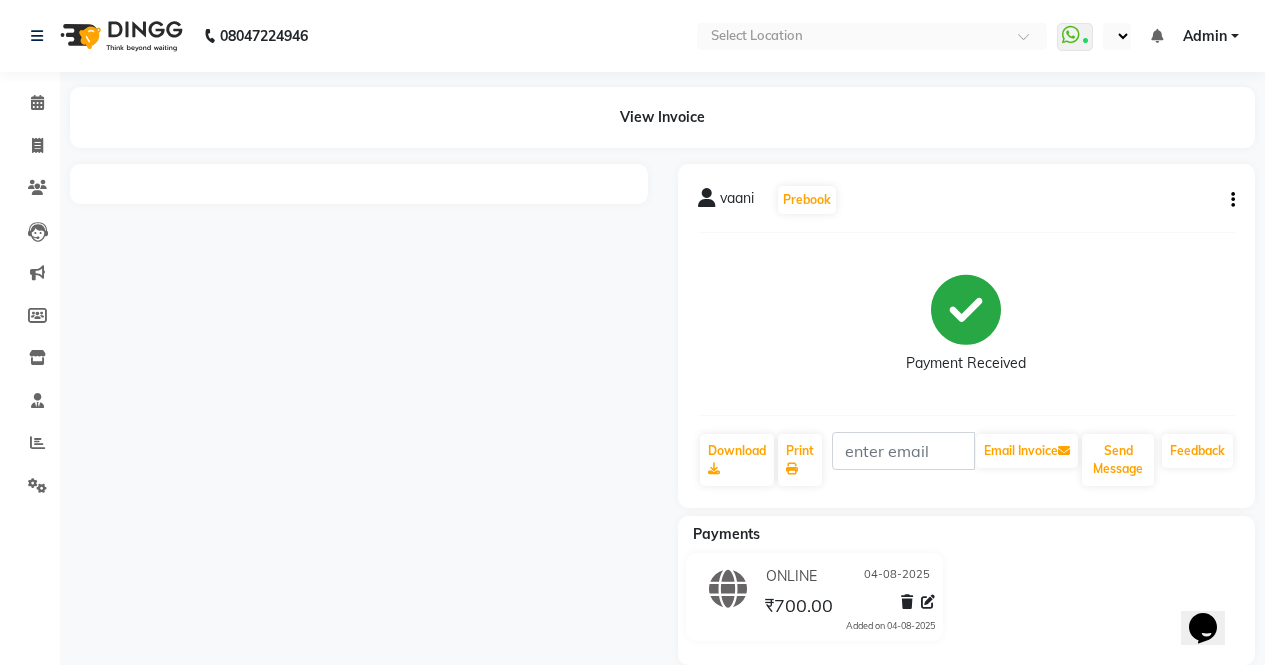 select on "en" 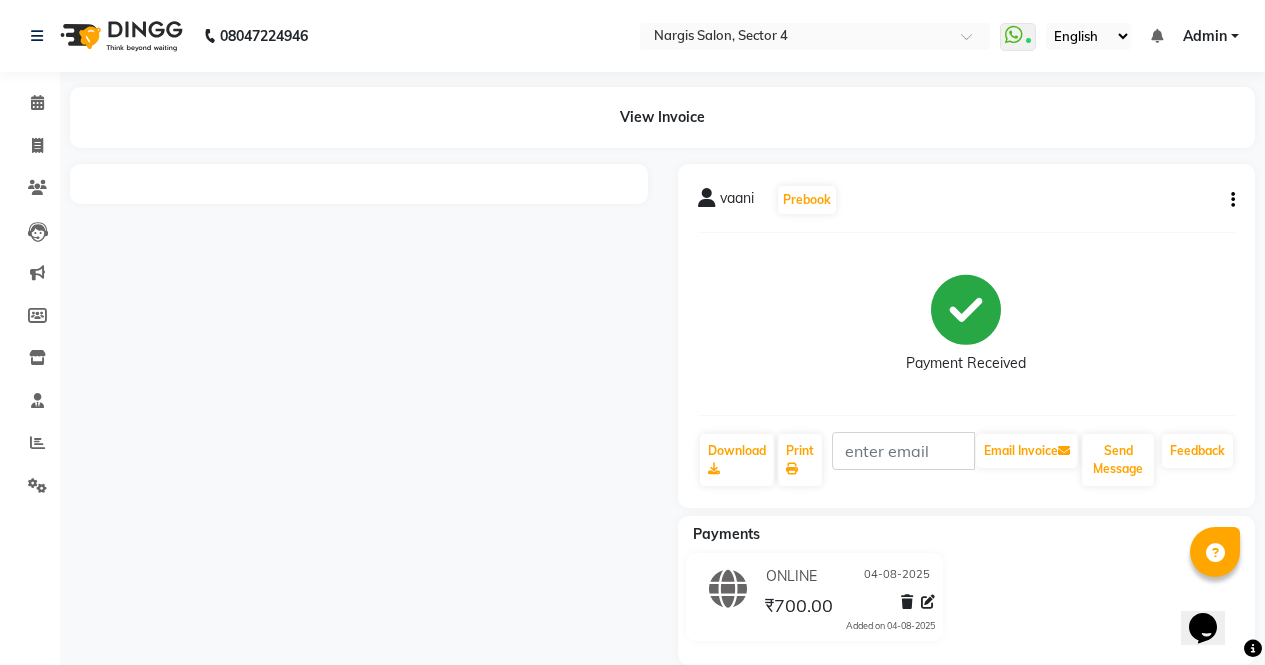 scroll, scrollTop: 30, scrollLeft: 0, axis: vertical 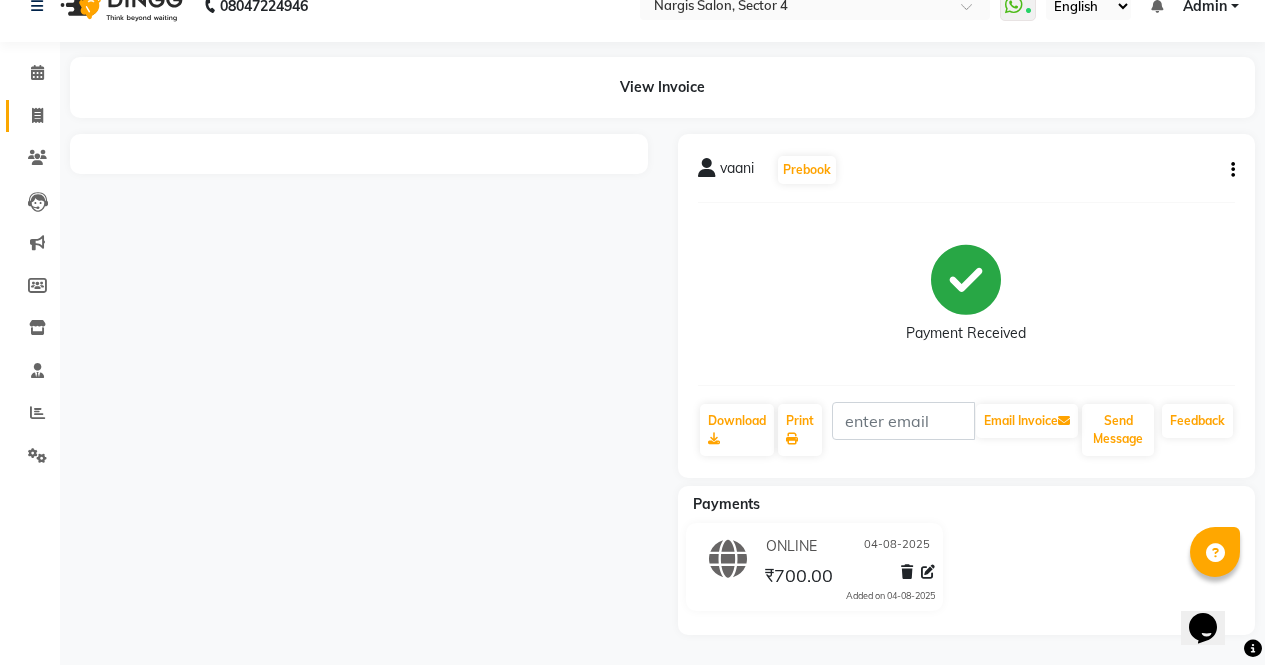 click on "Invoice" 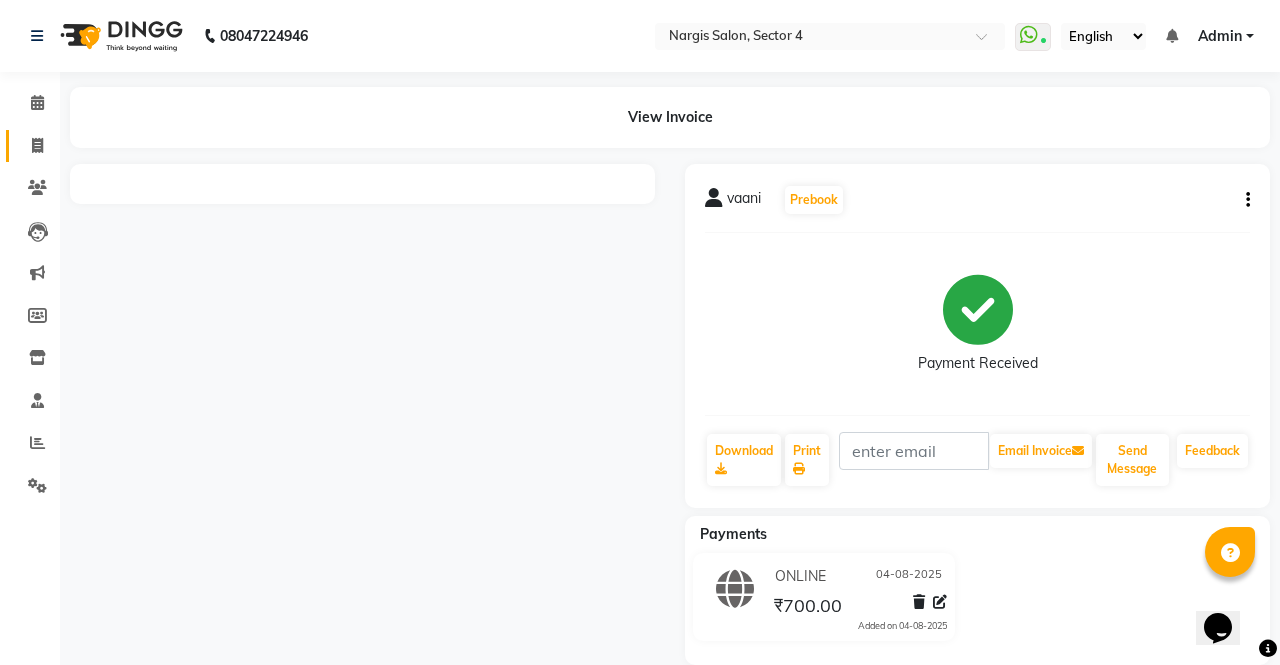 select on "4130" 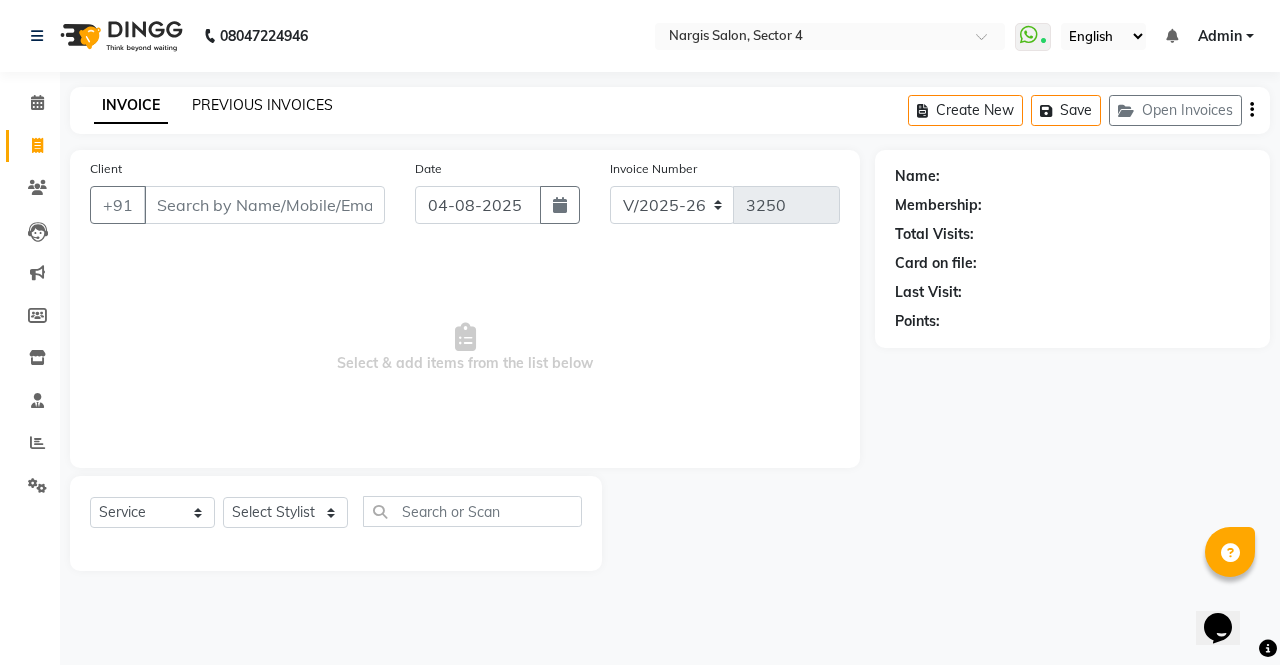 click on "PREVIOUS INVOICES" 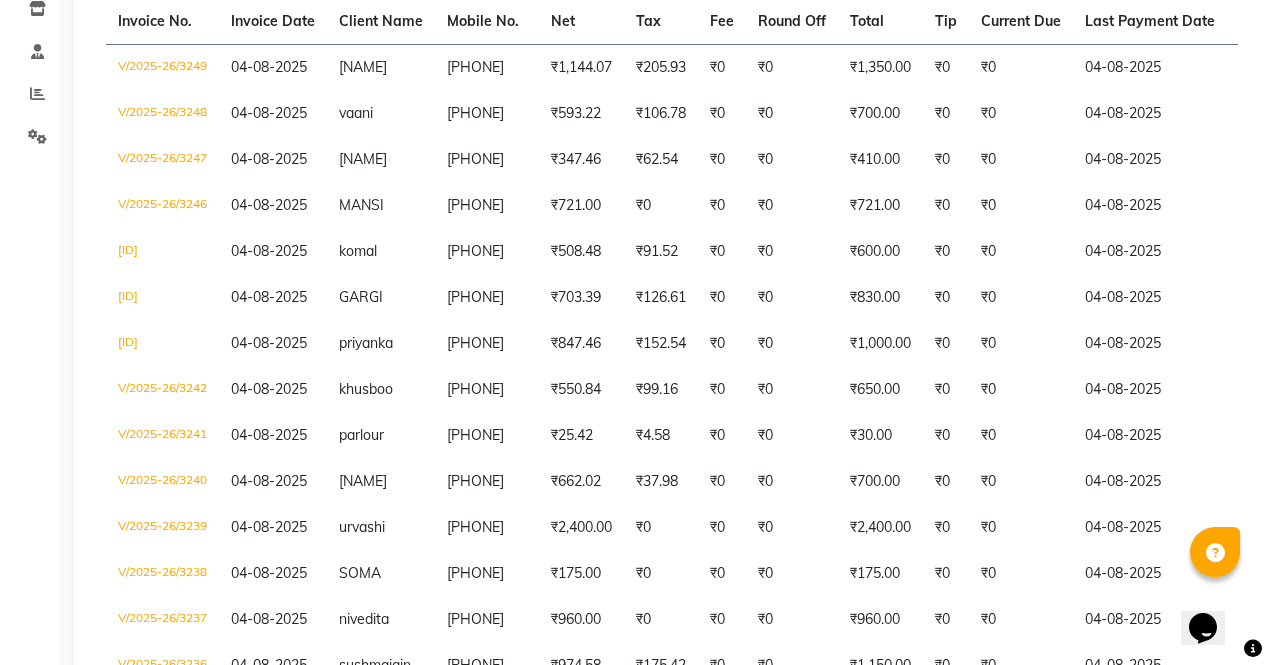 scroll, scrollTop: 397, scrollLeft: 0, axis: vertical 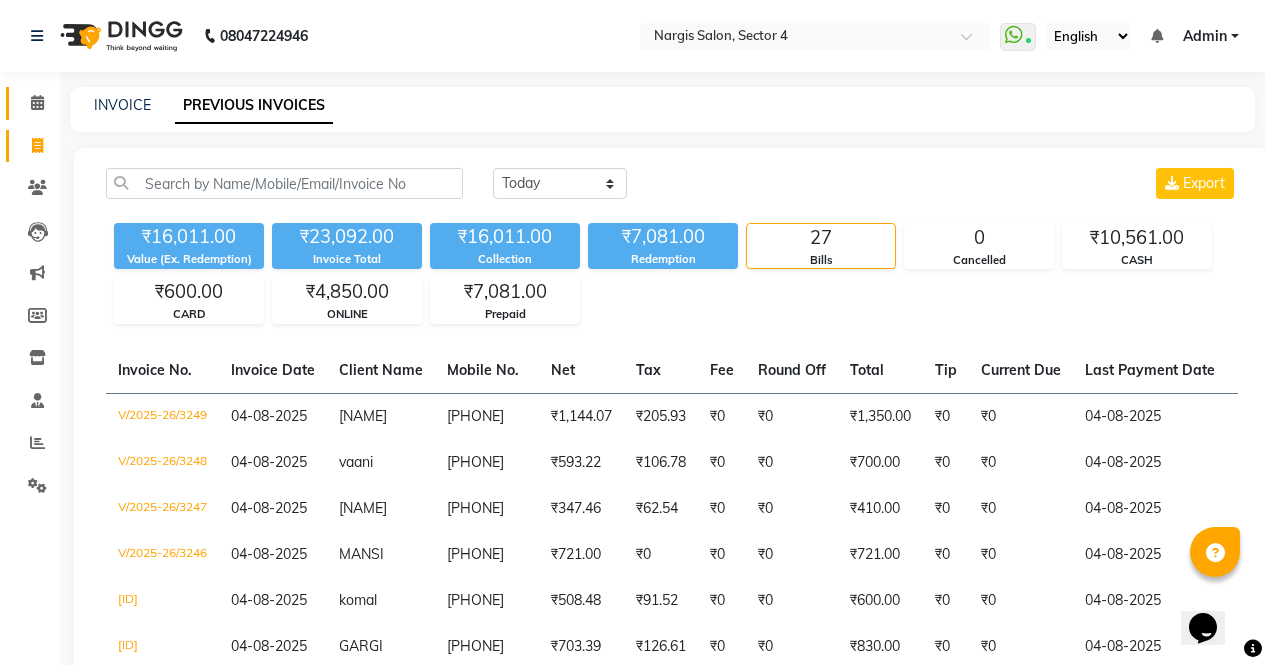click on "Calendar" 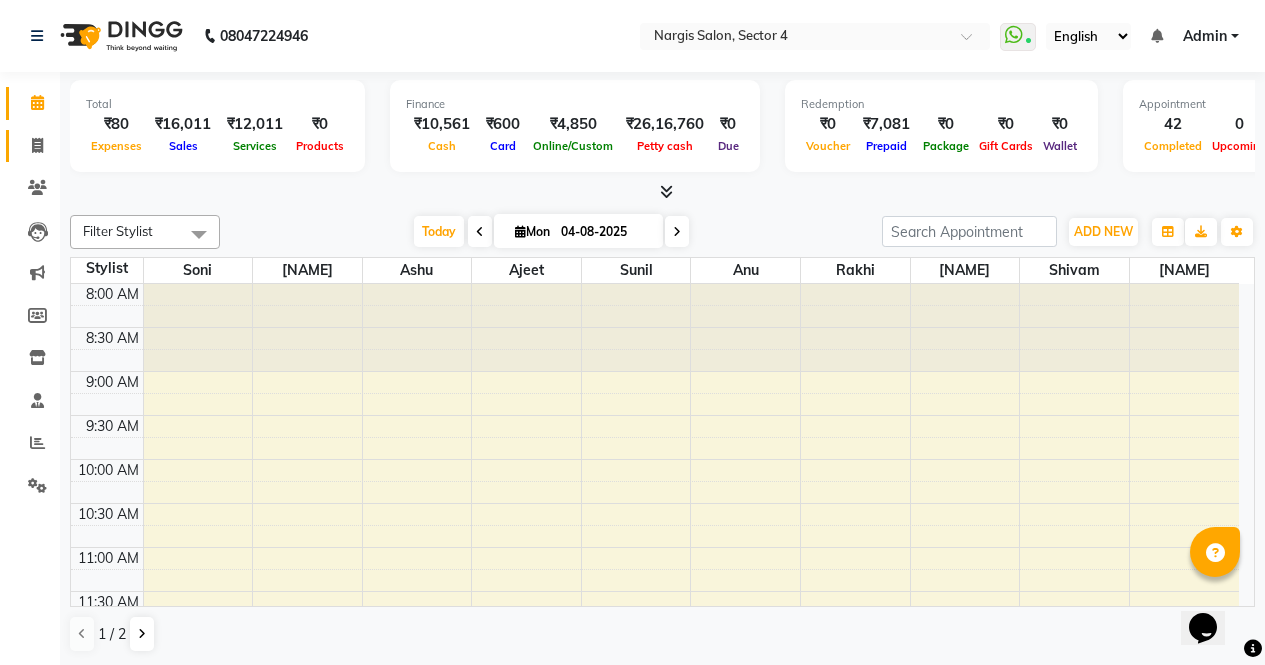 click on "Invoice" 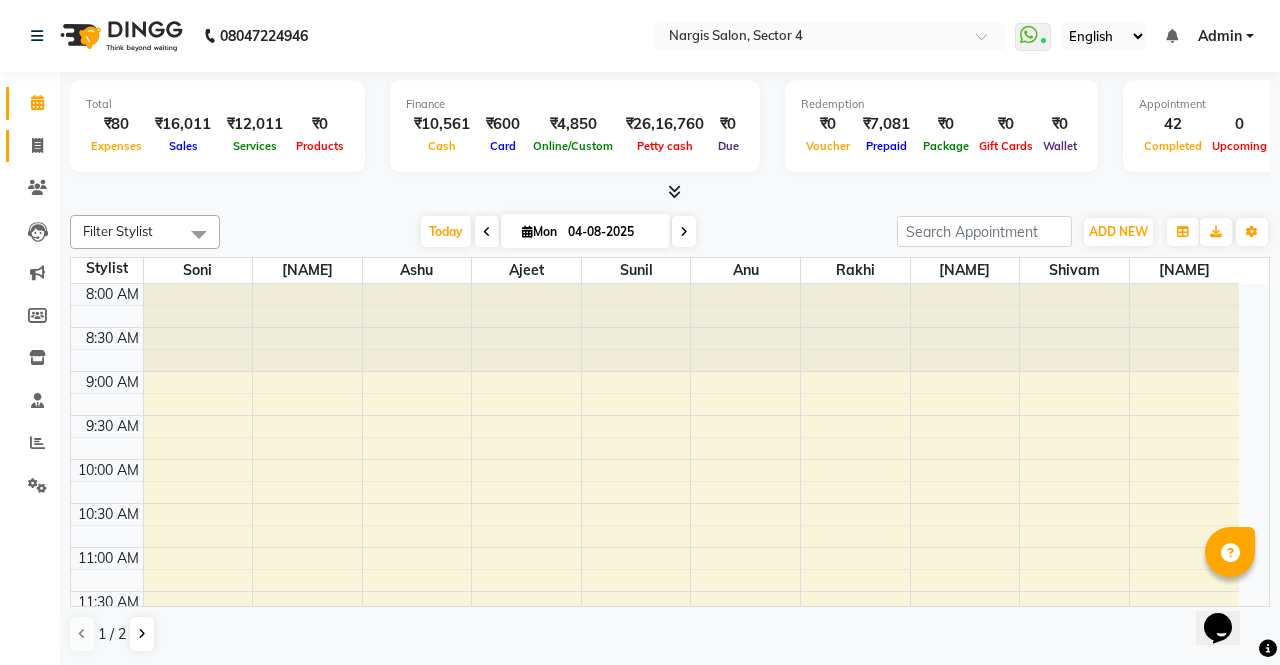select on "service" 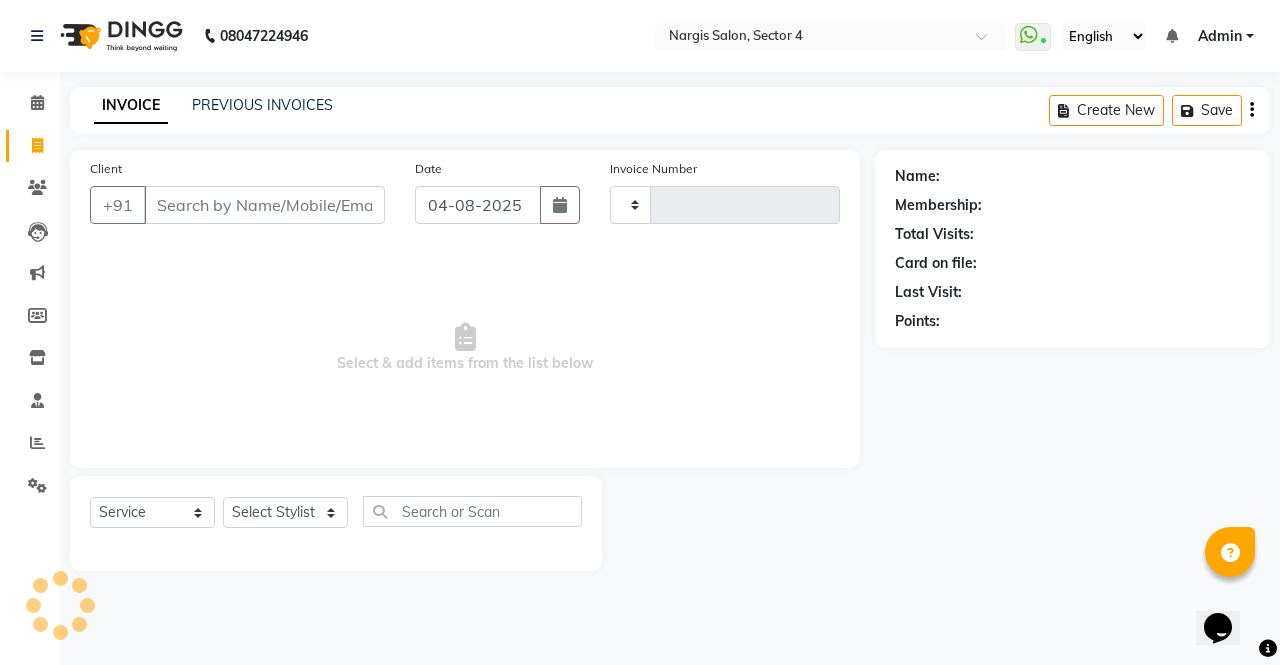 type on "3250" 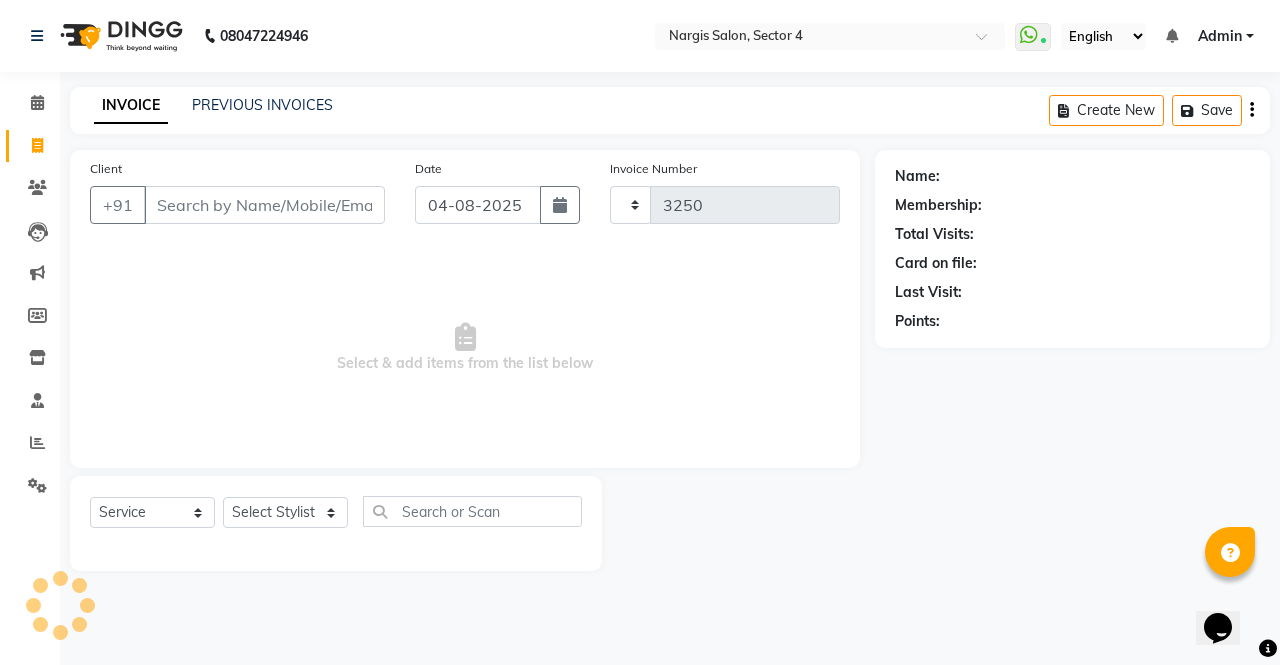 select on "4130" 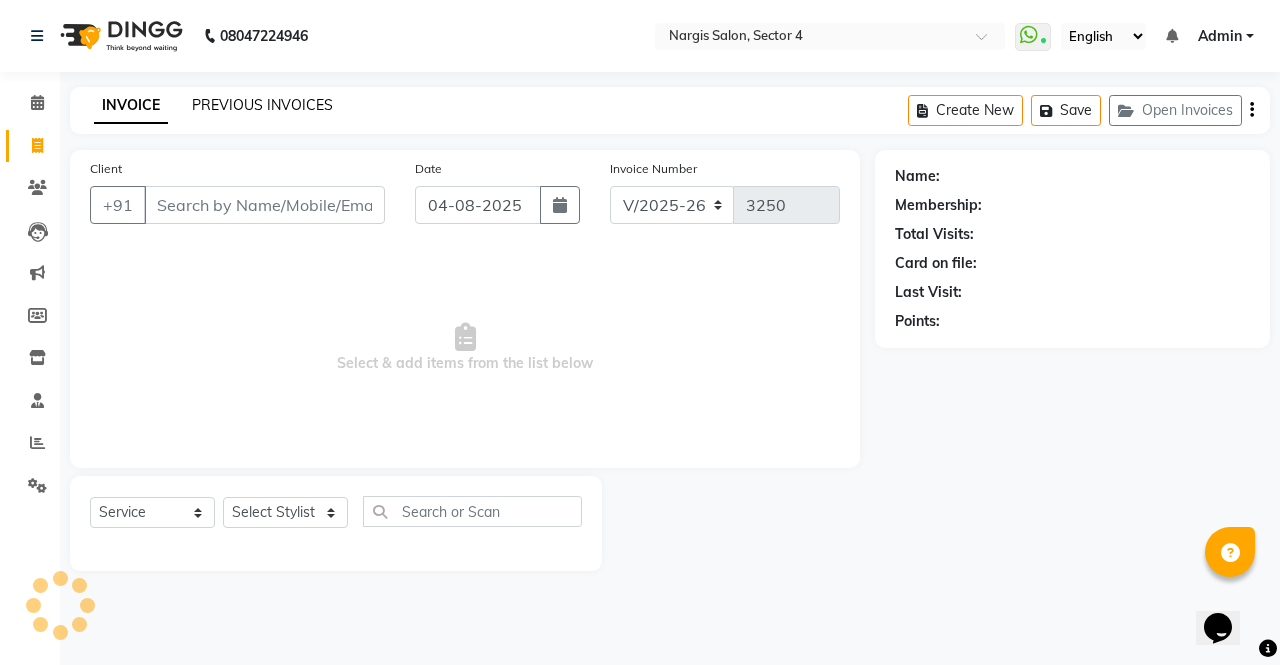 click on "PREVIOUS INVOICES" 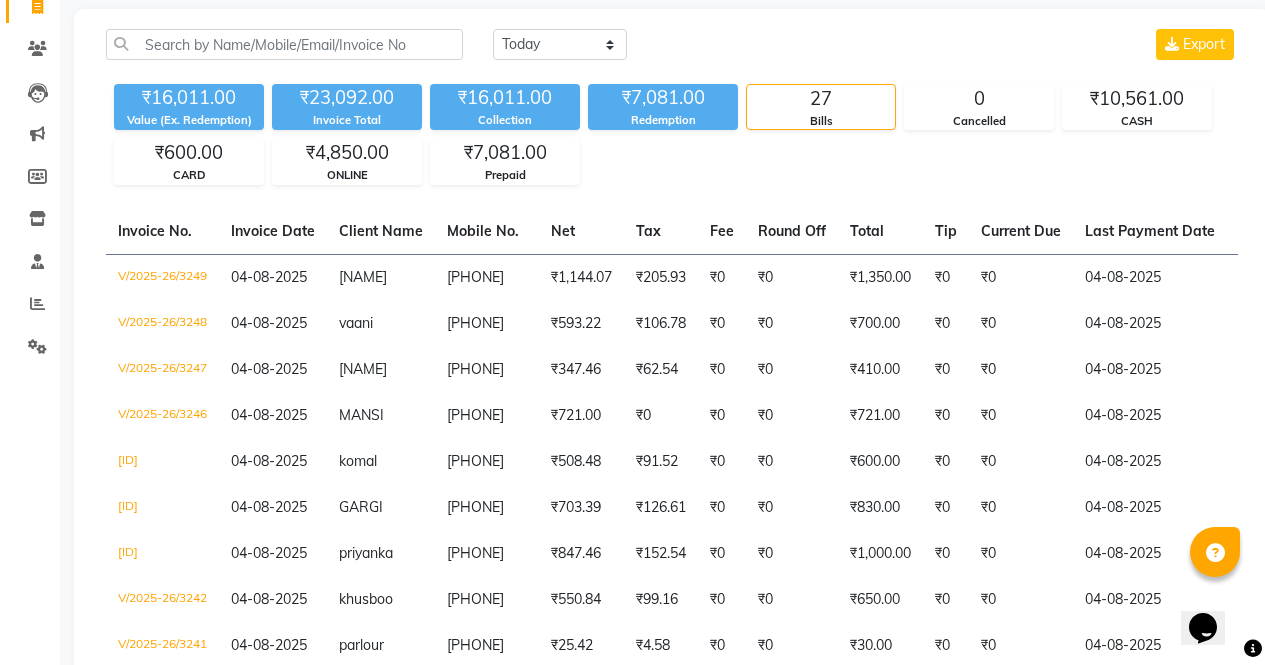 scroll, scrollTop: 140, scrollLeft: 0, axis: vertical 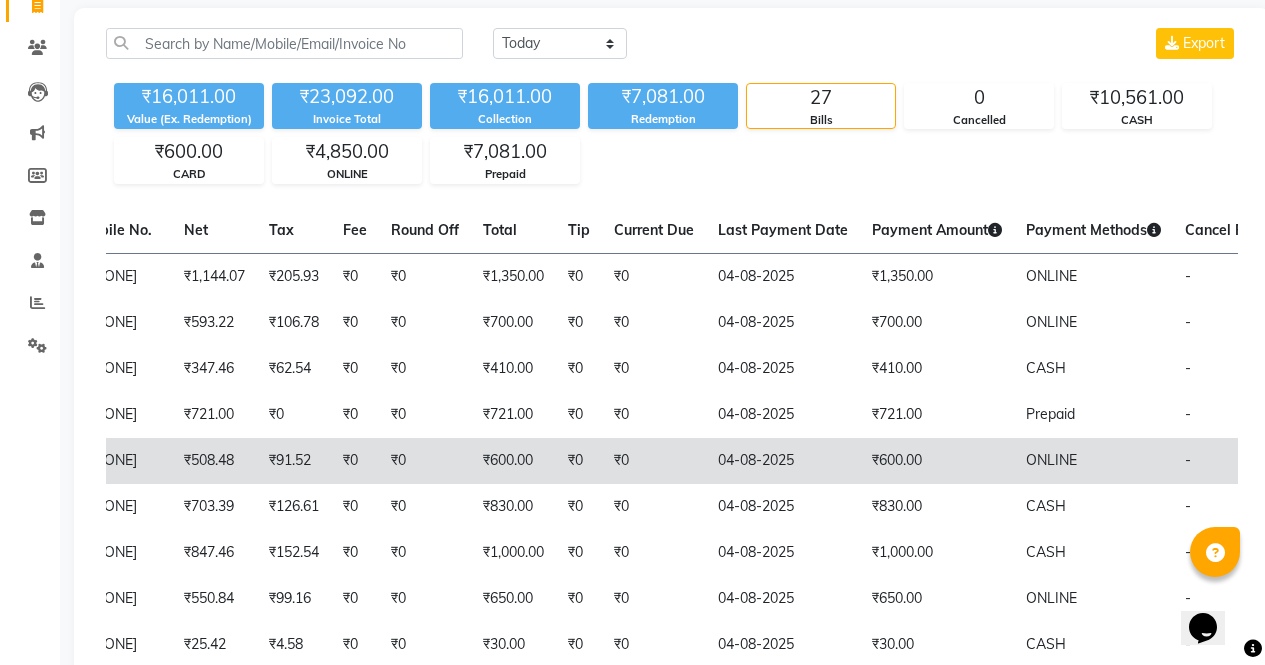 click on "₹600.00" 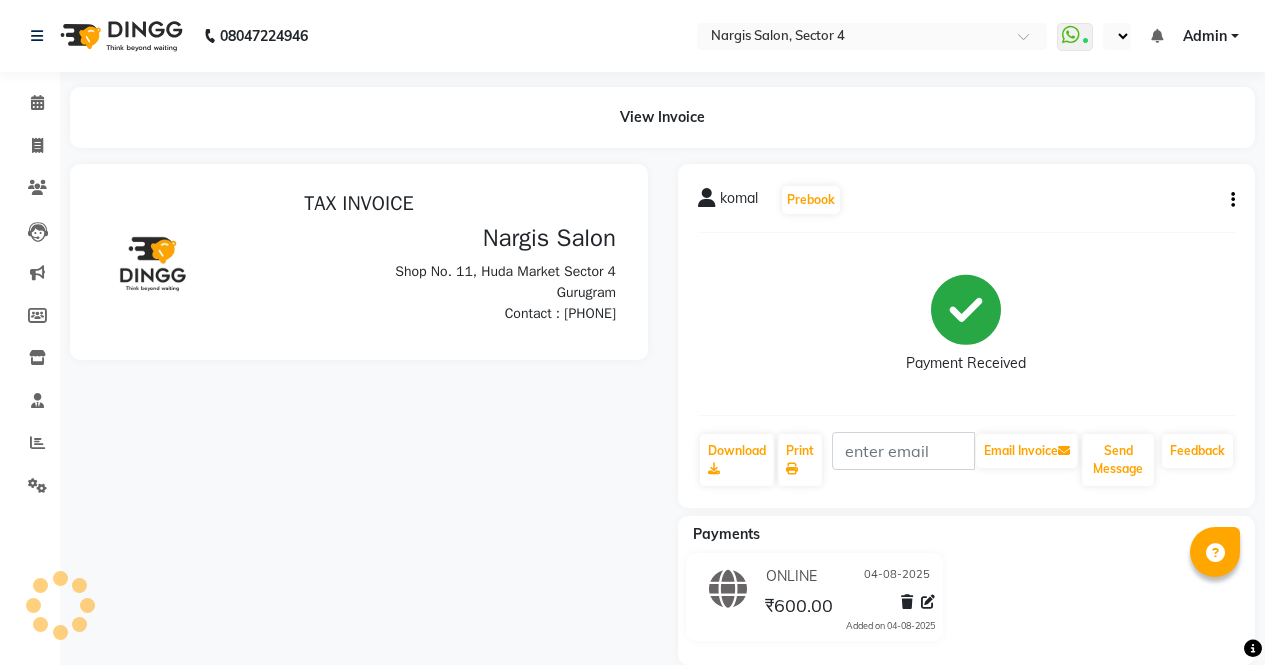 scroll, scrollTop: 0, scrollLeft: 0, axis: both 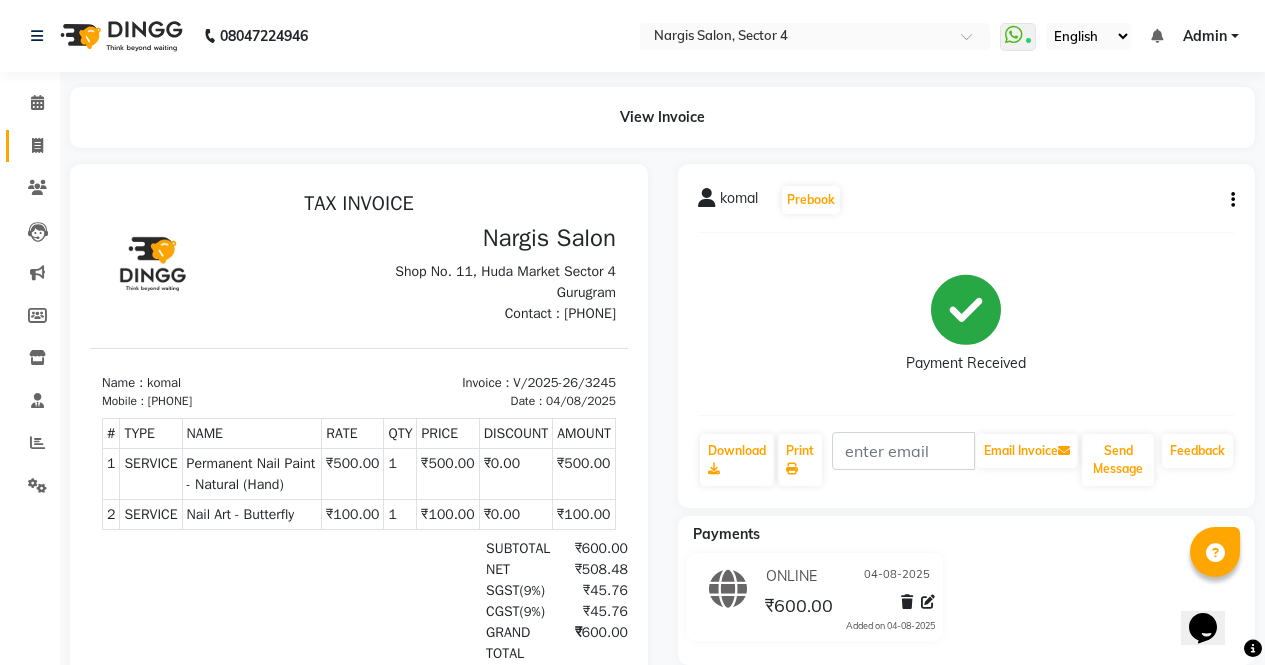 click on "Invoice" 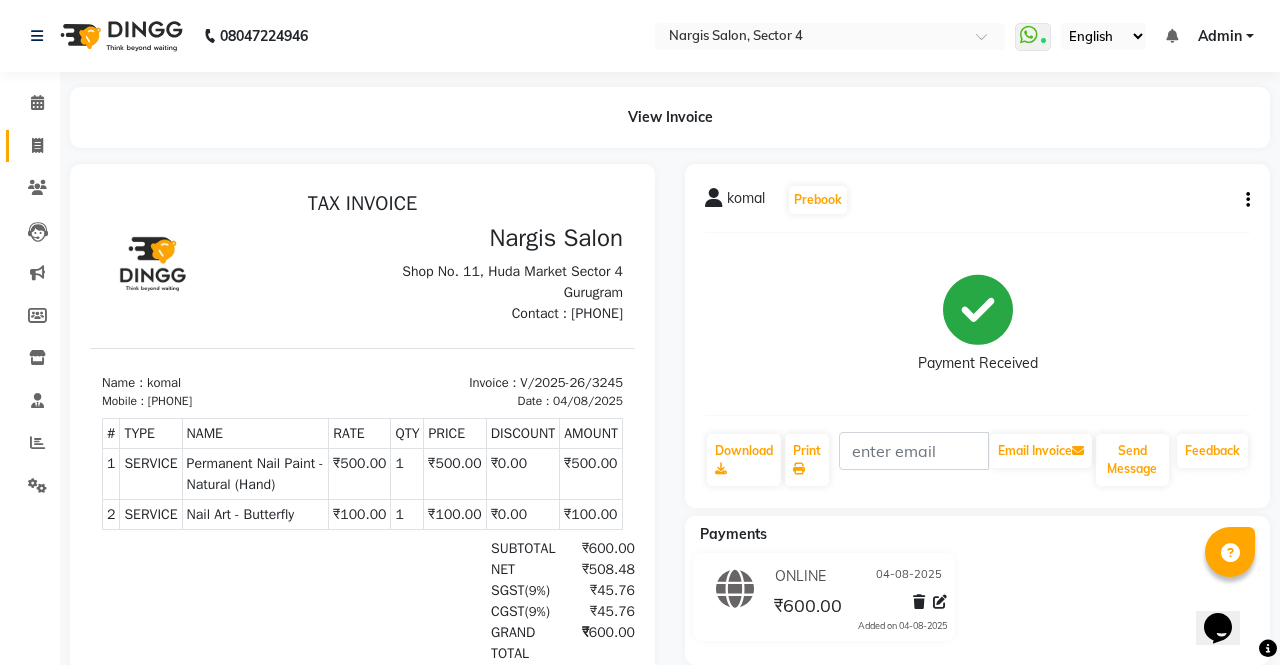 select on "service" 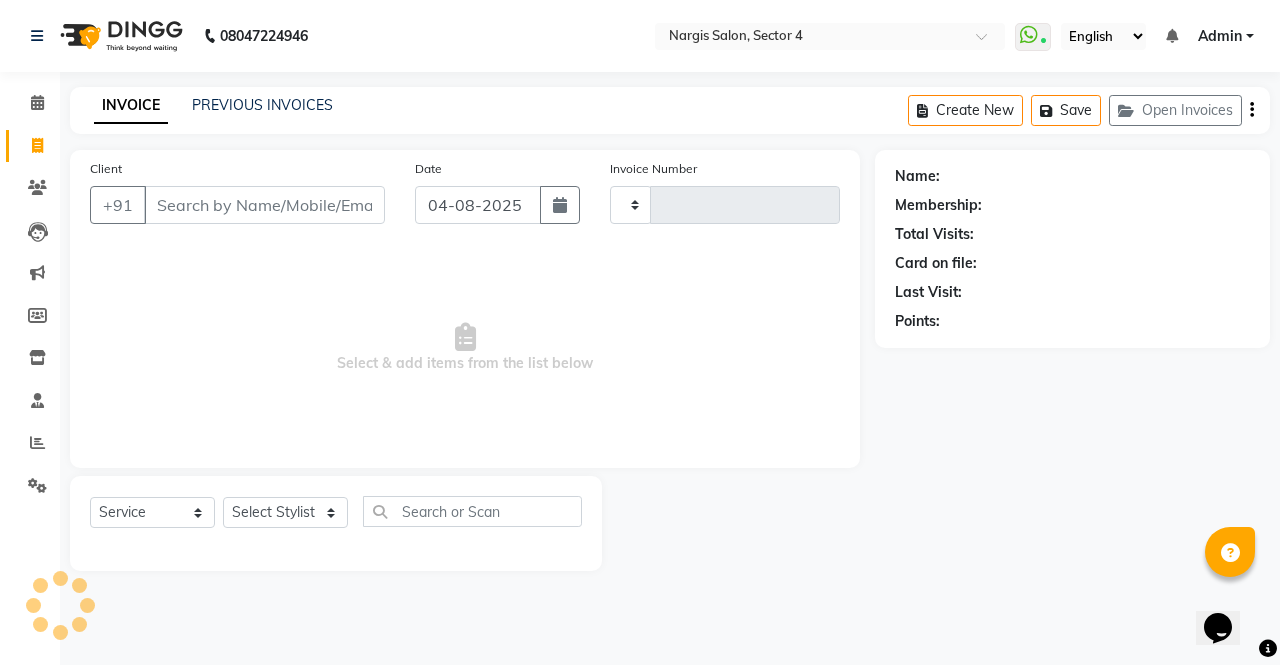 type on "3250" 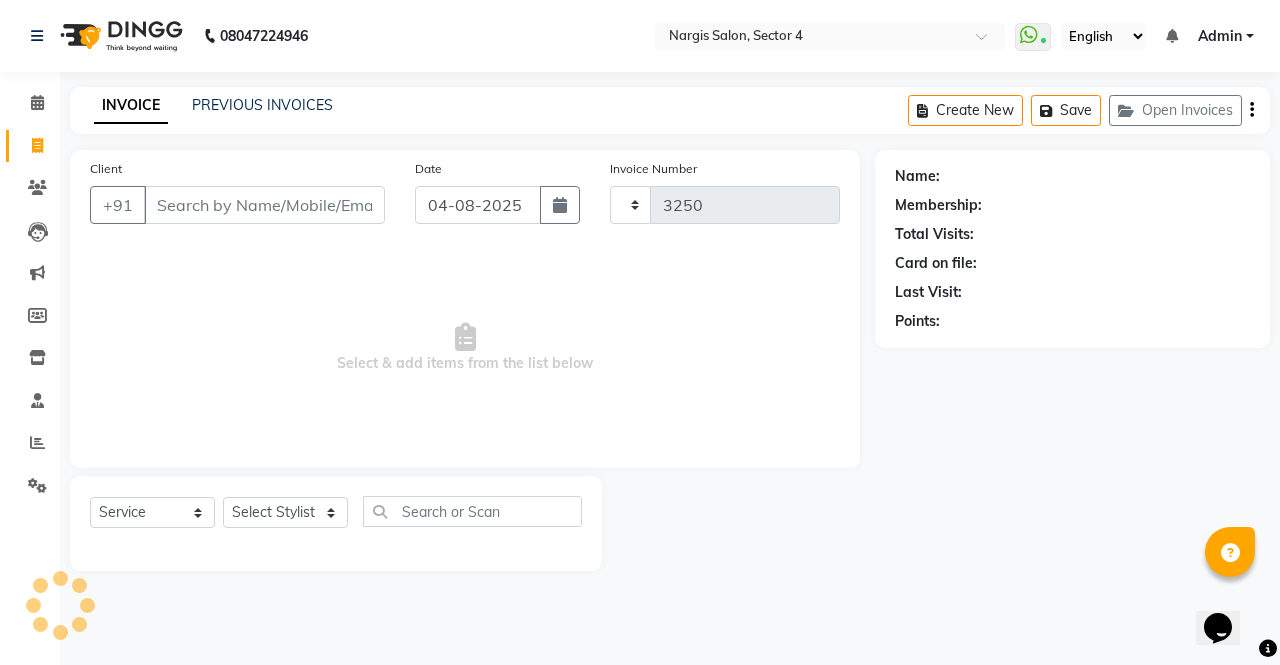 select on "4130" 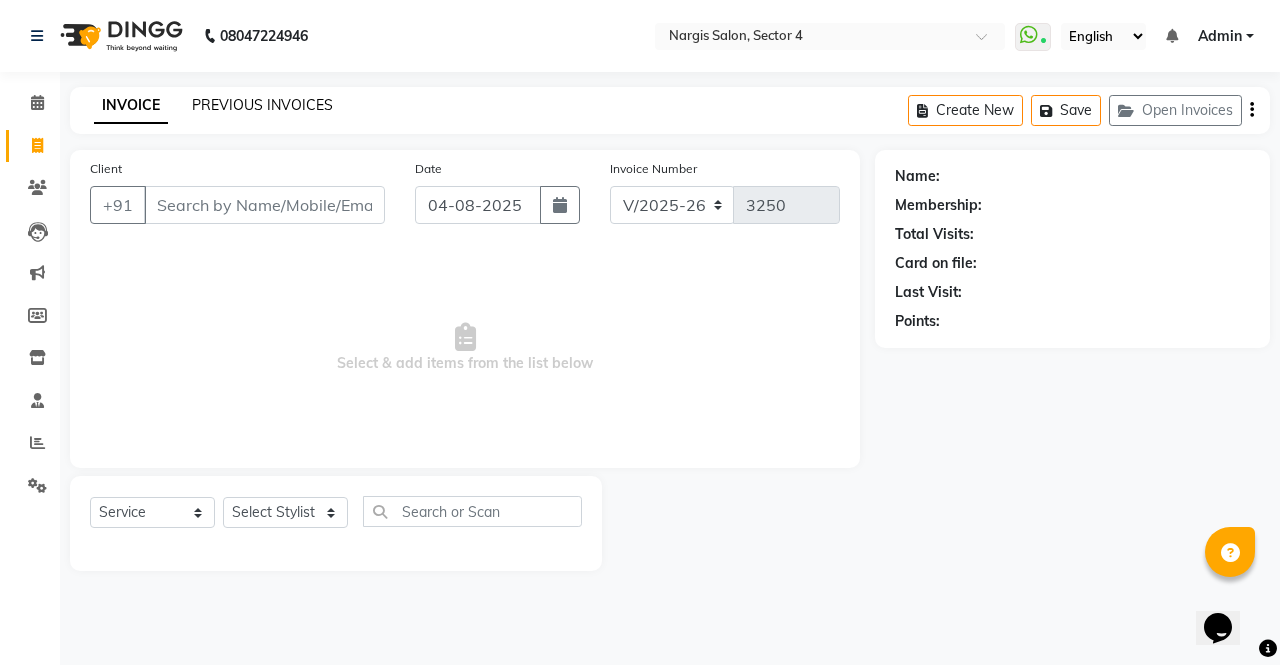 click on "PREVIOUS INVOICES" 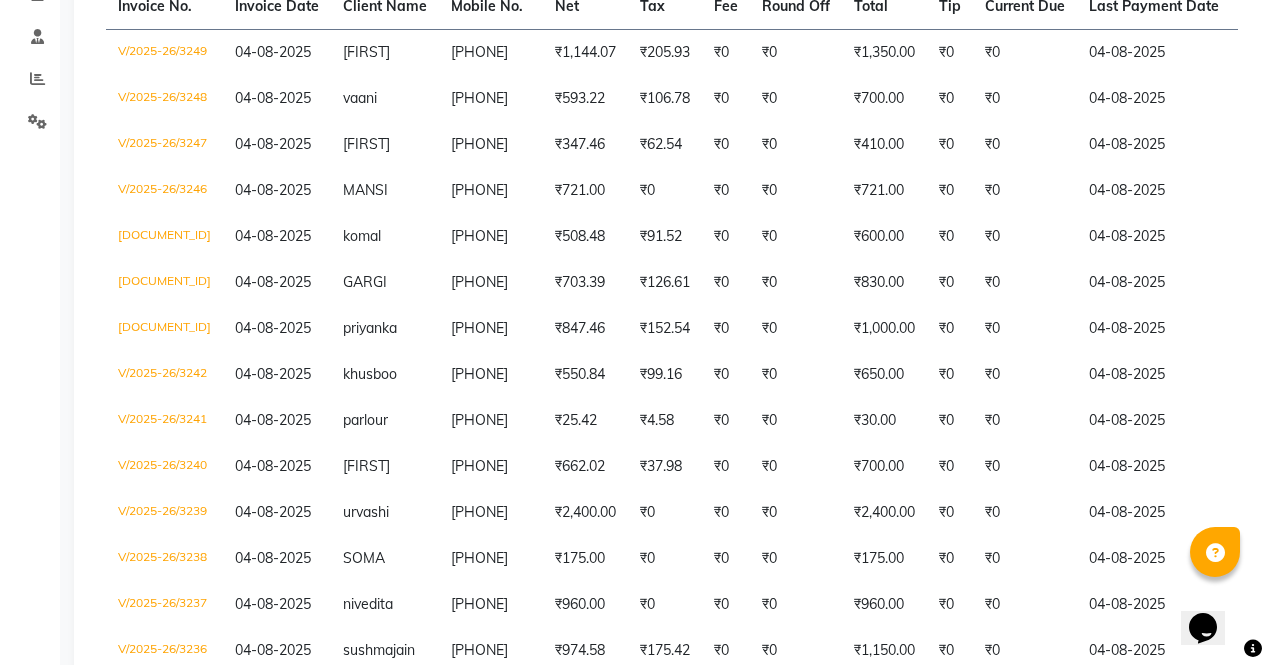 scroll, scrollTop: 492, scrollLeft: 0, axis: vertical 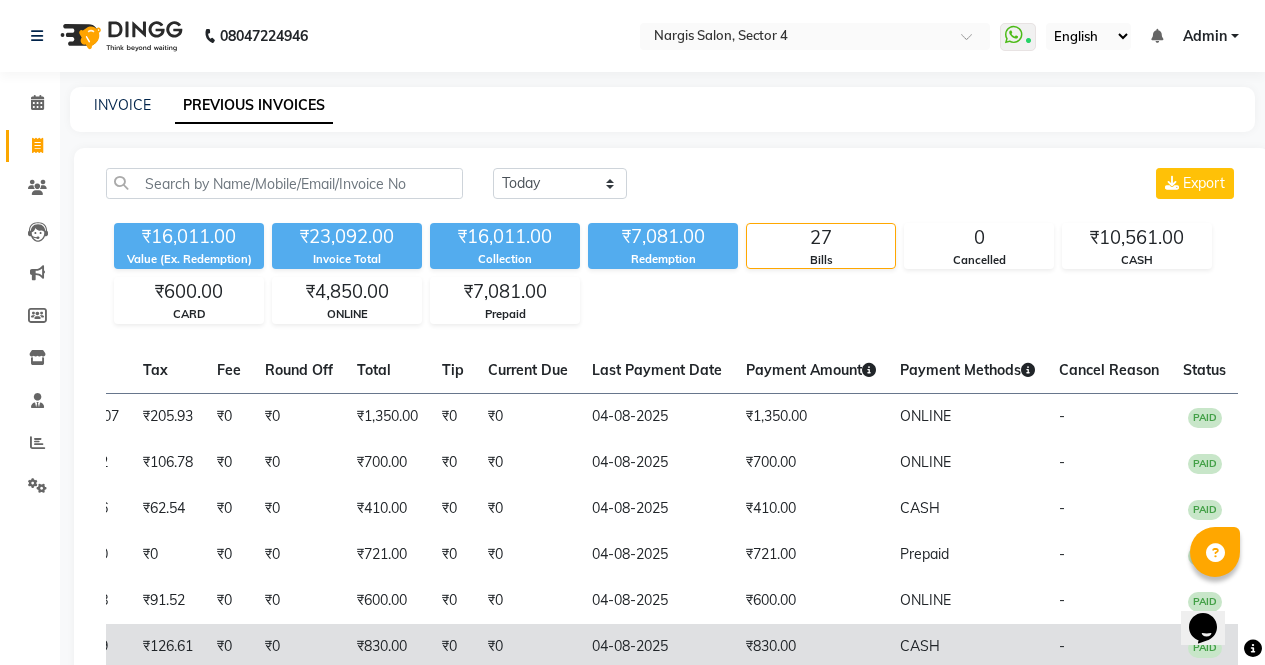 click on "04-08-2025" 